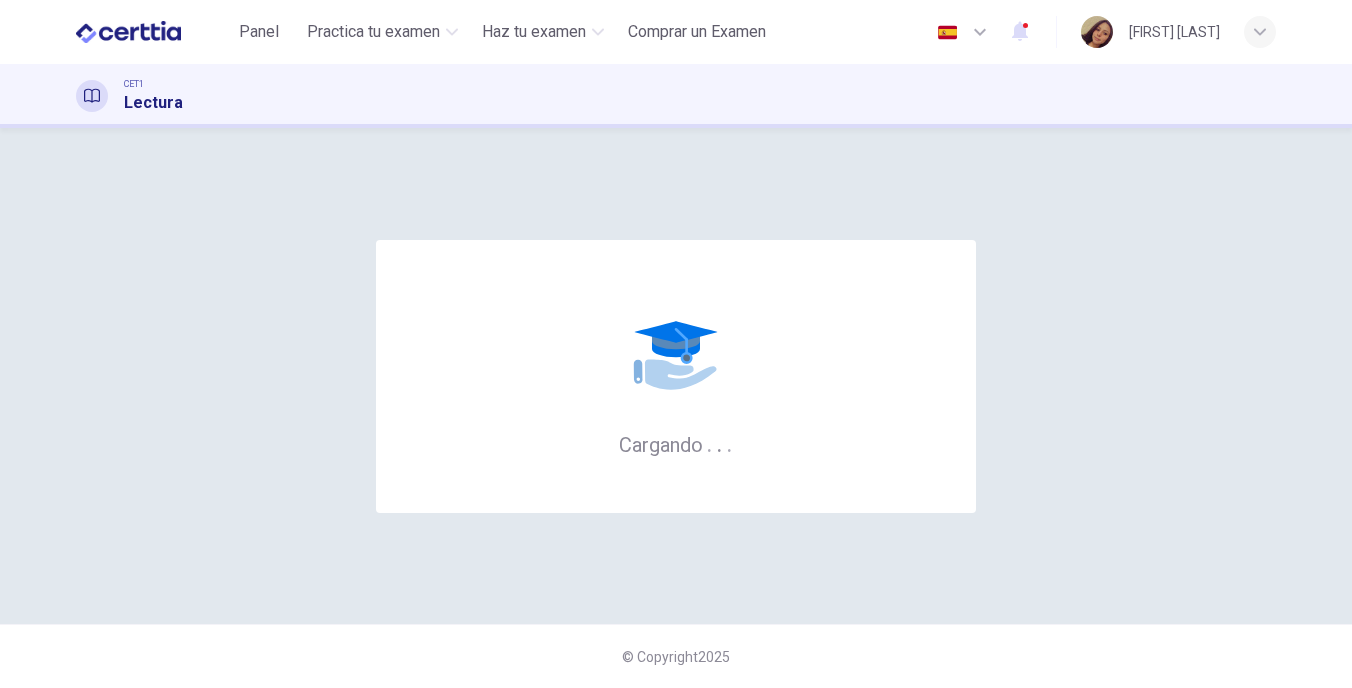 scroll, scrollTop: 0, scrollLeft: 0, axis: both 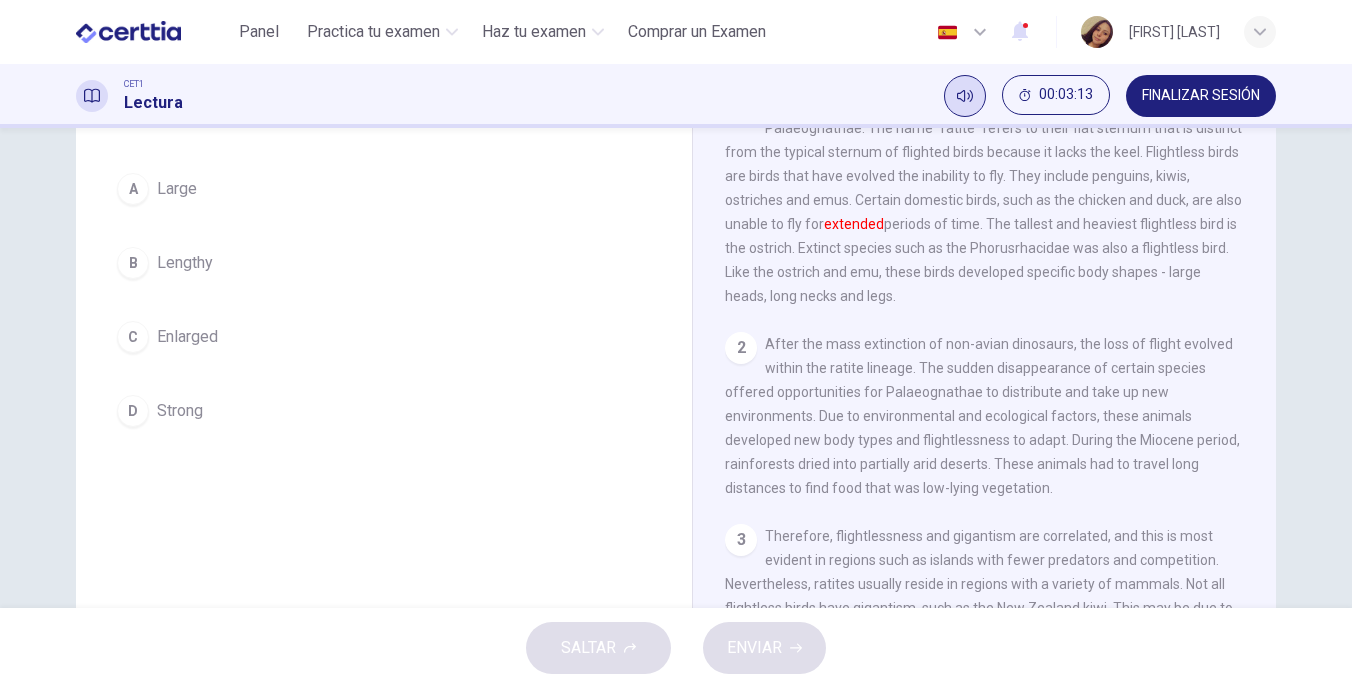 click at bounding box center (965, 96) 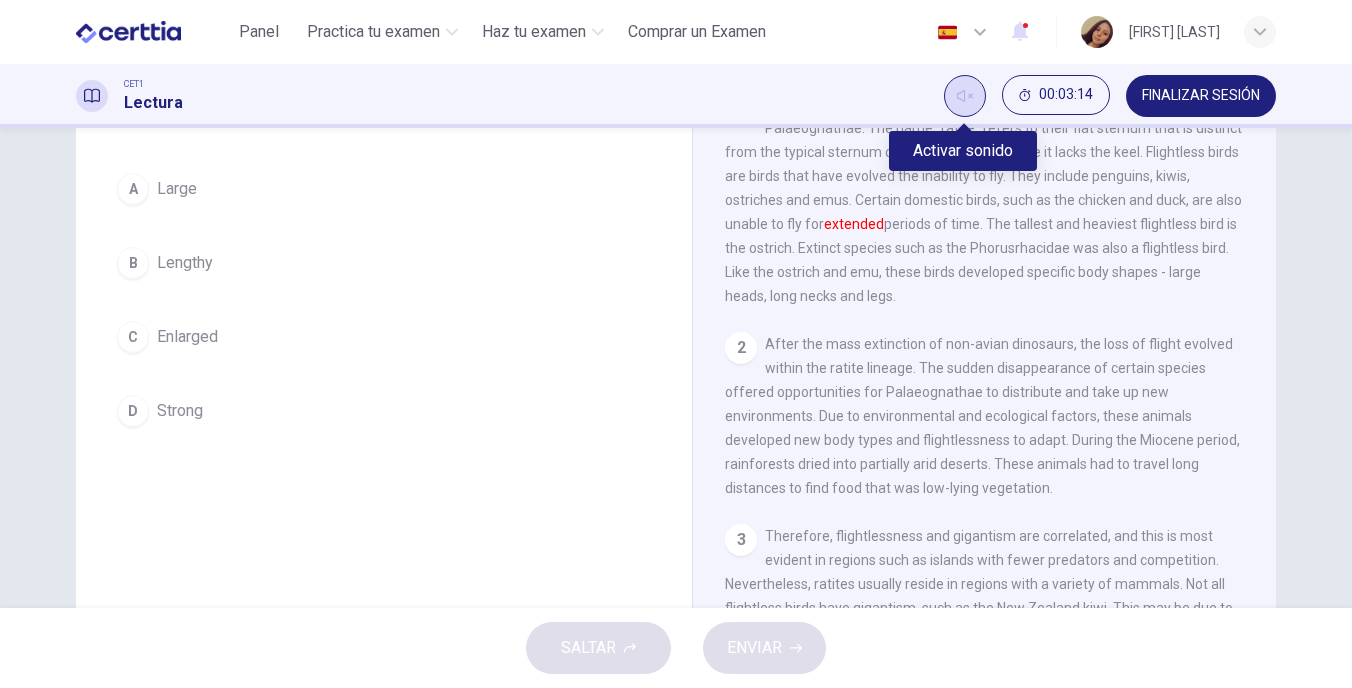 click 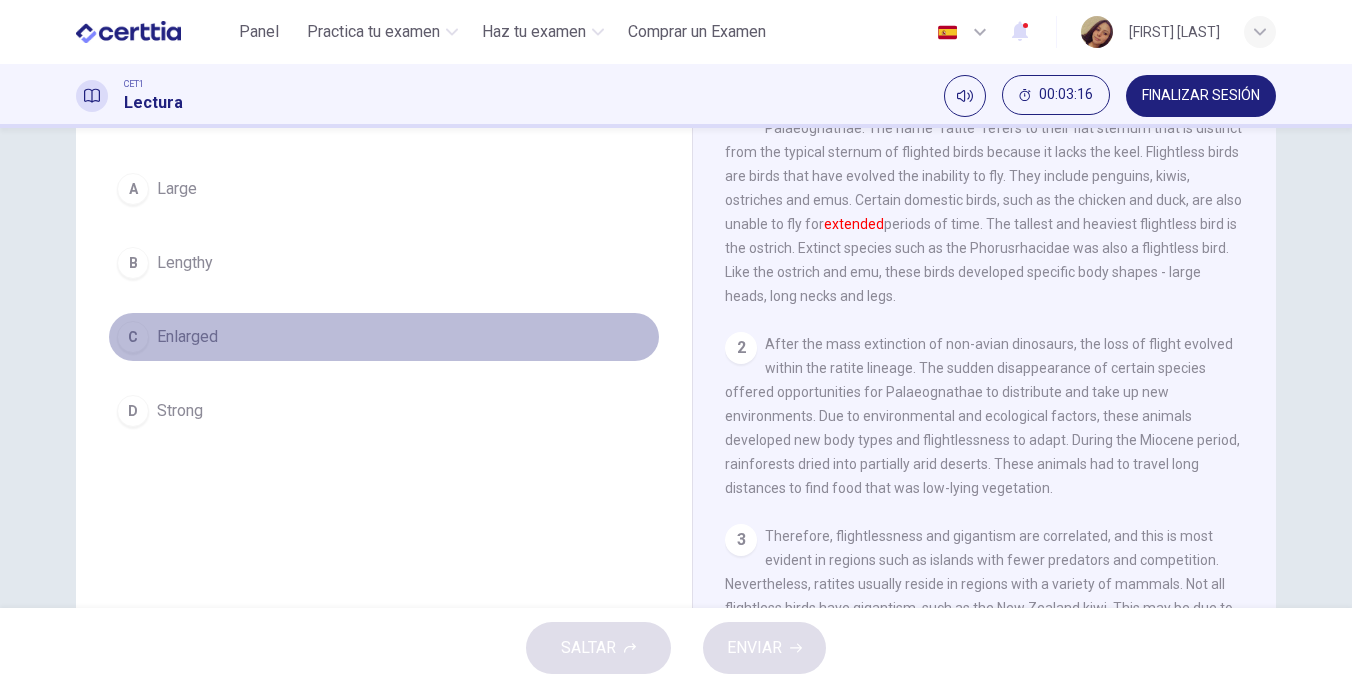 click on "Enlarged" at bounding box center (187, 337) 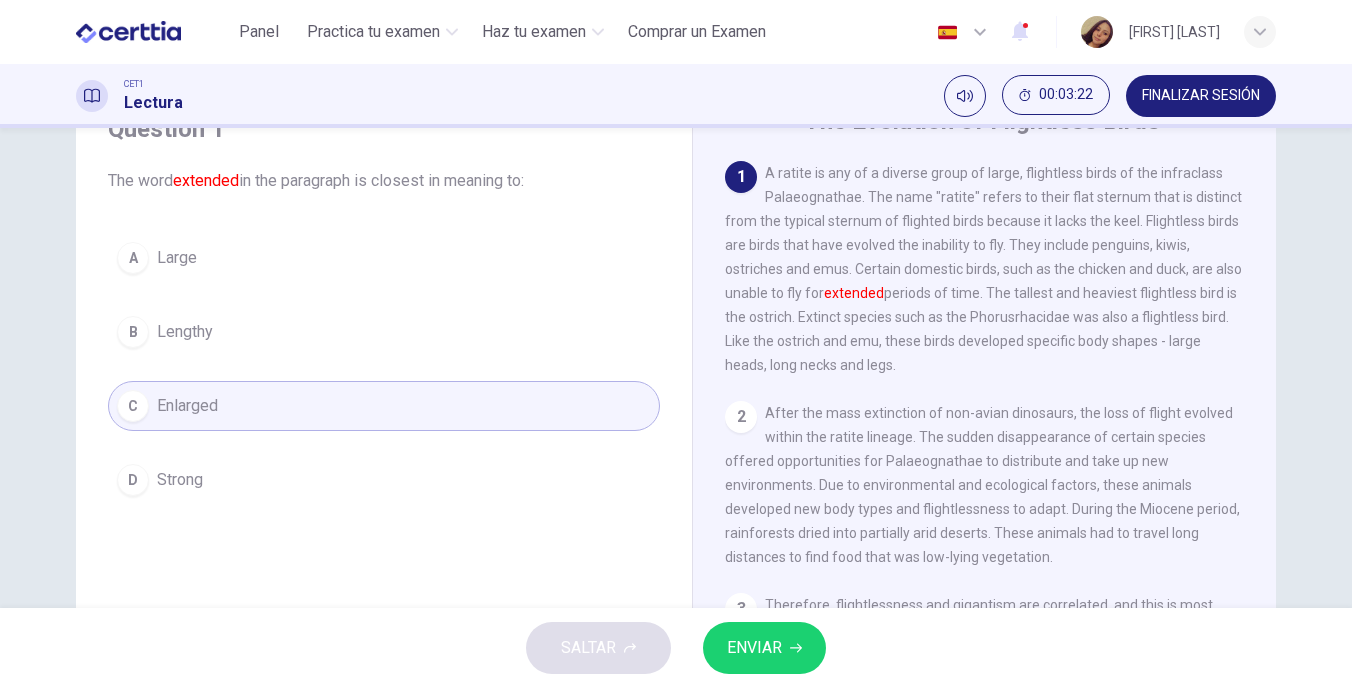 scroll, scrollTop: 71, scrollLeft: 0, axis: vertical 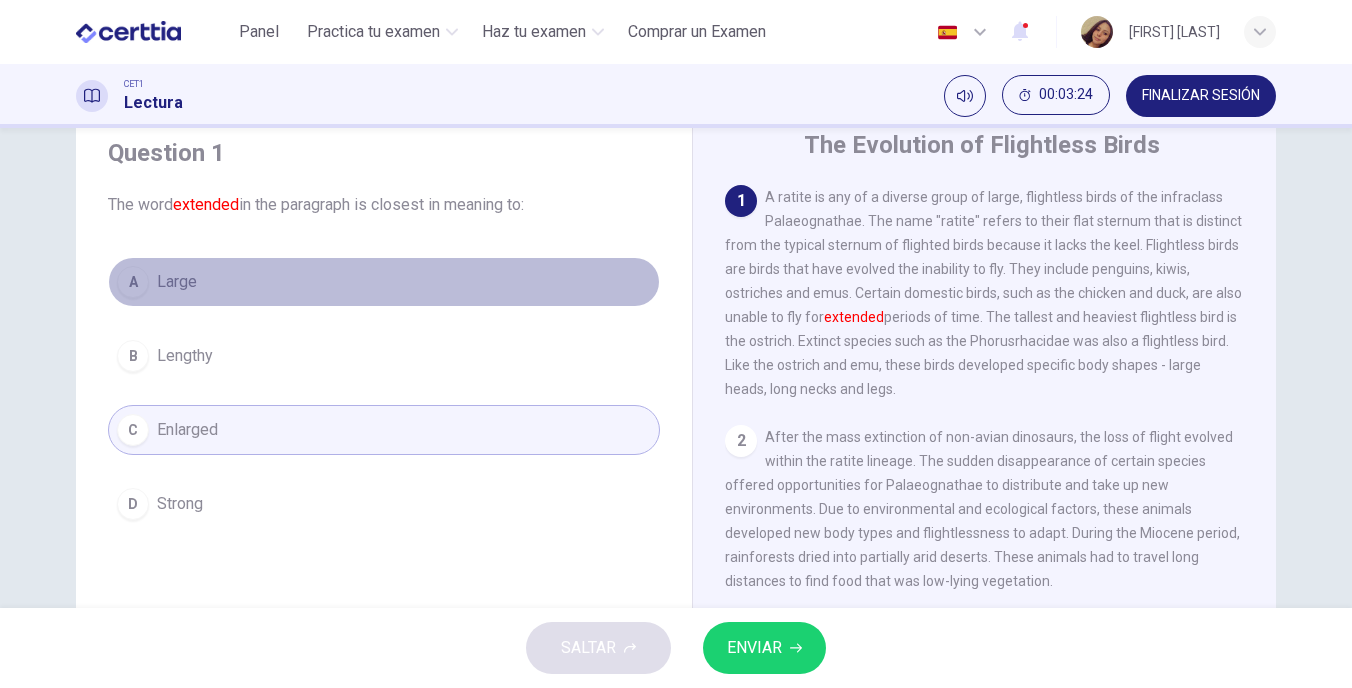 click on "A Large" at bounding box center [384, 282] 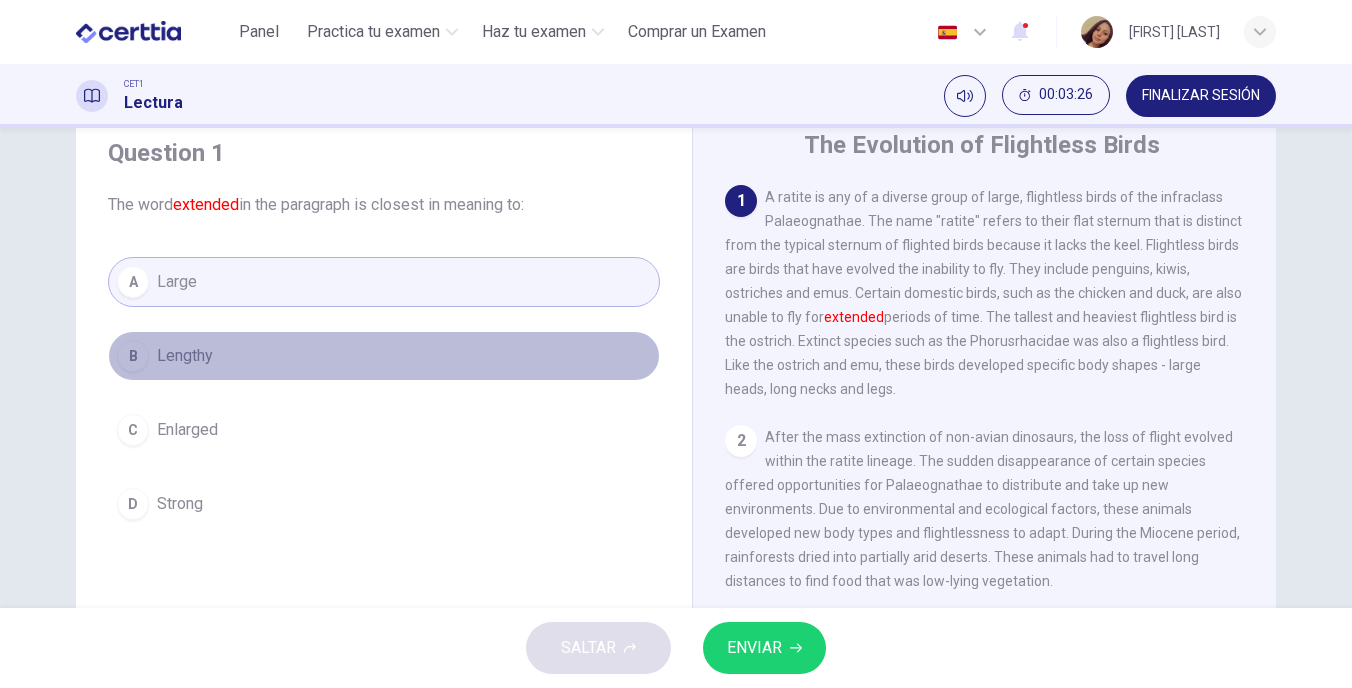 click on "B Lengthy" at bounding box center (384, 356) 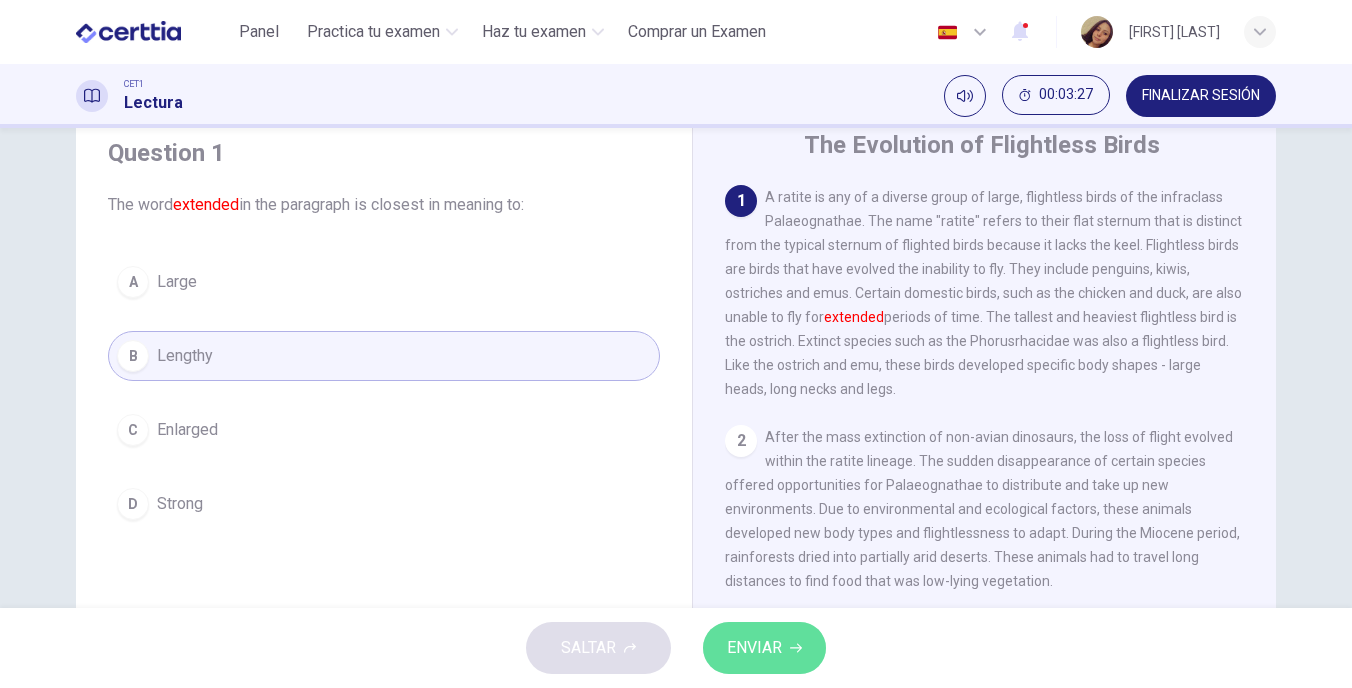 click on "ENVIAR" at bounding box center [754, 648] 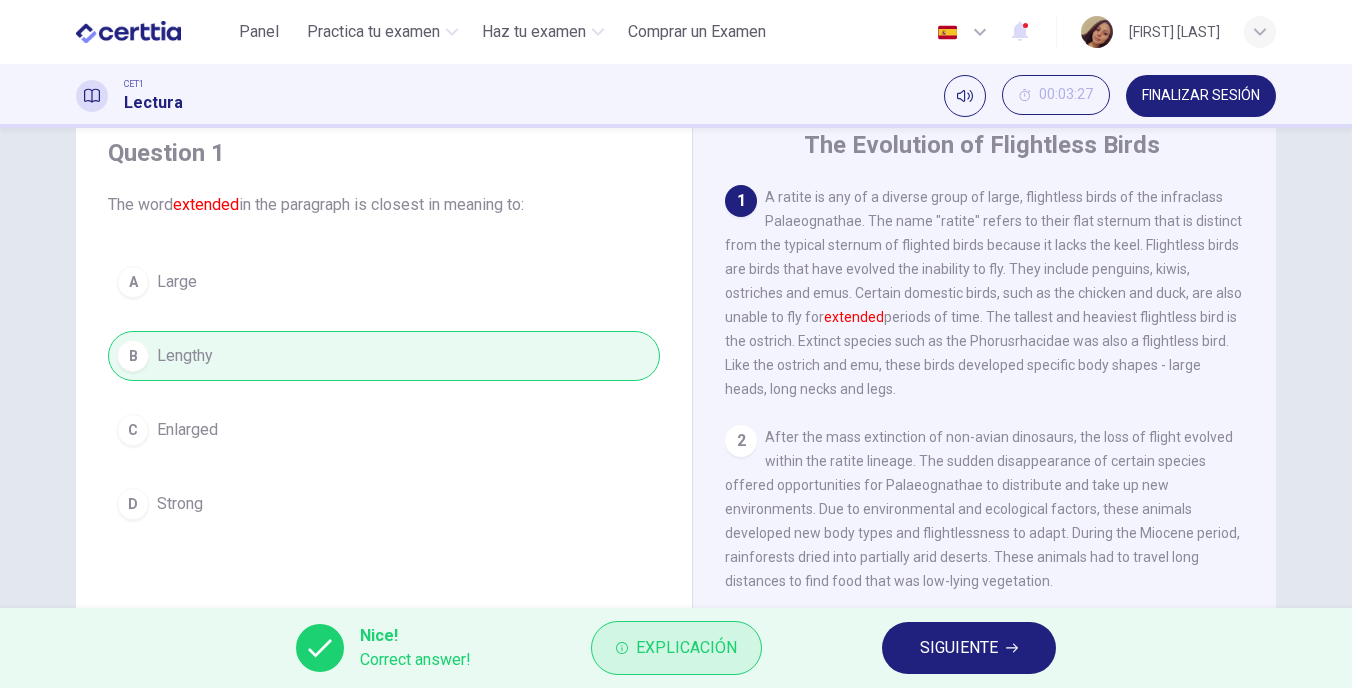 click on "Explicación" at bounding box center [686, 648] 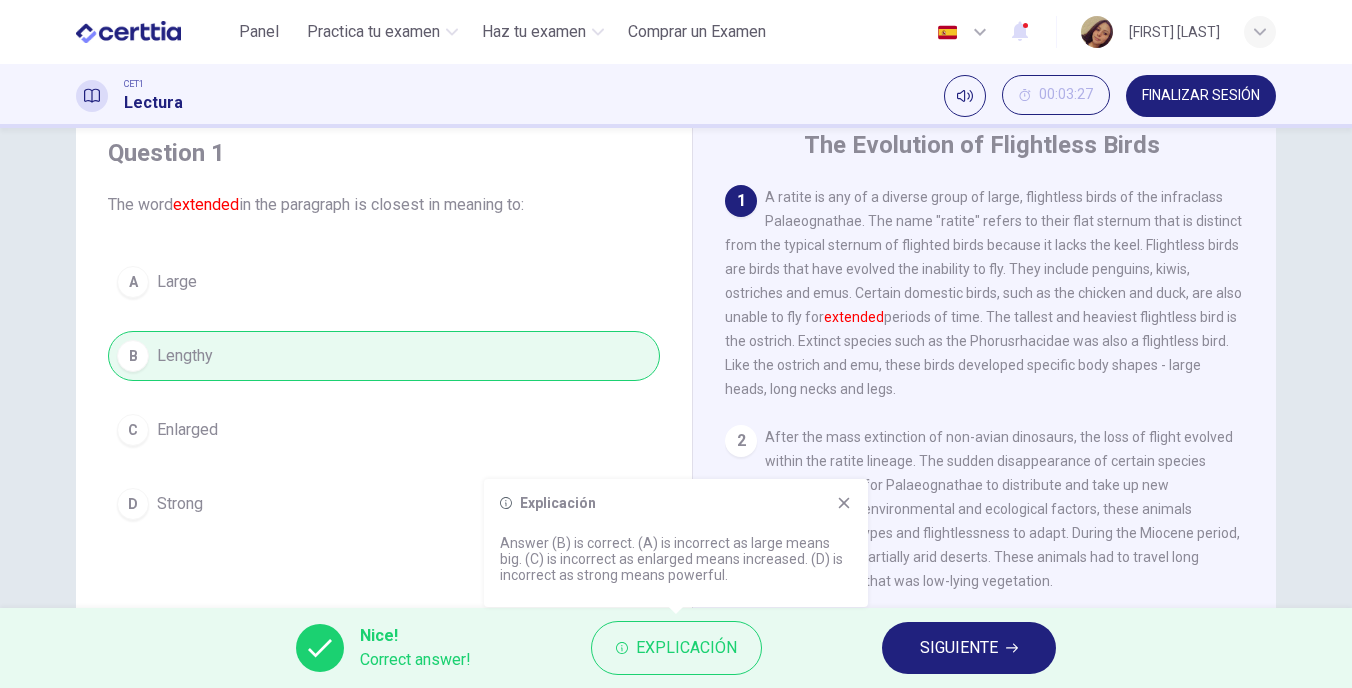 click 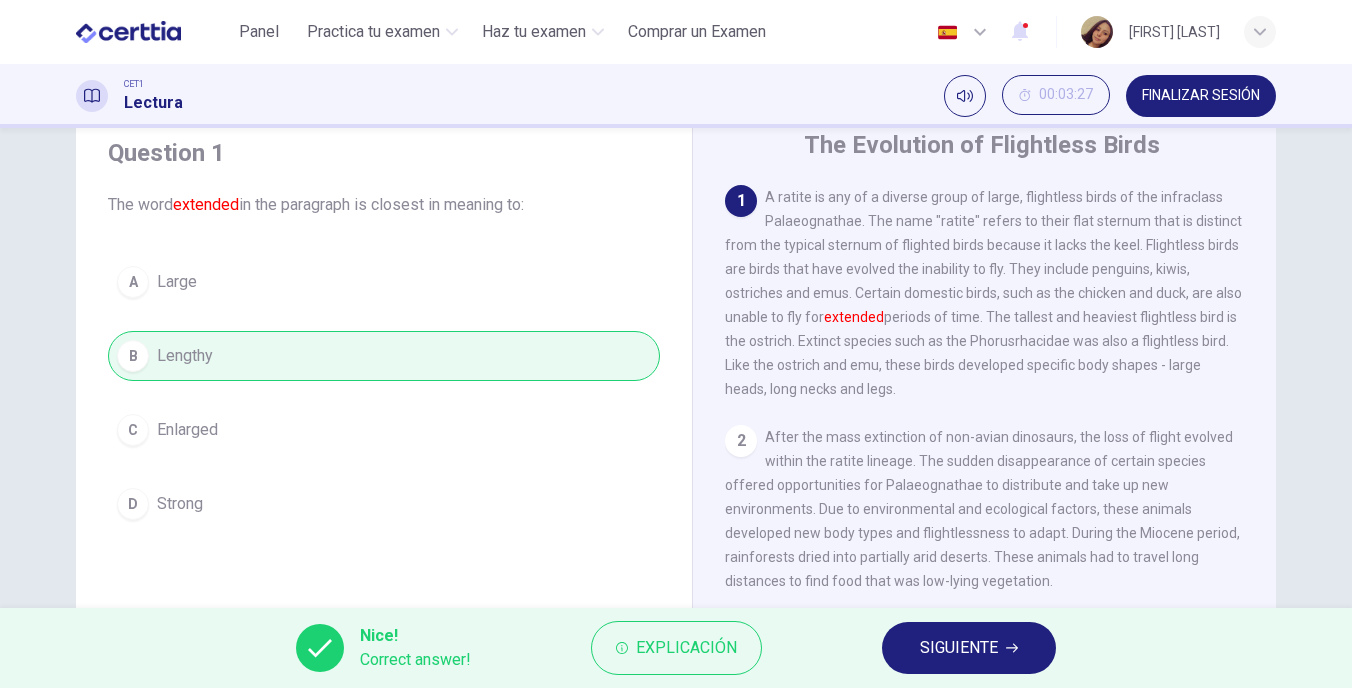 click on "SIGUIENTE" at bounding box center [959, 648] 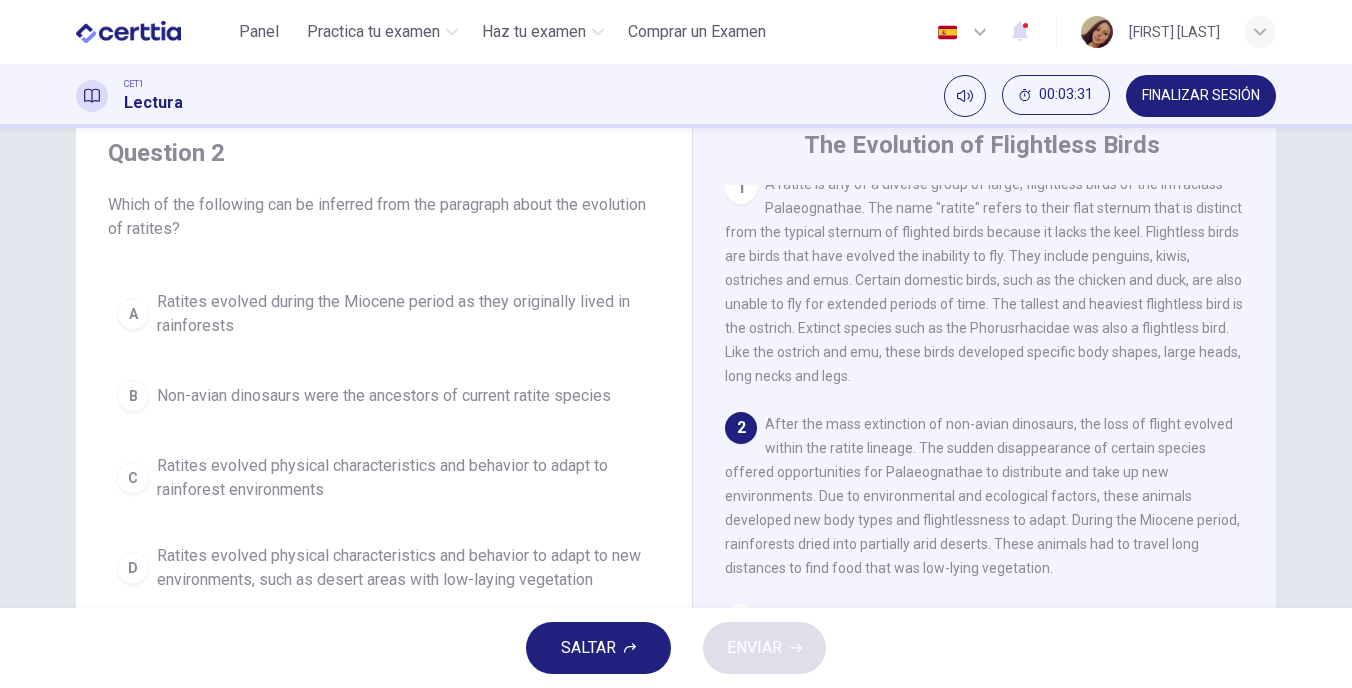 scroll, scrollTop: 0, scrollLeft: 0, axis: both 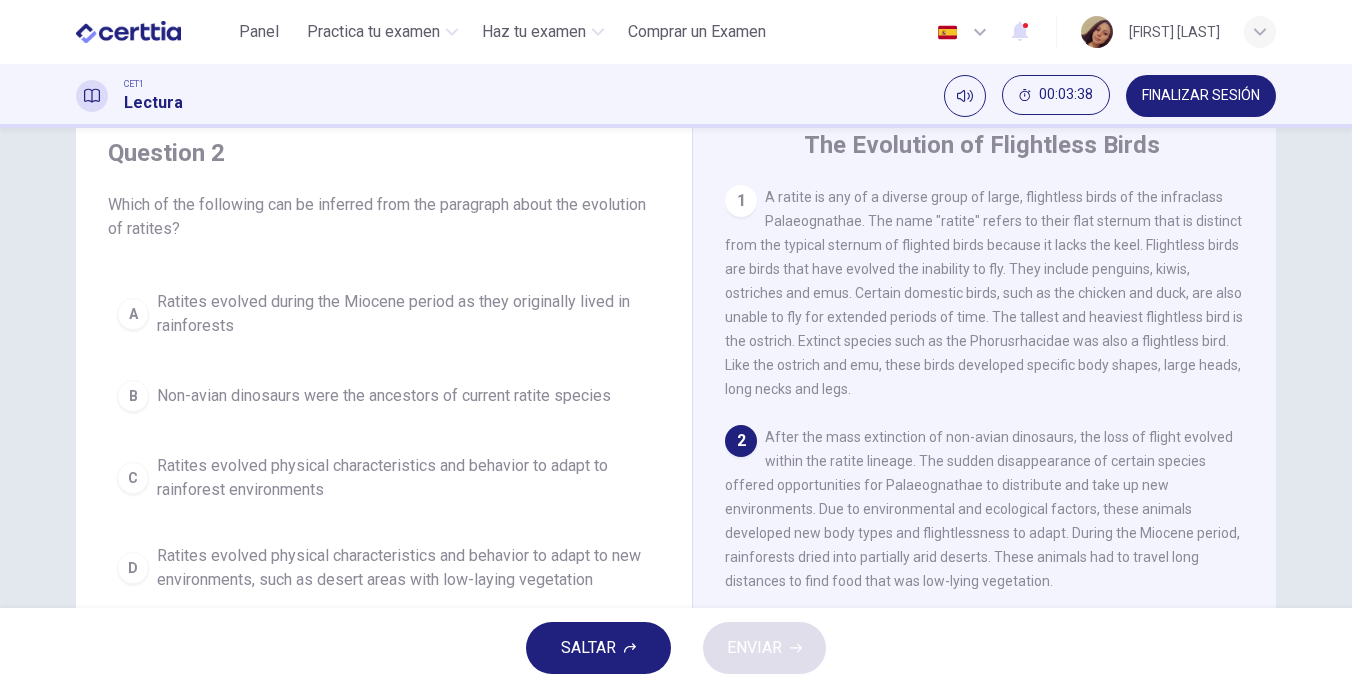 drag, startPoint x: 1265, startPoint y: 316, endPoint x: 1265, endPoint y: 327, distance: 11 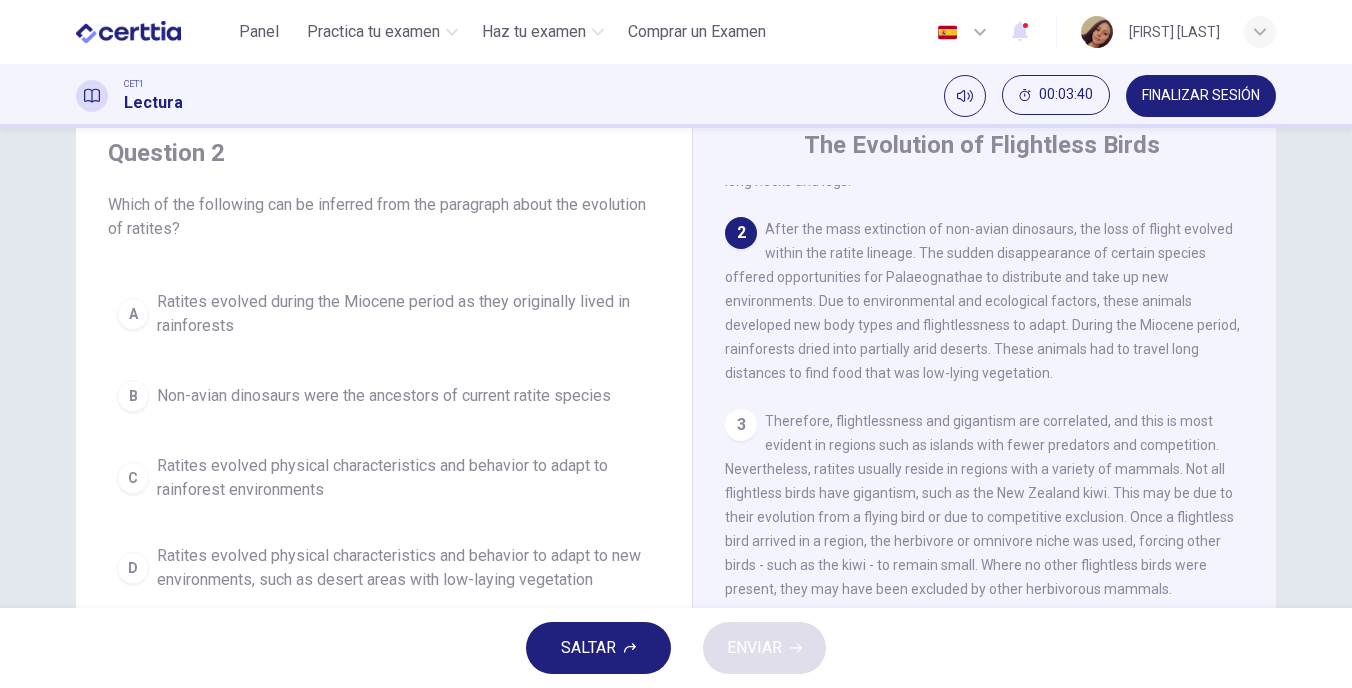 scroll, scrollTop: 216, scrollLeft: 0, axis: vertical 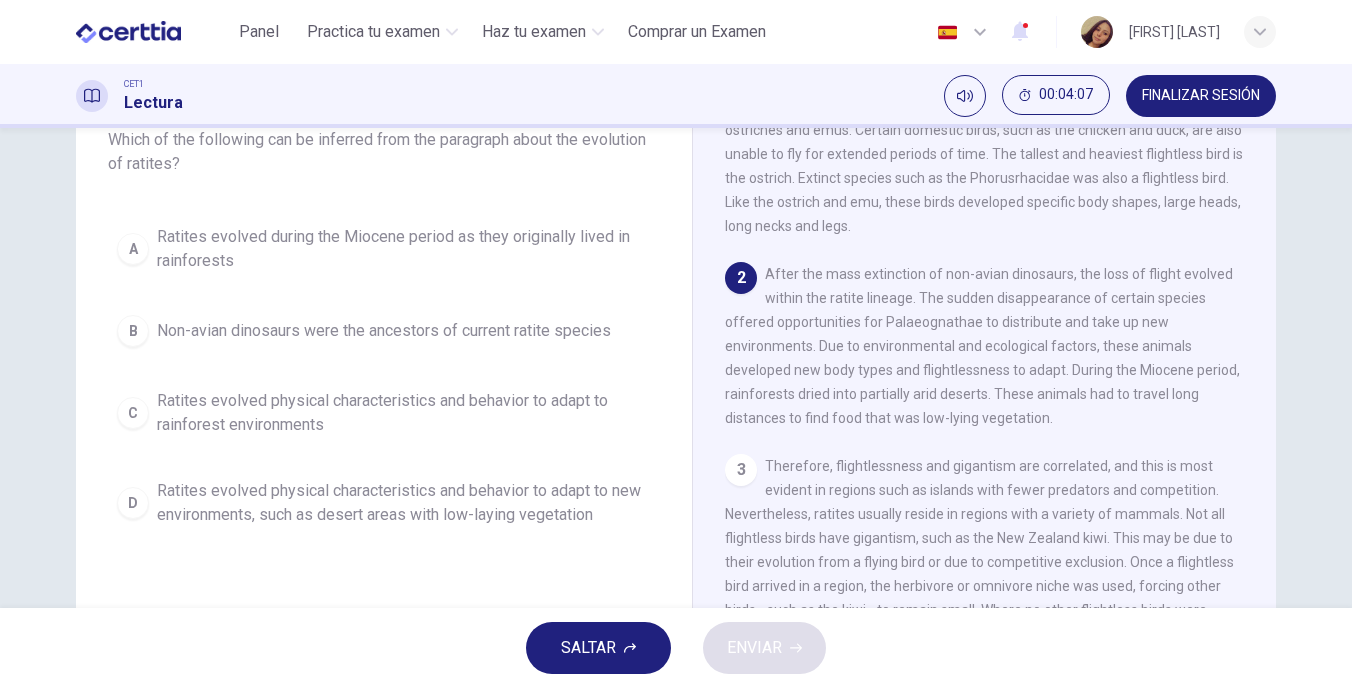 click on "Non-avian dinosaurs were the ancestors of current ratite species" at bounding box center [384, 331] 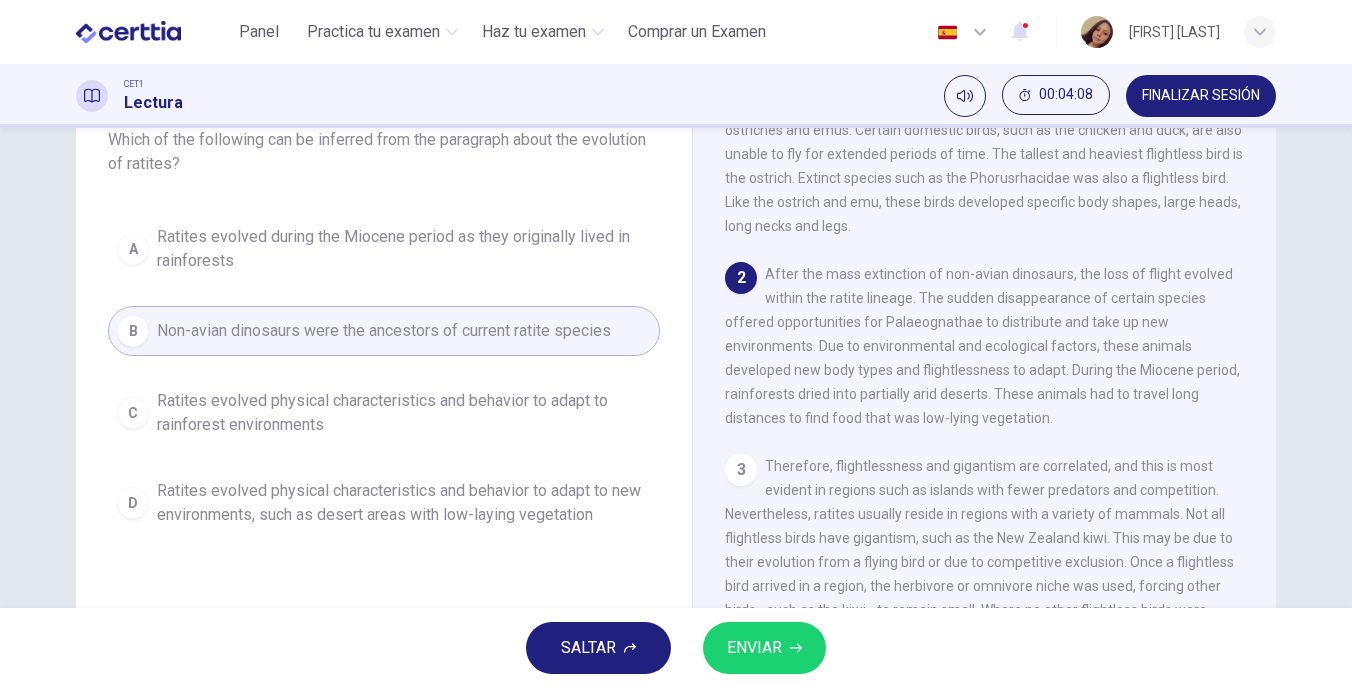 click on "ENVIAR" at bounding box center [754, 648] 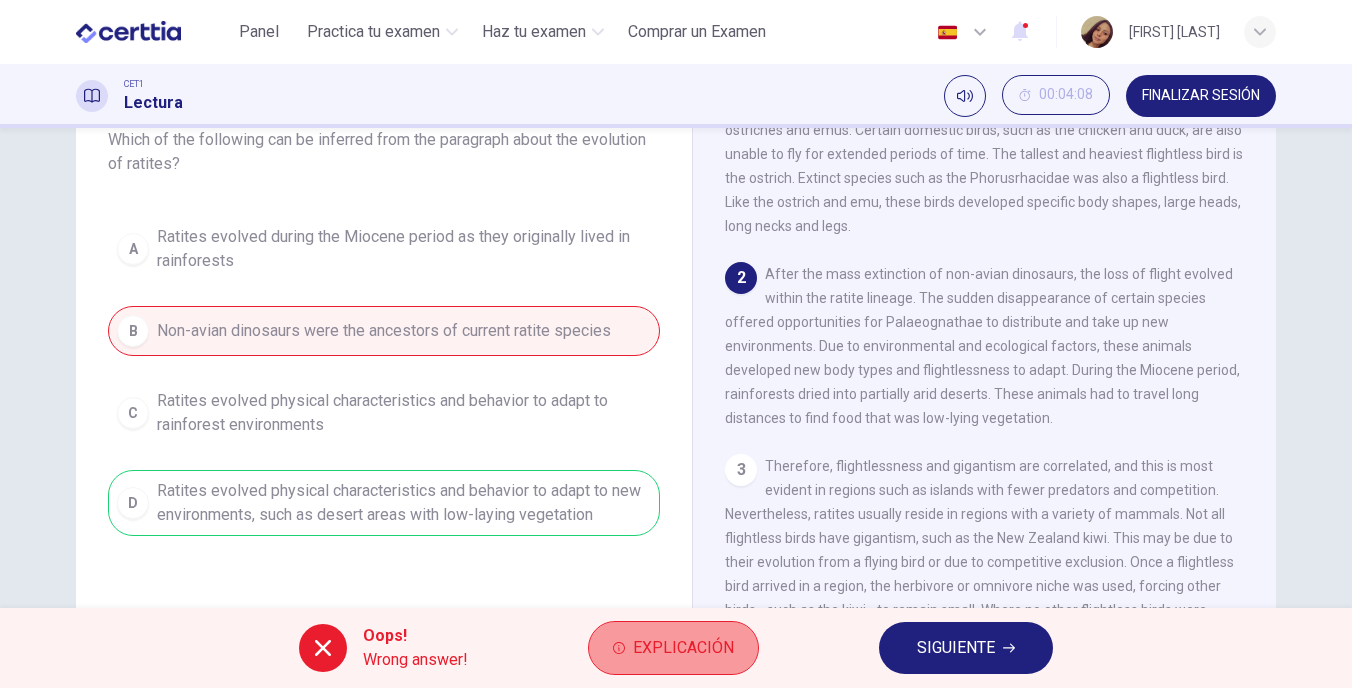 click on "Explicación" at bounding box center [683, 648] 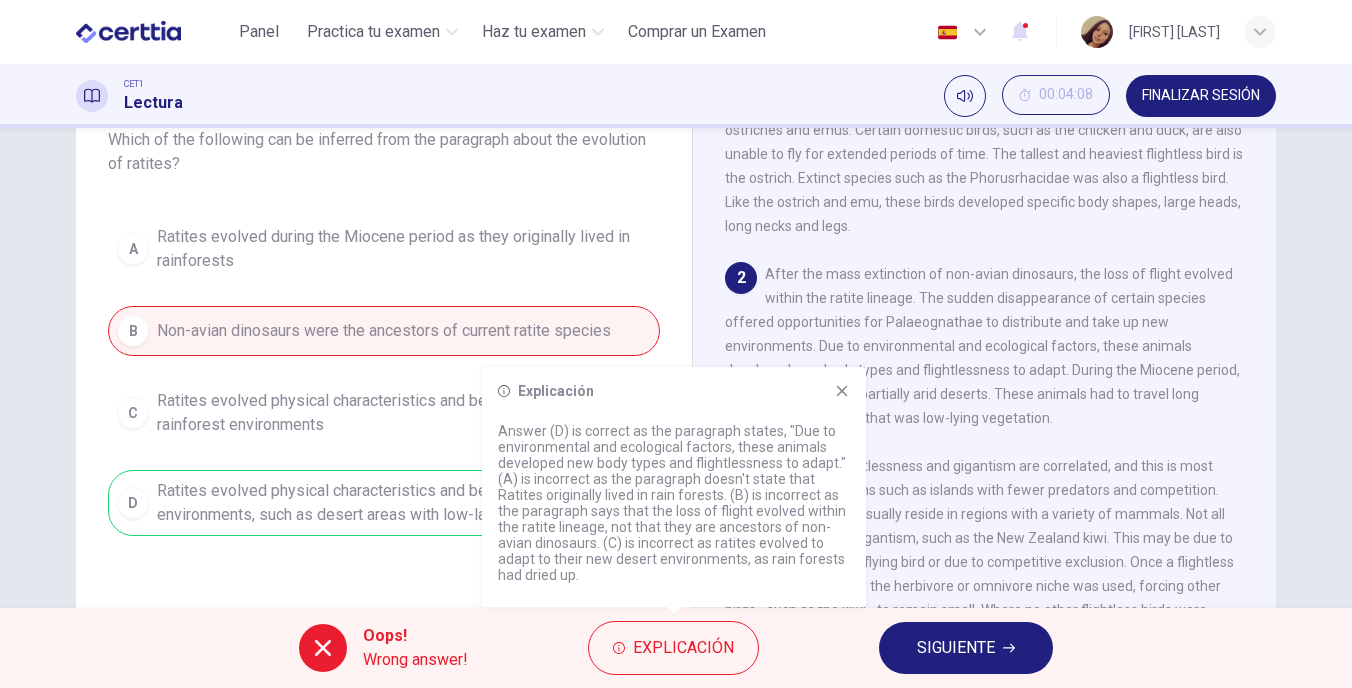 click on "Explicación" at bounding box center [674, 391] 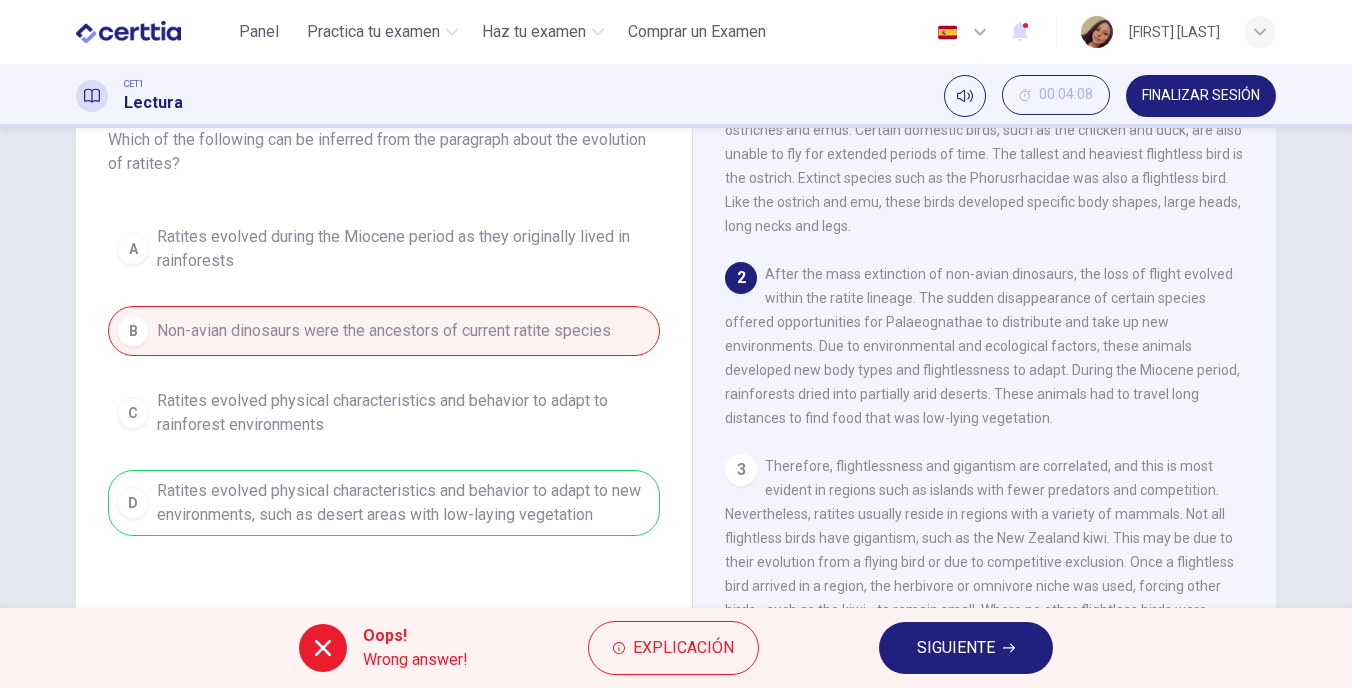 click on "SIGUIENTE" at bounding box center [956, 648] 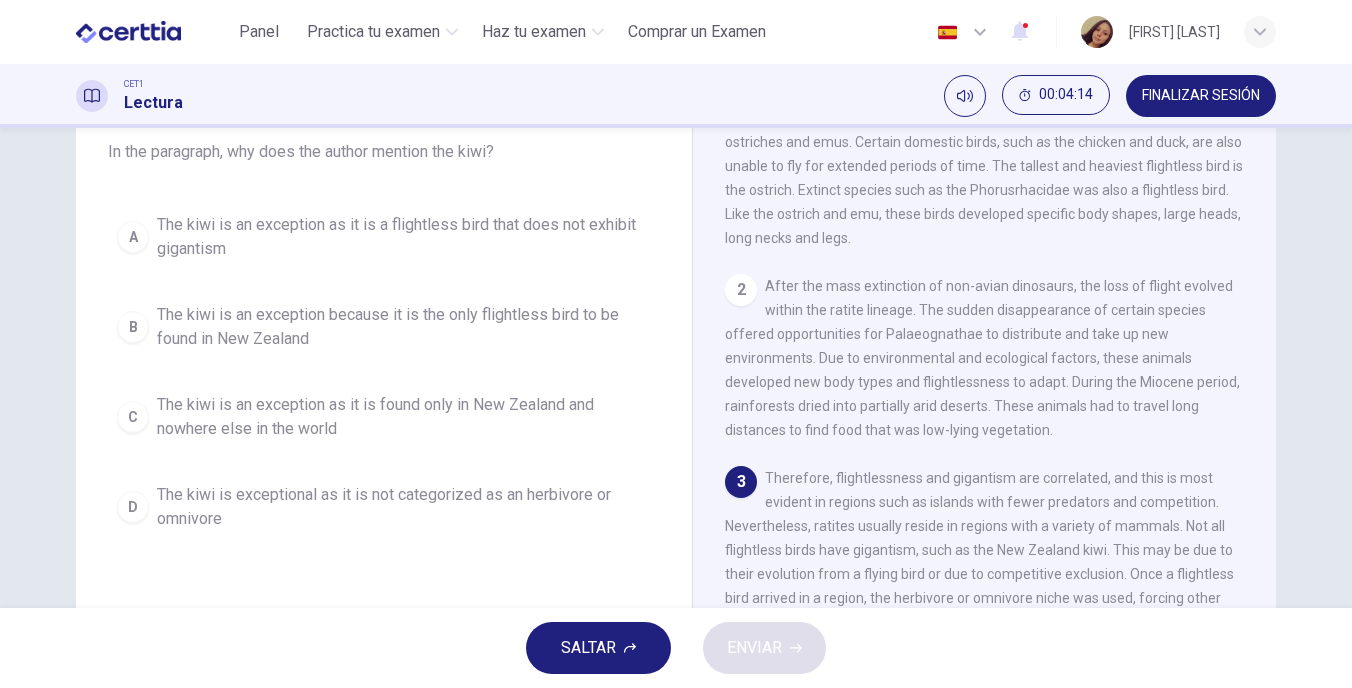 scroll, scrollTop: 128, scrollLeft: 0, axis: vertical 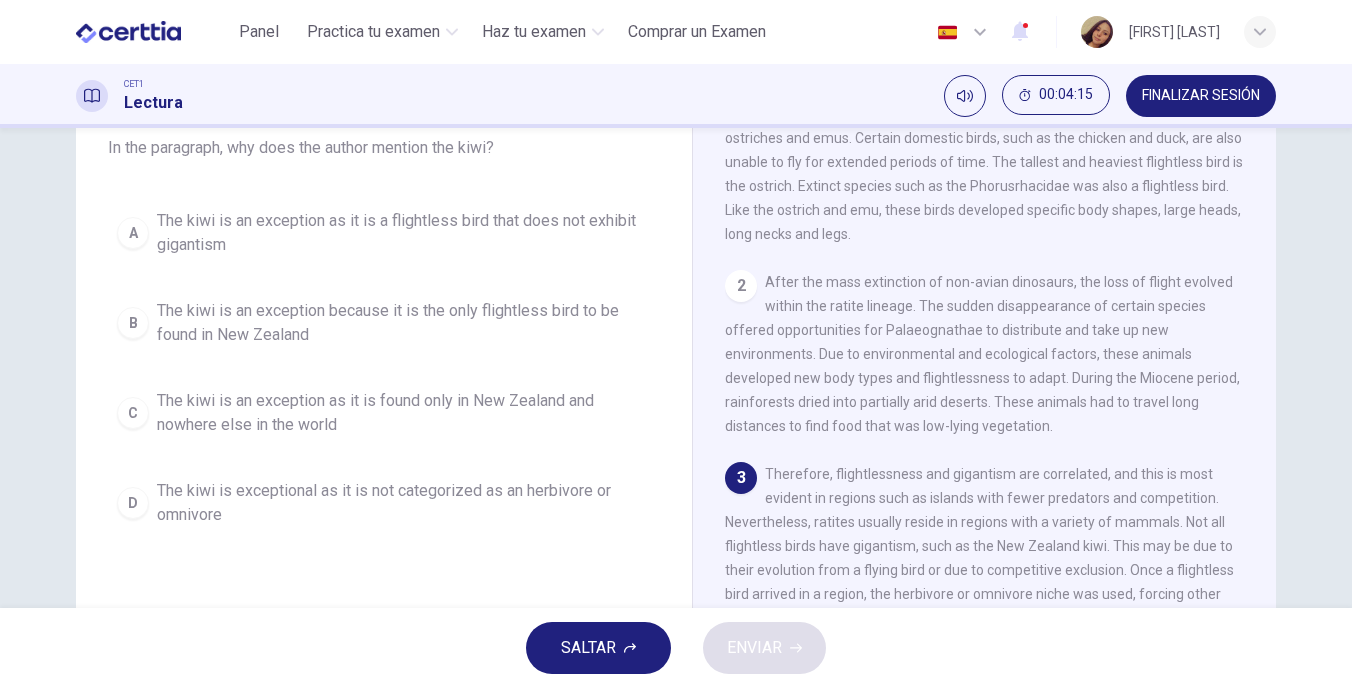 drag, startPoint x: 1266, startPoint y: 343, endPoint x: 1263, endPoint y: 370, distance: 27.166155 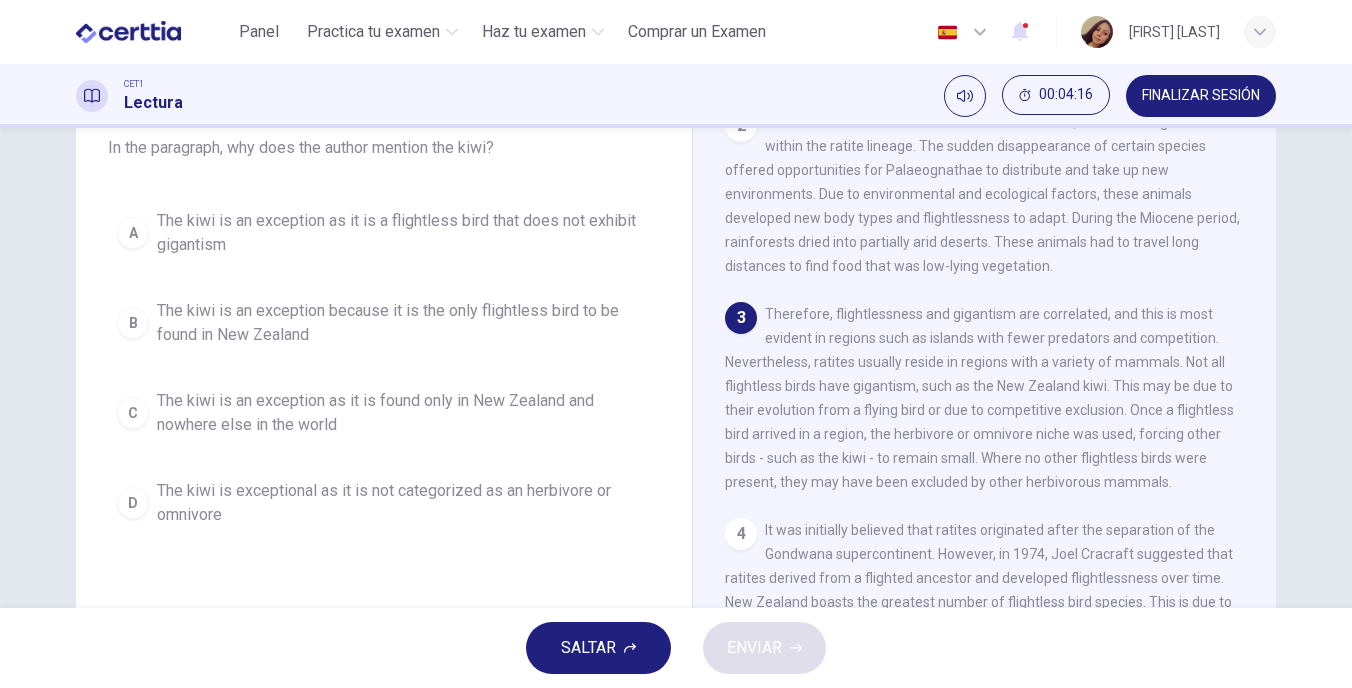 scroll, scrollTop: 272, scrollLeft: 0, axis: vertical 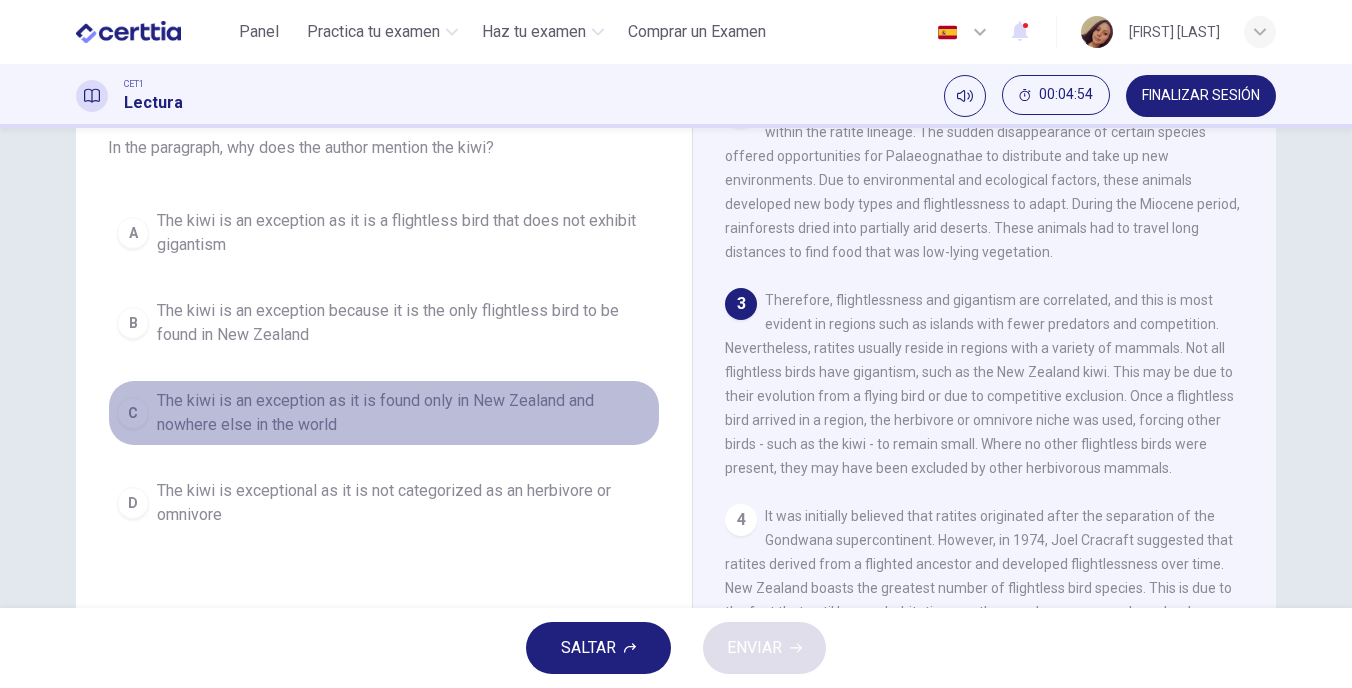 click on "The kiwi is an exception as it is found only in New Zealand and nowhere else in the world" at bounding box center (404, 413) 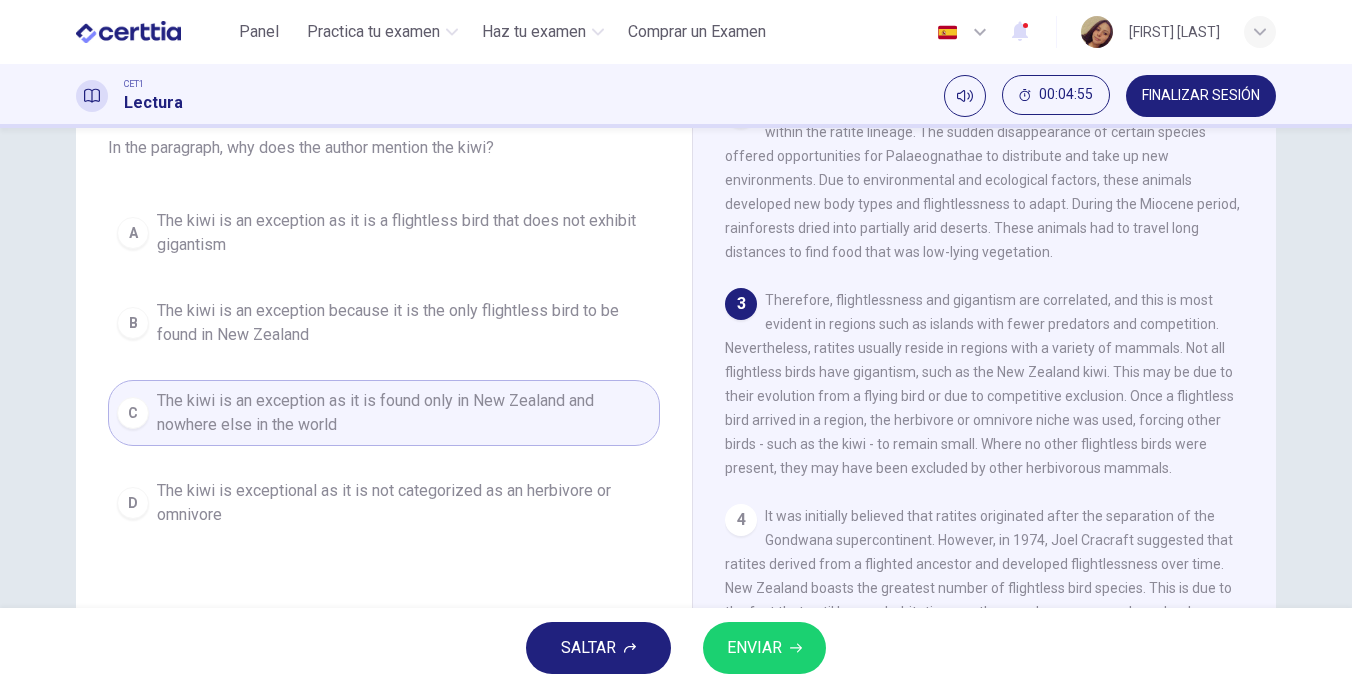 click on "ENVIAR" at bounding box center (764, 648) 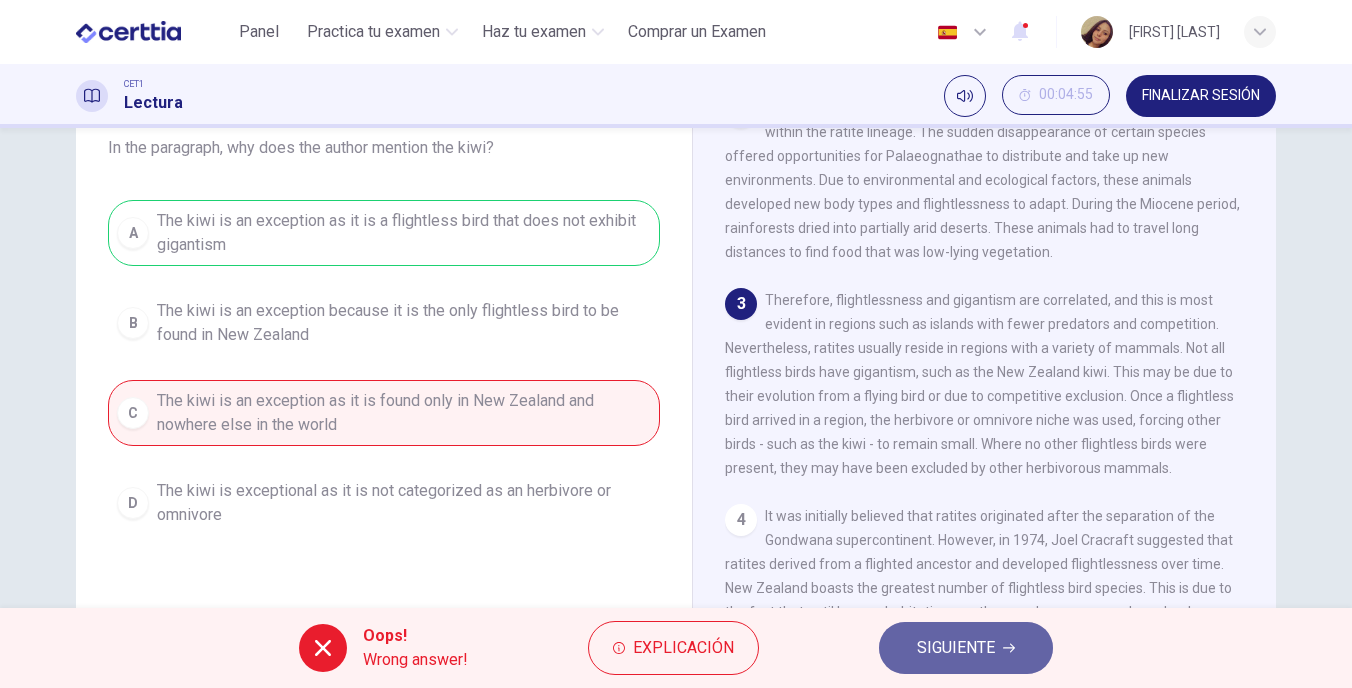 click on "SIGUIENTE" at bounding box center [956, 648] 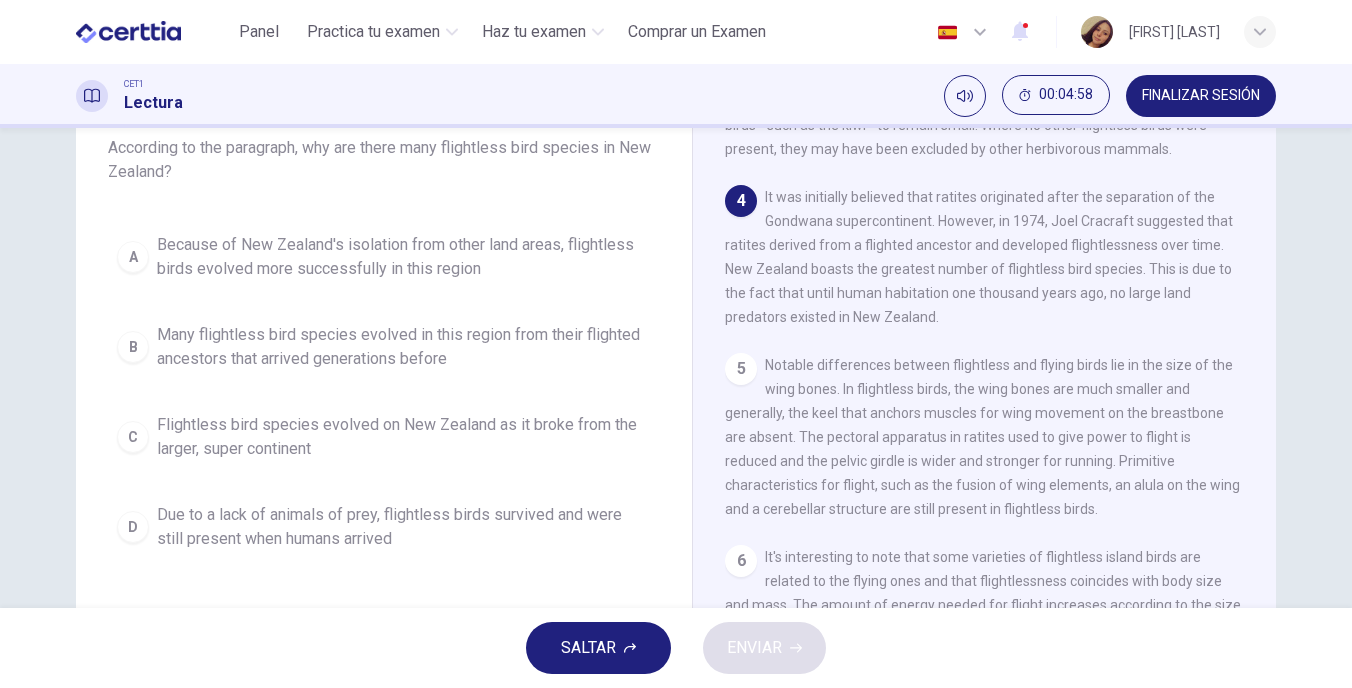scroll, scrollTop: 594, scrollLeft: 0, axis: vertical 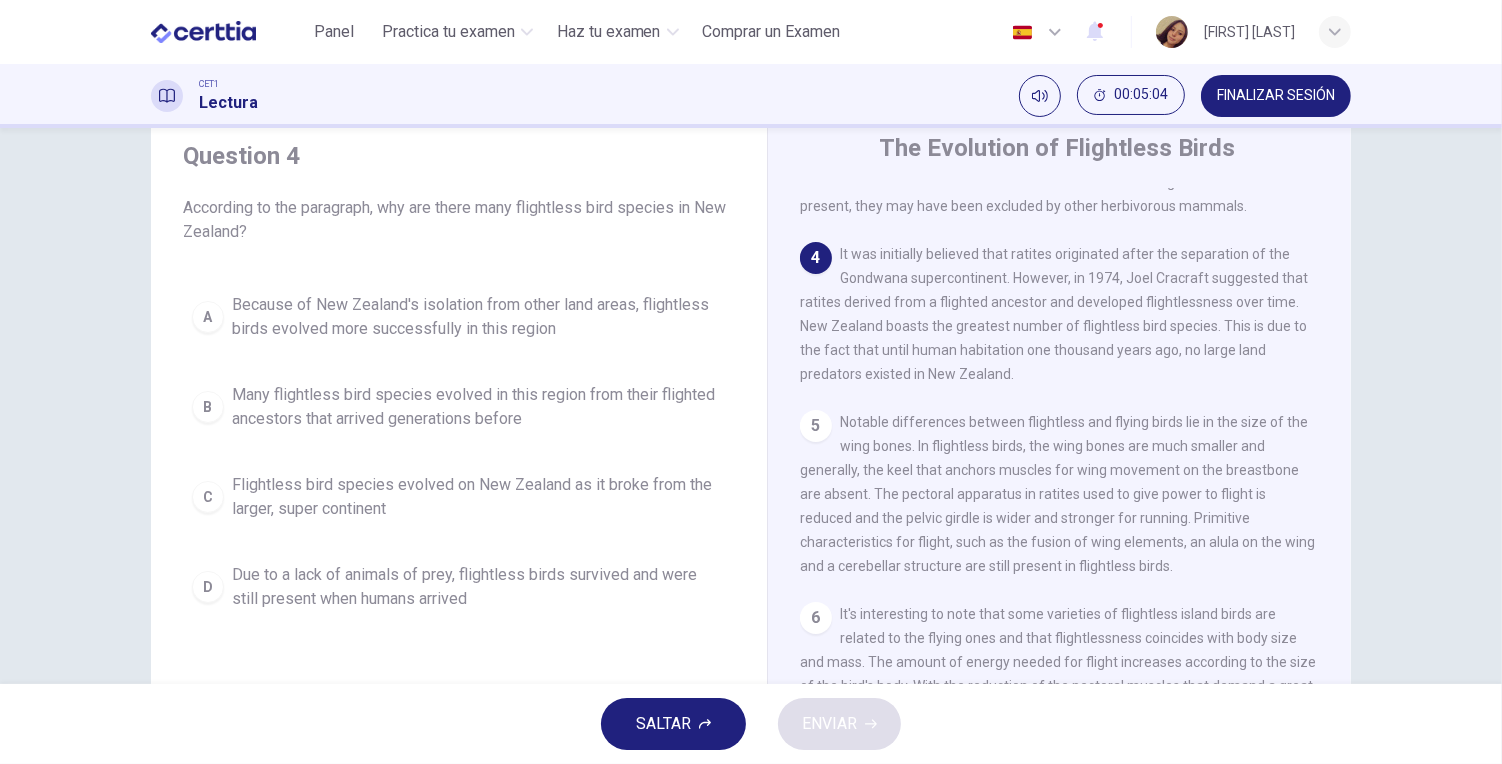 drag, startPoint x: 1286, startPoint y: 0, endPoint x: 1467, endPoint y: 285, distance: 337.61813 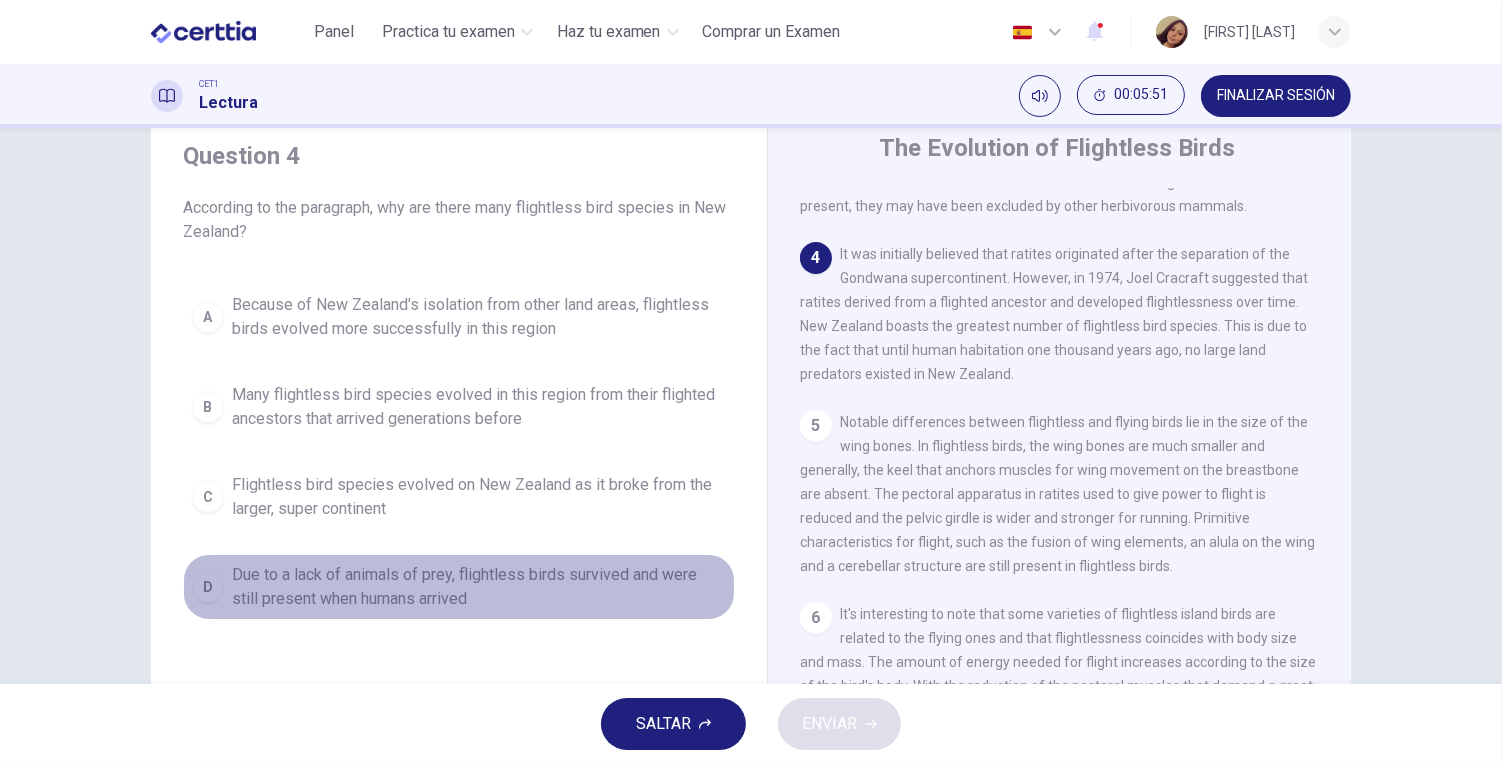 click on "Due to a lack of animals of prey, flightless birds survived and were still present when humans arrived" at bounding box center (479, 587) 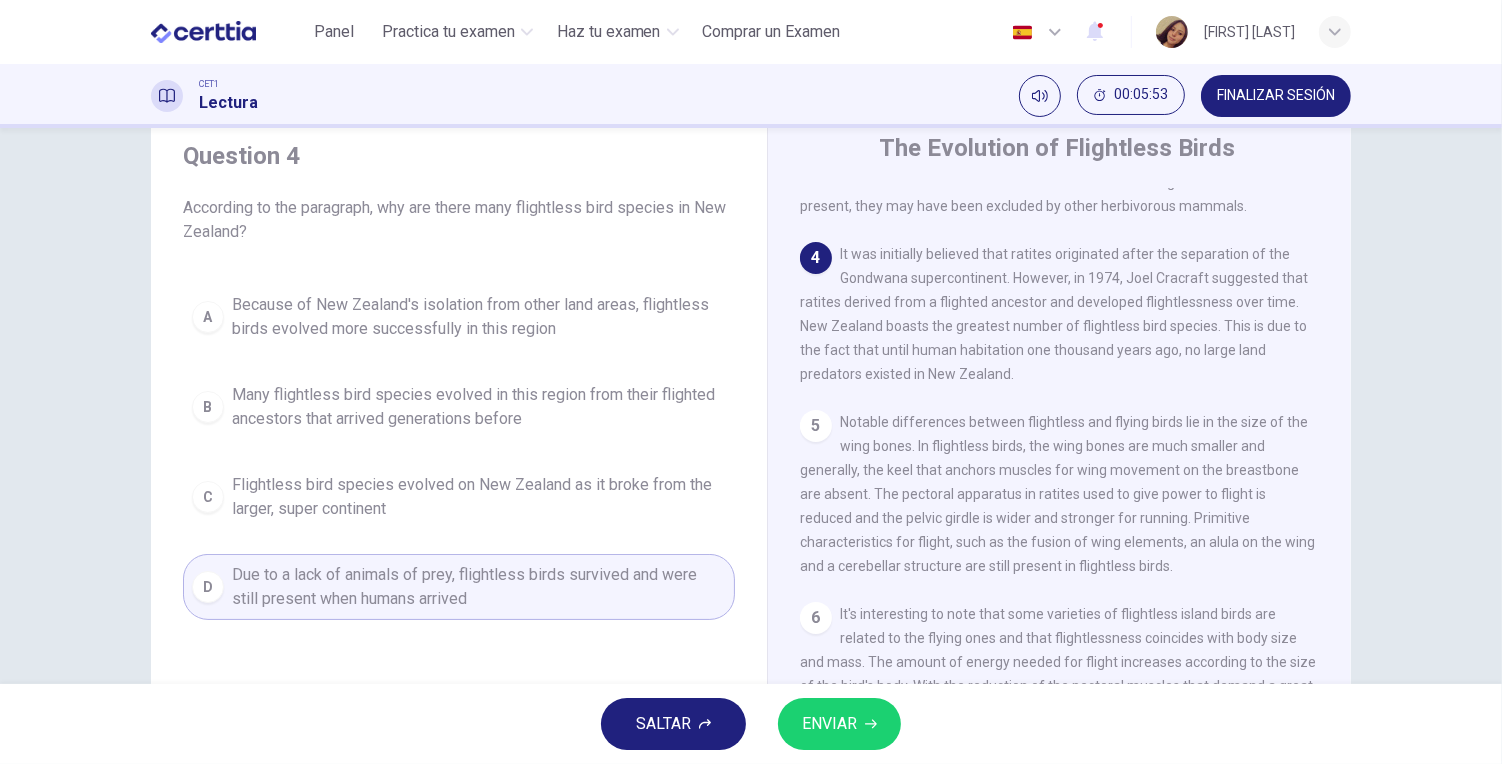 click on "ENVIAR" at bounding box center (839, 724) 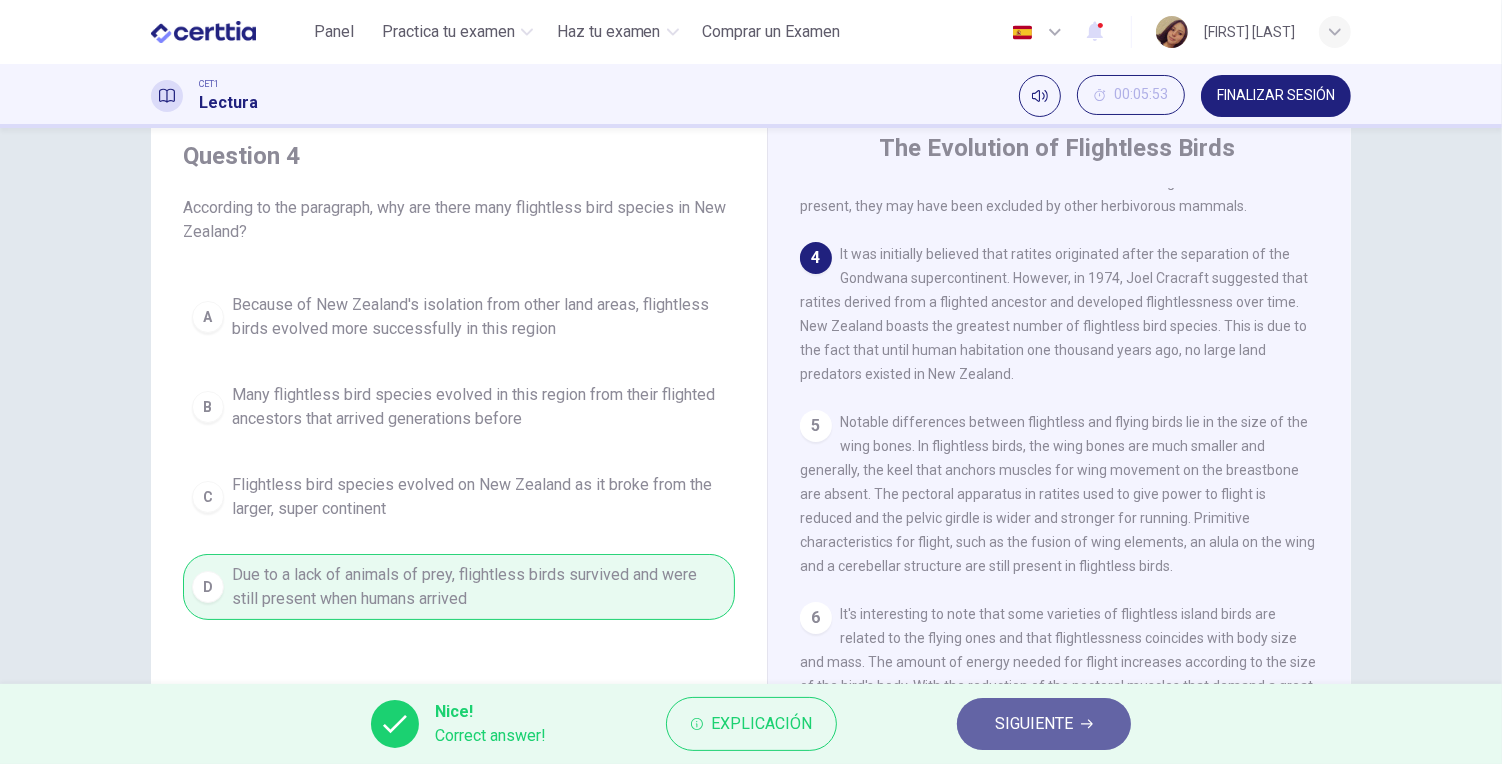 click on "SIGUIENTE" at bounding box center [1034, 724] 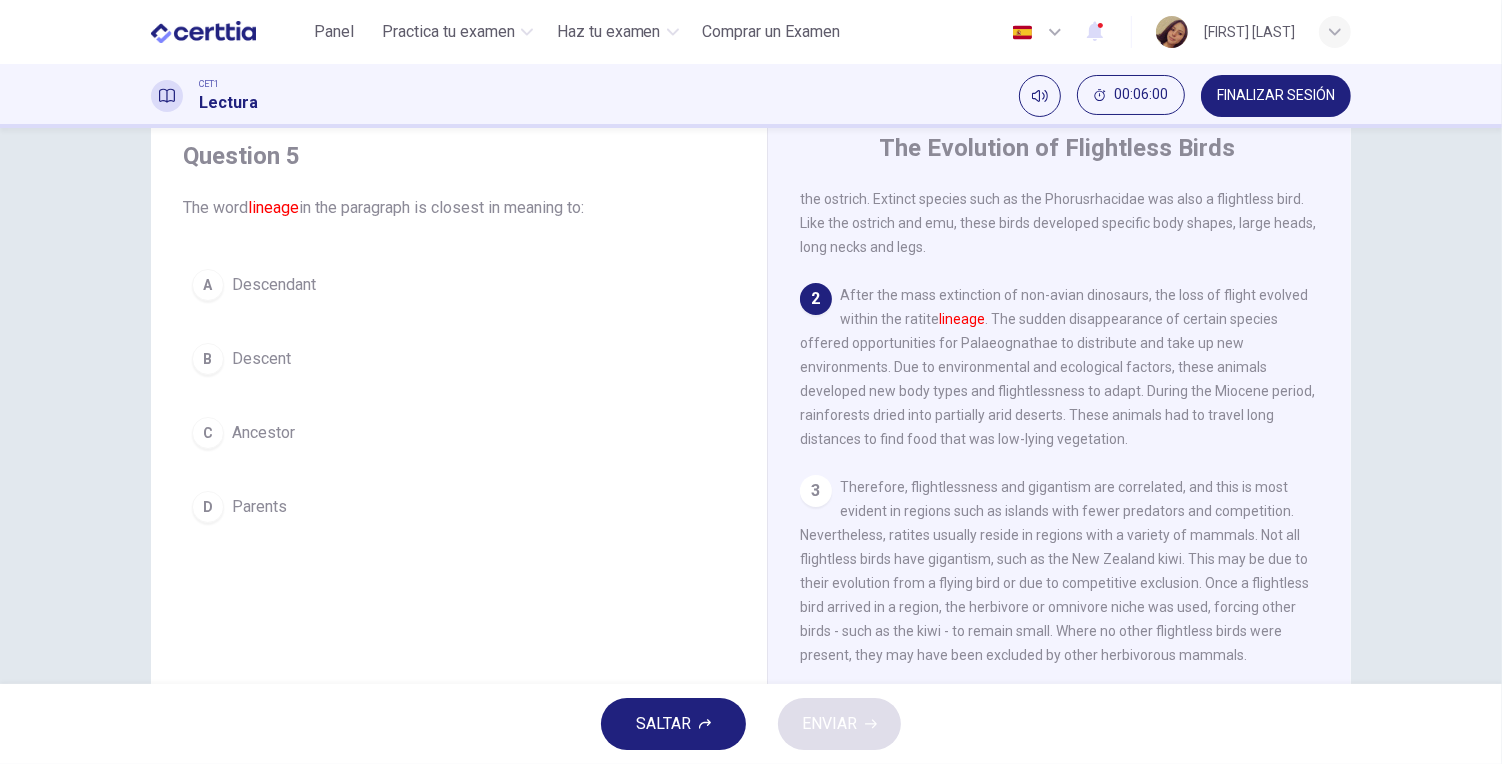 scroll, scrollTop: 126, scrollLeft: 0, axis: vertical 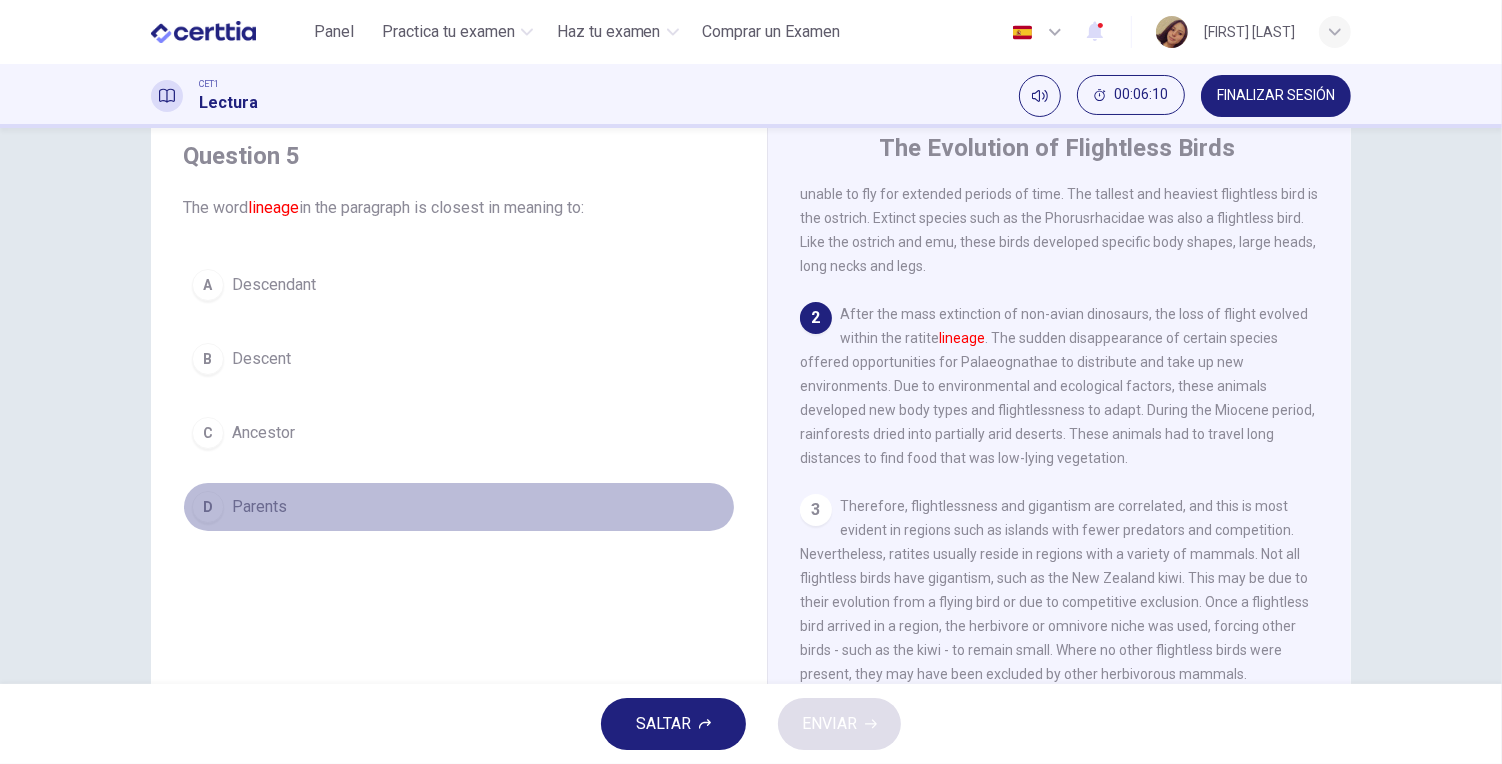click on "D Parents" at bounding box center [459, 507] 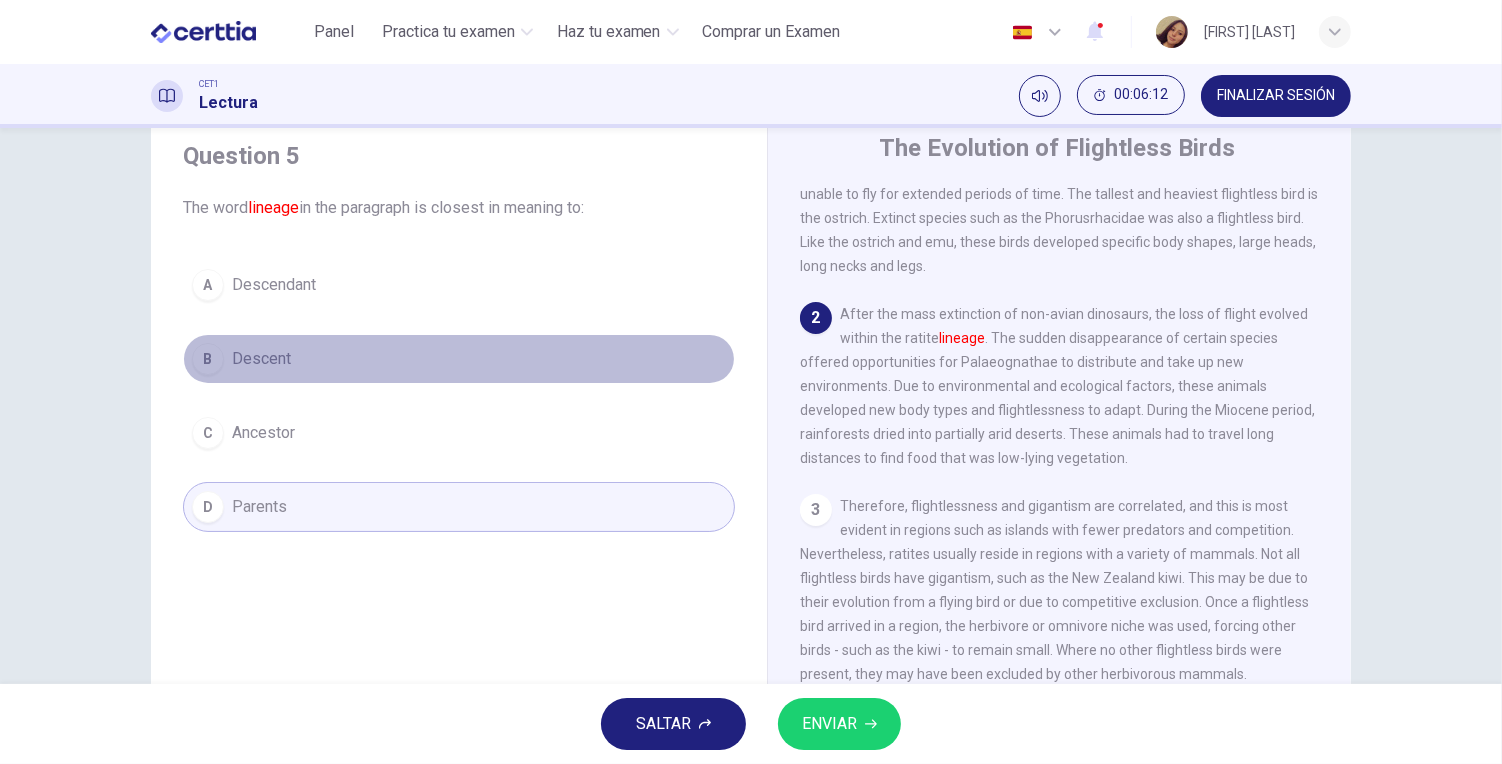 click on "B Descent" at bounding box center [459, 359] 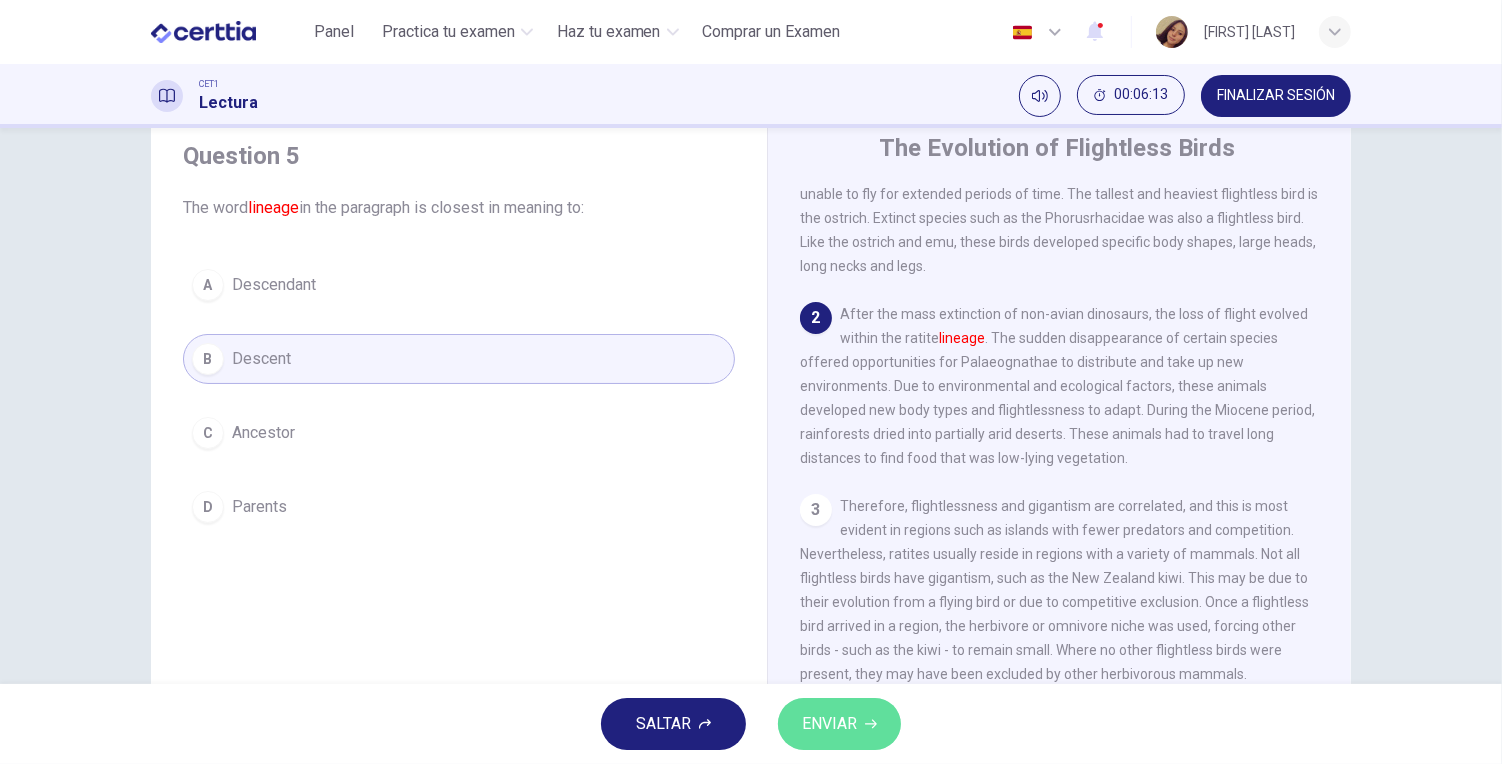 click on "ENVIAR" at bounding box center (829, 724) 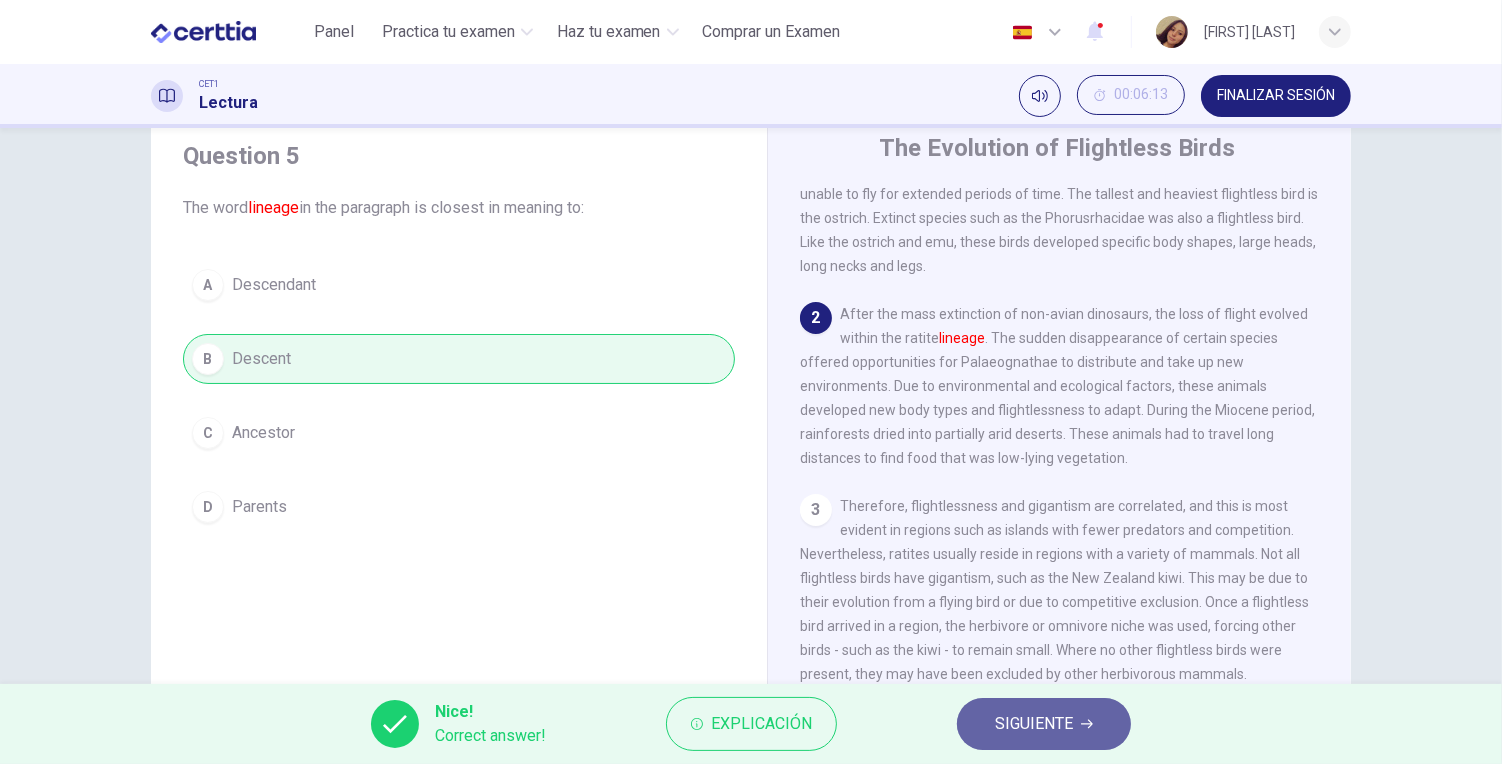 click on "SIGUIENTE" at bounding box center (1044, 724) 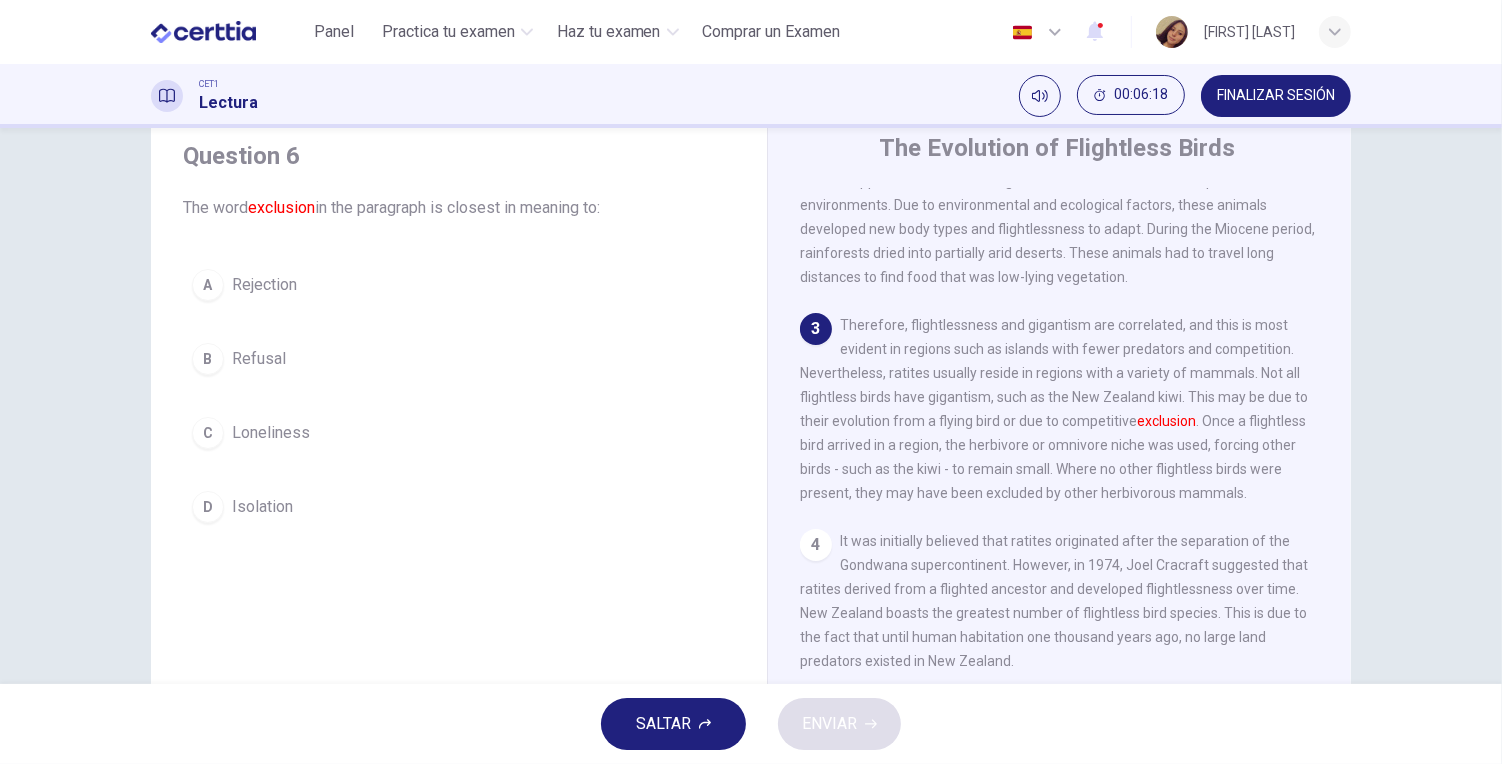 scroll, scrollTop: 337, scrollLeft: 0, axis: vertical 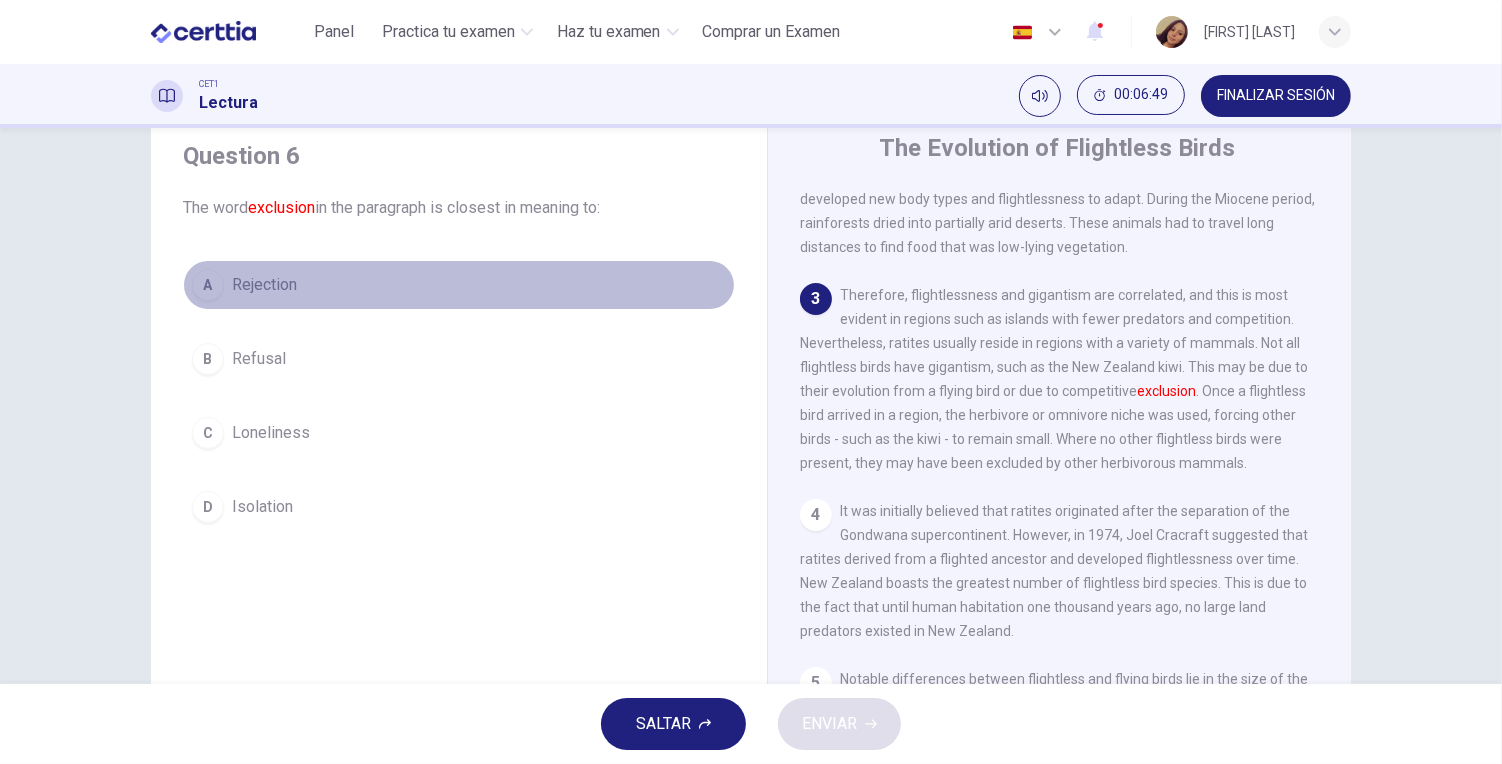 click on "A Rejection" at bounding box center [459, 285] 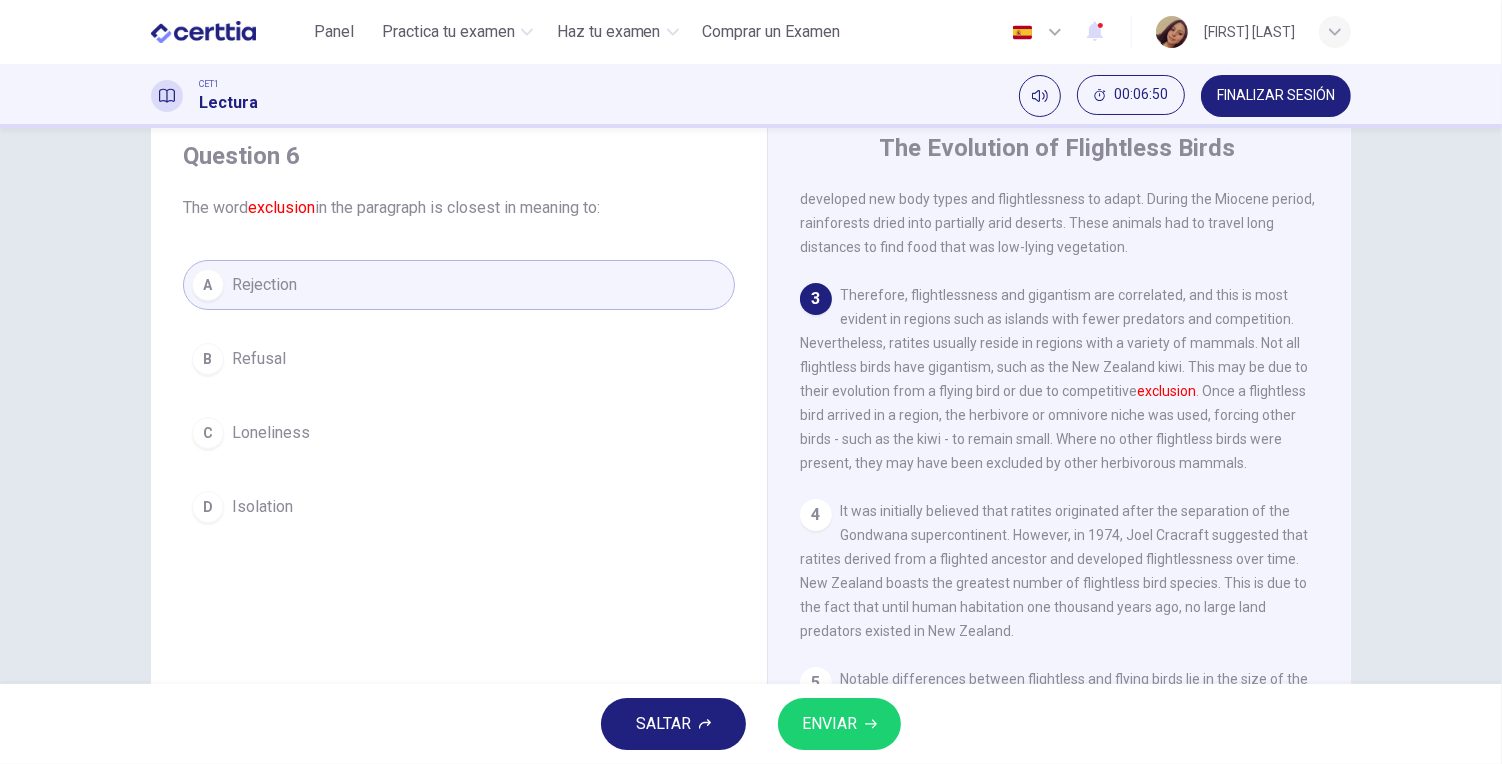 click on "ENVIAR" at bounding box center (829, 724) 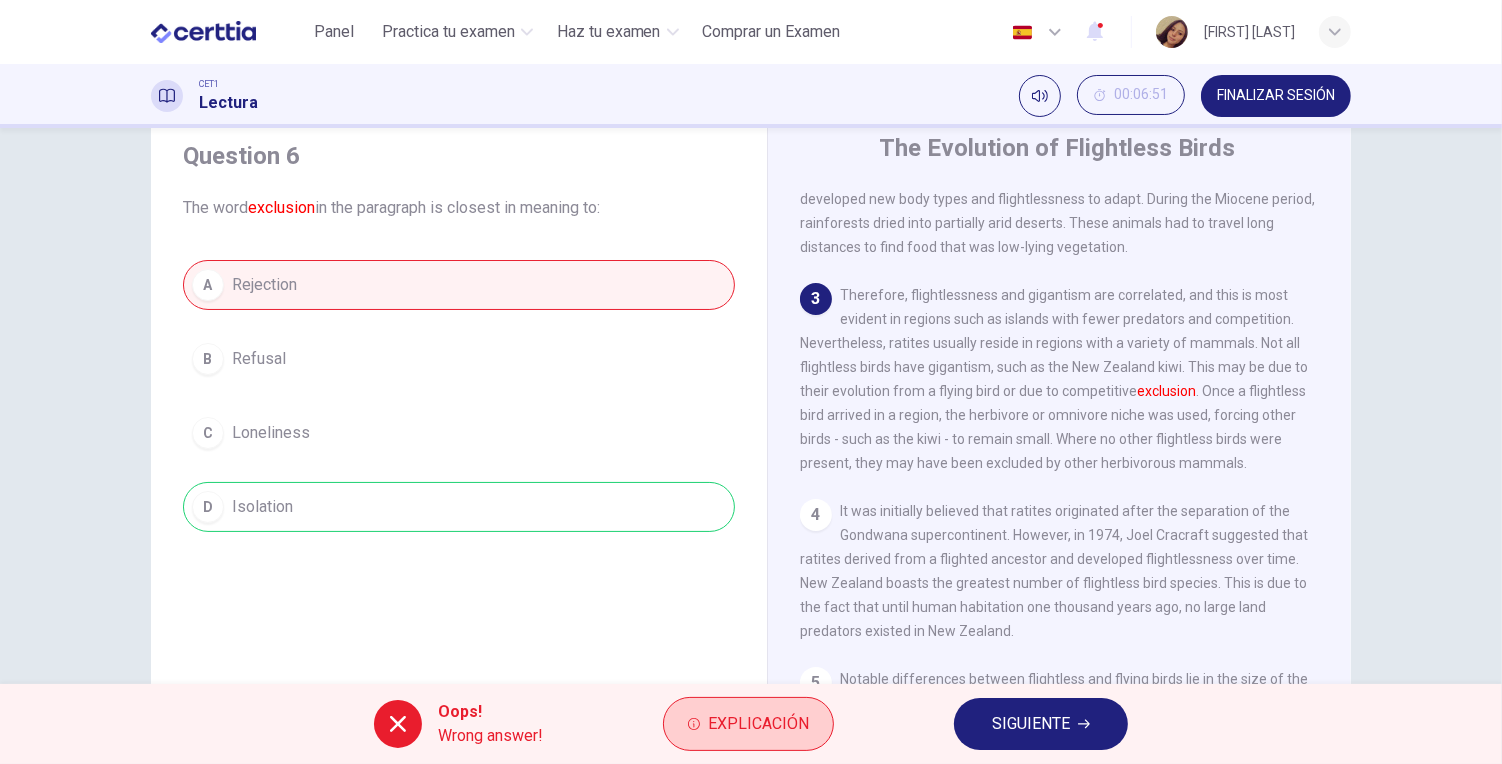 click on "Explicación" at bounding box center (758, 724) 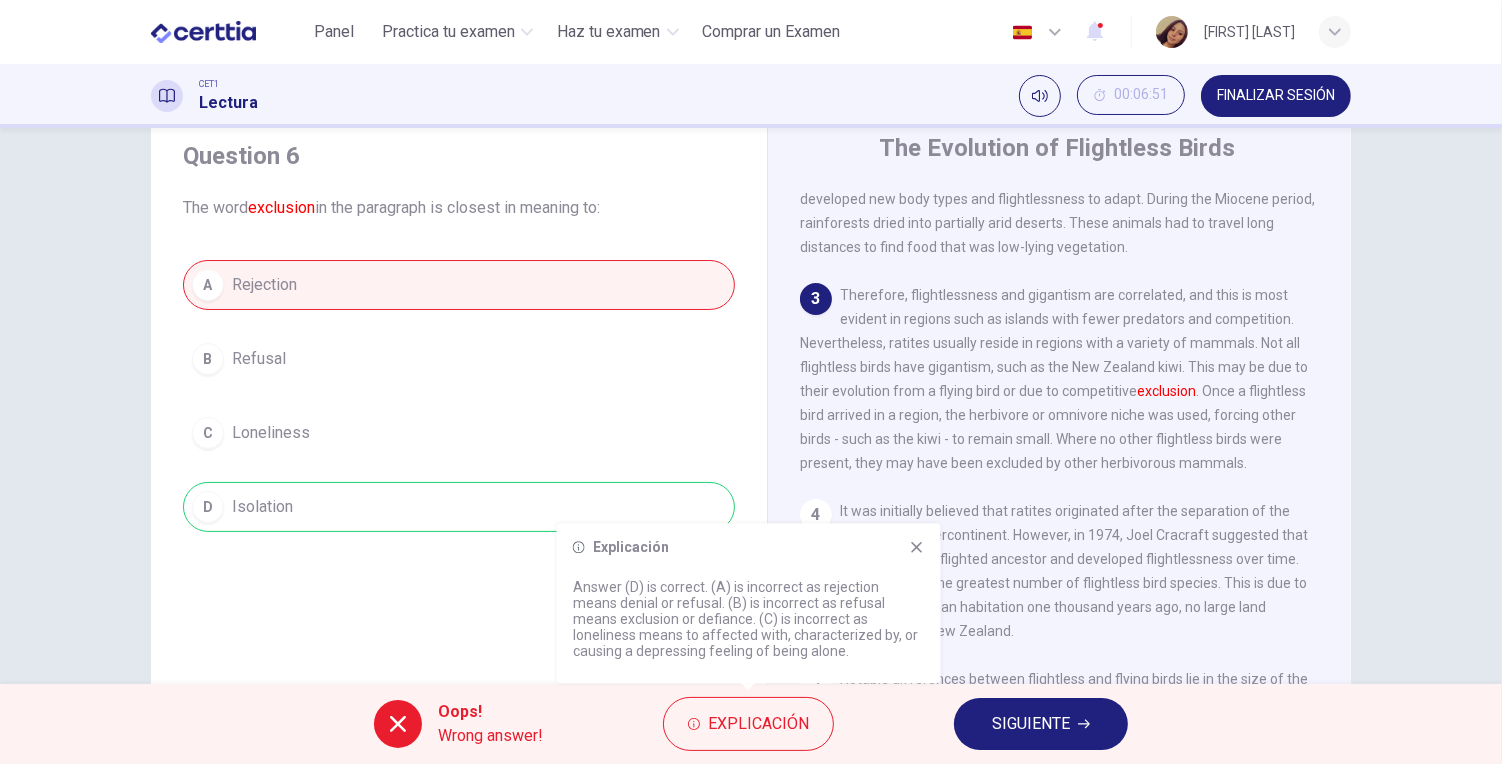 click 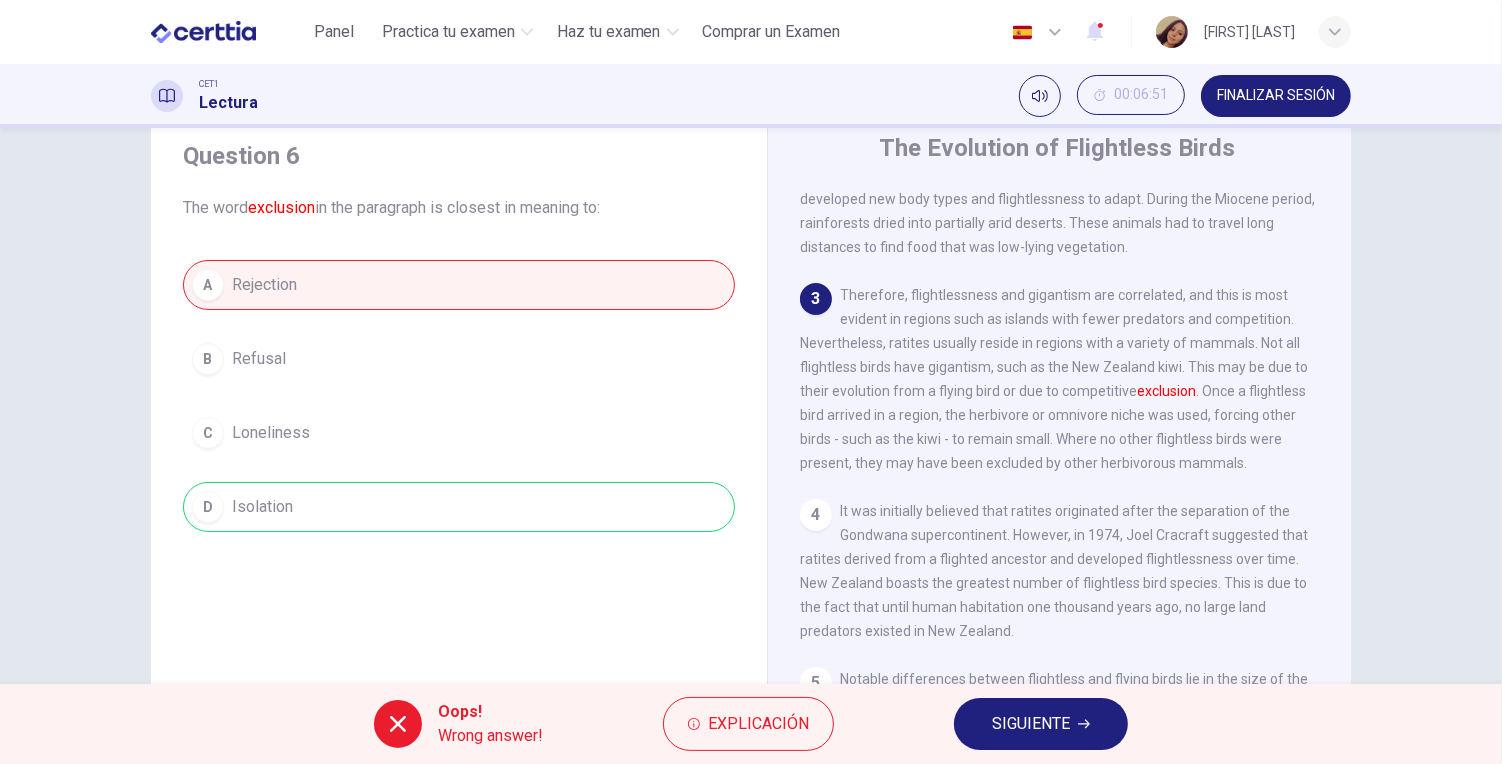 click on "SIGUIENTE" at bounding box center (1031, 724) 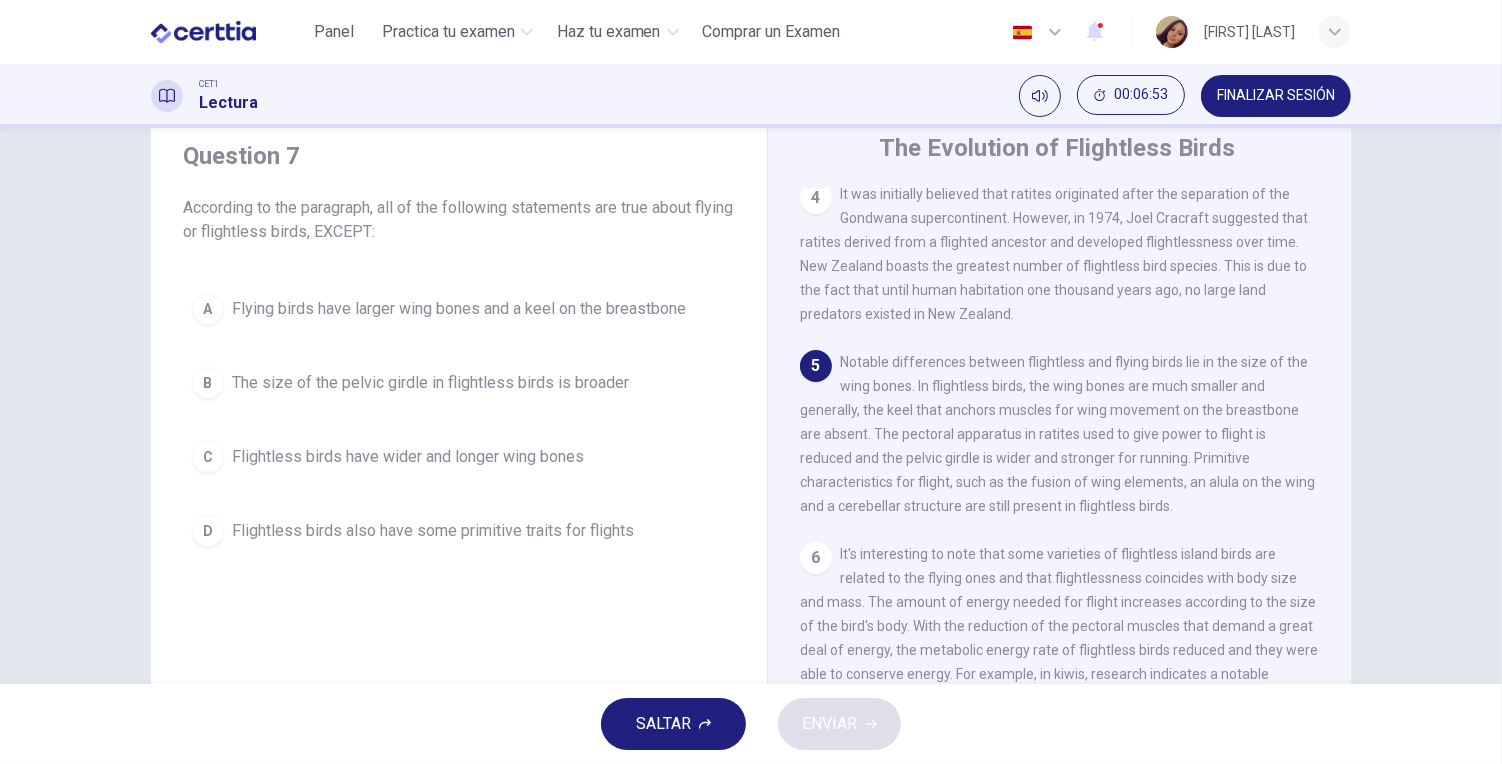 scroll, scrollTop: 708, scrollLeft: 0, axis: vertical 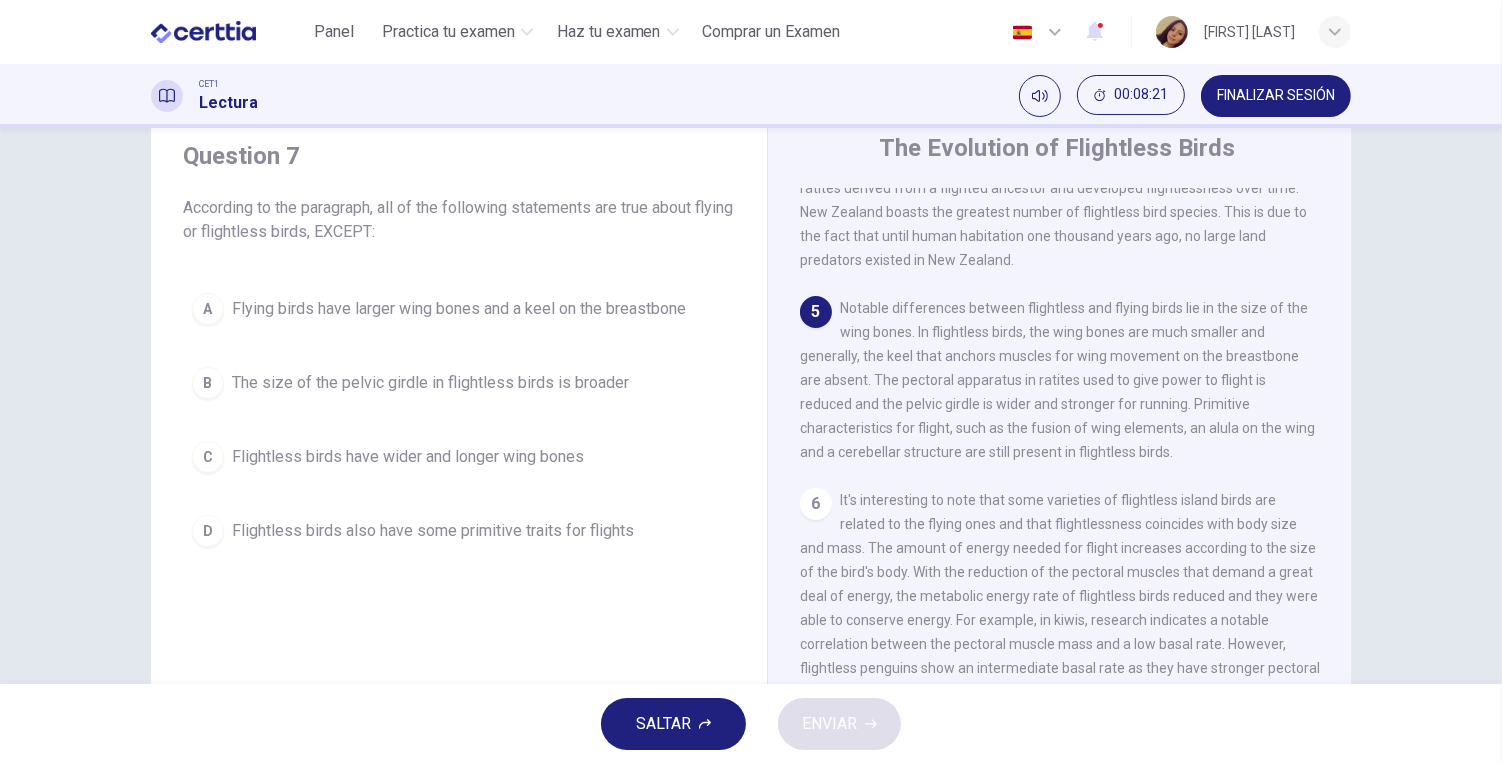 click on "The size of the pelvic girdle in flightless birds is broader" at bounding box center (430, 383) 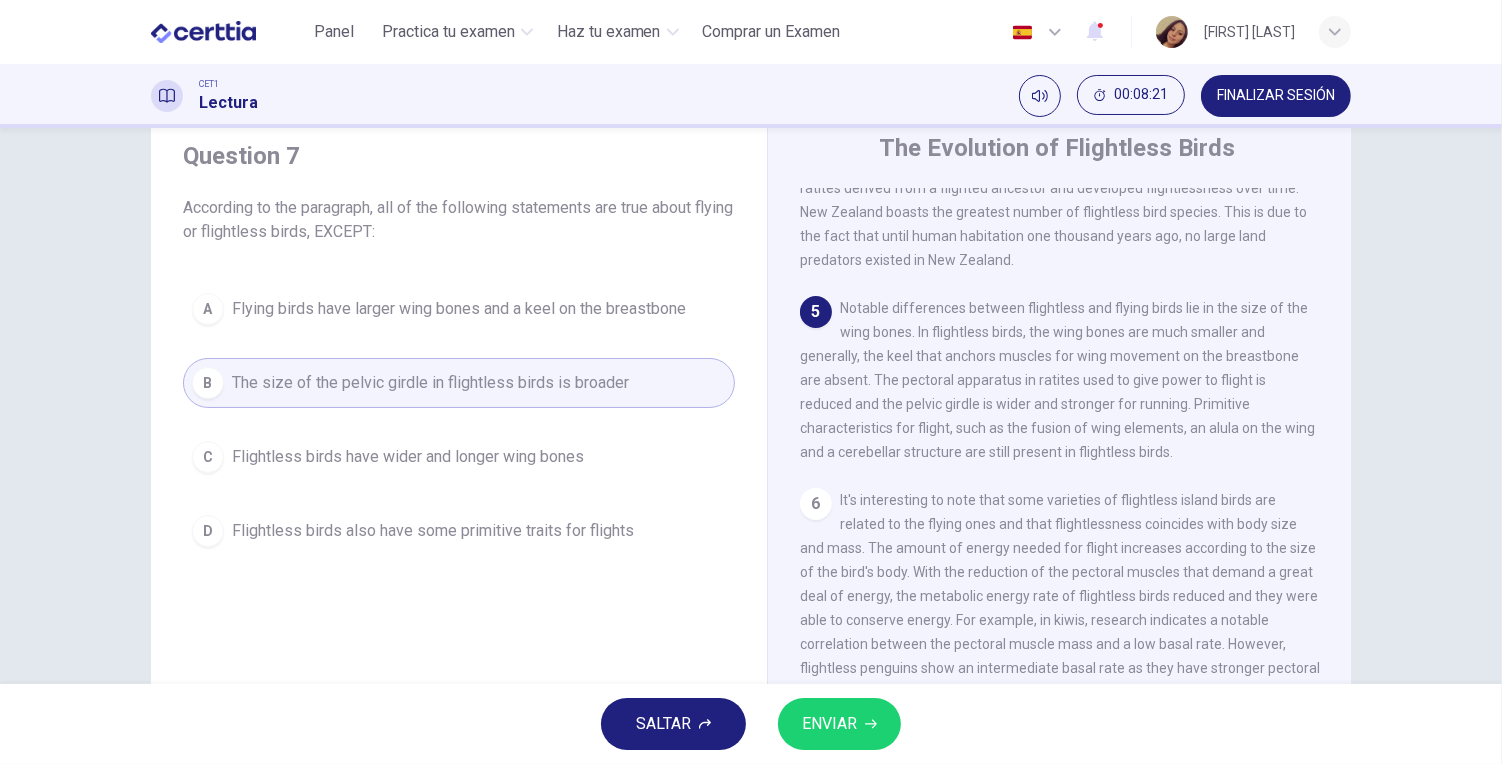 click on "ENVIAR" at bounding box center (839, 724) 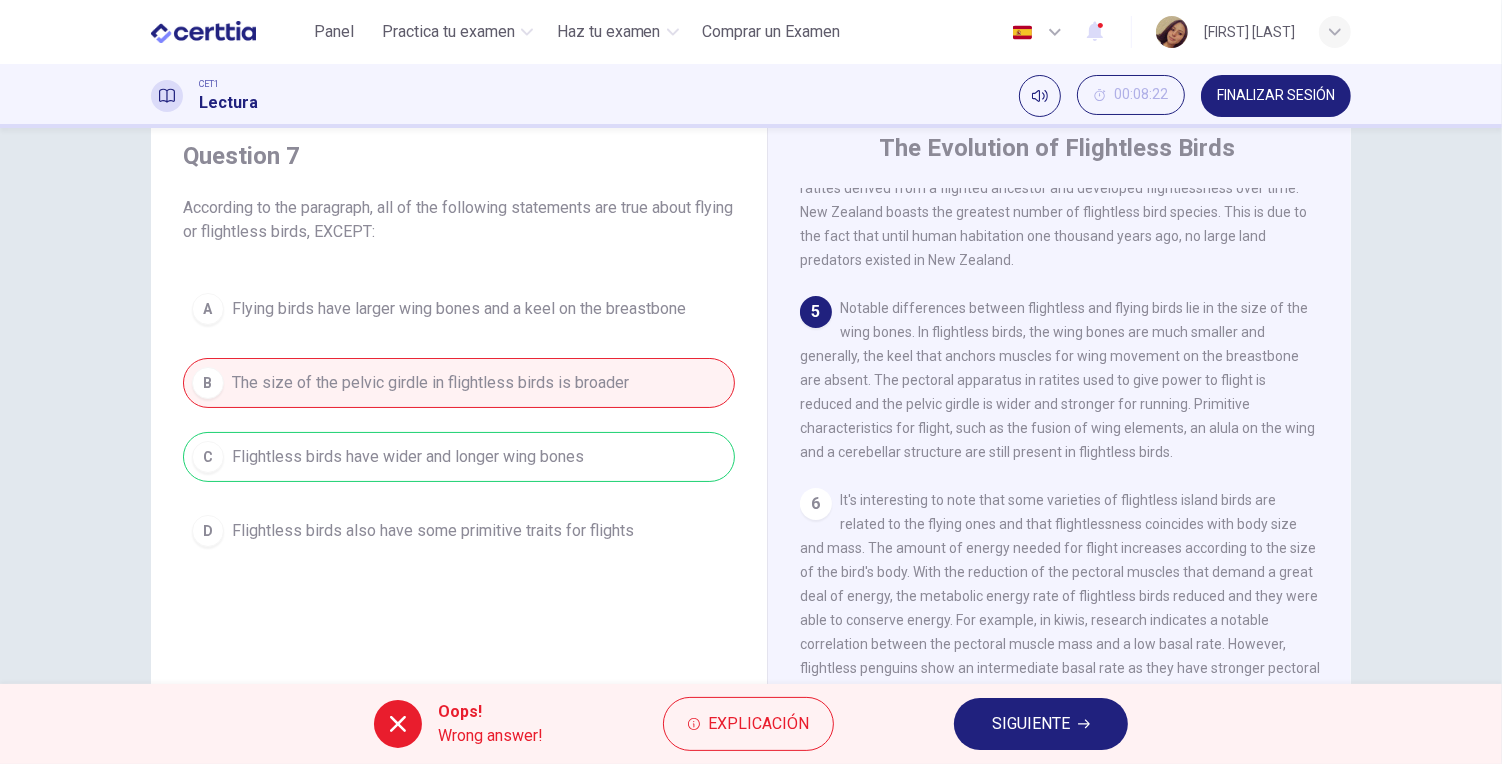 click on "SIGUIENTE" at bounding box center (1031, 724) 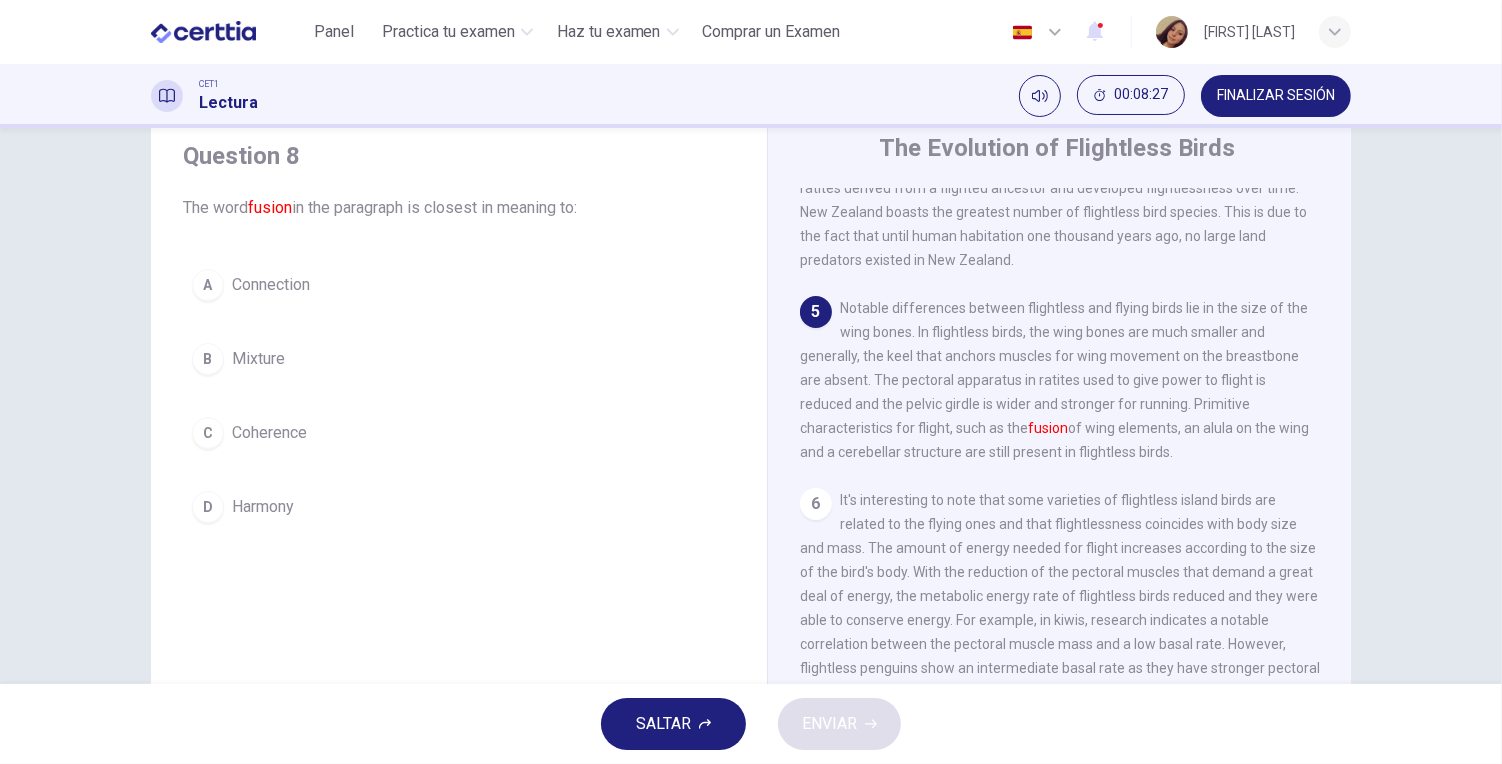 click on "A Connection" at bounding box center (459, 285) 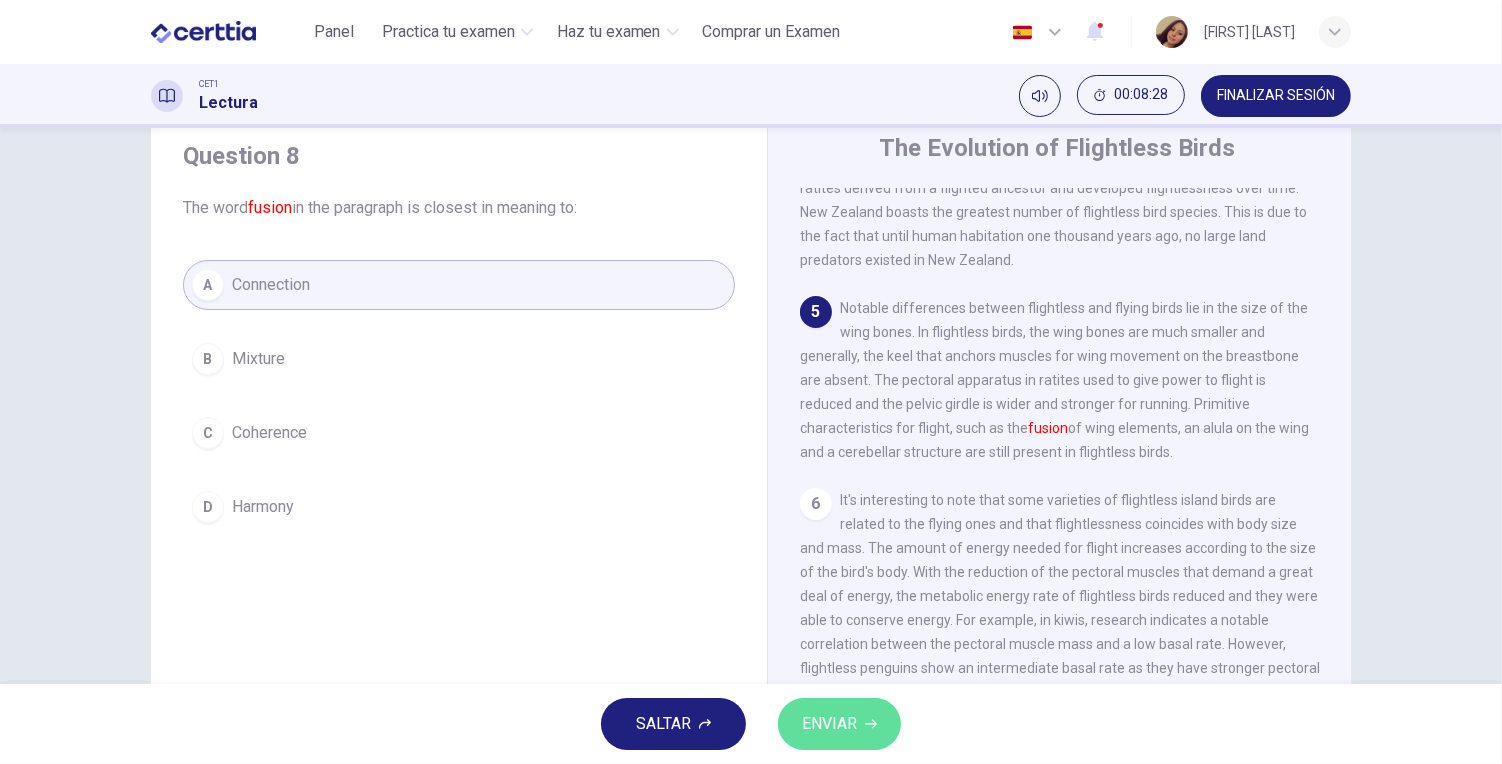 click on "ENVIAR" at bounding box center [829, 724] 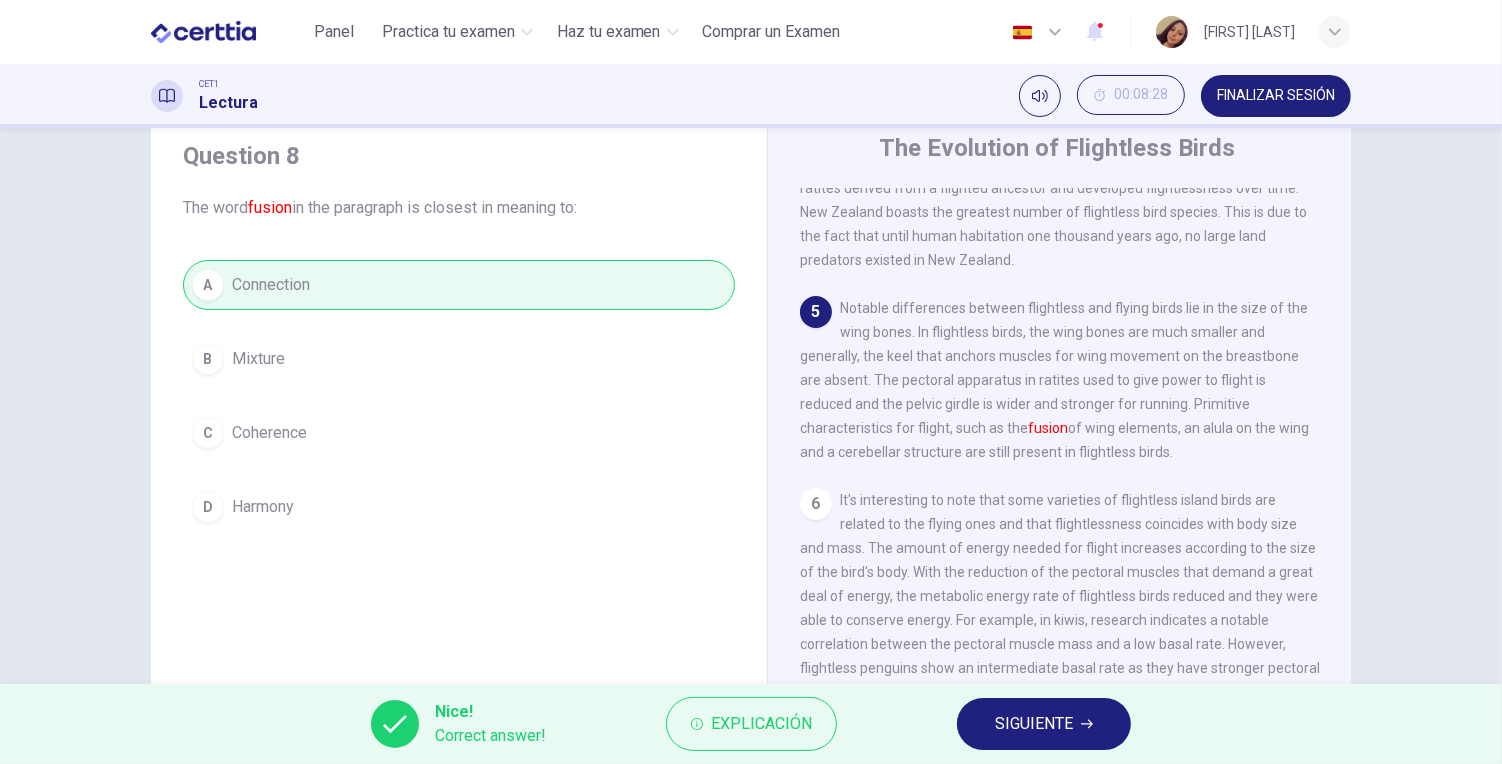 click on "SIGUIENTE" at bounding box center [1044, 724] 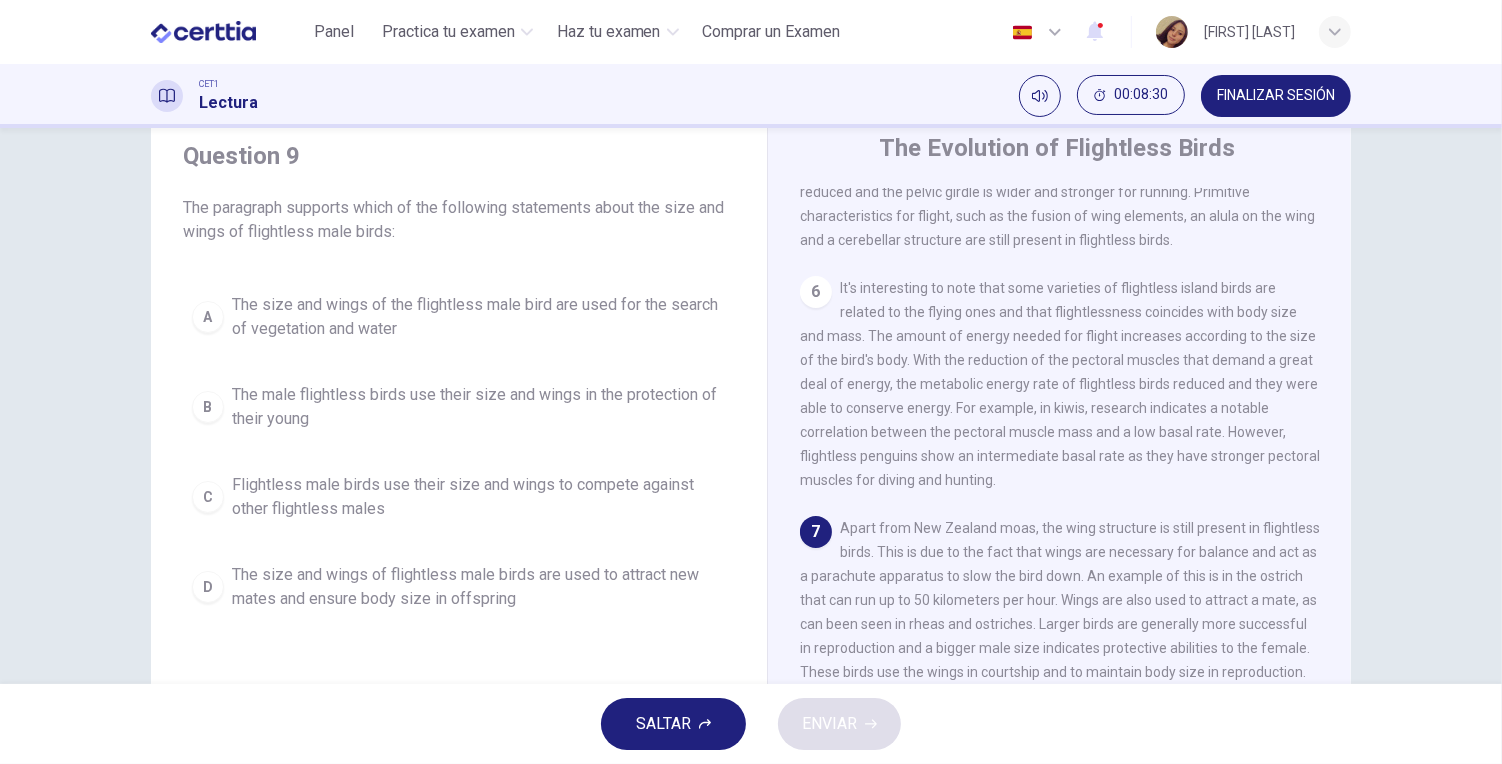scroll, scrollTop: 952, scrollLeft: 0, axis: vertical 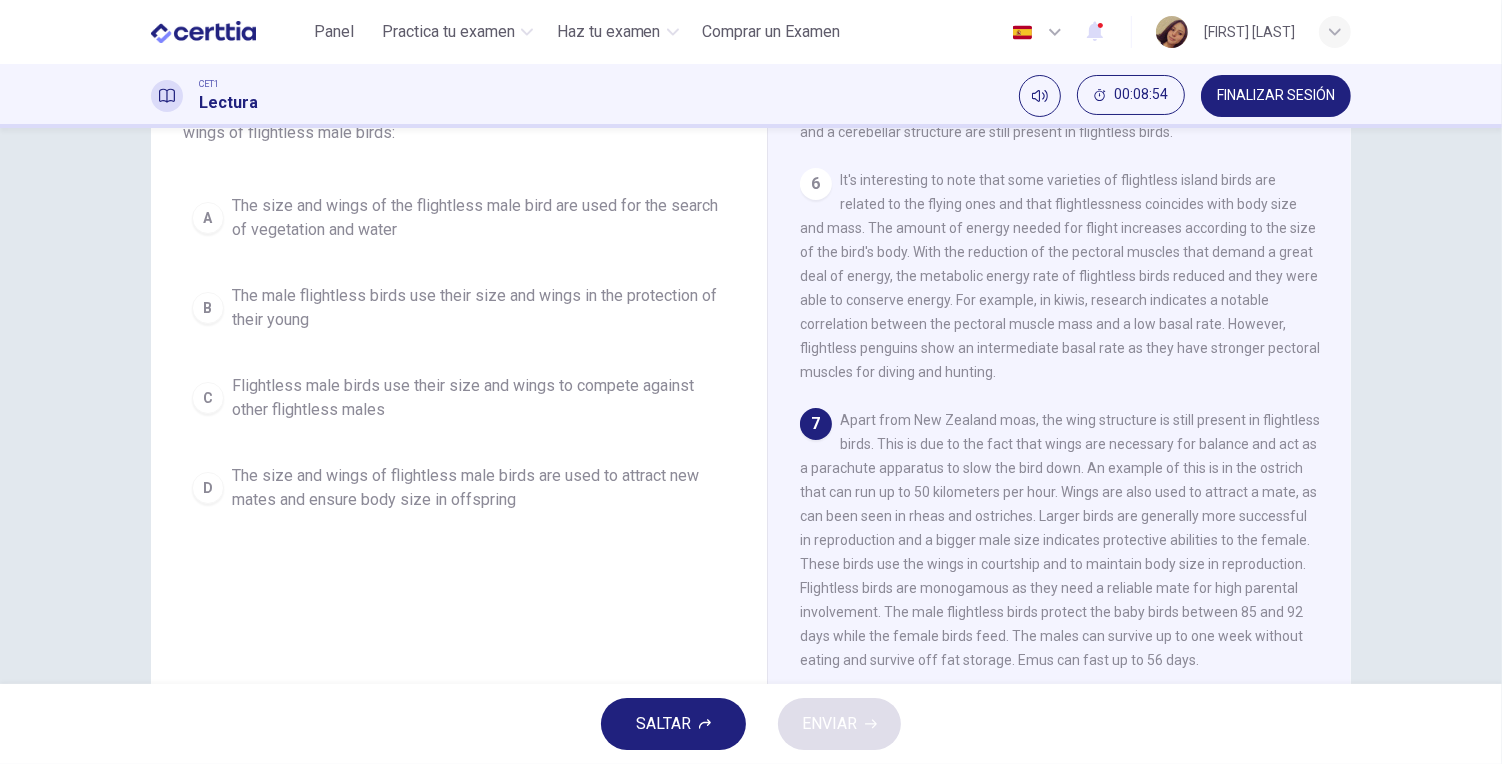 click on "The size and wings of the flightless male bird are used for the search of vegetation and water" at bounding box center (479, 218) 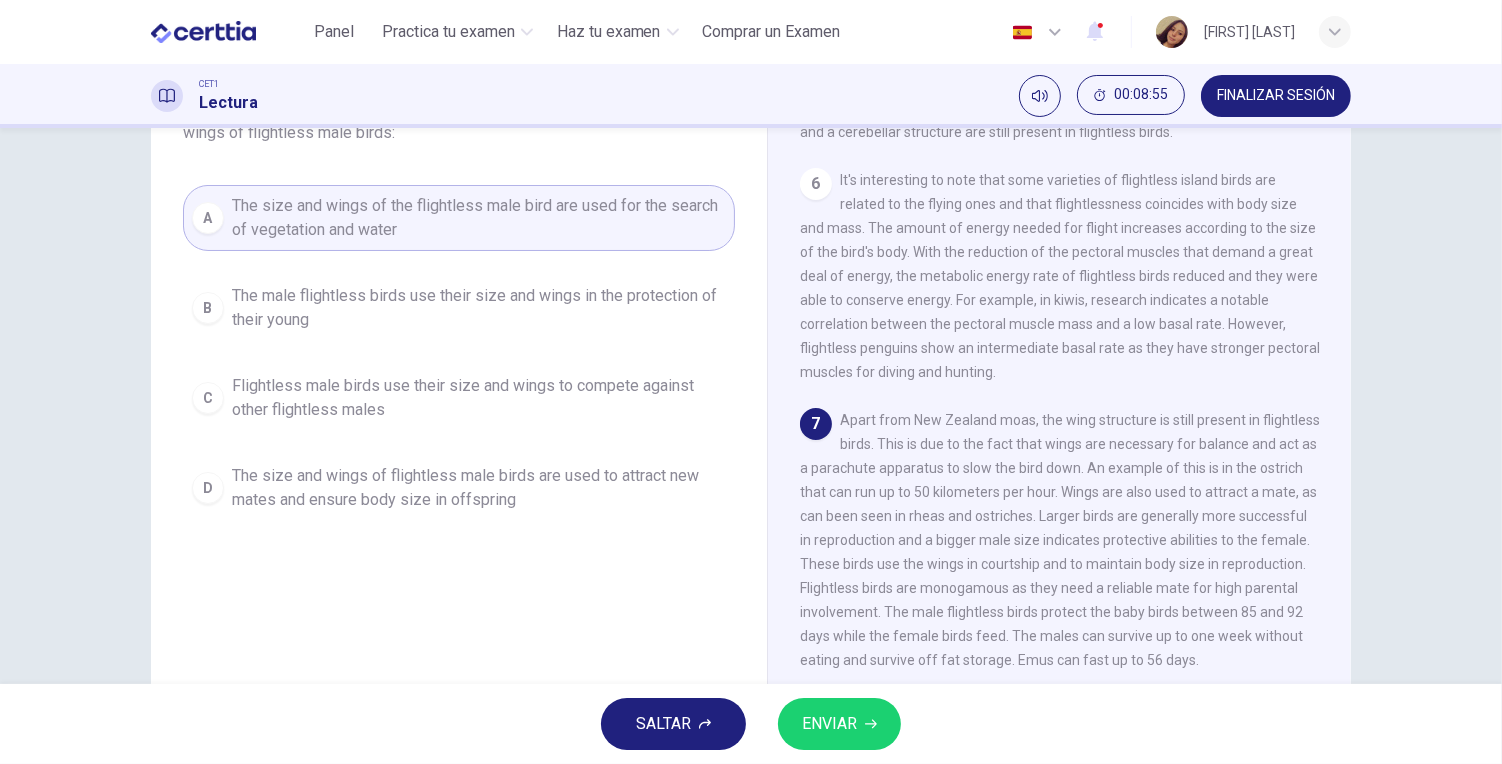 click on "ENVIAR" at bounding box center [829, 724] 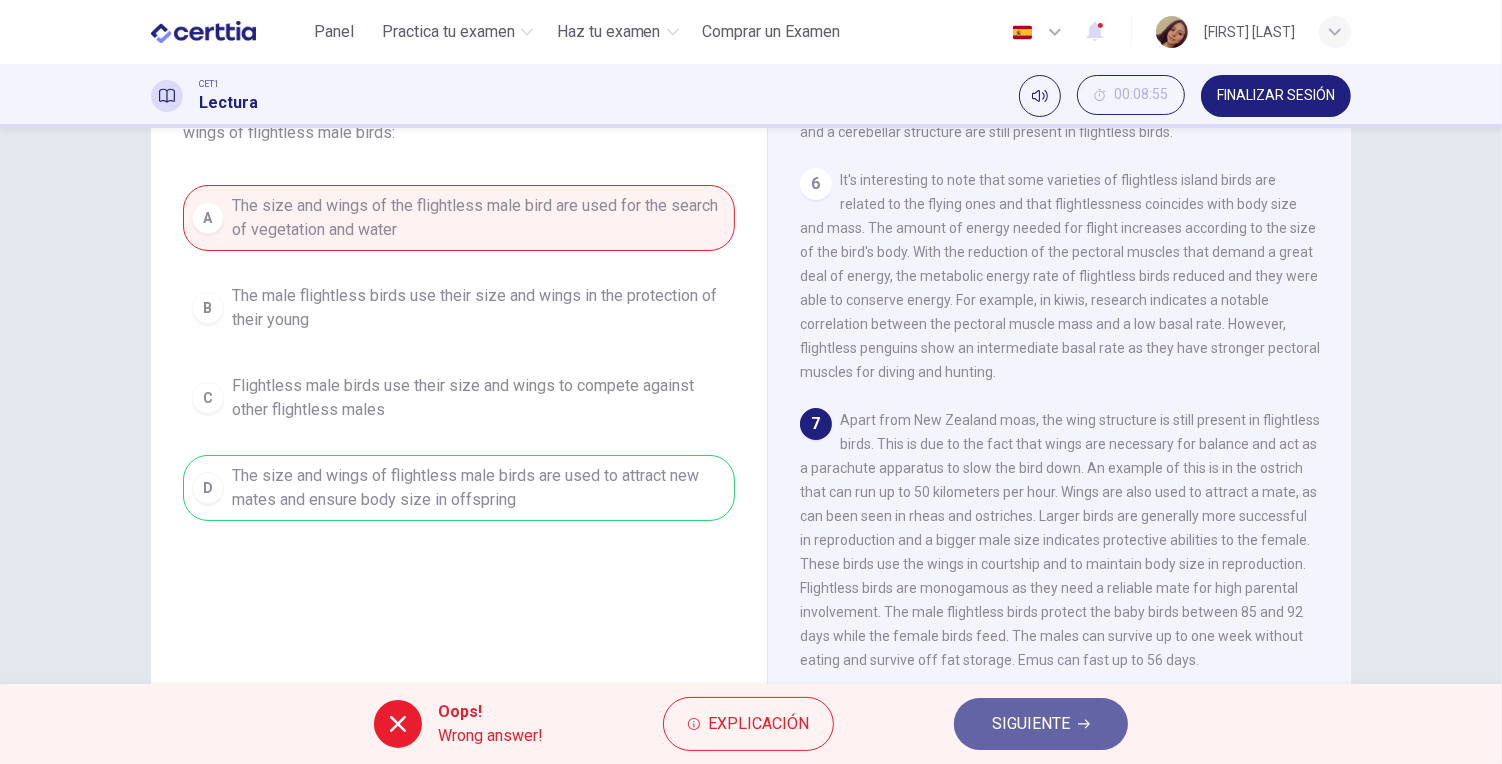 click on "SIGUIENTE" at bounding box center (1041, 724) 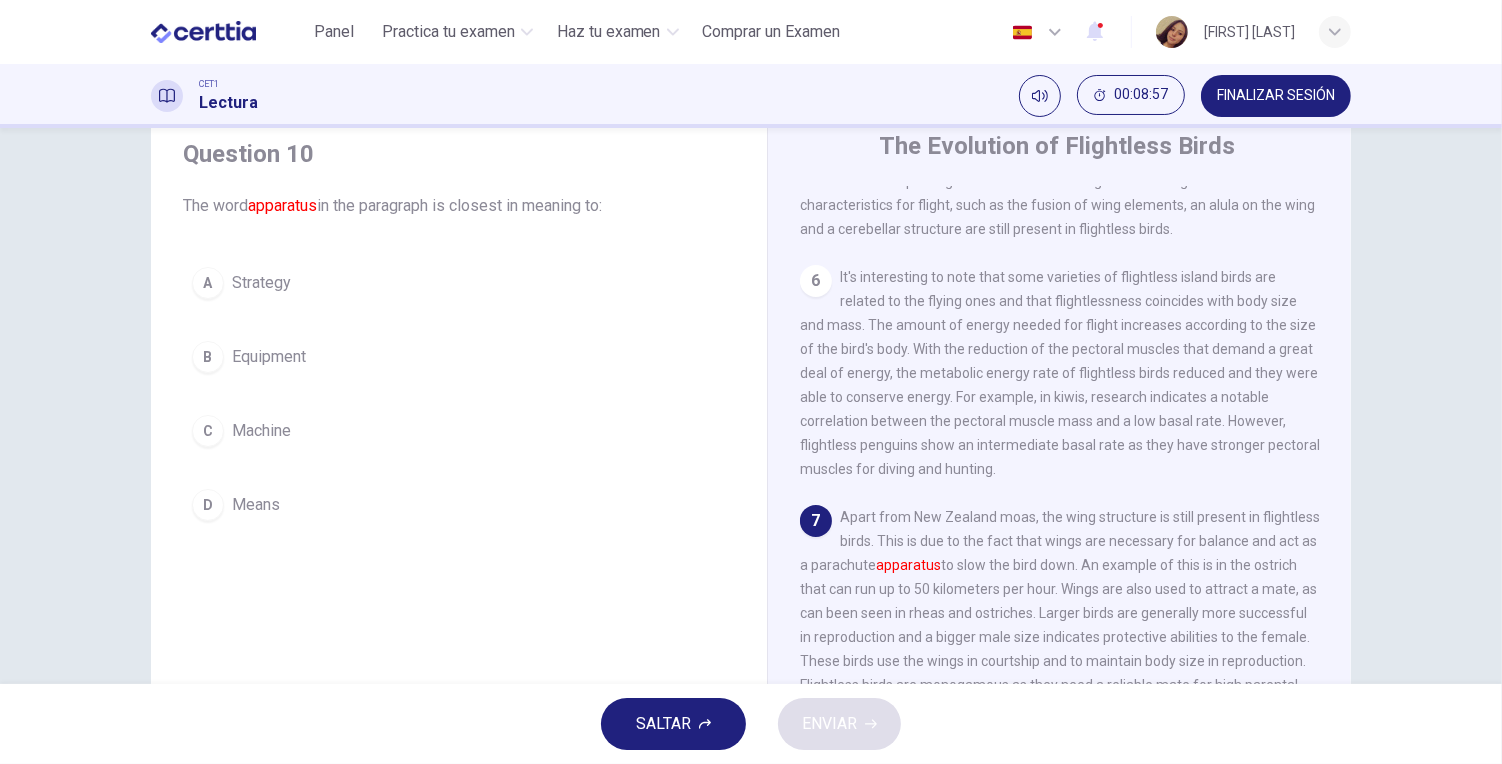 scroll, scrollTop: 75, scrollLeft: 0, axis: vertical 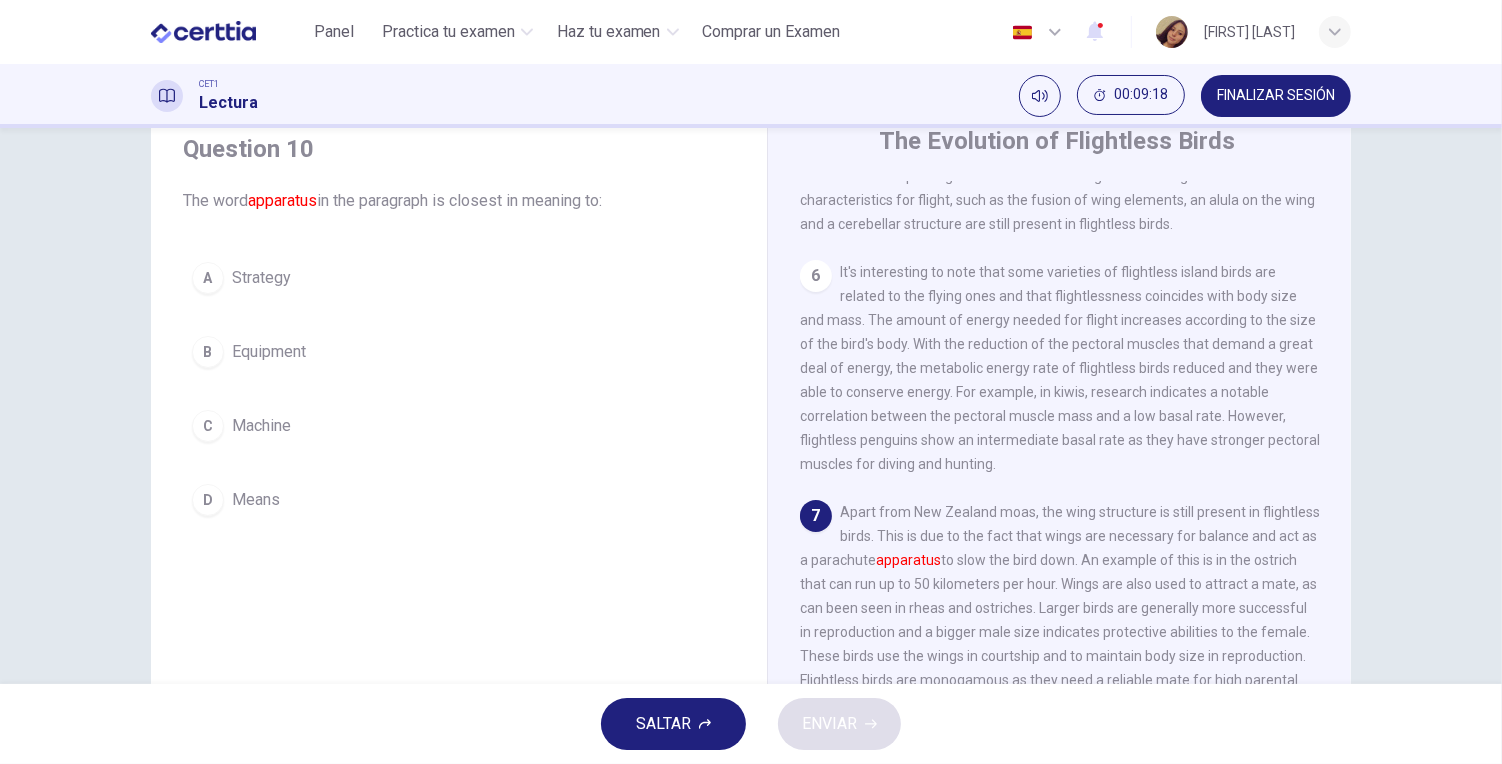 click on "Strategy" at bounding box center (261, 278) 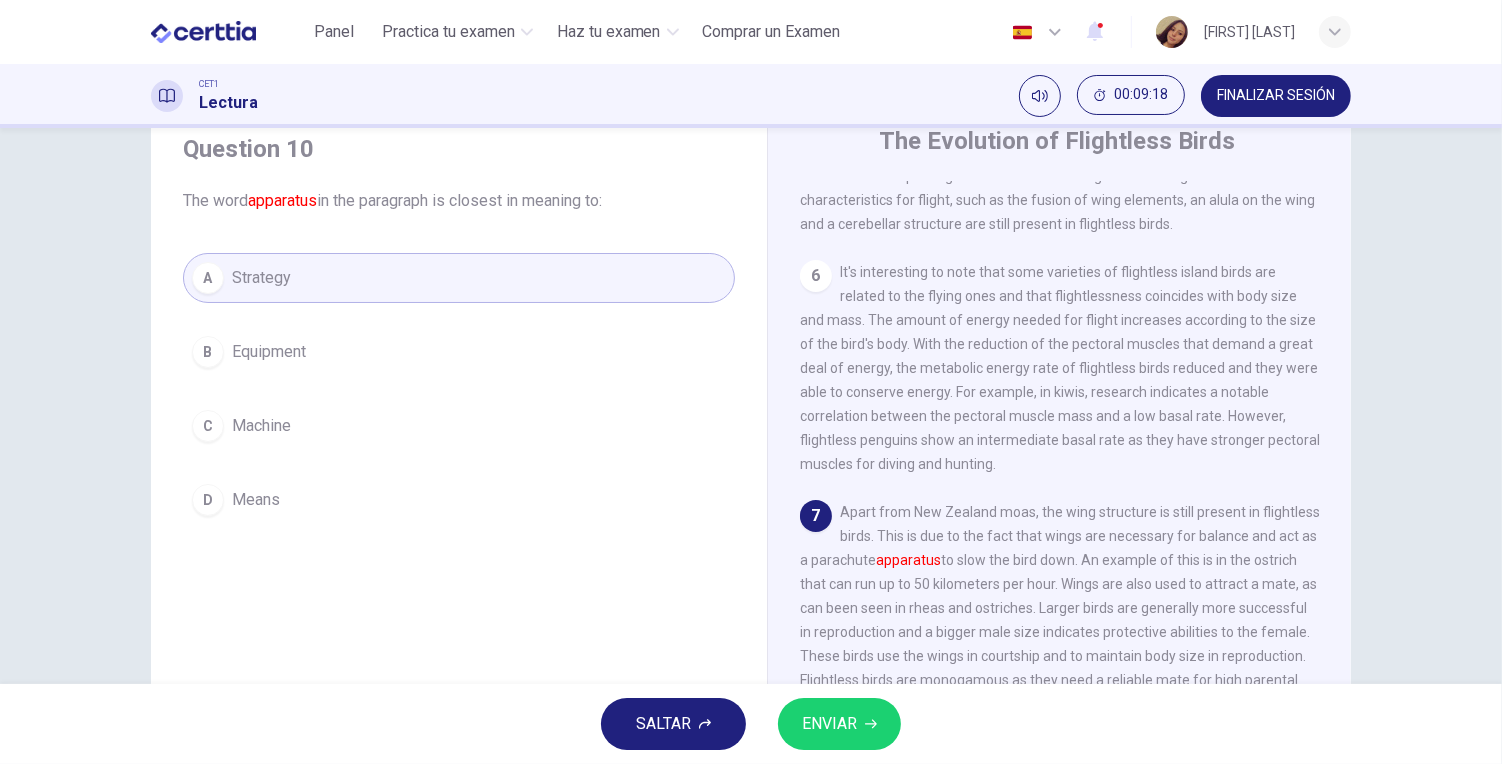 click on "ENVIAR" at bounding box center [839, 724] 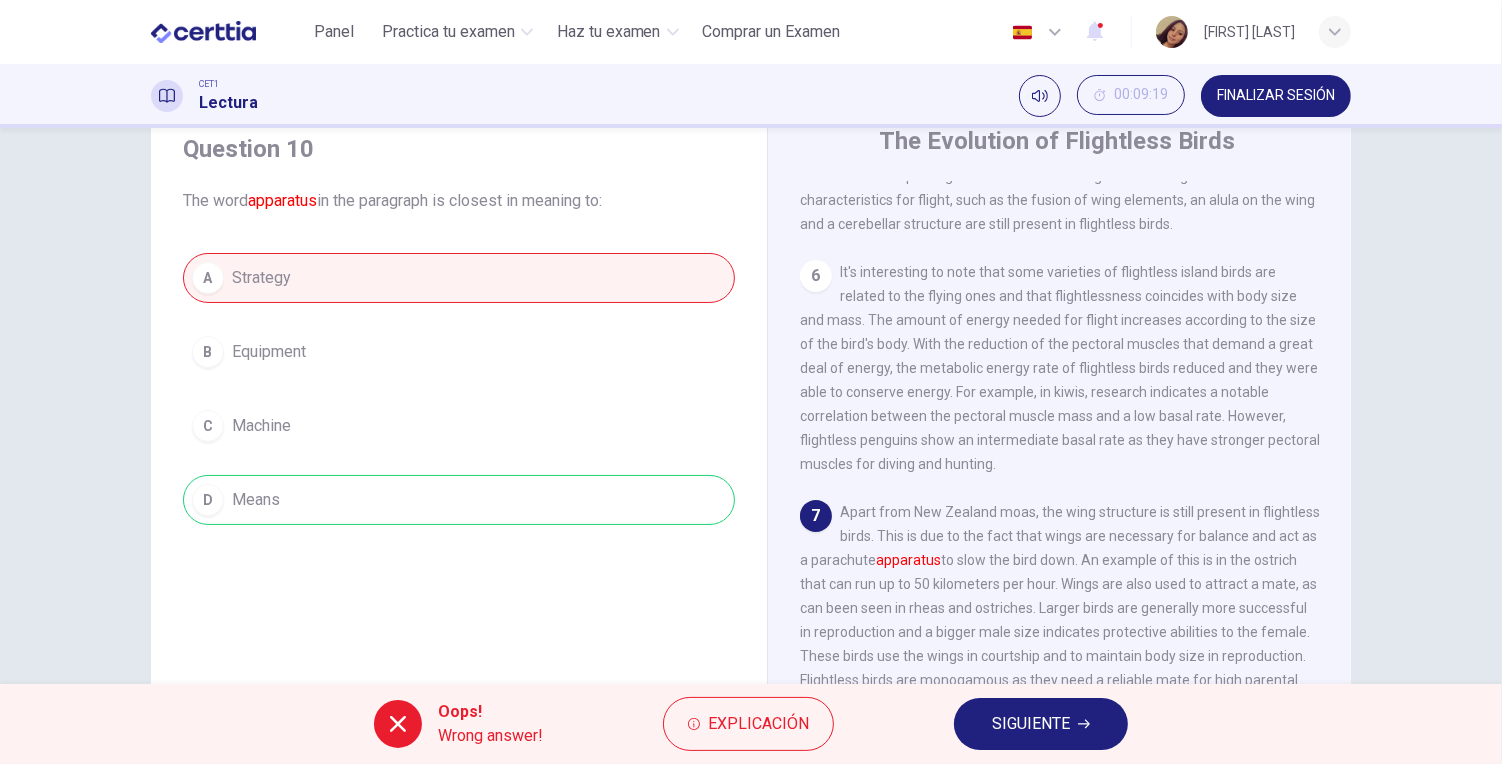 click on "SIGUIENTE" at bounding box center [1031, 724] 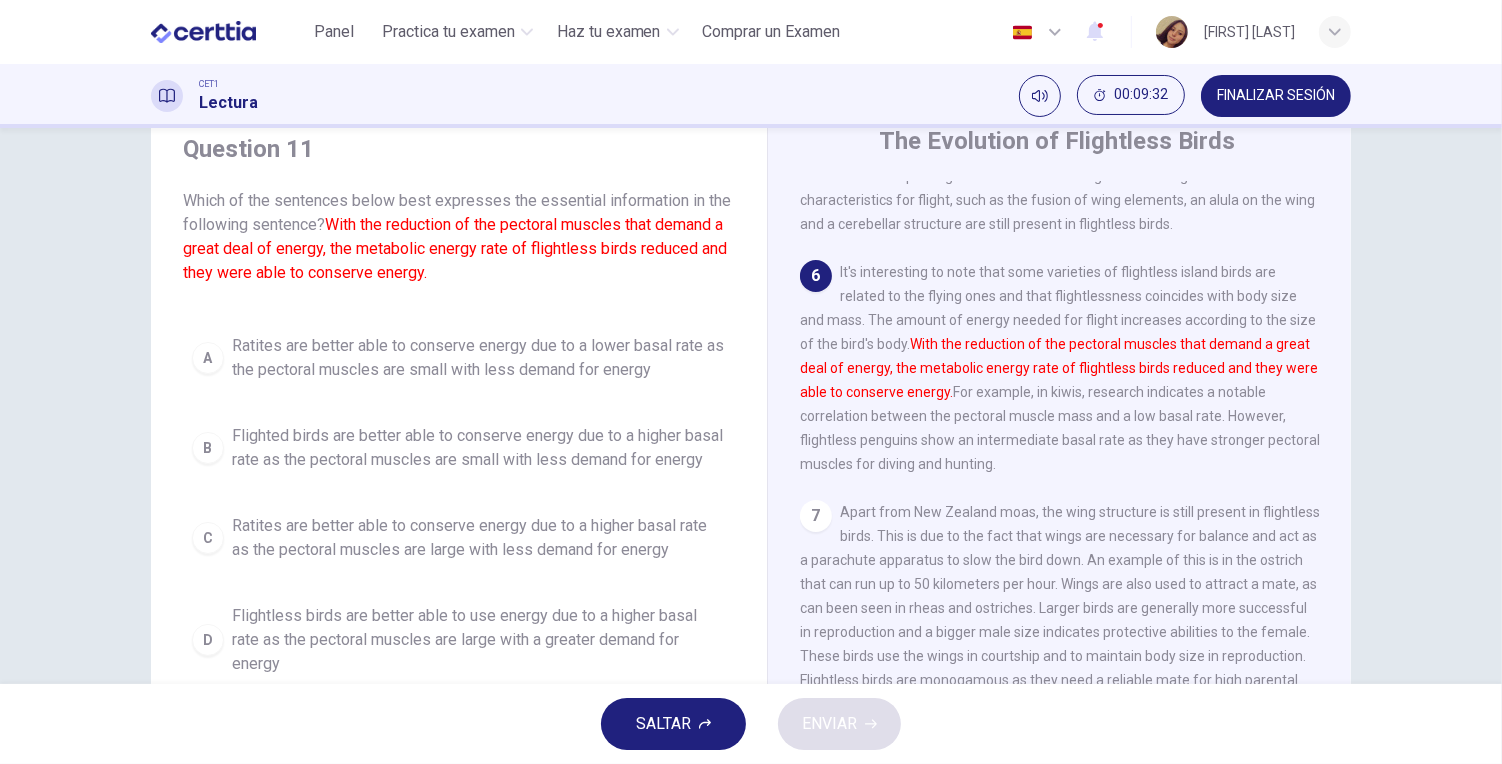 drag, startPoint x: 1483, startPoint y: 353, endPoint x: 1486, endPoint y: 375, distance: 22.203604 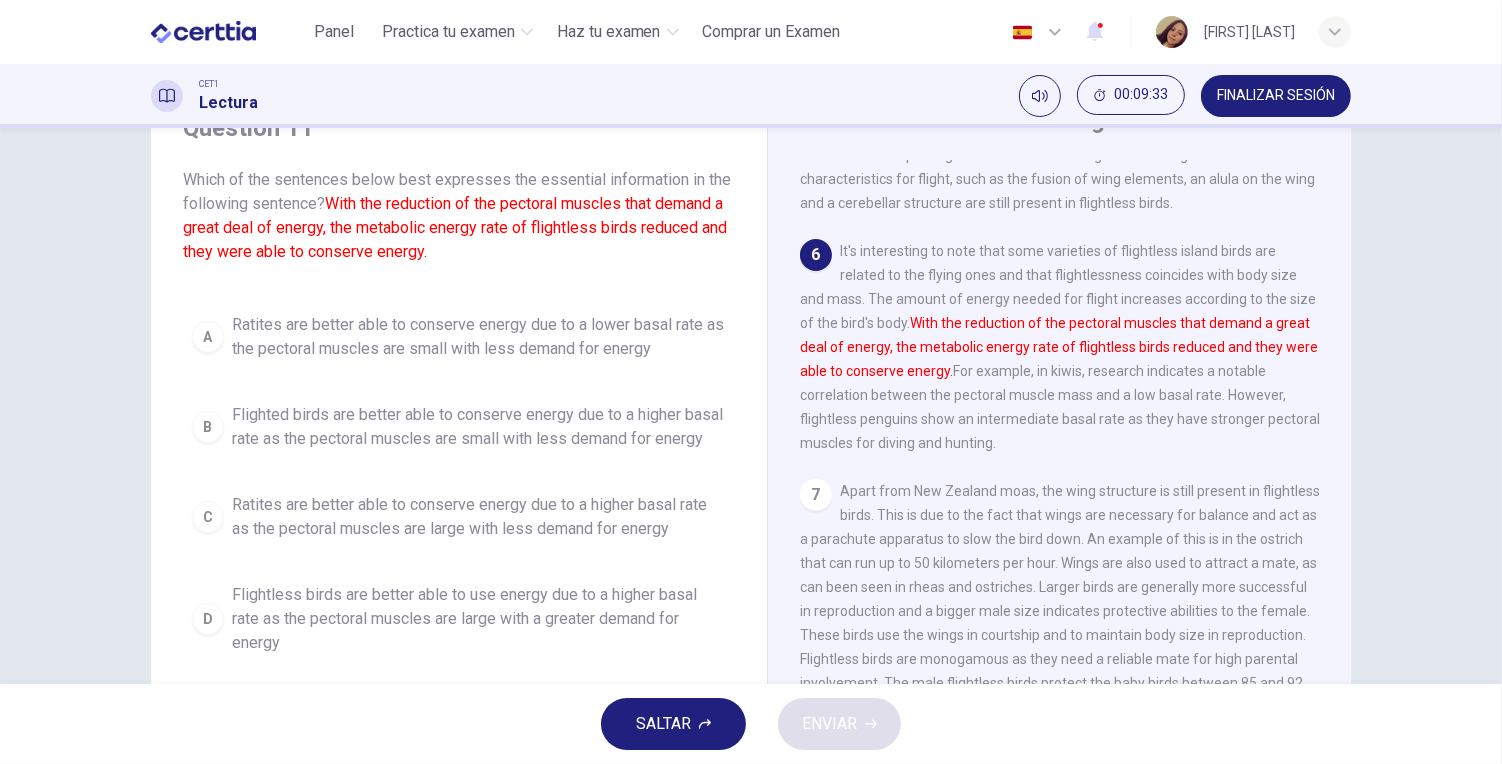scroll, scrollTop: 121, scrollLeft: 0, axis: vertical 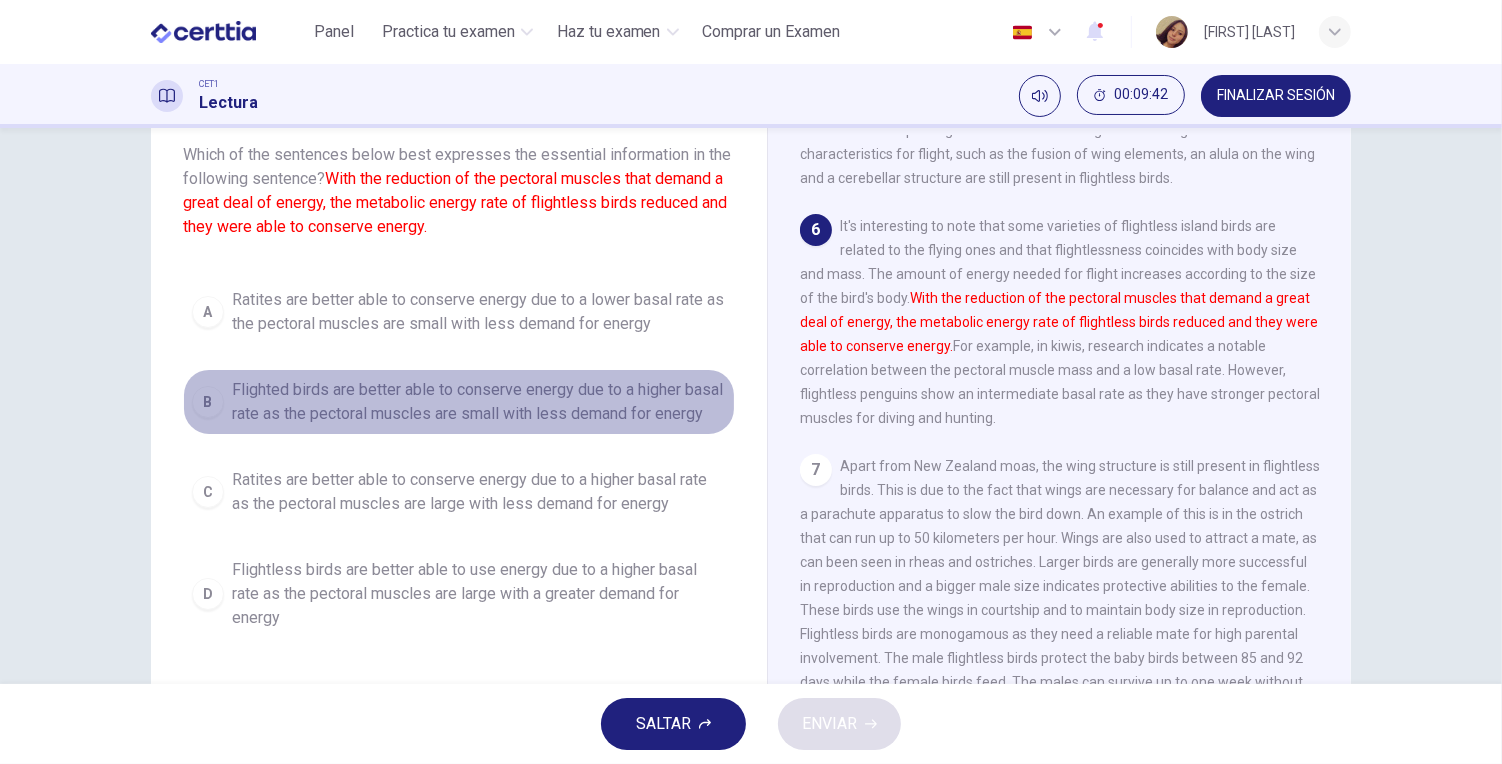 click on "Flighted birds are better able to conserve energy due to a higher basal rate as the pectoral muscles are small with less demand for energy" at bounding box center [479, 402] 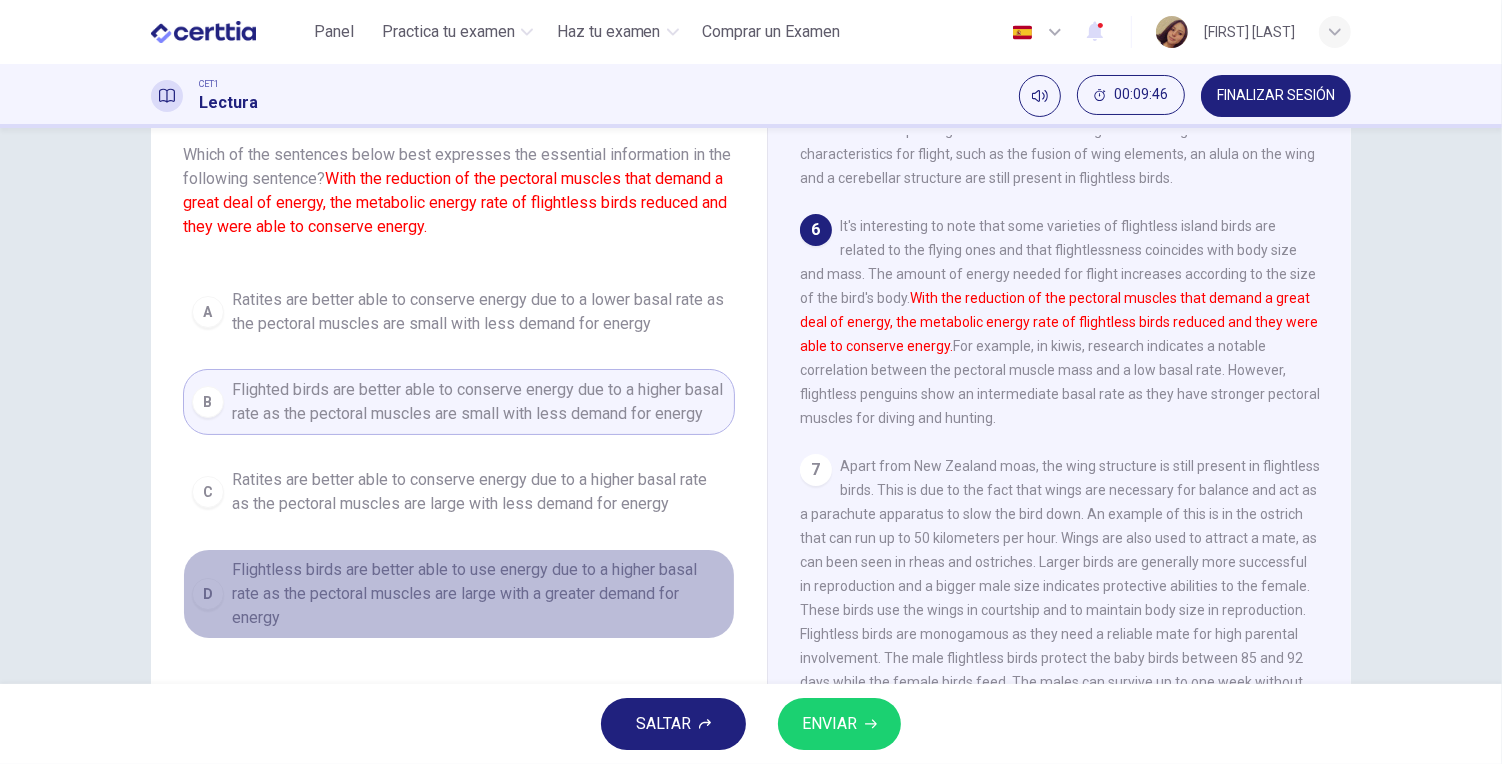 click on "Flightless birds are better able to use energy due to a higher basal rate as the pectoral muscles are large with a greater demand for energy" at bounding box center [479, 594] 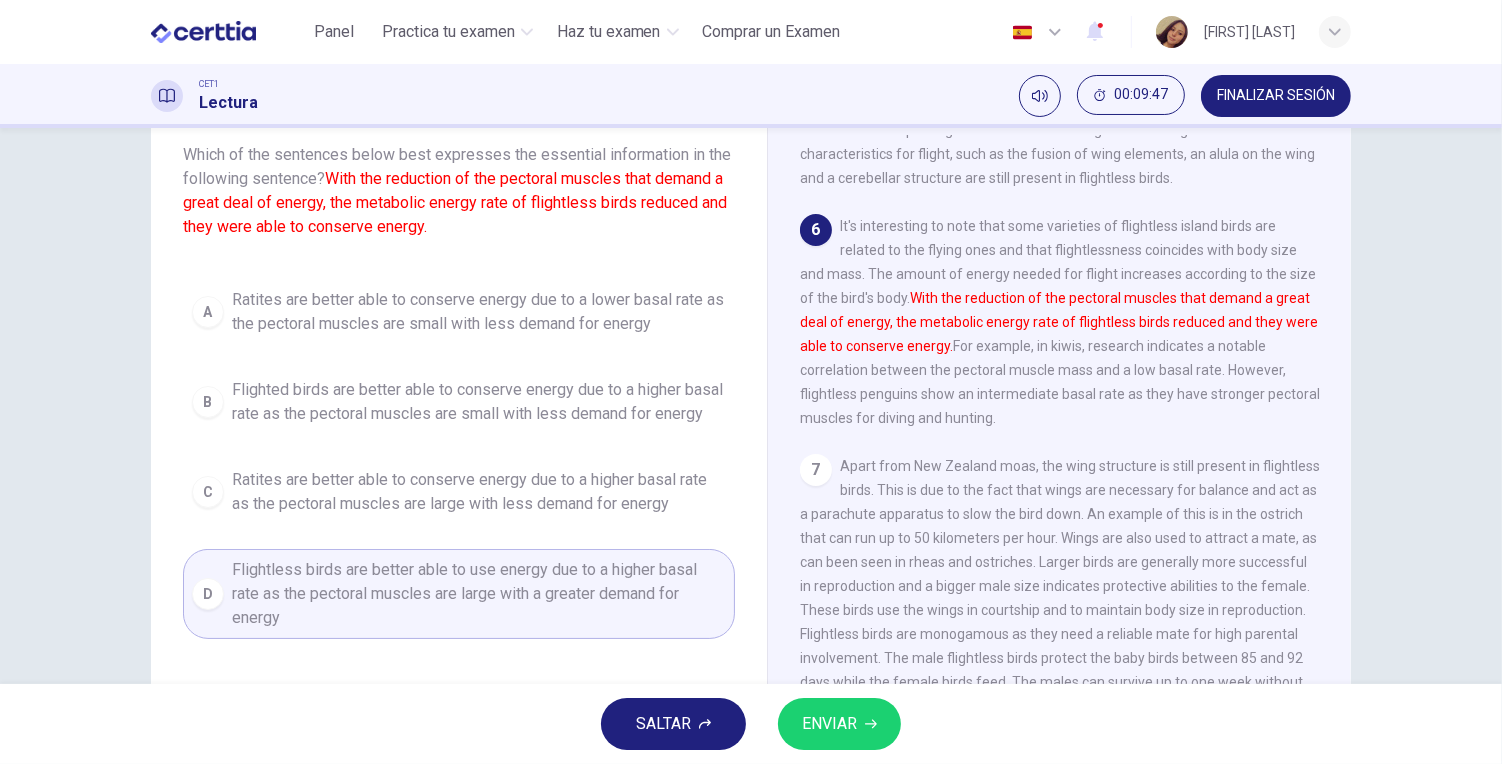 click on "ENVIAR" at bounding box center [829, 724] 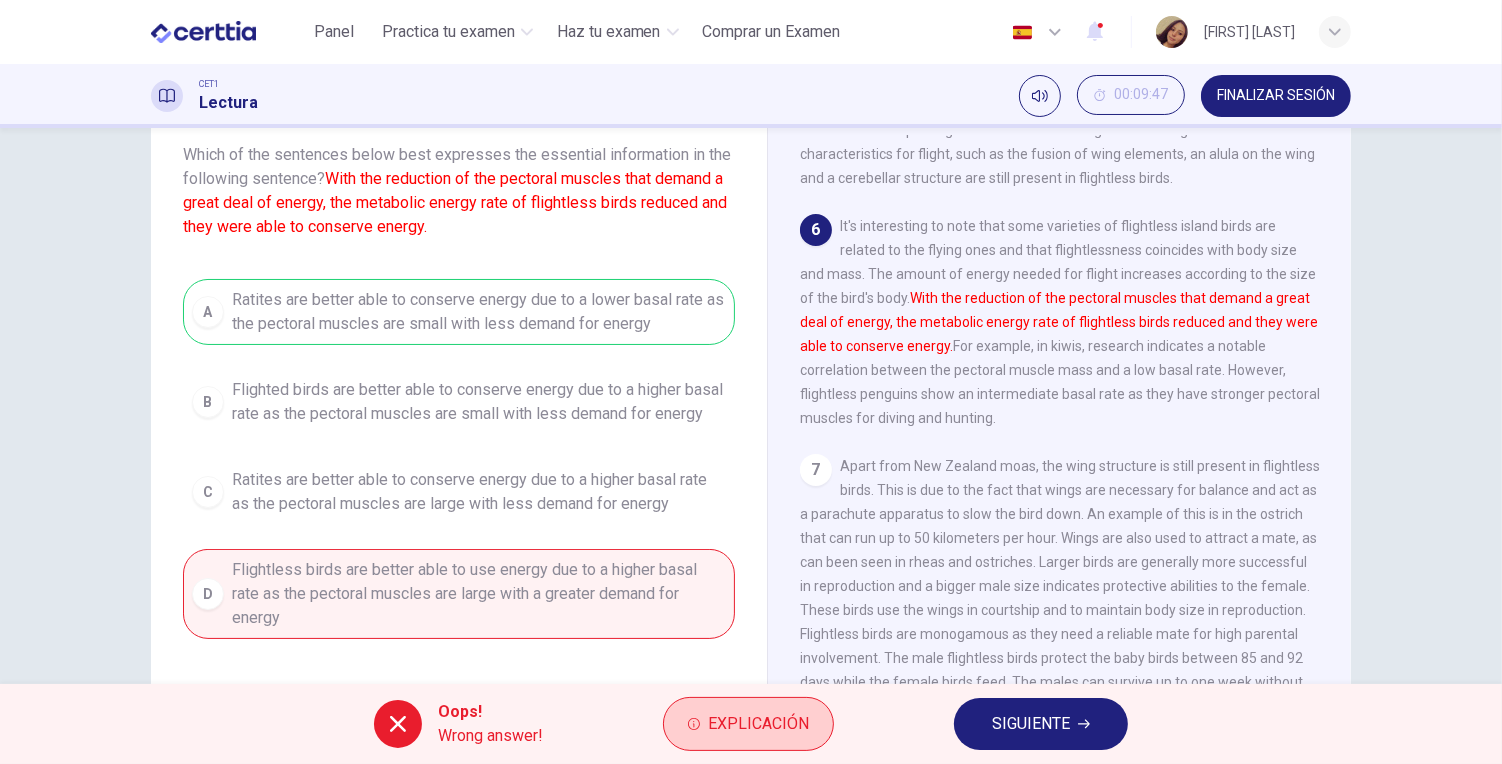 click on "Explicación" at bounding box center (758, 724) 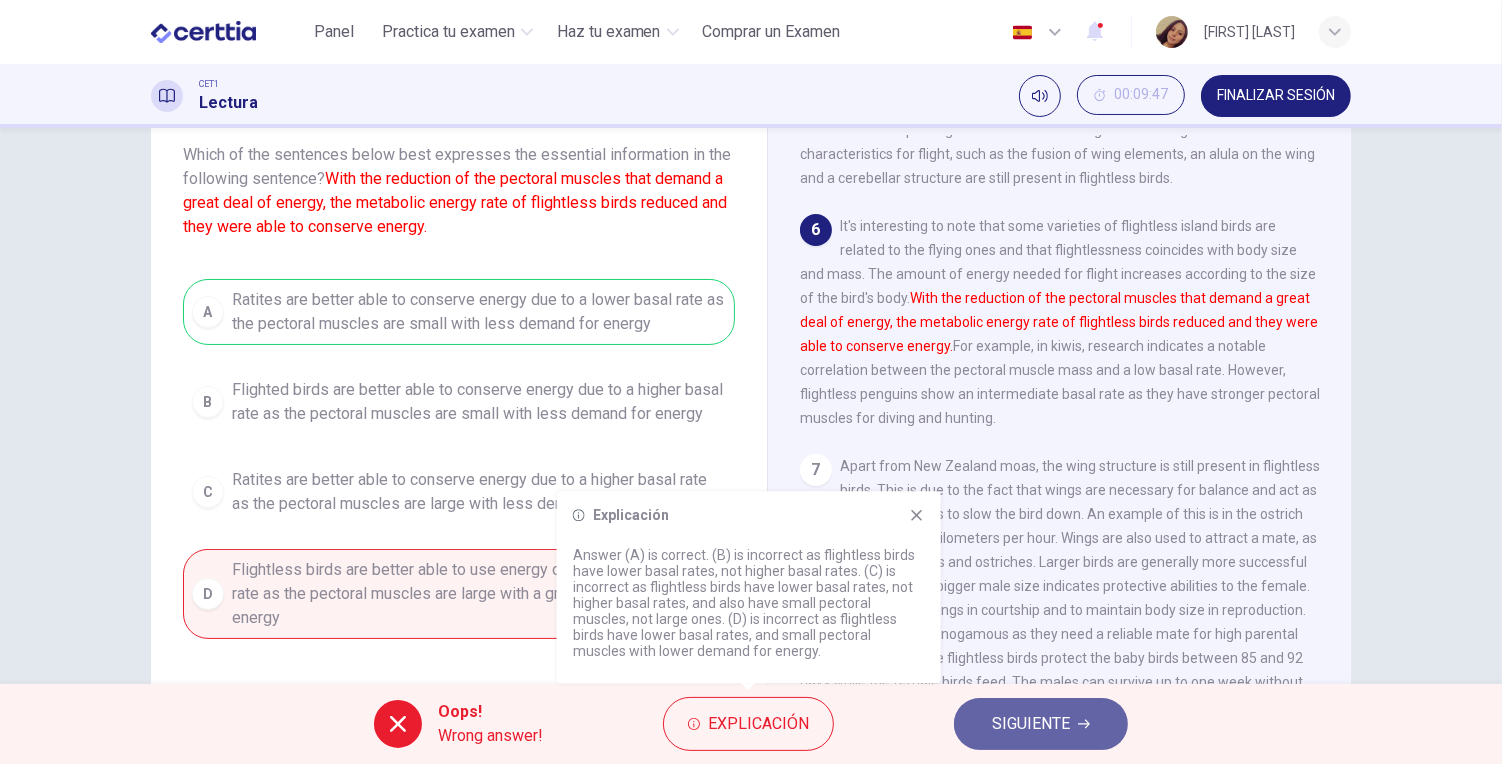 click on "SIGUIENTE" at bounding box center (1041, 724) 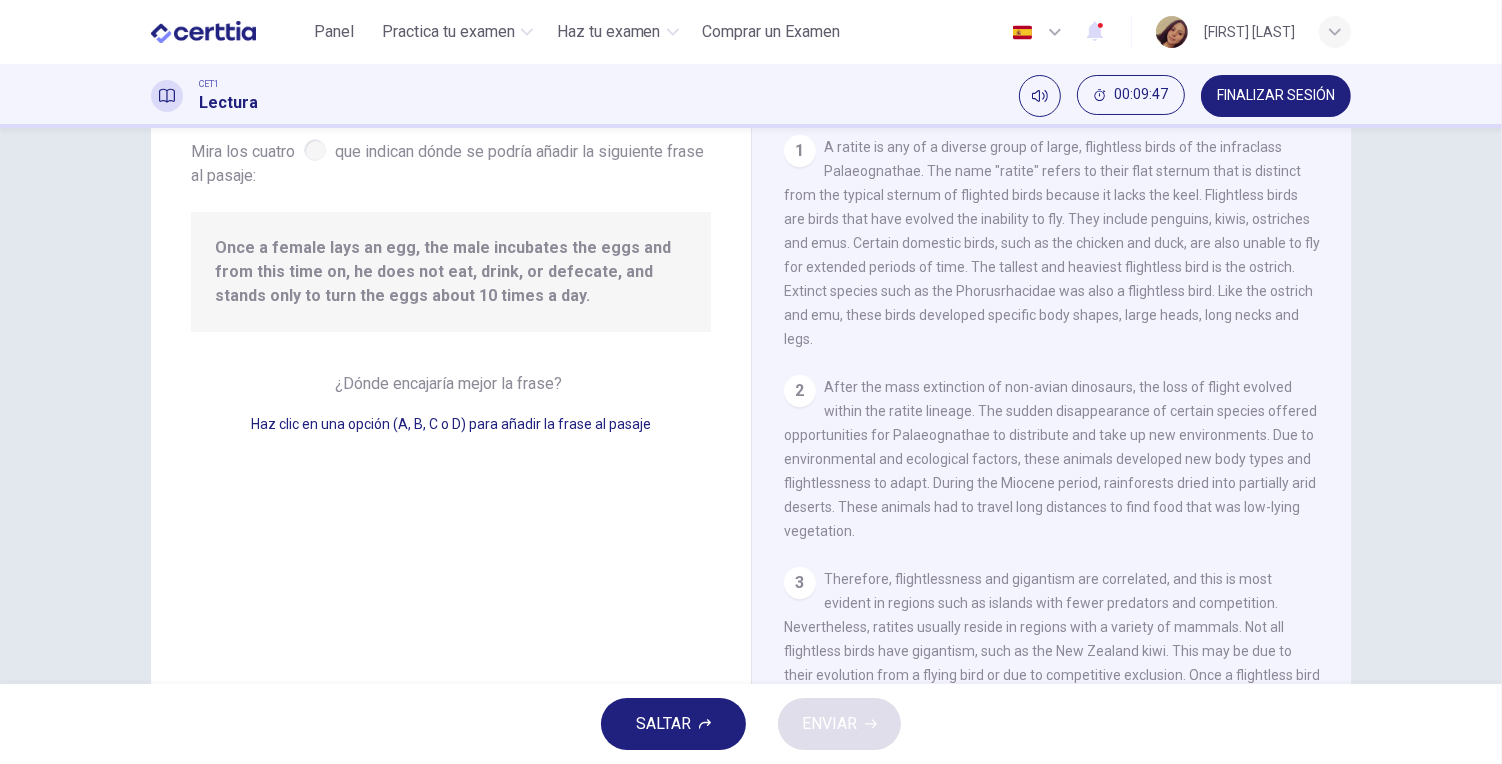 scroll, scrollTop: 1015, scrollLeft: 0, axis: vertical 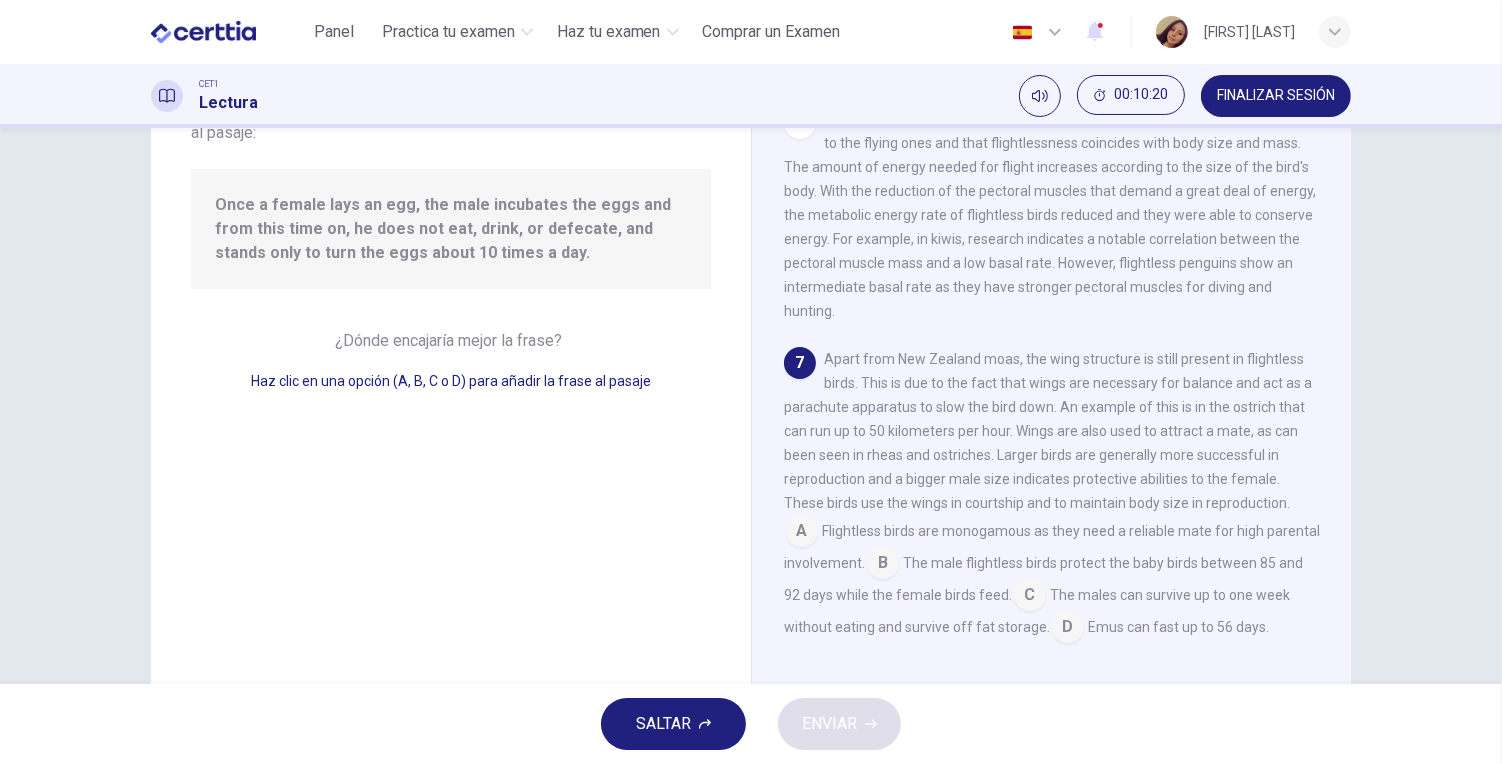 click at bounding box center [883, 565] 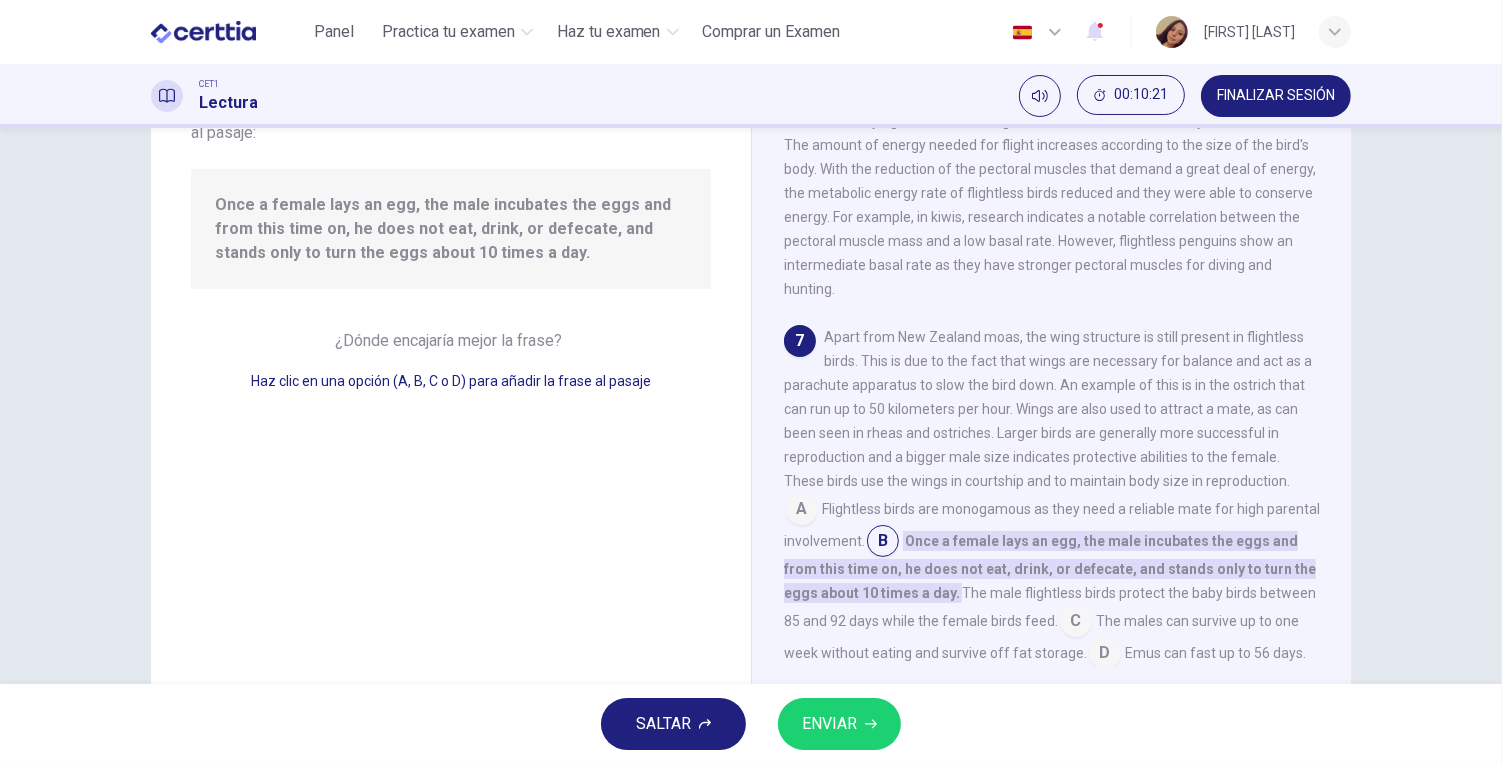 click on "ENVIAR" at bounding box center (829, 724) 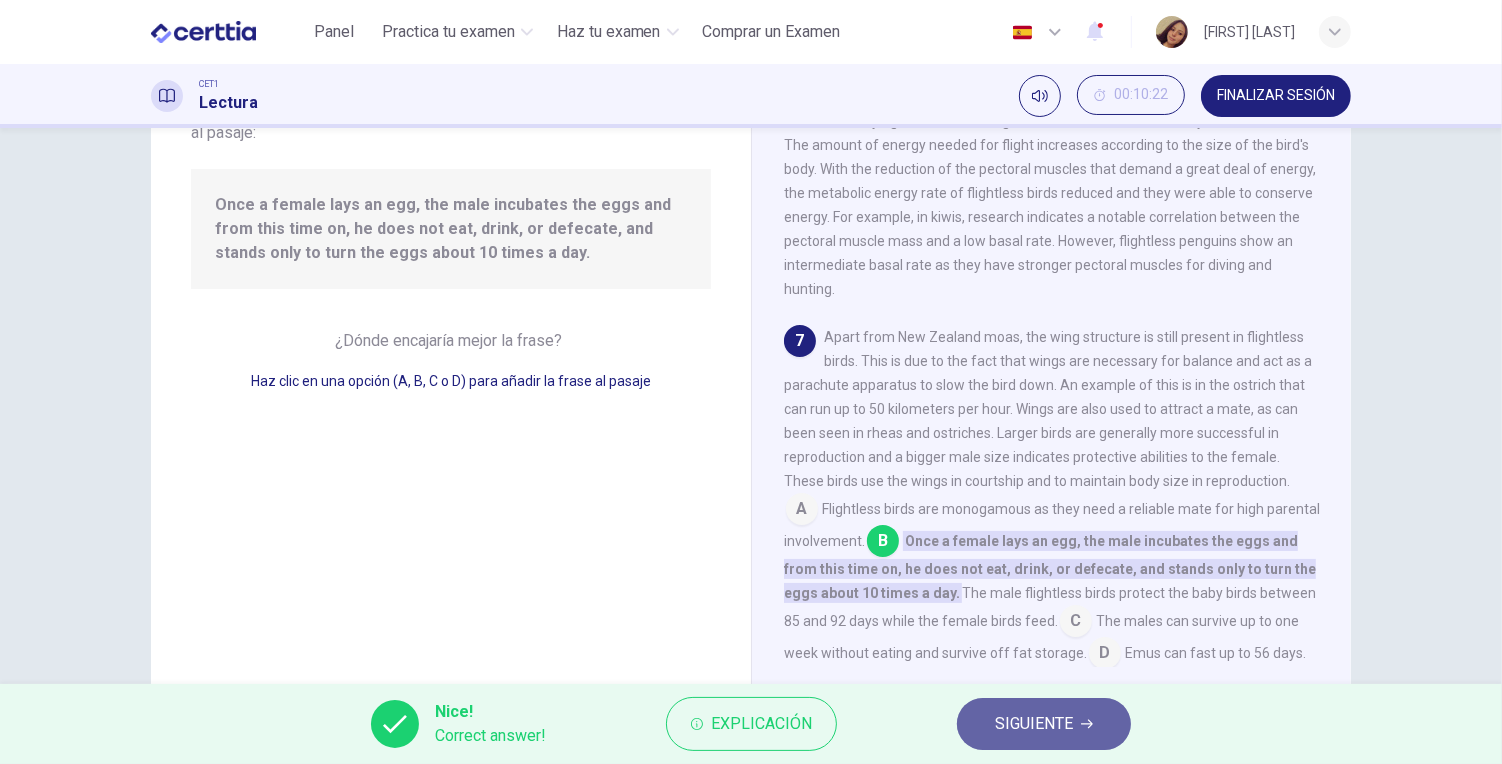 click on "SIGUIENTE" at bounding box center [1044, 724] 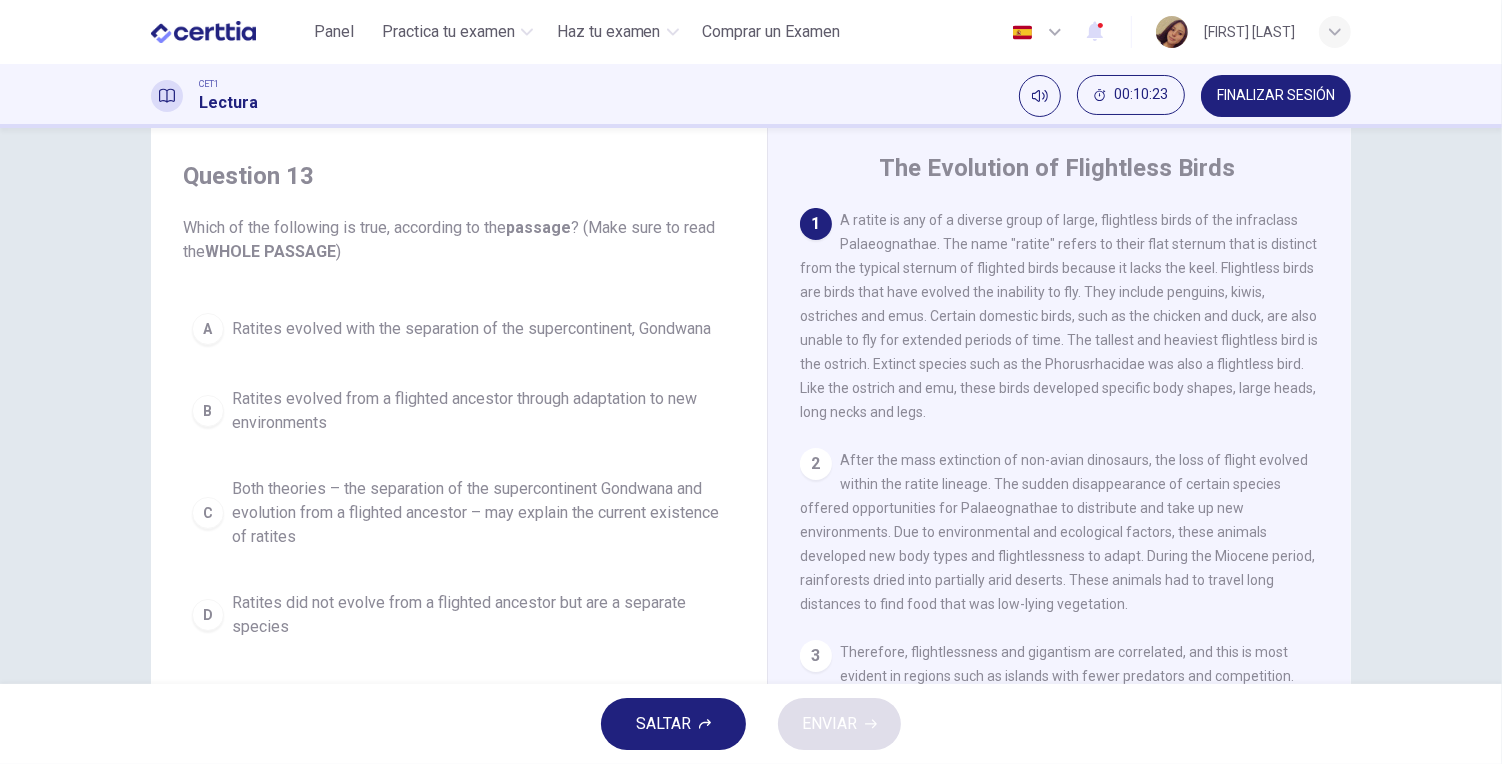 scroll, scrollTop: 61, scrollLeft: 0, axis: vertical 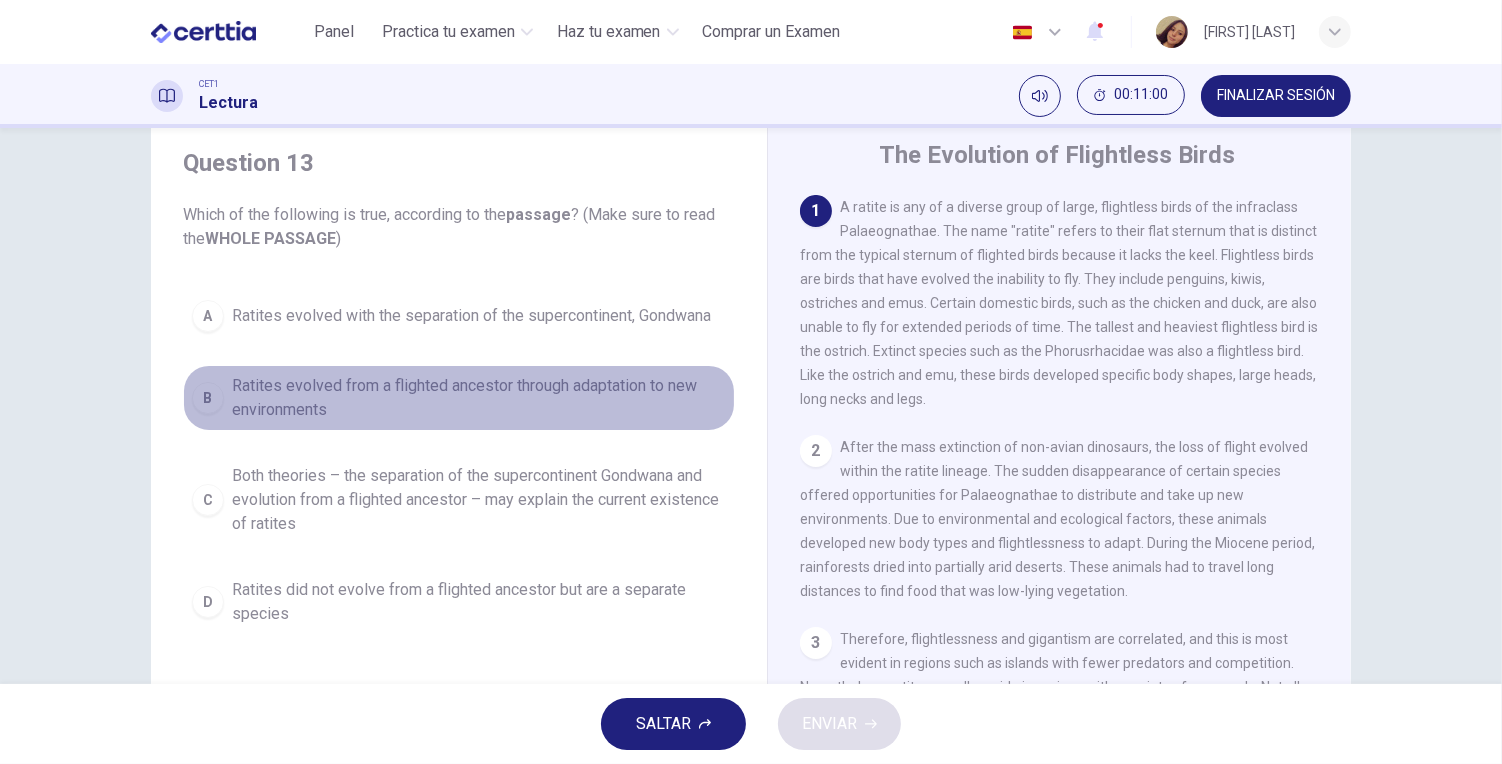 click on "Ratites evolved from a flighted ancestor through adaptation to new environments" at bounding box center (479, 398) 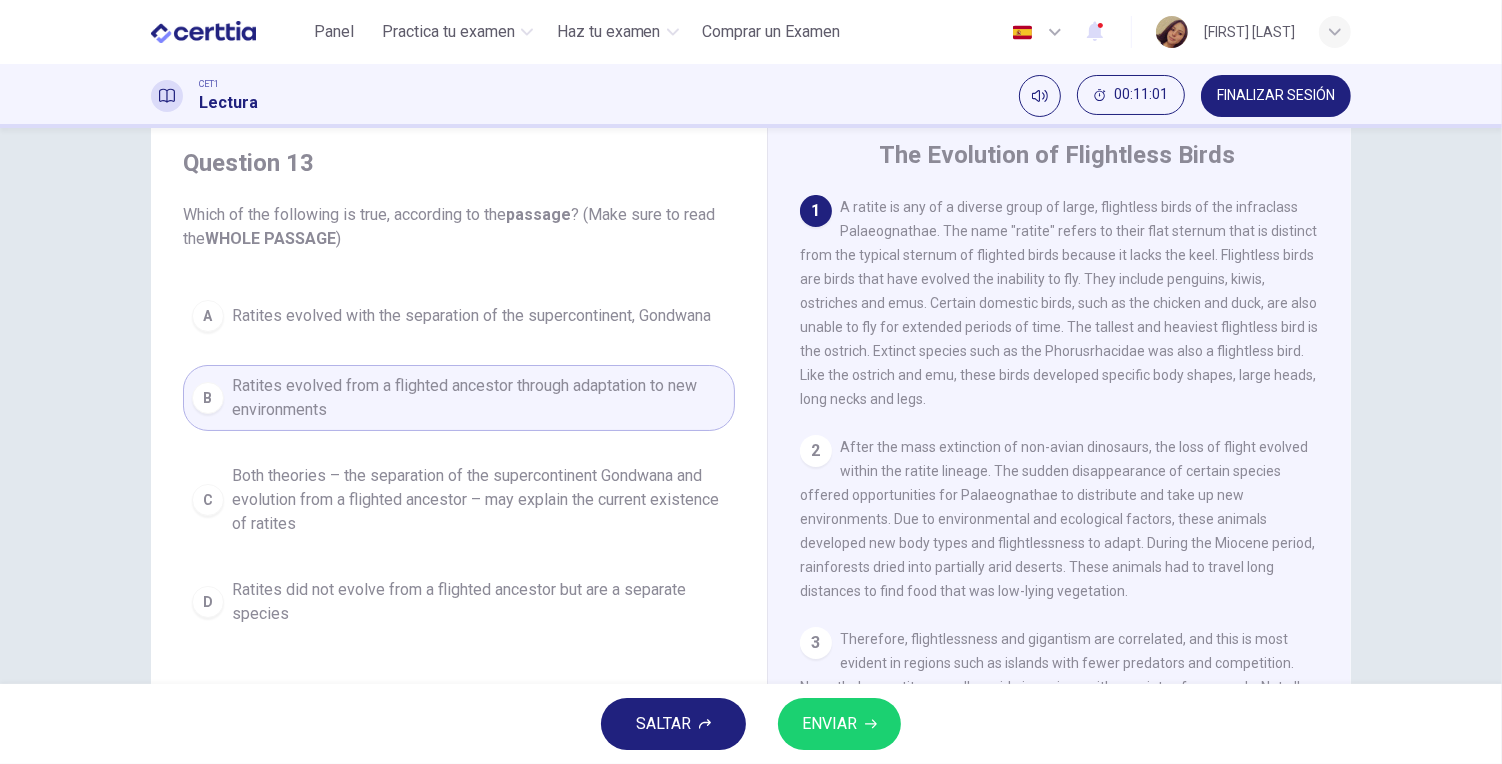 click on "ENVIAR" at bounding box center (839, 724) 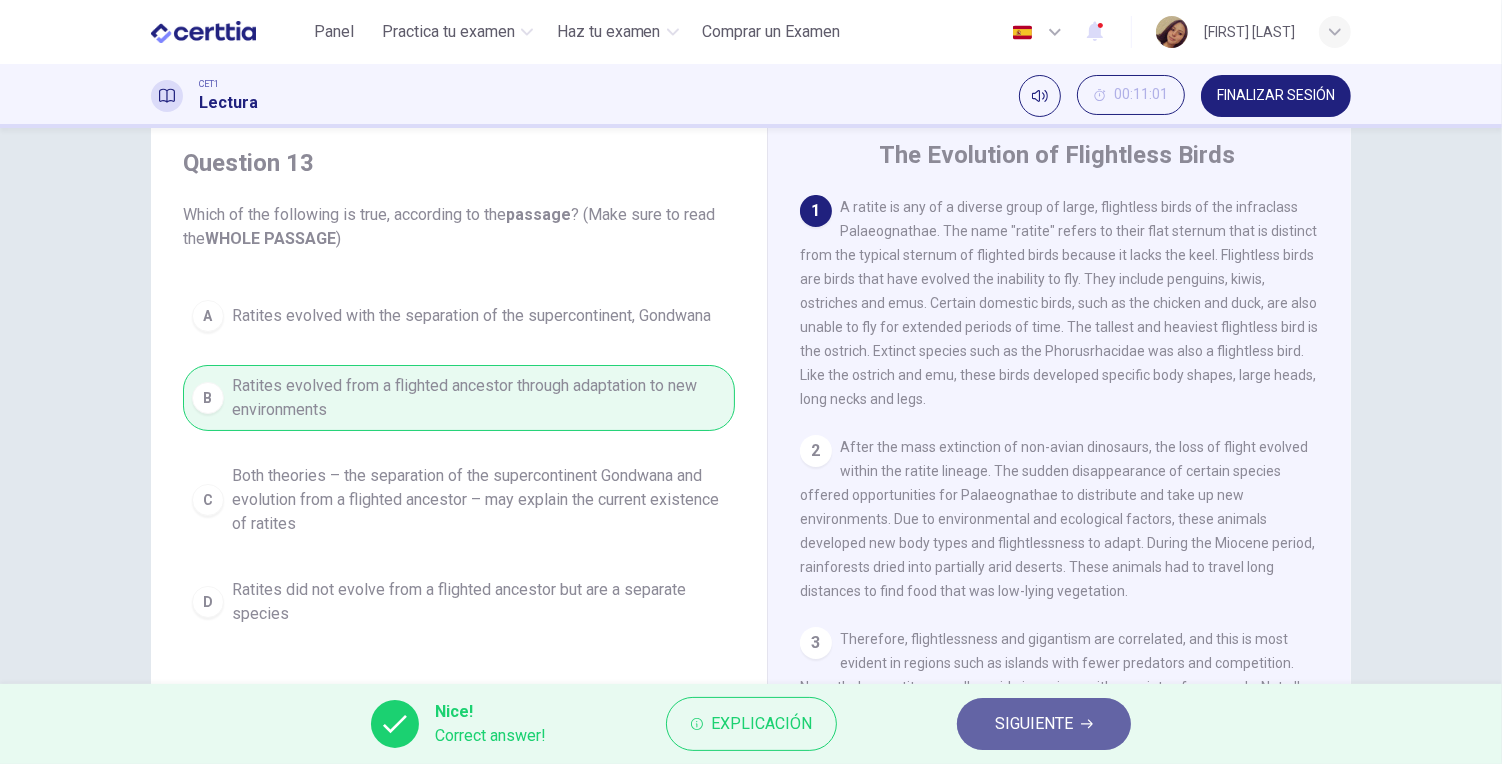 click on "SIGUIENTE" at bounding box center [1034, 724] 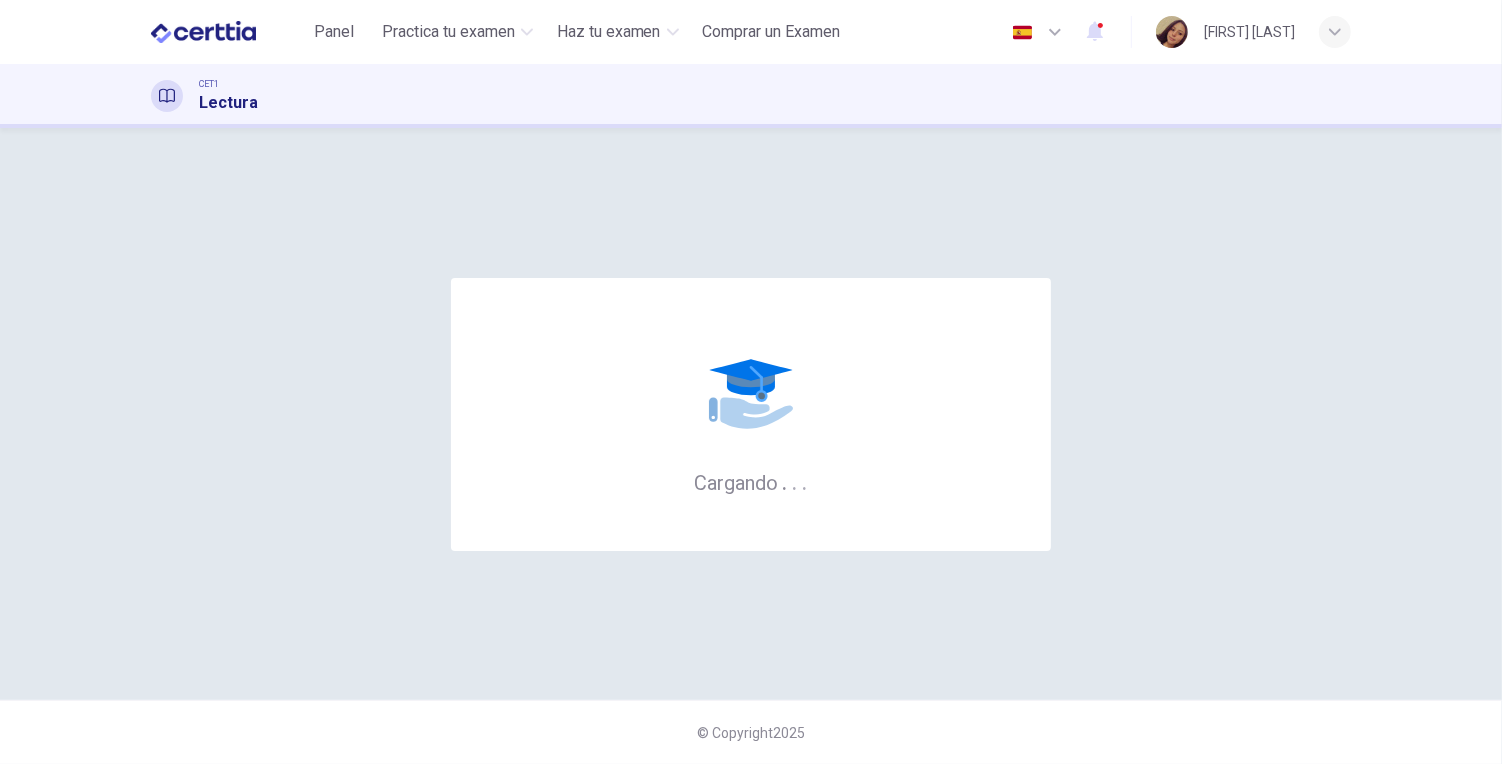 scroll, scrollTop: 0, scrollLeft: 0, axis: both 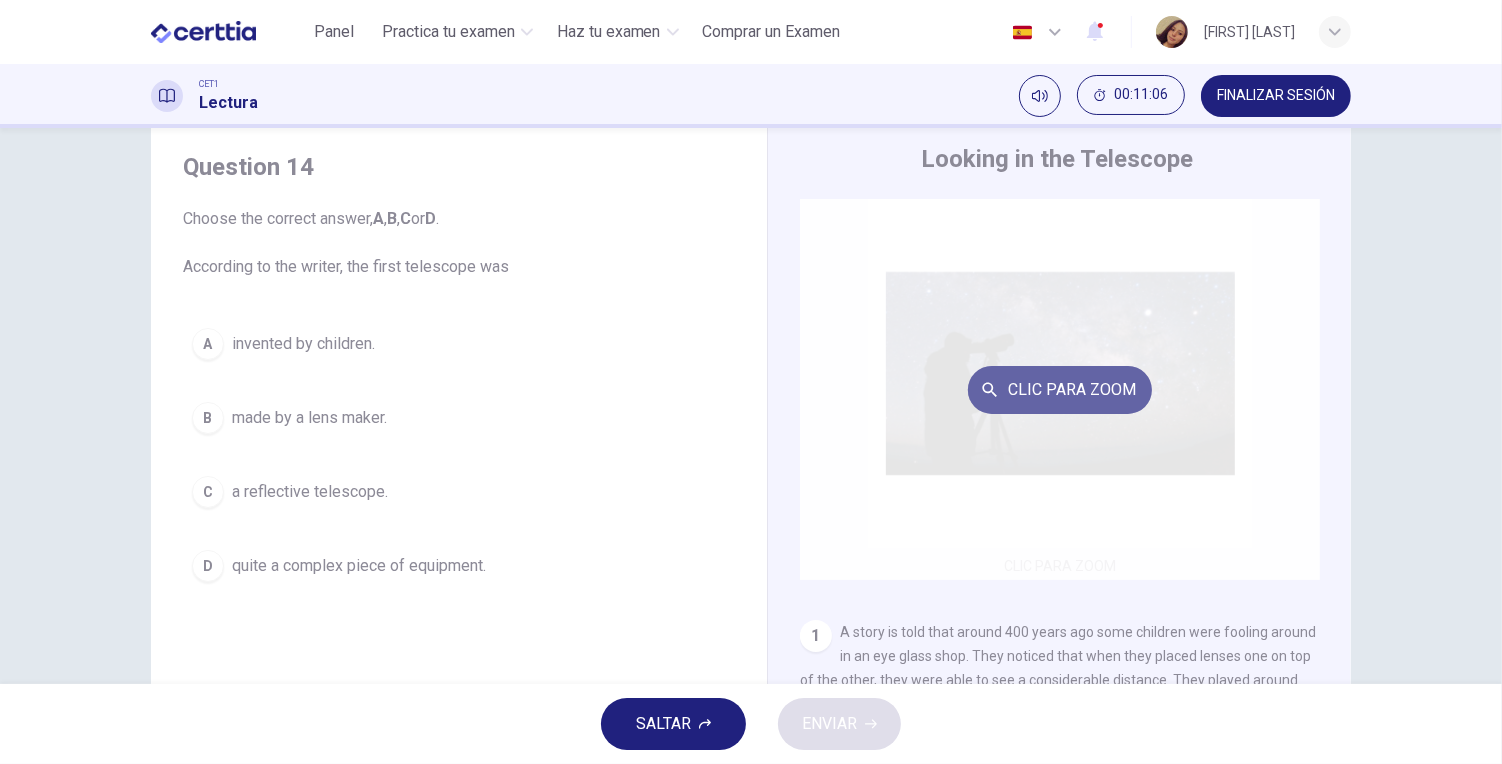 click on "Clic para zoom" at bounding box center [1060, 390] 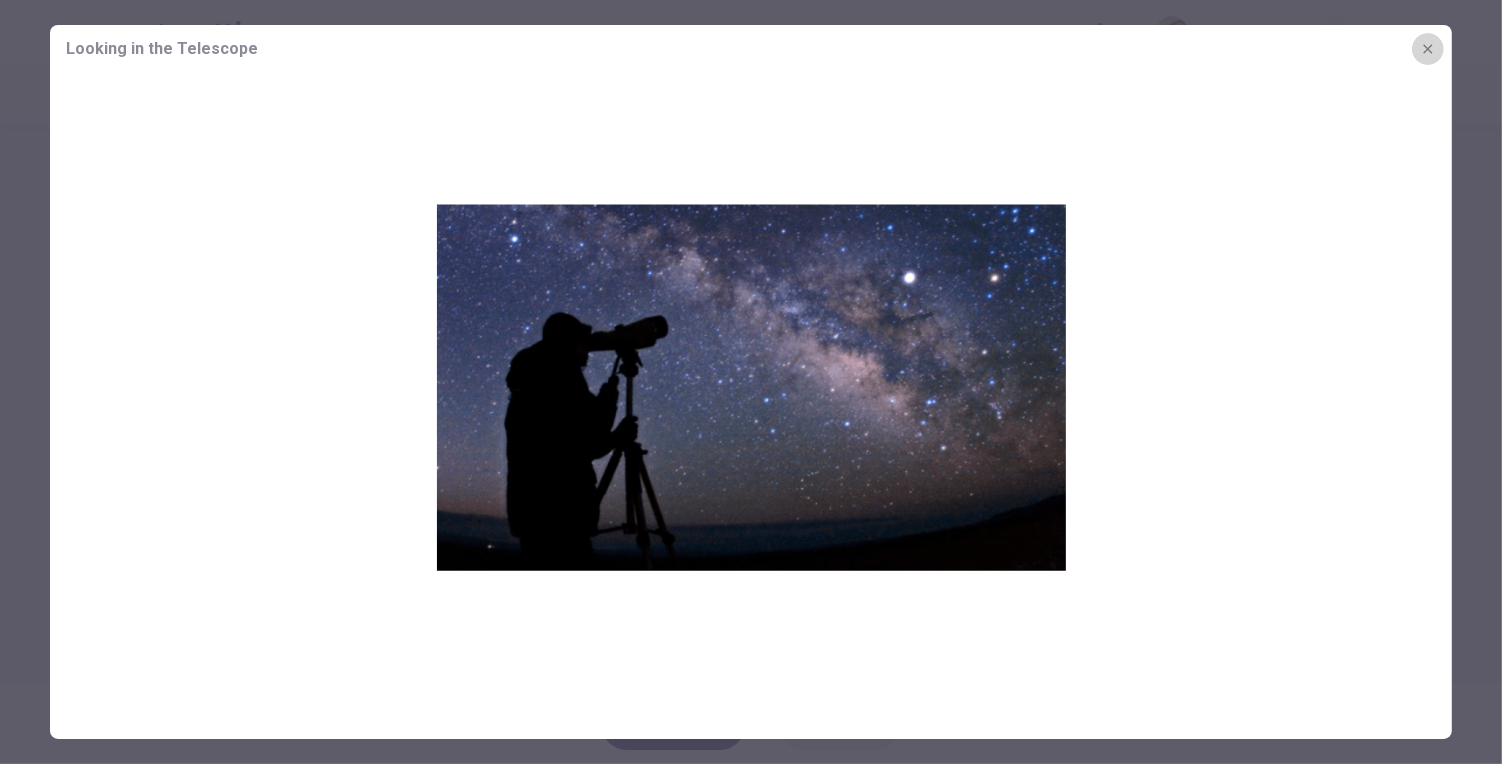 click 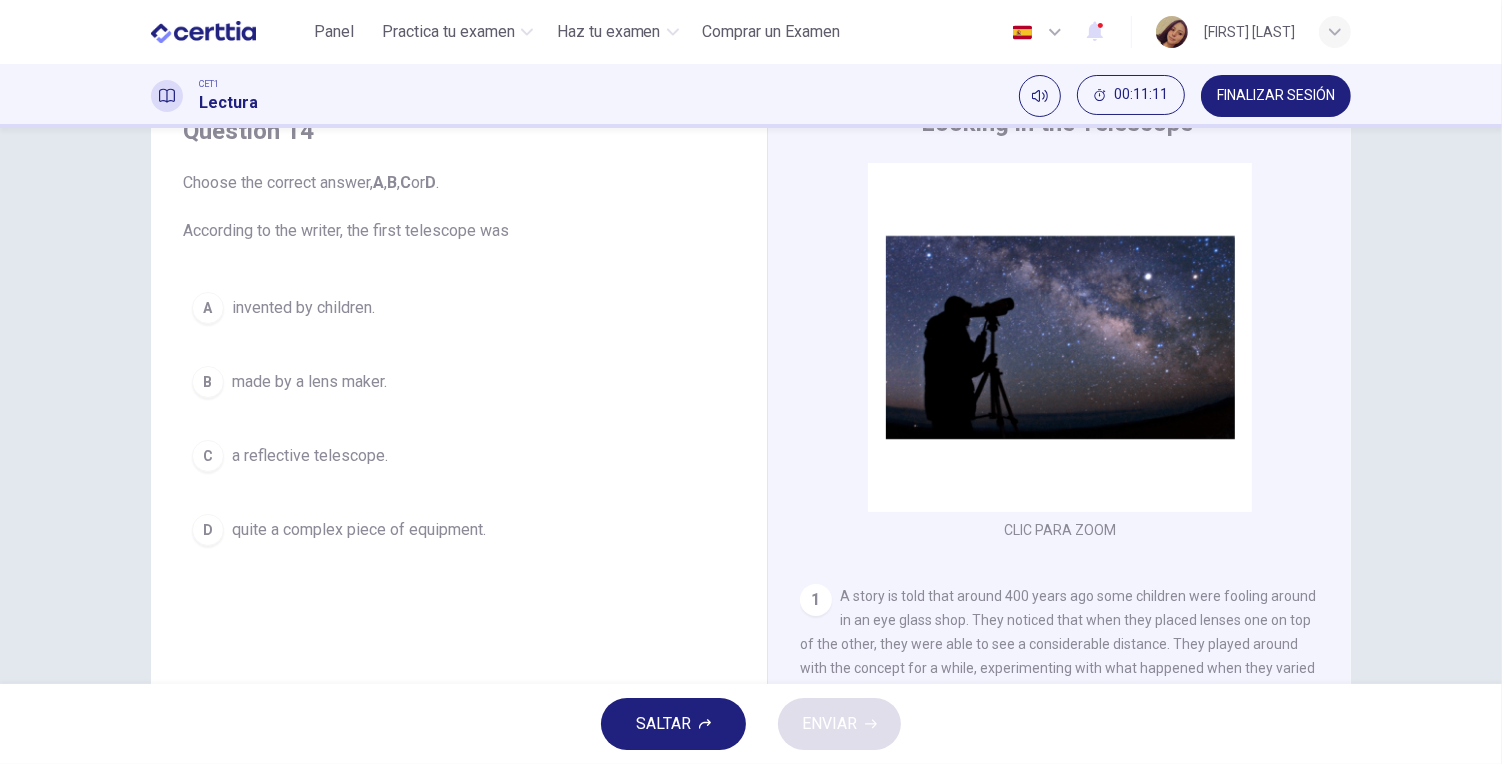 scroll, scrollTop: 58, scrollLeft: 0, axis: vertical 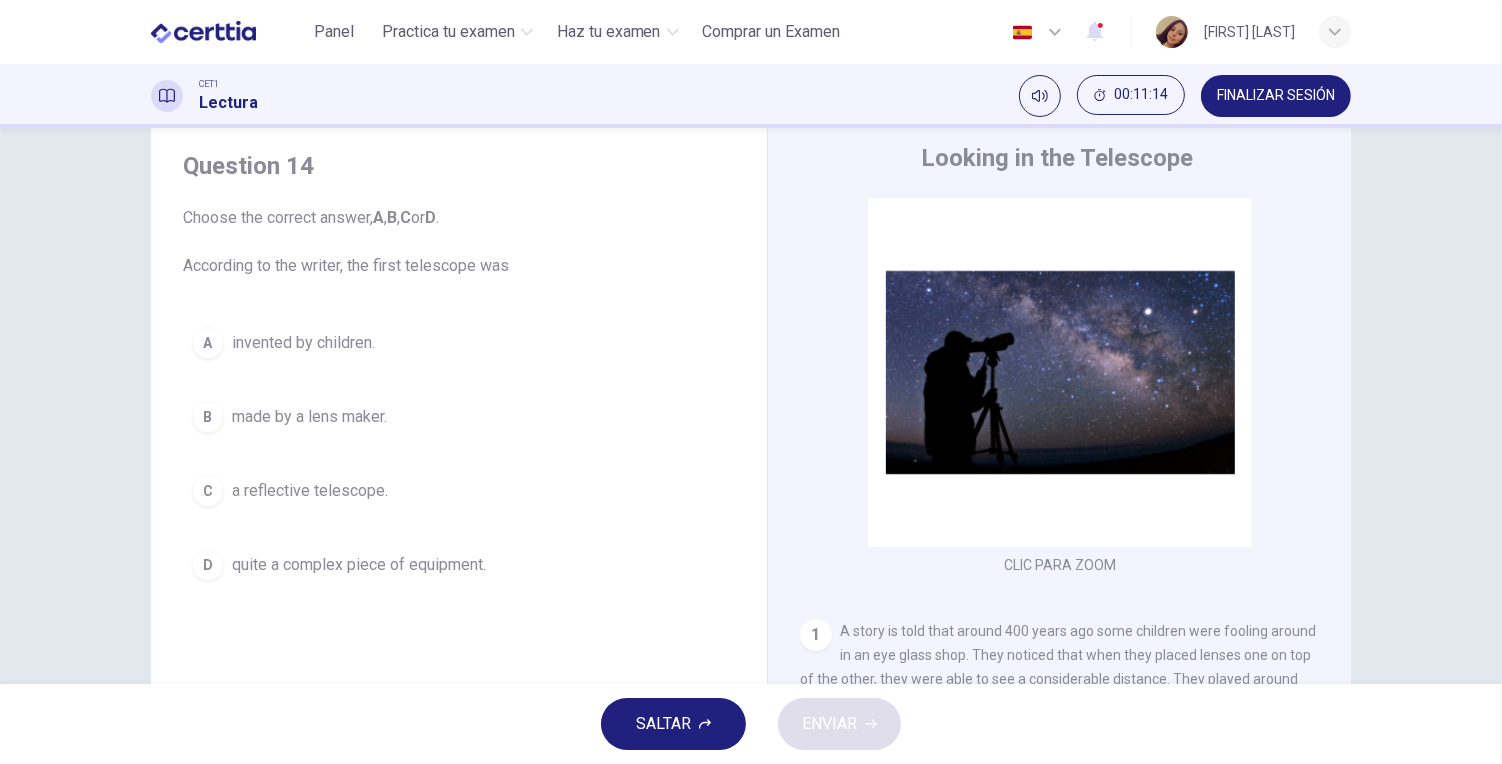 click on "a reflective telescope." at bounding box center (310, 491) 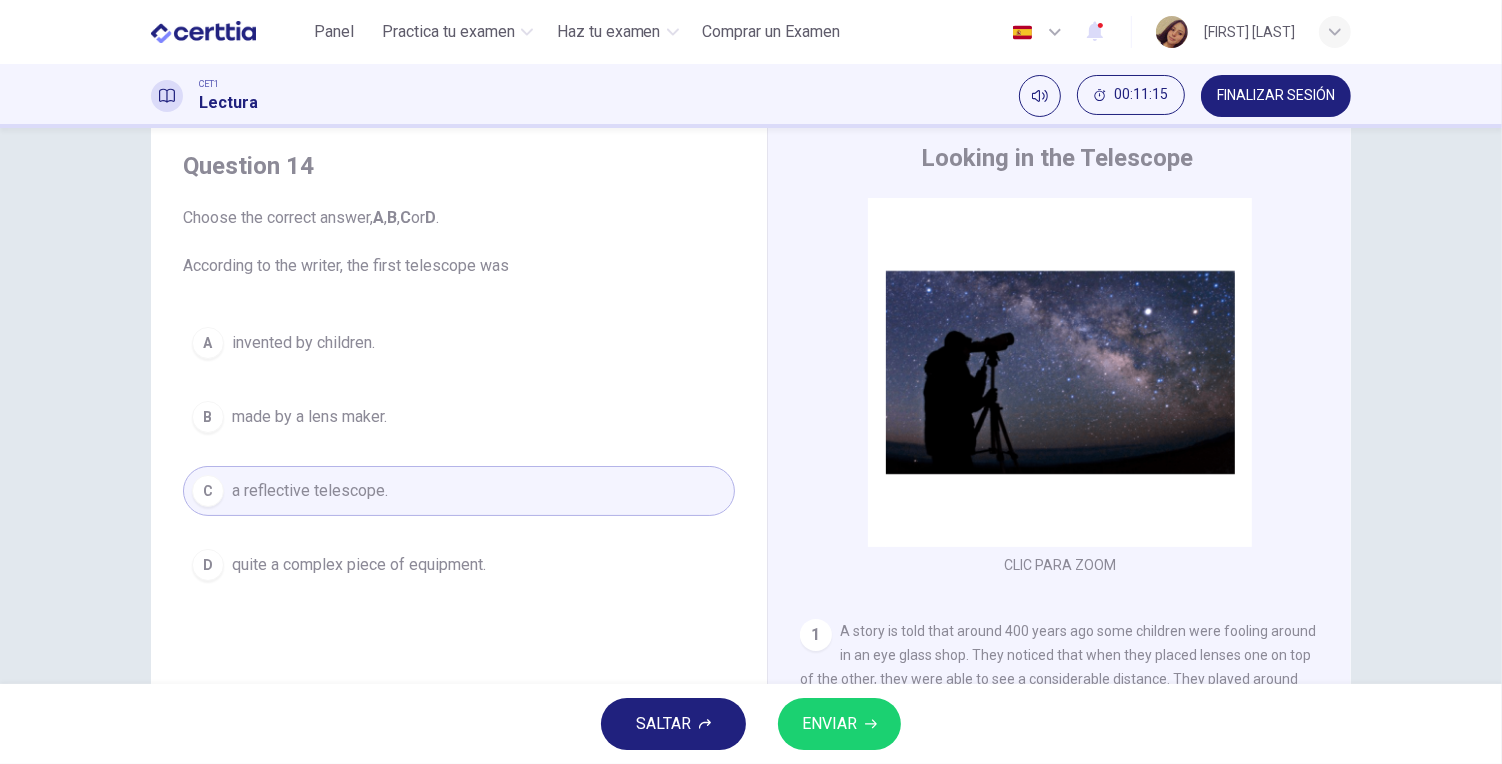 click on "ENVIAR" at bounding box center (829, 724) 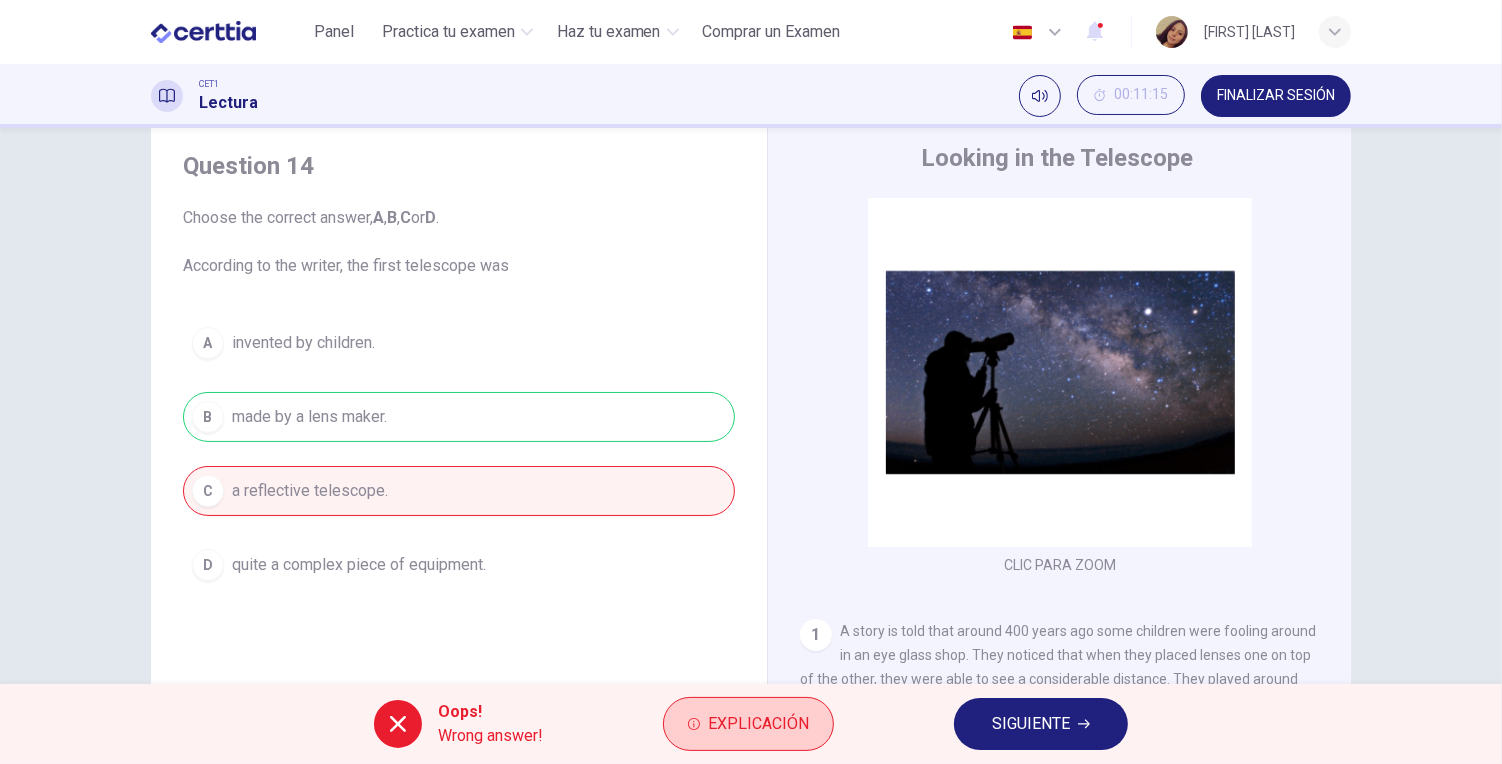 click on "Explicación" at bounding box center (758, 724) 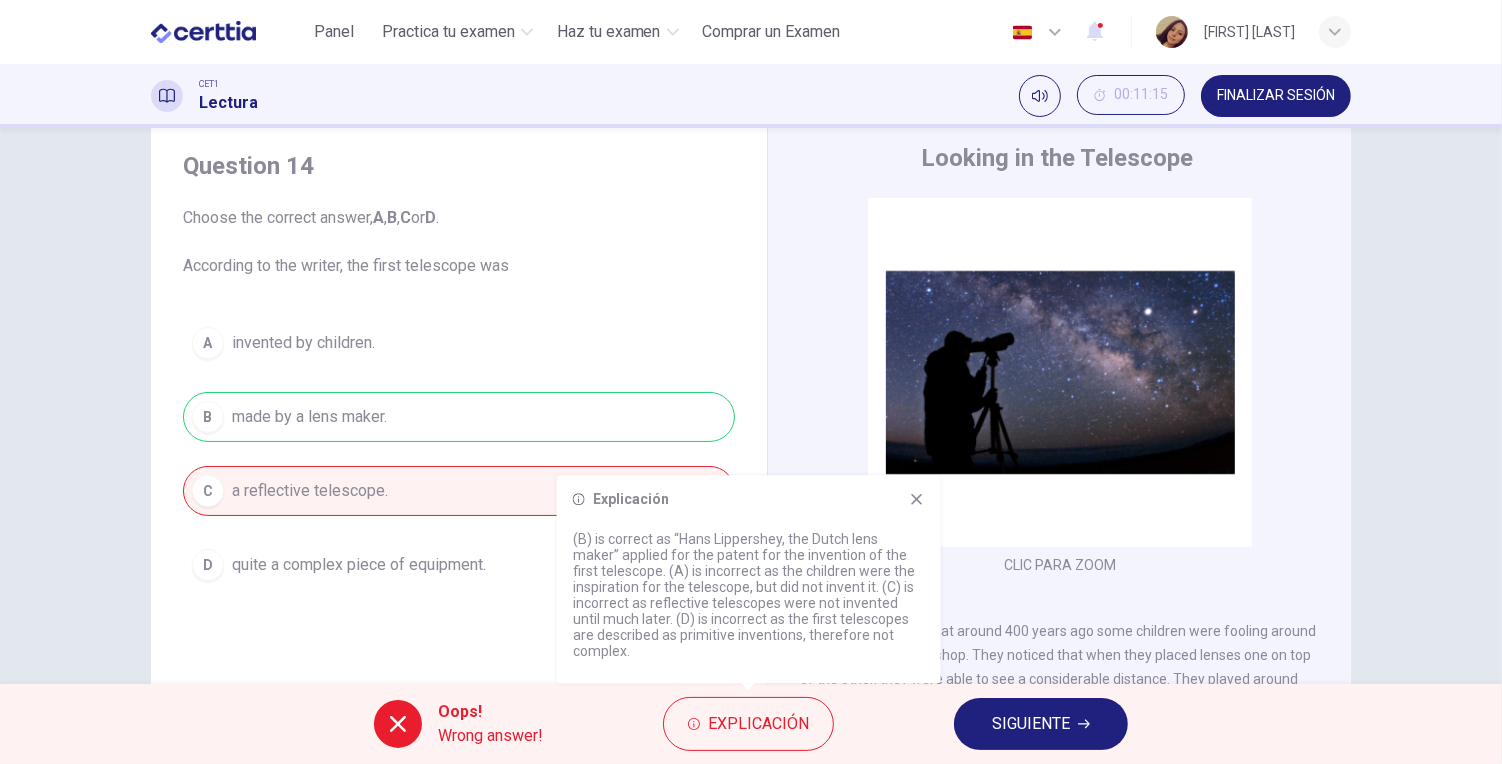 click 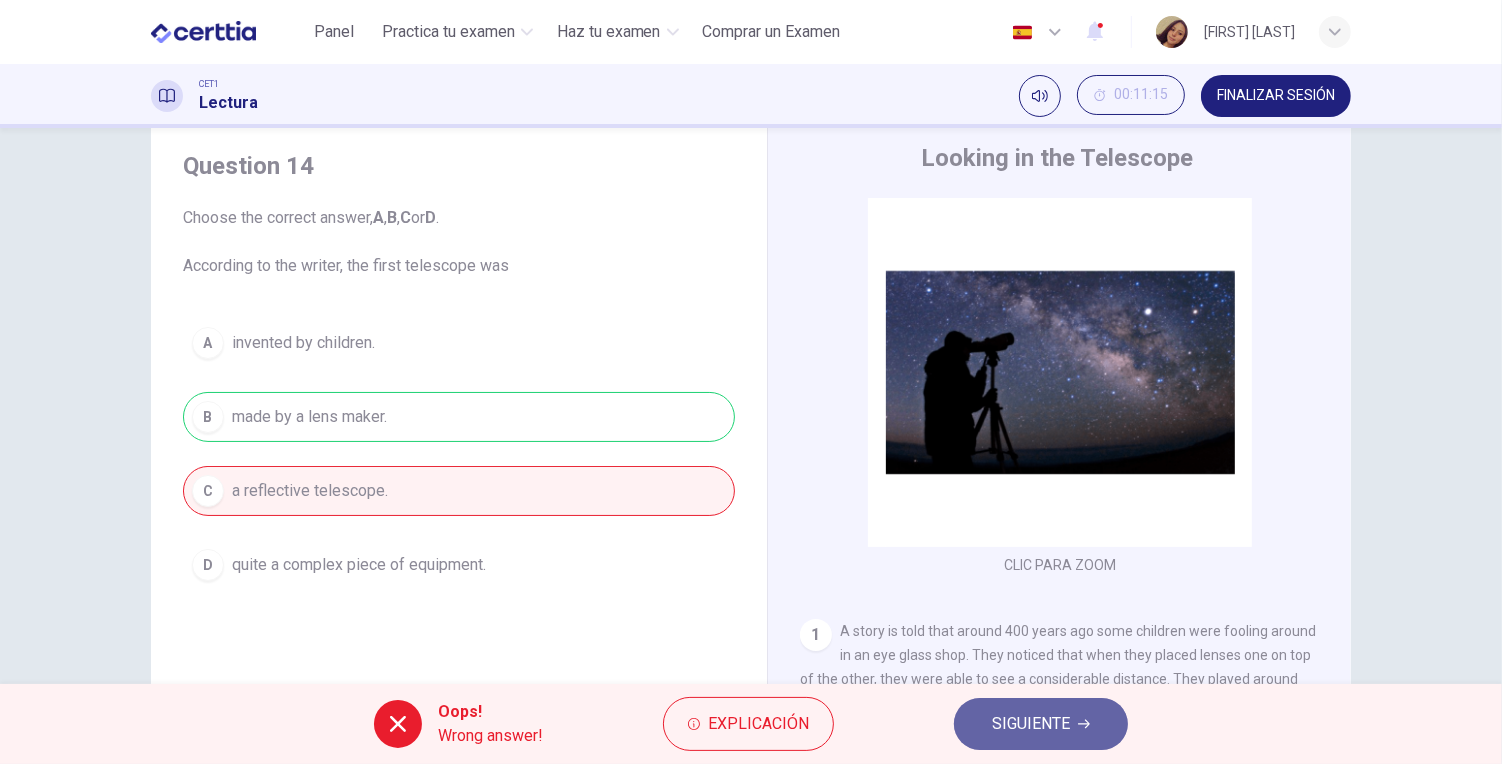 click on "SIGUIENTE" at bounding box center (1041, 724) 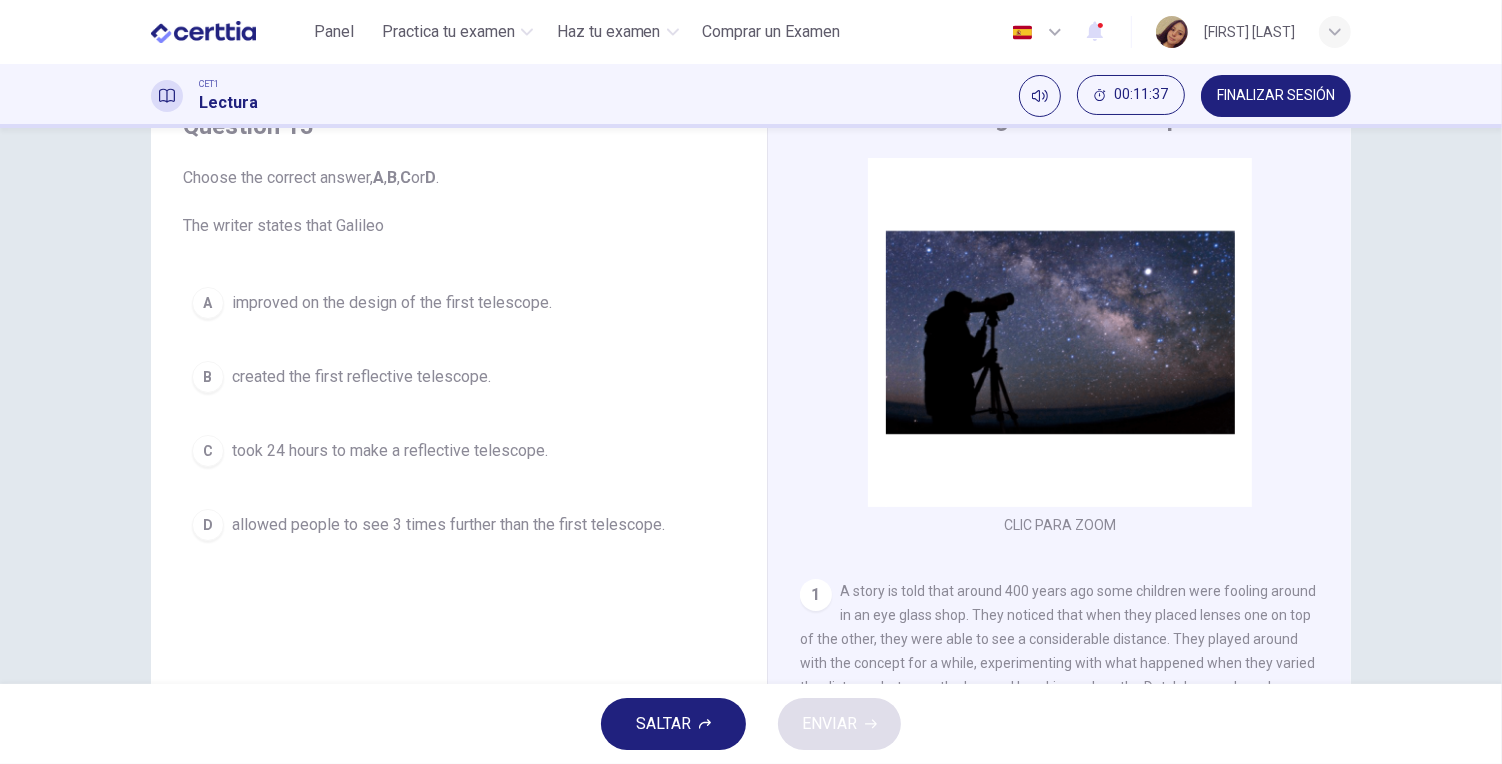 scroll, scrollTop: 93, scrollLeft: 0, axis: vertical 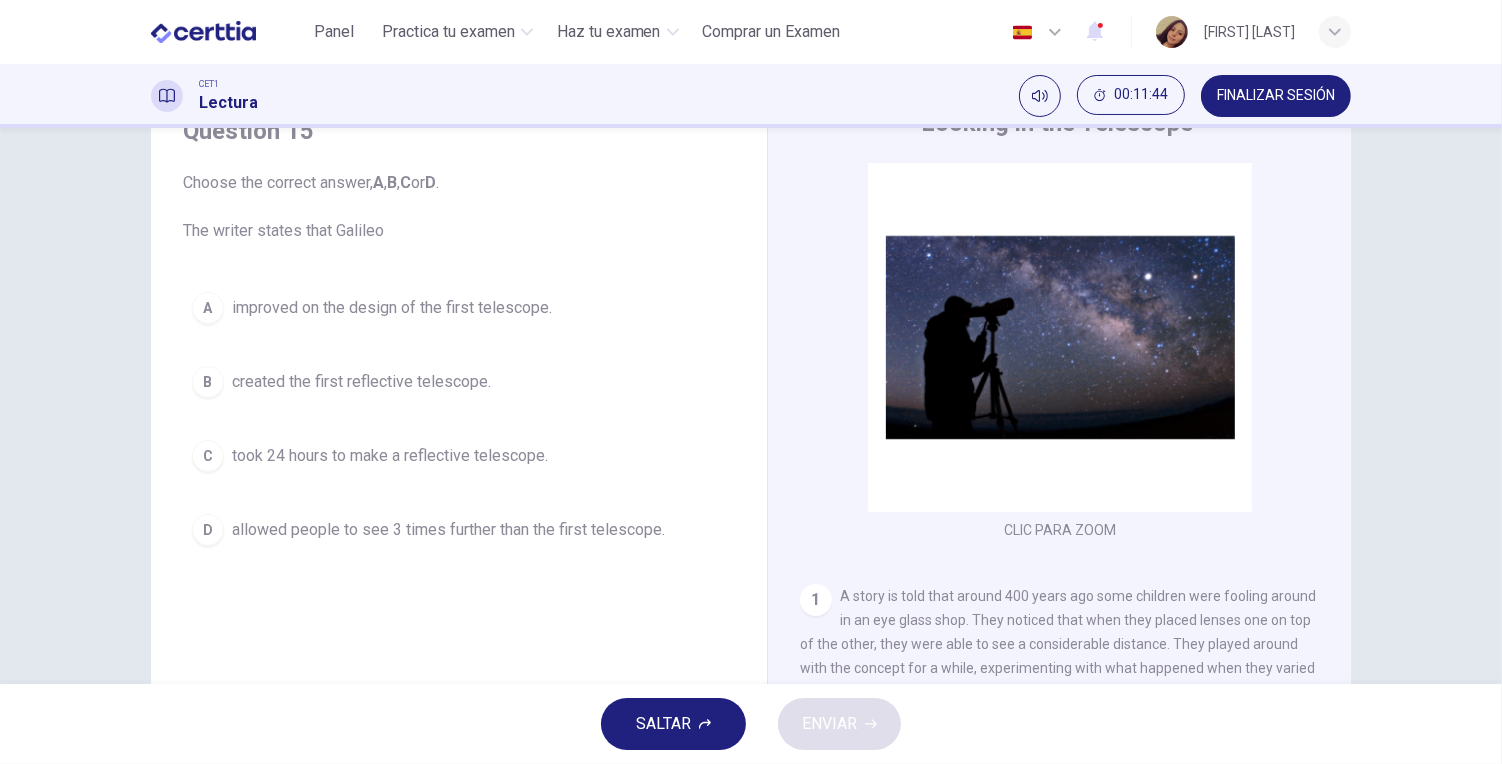 click on "allowed people to see 3 times further than the first telescope." at bounding box center [448, 530] 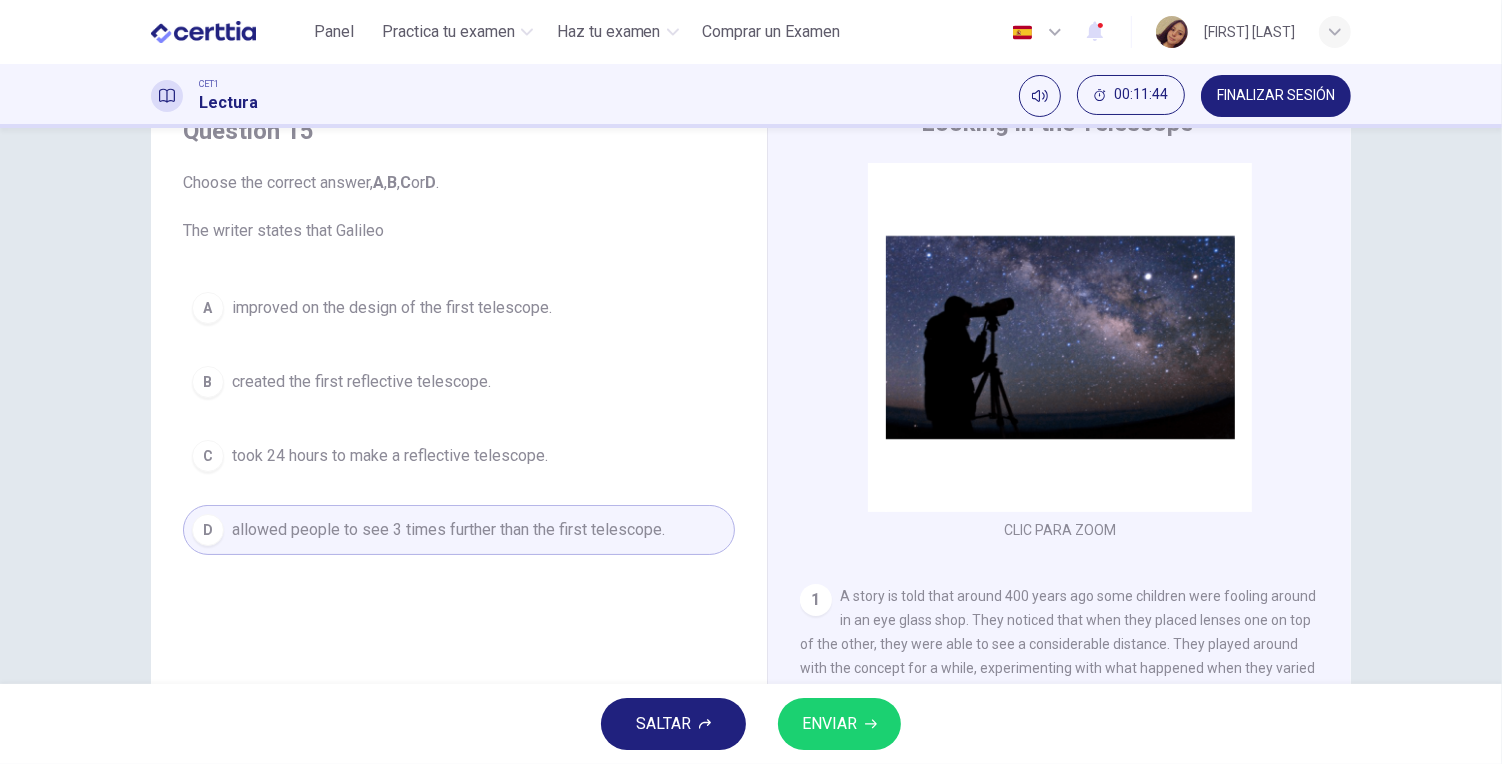 click on "SALTAR ENVIAR" at bounding box center (751, 724) 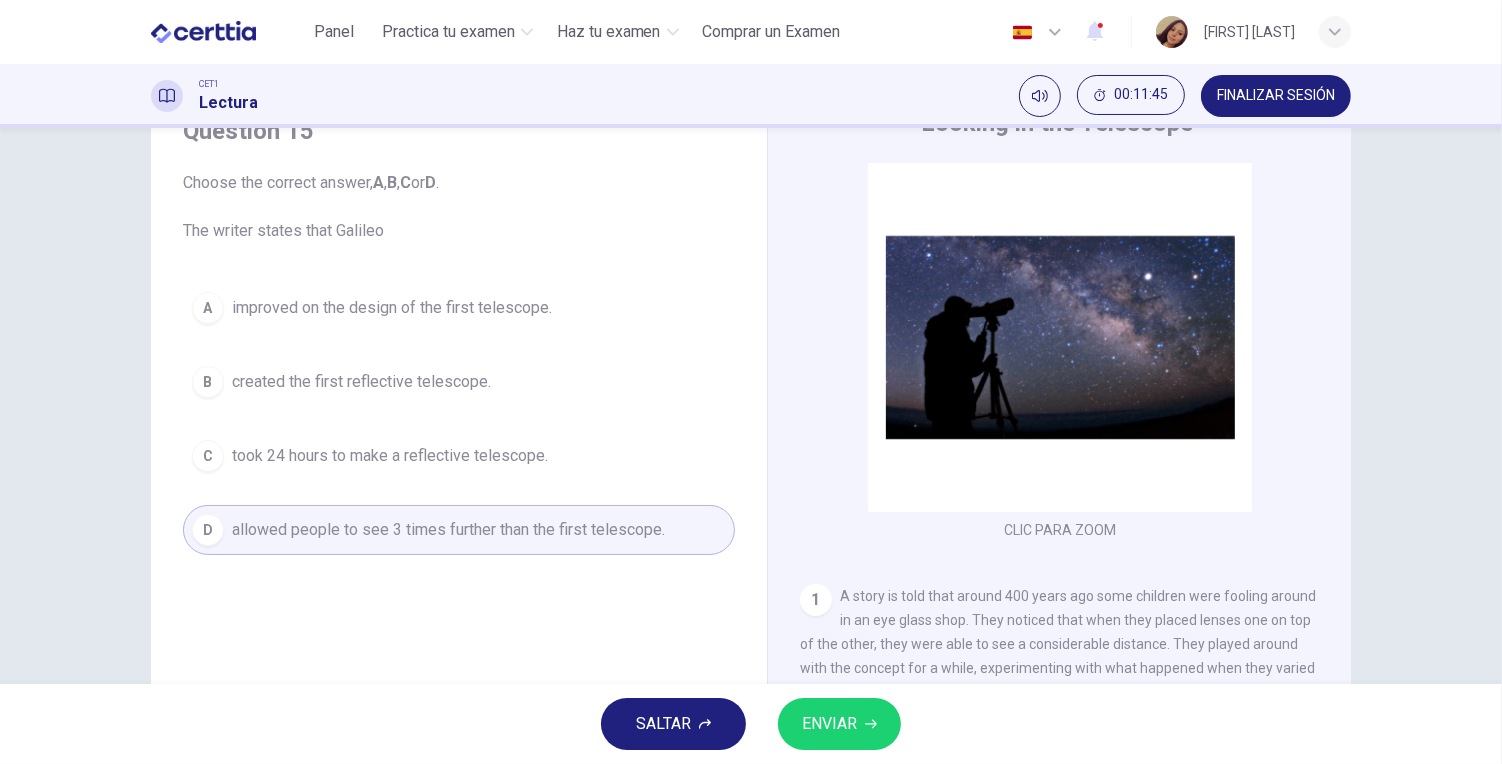 click on "ENVIAR" at bounding box center (839, 724) 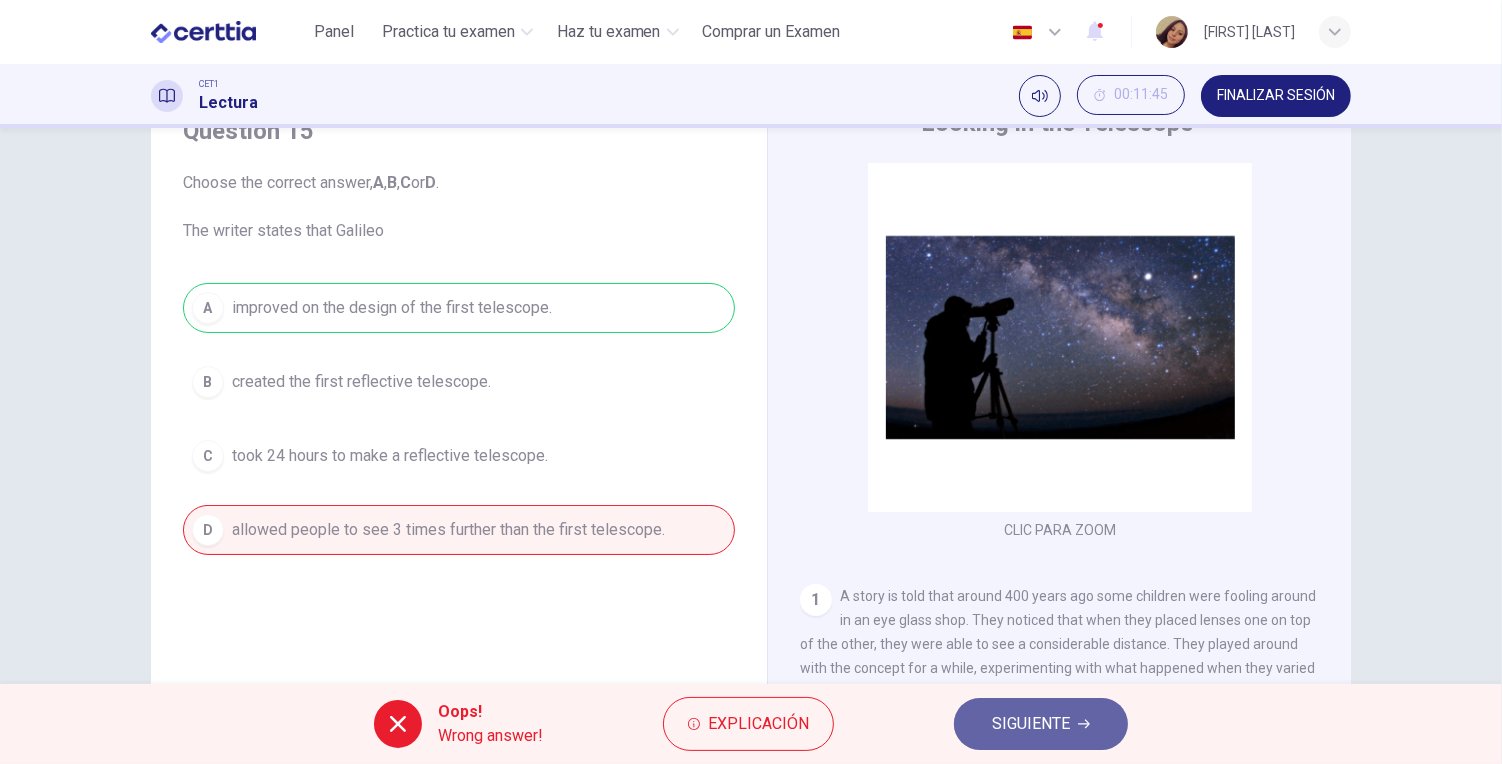 click on "SIGUIENTE" at bounding box center [1031, 724] 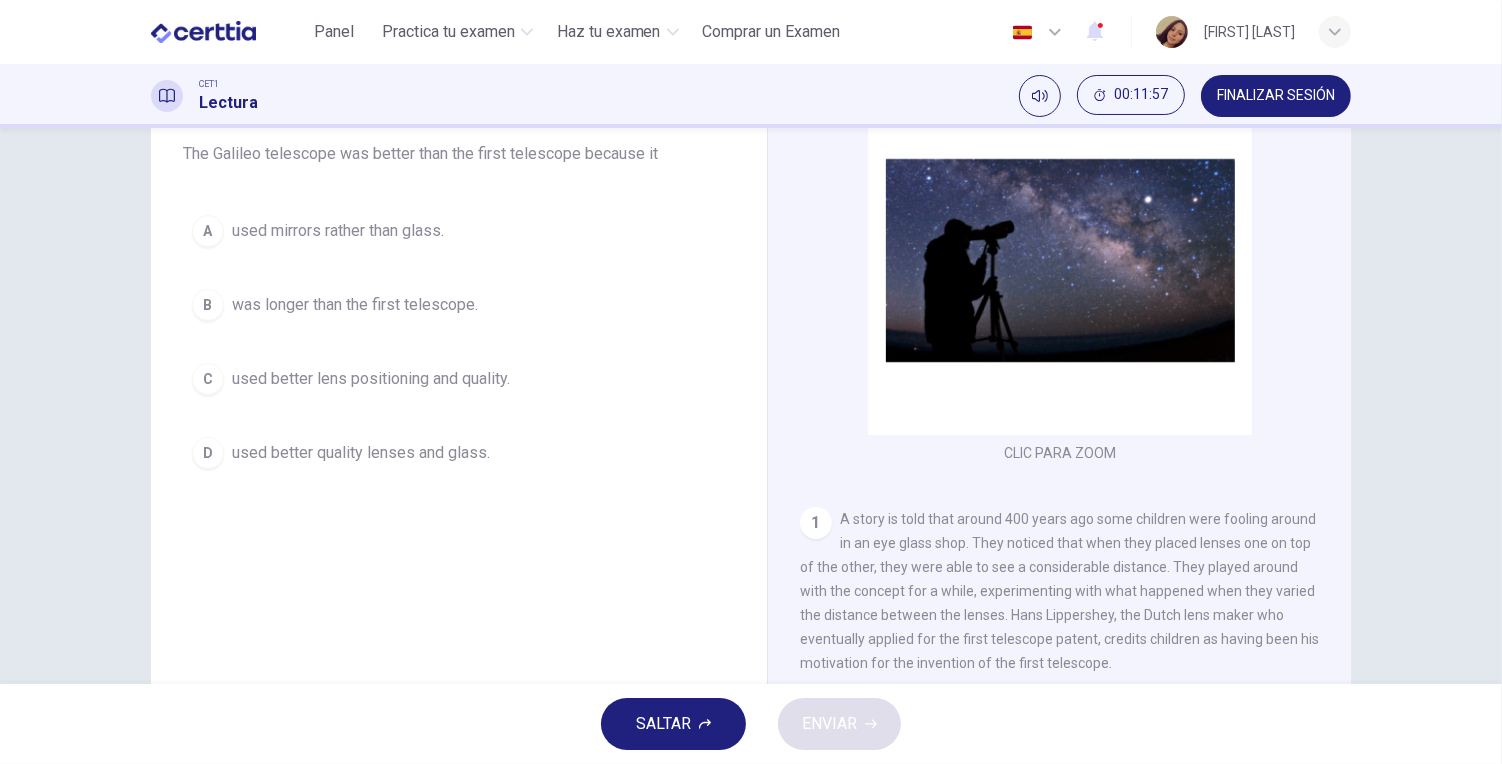scroll, scrollTop: 164, scrollLeft: 0, axis: vertical 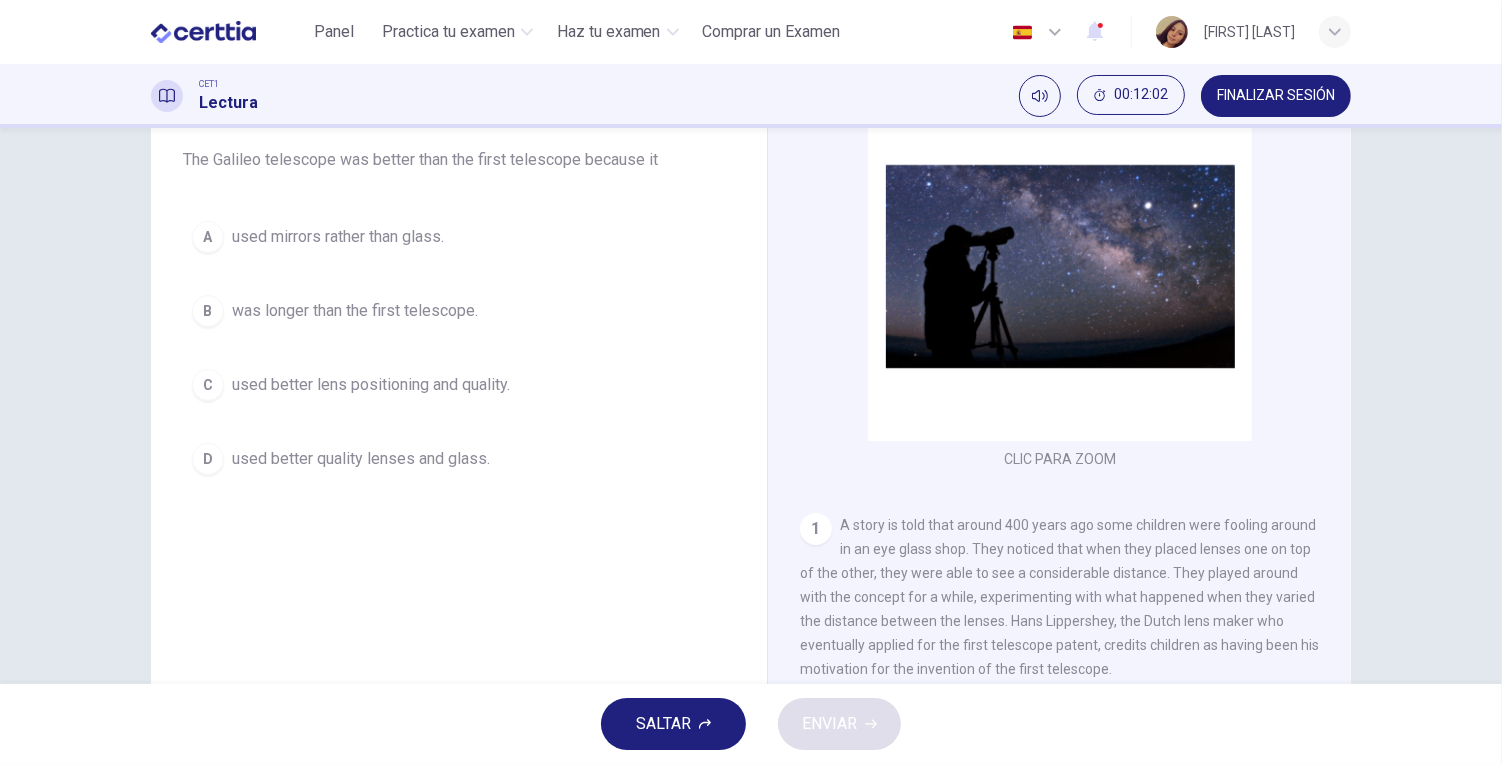 click on "used mirrors rather than glass." at bounding box center (338, 237) 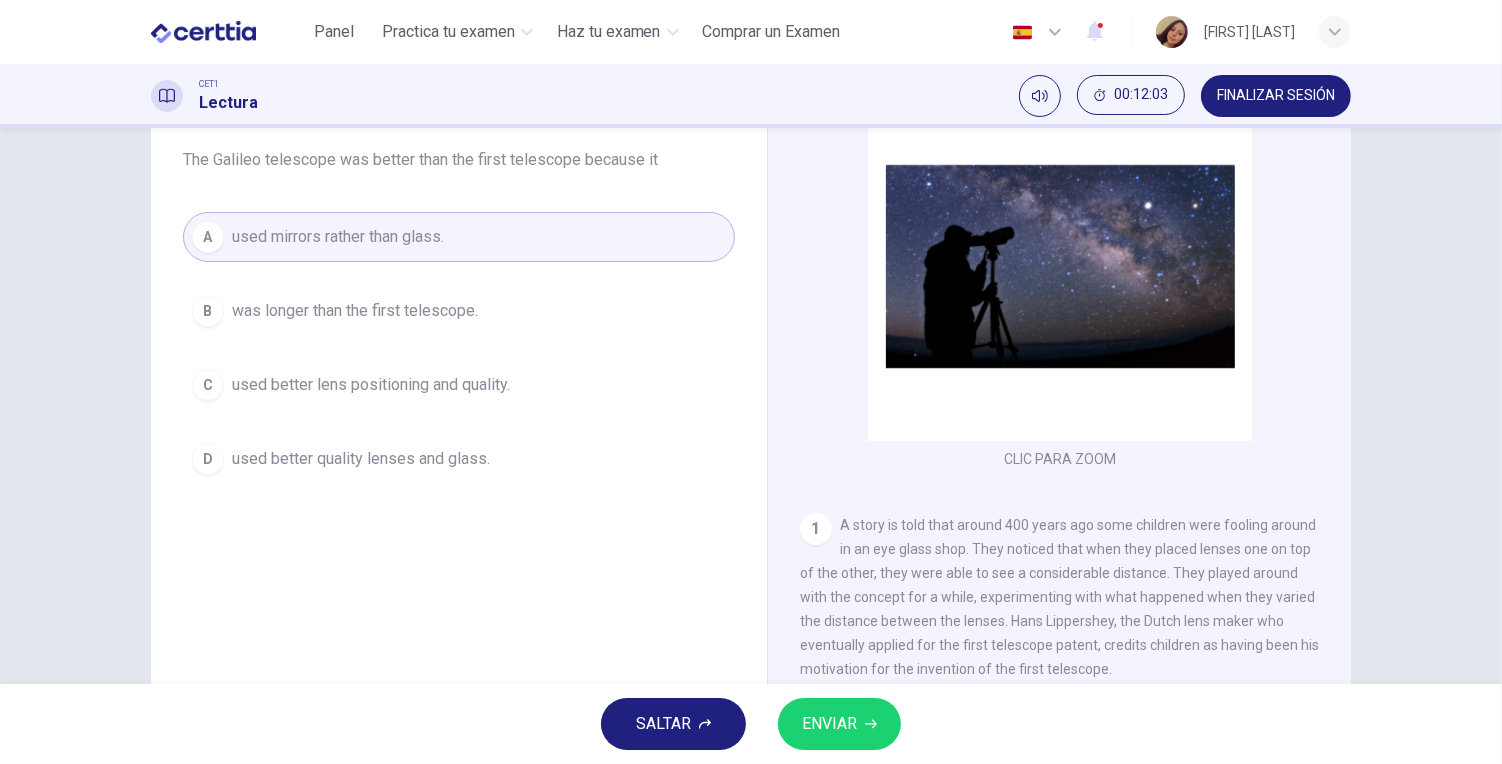 click on "ENVIAR" at bounding box center [829, 724] 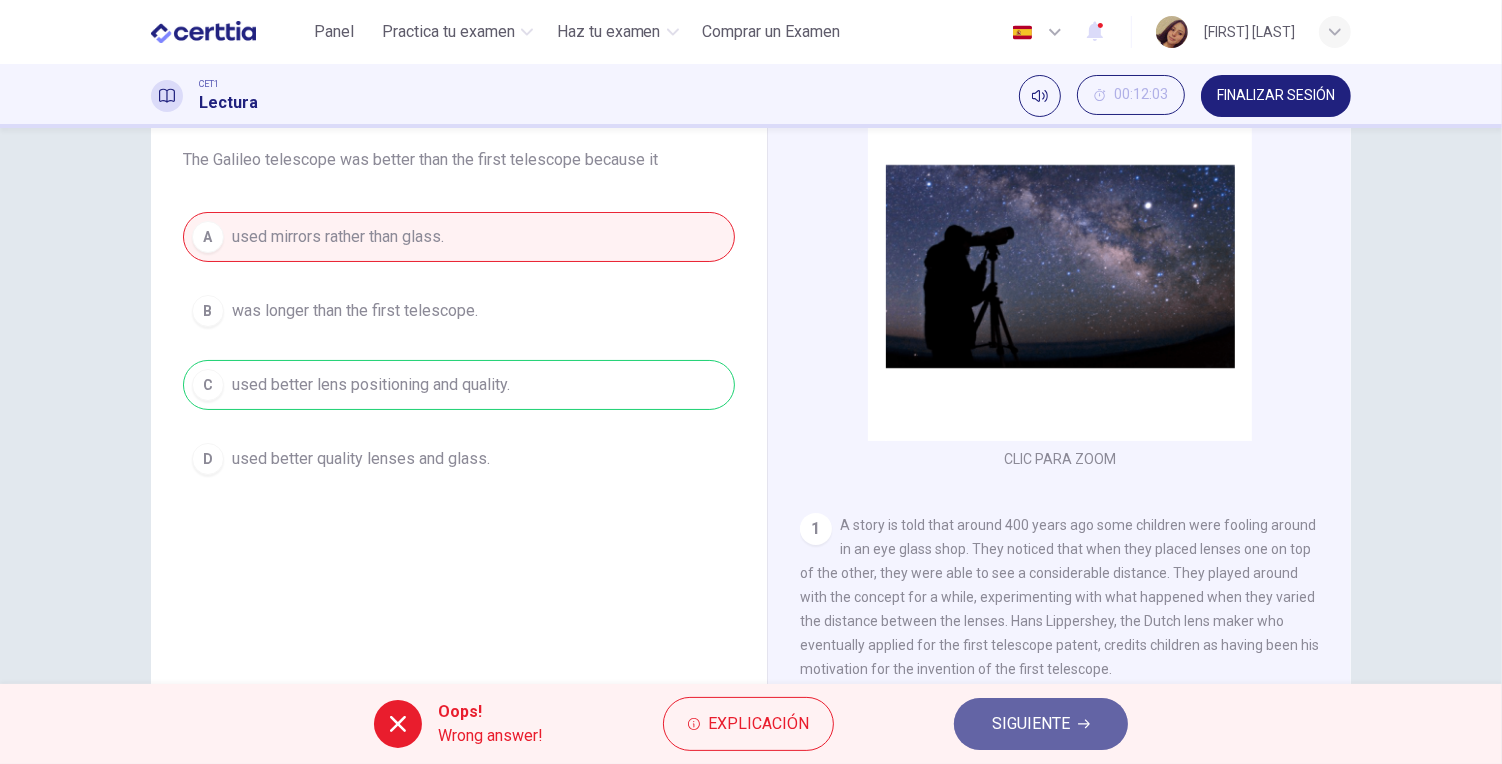 click on "SIGUIENTE" at bounding box center (1031, 724) 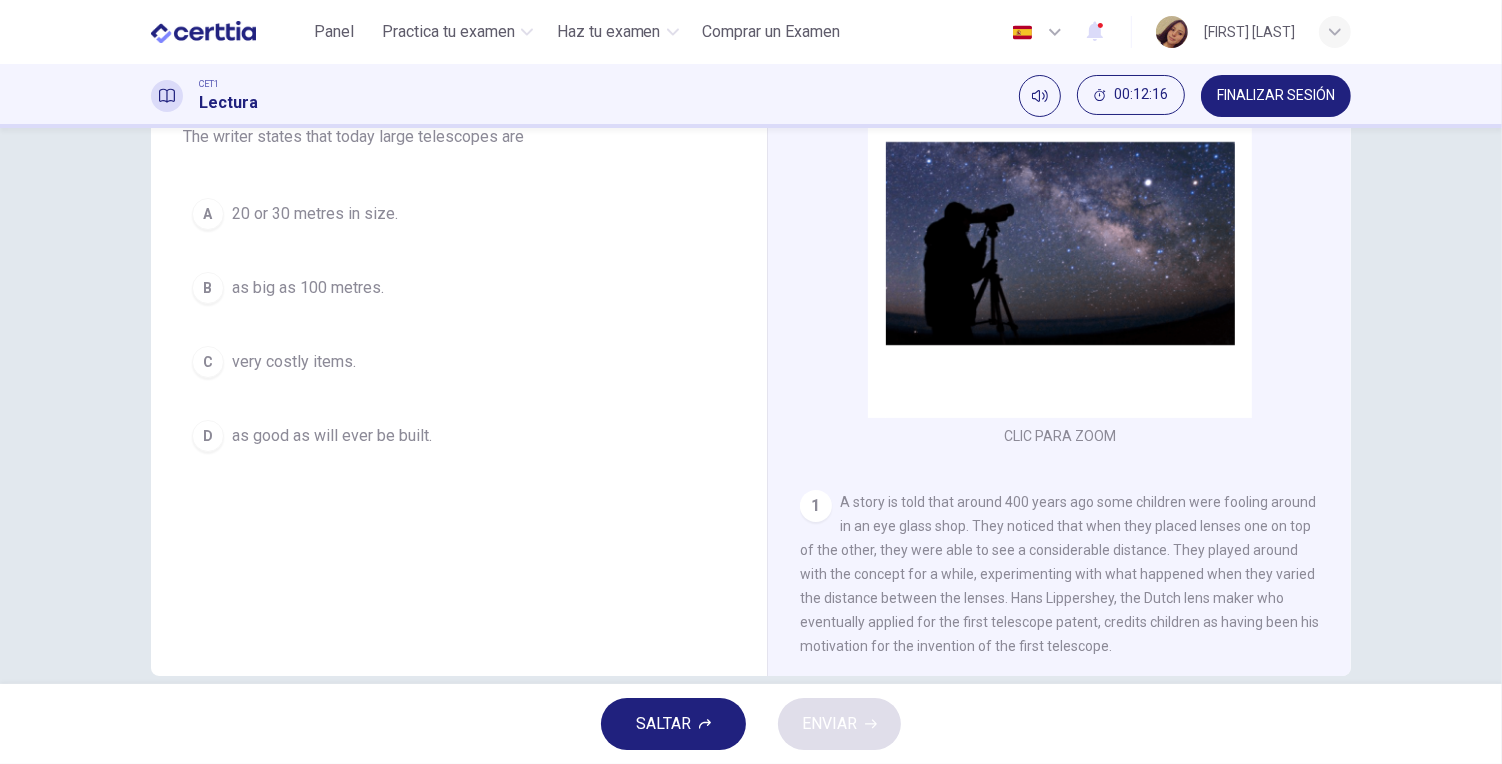 scroll, scrollTop: 188, scrollLeft: 0, axis: vertical 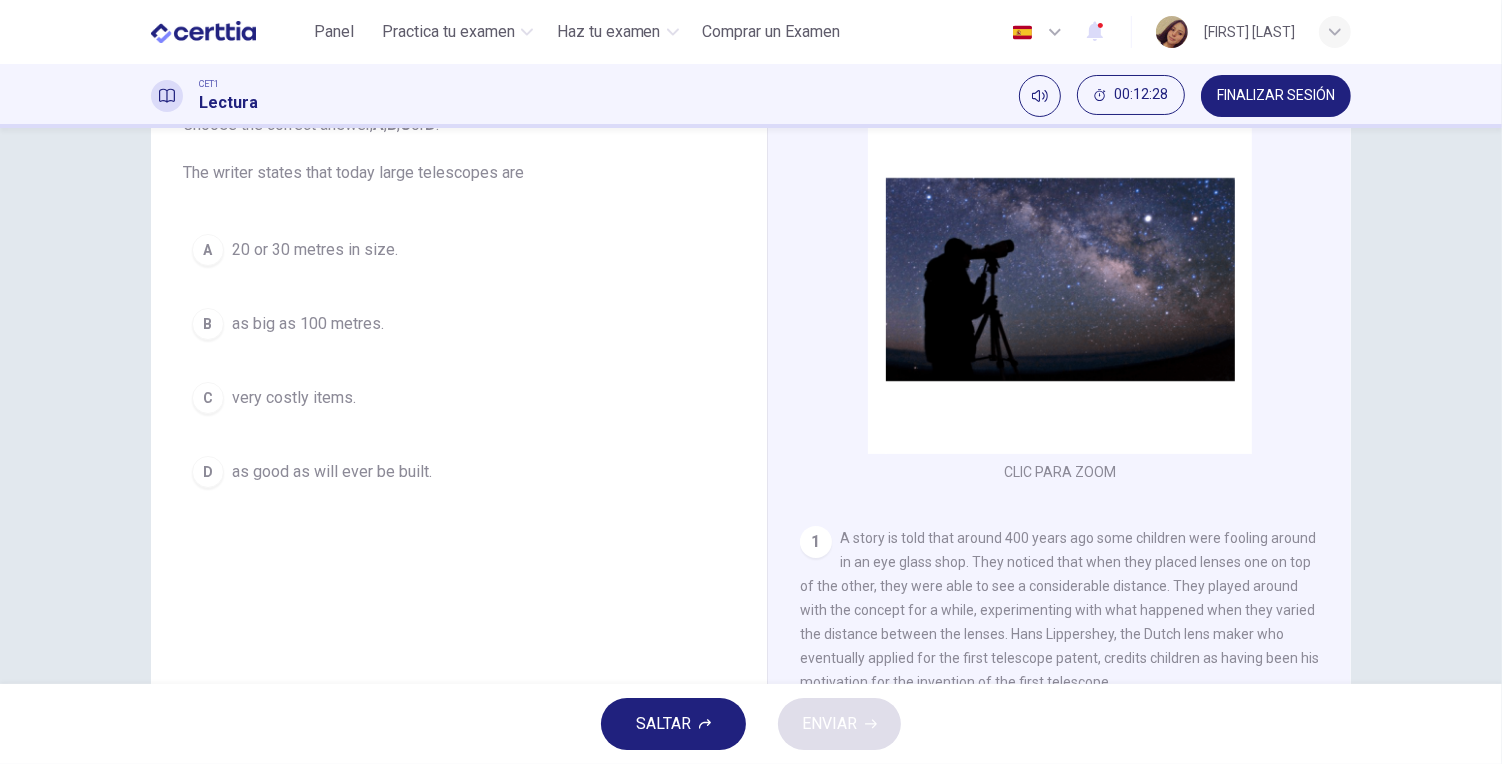 click on "C very costly items." at bounding box center (459, 398) 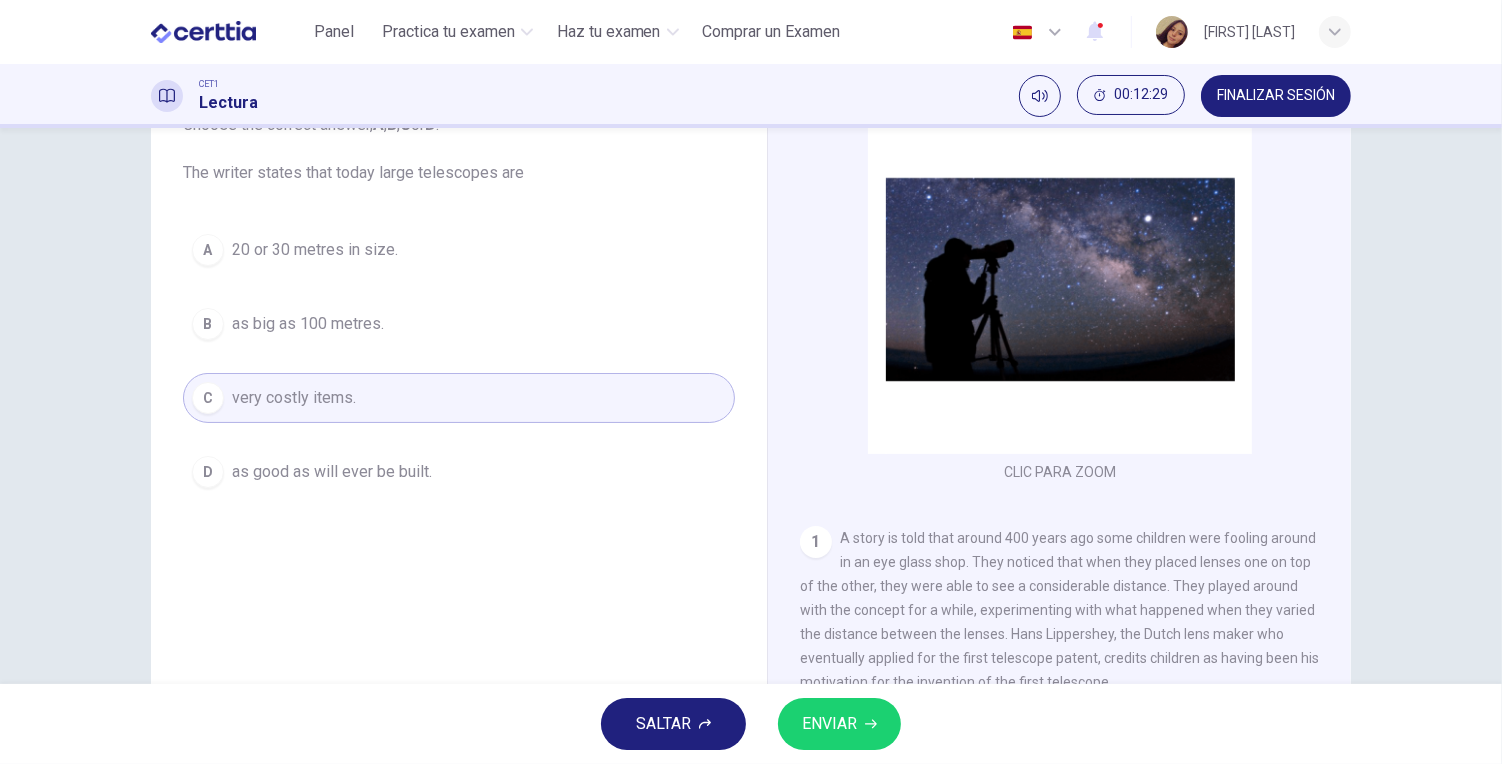 click on "ENVIAR" at bounding box center [839, 724] 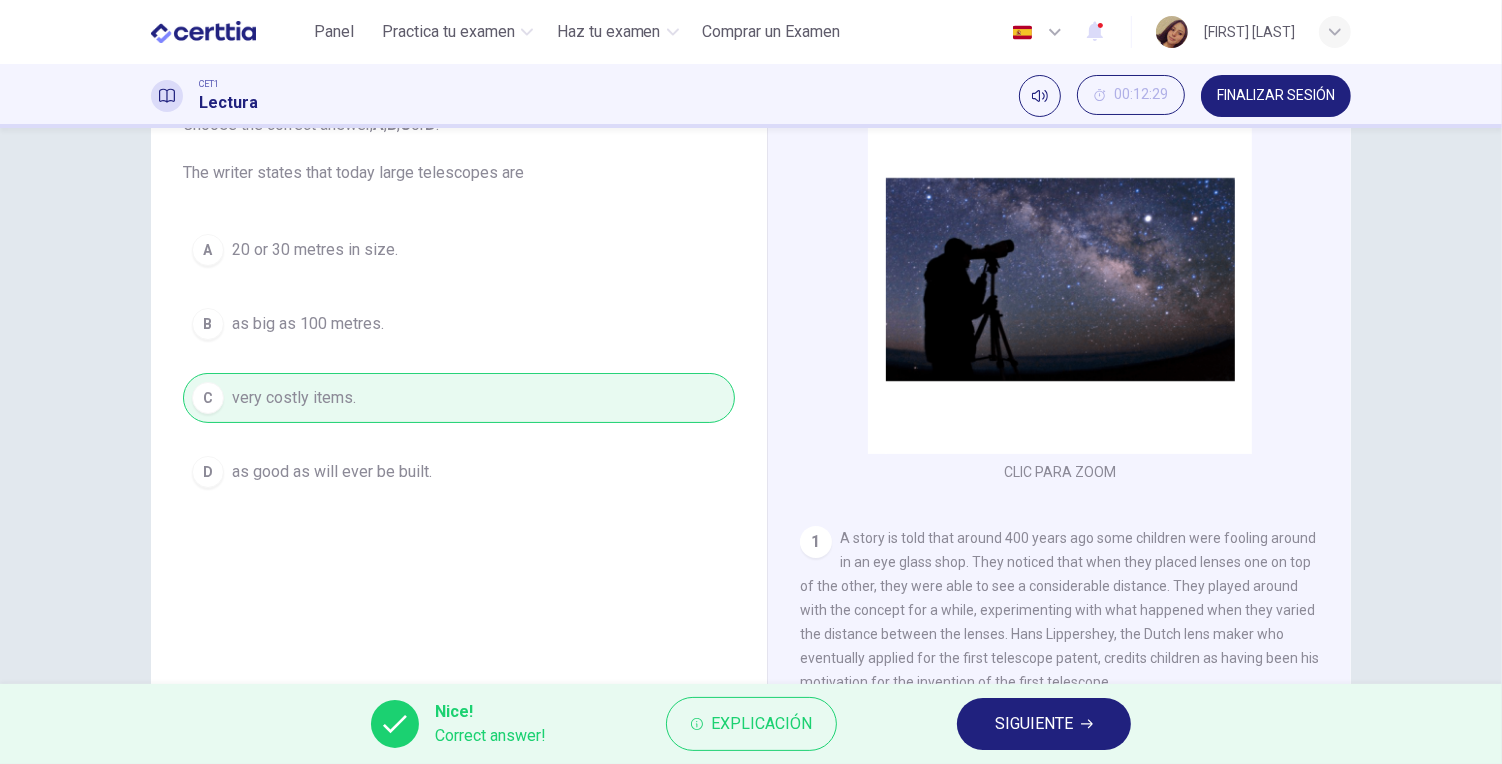 click on "SIGUIENTE" at bounding box center (1044, 724) 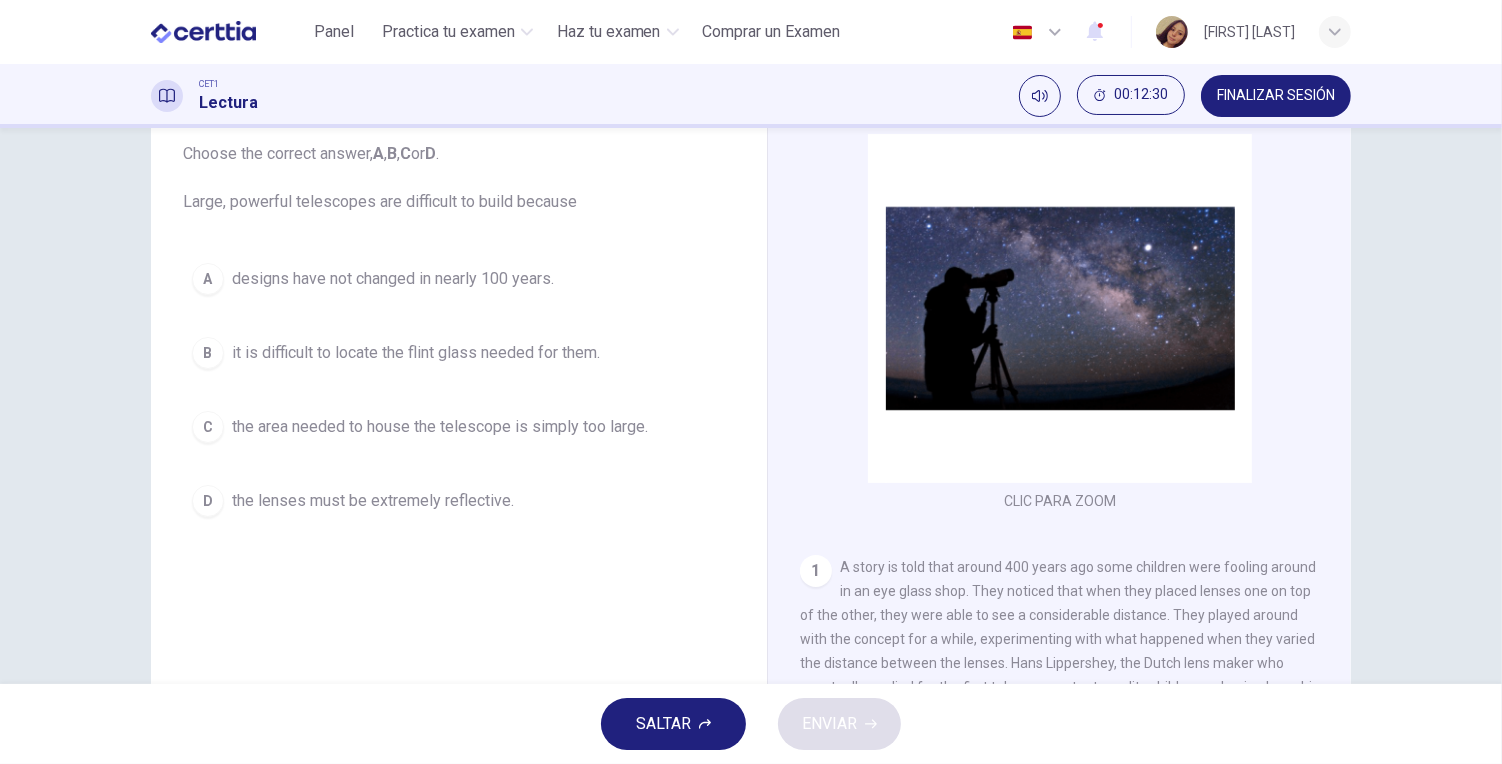 scroll, scrollTop: 115, scrollLeft: 0, axis: vertical 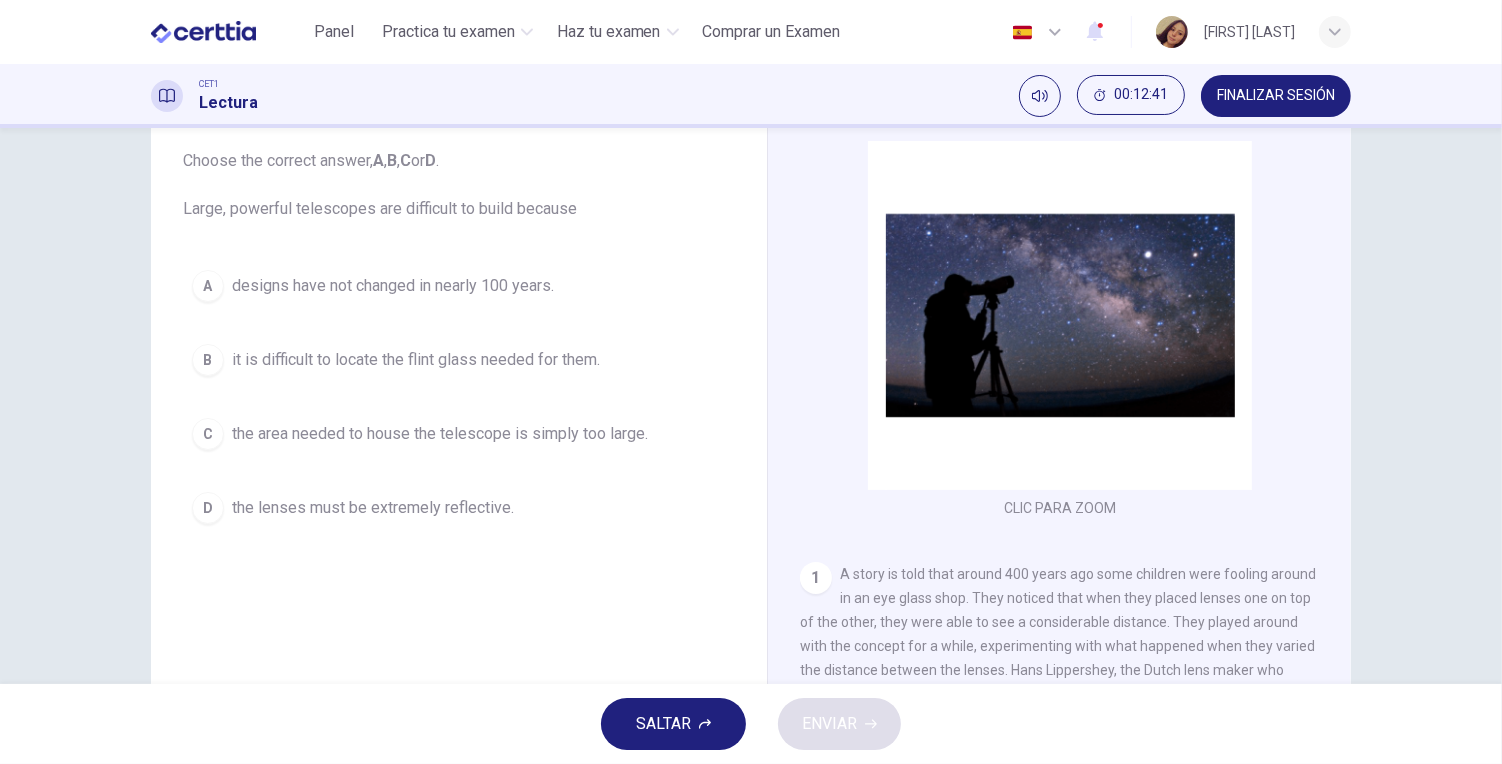 click on "the area needed to house the telescope is simply too large." at bounding box center [440, 434] 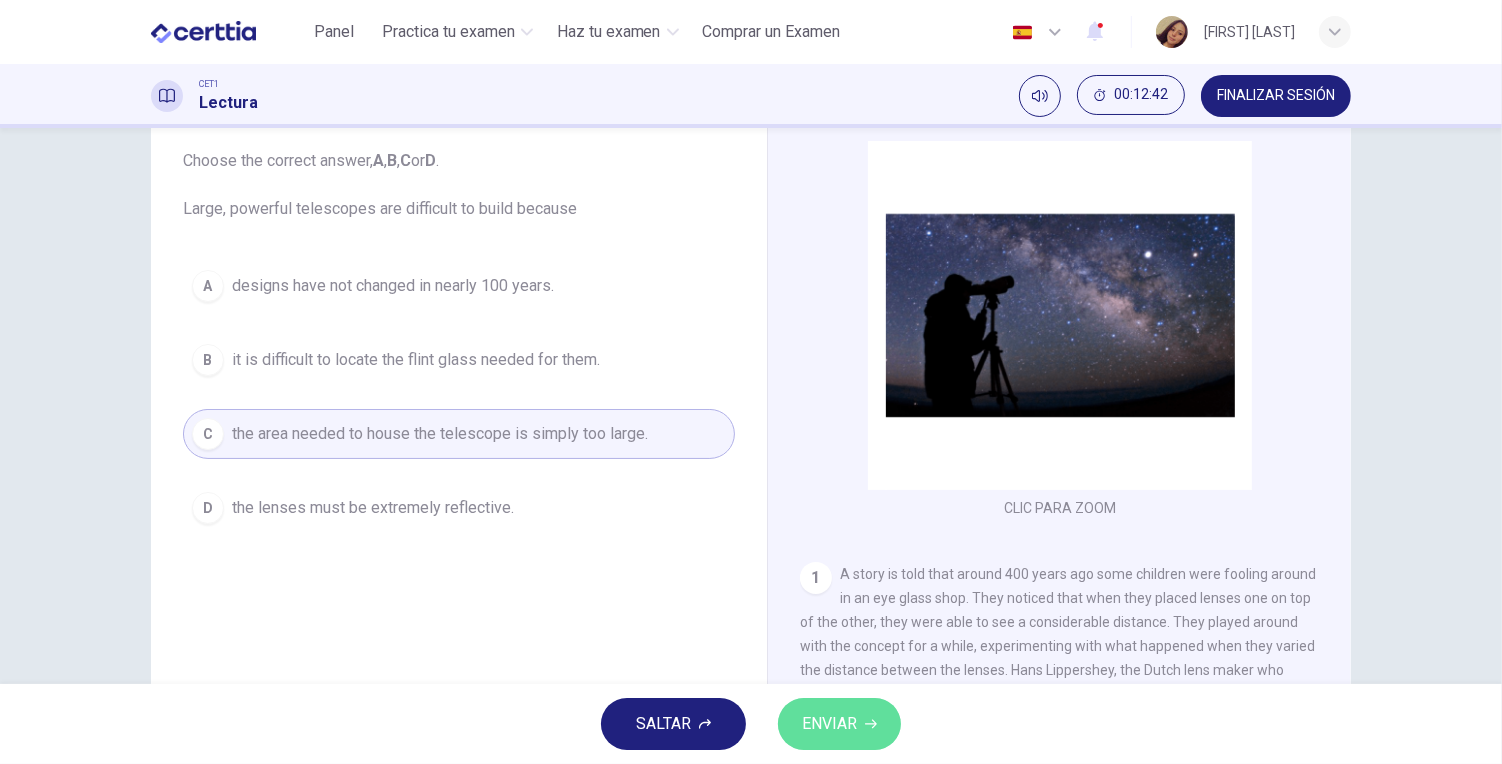 click on "ENVIAR" at bounding box center (829, 724) 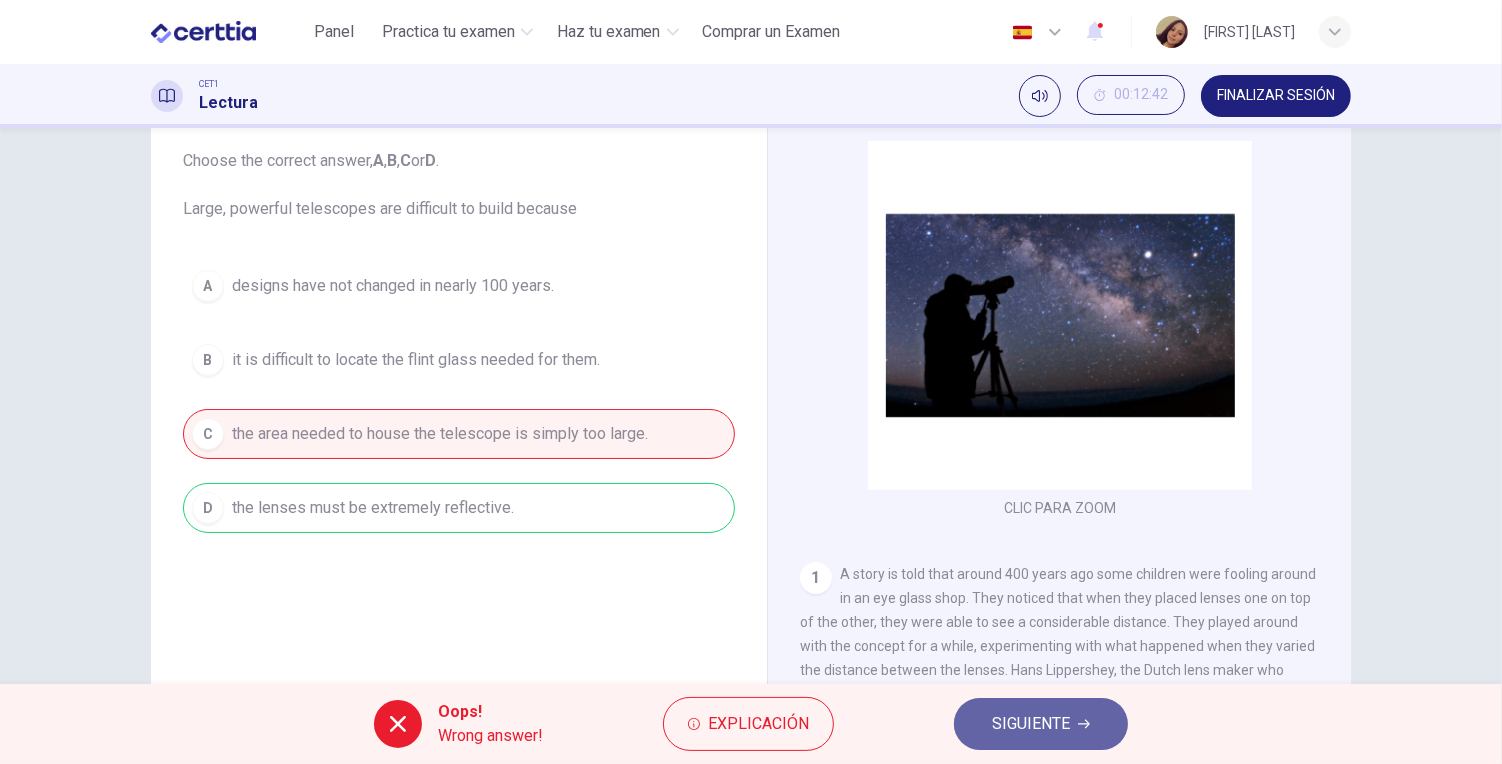 click 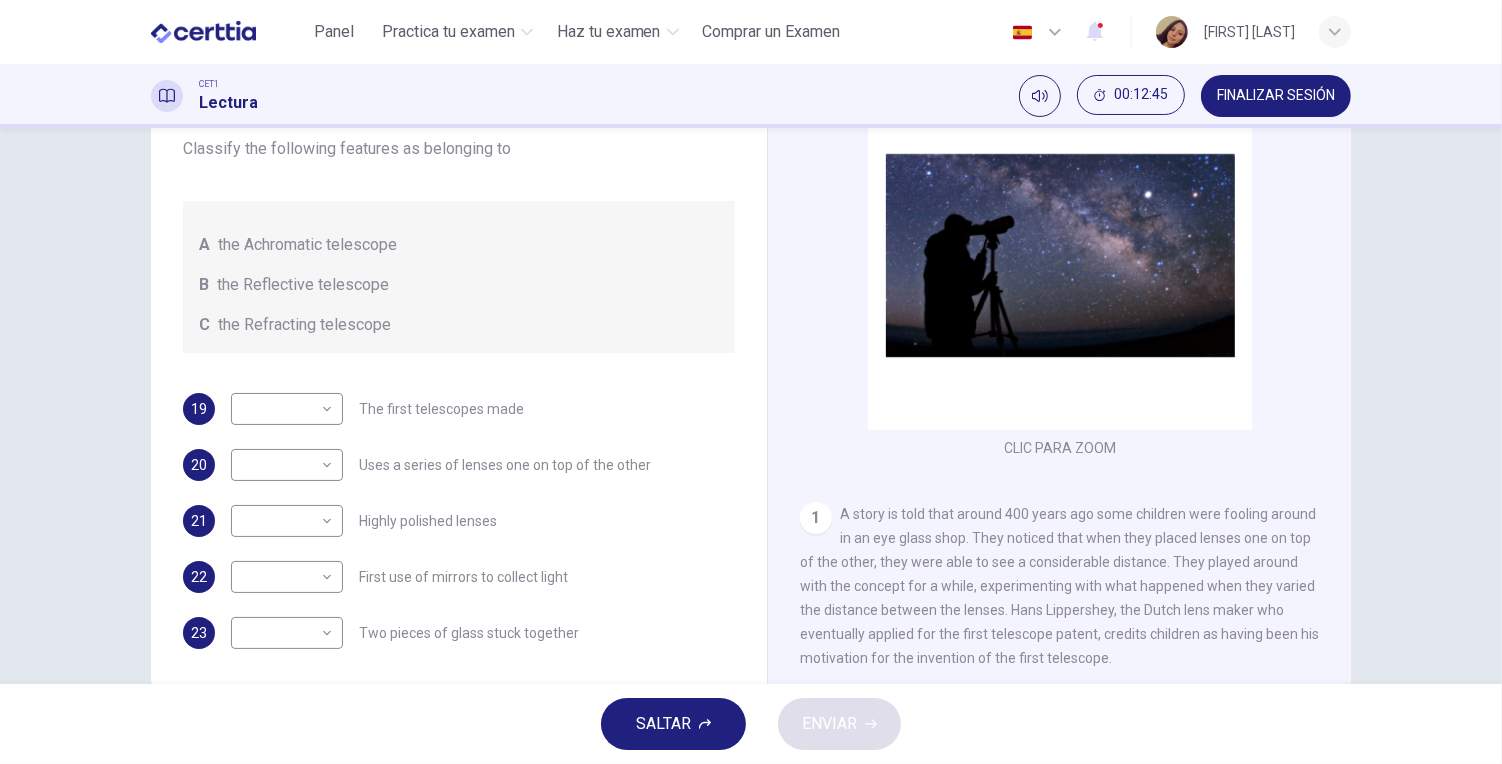 scroll, scrollTop: 182, scrollLeft: 0, axis: vertical 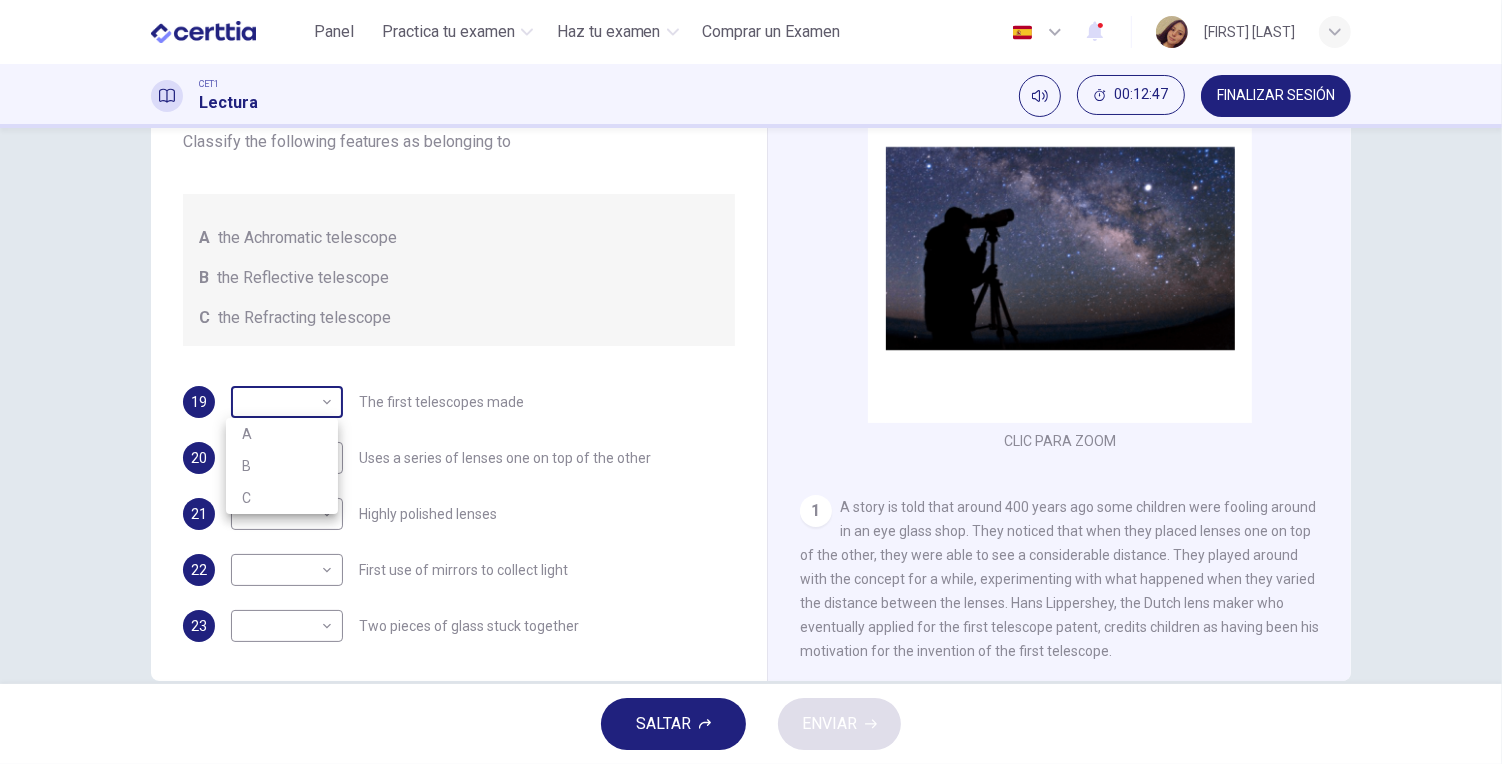 click on "Este sitio utiliza cookies, como se explica en nuestra  Política de Privacidad . Si acepta el uso de cookies, haga clic en el botón Aceptar y continúe navegando por nuestro sitio.   Política de Privacidad Aceptar Panel Practica tu examen Haz tu examen Comprar un Examen Español ** ​ JESSICA RODRIGUEZ LOPEZ CET1 Lectura 00:12:47 FINALIZAR SESIÓN Preguntas 19 - 23 Write the correct letter A, B or C, in the boxes below.
Classify the following features as belonging to A the Achromatic telescope B the Reflective telescope C the Refracting telescope 19 ​ ​ The first telescopes made 20 ​ ​ Uses a series of lenses one on top of the other 21 ​ ​ Highly polished lenses 22 ​ ​ First use of mirrors to collect light 23 ​ ​ Two pieces of glass stuck together Looking in the Telescope CLIC PARA ZOOM Clic para zoom 1 2 3 4 5 SALTAR ENVIAR Certtia | Plataforma de certificación de Inglés por Internet SEP Panel Practica tu examen Haz tu examen Paga Tu Examen   Notificaciones 2 © Copyright  2025 A B" at bounding box center [751, 382] 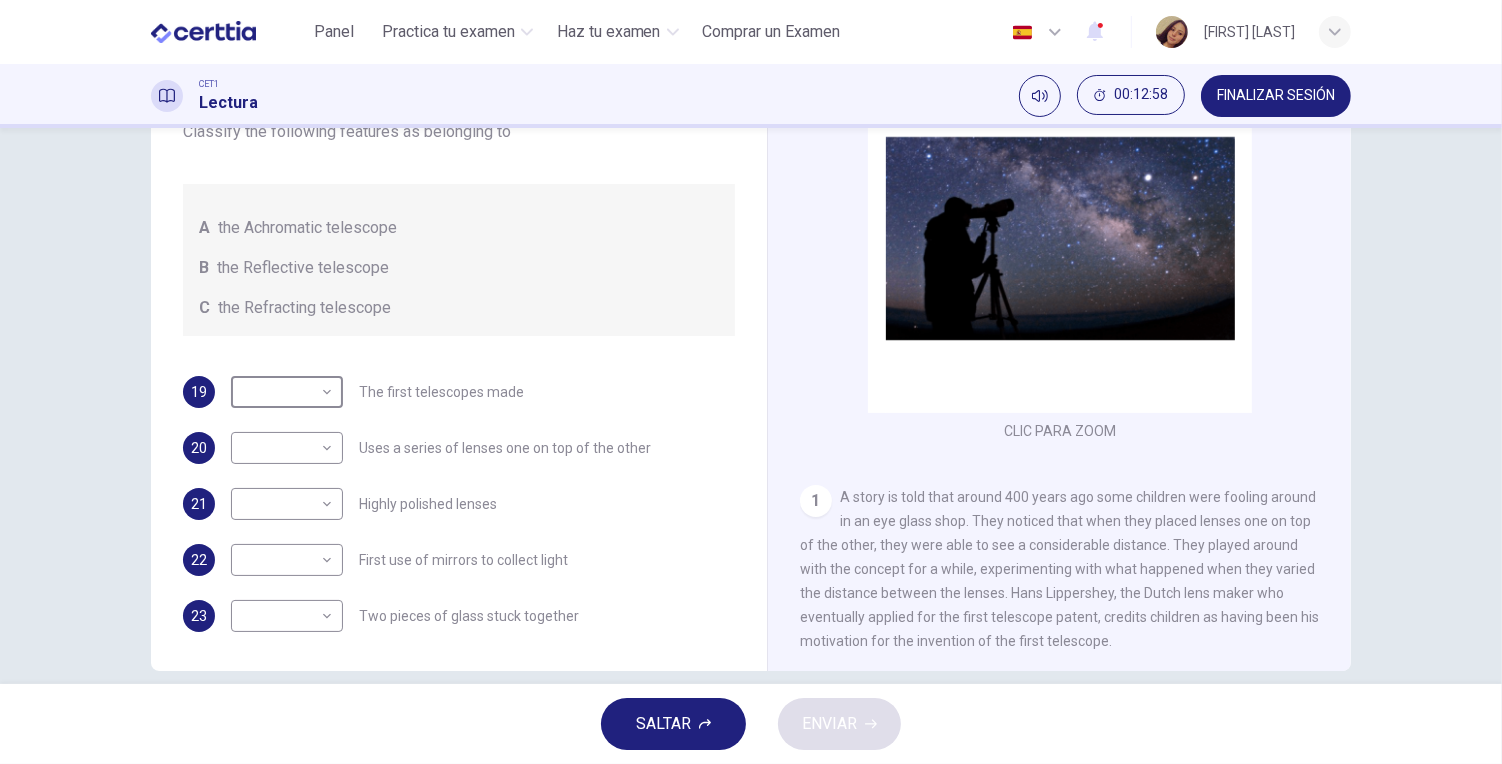 scroll, scrollTop: 201, scrollLeft: 0, axis: vertical 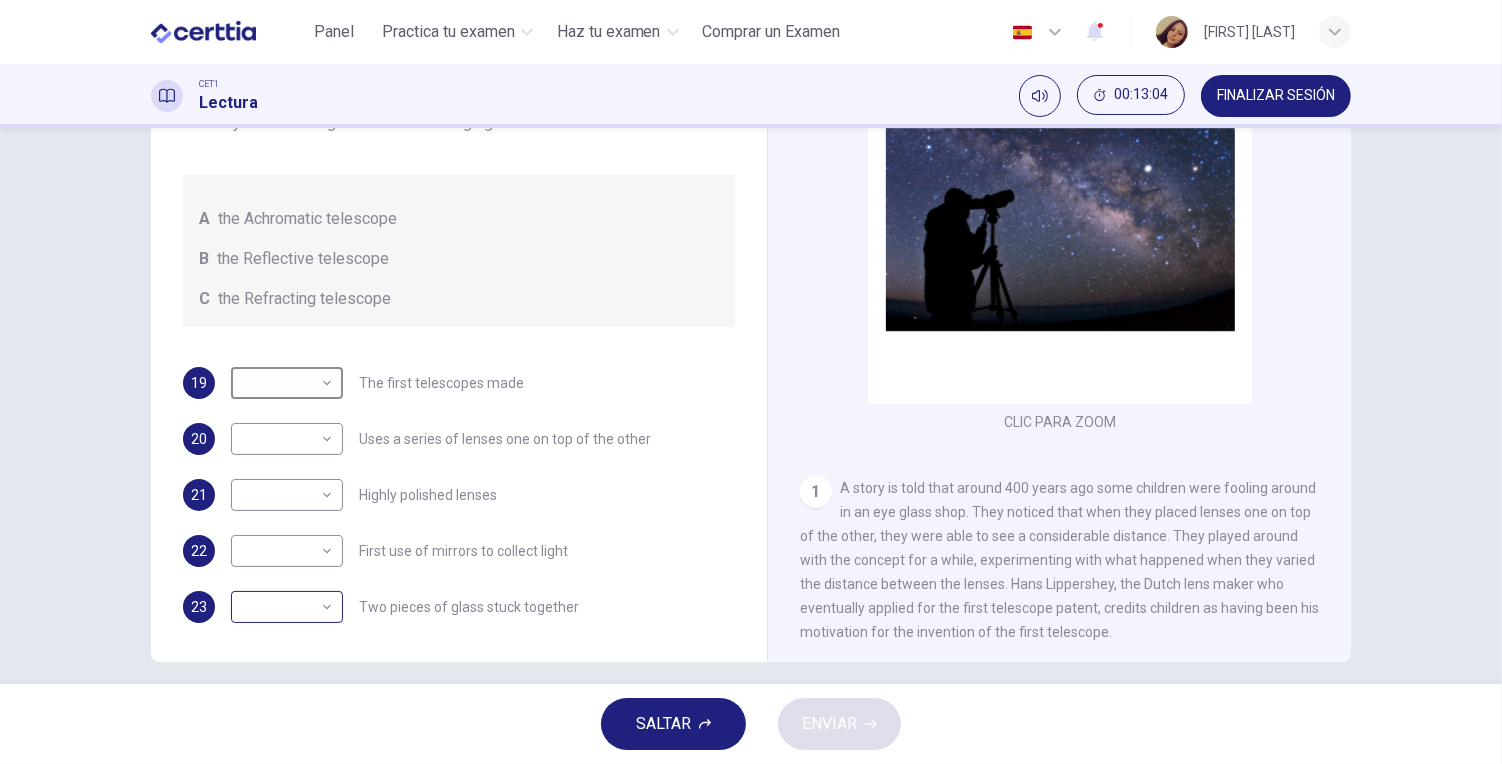 click on "Este sitio utiliza cookies, como se explica en nuestra  Política de Privacidad . Si acepta el uso de cookies, haga clic en el botón Aceptar y continúe navegando por nuestro sitio.   Política de Privacidad Aceptar Panel Practica tu examen Haz tu examen Comprar un Examen Español ** ​ JESSICA RODRIGUEZ LOPEZ CET1 Lectura 00:13:04 FINALIZAR SESIÓN Preguntas 19 - 23 Write the correct letter A, B or C, in the boxes below.
Classify the following features as belonging to A the Achromatic telescope B the Reflective telescope C the Refracting telescope 19 ​ ​ The first telescopes made 20 ​ ​ Uses a series of lenses one on top of the other 21 ​ ​ Highly polished lenses 22 ​ ​ First use of mirrors to collect light 23 ​ ​ Two pieces of glass stuck together Looking in the Telescope CLIC PARA ZOOM Clic para zoom 1 2 3 4 5 SALTAR ENVIAR Certtia | Plataforma de certificación de Inglés por Internet SEP Panel Practica tu examen Haz tu examen Paga Tu Examen   Notificaciones 2 © Copyright  2025" at bounding box center [751, 382] 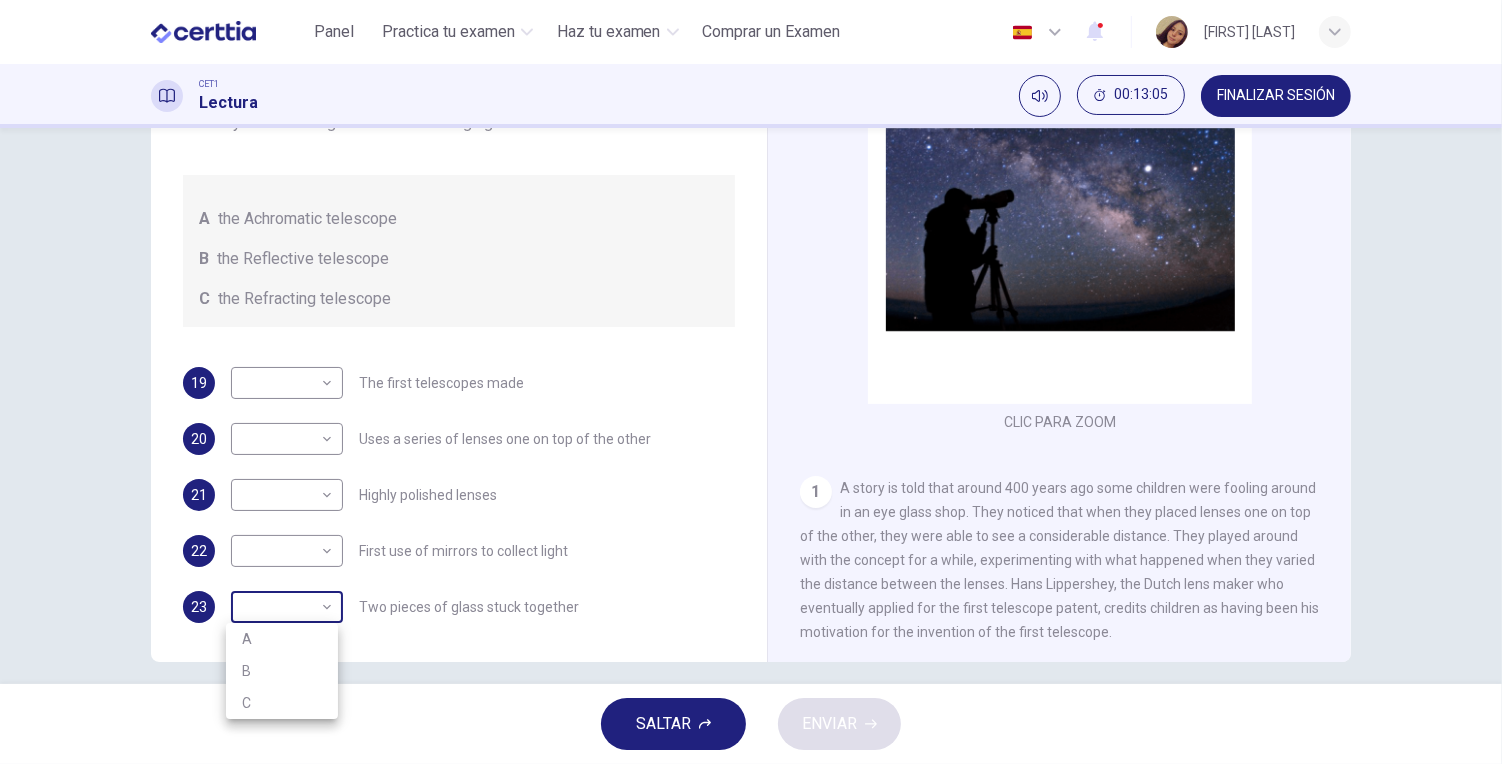 click at bounding box center [751, 382] 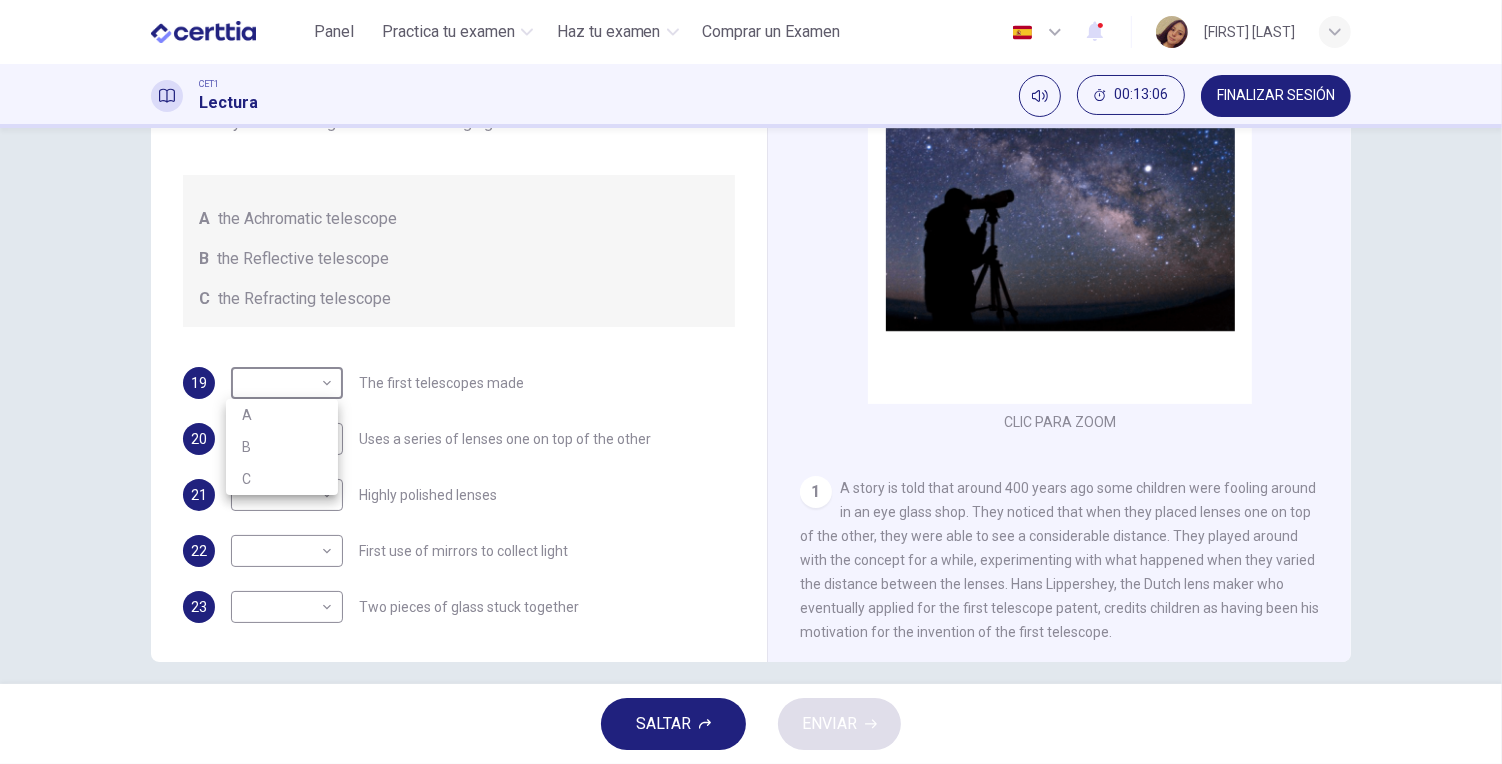 click on "Este sitio utiliza cookies, como se explica en nuestra  Política de Privacidad . Si acepta el uso de cookies, haga clic en el botón Aceptar y continúe navegando por nuestro sitio.   Política de Privacidad Aceptar Panel Practica tu examen Haz tu examen Comprar un Examen Español ** ​ JESSICA RODRIGUEZ LOPEZ CET1 Lectura 00:13:06 FINALIZAR SESIÓN Preguntas 19 - 23 Write the correct letter A, B or C, in the boxes below.
Classify the following features as belonging to A the Achromatic telescope B the Reflective telescope C the Refracting telescope 19 ​ ​ The first telescopes made 20 ​ ​ Uses a series of lenses one on top of the other 21 ​ ​ Highly polished lenses 22 ​ ​ First use of mirrors to collect light 23 ​ ​ Two pieces of glass stuck together Looking in the Telescope CLIC PARA ZOOM Clic para zoom 1 2 3 4 5 SALTAR ENVIAR Certtia | Plataforma de certificación de Inglés por Internet SEP Panel Practica tu examen Haz tu examen Paga Tu Examen   Notificaciones 2 © Copyright  2025 A B" at bounding box center [751, 382] 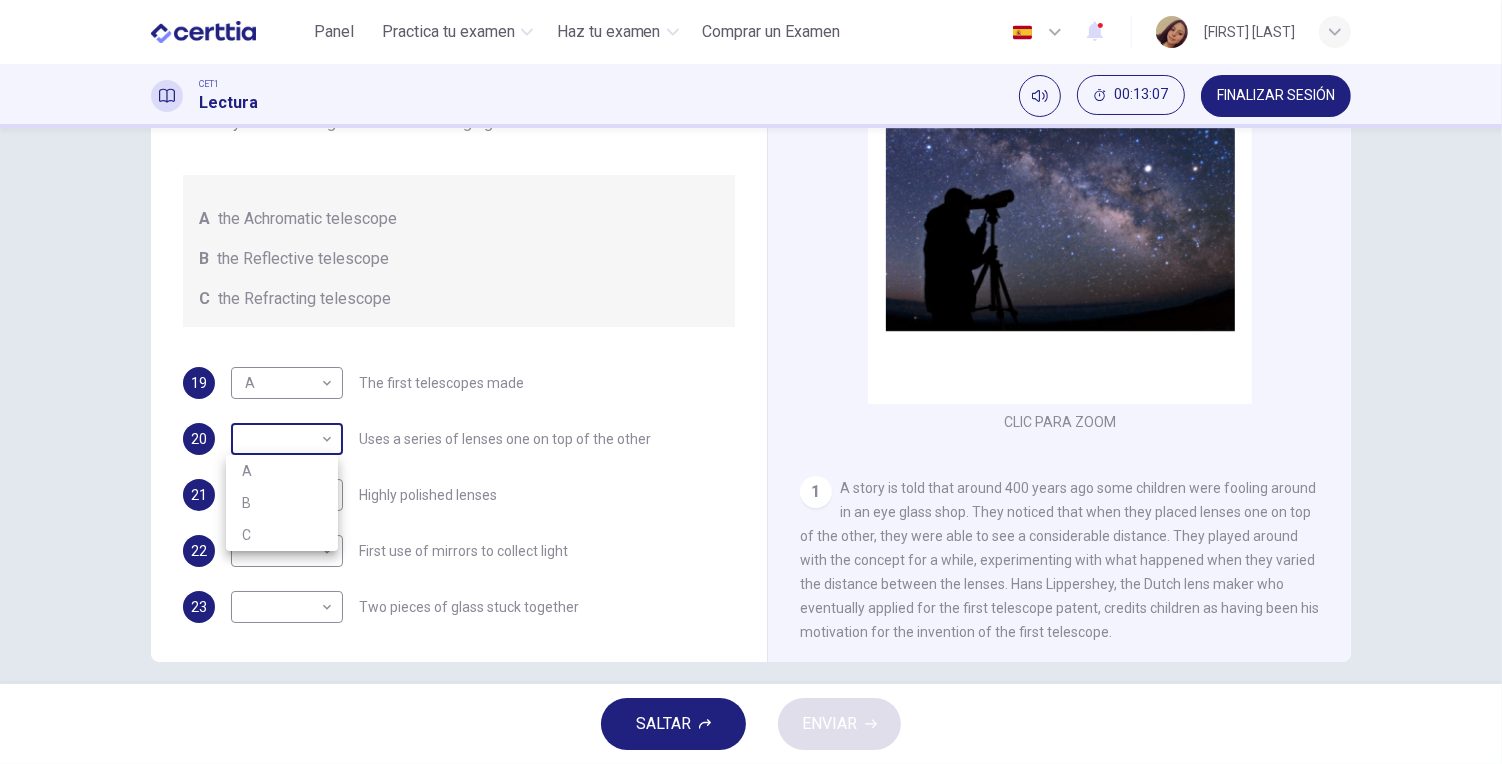 click on "Este sitio utiliza cookies, como se explica en nuestra  Política de Privacidad . Si acepta el uso de cookies, haga clic en el botón Aceptar y continúe navegando por nuestro sitio.   Política de Privacidad Aceptar Panel Practica tu examen Haz tu examen Comprar un Examen Español ** ​ JESSICA RODRIGUEZ LOPEZ CET1 Lectura 00:13:07 FINALIZAR SESIÓN Preguntas 19 - 23 Write the correct letter A, B or C, in the boxes below.
Classify the following features as belonging to A the Achromatic telescope B the Reflective telescope C the Refracting telescope 19 A * ​ The first telescopes made 20 ​ ​ Uses a series of lenses one on top of the other 21 ​ ​ Highly polished lenses 22 ​ ​ First use of mirrors to collect light 23 ​ ​ Two pieces of glass stuck together Looking in the Telescope CLIC PARA ZOOM Clic para zoom 1 2 3 4 5 SALTAR ENVIAR Certtia | Plataforma de certificación de Inglés por Internet SEP Panel Practica tu examen Haz tu examen Paga Tu Examen   Notificaciones 2 © Copyright  2025 A B" at bounding box center (751, 382) 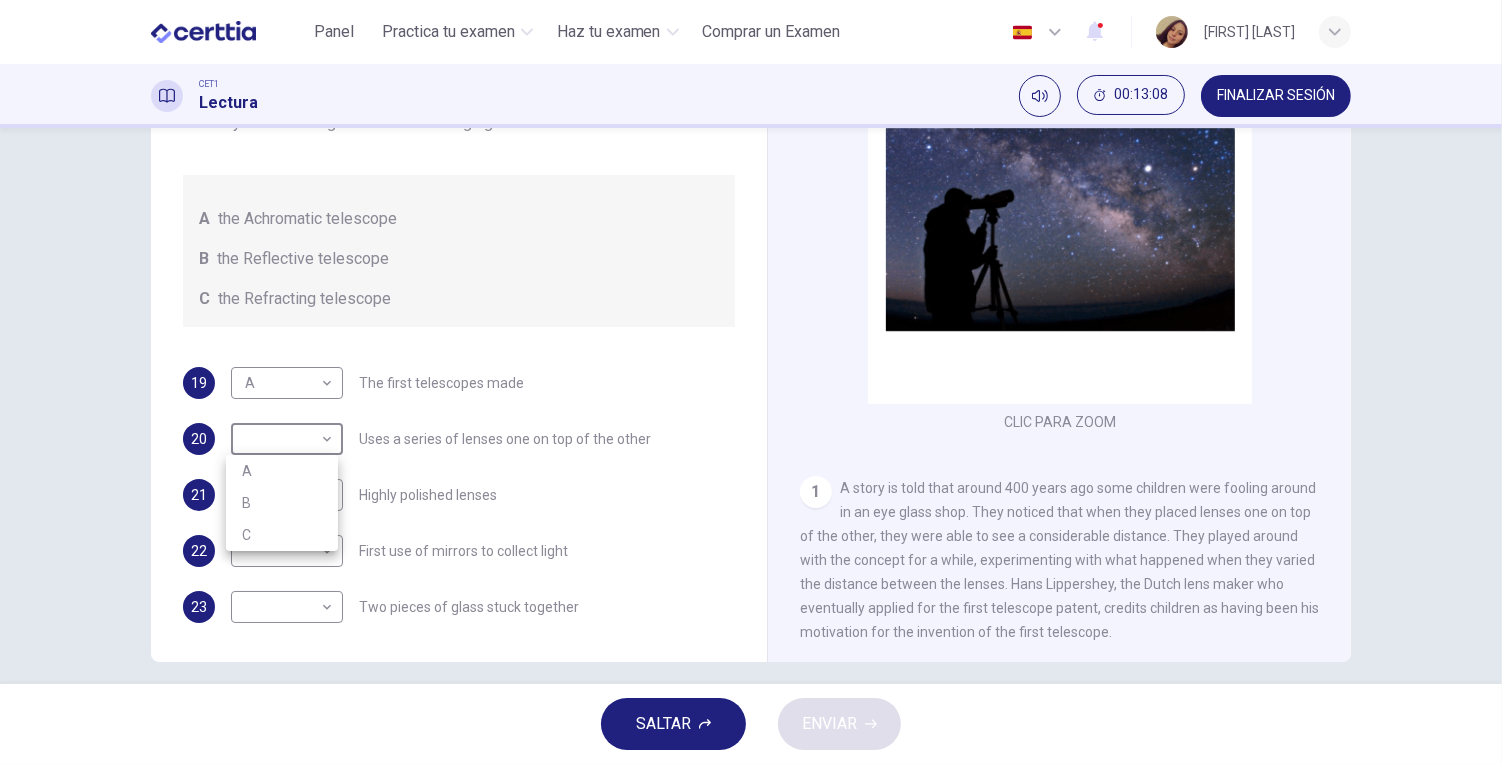 click on "B" at bounding box center [282, 503] 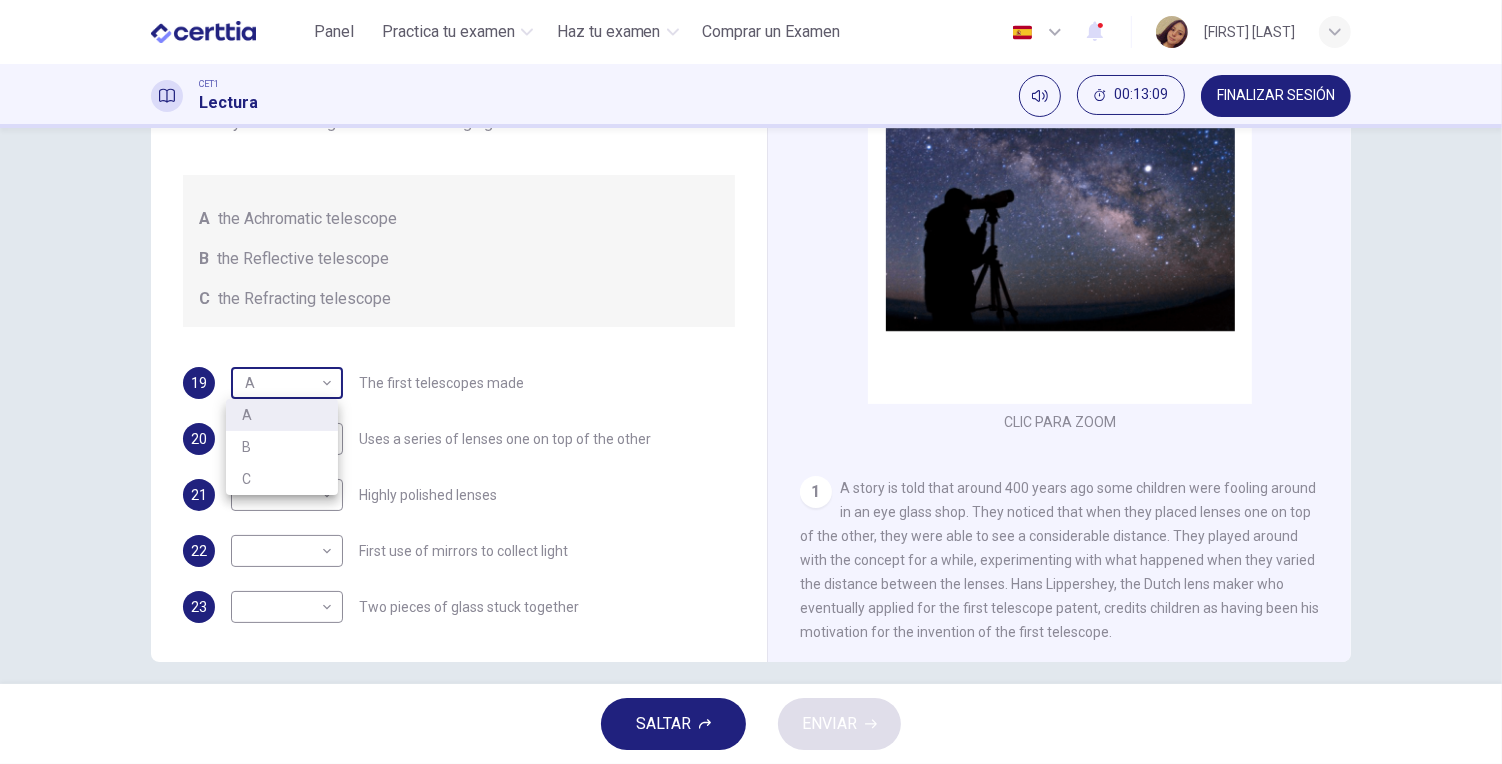 click on "Este sitio utiliza cookies, como se explica en nuestra  Política de Privacidad . Si acepta el uso de cookies, haga clic en el botón Aceptar y continúe navegando por nuestro sitio.   Política de Privacidad Aceptar Panel Practica tu examen Haz tu examen Comprar un Examen Español ** ​ JESSICA RODRIGUEZ LOPEZ CET1 Lectura 00:13:09 FINALIZAR SESIÓN Preguntas 19 - 23 Write the correct letter A, B or C, in the boxes below.
Classify the following features as belonging to A the Achromatic telescope B the Reflective telescope C the Refracting telescope 19 A * ​ The first telescopes made 20 B * ​ Uses a series of lenses one on top of the other 21 ​ ​ Highly polished lenses 22 ​ ​ First use of mirrors to collect light 23 ​ ​ Two pieces of glass stuck together Looking in the Telescope CLIC PARA ZOOM Clic para zoom 1 2 3 4 5 SALTAR ENVIAR Certtia | Plataforma de certificación de Inglés por Internet SEP Panel Practica tu examen Haz tu examen Paga Tu Examen   Notificaciones 2 © Copyright  2025 A B" at bounding box center (751, 382) 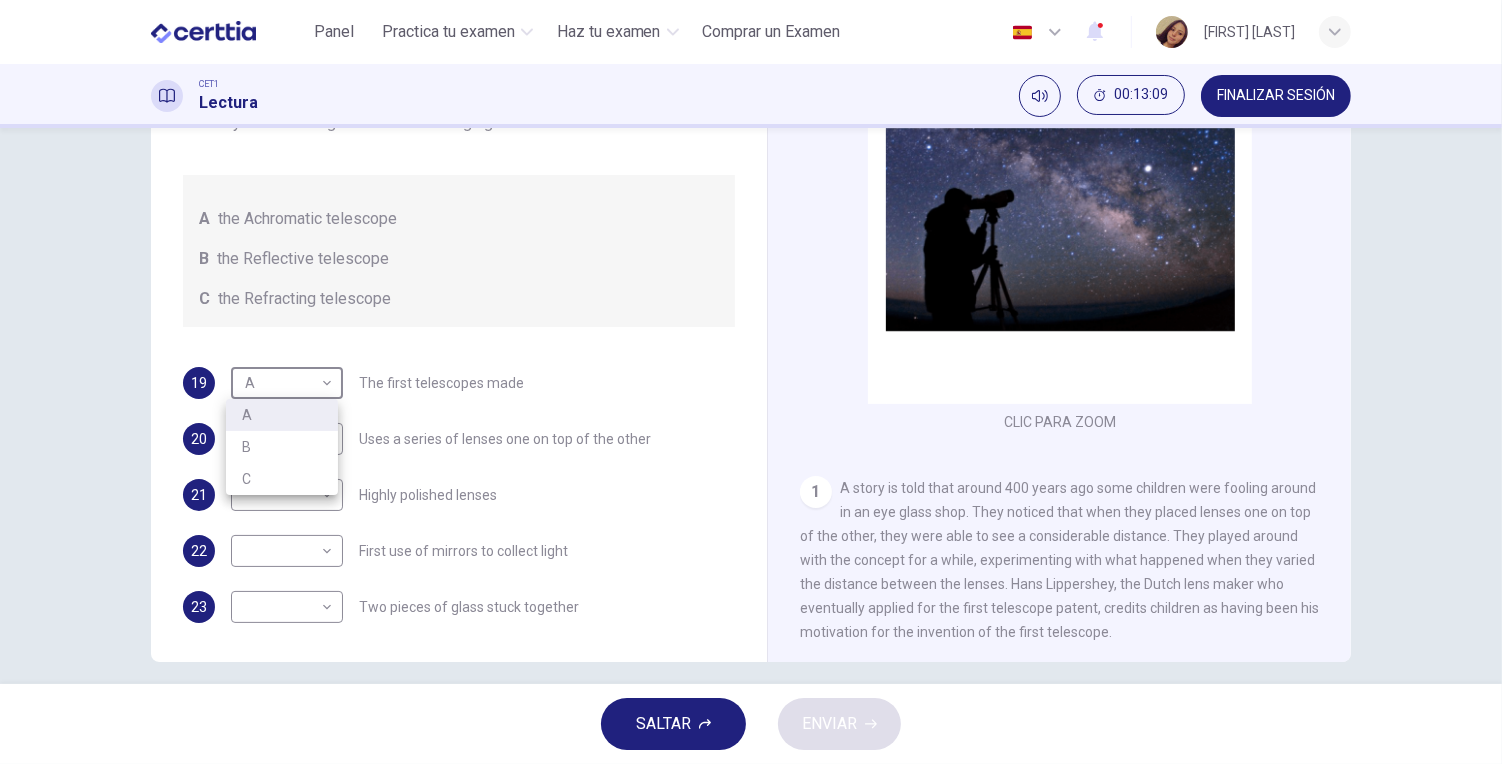 click at bounding box center (751, 382) 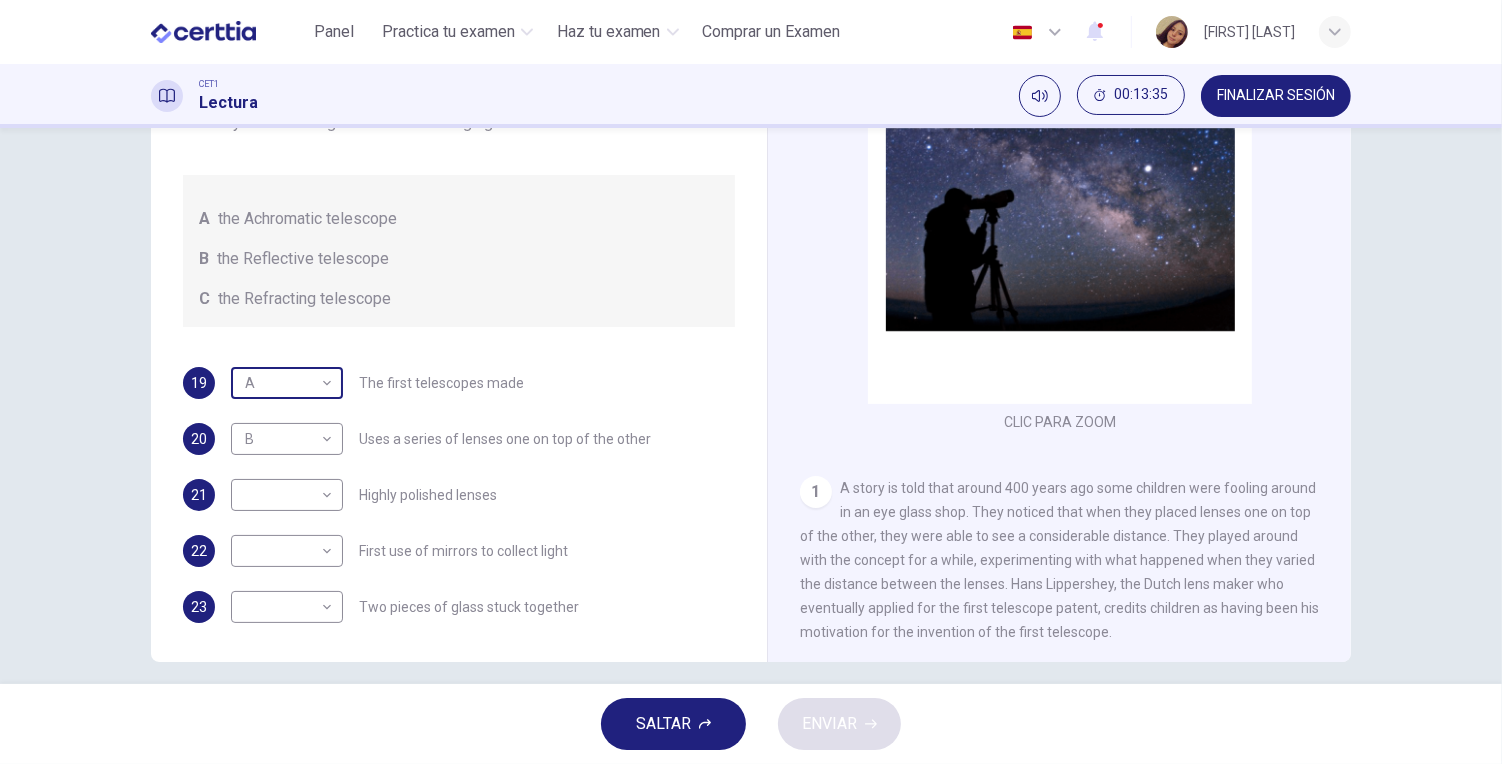 click on "Este sitio utiliza cookies, como se explica en nuestra  Política de Privacidad . Si acepta el uso de cookies, haga clic en el botón Aceptar y continúe navegando por nuestro sitio.   Política de Privacidad Aceptar Panel Practica tu examen Haz tu examen Comprar un Examen Español ** ​ JESSICA RODRIGUEZ LOPEZ CET1 Lectura 00:13:35 FINALIZAR SESIÓN Preguntas 19 - 23 Write the correct letter A, B or C, in the boxes below.
Classify the following features as belonging to A the Achromatic telescope B the Reflective telescope C the Refracting telescope 19 A * ​ The first telescopes made 20 B * ​ Uses a series of lenses one on top of the other 21 ​ ​ Highly polished lenses 22 ​ ​ First use of mirrors to collect light 23 ​ ​ Two pieces of glass stuck together Looking in the Telescope CLIC PARA ZOOM Clic para zoom 1 2 3 4 5 SALTAR ENVIAR Certtia | Plataforma de certificación de Inglés por Internet SEP Panel Practica tu examen Haz tu examen Paga Tu Examen   Notificaciones 2 © Copyright  2025" at bounding box center [751, 382] 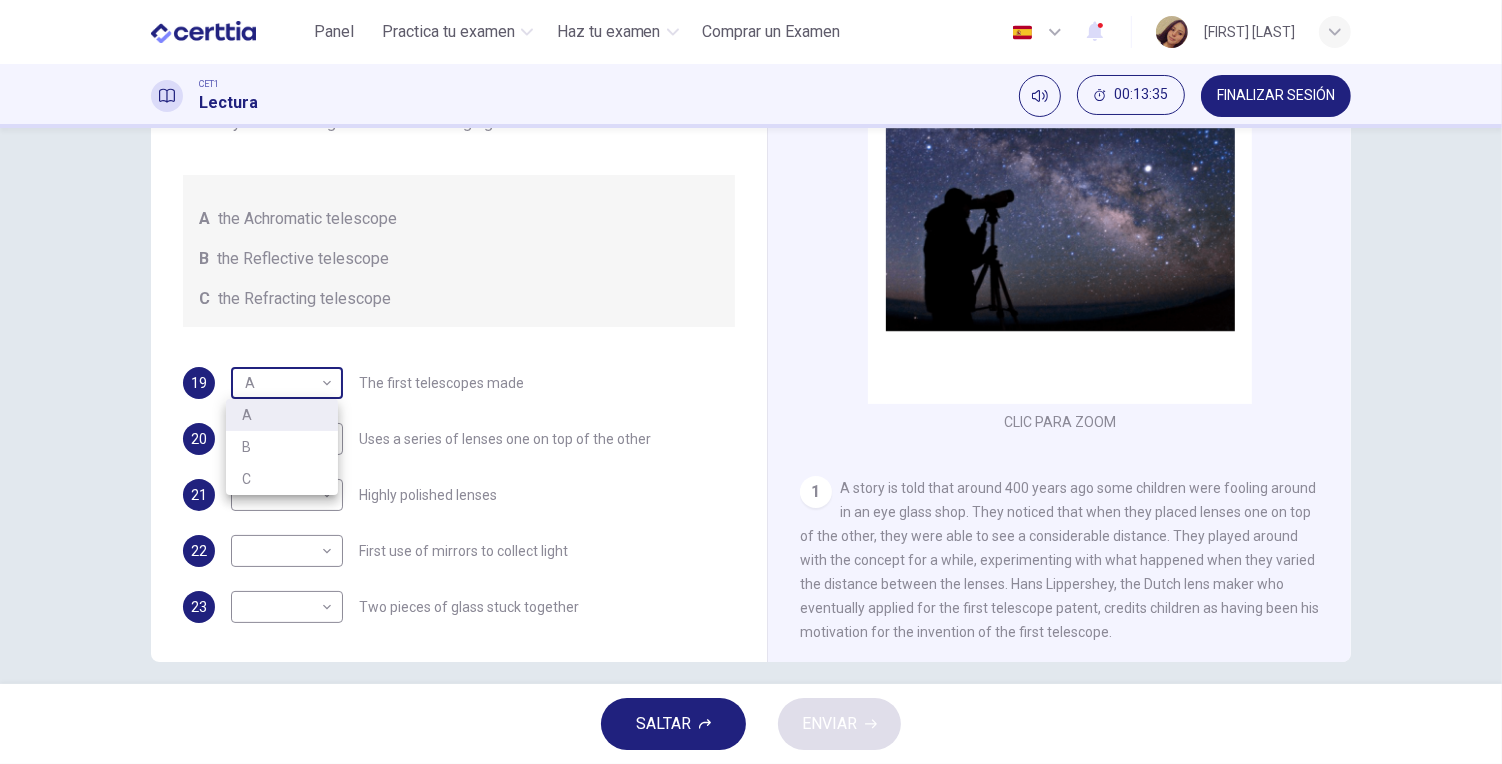 click at bounding box center (751, 382) 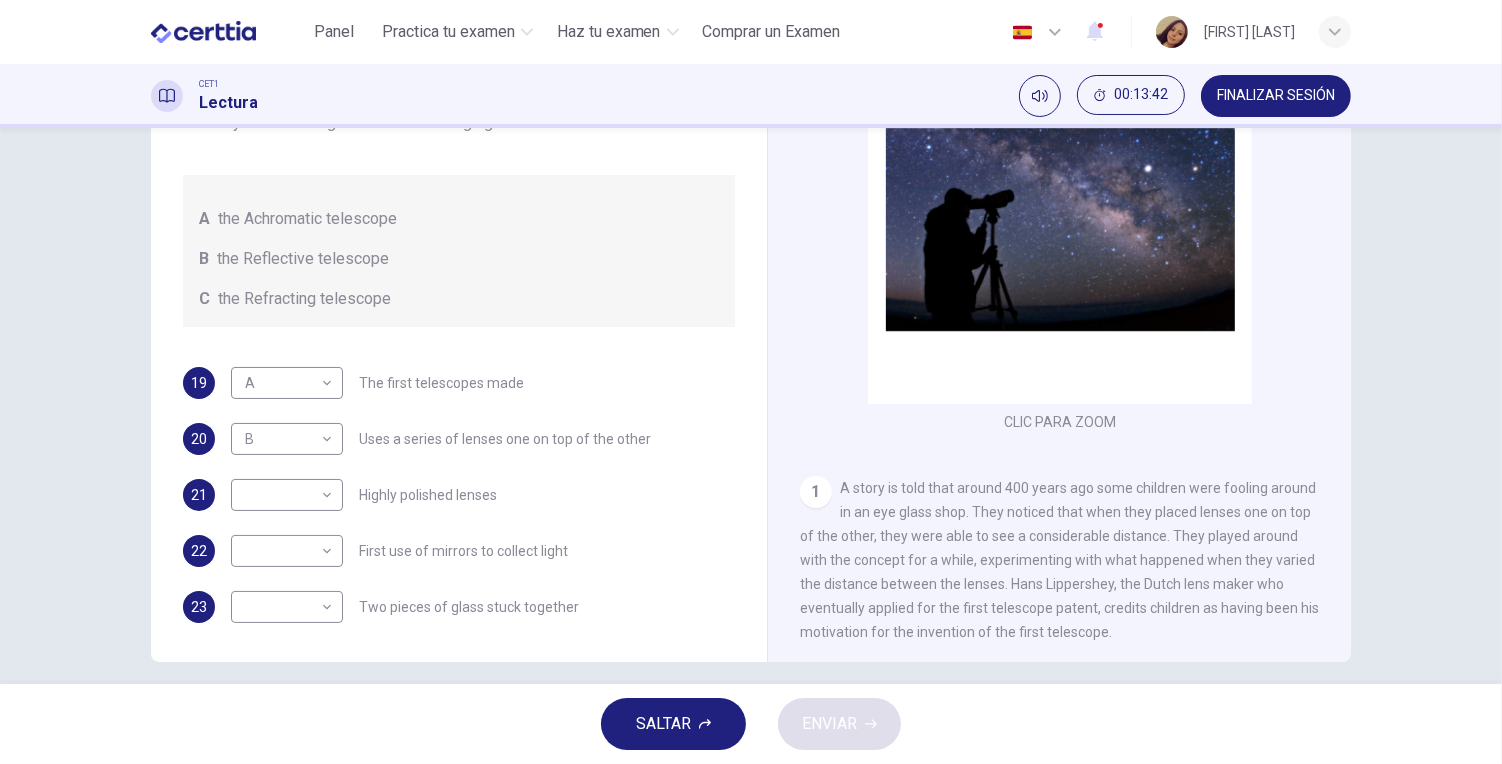 drag, startPoint x: 236, startPoint y: 255, endPoint x: 326, endPoint y: 258, distance: 90.04999 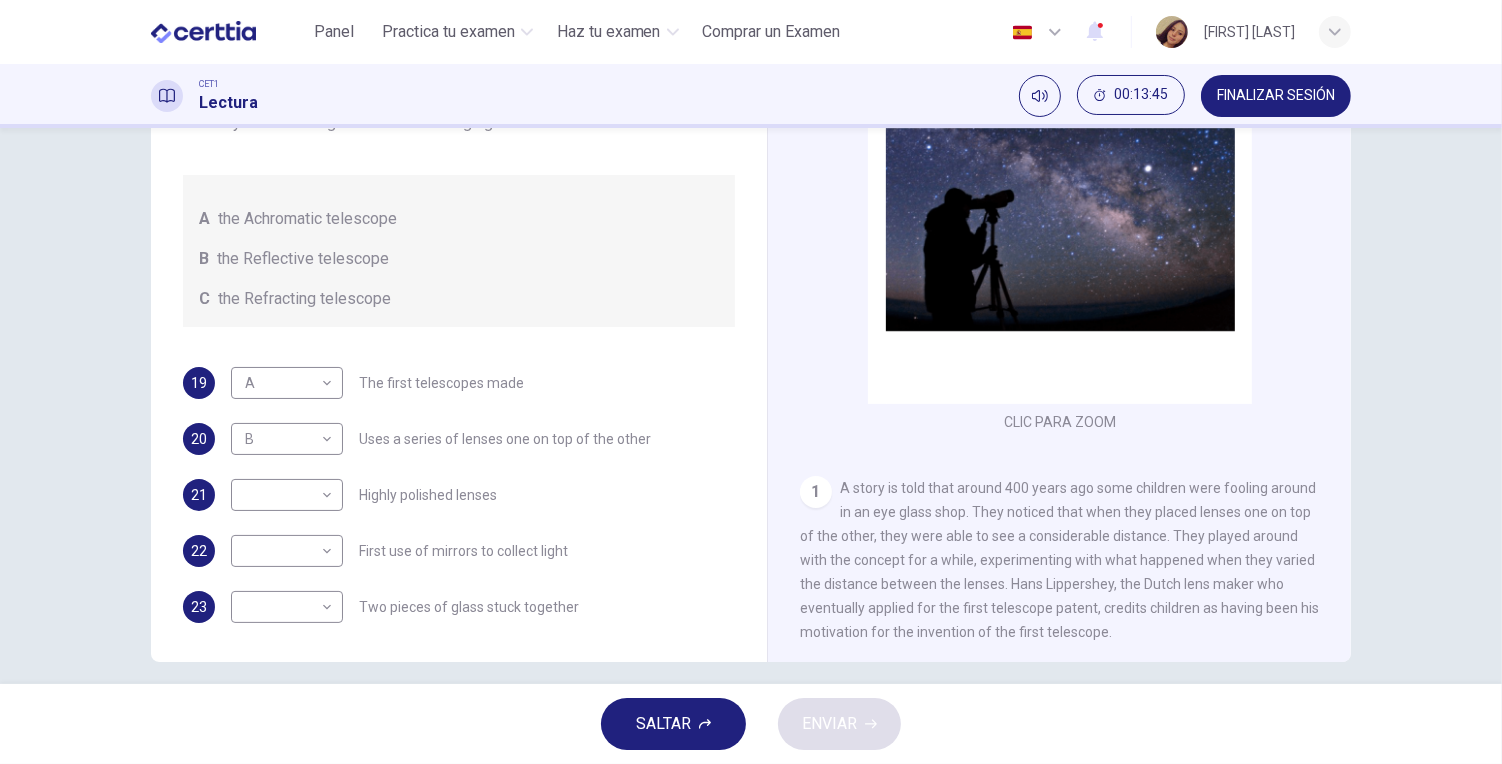 drag, startPoint x: 233, startPoint y: 295, endPoint x: 286, endPoint y: 293, distance: 53.037724 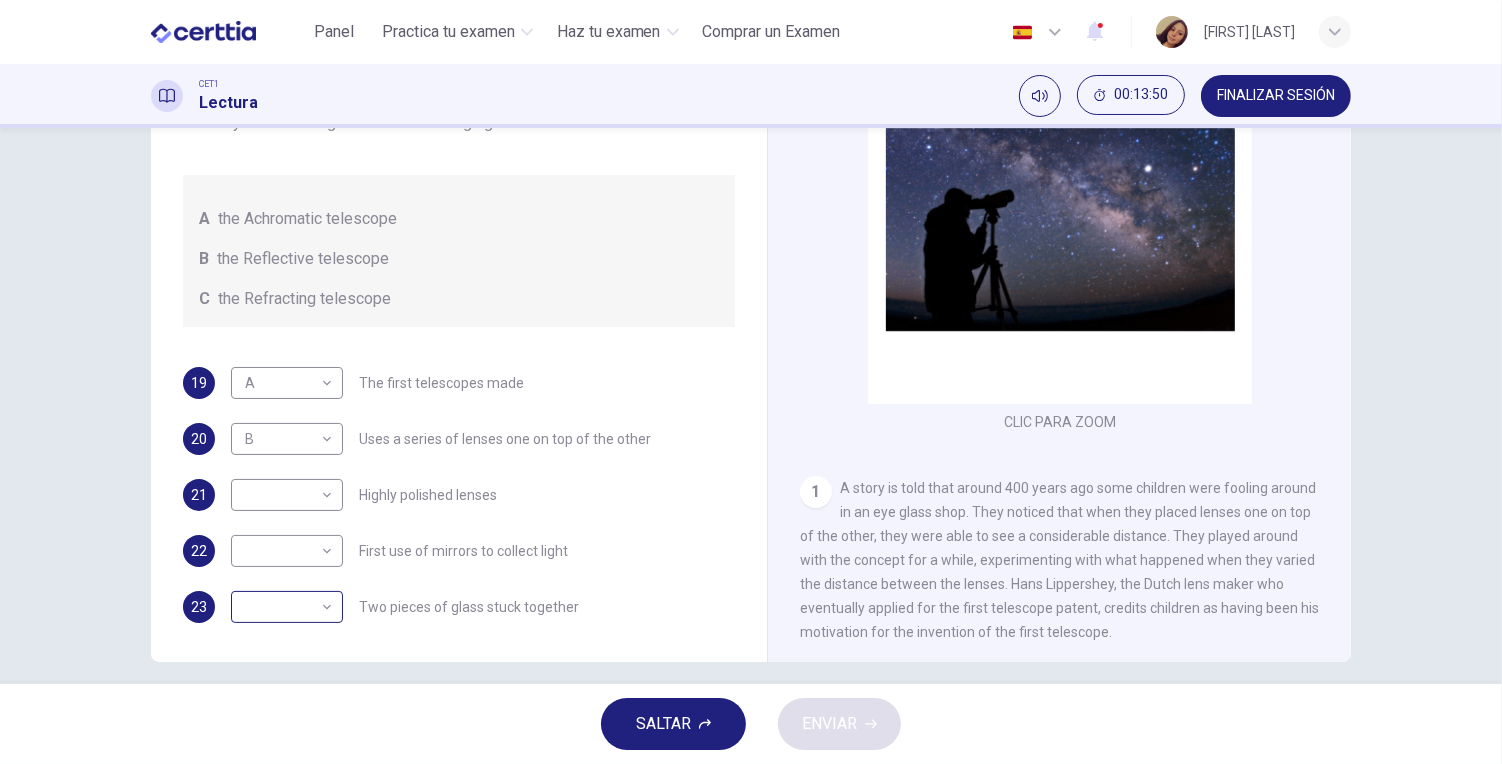 click on "Este sitio utiliza cookies, como se explica en nuestra  Política de Privacidad . Si acepta el uso de cookies, haga clic en el botón Aceptar y continúe navegando por nuestro sitio.   Política de Privacidad Aceptar Panel Practica tu examen Haz tu examen Comprar un Examen Español ** ​ JESSICA RODRIGUEZ LOPEZ CET1 Lectura 00:13:50 FINALIZAR SESIÓN Preguntas 19 - 23 Write the correct letter A, B or C, in the boxes below.
Classify the following features as belonging to A the Achromatic telescope B the Reflective telescope C the Refracting telescope 19 A * ​ The first telescopes made 20 B * ​ Uses a series of lenses one on top of the other 21 ​ ​ Highly polished lenses 22 ​ ​ First use of mirrors to collect light 23 ​ ​ Two pieces of glass stuck together Looking in the Telescope CLIC PARA ZOOM Clic para zoom 1 2 3 4 5 SALTAR ENVIAR Certtia | Plataforma de certificación de Inglés por Internet SEP Panel Practica tu examen Haz tu examen Paga Tu Examen   Notificaciones 2 © Copyright  2025" at bounding box center (751, 382) 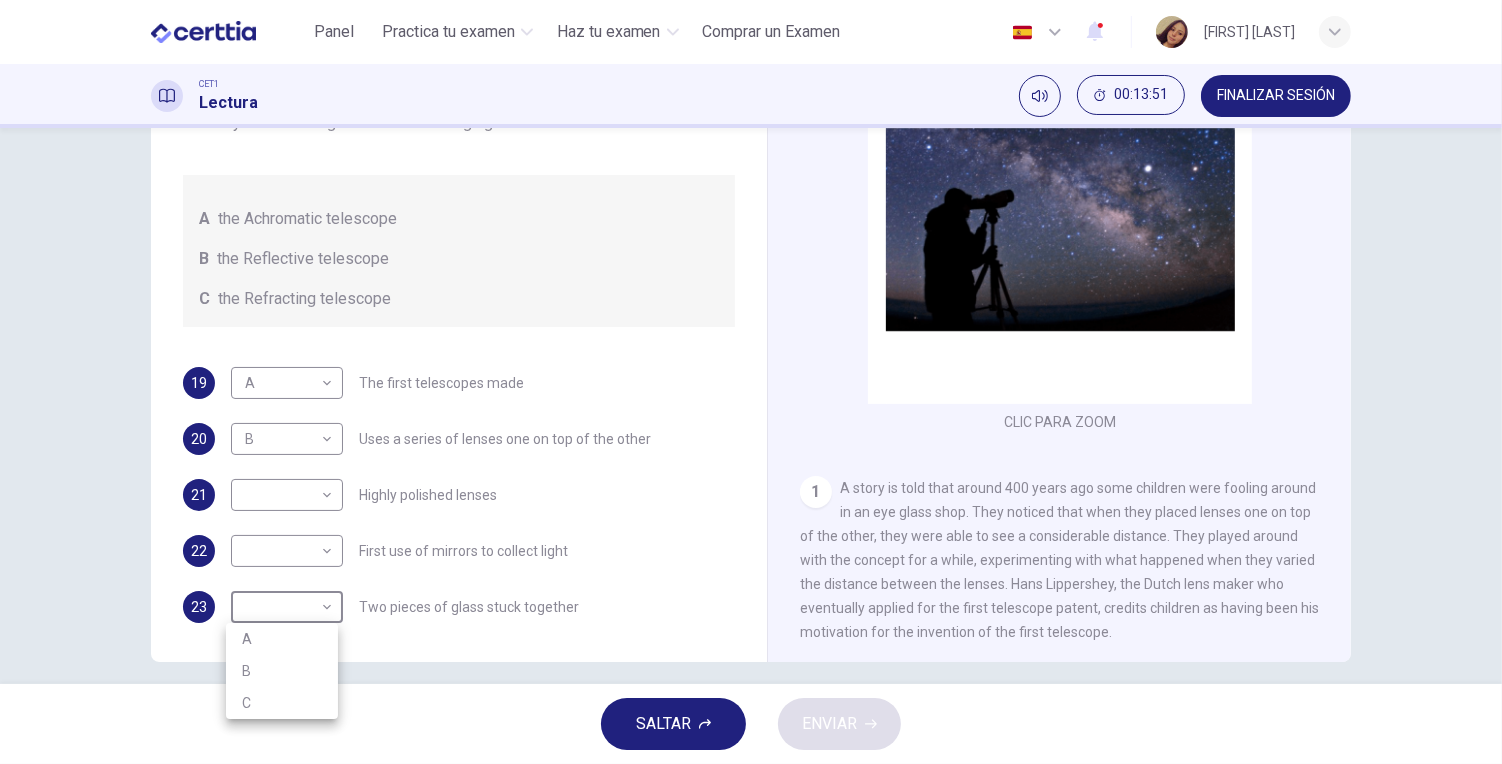 click on "B" at bounding box center [282, 671] 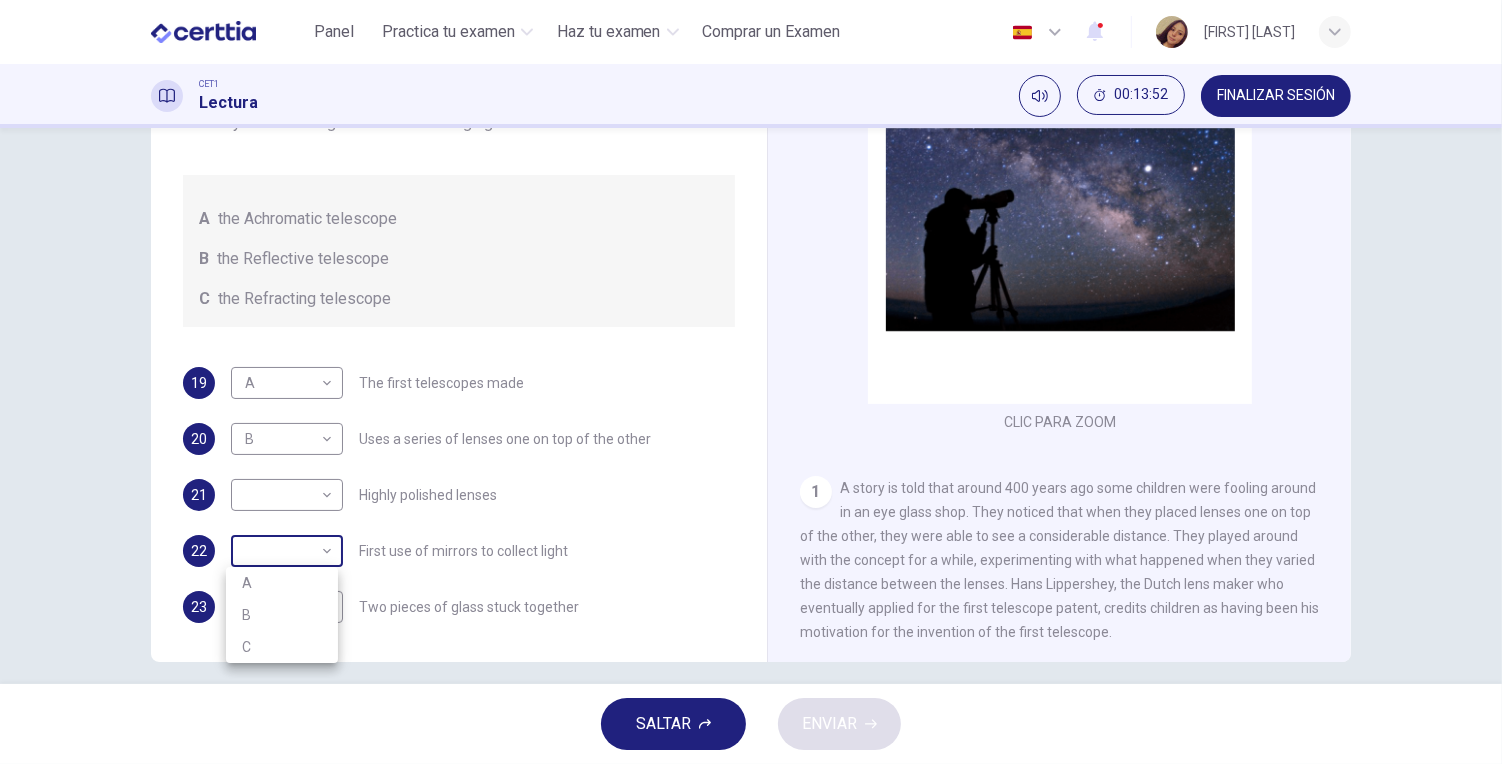 click on "Este sitio utiliza cookies, como se explica en nuestra  Política de Privacidad . Si acepta el uso de cookies, haga clic en el botón Aceptar y continúe navegando por nuestro sitio.   Política de Privacidad Aceptar Panel Practica tu examen Haz tu examen Comprar un Examen Español ** ​ JESSICA RODRIGUEZ LOPEZ CET1 Lectura 00:13:52 FINALIZAR SESIÓN Preguntas 19 - 23 Write the correct letter A, B or C, in the boxes below.
Classify the following features as belonging to A the Achromatic telescope B the Reflective telescope C the Refracting telescope 19 A * ​ The first telescopes made 20 B * ​ Uses a series of lenses one on top of the other 21 ​ ​ Highly polished lenses 22 ​ ​ First use of mirrors to collect light 23 B * ​ Two pieces of glass stuck together Looking in the Telescope CLIC PARA ZOOM Clic para zoom 1 2 3 4 5 SALTAR ENVIAR Certtia | Plataforma de certificación de Inglés por Internet SEP Panel Practica tu examen Haz tu examen Paga Tu Examen   Notificaciones 2 © Copyright  2025 A B" at bounding box center [751, 382] 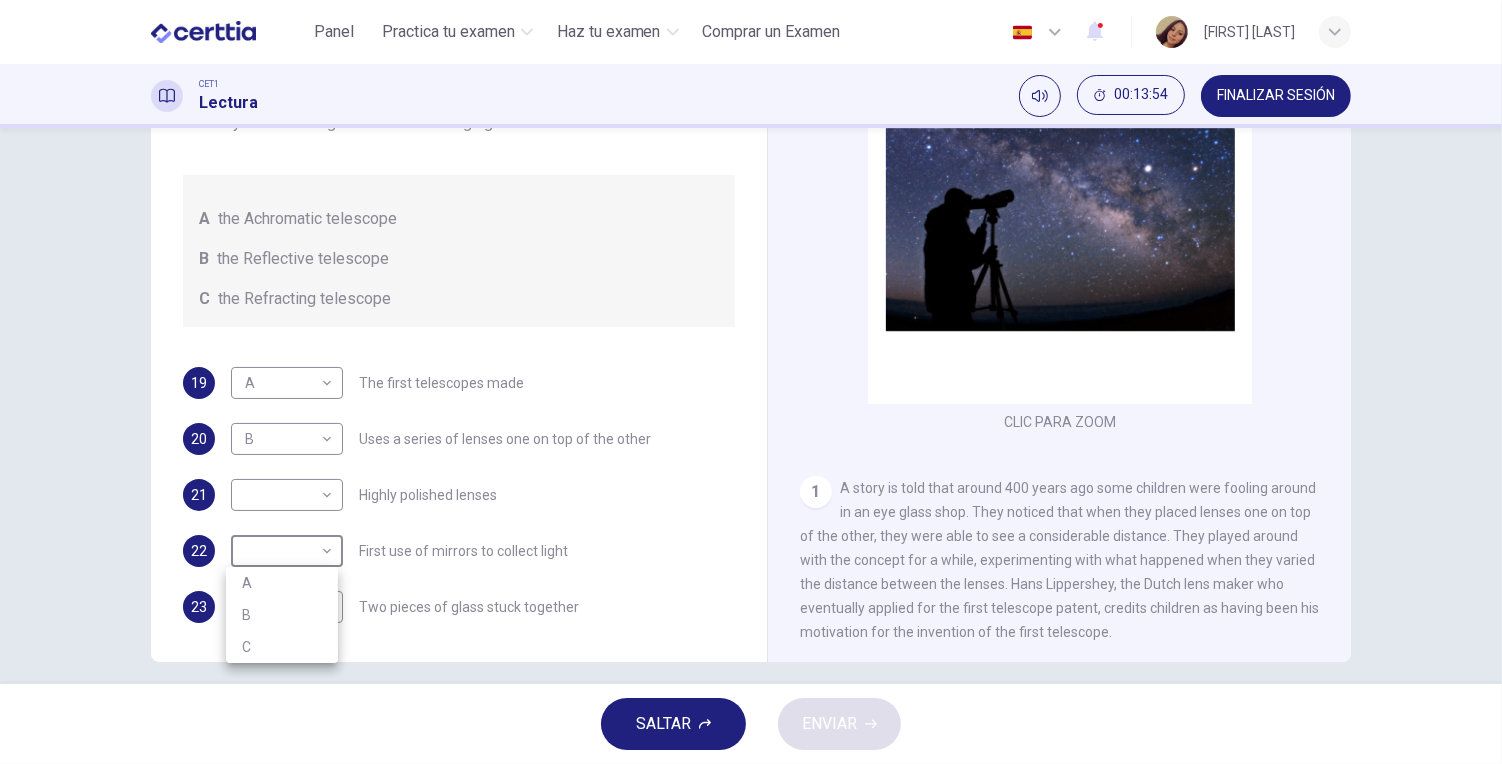 click on "A" at bounding box center (282, 583) 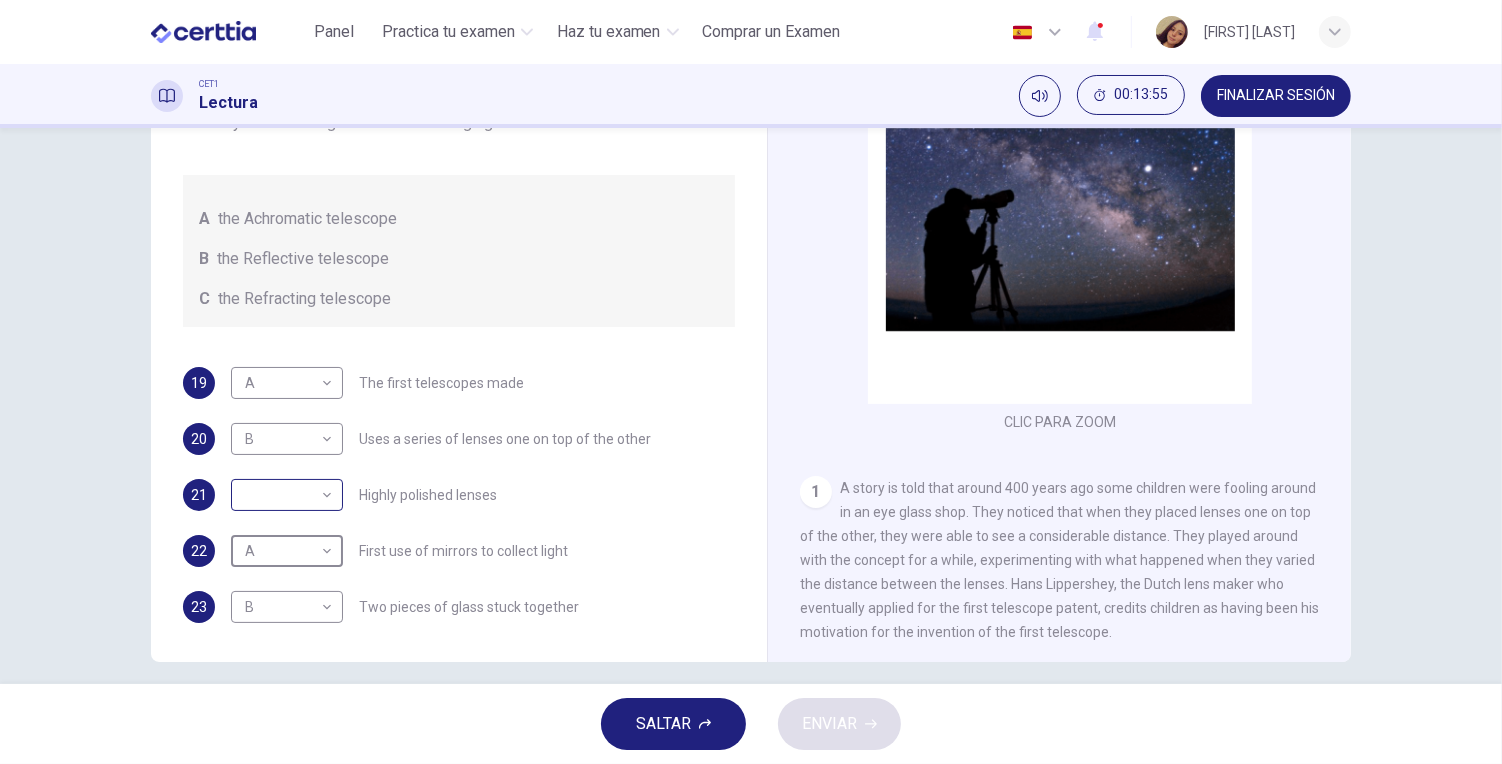 click on "Este sitio utiliza cookies, como se explica en nuestra  Política de Privacidad . Si acepta el uso de cookies, haga clic en el botón Aceptar y continúe navegando por nuestro sitio.   Política de Privacidad Aceptar Panel Practica tu examen Haz tu examen Comprar un Examen Español ** ​ JESSICA RODRIGUEZ LOPEZ CET1 Lectura 00:13:55 FINALIZAR SESIÓN Preguntas 19 - 23 Write the correct letter A, B or C, in the boxes below.
Classify the following features as belonging to A the Achromatic telescope B the Reflective telescope C the Refracting telescope 19 A * ​ The first telescopes made 20 B * ​ Uses a series of lenses one on top of the other 21 ​ ​ Highly polished lenses 22 A * ​ First use of mirrors to collect light 23 B * ​ Two pieces of glass stuck together Looking in the Telescope CLIC PARA ZOOM Clic para zoom 1 2 3 4 5 SALTAR ENVIAR Certtia | Plataforma de certificación de Inglés por Internet SEP Panel Practica tu examen Haz tu examen Paga Tu Examen   Notificaciones 2 © Copyright  2025" at bounding box center (751, 382) 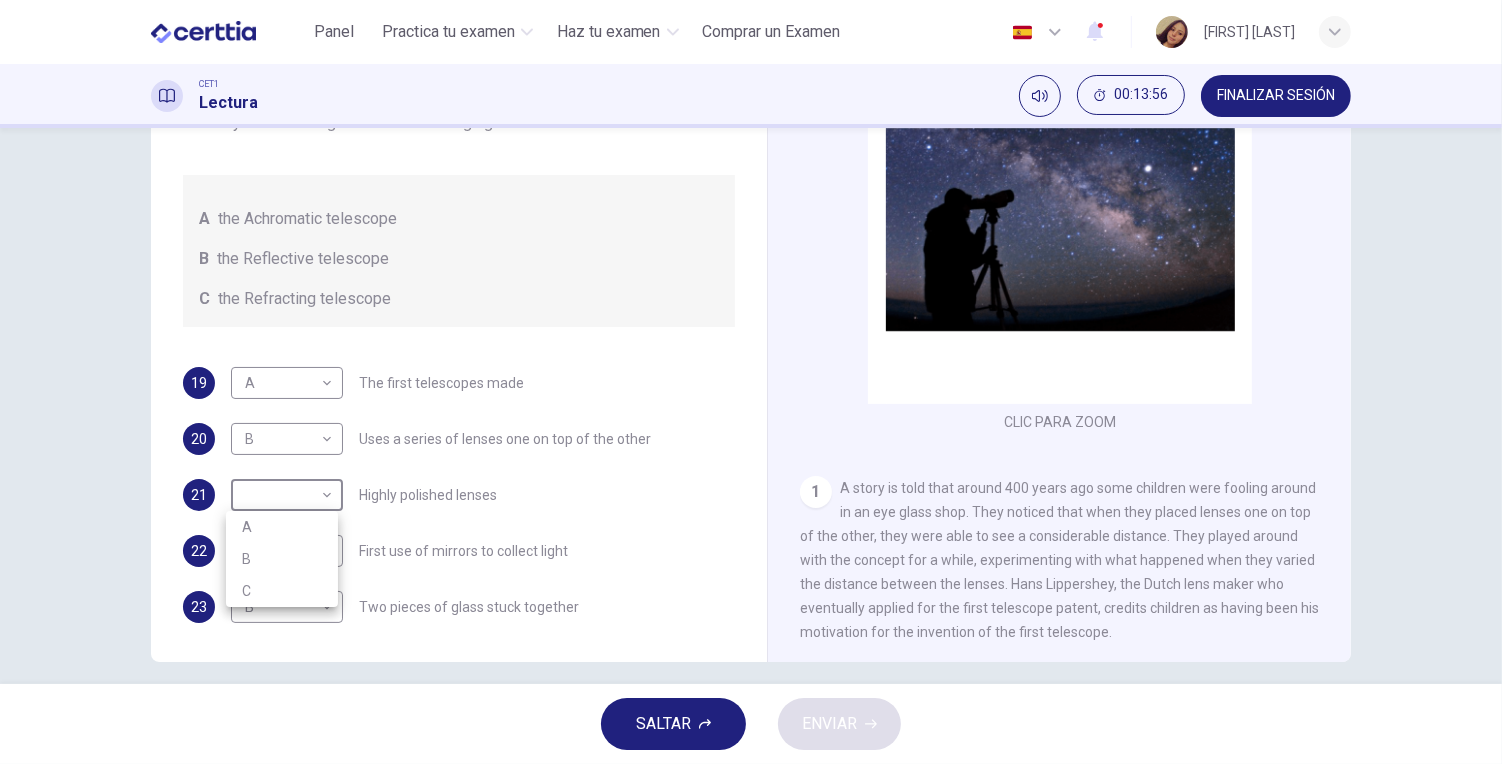 click on "C" at bounding box center (282, 591) 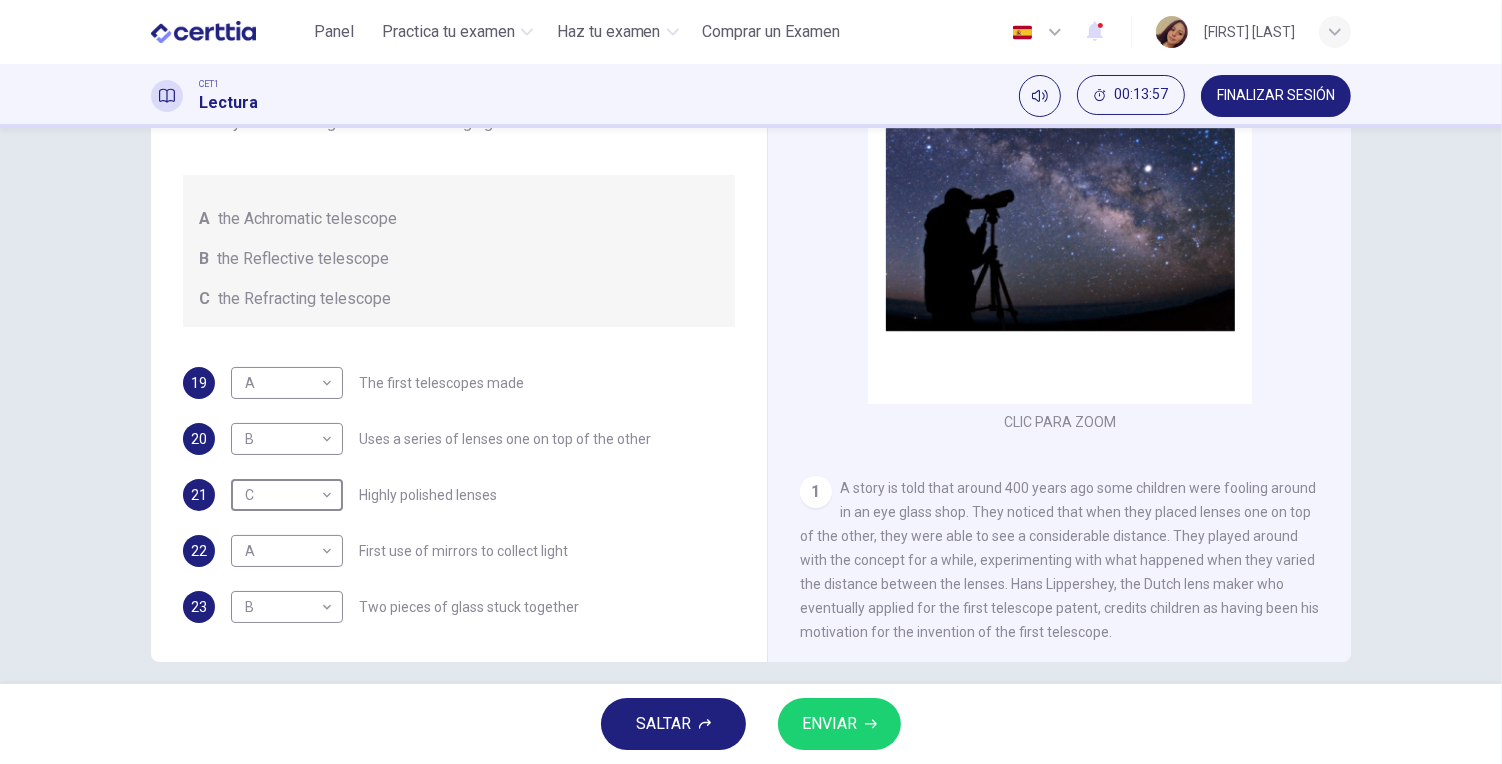 click 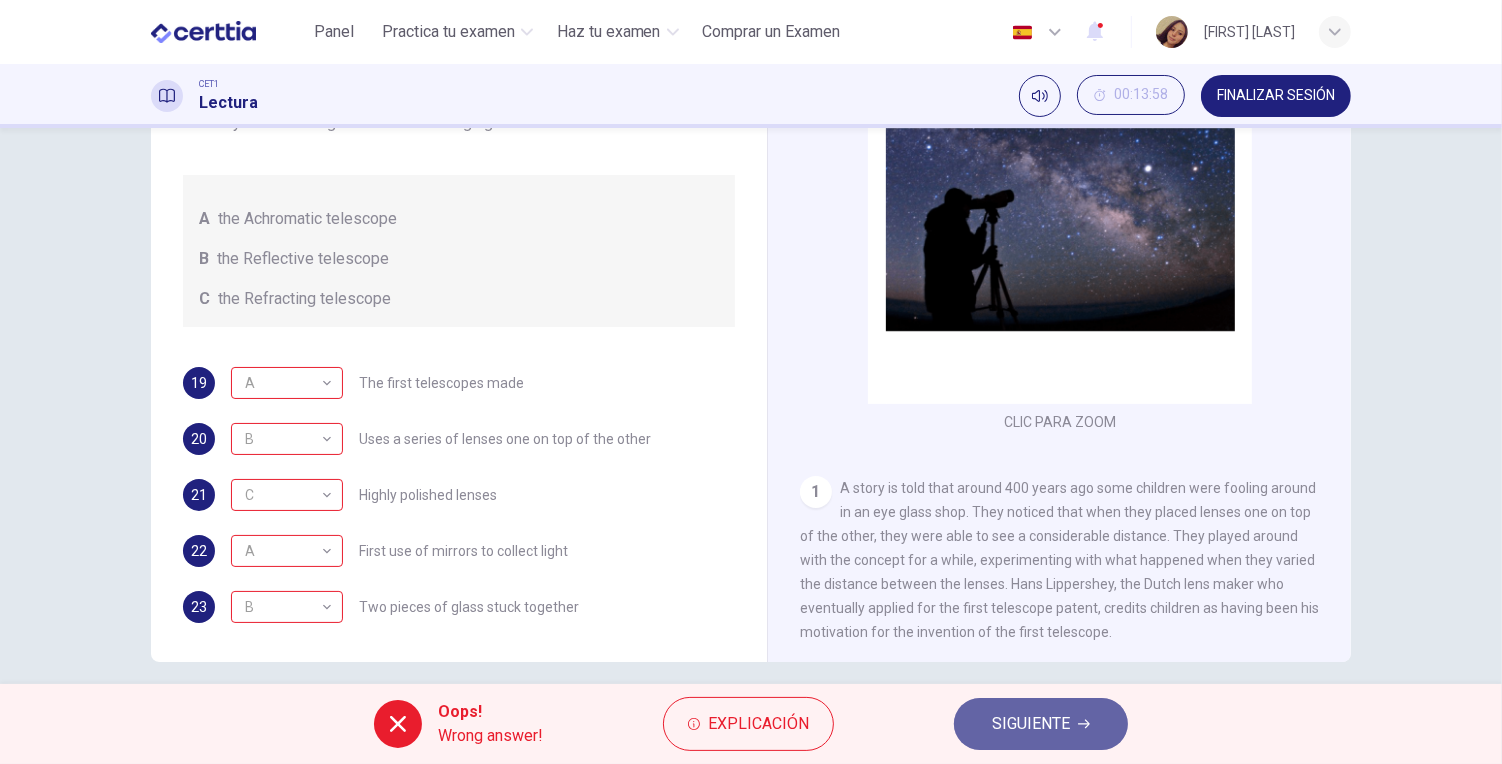 click on "SIGUIENTE" at bounding box center [1041, 724] 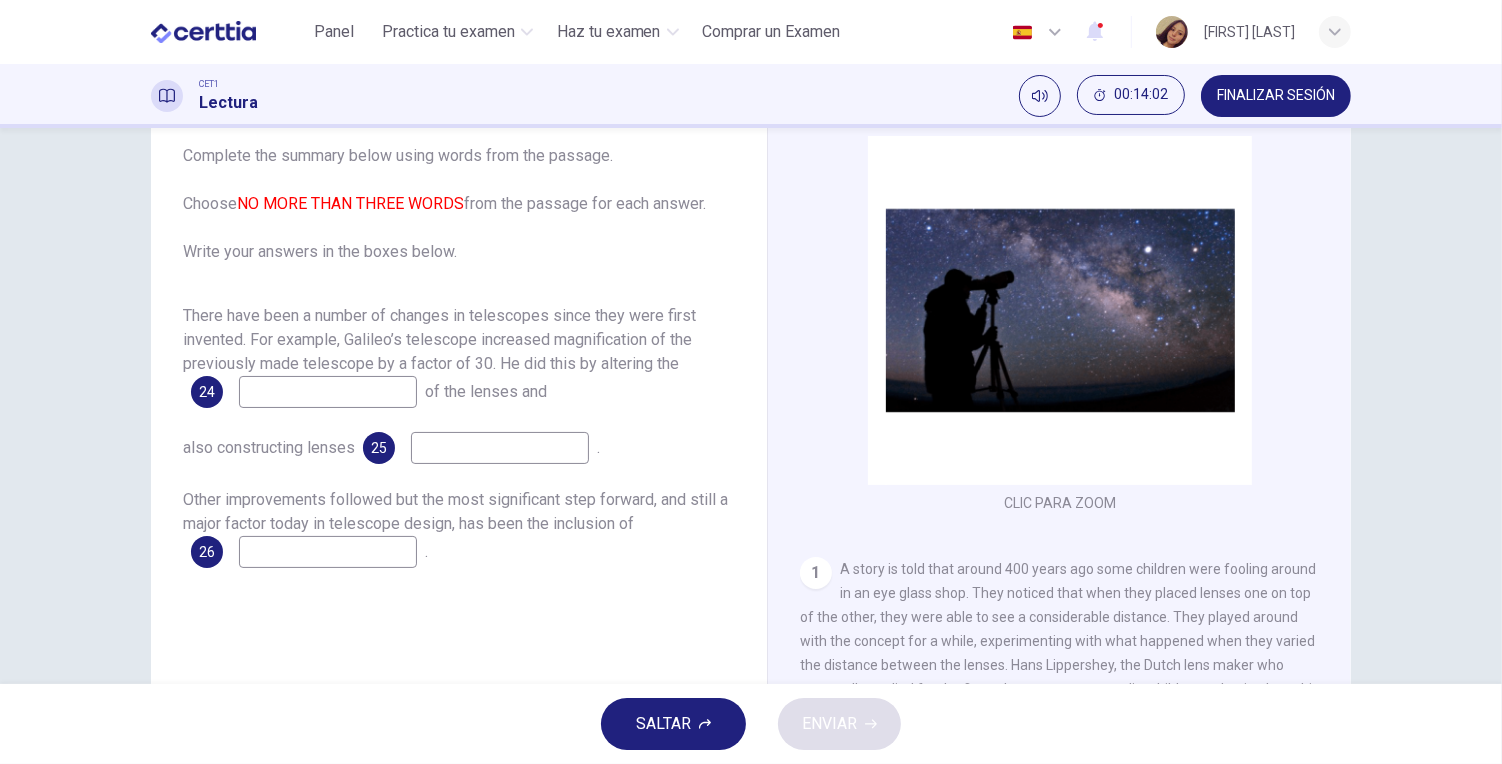 scroll, scrollTop: 125, scrollLeft: 0, axis: vertical 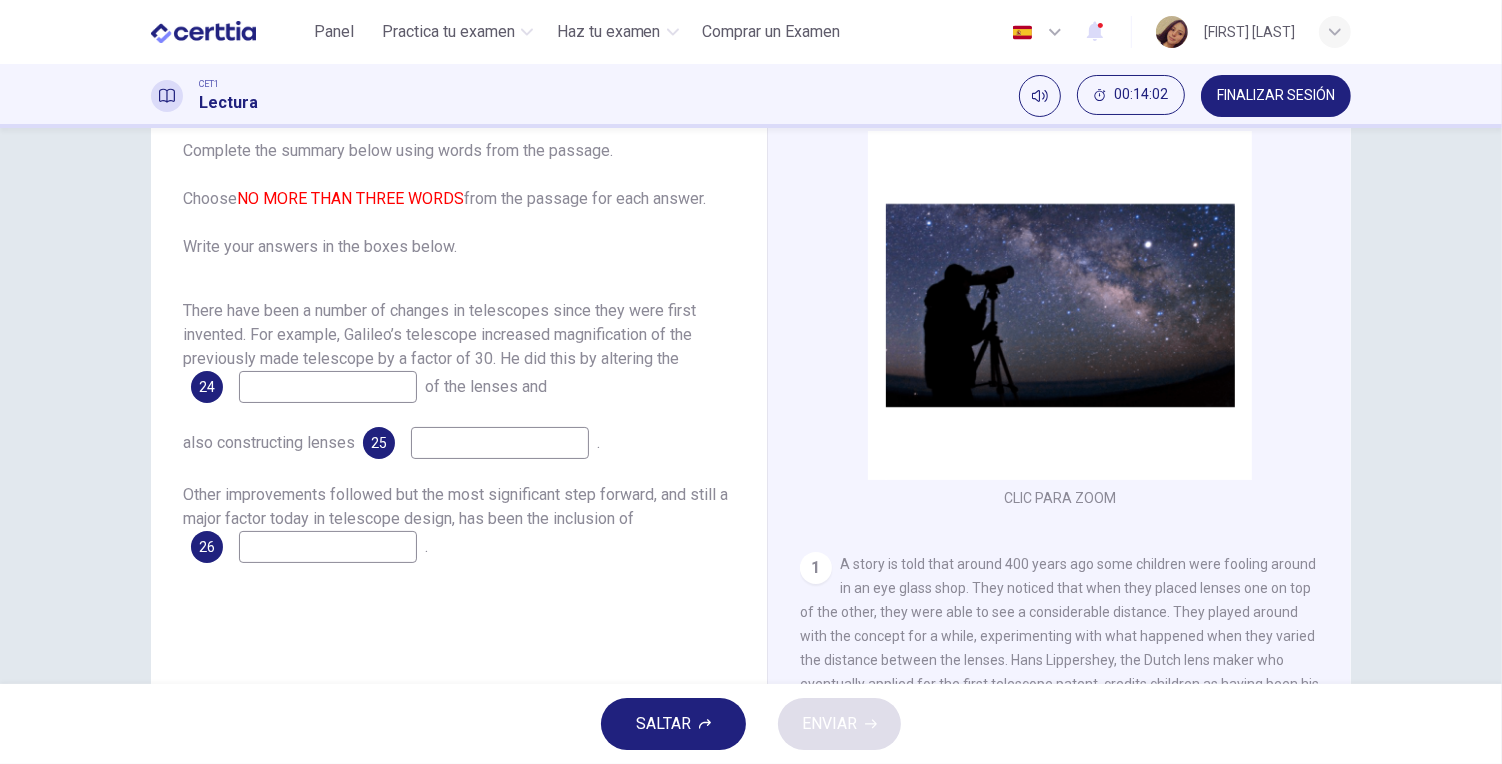 click at bounding box center (328, 387) 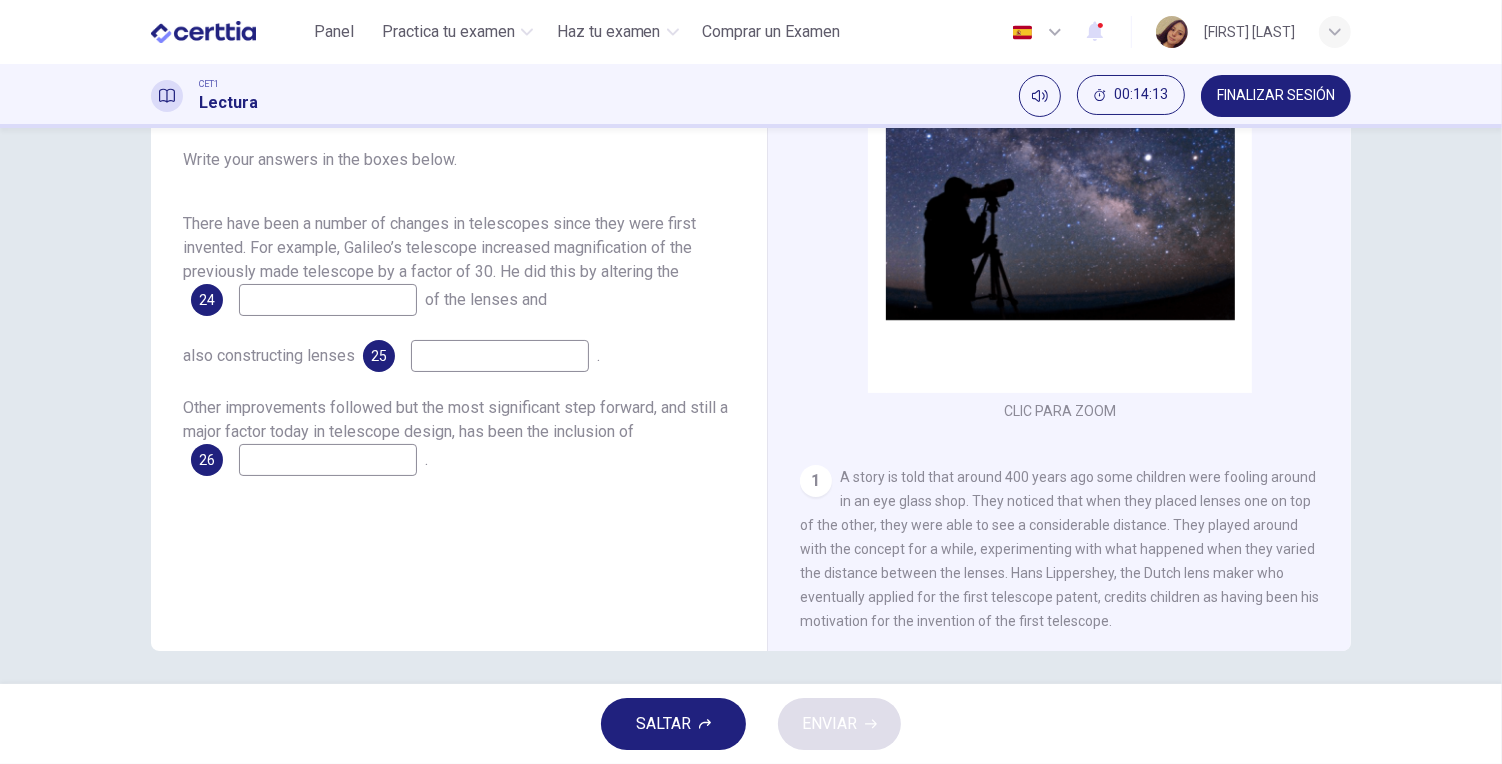 scroll, scrollTop: 218, scrollLeft: 0, axis: vertical 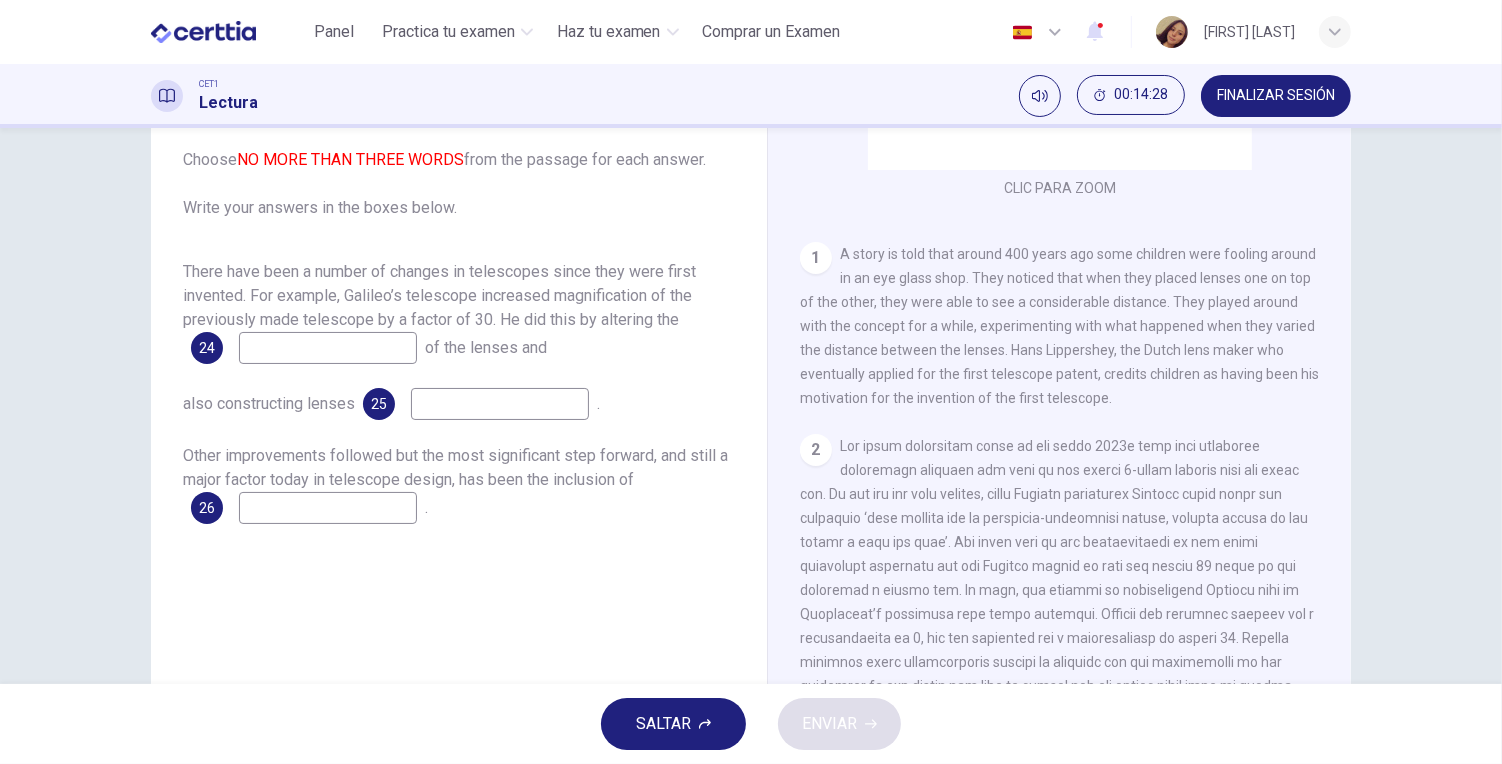 click on "SALTAR" at bounding box center [663, 724] 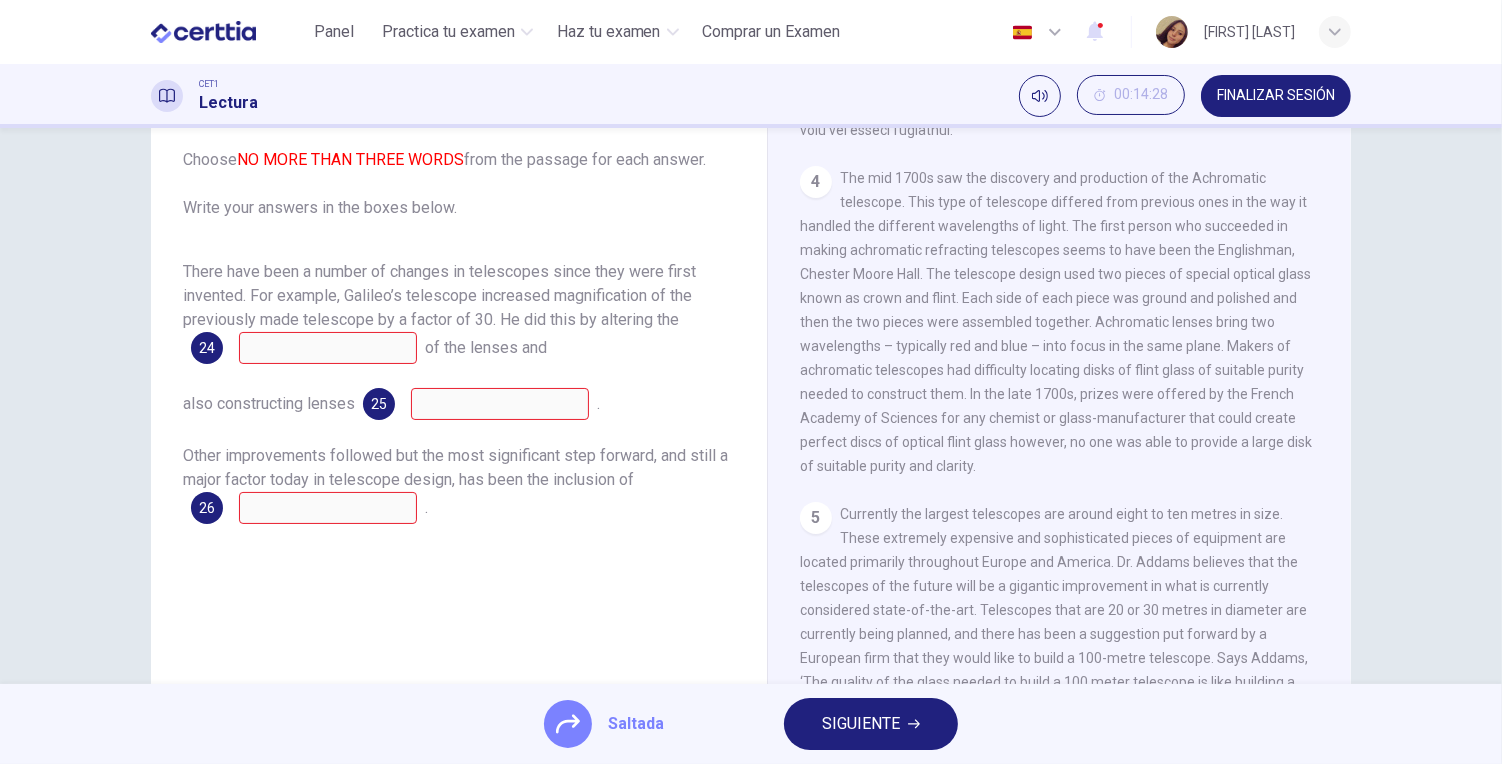 scroll, scrollTop: 1396, scrollLeft: 0, axis: vertical 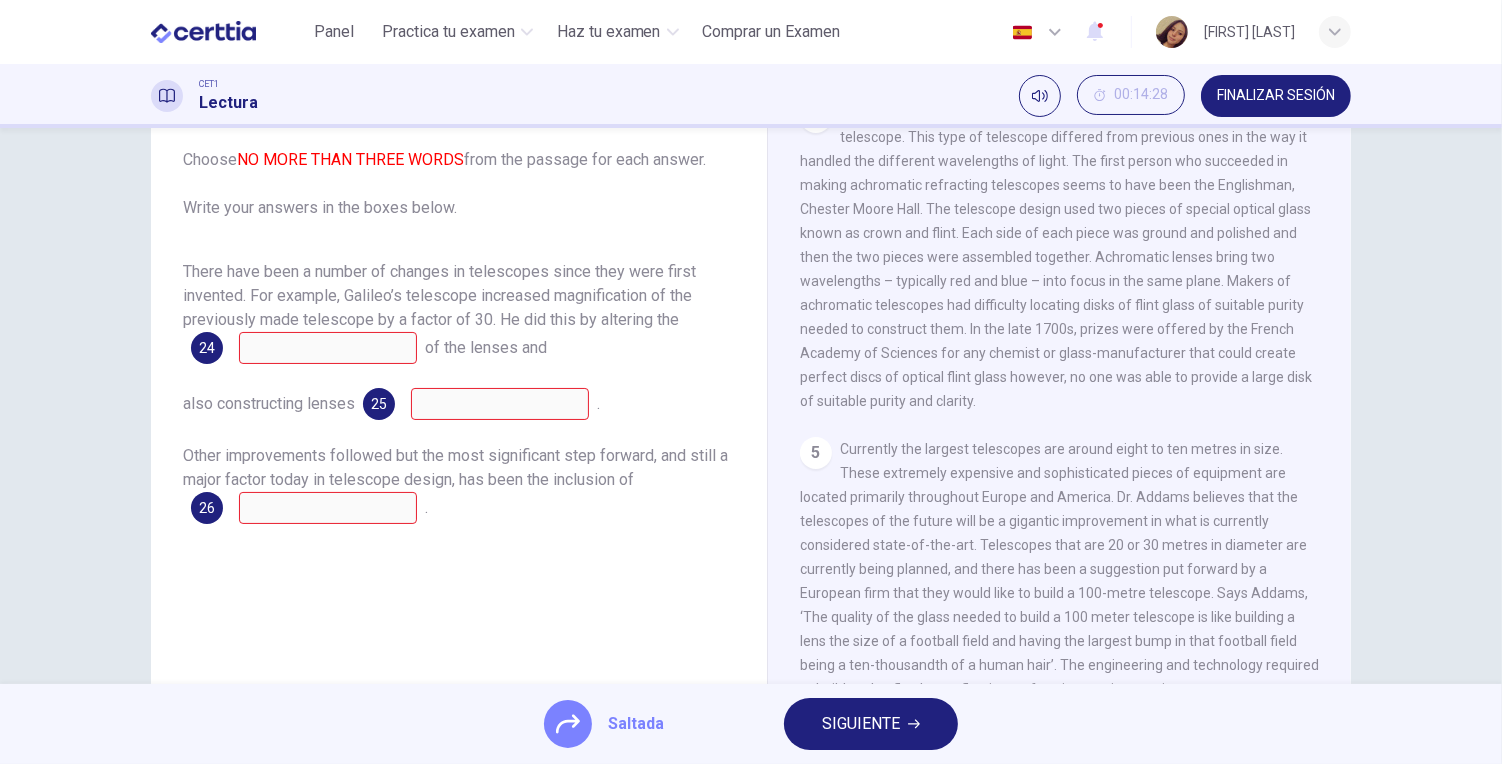 click on "SIGUIENTE" at bounding box center (871, 724) 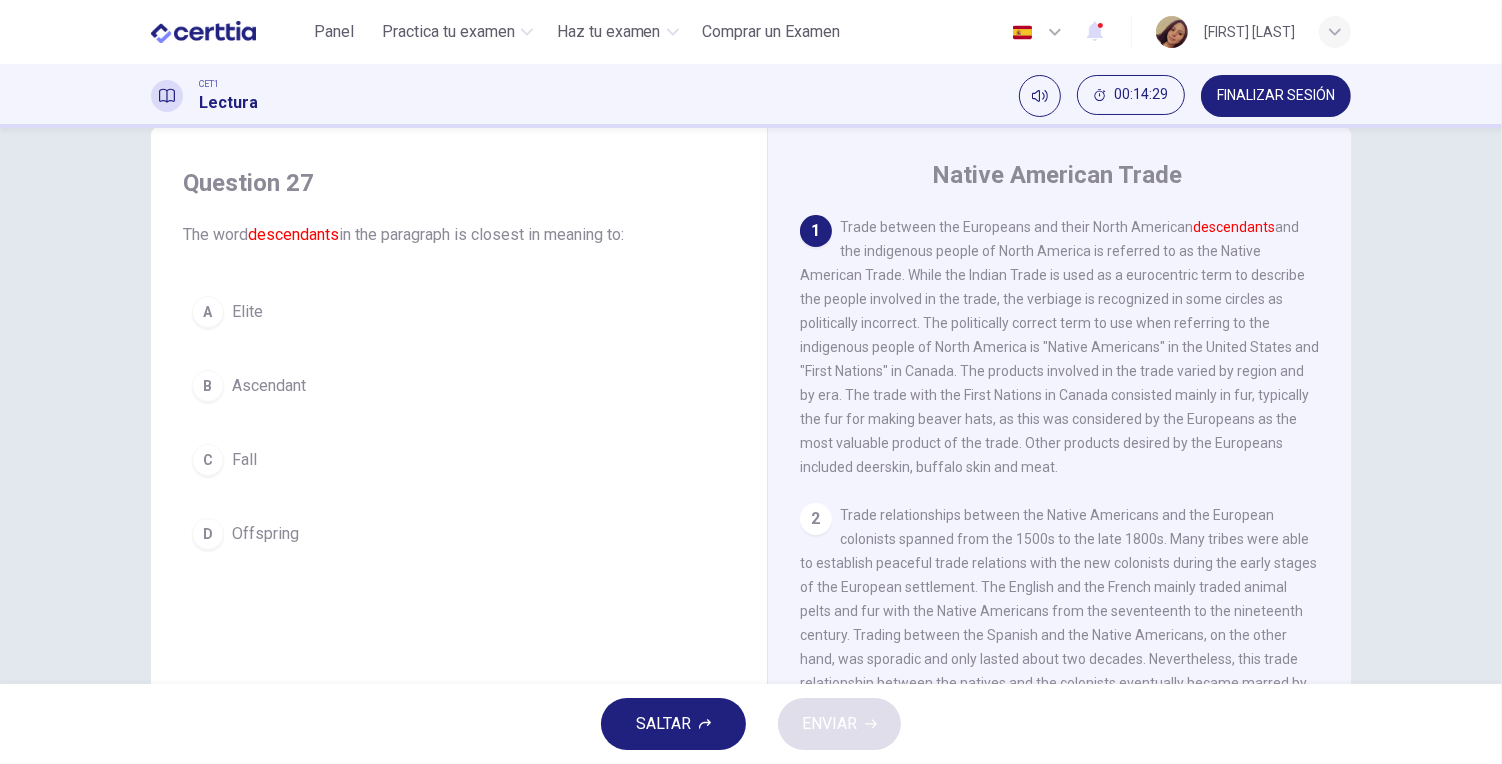 scroll, scrollTop: 64, scrollLeft: 0, axis: vertical 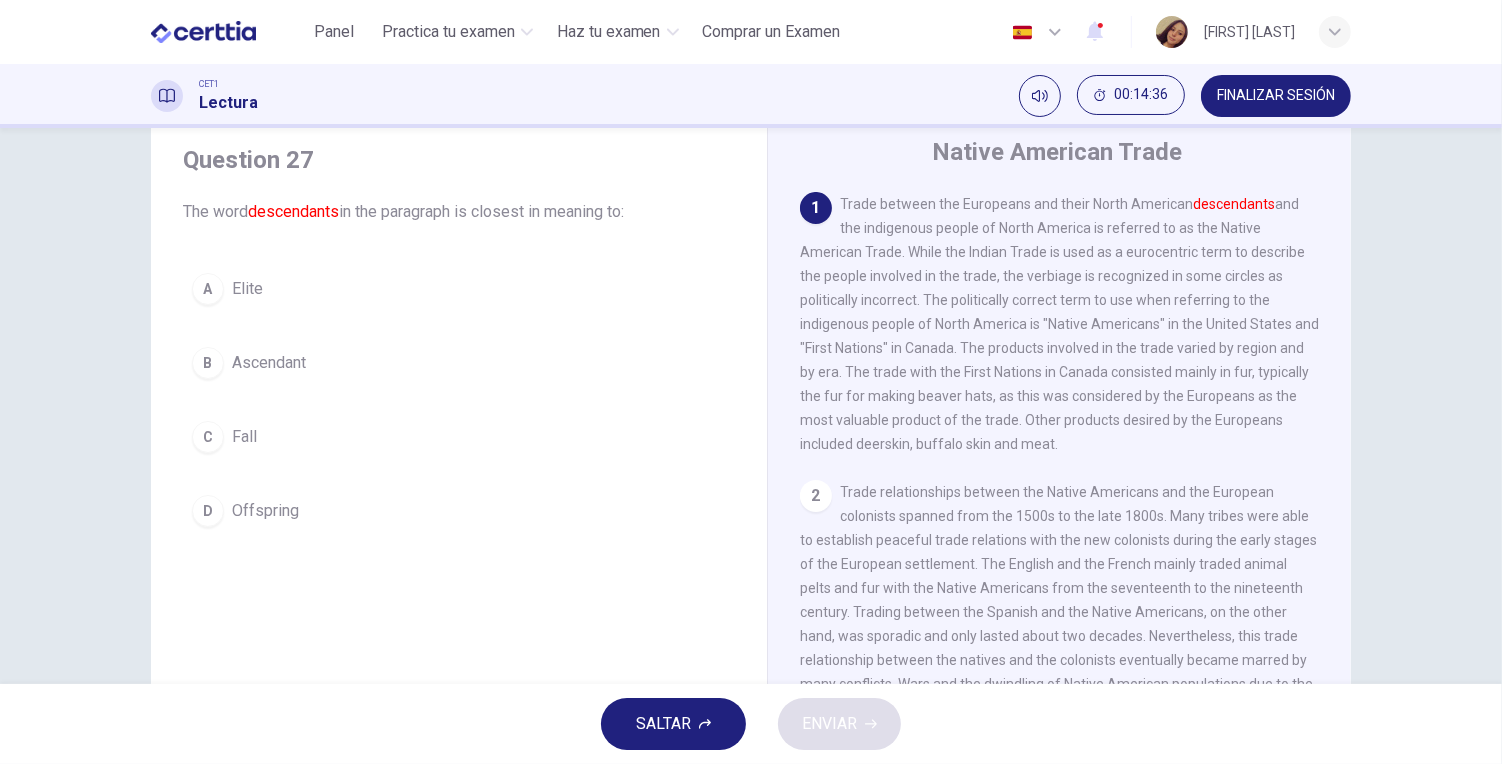 click on "Ascendant" at bounding box center (269, 363) 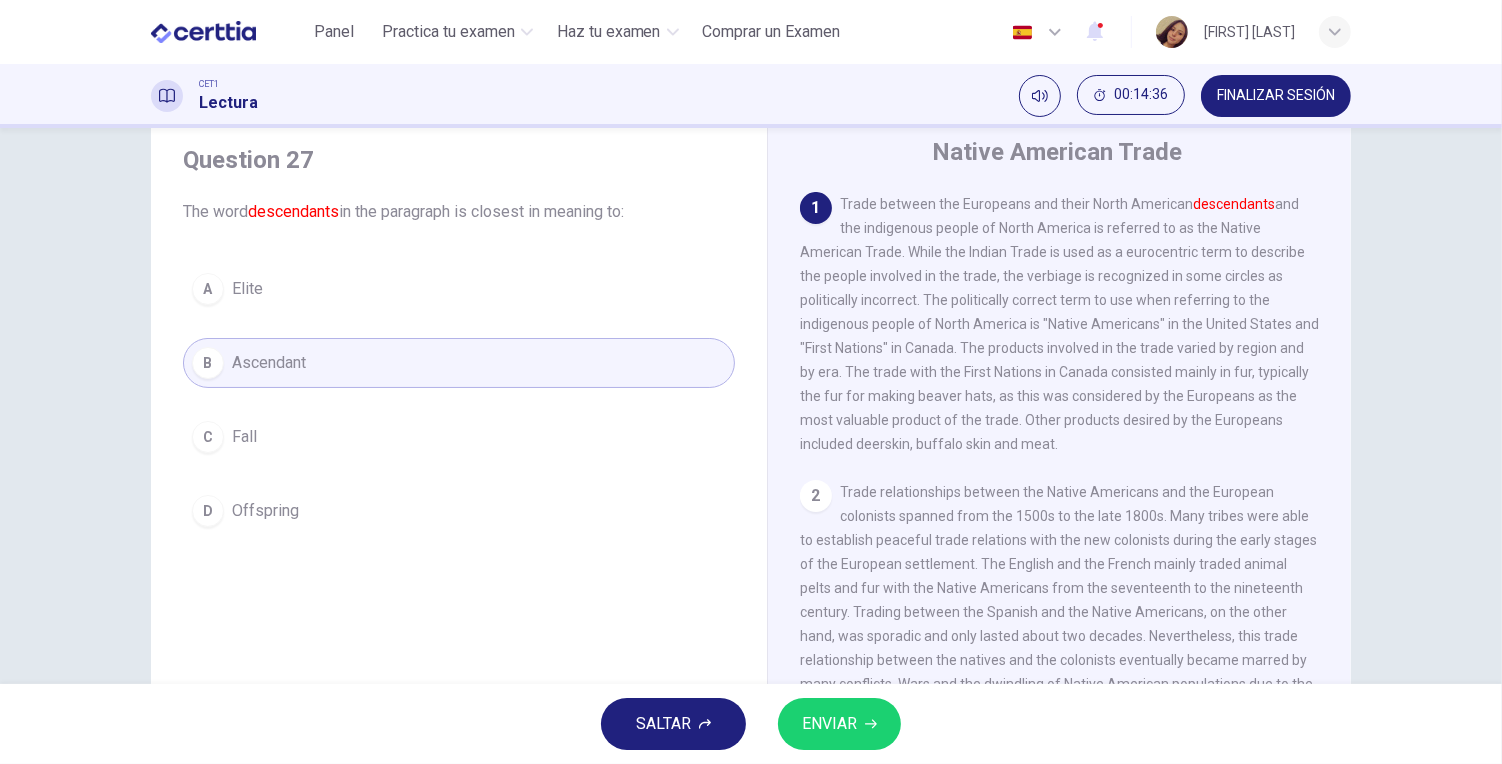 click on "ENVIAR" at bounding box center (829, 724) 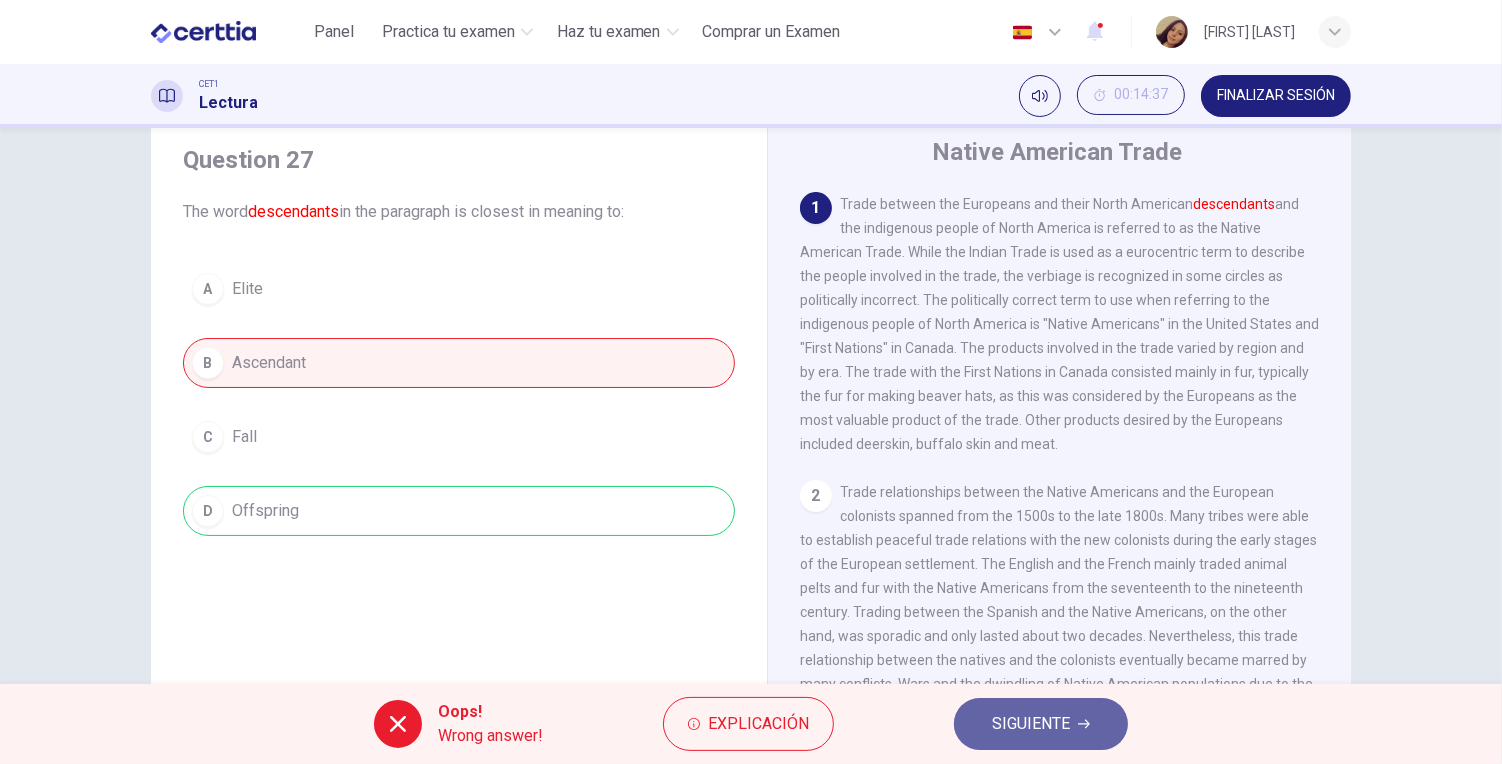 click on "SIGUIENTE" at bounding box center (1031, 724) 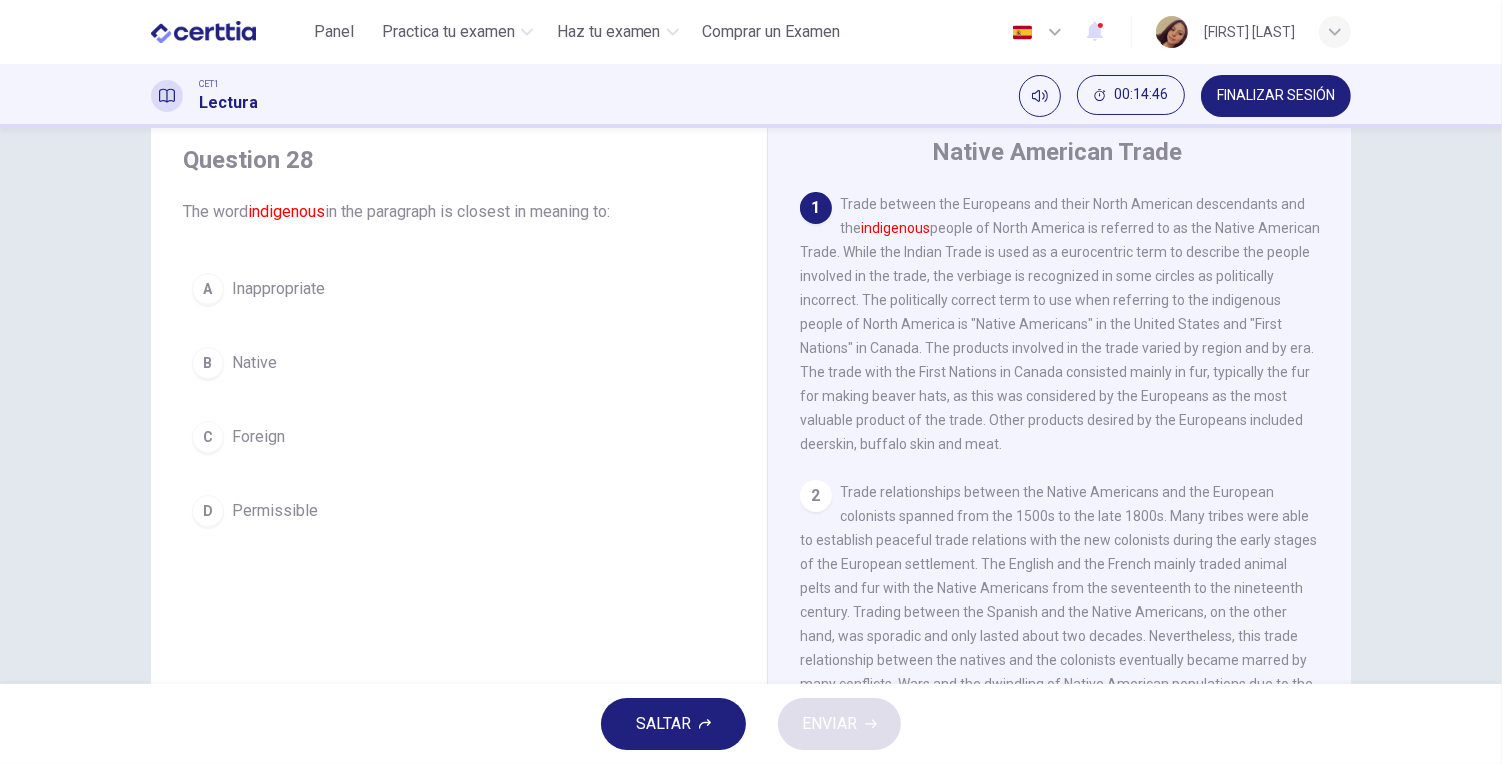 click on "B Native" at bounding box center [459, 363] 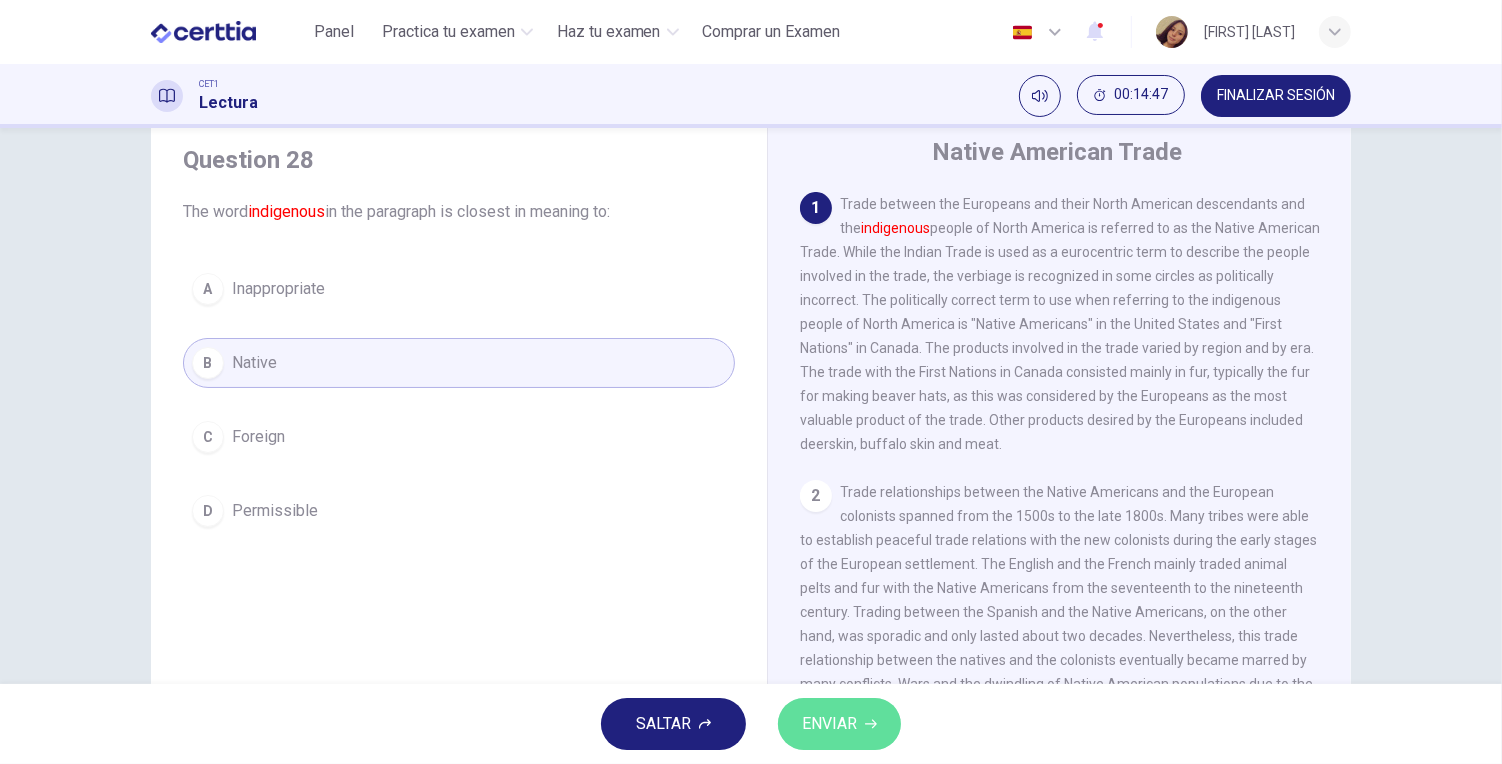 click on "ENVIAR" at bounding box center (839, 724) 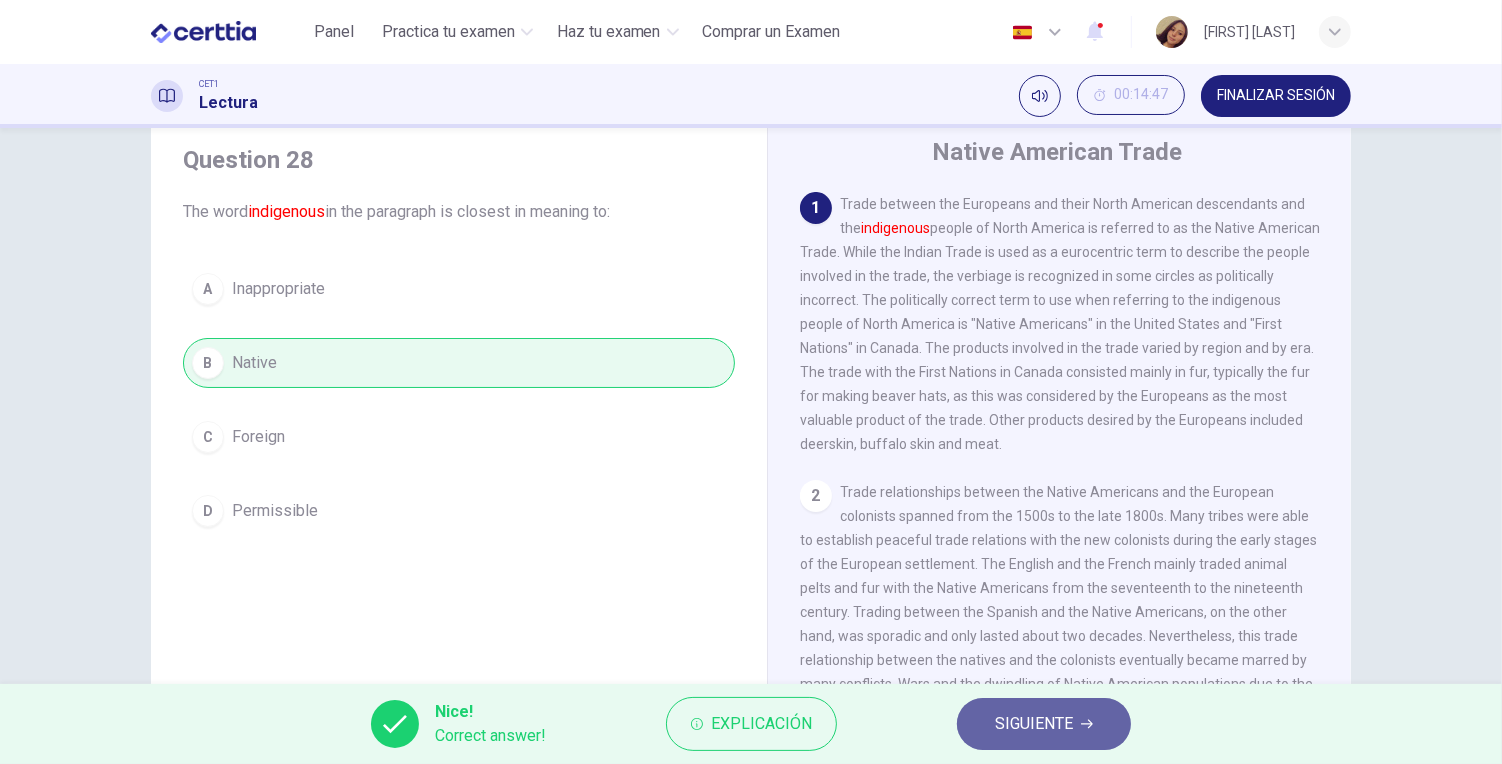click on "SIGUIENTE" at bounding box center (1044, 724) 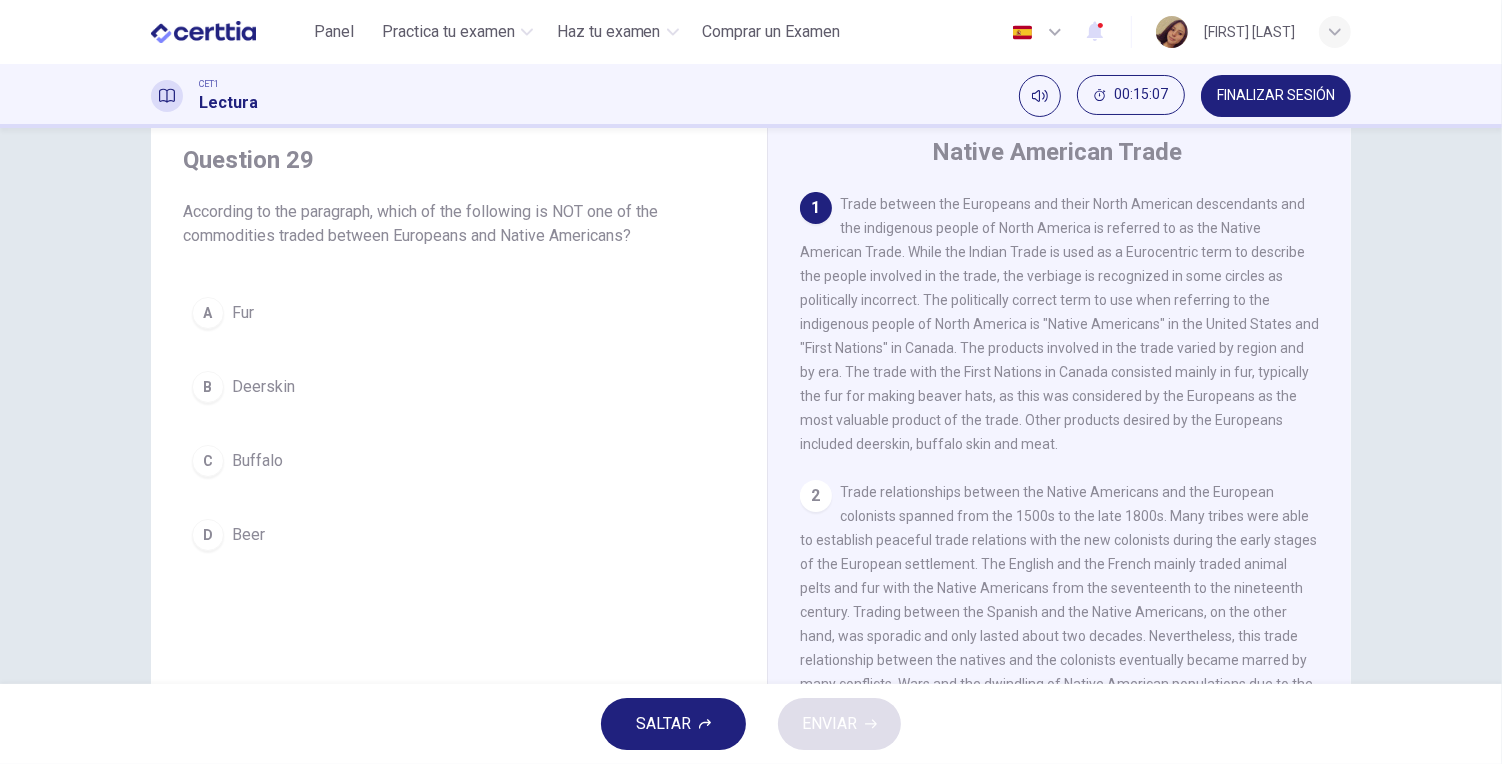 click on "C Buffalo" at bounding box center [459, 461] 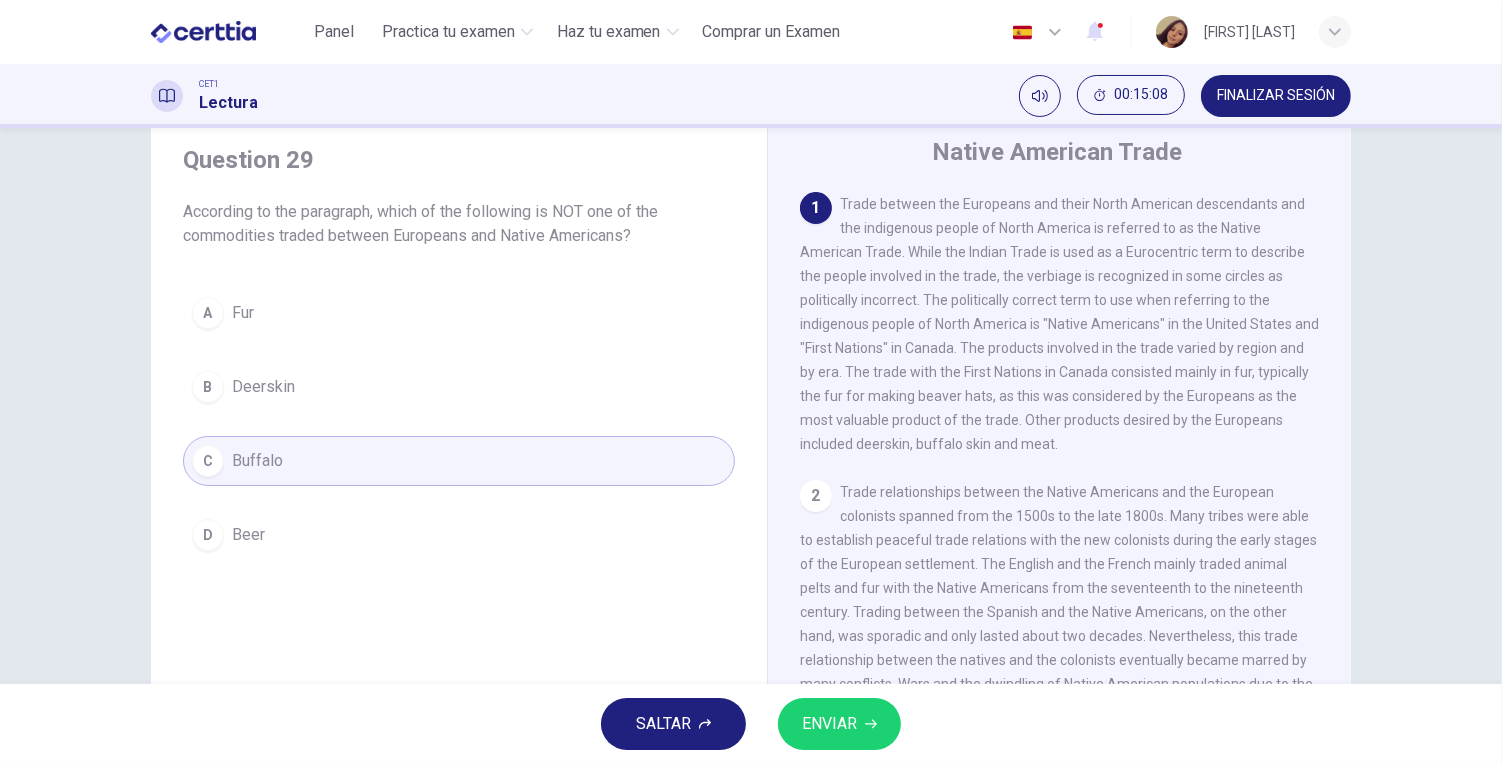click on "ENVIAR" at bounding box center [839, 724] 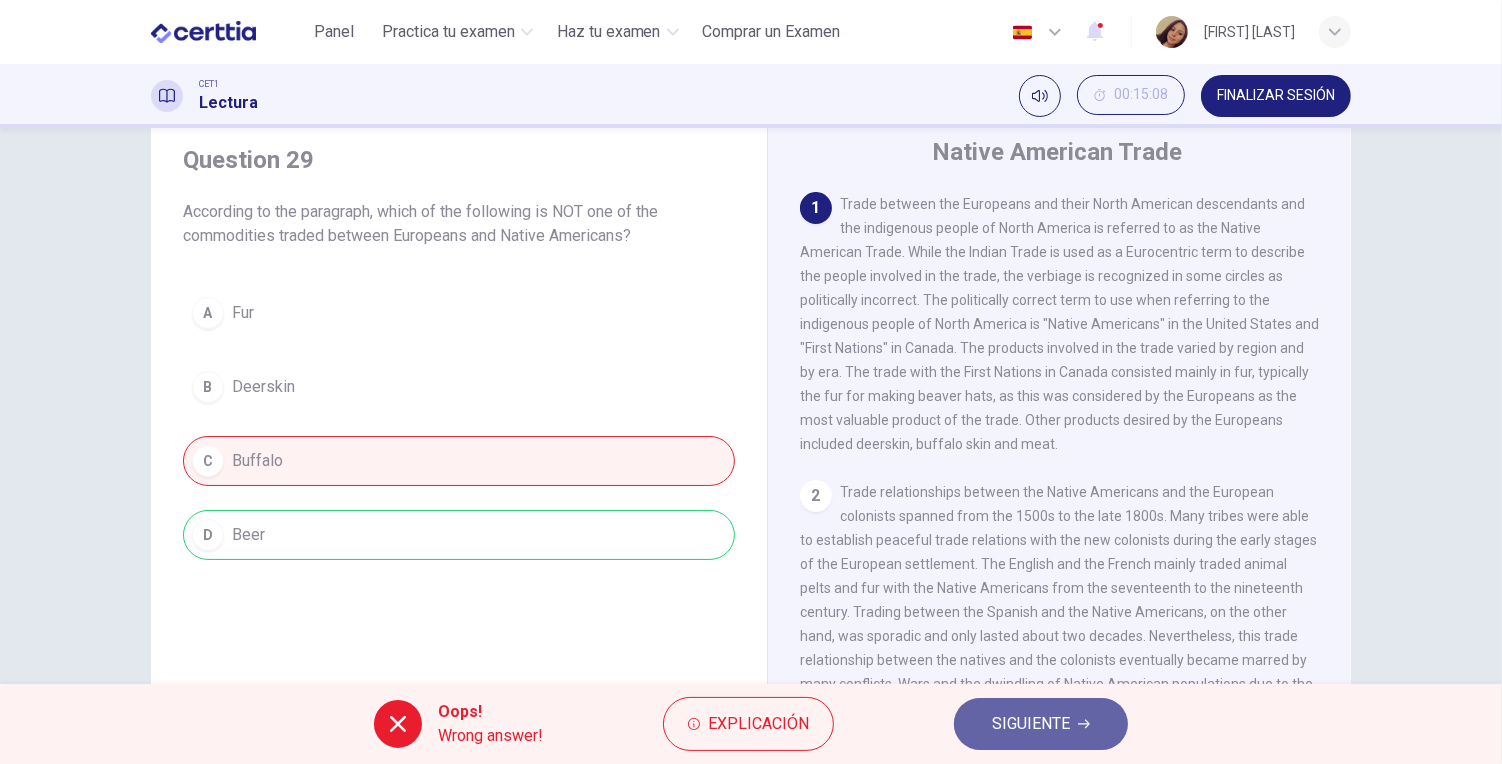 click on "SIGUIENTE" at bounding box center (1041, 724) 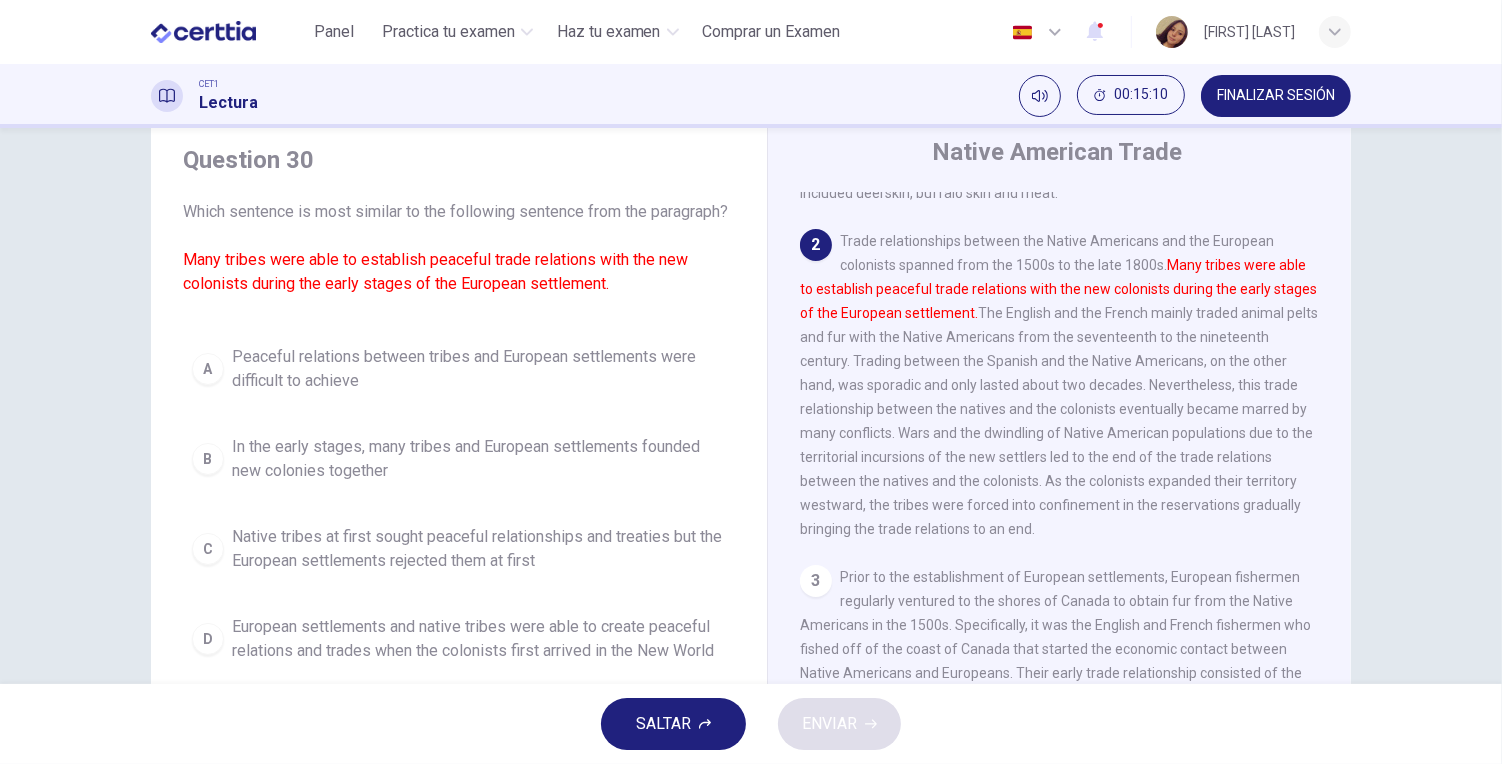 scroll, scrollTop: 266, scrollLeft: 0, axis: vertical 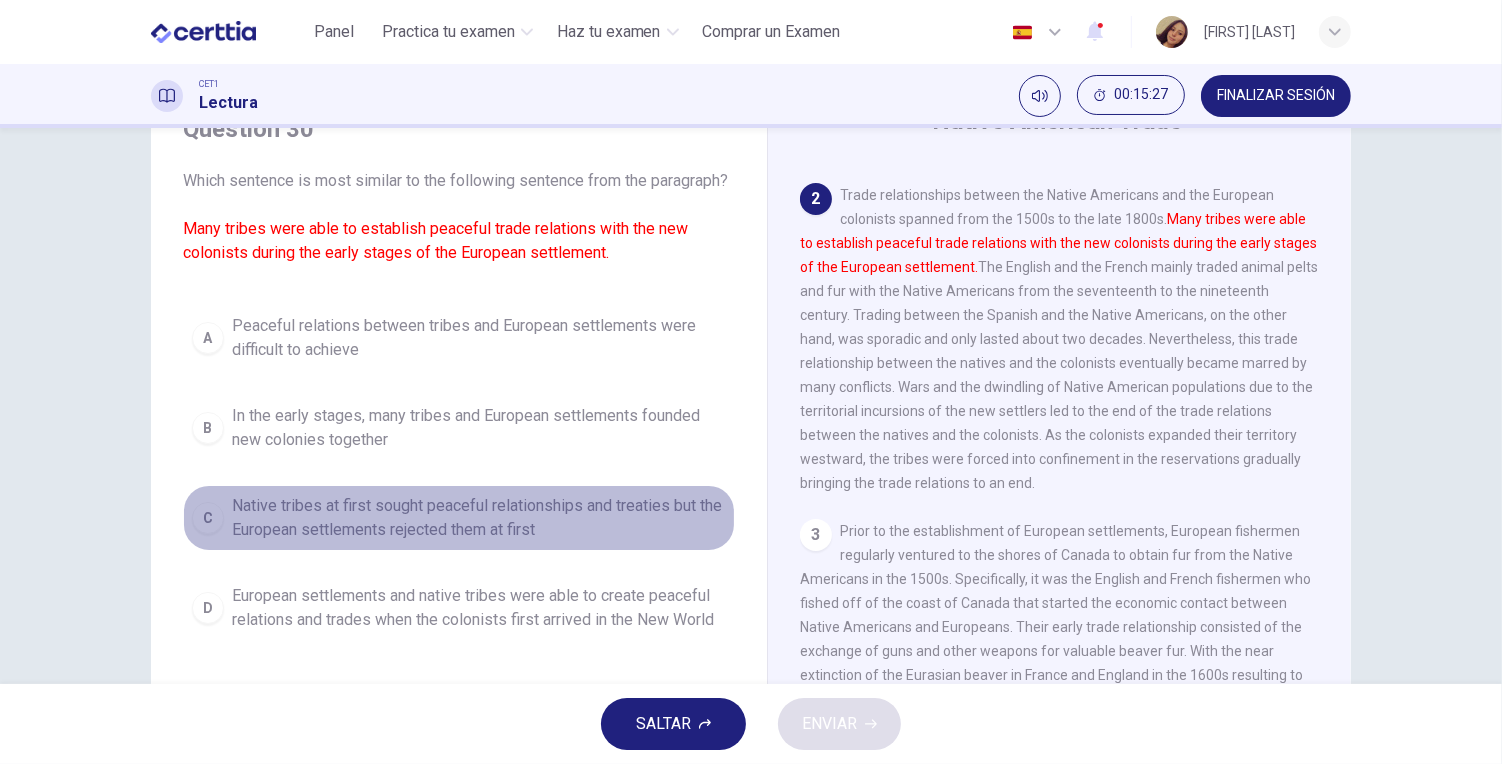 click on "Native tribes at first sought peaceful relationships and treaties but the European settlements rejected them at first" at bounding box center (479, 518) 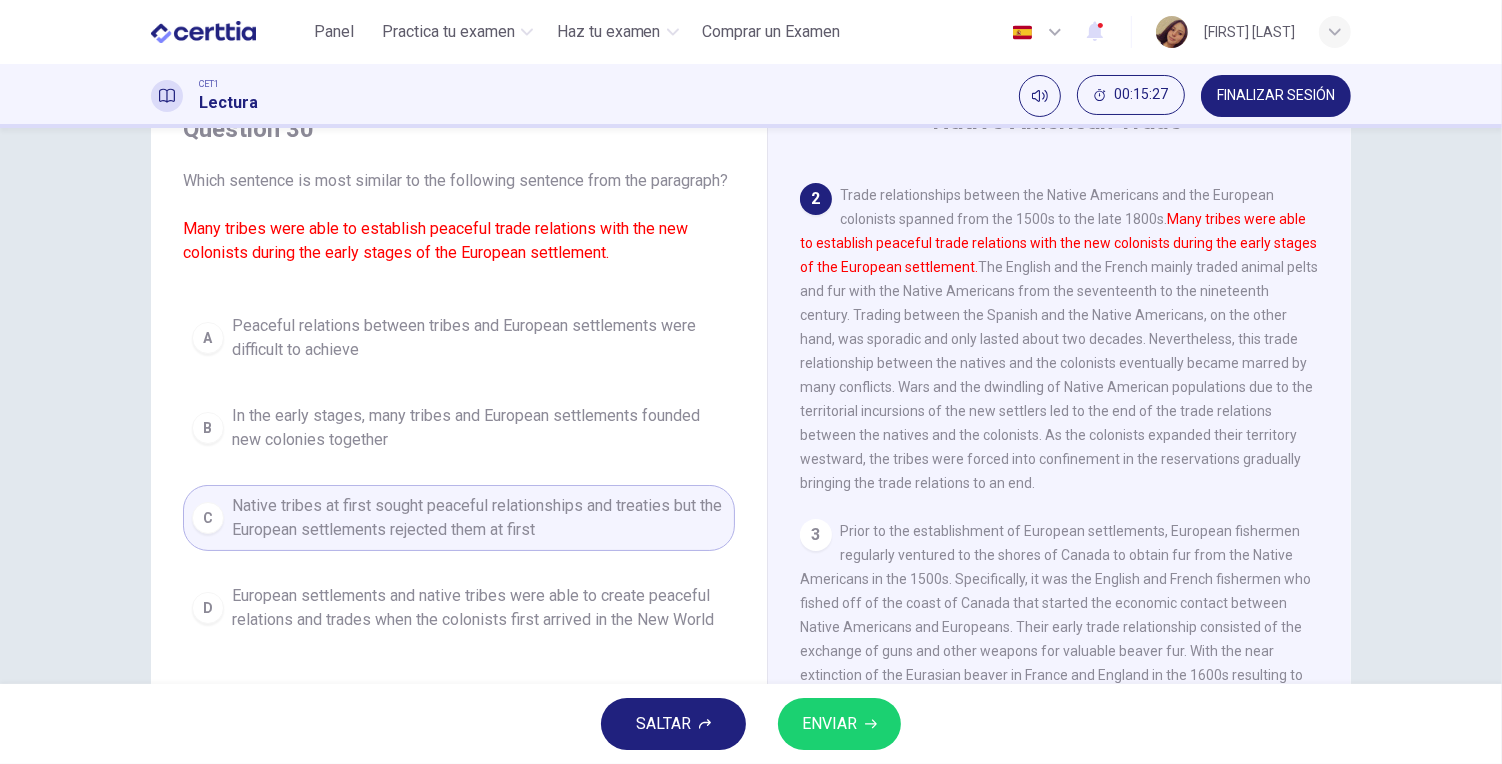 click on "ENVIAR" at bounding box center (829, 724) 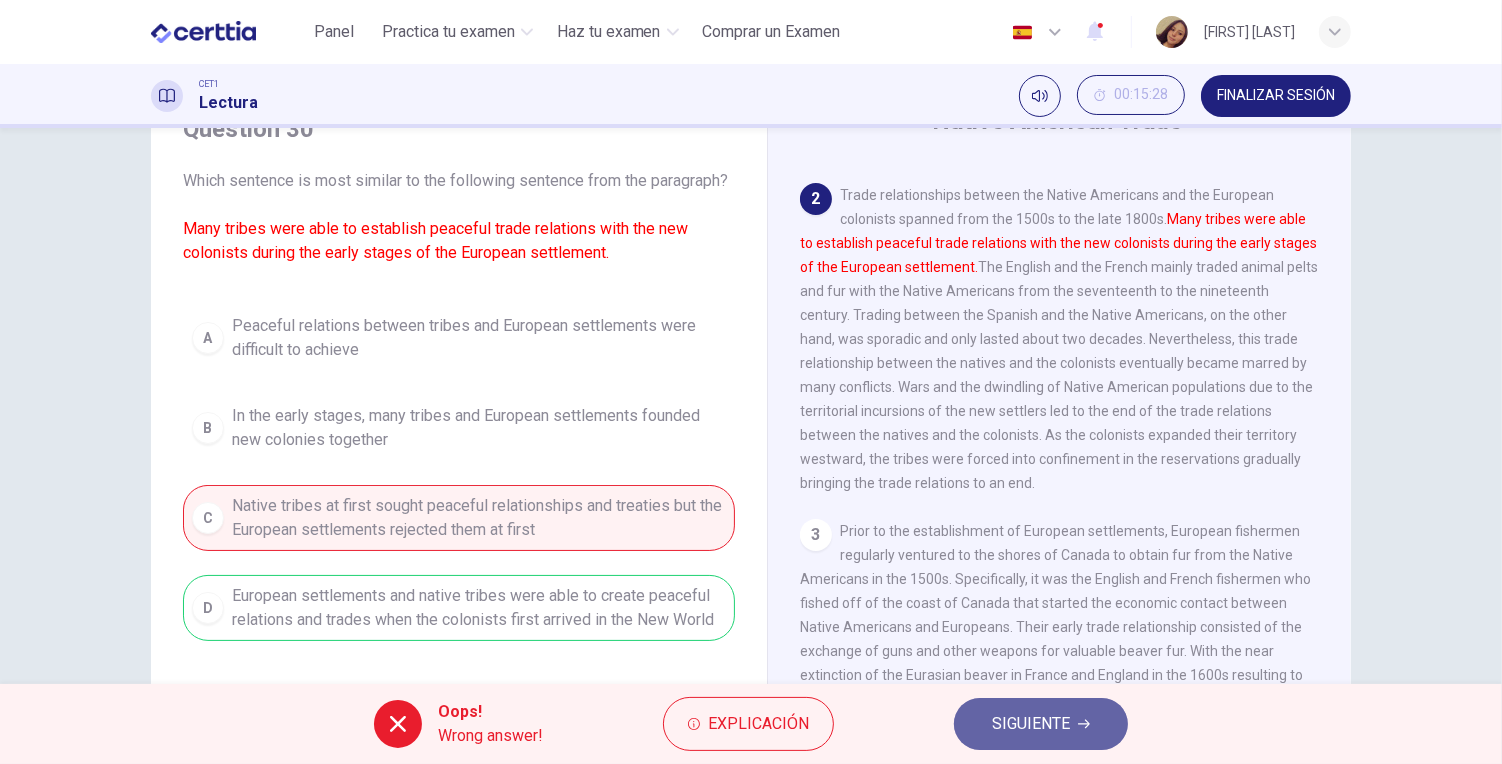 click on "SIGUIENTE" at bounding box center (1031, 724) 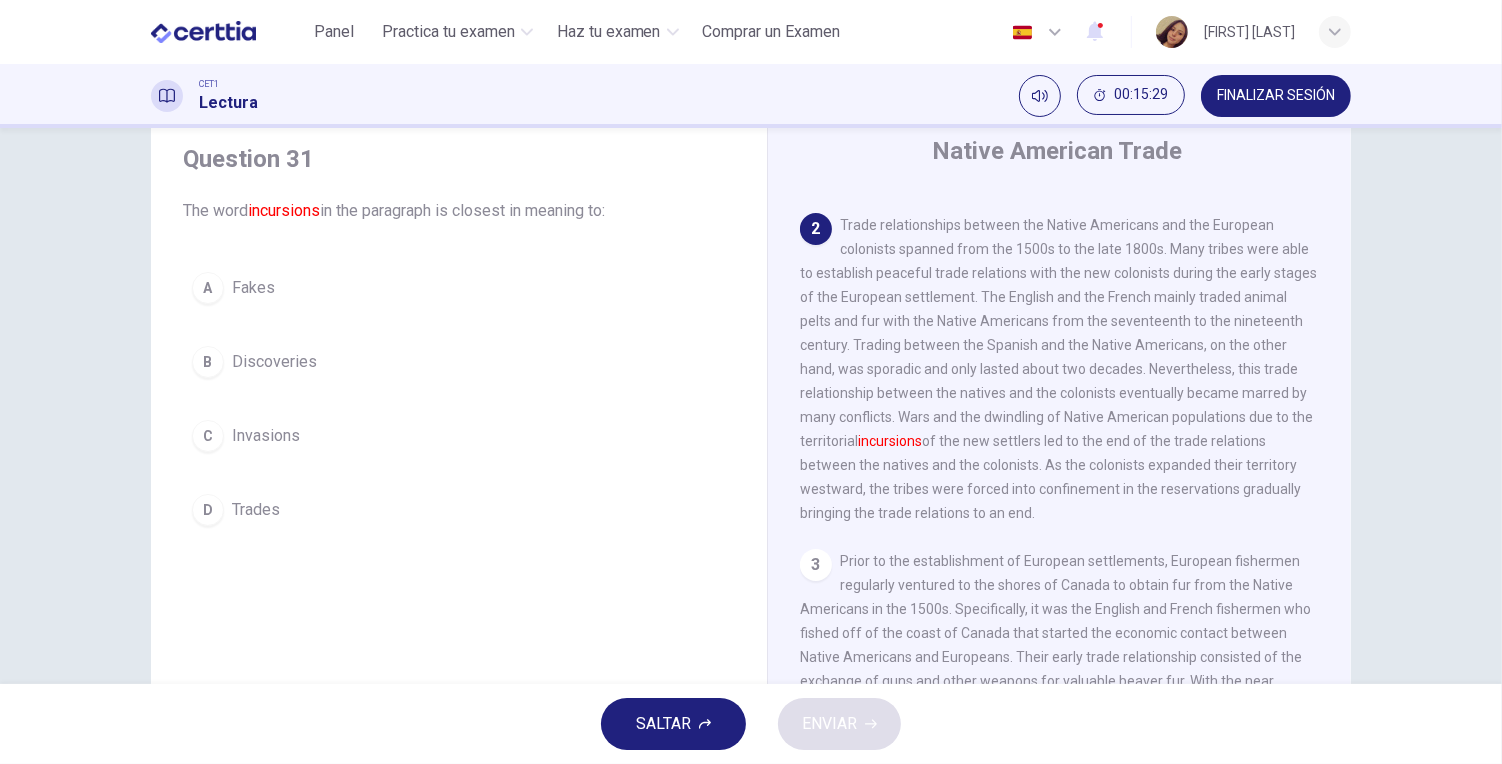 scroll, scrollTop: 51, scrollLeft: 0, axis: vertical 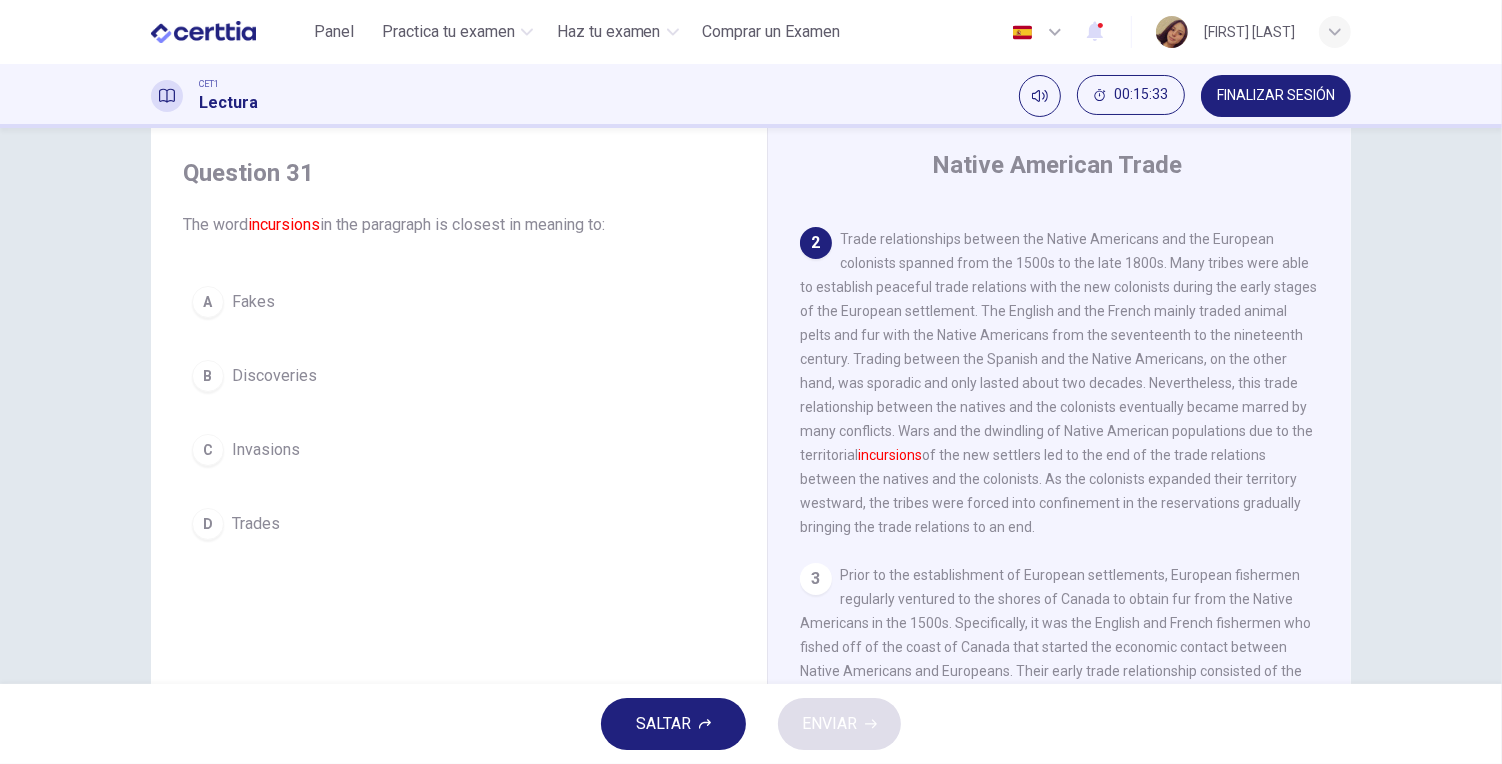 click on "Invasions" at bounding box center (266, 450) 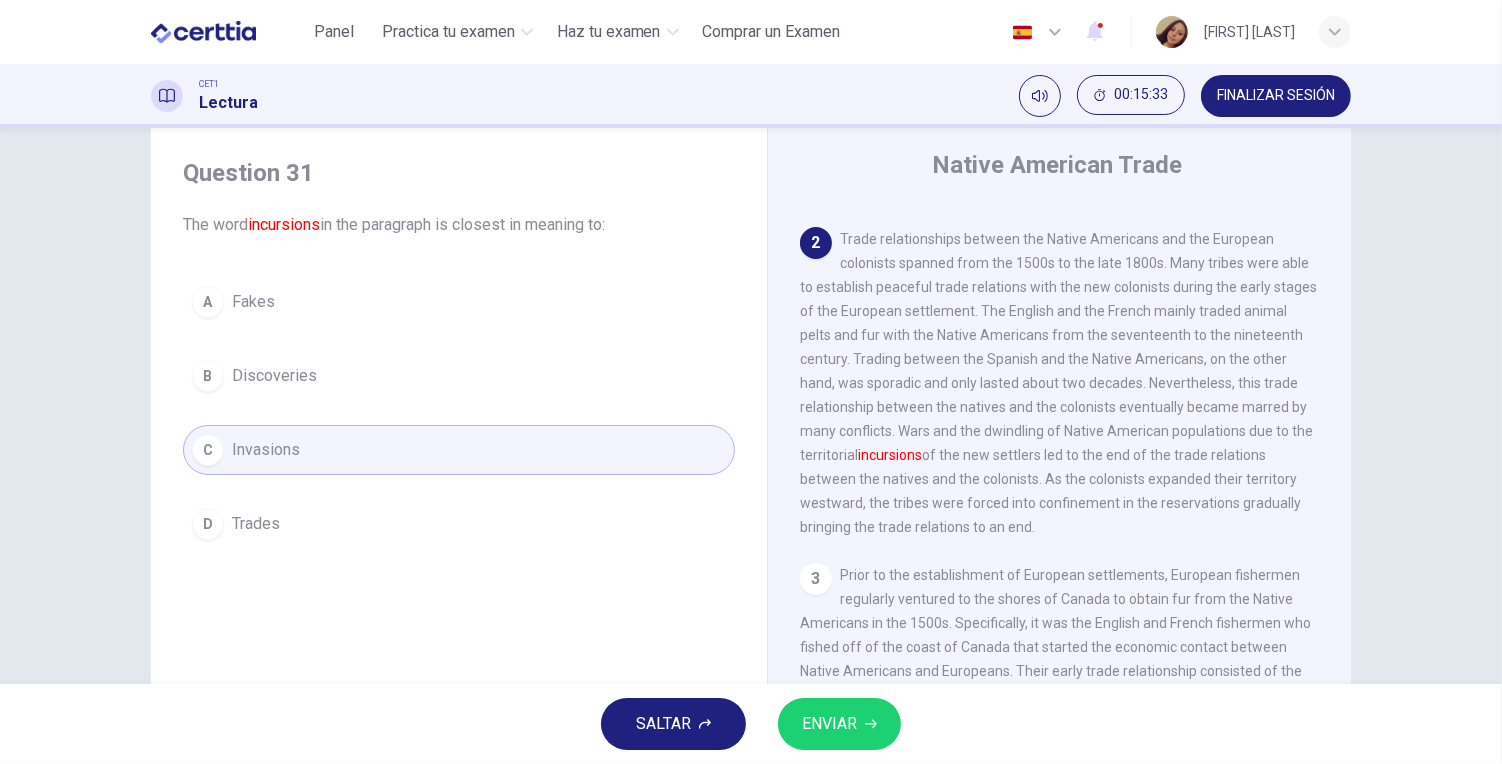 click on "Question 31 The word  incursions  in the paragraph is closest in meaning to: A Fakes B Discoveries C Invasions D Trades" at bounding box center [459, 353] 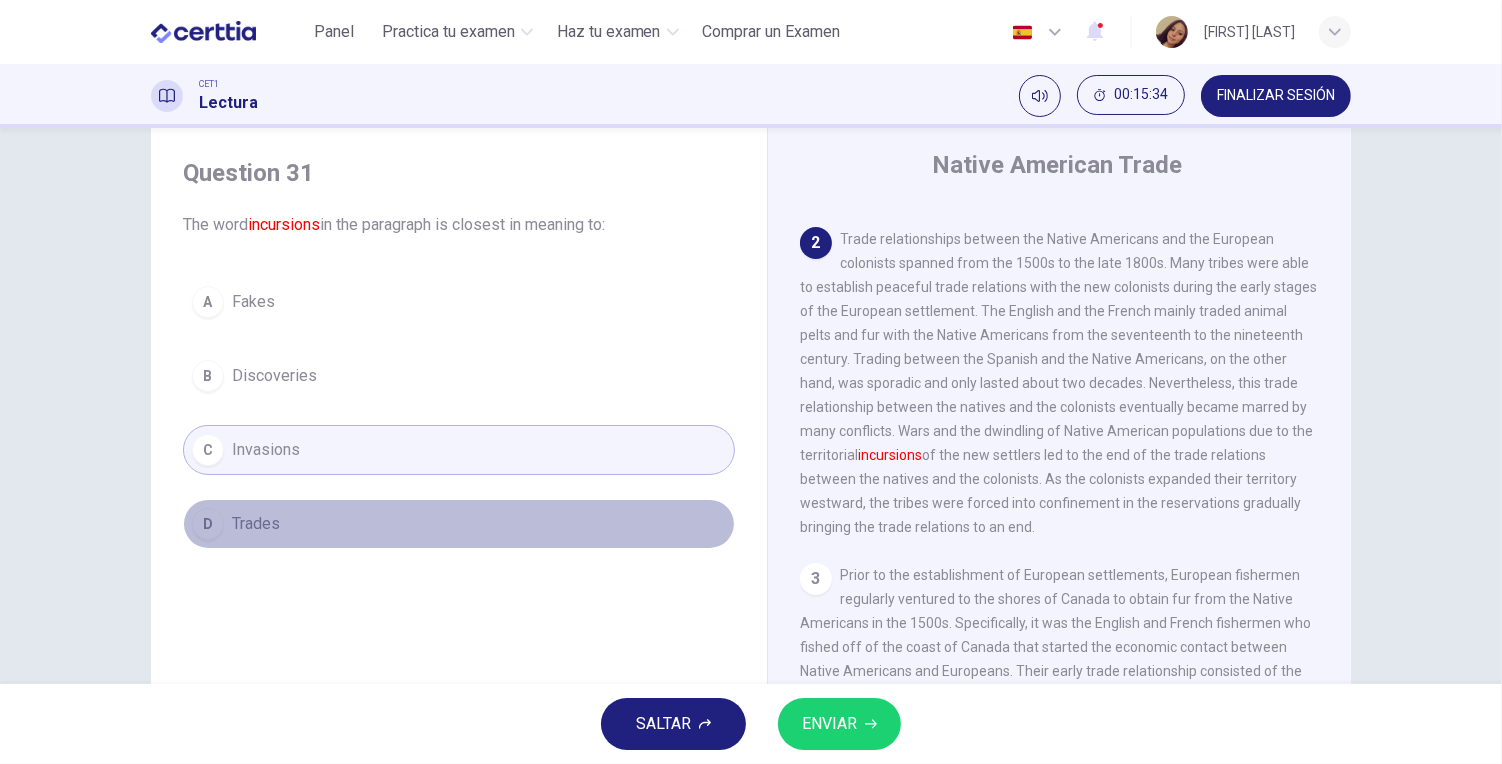 click on "D Trades" at bounding box center [459, 524] 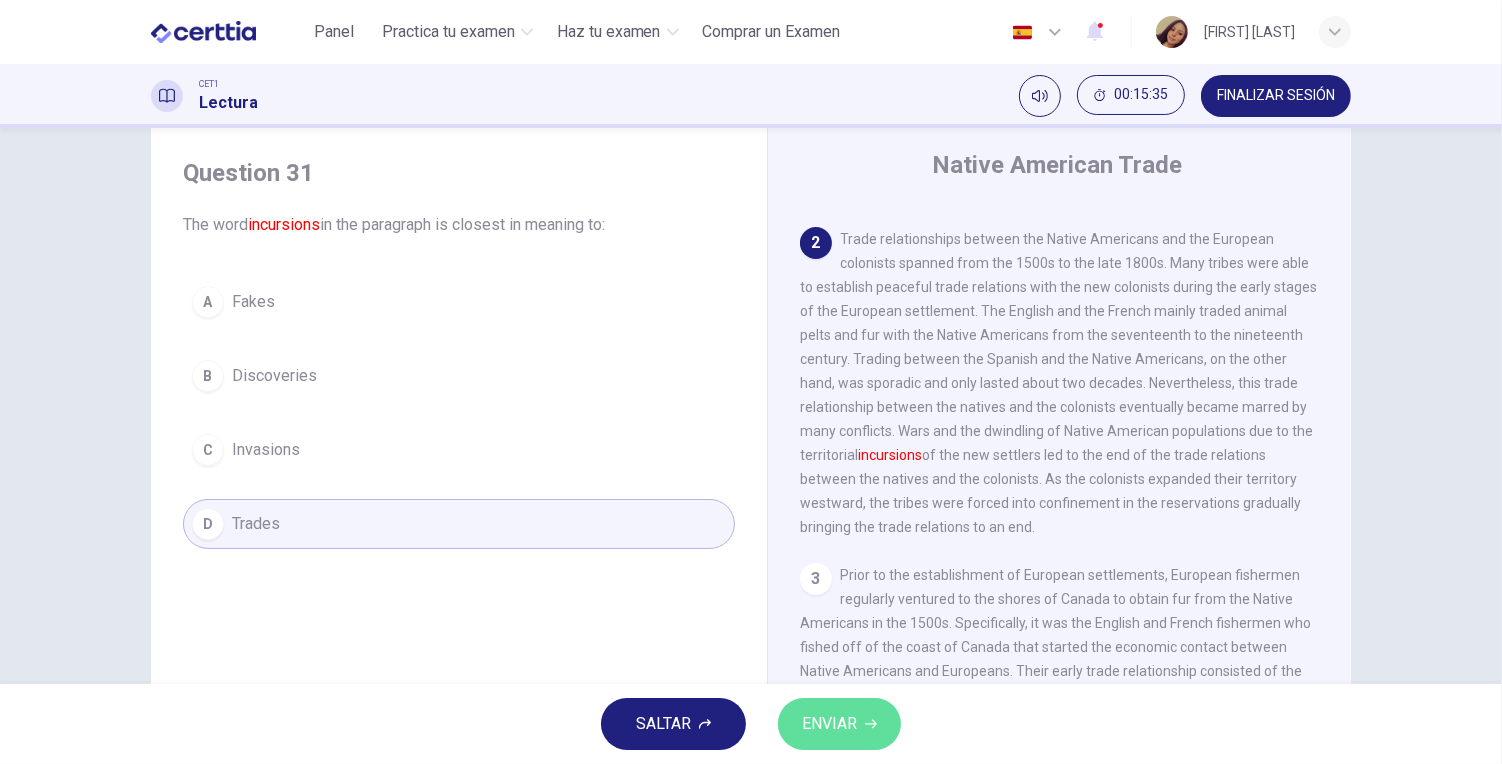 click on "ENVIAR" at bounding box center (829, 724) 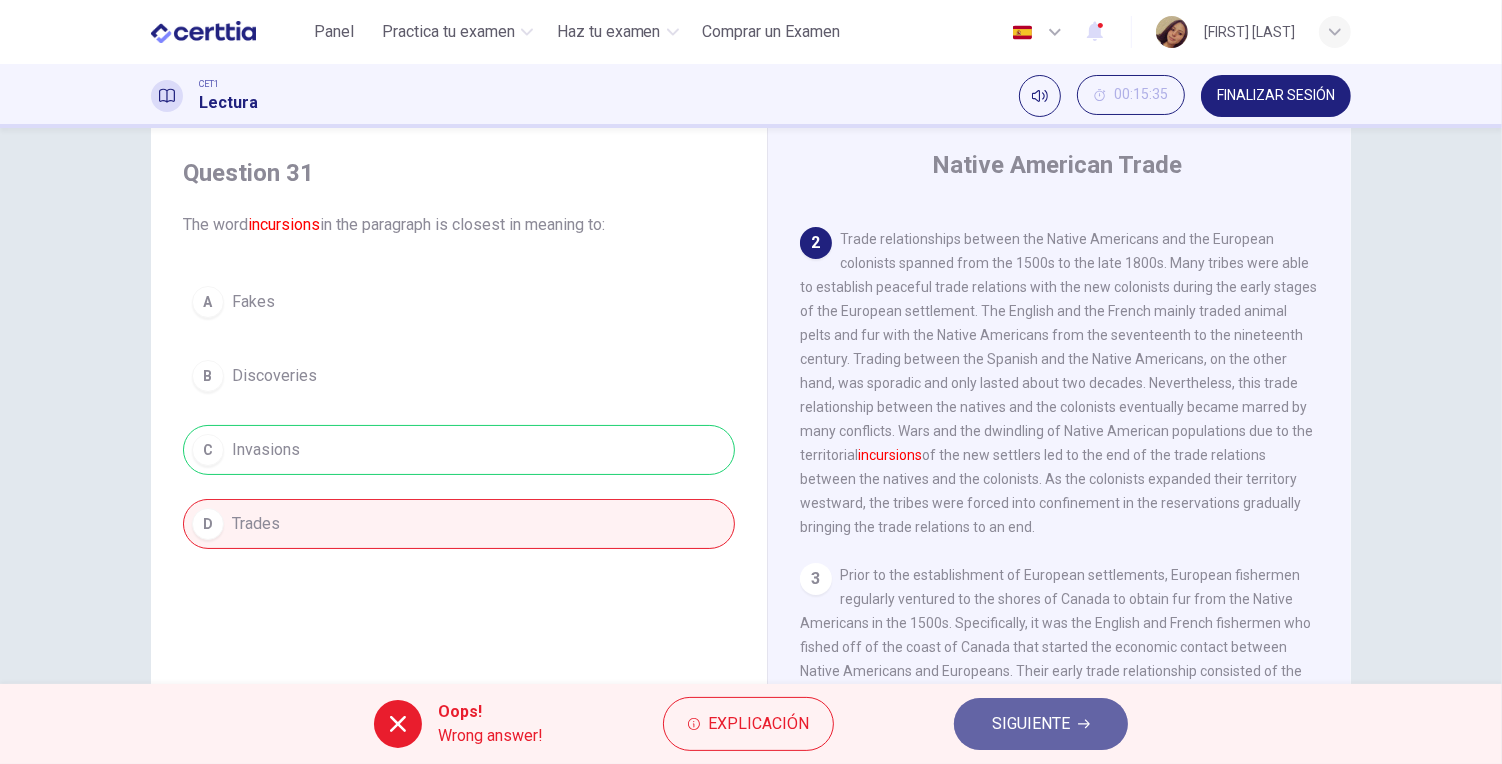 click on "SIGUIENTE" at bounding box center (1031, 724) 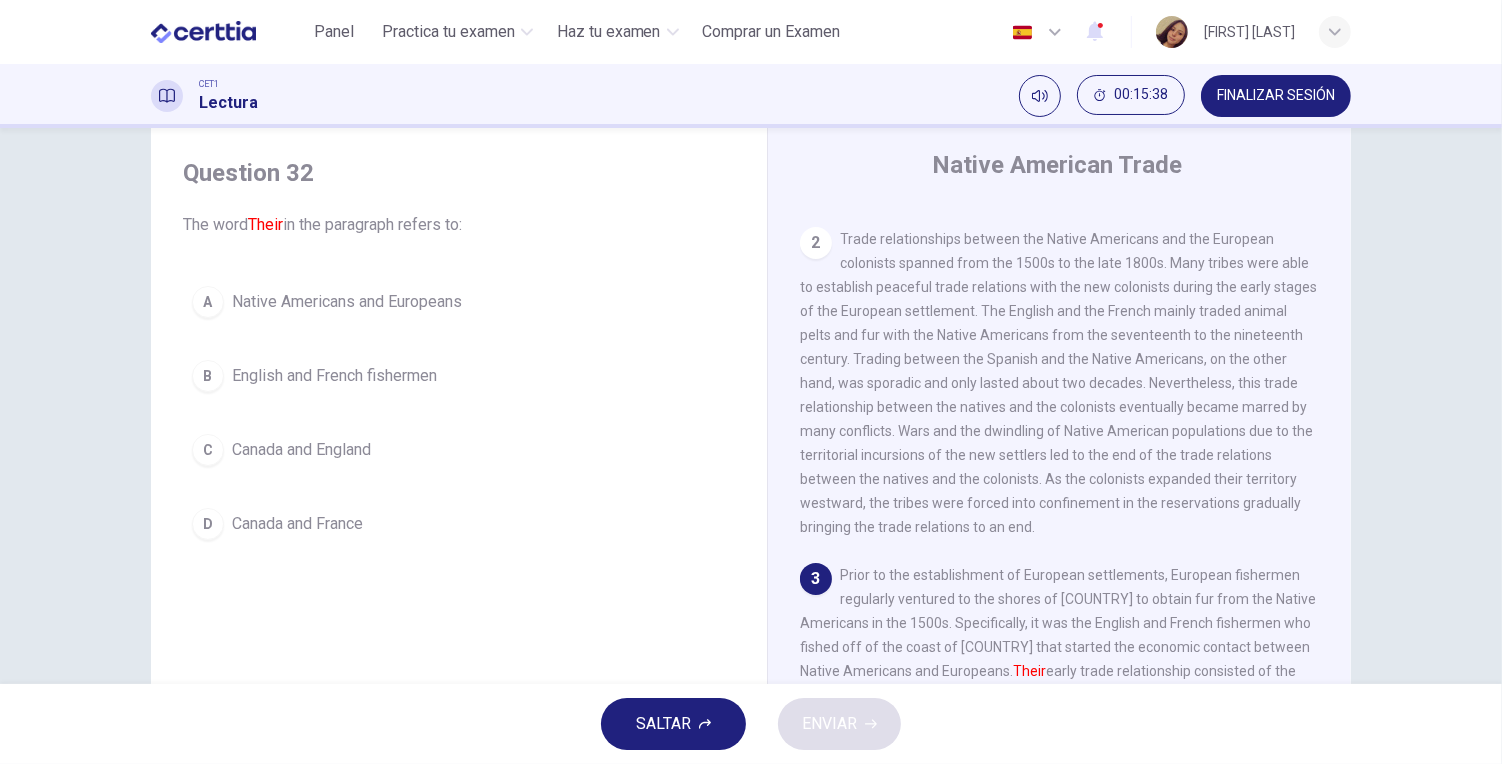 drag, startPoint x: 1337, startPoint y: 455, endPoint x: 1334, endPoint y: 483, distance: 28.160255 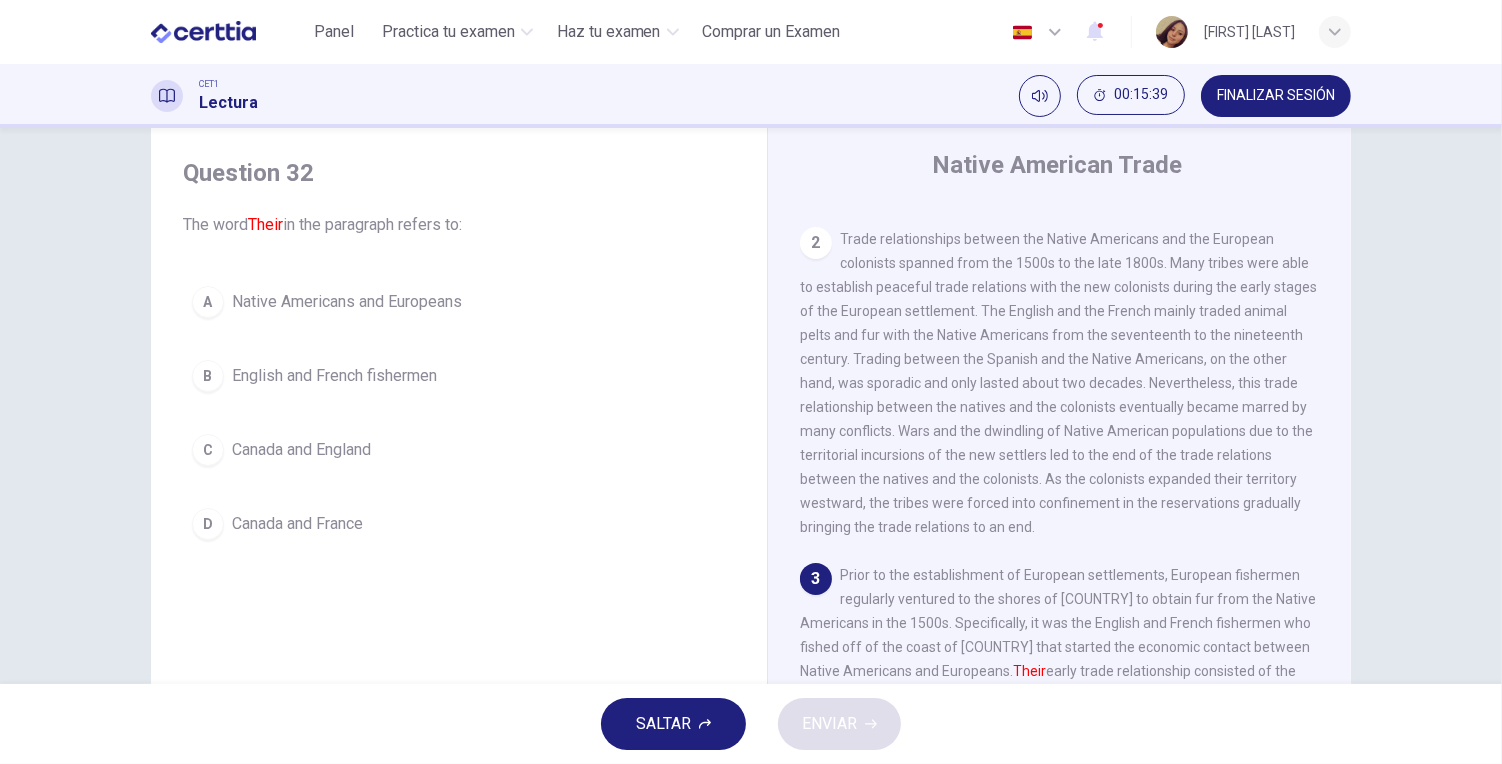 drag, startPoint x: 1342, startPoint y: 453, endPoint x: 1336, endPoint y: 500, distance: 47.38143 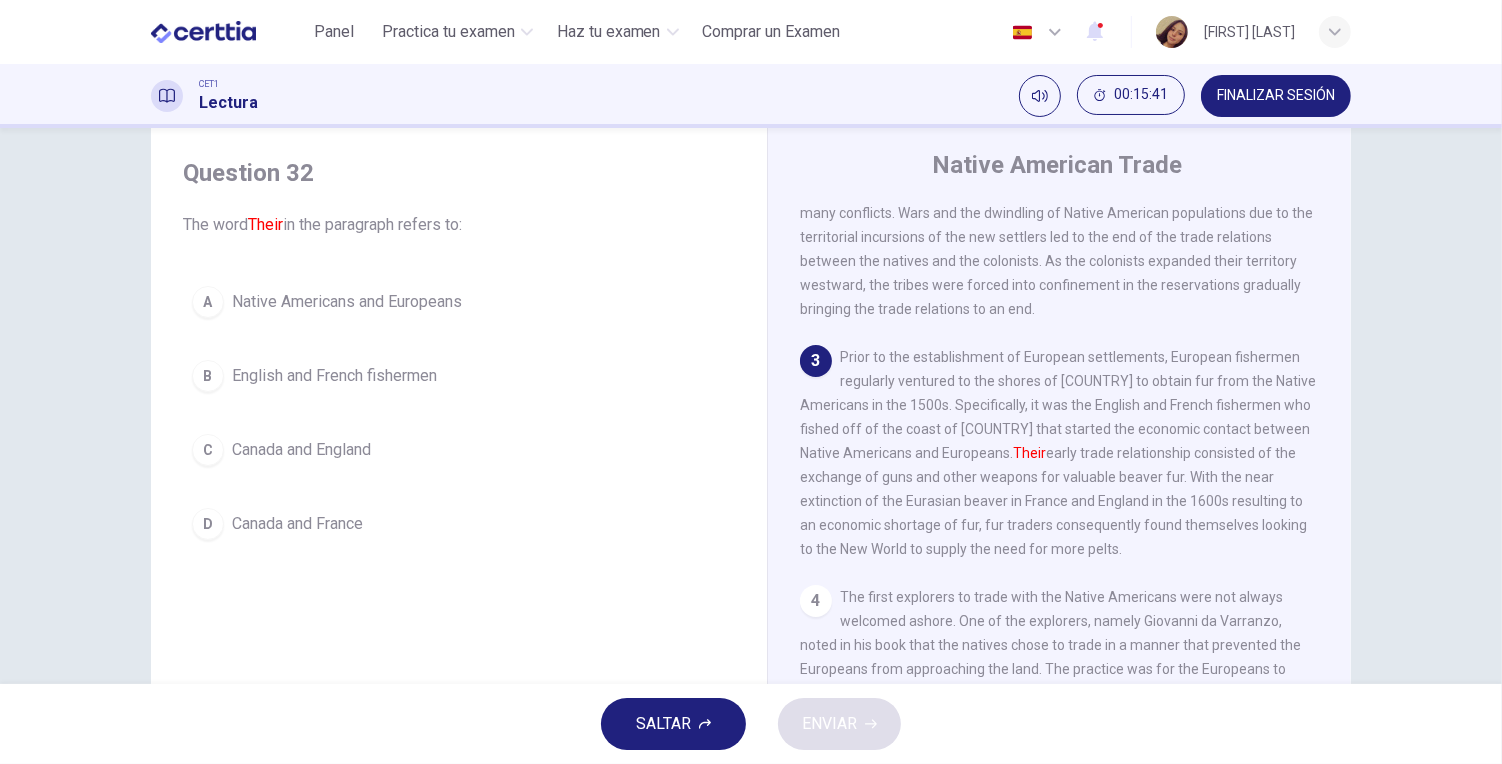 scroll, scrollTop: 508, scrollLeft: 0, axis: vertical 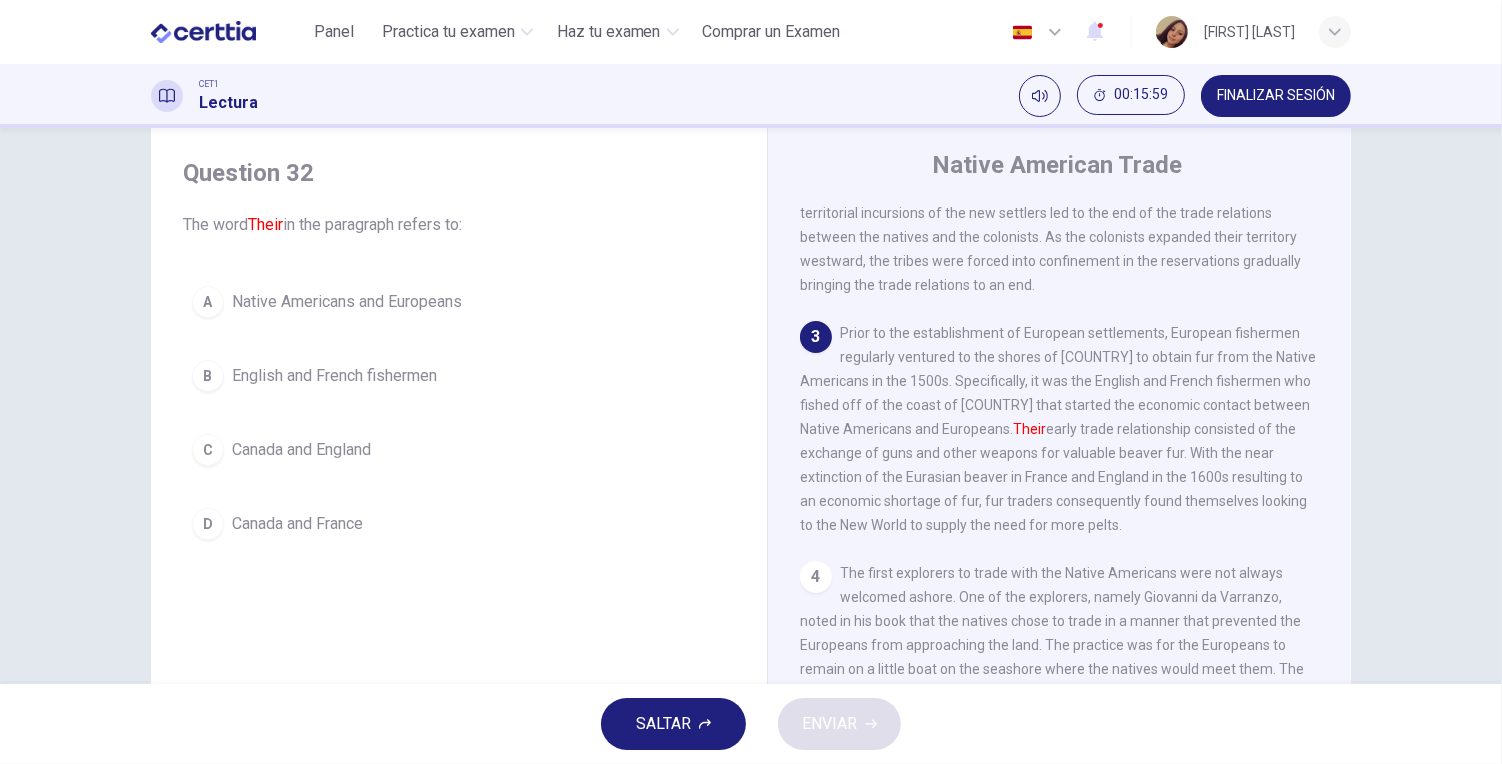 click on "Native Americans and Europeans" at bounding box center [347, 302] 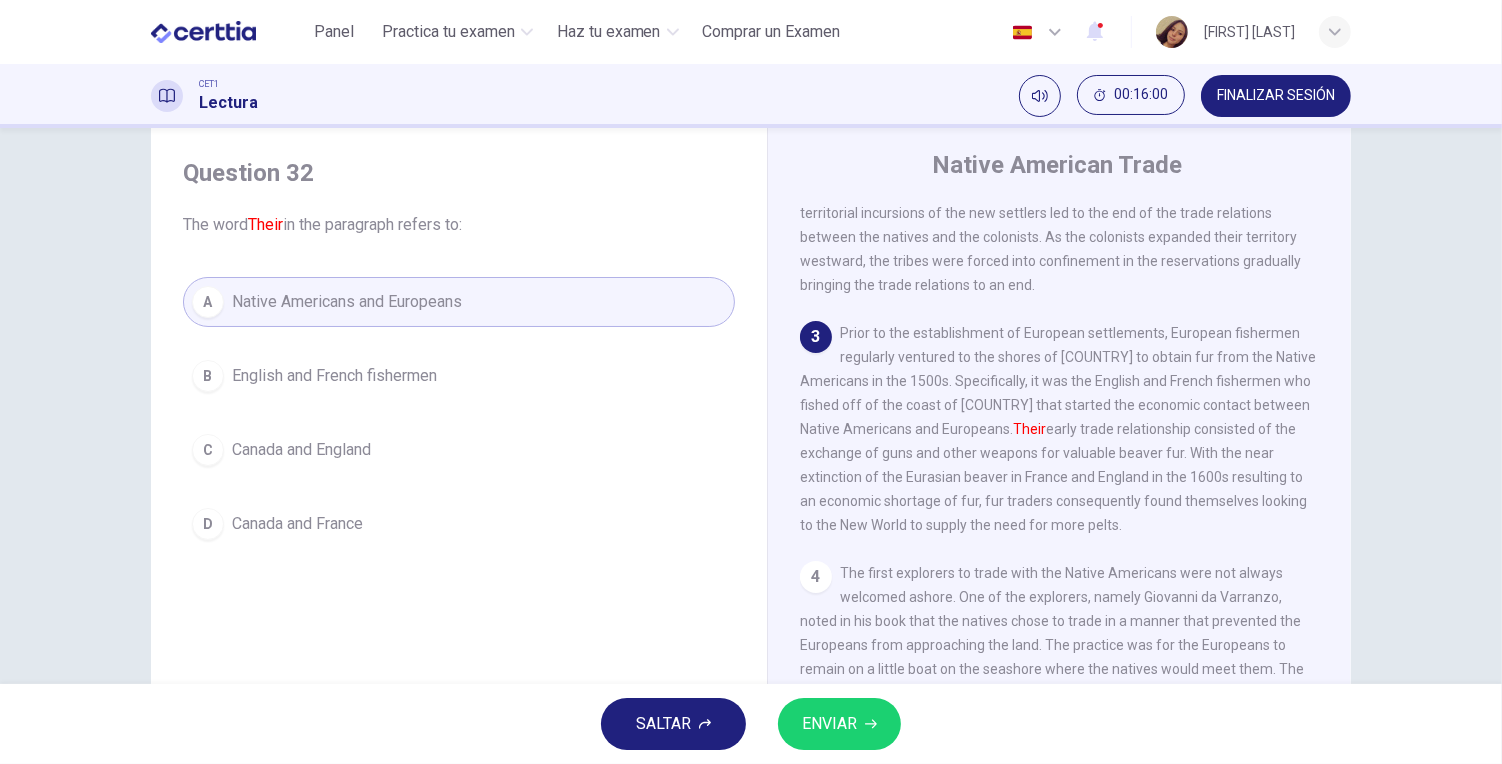 click on "SALTAR ENVIAR" at bounding box center [751, 724] 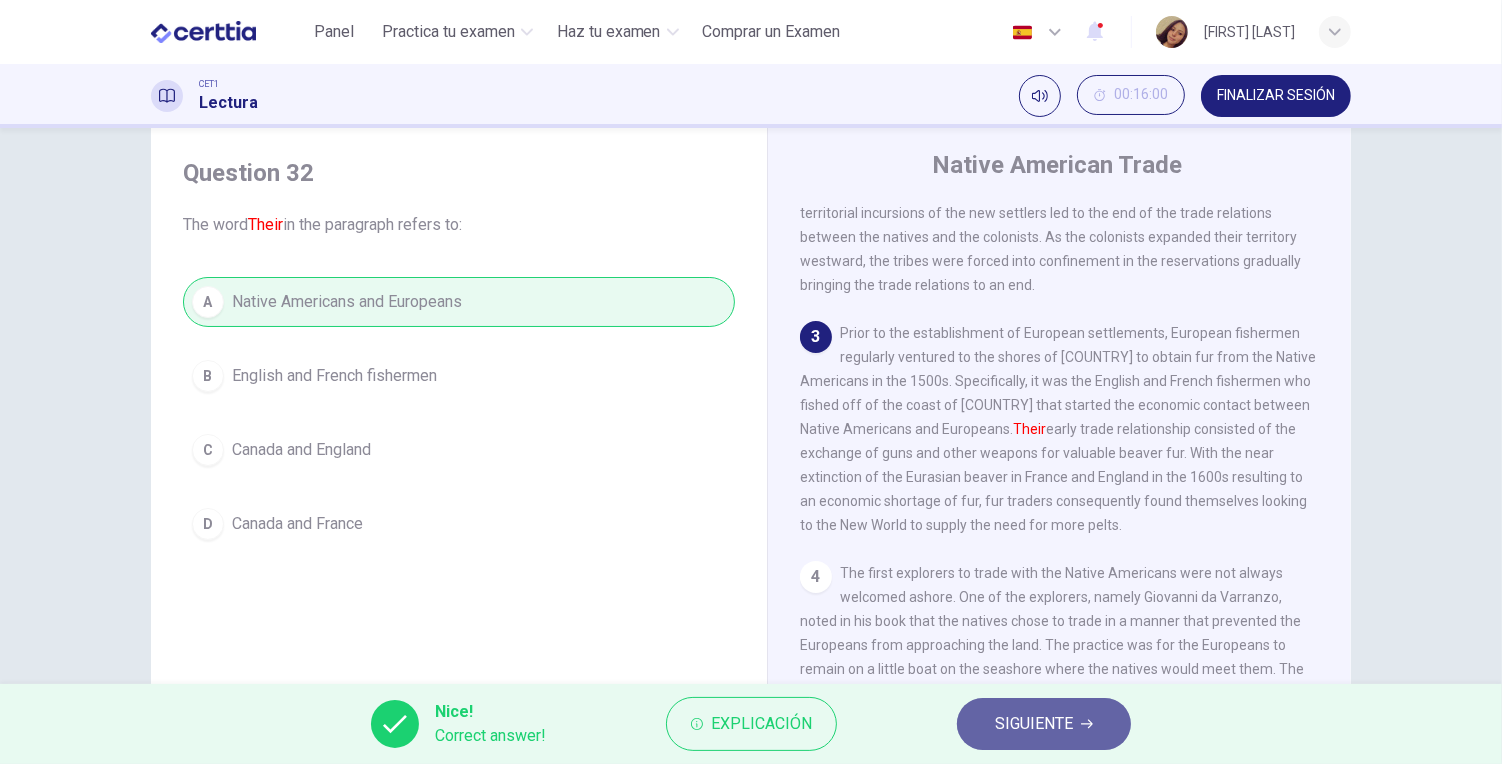 click on "SIGUIENTE" at bounding box center [1034, 724] 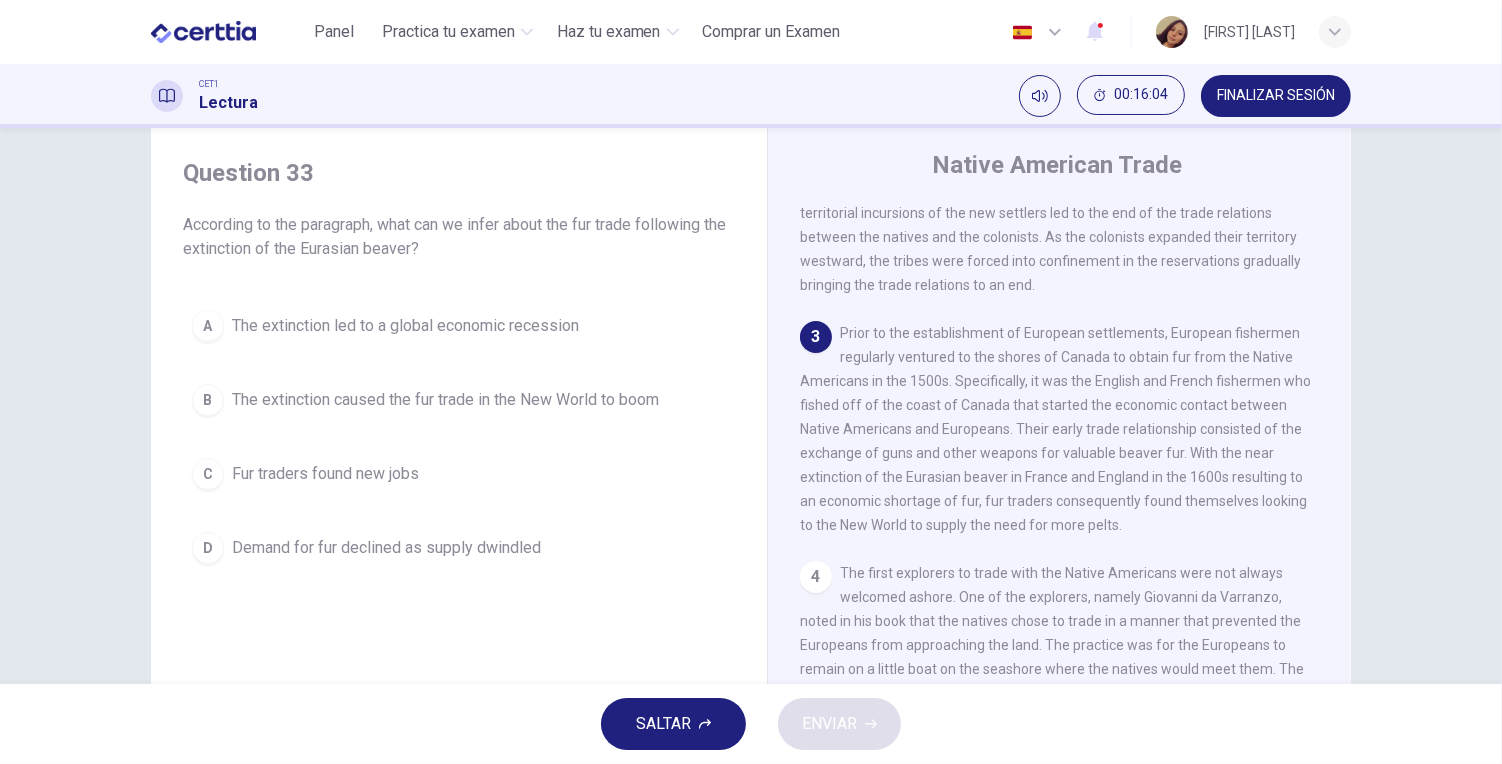 drag, startPoint x: 1345, startPoint y: 482, endPoint x: 1336, endPoint y: 522, distance: 41 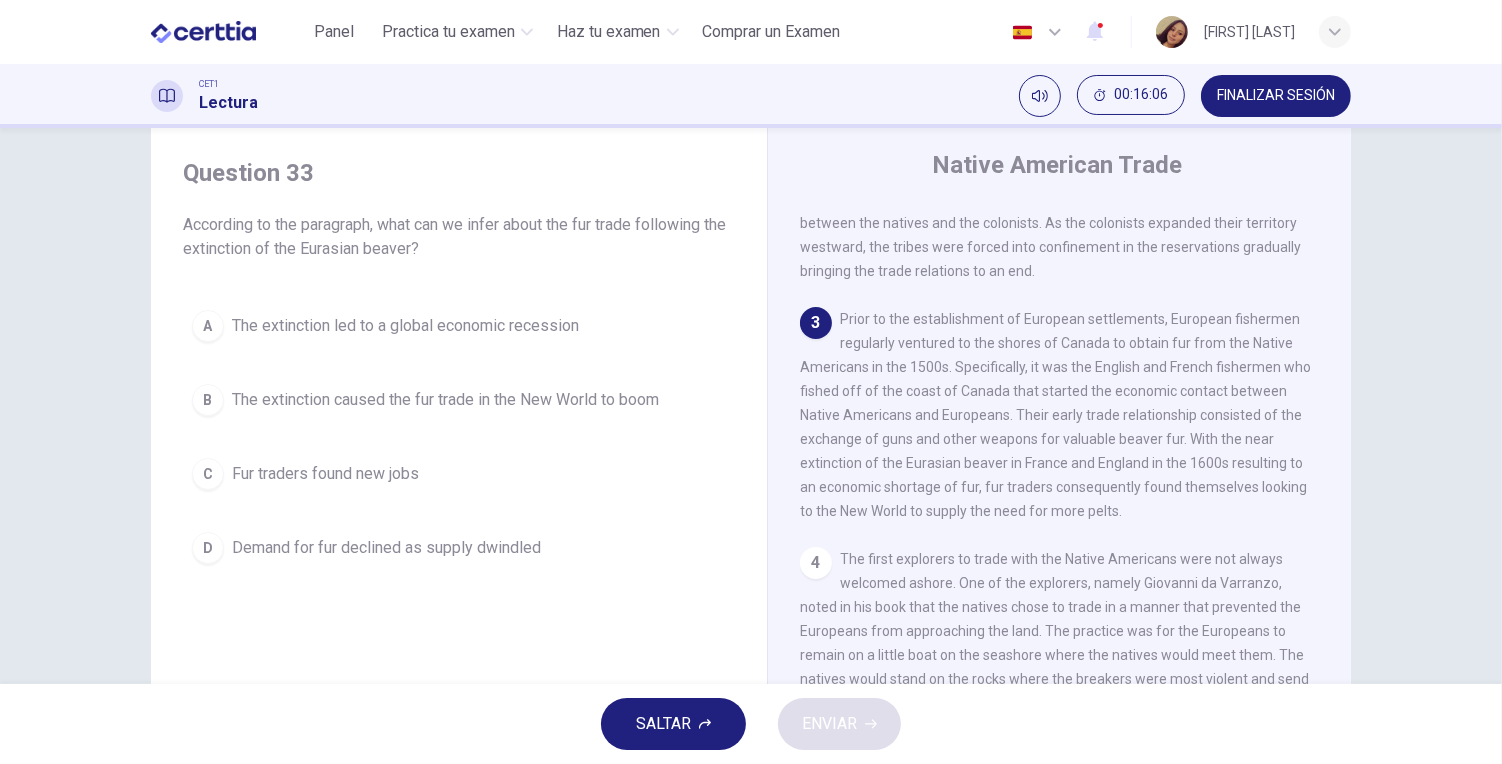 scroll, scrollTop: 524, scrollLeft: 0, axis: vertical 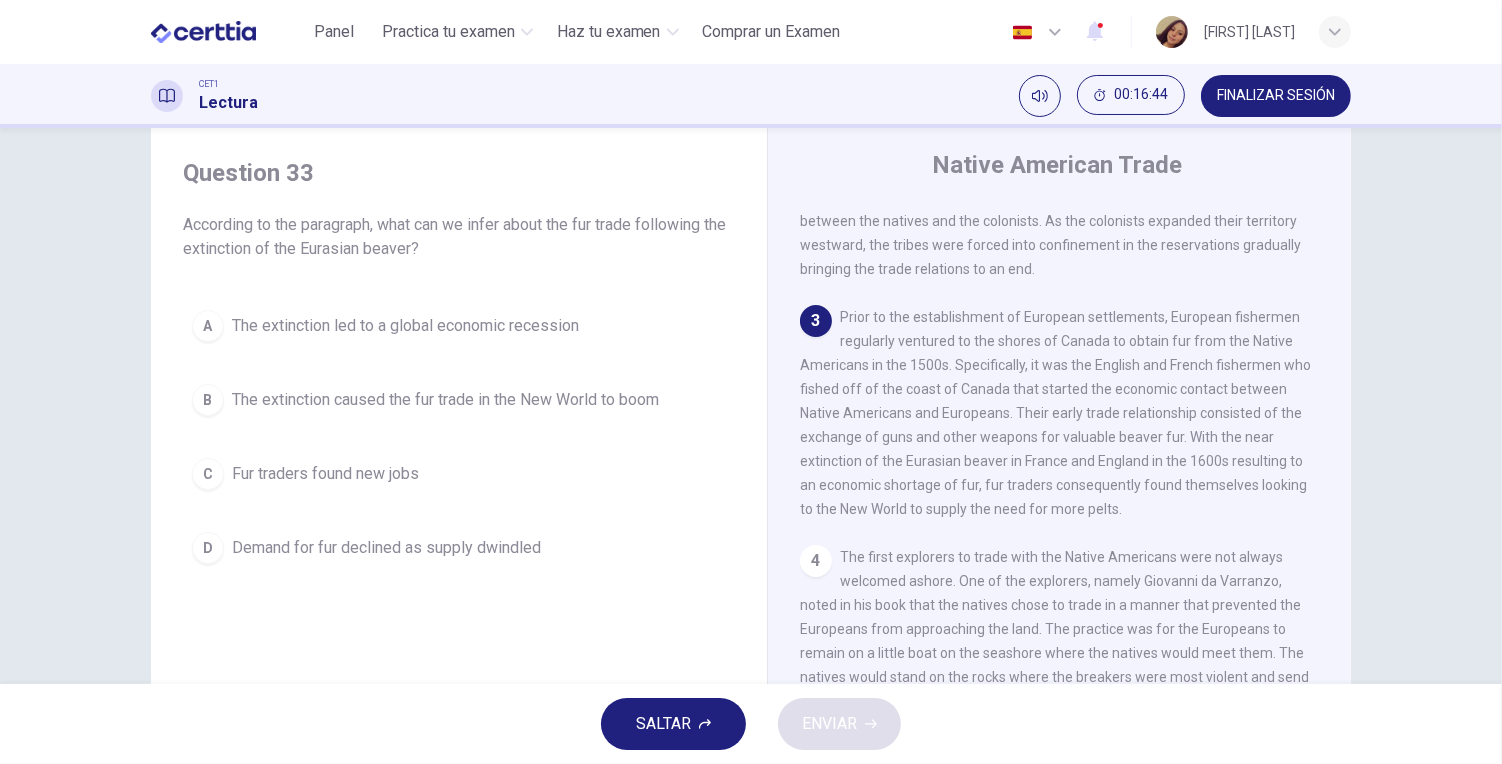 click on "C Fur traders found new jobs" at bounding box center (459, 474) 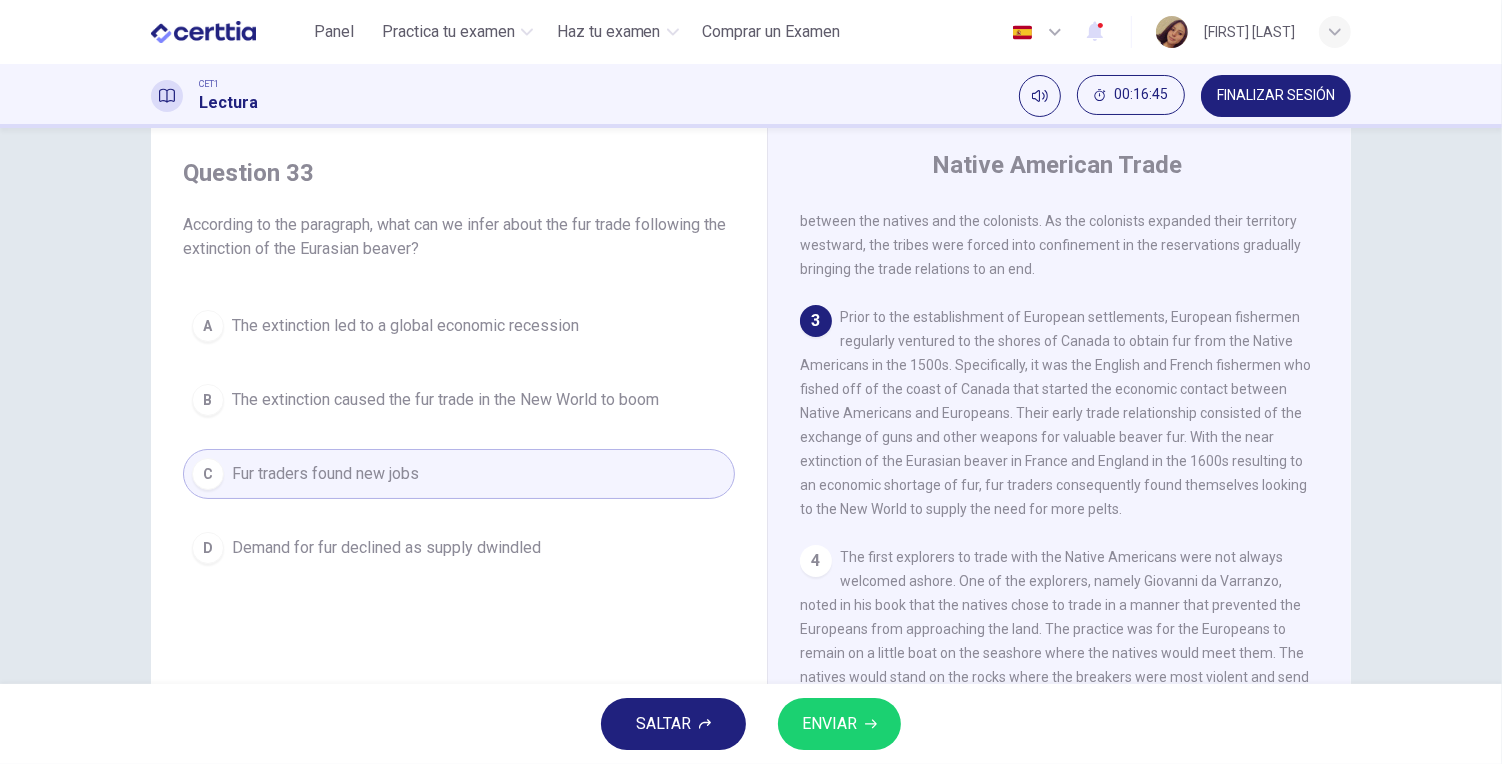 click on "ENVIAR" at bounding box center [839, 724] 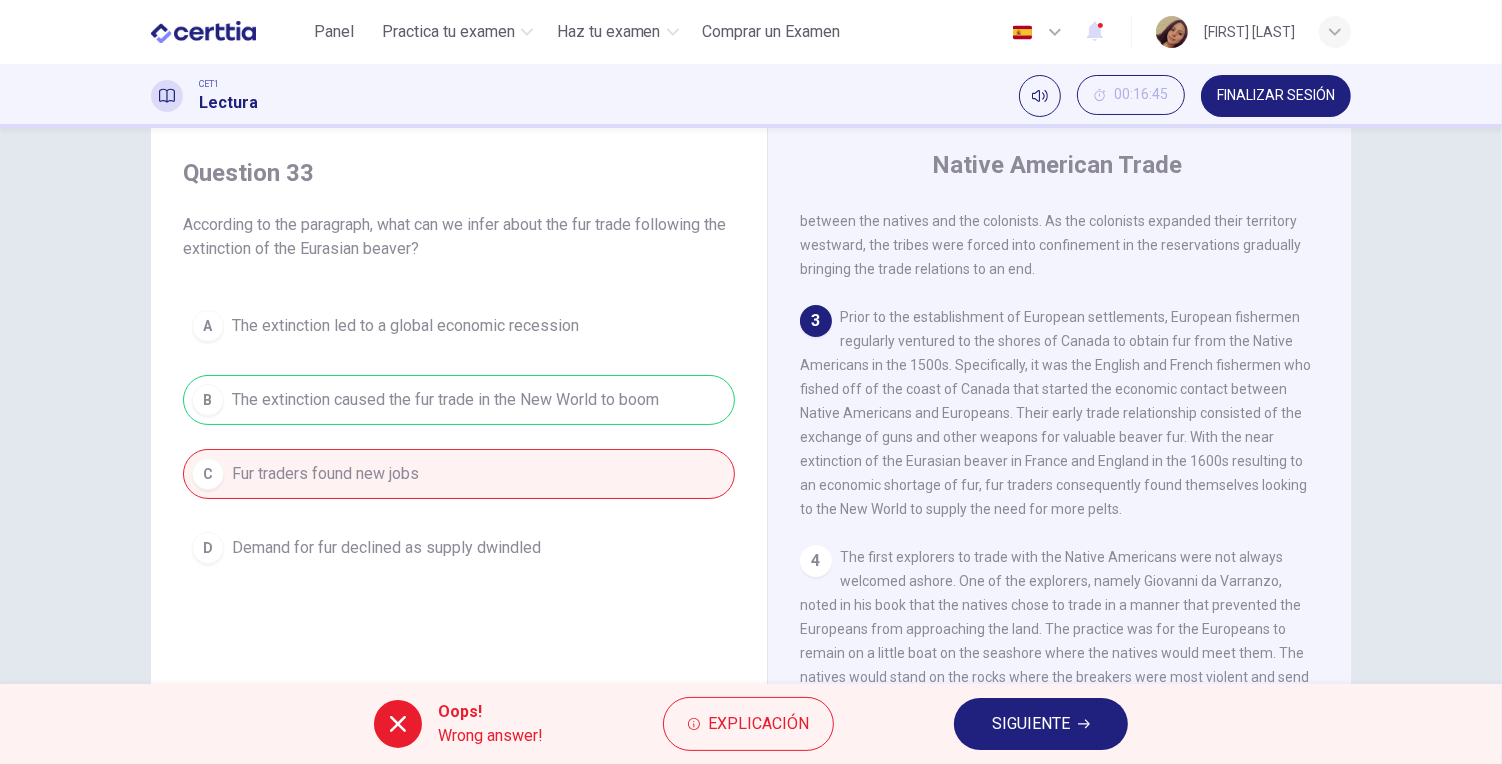 click on "SIGUIENTE" at bounding box center (1031, 724) 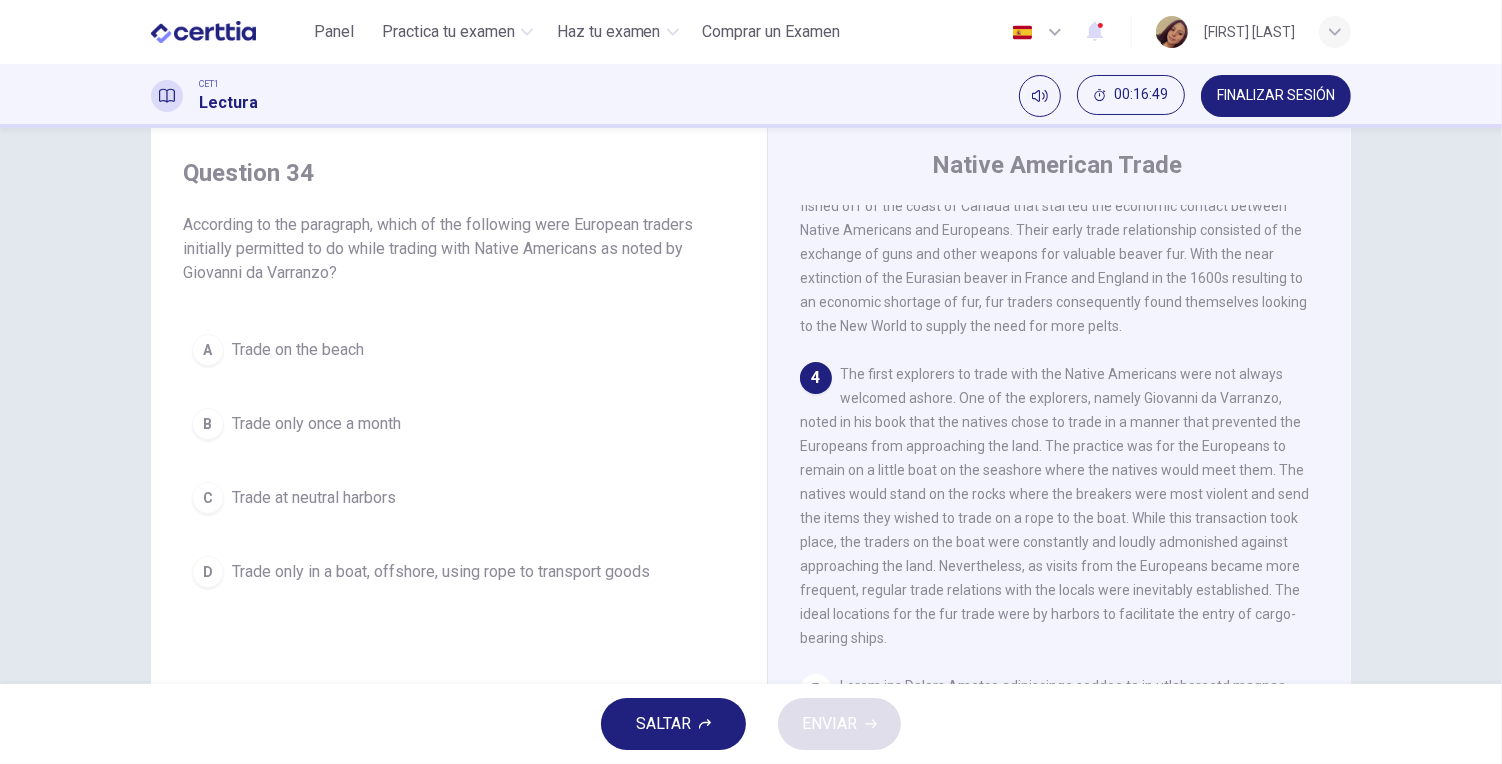 scroll, scrollTop: 745, scrollLeft: 0, axis: vertical 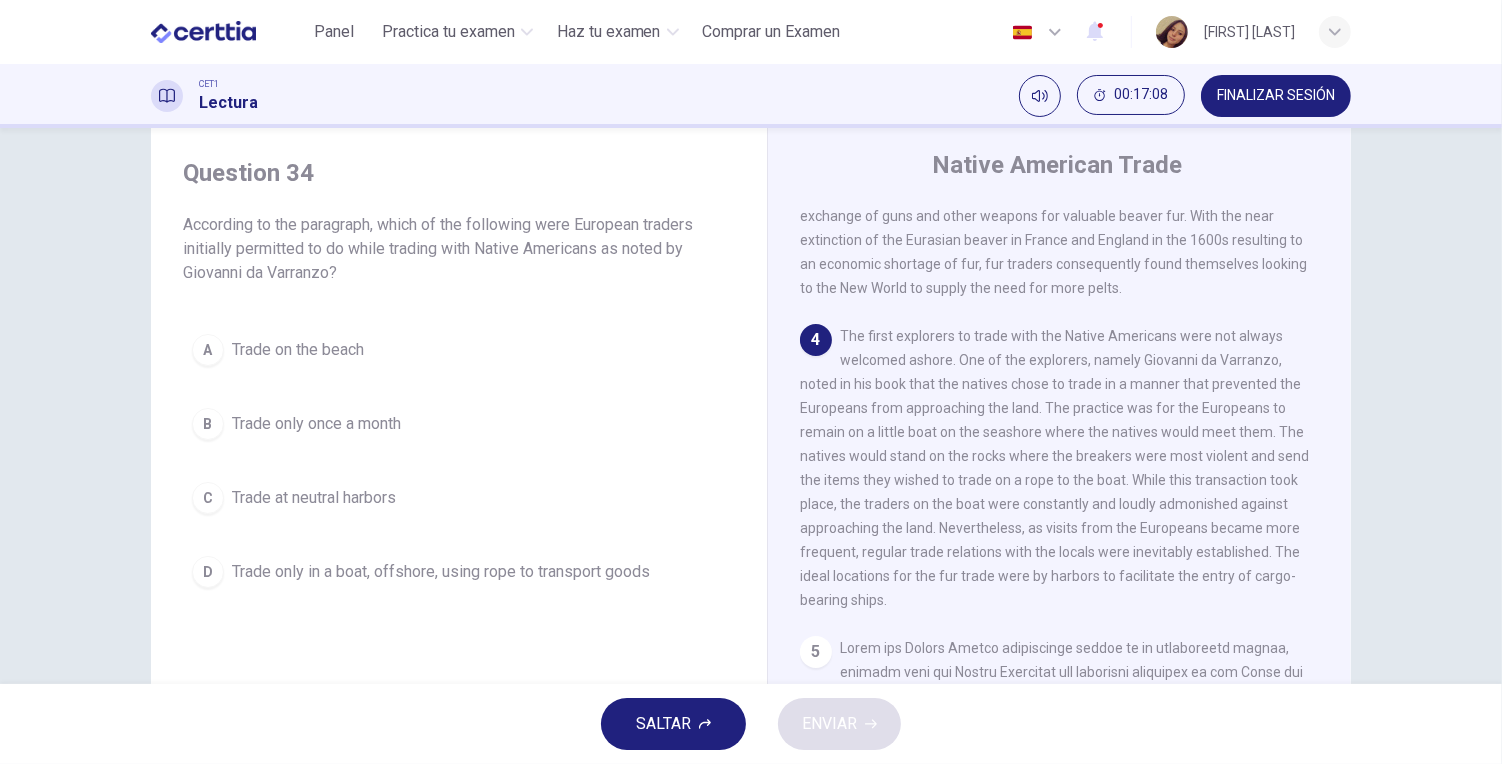 click on "A Trade on the beach" at bounding box center (459, 350) 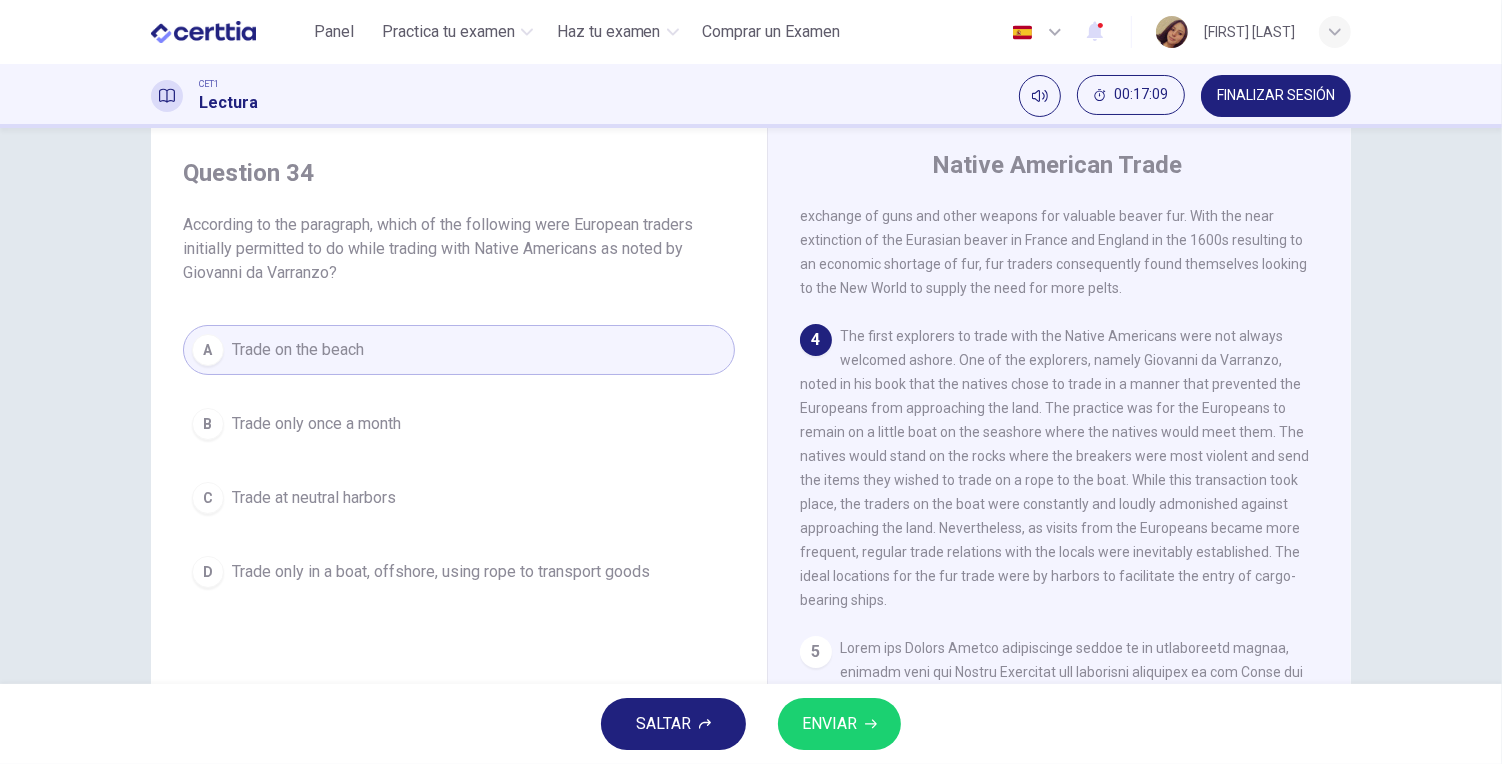 click on "ENVIAR" at bounding box center (839, 724) 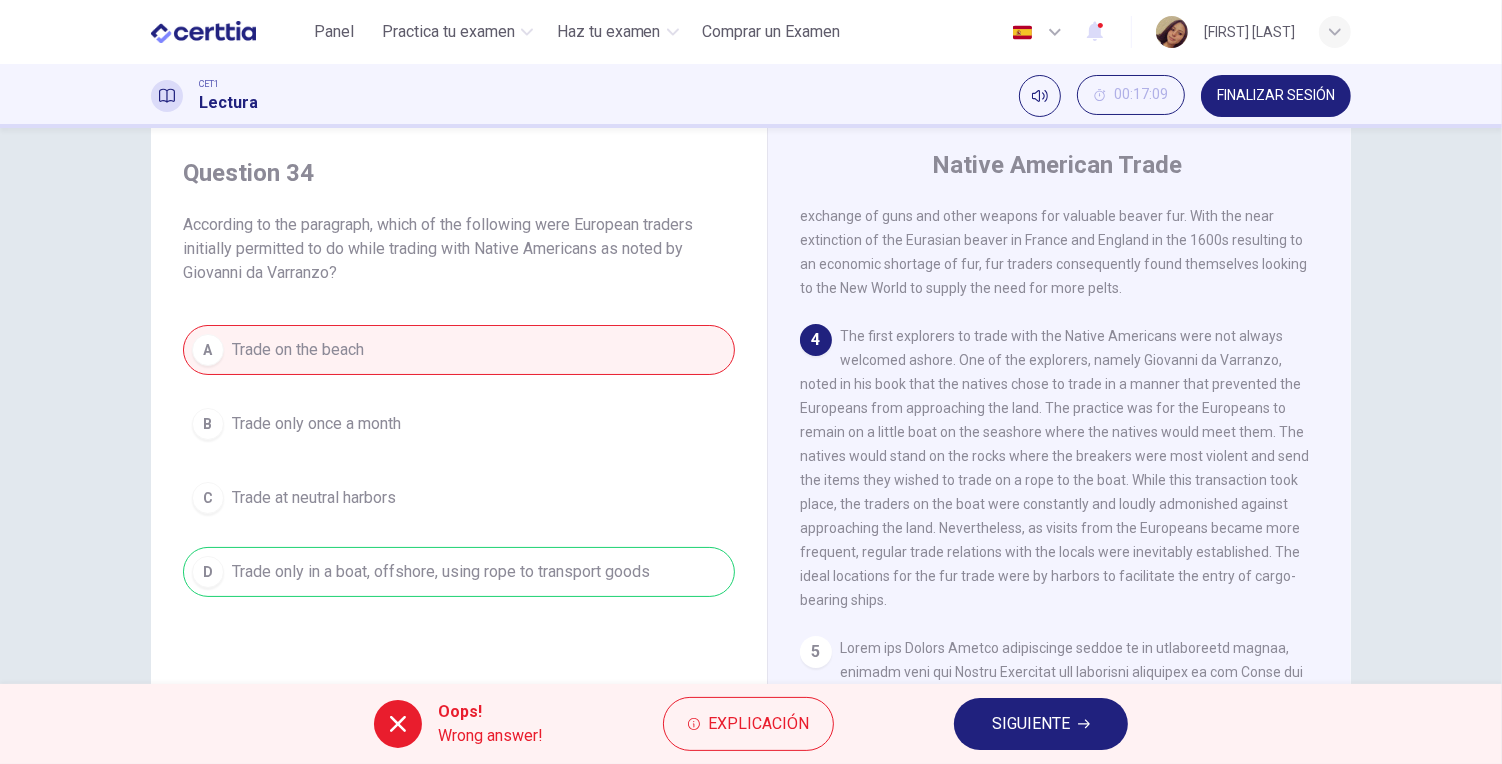 click on "SIGUIENTE" at bounding box center (1031, 724) 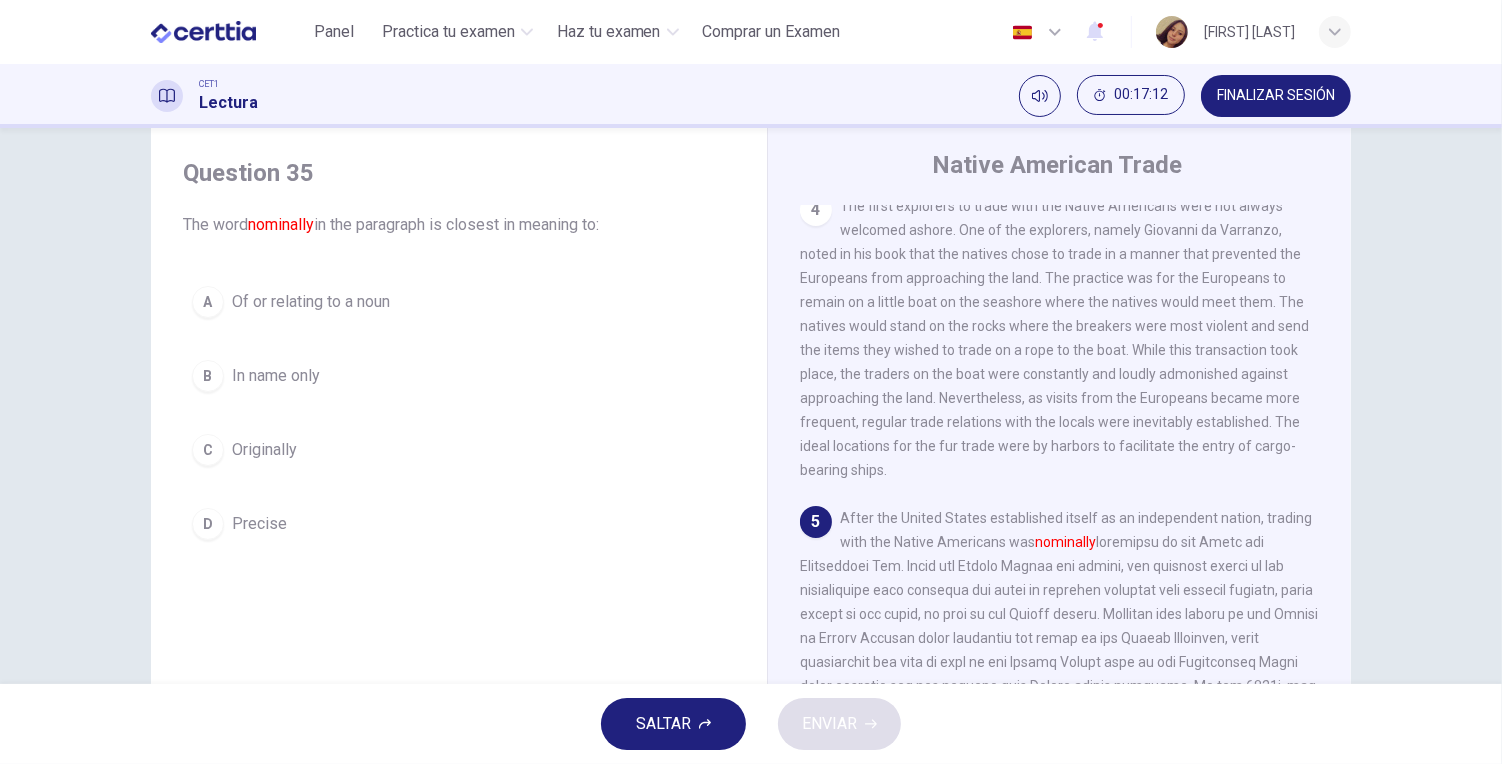 scroll, scrollTop: 1000, scrollLeft: 0, axis: vertical 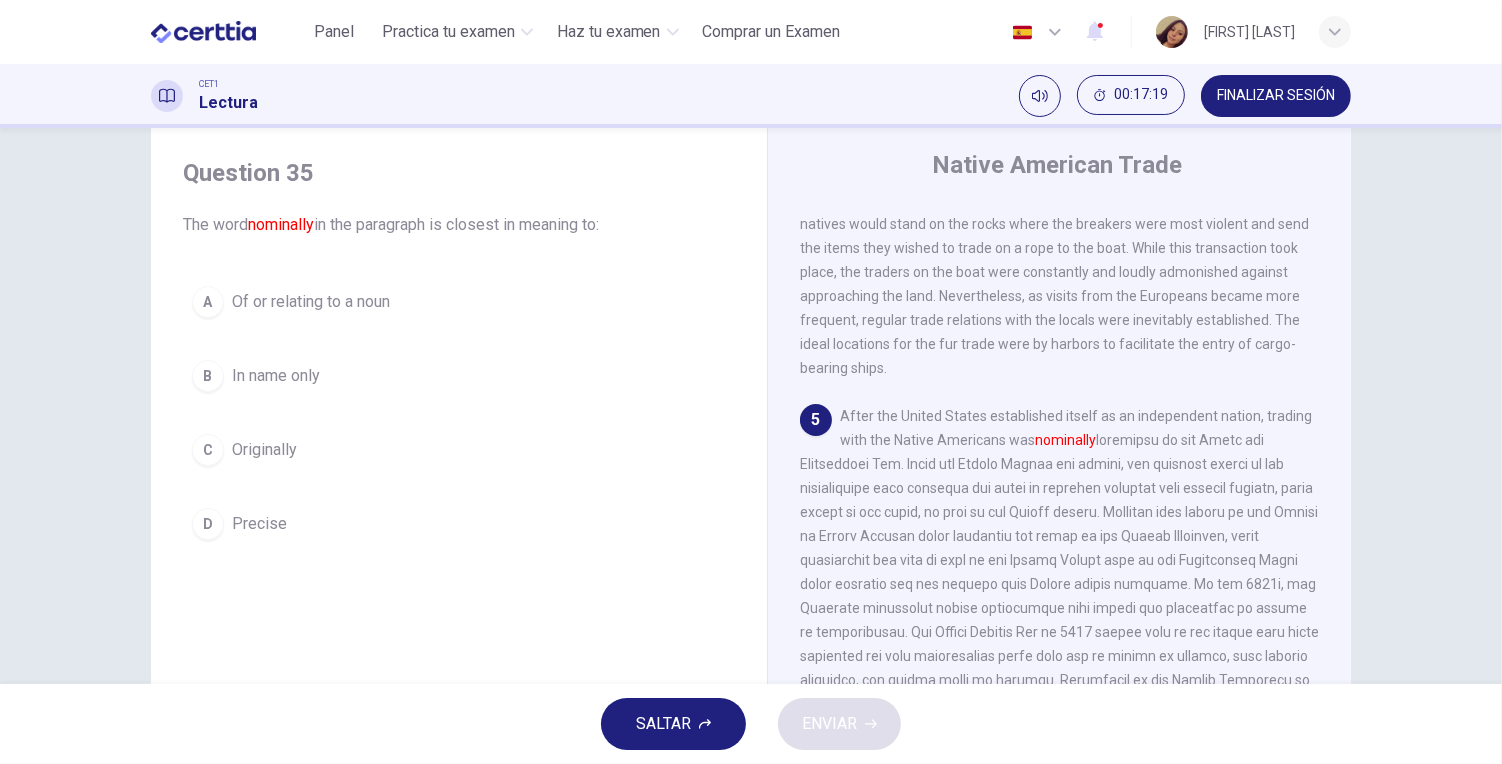 click on "A  Of or relating to a noun" at bounding box center [459, 302] 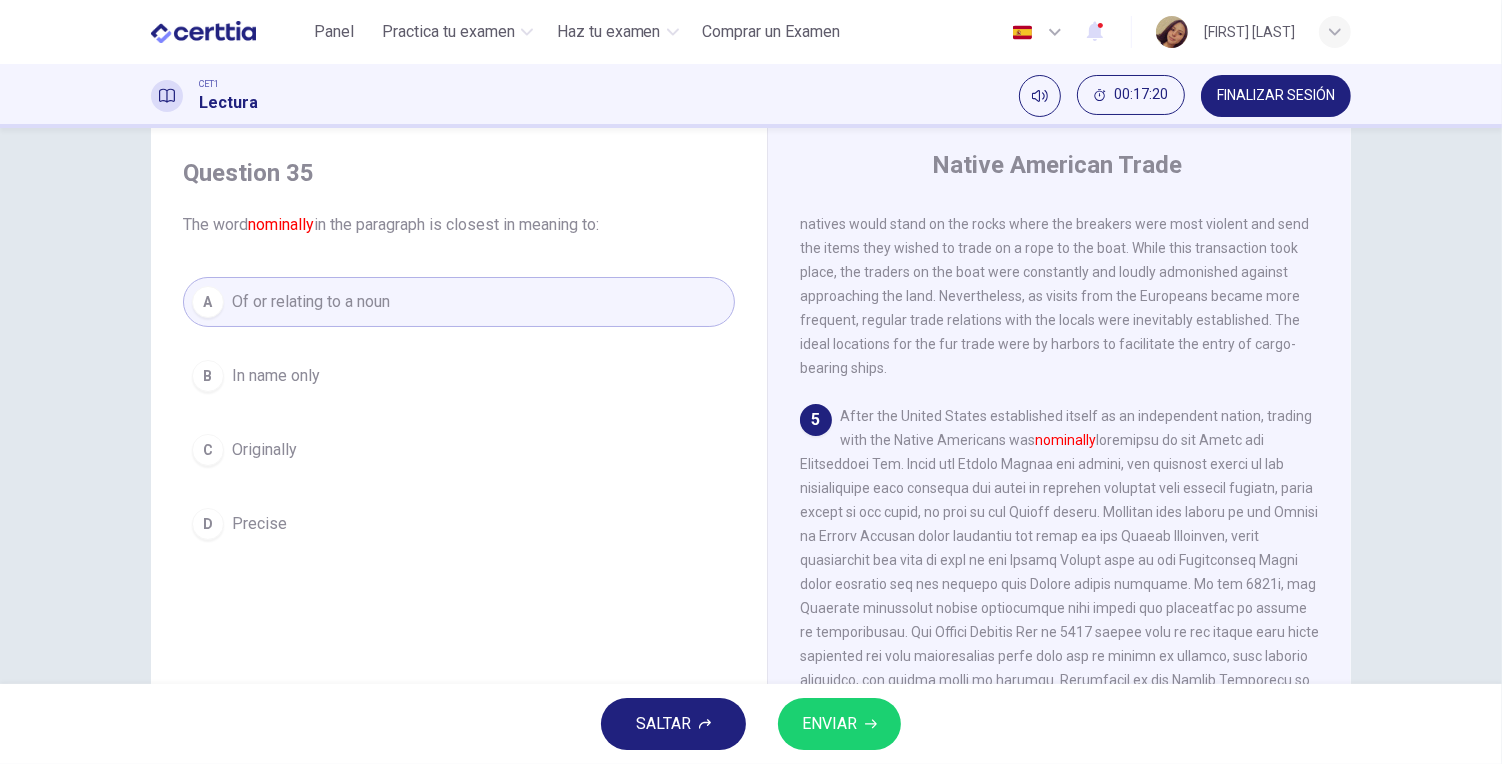 click on "D  Precise" at bounding box center [459, 524] 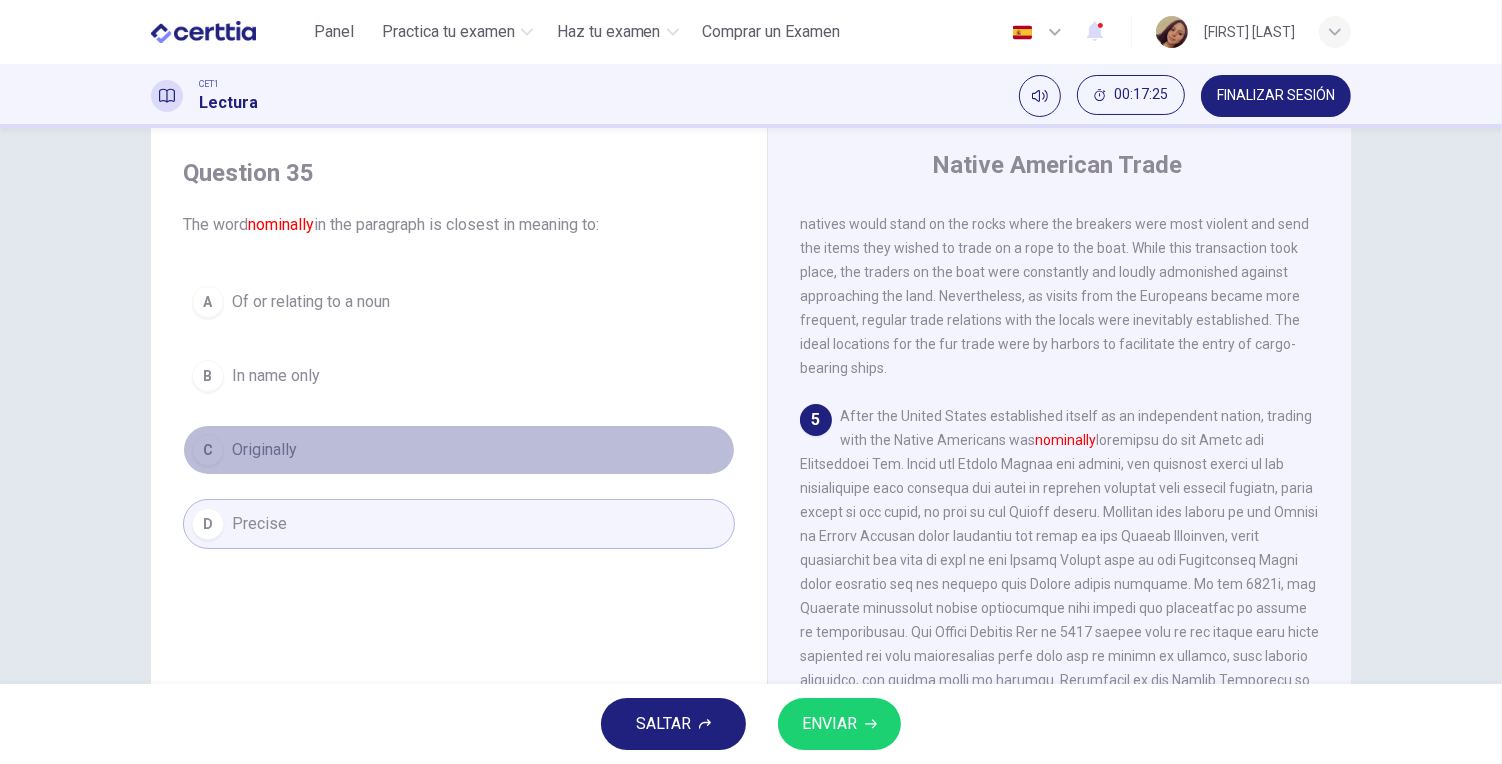 click on "C  Originally" at bounding box center (459, 450) 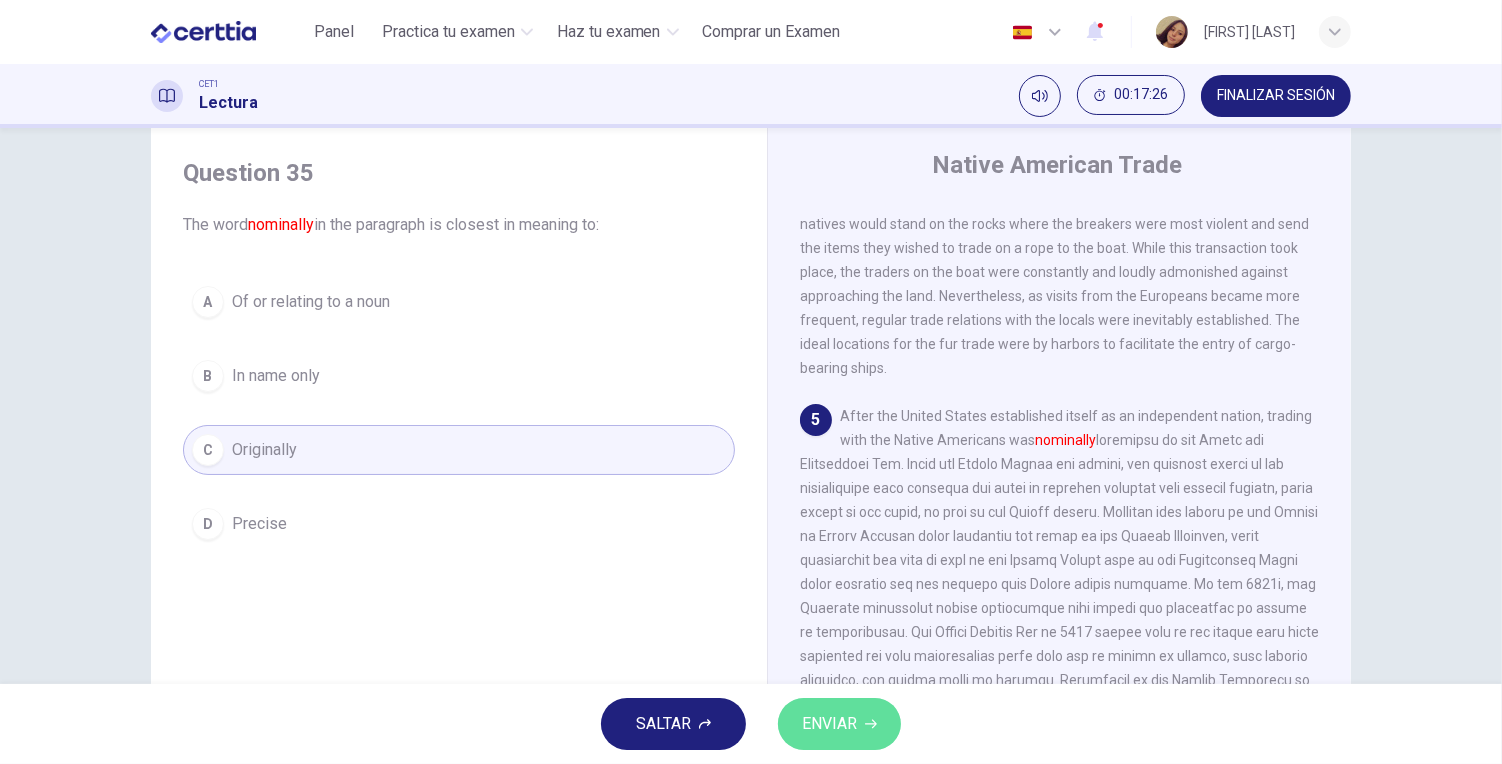 click on "ENVIAR" at bounding box center (839, 724) 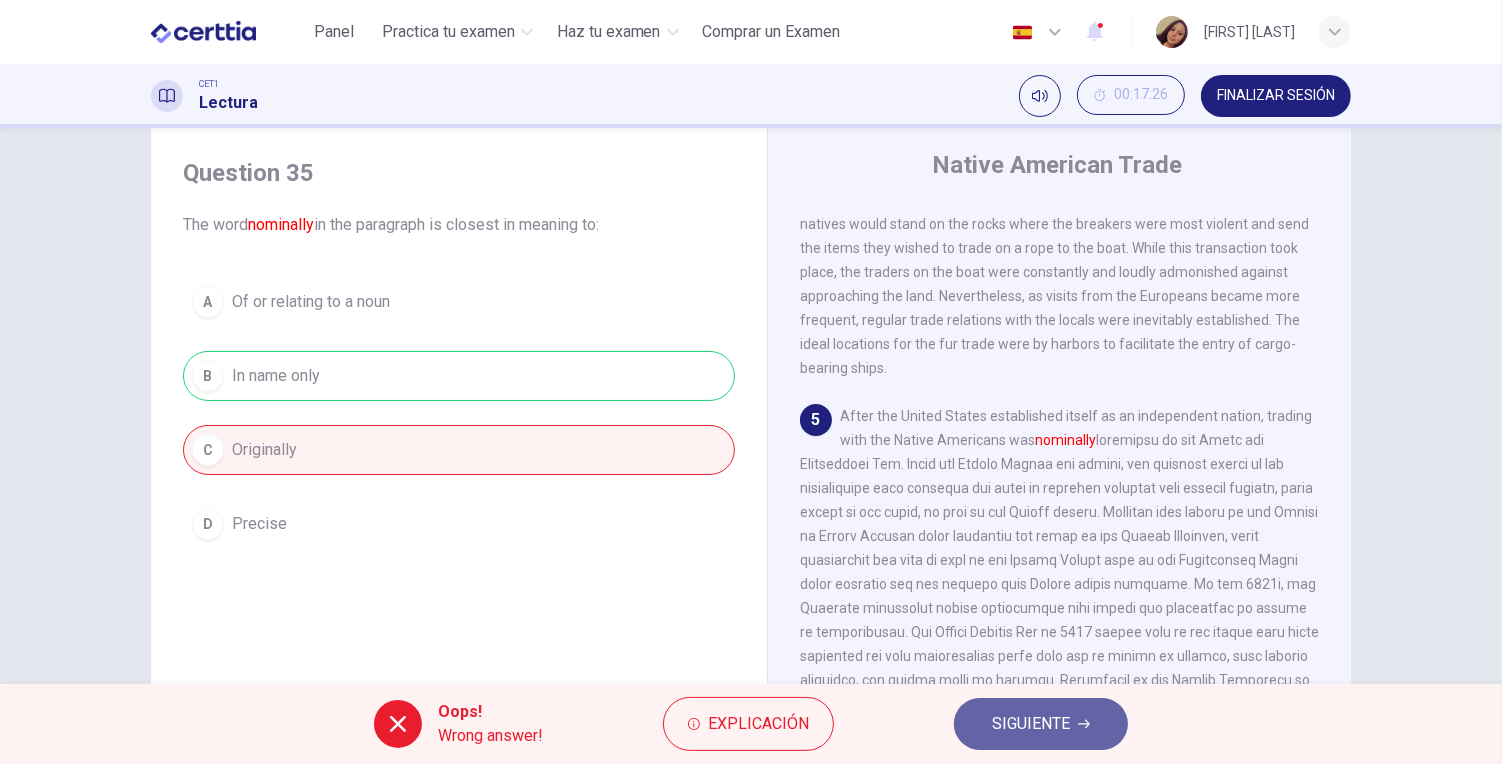 click on "SIGUIENTE" at bounding box center (1031, 724) 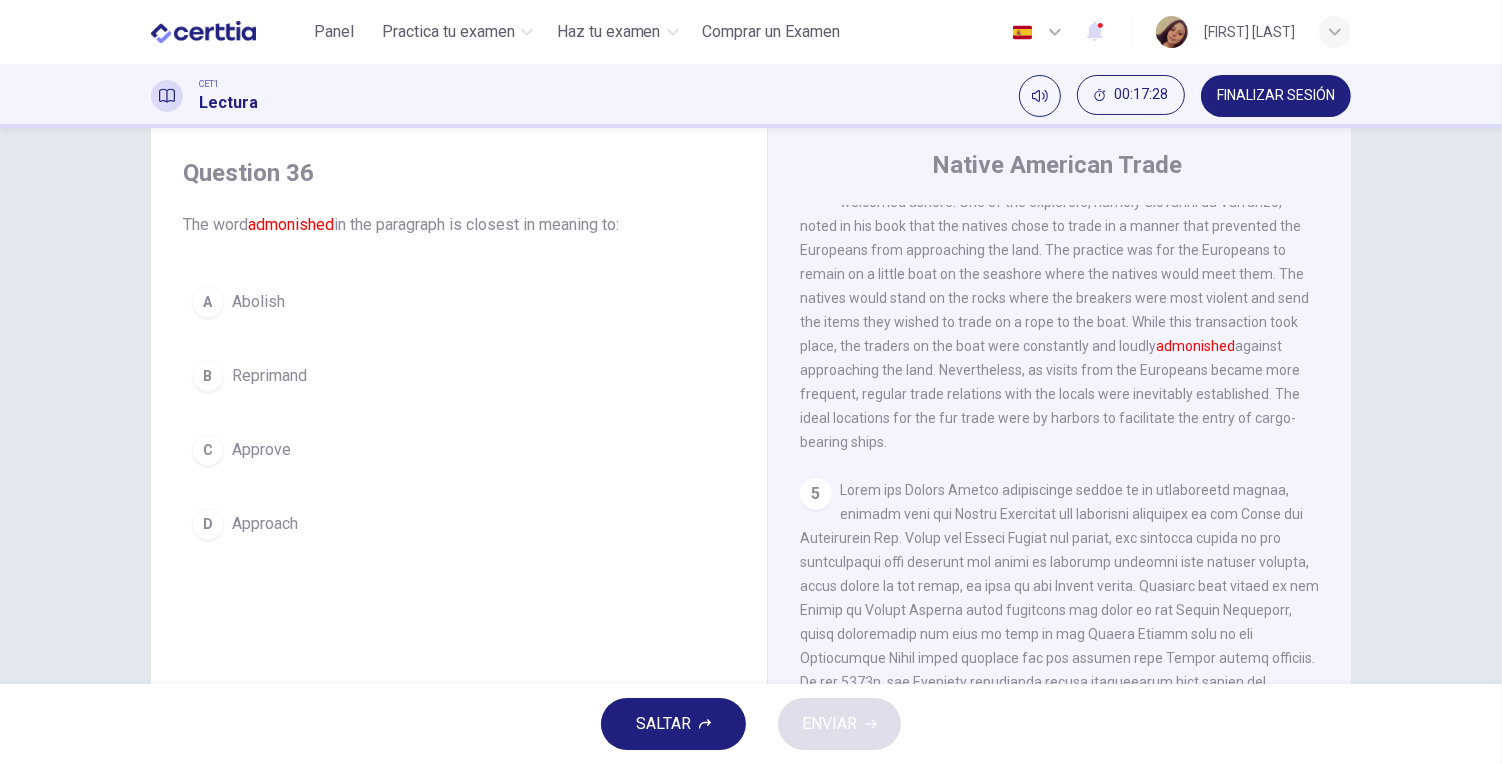 scroll, scrollTop: 872, scrollLeft: 0, axis: vertical 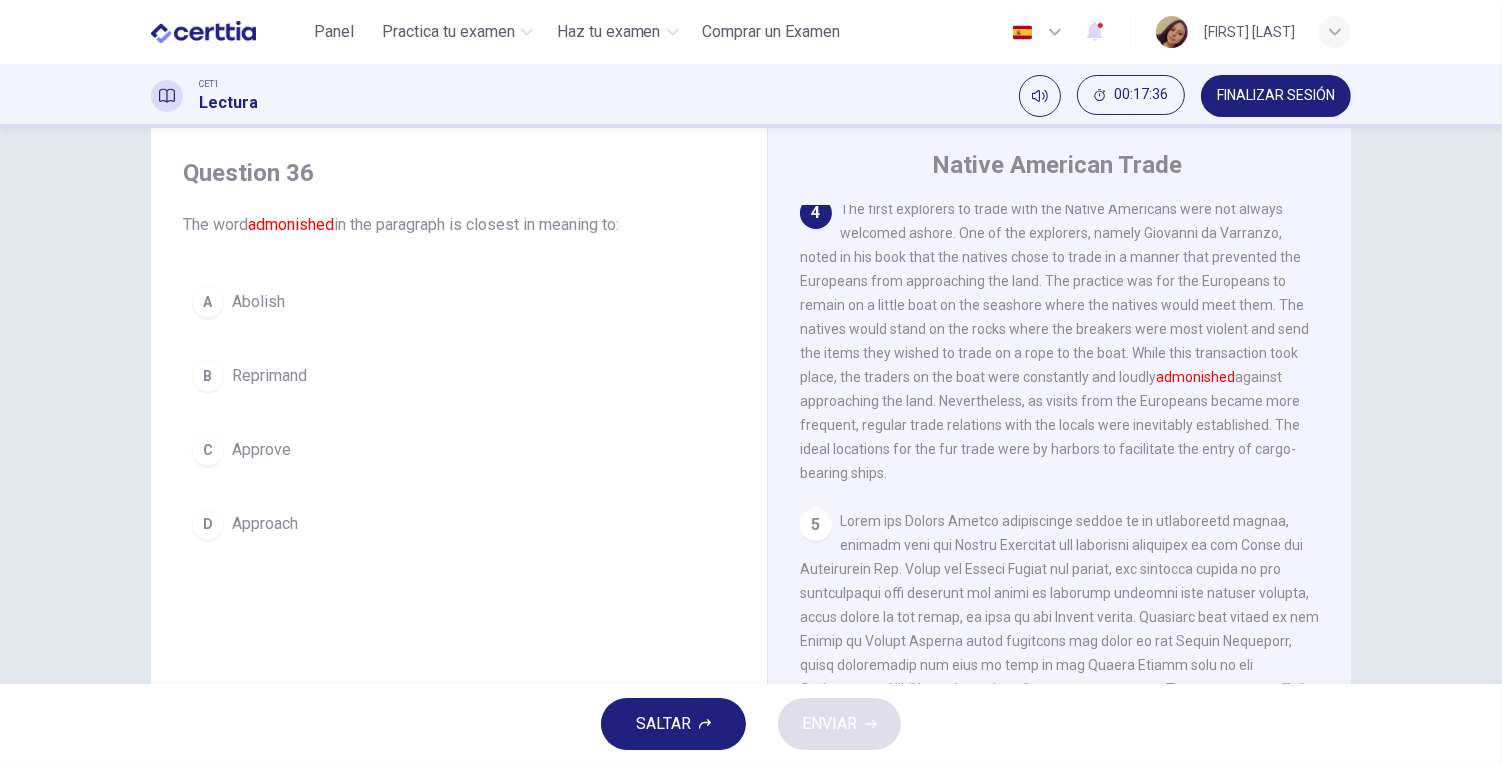 click on "C Approve" at bounding box center (459, 450) 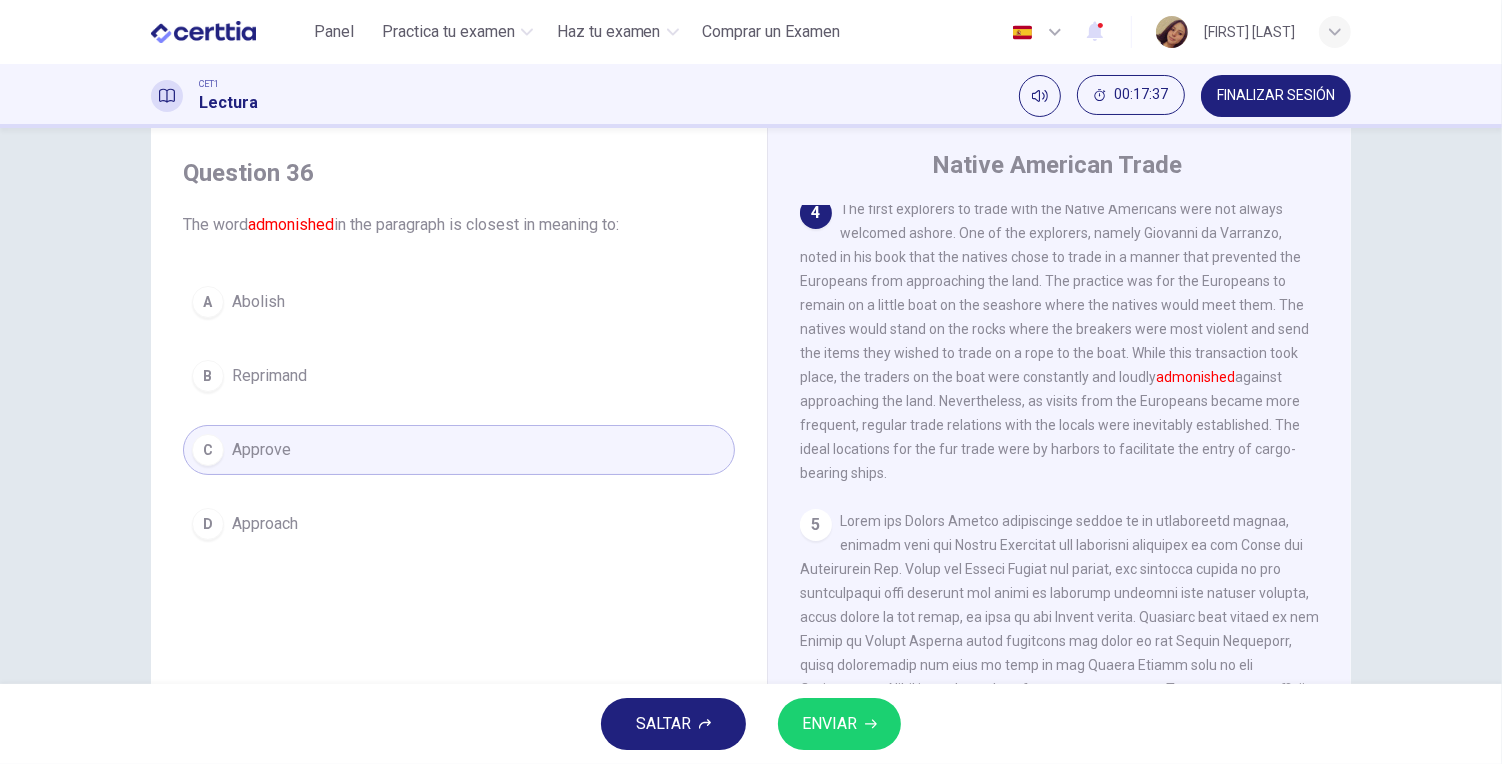 click on "ENVIAR" at bounding box center [829, 724] 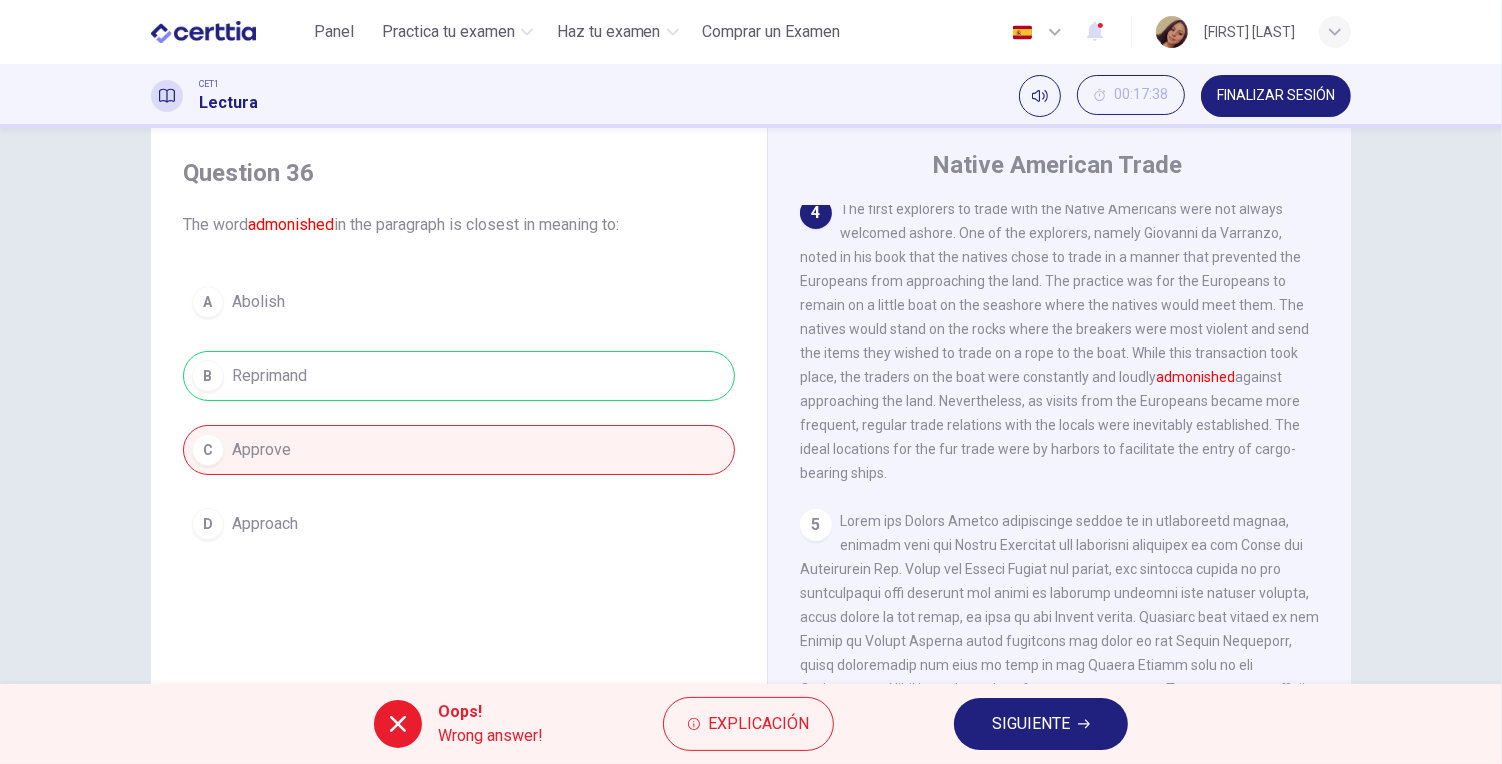 click on "SIGUIENTE" at bounding box center [1041, 724] 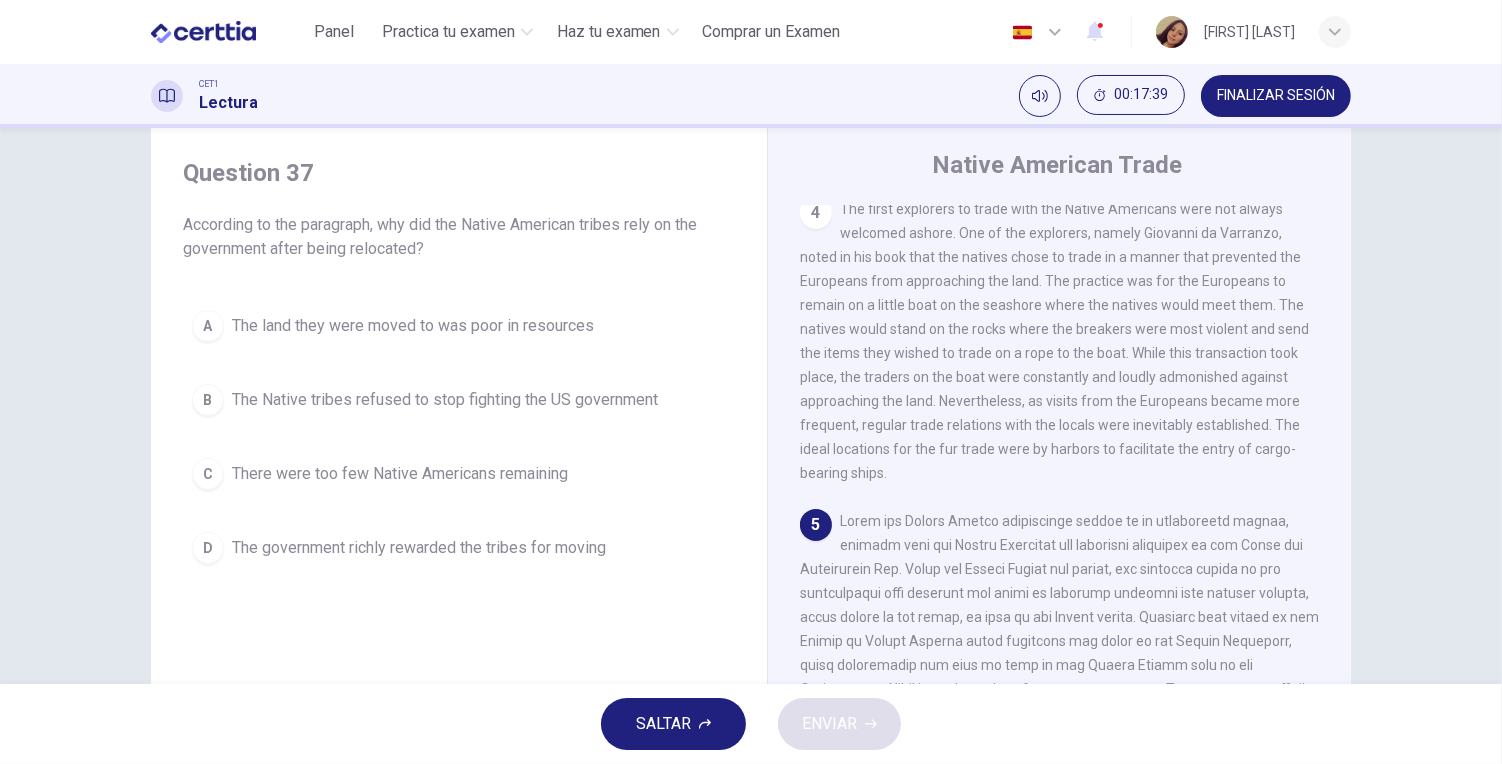 drag, startPoint x: 1331, startPoint y: 580, endPoint x: 1336, endPoint y: 616, distance: 36.345562 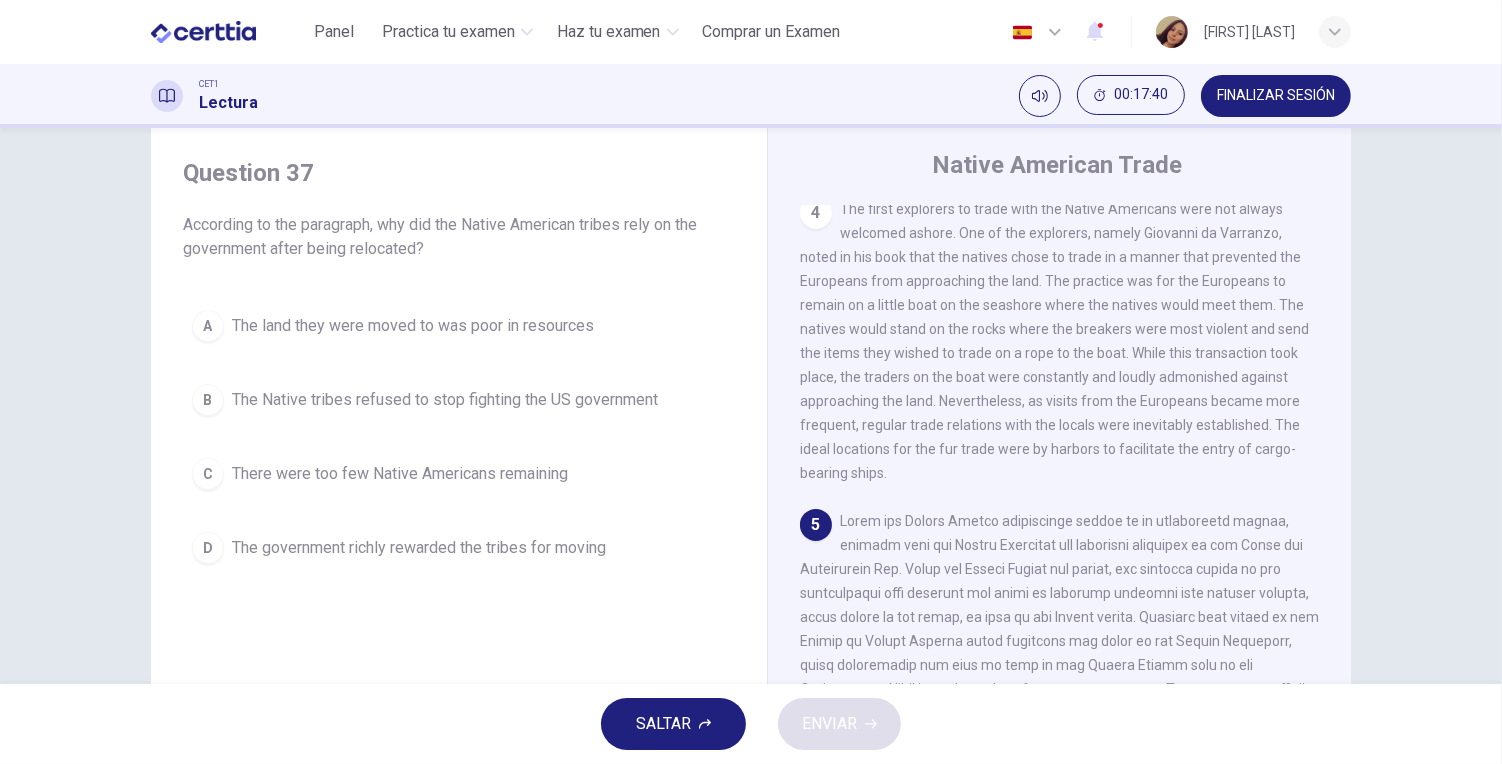 scroll, scrollTop: 1000, scrollLeft: 0, axis: vertical 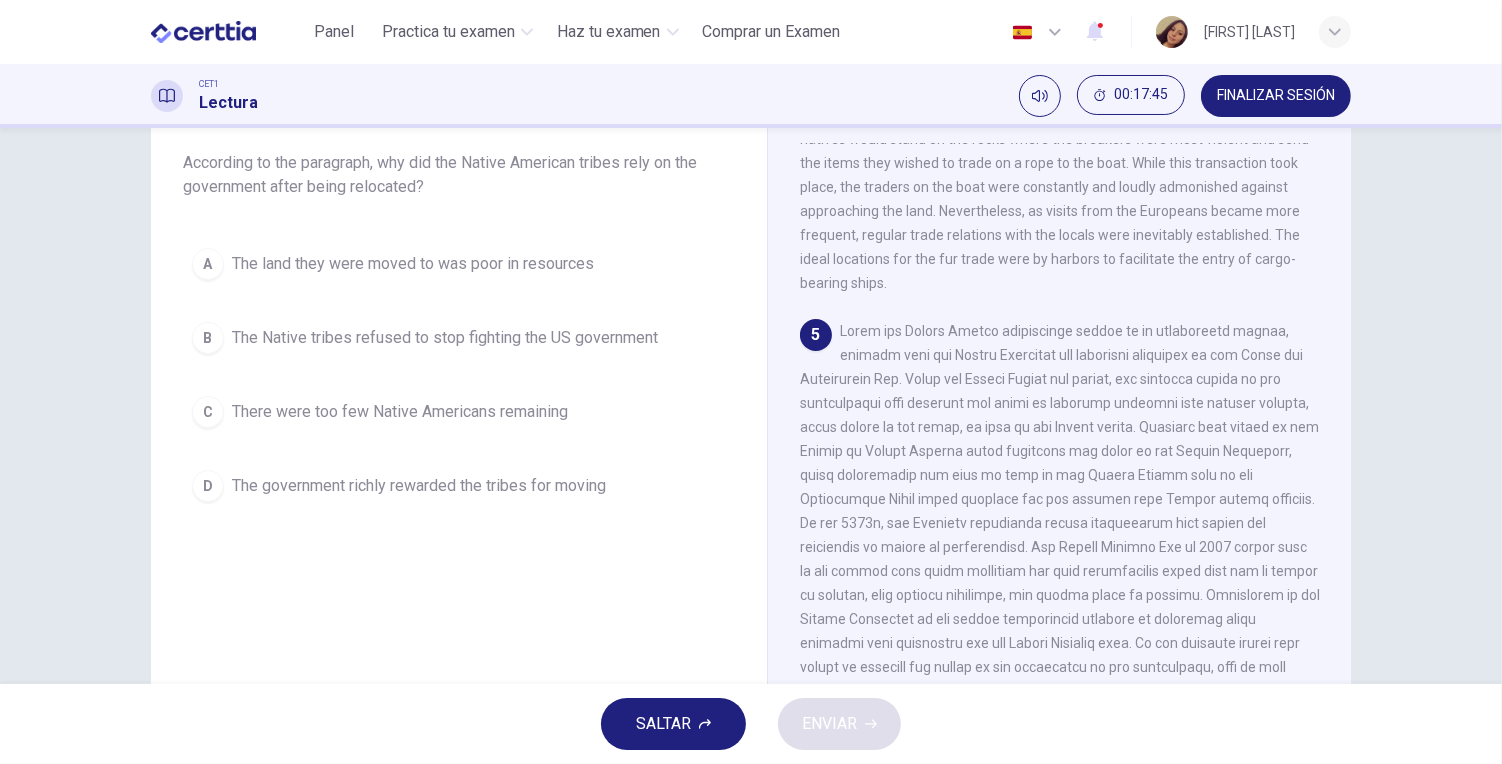 click on "The Native tribes refused to stop fighting the US government" at bounding box center (445, 338) 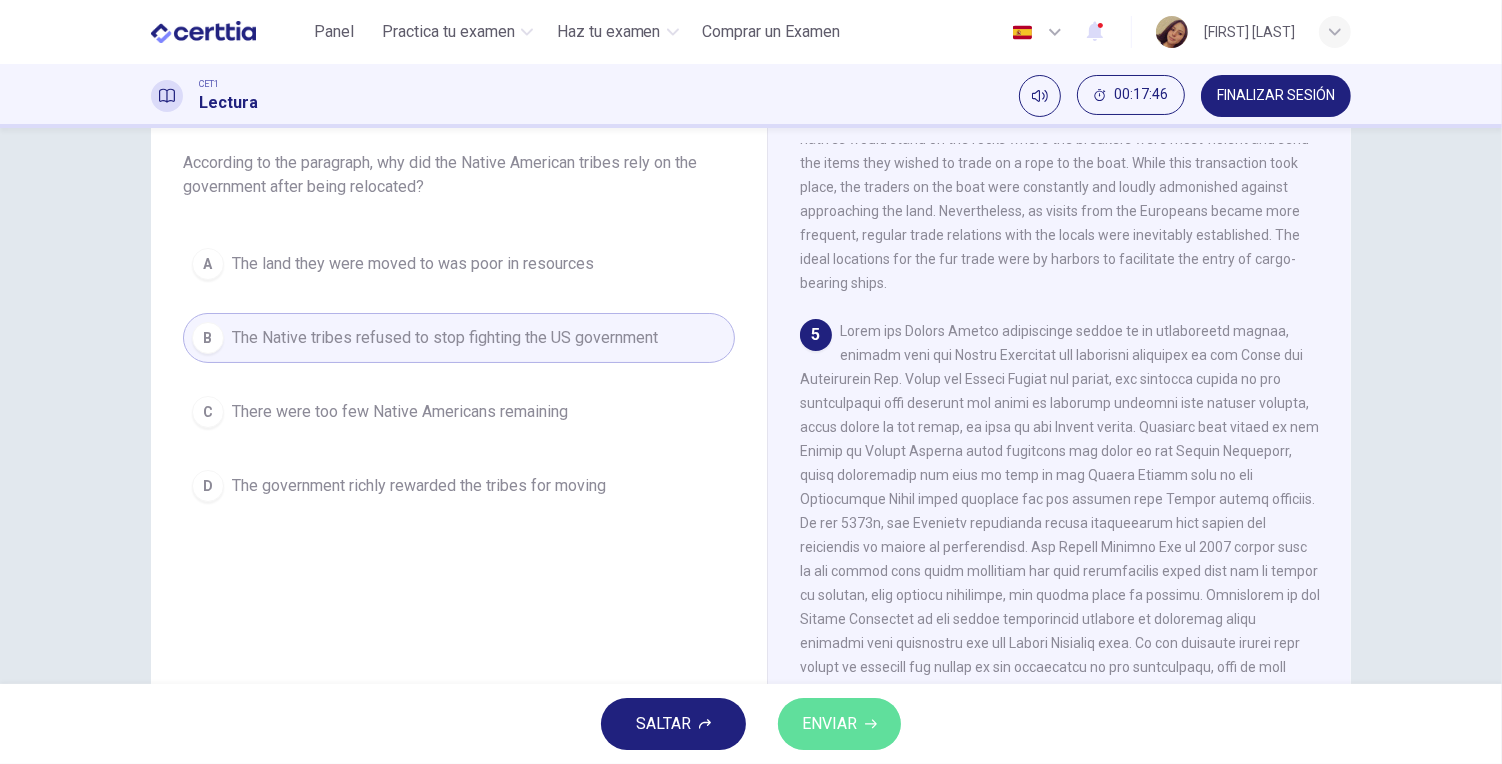 click on "ENVIAR" at bounding box center (829, 724) 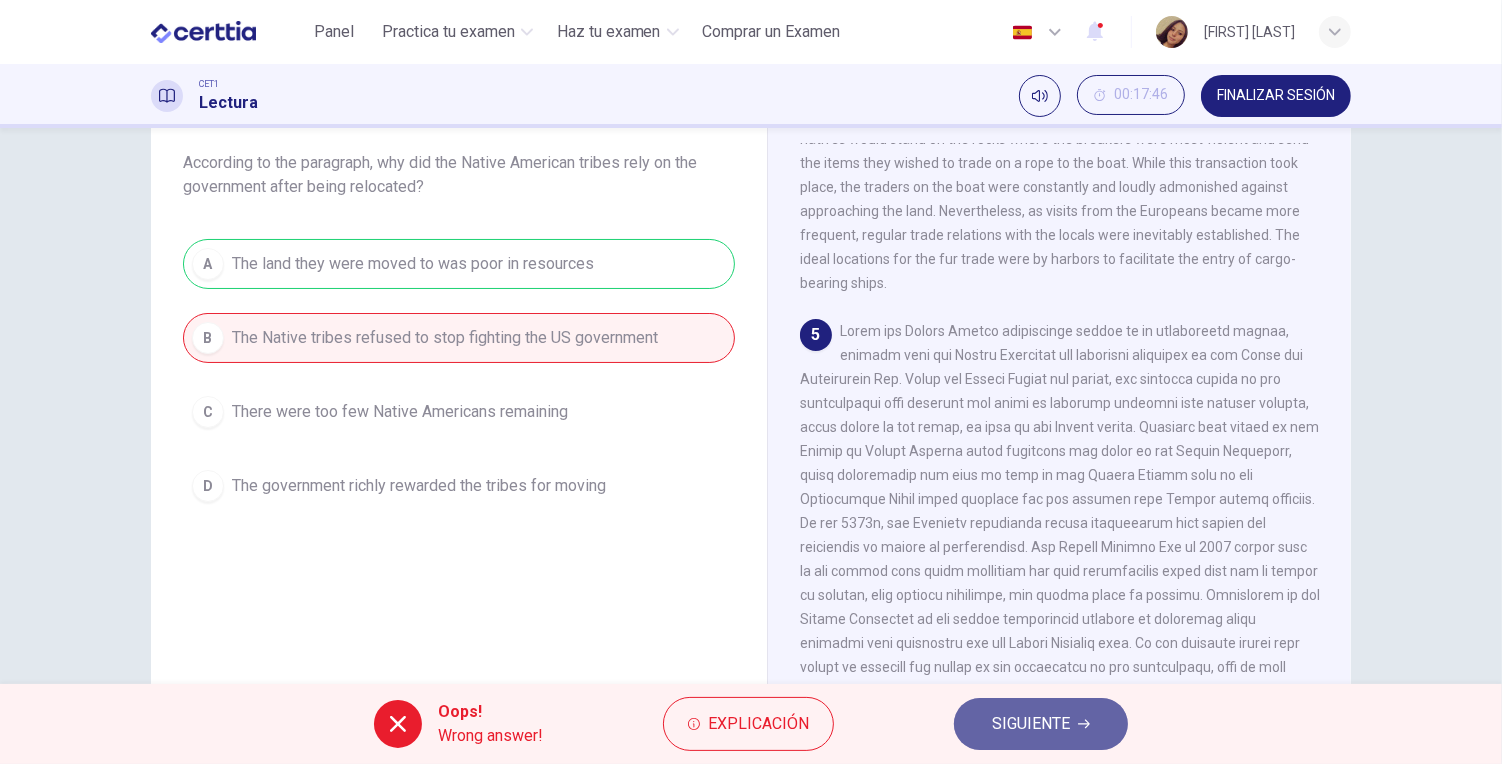 click on "SIGUIENTE" at bounding box center (1031, 724) 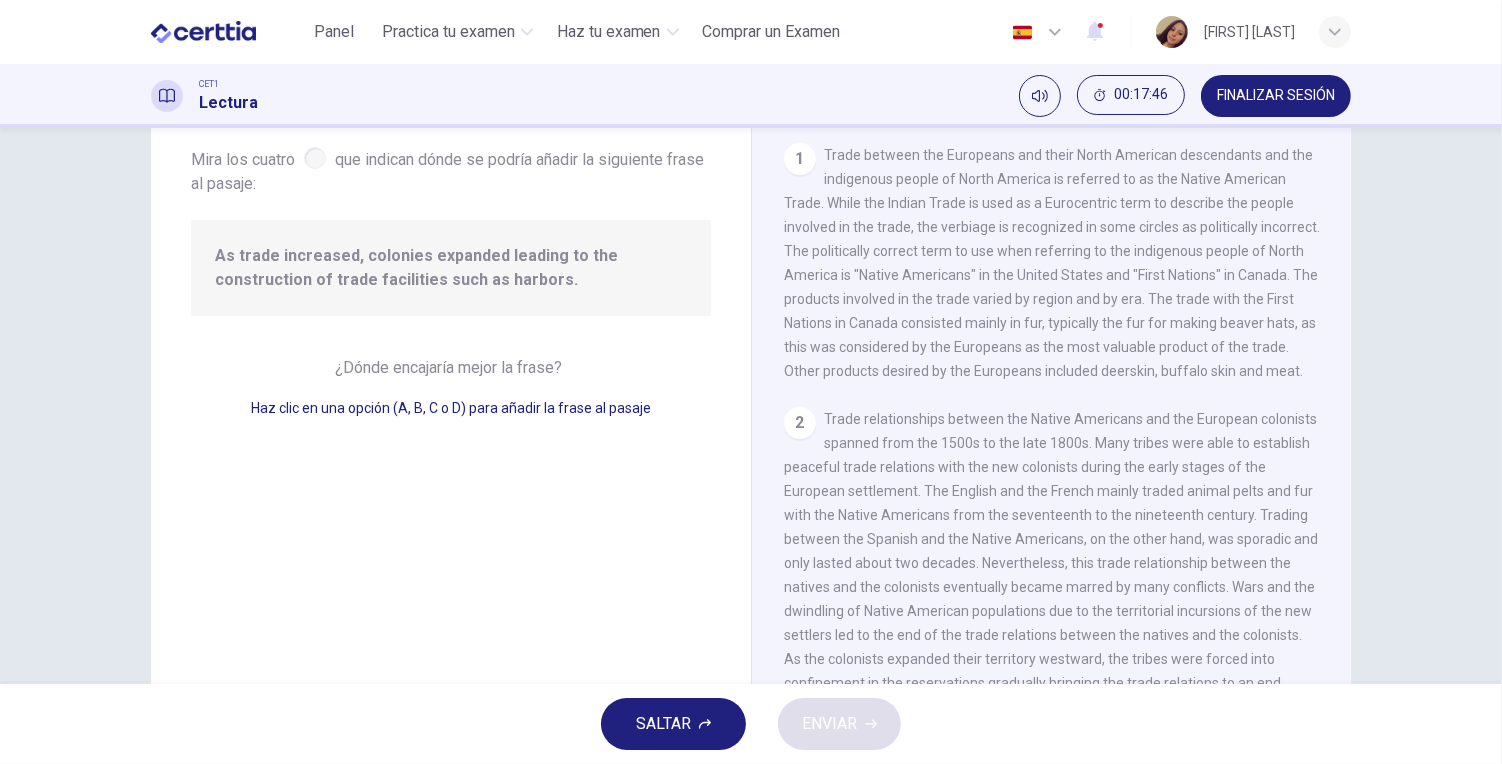 scroll, scrollTop: 808, scrollLeft: 0, axis: vertical 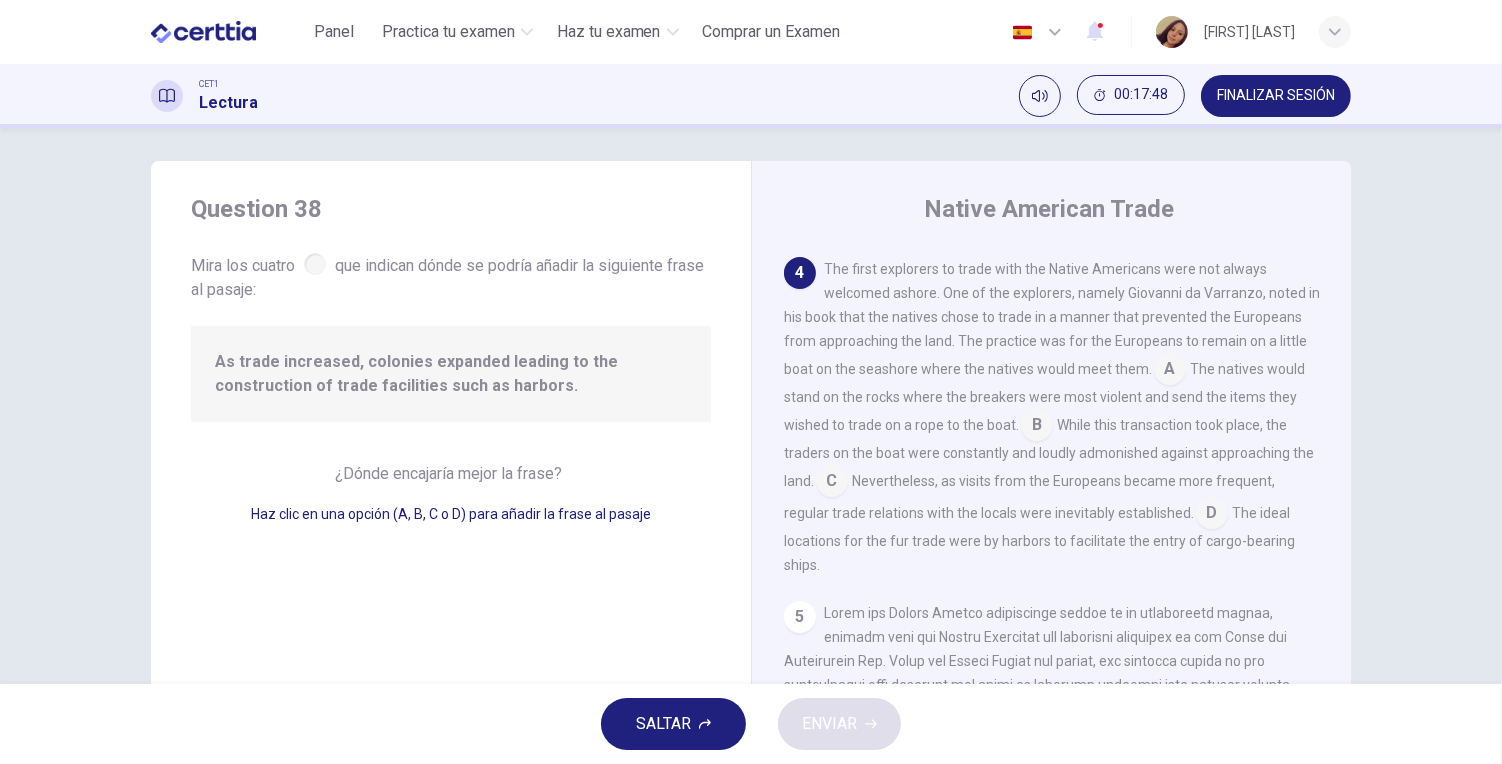click on "Question 38 Mira los cuatro     que indican dónde se podría añadir la siguiente frase al pasaje: As trade increased, colonies expanded leading to the construction of trade facilities such as harbors. ¿Dónde encajaría mejor la frase?   Haz clic en una opción (A, B, C o D) para añadir la frase al pasaje Native American Trade 1 2 3 Prior to the establishment of European settlements, European fishermen regularly ventured to the shores of Canada to obtain fur from the Native Americans in the 1500s. Specifically, it was the English and French fishermen who fished off of the coast of Canada that started the economic contact between Native Americans and Europeans. Their early trade relationship consisted of the exchange of guns and other weapons for valuable beaver fur. With the near extinction of the Eurasian beaver in France and England in the 1600s resulting to an economic shortage of fur, fur traders consequently found themselves looking to the New World to supply the need for more pelts. 4 A B C D 5" at bounding box center [751, 508] 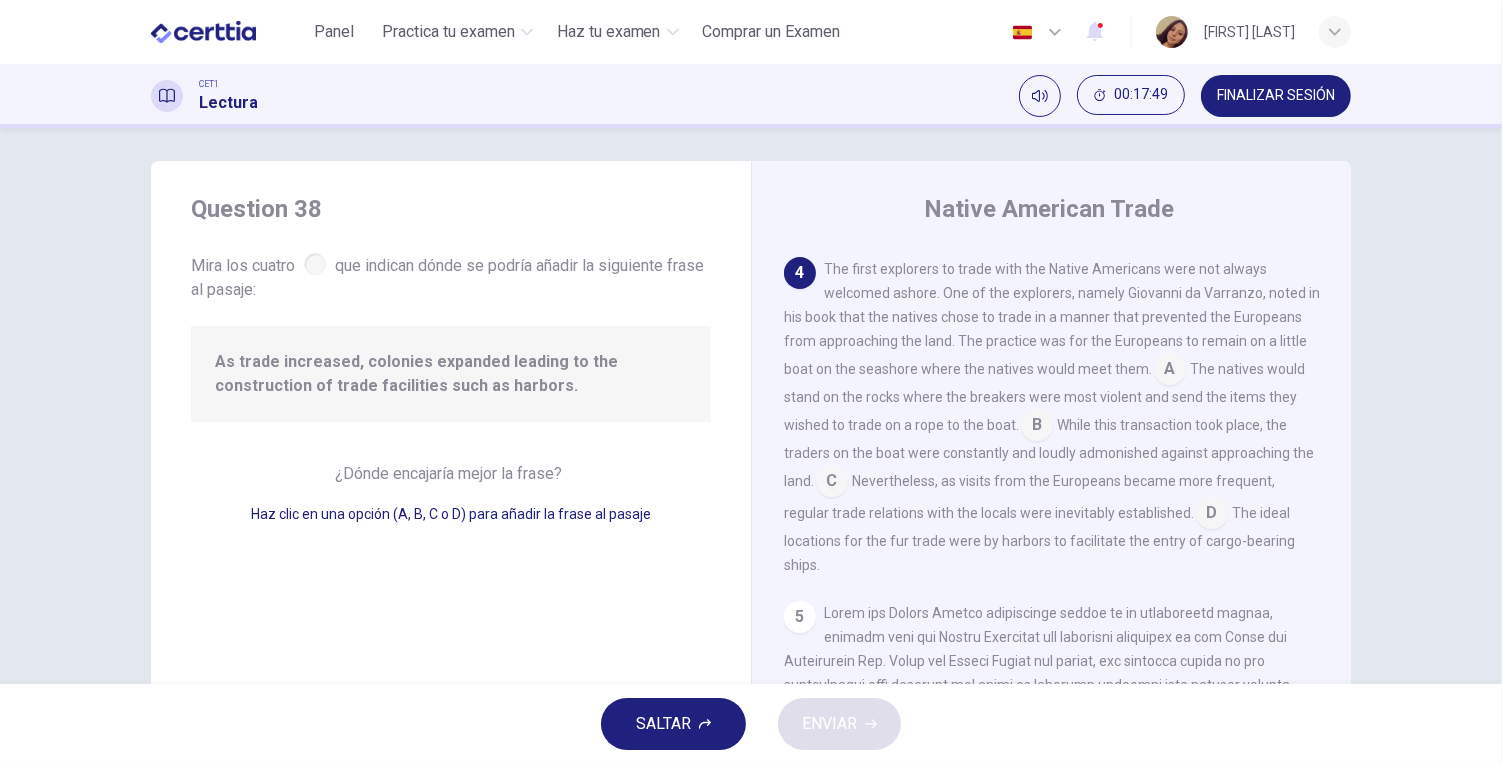 click at bounding box center (832, 483) 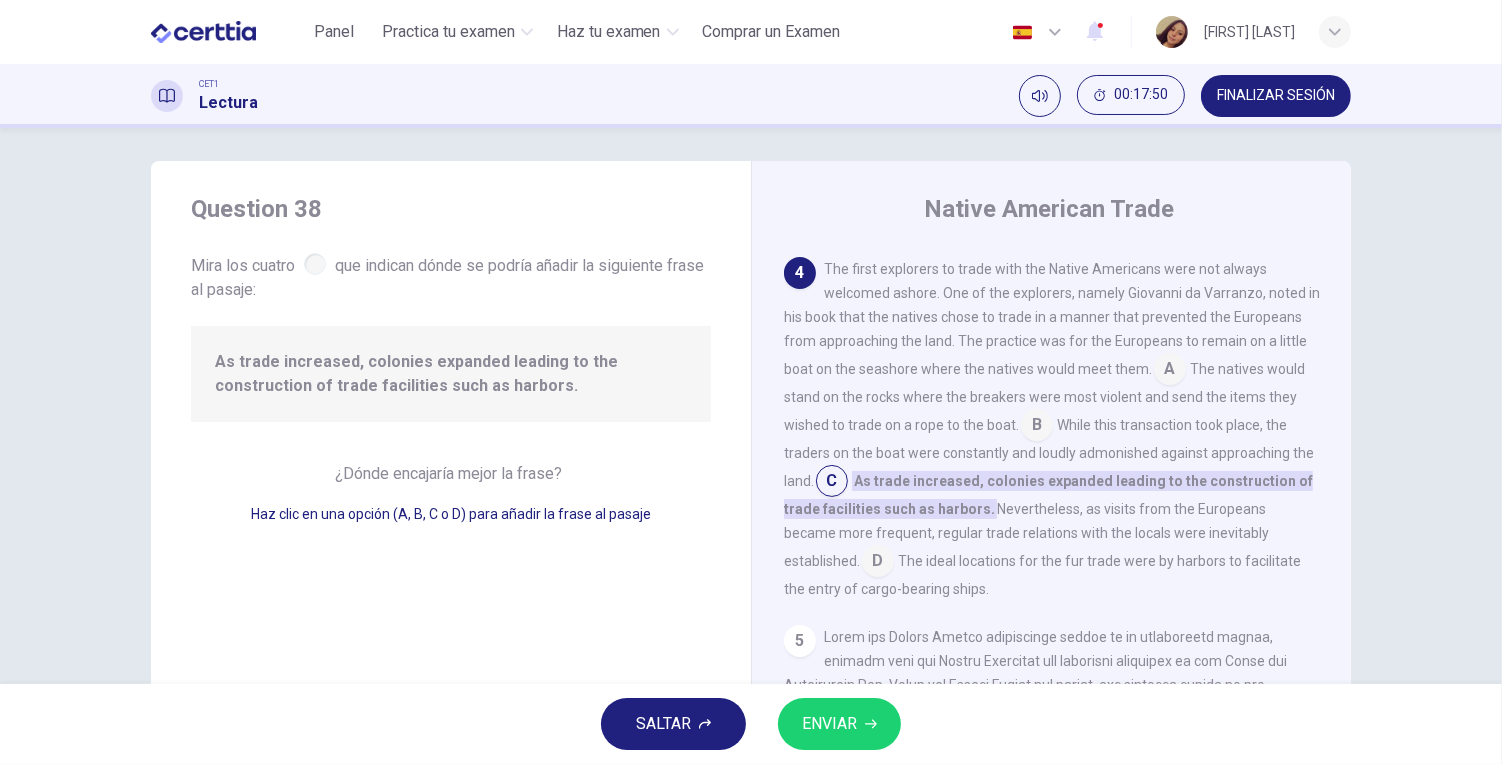 click on "ENVIAR" at bounding box center [829, 724] 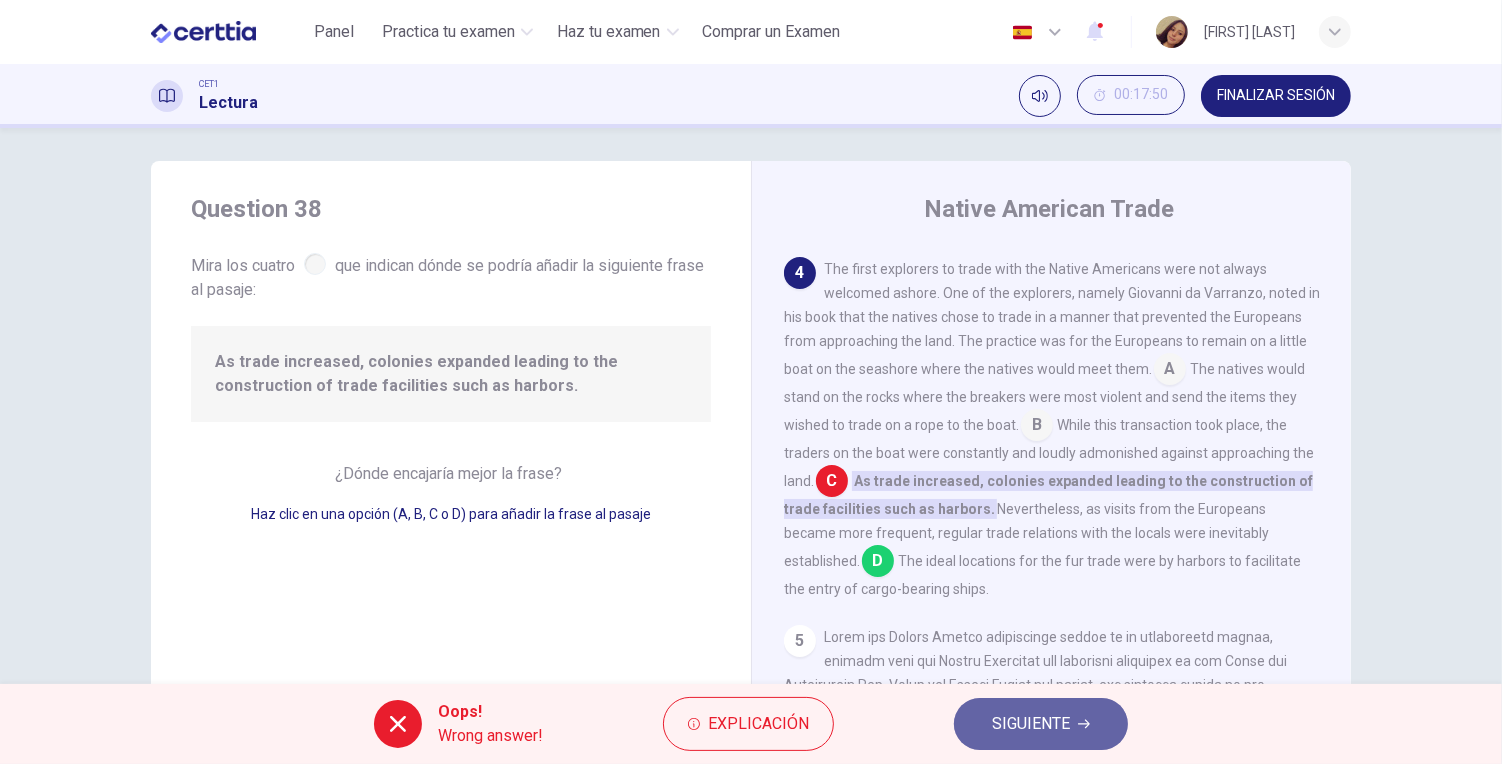 click 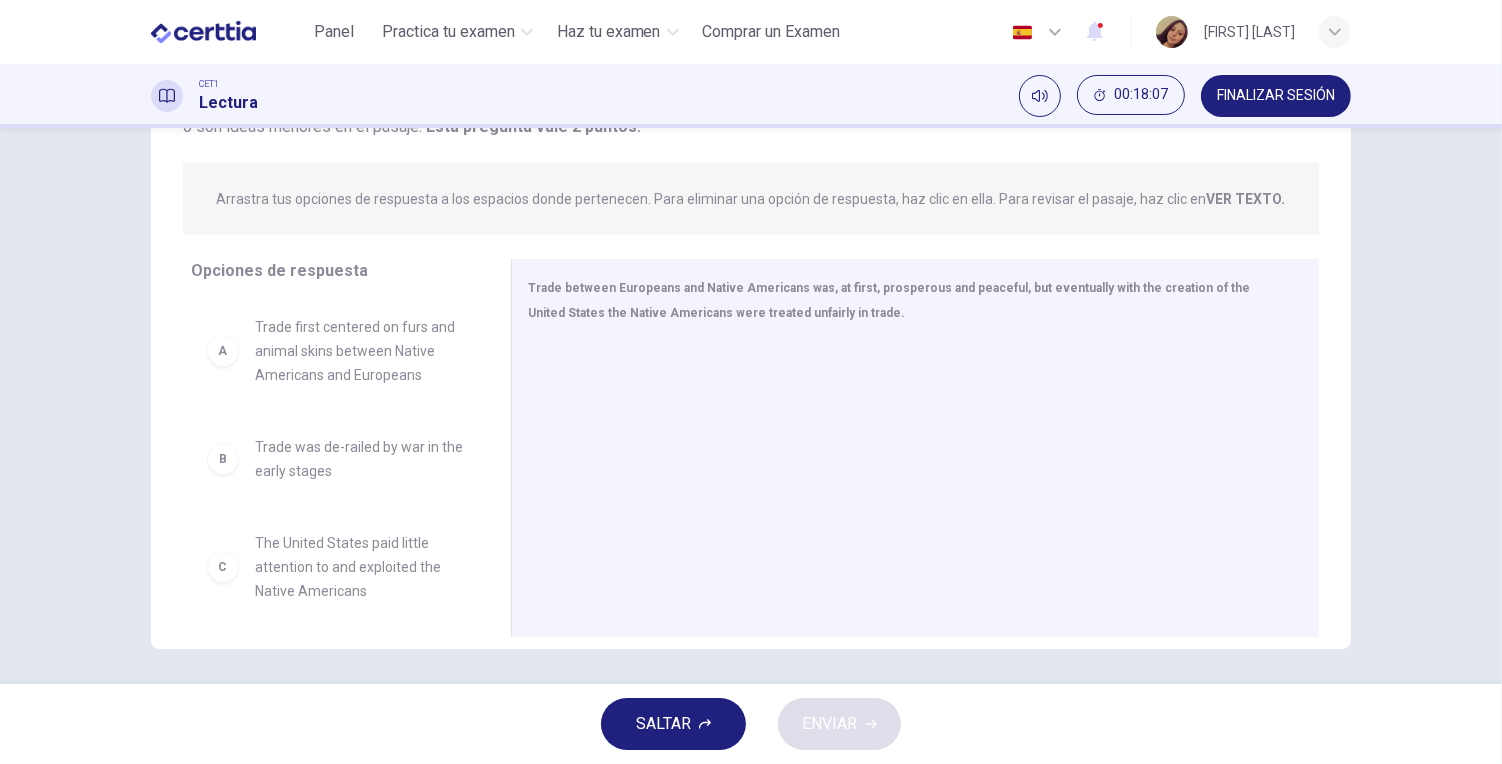 scroll, scrollTop: 218, scrollLeft: 0, axis: vertical 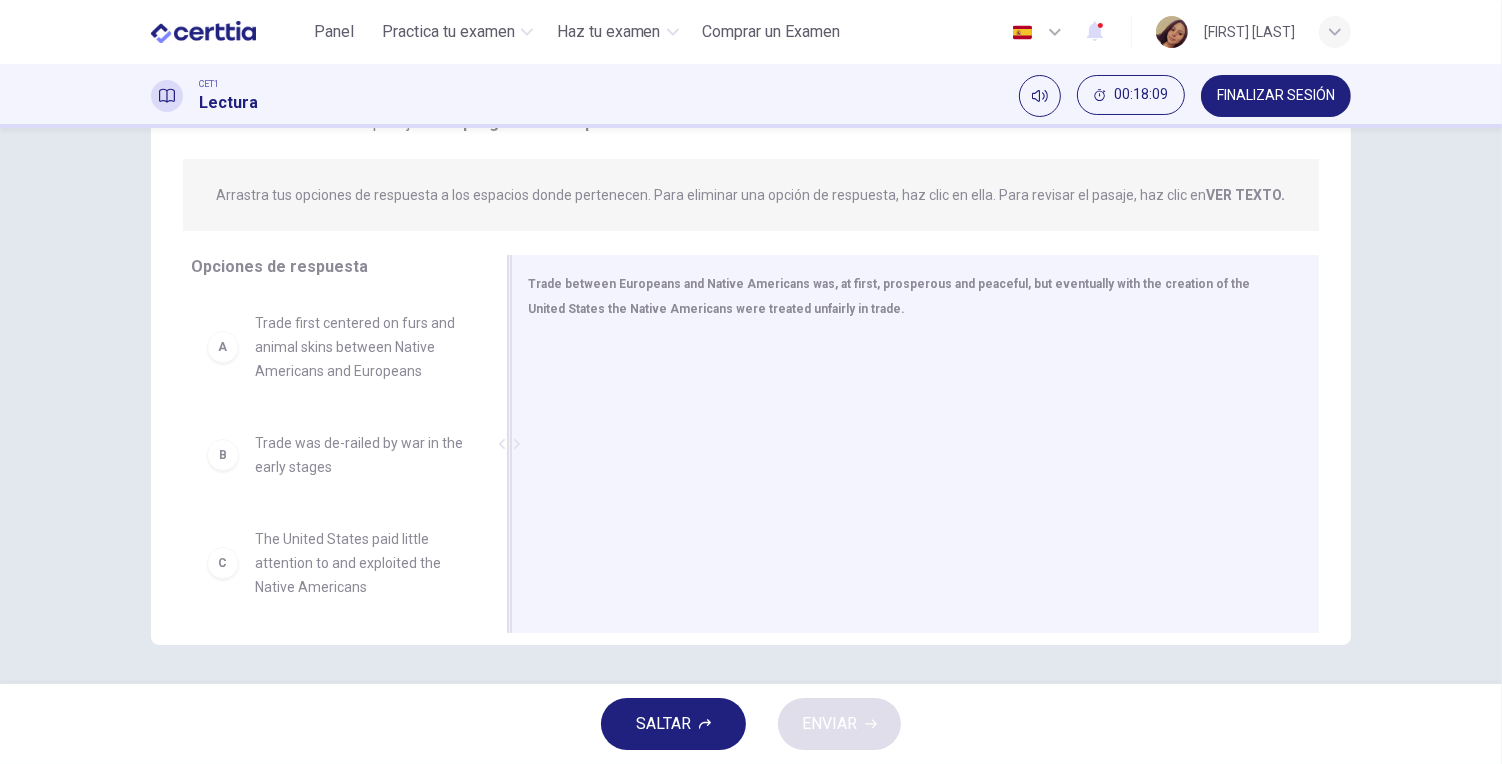 drag, startPoint x: 492, startPoint y: 355, endPoint x: 492, endPoint y: 388, distance: 33 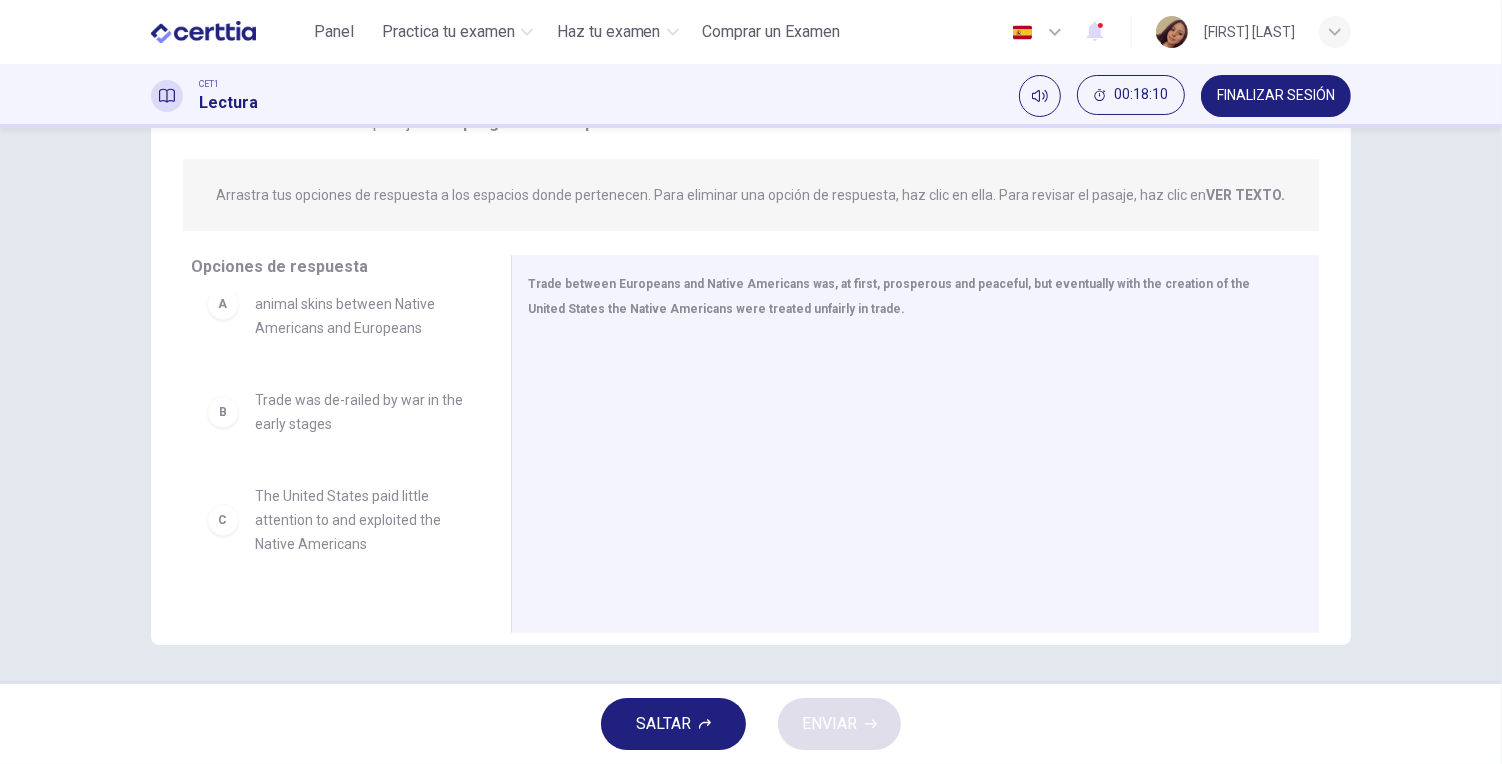 scroll, scrollTop: 0, scrollLeft: 0, axis: both 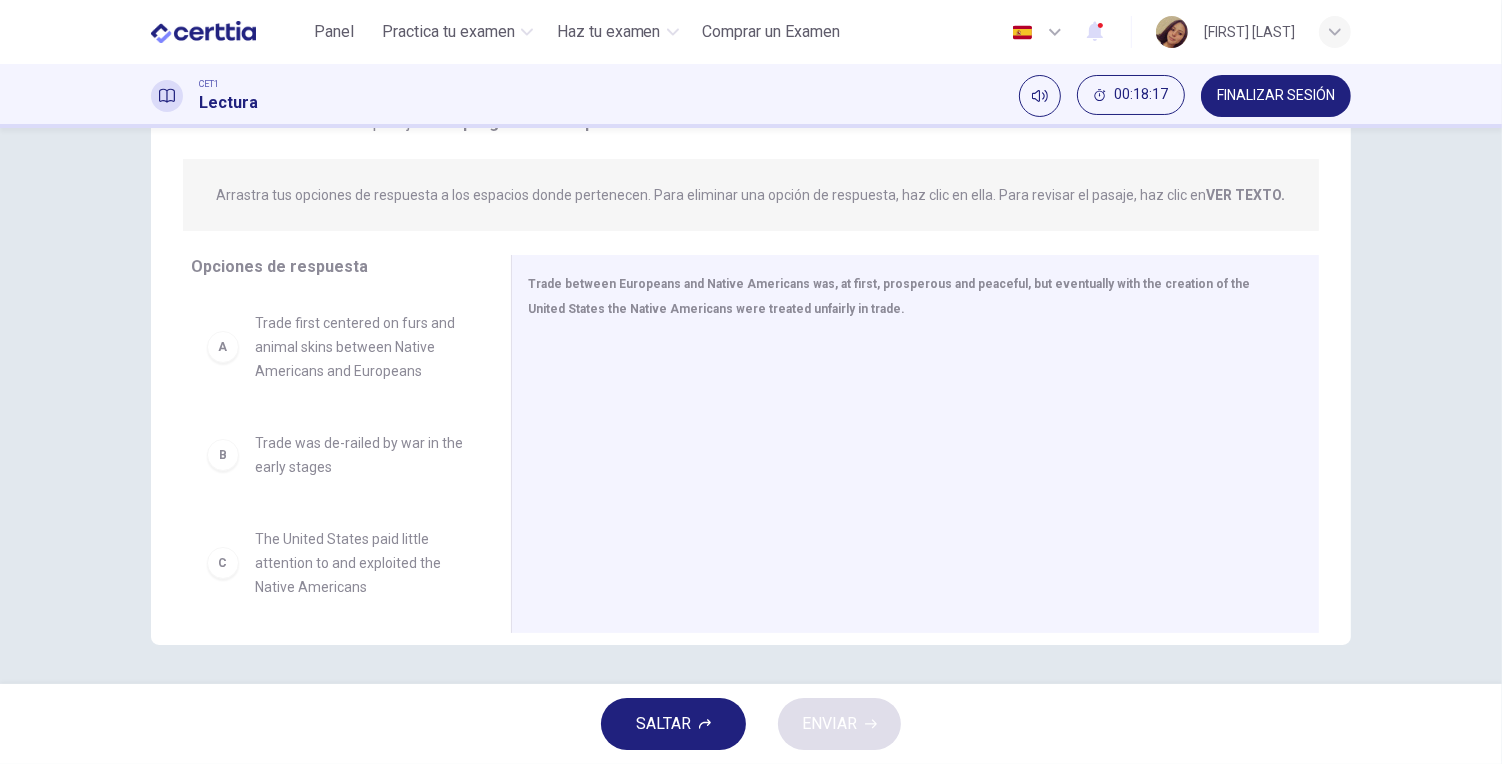 click on "A Trade first centered on furs and animal skins between Native Americans and Europeans" at bounding box center (335, 347) 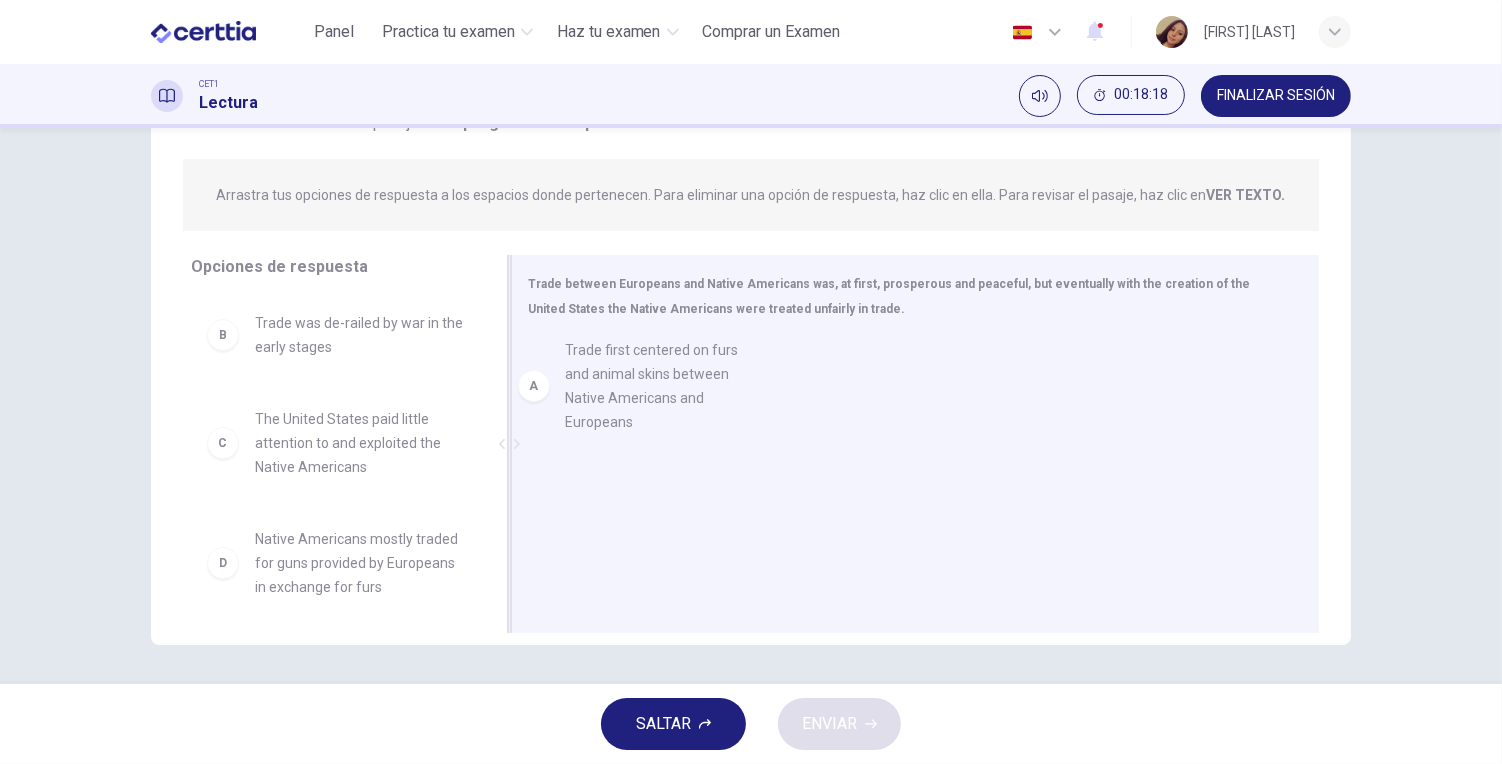 drag, startPoint x: 327, startPoint y: 341, endPoint x: 660, endPoint y: 372, distance: 334.43982 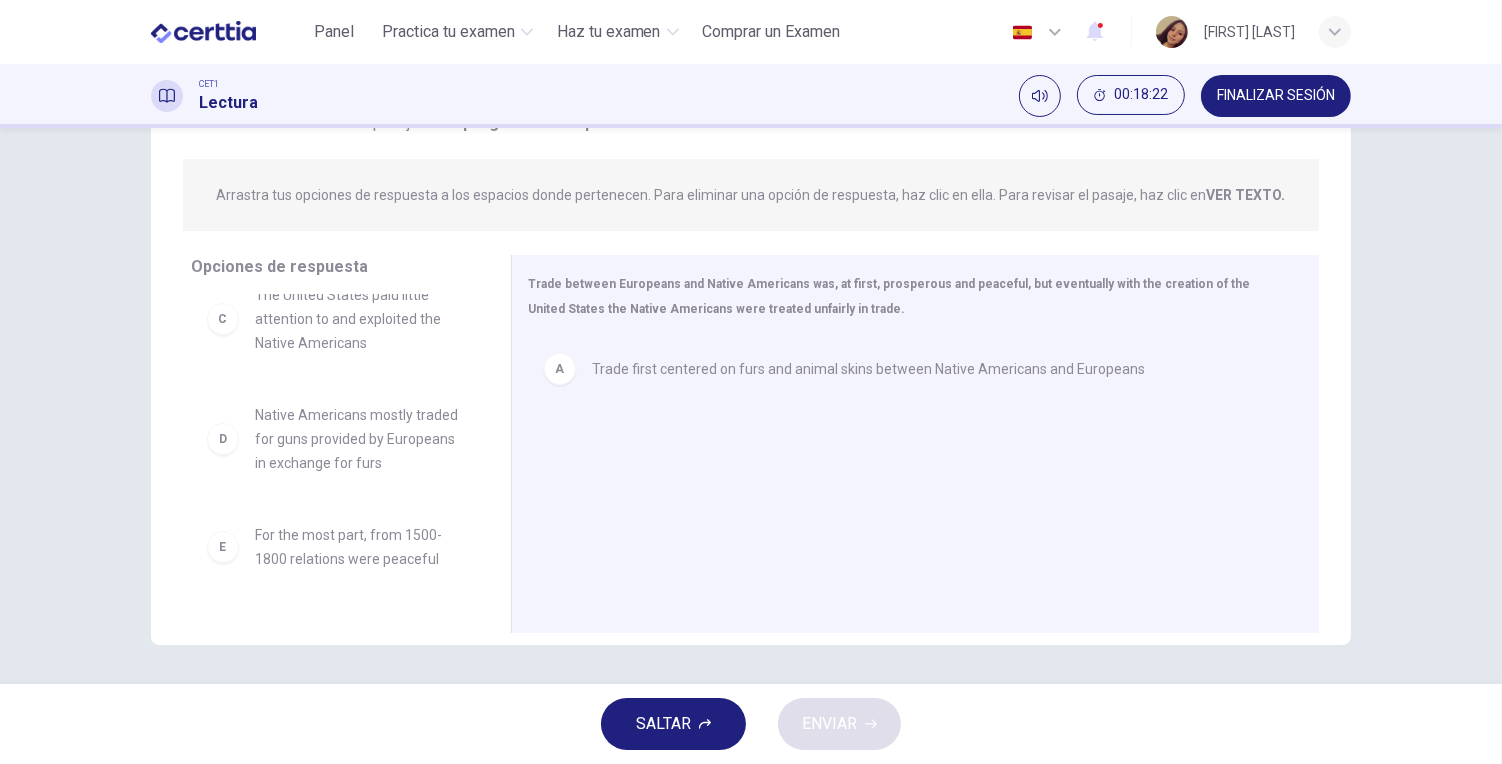 scroll, scrollTop: 372, scrollLeft: 0, axis: vertical 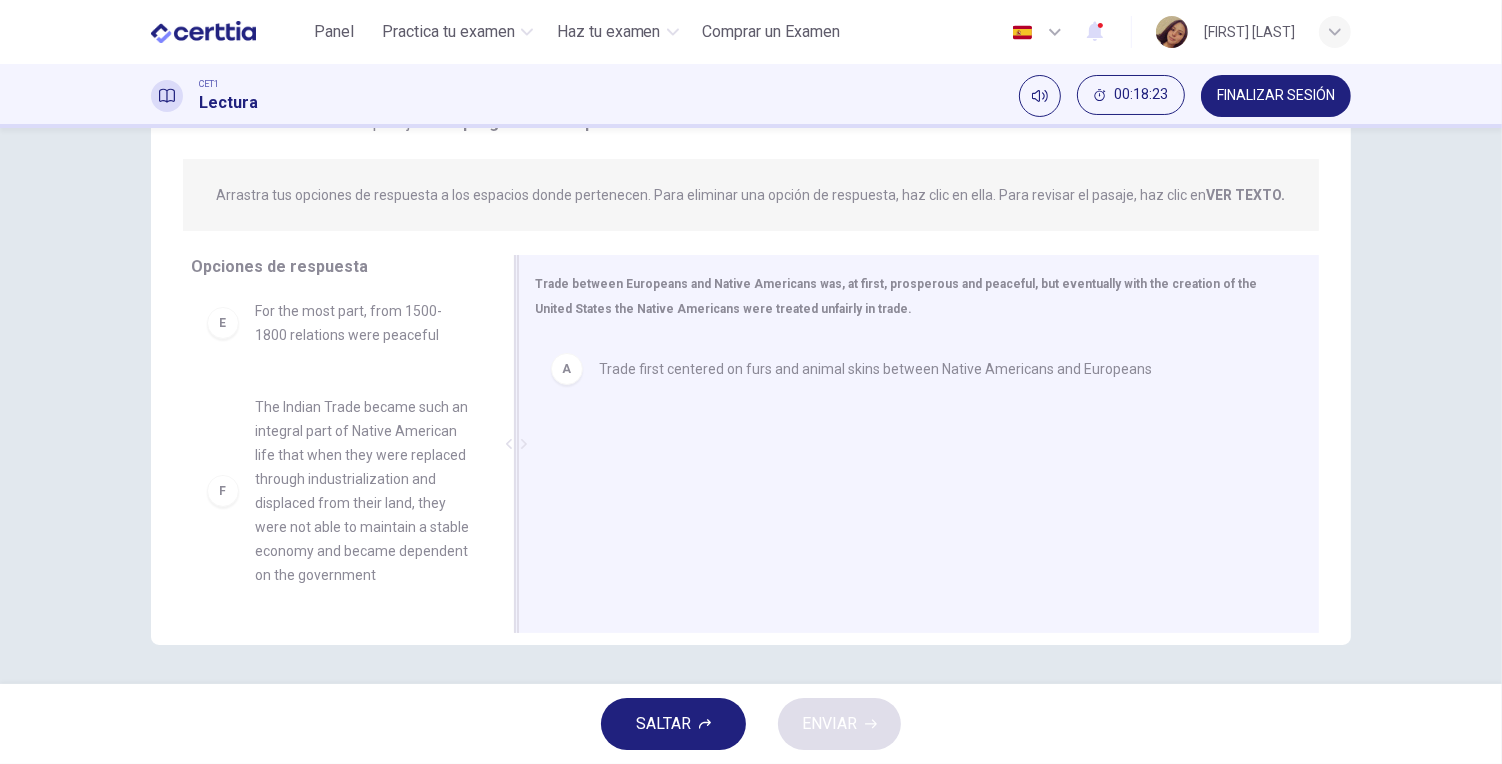 drag, startPoint x: 496, startPoint y: 496, endPoint x: 502, endPoint y: 440, distance: 56.32051 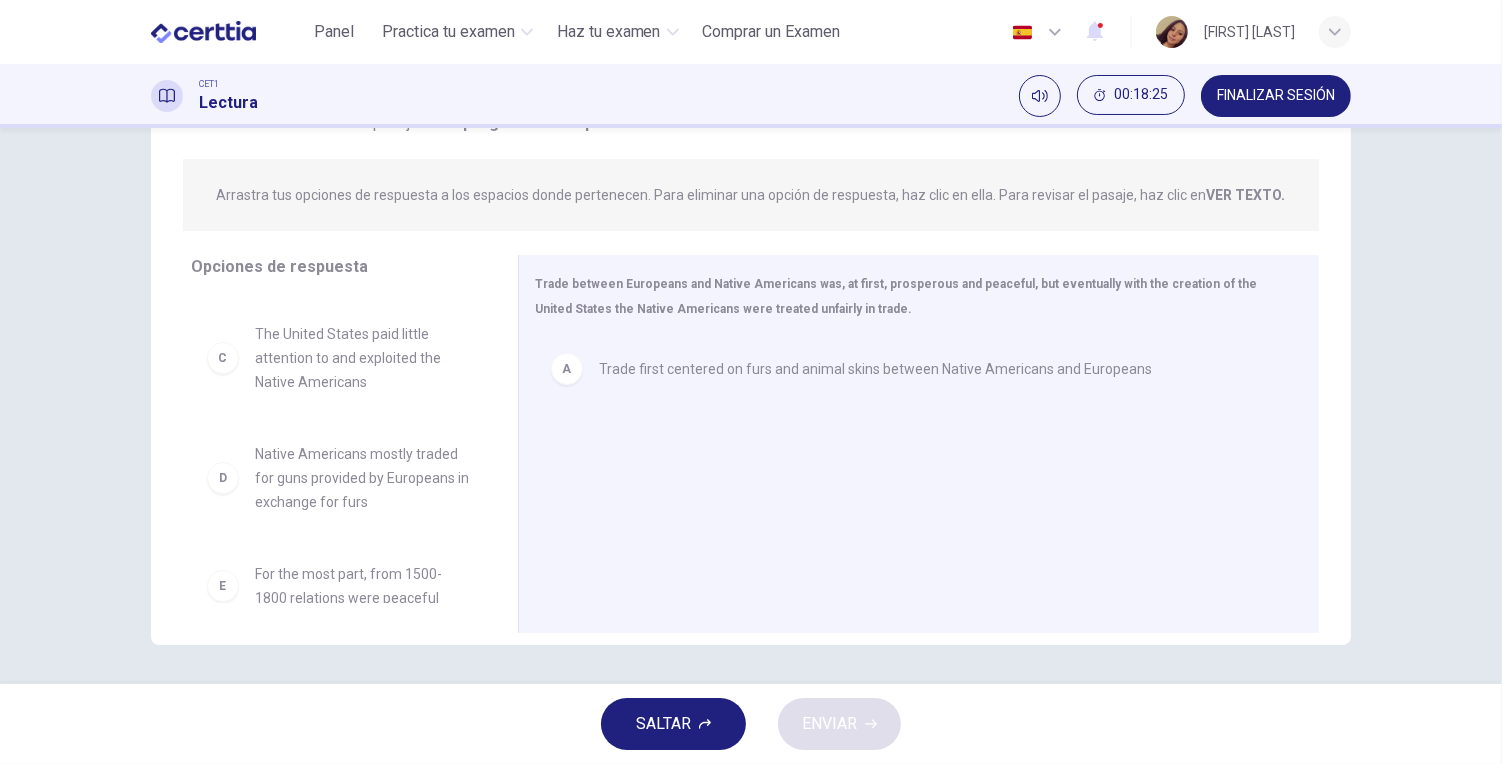 scroll, scrollTop: 0, scrollLeft: 0, axis: both 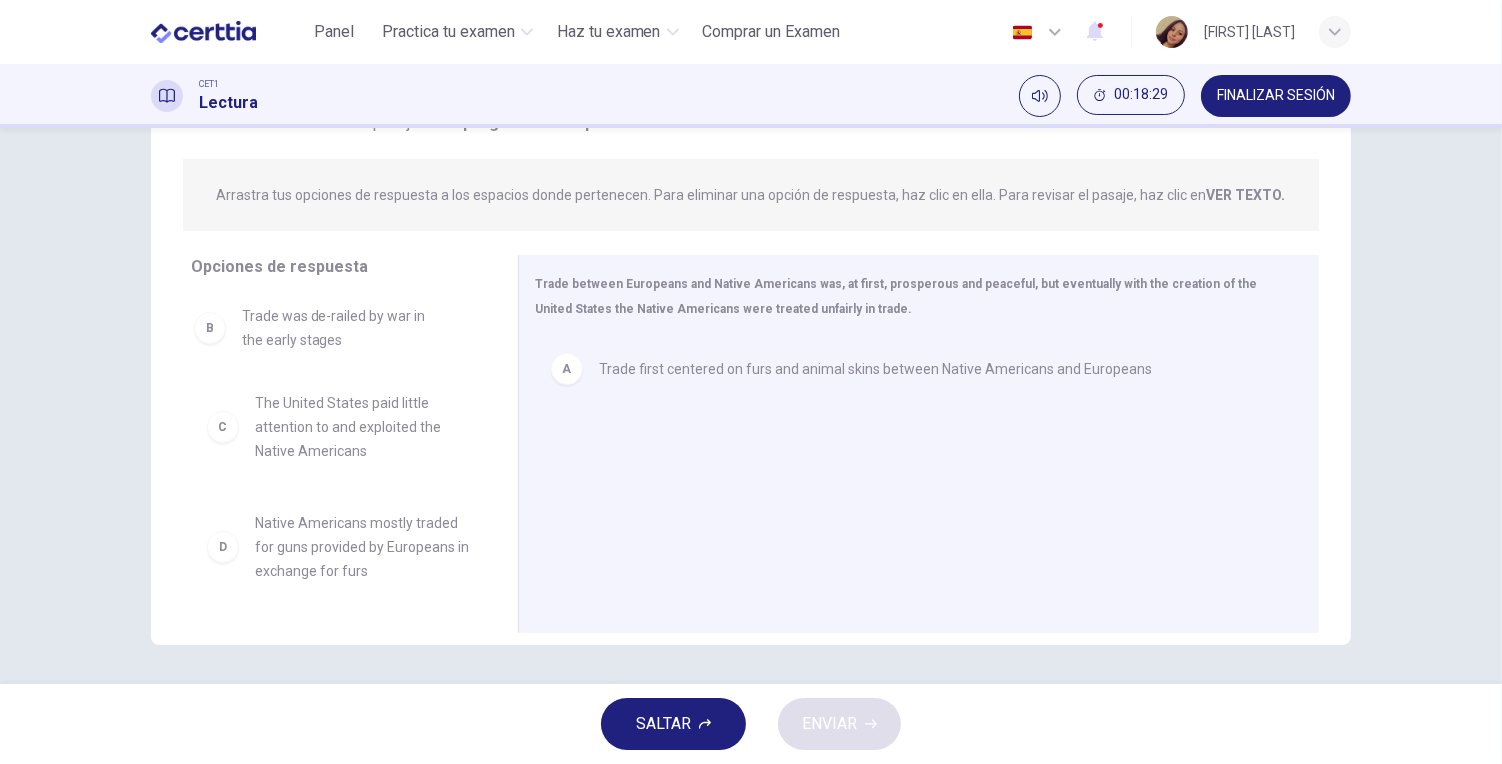 drag, startPoint x: 330, startPoint y: 337, endPoint x: 318, endPoint y: 334, distance: 12.369317 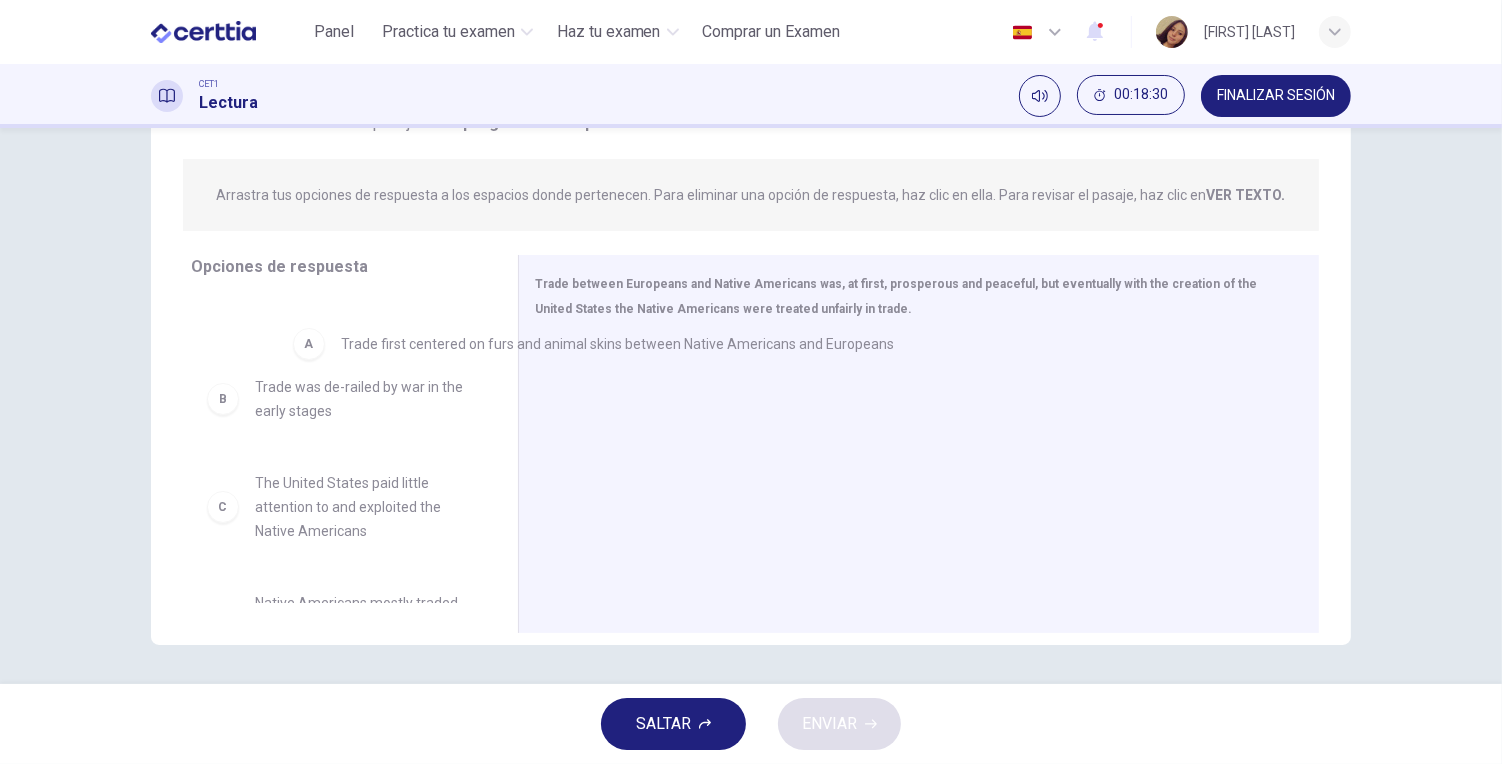 drag, startPoint x: 613, startPoint y: 375, endPoint x: 286, endPoint y: 337, distance: 329.20056 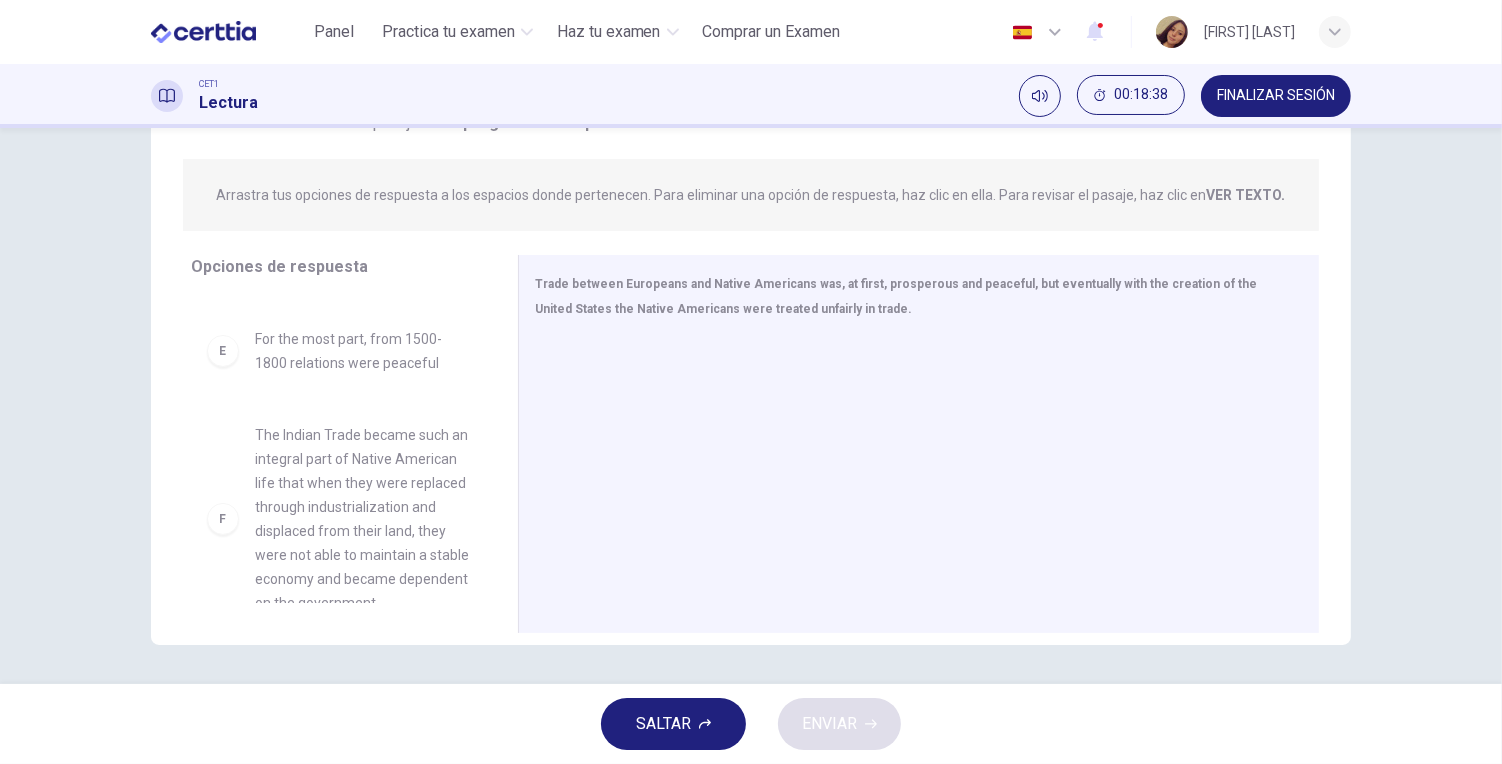 scroll, scrollTop: 475, scrollLeft: 0, axis: vertical 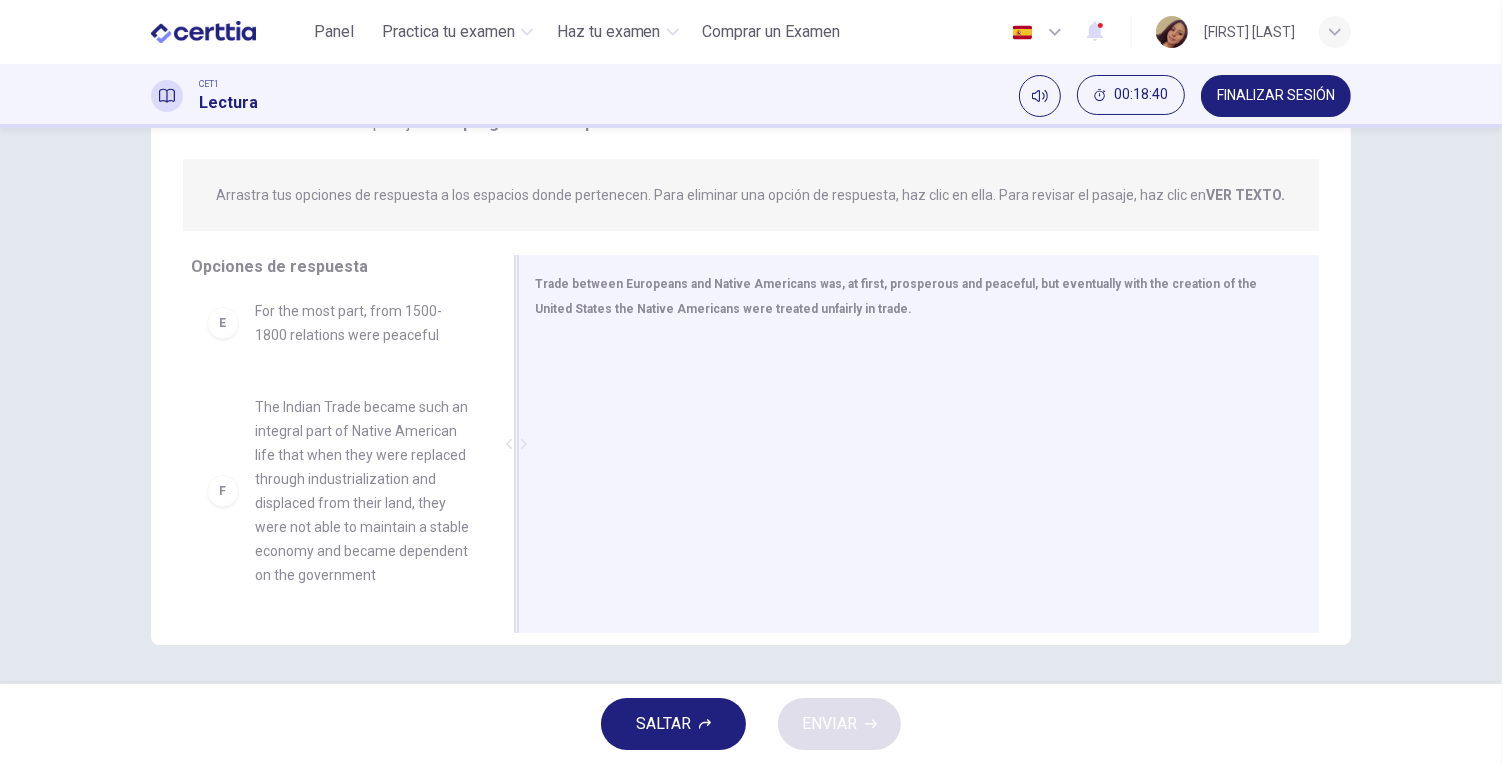 drag, startPoint x: 497, startPoint y: 497, endPoint x: 503, endPoint y: 461, distance: 36.496574 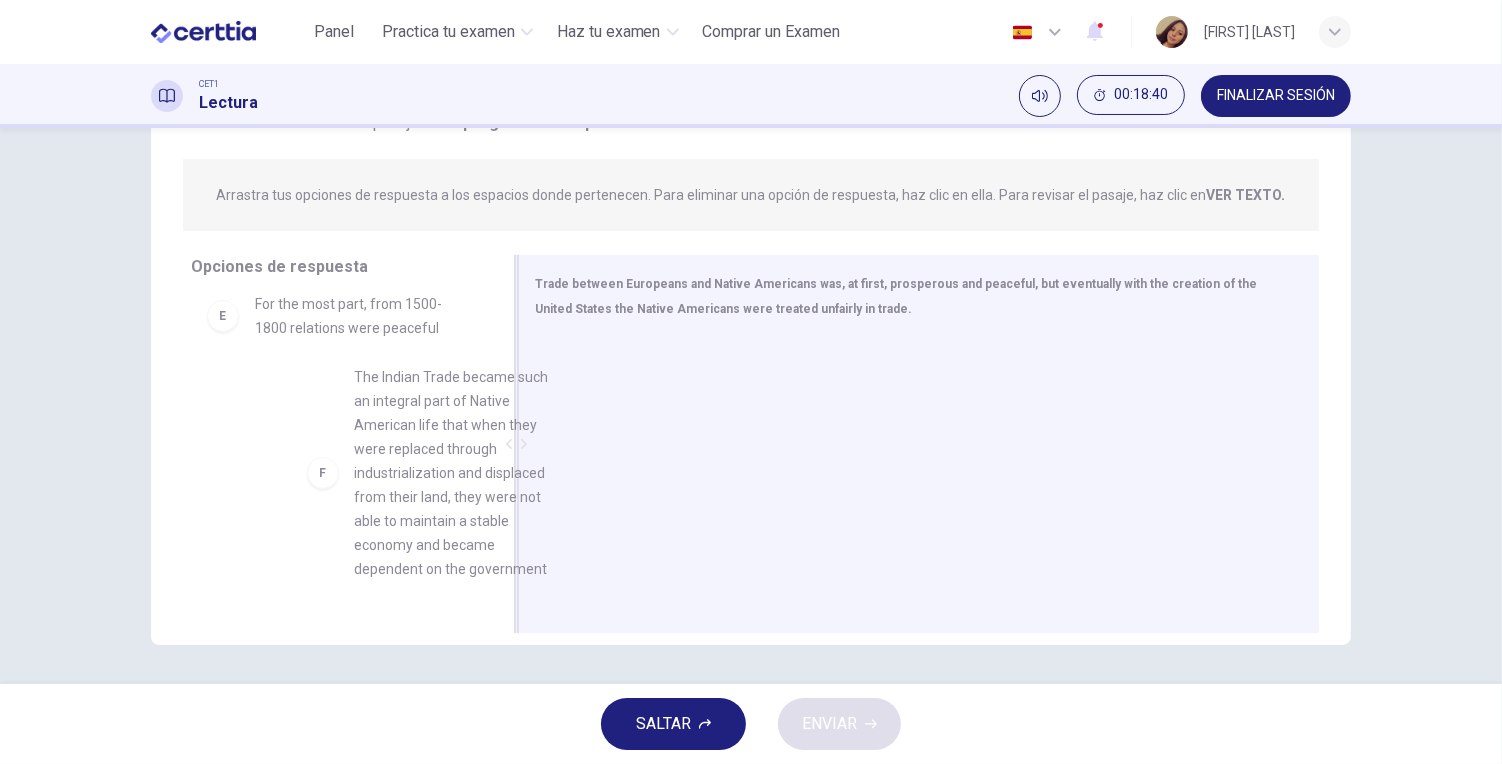 drag, startPoint x: 352, startPoint y: 491, endPoint x: 641, endPoint y: 453, distance: 291.48755 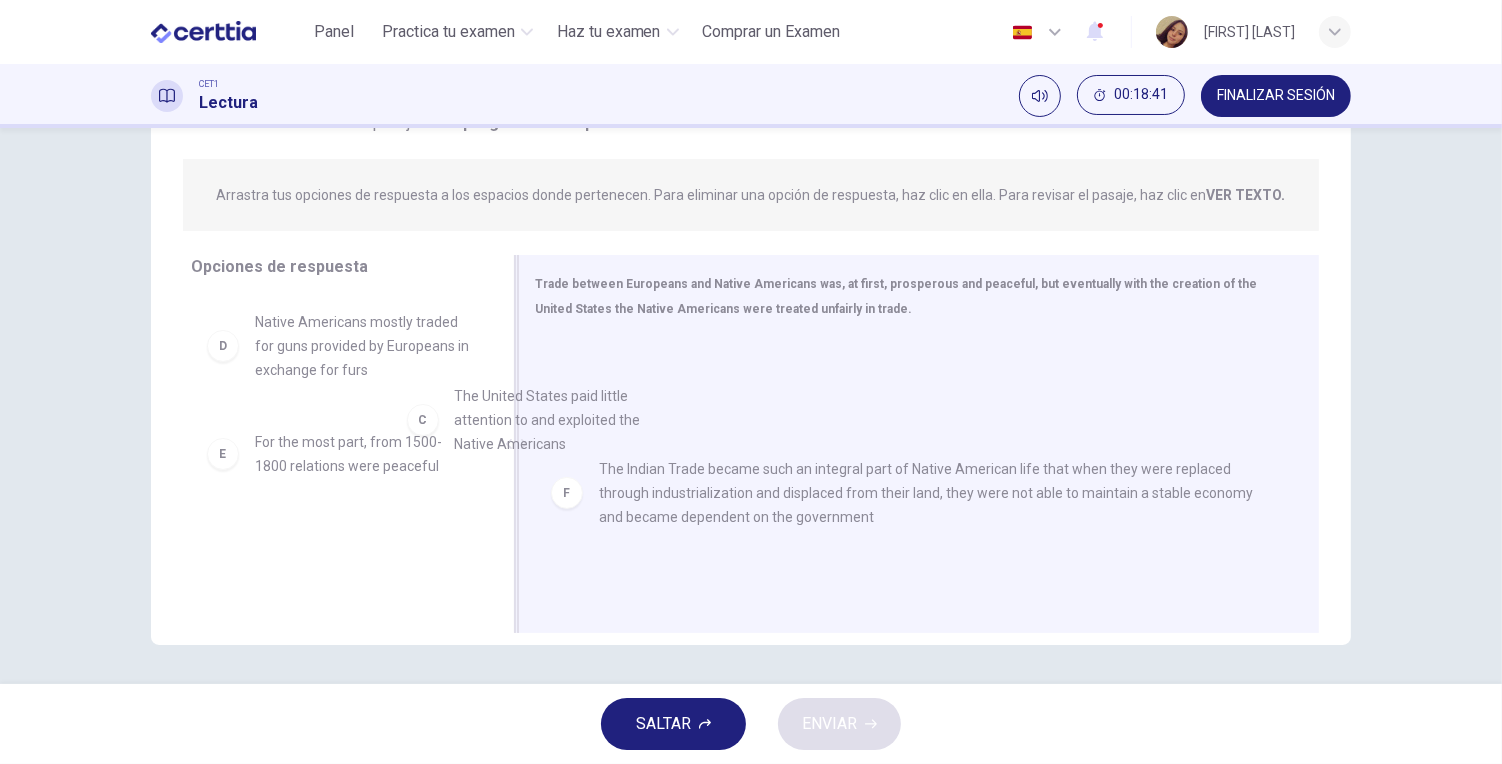 drag, startPoint x: 358, startPoint y: 323, endPoint x: 697, endPoint y: 503, distance: 383.8242 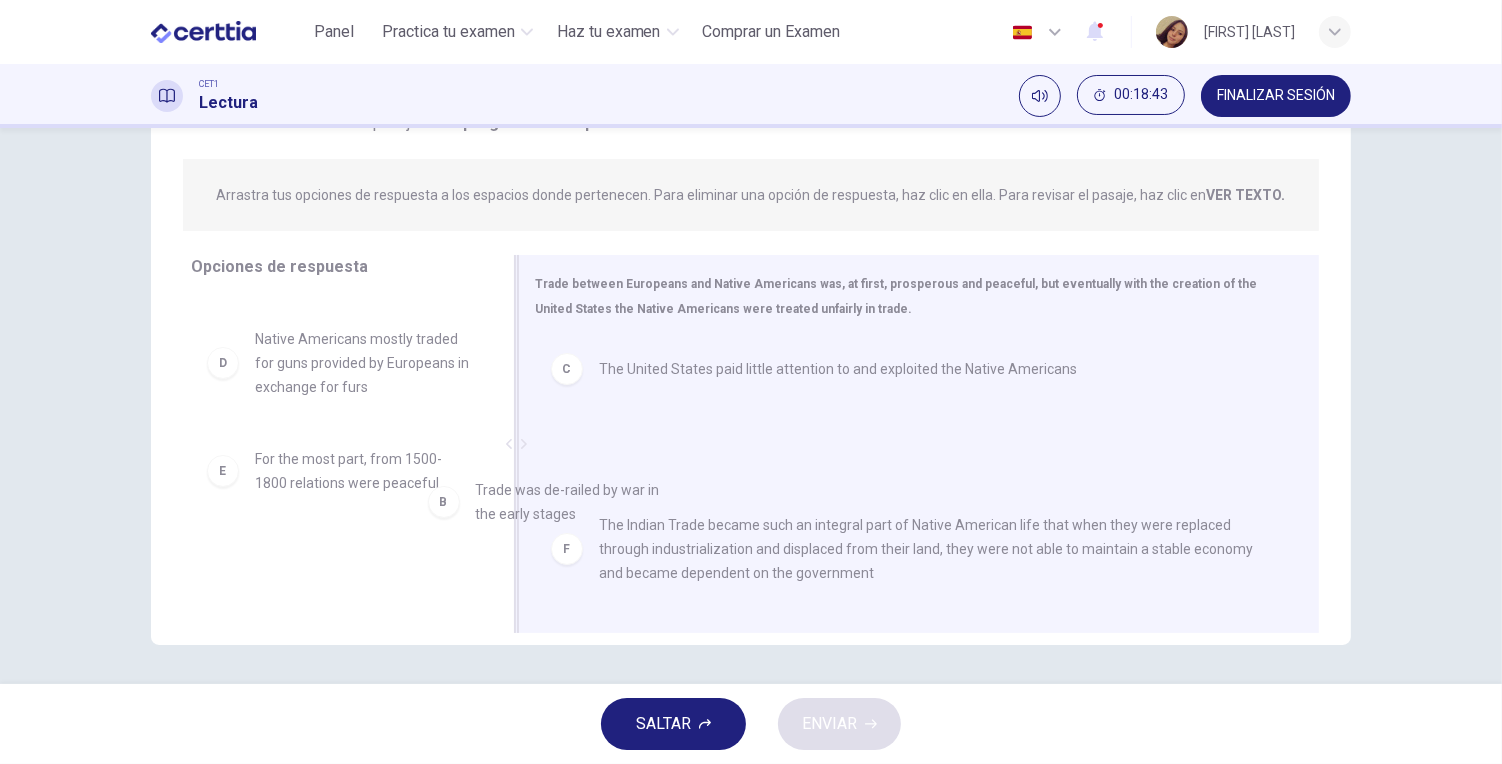 drag, startPoint x: 443, startPoint y: 426, endPoint x: 656, endPoint y: 566, distance: 254.89017 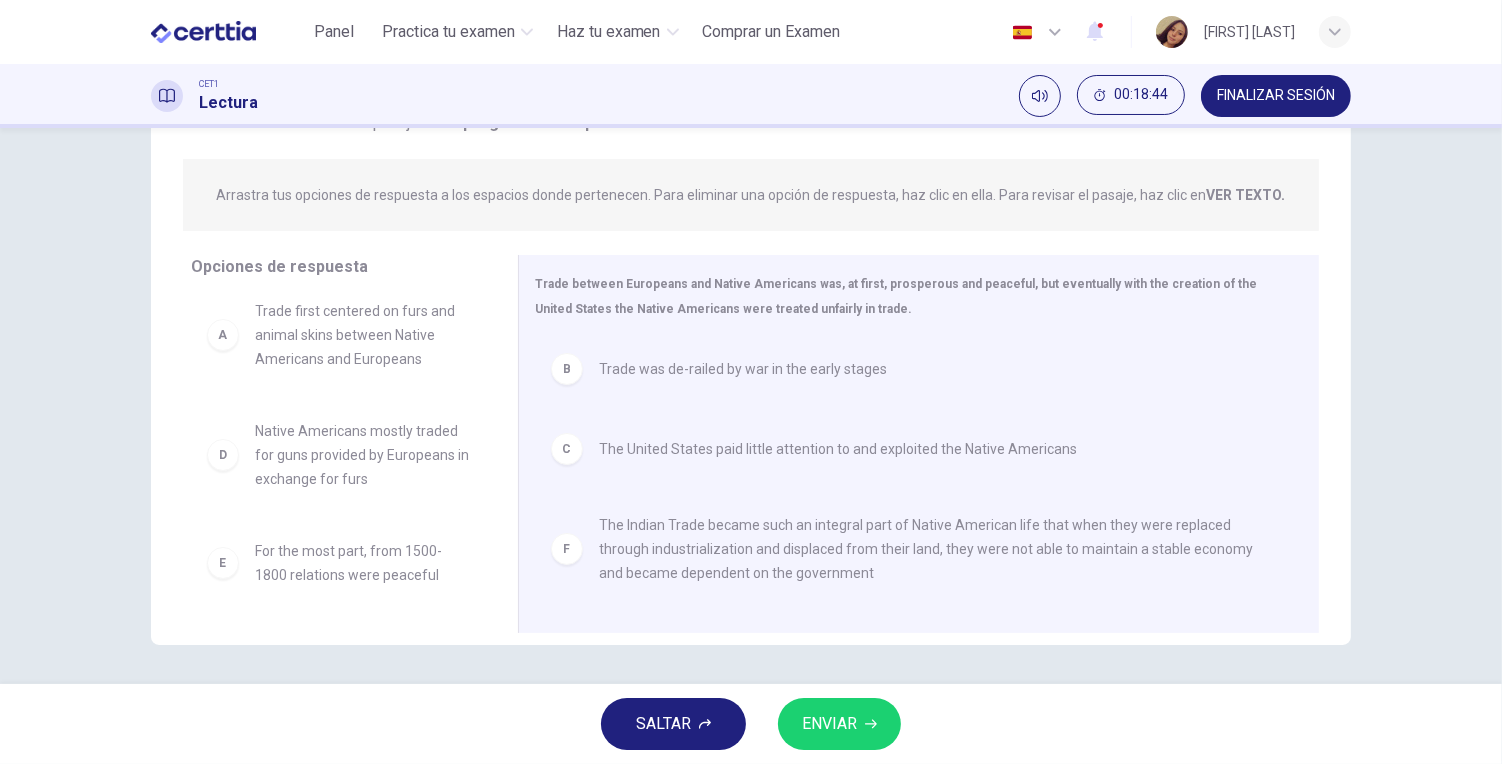 click on "A Trade first centered on furs and animal skins between Native Americans and Europeans D Native Americans mostly traded for guns provided by Europeans in exchange for furs E For the most part, from 1500-1800 relations were peaceful" at bounding box center [338, 437] 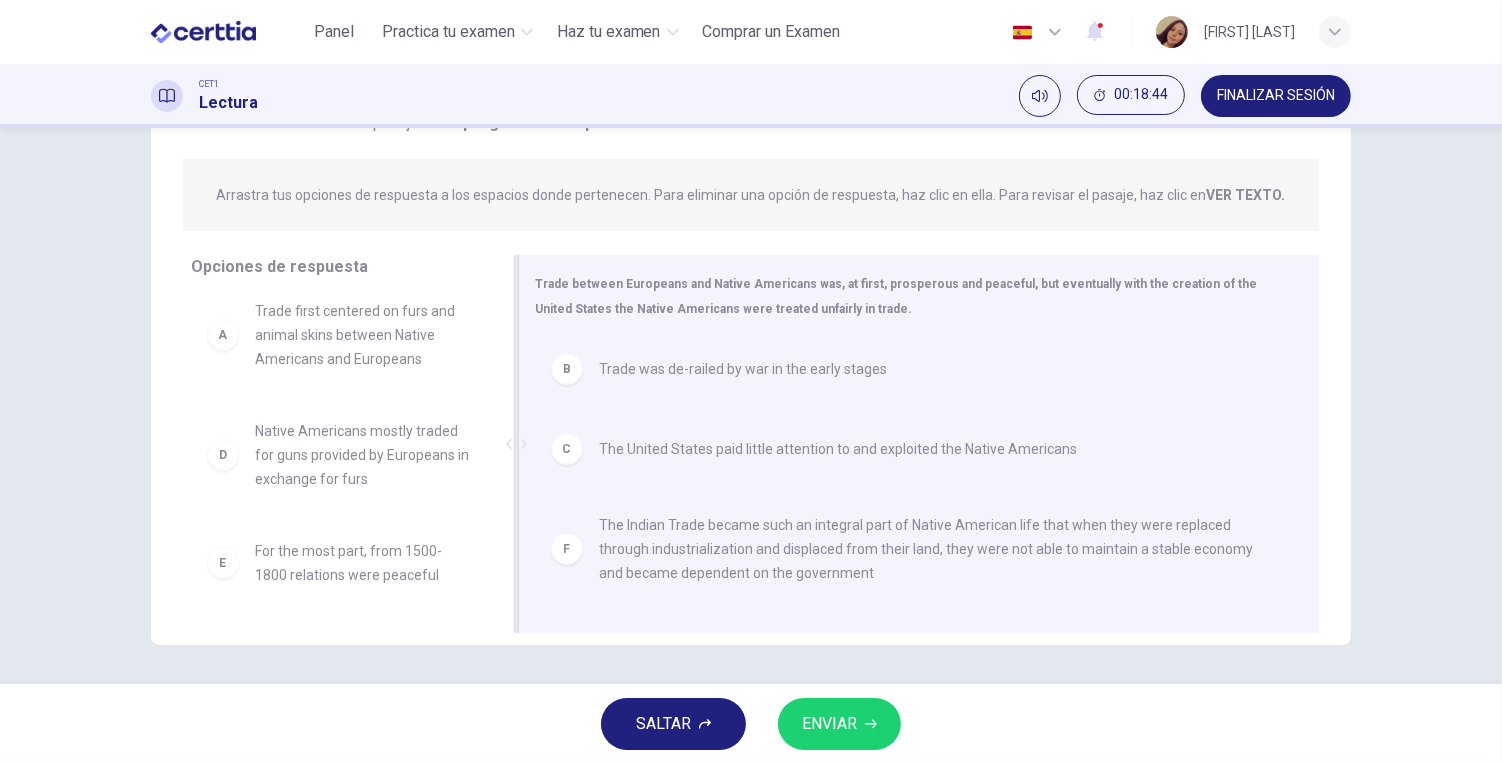 scroll, scrollTop: 8, scrollLeft: 0, axis: vertical 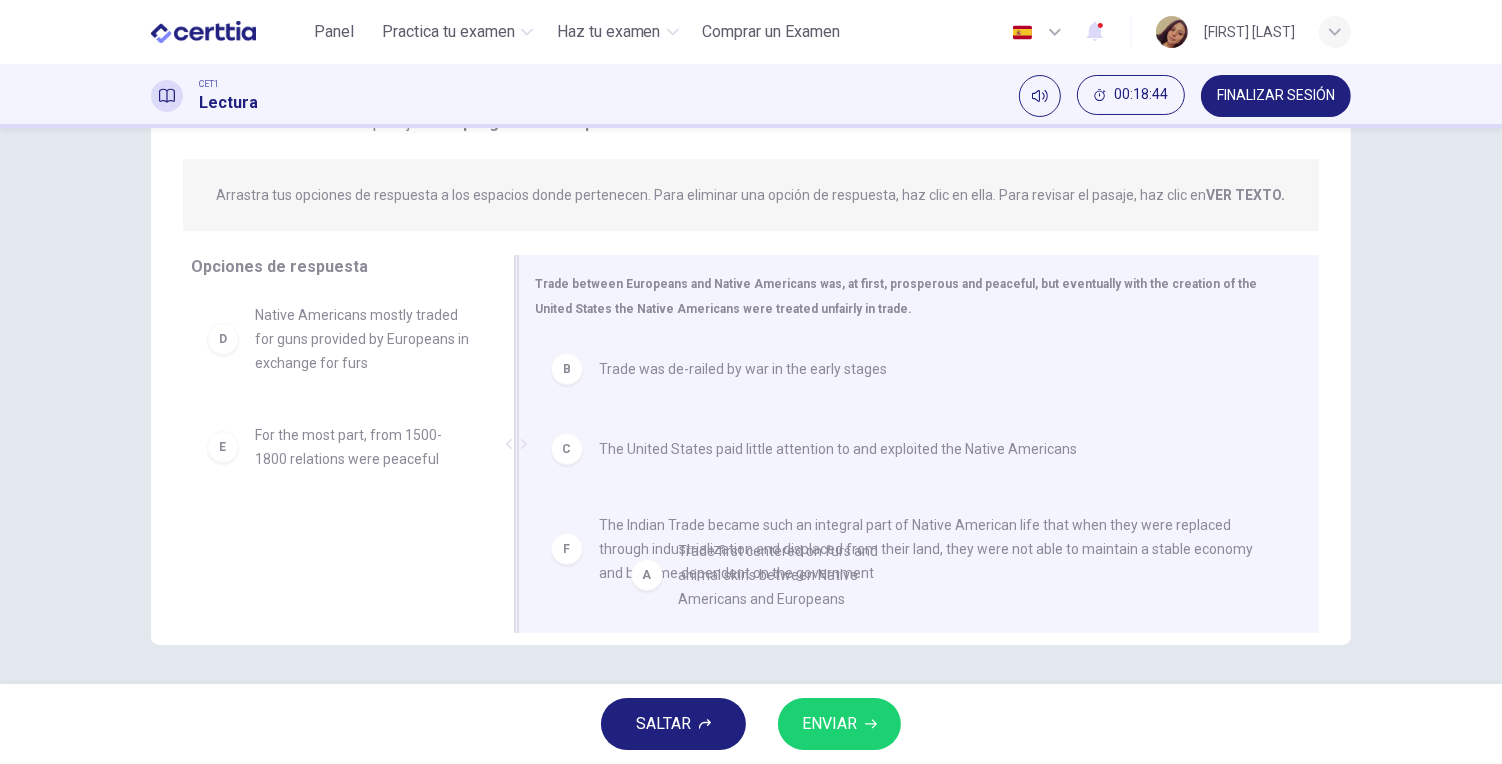 drag, startPoint x: 352, startPoint y: 351, endPoint x: 790, endPoint y: 600, distance: 503.83032 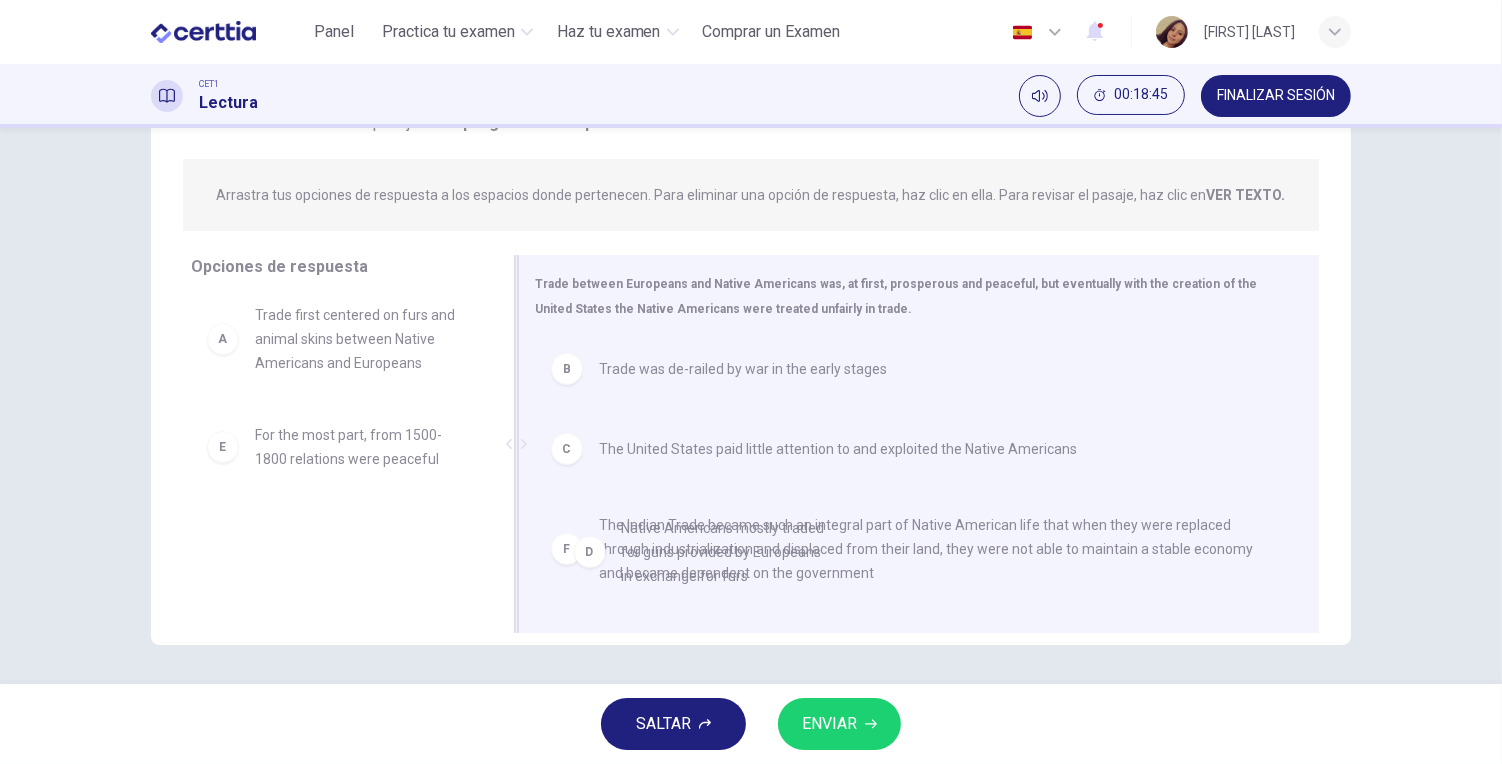 drag, startPoint x: 336, startPoint y: 475, endPoint x: 718, endPoint y: 576, distance: 395.12656 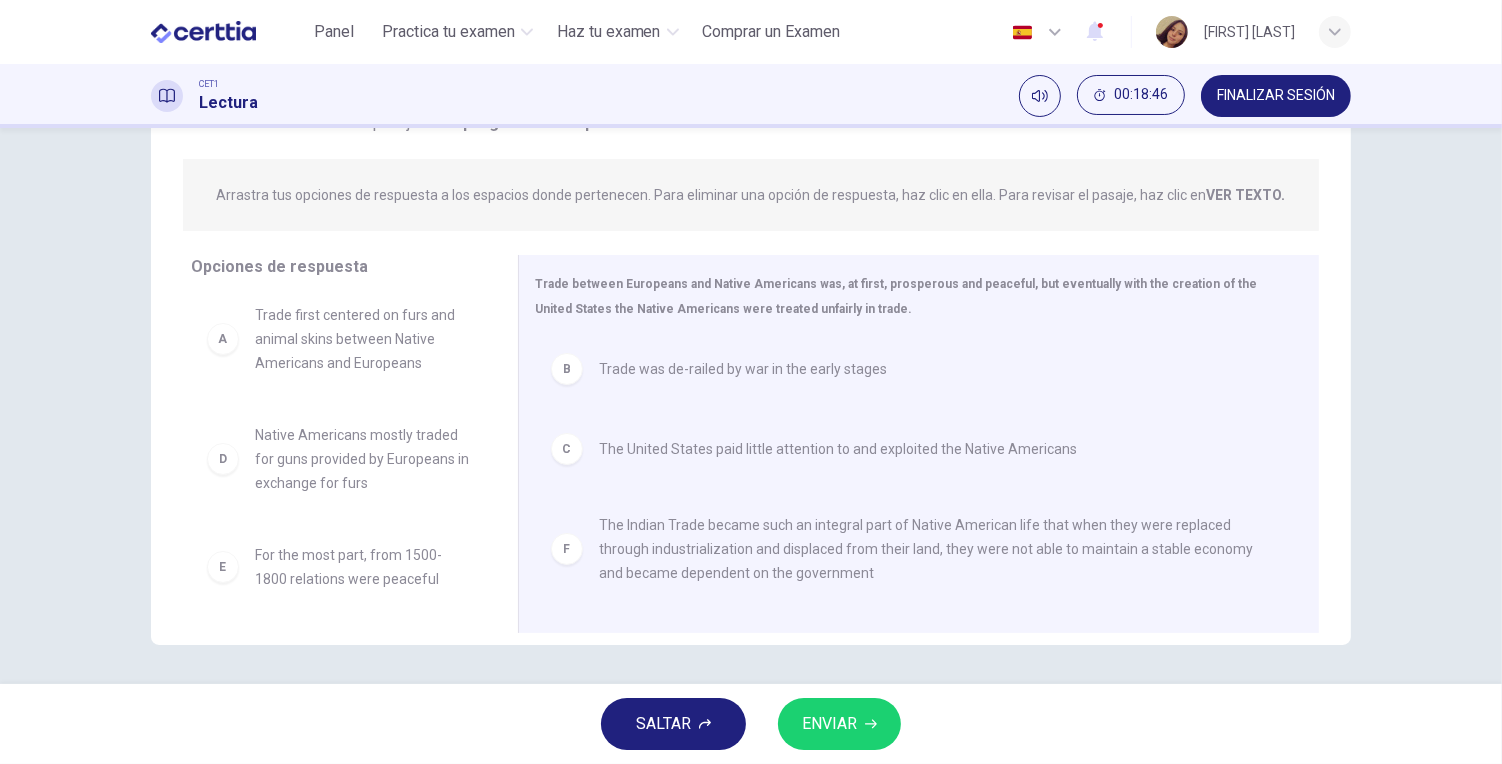 click on "ENVIAR" at bounding box center (839, 724) 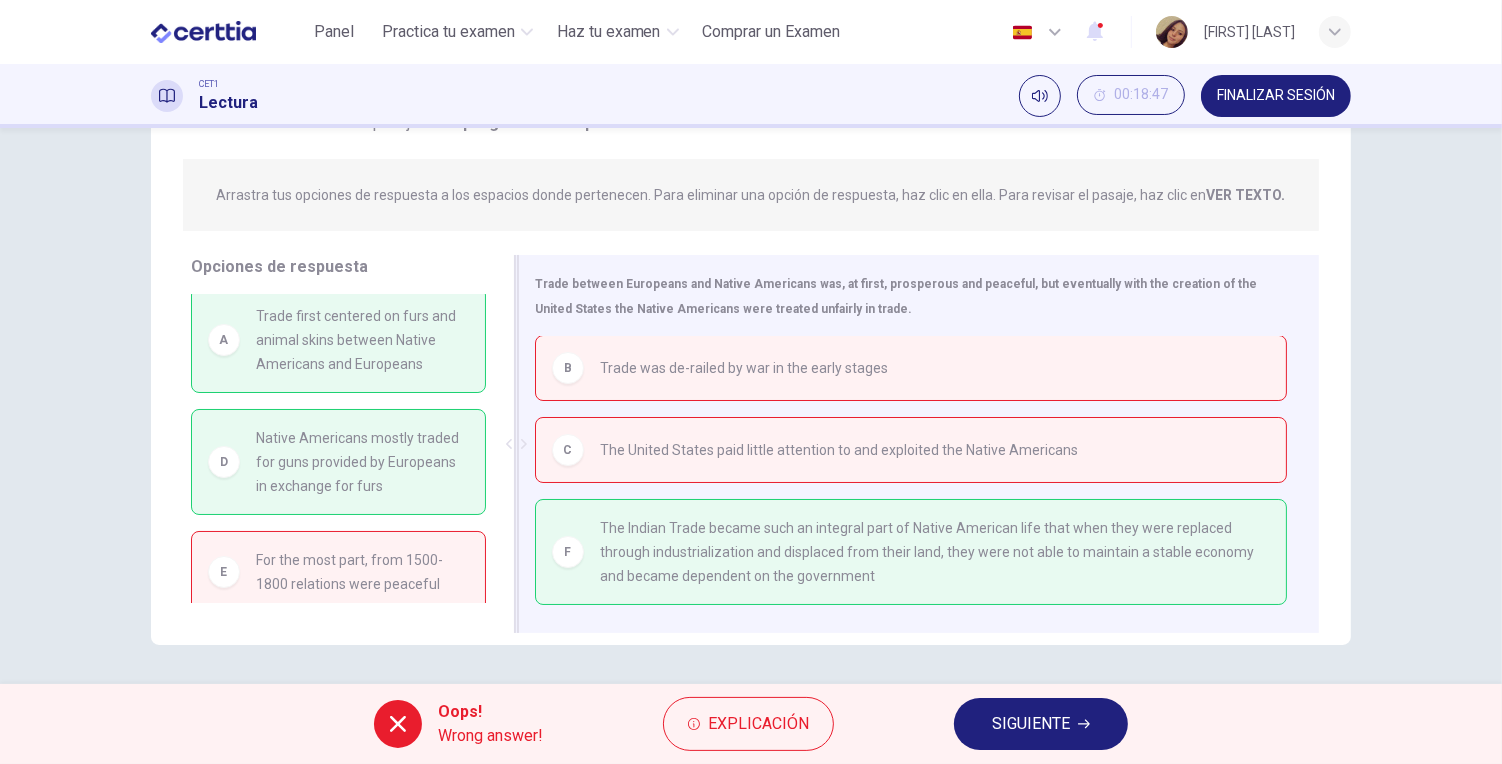 scroll, scrollTop: 3, scrollLeft: 0, axis: vertical 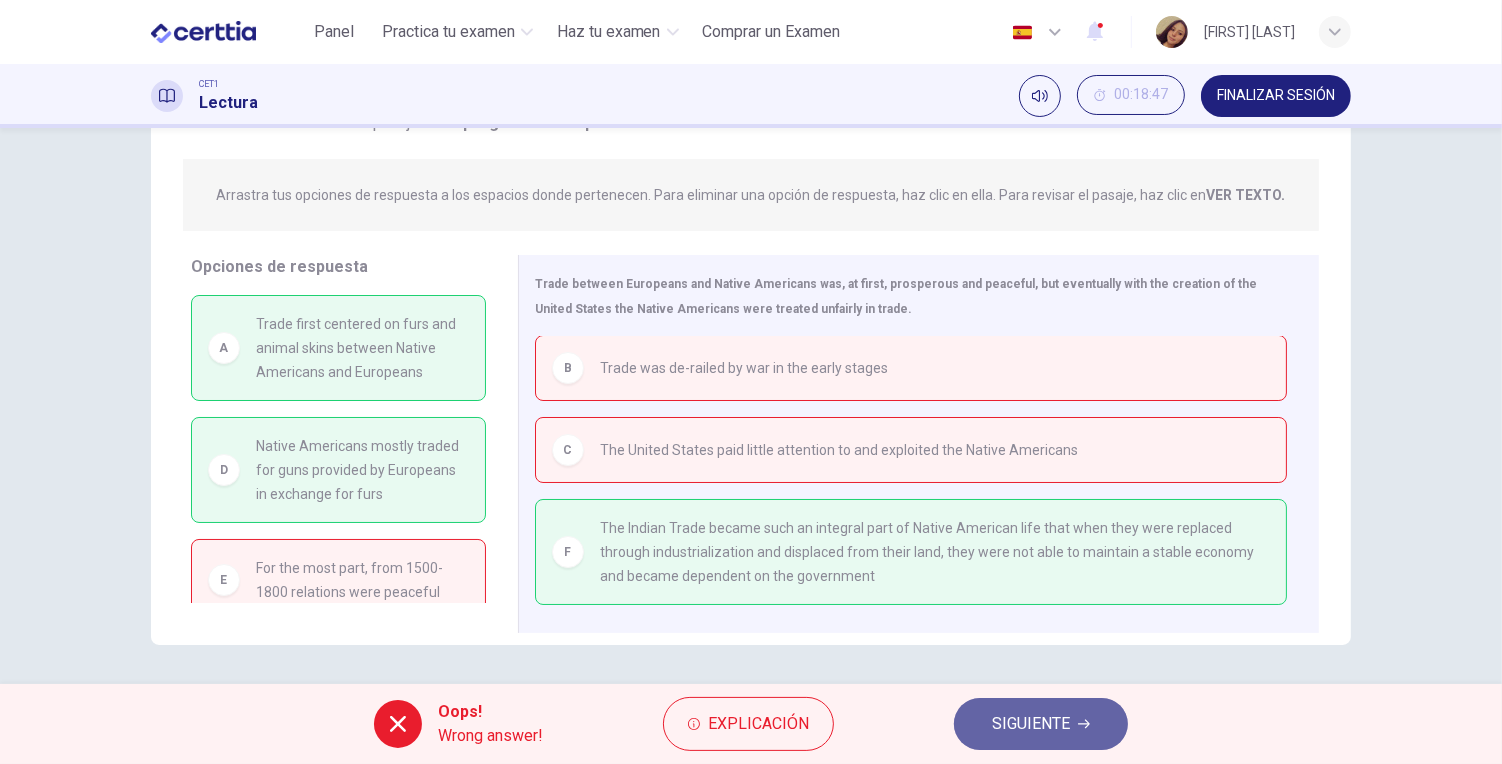 click on "SIGUIENTE" at bounding box center (1031, 724) 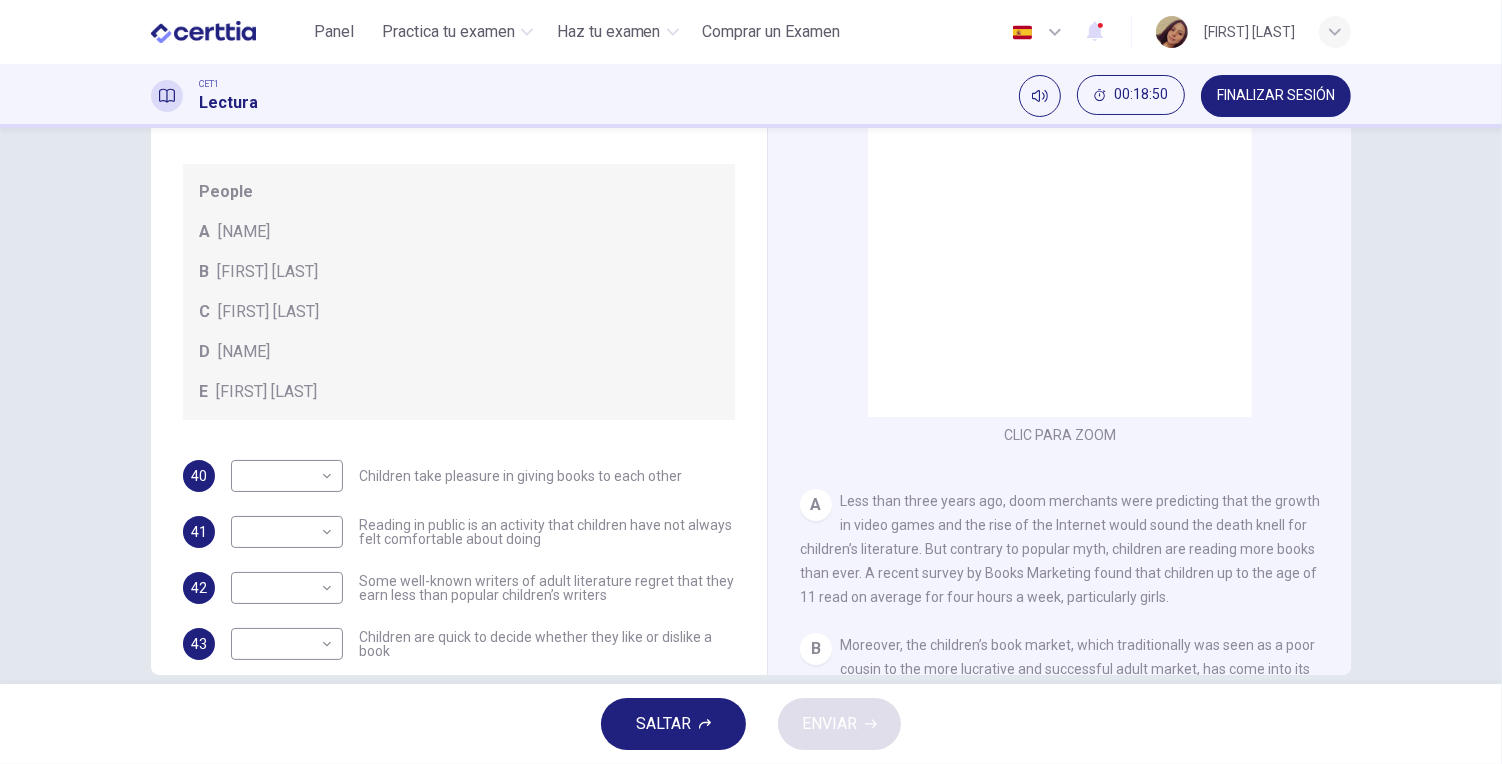 scroll, scrollTop: 218, scrollLeft: 0, axis: vertical 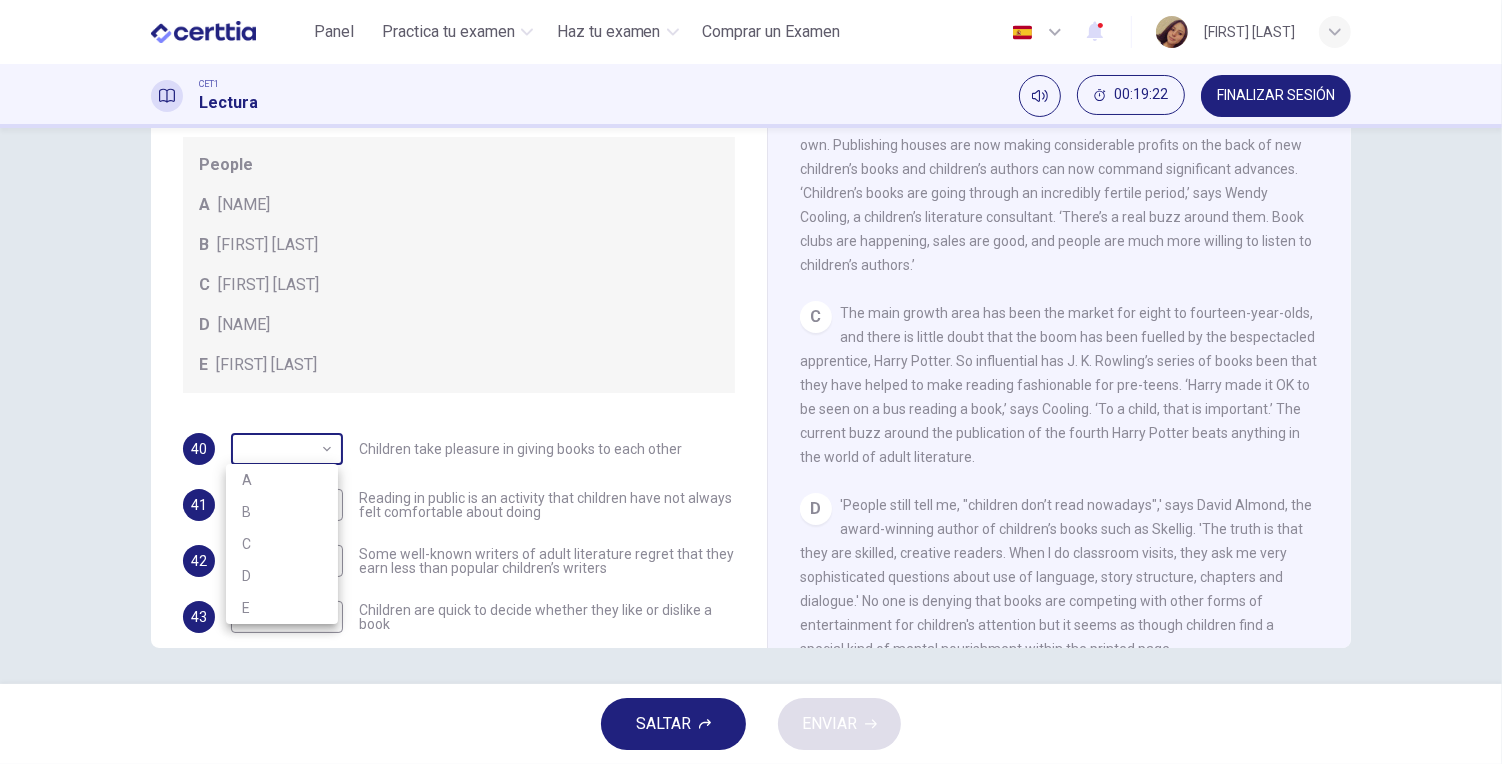 click on "Este sitio utiliza cookies, como se explica en nuestra  Política de Privacidad . Si acepta el uso de cookies, haga clic en el botón Aceptar y continúe navegando por nuestro sitio.   Política de Privacidad Aceptar Panel Practica tu examen Haz tu examen Comprar un Examen Español ** ​ JESSICA RODRIGUEZ LOPEZ CET1 Lectura 00:19:22 FINALIZAR SESIÓN Preguntas 40 - 46 Look at the following list of people A-E and the list of statements. Match each statement with one of the people listed. People A Wendy Cooling B David Almond C Julia Eccleshare D Jacqueline Wilson E Anne Fine 40 ​ ​ Children take pleasure in giving books to each other 41 ​ ​ Reading in public is an activity that children have not always felt comfortable about doing 42 ​ ​ Some well-known writers of adult literature regret that they earn less than popular children’s writers 43 ​ ​ Children are quick to decide whether they like or dislike a book 44 ​ ​ Children will read many books by an author that they like 45 ​ ​ 46" at bounding box center [751, 382] 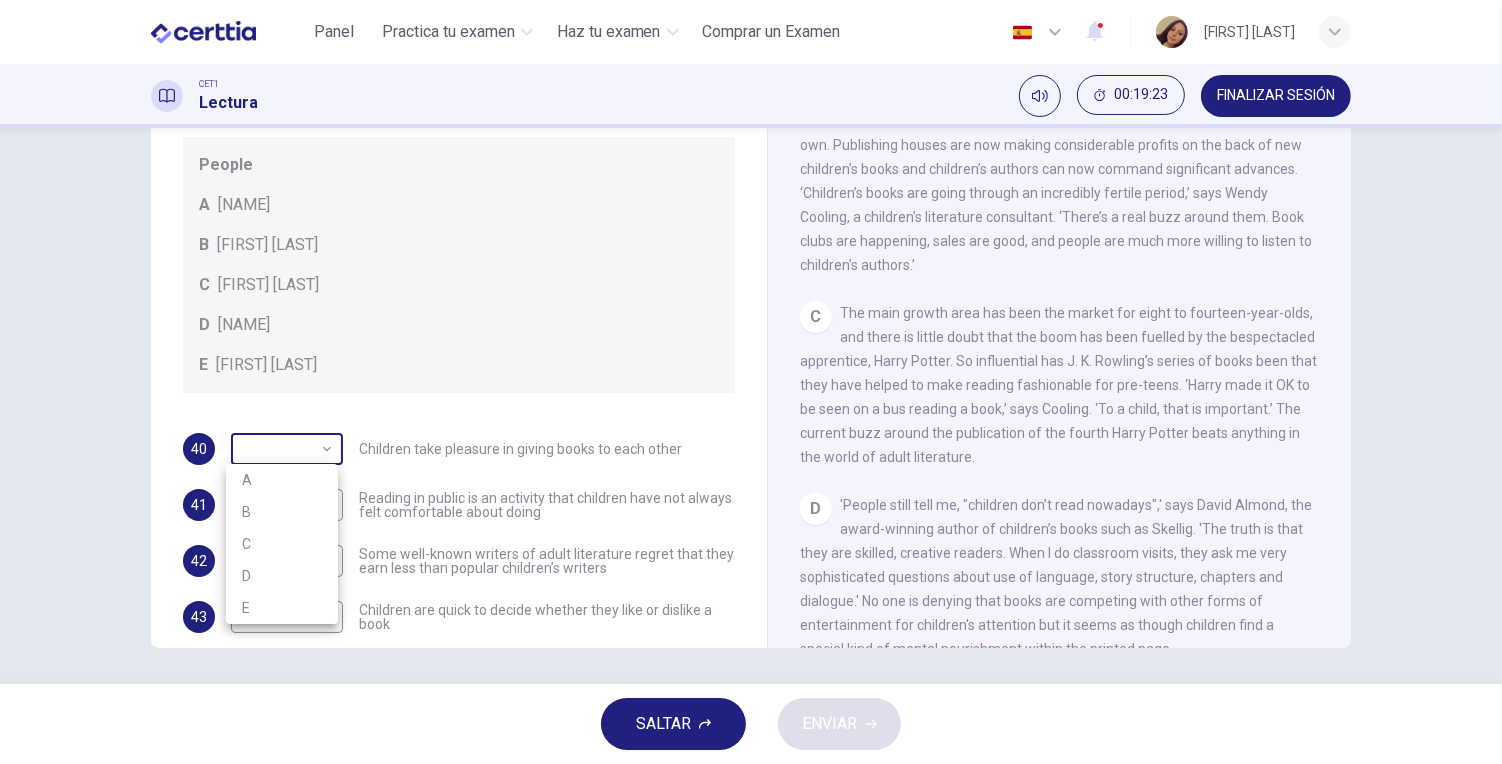 click at bounding box center (751, 382) 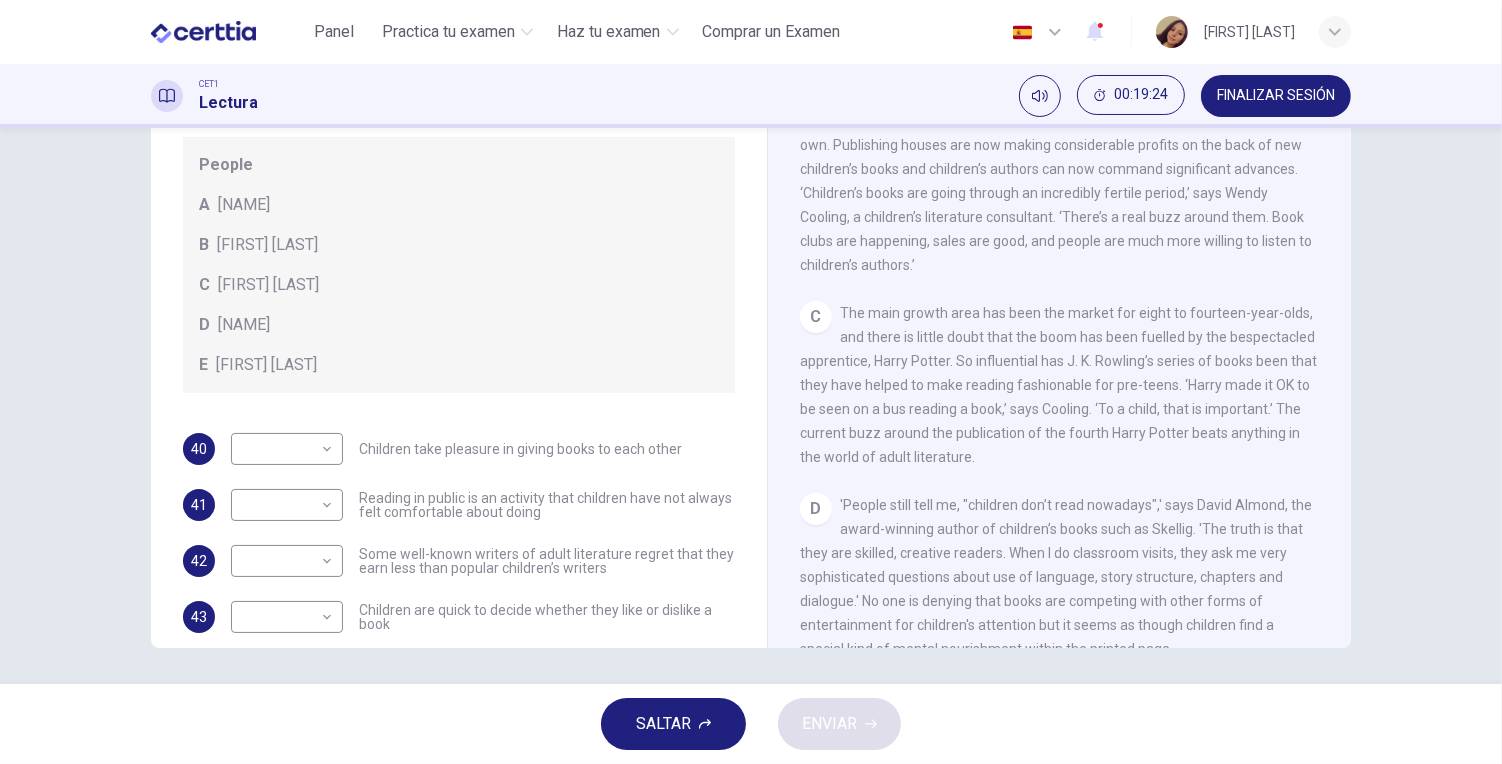 drag, startPoint x: 1345, startPoint y: 248, endPoint x: 1341, endPoint y: 277, distance: 29.274563 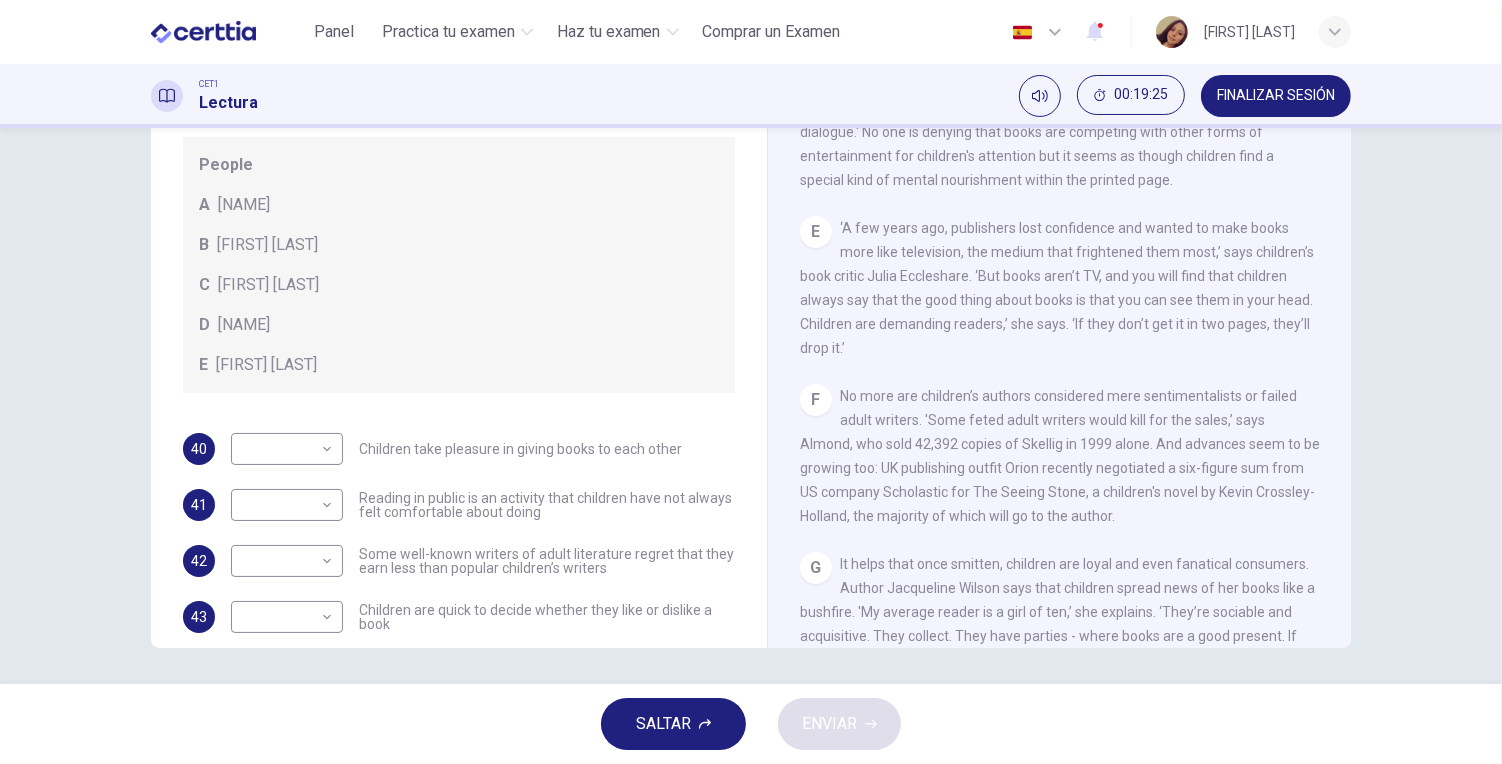scroll, scrollTop: 998, scrollLeft: 0, axis: vertical 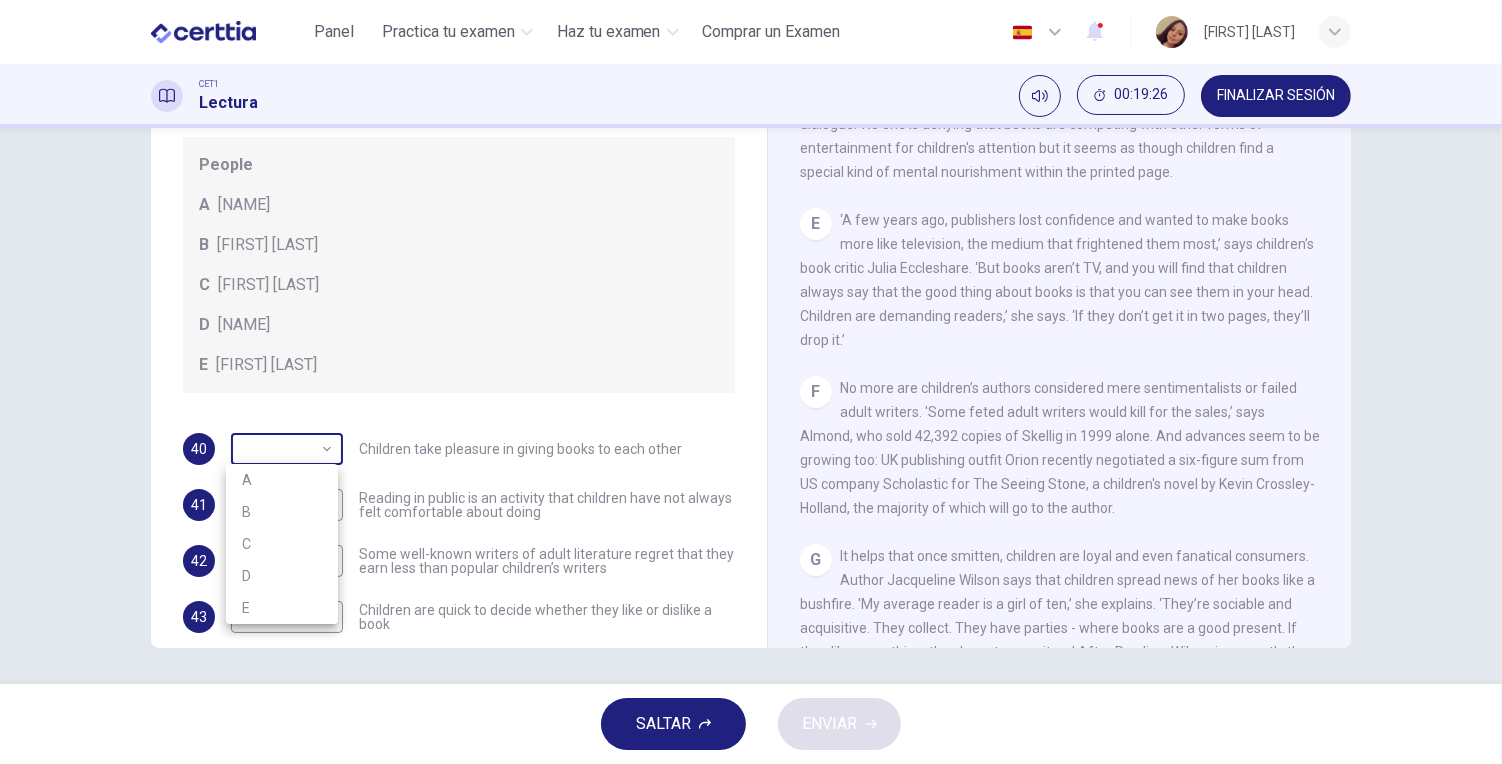 click on "Este sitio utiliza cookies, como se explica en nuestra  Política de Privacidad . Si acepta el uso de cookies, haga clic en el botón Aceptar y continúe navegando por nuestro sitio.   Política de Privacidad Aceptar Panel Practica tu examen Haz tu examen Comprar un Examen Español ** ​ JESSICA RODRIGUEZ LOPEZ CET1 Lectura 00:19:26 FINALIZAR SESIÓN Preguntas 40 - 46 Look at the following list of people A-E and the list of statements. Match each statement with one of the people listed. People A Wendy Cooling B David Almond C Julia Eccleshare D Jacqueline Wilson E Anne Fine 40 ​ ​ Children take pleasure in giving books to each other 41 ​ ​ Reading in public is an activity that children have not always felt comfortable about doing 42 ​ ​ Some well-known writers of adult literature regret that they earn less than popular children’s writers 43 ​ ​ Children are quick to decide whether they like or dislike a book 44 ​ ​ Children will read many books by an author that they like 45 ​ ​ 46" at bounding box center [751, 382] 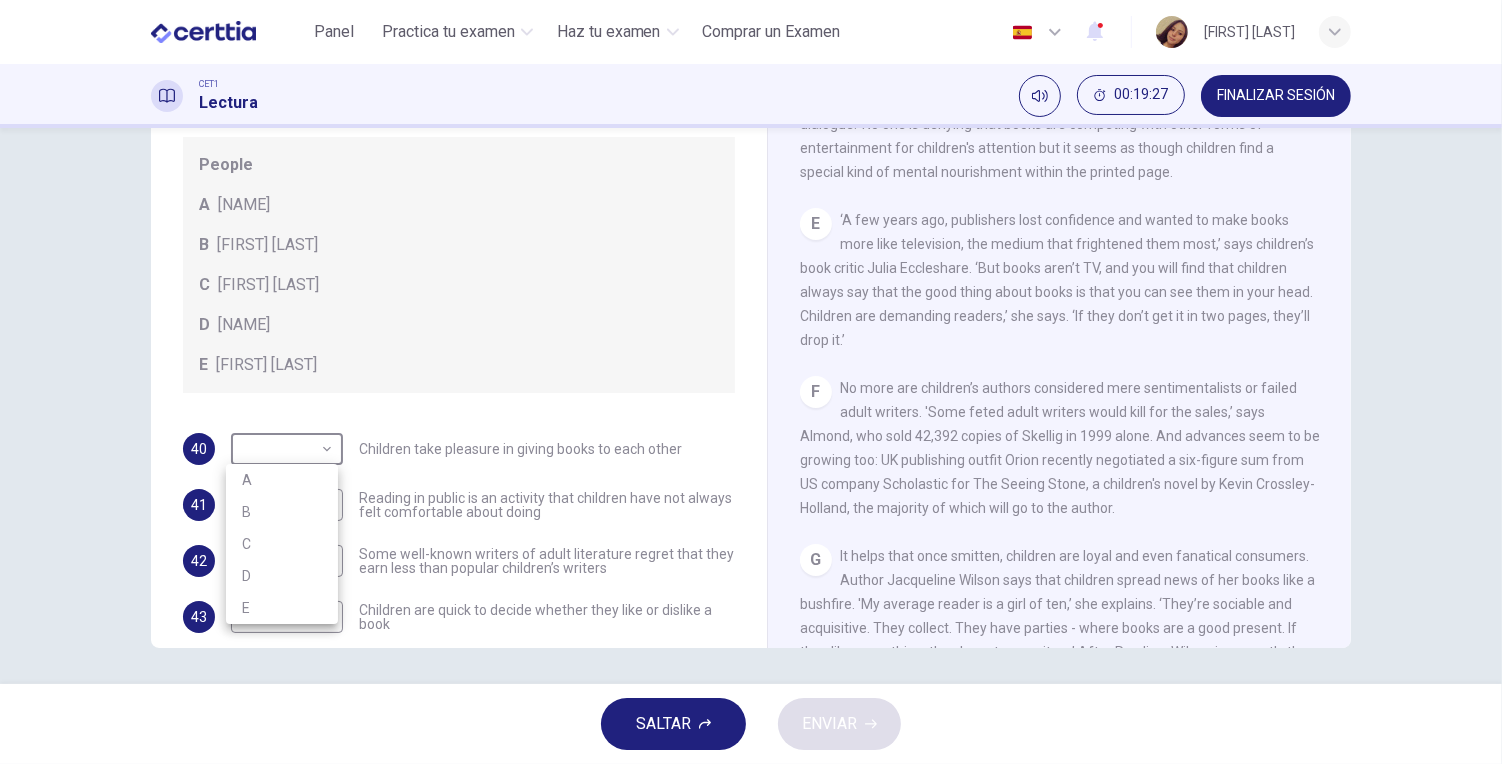 click on "C" at bounding box center [282, 544] 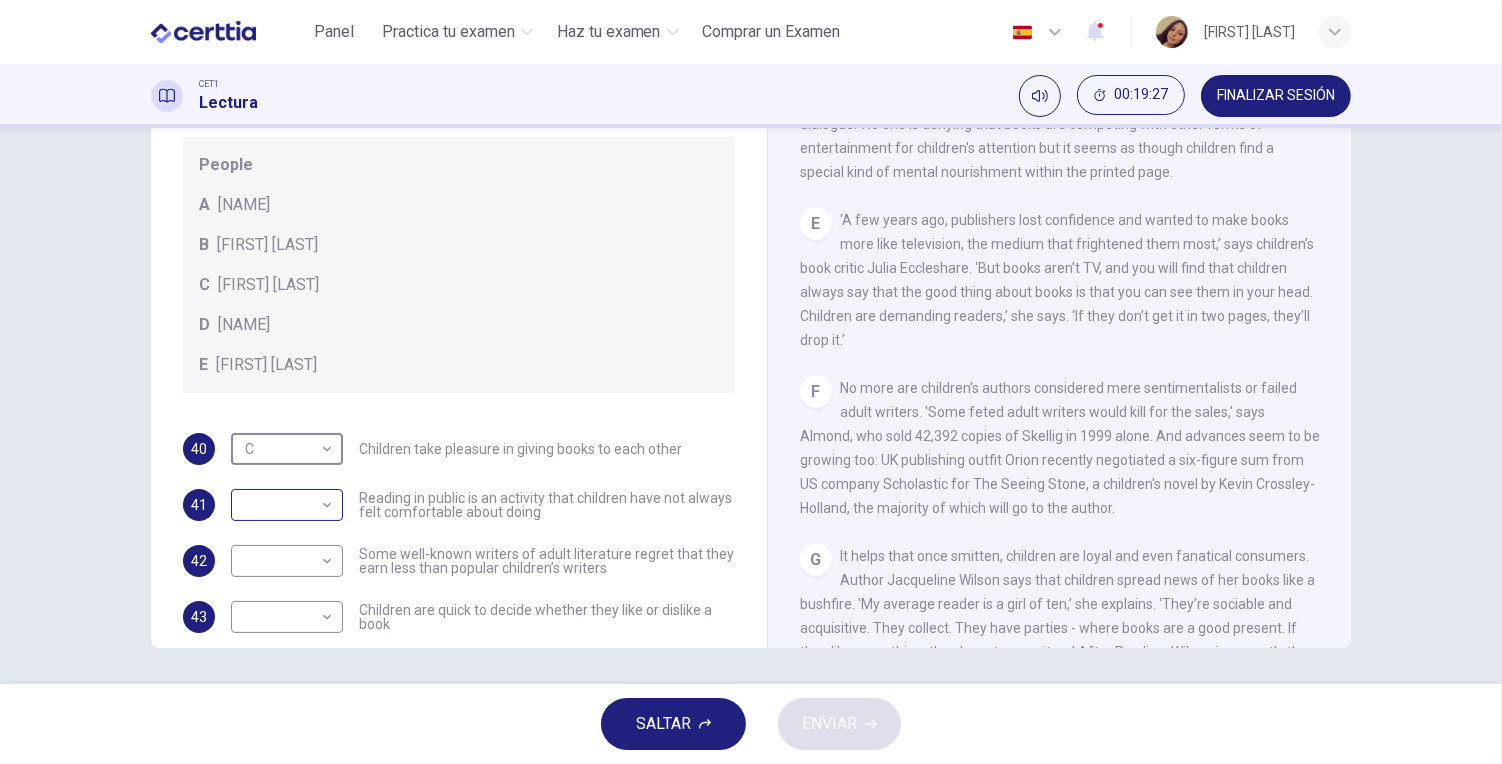 click on "Este sitio utiliza cookies, como se explica en nuestra  Política de Privacidad . Si acepta el uso de cookies, haga clic en el botón Aceptar y continúe navegando por nuestro sitio.   Política de Privacidad Aceptar Panel Practica tu examen Haz tu examen Comprar un Examen Español ** ​ JESSICA RODRIGUEZ LOPEZ CET1 Lectura 00:19:27 FINALIZAR SESIÓN Preguntas 40 - 46 Look at the following list of people A-E and the list of statements. Match each statement with one of the people listed. People A Wendy Cooling B David Almond C Julia Eccleshare D Jacqueline Wilson E Anne Fine 40 C * ​ Children take pleasure in giving books to each other 41 ​ ​ Reading in public is an activity that children have not always felt comfortable about doing 42 ​ ​ Some well-known writers of adult literature regret that they earn less than popular children’s writers 43 ​ ​ Children are quick to decide whether they like or dislike a book 44 ​ ​ Children will read many books by an author that they like 45 ​ ​ 46" at bounding box center [751, 382] 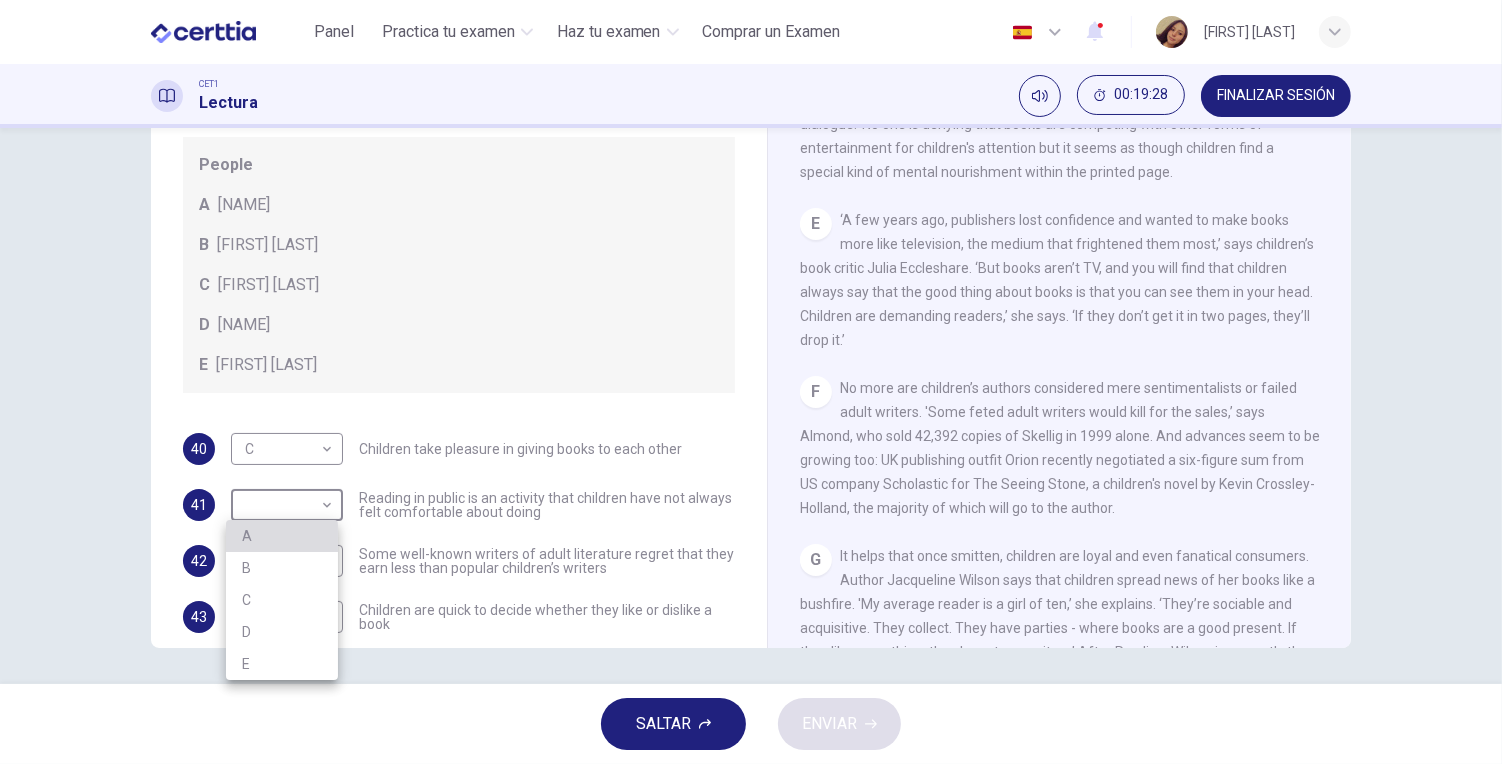 click on "A" at bounding box center (282, 536) 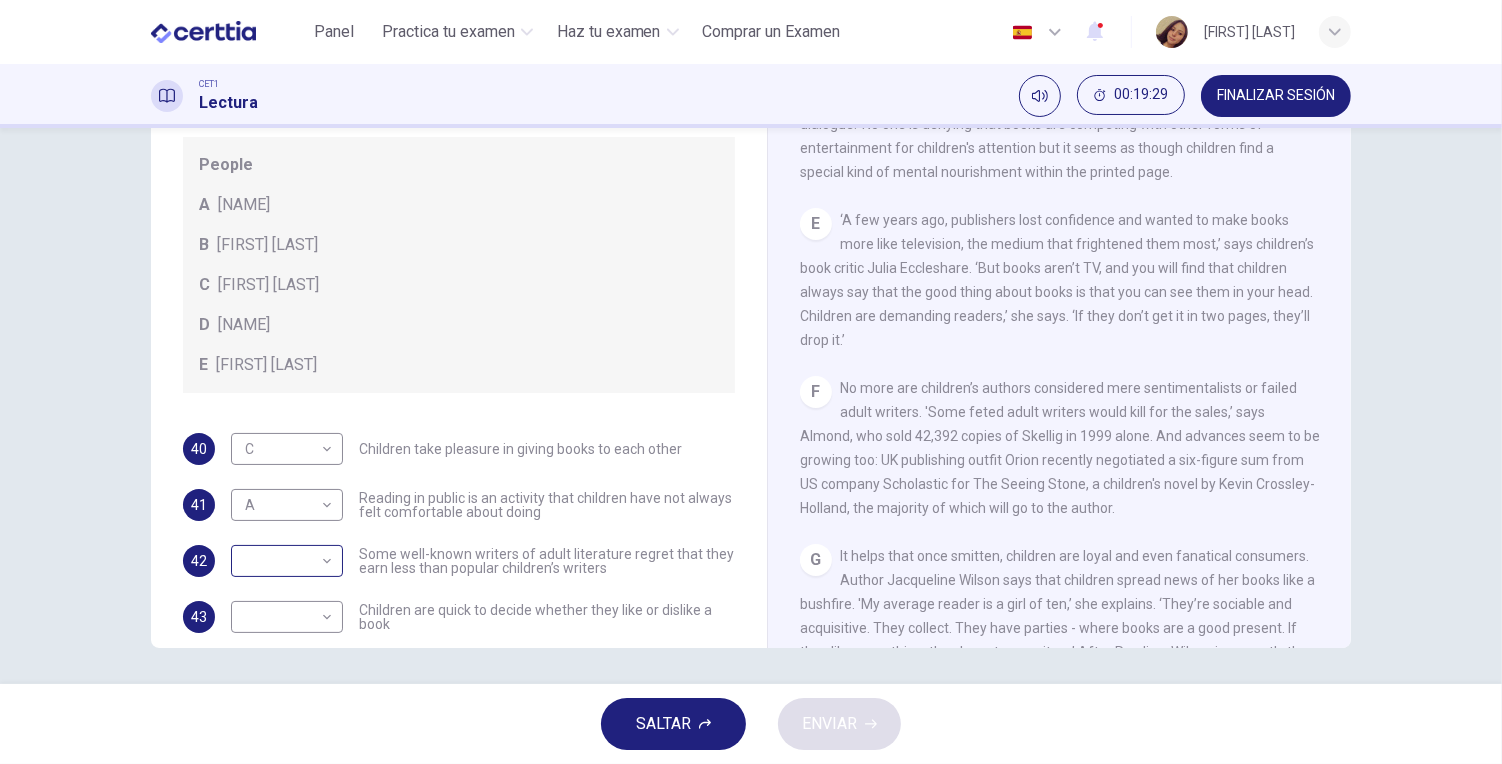 click on "Este sitio utiliza cookies, como se explica en nuestra  Política de Privacidad . Si acepta el uso de cookies, haga clic en el botón Aceptar y continúe navegando por nuestro sitio.   Política de Privacidad Aceptar Panel Practica tu examen Haz tu examen Comprar un Examen Español ** ​ JESSICA RODRIGUEZ LOPEZ CET1 Lectura 00:19:29 FINALIZAR SESIÓN Preguntas 40 - 46 Look at the following list of people A-E and the list of statements. Match each statement with one of the people listed. People A Wendy Cooling B David Almond C Julia Eccleshare D Jacqueline Wilson E Anne Fine 40 C * ​ Children take pleasure in giving books to each other 41 A * ​ Reading in public is an activity that children have not always felt comfortable about doing 42 ​ ​ Some well-known writers of adult literature regret that they earn less than popular children’s writers 43 ​ ​ Children are quick to decide whether they like or dislike a book 44 ​ ​ Children will read many books by an author that they like 45 ​ ​ 46" at bounding box center (751, 382) 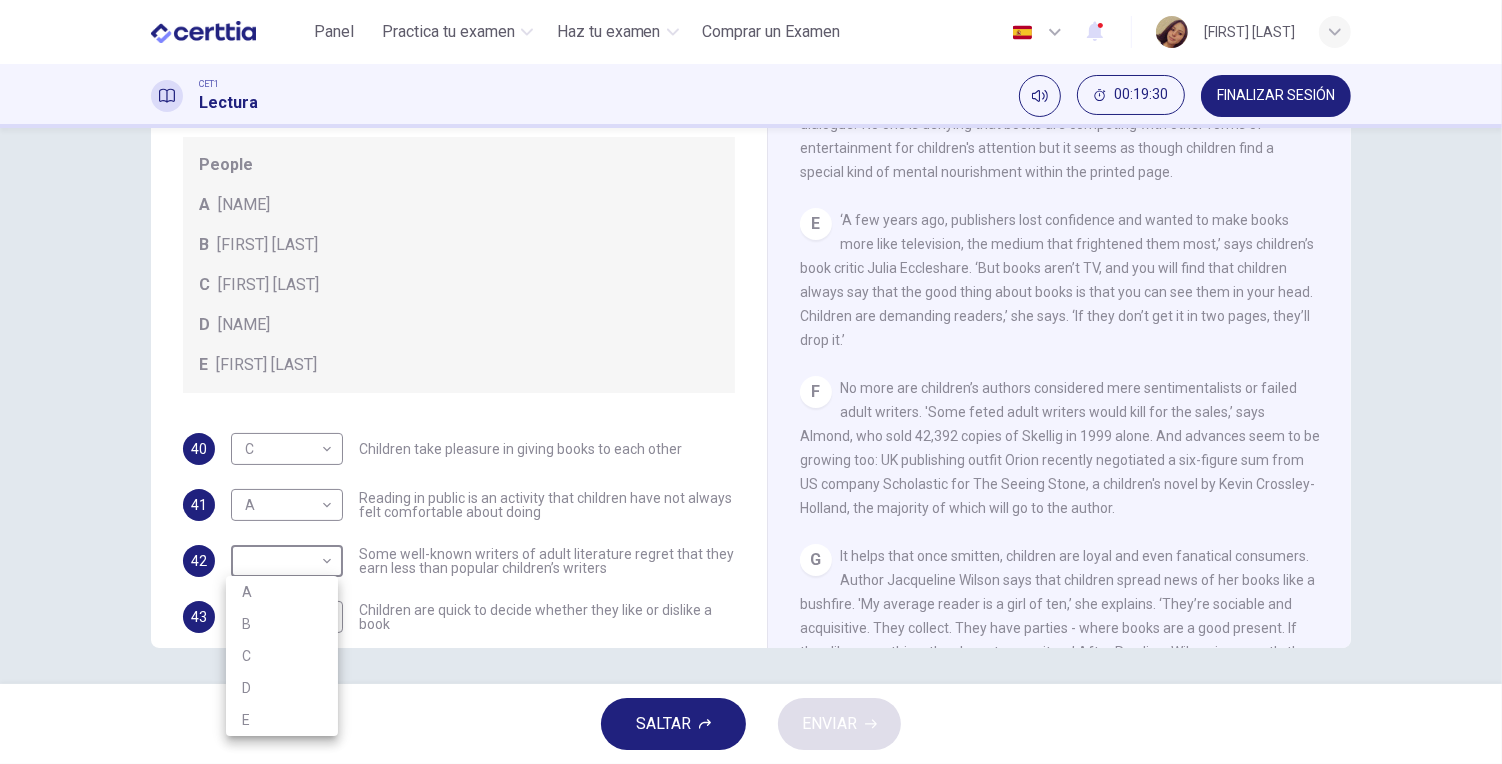 click on "E" at bounding box center [282, 720] 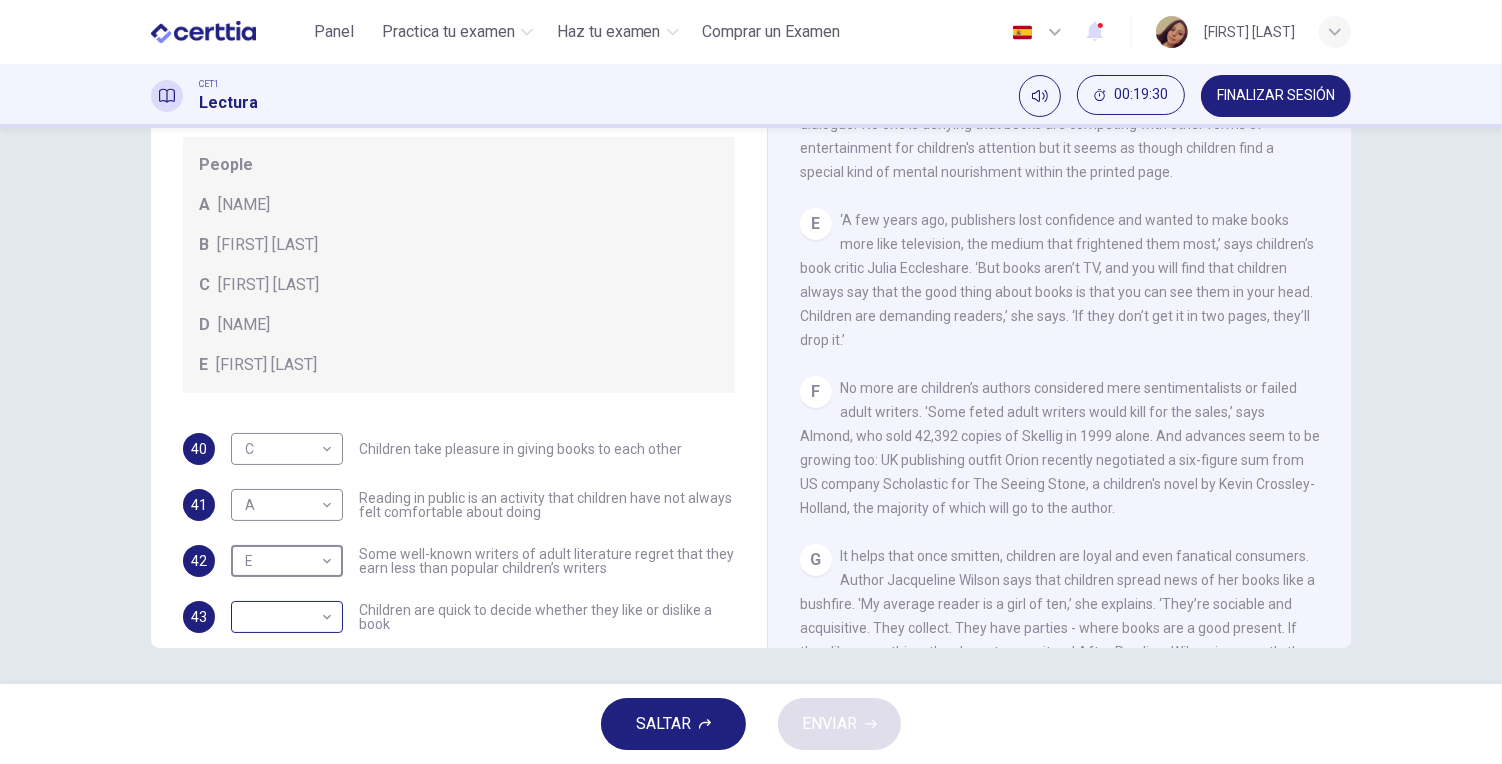 click on "Este sitio utiliza cookies, como se explica en nuestra  Política de Privacidad . Si acepta el uso de cookies, haga clic en el botón Aceptar y continúe navegando por nuestro sitio.   Política de Privacidad Aceptar Panel Practica tu examen Haz tu examen Comprar un Examen Español ** ​ JESSICA RODRIGUEZ LOPEZ CET1 Lectura 00:19:30 FINALIZAR SESIÓN Preguntas 40 - 46 Look at the following list of people A-E and the list of statements. Match each statement with one of the people listed. People A Wendy Cooling B David Almond C Julia Eccleshare D Jacqueline Wilson E Anne Fine 40 C * ​ Children take pleasure in giving books to each other 41 A * ​ Reading in public is an activity that children have not always felt comfortable about doing 42 E * ​ Some well-known writers of adult literature regret that they earn less than popular children’s writers 43 ​ ​ Children are quick to decide whether they like or dislike a book 44 ​ ​ Children will read many books by an author that they like 45 ​ ​ 46" at bounding box center [751, 382] 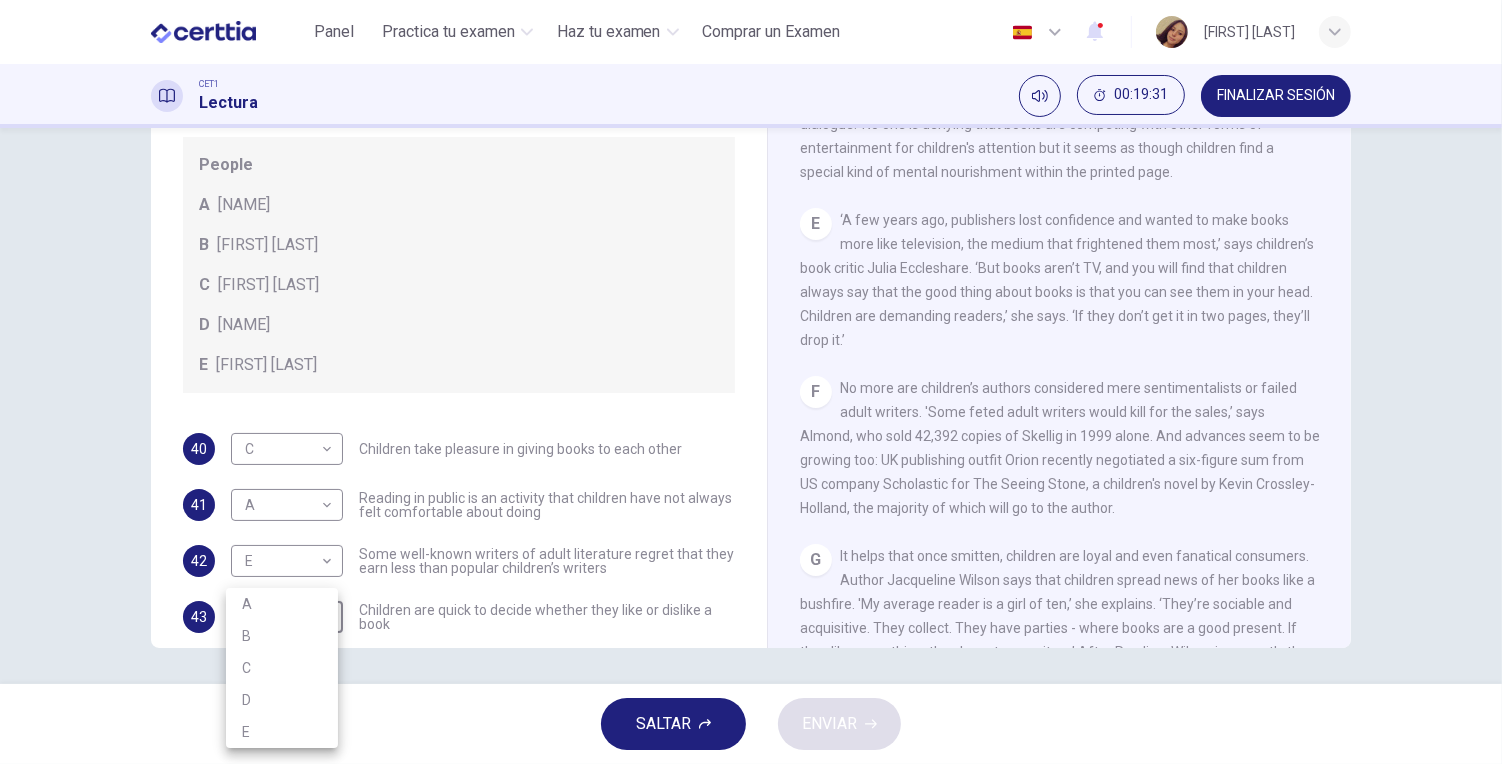 click on "D" at bounding box center (282, 700) 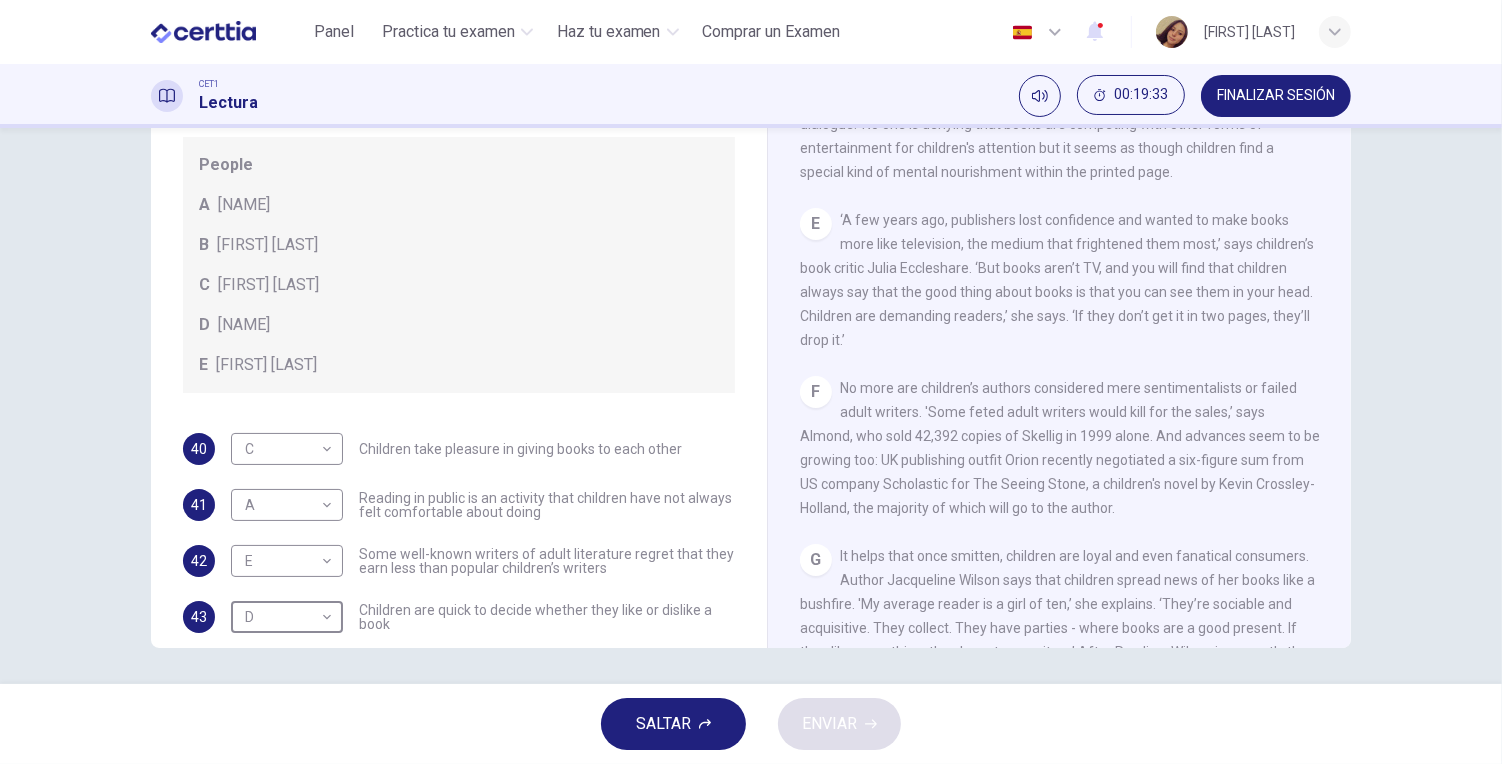 drag, startPoint x: 747, startPoint y: 408, endPoint x: 746, endPoint y: 426, distance: 18.027756 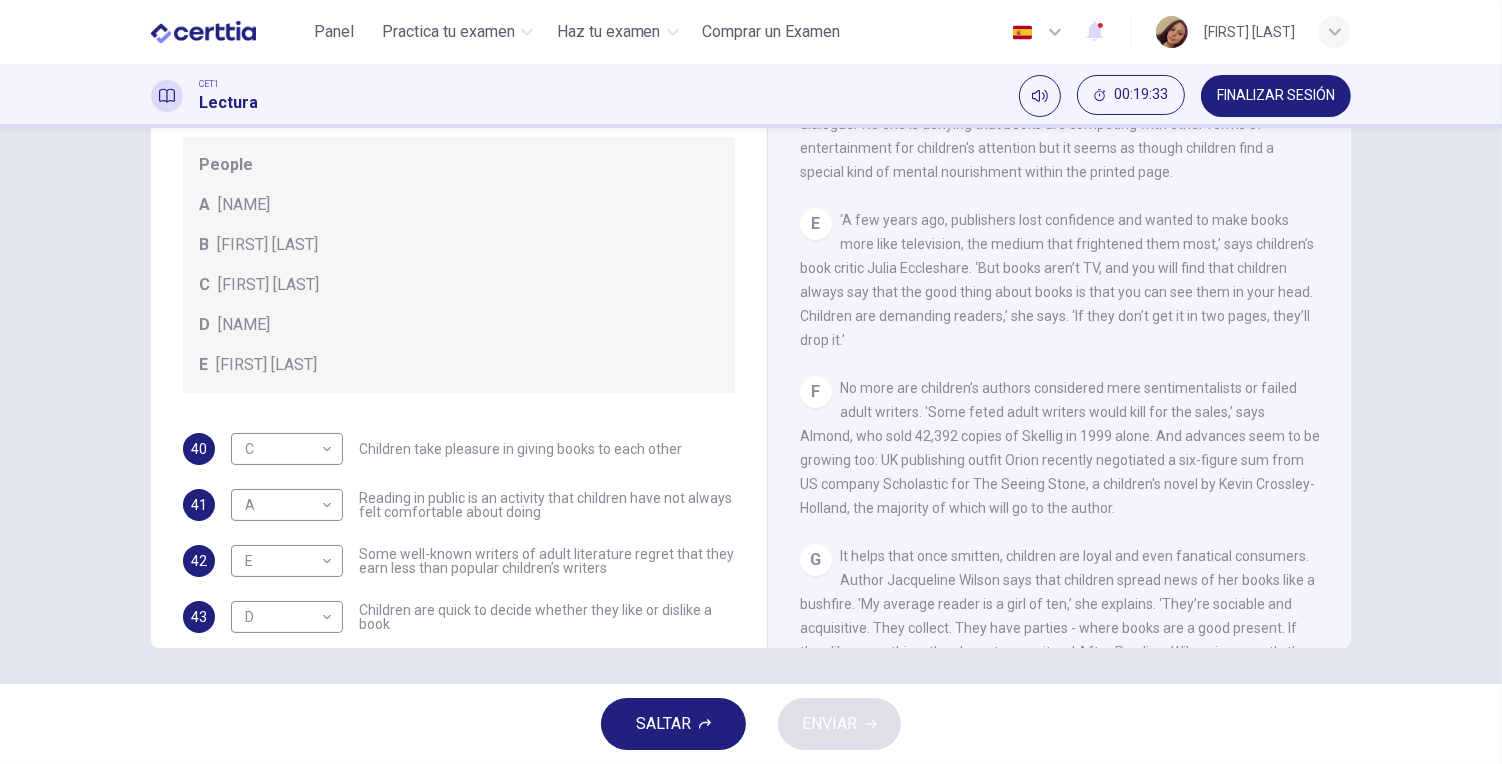 drag, startPoint x: 746, startPoint y: 426, endPoint x: 744, endPoint y: 454, distance: 28.071337 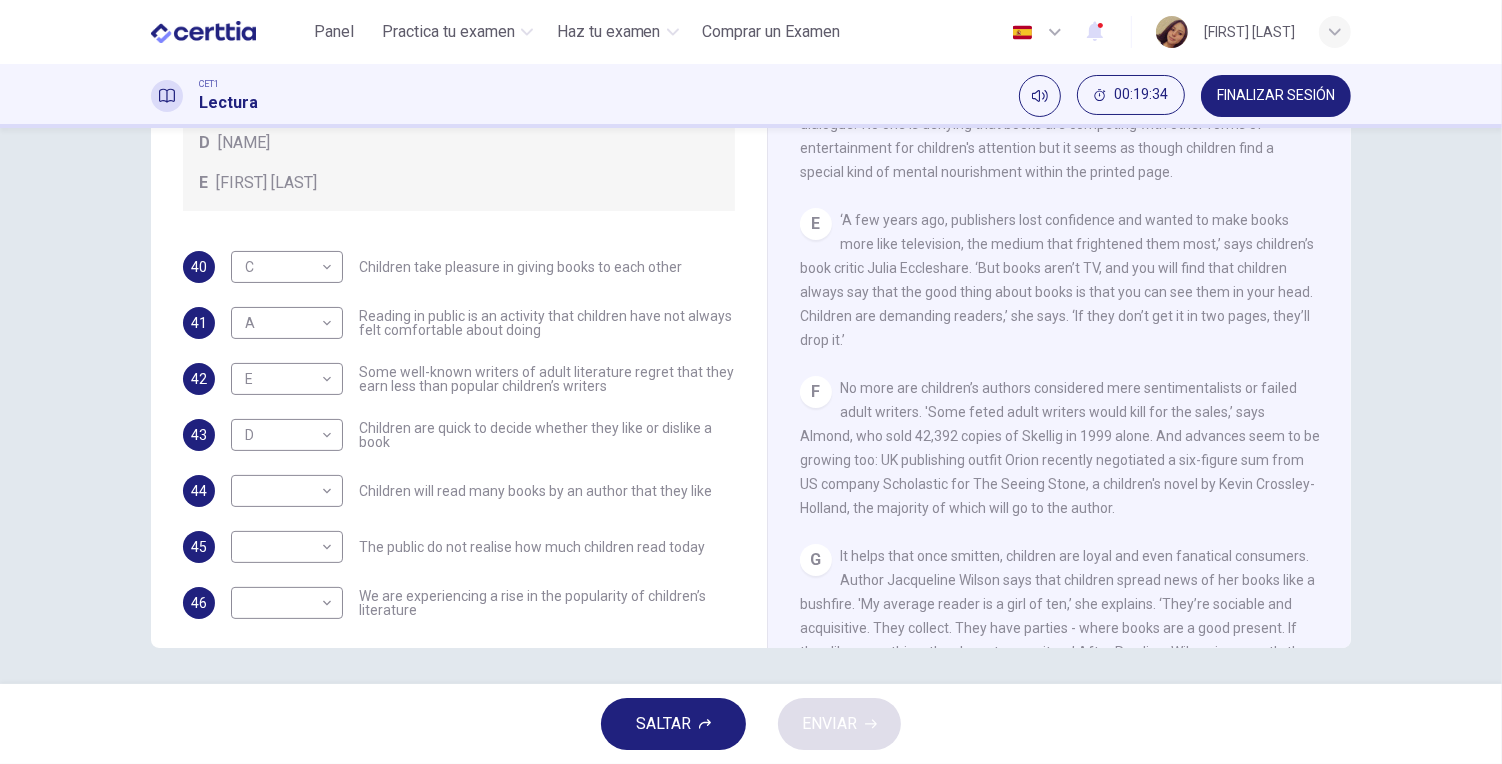 scroll, scrollTop: 192, scrollLeft: 0, axis: vertical 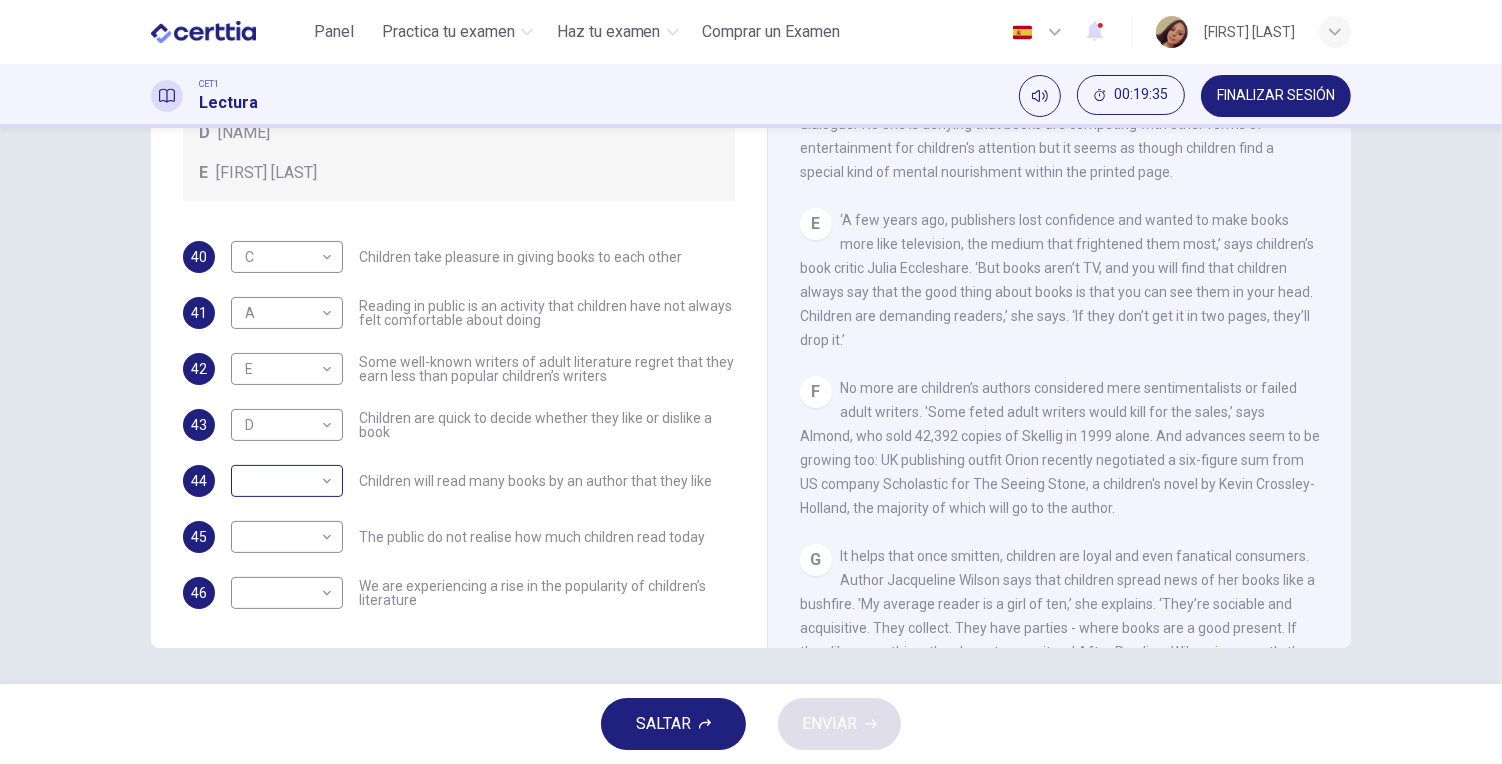 click on "Este sitio utiliza cookies, como se explica en nuestra  Política de Privacidad . Si acepta el uso de cookies, haga clic en el botón Aceptar y continúe navegando por nuestro sitio.   Política de Privacidad Aceptar Panel Practica tu examen Haz tu examen Comprar un Examen Español ** ​ JESSICA RODRIGUEZ LOPEZ CET1 Lectura 00:19:35 FINALIZAR SESIÓN Preguntas 40 - 46 Look at the following list of people A-E and the list of statements. Match each statement with one of the people listed. People A Wendy Cooling B David Almond C Julia Eccleshare D Jacqueline Wilson E Anne Fine 40 C * ​ Children take pleasure in giving books to each other 41 A * ​ Reading in public is an activity that children have not always felt comfortable about doing 42 E * ​ Some well-known writers of adult literature regret that they earn less than popular children’s writers 43 D * ​ Children are quick to decide whether they like or dislike a book 44 ​ ​ Children will read many books by an author that they like 45 ​ ​ 46" at bounding box center [751, 382] 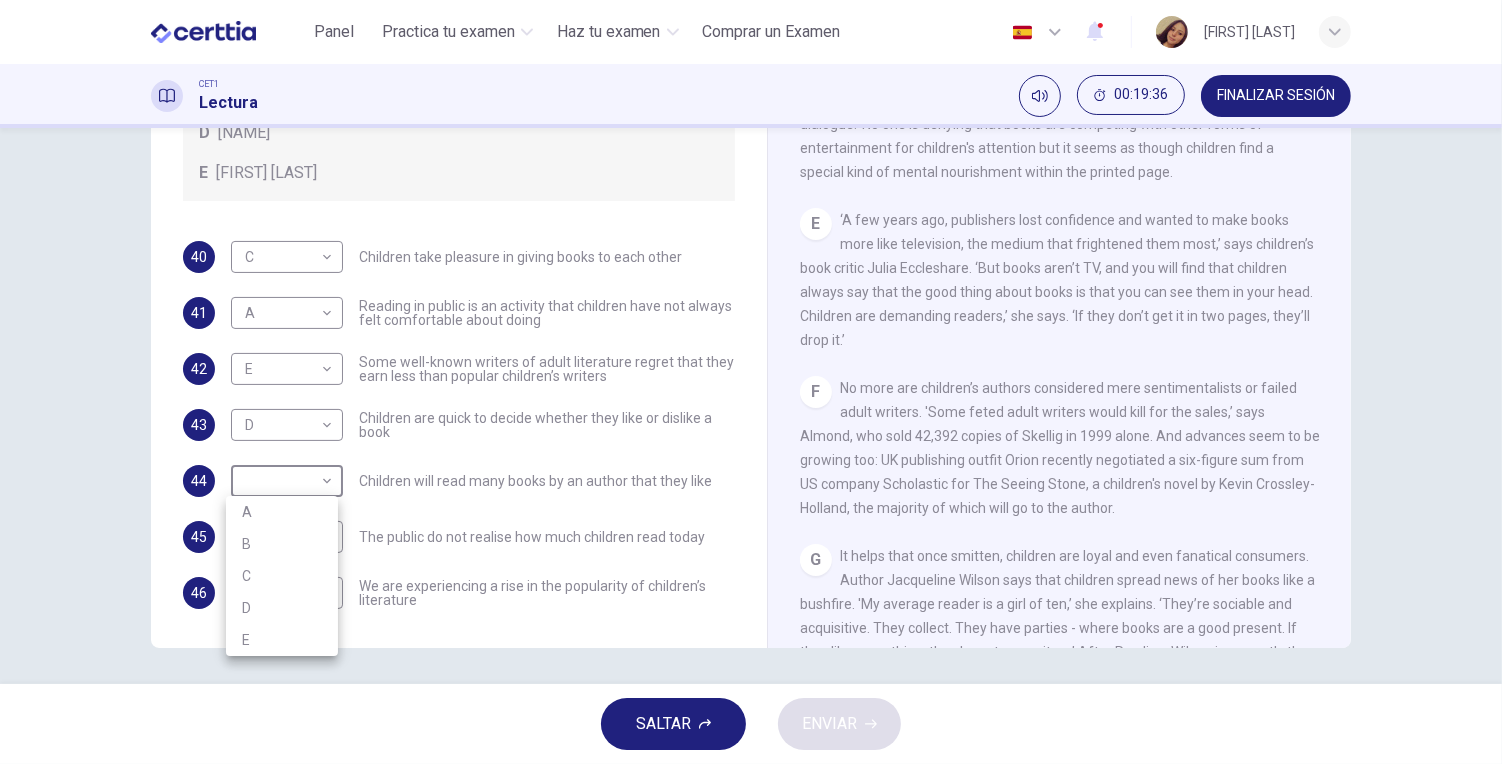 click on "B" at bounding box center (282, 544) 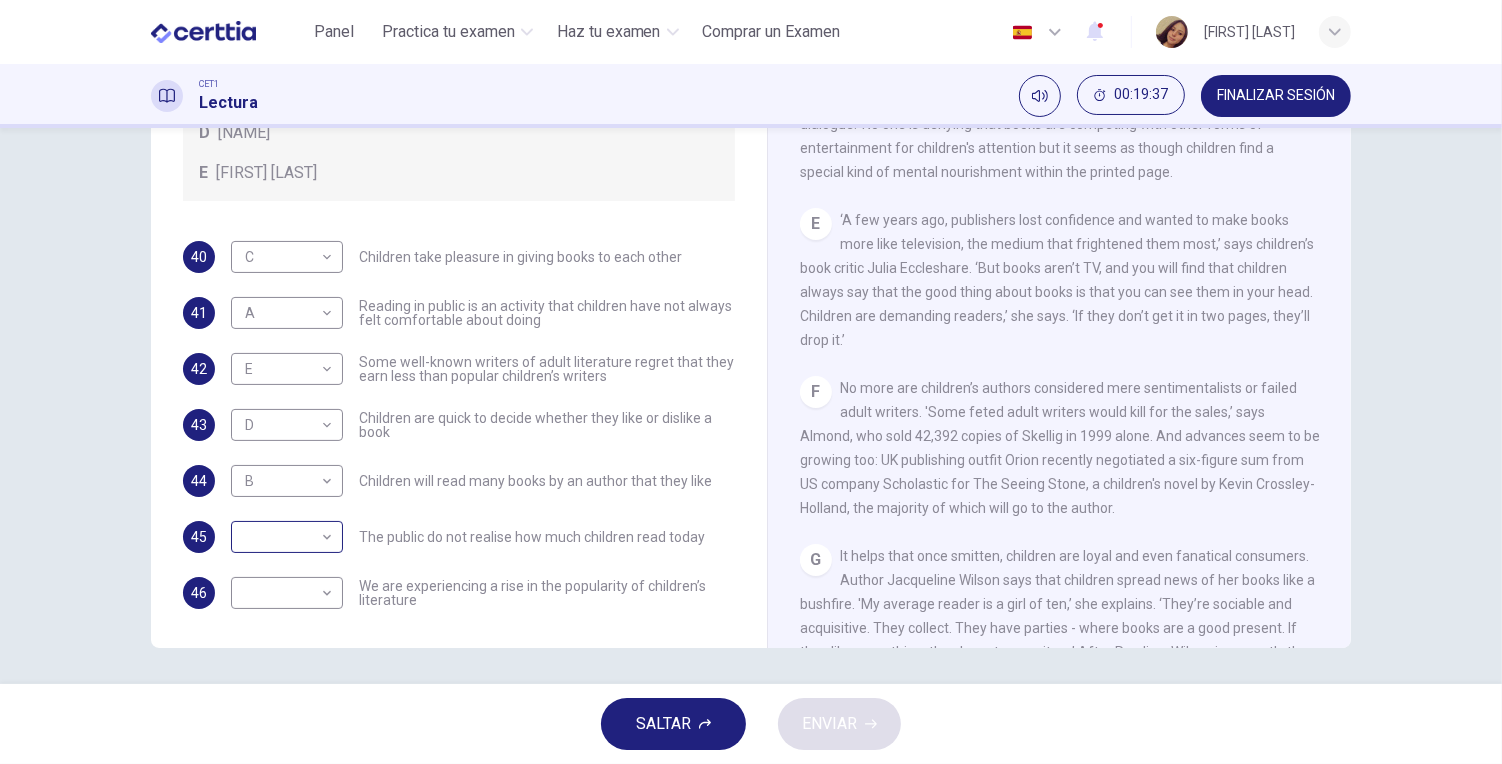click on "Este sitio utiliza cookies, como se explica en nuestra  Política de Privacidad . Si acepta el uso de cookies, haga clic en el botón Aceptar y continúe navegando por nuestro sitio.   Política de Privacidad Aceptar Panel Practica tu examen Haz tu examen Comprar un Examen Español ** ​ JESSICA RODRIGUEZ LOPEZ CET1 Lectura 00:19:37 FINALIZAR SESIÓN Preguntas 40 - 46 Look at the following list of people A-E and the list of statements. Match each statement with one of the people listed. People A Wendy Cooling B David Almond C Julia Eccleshare D Jacqueline Wilson E Anne Fine 40 C * ​ Children take pleasure in giving books to each other 41 A * ​ Reading in public is an activity that children have not always felt comfortable about doing 42 E * ​ Some well-known writers of adult literature regret that they earn less than popular children’s writers 43 D * ​ Children are quick to decide whether they like or dislike a book 44 B * ​ Children will read many books by an author that they like 45 ​ ​ 46" at bounding box center (751, 382) 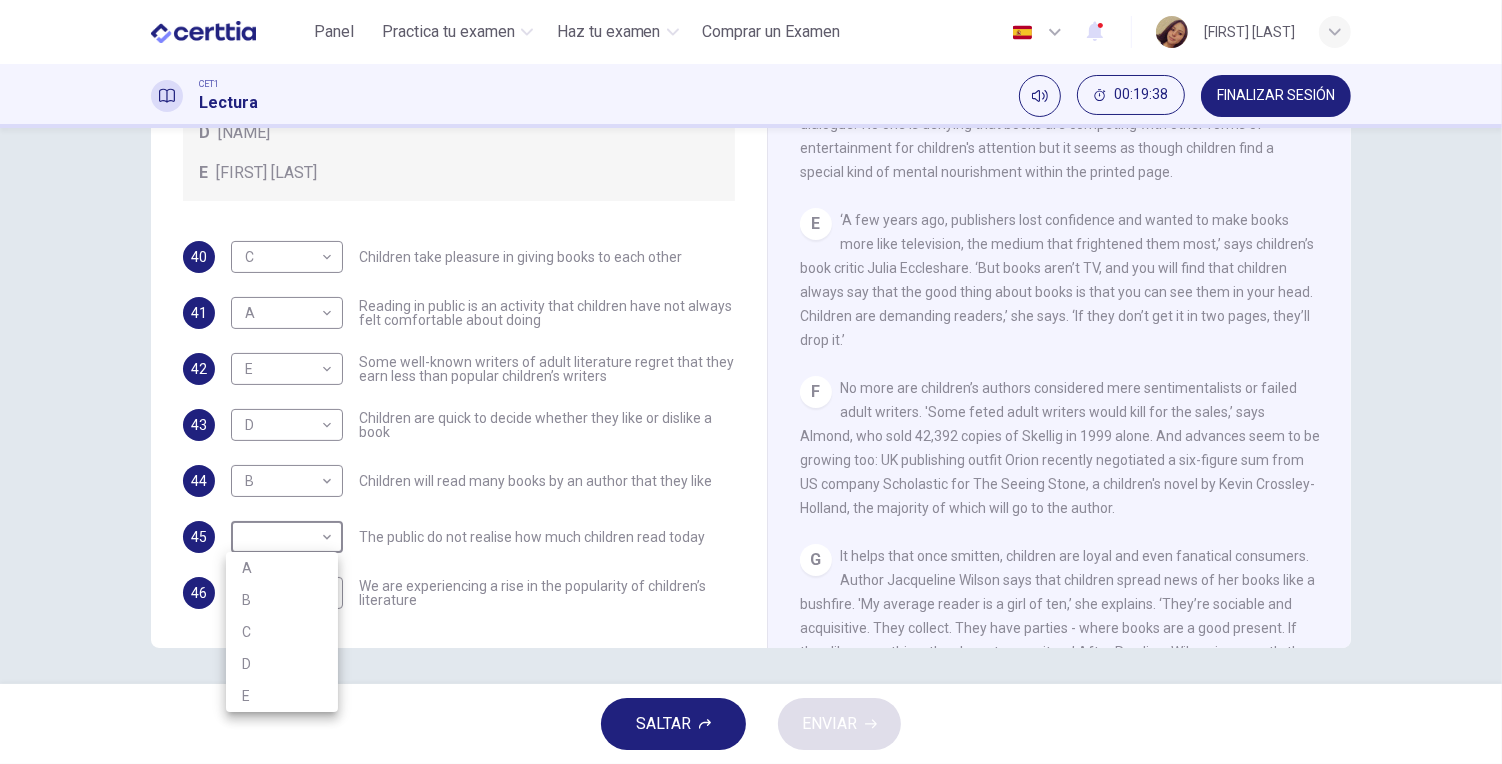 click on "C" at bounding box center [282, 632] 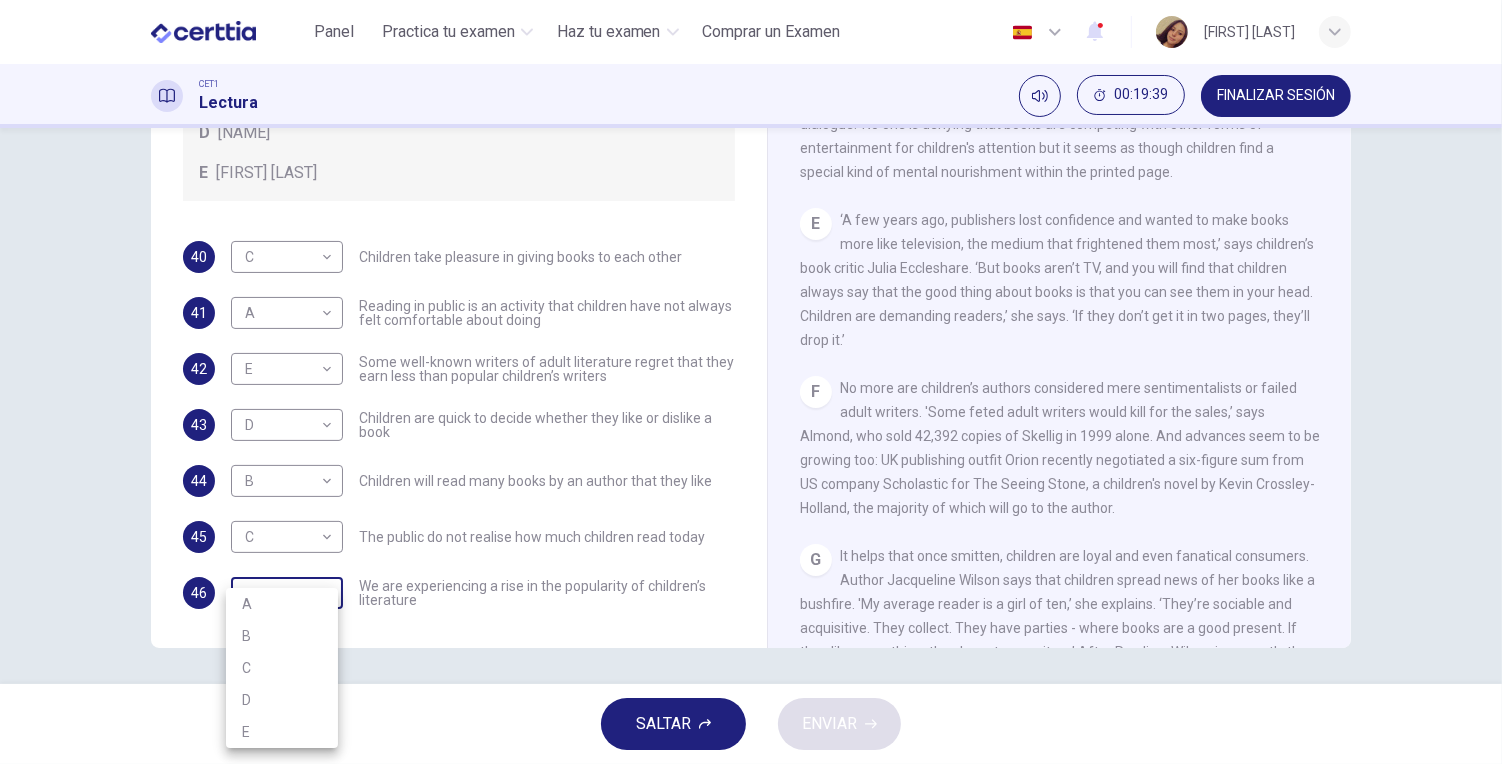 click on "Este sitio utiliza cookies, como se explica en nuestra  Política de Privacidad . Si acepta el uso de cookies, haga clic en el botón Aceptar y continúe navegando por nuestro sitio.   Política de Privacidad Aceptar Panel Practica tu examen Haz tu examen Comprar un Examen Español ** ​ JESSICA RODRIGUEZ LOPEZ CET1 Lectura 00:19:39 FINALIZAR SESIÓN Preguntas 40 - 46 Look at the following list of people A-E and the list of statements. Match each statement with one of the people listed. People A Wendy Cooling B David Almond C Julia Eccleshare D Jacqueline Wilson E Anne Fine 40 C * ​ Children take pleasure in giving books to each other 41 A * ​ Reading in public is an activity that children have not always felt comfortable about doing 42 E * ​ Some well-known writers of adult literature regret that they earn less than popular children’s writers 43 D * ​ Children are quick to decide whether they like or dislike a book 44 B * ​ Children will read many books by an author that they like 45 C * ​ 46" at bounding box center [751, 382] 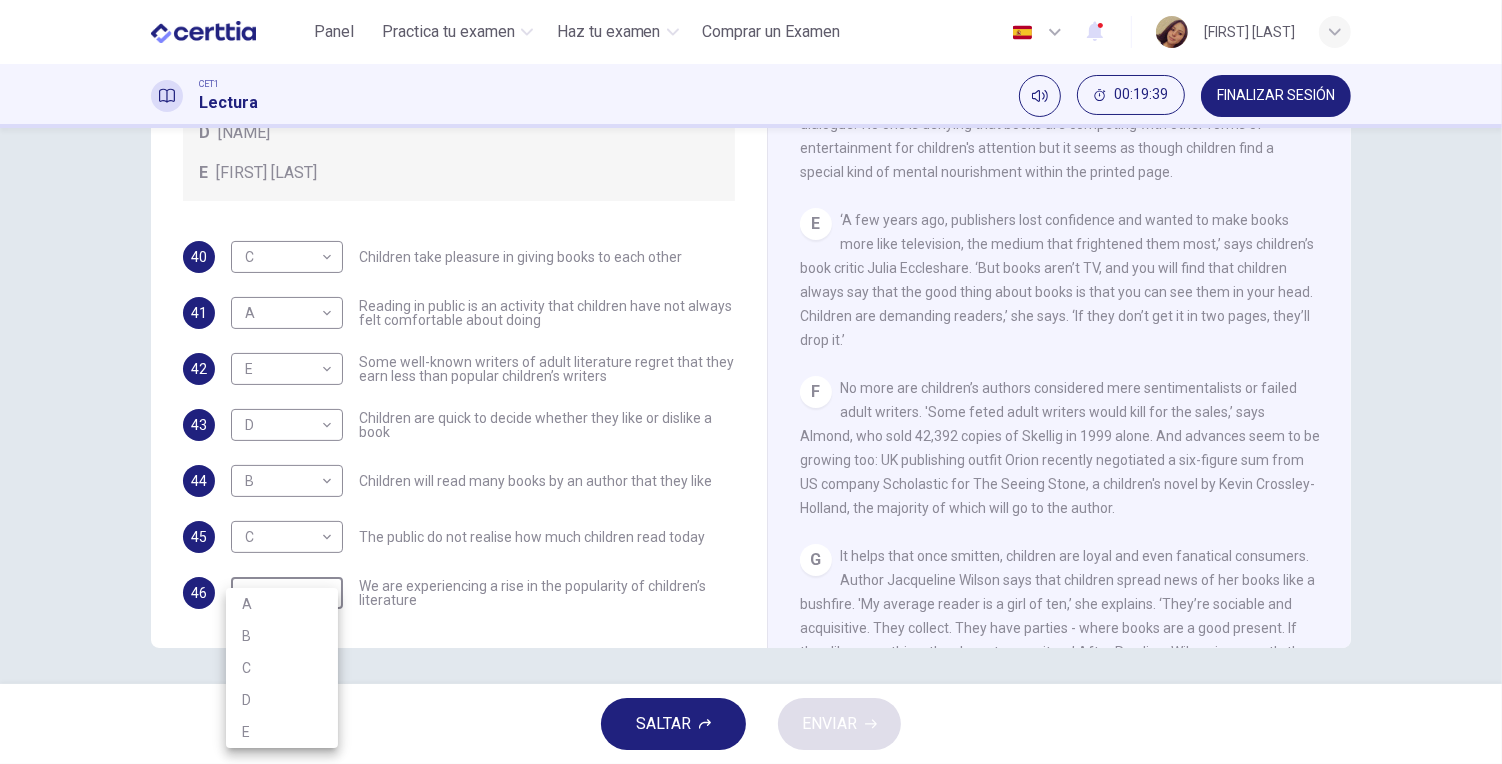 click on "A" at bounding box center [282, 604] 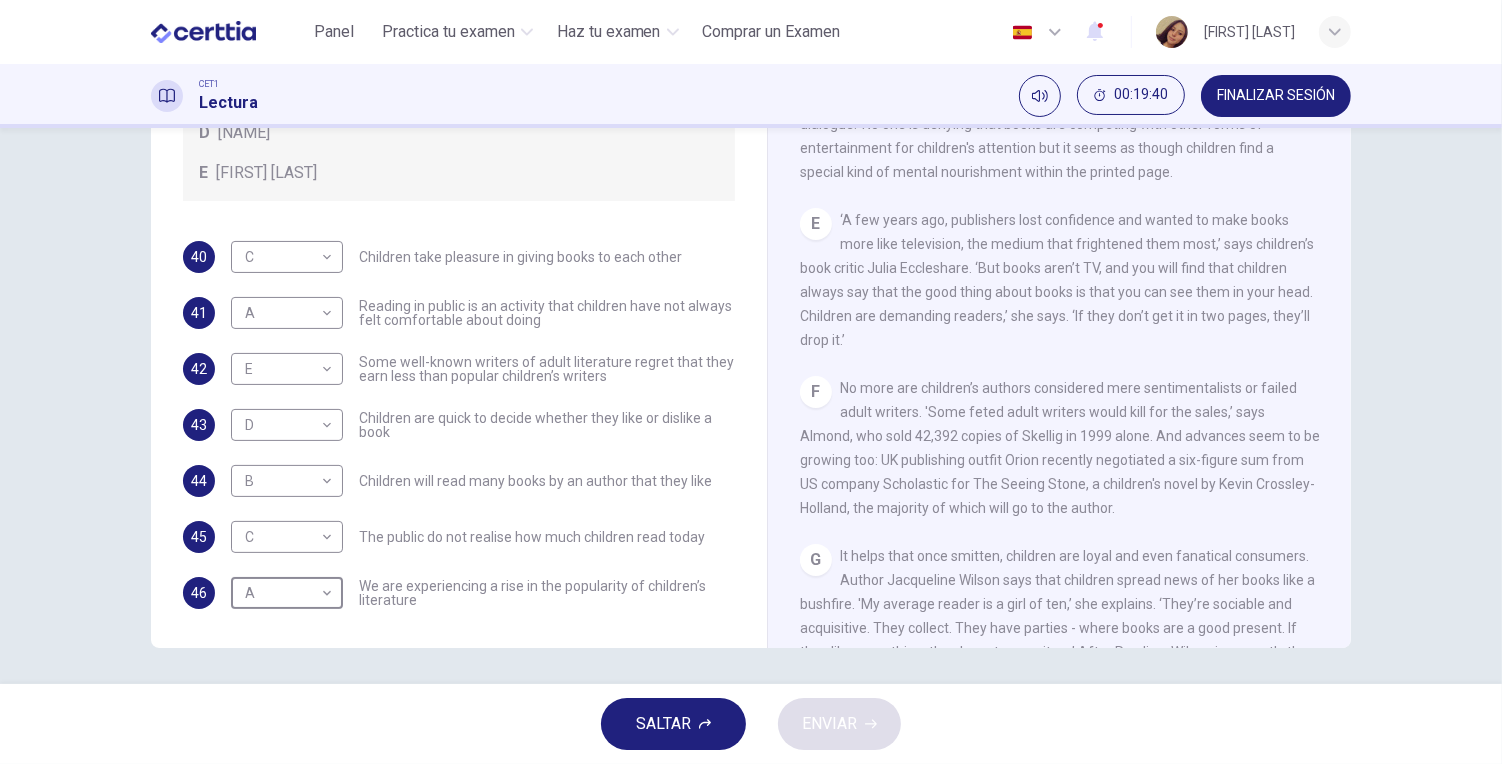 type on "*" 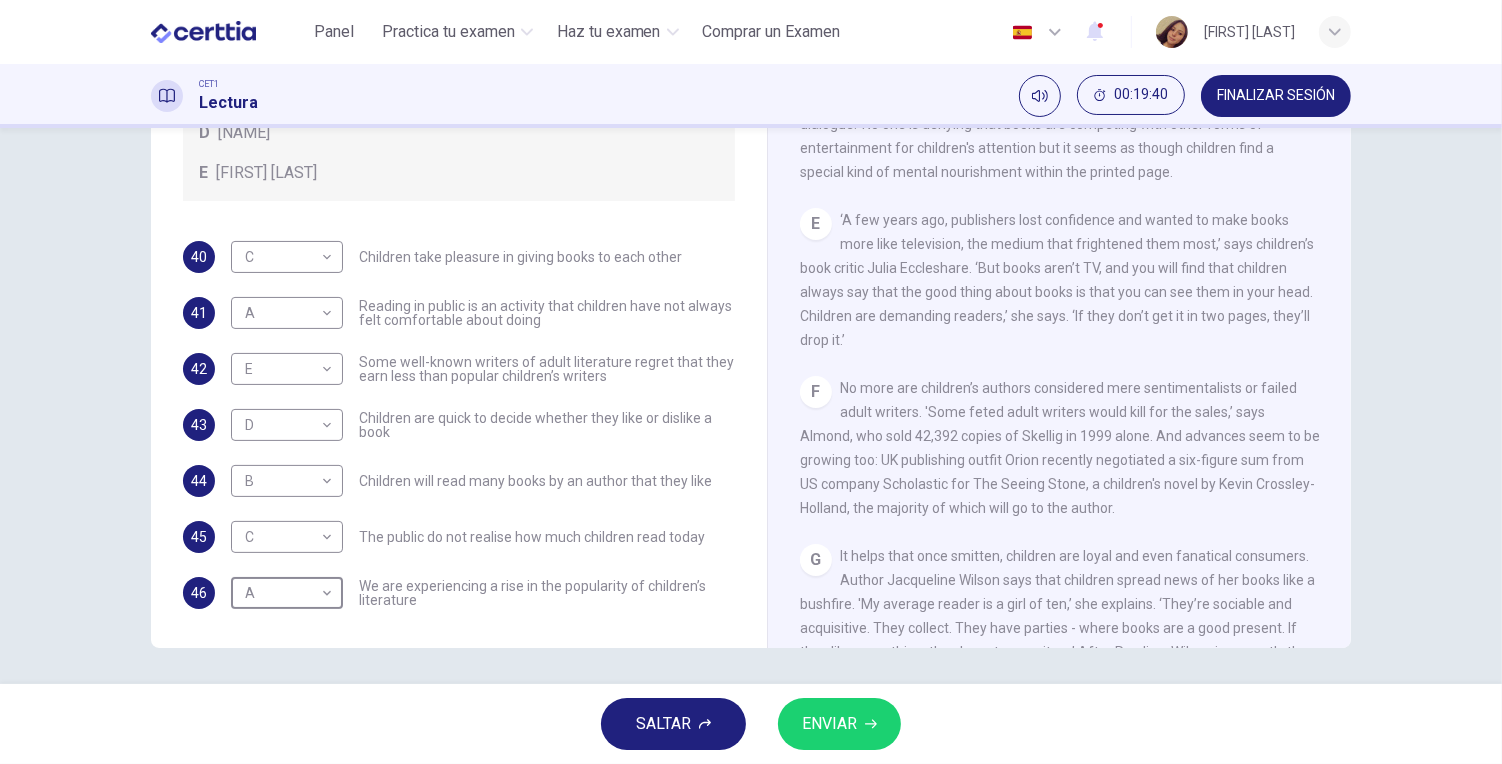 click on "ENVIAR" at bounding box center [839, 724] 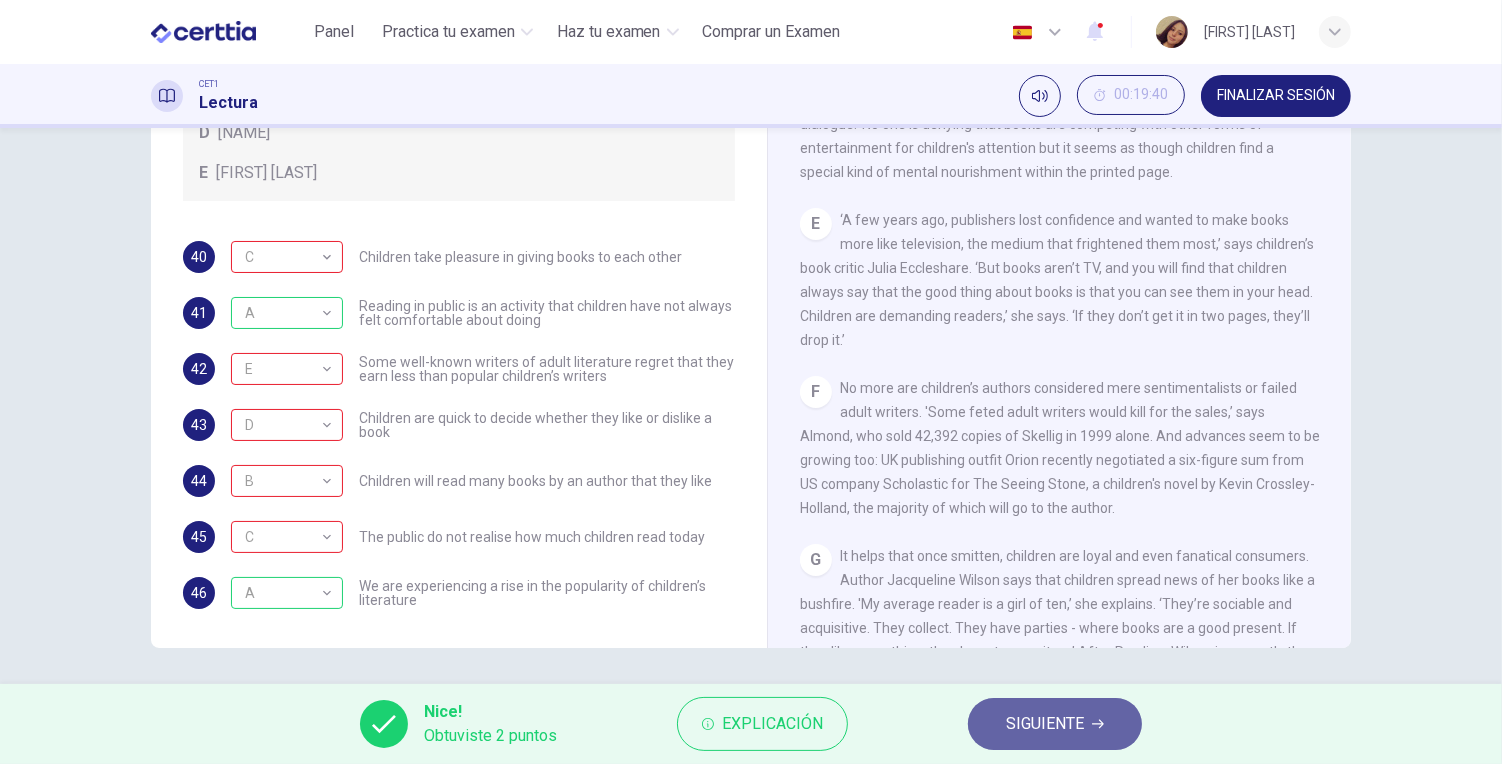click on "SIGUIENTE" at bounding box center (1055, 724) 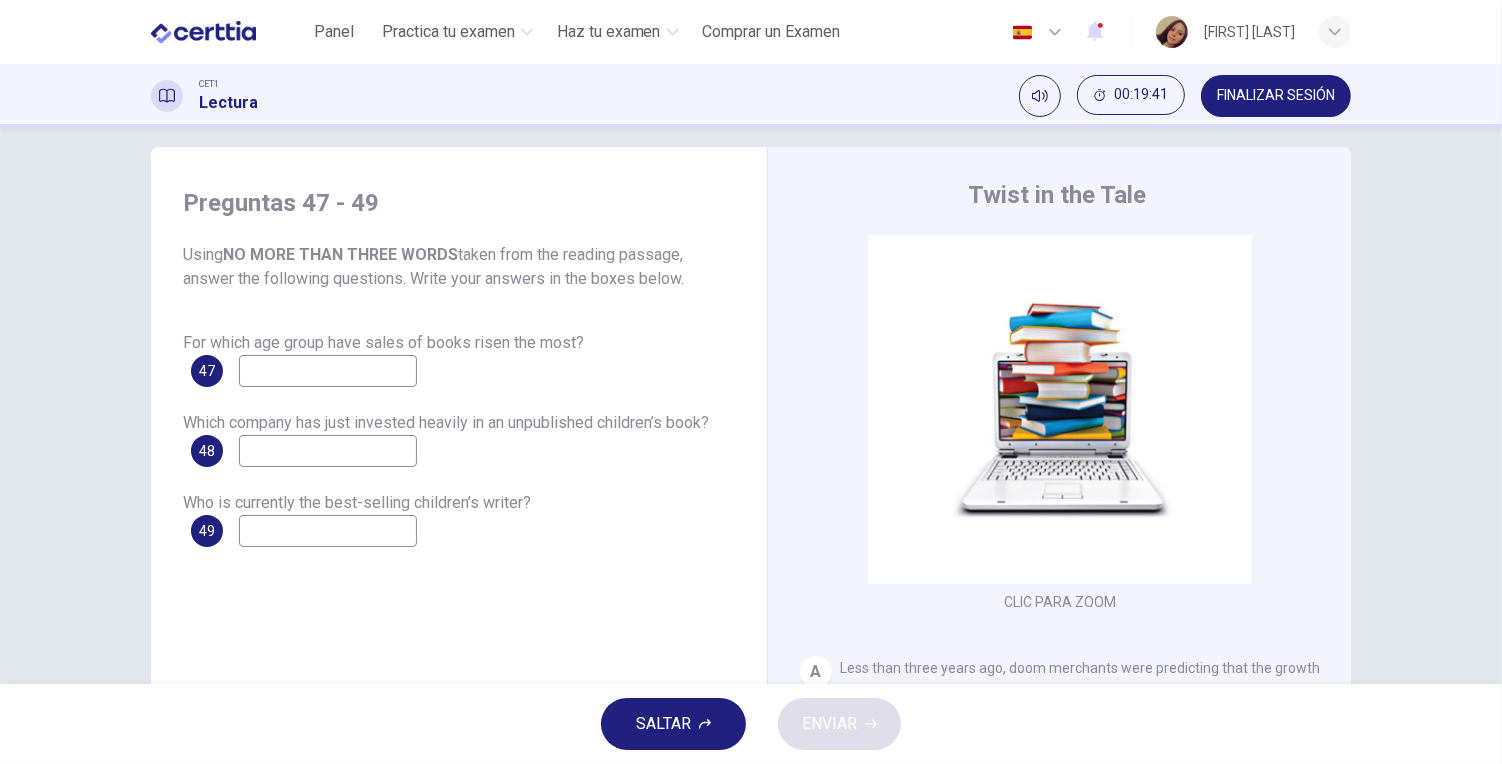 scroll, scrollTop: 41, scrollLeft: 0, axis: vertical 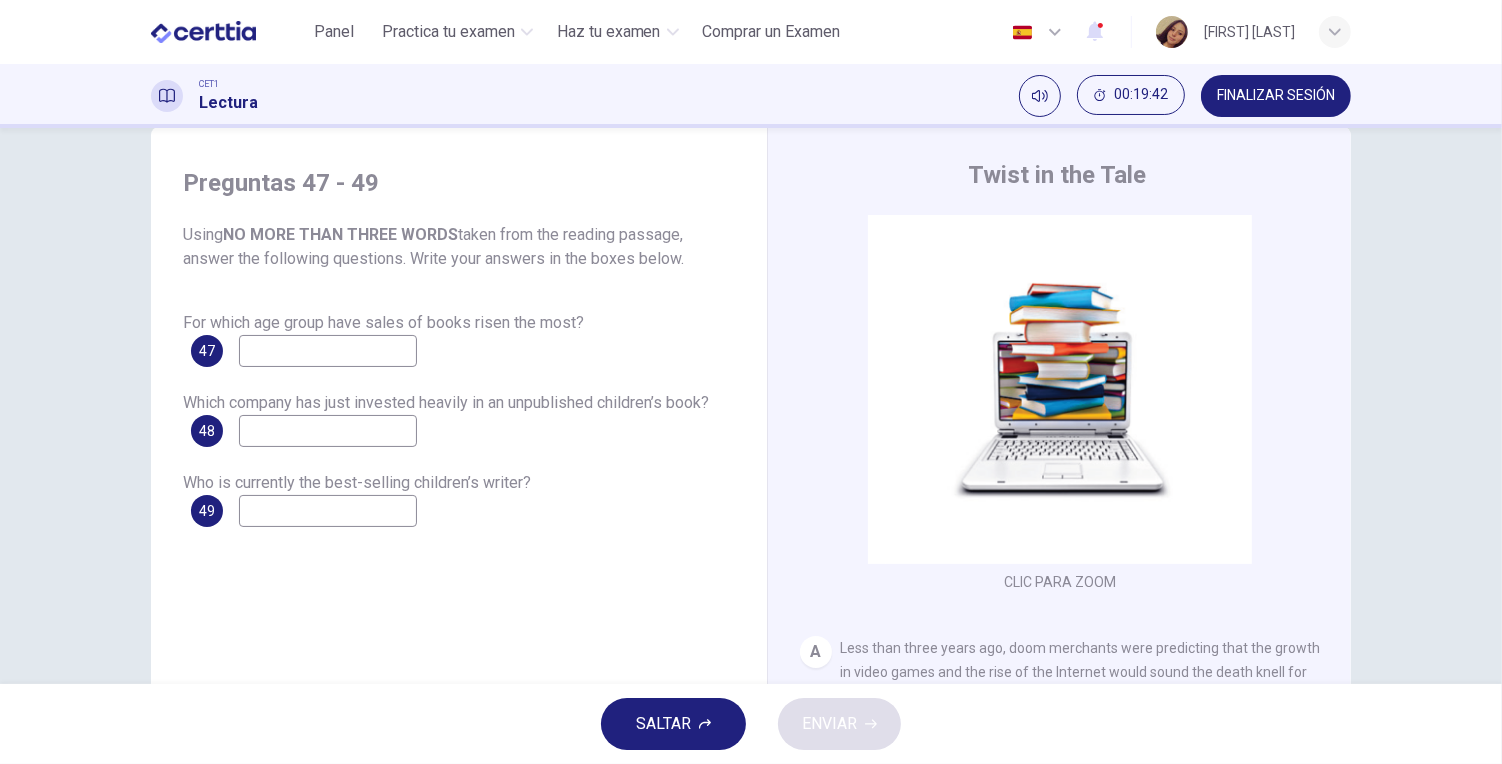 click at bounding box center (328, 351) 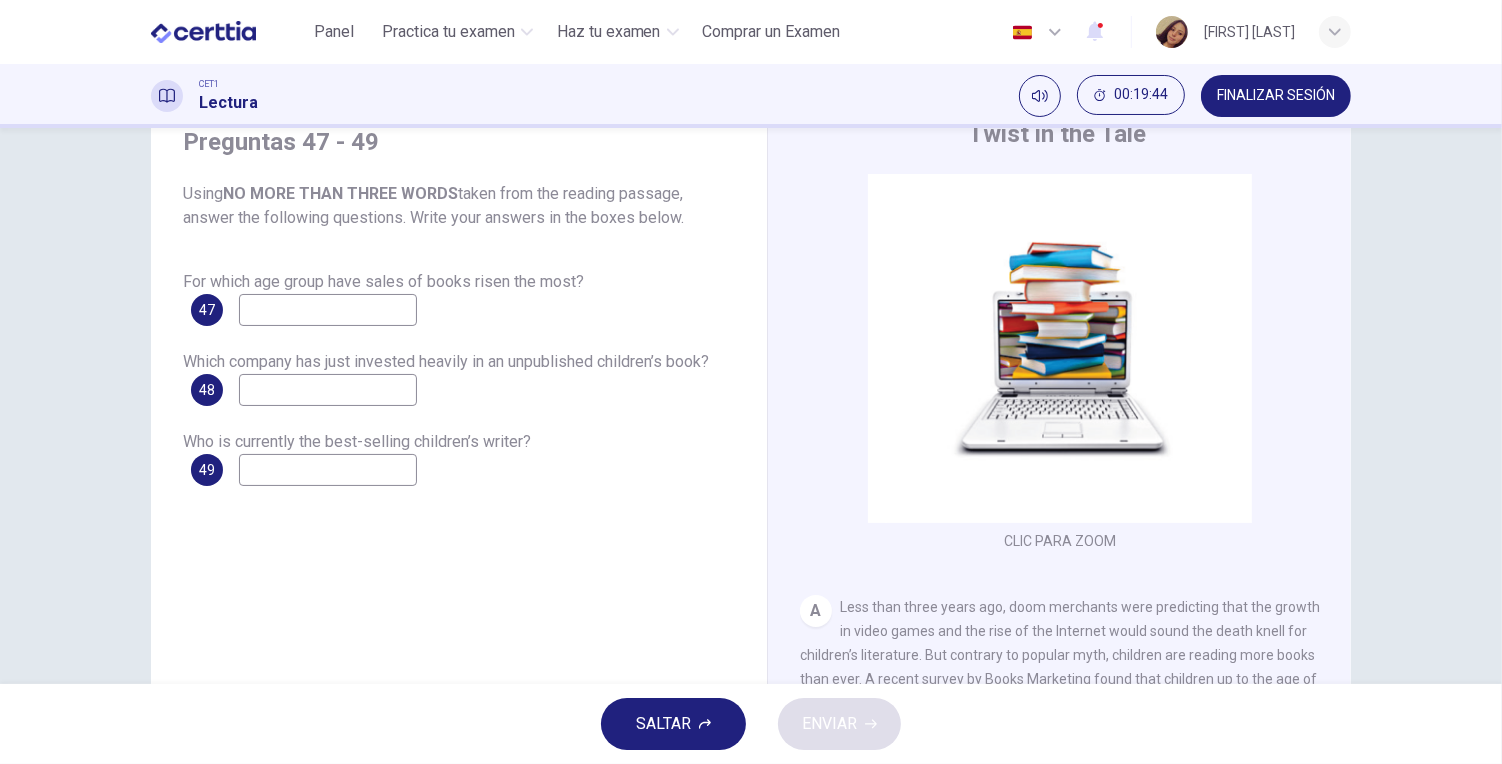 scroll, scrollTop: 105, scrollLeft: 0, axis: vertical 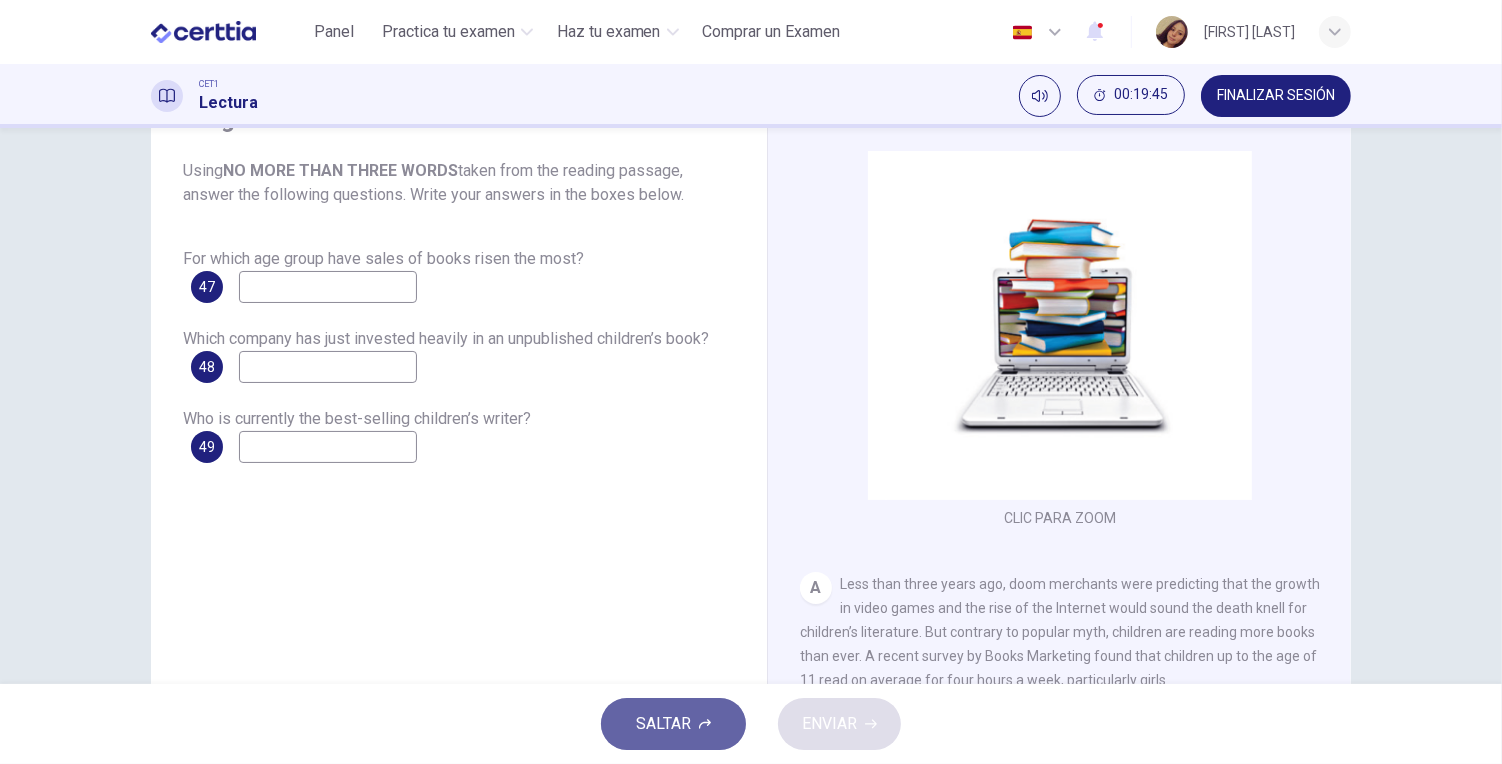 click on "SALTAR" at bounding box center (663, 724) 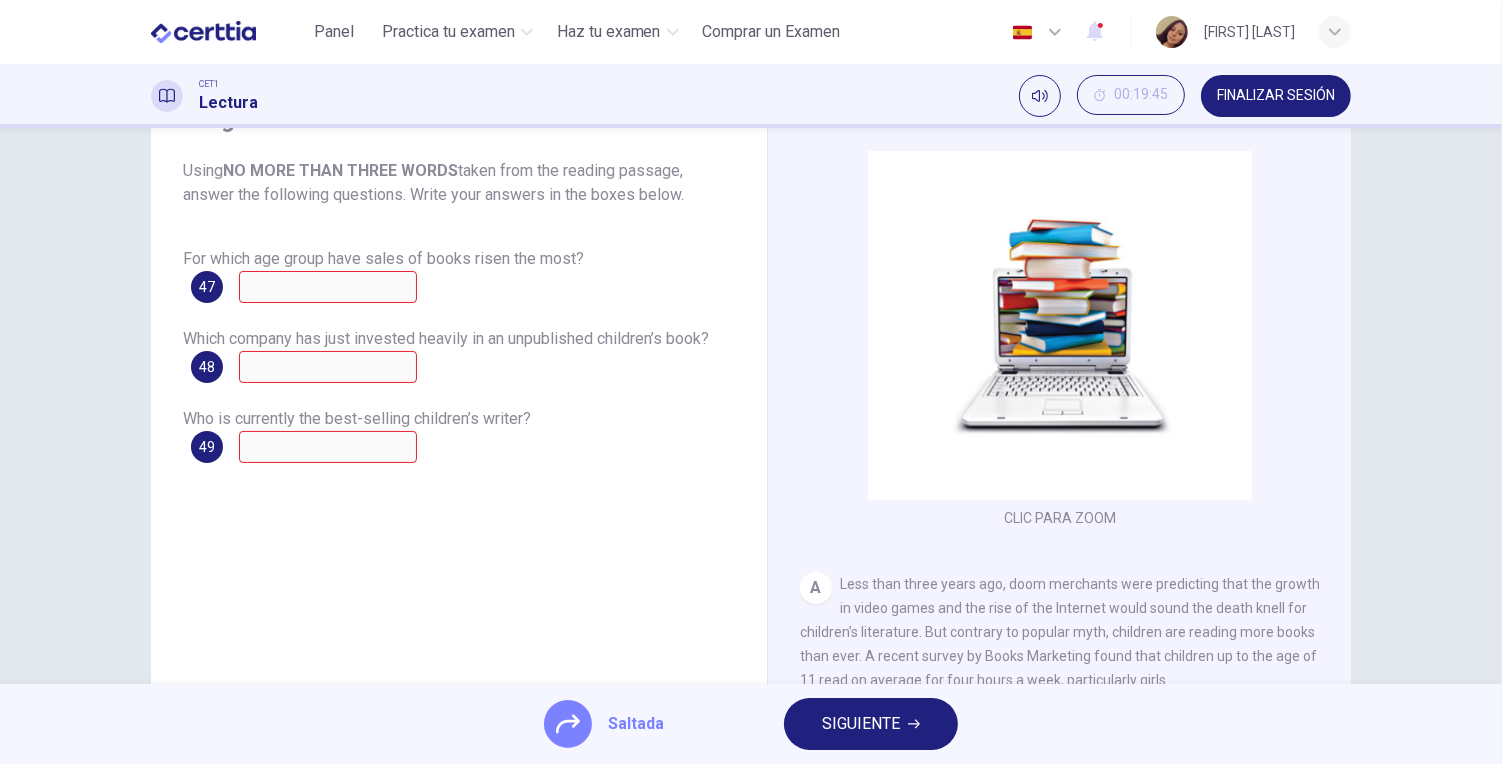 click on "SIGUIENTE" at bounding box center [861, 724] 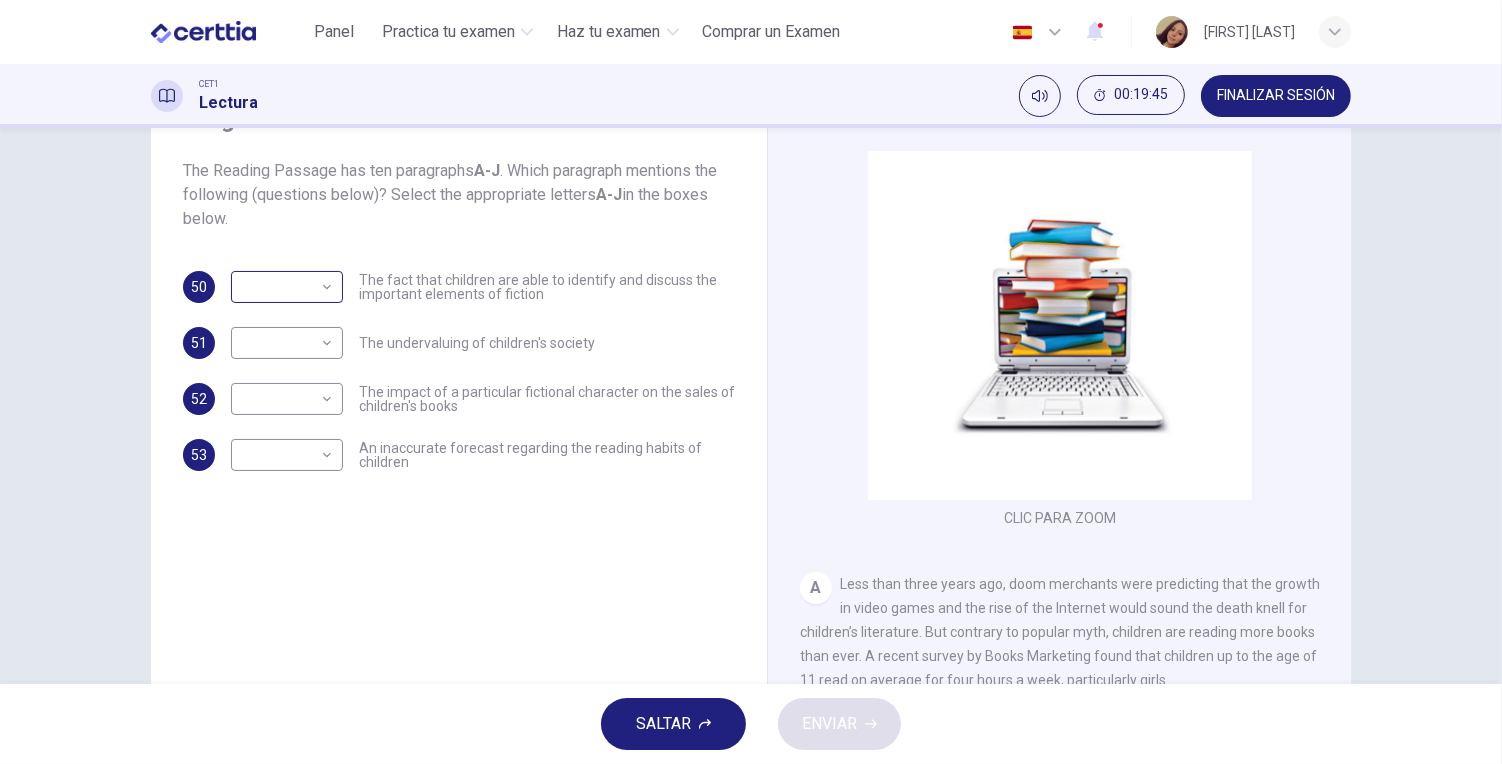 click on "Este sitio utiliza cookies, como se explica en nuestra  Política de Privacidad . Si acepta el uso de cookies, haga clic en el botón Aceptar y continúe navegando por nuestro sitio.   Política de Privacidad Aceptar Panel Practica tu examen Haz tu examen Comprar un Examen Español ** ​ JESSICA RODRIGUEZ LOPEZ CET1 Lectura 00:19:45 FINALIZAR SESIÓN Preguntas 50 - 53 The Reading Passage has ten paragraphs  A-J .
Which paragraph mentions the following (questions below)?
Select the appropriate letters  A-J  in the boxes below. 50 ​ ​ The fact that children are able to identify and discuss the important elements of fiction 51 ​ ​ The undervaluing of children's society 52 ​ ​ The impact of a particular fictional character on the sales of children's books 53 ​ ​ An inaccurate forecast regarding the reading habits of children Twist in the Tale CLIC PARA ZOOM Clic para zoom A B C D E F G H I J SALTAR ENVIAR Certtia | Plataforma de certificación de Inglés por Internet SEP Panel Haz tu examen   2" at bounding box center (751, 382) 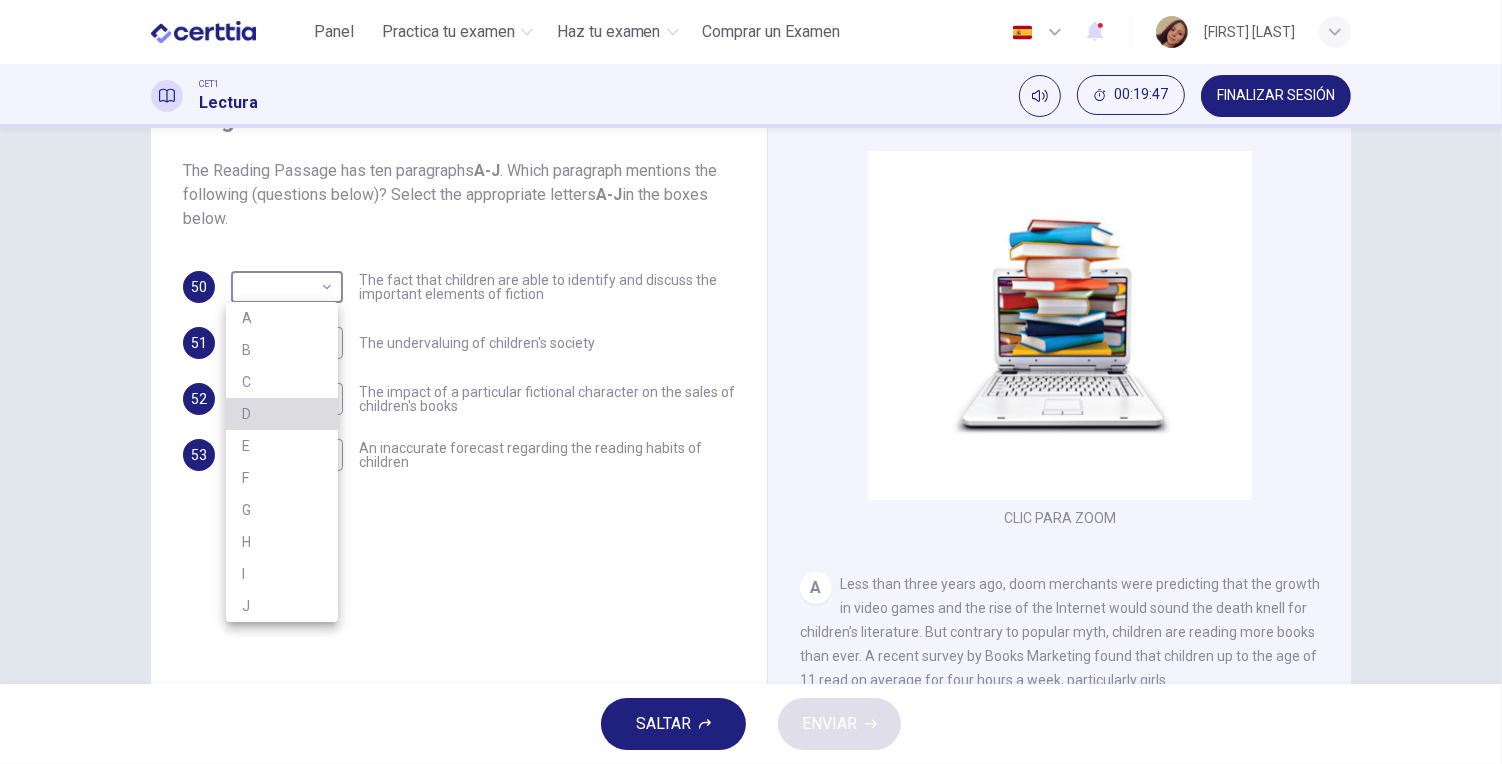 click on "D" at bounding box center [282, 414] 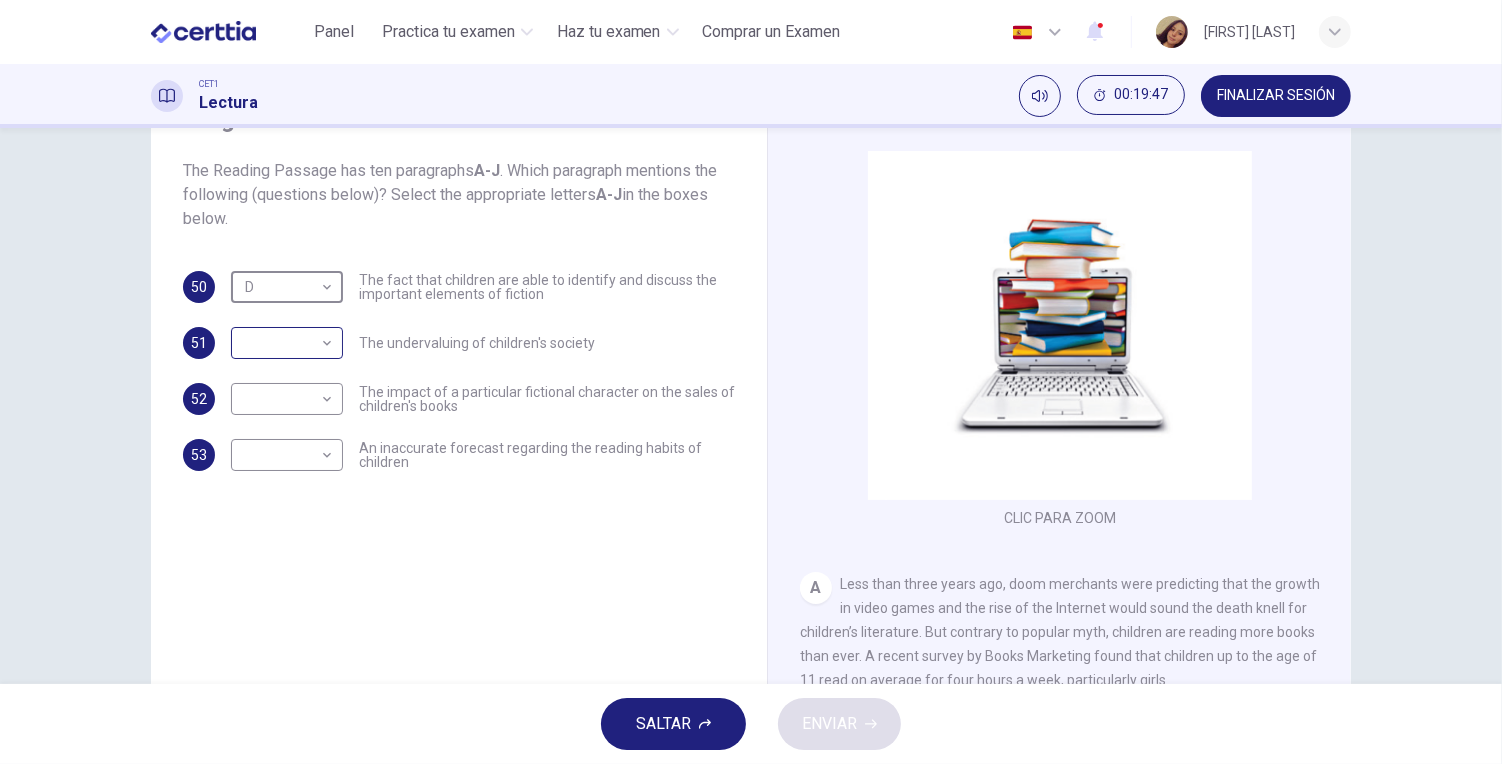 click on "Este sitio utiliza cookies, como se explica en nuestra  Política de Privacidad . Si acepta el uso de cookies, haga clic en el botón Aceptar y continúe navegando por nuestro sitio.   Política de Privacidad Aceptar Panel Practica tu examen Haz tu examen Comprar un Examen Español ** ​ JESSICA RODRIGUEZ LOPEZ CET1 Lectura 00:19:47 FINALIZAR SESIÓN Preguntas 50 - 53 The Reading Passage has ten paragraphs  A-J .
Which paragraph mentions the following (questions below)?
Select the appropriate letters  A-J  in the boxes below. 50 D * ​ The fact that children are able to identify and discuss the important elements of fiction 51 ​ ​ The undervaluing of children's society 52 ​ ​ The impact of a particular fictional character on the sales of children's books 53 ​ ​ An inaccurate forecast regarding the reading habits of children Twist in the Tale CLIC PARA ZOOM Clic para zoom A B C D E F G H I J SALTAR ENVIAR Certtia | Plataforma de certificación de Inglés por Internet SEP Panel Haz tu examen   2" at bounding box center (751, 382) 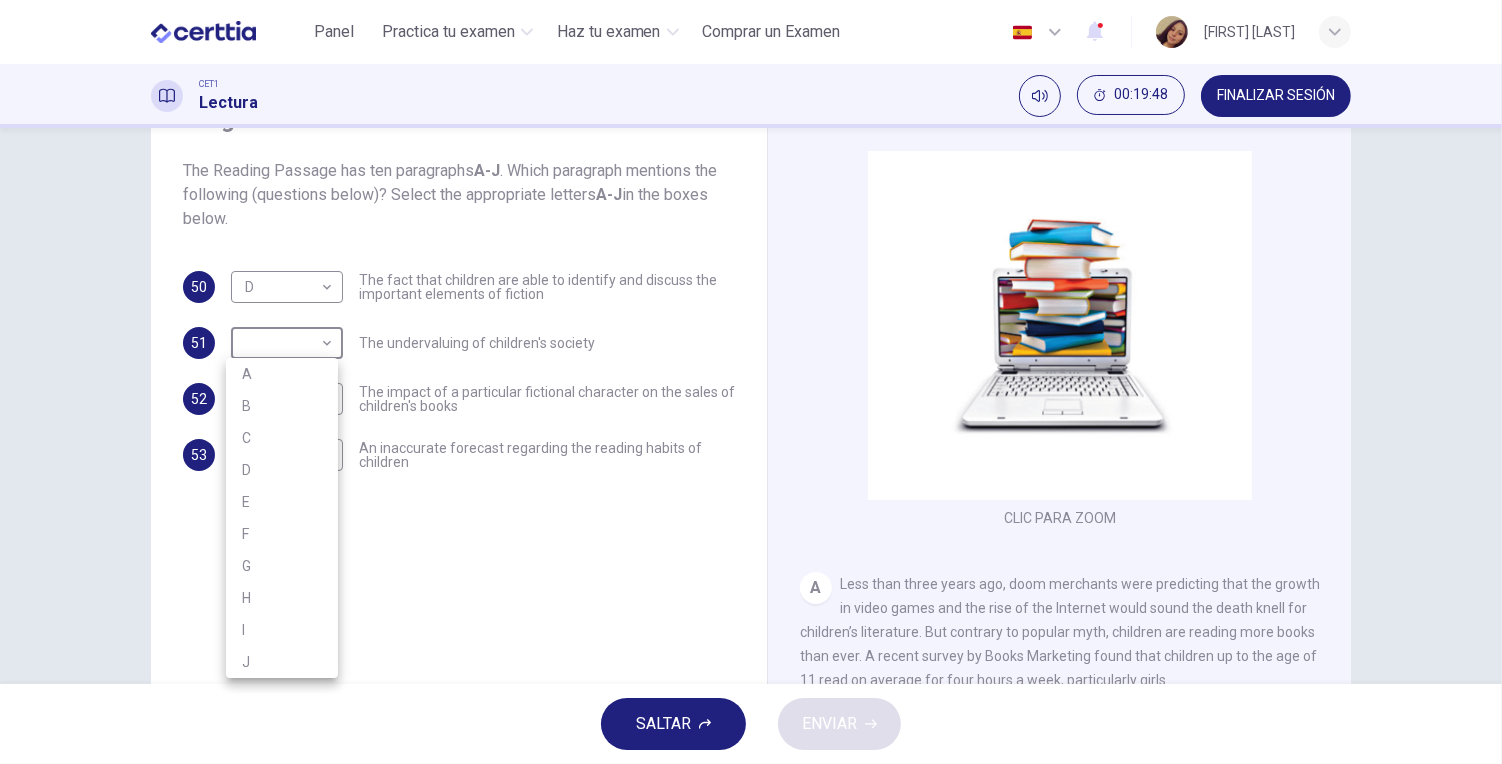click on "B" at bounding box center [282, 406] 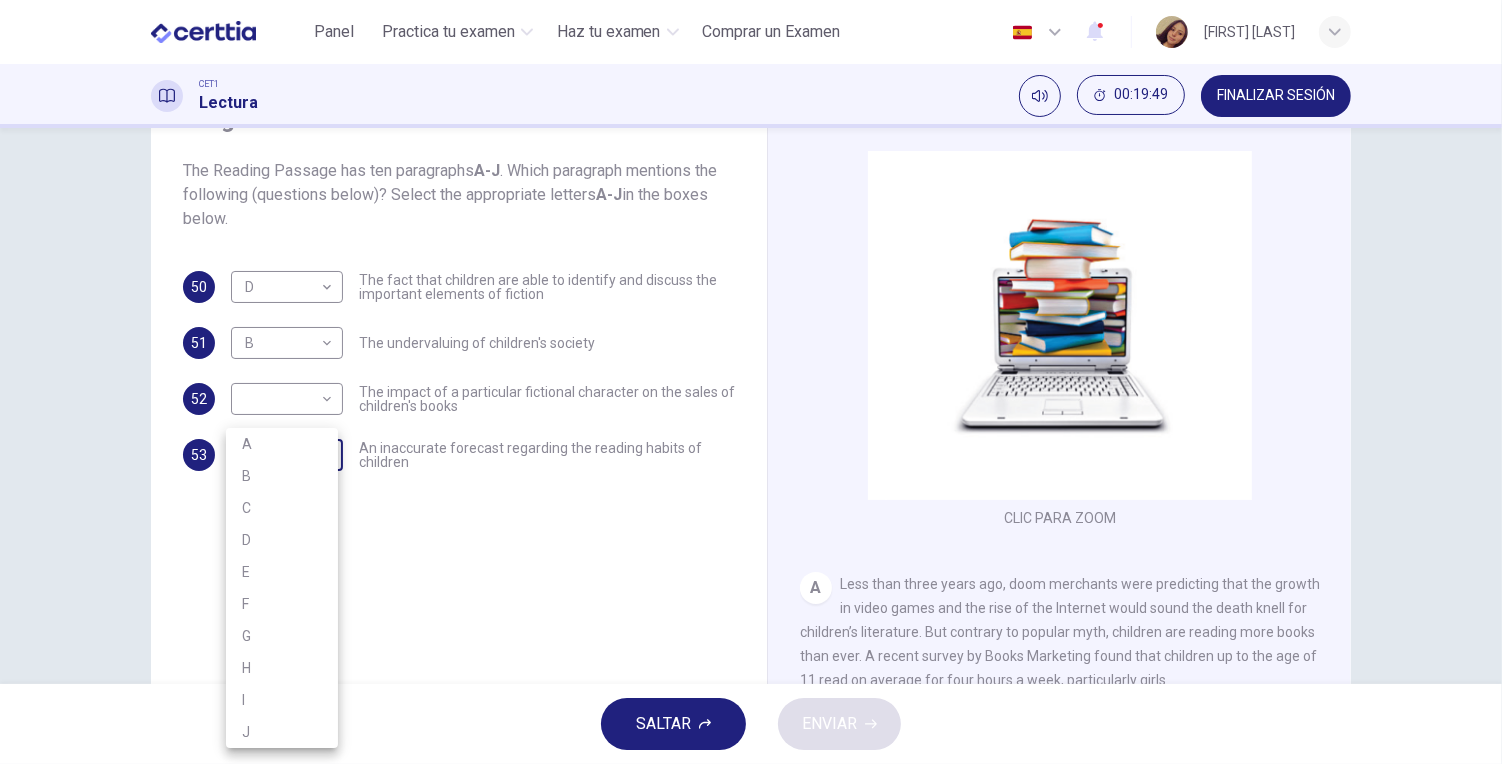 click on "Este sitio utiliza cookies, como se explica en nuestra  Política de Privacidad . Si acepta el uso de cookies, haga clic en el botón Aceptar y continúe navegando por nuestro sitio.   Política de Privacidad Aceptar Panel Practica tu examen Haz tu examen Comprar un Examen Español ** ​ JESSICA RODRIGUEZ LOPEZ CET1 Lectura 00:19:49 FINALIZAR SESIÓN Preguntas 50 - 53 The Reading Passage has ten paragraphs  A-J .
Which paragraph mentions the following (questions below)?
Select the appropriate letters  A-J  in the boxes below. 50 D * ​ The fact that children are able to identify and discuss the important elements of fiction 51 B * ​ The undervaluing of children's society 52 ​ ​ The impact of a particular fictional character on the sales of children's books 53 ​ ​ An inaccurate forecast regarding the reading habits of children Twist in the Tale CLIC PARA ZOOM Clic para zoom A B C D E F G H I J SALTAR ENVIAR Certtia | Plataforma de certificación de Inglés por Internet SEP Panel Haz tu examen   2" at bounding box center (751, 382) 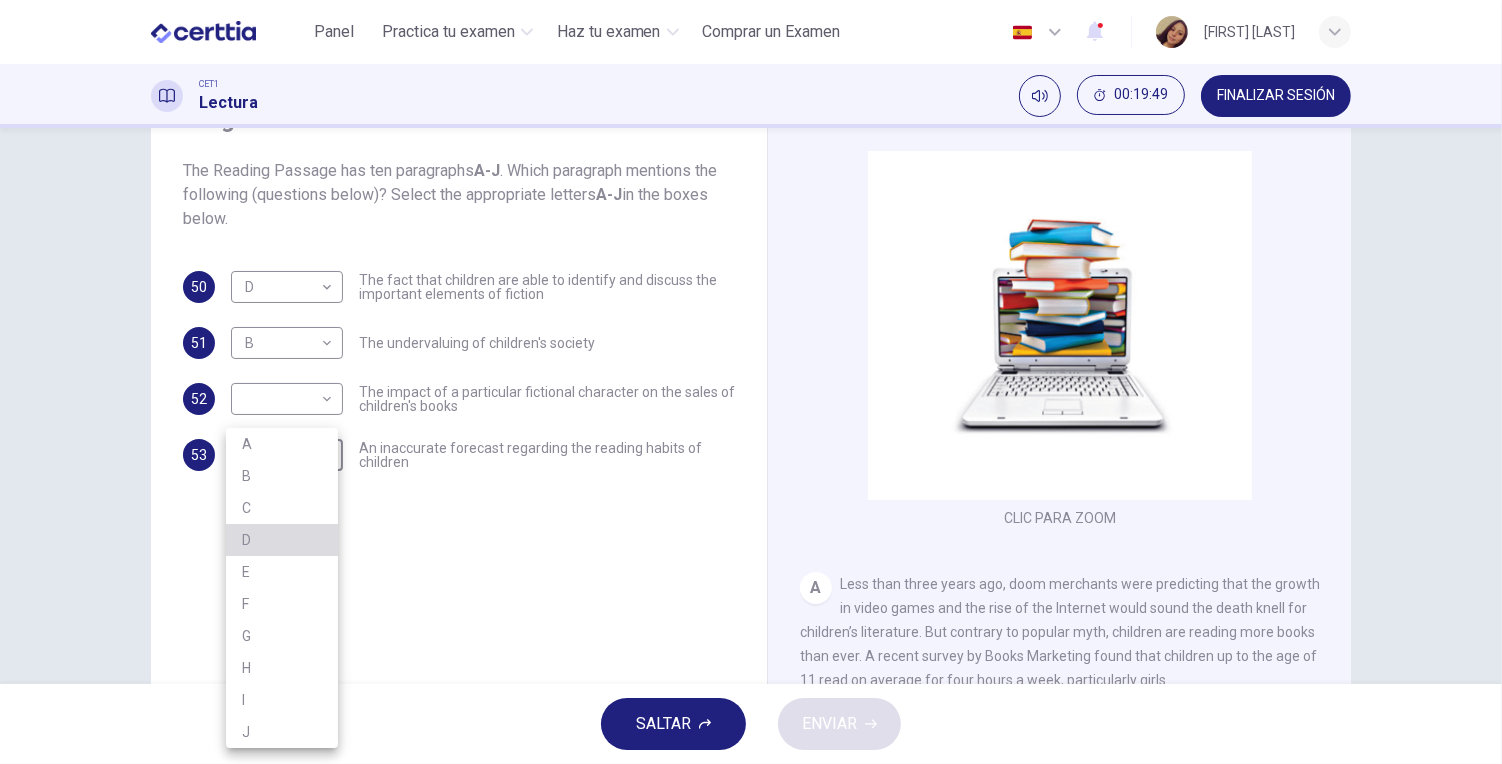 click on "D" at bounding box center [282, 540] 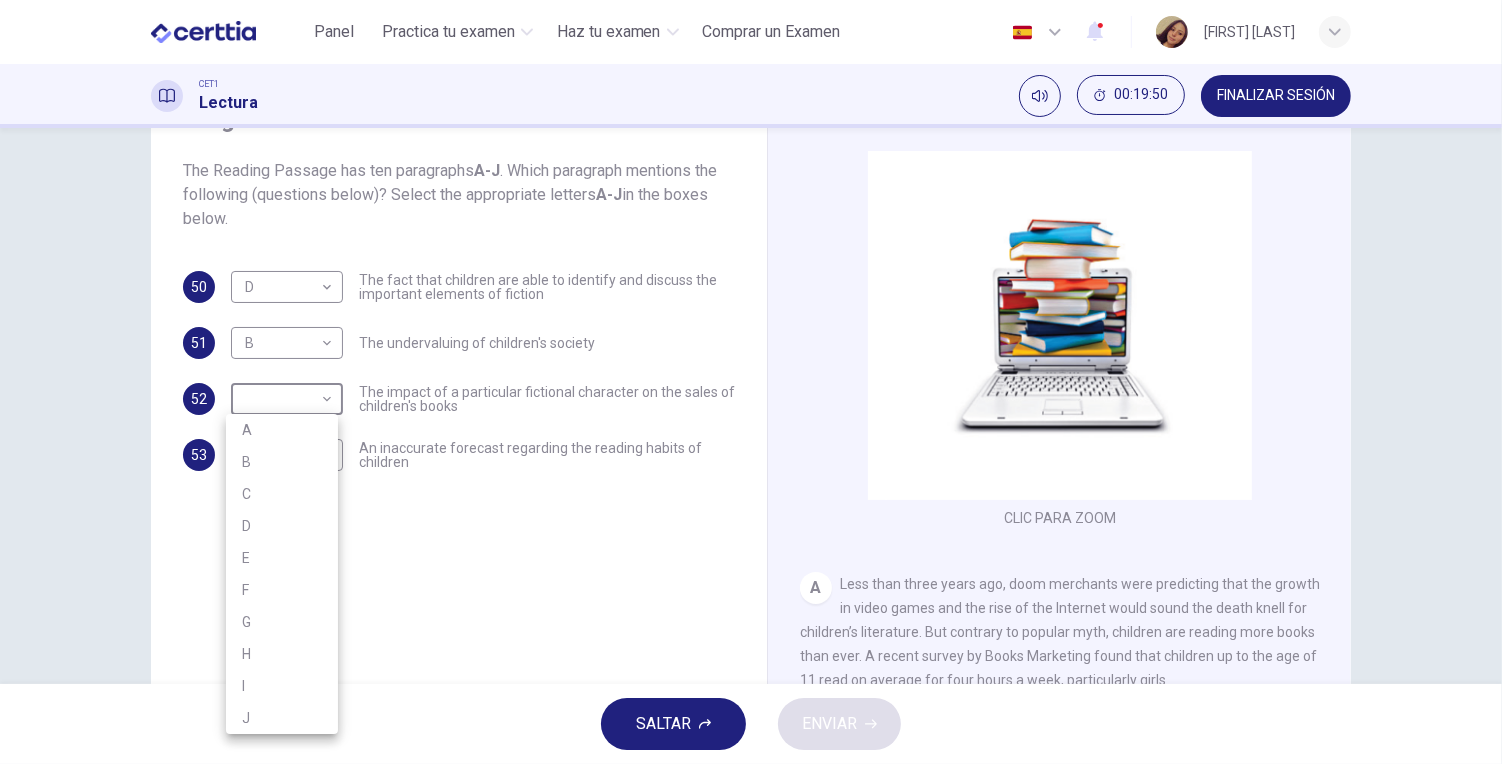 click on "Este sitio utiliza cookies, como se explica en nuestra  Política de Privacidad . Si acepta el uso de cookies, haga clic en el botón Aceptar y continúe navegando por nuestro sitio.   Política de Privacidad Aceptar Panel Practica tu examen Haz tu examen Comprar un Examen Español ** ​ JESSICA RODRIGUEZ LOPEZ CET1 Lectura 00:19:50 FINALIZAR SESIÓN Preguntas 50 - 53 The Reading Passage has ten paragraphs  A-J .
Which paragraph mentions the following (questions below)?
Select the appropriate letters  A-J  in the boxes below. 50 D * ​ The fact that children are able to identify and discuss the important elements of fiction 51 B * ​ The undervaluing of children's society 52 ​ ​ The impact of a particular fictional character on the sales of children's books 53 D * ​ An inaccurate forecast regarding the reading habits of children Twist in the Tale CLIC PARA ZOOM Clic para zoom A B C D E F G H I J SALTAR ENVIAR Certtia | Plataforma de certificación de Inglés por Internet SEP Panel Haz tu examen   2" at bounding box center [751, 382] 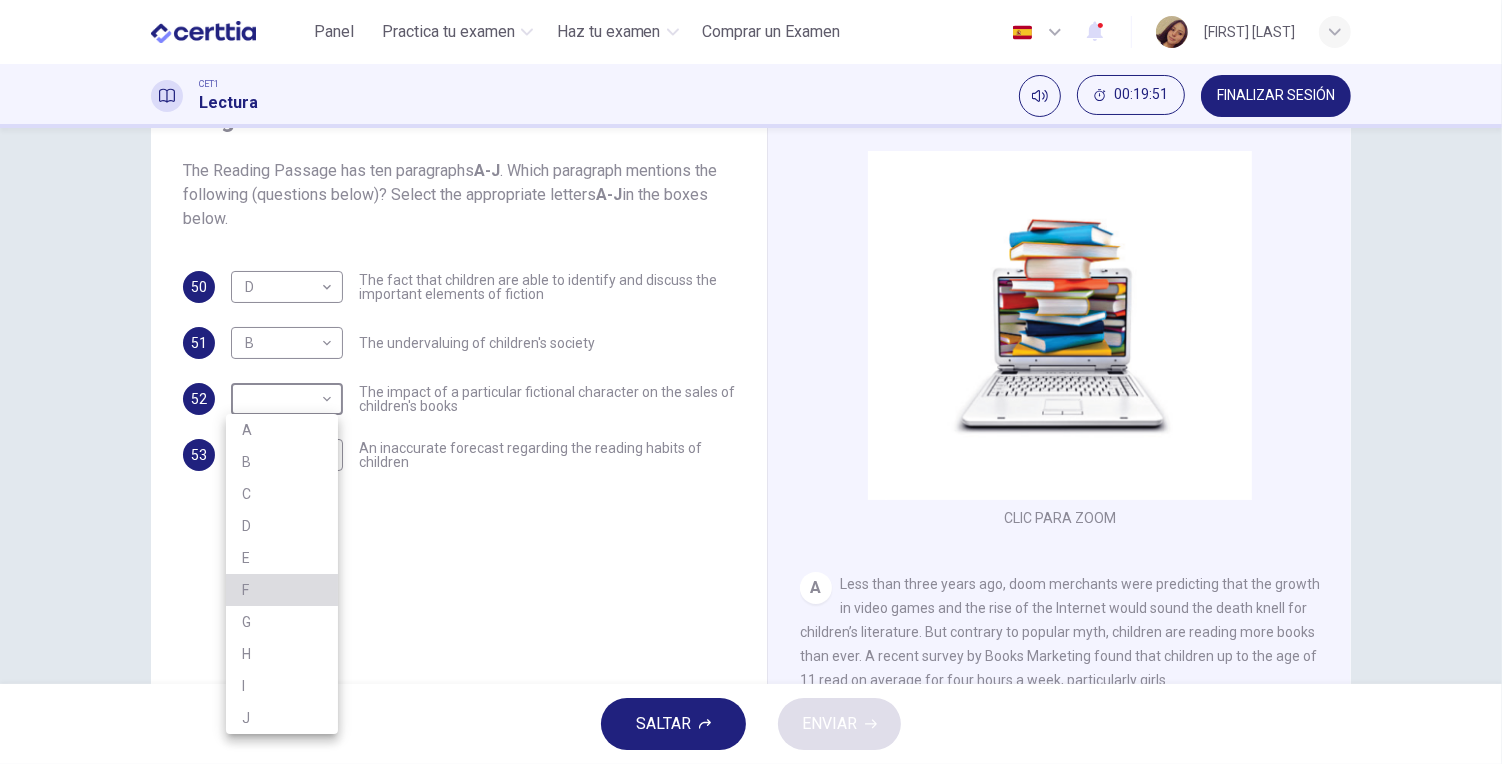 click on "F" at bounding box center (282, 590) 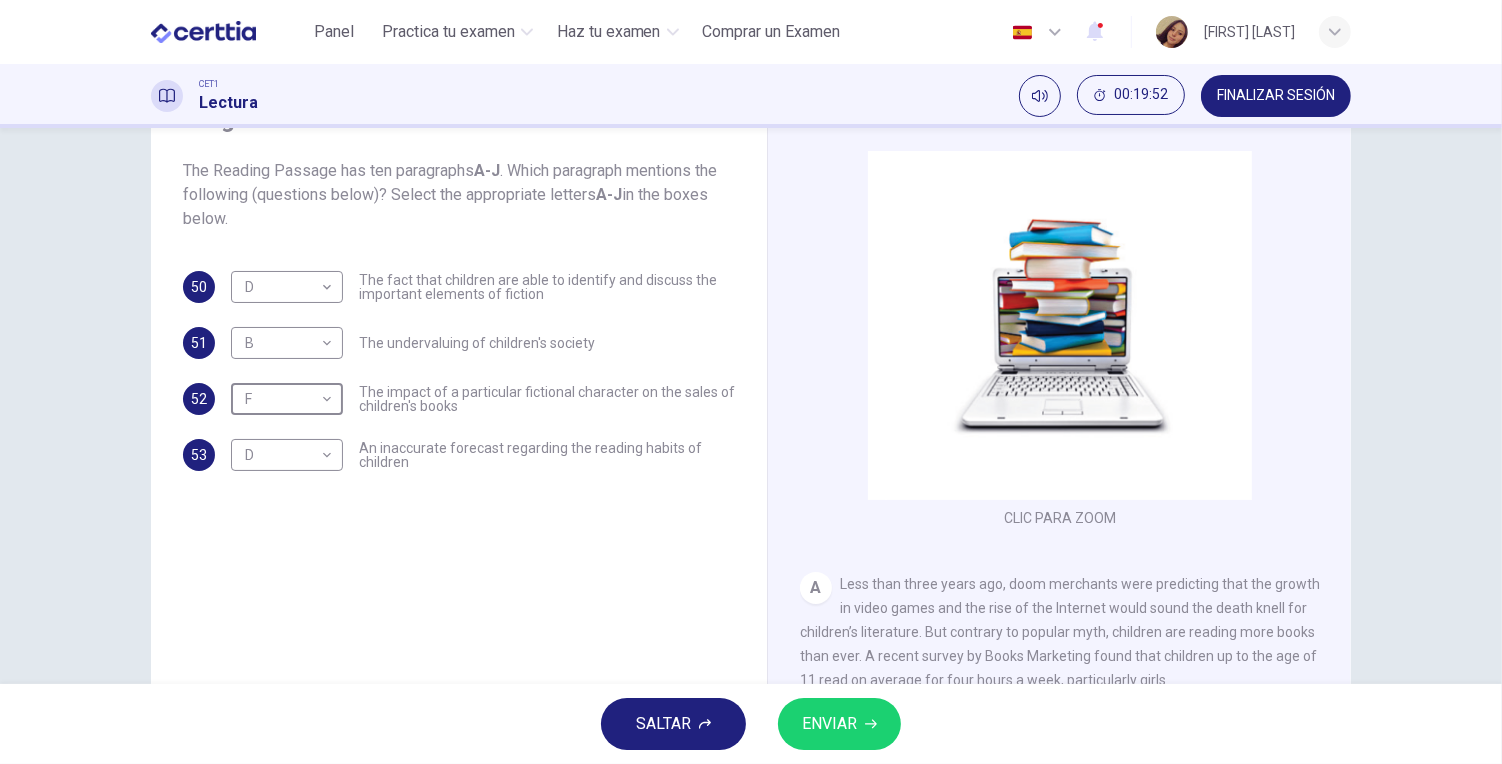 click on "ENVIAR" at bounding box center [839, 724] 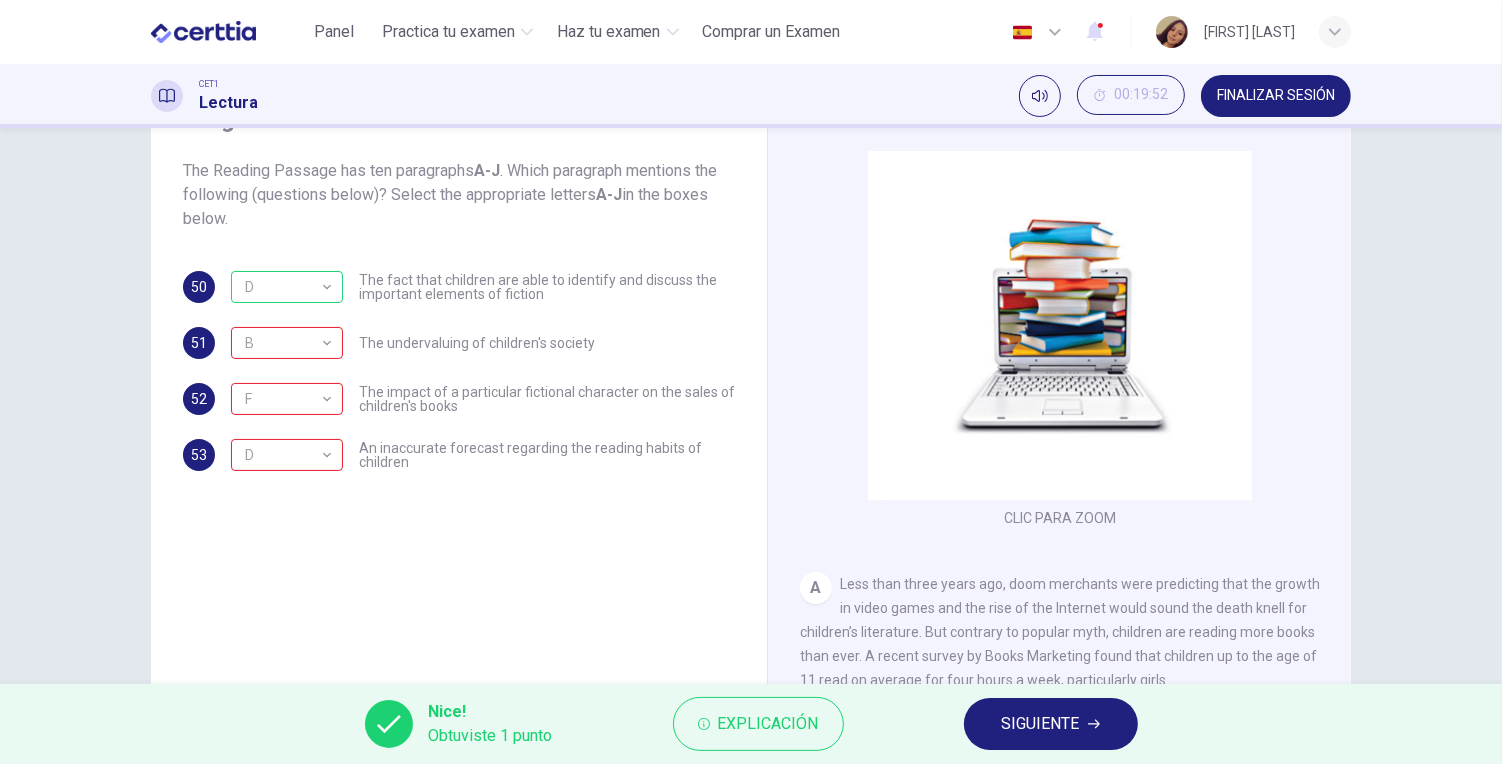 click on "SIGUIENTE" at bounding box center [1051, 724] 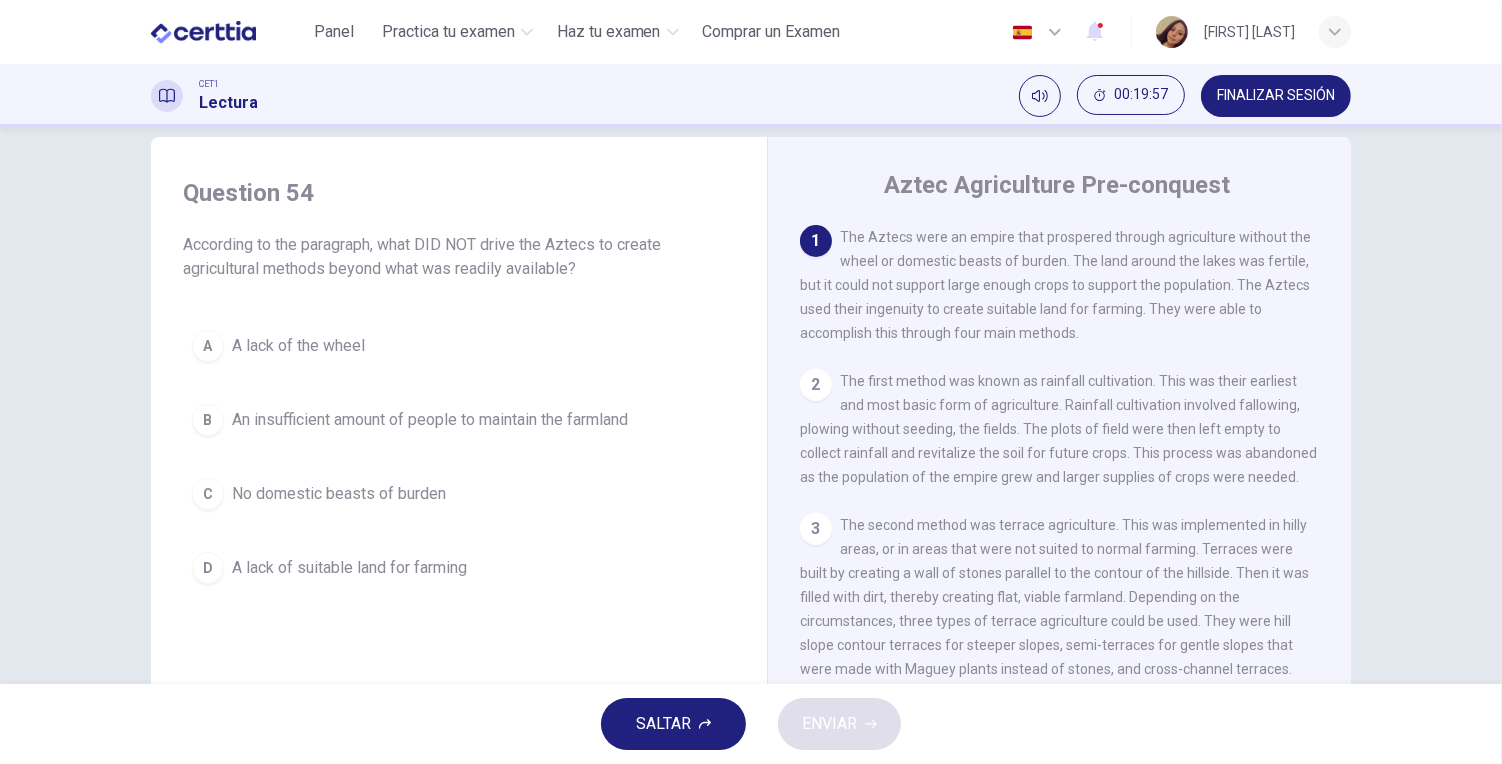 scroll, scrollTop: 45, scrollLeft: 0, axis: vertical 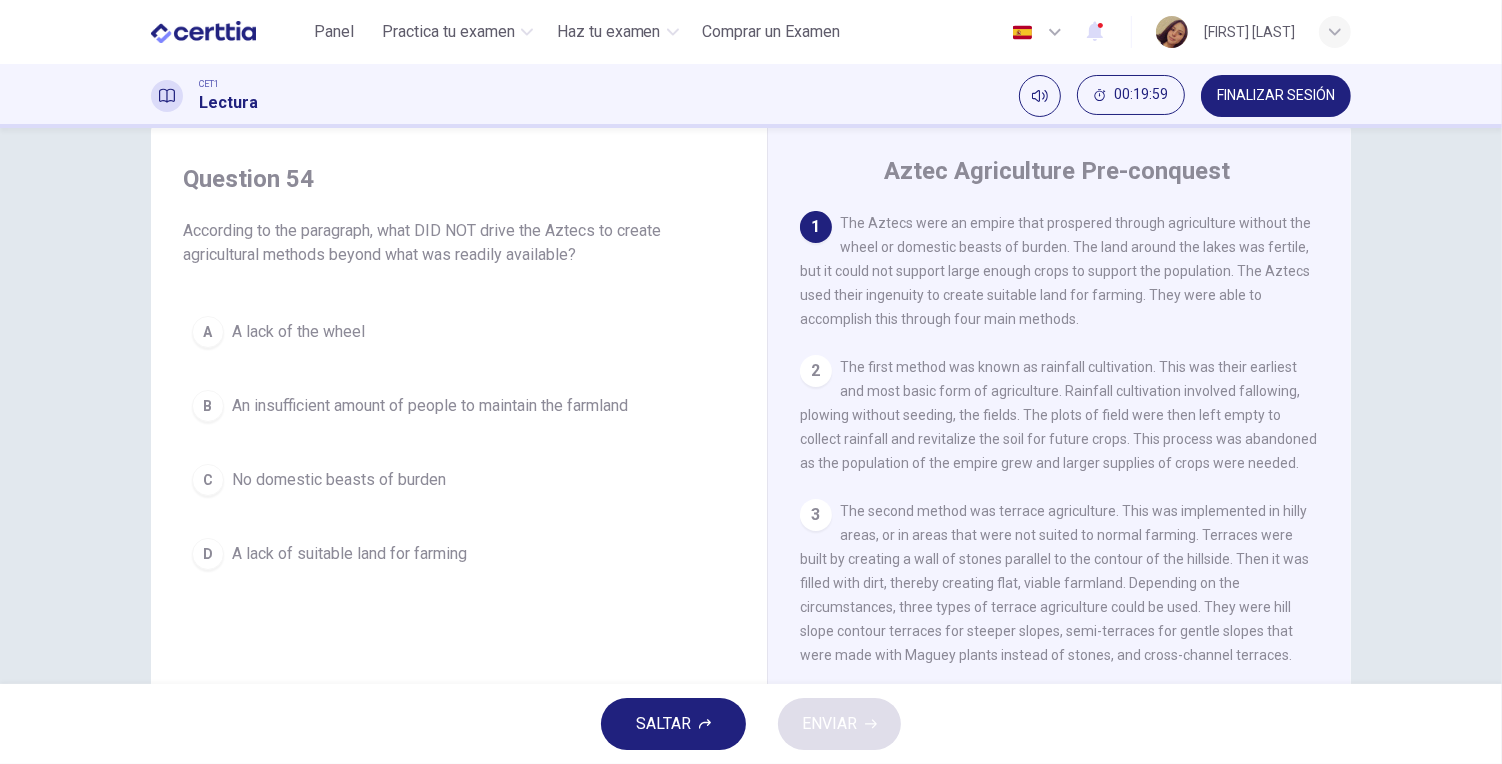 click on "An insufficient amount of people to maintain the farmland" at bounding box center (430, 406) 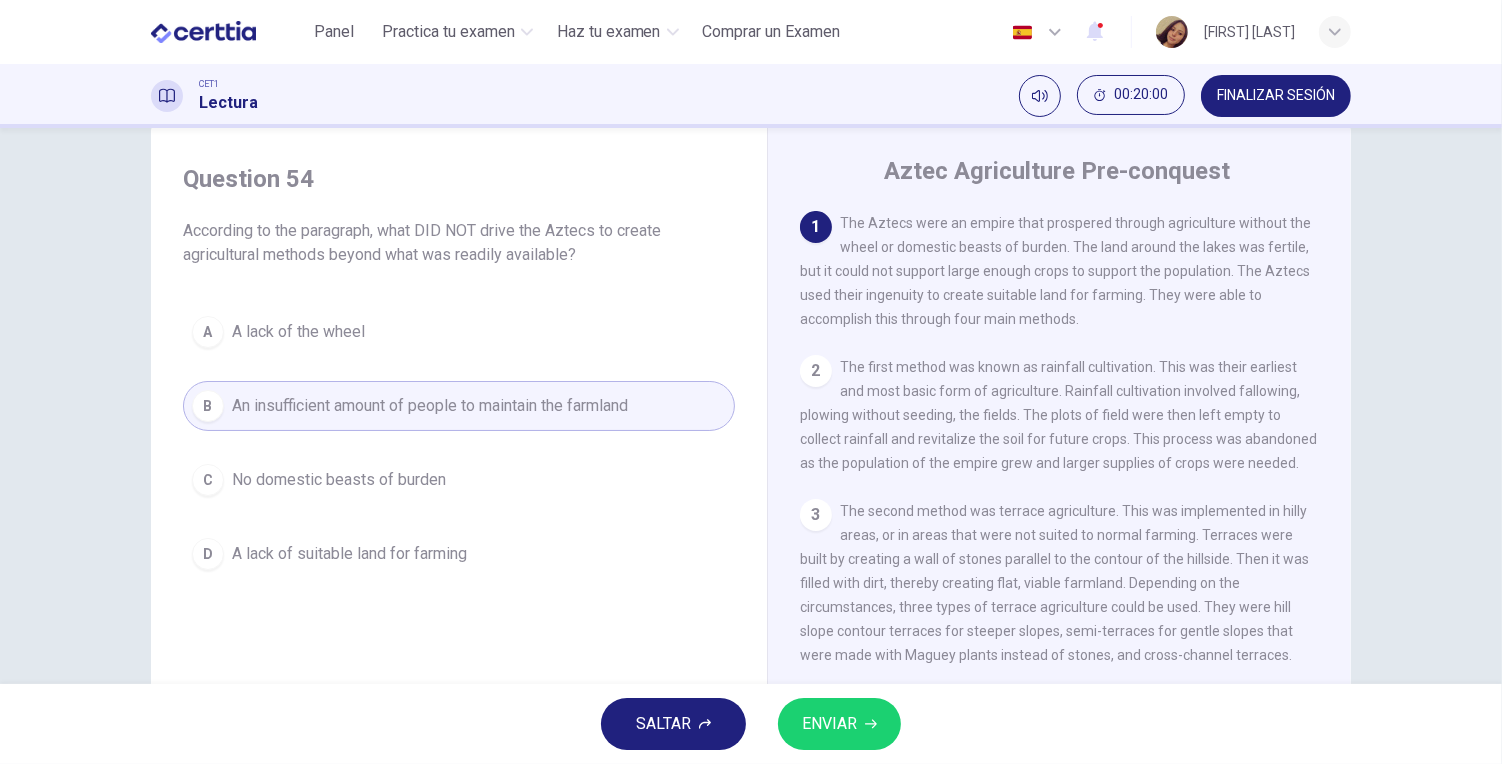 click on "A A lack of the wheel" at bounding box center (459, 332) 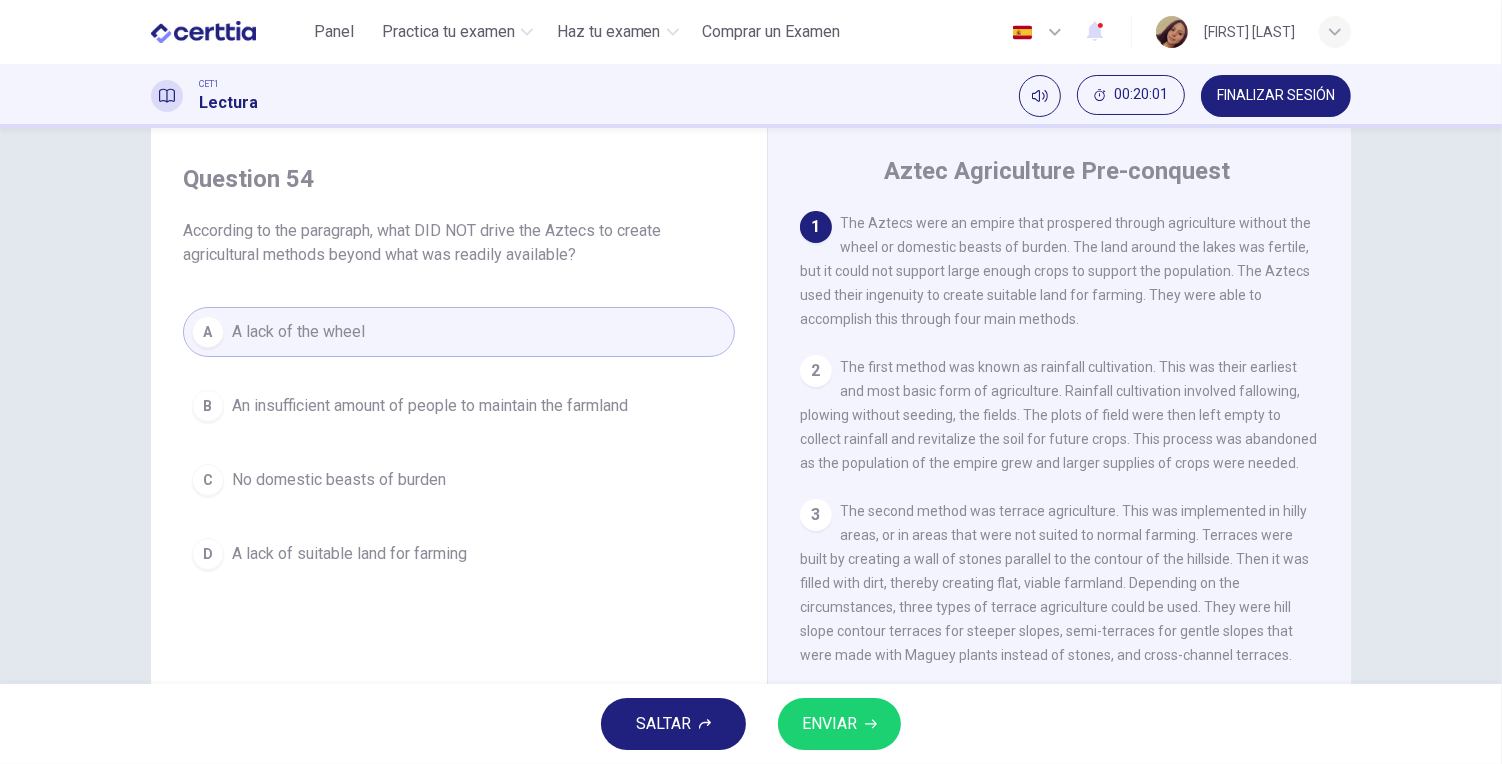 click on "ENVIAR" at bounding box center (829, 724) 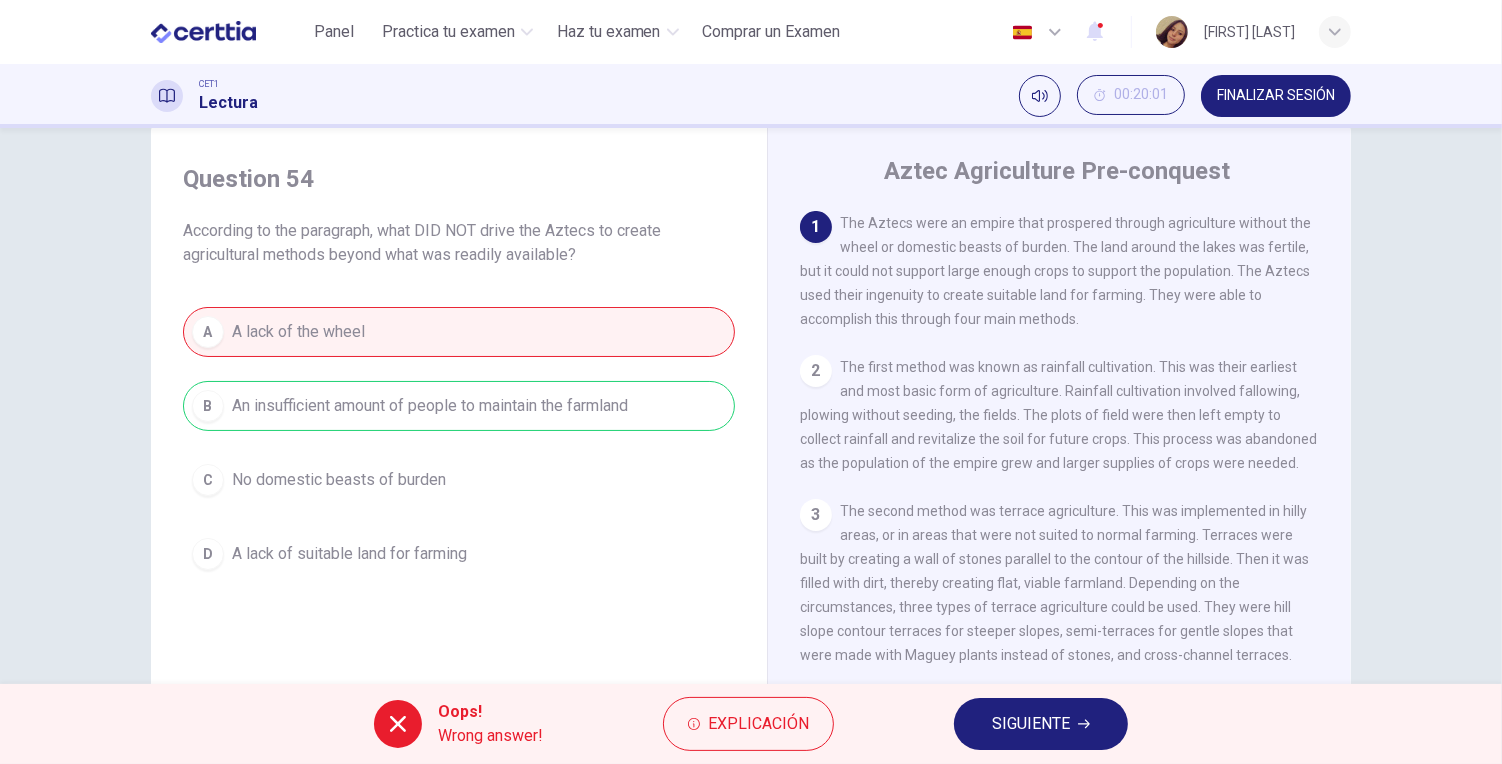click on "SIGUIENTE" at bounding box center (1041, 724) 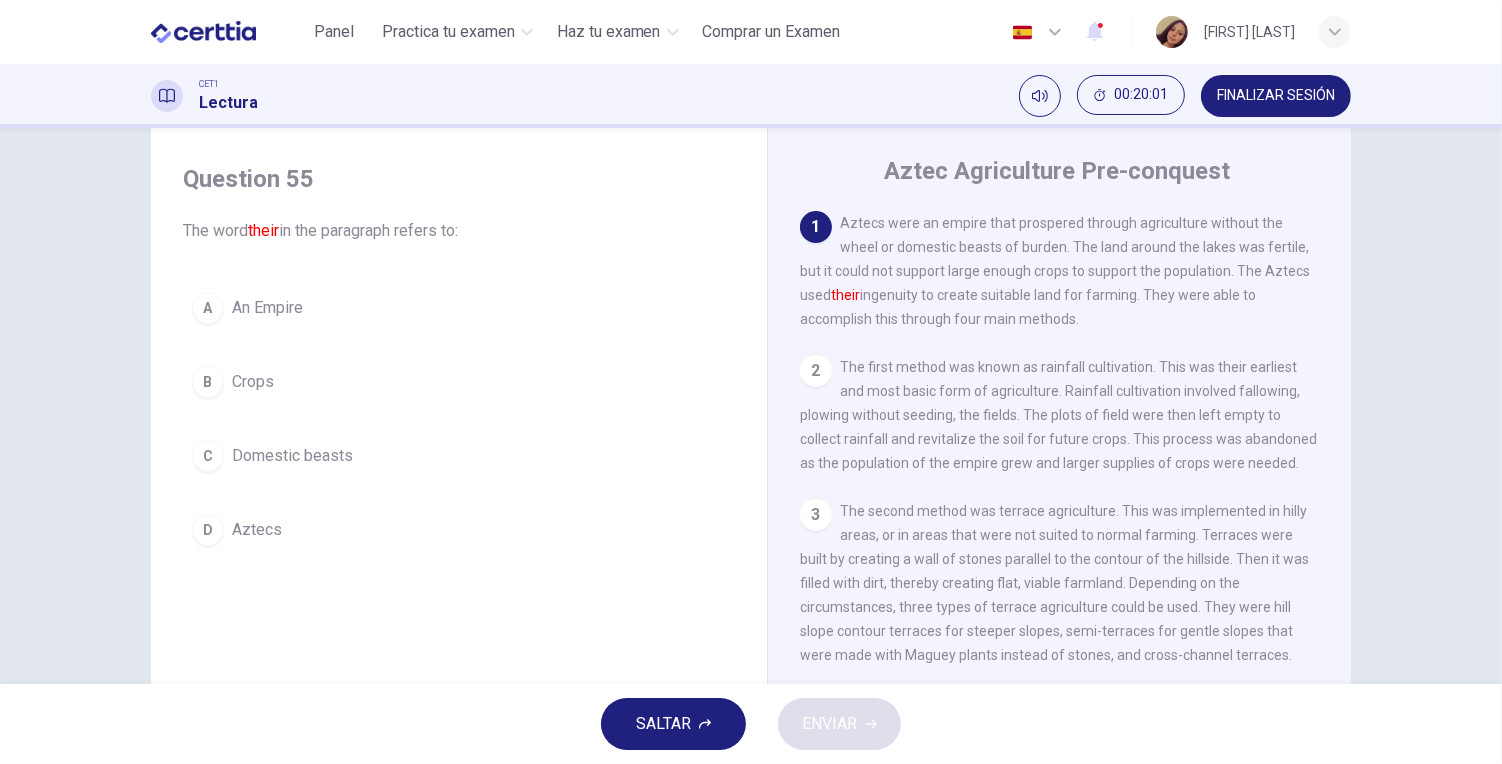click on "Domestic beasts" at bounding box center [292, 456] 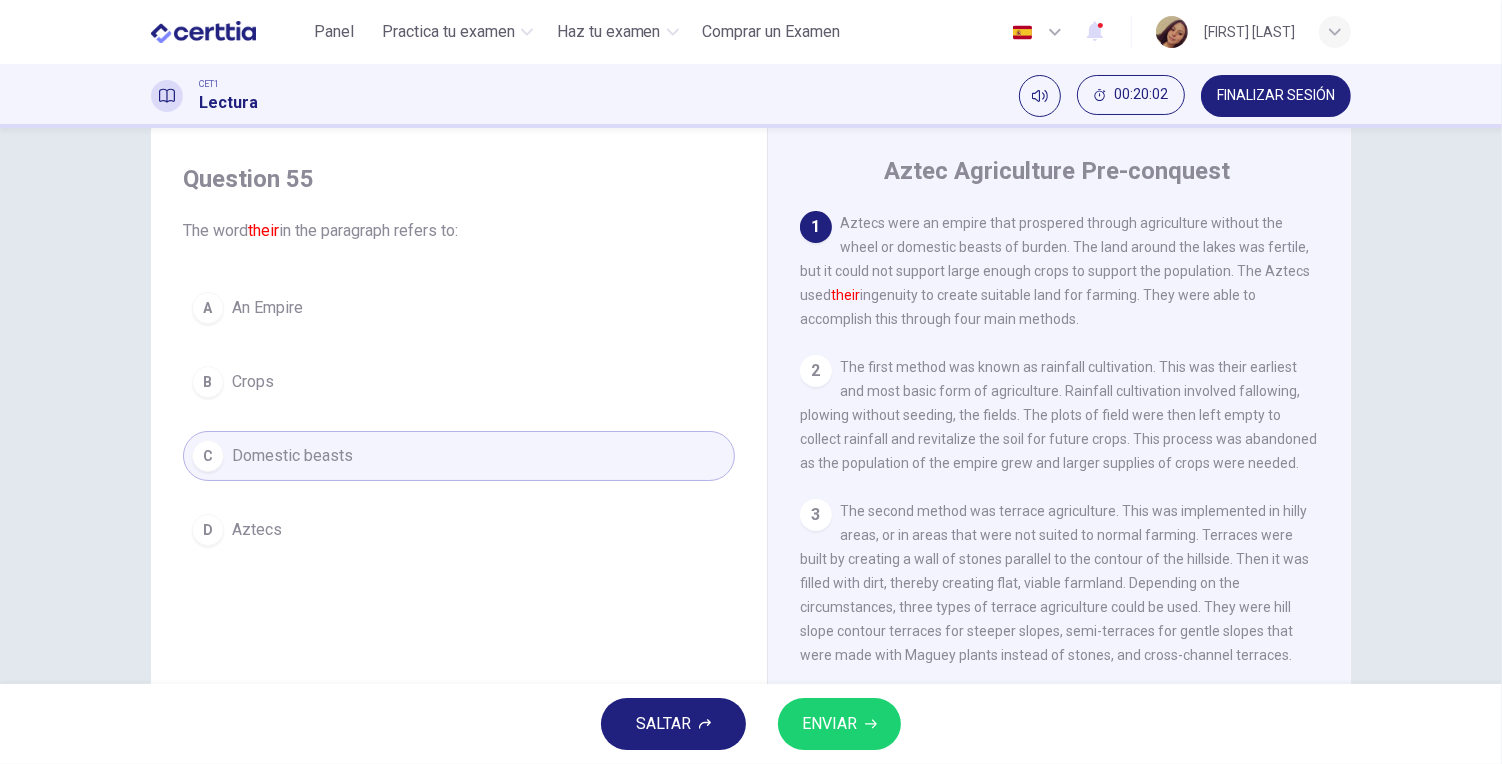 click on "ENVIAR" at bounding box center (829, 724) 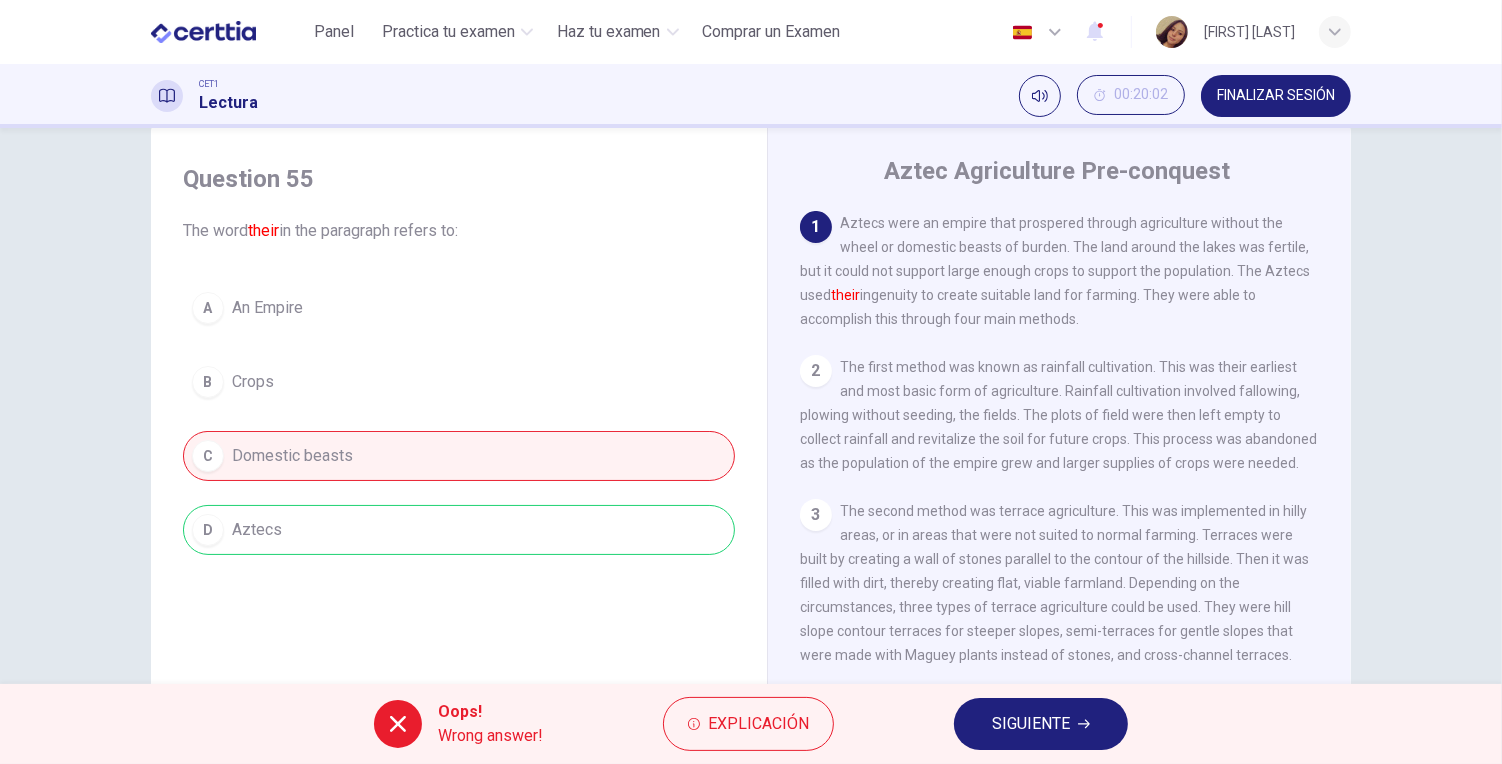 click on "SIGUIENTE" at bounding box center (1041, 724) 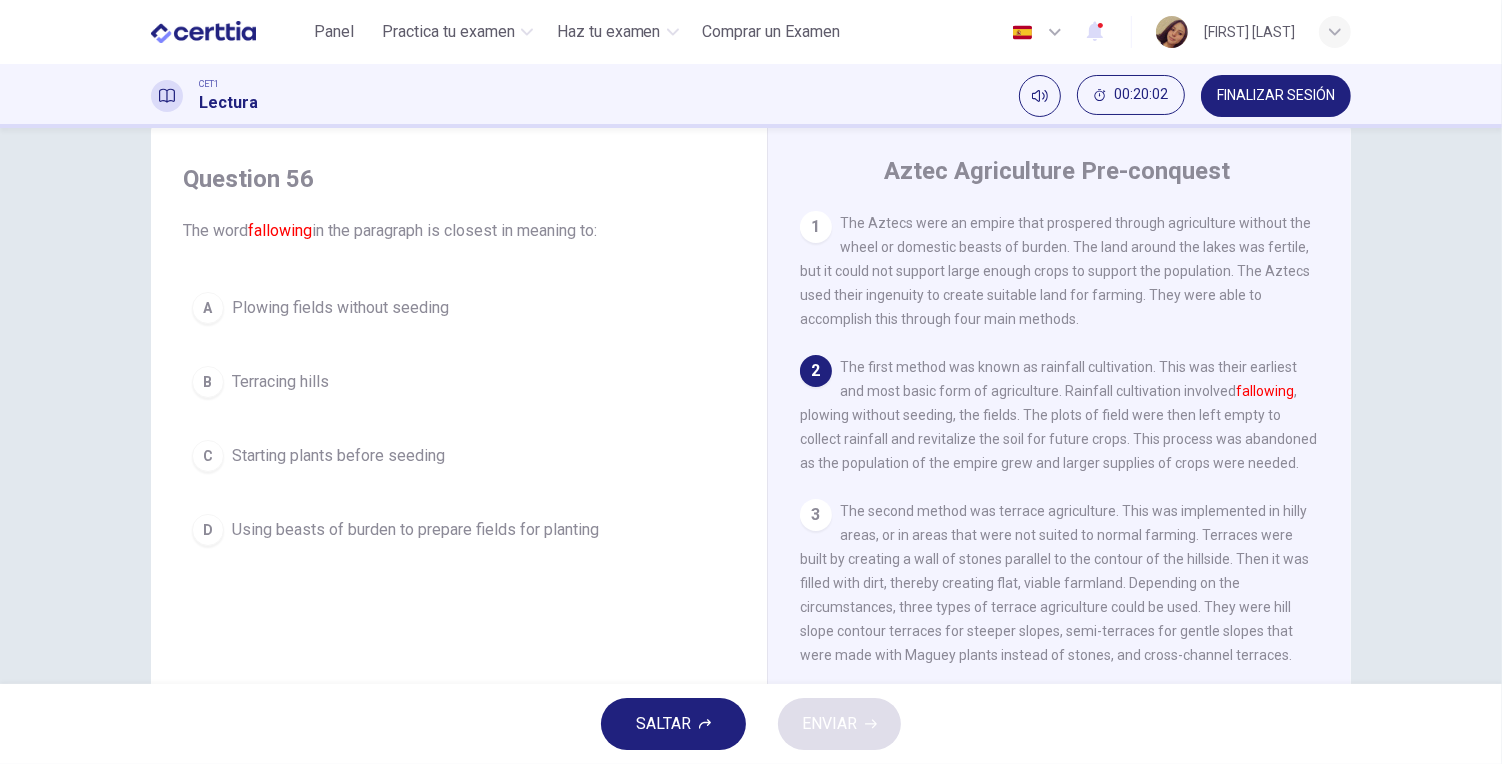 click on "B Terracing hills" at bounding box center (459, 382) 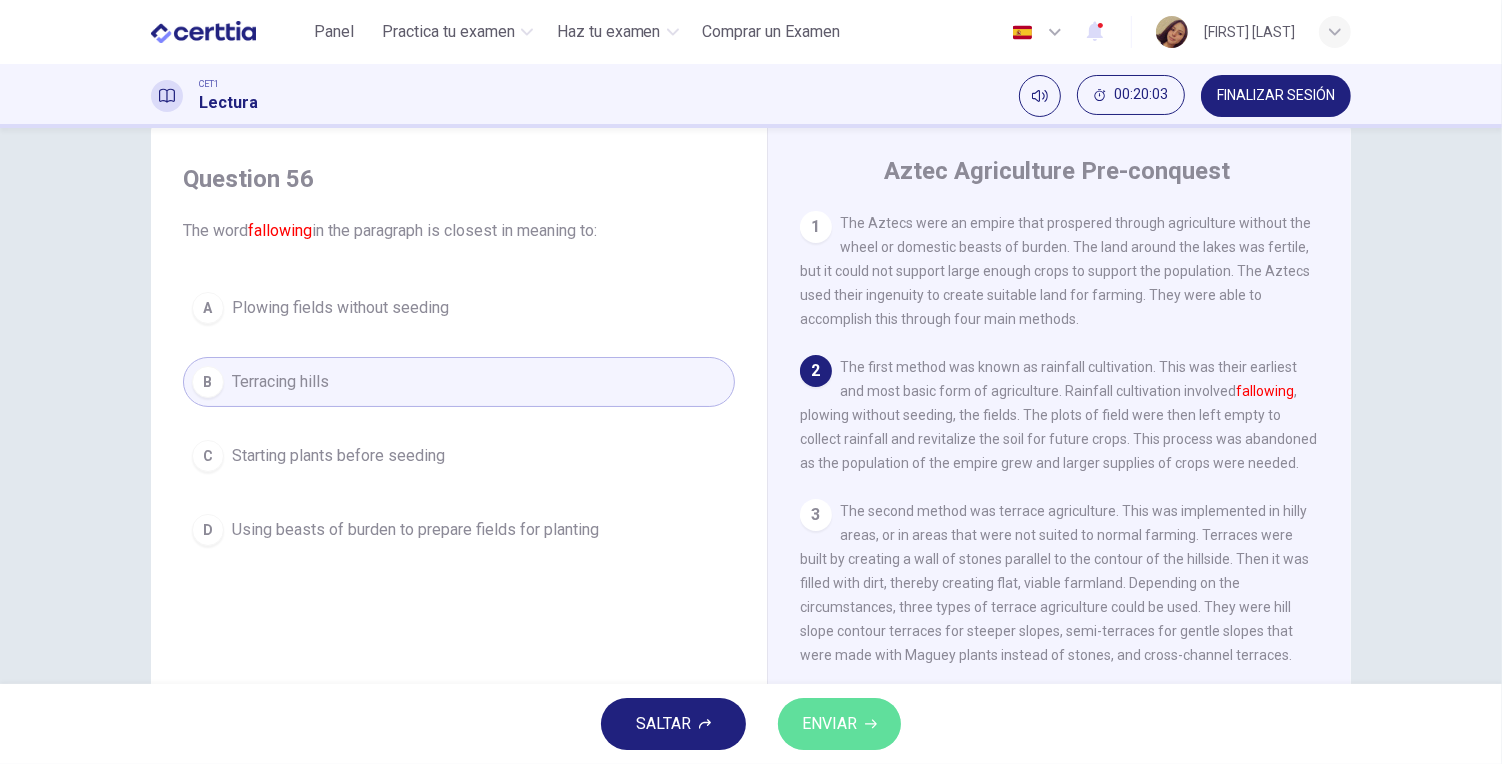click on "ENVIAR" at bounding box center [839, 724] 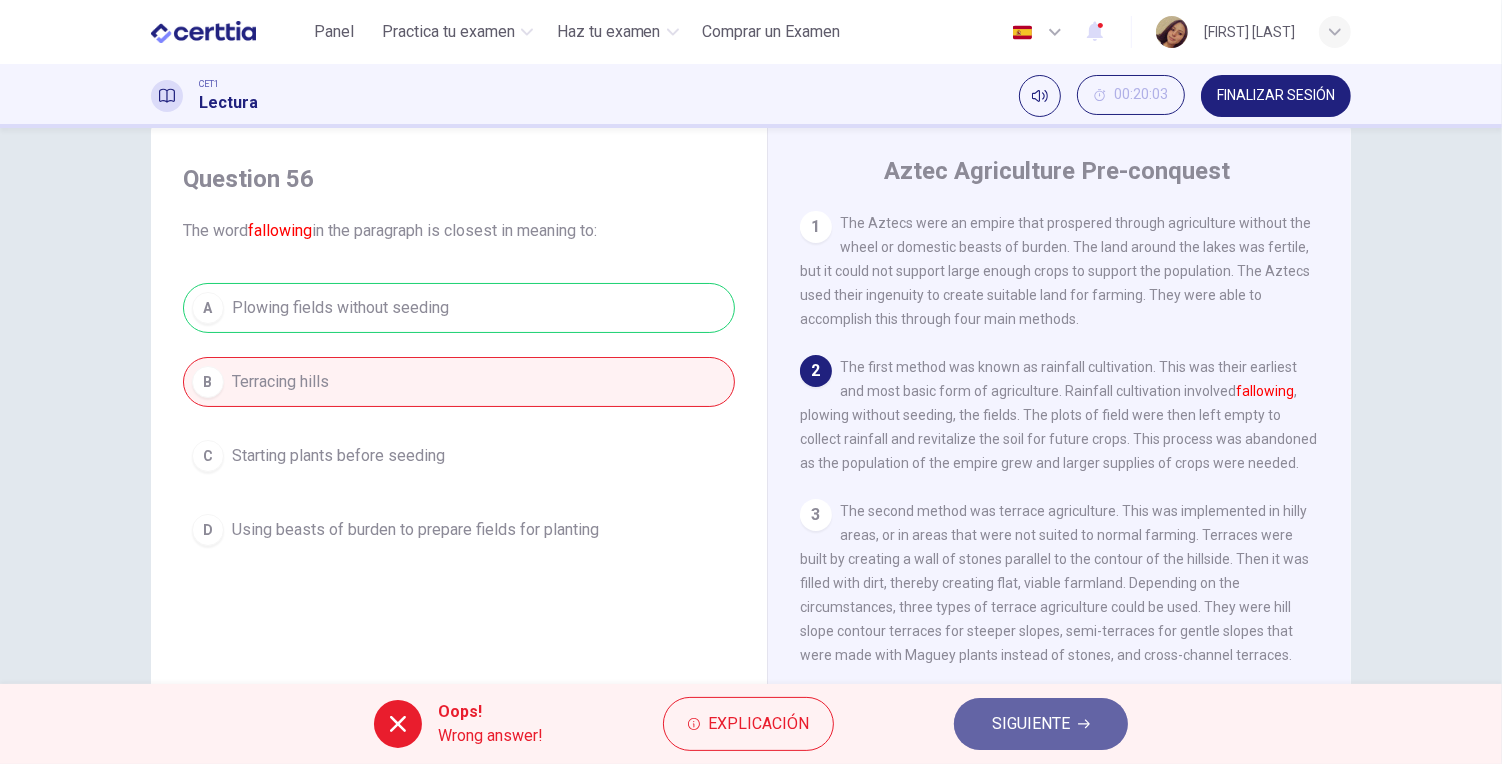 click 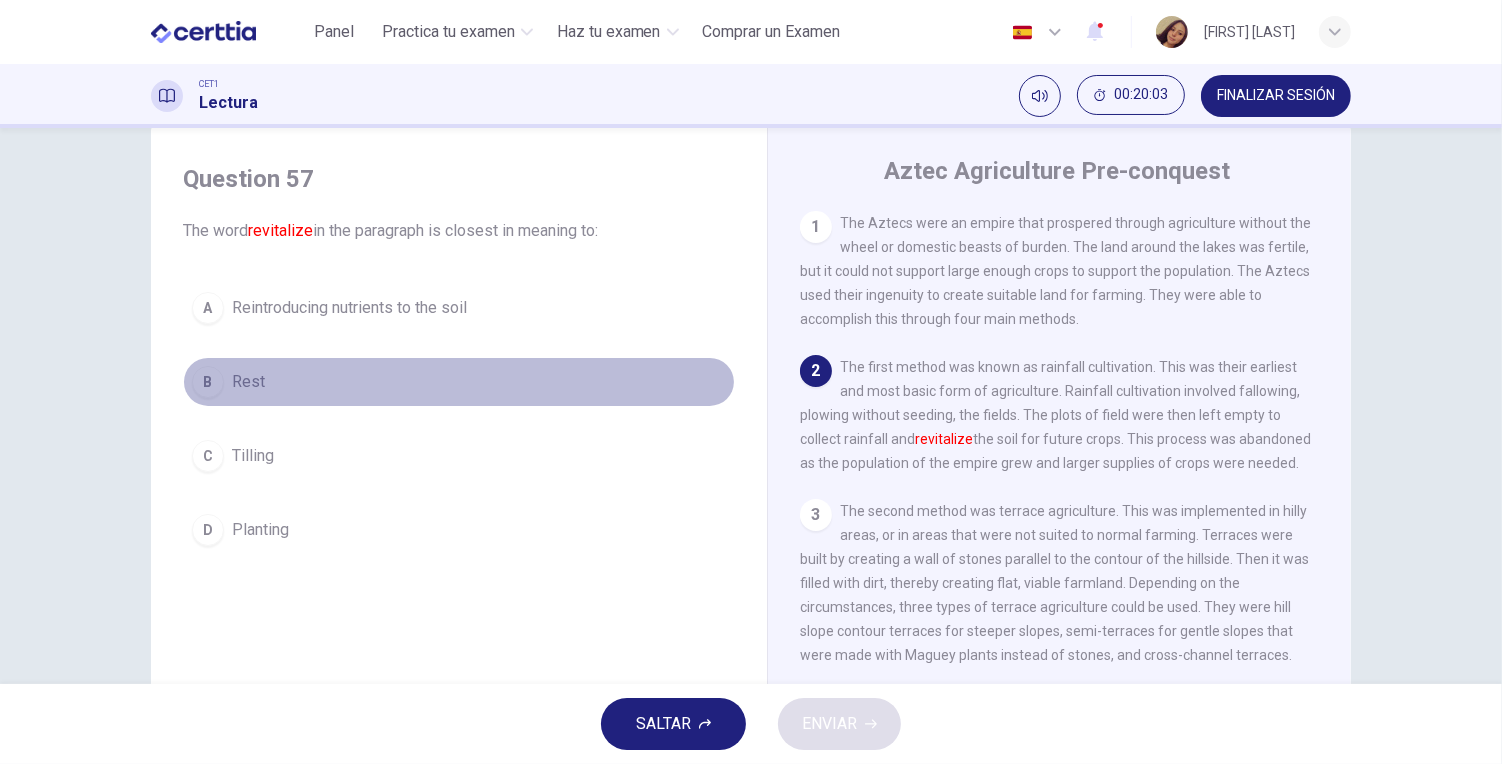 click on "B Rest" at bounding box center (459, 382) 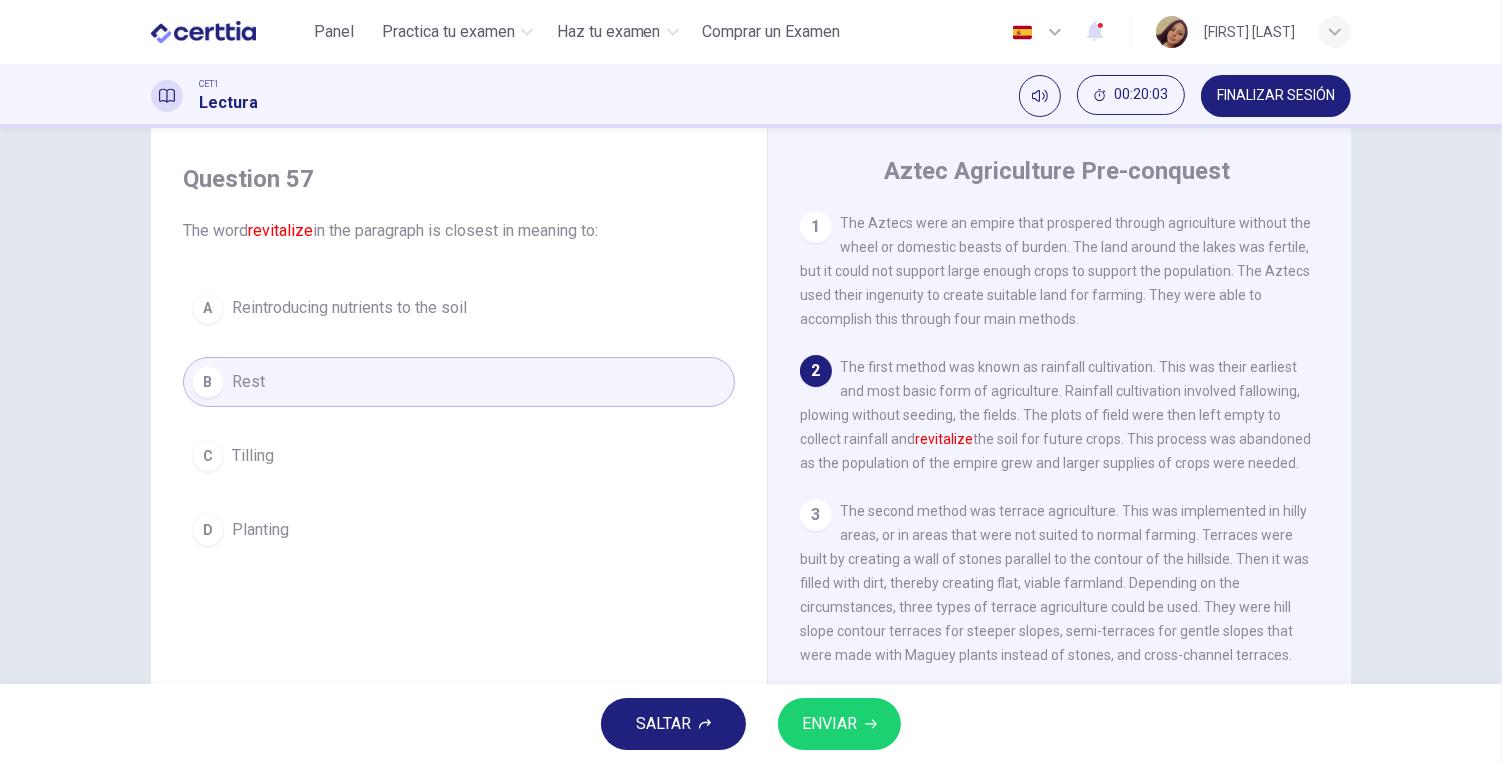 click on "ENVIAR" at bounding box center [839, 724] 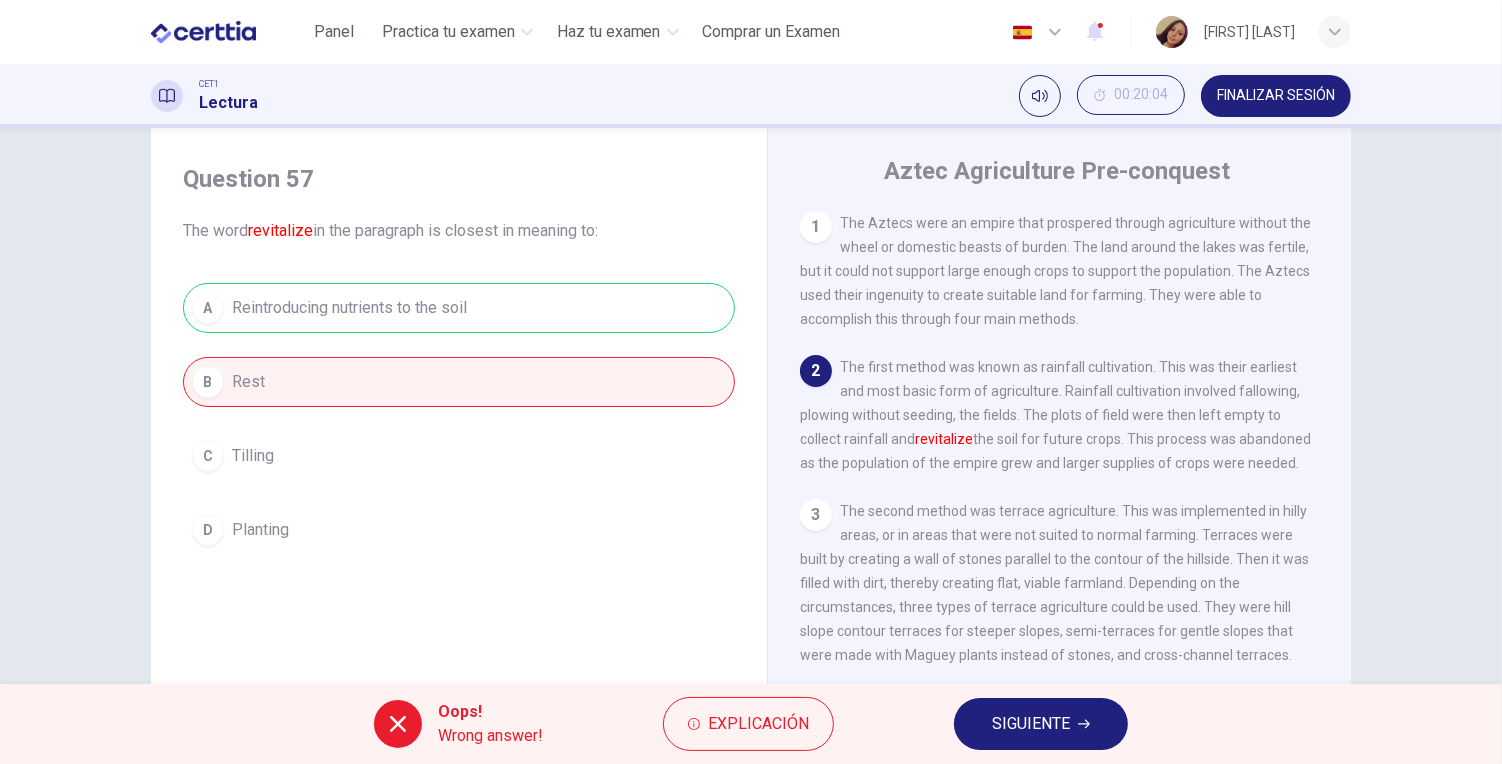 click on "SIGUIENTE" at bounding box center (1041, 724) 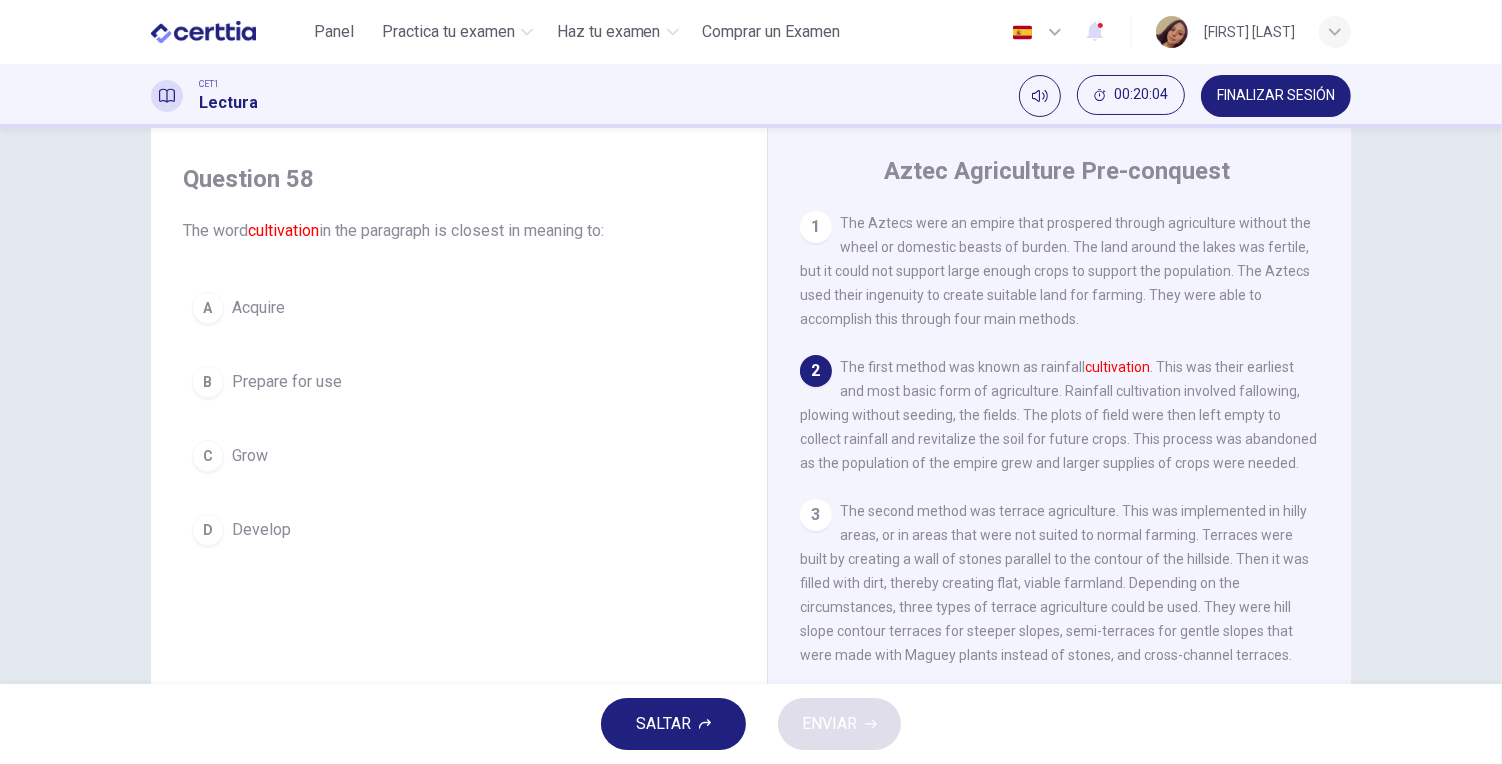 click on "Grow" at bounding box center (250, 456) 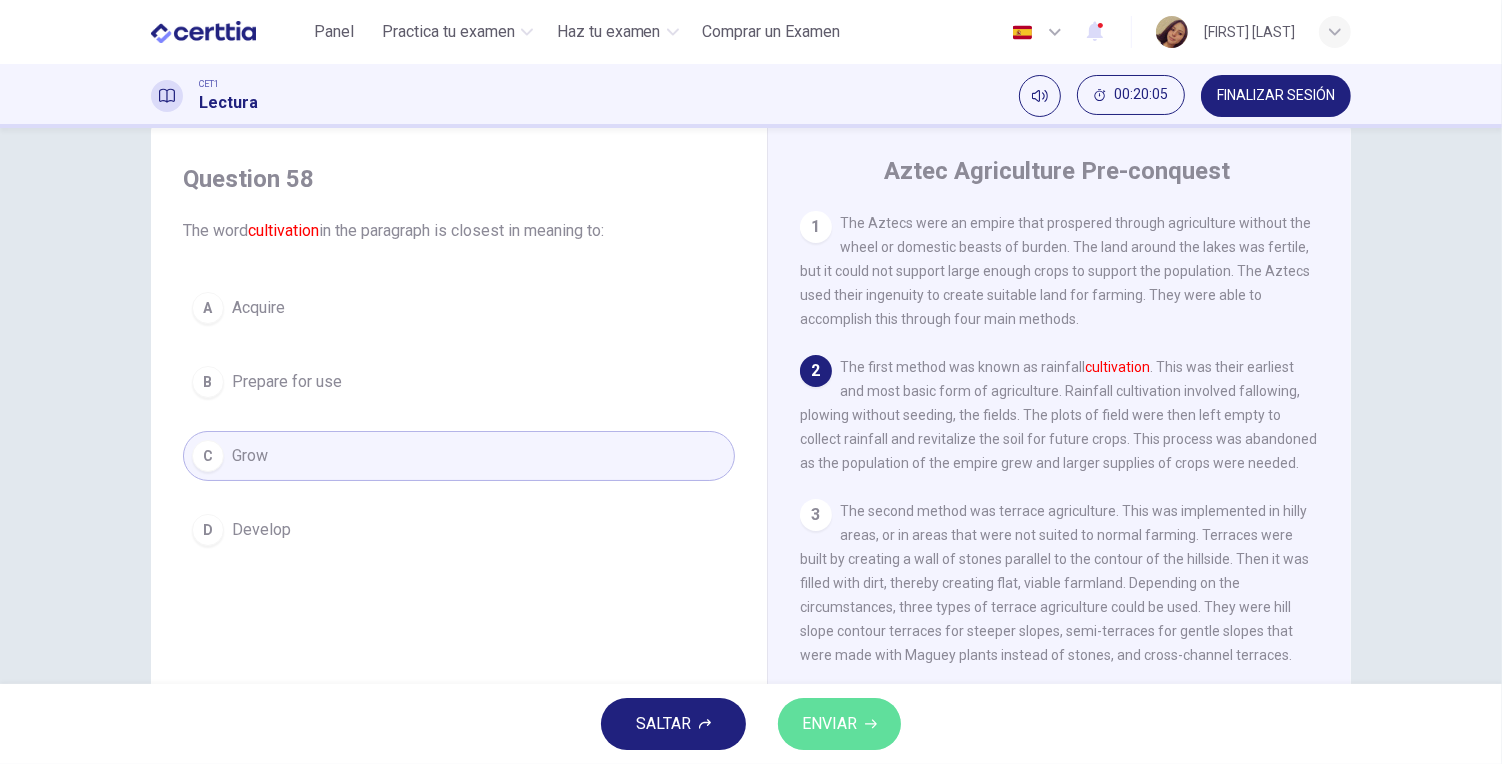 click on "ENVIAR" at bounding box center [839, 724] 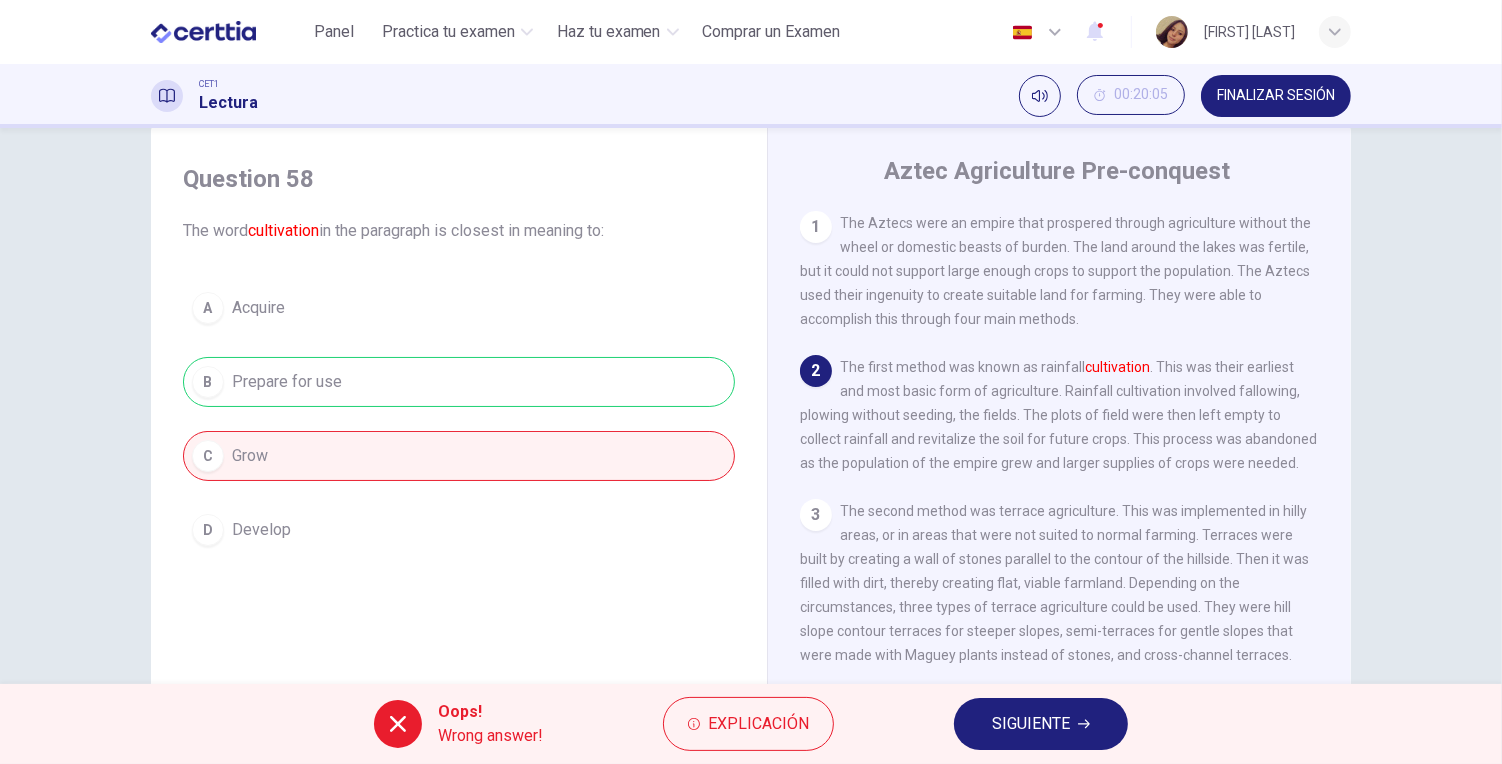 click on "A Acquire B Prepare for use C Grow D Develop" at bounding box center (459, 419) 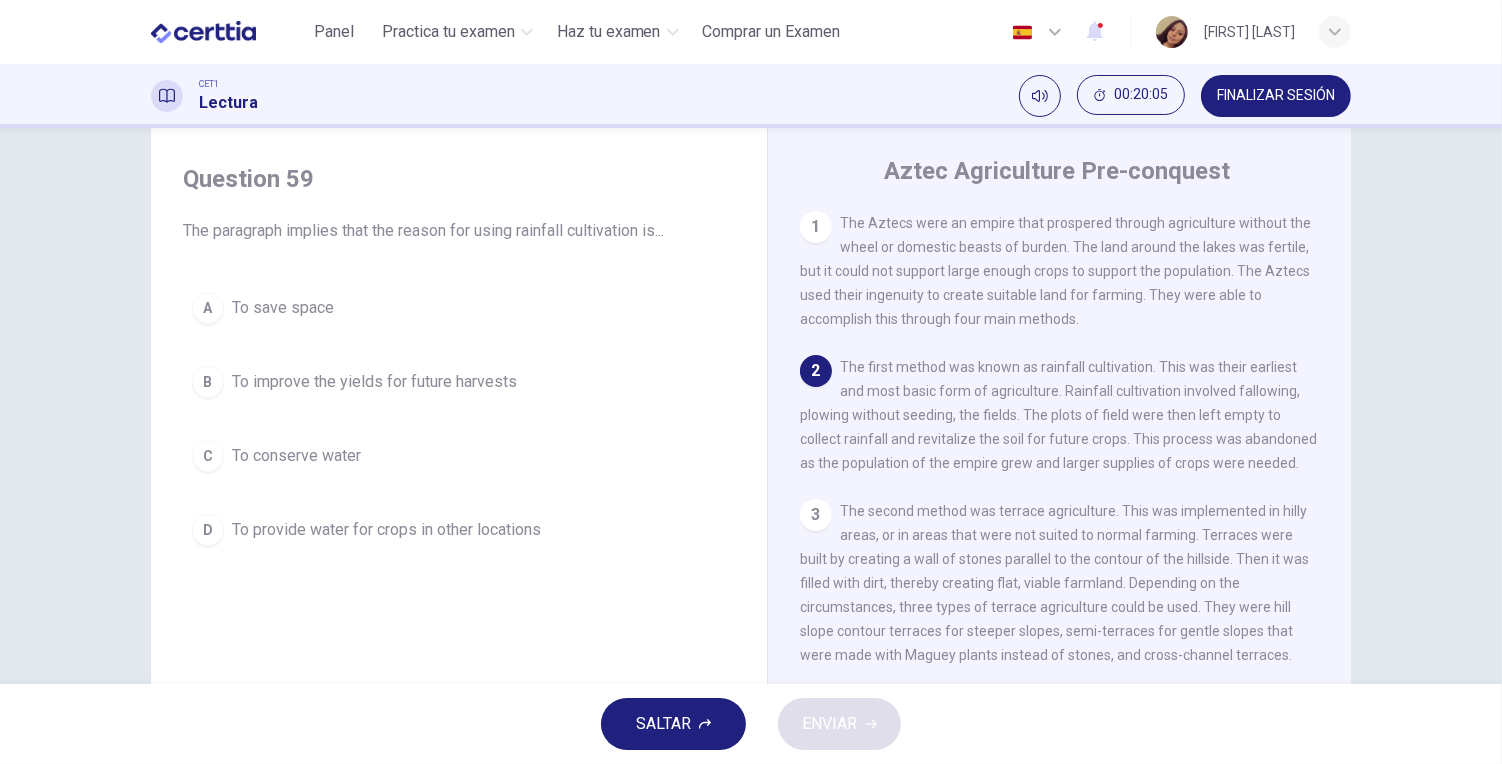 click on "A To save space B To improve the yields for future harvests C To conserve water D To provide water for crops in other locations" at bounding box center (459, 419) 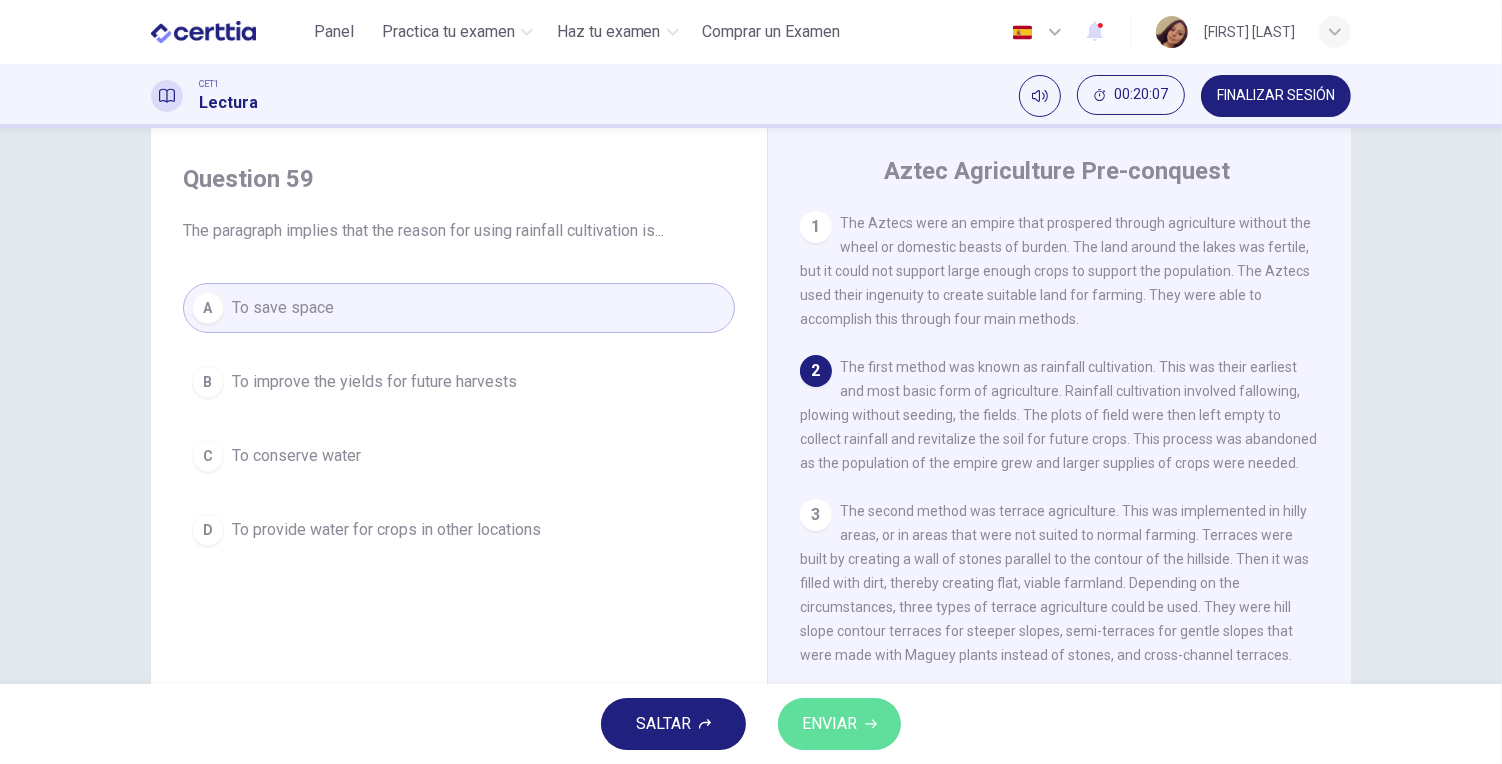 click on "ENVIAR" at bounding box center (839, 724) 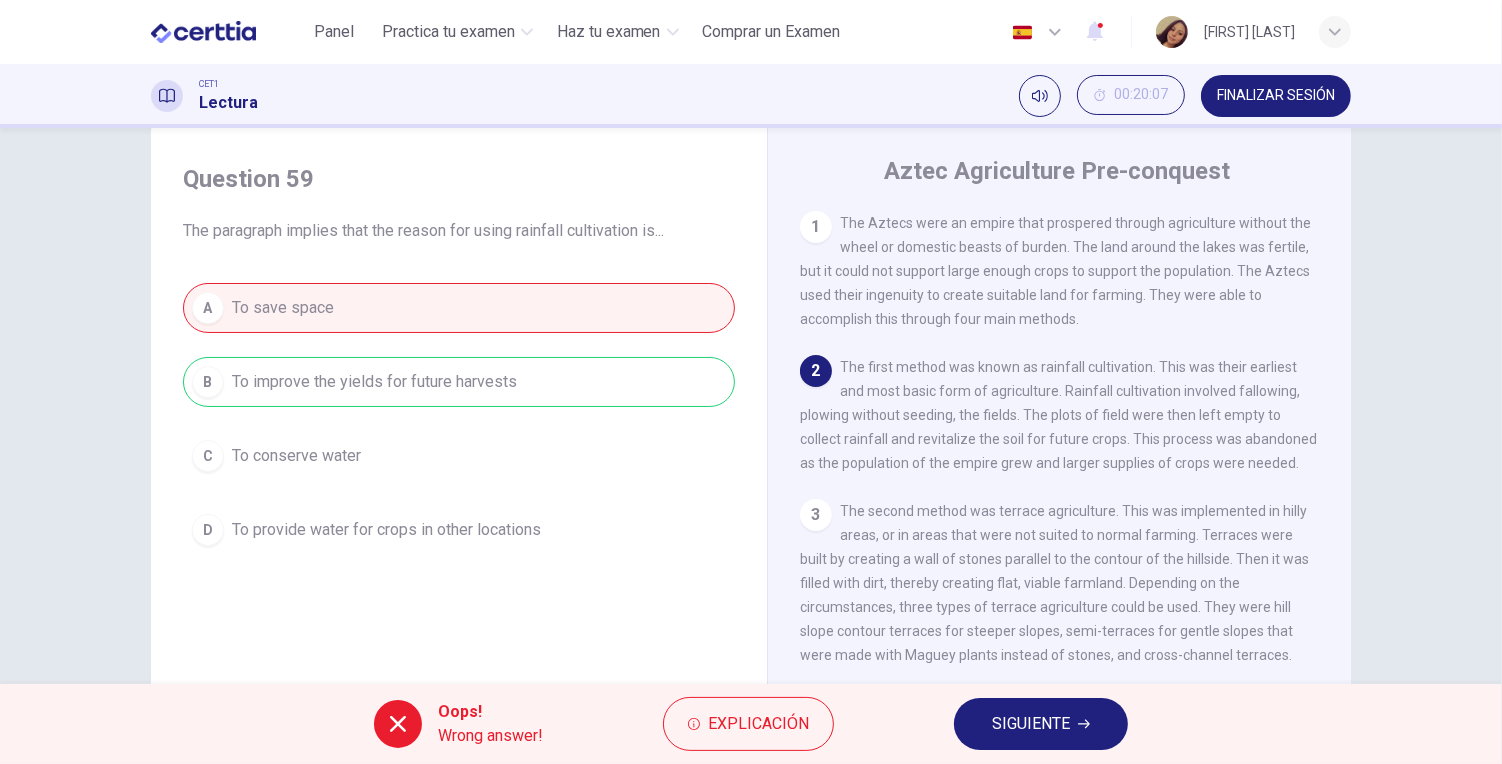 click on "SIGUIENTE" at bounding box center [1031, 724] 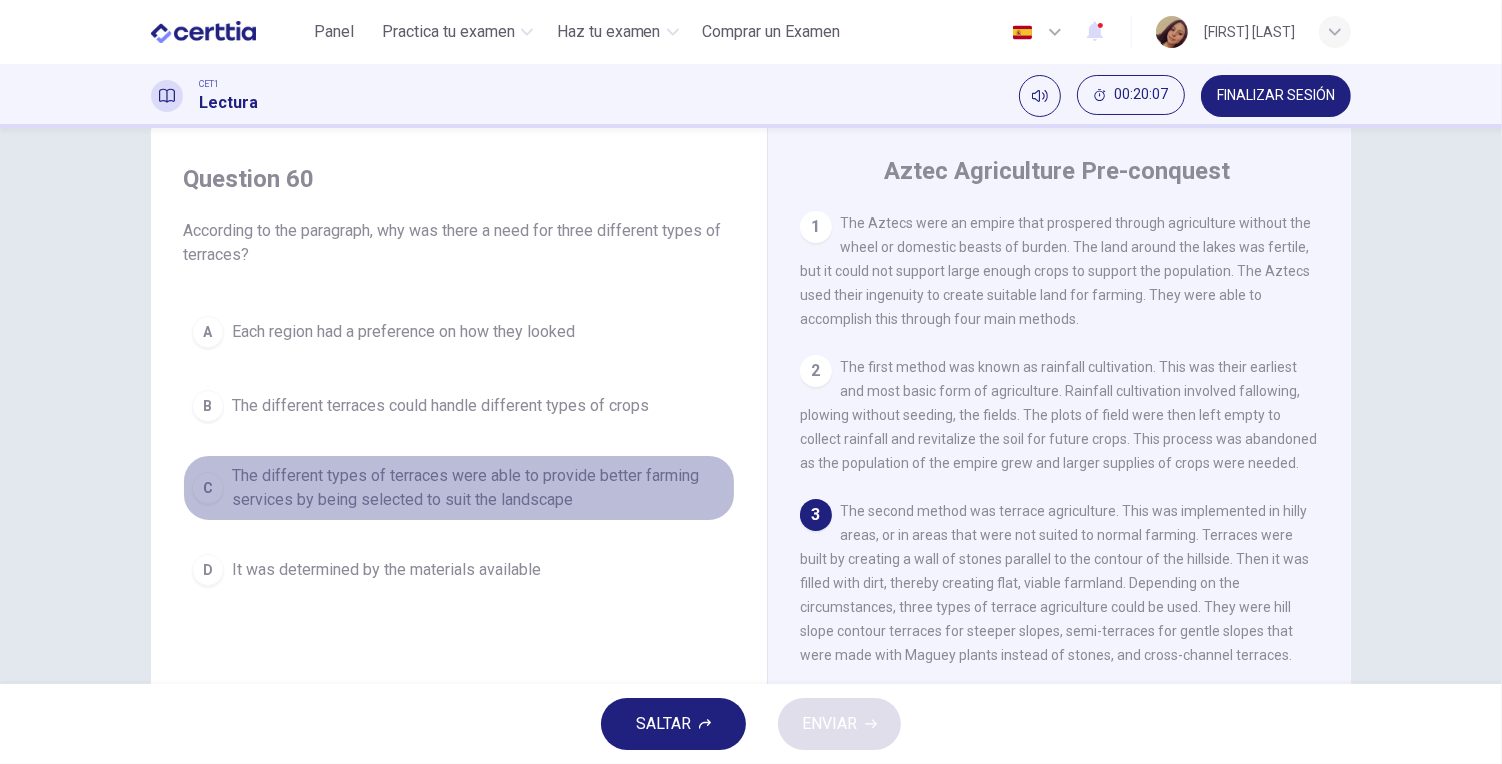 click on "The different types of terraces were able to provide better farming services by being selected to suit the landscape" at bounding box center (479, 488) 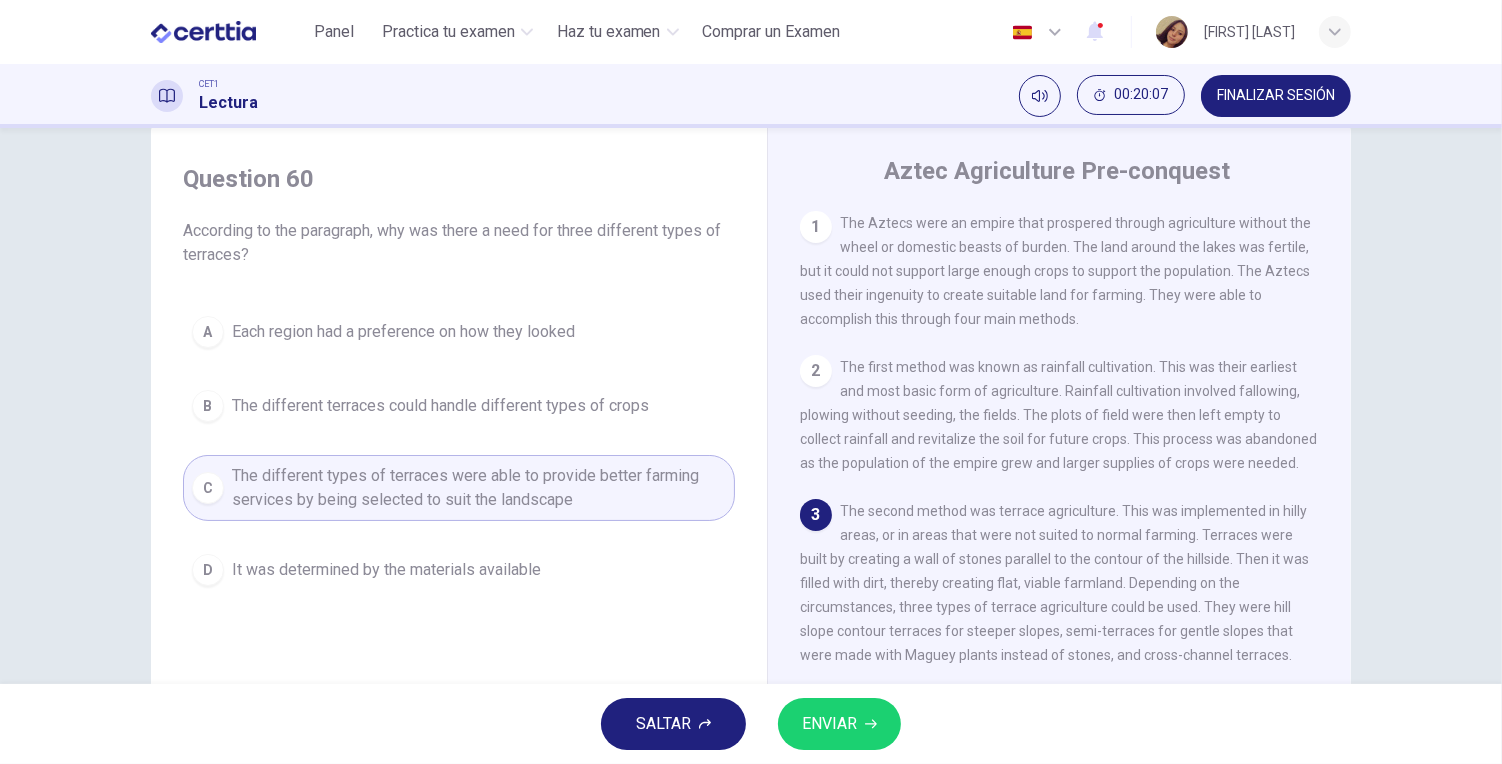 click on "ENVIAR" at bounding box center [839, 724] 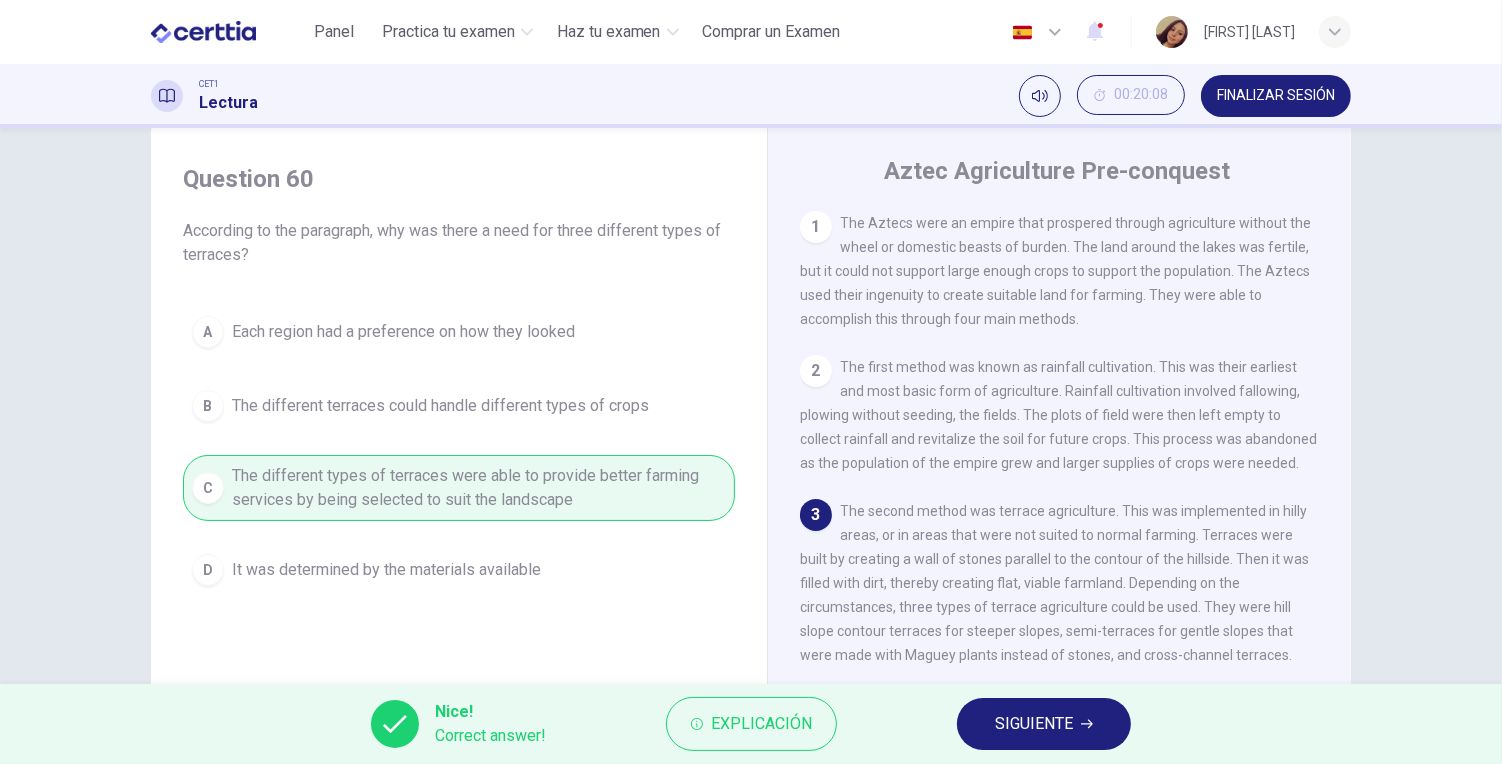 click on "Nice! Correct answer! Explicación SIGUIENTE" at bounding box center [751, 724] 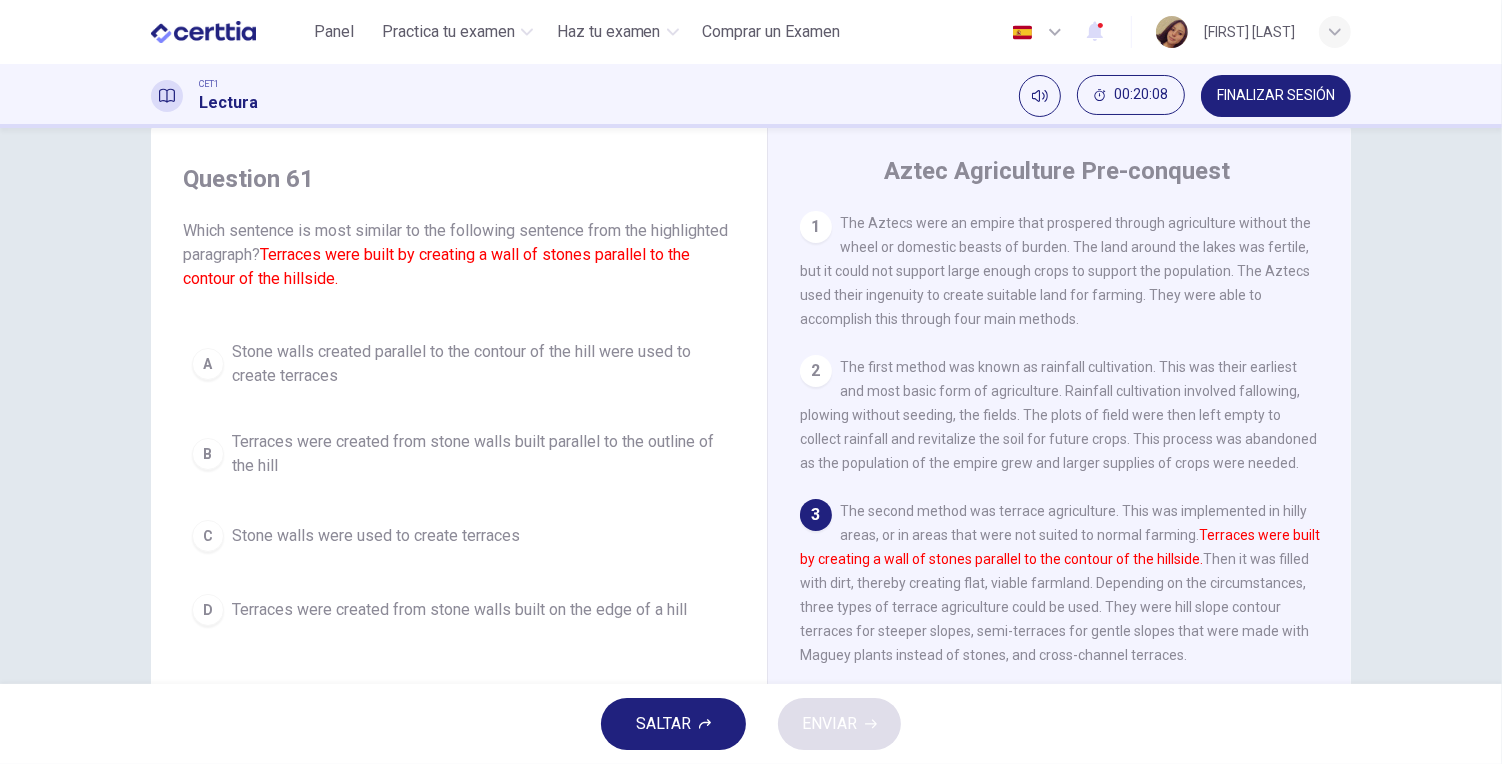 click on "Terraces were created from stone walls built parallel to the outline of the hill" at bounding box center [479, 454] 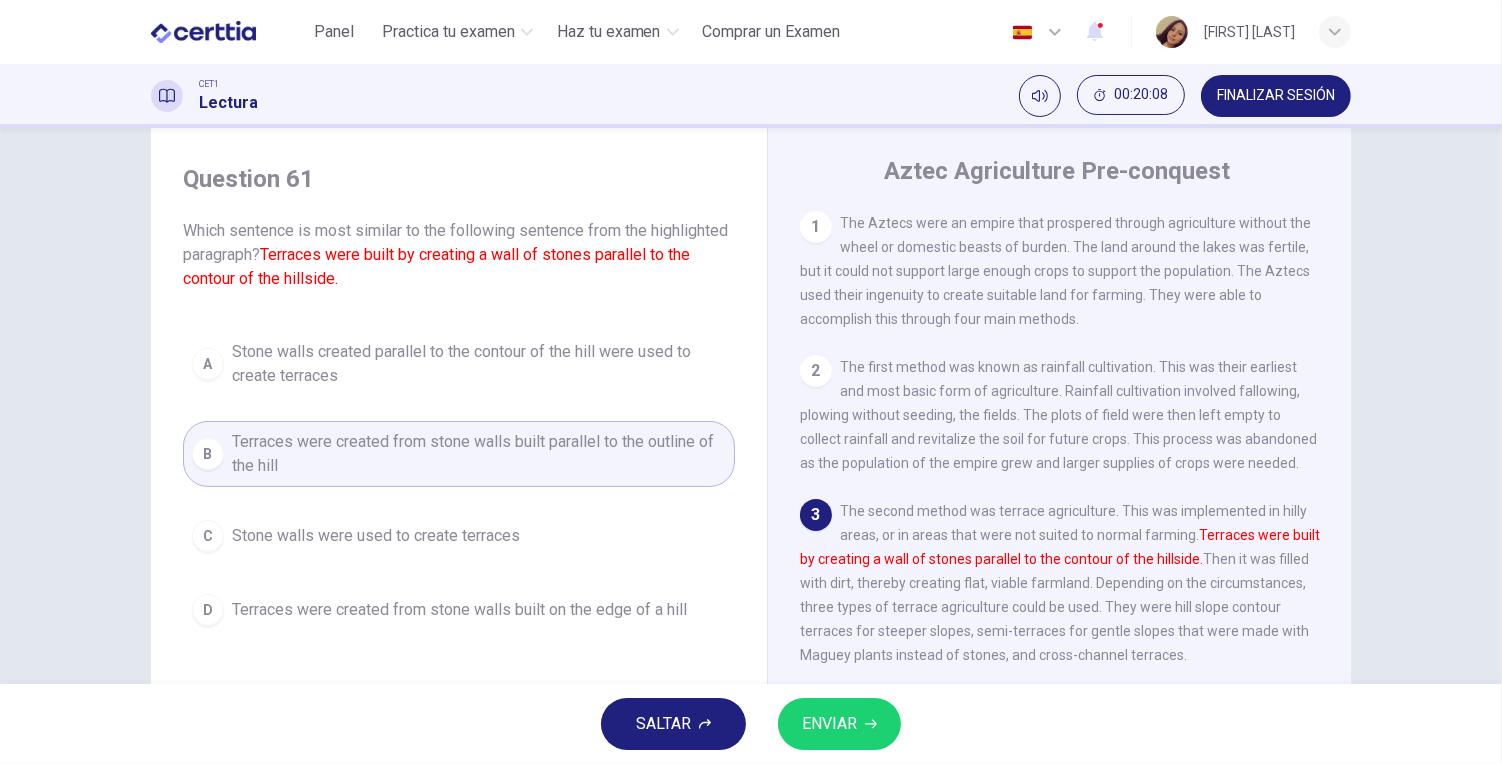 click on "ENVIAR" at bounding box center [839, 724] 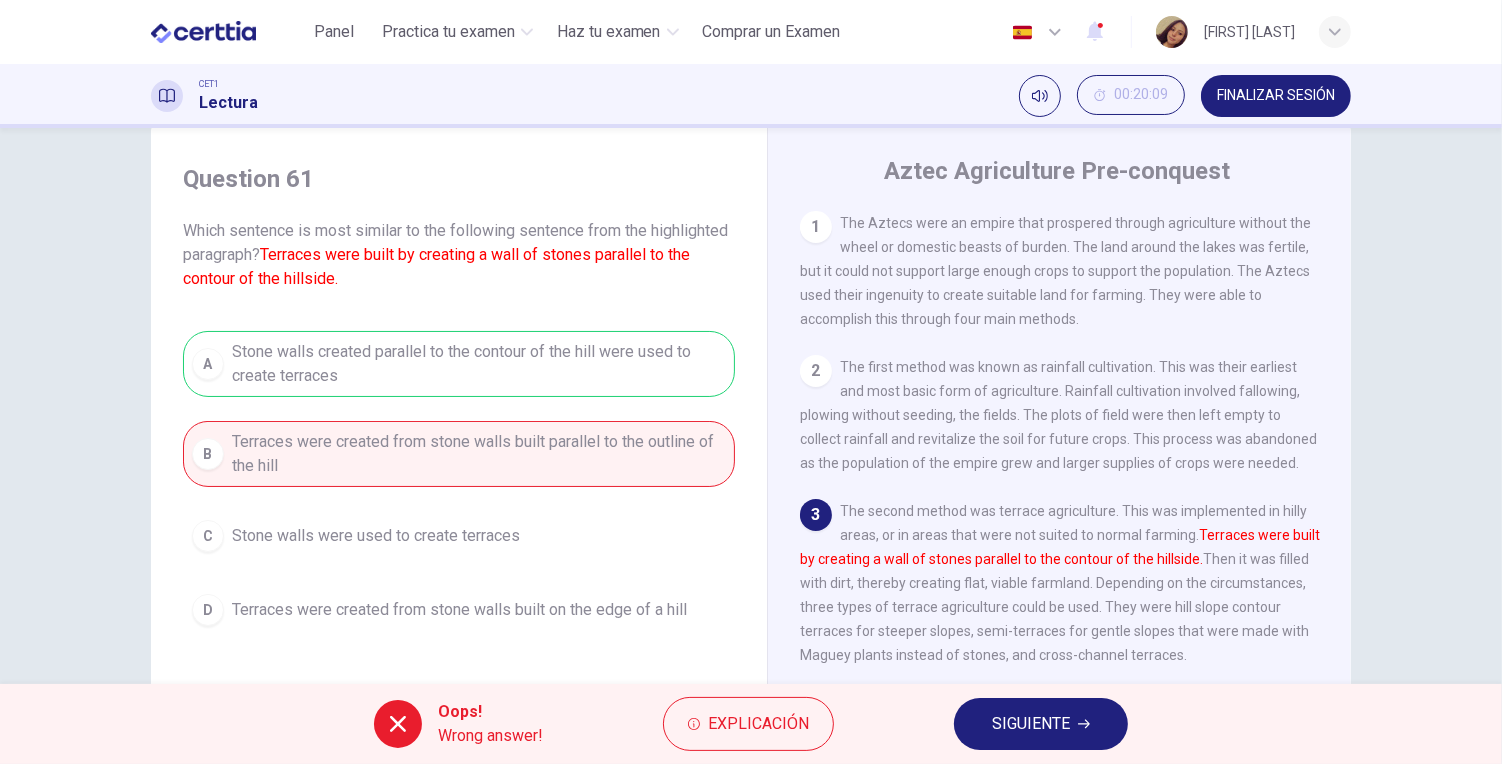 click on "SIGUIENTE" at bounding box center [1041, 724] 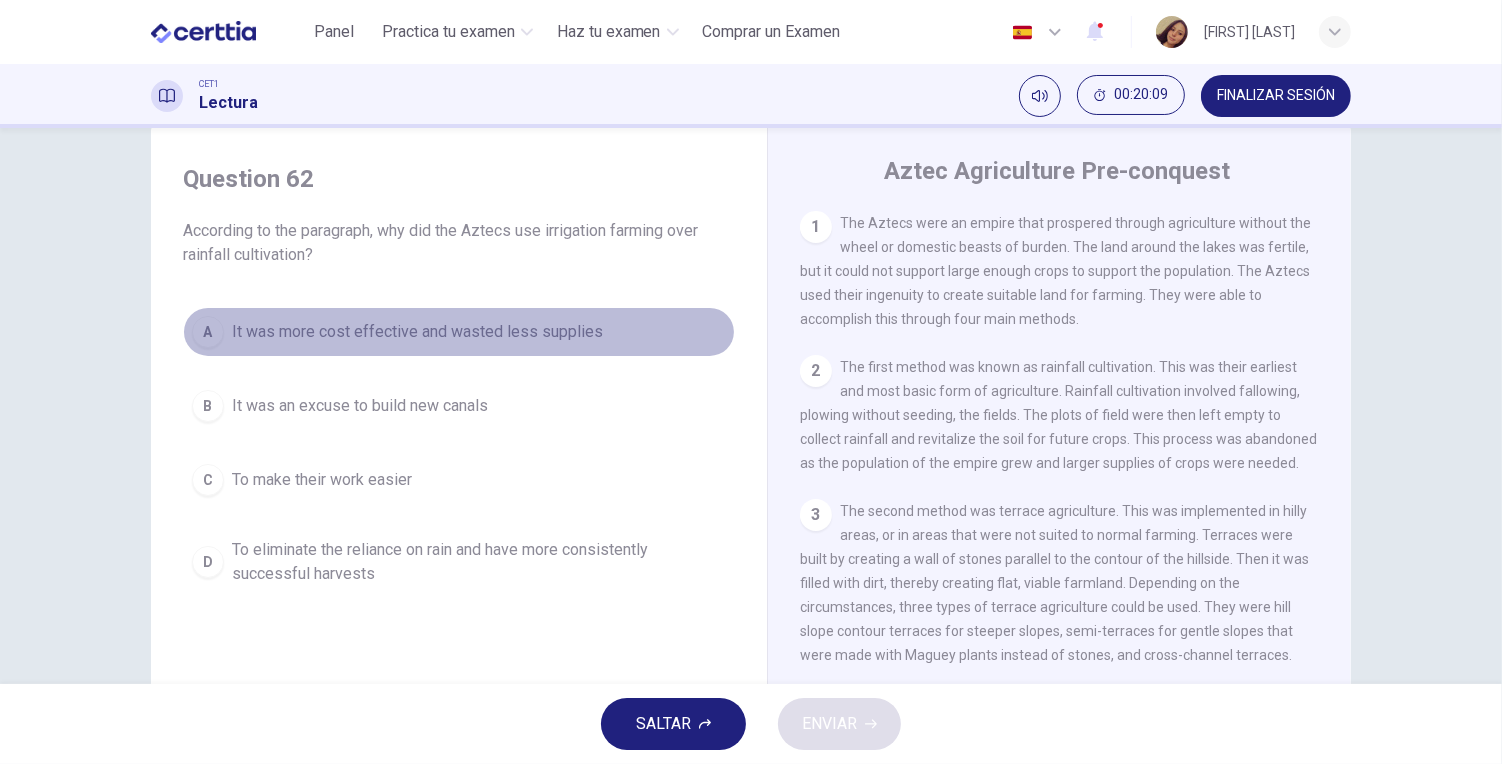 click on "A It was more cost effective and wasted less supplies" at bounding box center [459, 332] 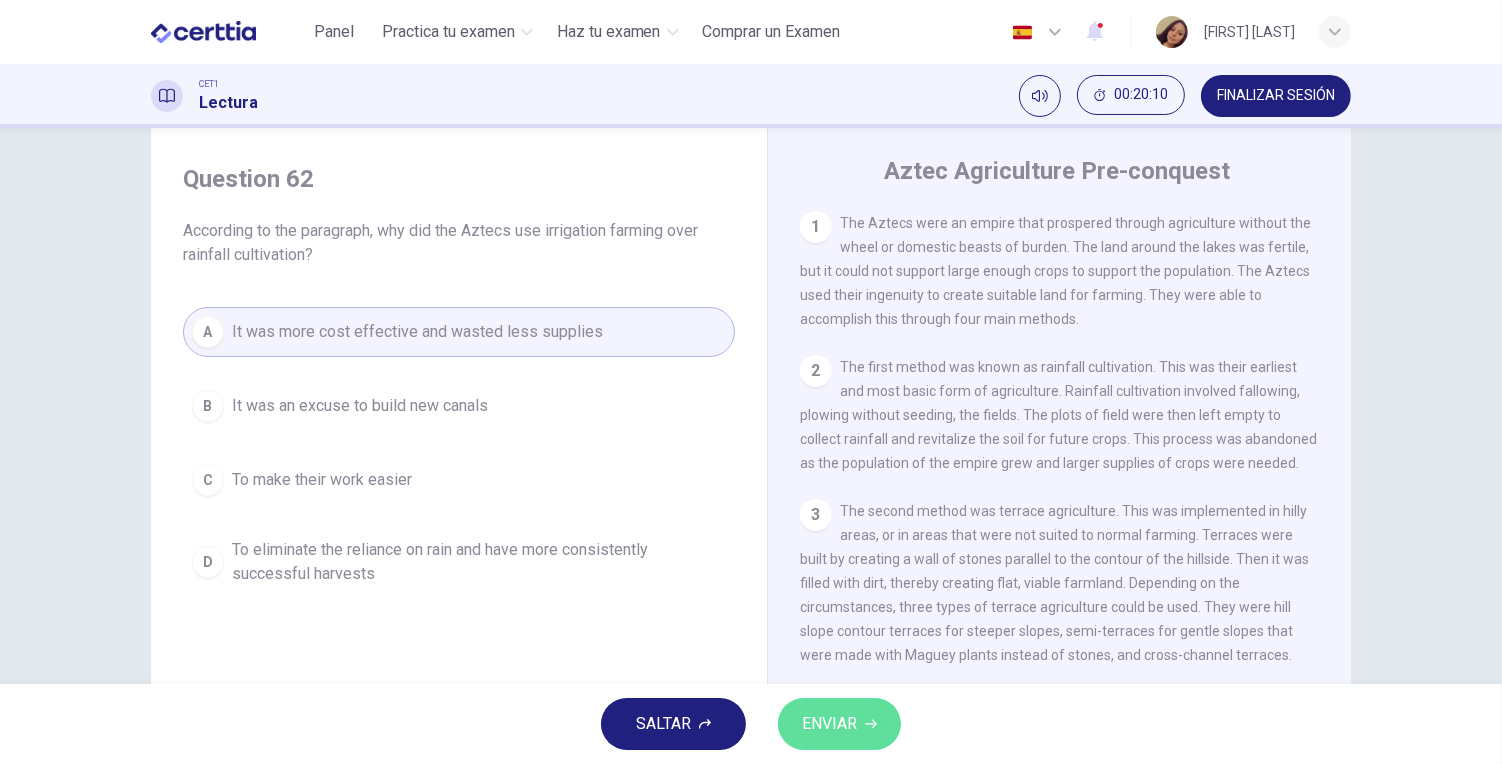 click on "ENVIAR" at bounding box center [829, 724] 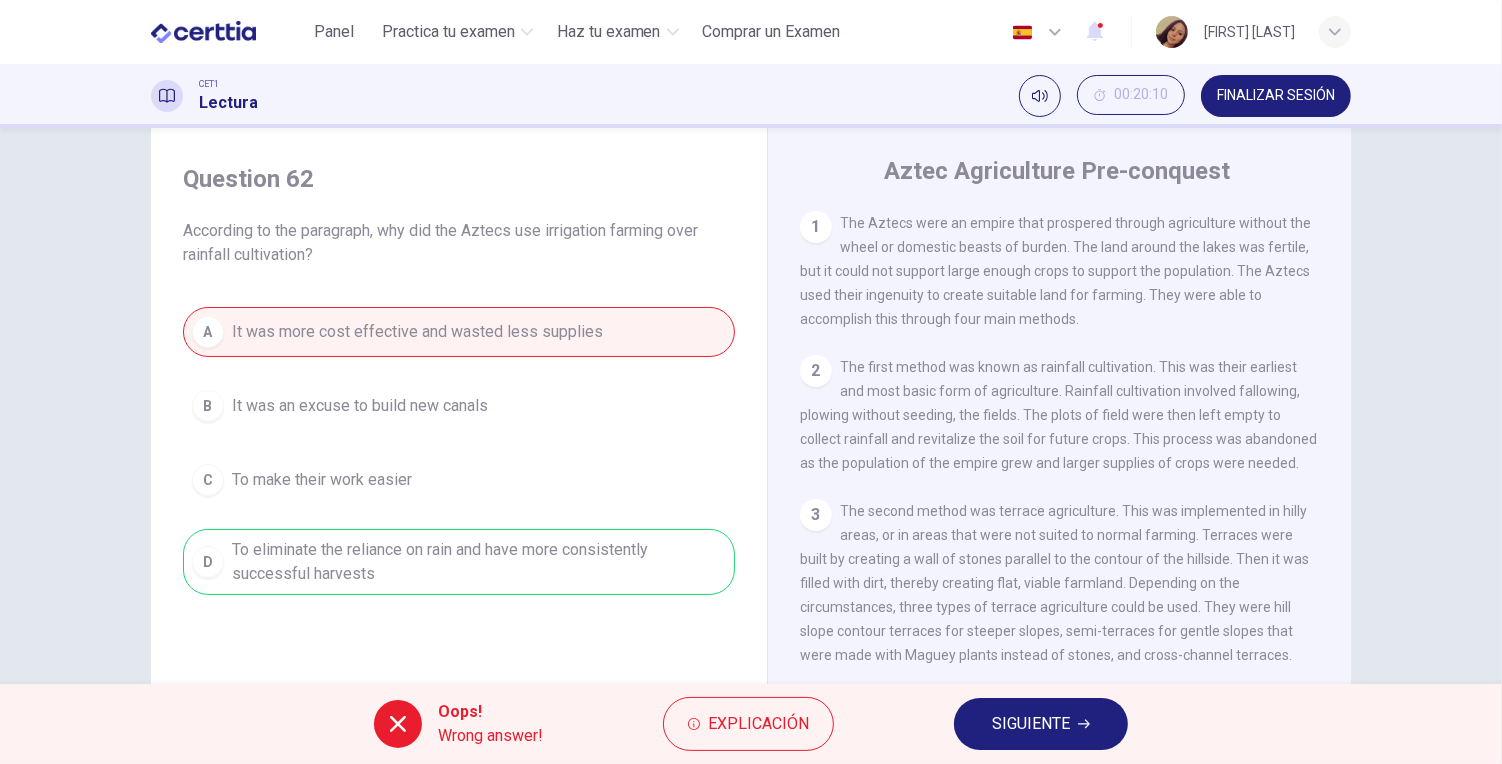 click on "Oops! Wrong answer! Explicación SIGUIENTE" at bounding box center (751, 724) 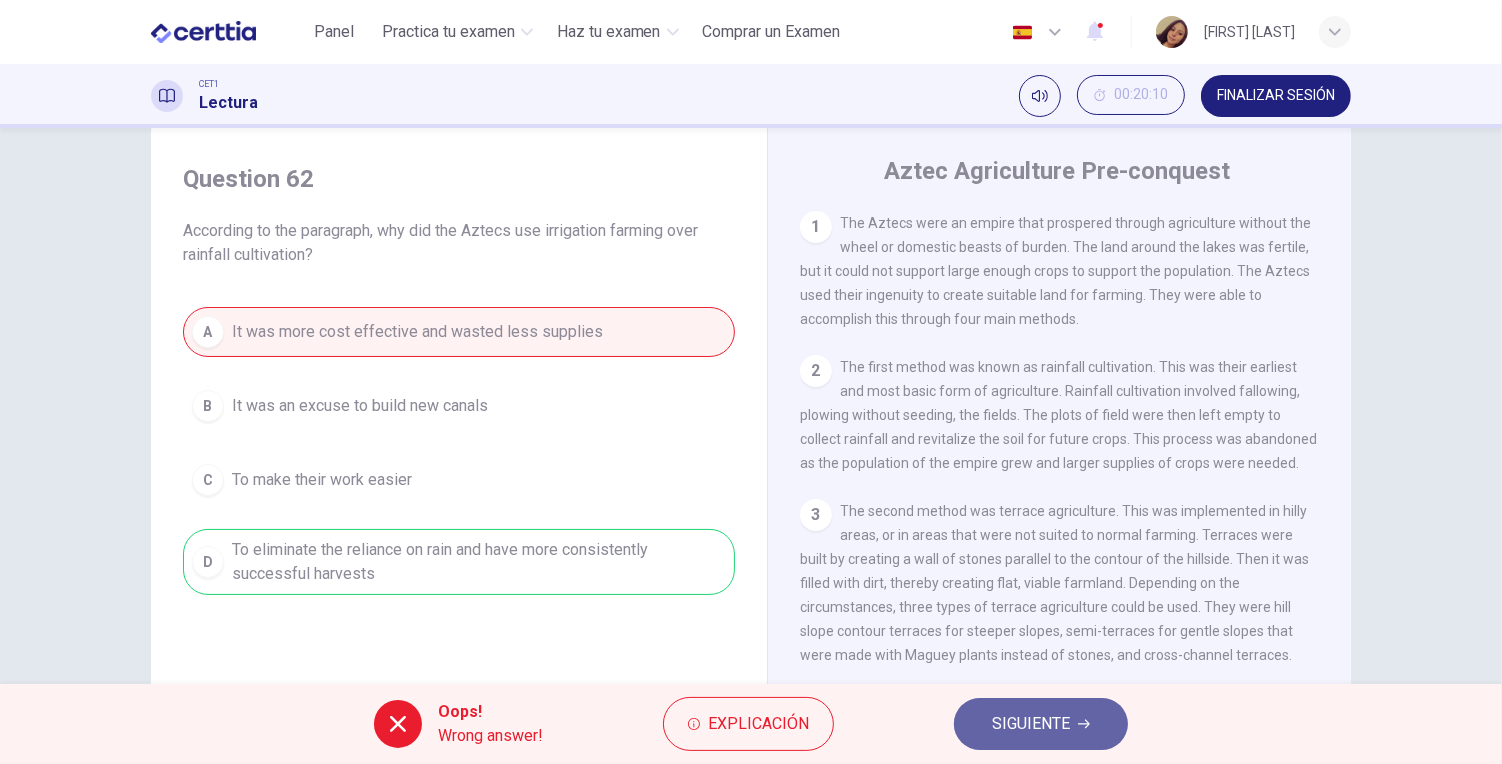 click on "SIGUIENTE" at bounding box center (1031, 724) 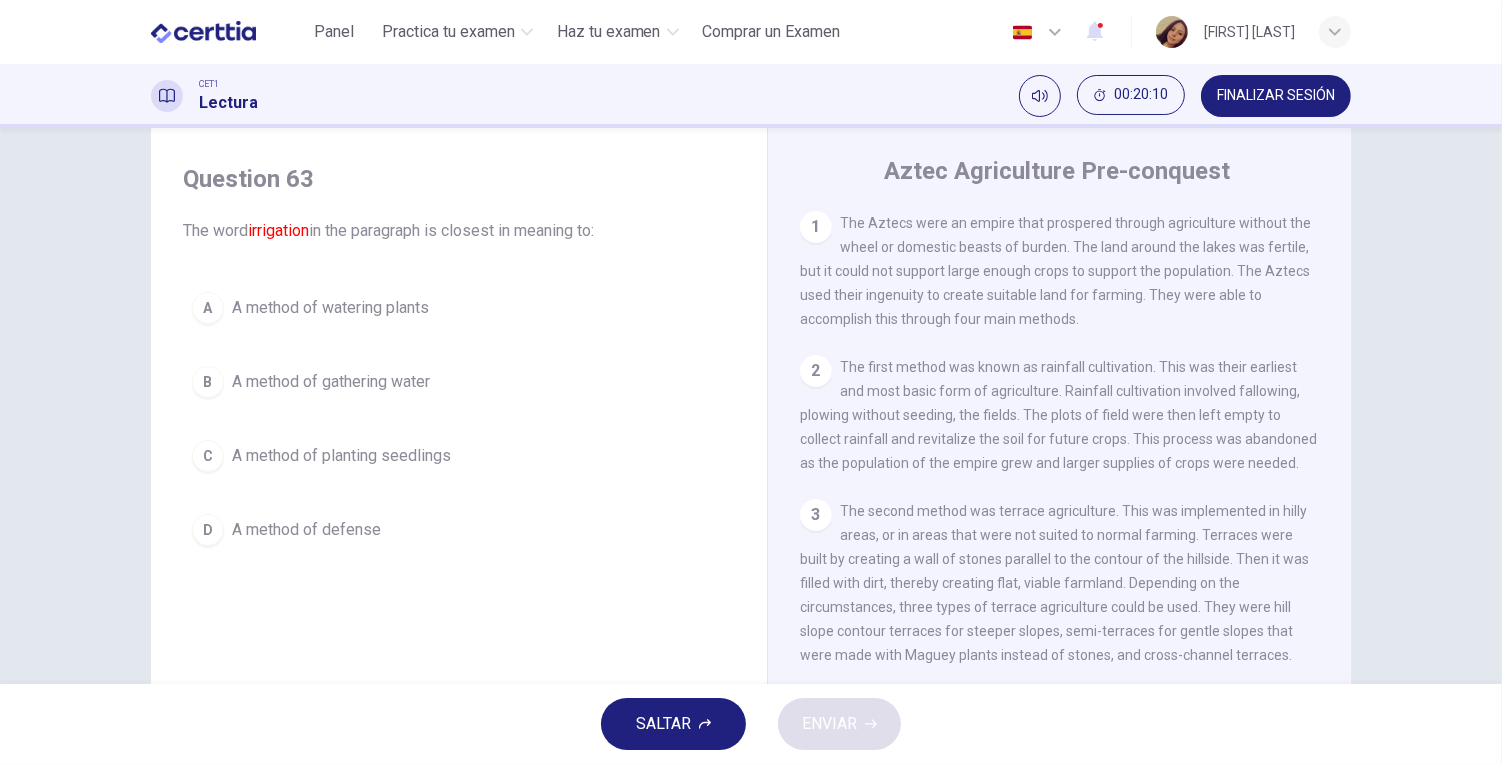 click on "C A method of planting seedlings" at bounding box center (459, 456) 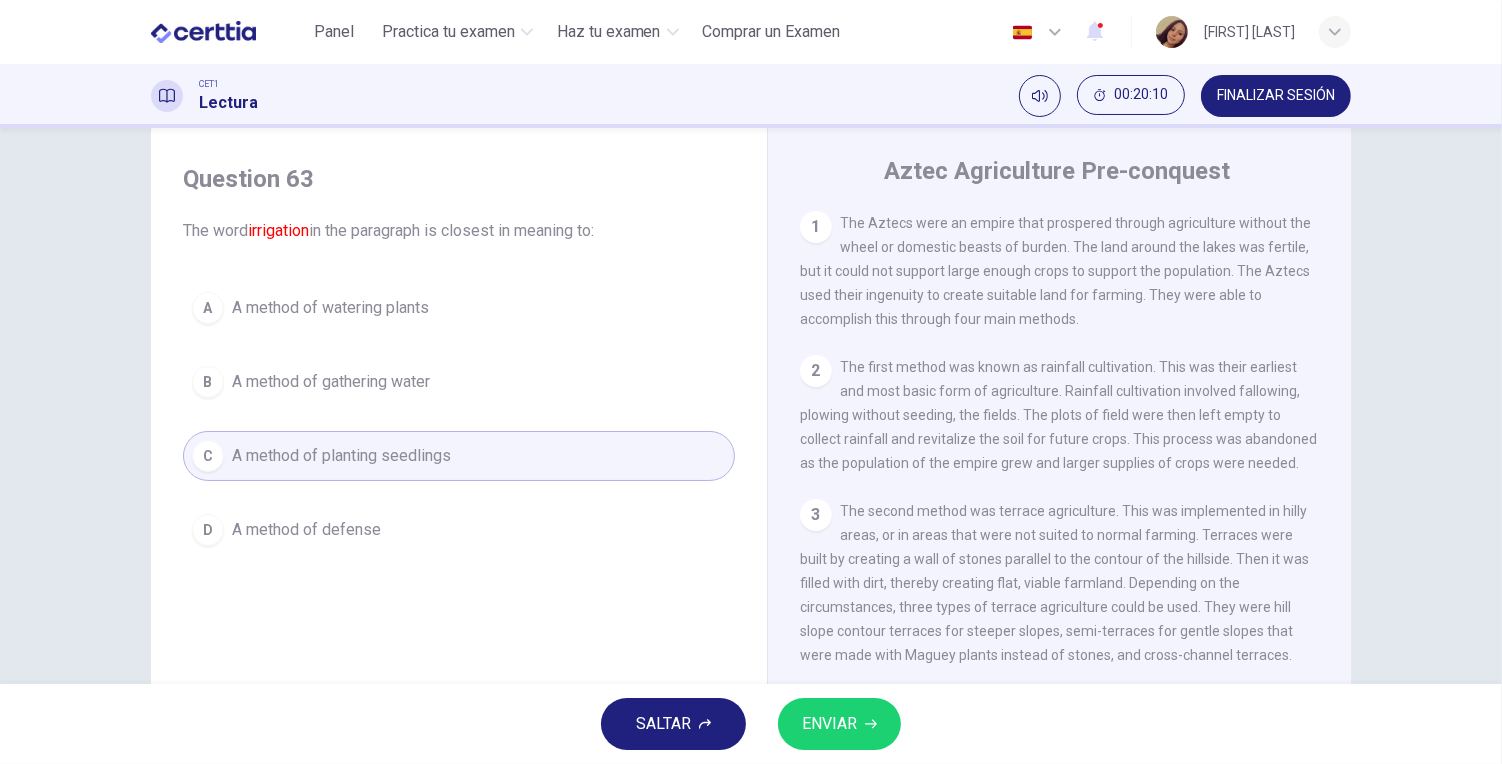 click on "ENVIAR" at bounding box center [839, 724] 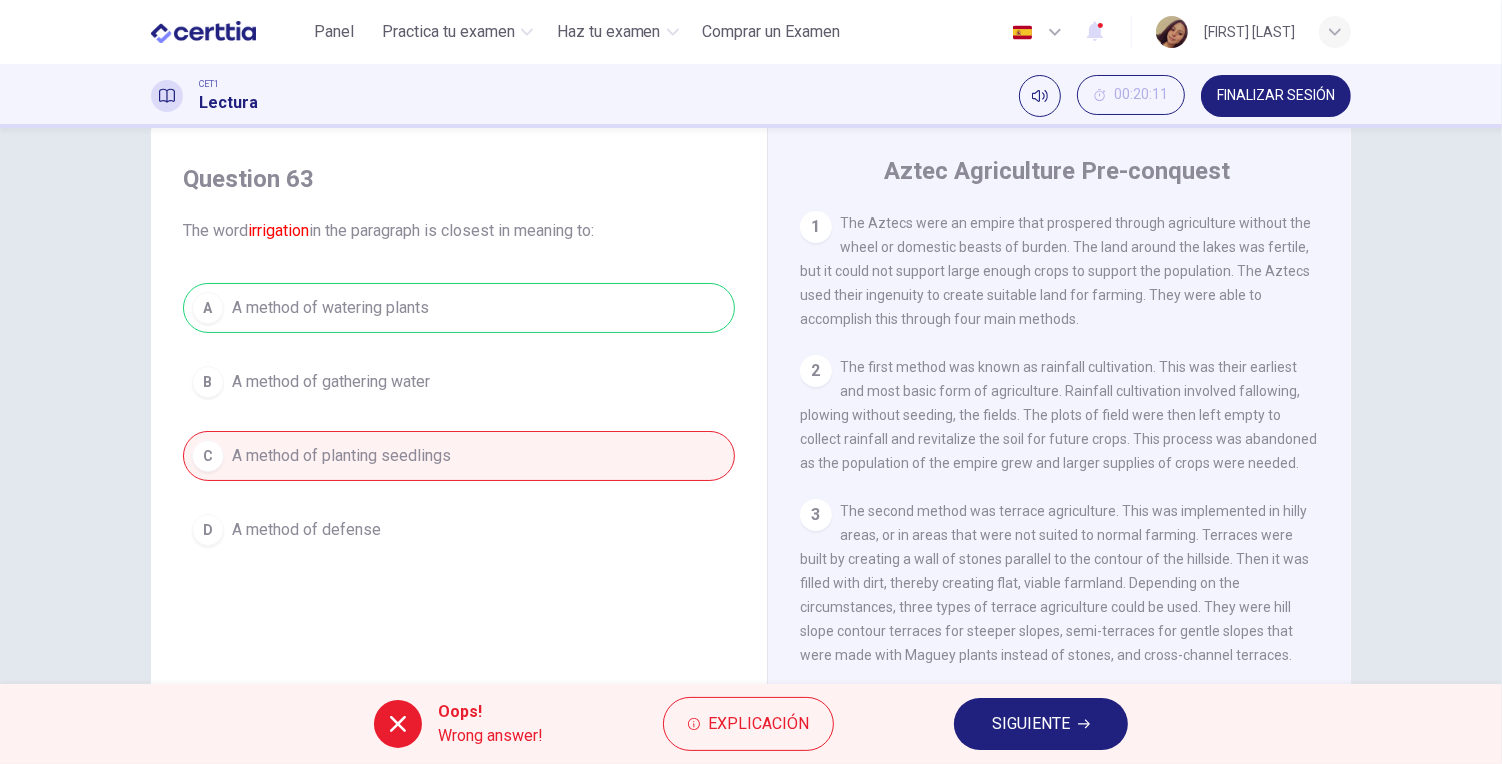 click on "SIGUIENTE" at bounding box center (1031, 724) 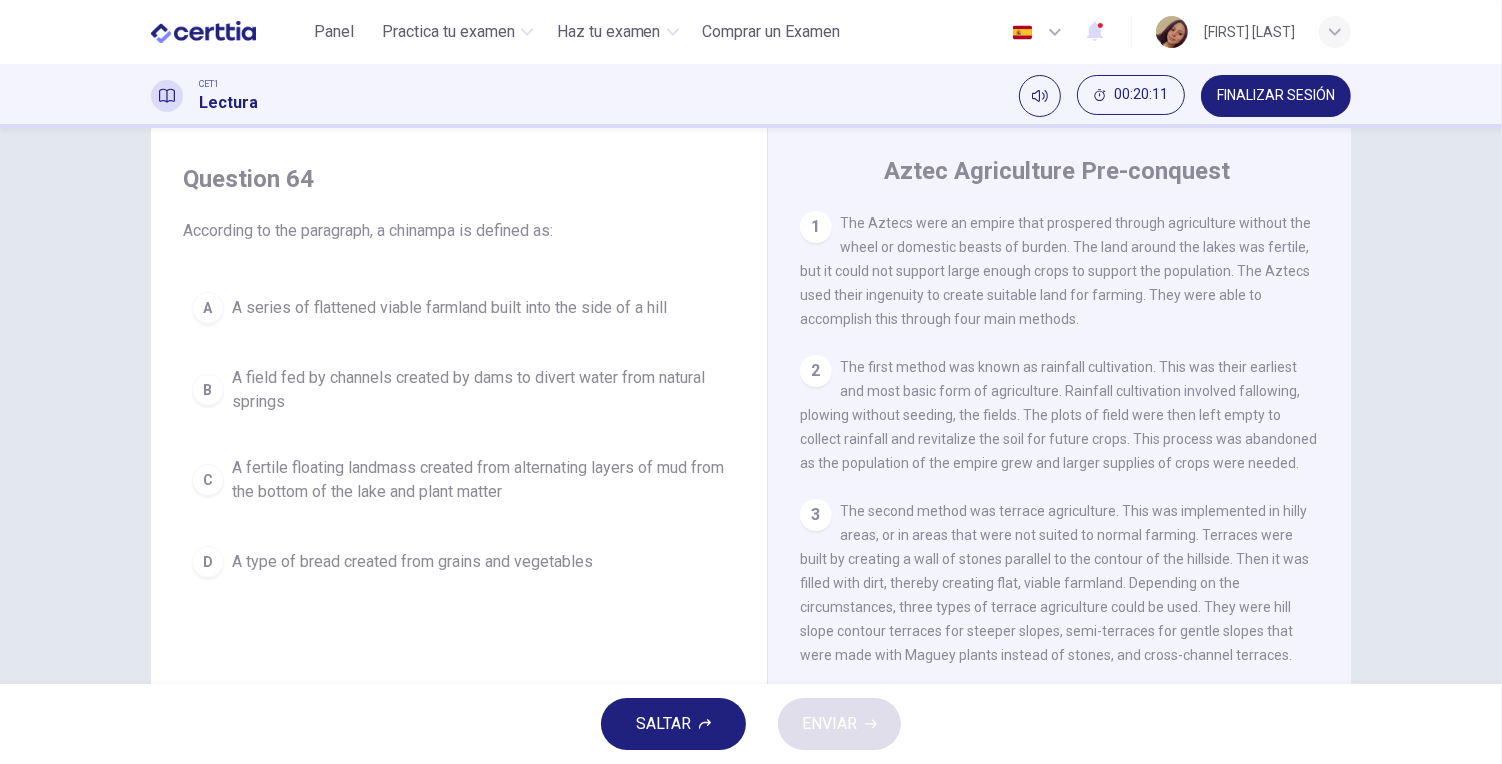 click on "A A series of flattened viable farmland built into the side of a hill" at bounding box center (459, 308) 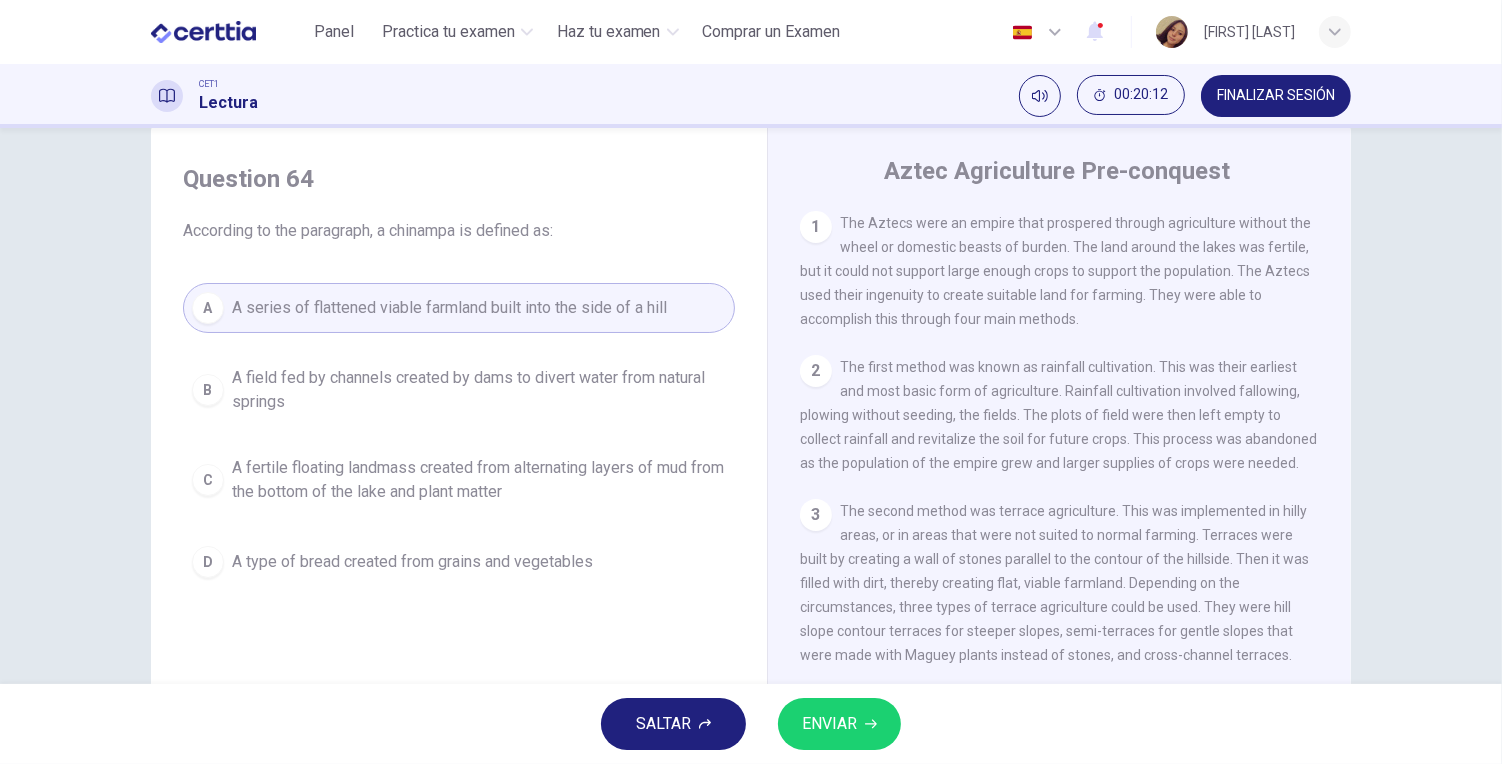 click on "ENVIAR" at bounding box center (839, 724) 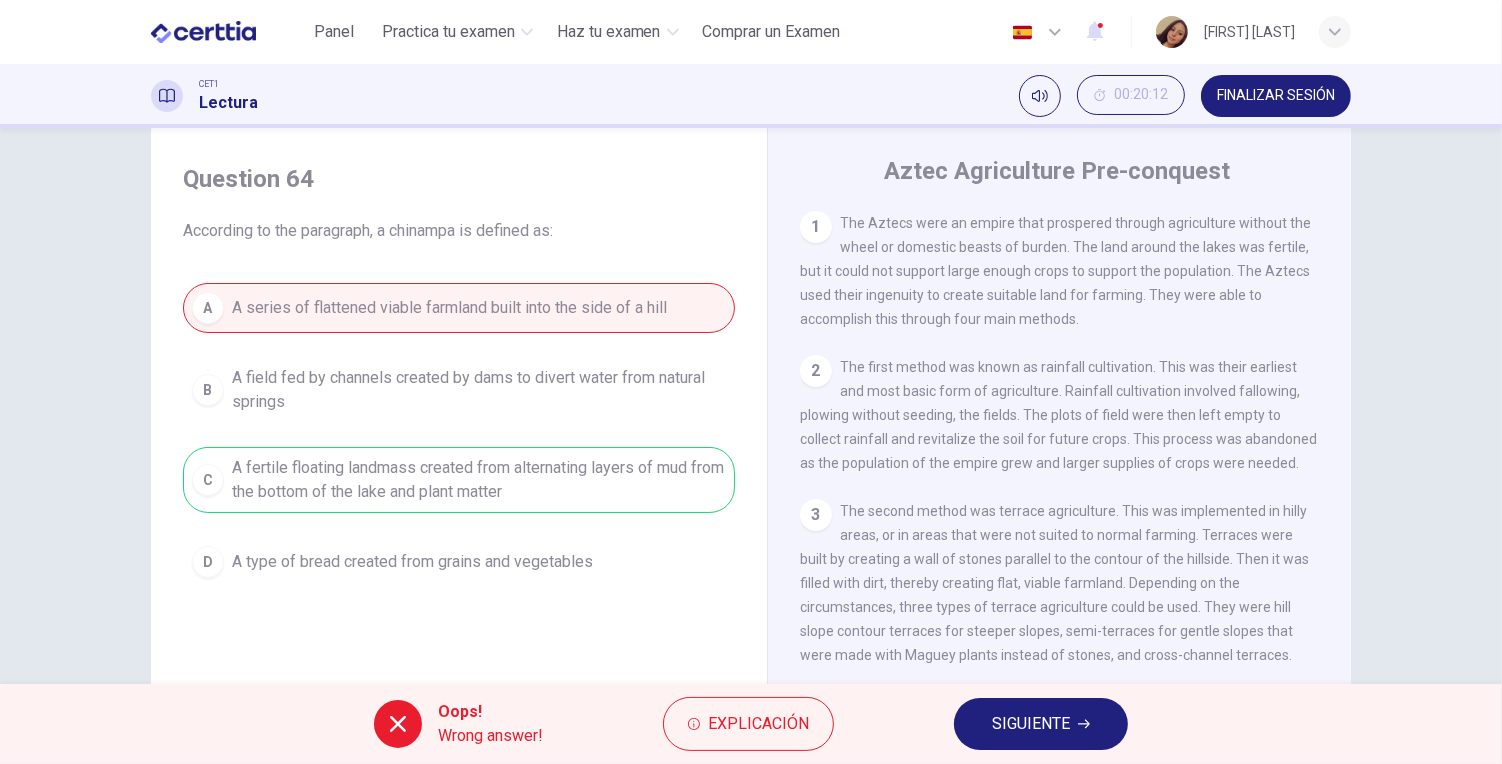 click on "SIGUIENTE" at bounding box center (1041, 724) 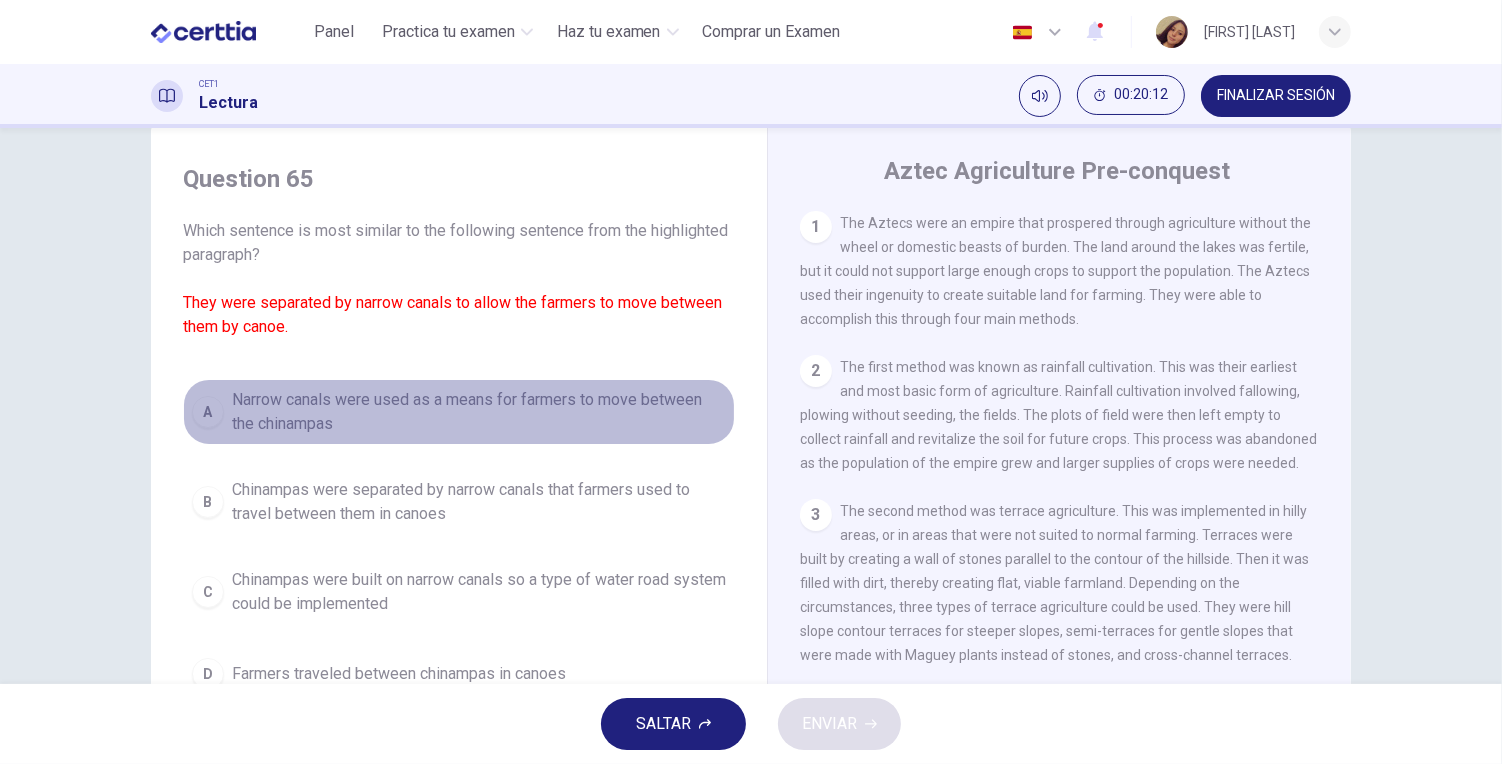 click on "A Narrow canals were used as a means for farmers to move between the chinampas" at bounding box center (459, 412) 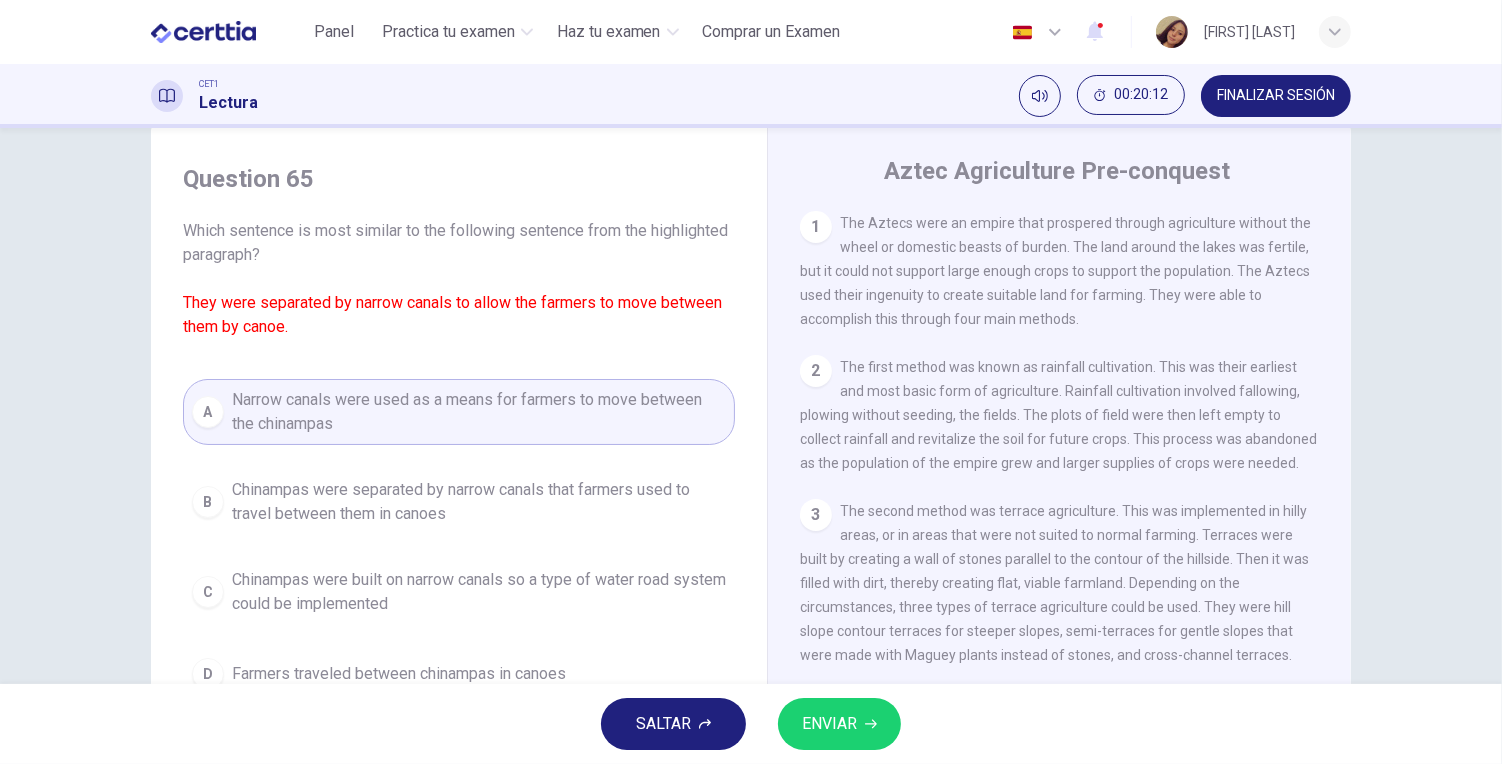 click on "ENVIAR" at bounding box center [829, 724] 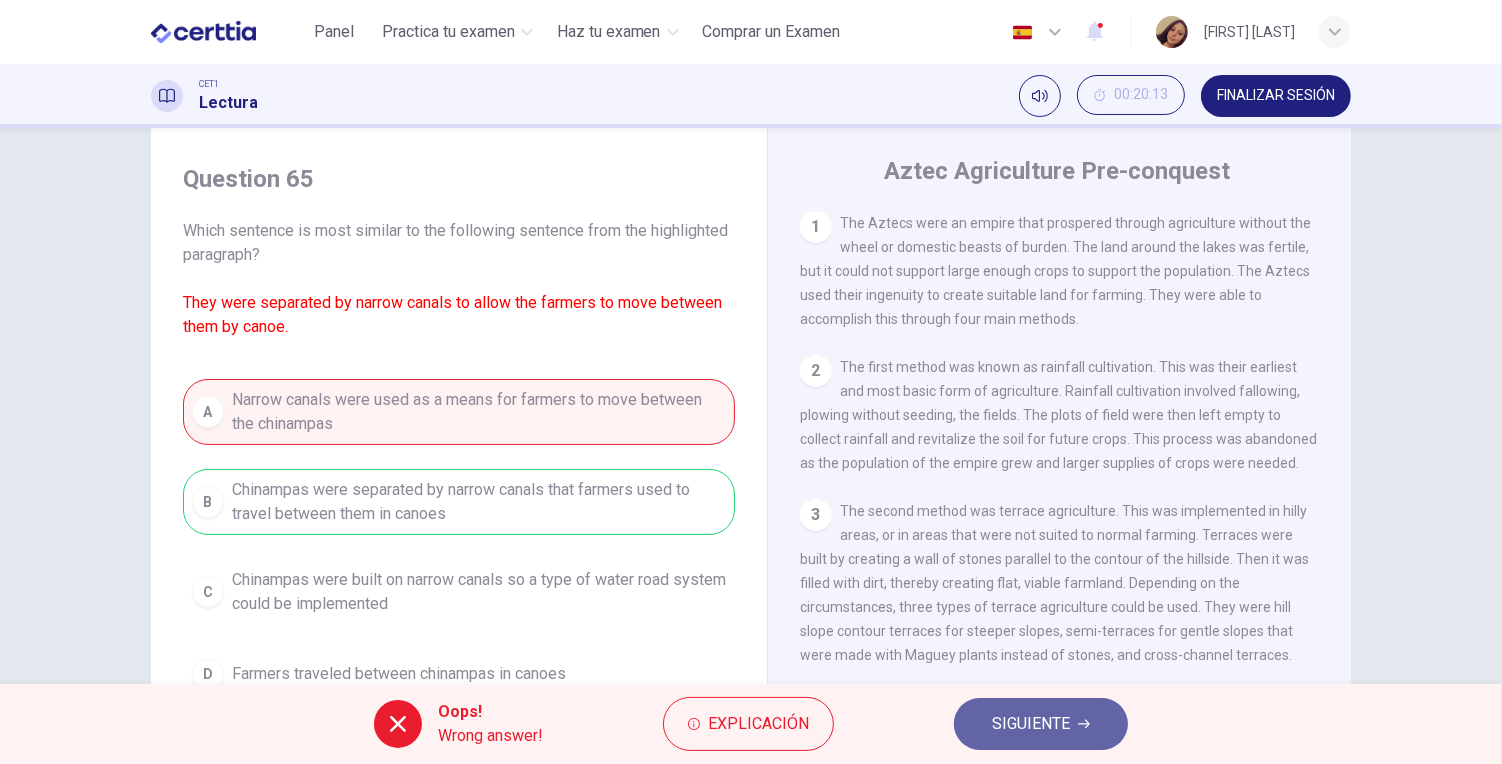 click on "SIGUIENTE" at bounding box center [1031, 724] 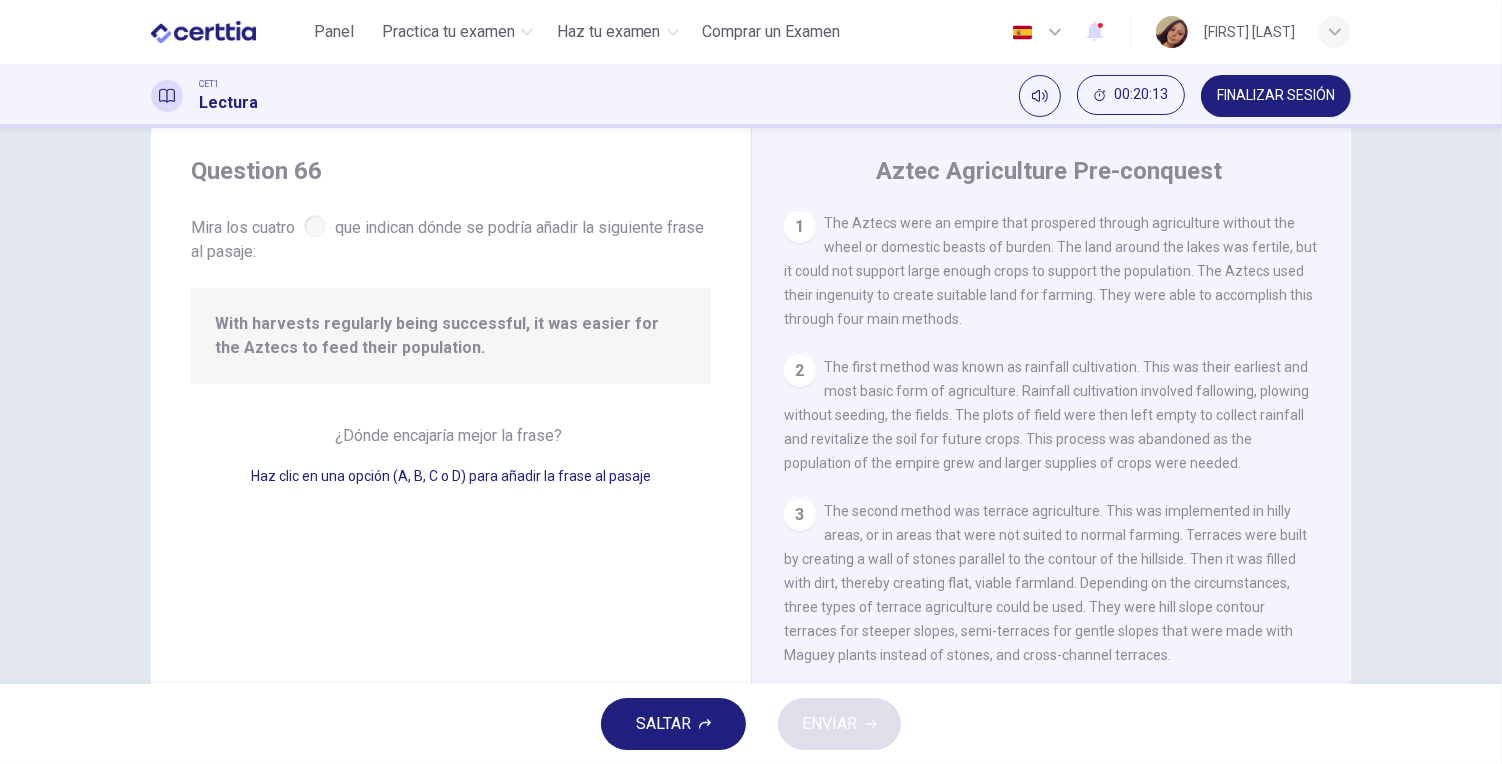 scroll, scrollTop: 247, scrollLeft: 0, axis: vertical 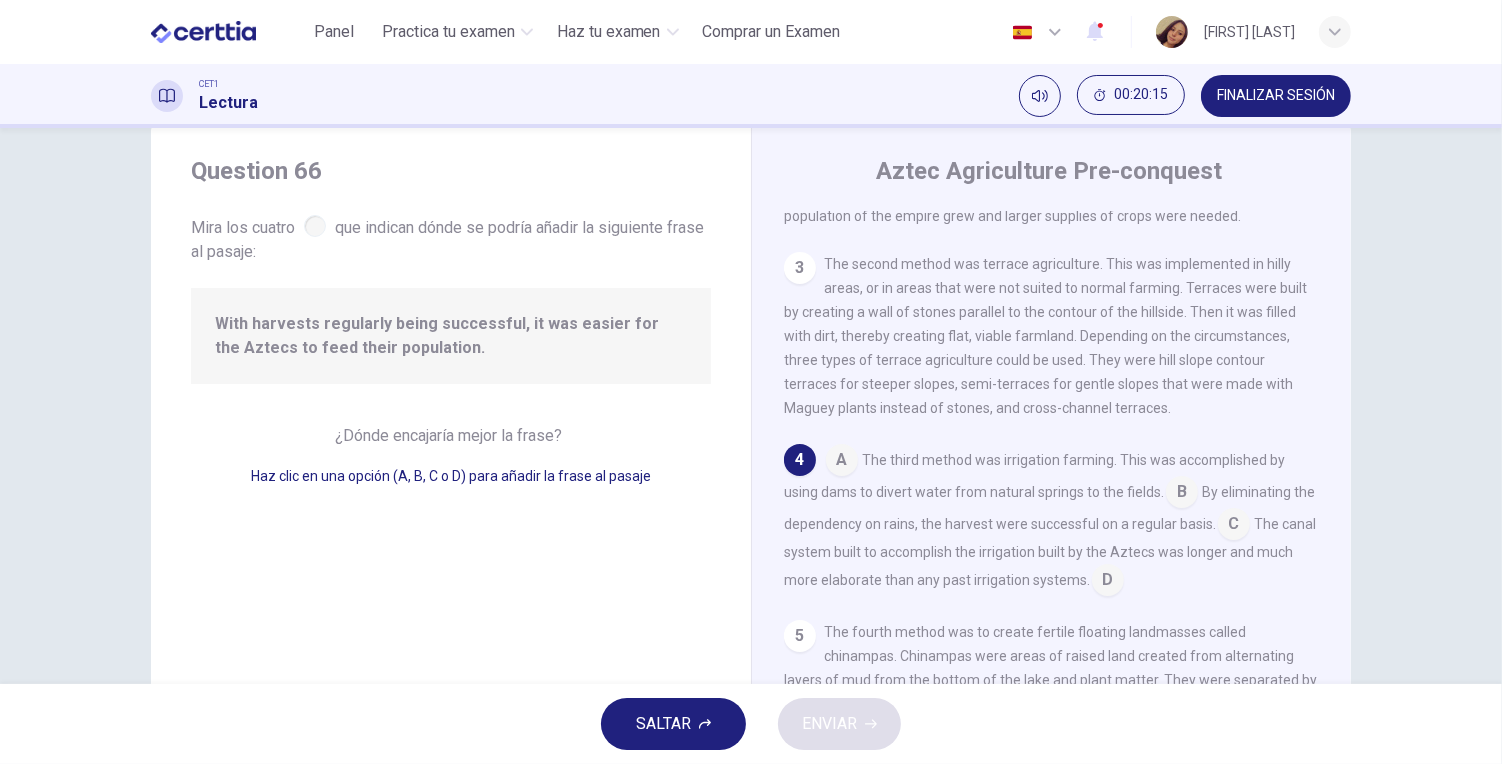 click at bounding box center (1108, 582) 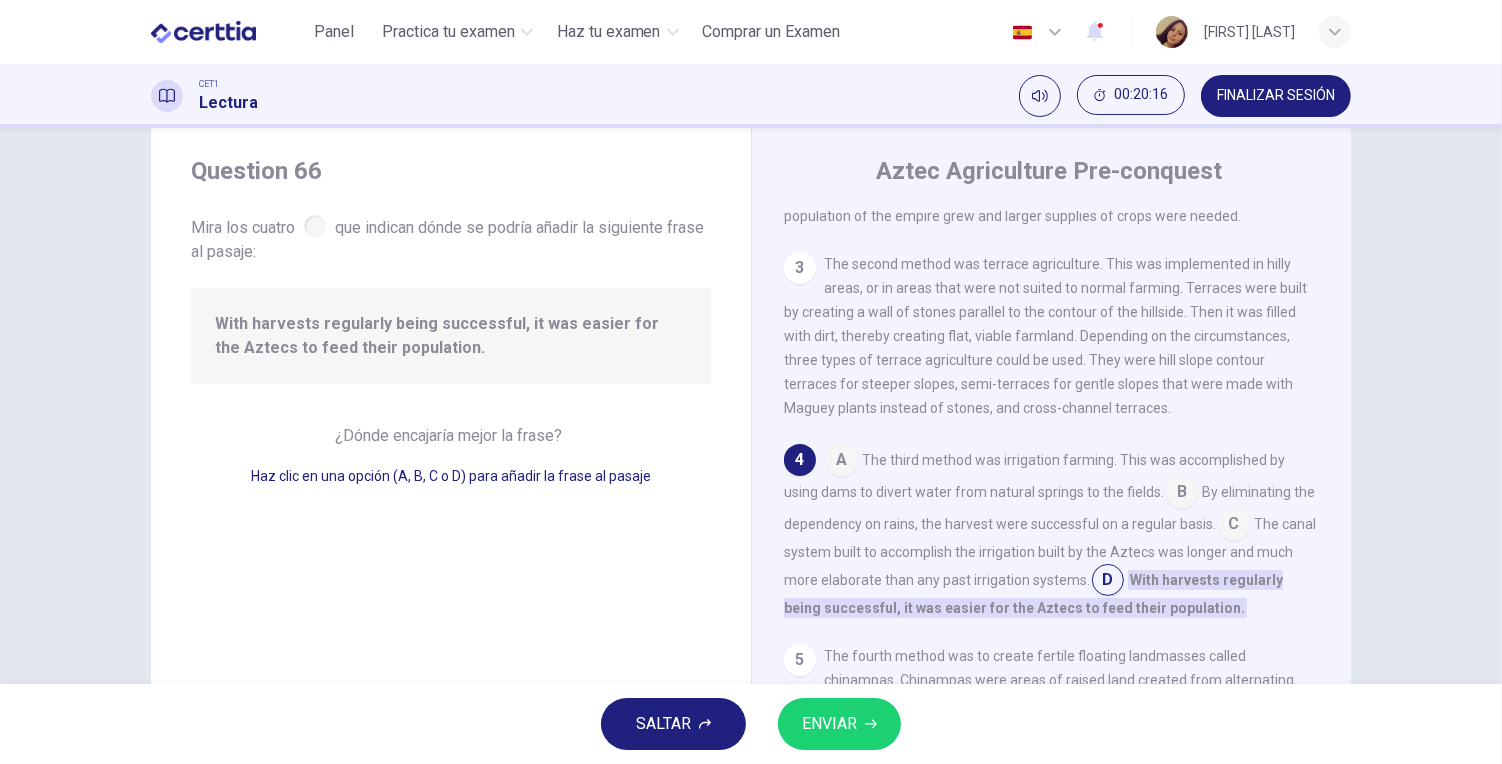 click on "ENVIAR" at bounding box center (839, 724) 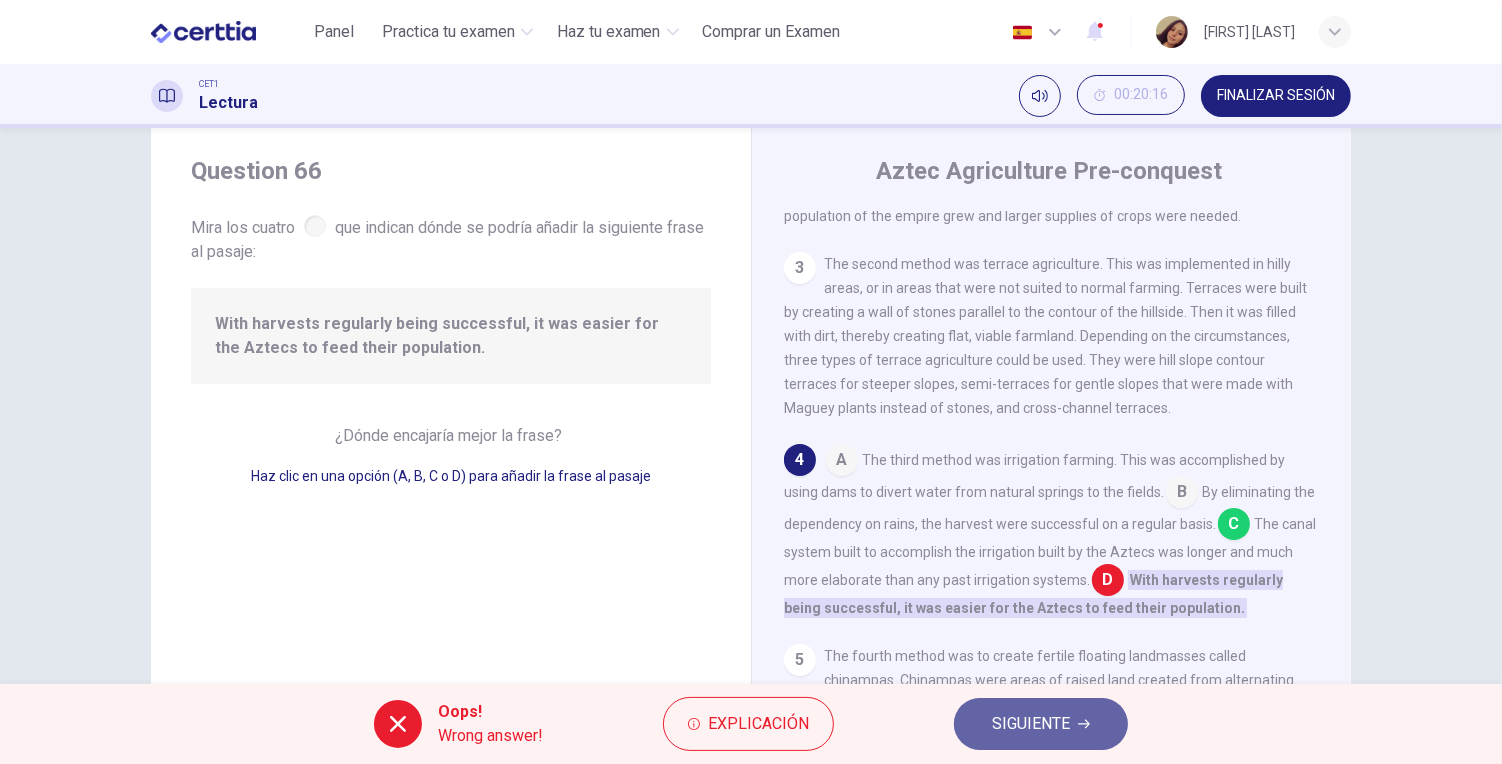click on "SIGUIENTE" at bounding box center [1041, 724] 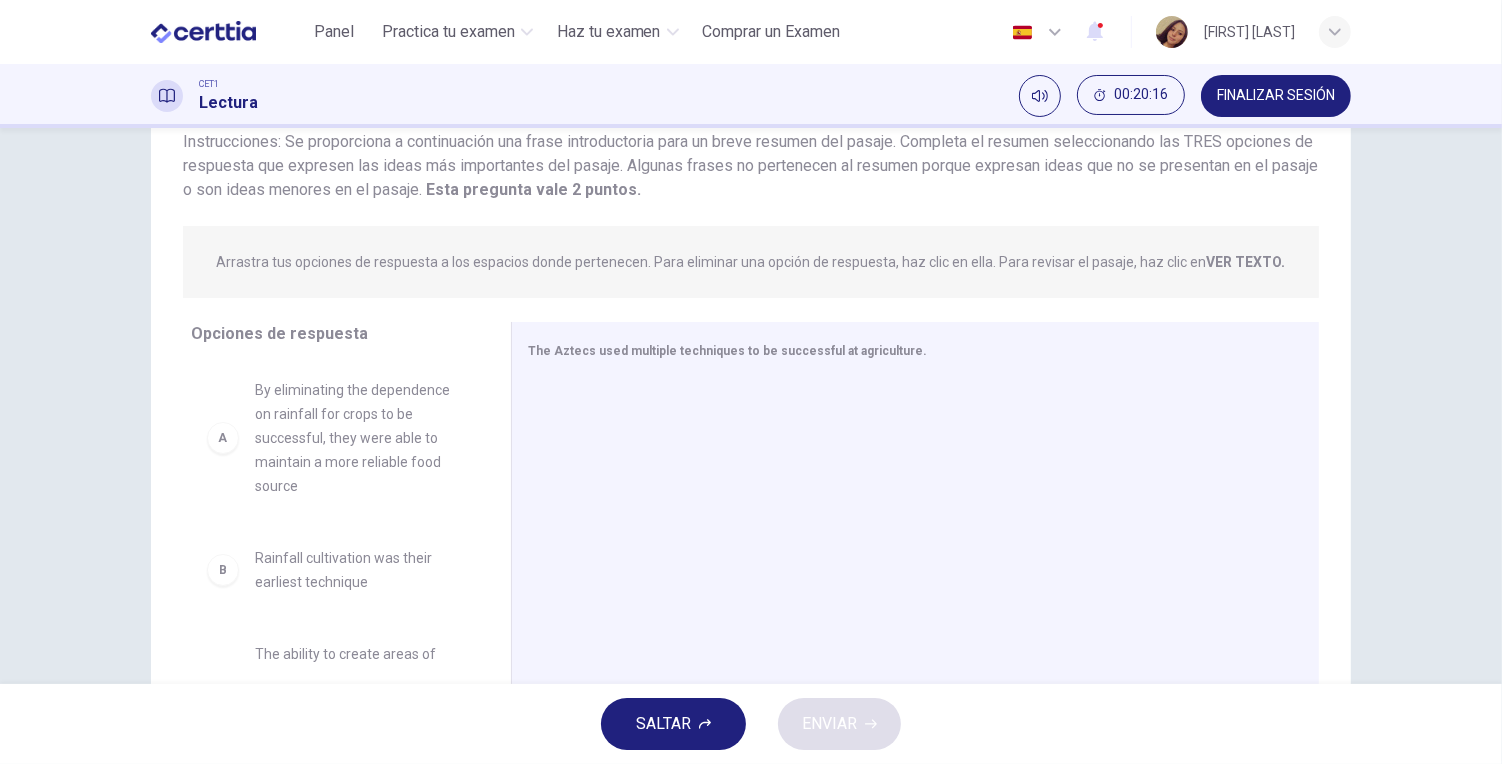 scroll, scrollTop: 218, scrollLeft: 0, axis: vertical 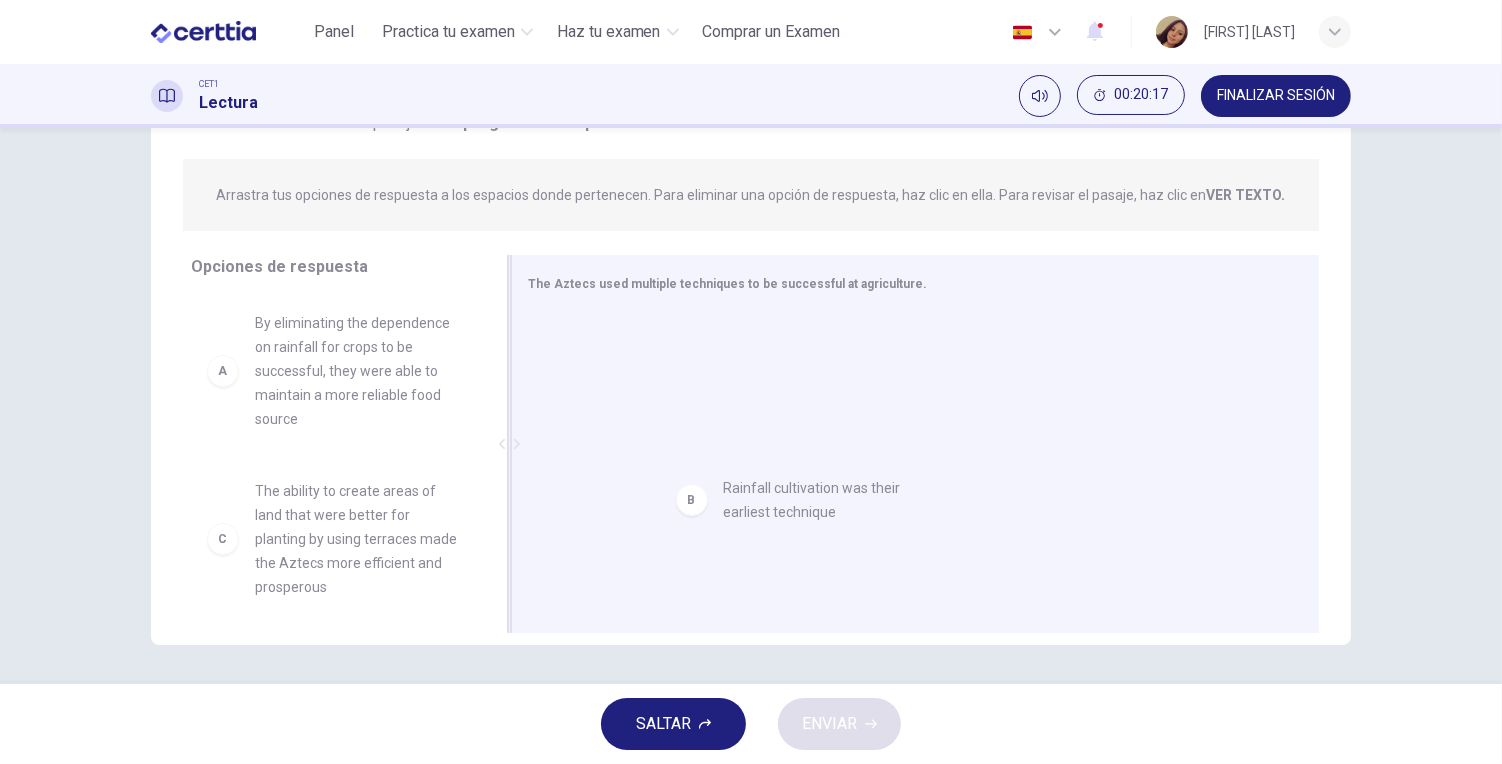 drag, startPoint x: 292, startPoint y: 498, endPoint x: 766, endPoint y: 498, distance: 474 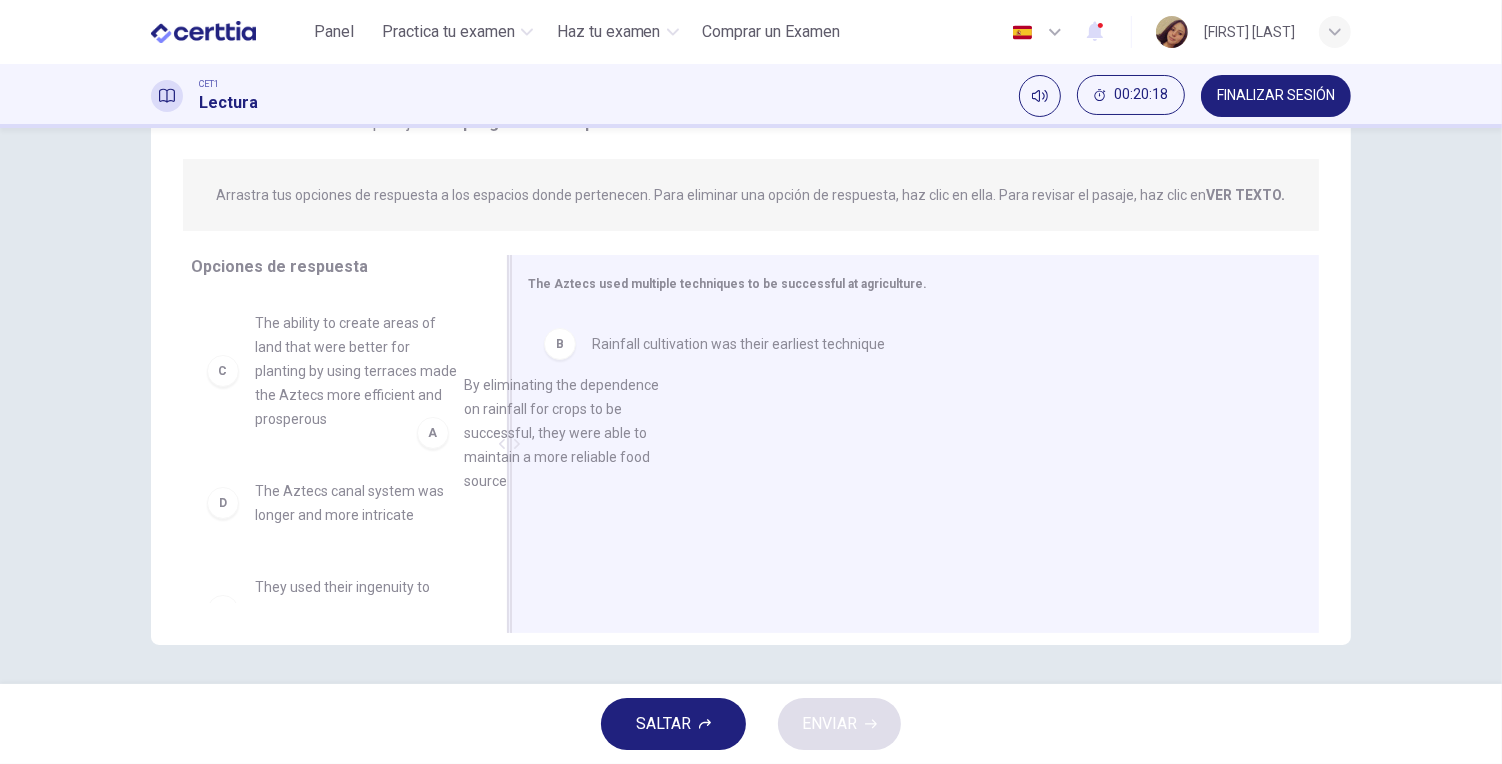 drag, startPoint x: 293, startPoint y: 366, endPoint x: 738, endPoint y: 494, distance: 463.04318 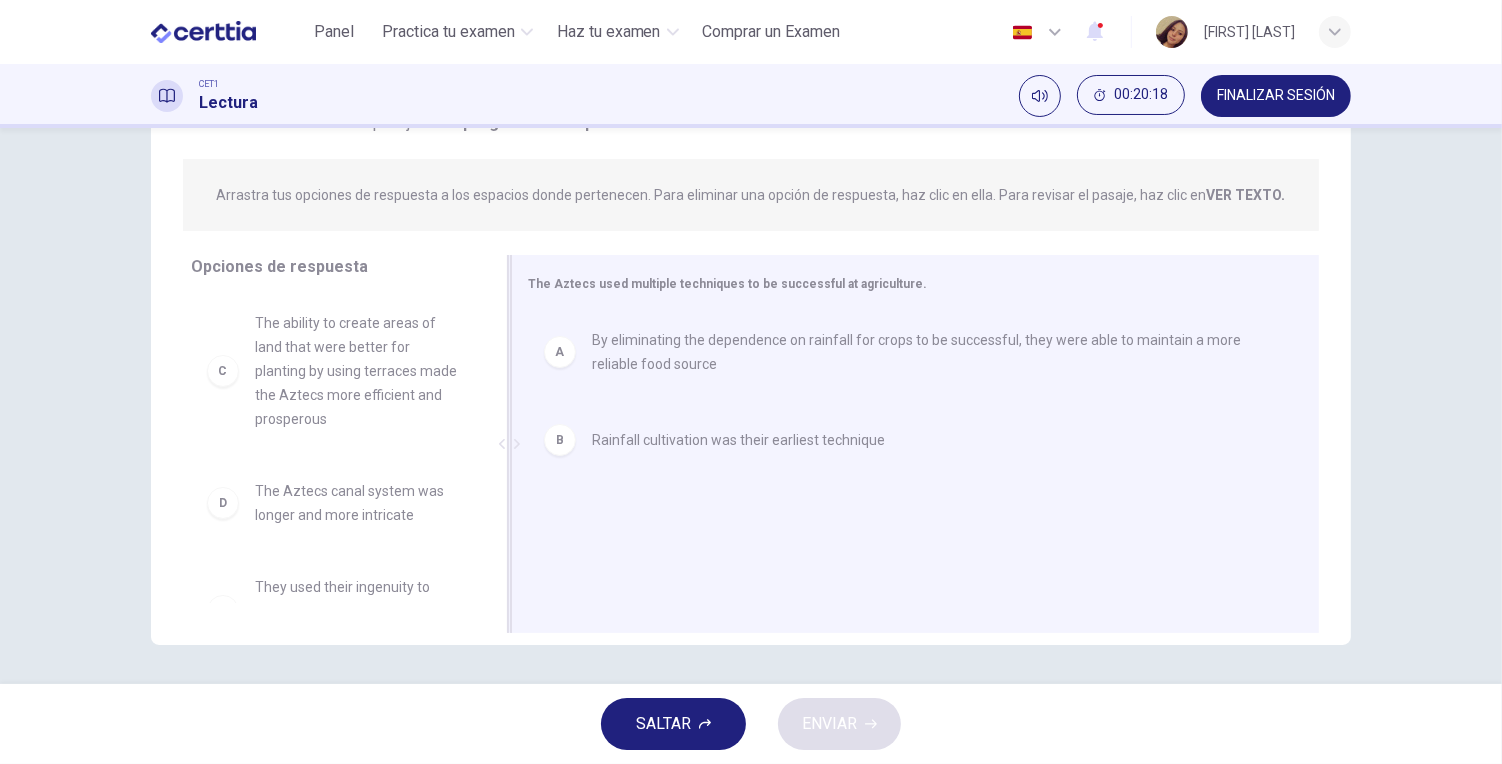 scroll, scrollTop: 1, scrollLeft: 0, axis: vertical 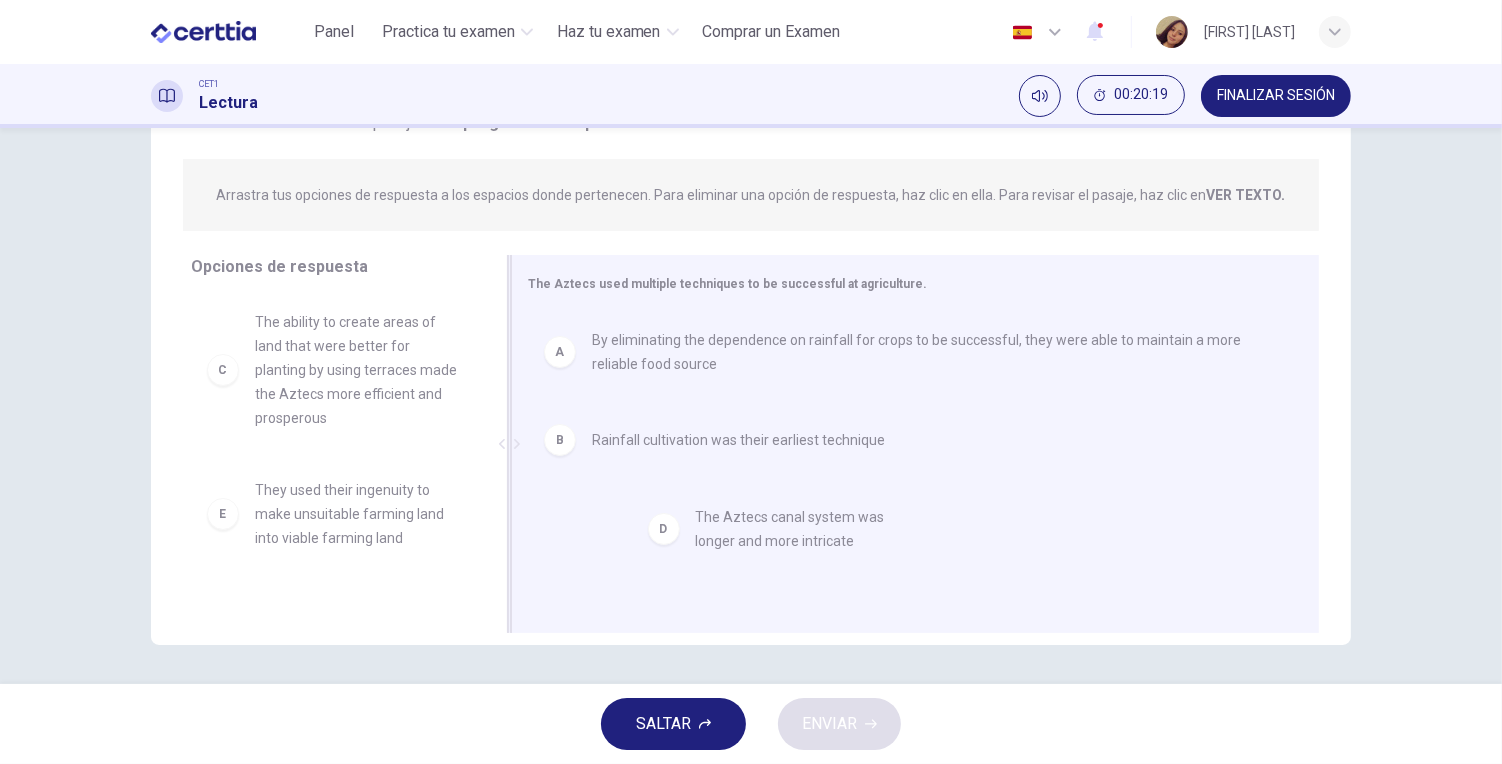 drag, startPoint x: 591, startPoint y: 541, endPoint x: 807, endPoint y: 554, distance: 216.39085 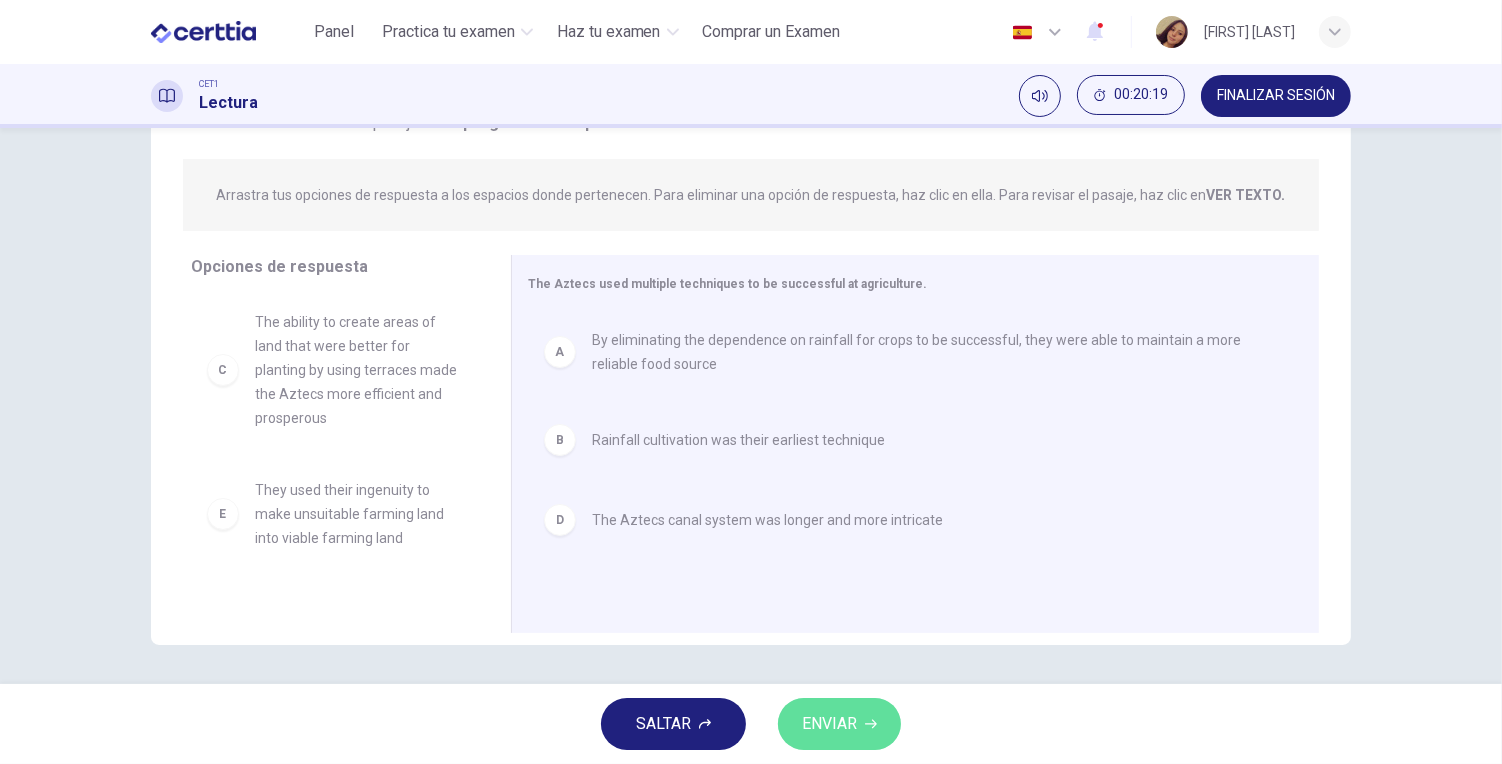 click on "ENVIAR" at bounding box center (829, 724) 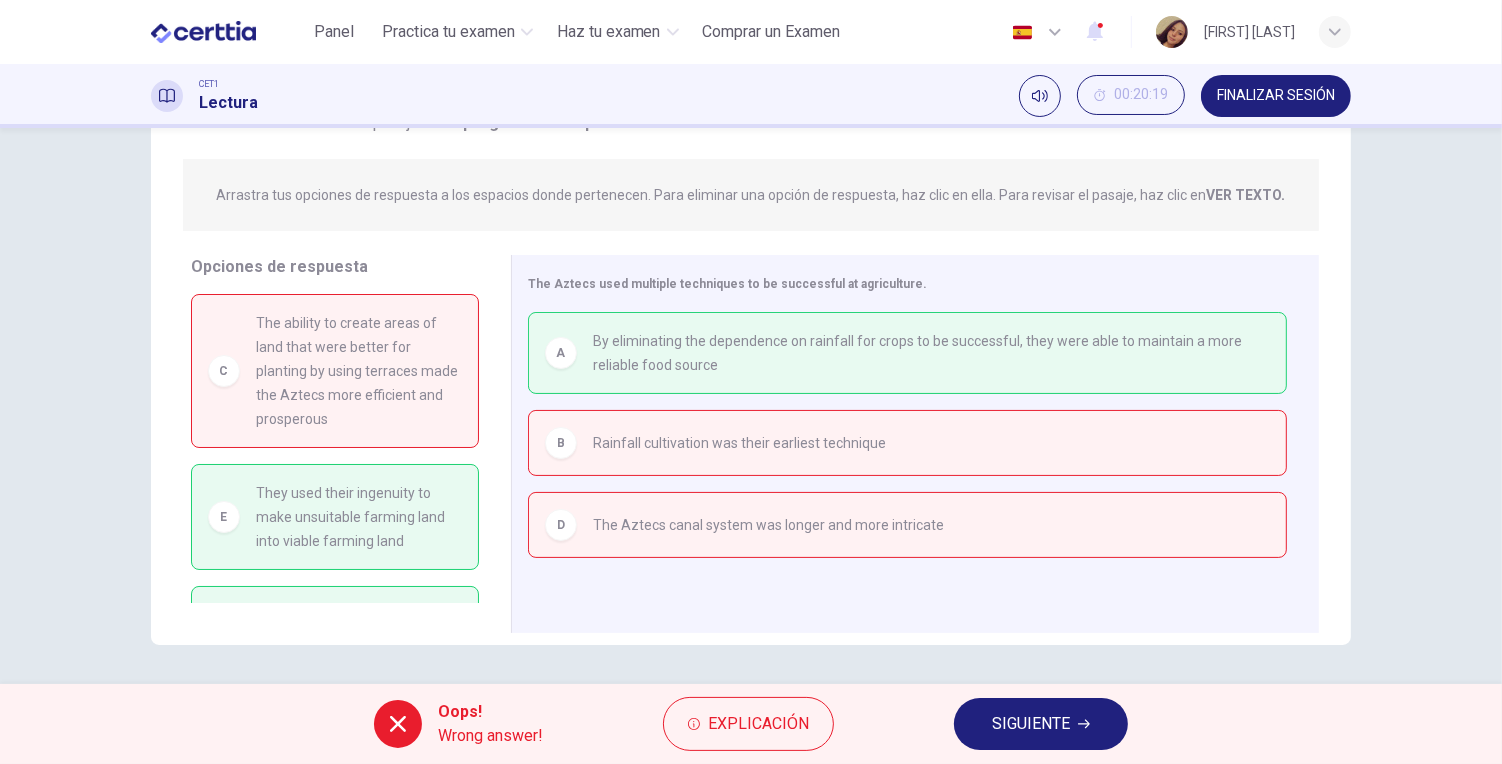 click on "SIGUIENTE" at bounding box center (1041, 724) 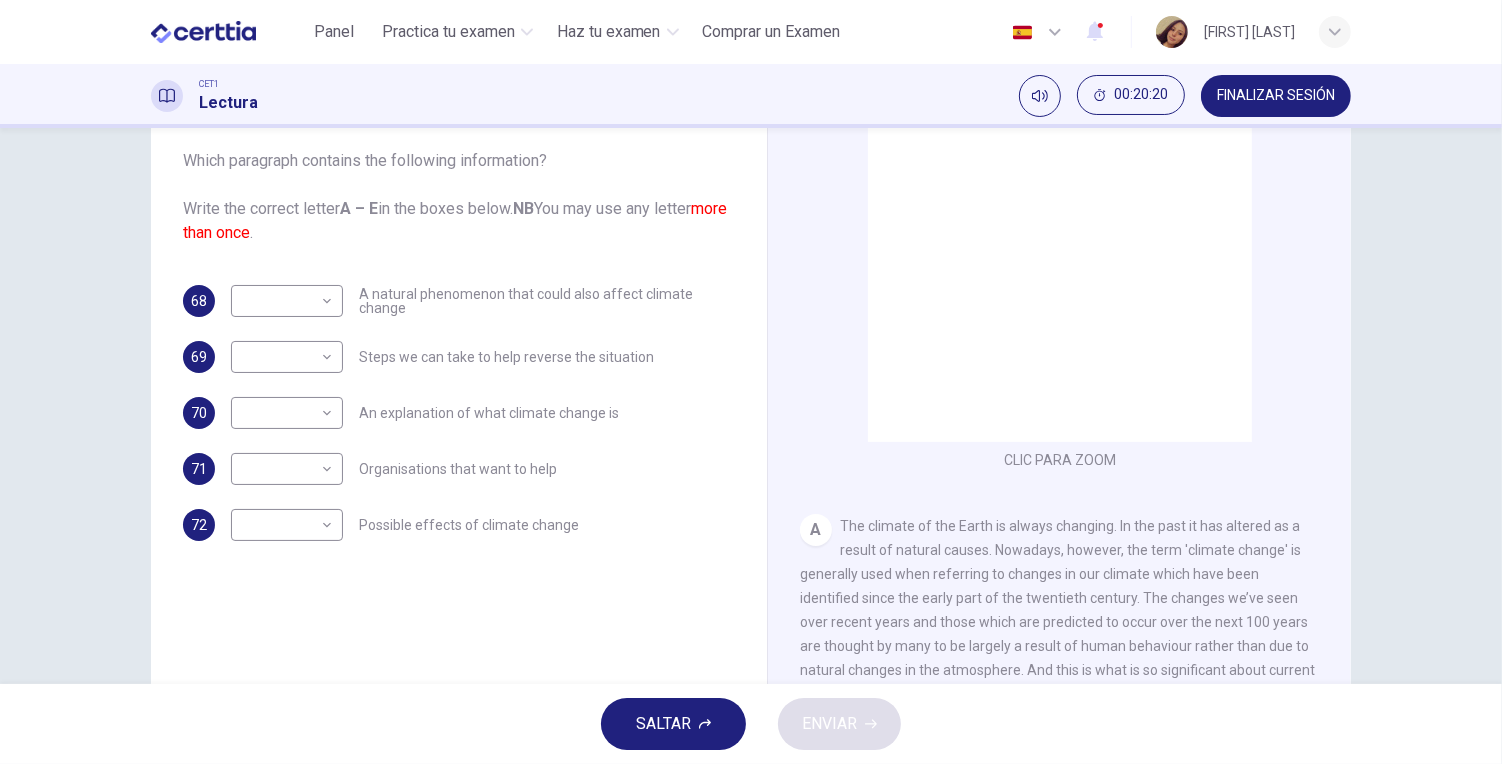 scroll, scrollTop: 122, scrollLeft: 0, axis: vertical 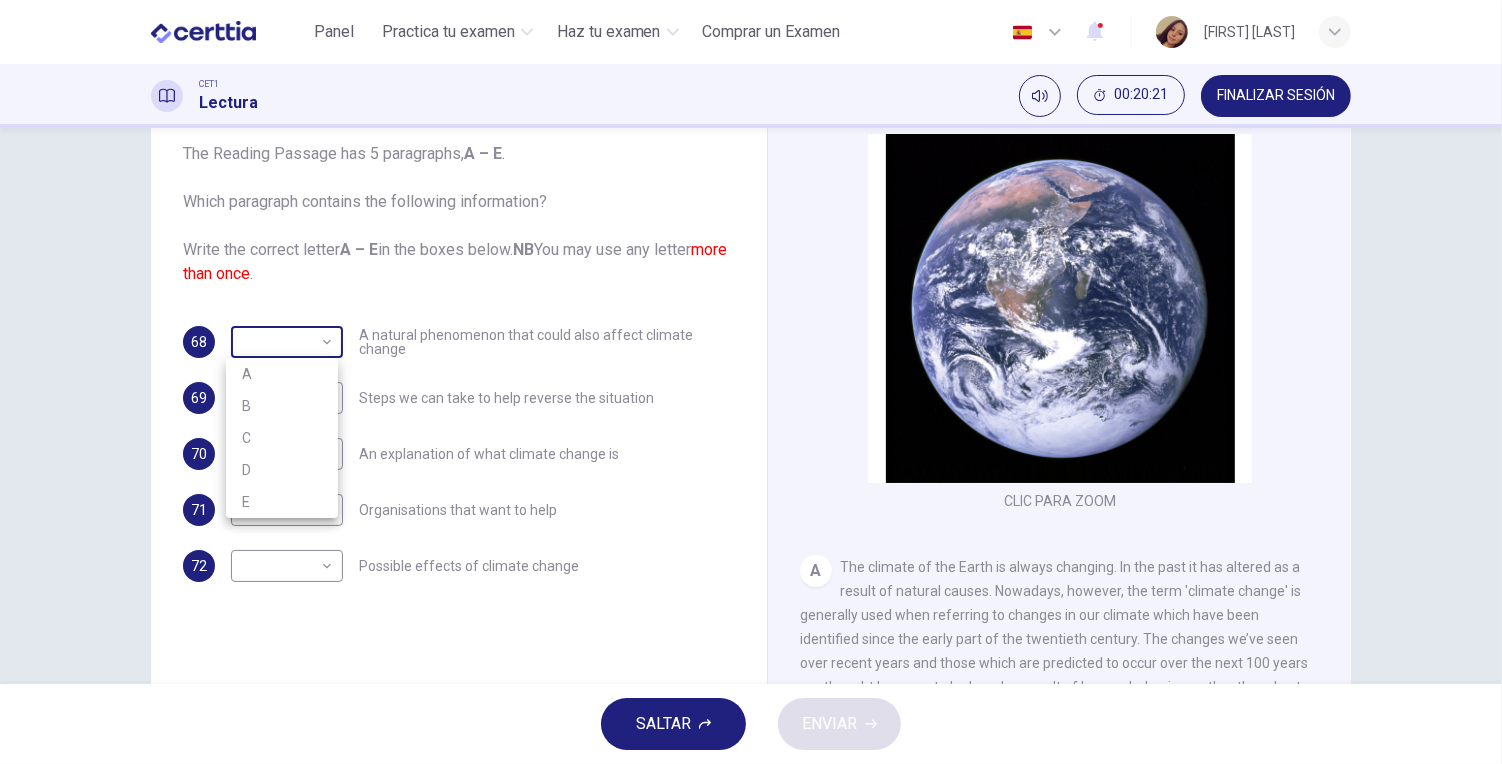 click on "Este sitio utiliza cookies, como se explica en nuestra  Política de Privacidad . Si acepta el uso de cookies, haga clic en el botón Aceptar y continúe navegando por nuestro sitio.   Política de Privacidad Aceptar Panel Practica tu examen Haz tu examen Comprar un Examen Español ** ​ JESSICA RODRIGUEZ LOPEZ CET1 Lectura 00:20:21 FINALIZAR SESIÓN Preguntas 68 - 72 The Reading Passage has 5 paragraphs,  A – E . Which paragraph contains the following information?  Write the correct letter  A – E  in the boxes below.
NB  You may use any letter  more than once . 68 ​ ​ A natural phenomenon that could also affect climate change 69 ​ ​ Steps we can take to help reverse the situation 70 ​ ​ An explanation of what climate change is 71 ​ ​ Organisations that want to help 72 ​ ​ Possible effects of climate change The Climate of the Earth CLIC PARA ZOOM Clic para zoom A B C D E SALTAR ENVIAR Certtia | Plataforma de certificación de Inglés por Internet SEP Panel Practica tu examen   2 2025" at bounding box center [751, 382] 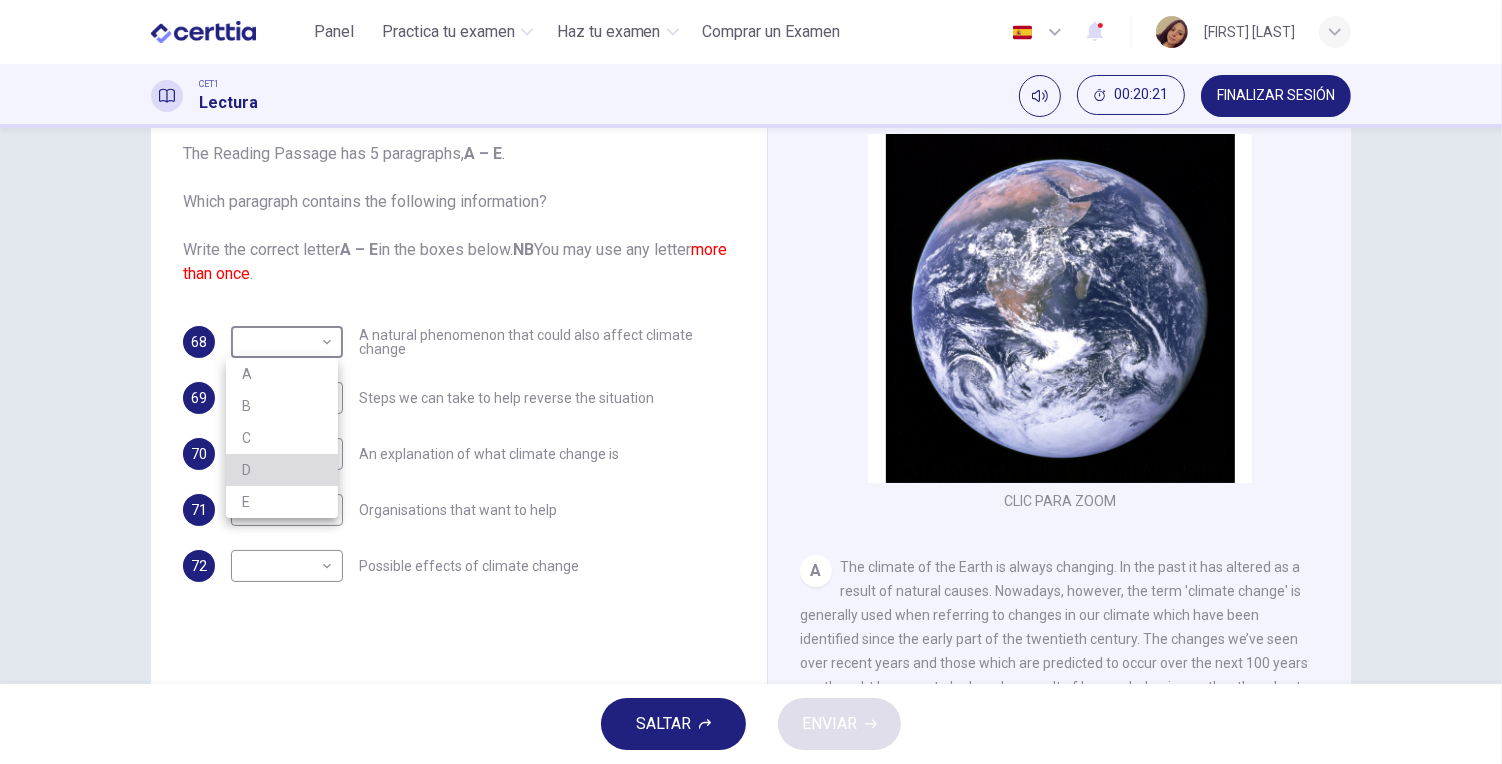 click on "D" at bounding box center (282, 470) 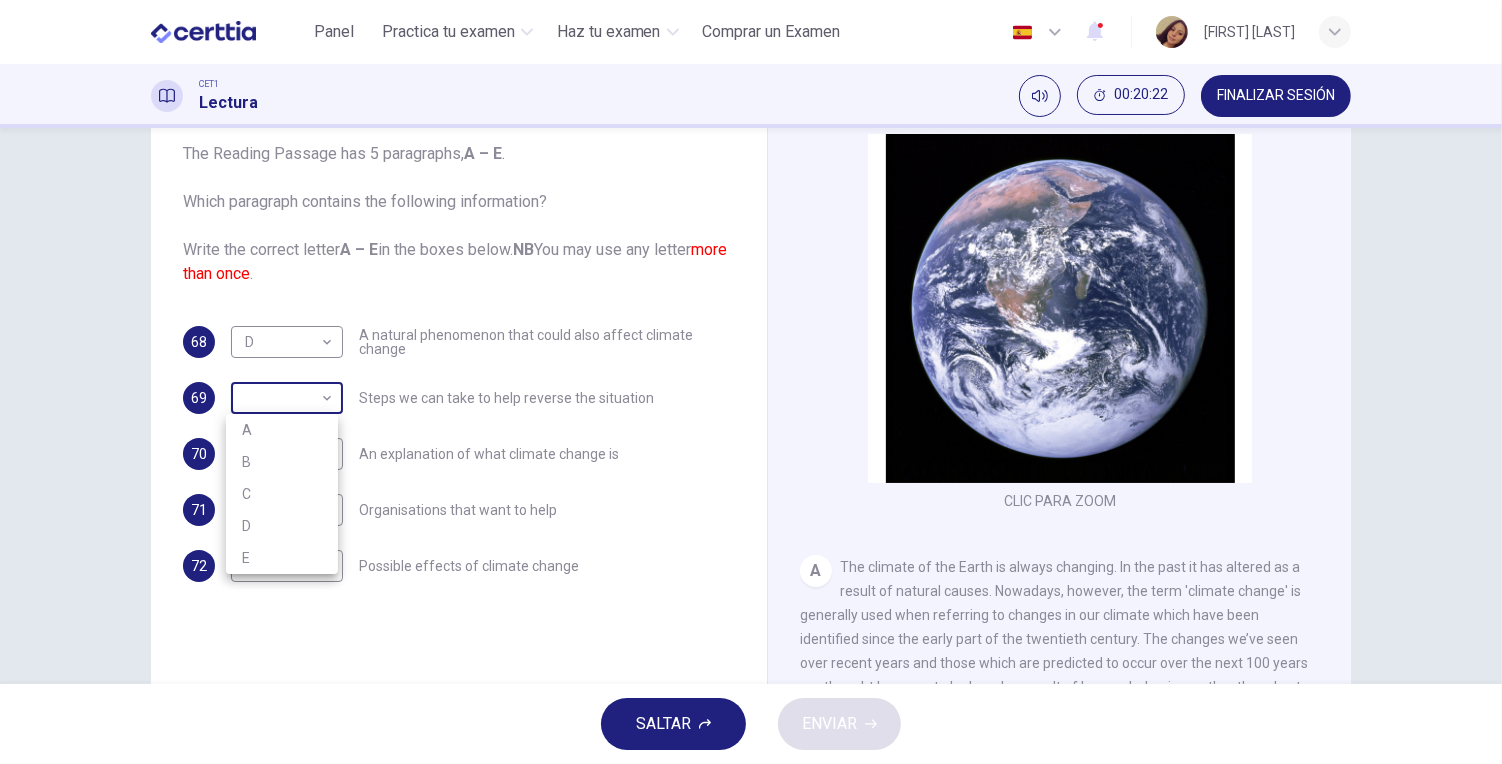 click on "Este sitio utiliza cookies, como se explica en nuestra  Política de Privacidad . Si acepta el uso de cookies, haga clic en el botón Aceptar y continúe navegando por nuestro sitio.   Política de Privacidad Aceptar Panel Practica tu examen Haz tu examen Comprar un Examen Español ** ​ JESSICA RODRIGUEZ LOPEZ CET1 Lectura 00:20:22 FINALIZAR SESIÓN Preguntas 68 - 72 The Reading Passage has 5 paragraphs,  A – E . Which paragraph contains the following information?  Write the correct letter  A – E  in the boxes below.
NB  You may use any letter  more than once . 68 D * ​ A natural phenomenon that could also affect climate change 69 ​ ​ Steps we can take to help reverse the situation 70 ​ ​ An explanation of what climate change is 71 ​ ​ Organisations that want to help 72 ​ ​ Possible effects of climate change The Climate of the Earth CLIC PARA ZOOM Clic para zoom A B C D E SALTAR ENVIAR Certtia | Plataforma de certificación de Inglés por Internet SEP Panel Practica tu examen   2 2025" at bounding box center [751, 382] 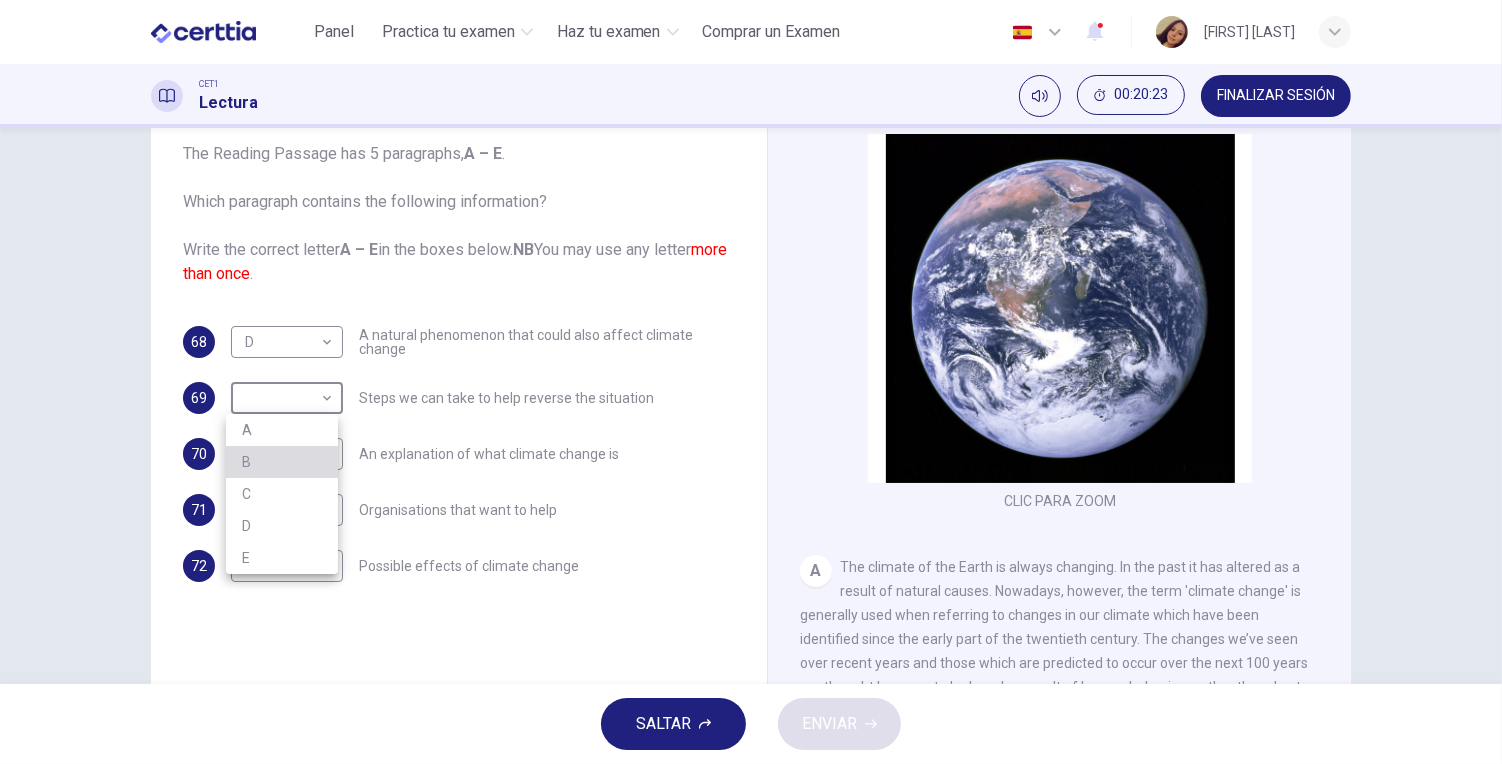click on "B" at bounding box center [282, 462] 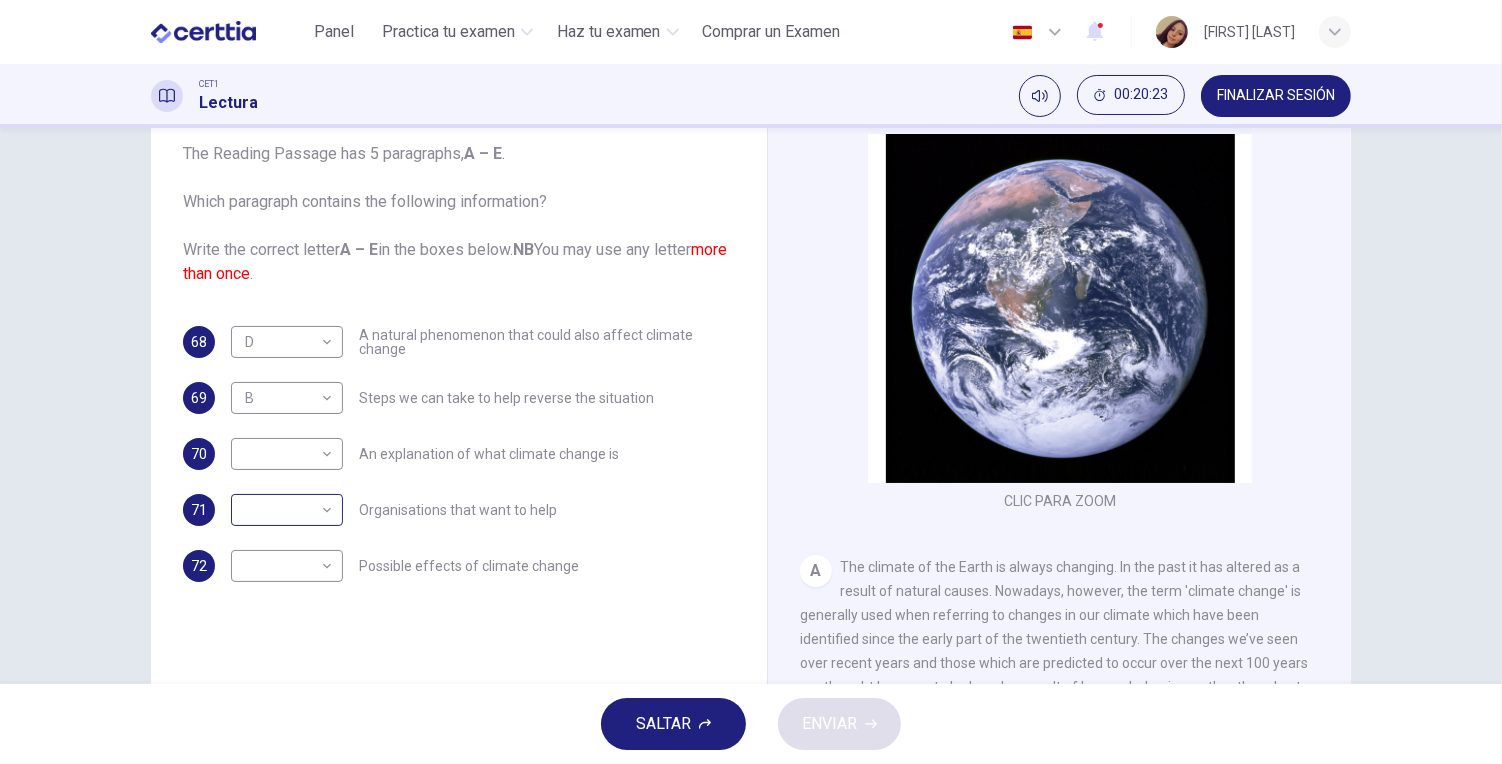 click on "Este sitio utiliza cookies, como se explica en nuestra  Política de Privacidad . Si acepta el uso de cookies, haga clic en el botón Aceptar y continúe navegando por nuestro sitio.   Política de Privacidad Aceptar Panel Practica tu examen Haz tu examen Comprar un Examen Español ** ​ JESSICA RODRIGUEZ LOPEZ CET1 Lectura 00:20:23 FINALIZAR SESIÓN Preguntas 68 - 72 The Reading Passage has 5 paragraphs,  A – E . Which paragraph contains the following information?  Write the correct letter  A – E  in the boxes below.
NB  You may use any letter  more than once . 68 D * ​ A natural phenomenon that could also affect climate change 69 B * ​ Steps we can take to help reverse the situation 70 ​ ​ An explanation of what climate change is 71 ​ ​ Organisations that want to help 72 ​ ​ Possible effects of climate change The Climate of the Earth CLIC PARA ZOOM Clic para zoom A B C D E SALTAR ENVIAR Certtia | Plataforma de certificación de Inglés por Internet SEP Panel Practica tu examen   2 2025" at bounding box center [751, 382] 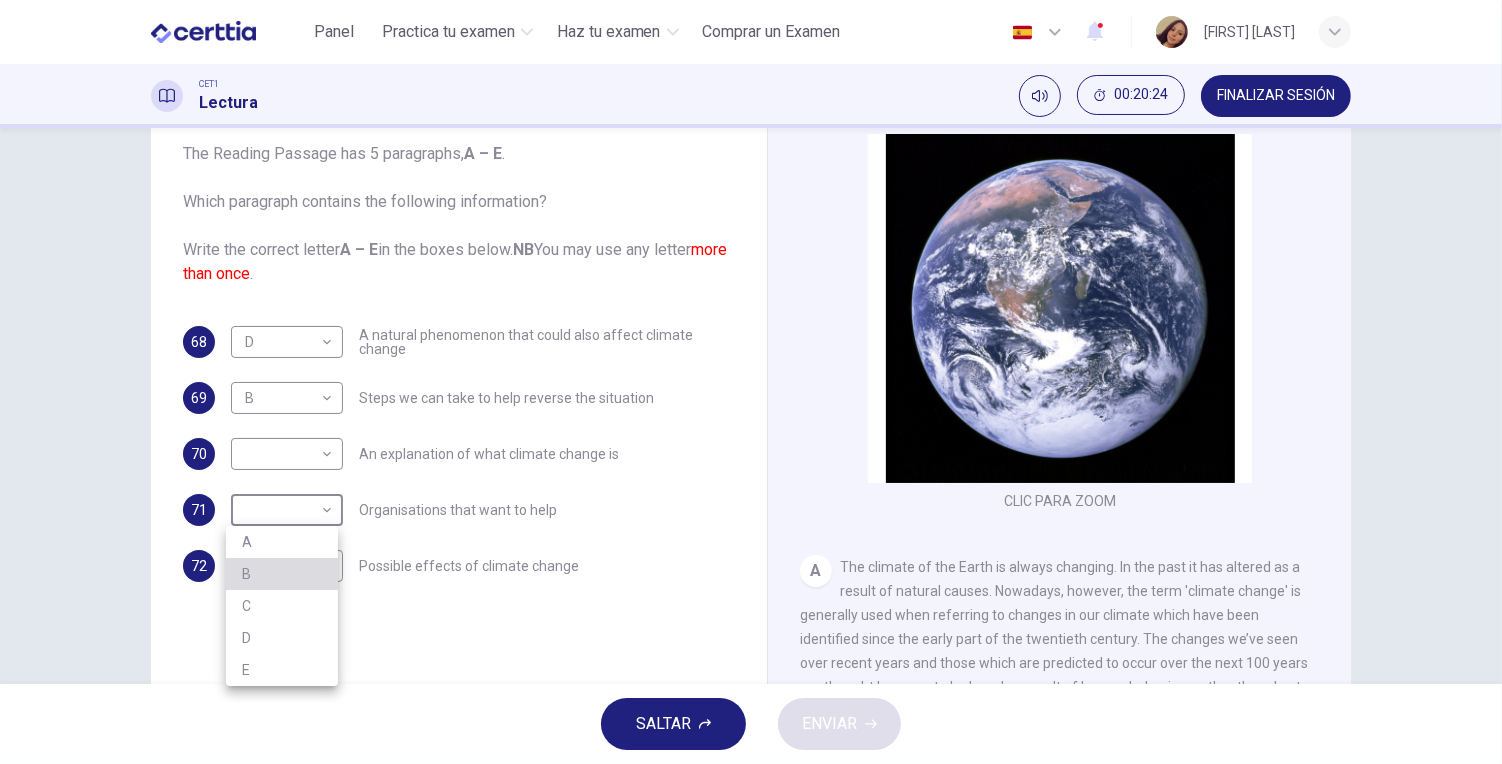 click on "B" at bounding box center (282, 574) 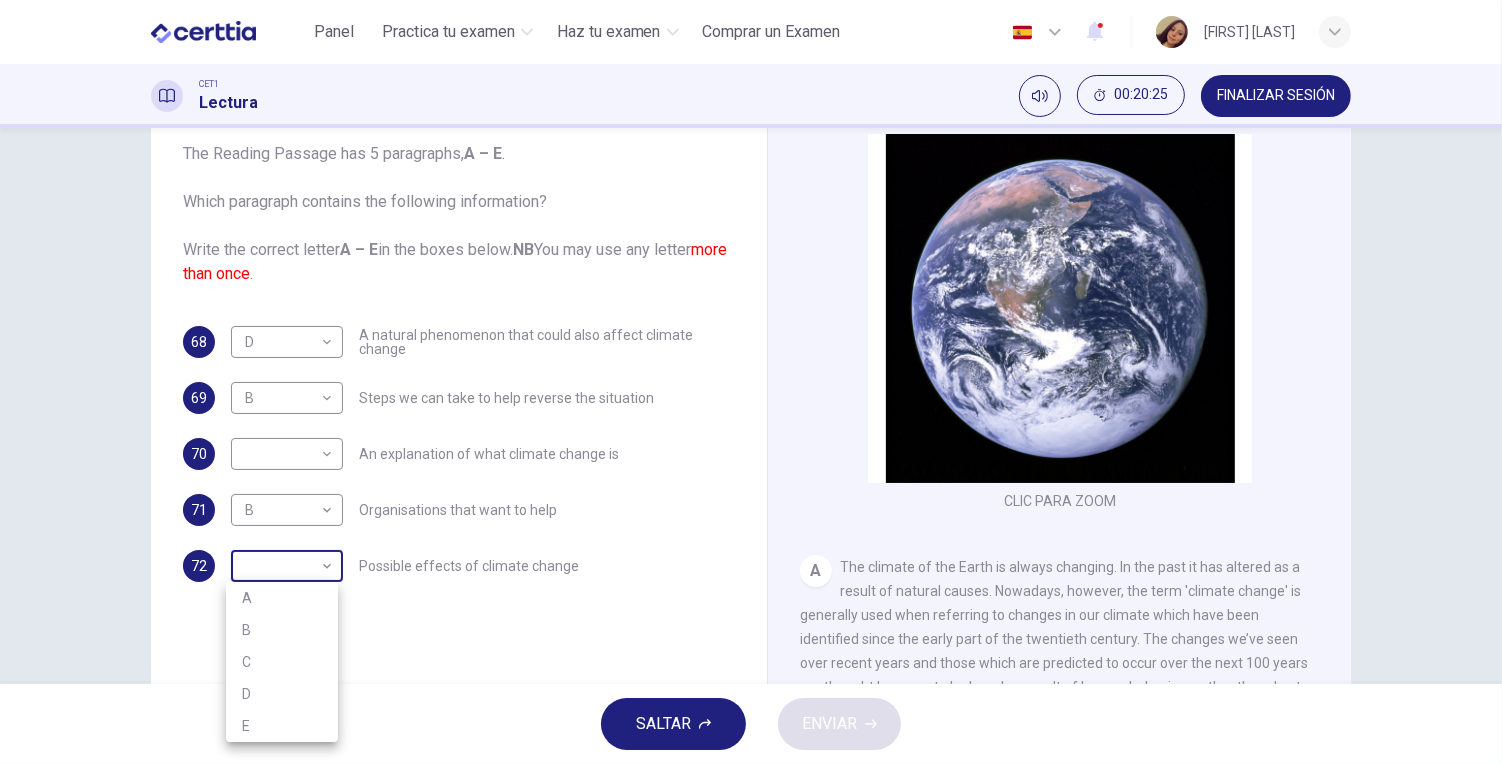 click on "Este sitio utiliza cookies, como se explica en nuestra  Política de Privacidad . Si acepta el uso de cookies, haga clic en el botón Aceptar y continúe navegando por nuestro sitio.   Política de Privacidad Aceptar Panel Practica tu examen Haz tu examen Comprar un Examen Español ** ​ JESSICA RODRIGUEZ LOPEZ CET1 Lectura 00:20:25 FINALIZAR SESIÓN Preguntas 68 - 72 The Reading Passage has 5 paragraphs,  A – E . Which paragraph contains the following information?  Write the correct letter  A – E  in the boxes below.
NB  You may use any letter  more than once . 68 D * ​ A natural phenomenon that could also affect climate change 69 B * ​ Steps we can take to help reverse the situation 70 ​ ​ An explanation of what climate change is 71 B * ​ Organisations that want to help 72 ​ ​ Possible effects of climate change The Climate of the Earth CLIC PARA ZOOM Clic para zoom A B C D E SALTAR ENVIAR Certtia | Plataforma de certificación de Inglés por Internet SEP Panel Practica tu examen   2 2025" at bounding box center (751, 382) 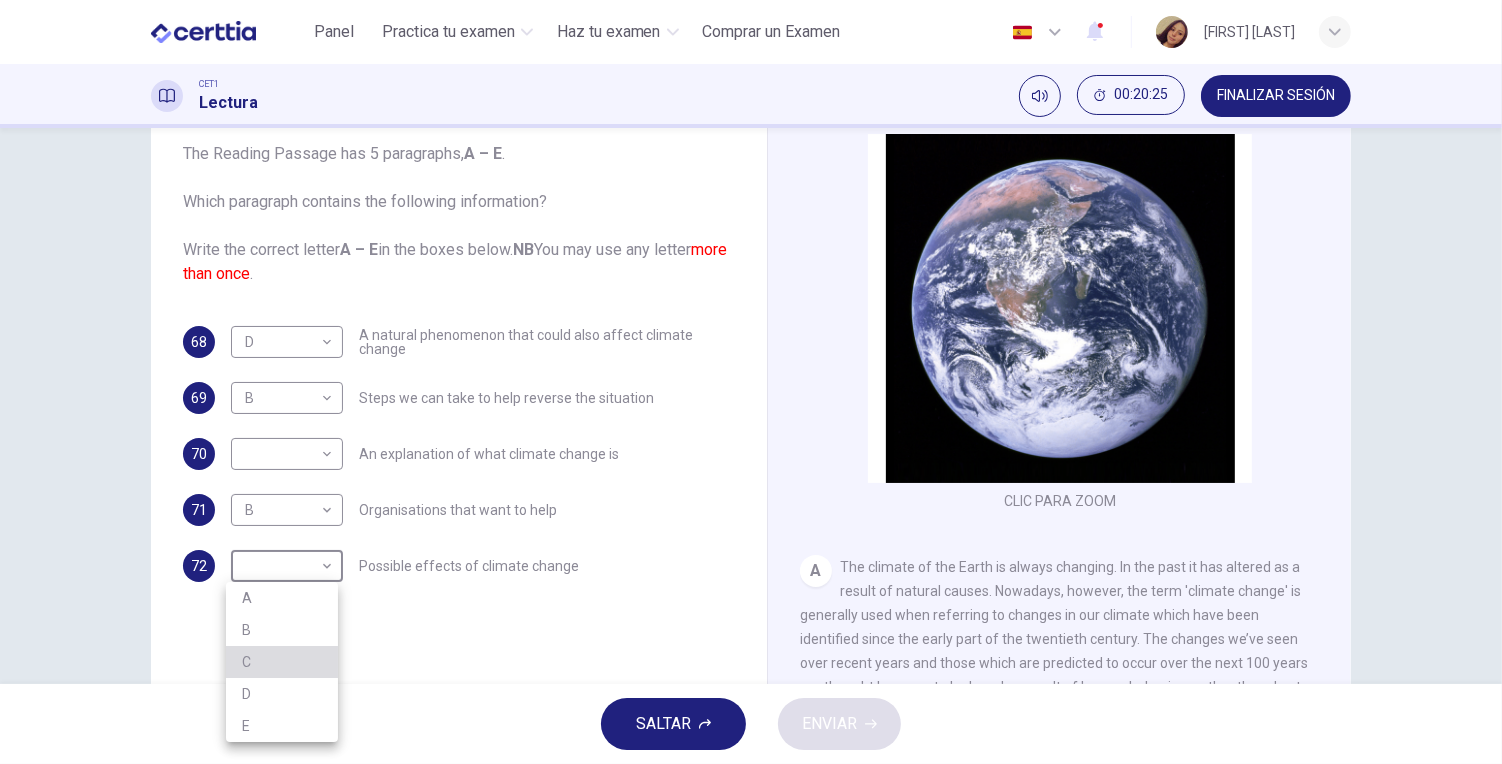 click on "C" at bounding box center [282, 662] 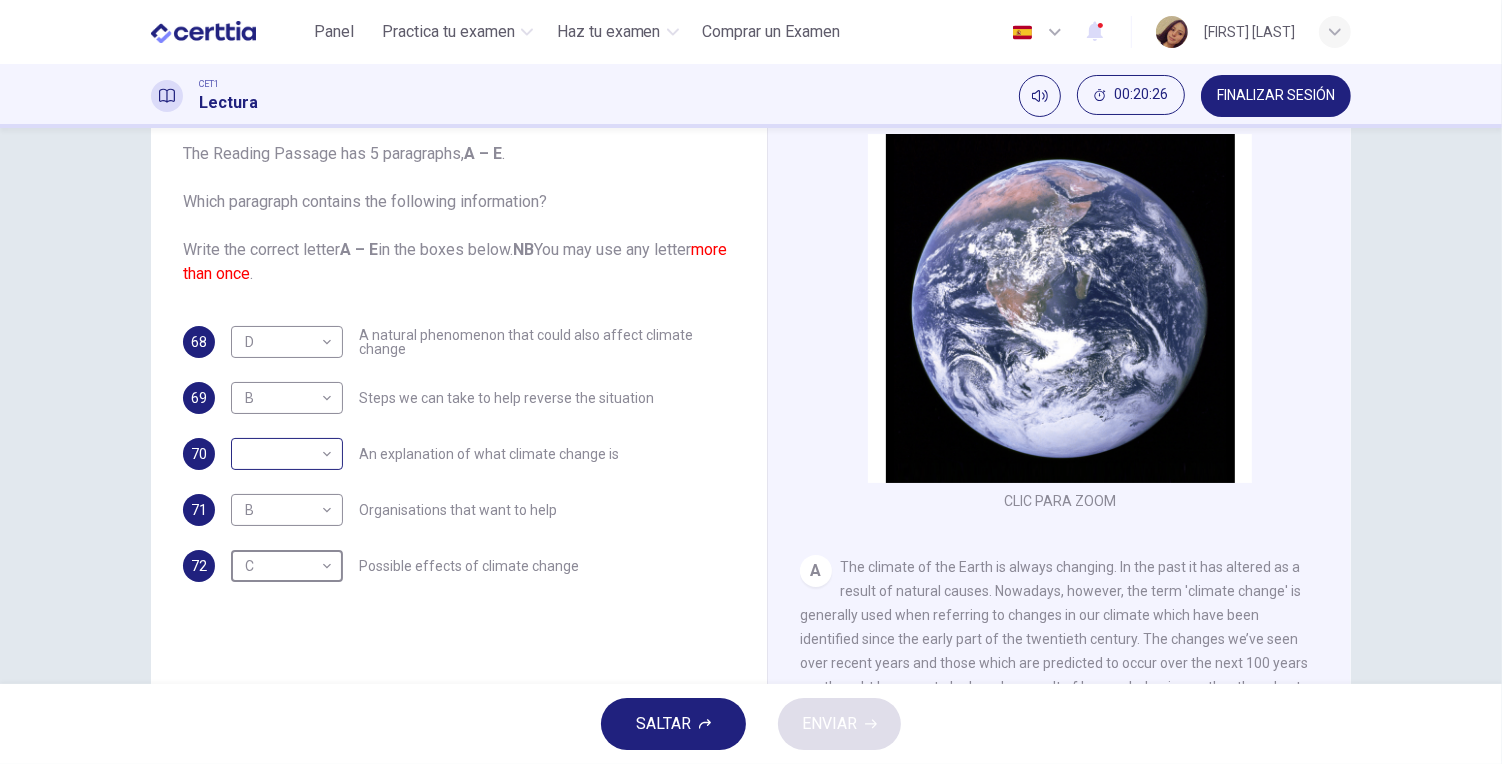 click on "Este sitio utiliza cookies, como se explica en nuestra  Política de Privacidad . Si acepta el uso de cookies, haga clic en el botón Aceptar y continúe navegando por nuestro sitio.   Política de Privacidad Aceptar Panel Practica tu examen Haz tu examen Comprar un Examen Español ** ​ JESSICA RODRIGUEZ LOPEZ CET1 Lectura 00:20:26 FINALIZAR SESIÓN Preguntas 68 - 72 The Reading Passage has 5 paragraphs,  A – E . Which paragraph contains the following information?  Write the correct letter  A – E  in the boxes below.
NB  You may use any letter  more than once . 68 D * ​ A natural phenomenon that could also affect climate change 69 B * ​ Steps we can take to help reverse the situation 70 ​ ​ An explanation of what climate change is 71 B * ​ Organisations that want to help 72 C * ​ Possible effects of climate change The Climate of the Earth CLIC PARA ZOOM Clic para zoom A B C D E SALTAR ENVIAR Certtia | Plataforma de certificación de Inglés por Internet SEP Panel Practica tu examen   2 2025" at bounding box center [751, 382] 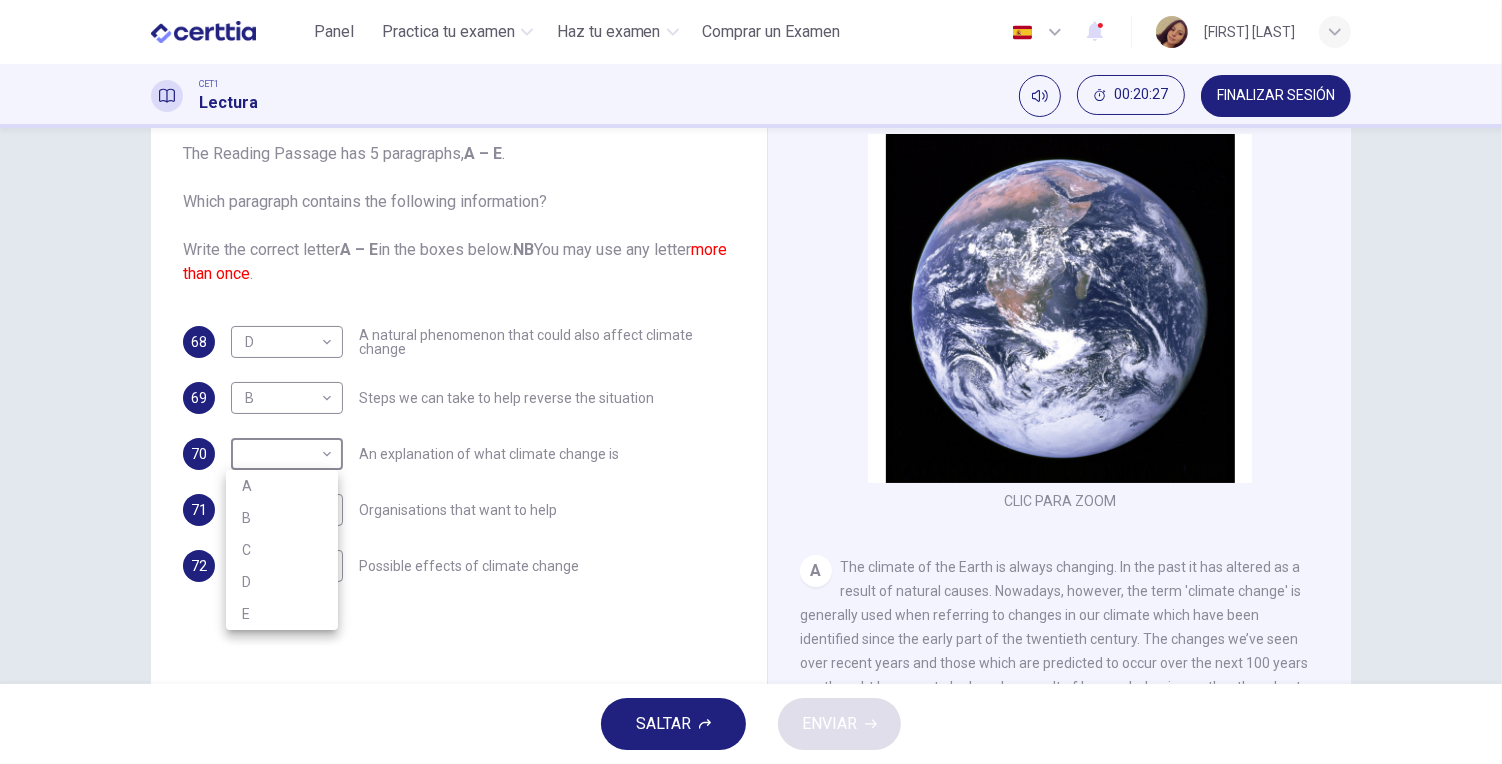 click on "E" at bounding box center [282, 614] 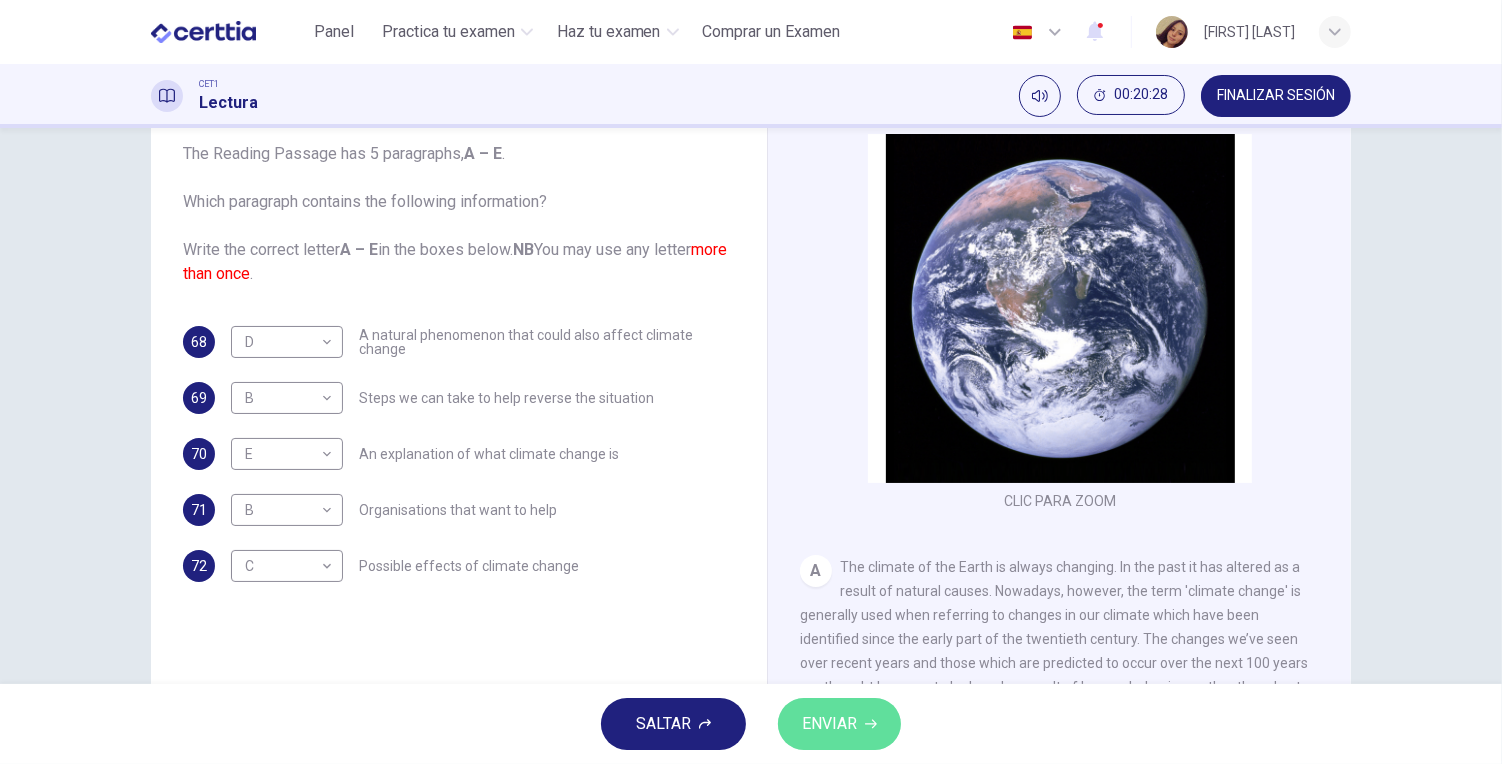 click on "ENVIAR" at bounding box center [839, 724] 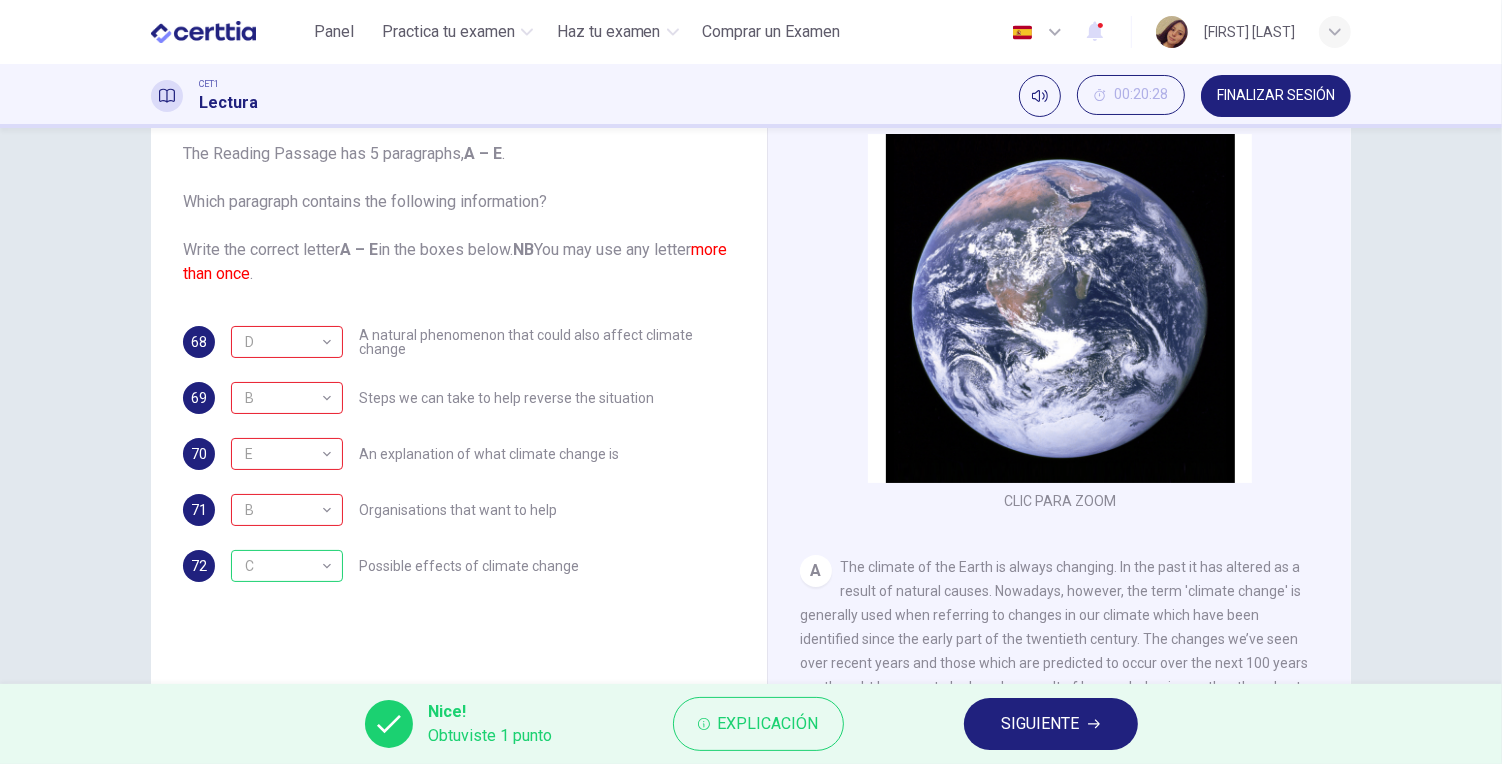 click on "SIGUIENTE" at bounding box center [1041, 724] 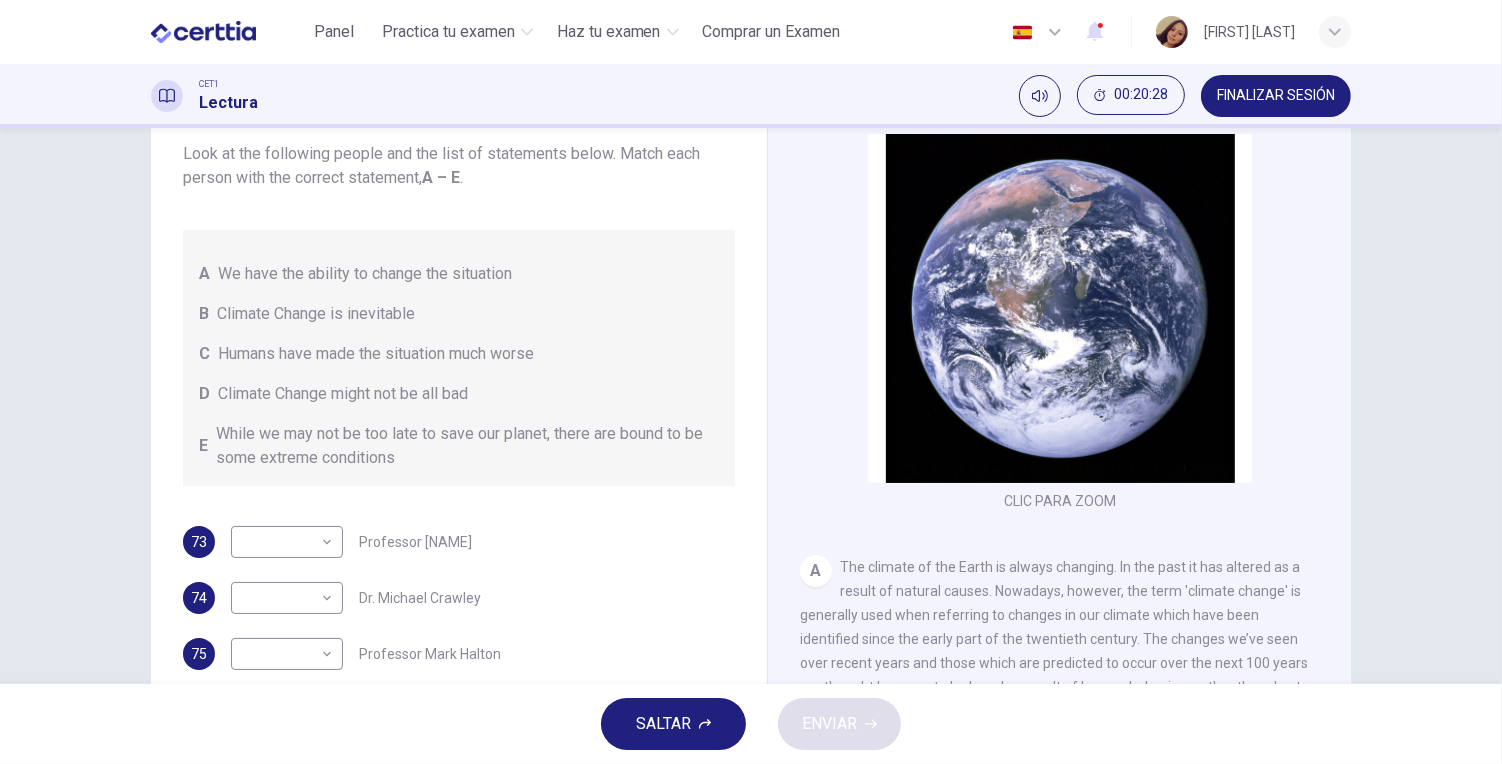scroll, scrollTop: 218, scrollLeft: 0, axis: vertical 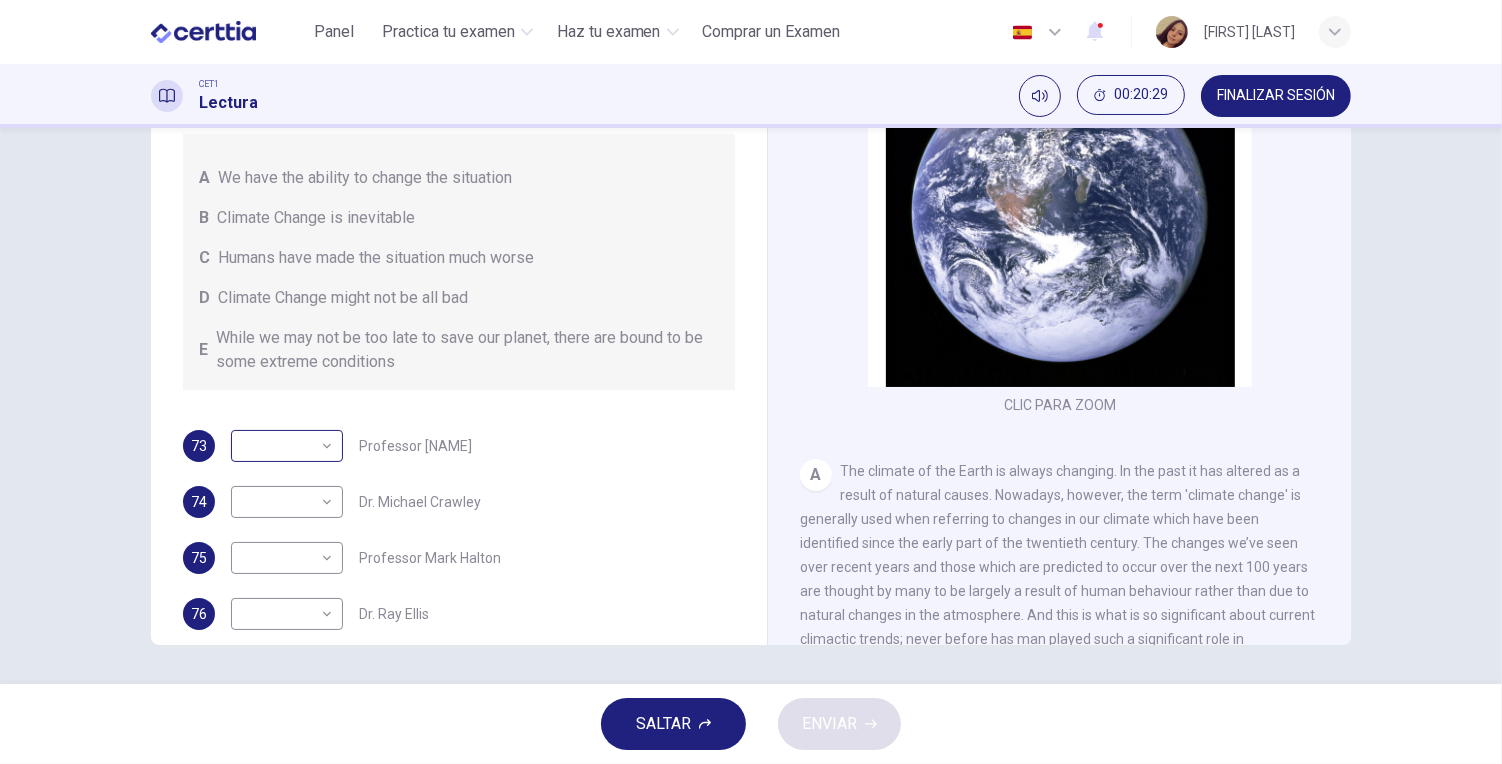 click on "Este sitio utiliza cookies, como se explica en nuestra  Política de Privacidad . Si acepta el uso de cookies, haga clic en el botón Aceptar y continúe navegando por nuestro sitio.   Política de Privacidad Aceptar Panel Practica tu examen Haz tu examen Comprar un Examen Español ** ​ JESSICA RODRIGUEZ LOPEZ CET1 Lectura 00:20:29 FINALIZAR SESIÓN Preguntas 73 - 76 Look at the following people and the list of statements below. Match each person with the correct statement,  A – E . A We have the ability to change the situation B Climate Change is inevitable C Humans have made the situation much worse D Climate Change might not be all bad E While we may not be too late to save our planet, there are bound to be some extreme conditions 73 ​ ​ Professor Max Leonard 74 ​ ​ Dr. Michael Crawley 75 ​ ​ Professor Mark Halton 76 ​ ​ Dr. Ray Ellis The Climate of the Earth CLIC PARA ZOOM Clic para zoom A B C D E SALTAR ENVIAR Certtia | Plataforma de certificación de Inglés por Internet SEP Panel" at bounding box center (751, 382) 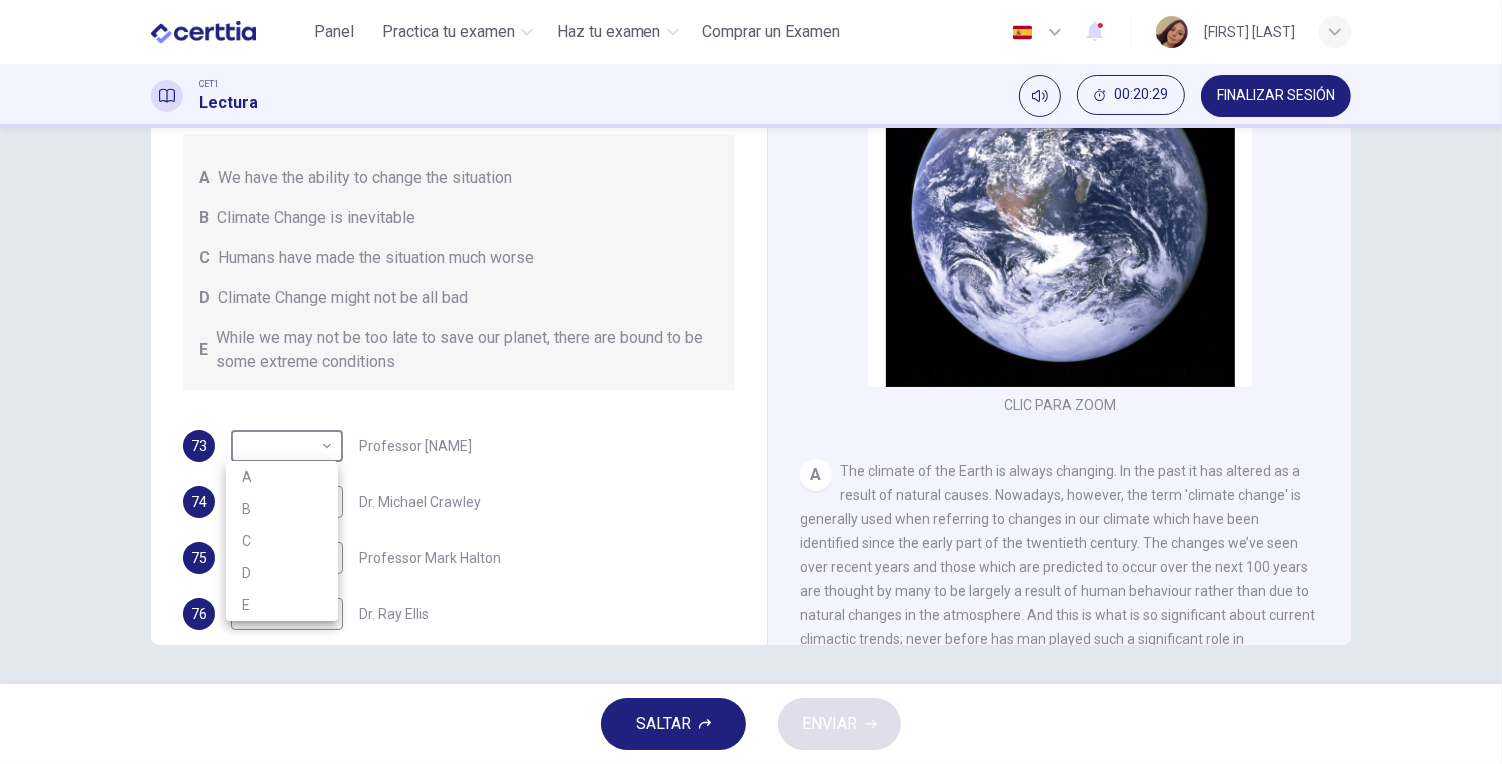click on "A" at bounding box center (282, 477) 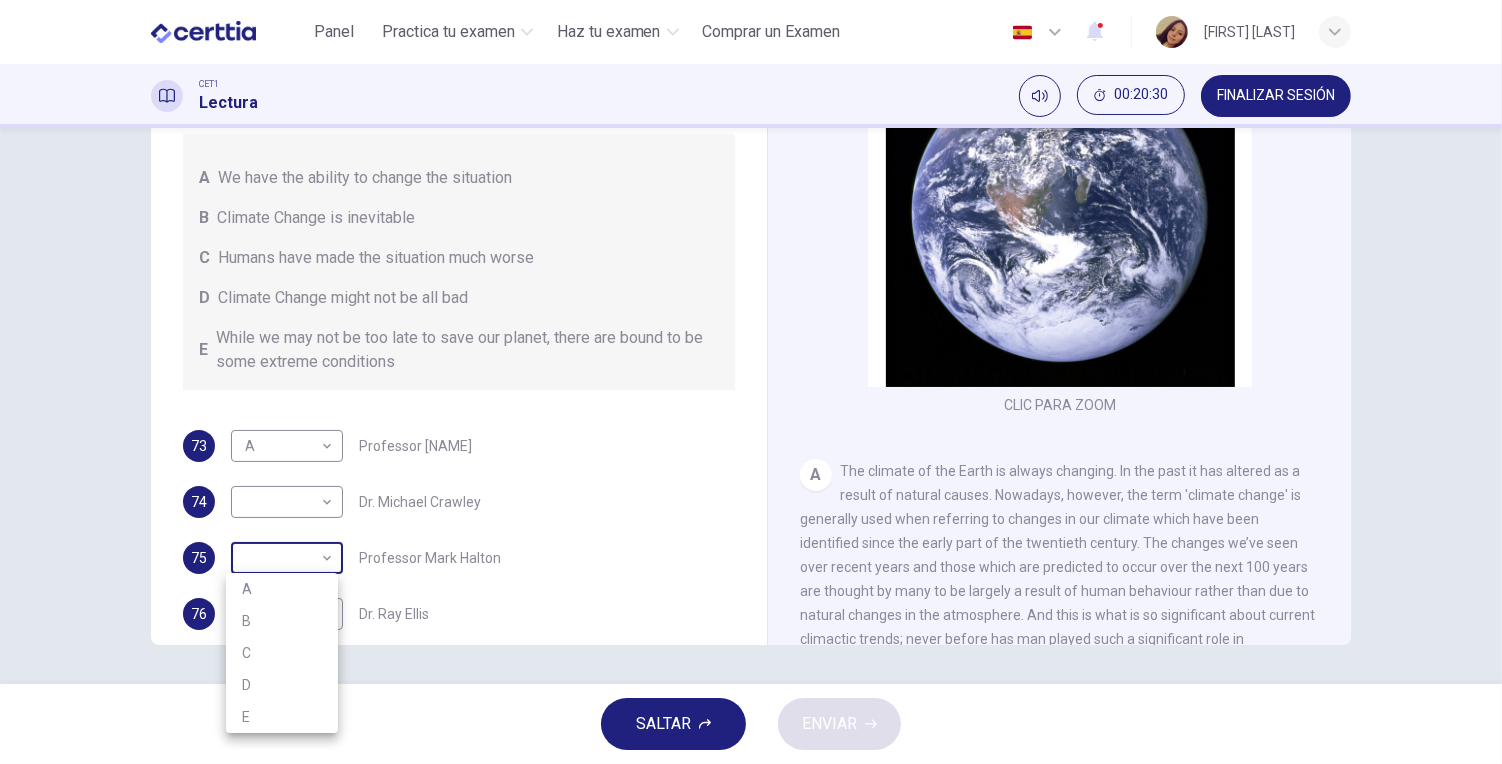 click on "Este sitio utiliza cookies, como se explica en nuestra  Política de Privacidad . Si acepta el uso de cookies, haga clic en el botón Aceptar y continúe navegando por nuestro sitio.   Política de Privacidad Aceptar Panel Practica tu examen Haz tu examen Comprar un Examen Español ** ​ JESSICA RODRIGUEZ LOPEZ CET1 Lectura 00:20:30 FINALIZAR SESIÓN Preguntas 73 - 76 Look at the following people and the list of statements below. Match each person with the correct statement,  A – E . A We have the ability to change the situation B Climate Change is inevitable C Humans have made the situation much worse D Climate Change might not be all bad E While we may not be too late to save our planet, there are bound to be some extreme conditions 73 A * ​ Professor Max Leonard 74 ​ ​ Dr. Michael Crawley 75 ​ ​ Professor Mark Halton 76 ​ ​ Dr. Ray Ellis The Climate of the Earth CLIC PARA ZOOM Clic para zoom A B C D E SALTAR ENVIAR Certtia | Plataforma de certificación de Inglés por Internet SEP Panel" at bounding box center [751, 382] 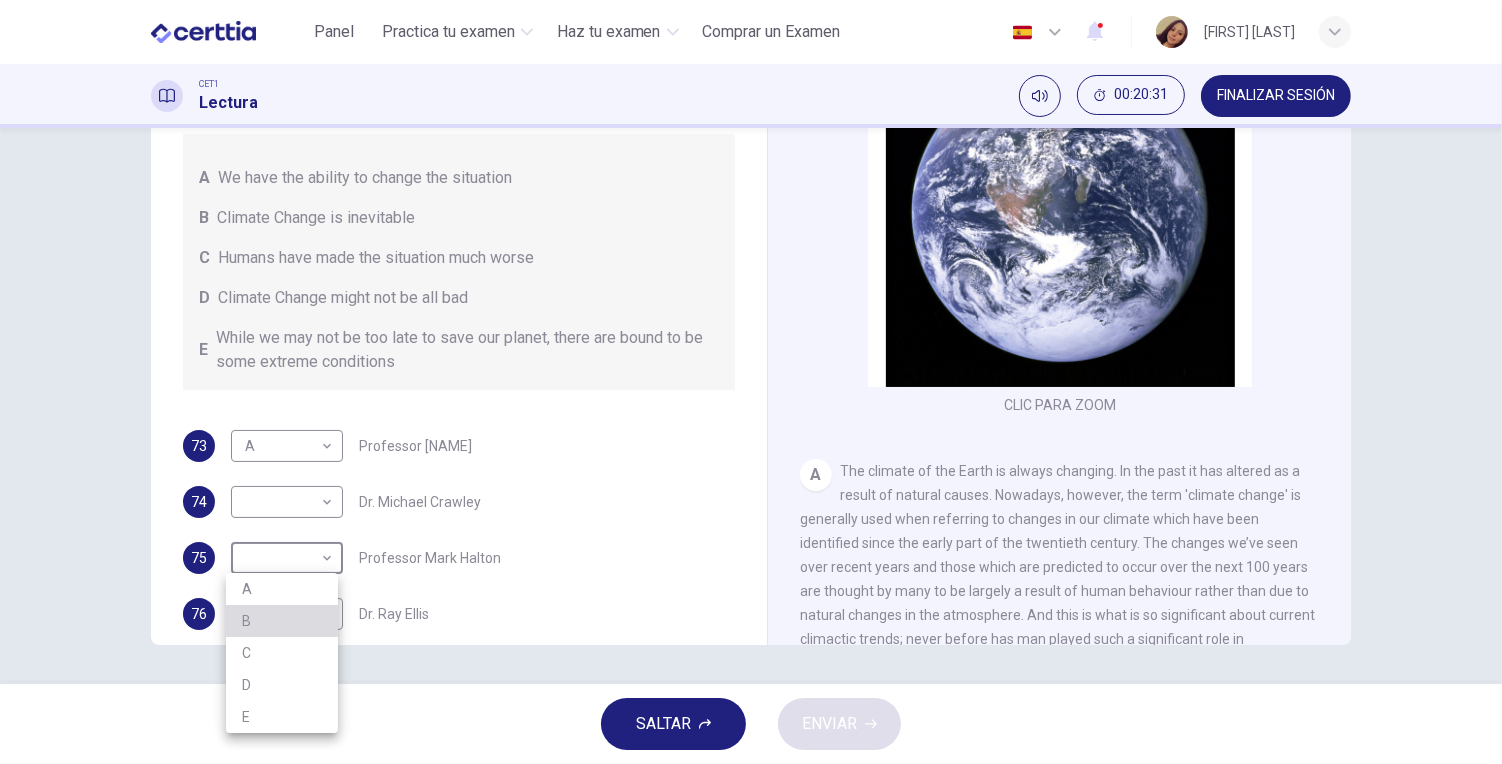 click on "B" at bounding box center (282, 621) 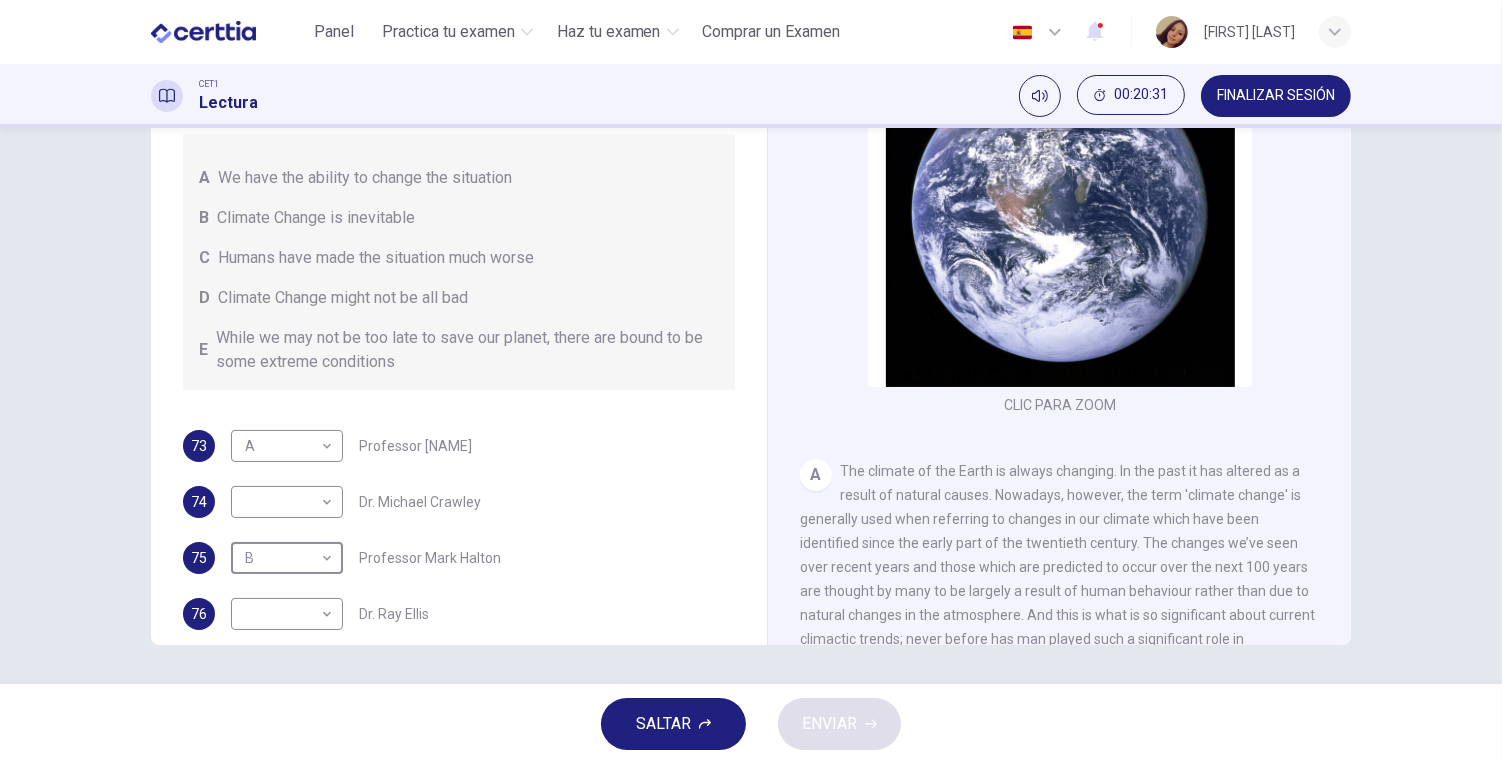 click on "Este sitio utiliza cookies, como se explica en nuestra  Política de Privacidad . Si acepta el uso de cookies, haga clic en el botón Aceptar y continúe navegando por nuestro sitio.   Política de Privacidad Aceptar Panel Practica tu examen Haz tu examen Comprar un Examen Español ** ​ JESSICA RODRIGUEZ LOPEZ CET1 Lectura 00:20:31 FINALIZAR SESIÓN Preguntas 73 - 76 Look at the following people and the list of statements below. Match each person with the correct statement,  A – E . A We have the ability to change the situation B Climate Change is inevitable C Humans have made the situation much worse D Climate Change might not be all bad E While we may not be too late to save our planet, there are bound to be some extreme conditions 73 A * ​ Professor Max Leonard 74 ​ ​ Dr. Michael Crawley 75 B * ​ Professor Mark Halton 76 ​ ​ Dr. Ray Ellis The Climate of the Earth CLIC PARA ZOOM Clic para zoom A B C D E SALTAR ENVIAR Certtia | Plataforma de certificación de Inglés por Internet SEP Panel" at bounding box center [751, 382] 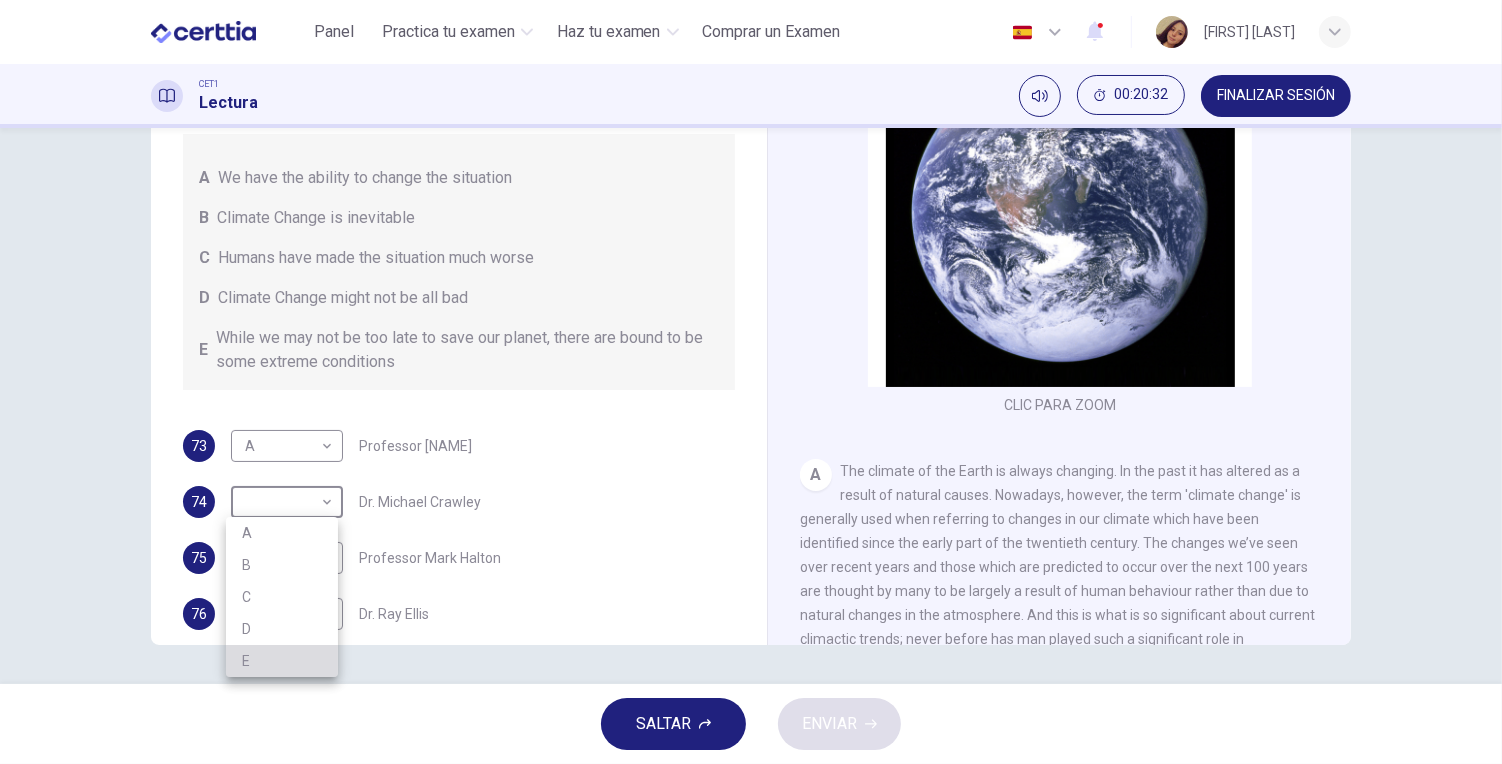 click on "E" at bounding box center (282, 661) 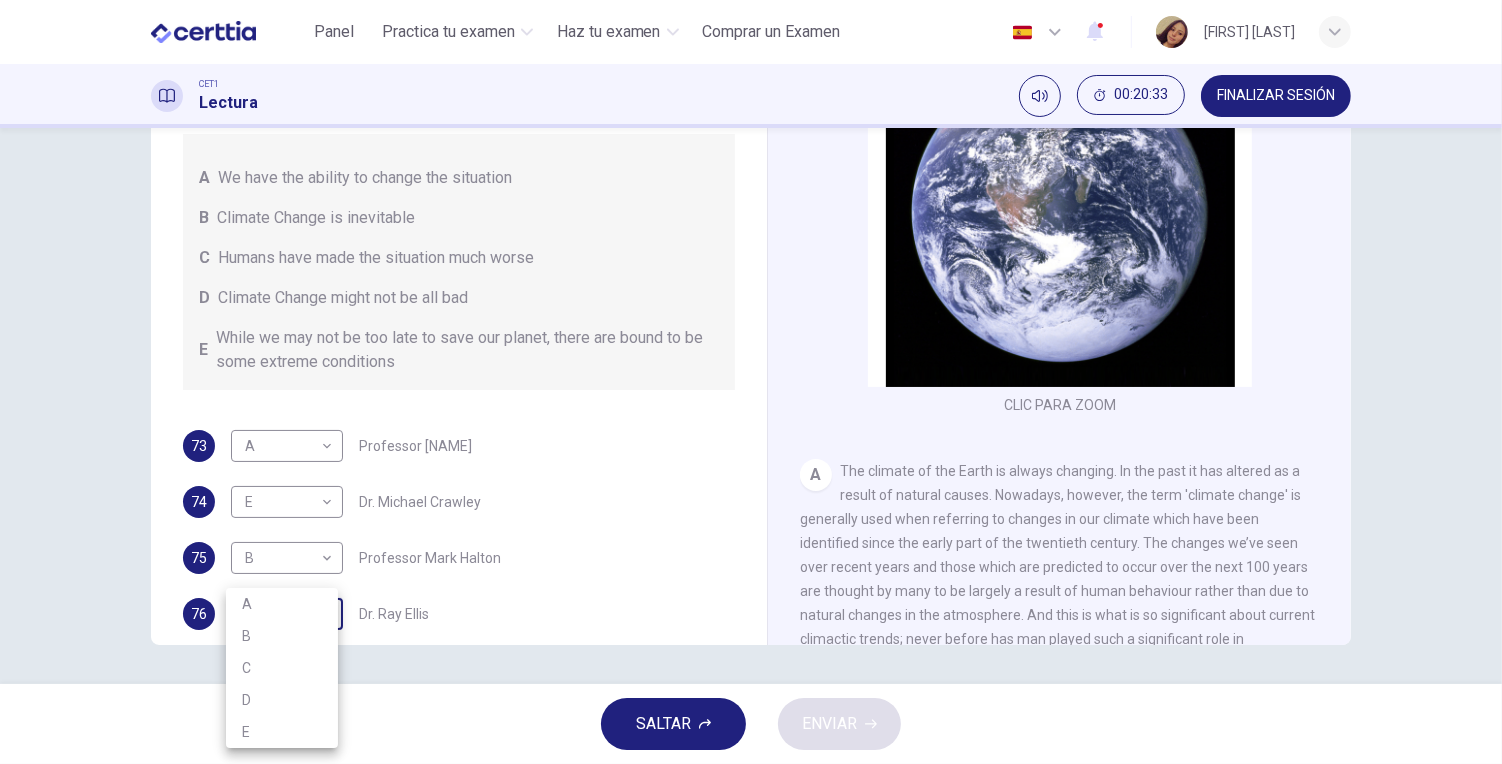 click on "Este sitio utiliza cookies, como se explica en nuestra  Política de Privacidad . Si acepta el uso de cookies, haga clic en el botón Aceptar y continúe navegando por nuestro sitio.   Política de Privacidad Aceptar Panel Practica tu examen Haz tu examen Comprar un Examen Español ** ​ JESSICA RODRIGUEZ LOPEZ CET1 Lectura 00:20:33 FINALIZAR SESIÓN Preguntas 73 - 76 Look at the following people and the list of statements below. Match each person with the correct statement,  A – E . A We have the ability to change the situation B Climate Change is inevitable C Humans have made the situation much worse D Climate Change might not be all bad E While we may not be too late to save our planet, there are bound to be some extreme conditions 73 A * ​ Professor Max Leonard 74 E * ​ Dr. Michael Crawley 75 B * ​ Professor Mark Halton 76 ​ ​ Dr. Ray Ellis The Climate of the Earth CLIC PARA ZOOM Clic para zoom A B C D E SALTAR ENVIAR Certtia | Plataforma de certificación de Inglés por Internet SEP Panel" at bounding box center [751, 382] 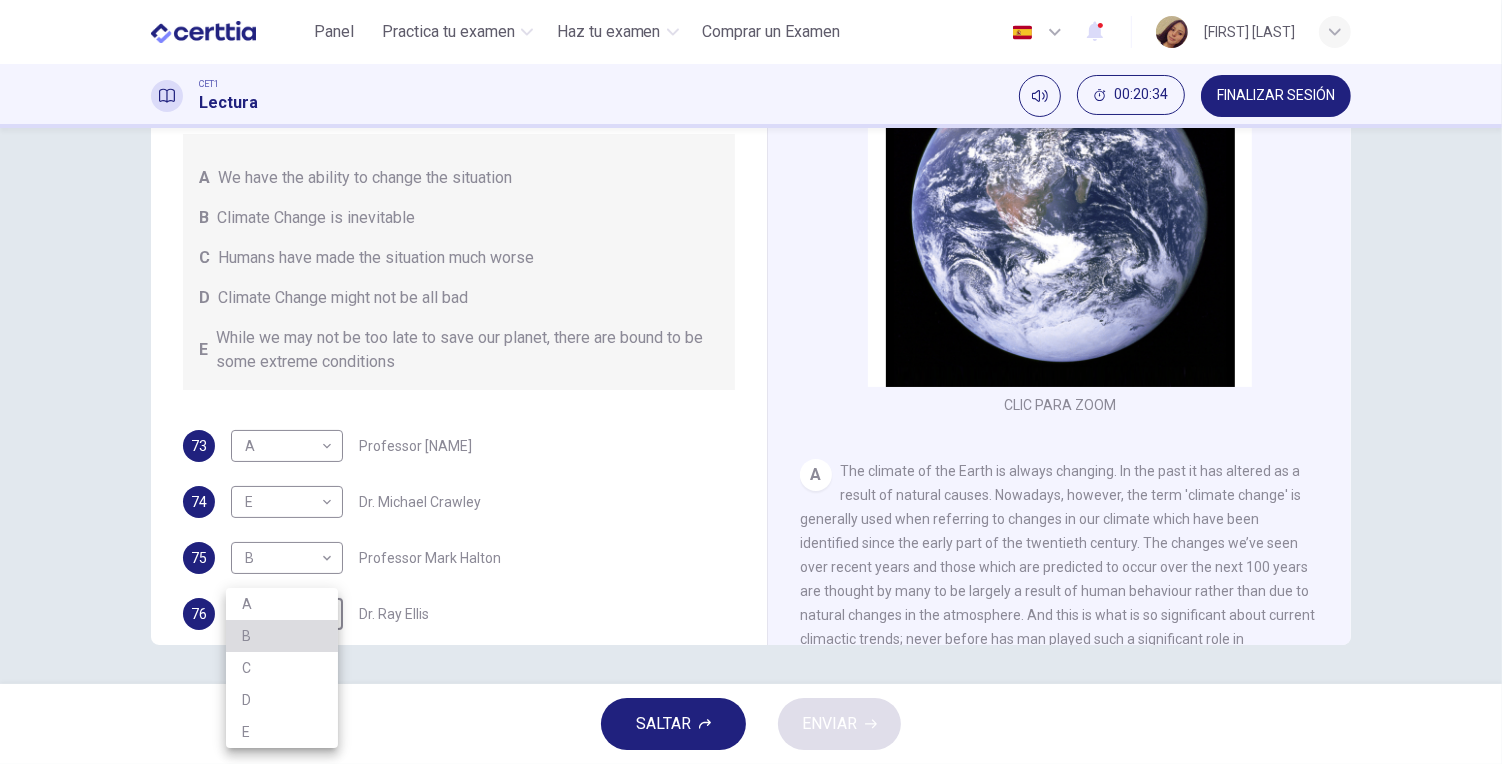 click on "B" at bounding box center (282, 636) 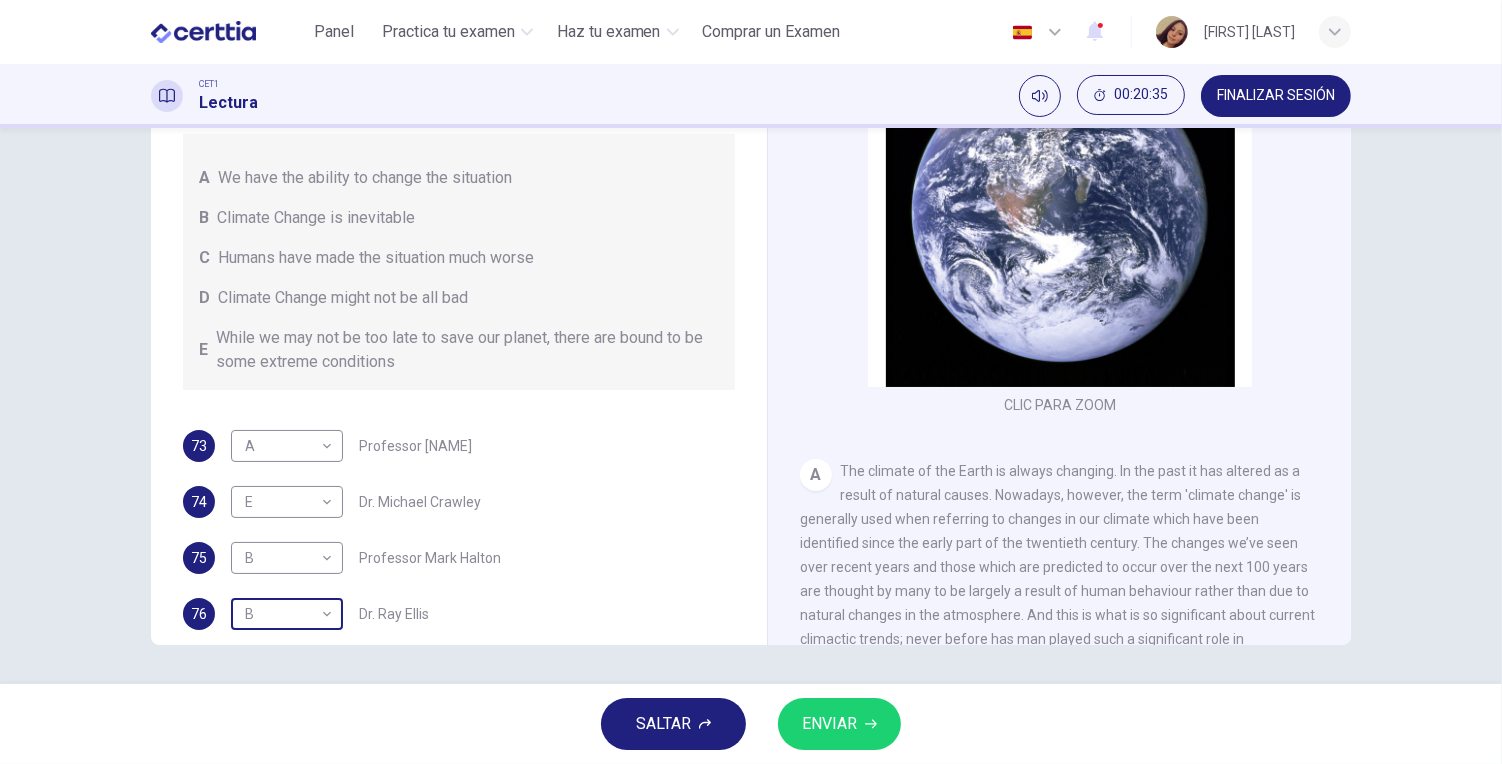 click on "Este sitio utiliza cookies, como se explica en nuestra  Política de Privacidad . Si acepta el uso de cookies, haga clic en el botón Aceptar y continúe navegando por nuestro sitio.   Política de Privacidad Aceptar Panel Practica tu examen Haz tu examen Comprar un Examen Español ** ​ JESSICA RODRIGUEZ LOPEZ CET1 Lectura 00:20:35 FINALIZAR SESIÓN Preguntas 73 - 76 Look at the following people and the list of statements below. Match each person with the correct statement,  A – E . A We have the ability to change the situation B Climate Change is inevitable C Humans have made the situation much worse D Climate Change might not be all bad E While we may not be too late to save our planet, there are bound to be some extreme conditions 73 A * ​ Professor Max Leonard 74 E * ​ Dr. Michael Crawley 75 B * ​ Professor Mark Halton 76 B * ​ Dr. Ray Ellis The Climate of the Earth CLIC PARA ZOOM Clic para zoom A B C D E SALTAR ENVIAR Certtia | Plataforma de certificación de Inglés por Internet SEP Panel" at bounding box center [751, 382] 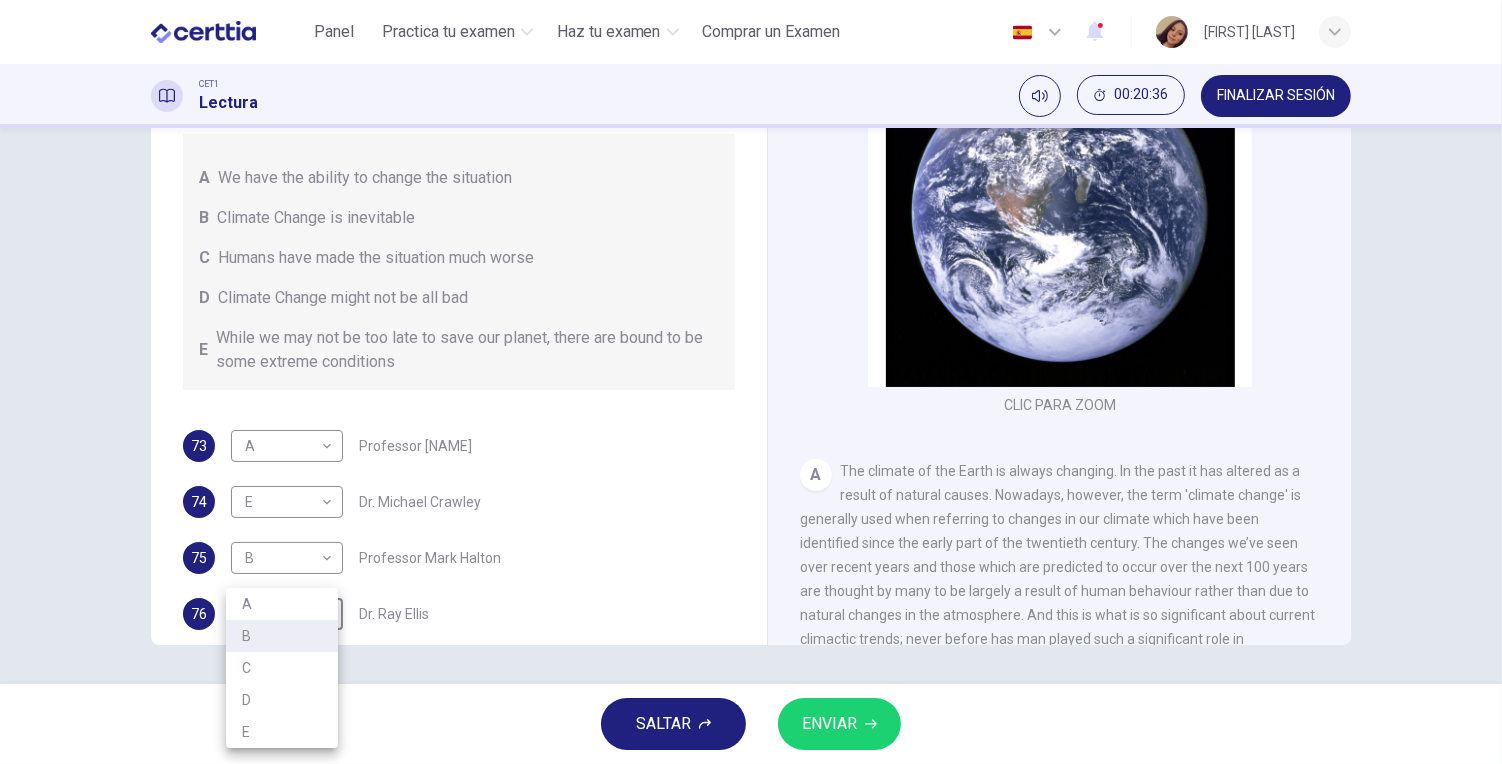click on "C" at bounding box center (282, 668) 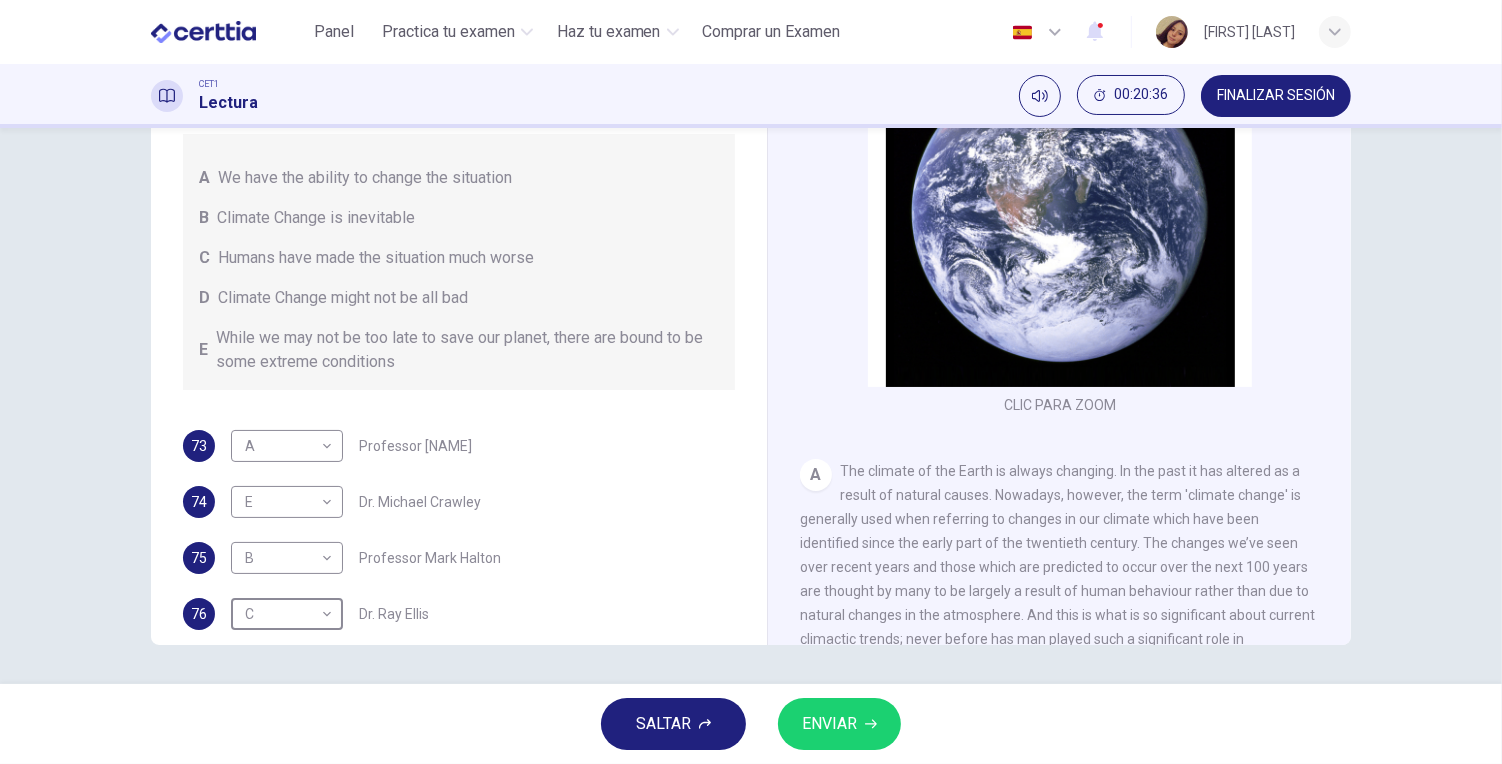 click on "ENVIAR" at bounding box center [829, 724] 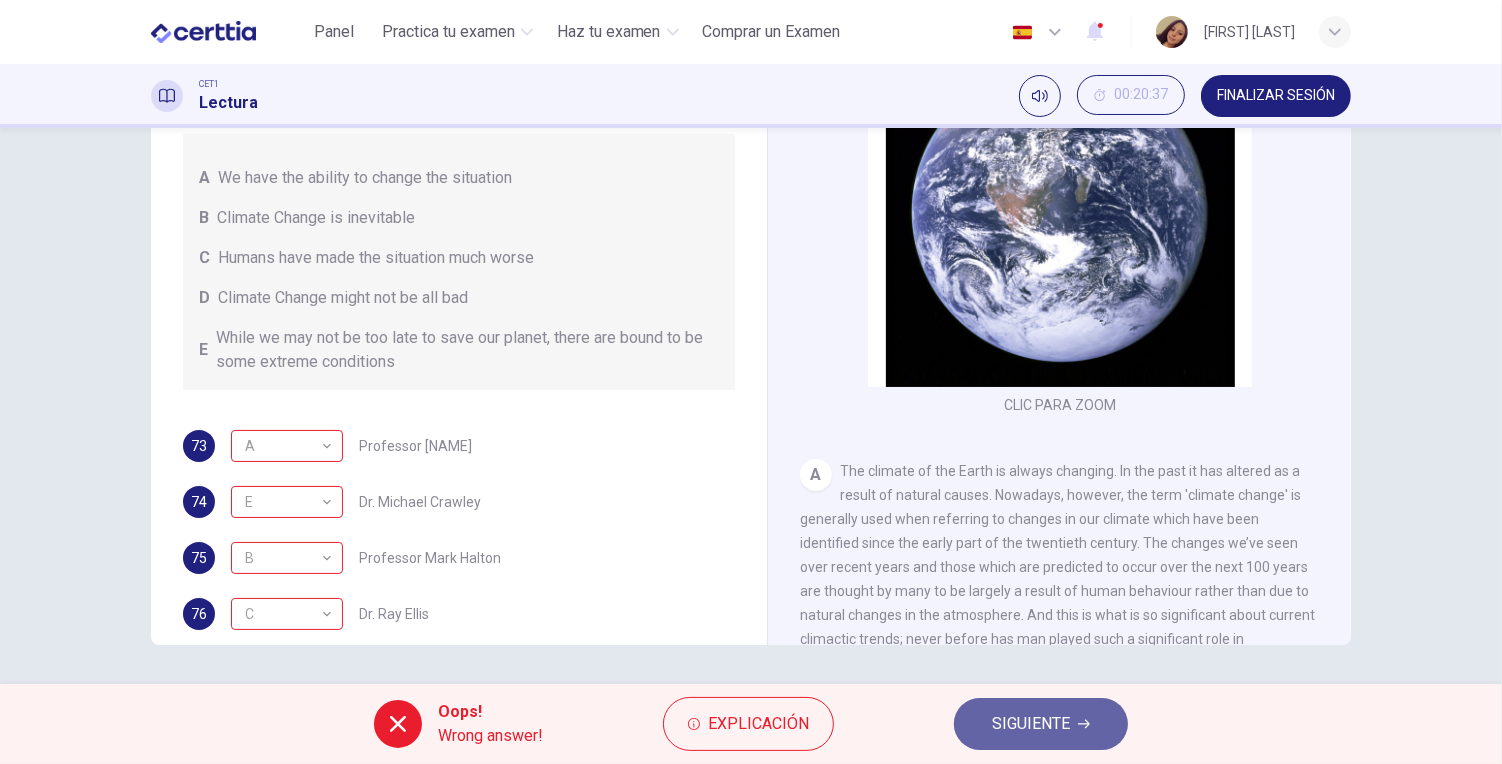 click on "SIGUIENTE" at bounding box center (1041, 724) 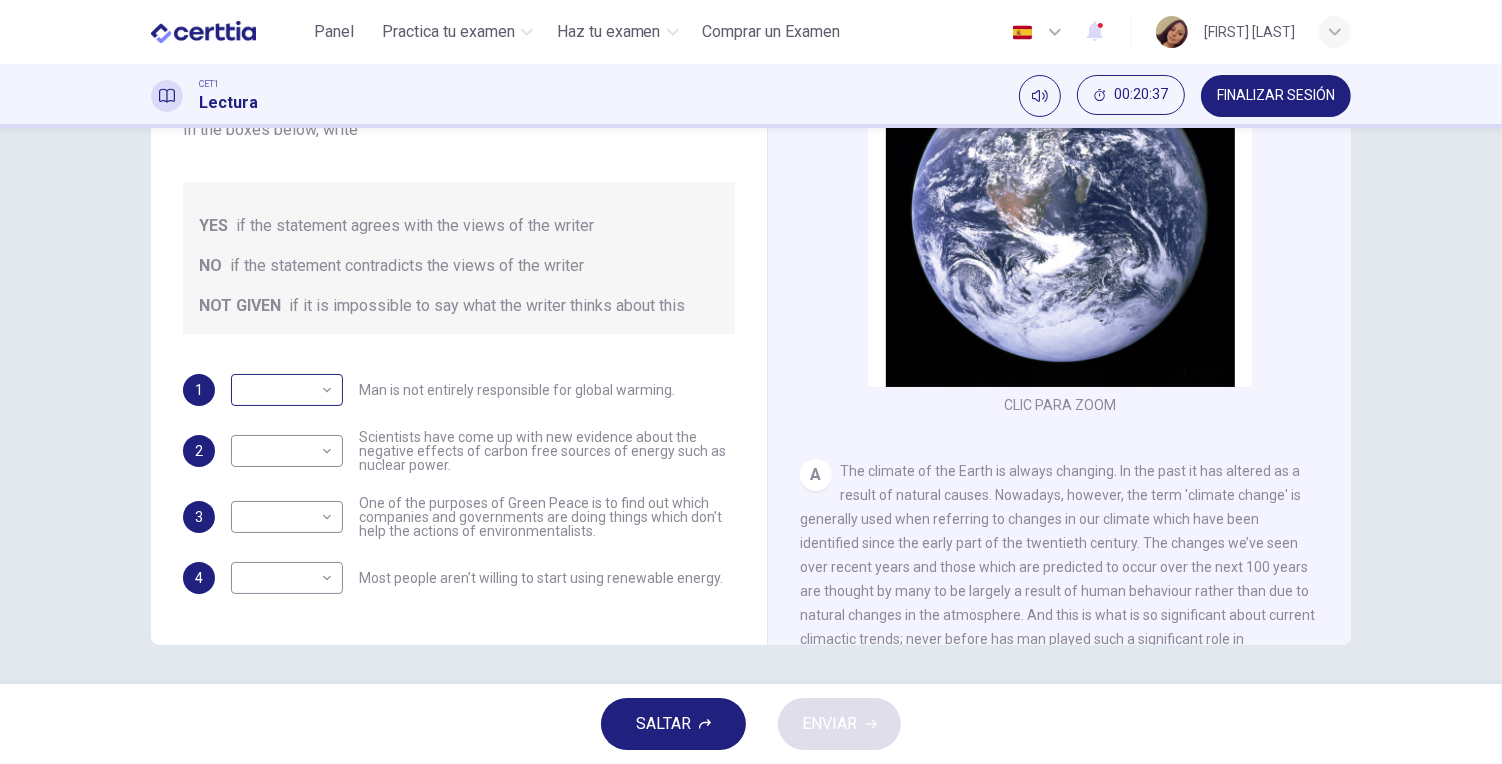 click on "Este sitio utiliza cookies, como se explica en nuestra  Política de Privacidad . Si acepta el uso de cookies, haga clic en el botón Aceptar y continúe navegando por nuestro sitio.   Política de Privacidad Aceptar Panel Practica tu examen Haz tu examen Comprar un Examen Español ** ​ JESSICA RODRIGUEZ LOPEZ CET1 Lectura 00:20:37 FINALIZAR SESIÓN Pregunta 77 Do the following statements agree with the information given in the Reading Passage? In the boxes below, write YES if the statement agrees with the views of the writer NO if the statement contradicts the views of the writer NOT GIVEN if it is impossible to say what the writer thinks about this 1 ​ ​ Man is not entirely responsible for global warming. 2 ​ ​ Scientists have come up with new evidence about the negative effects of carbon free sources of energy such as nuclear power. 3 ​ ​ One of the purposes of Green Peace is to find out which companies and governments are doing things which don’t help the actions of environmentalists. 4 A" at bounding box center (751, 382) 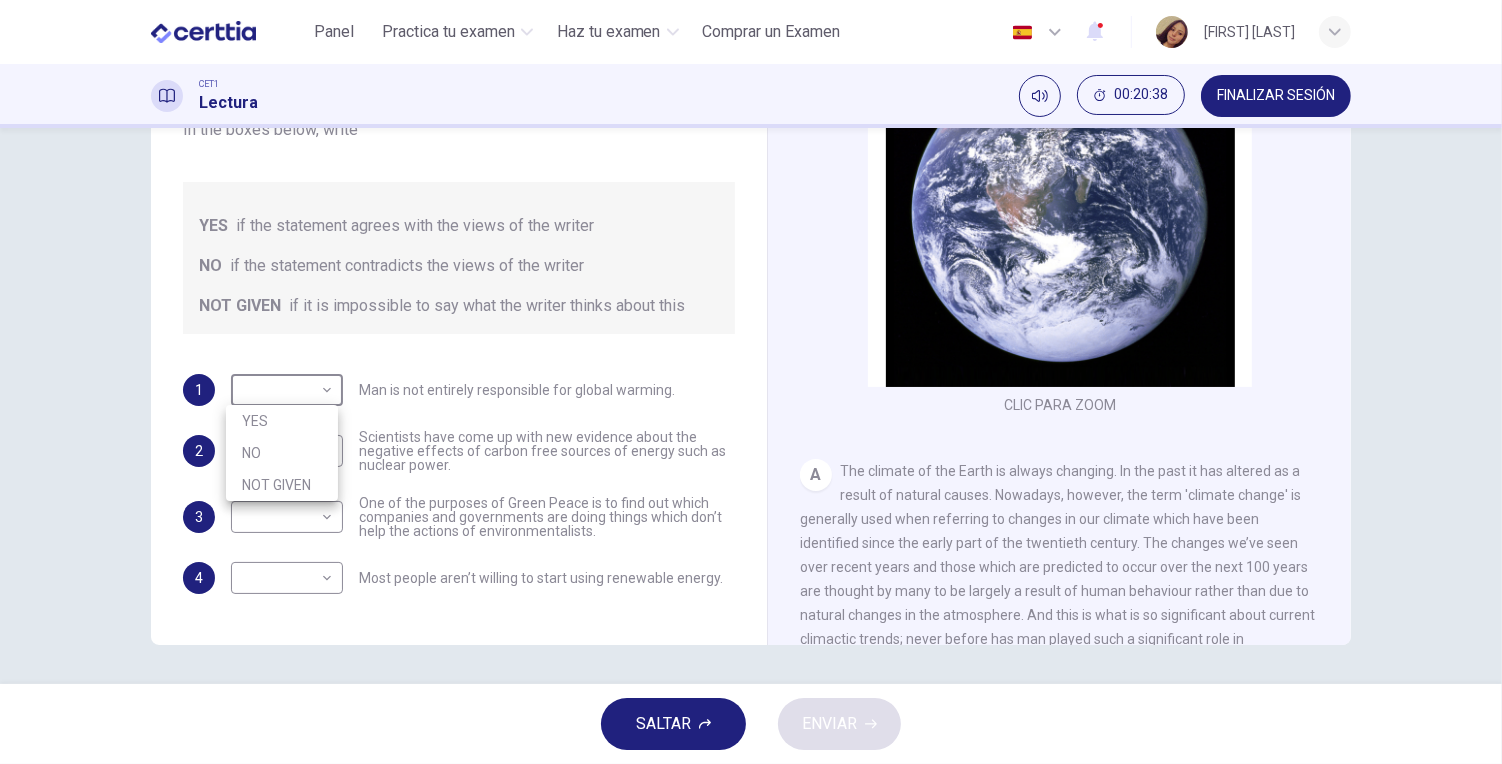 click on "YES" at bounding box center (282, 421) 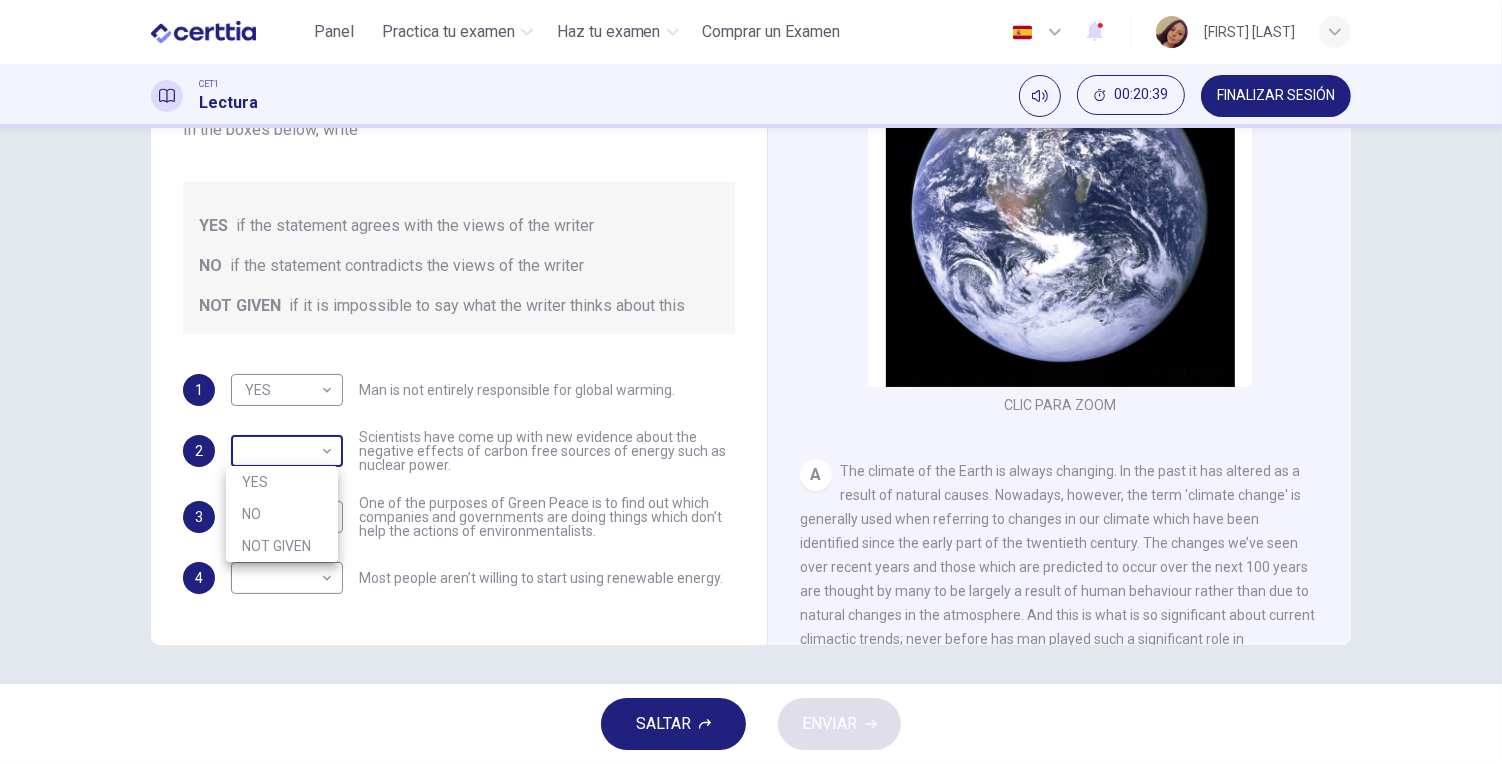click on "Este sitio utiliza cookies, como se explica en nuestra  Política de Privacidad . Si acepta el uso de cookies, haga clic en el botón Aceptar y continúe navegando por nuestro sitio.   Política de Privacidad Aceptar Panel Practica tu examen Haz tu examen Comprar un Examen Español ** ​ JESSICA RODRIGUEZ LOPEZ CET1 Lectura 00:20:39 FINALIZAR SESIÓN Pregunta 77 Do the following statements agree with the information given in the Reading Passage? In the boxes below, write YES if the statement agrees with the views of the writer NO if the statement contradicts the views of the writer NOT GIVEN if it is impossible to say what the writer thinks about this 1 YES *** ​ Man is not entirely responsible for global warming. 2 ​ ​ Scientists have come up with new evidence about the negative effects of carbon free sources of energy such as nuclear power. 3 ​ ​ One of the purposes of Green Peace is to find out which companies and governments are doing things which don’t help the actions of environmentalists." at bounding box center [751, 382] 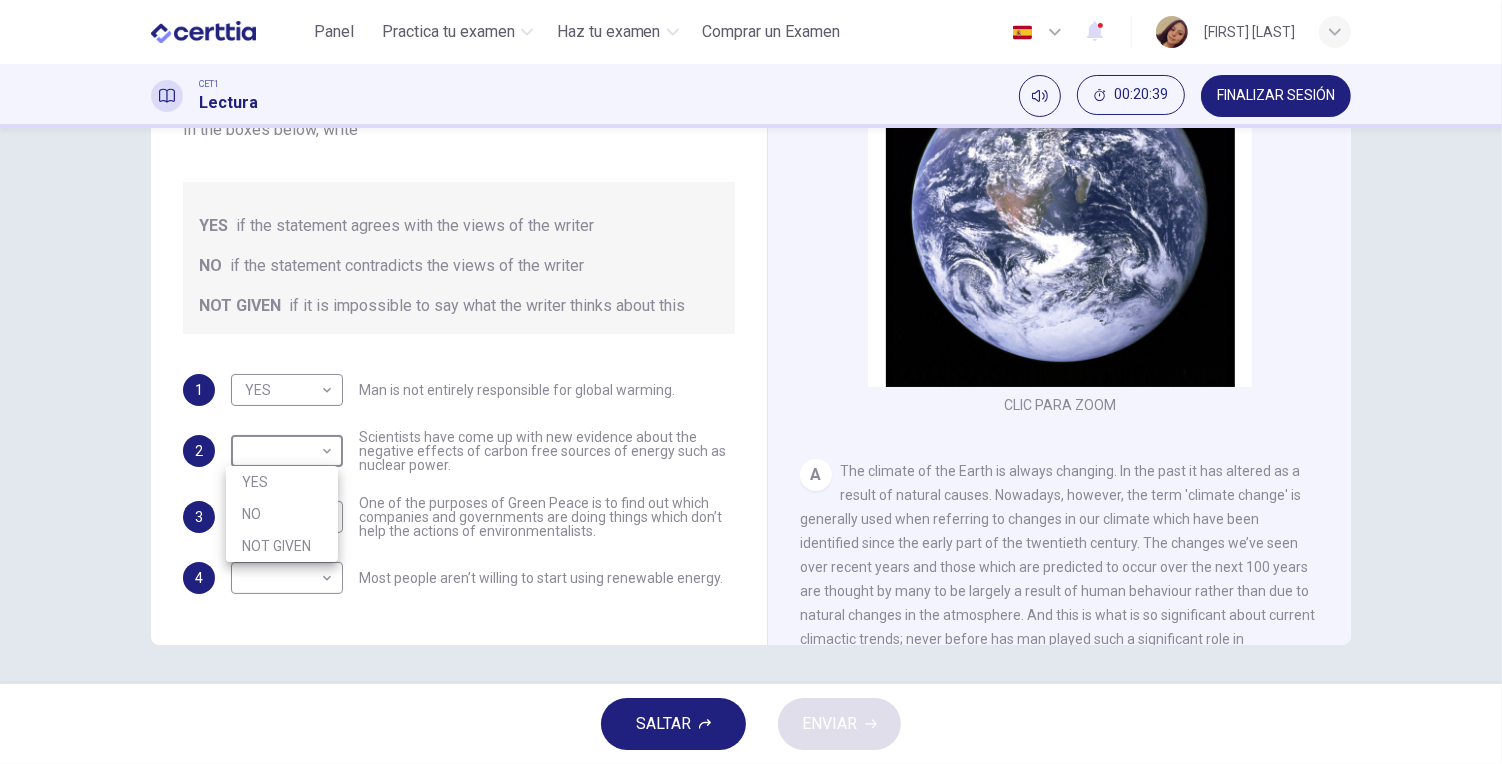 click on "NO" at bounding box center (282, 514) 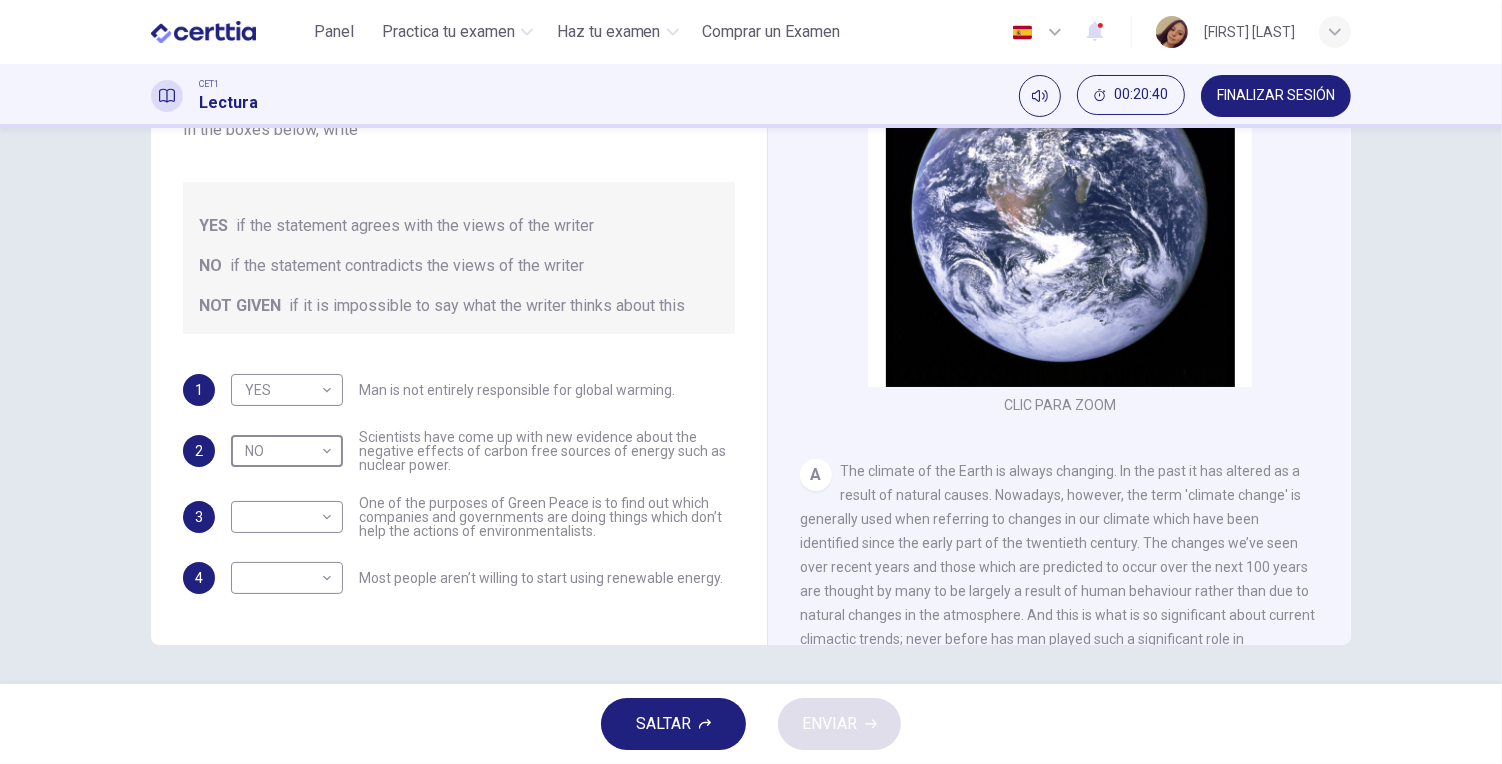 click on "1 YES *** ​ Man is not entirely responsible for global warming. 2 NO ** ​ Scientists have come up with new evidence about the negative effects of carbon free sources of energy such as nuclear power. 3 ​ ​ One of the purposes of Green Peace is to find out which companies and governments are doing things which don’t help the actions of environmentalists. 4 ​ ​ Most people aren’t willing to start using renewable energy." at bounding box center (459, 484) 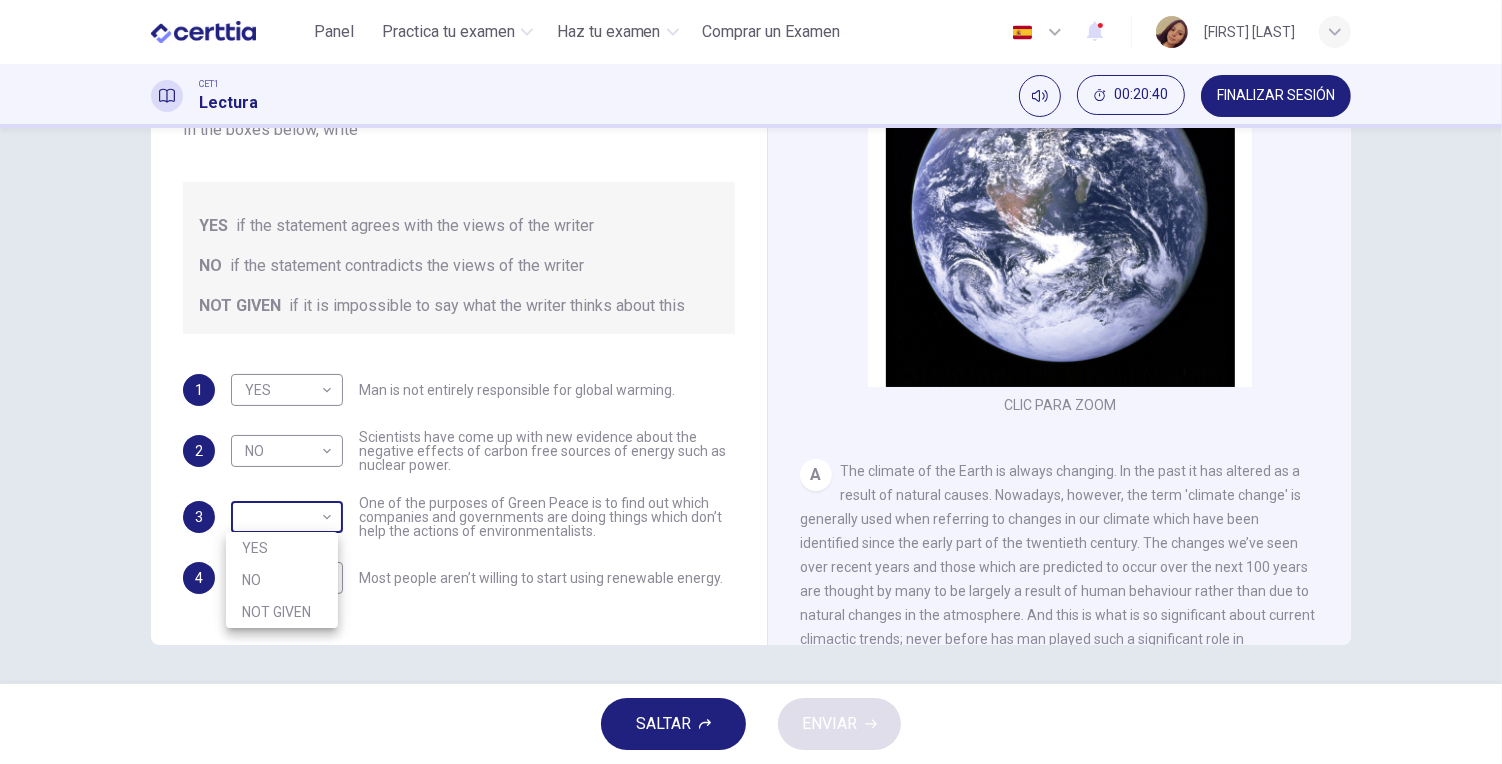 click on "Este sitio utiliza cookies, como se explica en nuestra  Política de Privacidad . Si acepta el uso de cookies, haga clic en el botón Aceptar y continúe navegando por nuestro sitio.   Política de Privacidad Aceptar Panel Practica tu examen Haz tu examen Comprar un Examen Español ** ​ JESSICA RODRIGUEZ LOPEZ CET1 Lectura 00:20:40 FINALIZAR SESIÓN Pregunta 77 Do the following statements agree with the information given in the Reading Passage? In the boxes below, write YES if the statement agrees with the views of the writer NO if the statement contradicts the views of the writer NOT GIVEN if it is impossible to say what the writer thinks about this 1 YES *** ​ Man is not entirely responsible for global warming. 2 NO ** ​ Scientists have come up with new evidence about the negative effects of carbon free sources of energy such as nuclear power. 3 ​ ​ 4 ​ ​ Most people aren’t willing to start using renewable energy. The Climate of the Earth CLIC PARA ZOOM Clic para zoom A B C D E SALTAR ENVIAR" at bounding box center (751, 382) 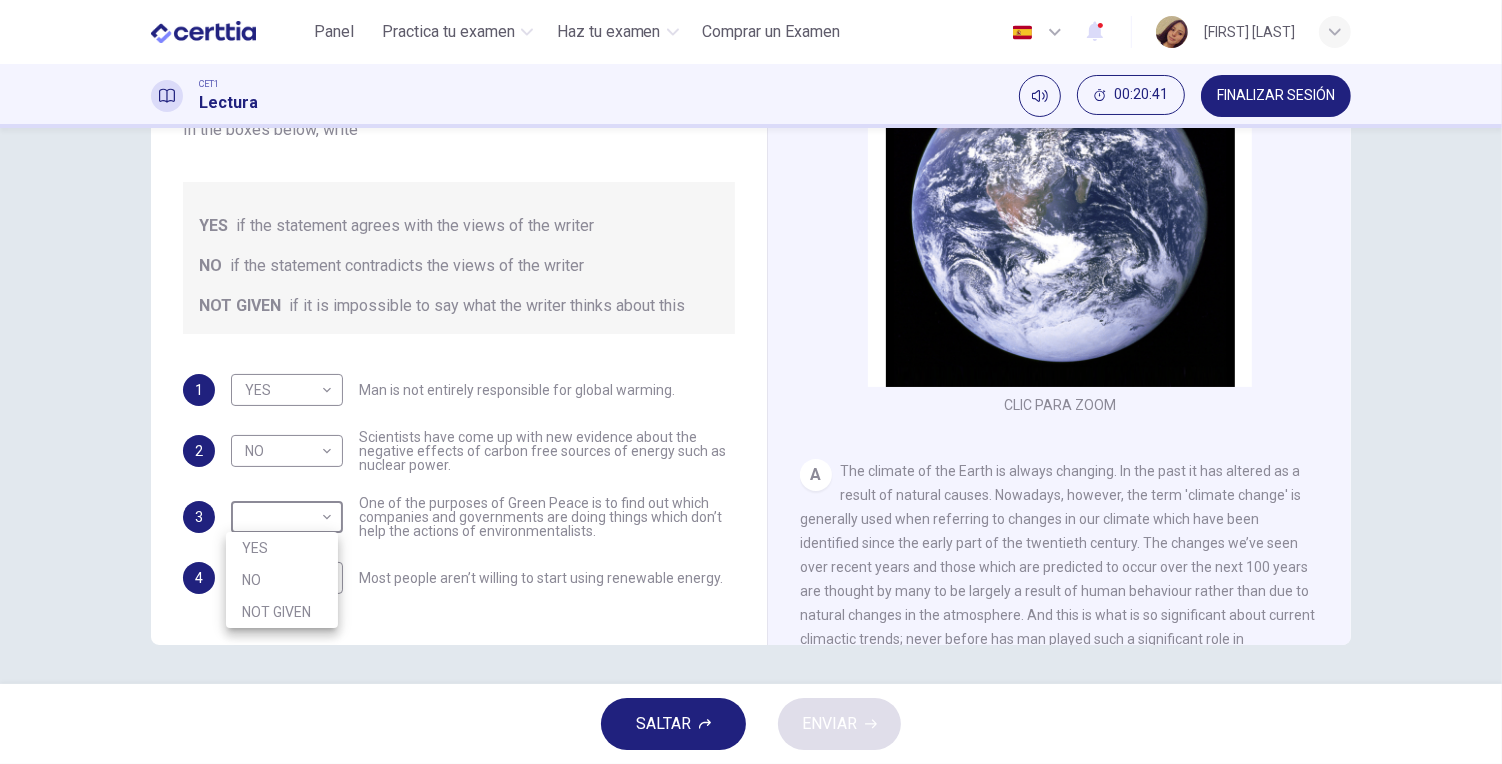 click on "NOT GIVEN" at bounding box center (282, 612) 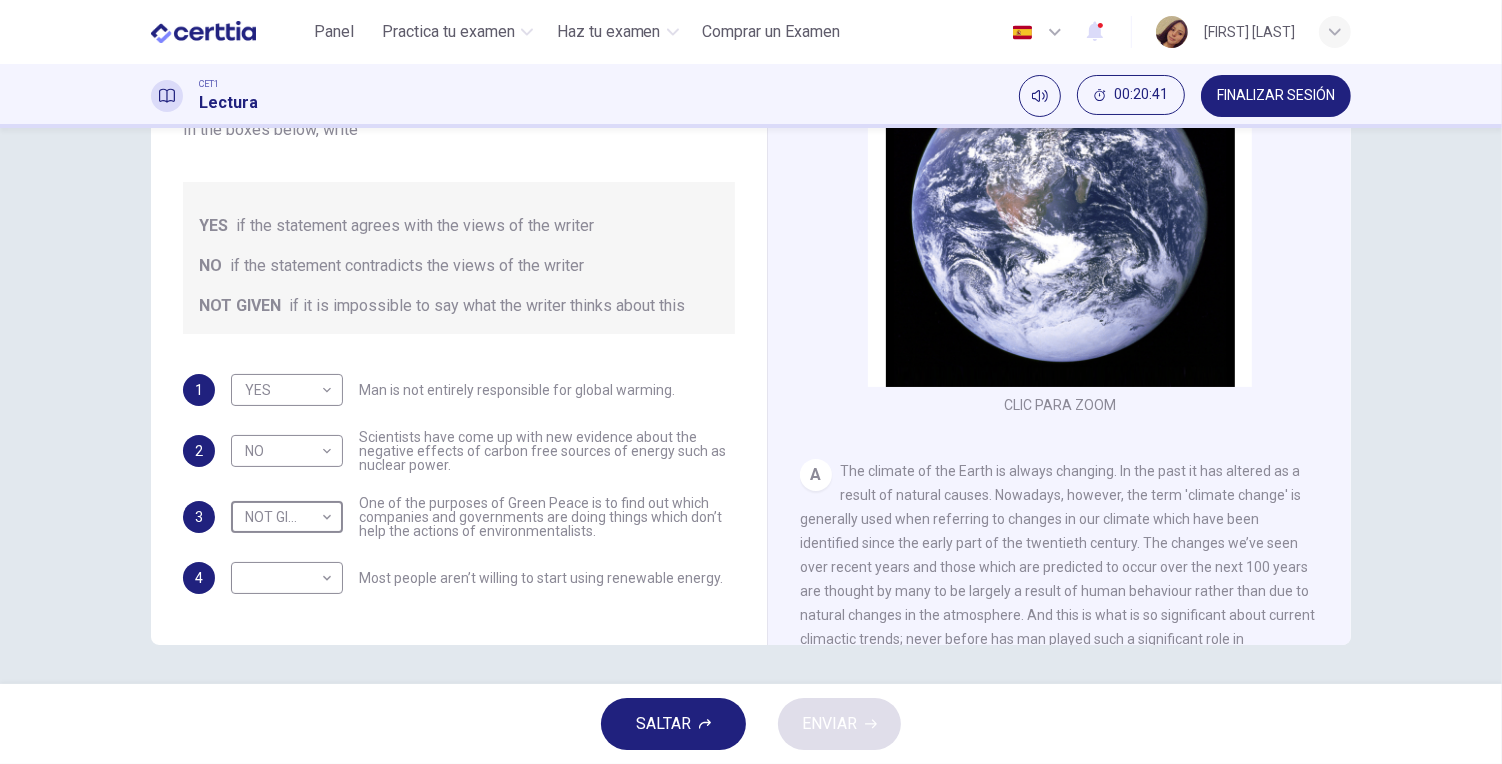 click on "Este sitio utiliza cookies, como se explica en nuestra  Política de Privacidad . Si acepta el uso de cookies, haga clic en el botón Aceptar y continúe navegando por nuestro sitio.   Política de Privacidad Aceptar Panel Practica tu examen Haz tu examen Comprar un Examen Español ** ​ JESSICA RODRIGUEZ LOPEZ CET1 Lectura 00:20:41 FINALIZAR SESIÓN Pregunta 77 Do the following statements agree with the information given in the Reading Passage? In the boxes below, write YES if the statement agrees with the views of the writer NO if the statement contradicts the views of the writer NOT GIVEN if it is impossible to say what the writer thinks about this 1 YES *** ​ Man is not entirely responsible for global warming. 2 NO ** ​ Scientists have come up with new evidence about the negative effects of carbon free sources of energy such as nuclear power. 3 NOT GIVEN ********* ​ 4 ​ ​ Most people aren’t willing to start using renewable energy. The Climate of the Earth CLIC PARA ZOOM Clic para zoom A B C D" at bounding box center [751, 382] 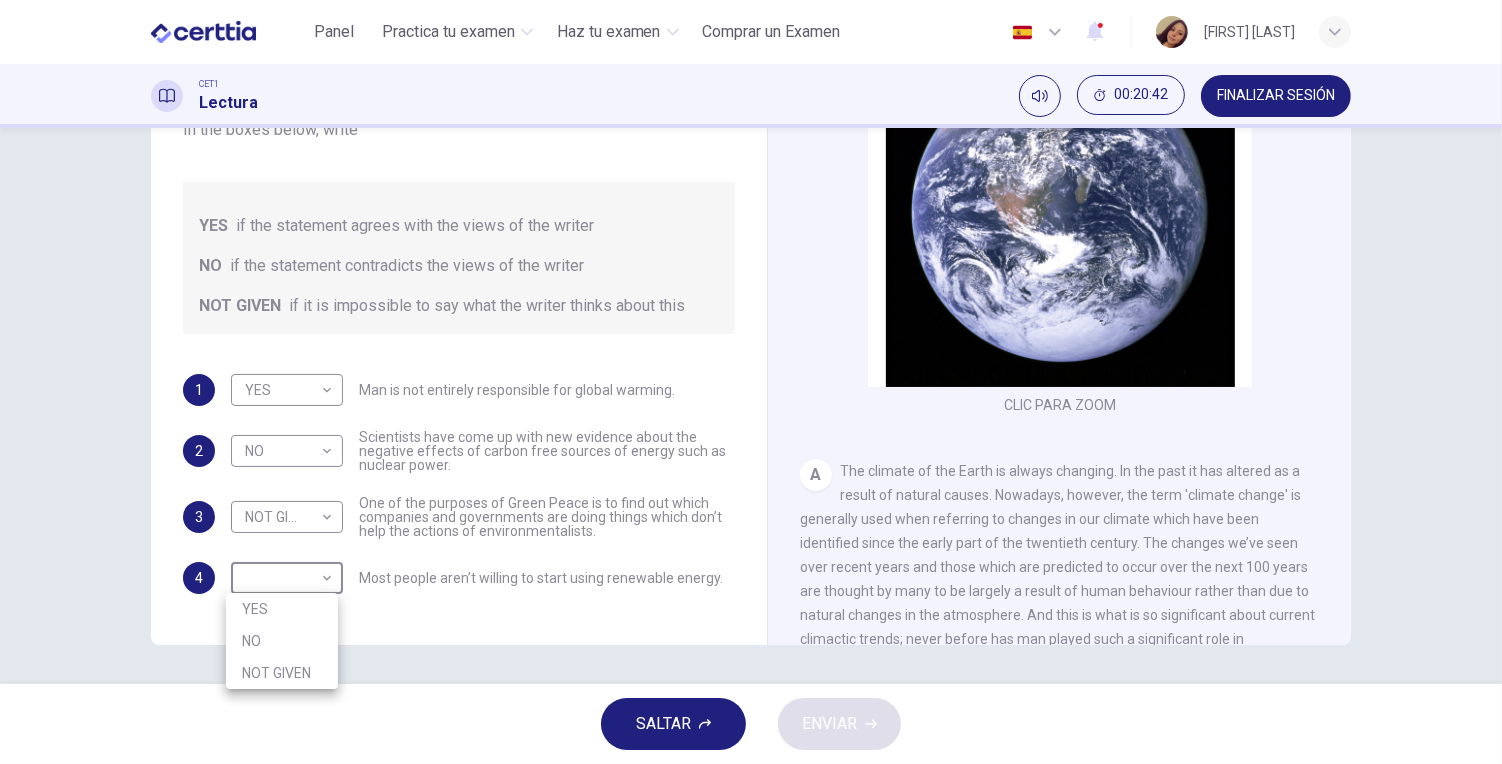 click at bounding box center (751, 382) 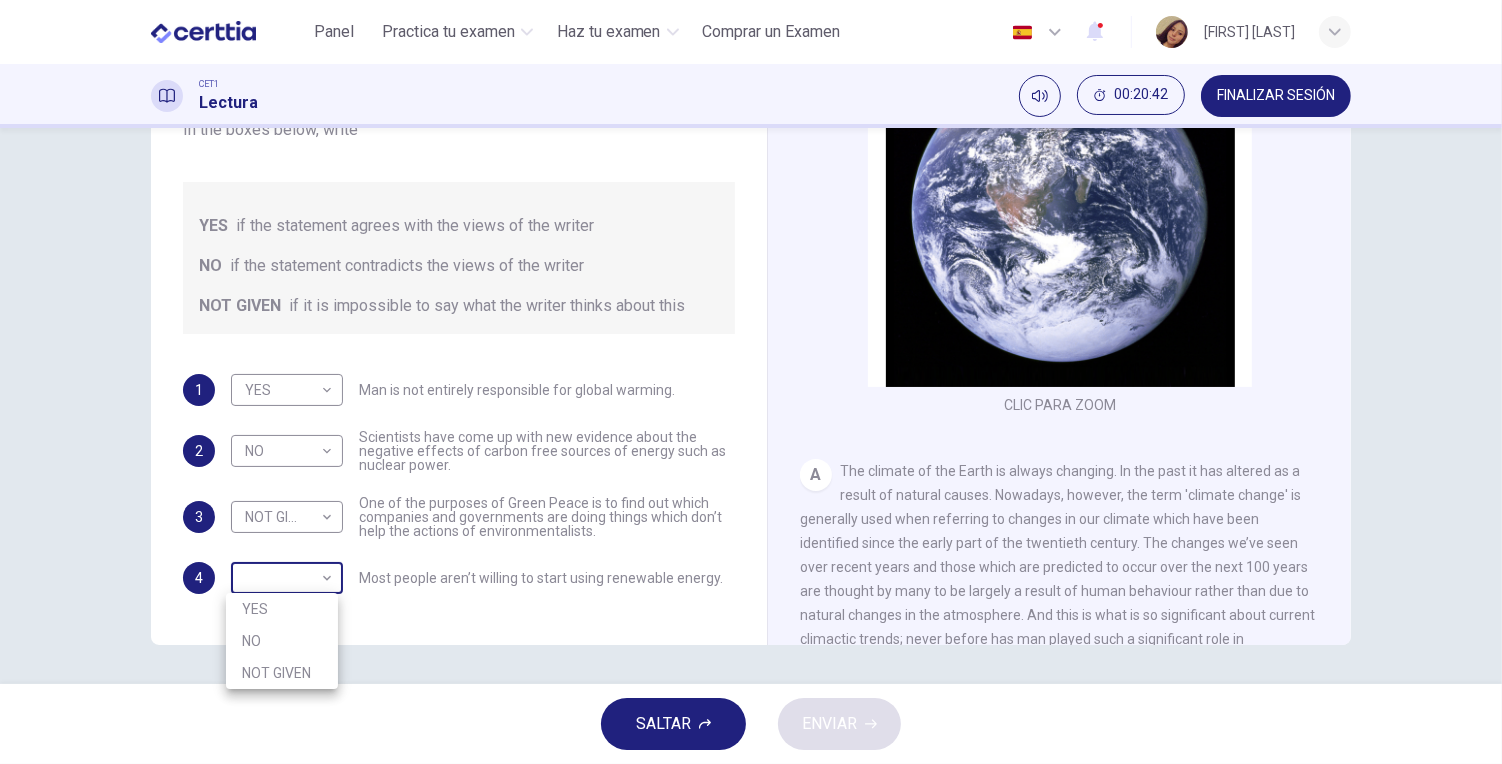 click on "Este sitio utiliza cookies, como se explica en nuestra  Política de Privacidad . Si acepta el uso de cookies, haga clic en el botón Aceptar y continúe navegando por nuestro sitio.   Política de Privacidad Aceptar Panel Practica tu examen Haz tu examen Comprar un Examen Español ** ​ JESSICA RODRIGUEZ LOPEZ CET1 Lectura 00:20:42 FINALIZAR SESIÓN Pregunta 77 Do the following statements agree with the information given in the Reading Passage? In the boxes below, write YES if the statement agrees with the views of the writer NO if the statement contradicts the views of the writer NOT GIVEN if it is impossible to say what the writer thinks about this 1 YES *** ​ Man is not entirely responsible for global warming. 2 NO ** ​ Scientists have come up with new evidence about the negative effects of carbon free sources of energy such as nuclear power. 3 NOT GIVEN ********* ​ 4 ​ ​ Most people aren’t willing to start using renewable energy. The Climate of the Earth CLIC PARA ZOOM Clic para zoom A B C D" at bounding box center (751, 382) 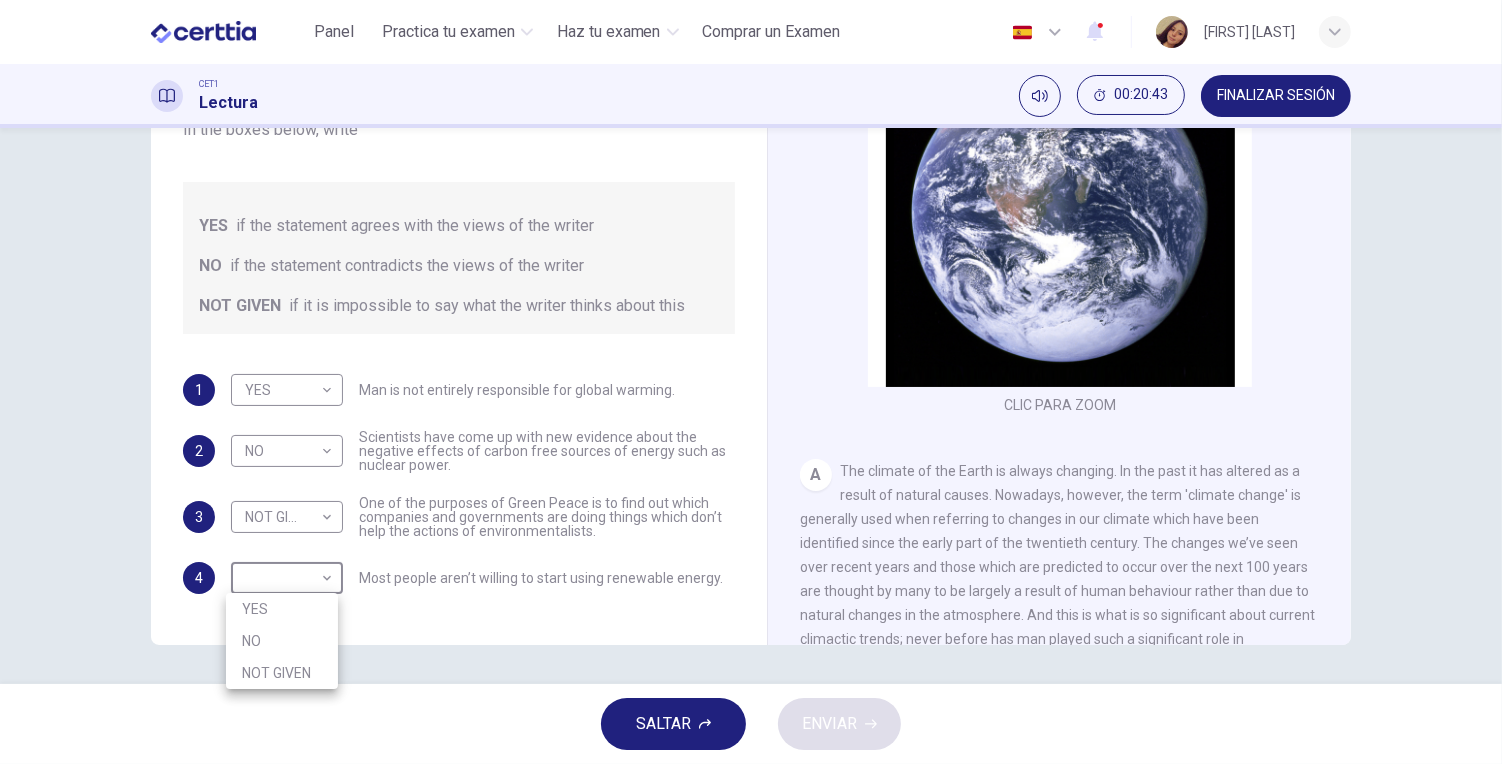 click on "NOT GIVEN" at bounding box center [282, 673] 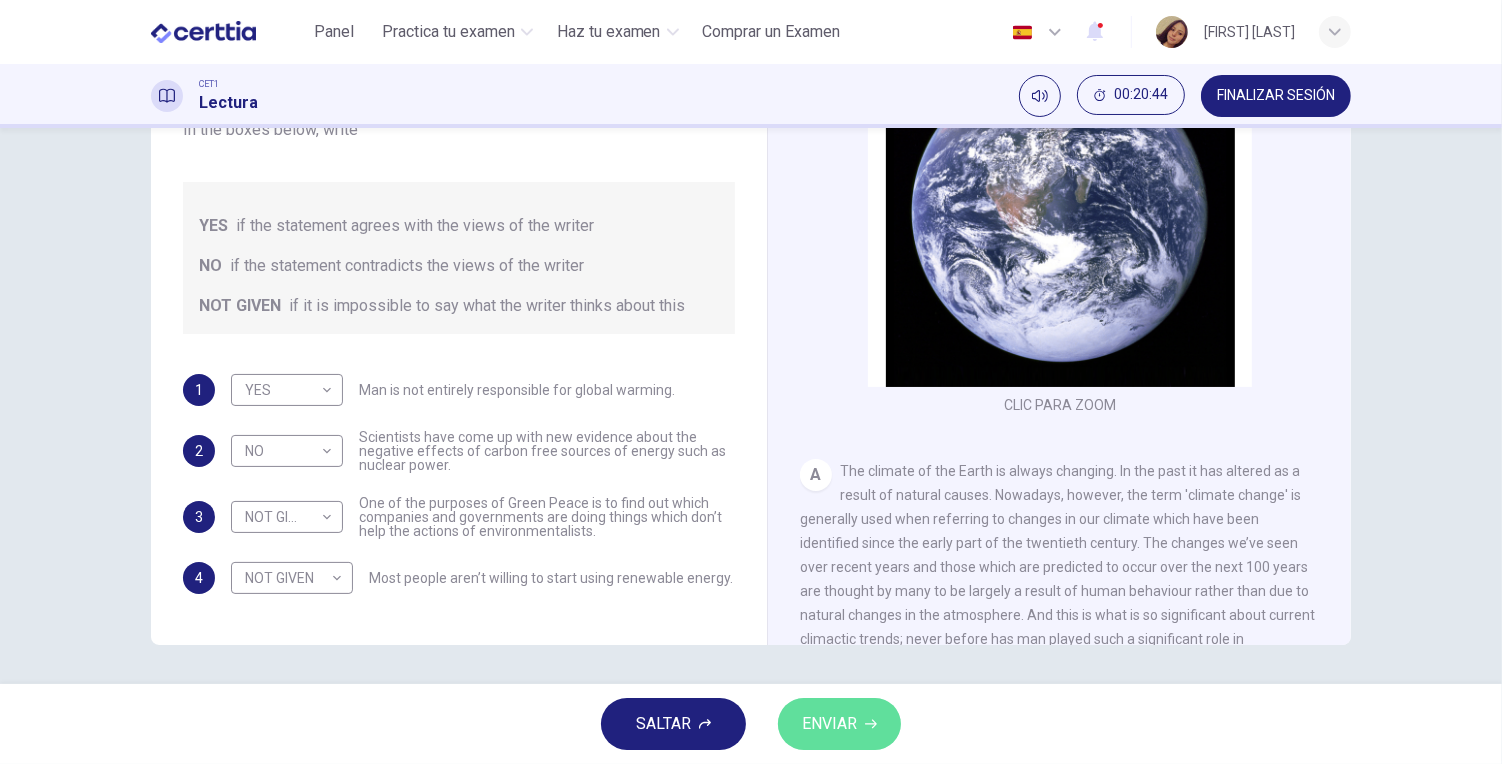 click on "ENVIAR" at bounding box center [829, 724] 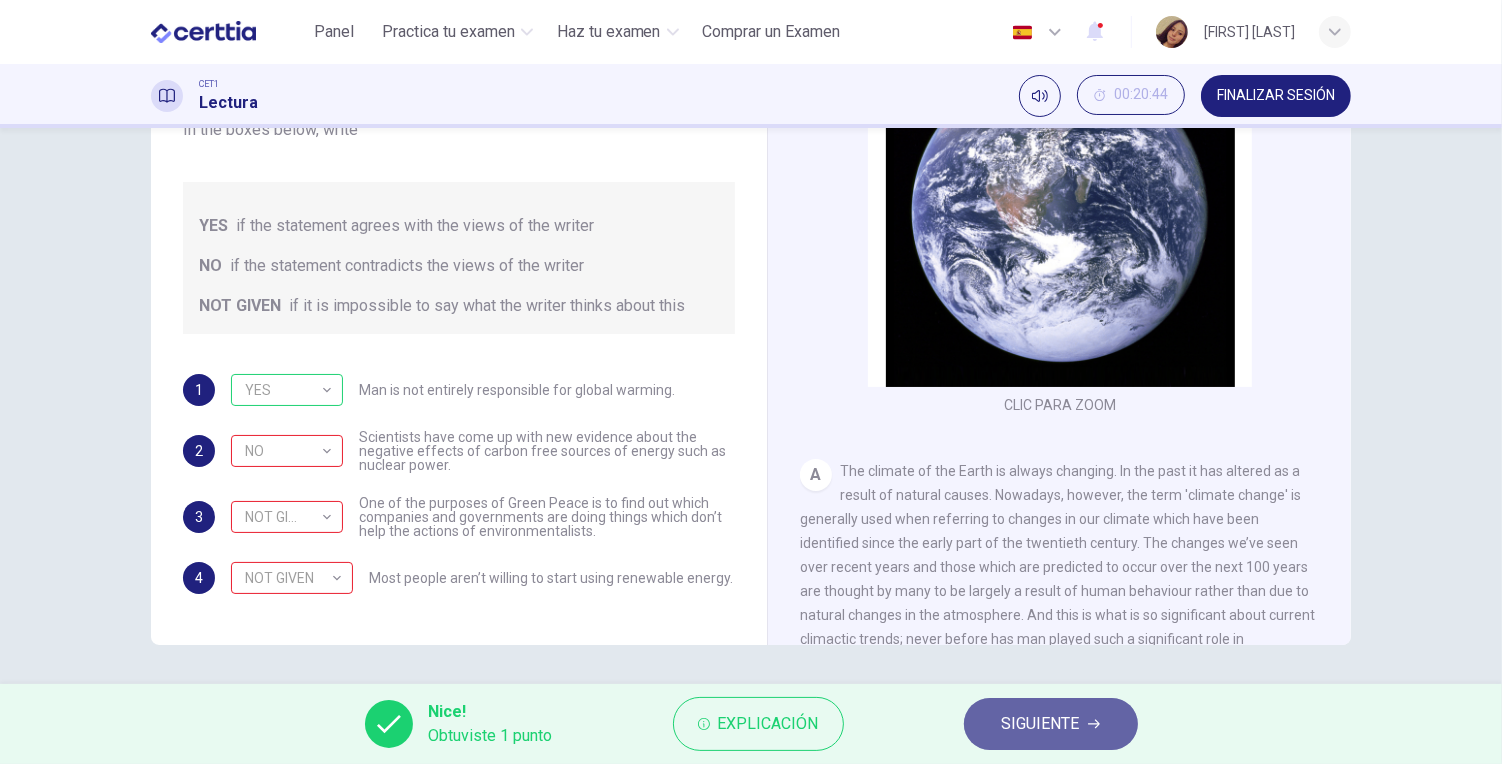 click 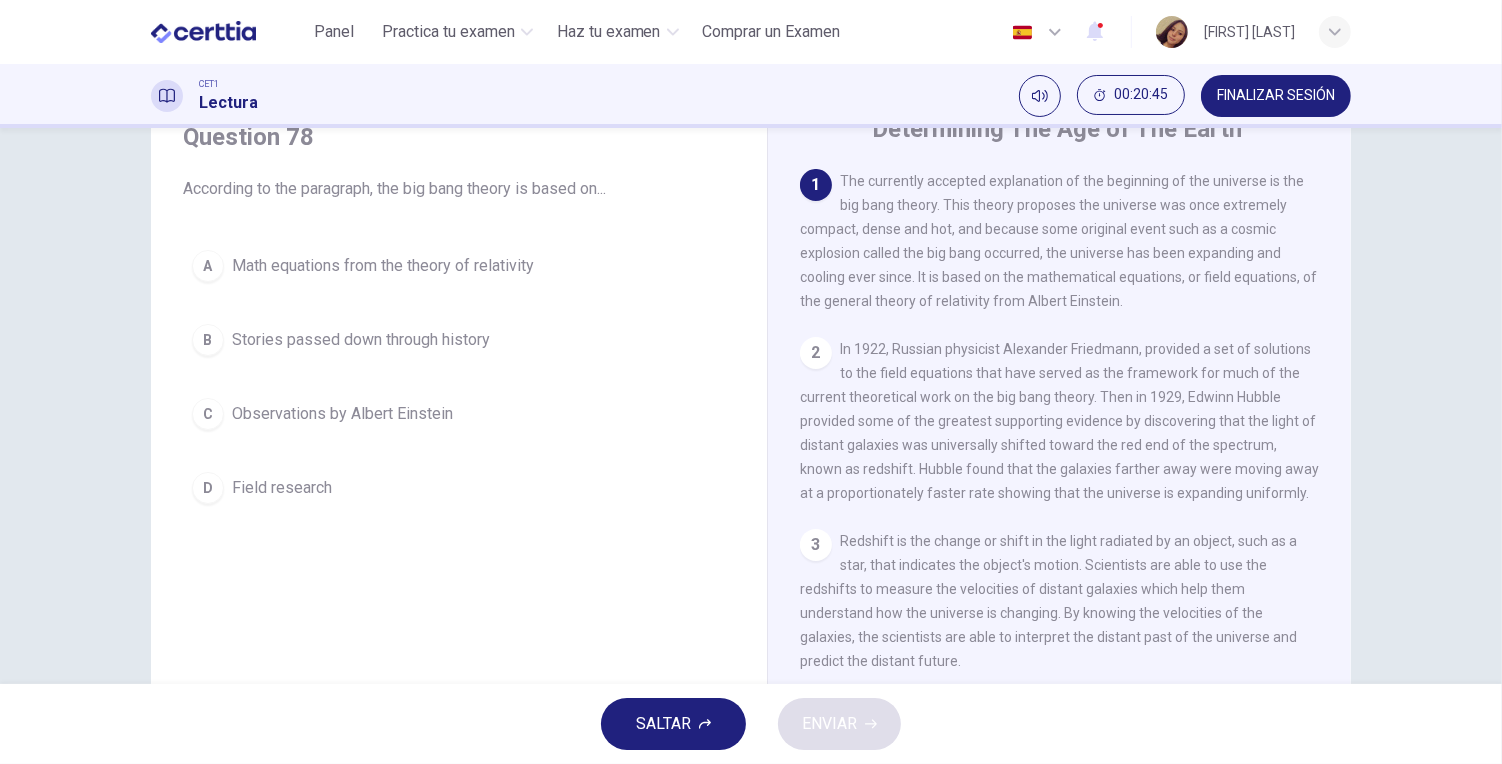 scroll, scrollTop: 93, scrollLeft: 0, axis: vertical 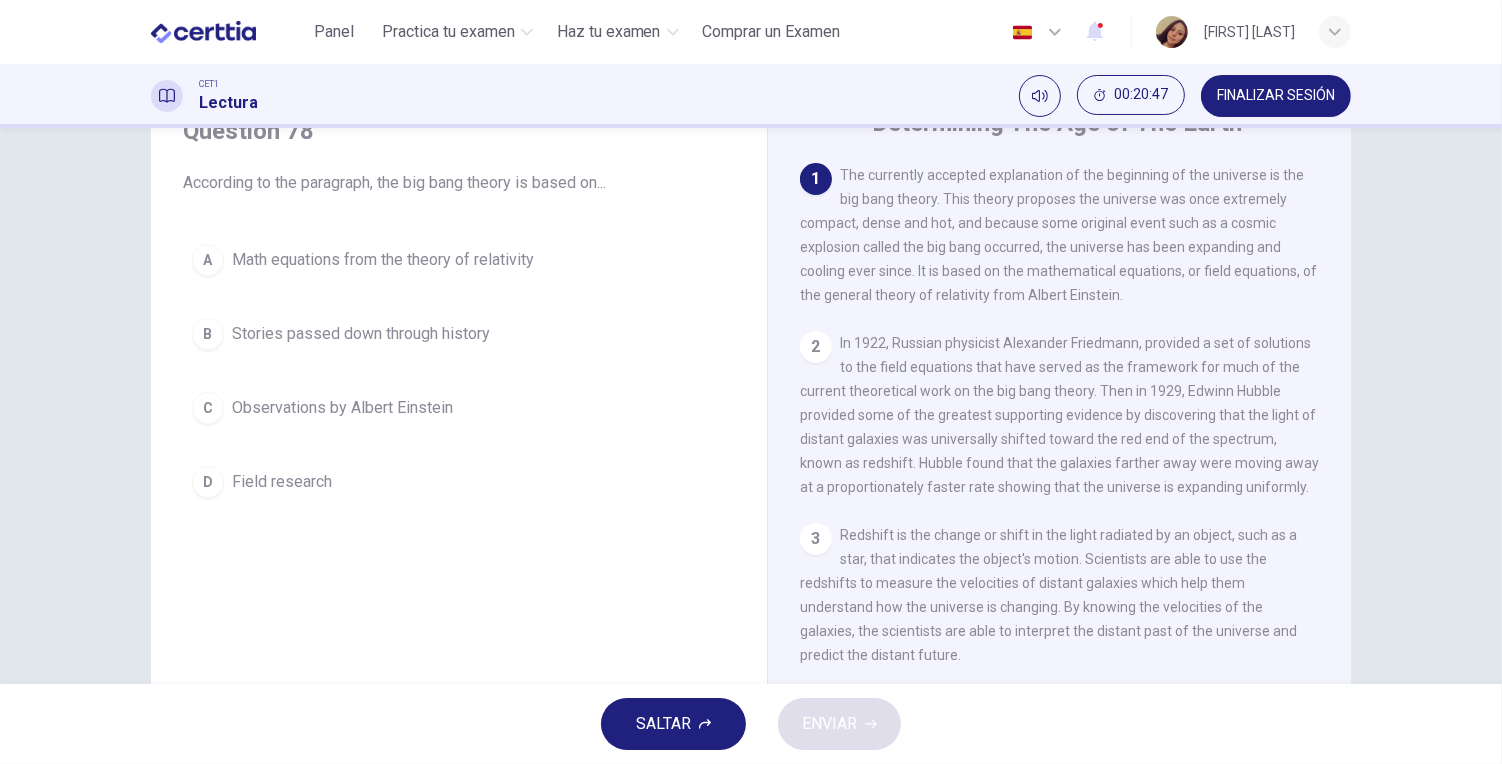 click on "Observations by Albert Einstein" at bounding box center [342, 408] 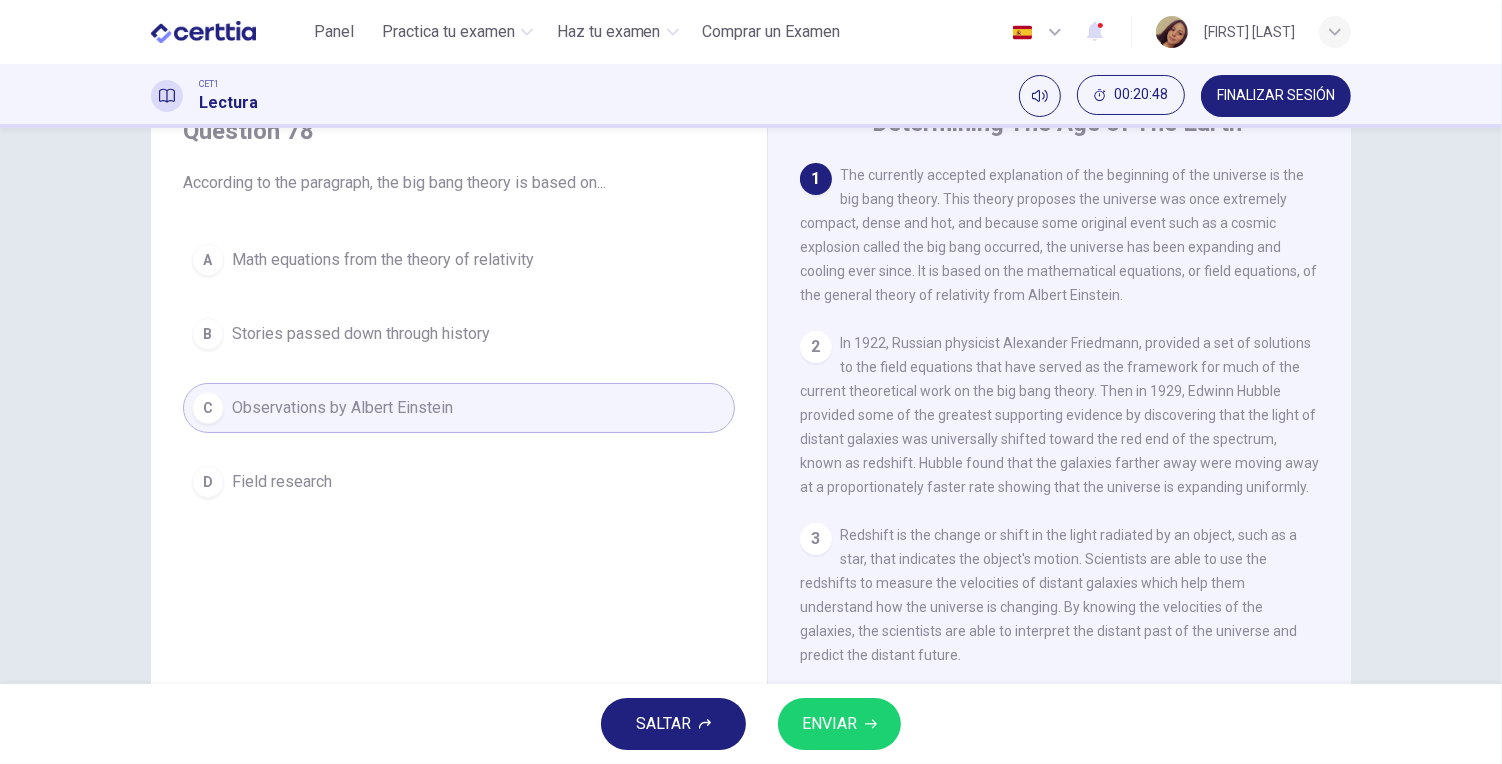 click on "ENVIAR" at bounding box center (829, 724) 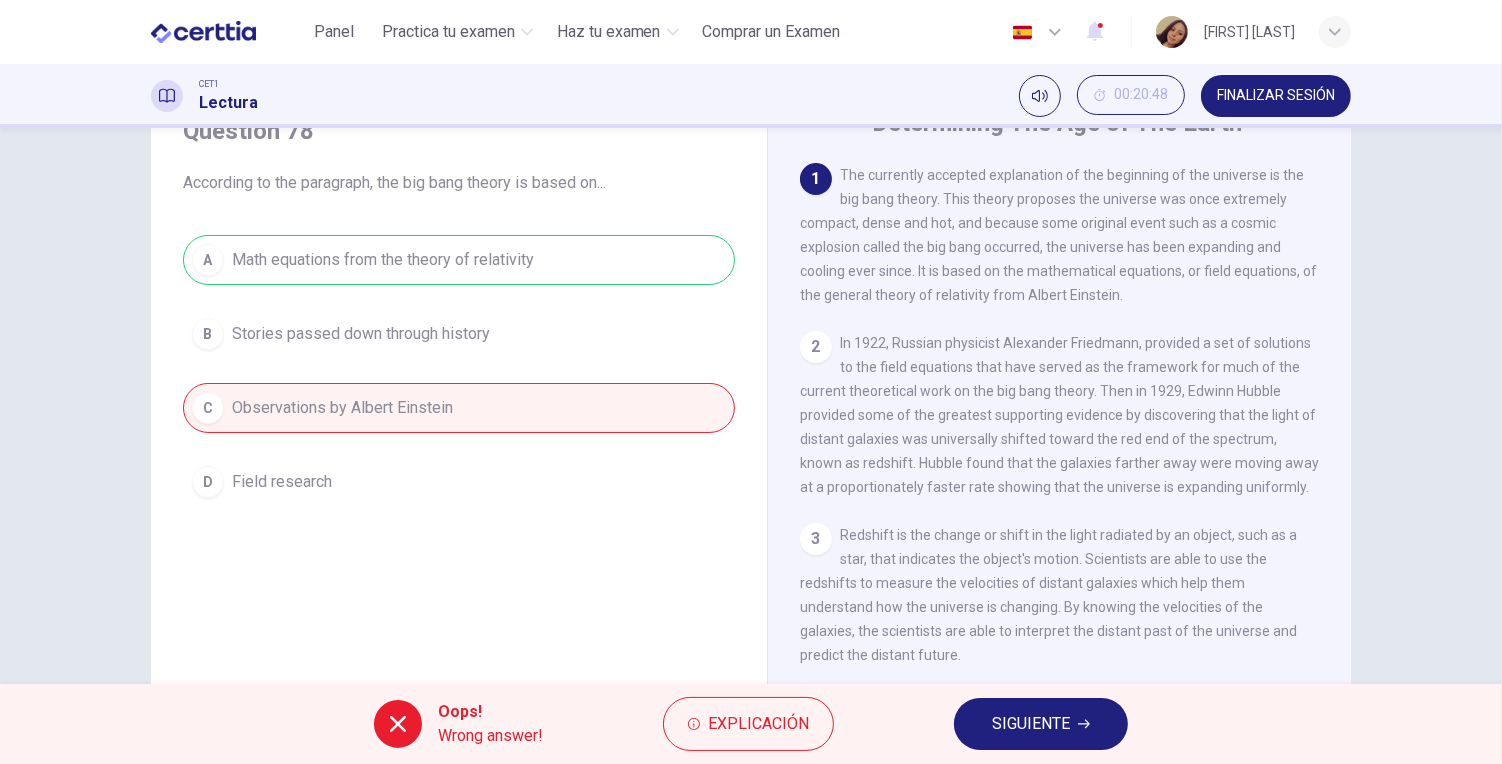 click on "SIGUIENTE" at bounding box center [1041, 724] 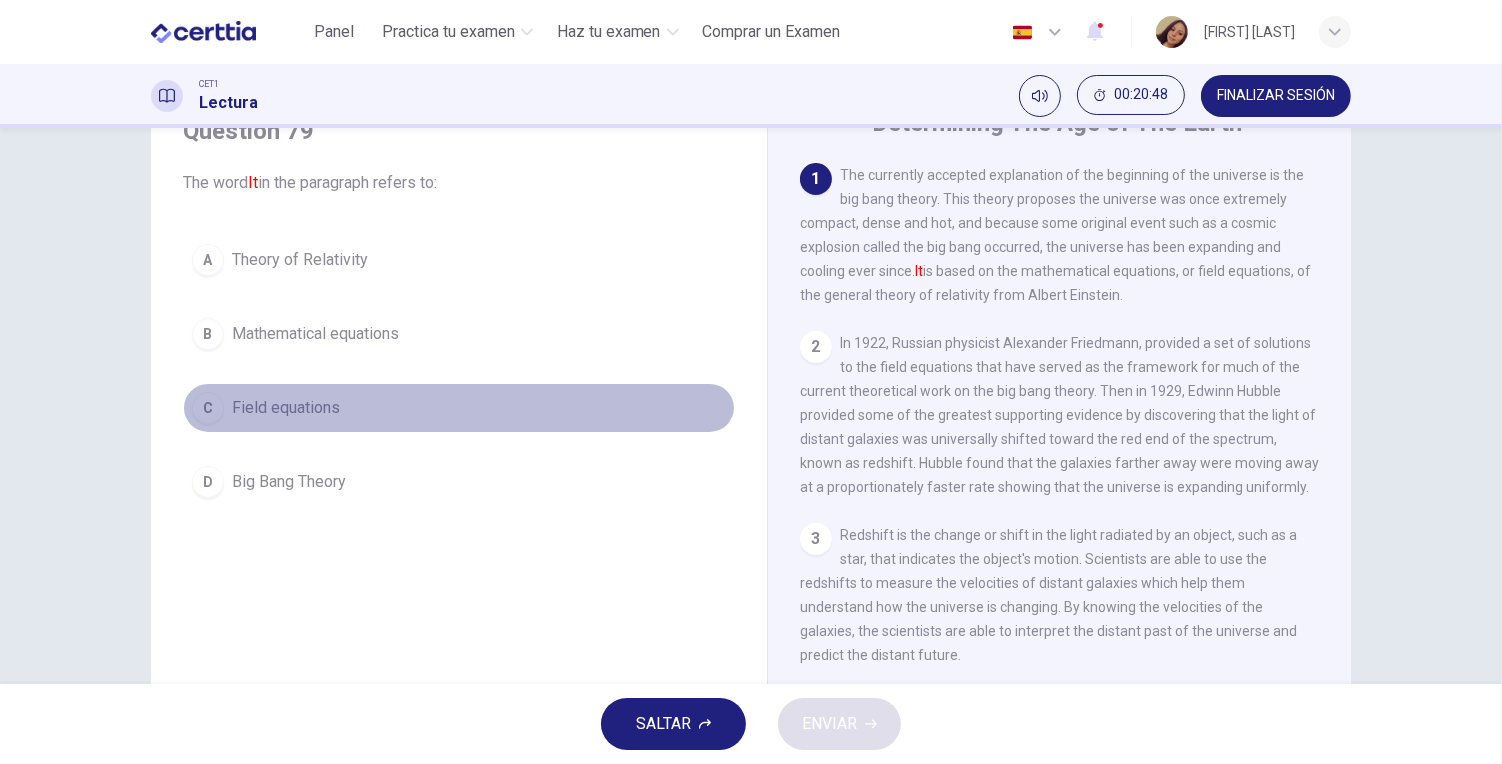 click on "C Field equations" at bounding box center [459, 408] 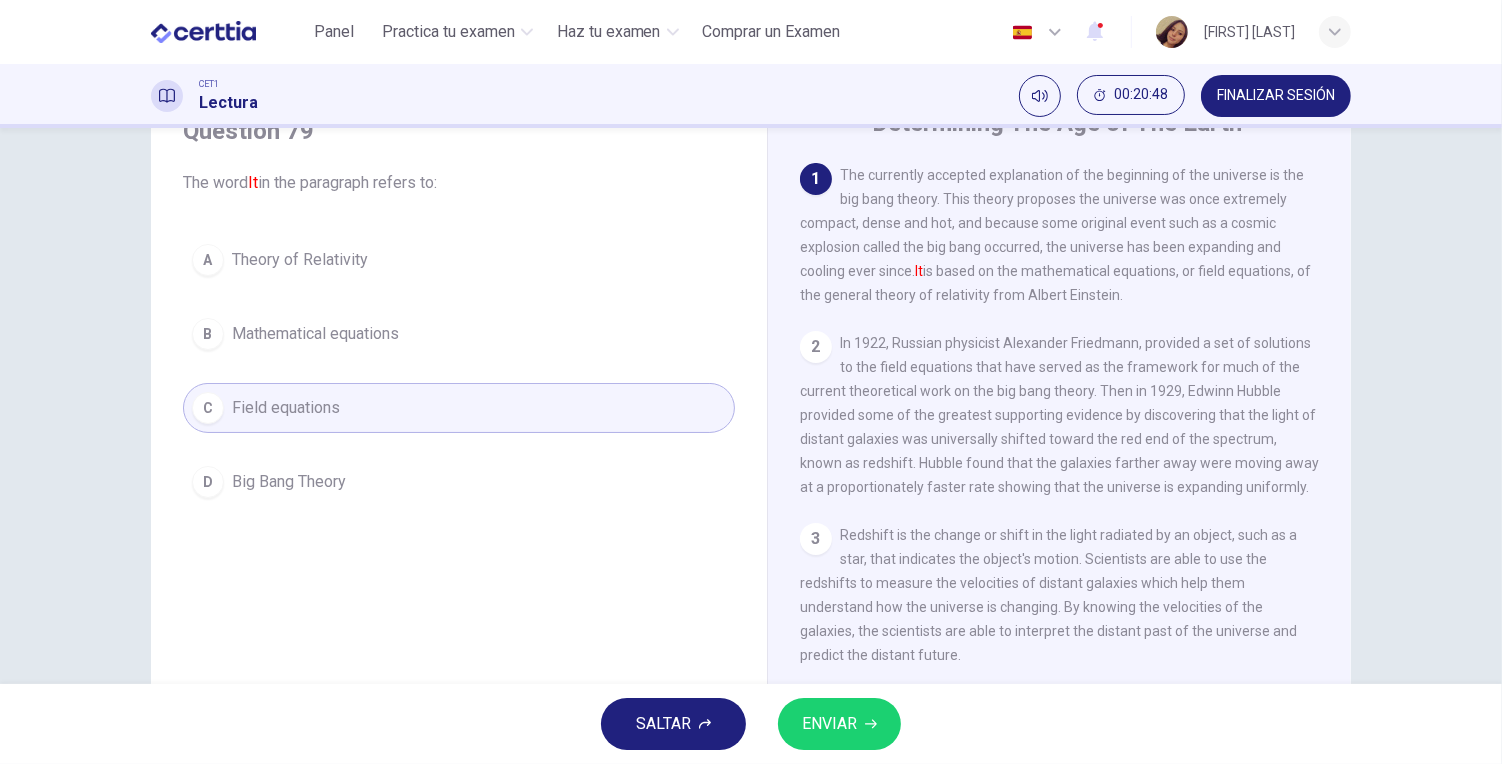 click on "ENVIAR" at bounding box center [829, 724] 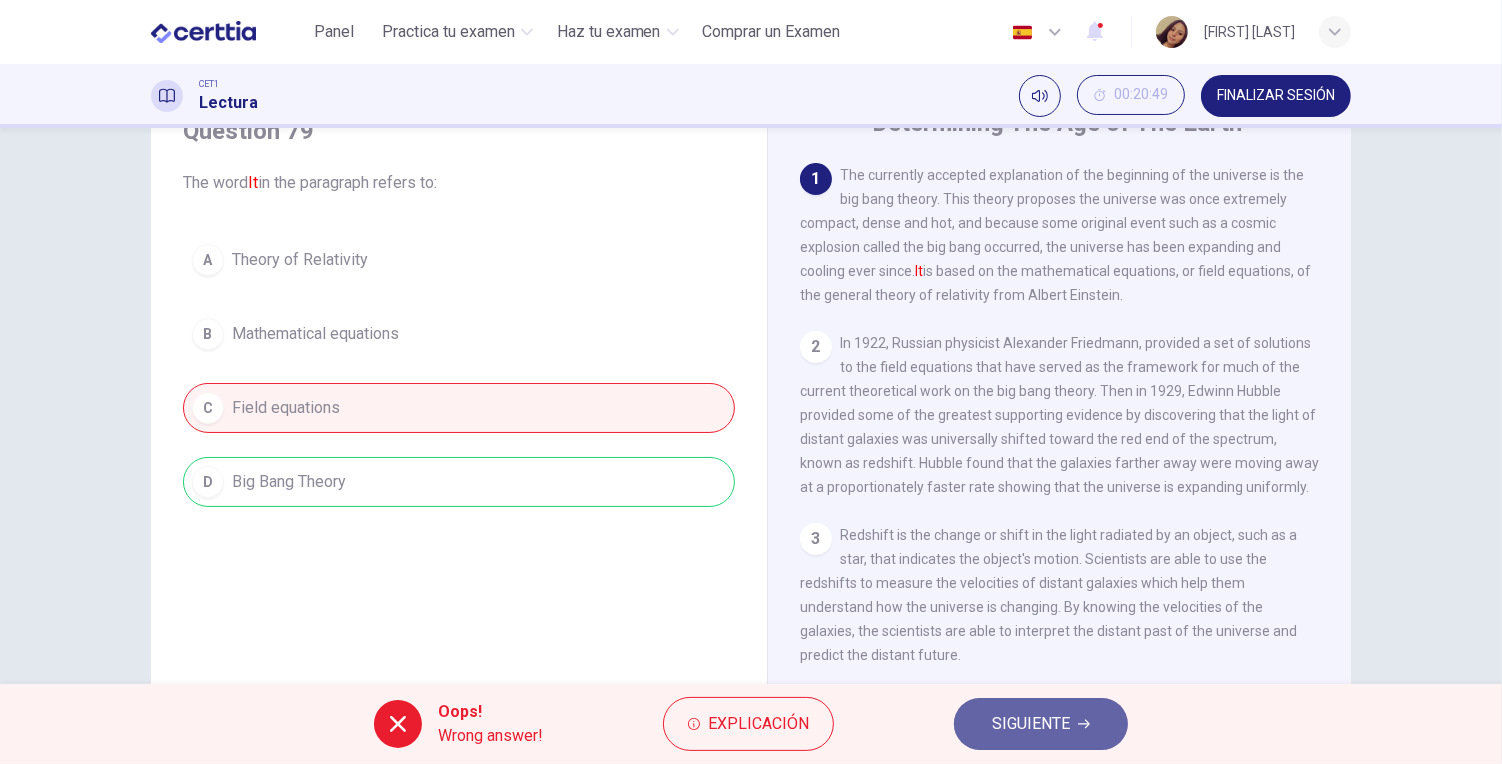 click on "SIGUIENTE" at bounding box center (1031, 724) 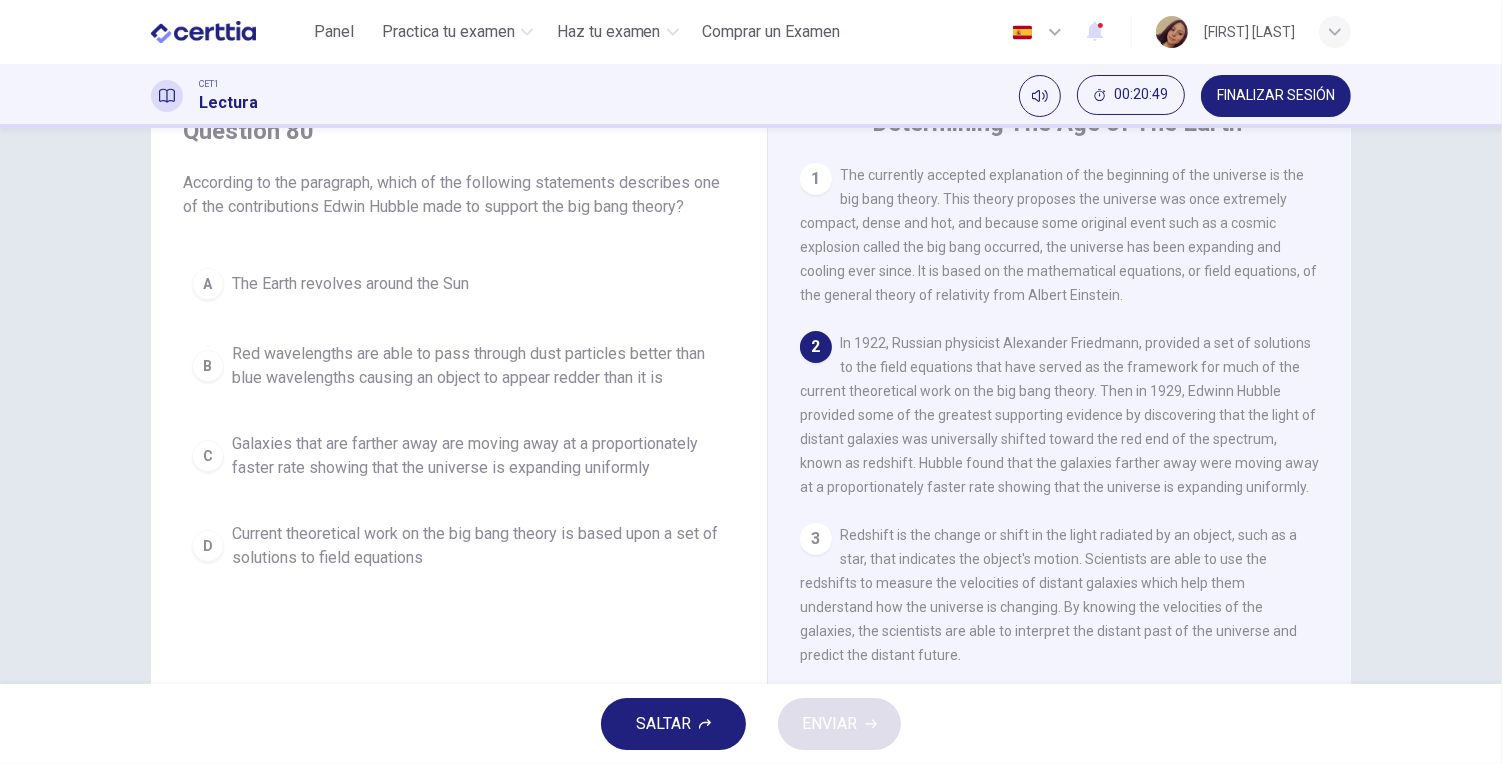 click on "Red wavelengths are able to pass through dust particles better than blue wavelengths causing an object to appear redder than it is" at bounding box center (479, 366) 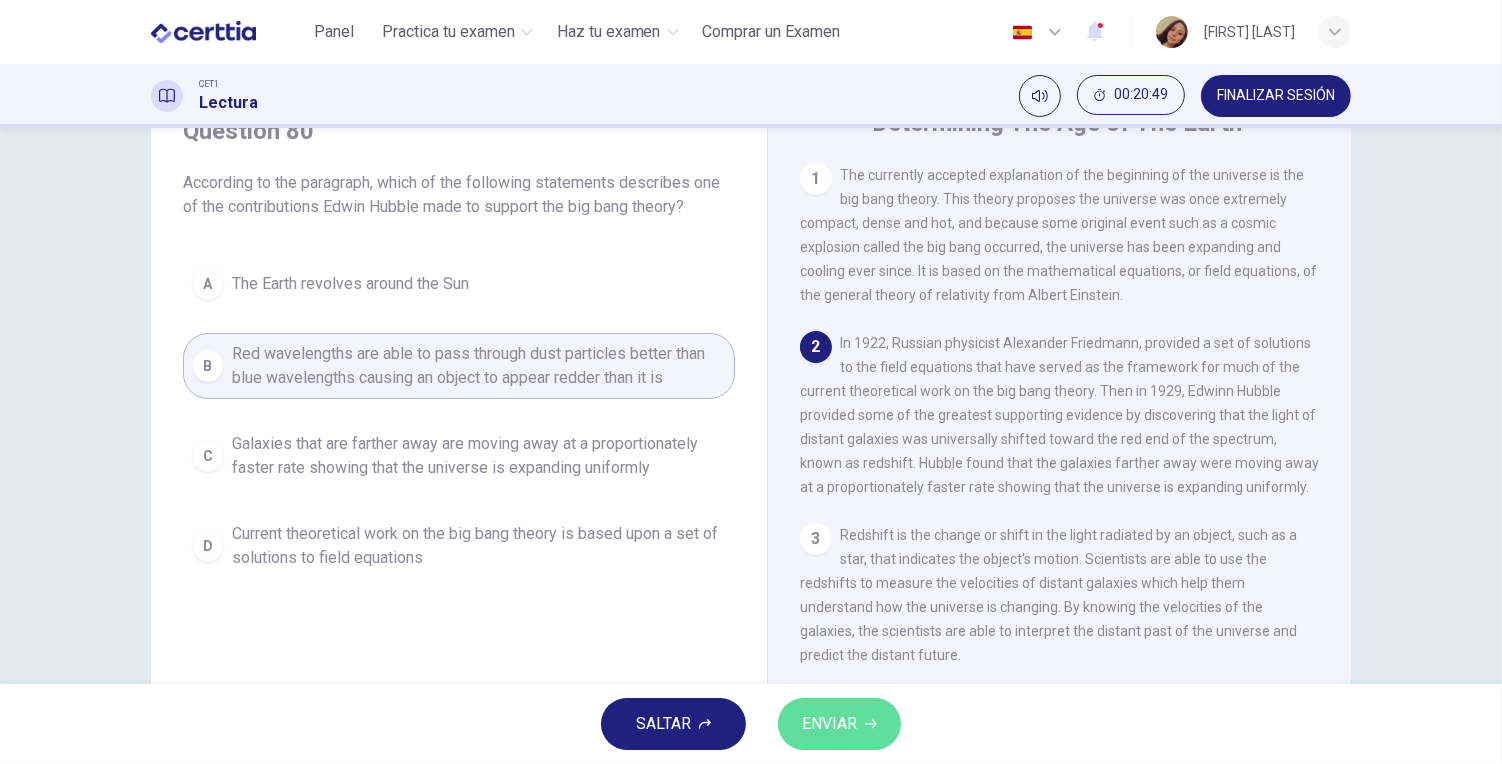 click on "ENVIAR" at bounding box center [839, 724] 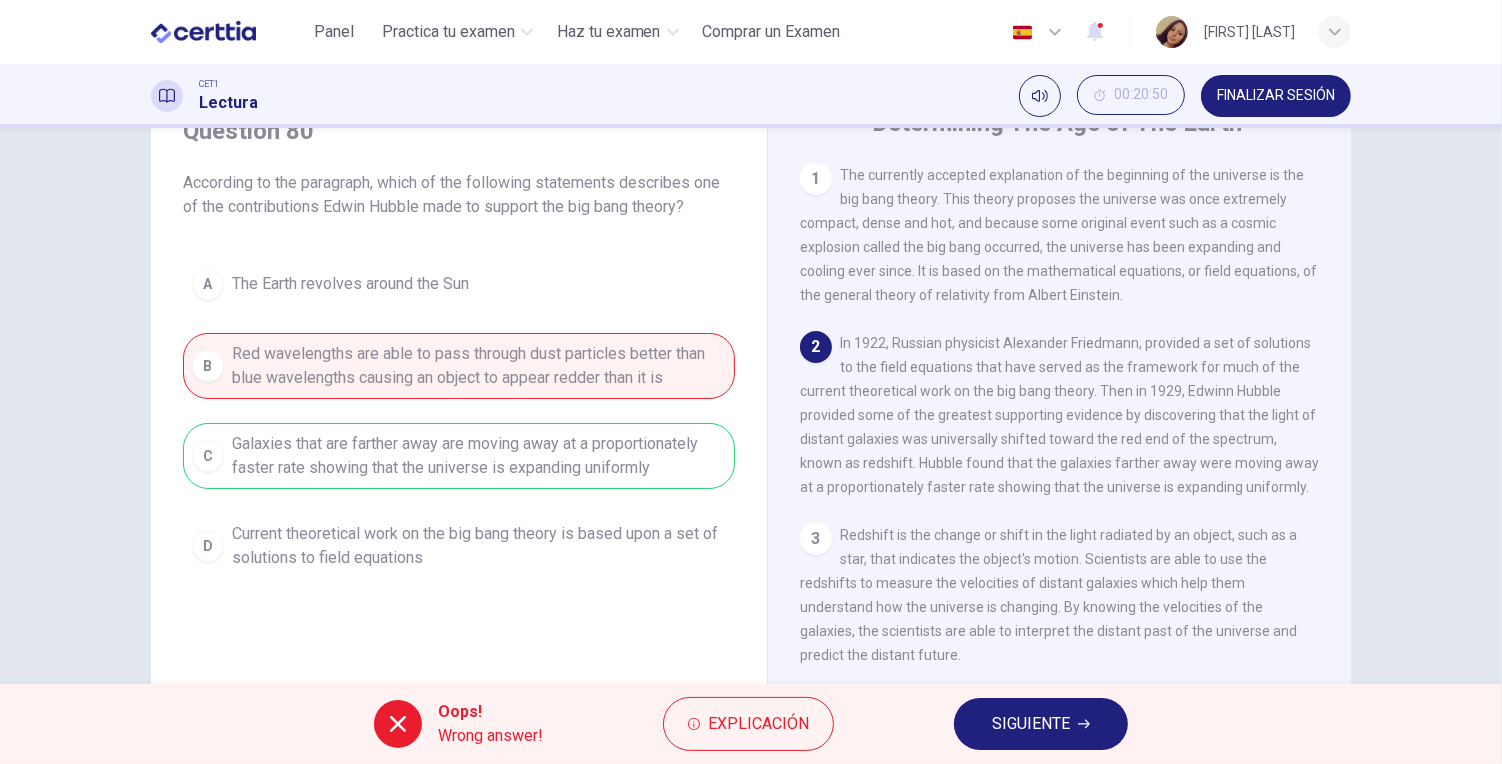 drag, startPoint x: 1034, startPoint y: 741, endPoint x: 1035, endPoint y: 727, distance: 14.035668 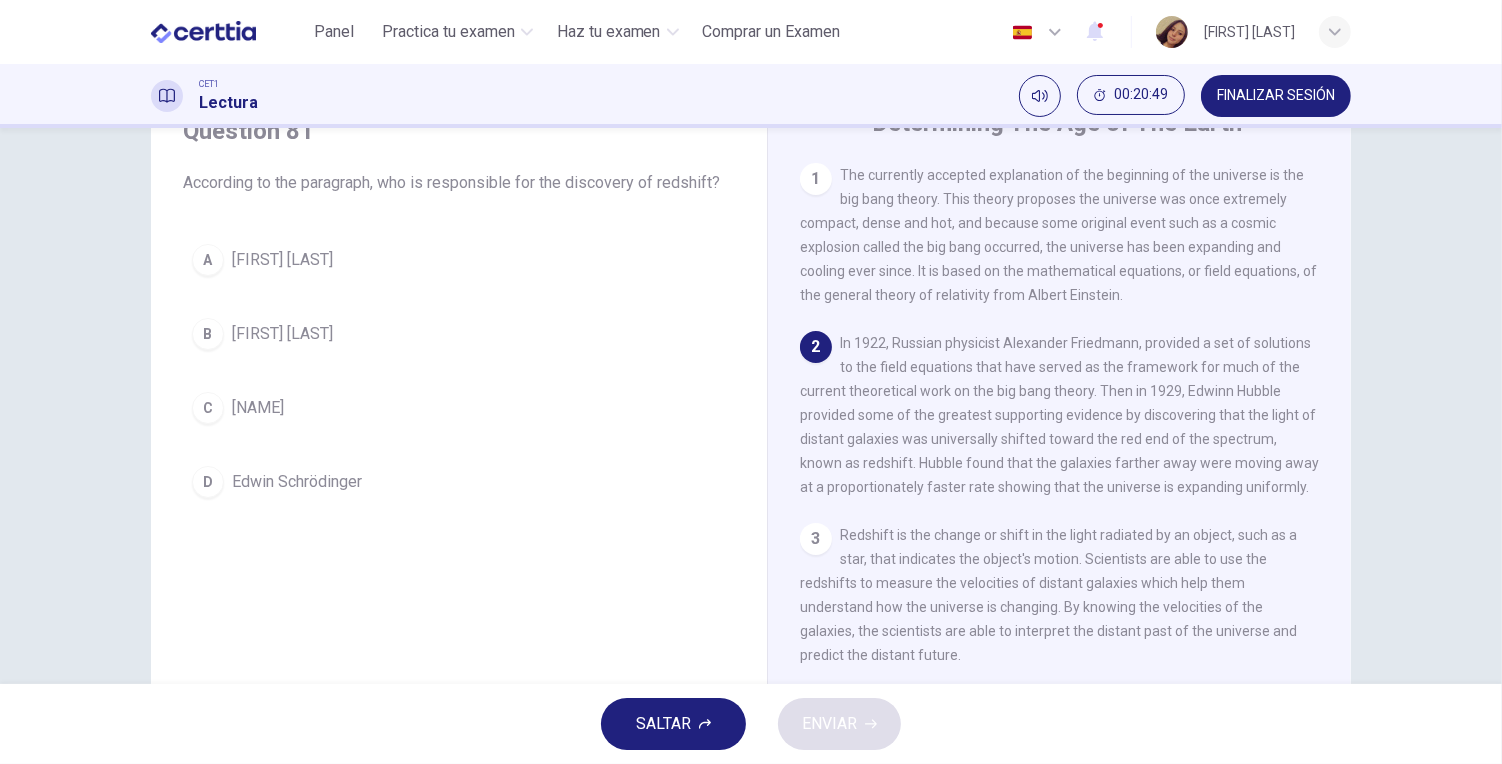 click on "A Alexander Friedmann B Edwinn Hubble C Albert Einstein D Edwin Schrödinger" at bounding box center (459, 371) 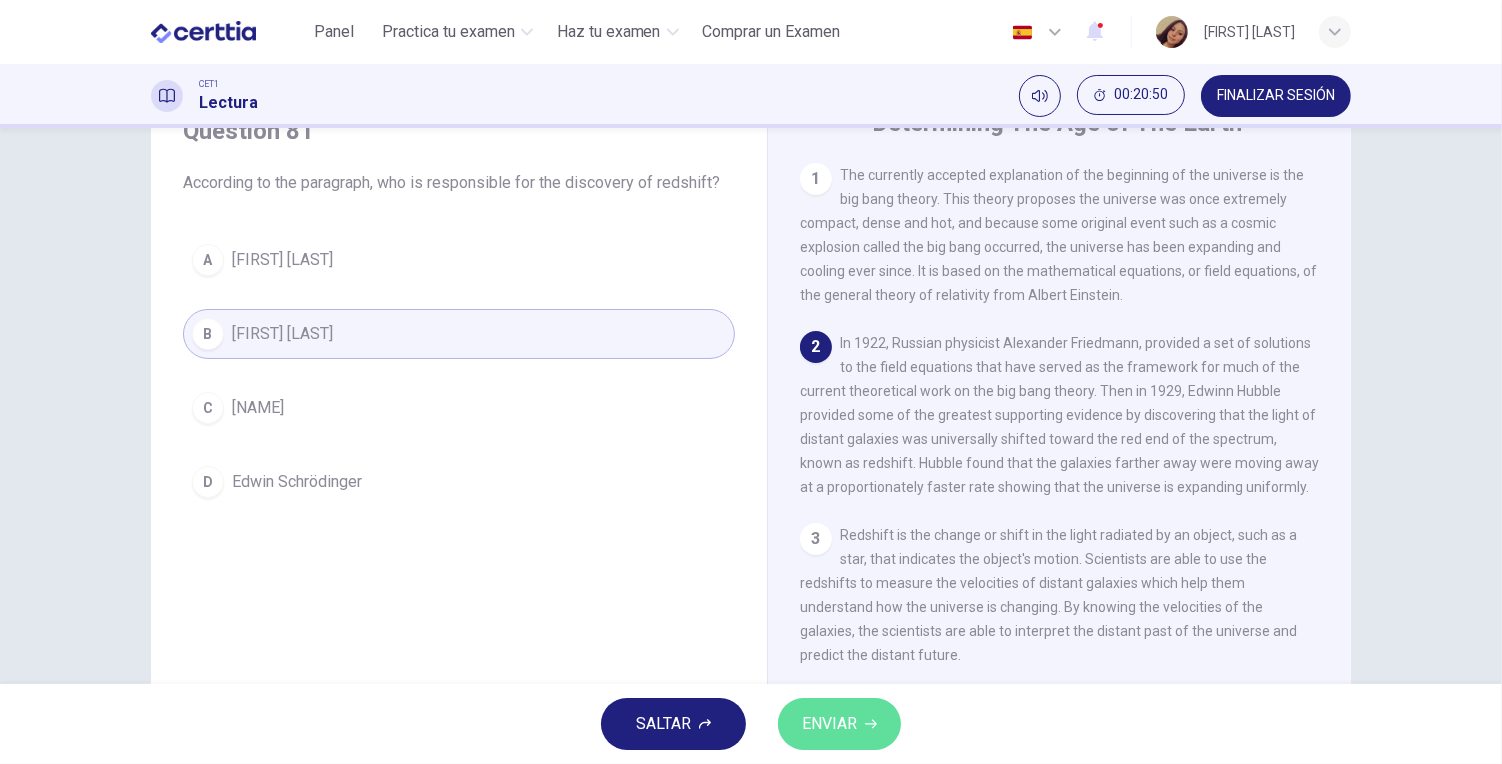 click on "ENVIAR" at bounding box center [839, 724] 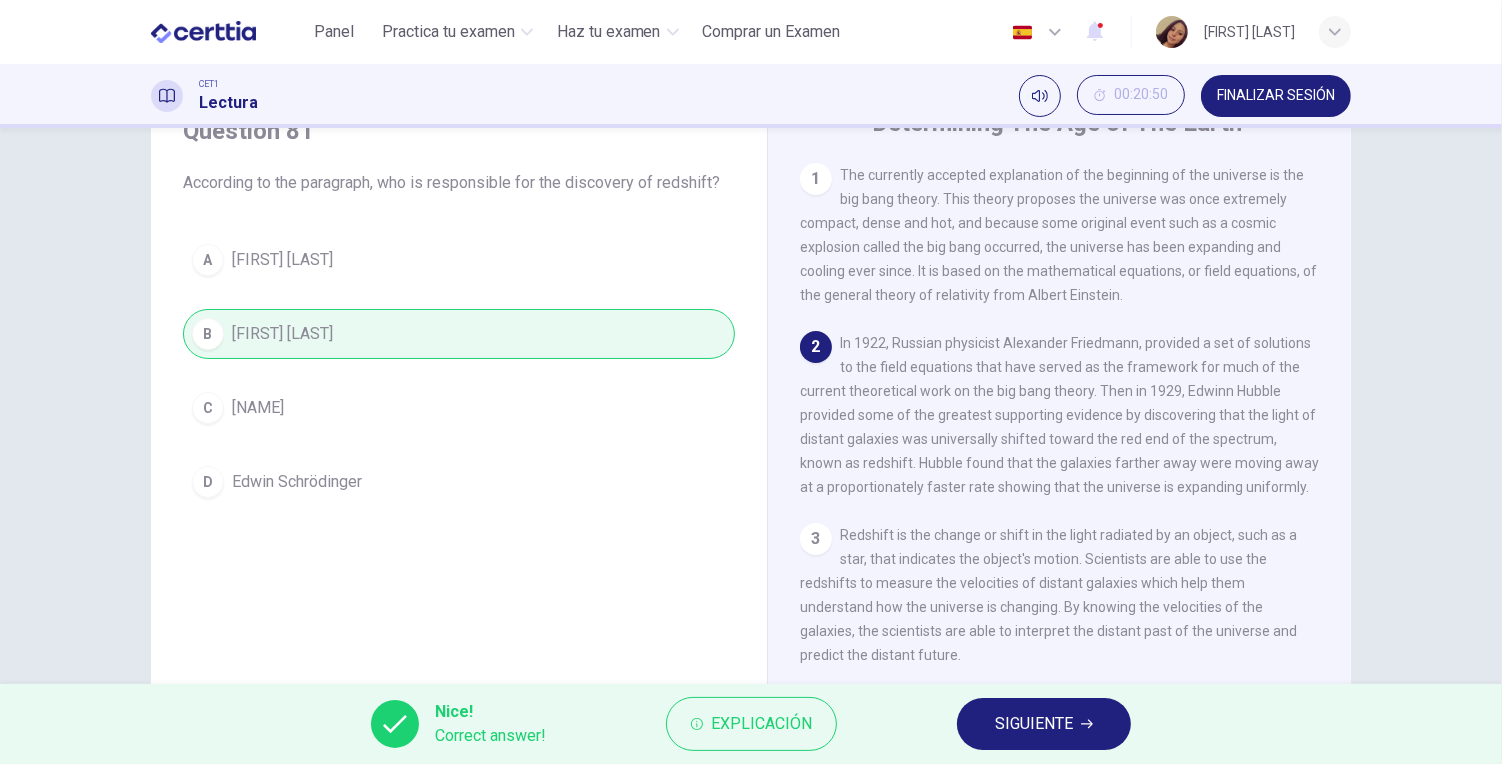 click on "Nice! Correct answer! Explicación SIGUIENTE" at bounding box center [751, 724] 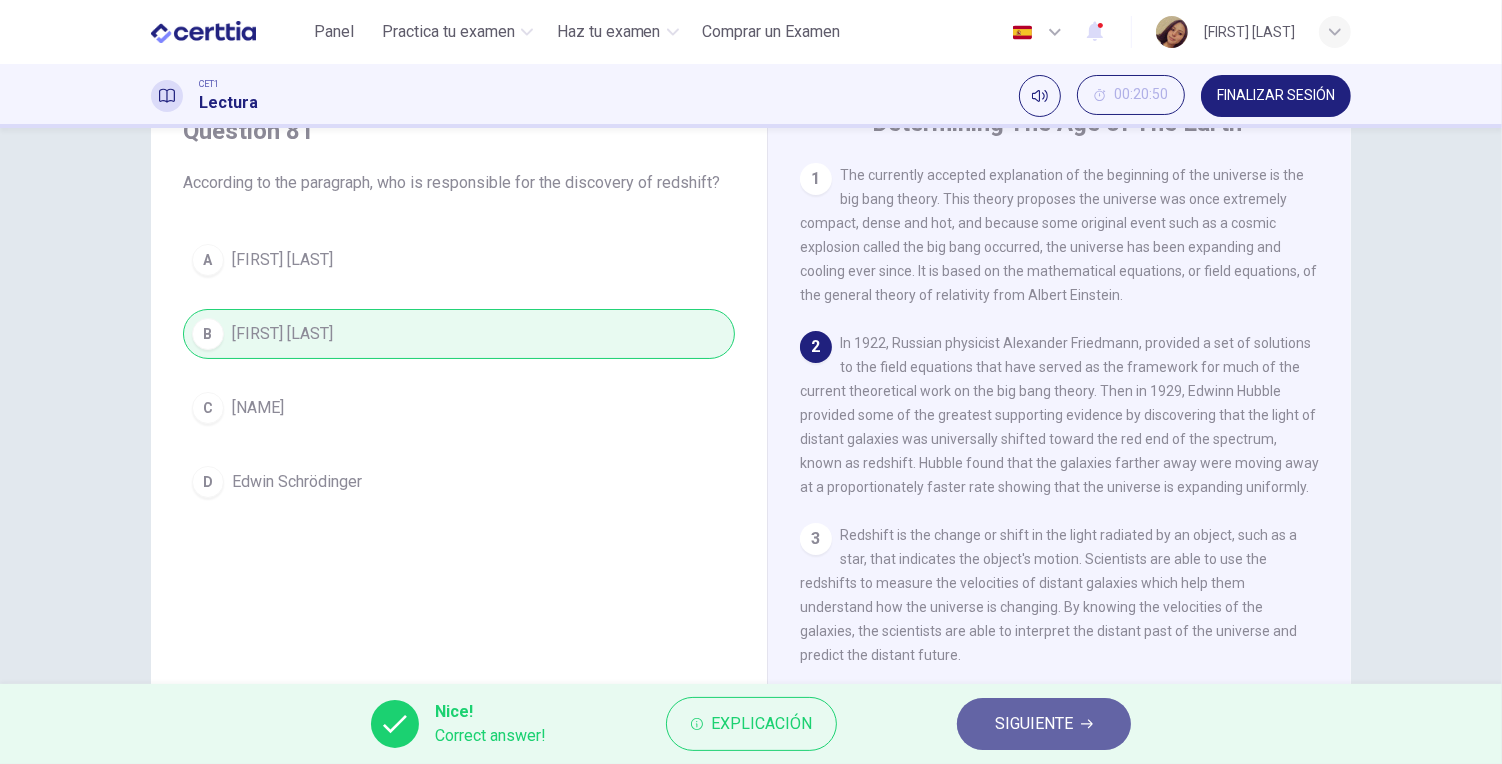 click on "SIGUIENTE" at bounding box center [1044, 724] 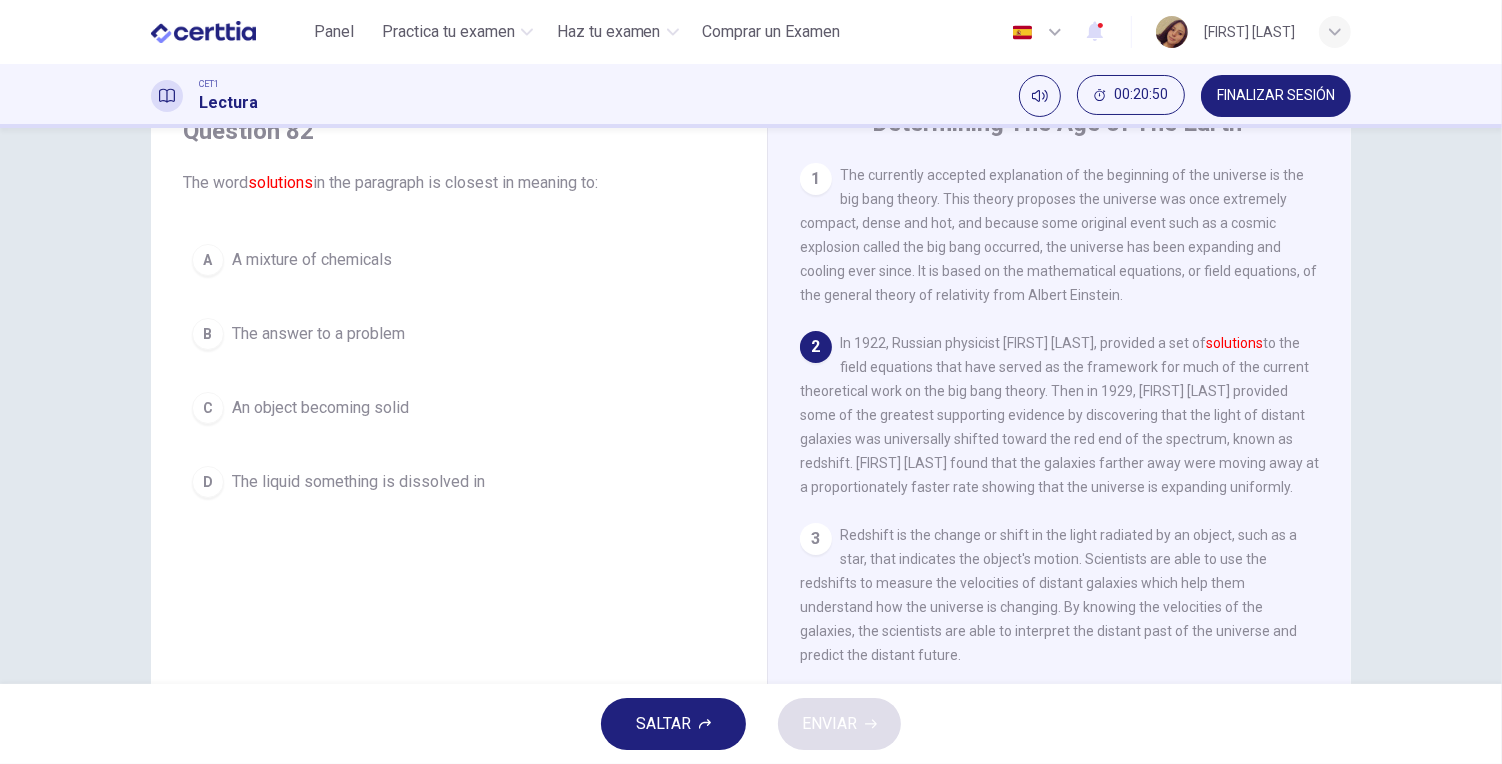 click on "C An object becoming solid" at bounding box center (459, 408) 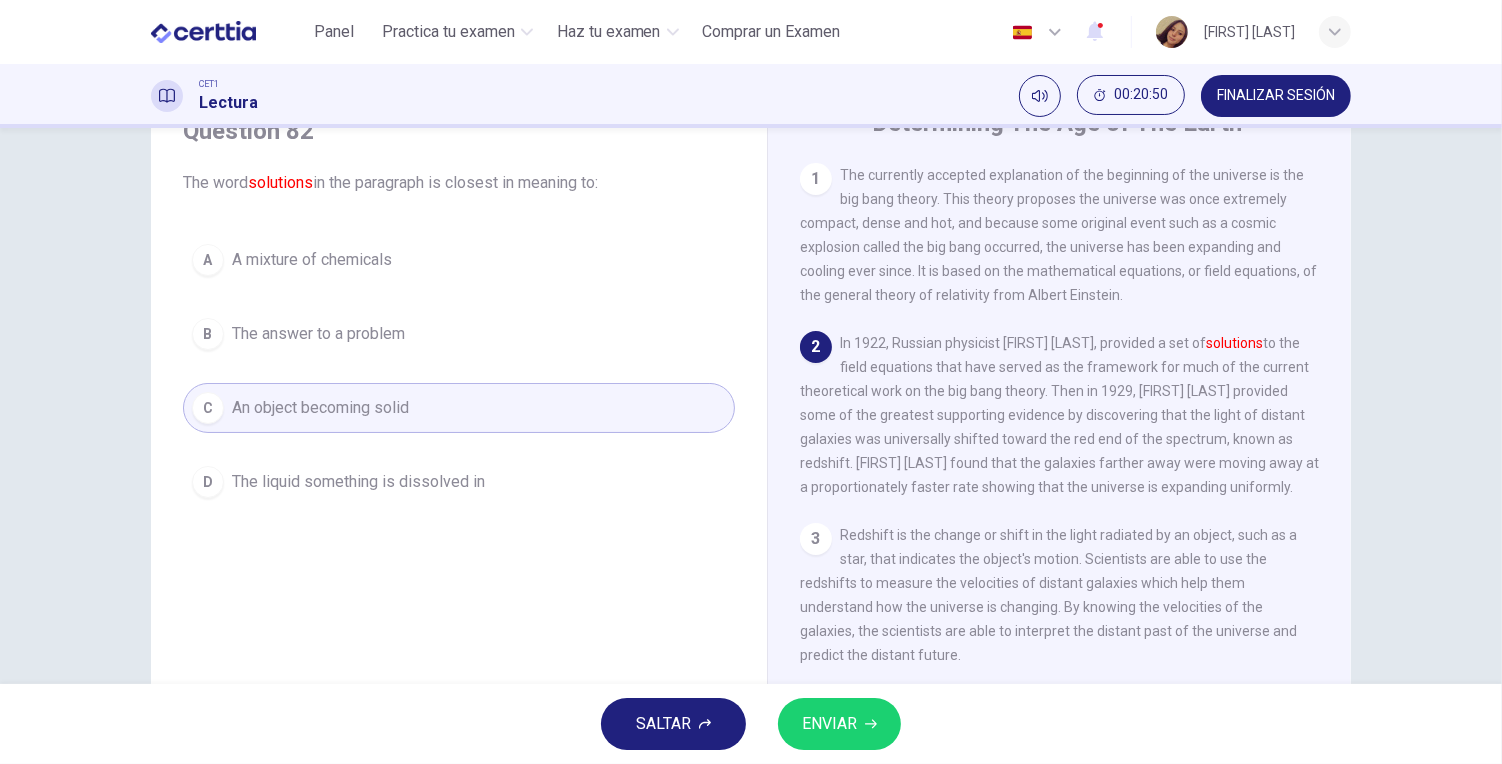 click on "ENVIAR" at bounding box center [839, 724] 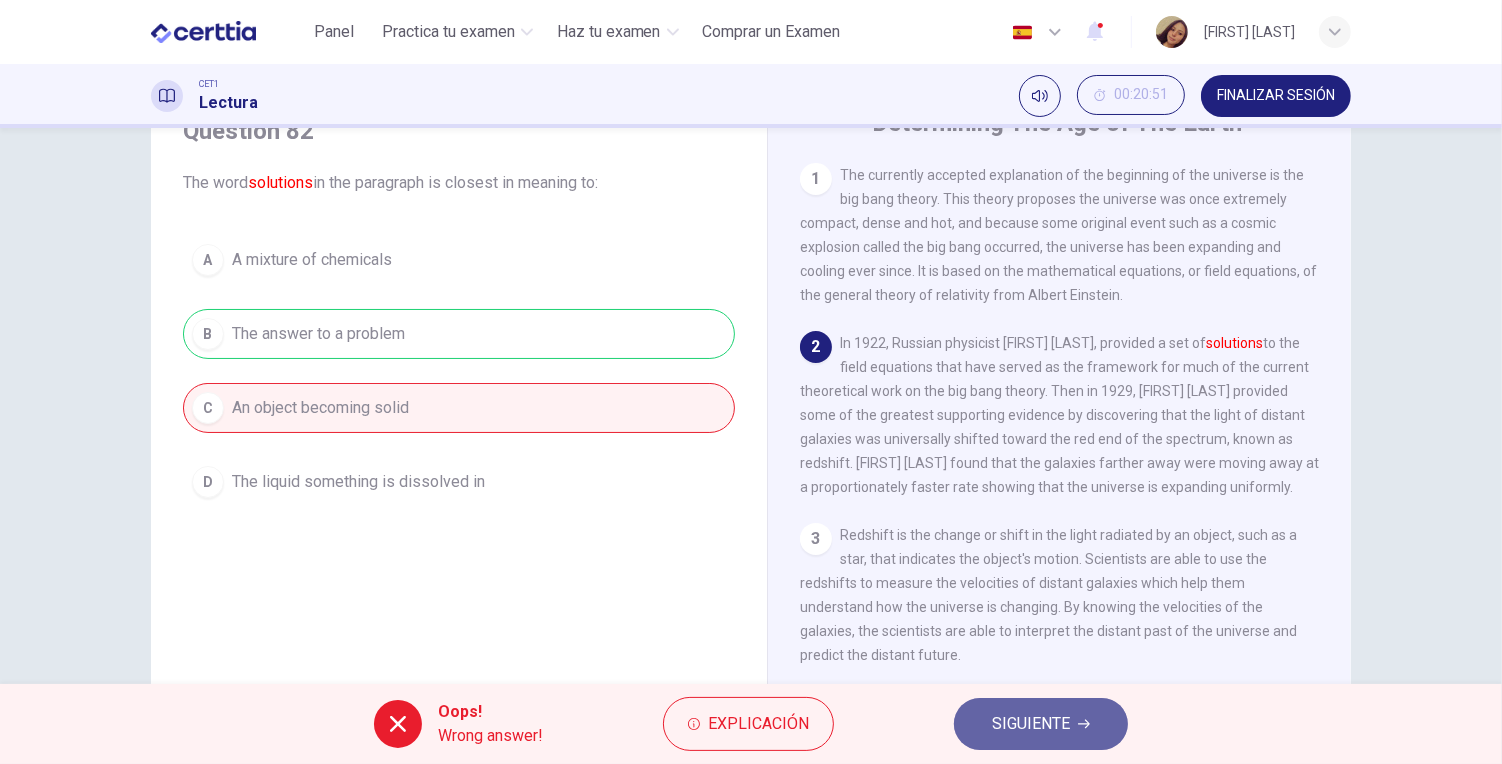 click on "SIGUIENTE" at bounding box center [1031, 724] 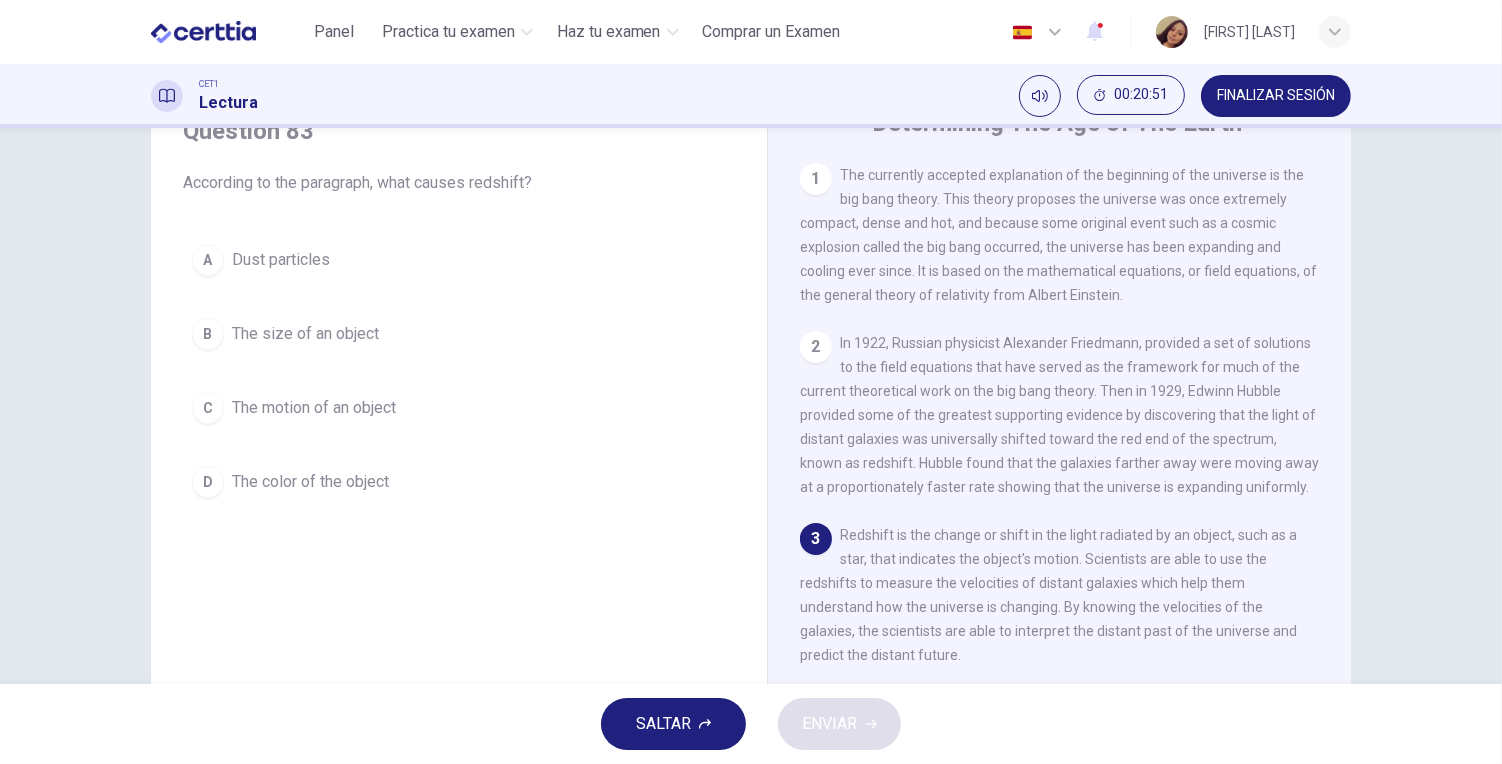 click on "A Dust particles B The size of an object C The motion of an object D The color of the object" at bounding box center [459, 371] 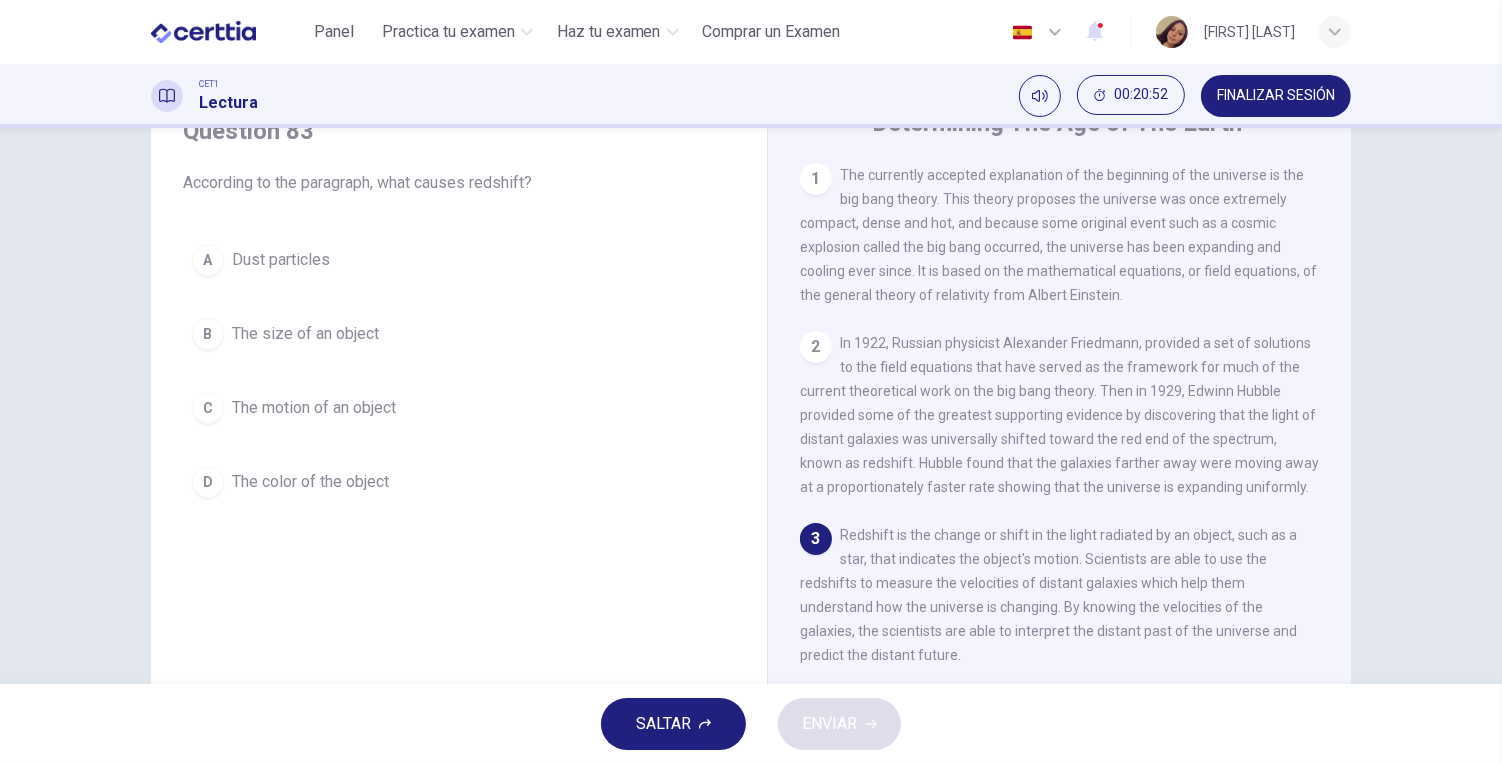 click on "A Dust particles" at bounding box center (459, 260) 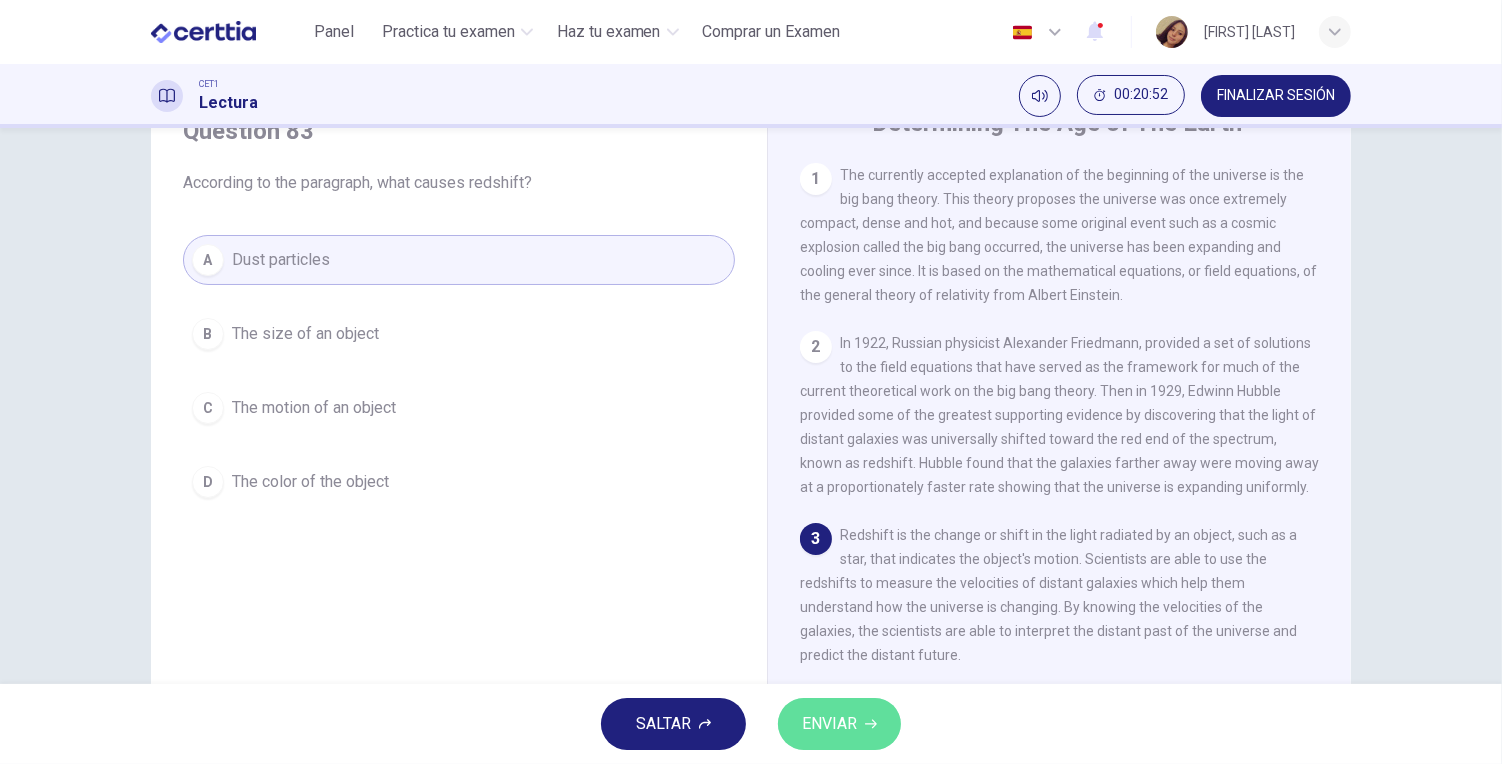 click on "ENVIAR" at bounding box center (839, 724) 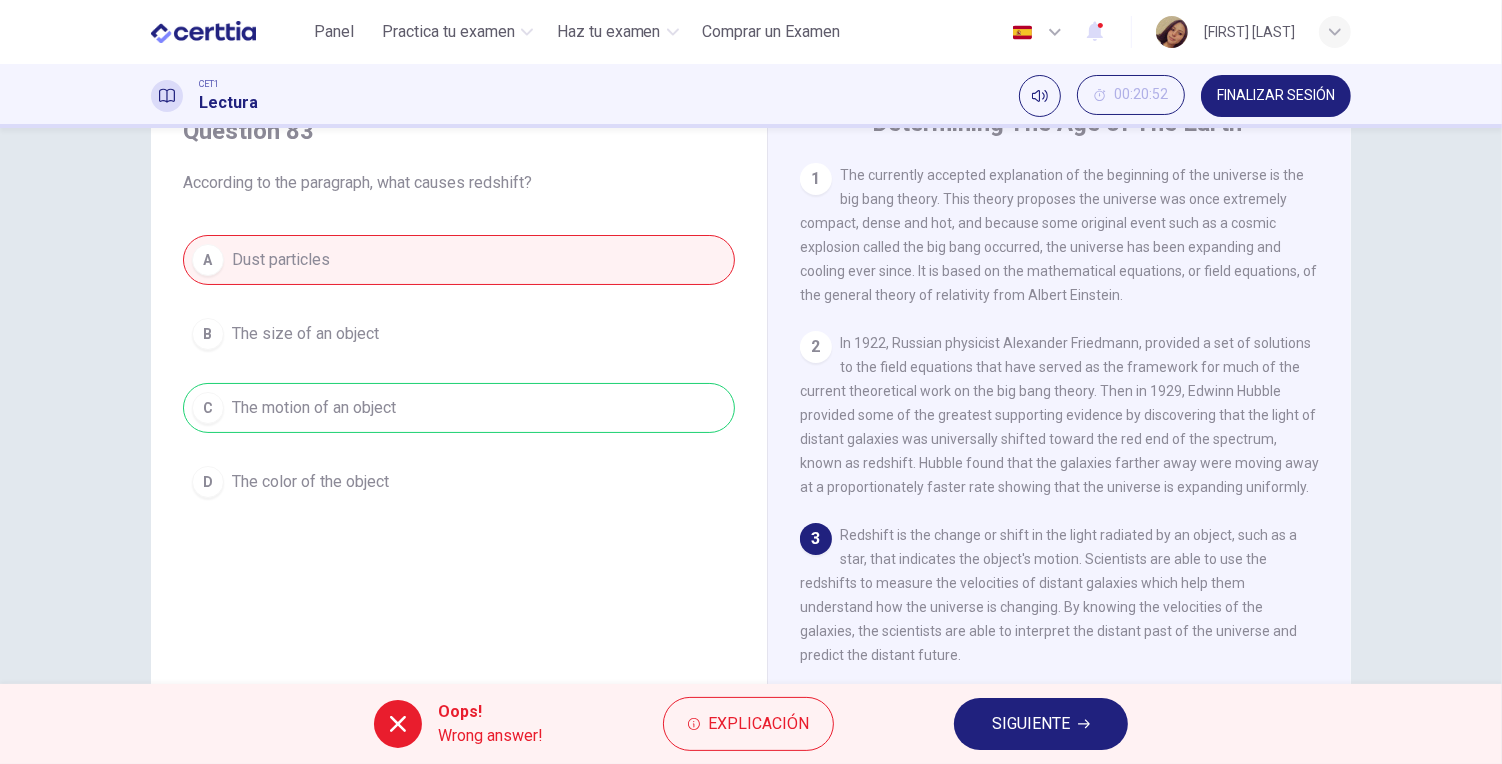 click on "SIGUIENTE" at bounding box center [1031, 724] 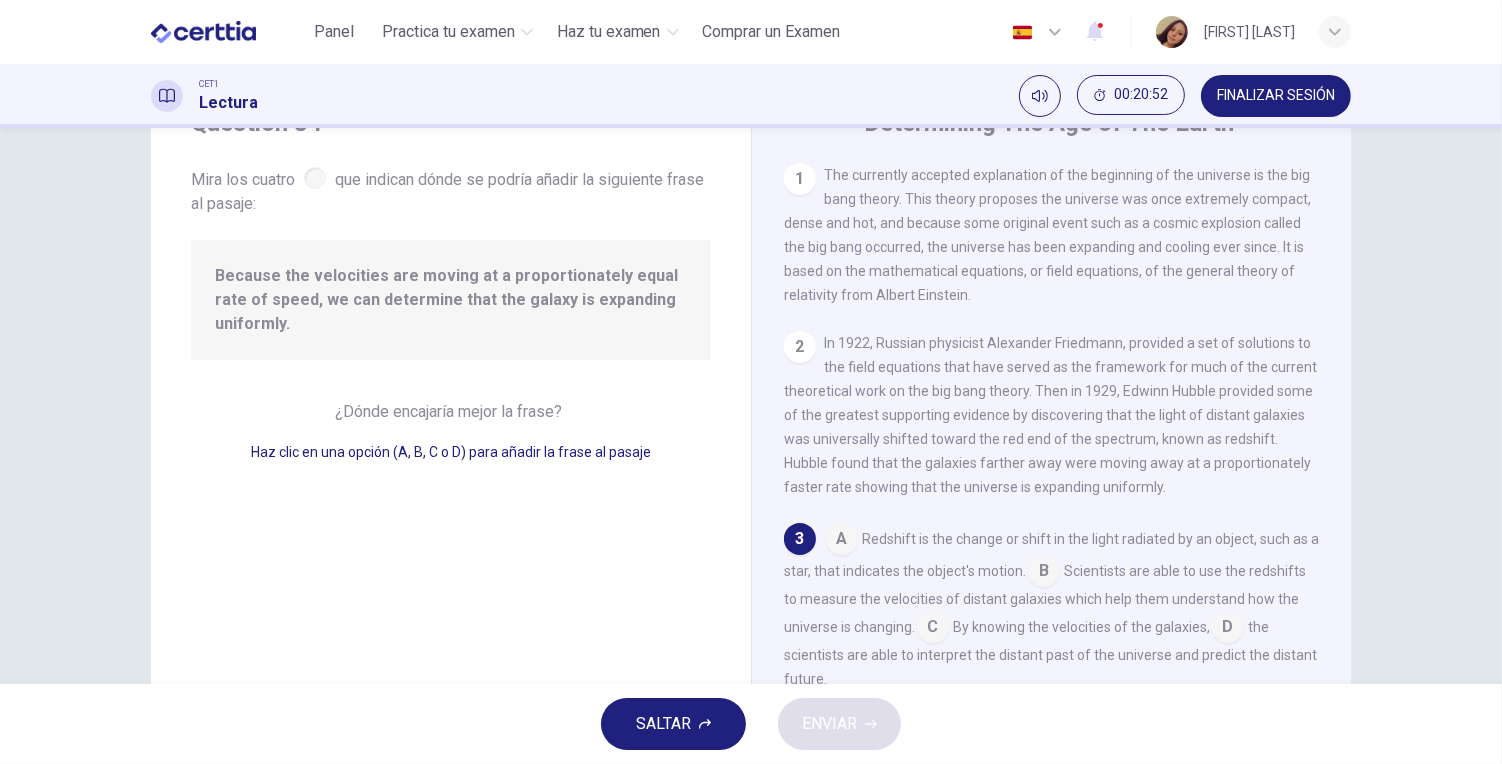 scroll, scrollTop: 161, scrollLeft: 0, axis: vertical 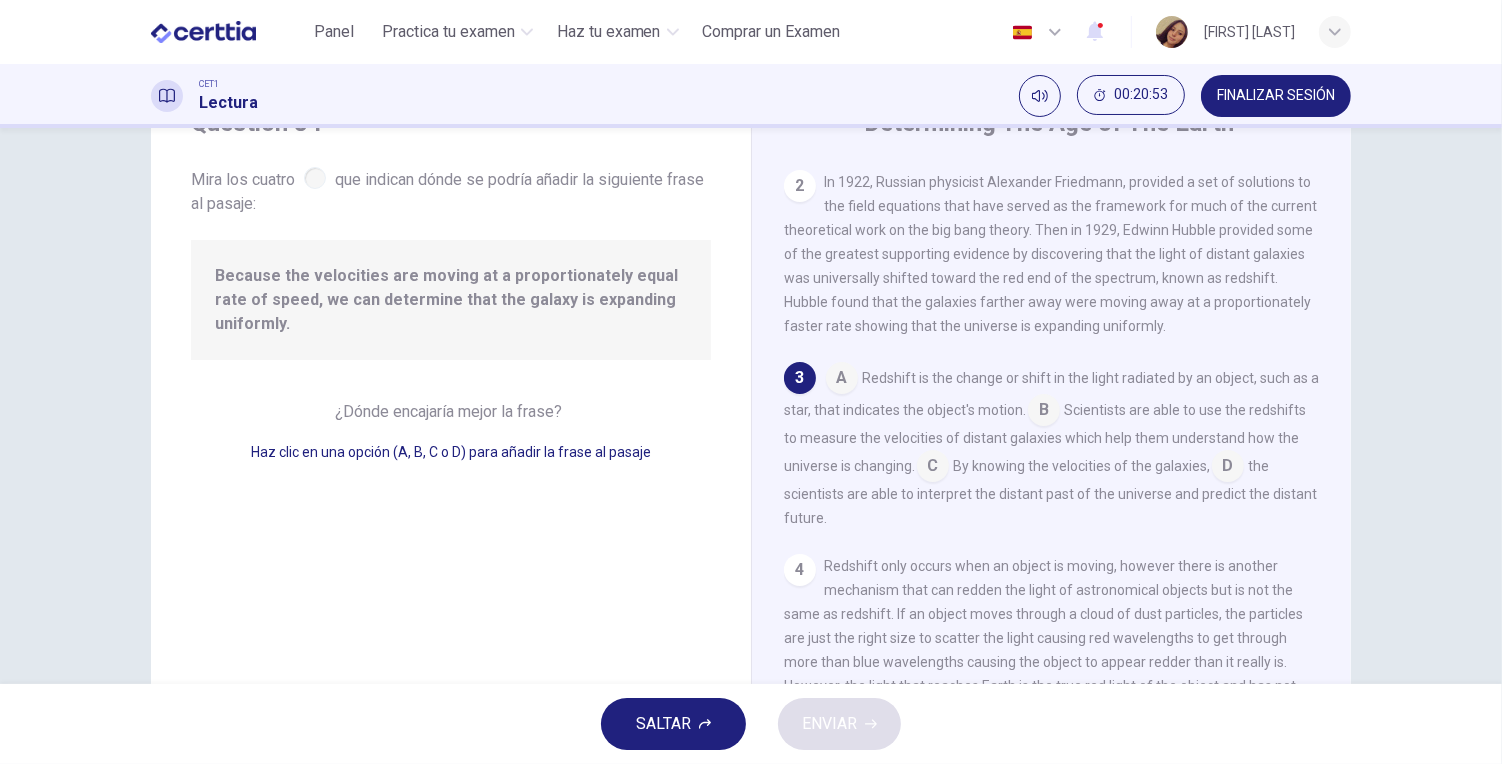 click at bounding box center (842, 380) 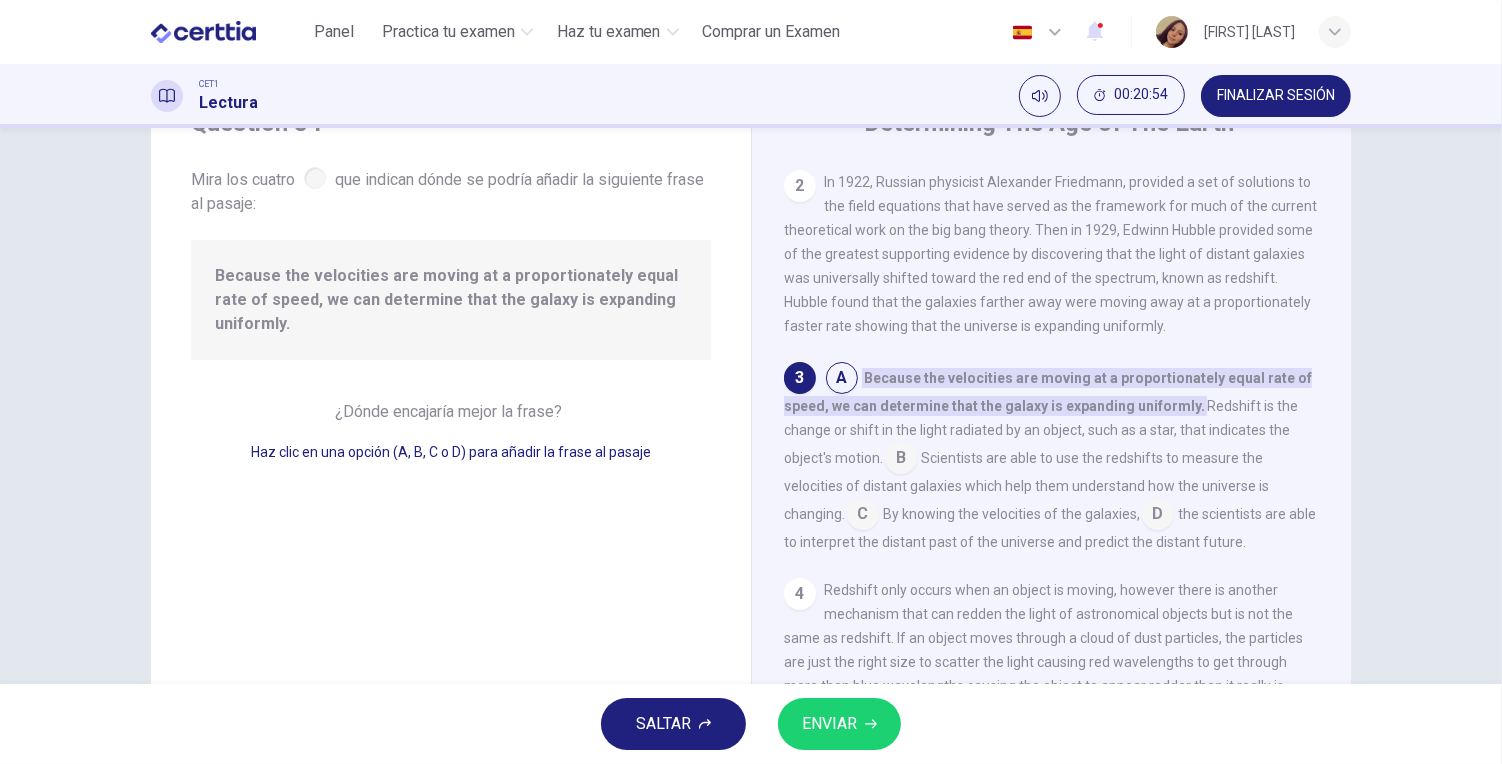 click on "ENVIAR" at bounding box center [829, 724] 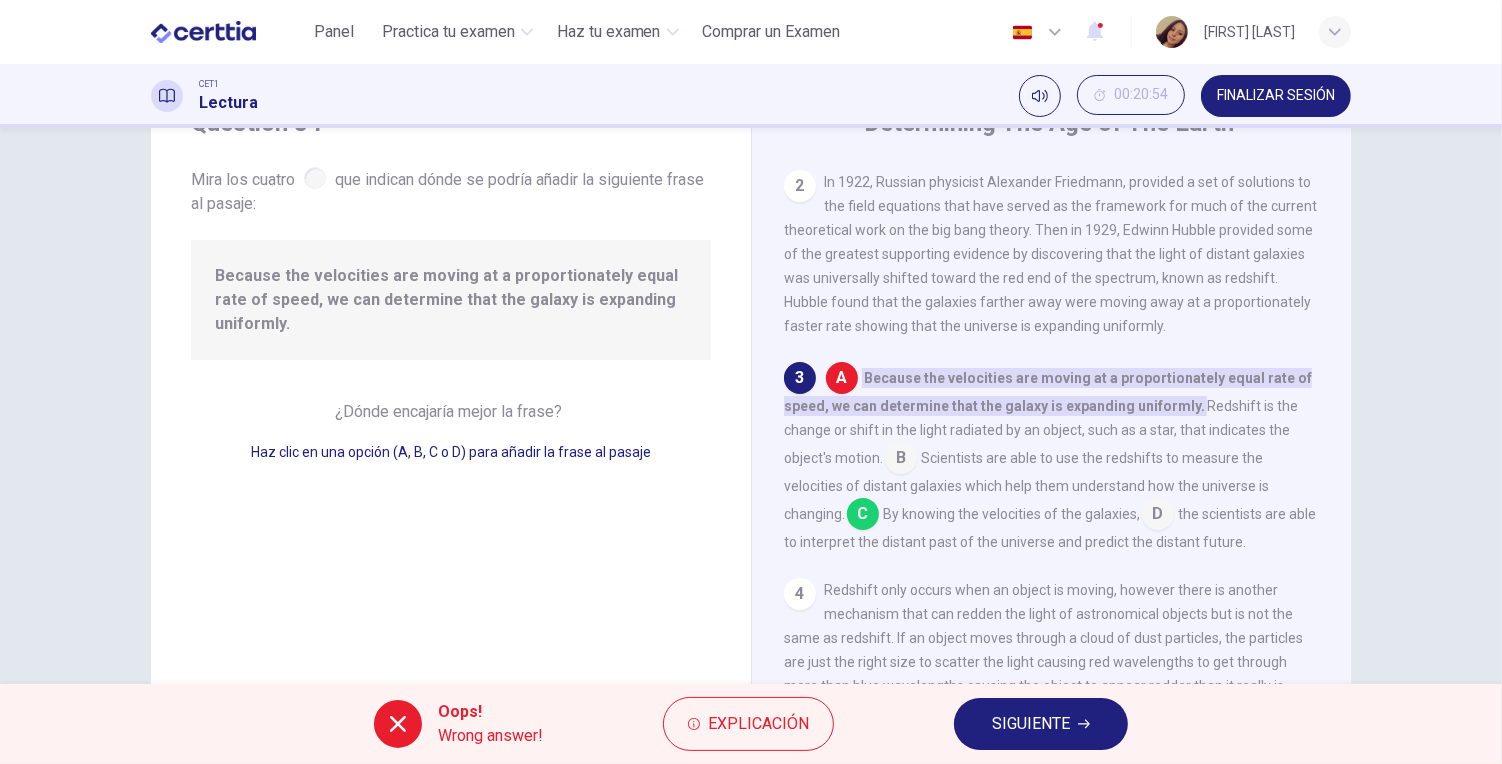 click on "SIGUIENTE" at bounding box center (1031, 724) 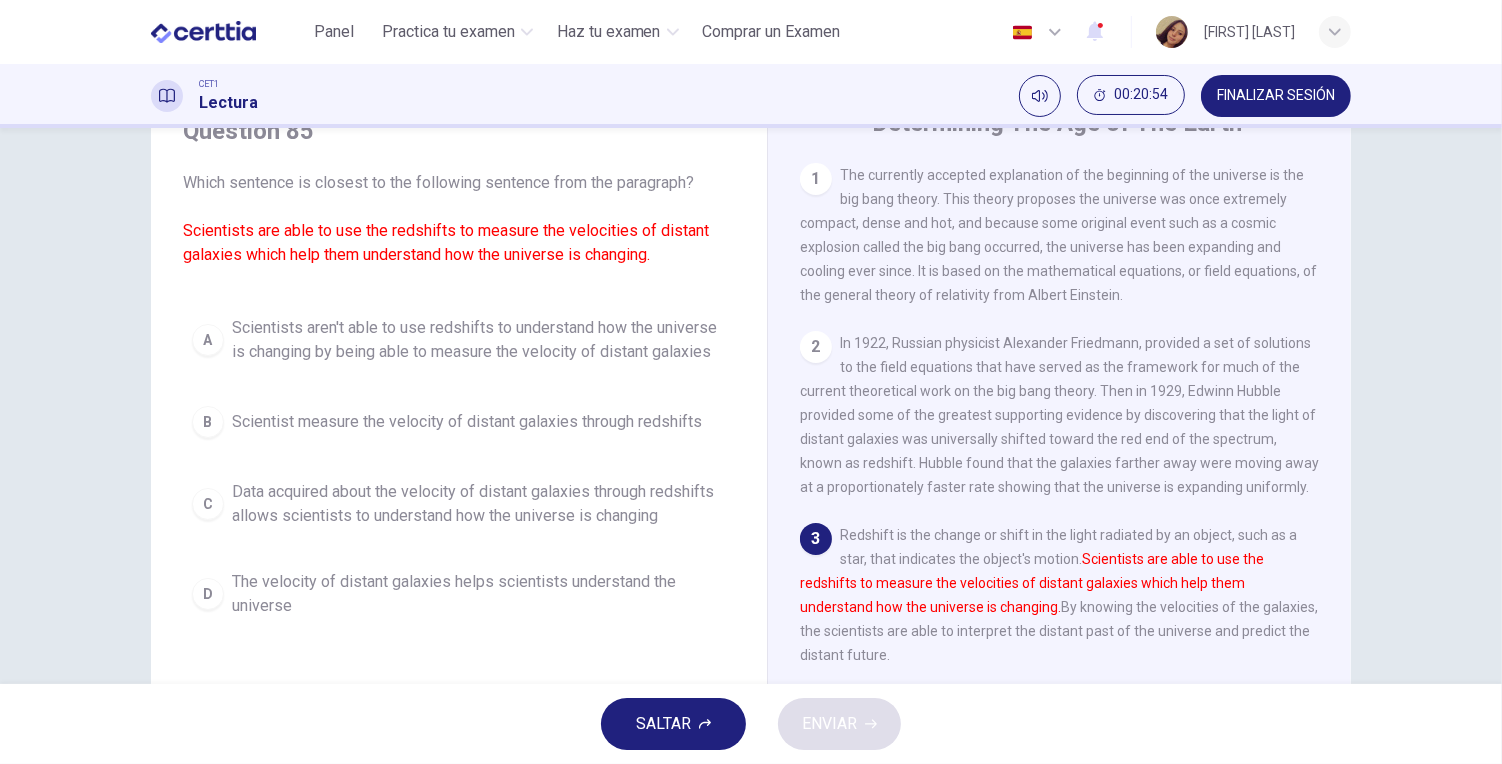 click on "Question 85 Which sentence is closest to the following sentence from the paragraph?
Scientists are able to use the redshifts to measure the velocities of distant galaxies which help them understand how the universe is changing. A Scientists aren't able to use redshifts to understand how the universe is changing by being able to measure the velocity of distant galaxies B Scientist measure the velocity of distant galaxies through redshifts C Data acquired about the velocity of distant galaxies through redshifts allows scientists to understand how the universe is changing D The velocity of distant galaxies helps scientists understand the universe" at bounding box center [459, 371] 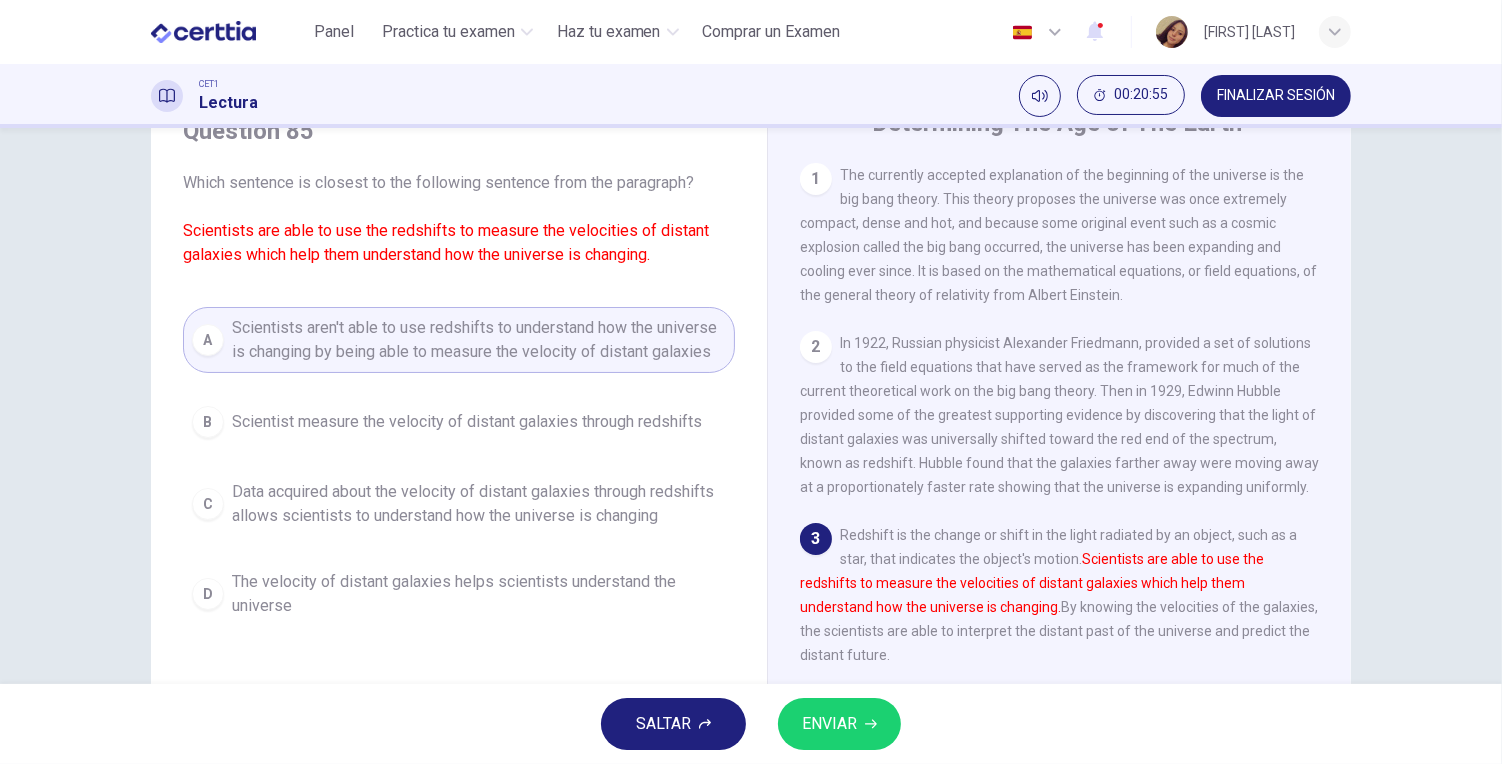 drag, startPoint x: 801, startPoint y: 692, endPoint x: 813, endPoint y: 707, distance: 19.209373 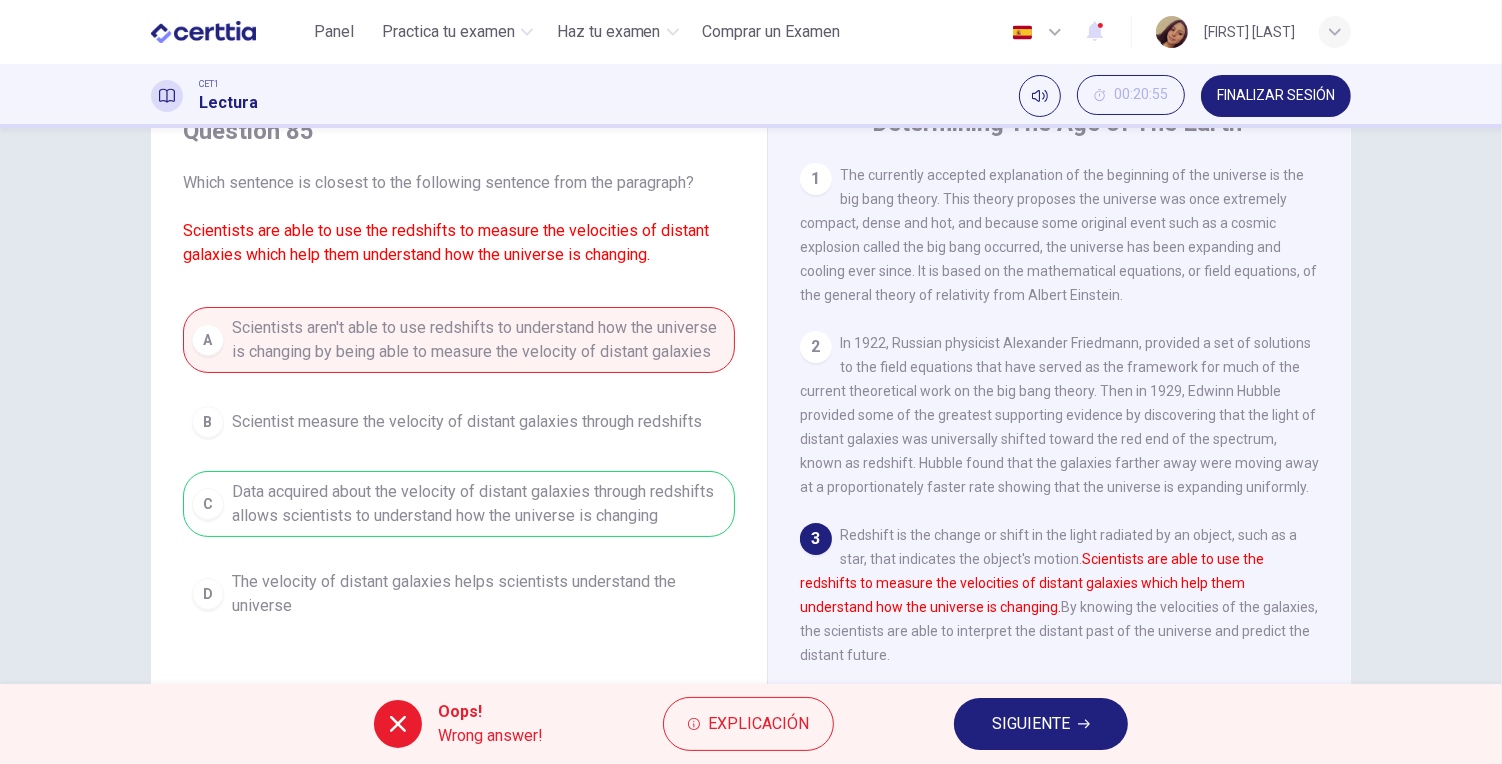 click on "SIGUIENTE" at bounding box center [1031, 724] 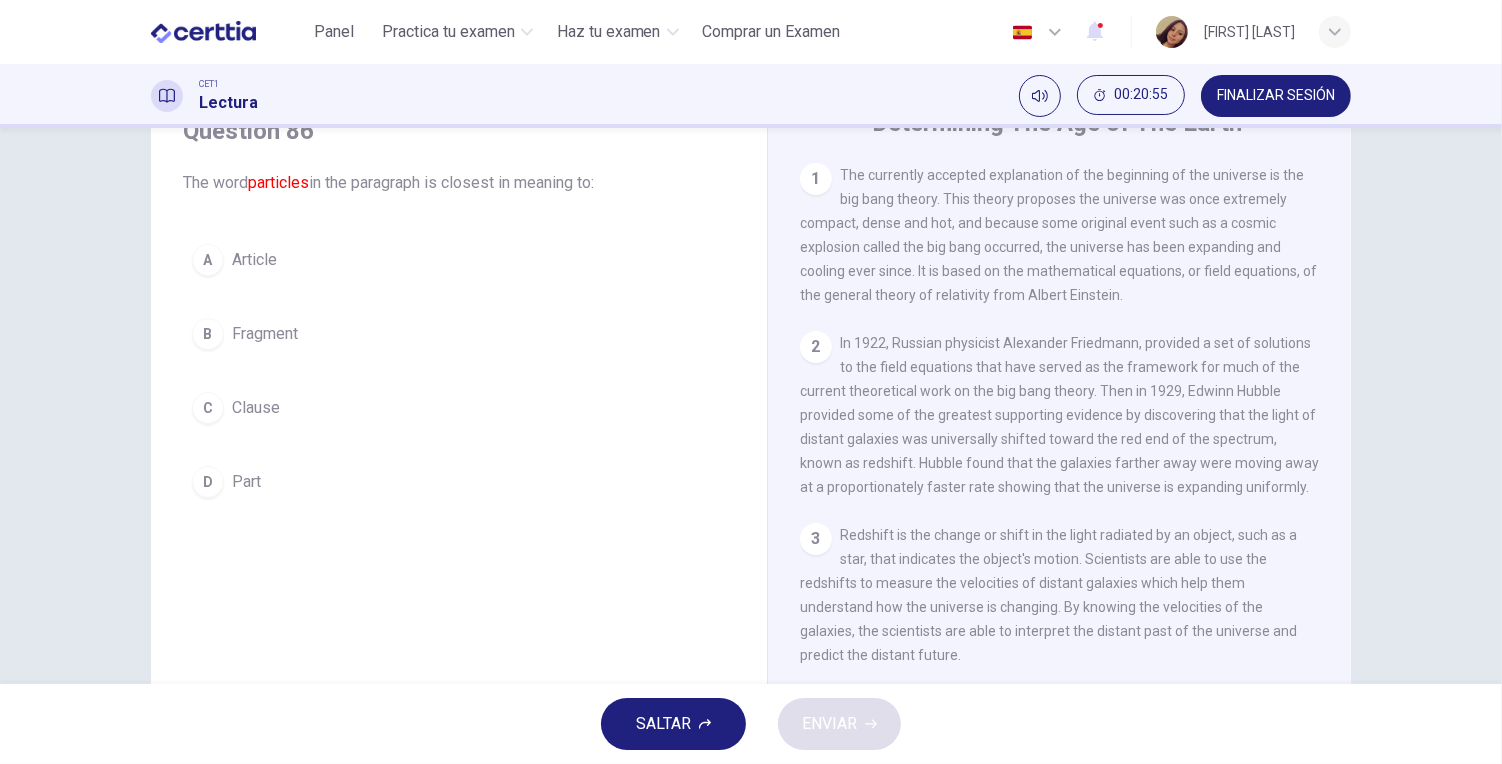 click on "A Article B Fragment C Clause D Part" at bounding box center [459, 371] 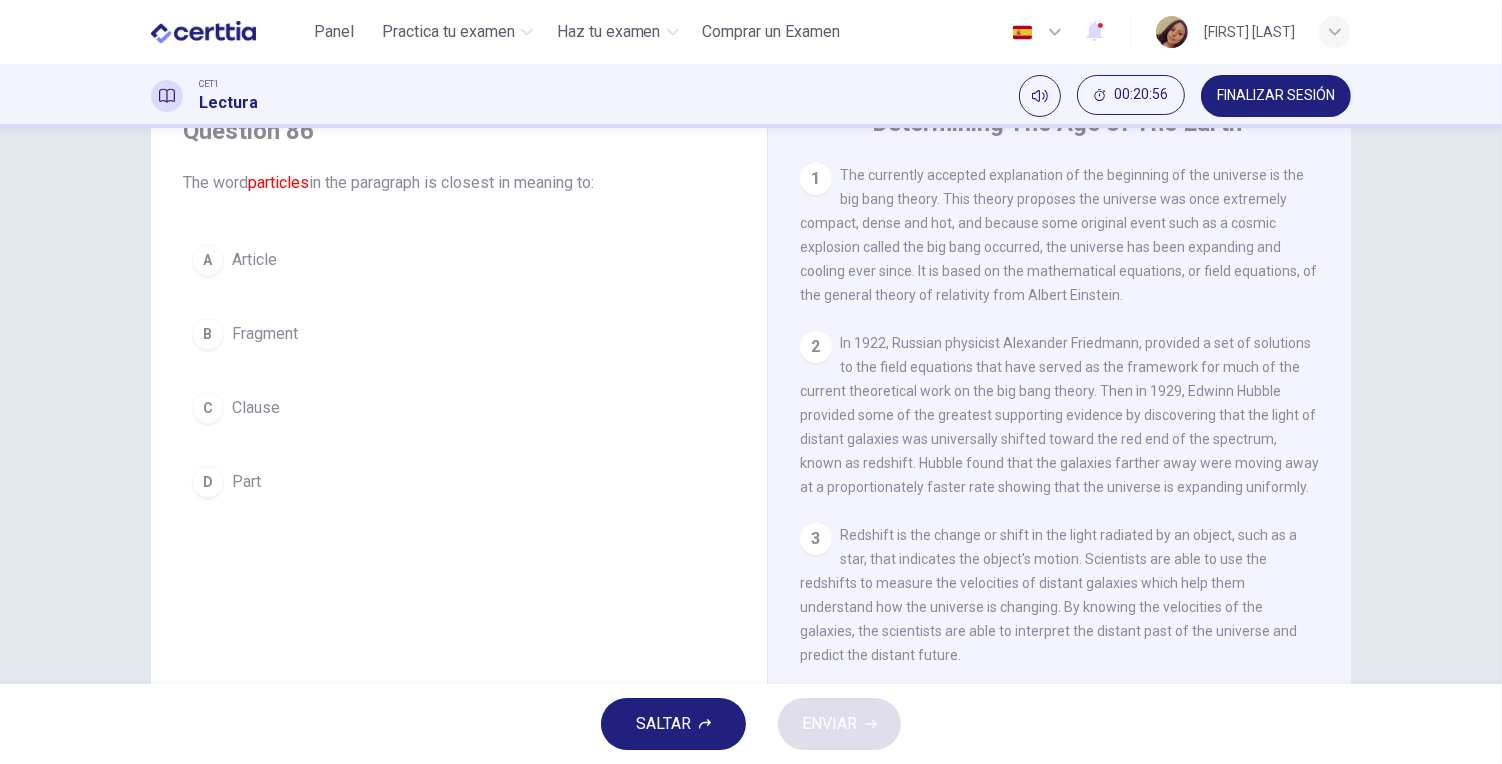 click on "B Fragment" at bounding box center [459, 334] 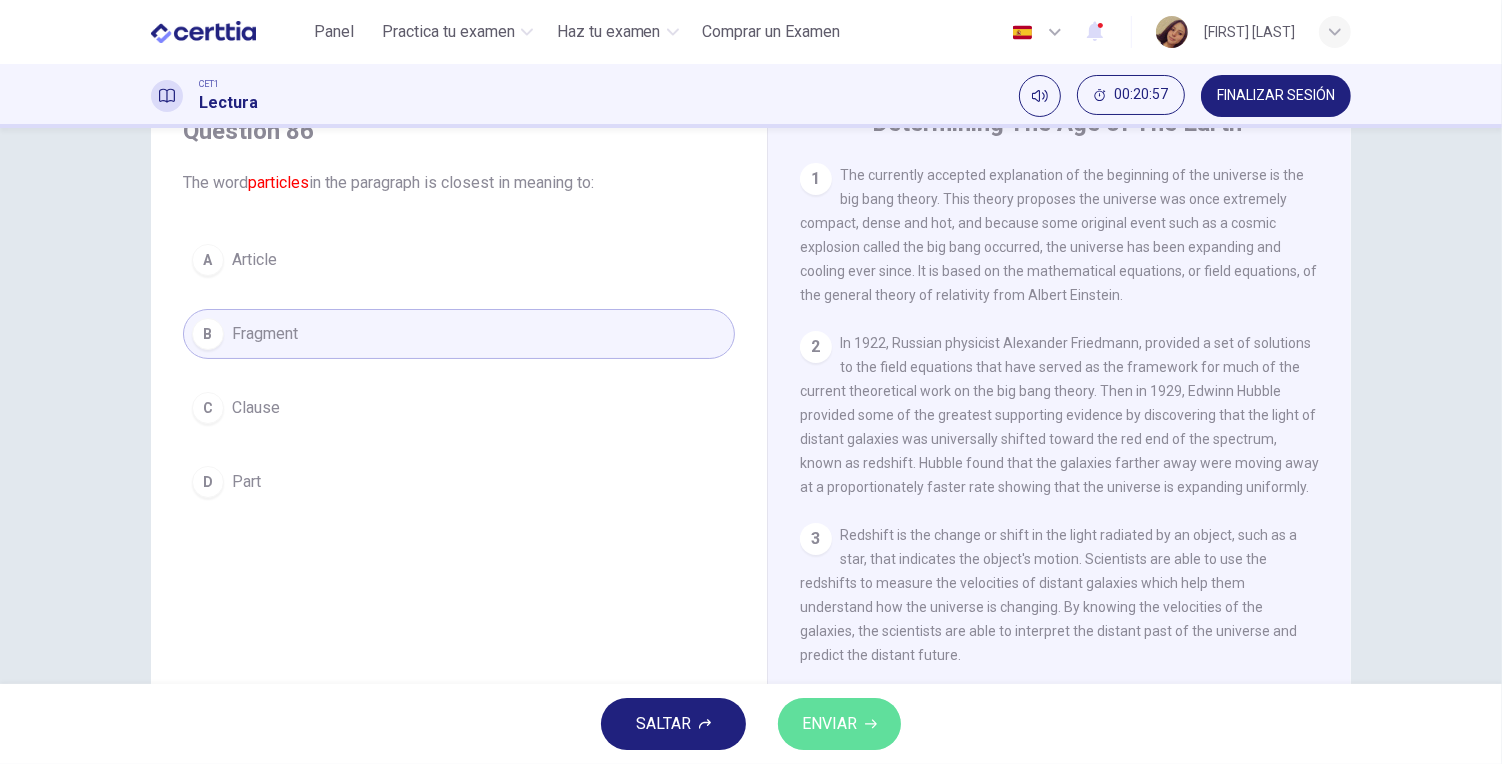 click on "ENVIAR" at bounding box center [839, 724] 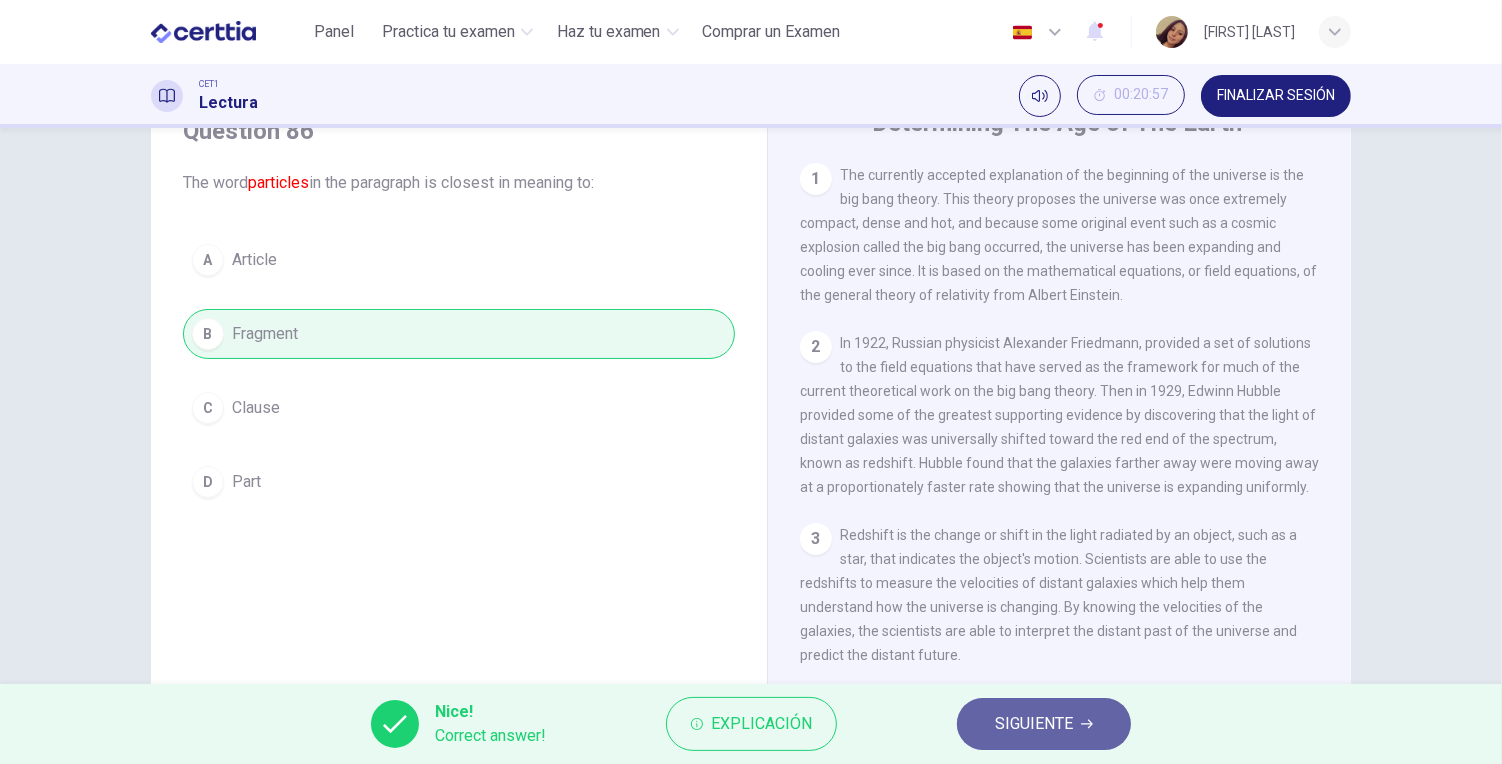 click on "SIGUIENTE" at bounding box center [1034, 724] 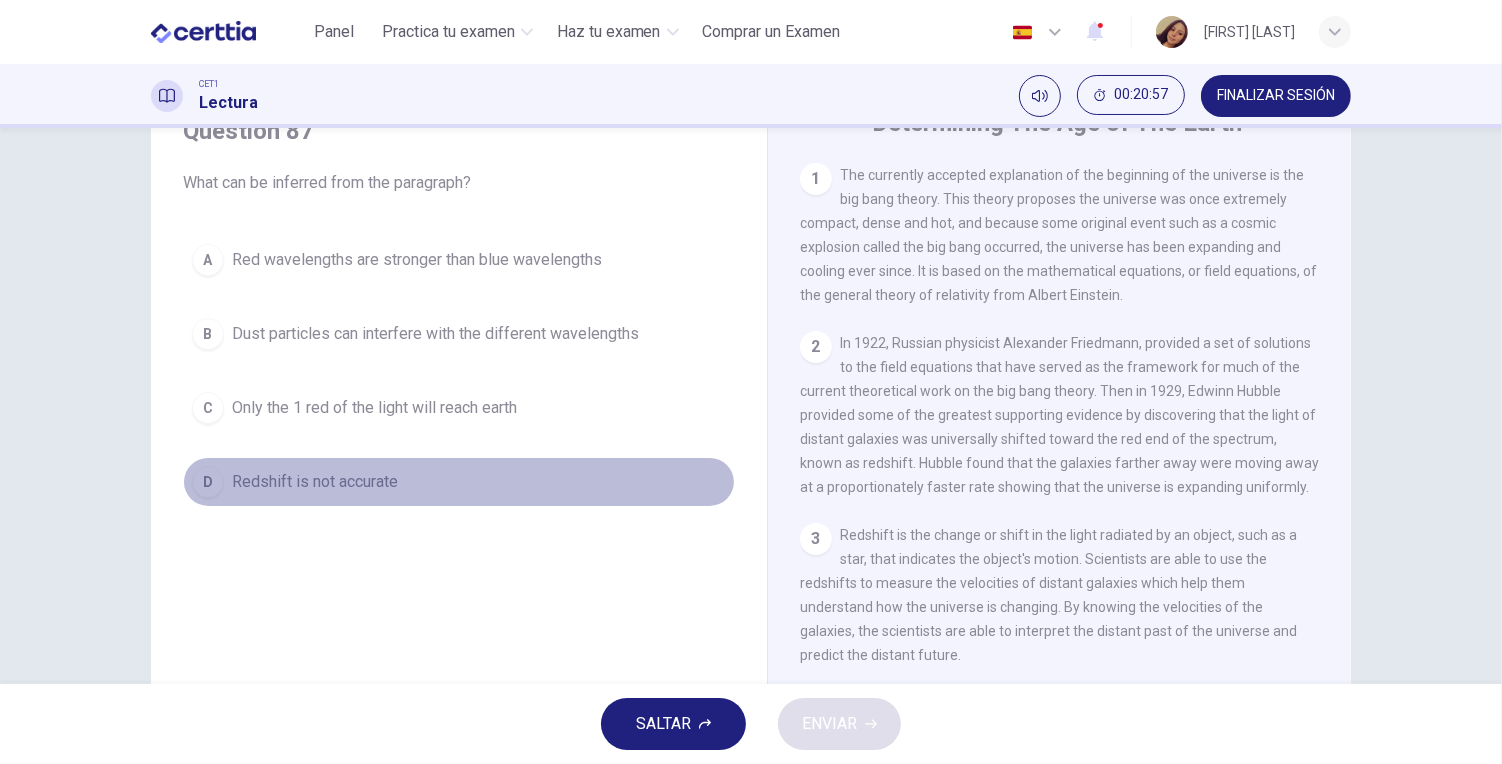 click on "D Redshift is not accurate" at bounding box center [459, 482] 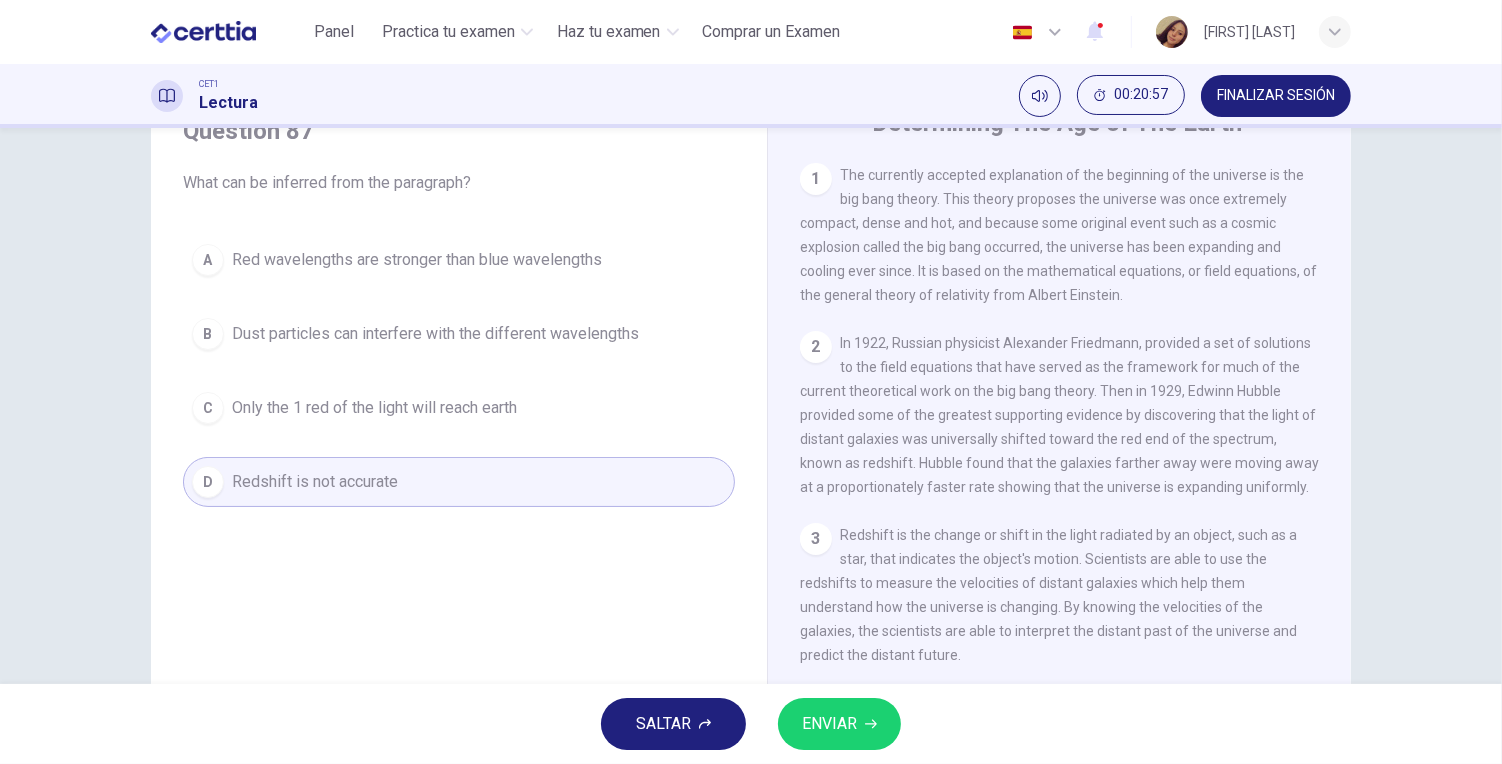 click on "ENVIAR" at bounding box center [829, 724] 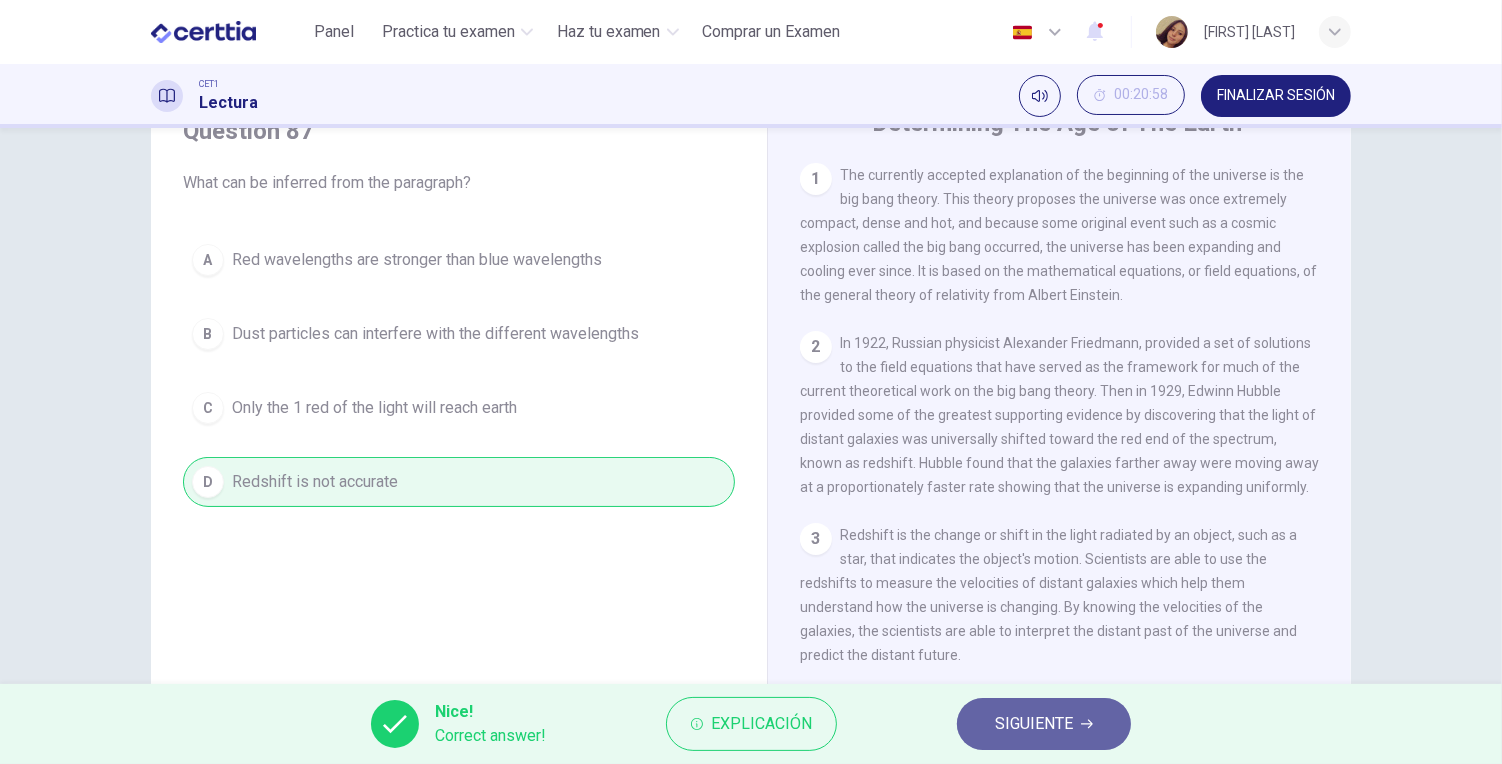 click on "SIGUIENTE" at bounding box center [1044, 724] 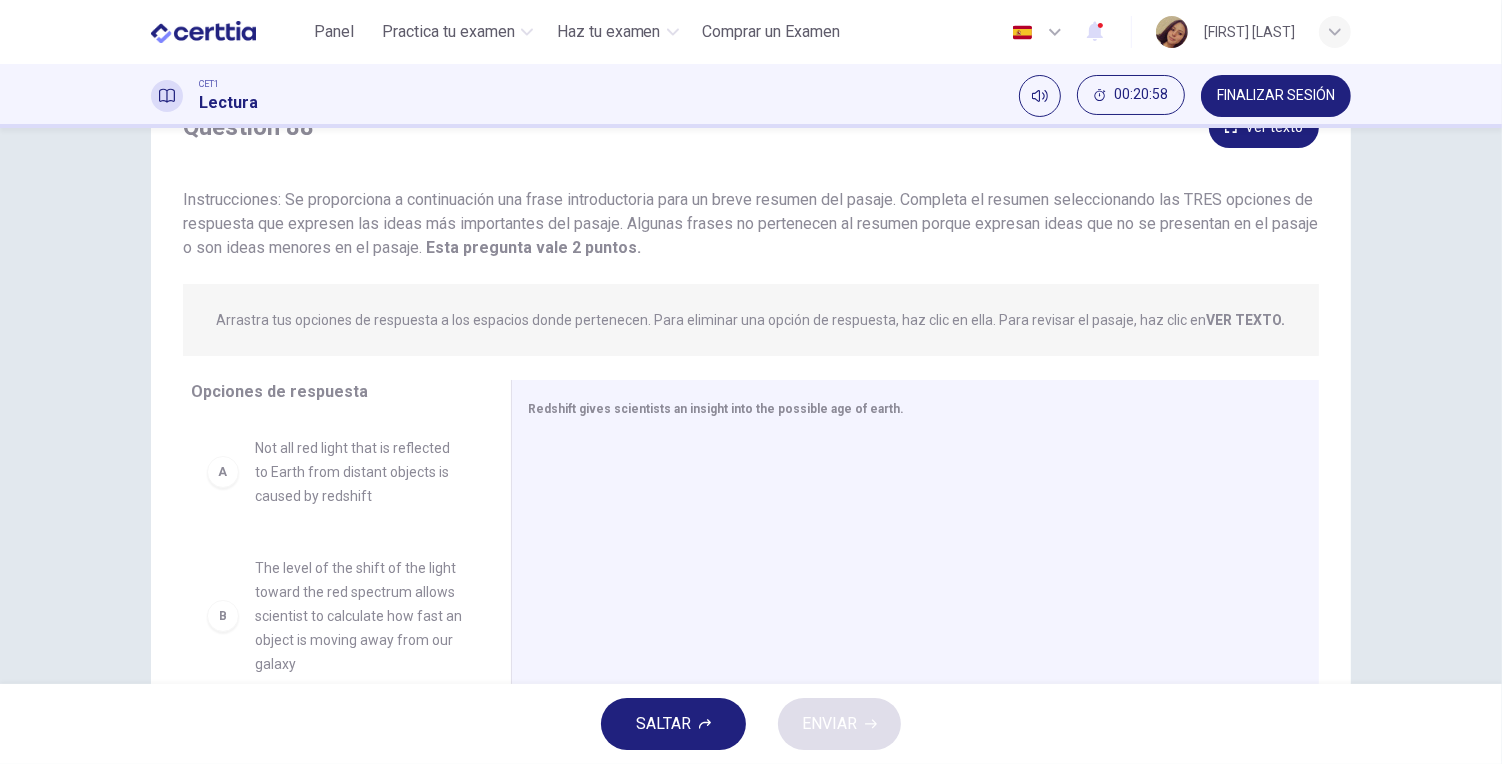 click on "Opciones de respuesta" at bounding box center (343, 392) 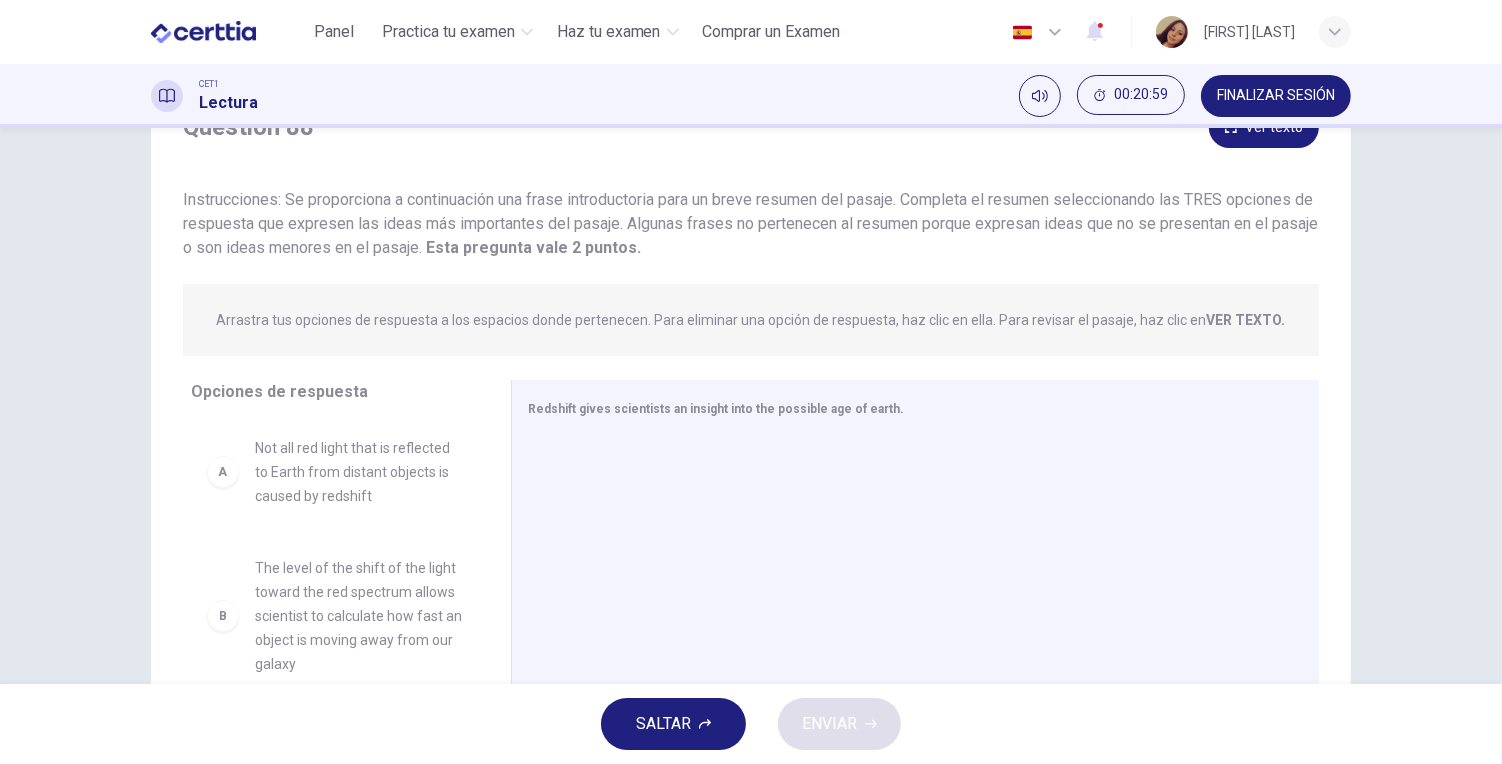 scroll, scrollTop: 218, scrollLeft: 0, axis: vertical 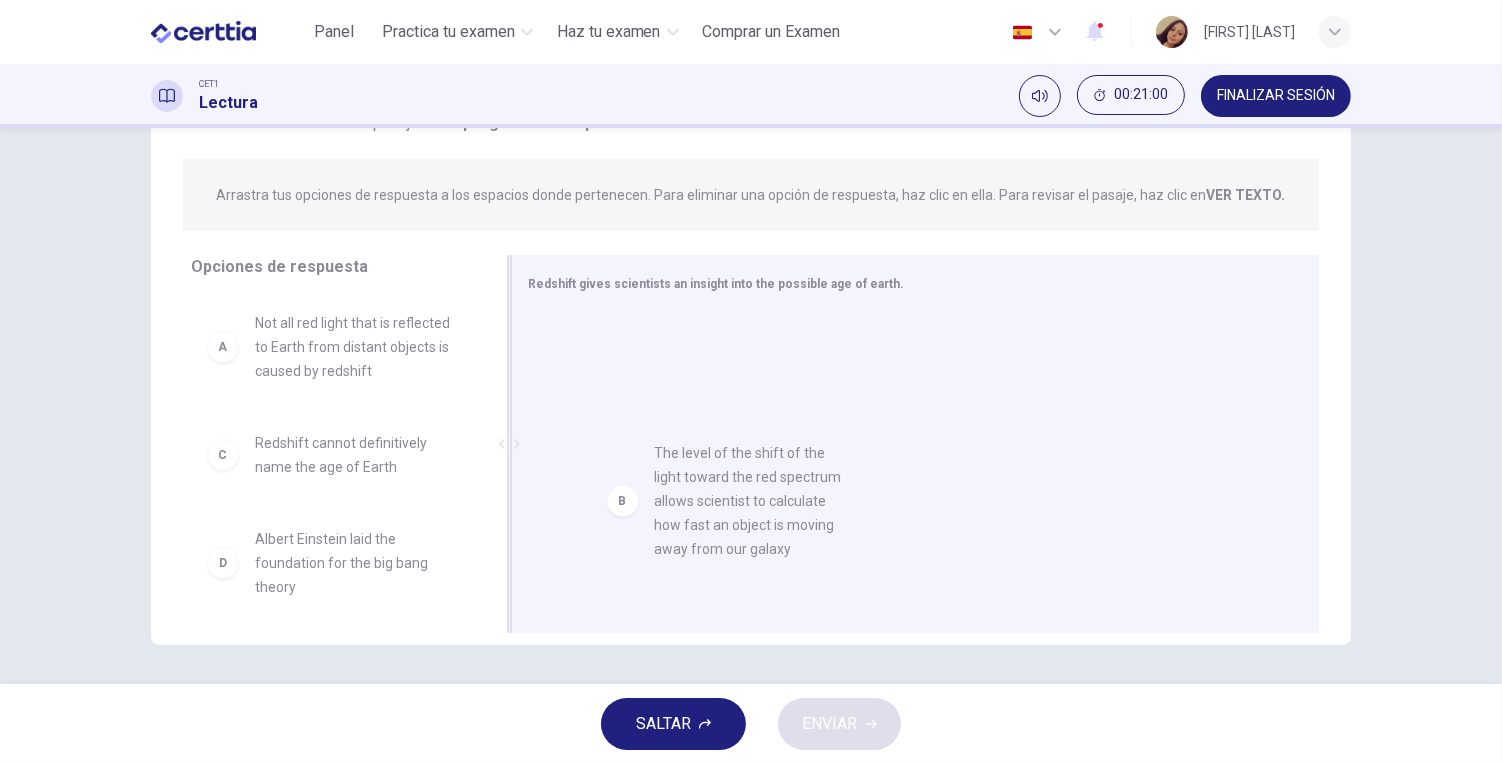 drag, startPoint x: 233, startPoint y: 472, endPoint x: 666, endPoint y: 478, distance: 433.04156 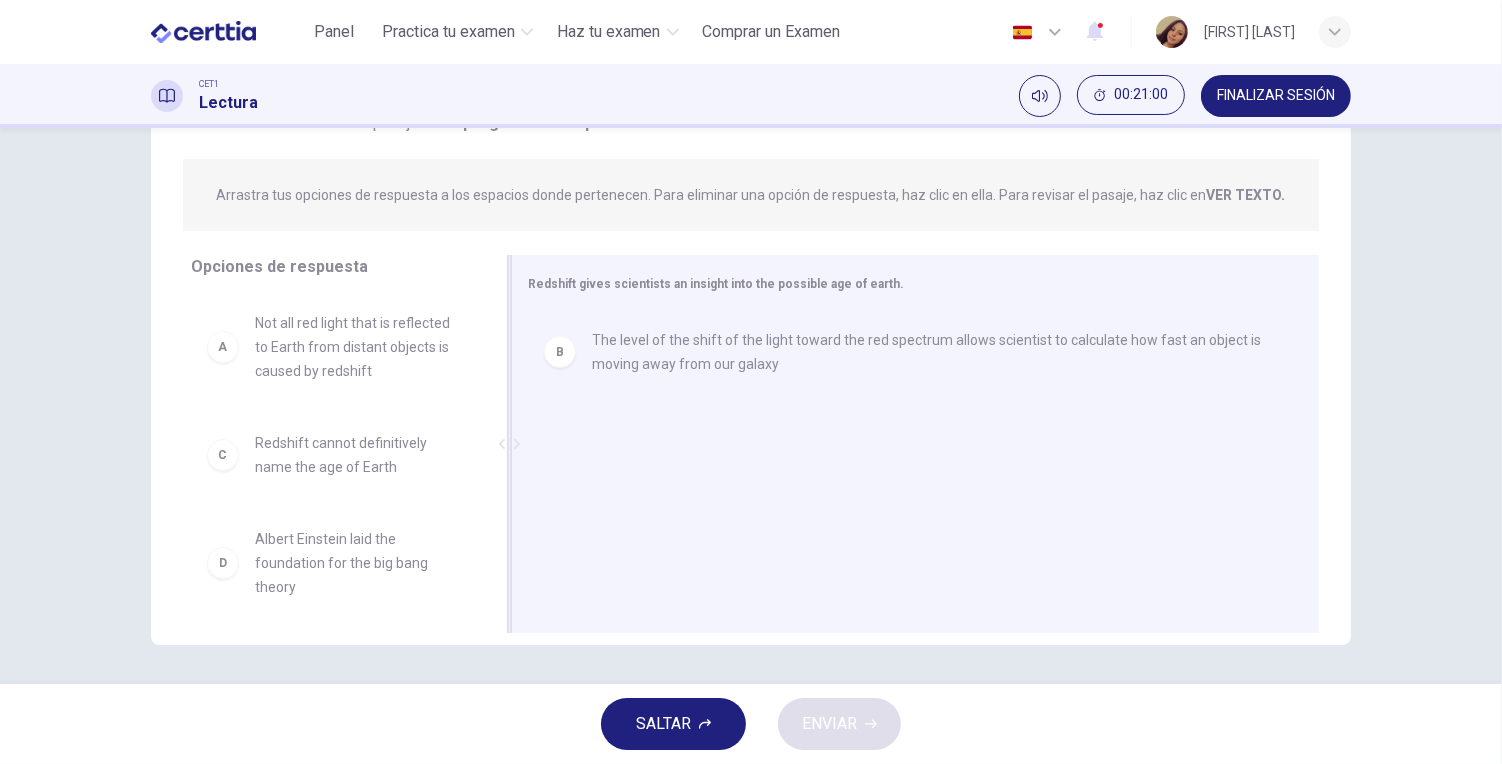 scroll, scrollTop: 4, scrollLeft: 0, axis: vertical 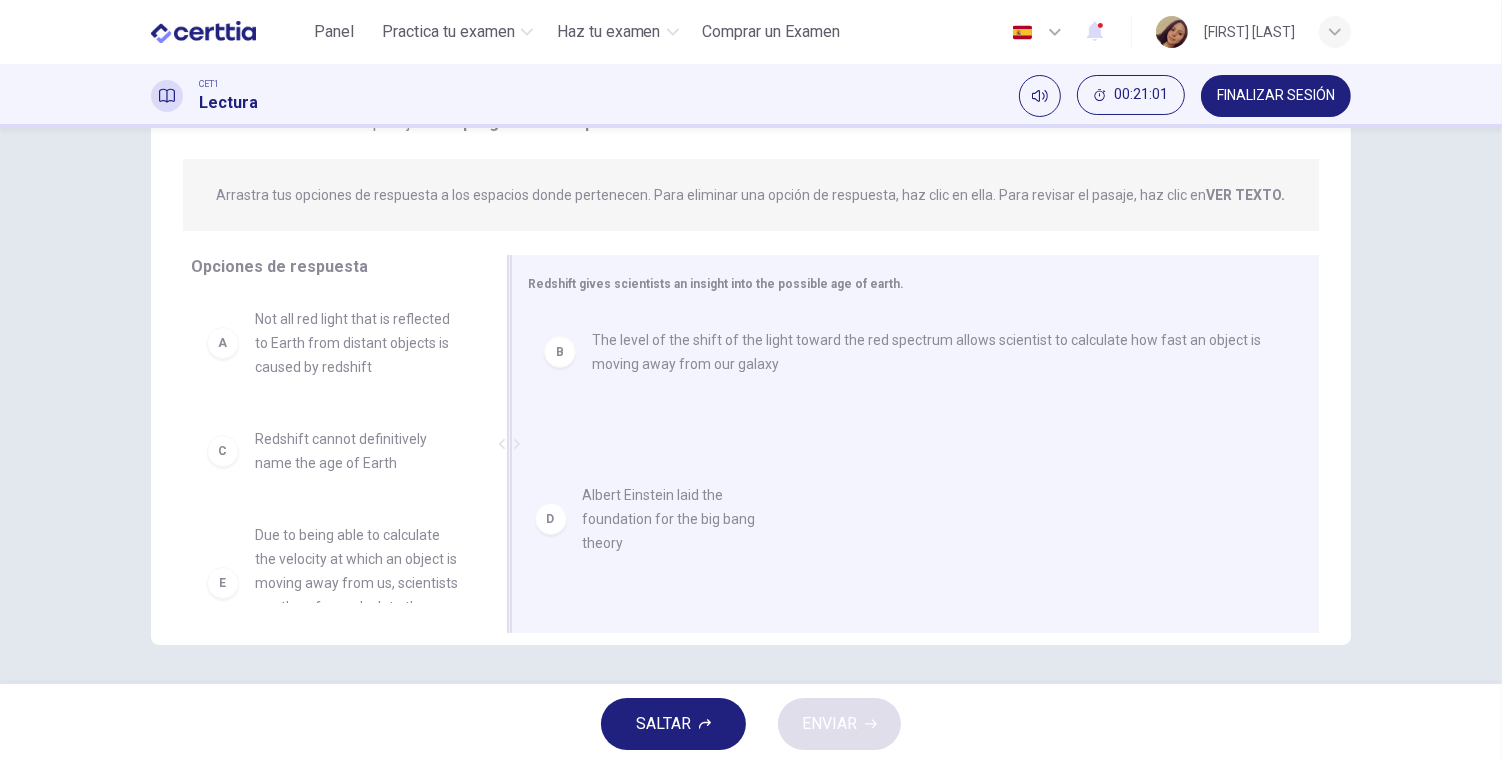 drag, startPoint x: 427, startPoint y: 558, endPoint x: 611, endPoint y: 522, distance: 187.48866 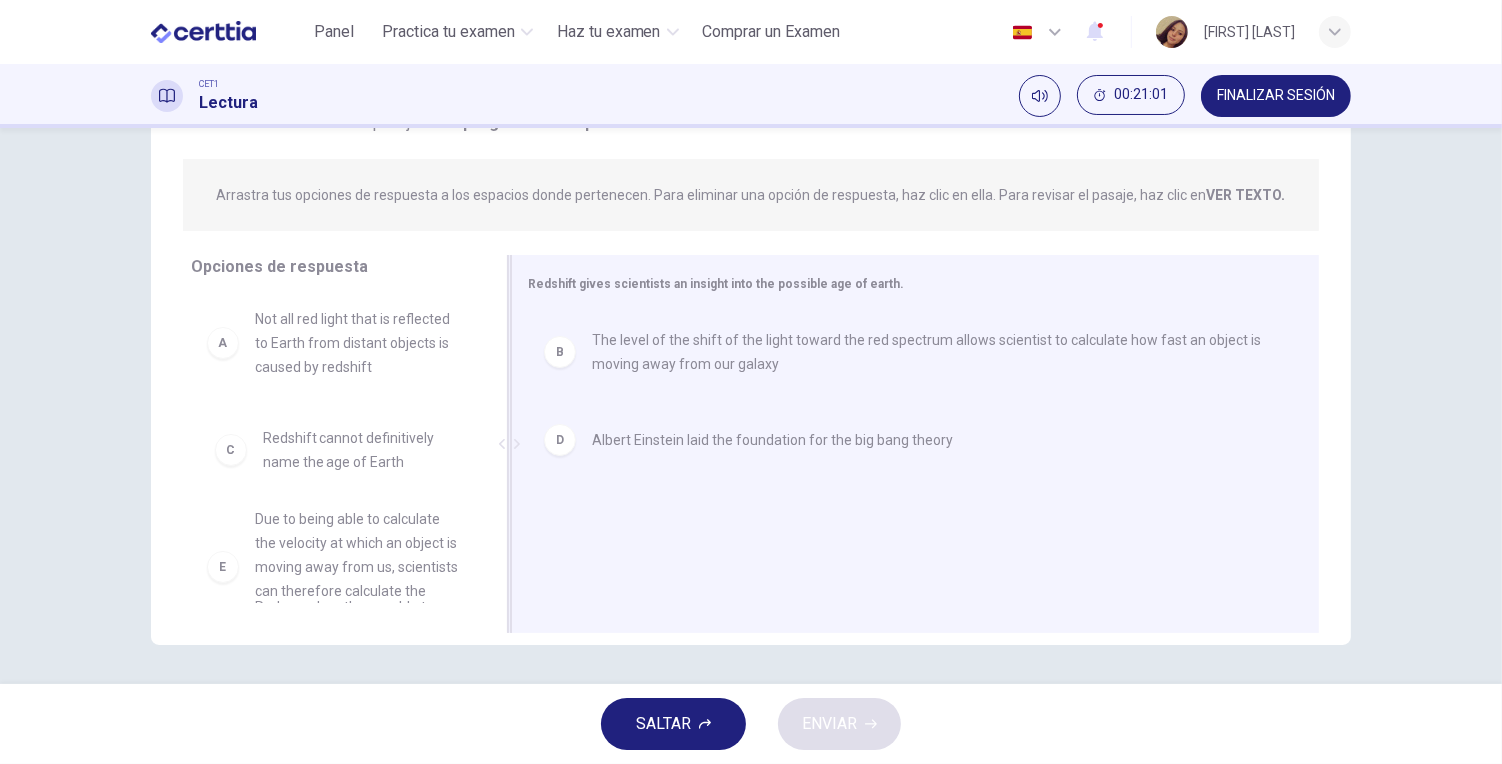 drag, startPoint x: 304, startPoint y: 465, endPoint x: 685, endPoint y: 515, distance: 384.26685 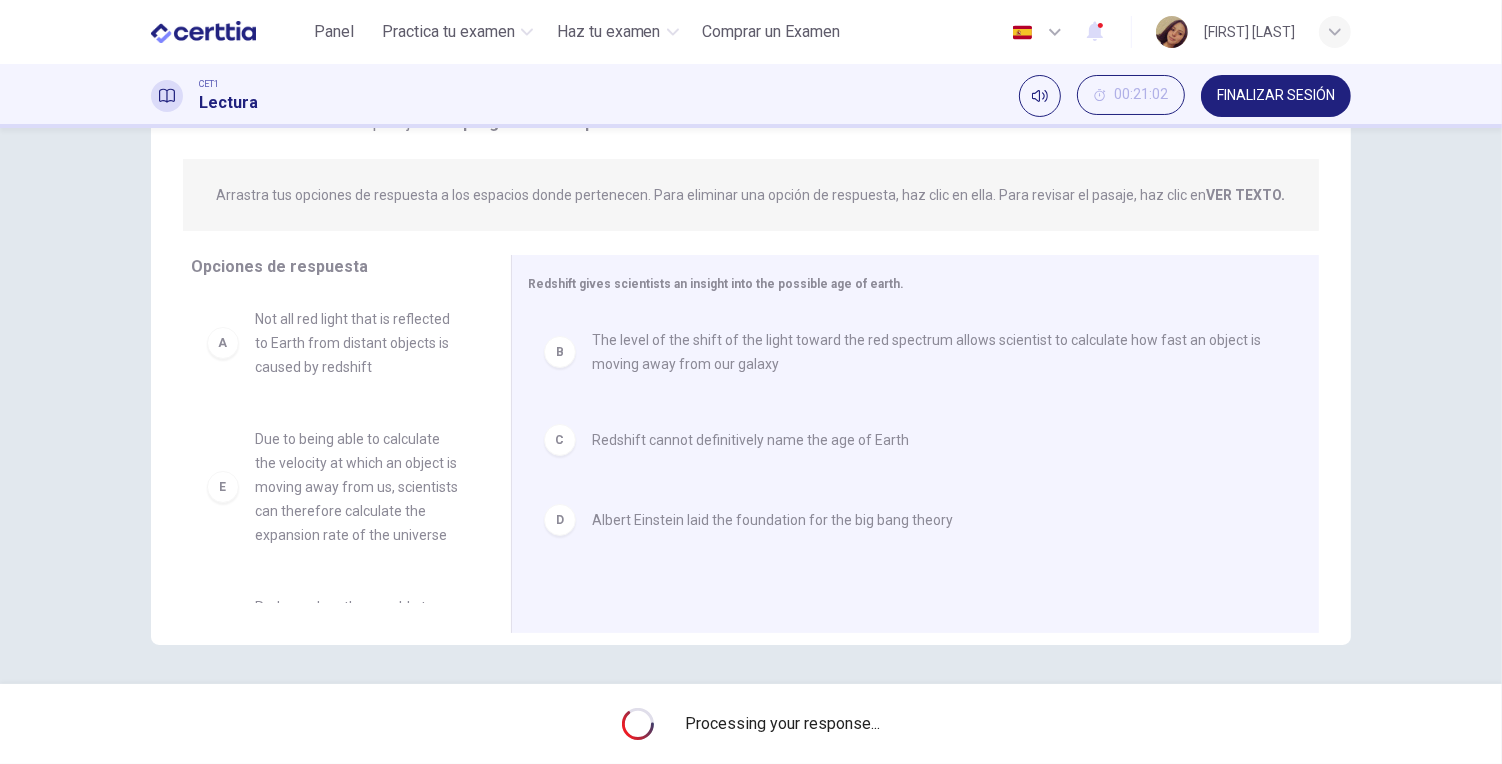 click on "Processing your response..." at bounding box center (783, 724) 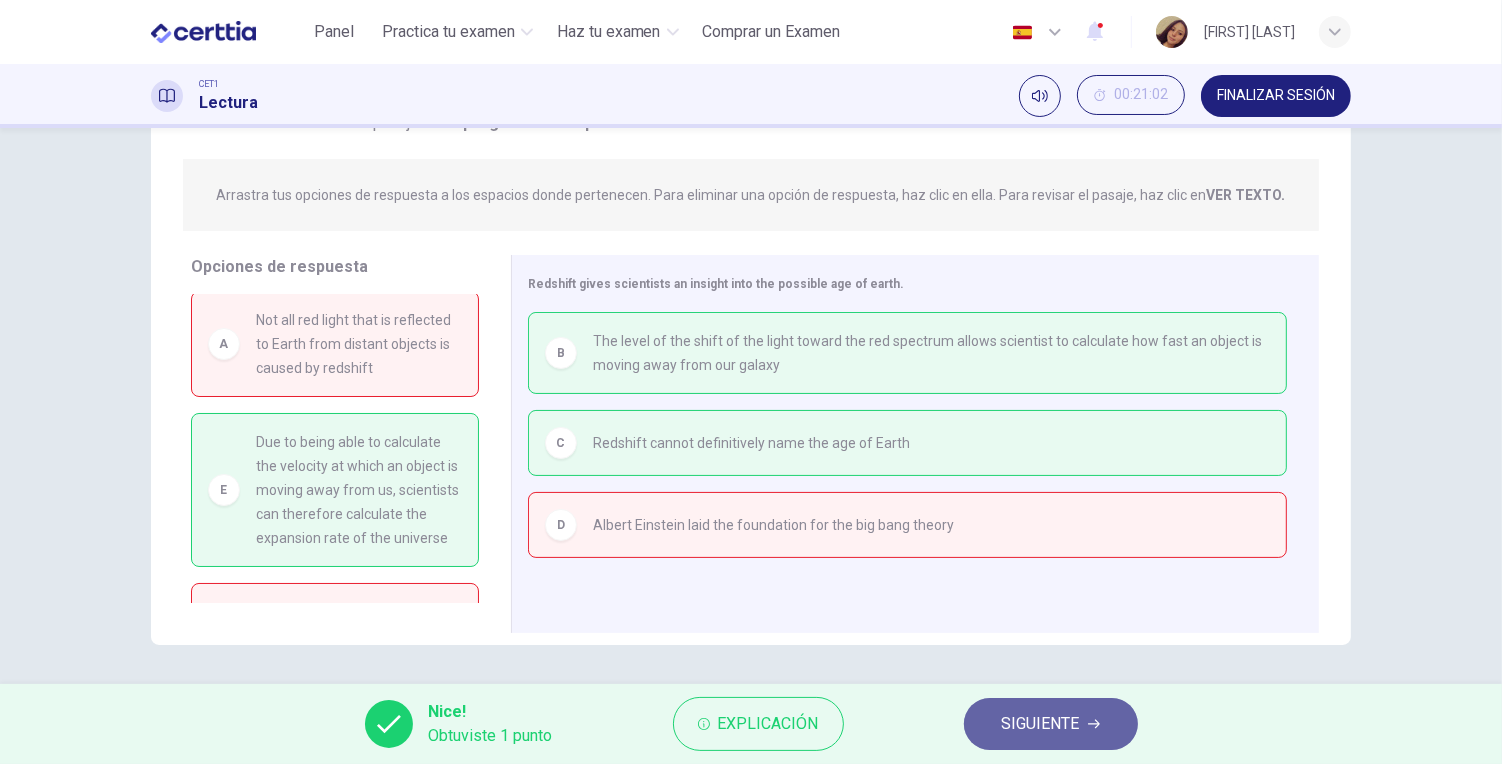 click on "SIGUIENTE" at bounding box center (1041, 724) 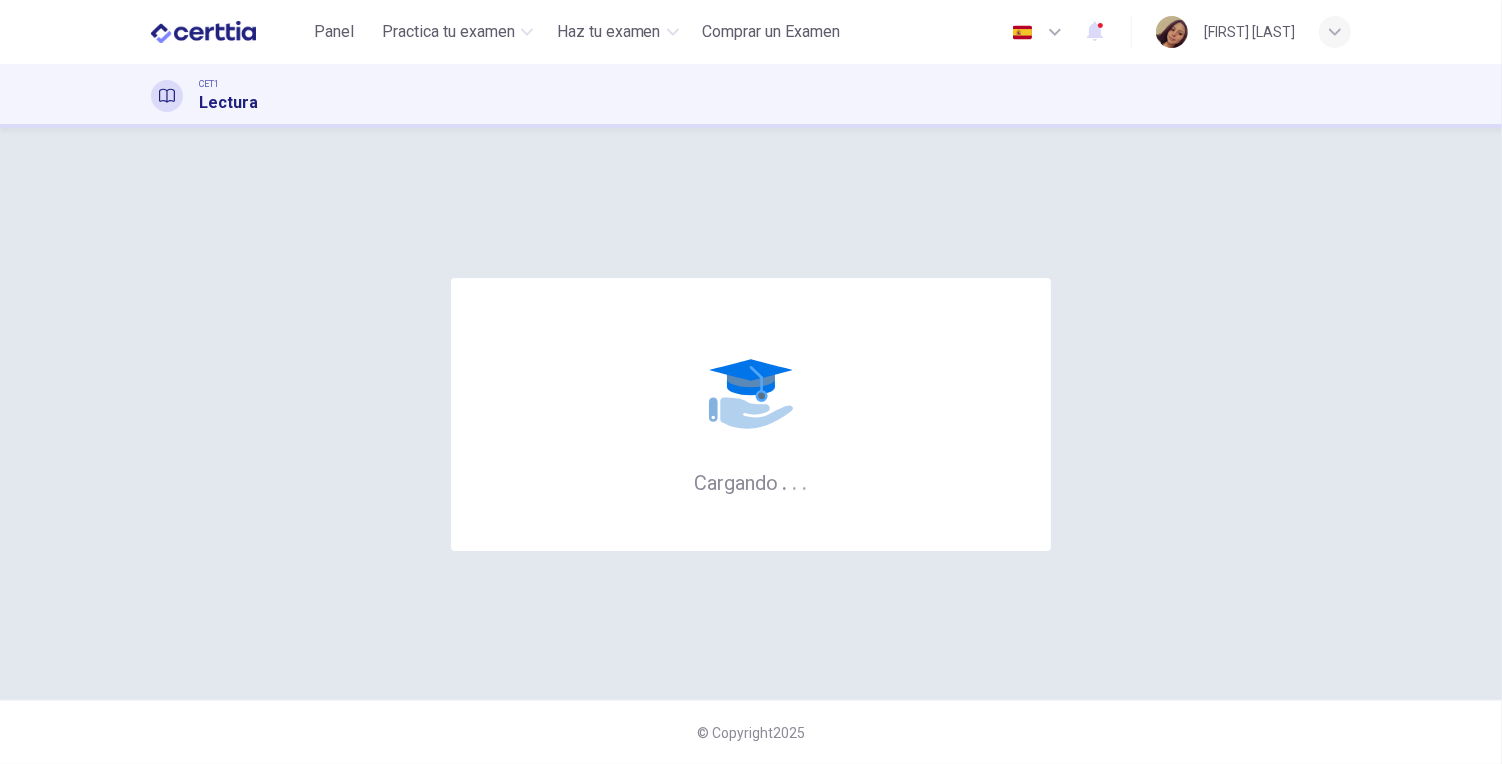 scroll, scrollTop: 0, scrollLeft: 0, axis: both 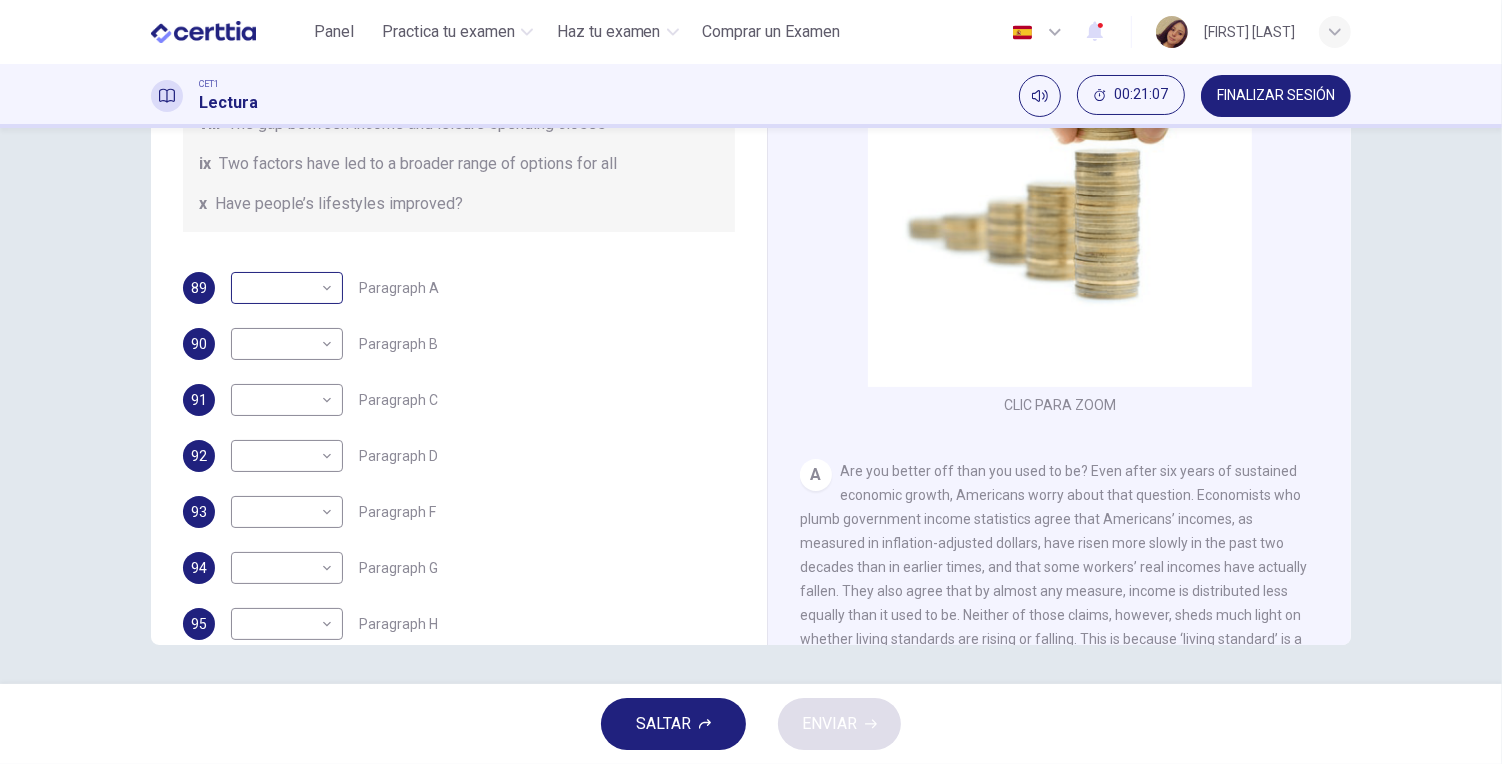 click on "Este sitio utiliza cookies, como se explica en nuestra  Política de Privacidad . Si acepta el uso de cookies, haga clic en el botón Aceptar y continúe navegando por nuestro sitio.   Política de Privacidad Aceptar Panel Practica tu examen Haz tu examen Comprar un Examen Español ** ​ JESSICA RODRIGUEZ LOPEZ CET1 Lectura 00:21:07 FINALIZAR SESIÓN Preguntas 89 - 95 The Reading Passage has nine paragraphs A-I.
From the list of headings below choose the most suitable heading for each paragraph.
Write the appropriate numbers (i-x) in the boxes below. List of Headings i Wide differences in leisure activities according to income ii Possible inconsistencies in Ms Costa’s data iii More personal income and time influence leisure activities iv Investigating the lifestyle problem from a new angle v Increased incomes fail to benefit everyone vi A controversial development offers cheaper leisure activities vii Technology heightens differences in living standards viii ix x Have people’s lifestyles improved? 89" at bounding box center [751, 382] 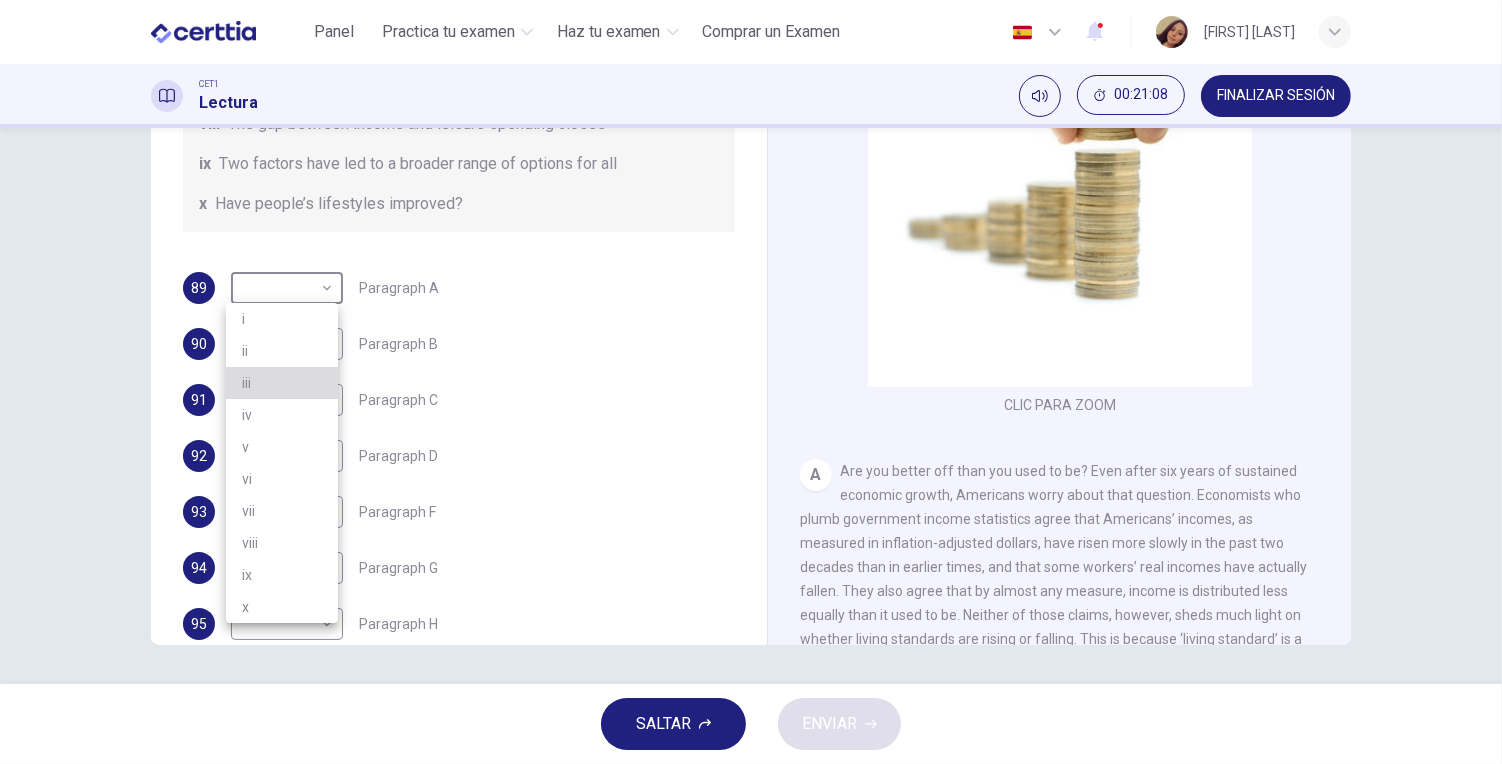 click on "iii" at bounding box center (282, 383) 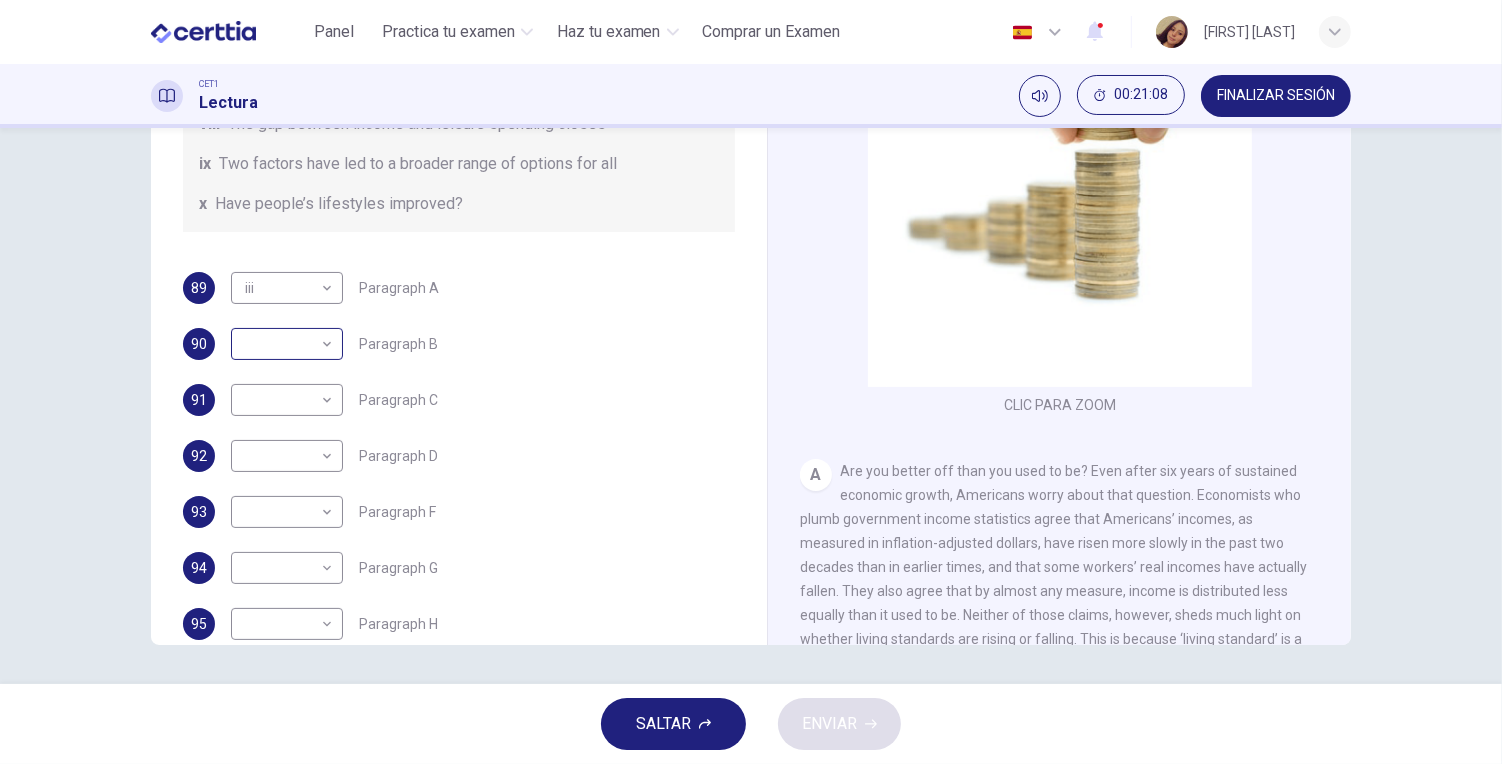 click on "Este sitio utiliza cookies, como se explica en nuestra  Política de Privacidad . Si acepta el uso de cookies, haga clic en el botón Aceptar y continúe navegando por nuestro sitio.   Política de Privacidad Aceptar Panel Practica tu examen Haz tu examen Comprar un Examen Español ** ​ JESSICA RODRIGUEZ LOPEZ CET1 Lectura 00:21:08 FINALIZAR SESIÓN Preguntas 89 - 95 The Reading Passage has nine paragraphs A-I.
From the list of headings below choose the most suitable heading for each paragraph.
Write the appropriate numbers (i-x) in the boxes below. List of Headings i Wide differences in leisure activities according to income ii Possible inconsistencies in Ms Costa’s data iii More personal income and time influence leisure activities iv Investigating the lifestyle problem from a new angle v Increased incomes fail to benefit everyone vi A controversial development offers cheaper leisure activities vii Technology heightens differences in living standards viii ix x Have people’s lifestyles improved? 89" at bounding box center [751, 382] 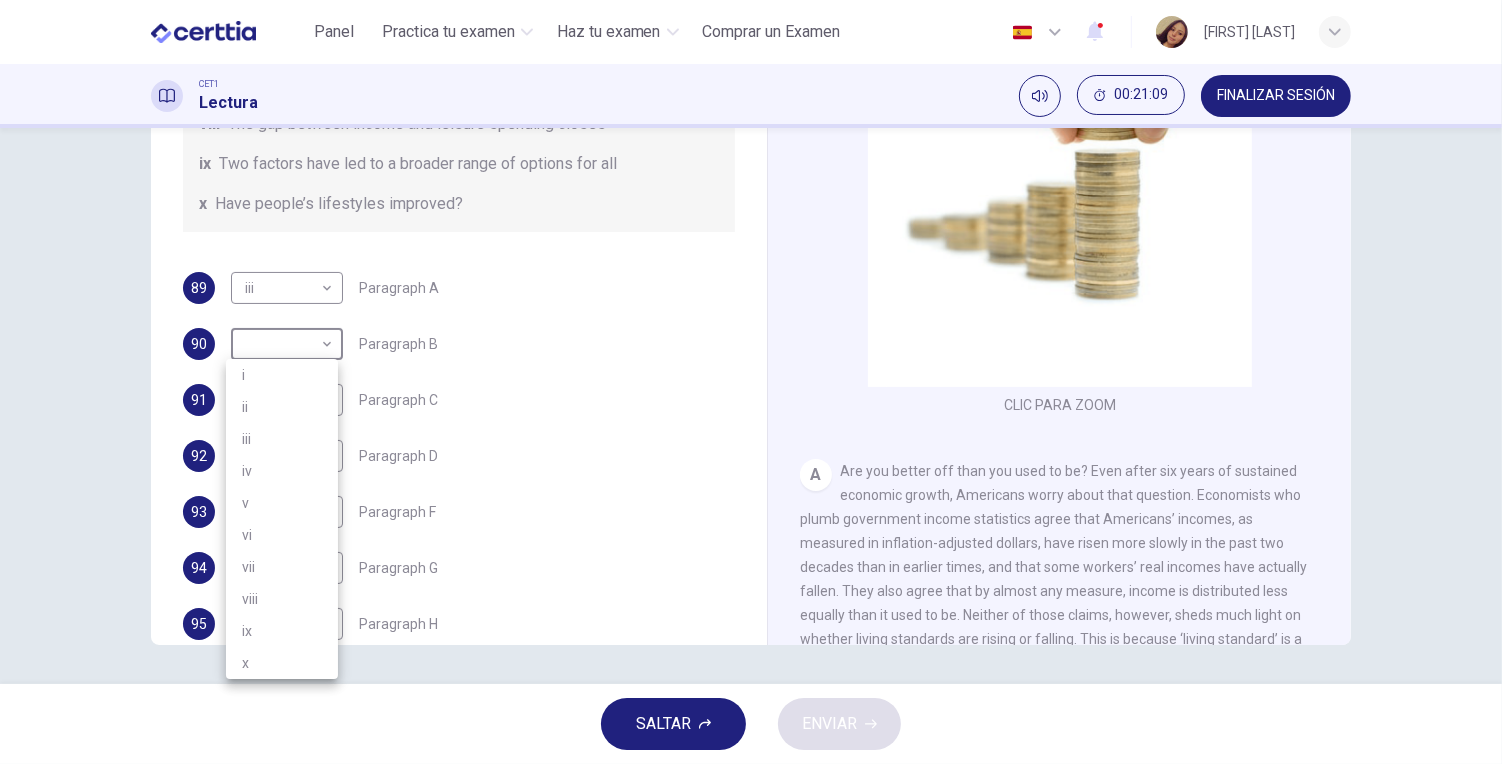 click on "iv" at bounding box center (282, 471) 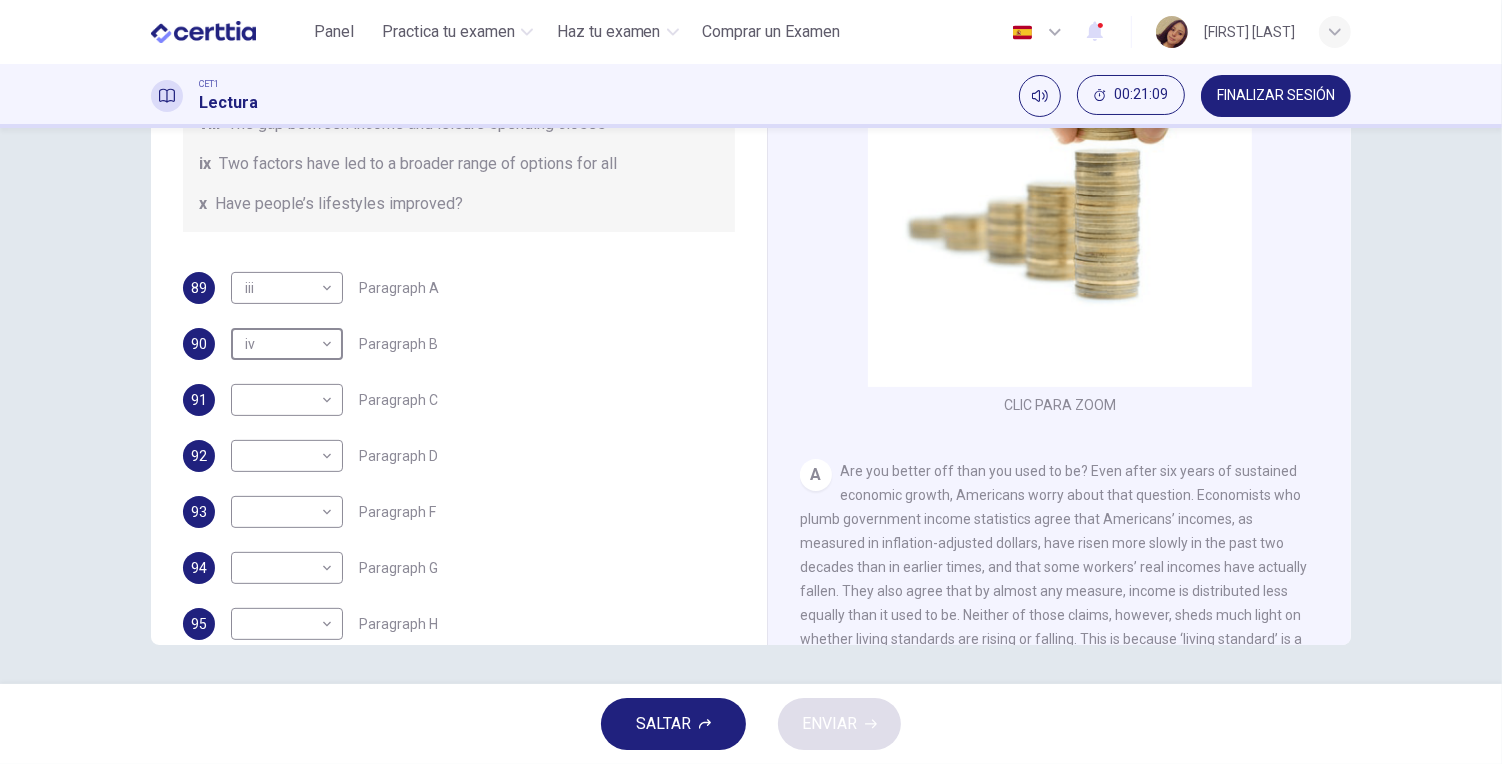 click on "Este sitio utiliza cookies, como se explica en nuestra  Política de Privacidad . Si acepta el uso de cookies, haga clic en el botón Aceptar y continúe navegando por nuestro sitio.   Política de Privacidad Aceptar Panel Practica tu examen Haz tu examen Comprar un Examen Español ** ​ JESSICA RODRIGUEZ LOPEZ CET1 Lectura 00:21:09 FINALIZAR SESIÓN Preguntas 89 - 95 The Reading Passage has nine paragraphs A-I.
From the list of headings below choose the most suitable heading for each paragraph.
Write the appropriate numbers (i-x) in the boxes below. List of Headings i Wide differences in leisure activities according to income ii Possible inconsistencies in Ms Costa’s data iii More personal income and time influence leisure activities iv Investigating the lifestyle problem from a new angle v Increased incomes fail to benefit everyone vi A controversial development offers cheaper leisure activities vii Technology heightens differences in living standards viii ix x Have people’s lifestyles improved? 89" at bounding box center [751, 382] 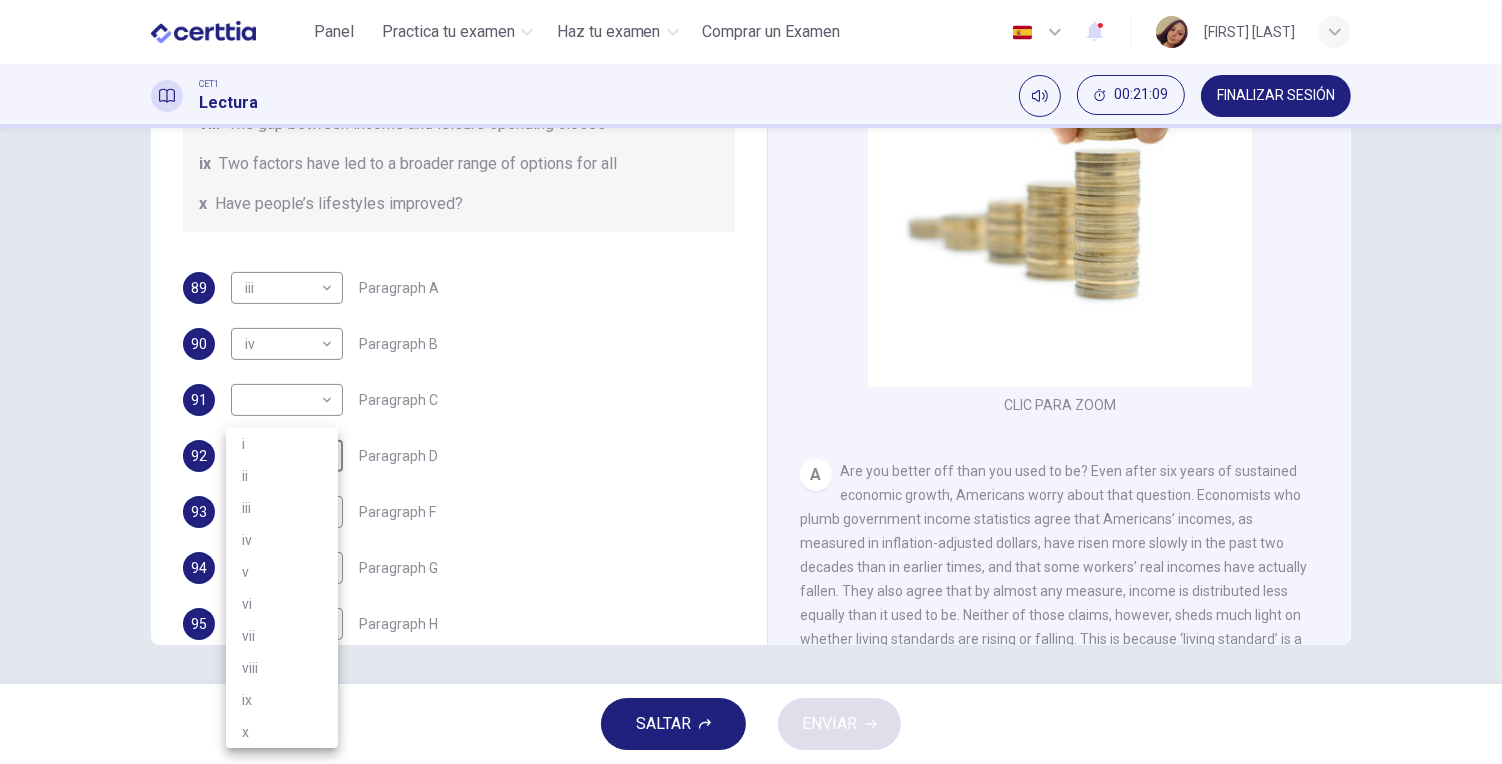 click at bounding box center (751, 382) 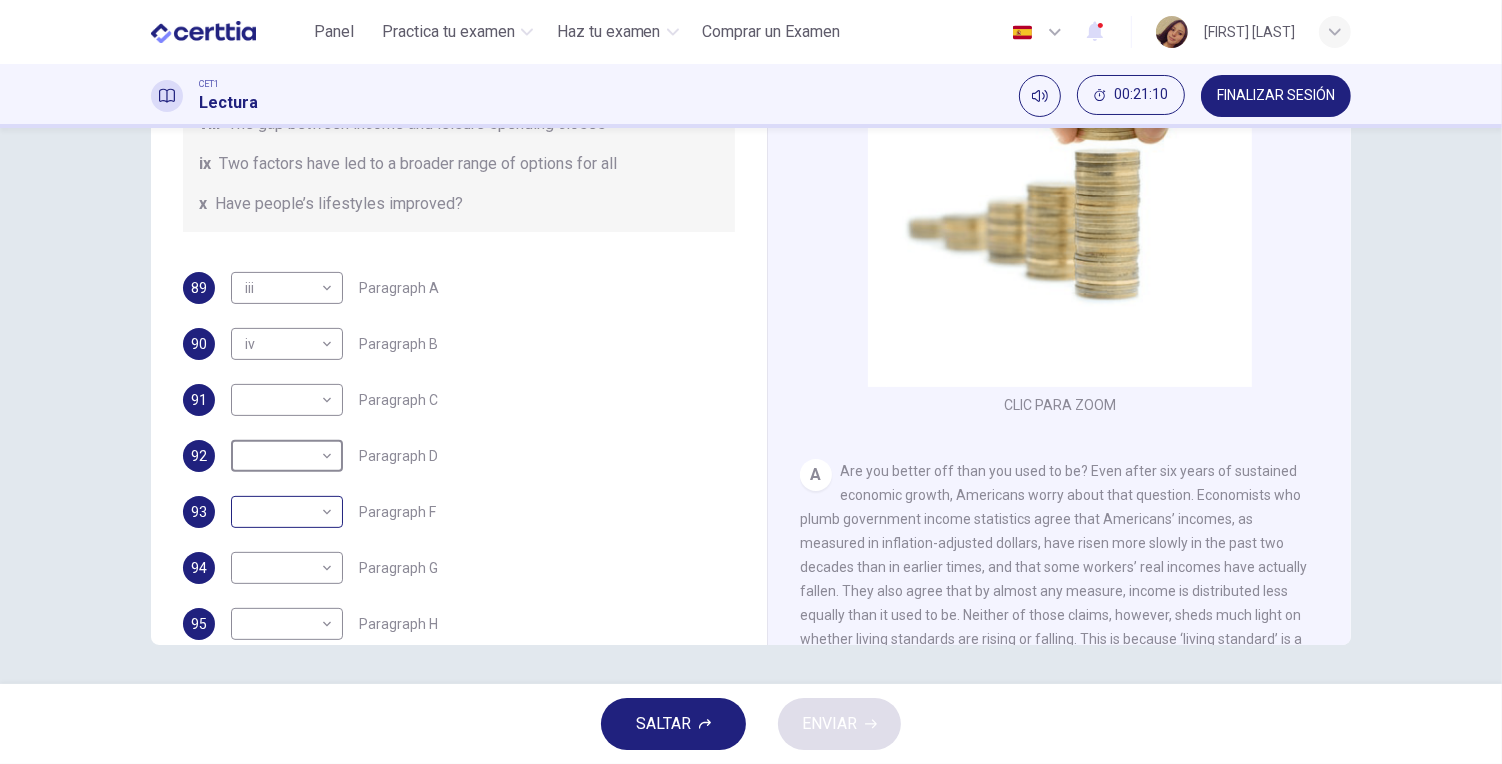 click on "Este sitio utiliza cookies, como se explica en nuestra  Política de Privacidad . Si acepta el uso de cookies, haga clic en el botón Aceptar y continúe navegando por nuestro sitio.   Política de Privacidad Aceptar Panel Practica tu examen Haz tu examen Comprar un Examen Español ** ​ JESSICA RODRIGUEZ LOPEZ CET1 Lectura 00:21:10 FINALIZAR SESIÓN Preguntas 89 - 95 The Reading Passage has nine paragraphs A-I.
From the list of headings below choose the most suitable heading for each paragraph.
Write the appropriate numbers (i-x) in the boxes below. List of Headings i Wide differences in leisure activities according to income ii Possible inconsistencies in Ms Costa’s data iii More personal income and time influence leisure activities iv Investigating the lifestyle problem from a new angle v Increased incomes fail to benefit everyone vi A controversial development offers cheaper leisure activities vii Technology heightens differences in living standards viii ix x Have people’s lifestyles improved? 89" at bounding box center (751, 382) 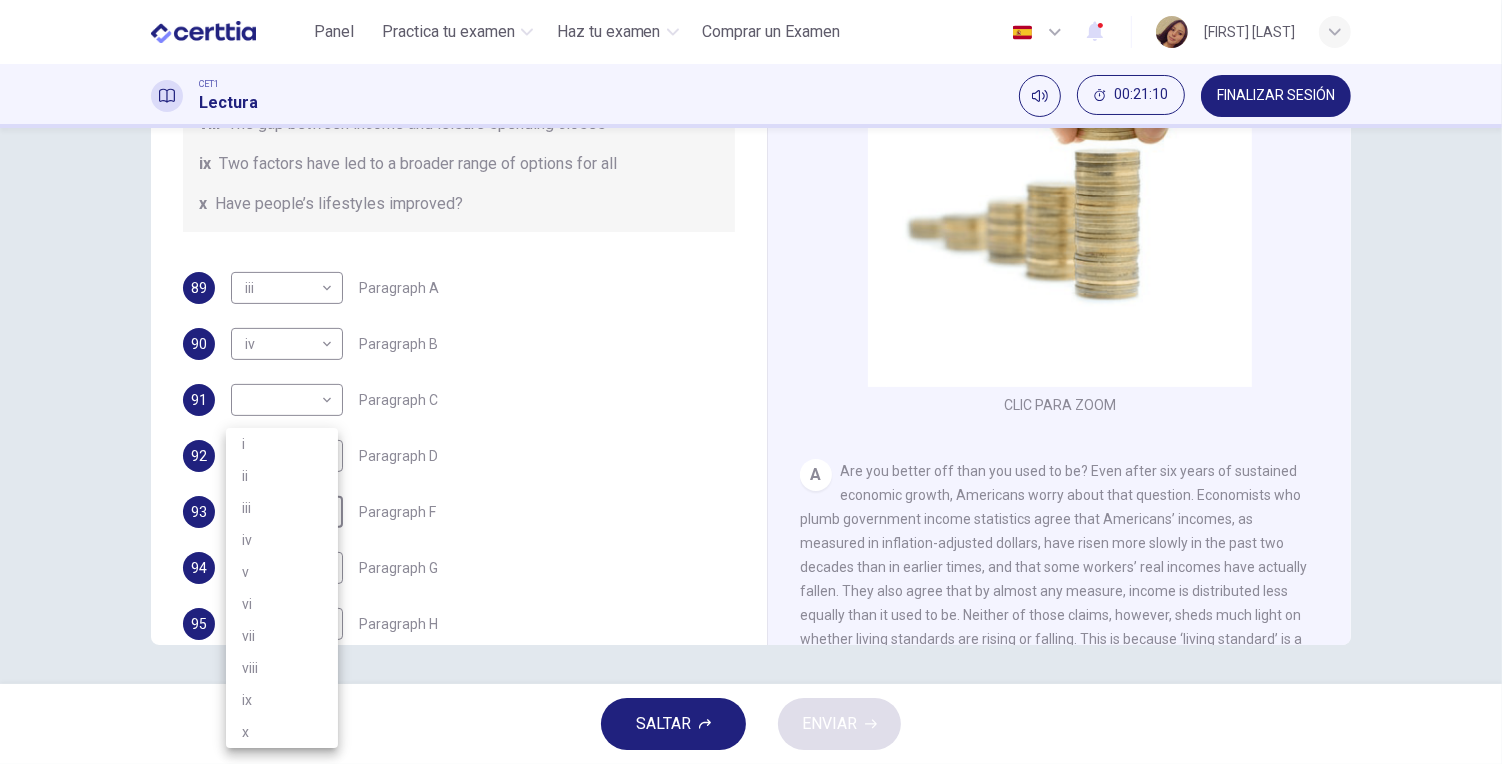 click on "v" at bounding box center [282, 572] 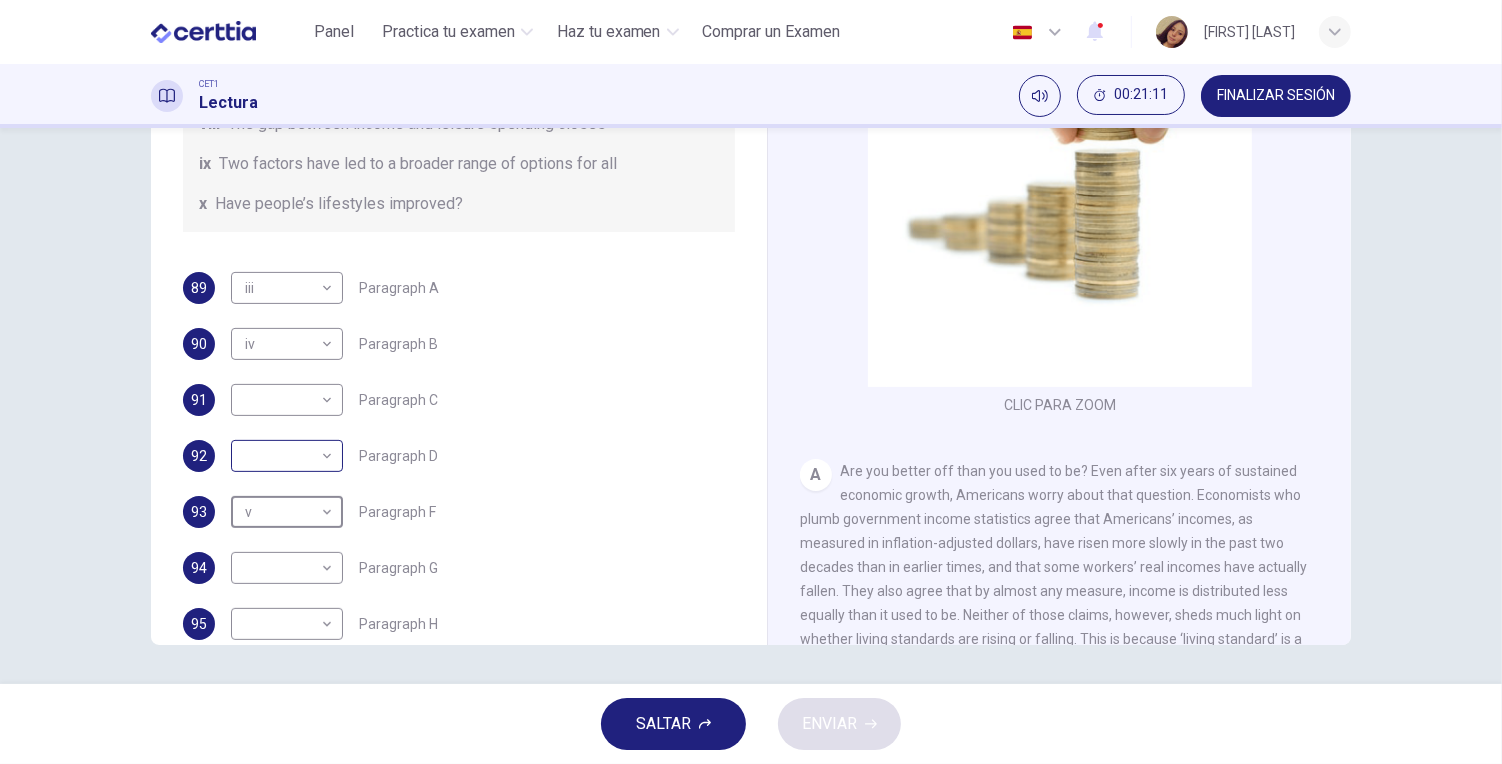 click on "Este sitio utiliza cookies, como se explica en nuestra  Política de Privacidad . Si acepta el uso de cookies, haga clic en el botón Aceptar y continúe navegando por nuestro sitio.   Política de Privacidad Aceptar Panel Practica tu examen Haz tu examen Comprar un Examen Español ** ​ JESSICA RODRIGUEZ LOPEZ CET1 Lectura 00:21:11 FINALIZAR SESIÓN Preguntas 89 - 95 The Reading Passage has nine paragraphs A-I.
From the list of headings below choose the most suitable heading for each paragraph.
Write the appropriate numbers (i-x) in the boxes below. List of Headings i Wide differences in leisure activities according to income ii Possible inconsistencies in Ms Costa’s data iii More personal income and time influence leisure activities iv Investigating the lifestyle problem from a new angle v Increased incomes fail to benefit everyone vi A controversial development offers cheaper leisure activities vii Technology heightens differences in living standards viii ix x Have people’s lifestyles improved? 89" at bounding box center (751, 382) 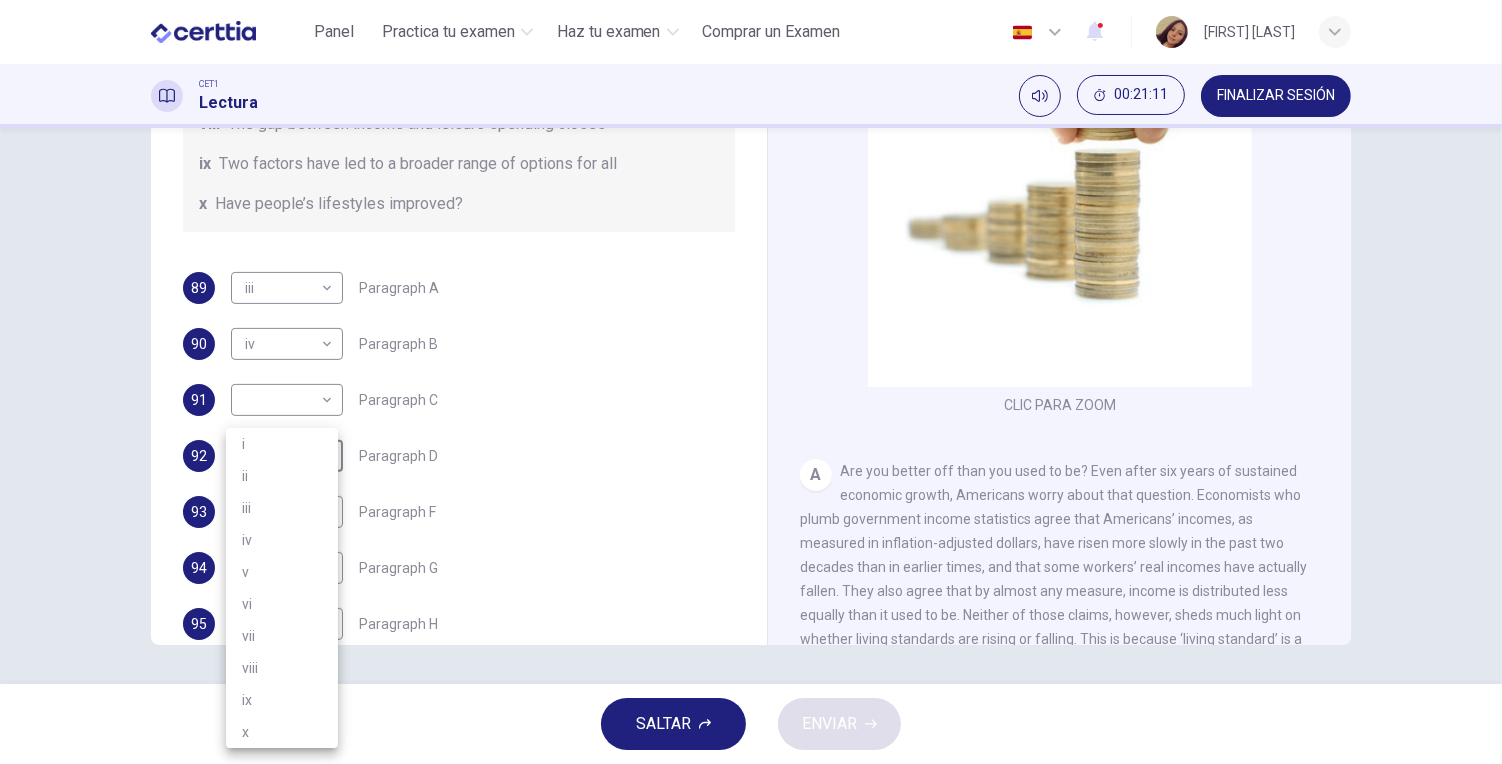 click on "iii" at bounding box center [282, 508] 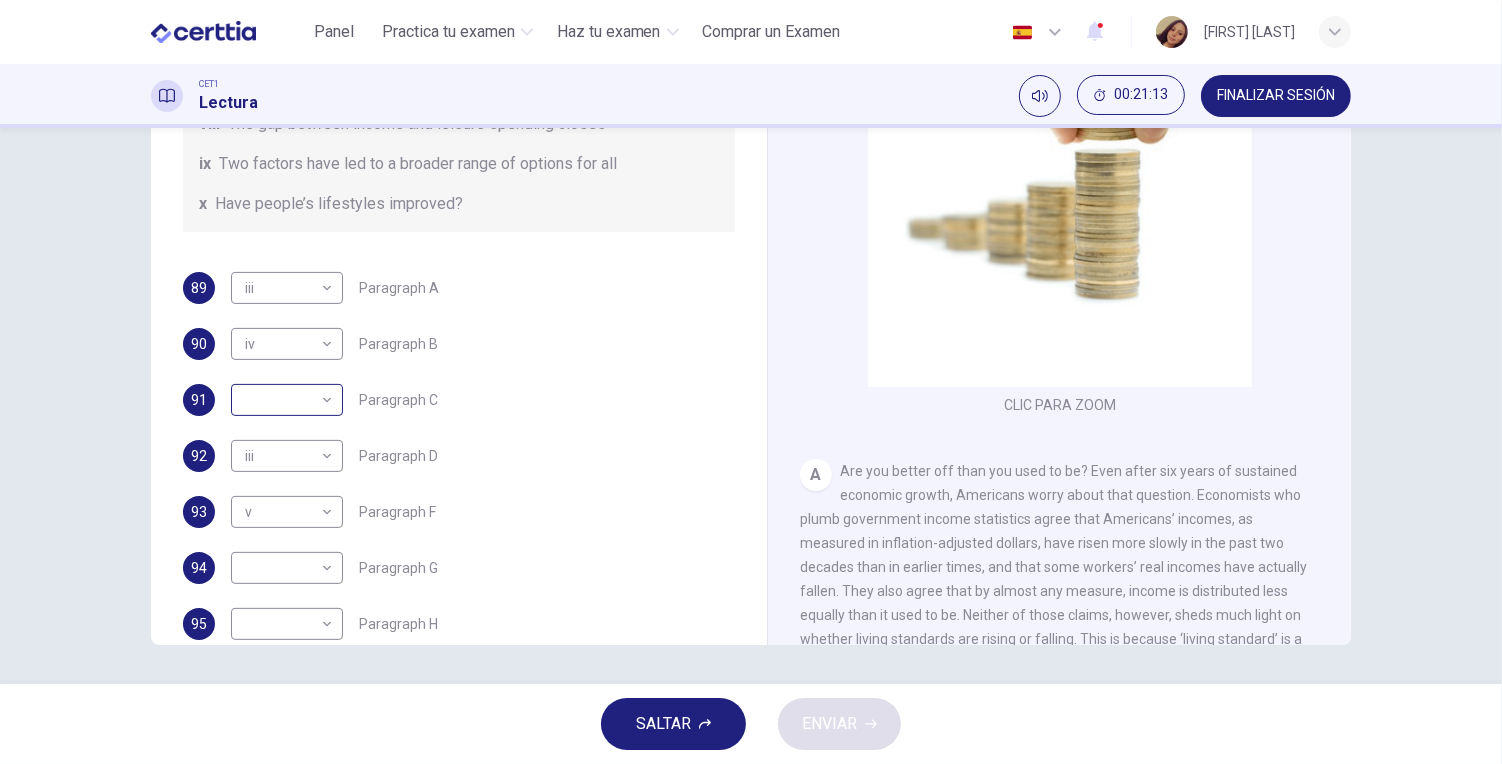 click on "Este sitio utiliza cookies, como se explica en nuestra  Política de Privacidad . Si acepta el uso de cookies, haga clic en el botón Aceptar y continúe navegando por nuestro sitio.   Política de Privacidad Aceptar Panel Practica tu examen Haz tu examen Comprar un Examen Español ** ​ JESSICA RODRIGUEZ LOPEZ CET1 Lectura 00:21:13 FINALIZAR SESIÓN Preguntas 89 - 95 The Reading Passage has nine paragraphs A-I.
From the list of headings below choose the most suitable heading for each paragraph.
Write the appropriate numbers (i-x) in the boxes below. List of Headings i Wide differences in leisure activities according to income ii Possible inconsistencies in Ms Costa’s data iii More personal income and time influence leisure activities iv Investigating the lifestyle problem from a new angle v Increased incomes fail to benefit everyone vi A controversial development offers cheaper leisure activities vii Technology heightens differences in living standards viii ix x Have people’s lifestyles improved? 89" at bounding box center (751, 382) 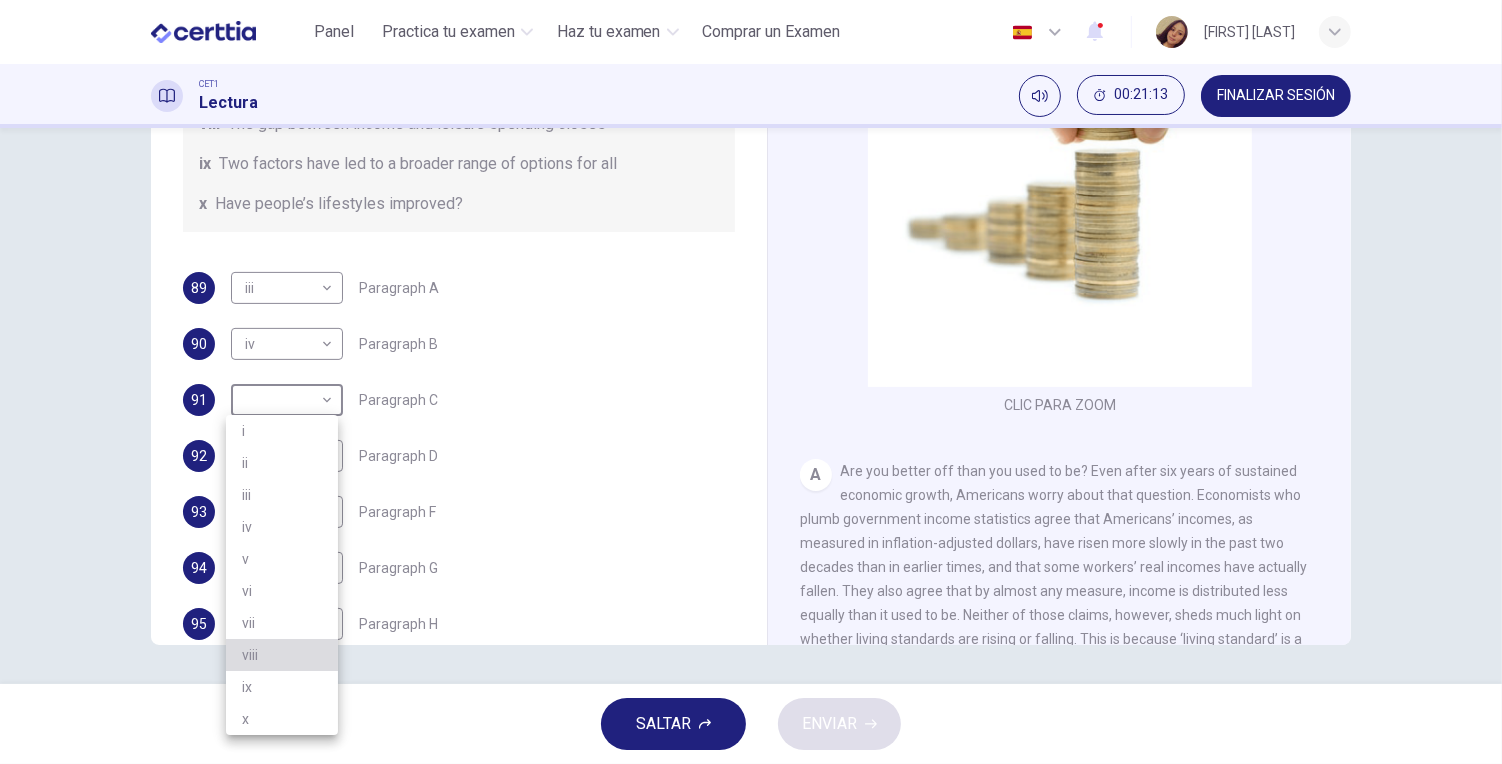 click on "viii" at bounding box center (282, 655) 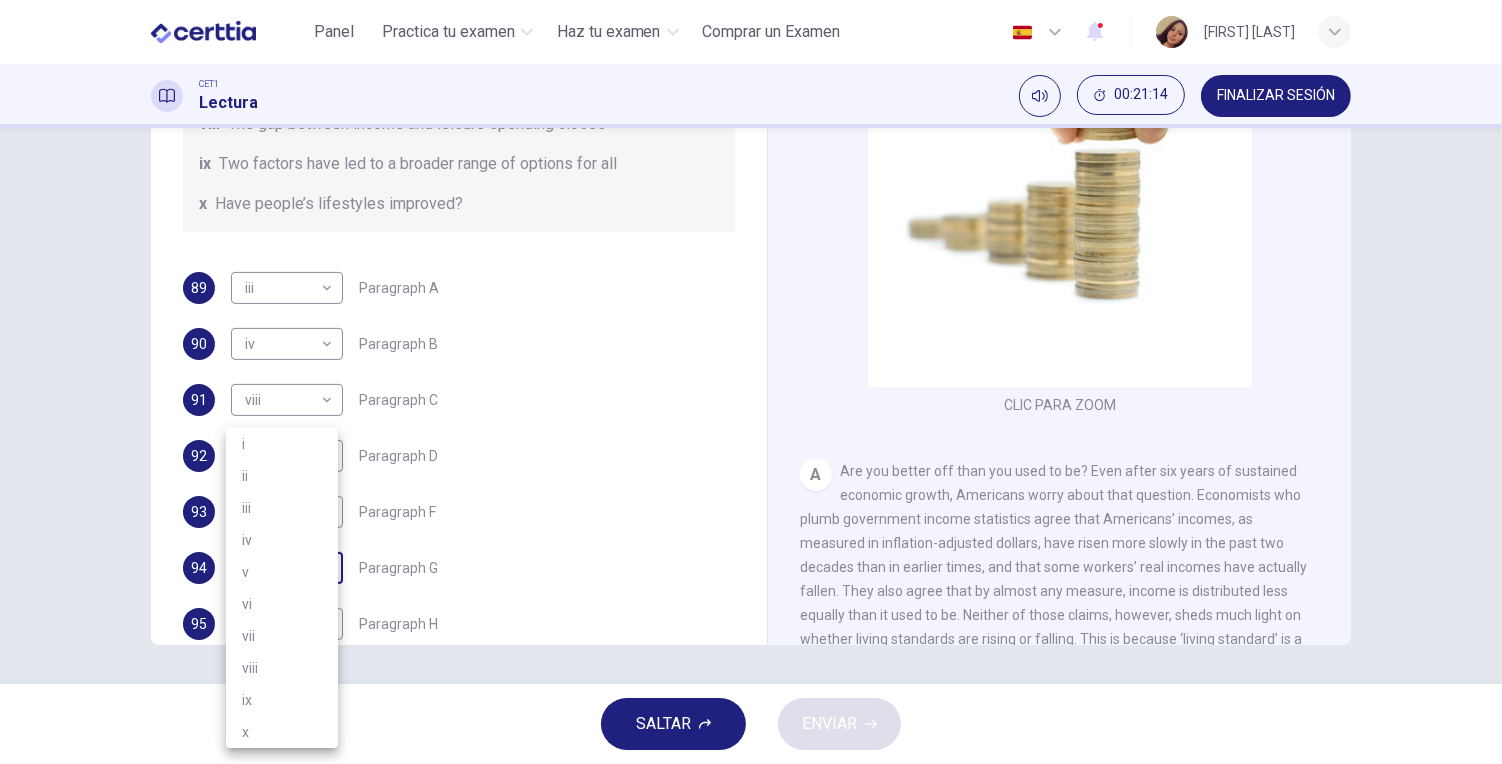 click on "Este sitio utiliza cookies, como se explica en nuestra  Política de Privacidad . Si acepta el uso de cookies, haga clic en el botón Aceptar y continúe navegando por nuestro sitio.   Política de Privacidad Aceptar Panel Practica tu examen Haz tu examen Comprar un Examen Español ** ​ JESSICA RODRIGUEZ LOPEZ CET1 Lectura 00:21:14 FINALIZAR SESIÓN Preguntas 89 - 95 The Reading Passage has nine paragraphs A-I.
From the list of headings below choose the most suitable heading for each paragraph.
Write the appropriate numbers (i-x) in the boxes below. List of Headings i Wide differences in leisure activities according to income ii Possible inconsistencies in Ms Costa’s data iii More personal income and time influence leisure activities iv Investigating the lifestyle problem from a new angle v Increased incomes fail to benefit everyone vi A controversial development offers cheaper leisure activities vii Technology heightens differences in living standards viii ix x Have people’s lifestyles improved? 89" at bounding box center [751, 382] 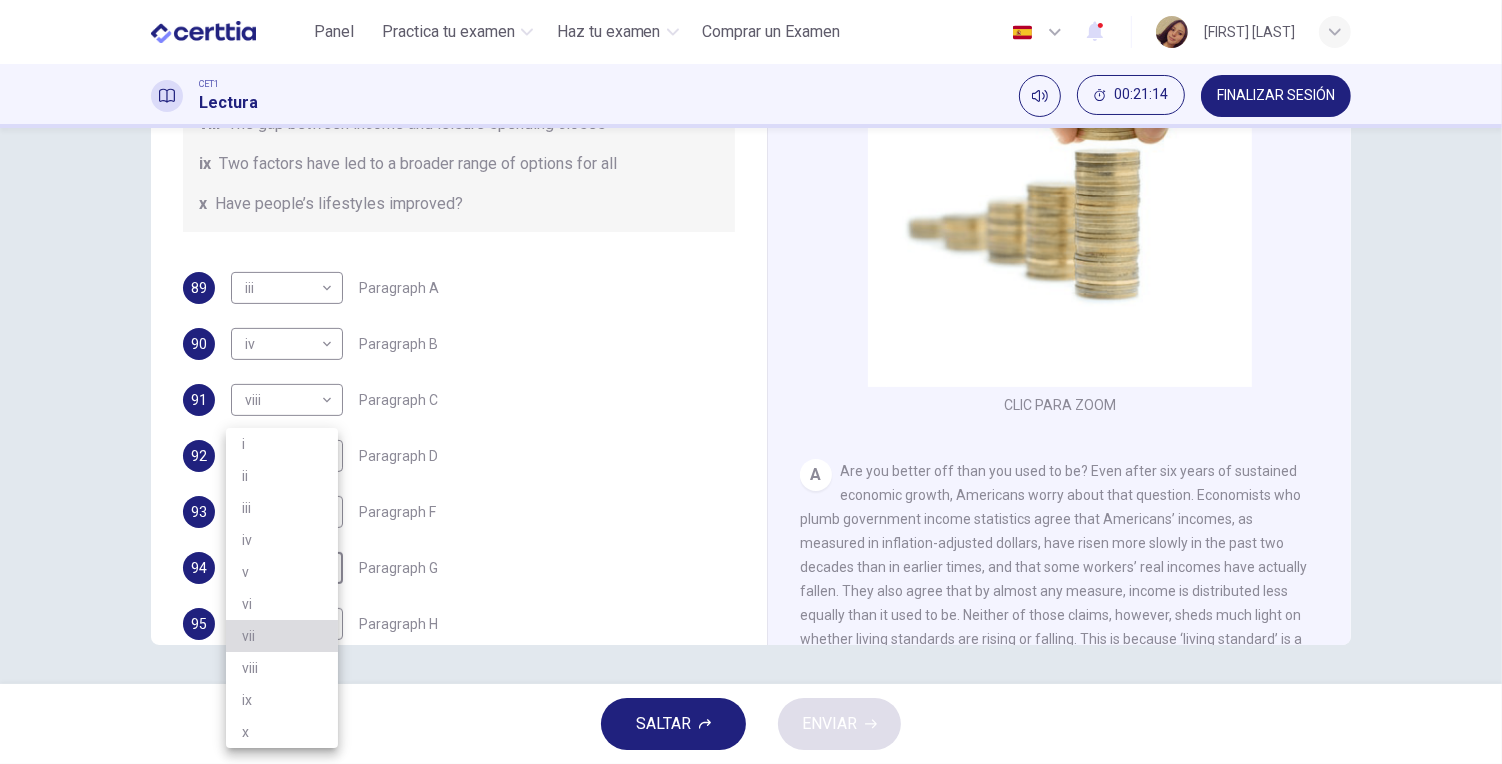 click on "vii" at bounding box center [282, 636] 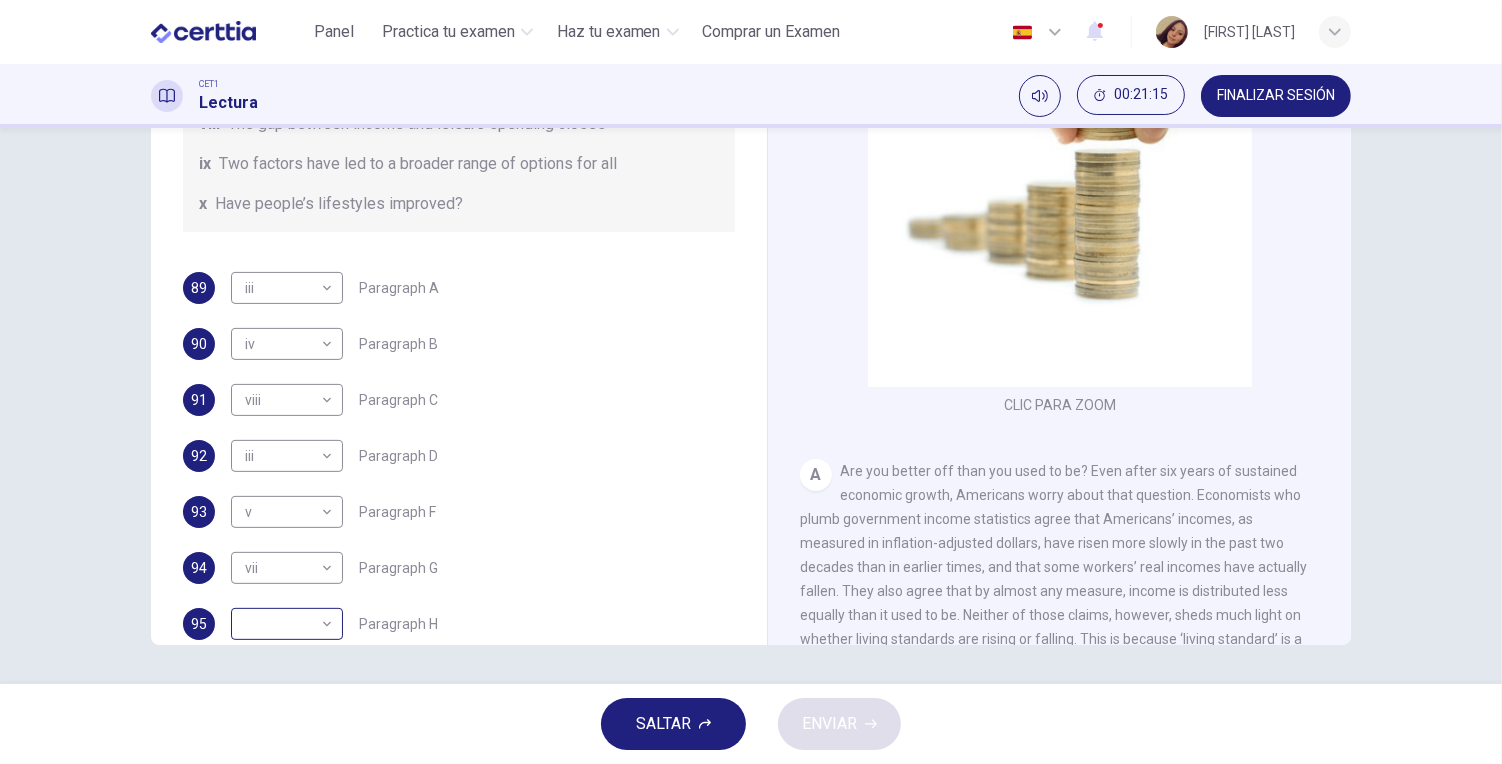click on "Este sitio utiliza cookies, como se explica en nuestra  Política de Privacidad . Si acepta el uso de cookies, haga clic en el botón Aceptar y continúe navegando por nuestro sitio.   Política de Privacidad Aceptar Panel Practica tu examen Haz tu examen Comprar un Examen Español ** ​ JESSICA RODRIGUEZ LOPEZ CET1 Lectura 00:21:15 FINALIZAR SESIÓN Preguntas 89 - 95 The Reading Passage has nine paragraphs A-I.
From the list of headings below choose the most suitable heading for each paragraph.
Write the appropriate numbers (i-x) in the boxes below. List of Headings i Wide differences in leisure activities according to income ii Possible inconsistencies in Ms Costa’s data iii More personal income and time influence leisure activities iv Investigating the lifestyle problem from a new angle v Increased incomes fail to benefit everyone vi A controversial development offers cheaper leisure activities vii Technology heightens differences in living standards viii ix x Have people’s lifestyles improved? 89" at bounding box center (751, 382) 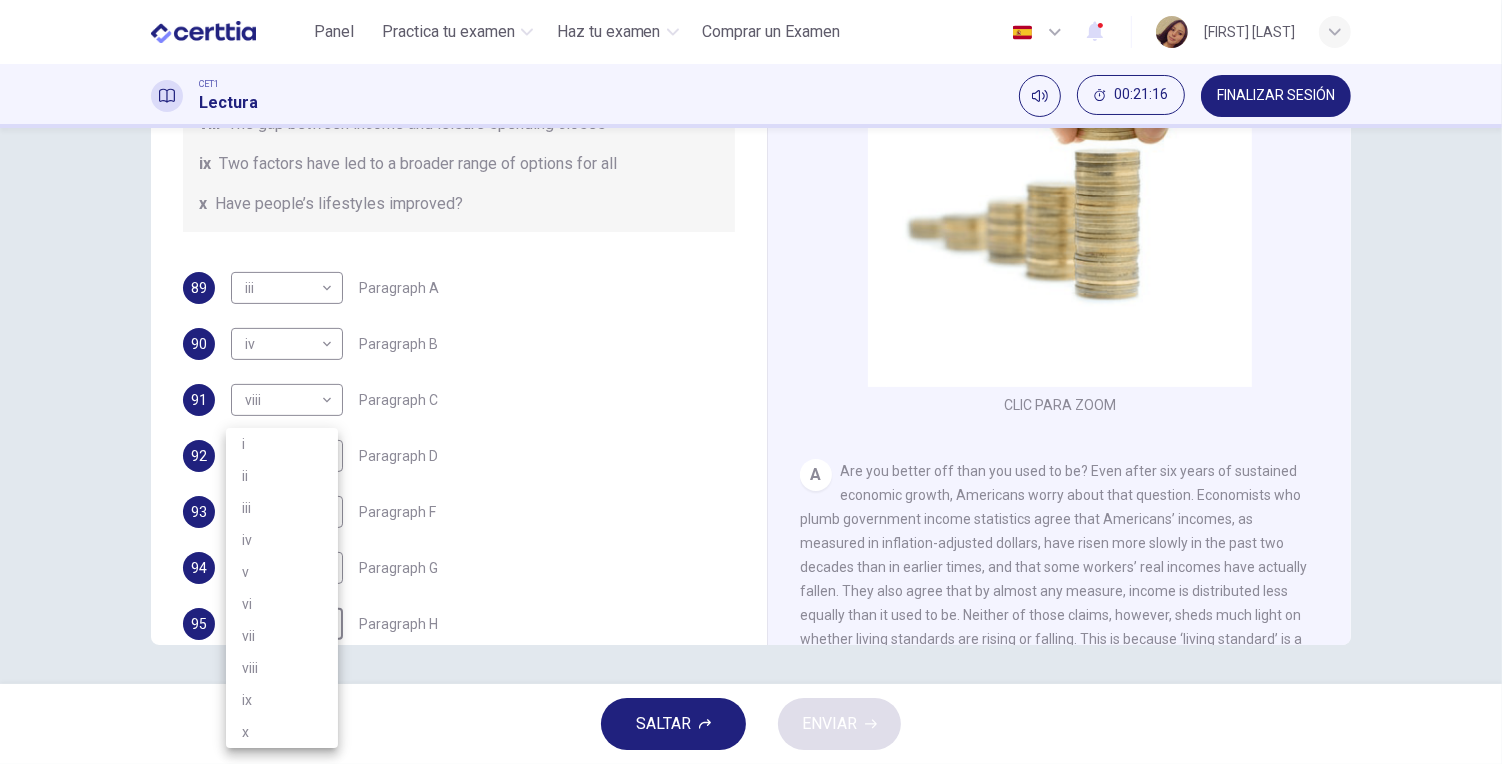 scroll, scrollTop: 388, scrollLeft: 0, axis: vertical 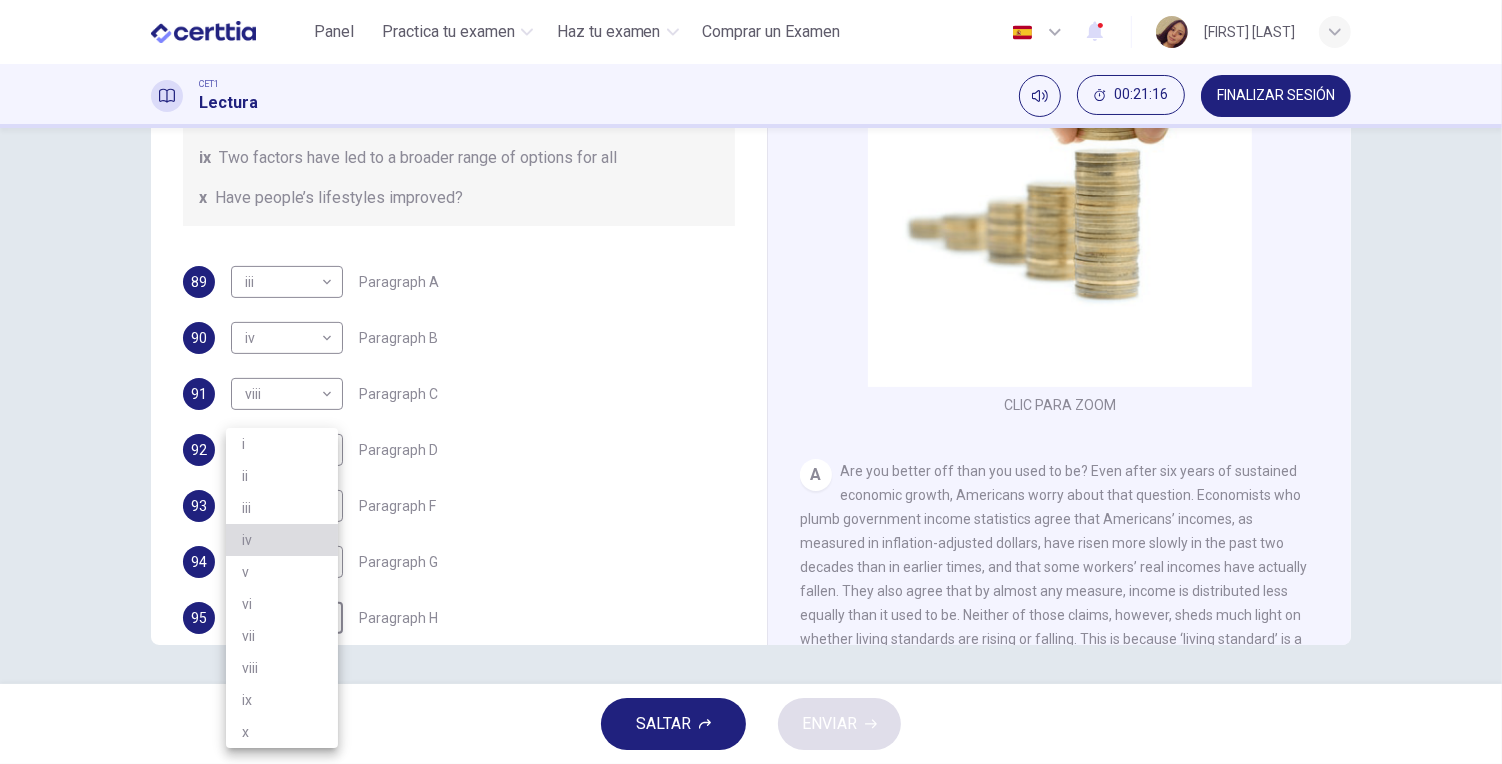 click on "iv" at bounding box center (282, 540) 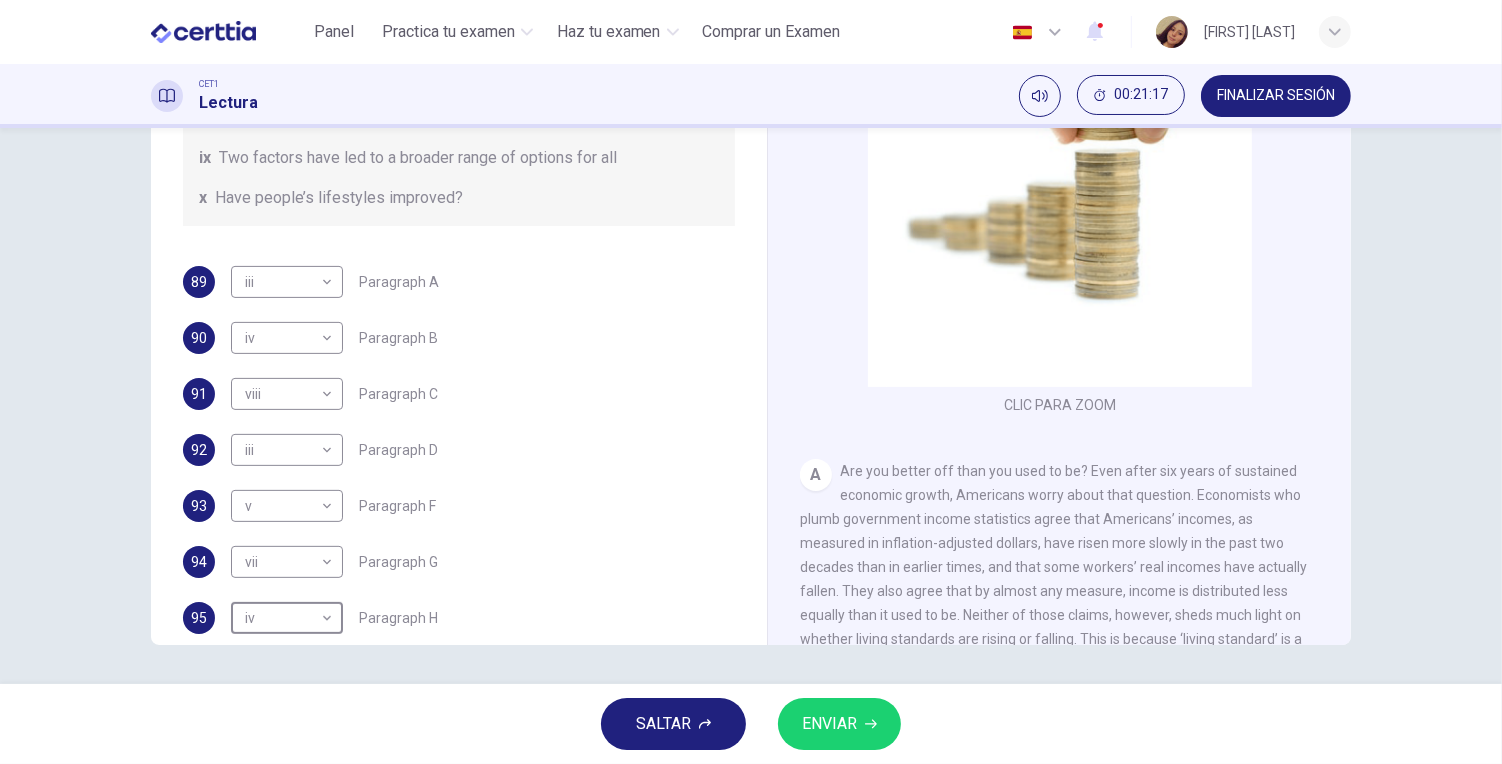 scroll, scrollTop: 416, scrollLeft: 0, axis: vertical 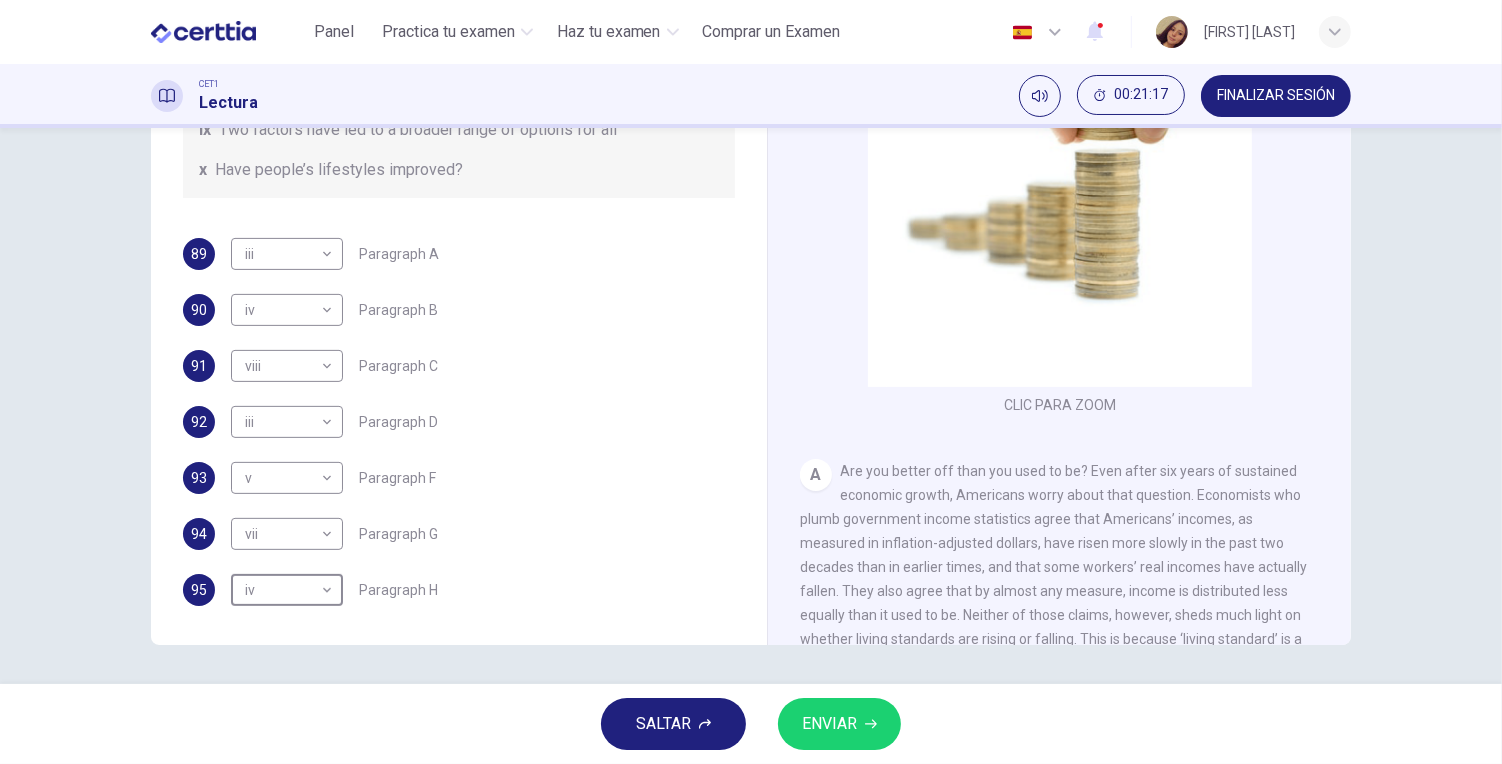 click on "ENVIAR" at bounding box center (829, 724) 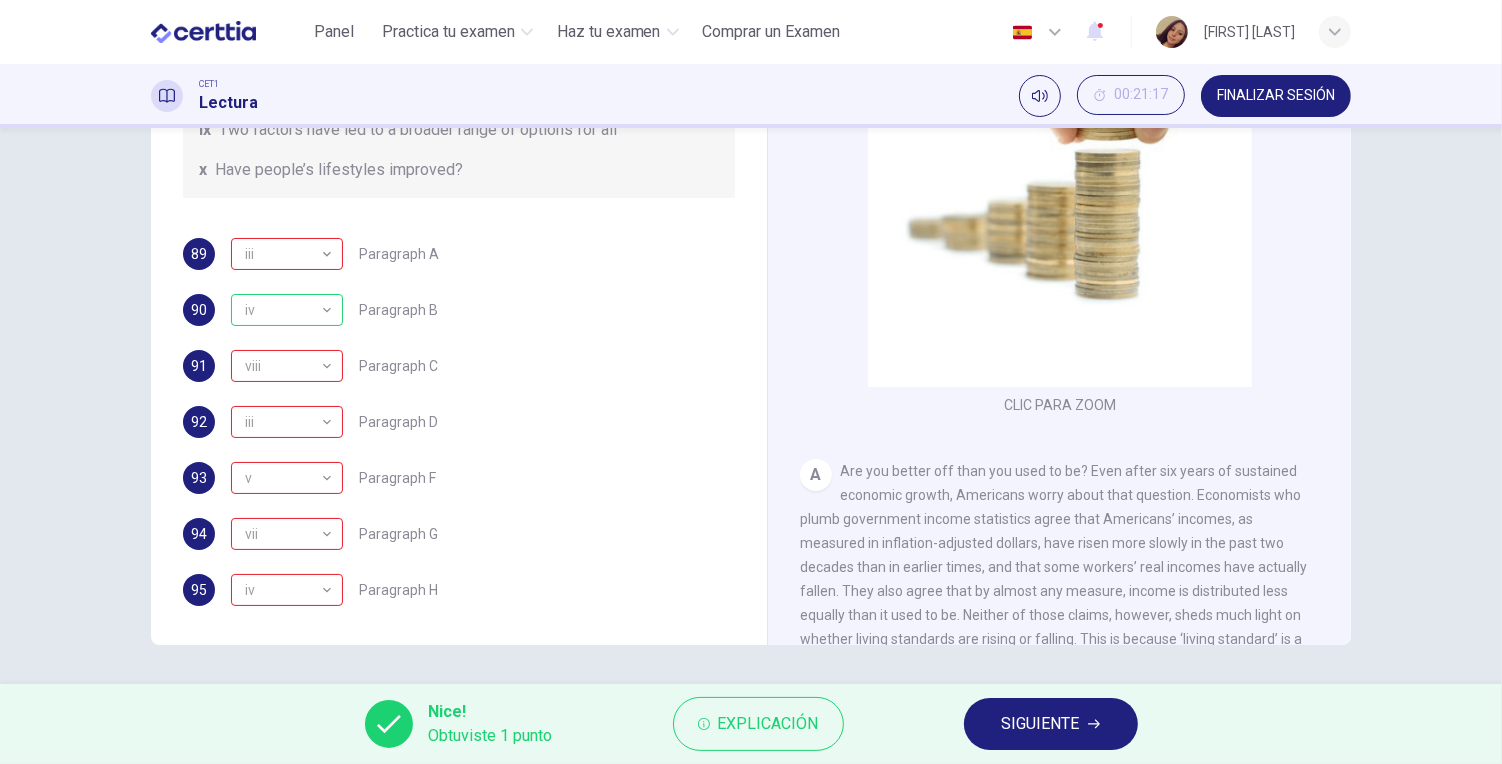click on "SIGUIENTE" at bounding box center (1041, 724) 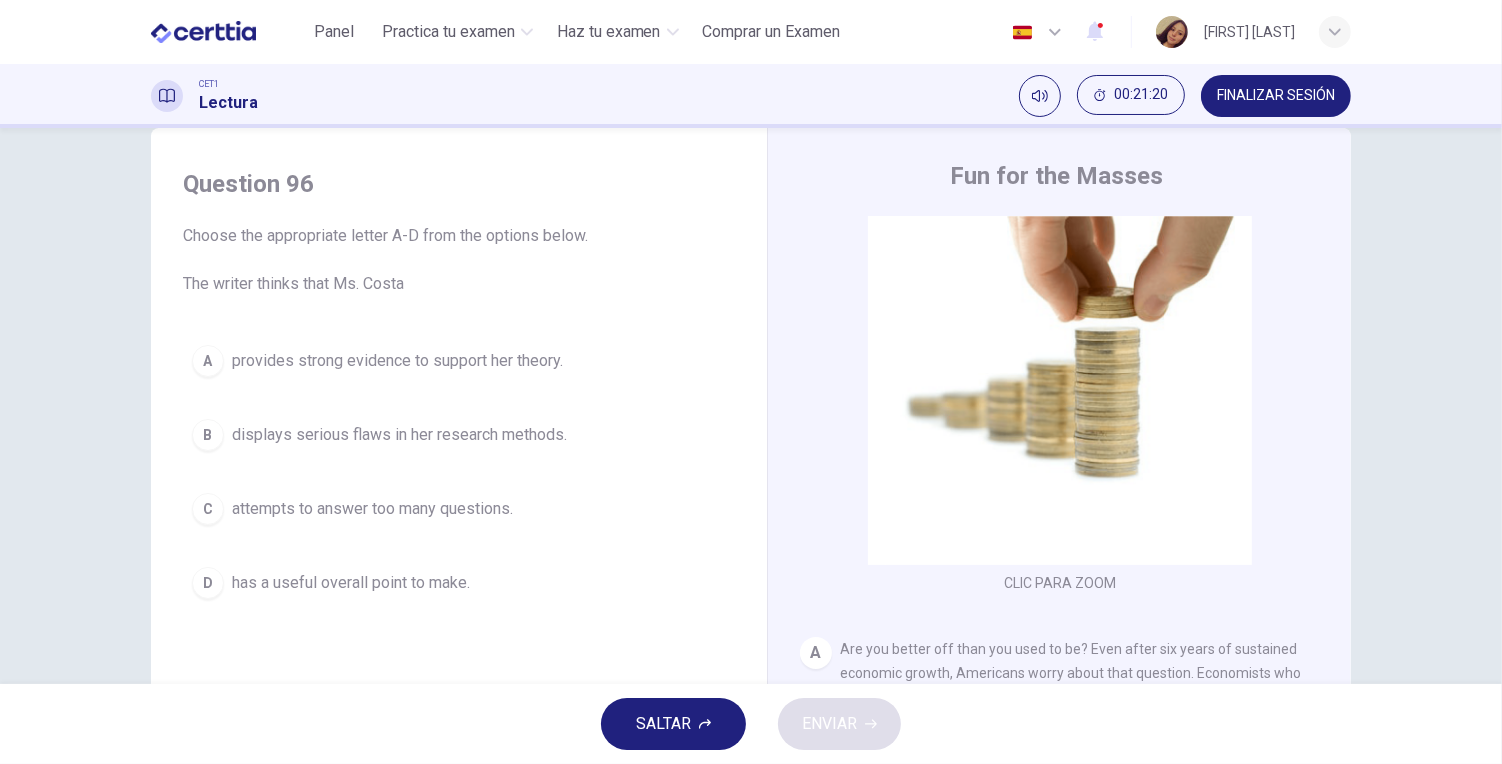 scroll, scrollTop: 41, scrollLeft: 0, axis: vertical 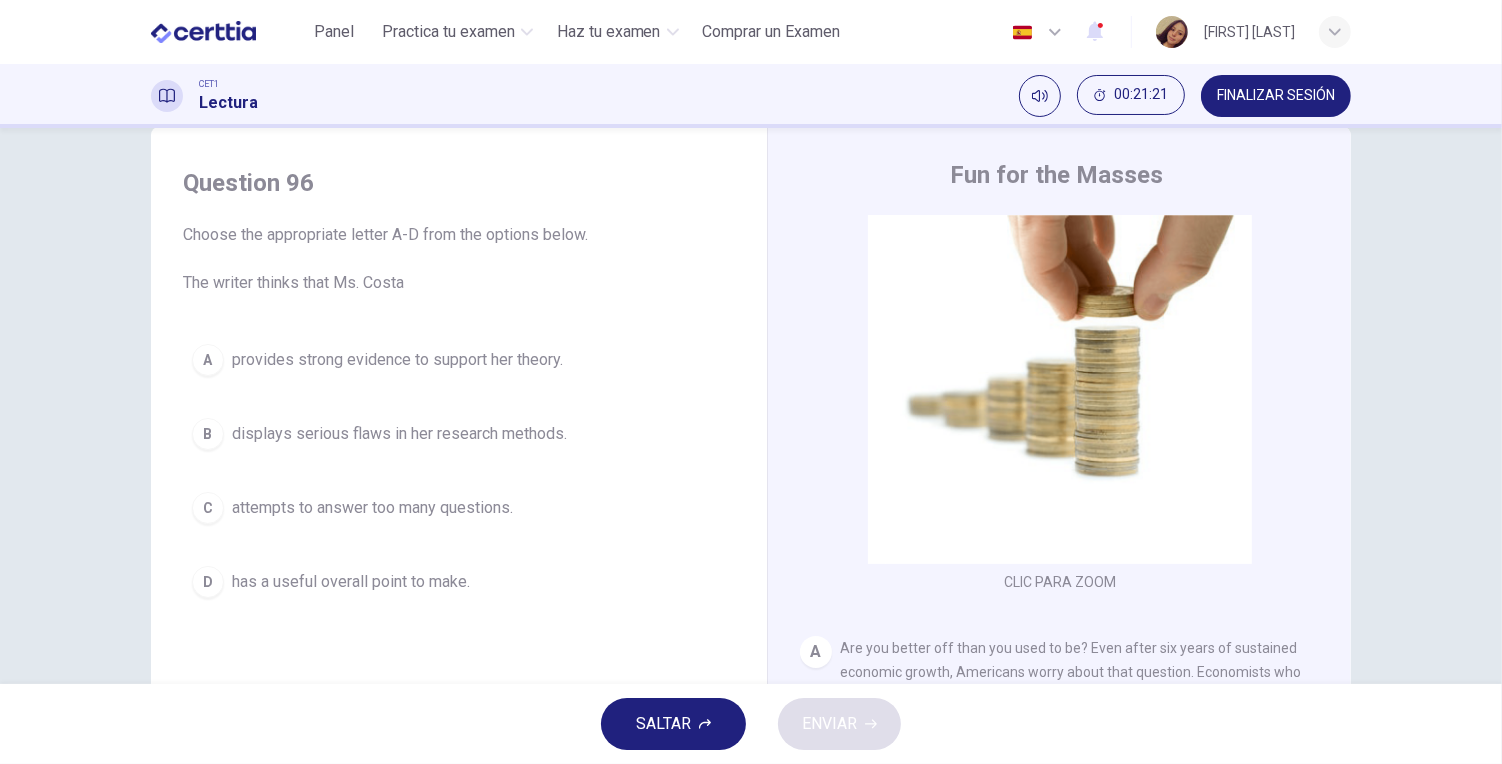 drag, startPoint x: 1330, startPoint y: 308, endPoint x: 1340, endPoint y: 348, distance: 41.231056 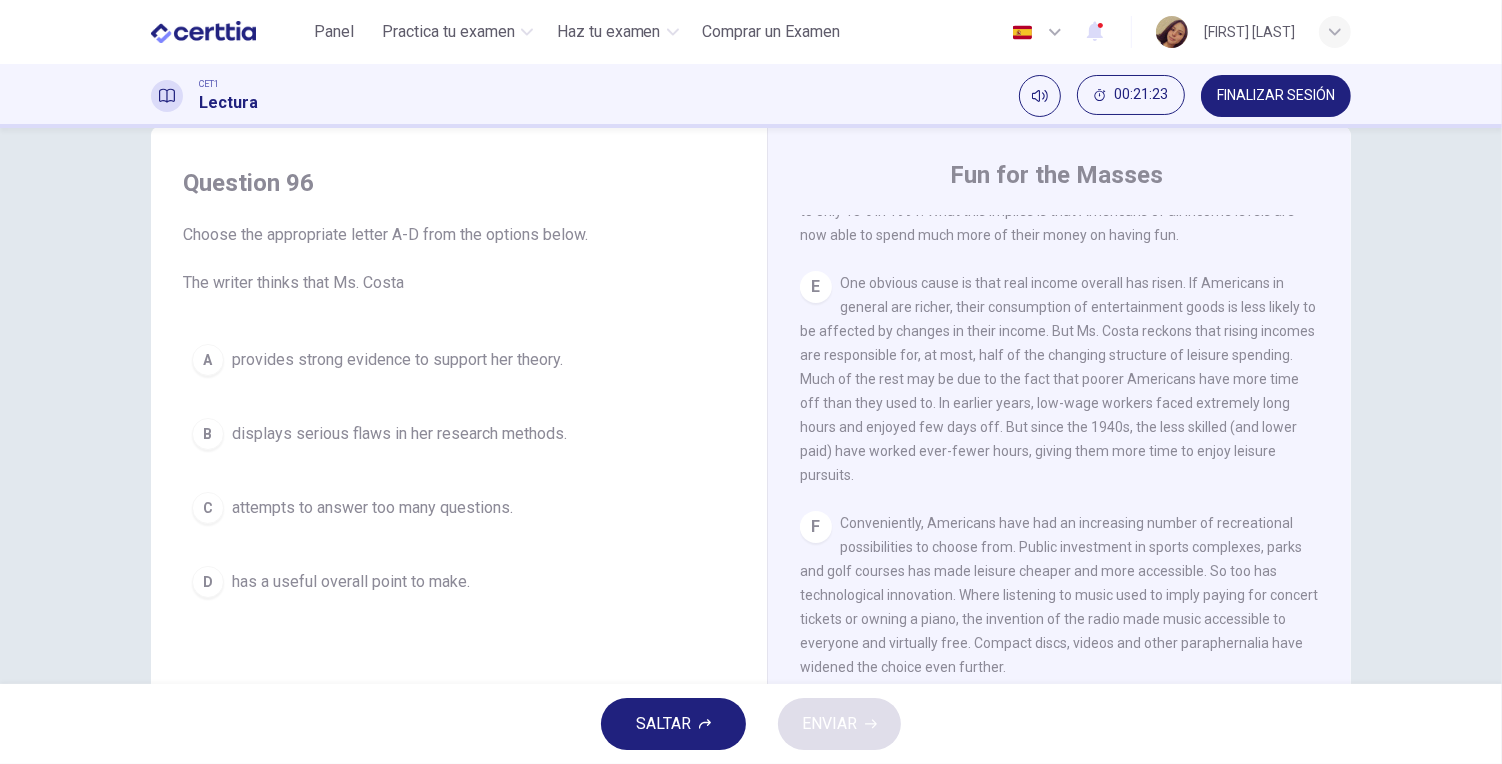scroll, scrollTop: 1287, scrollLeft: 0, axis: vertical 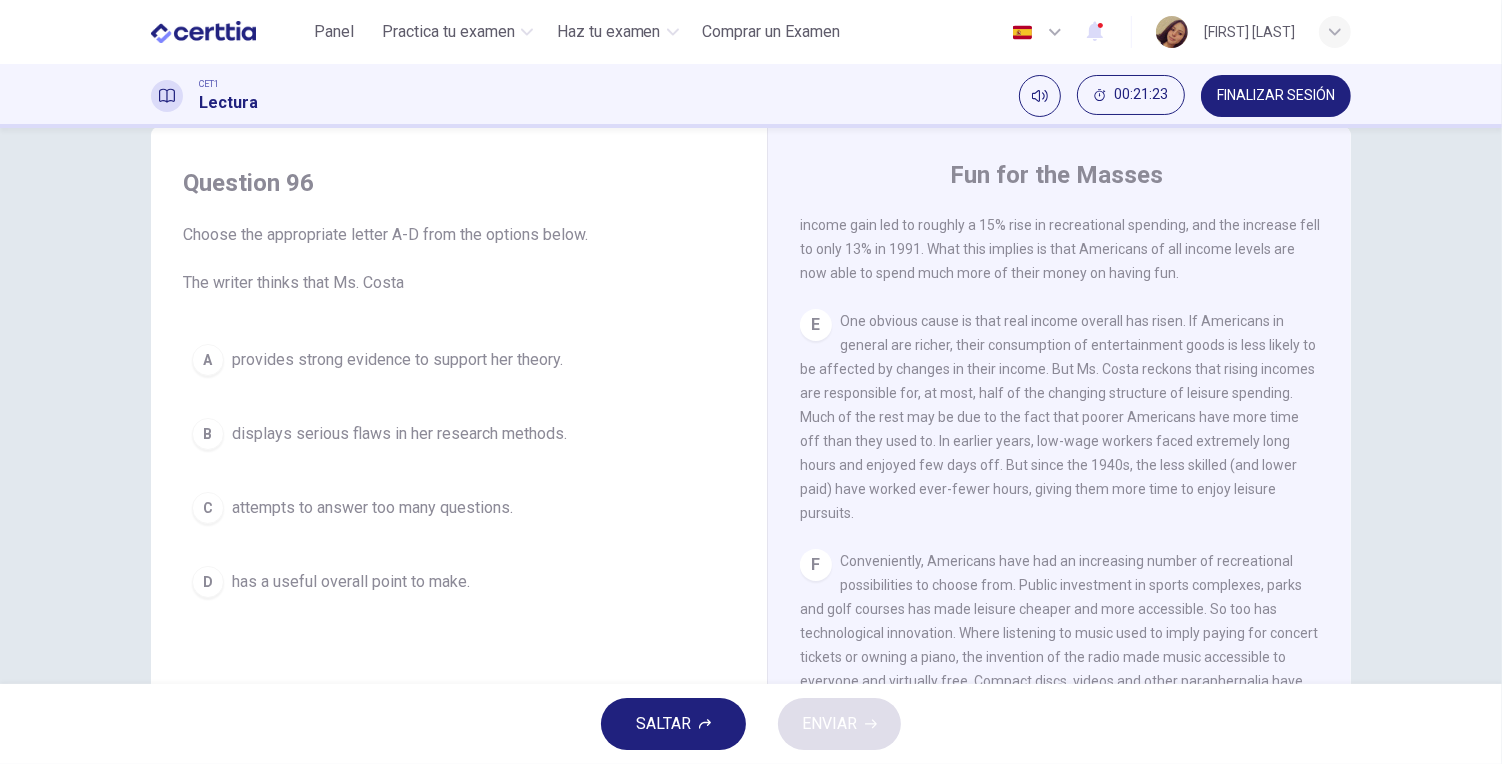 click on "B displays serious flaws in her research methods." at bounding box center (459, 434) 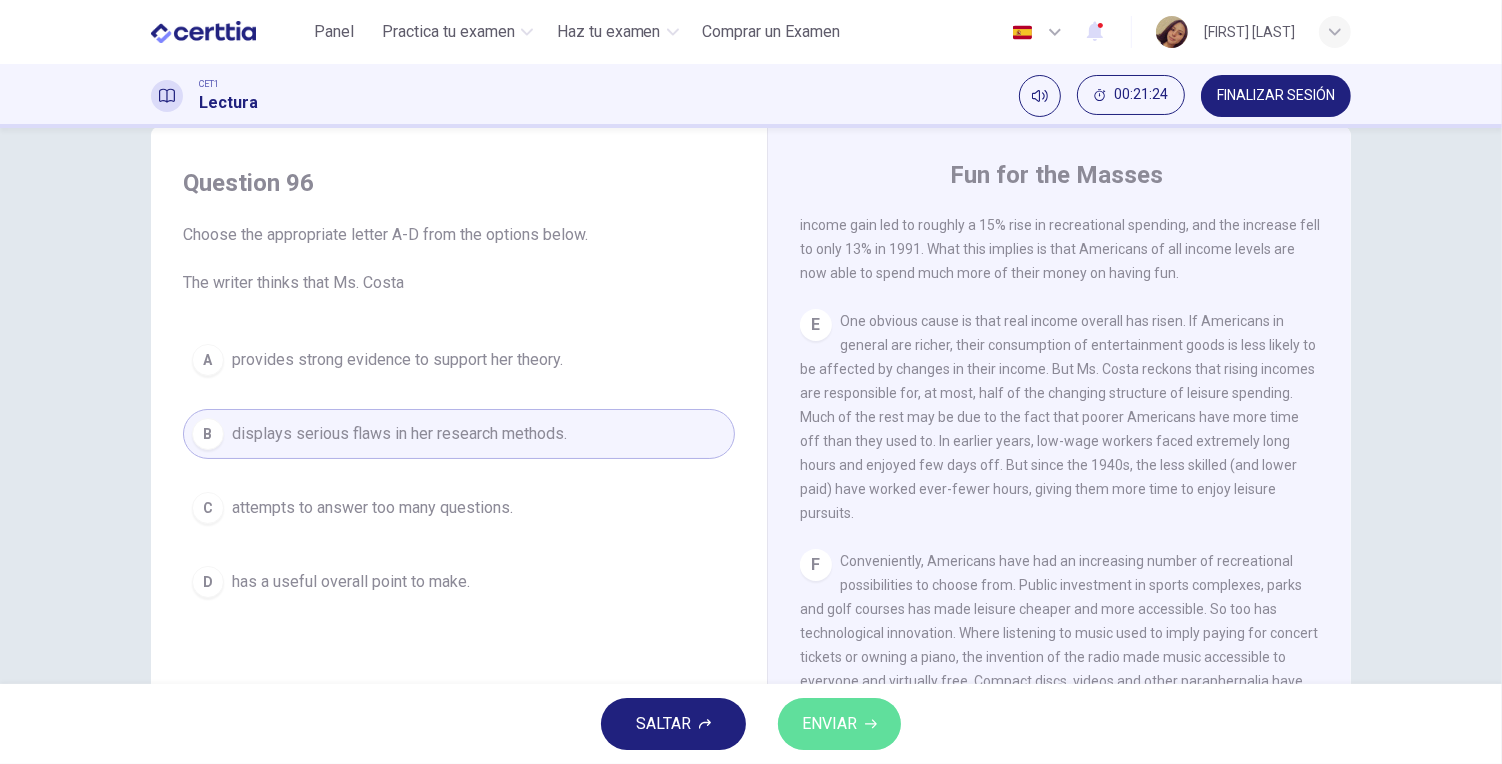click on "ENVIAR" at bounding box center [839, 724] 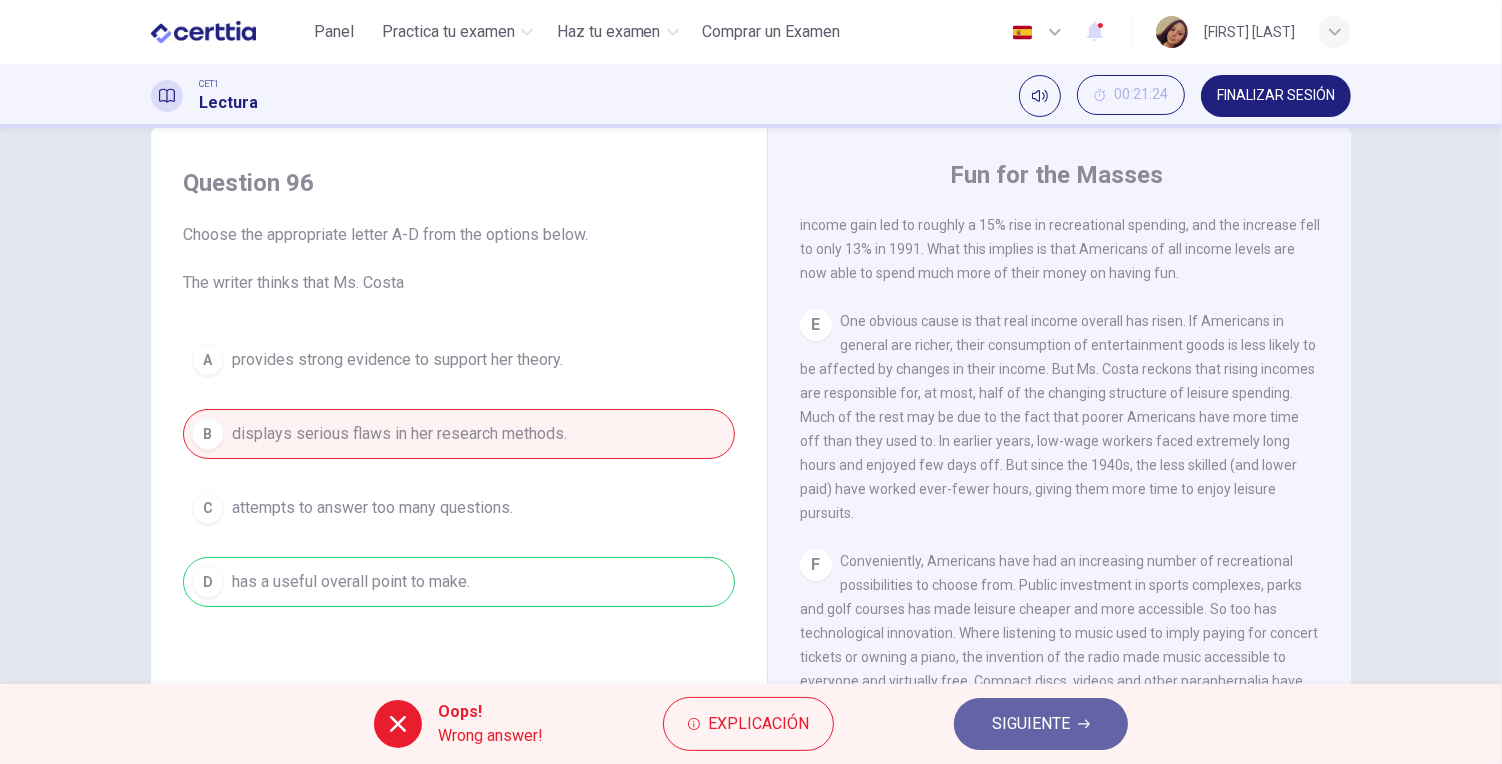click on "SIGUIENTE" at bounding box center (1031, 724) 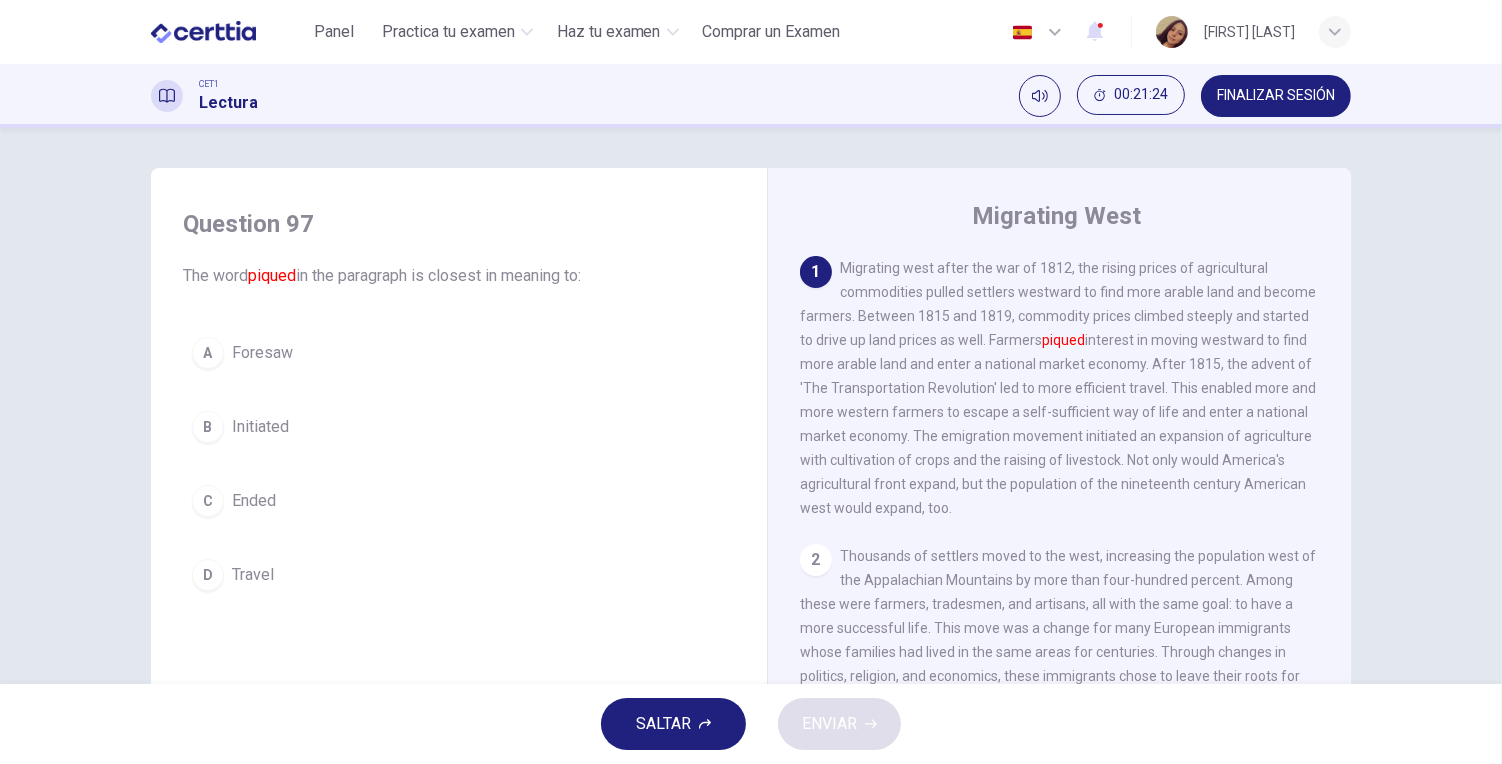 click on "C Ended" at bounding box center (459, 501) 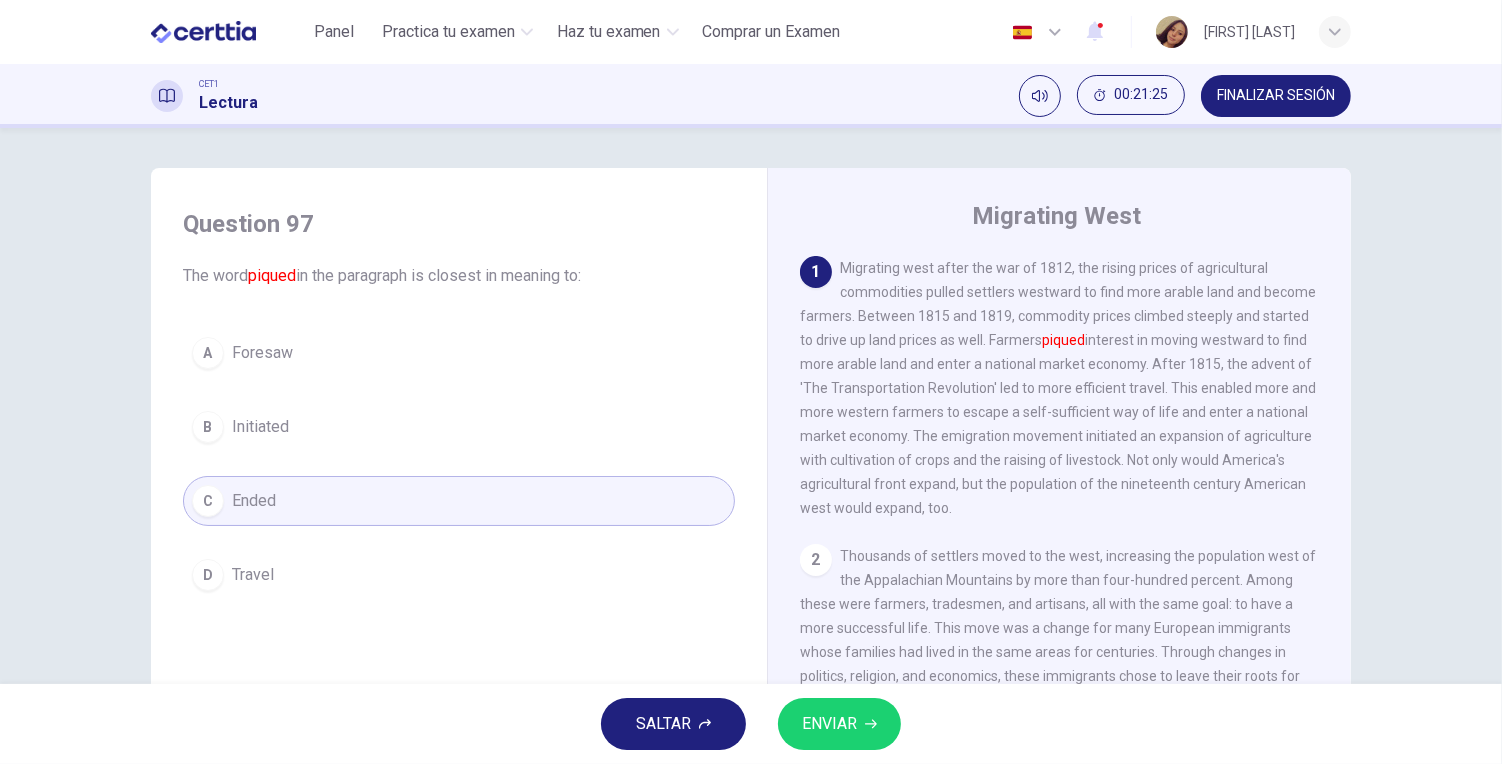 click on "SALTAR ENVIAR" at bounding box center [751, 724] 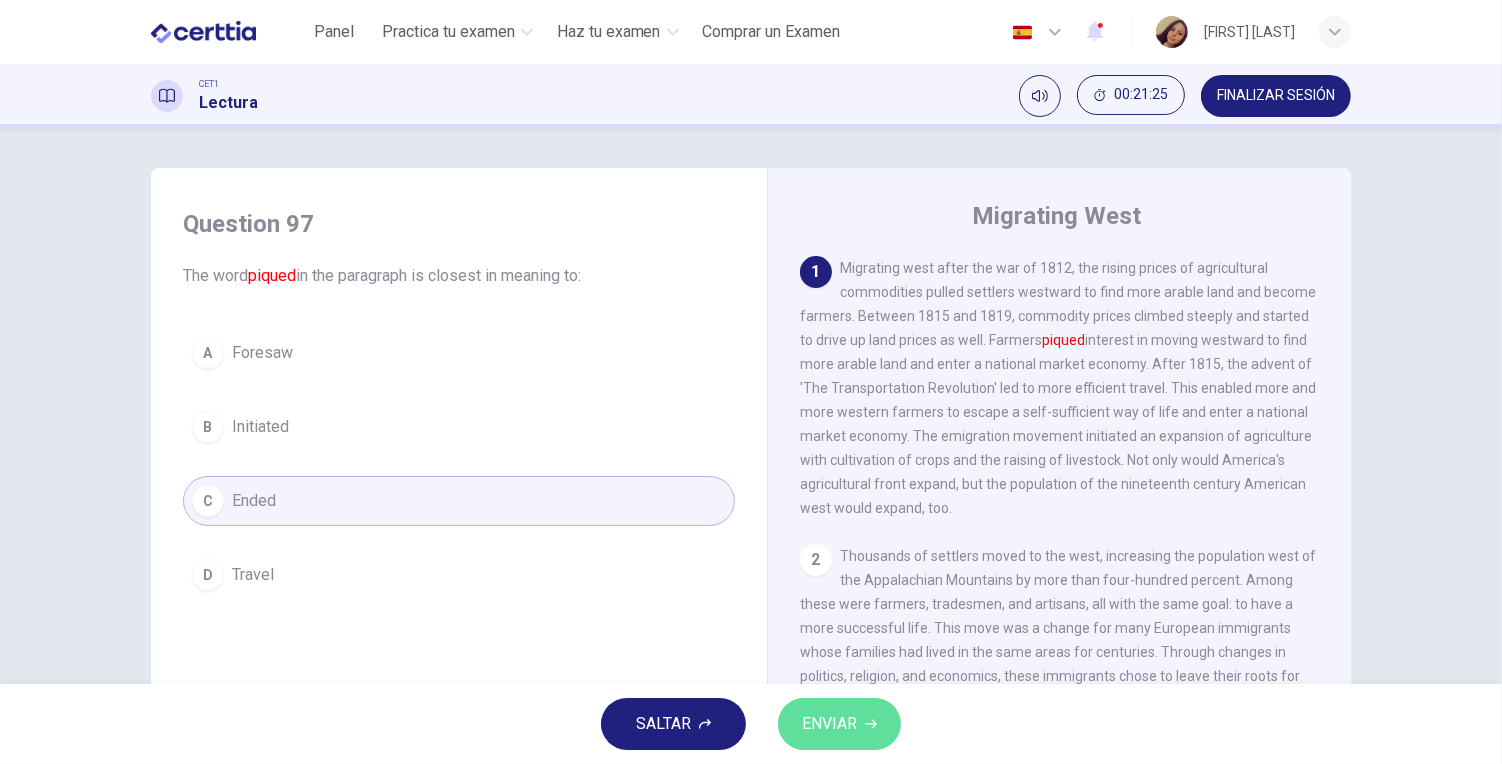 click on "ENVIAR" at bounding box center (839, 724) 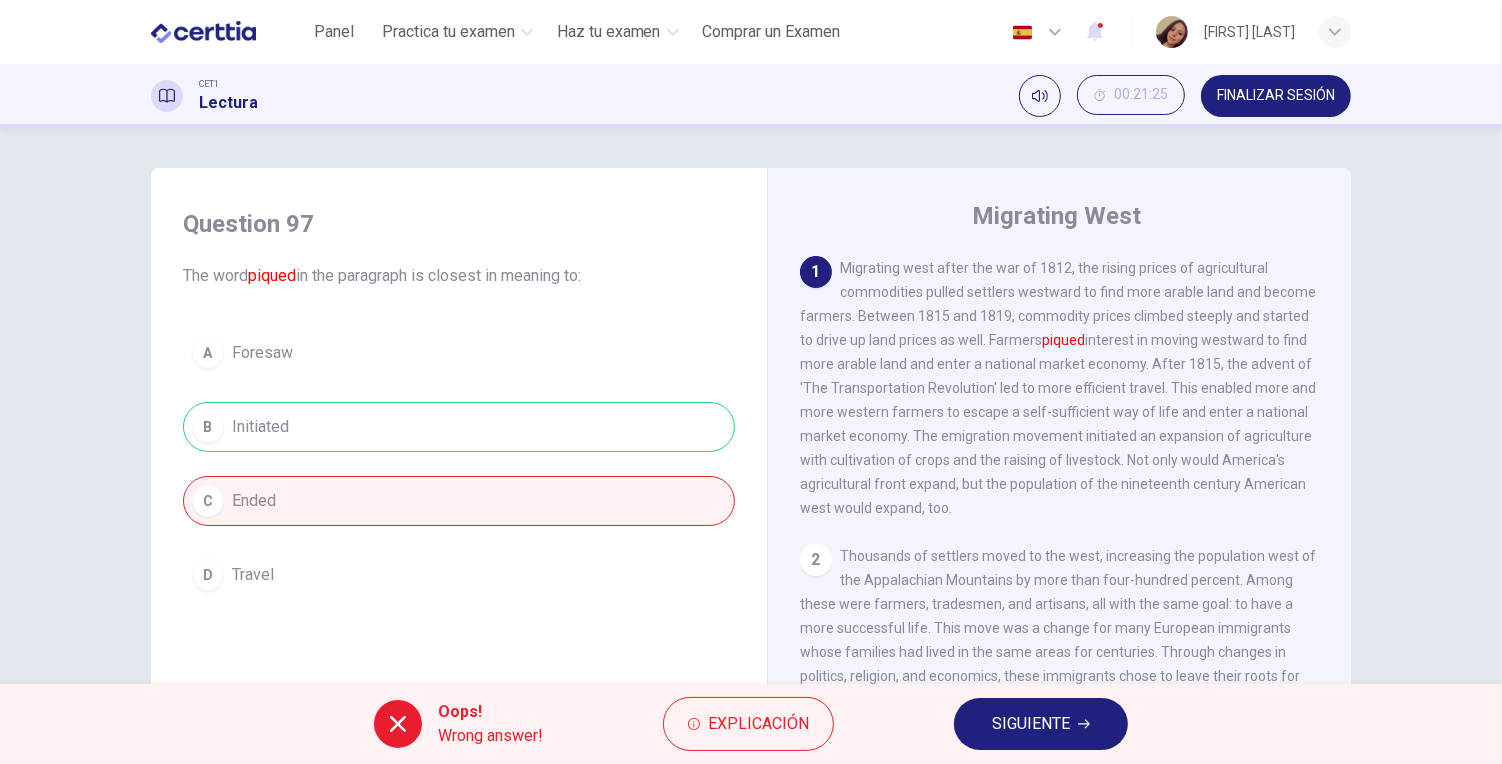 click on "SIGUIENTE" at bounding box center [1031, 724] 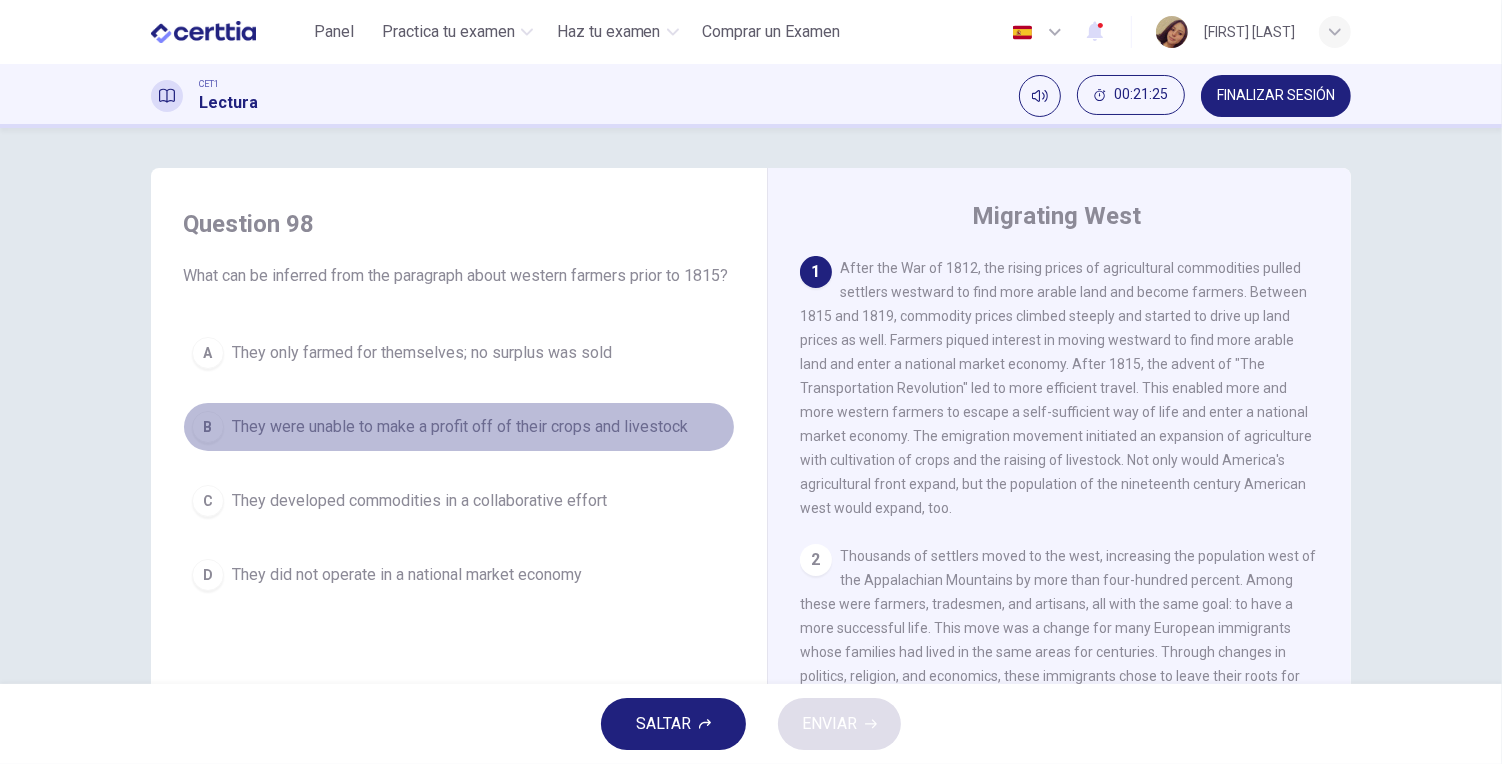 click on "They were unable to make a profit off of their crops and livestock" at bounding box center [460, 427] 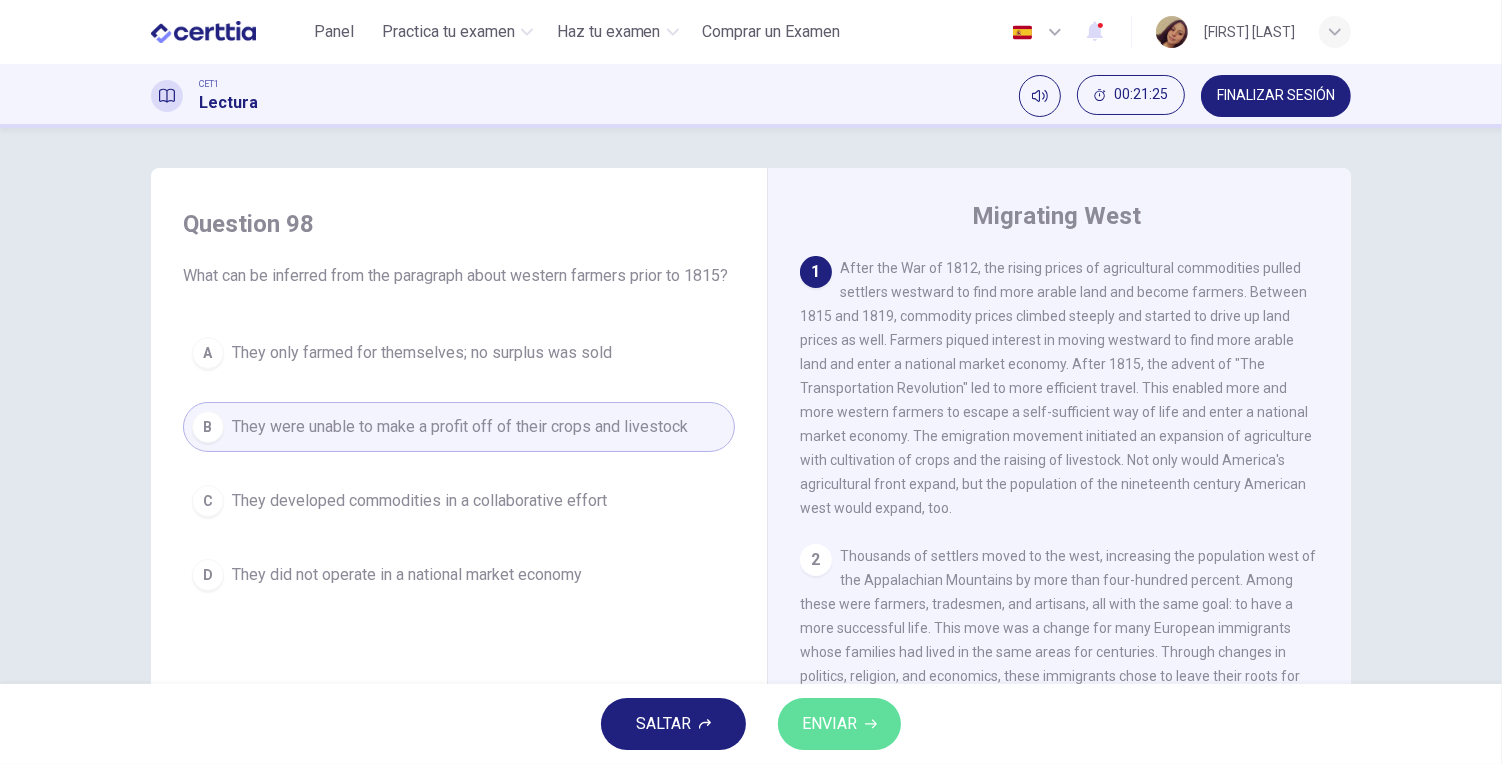 click 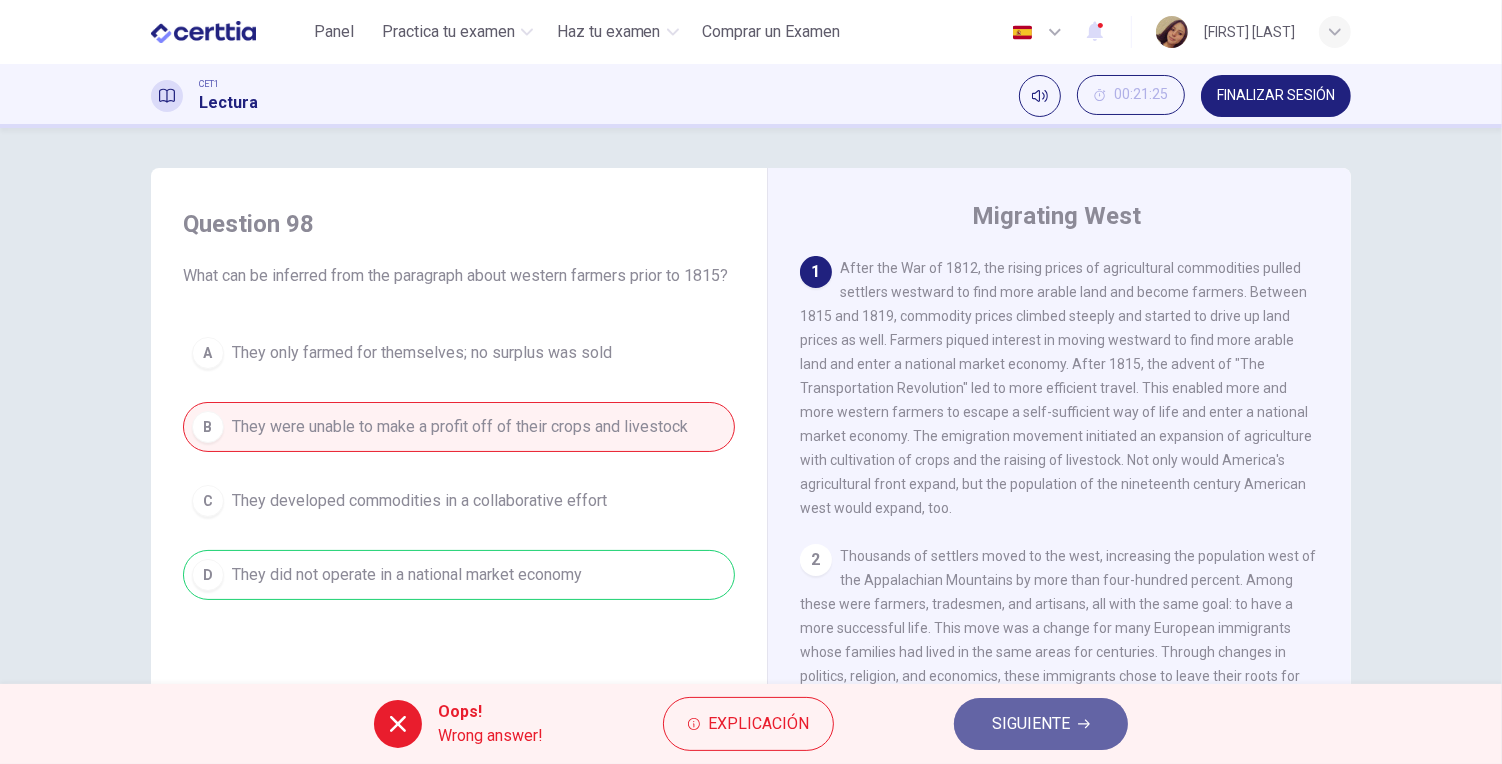 click on "SIGUIENTE" at bounding box center [1041, 724] 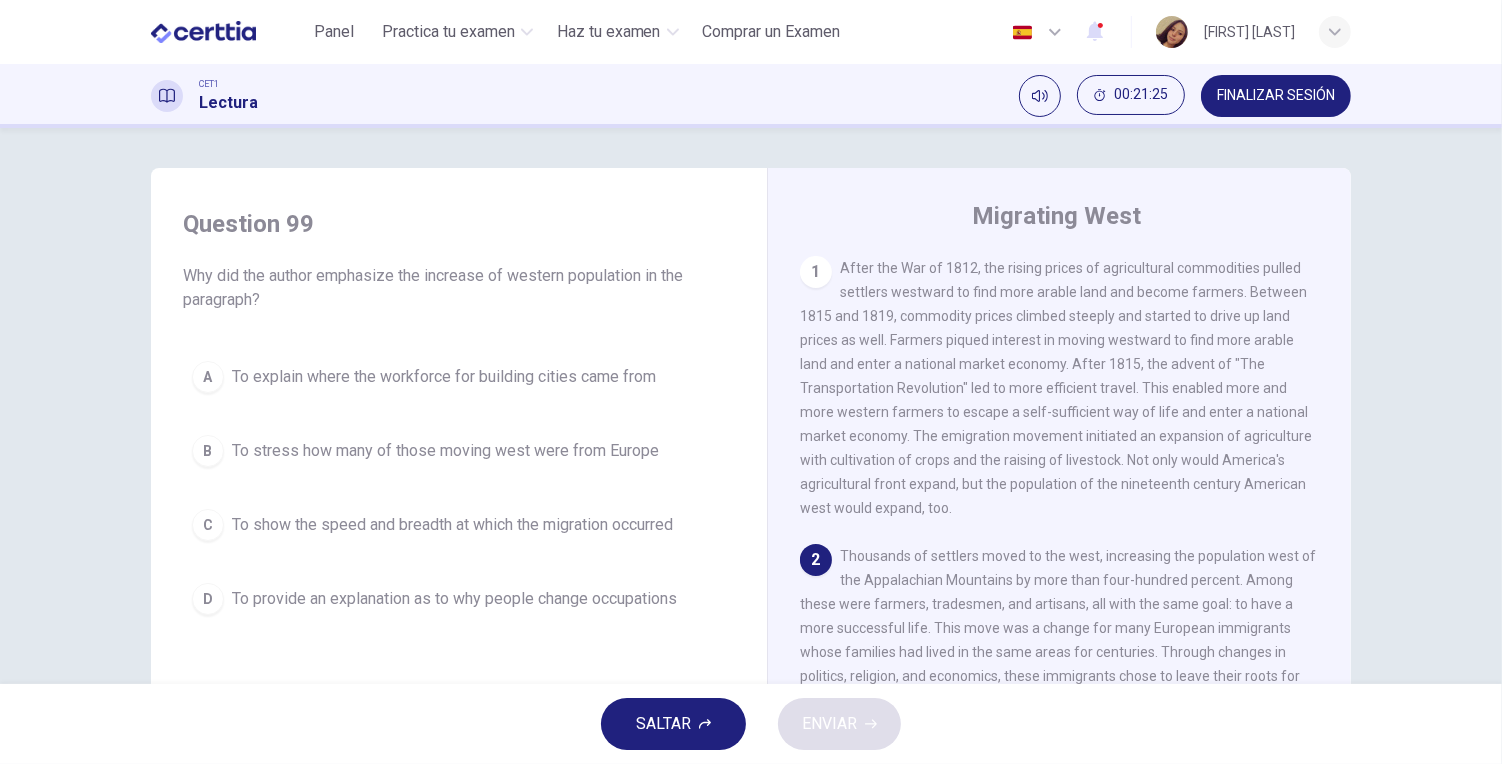 click on "To explain where the workforce for building cities came from" at bounding box center [444, 377] 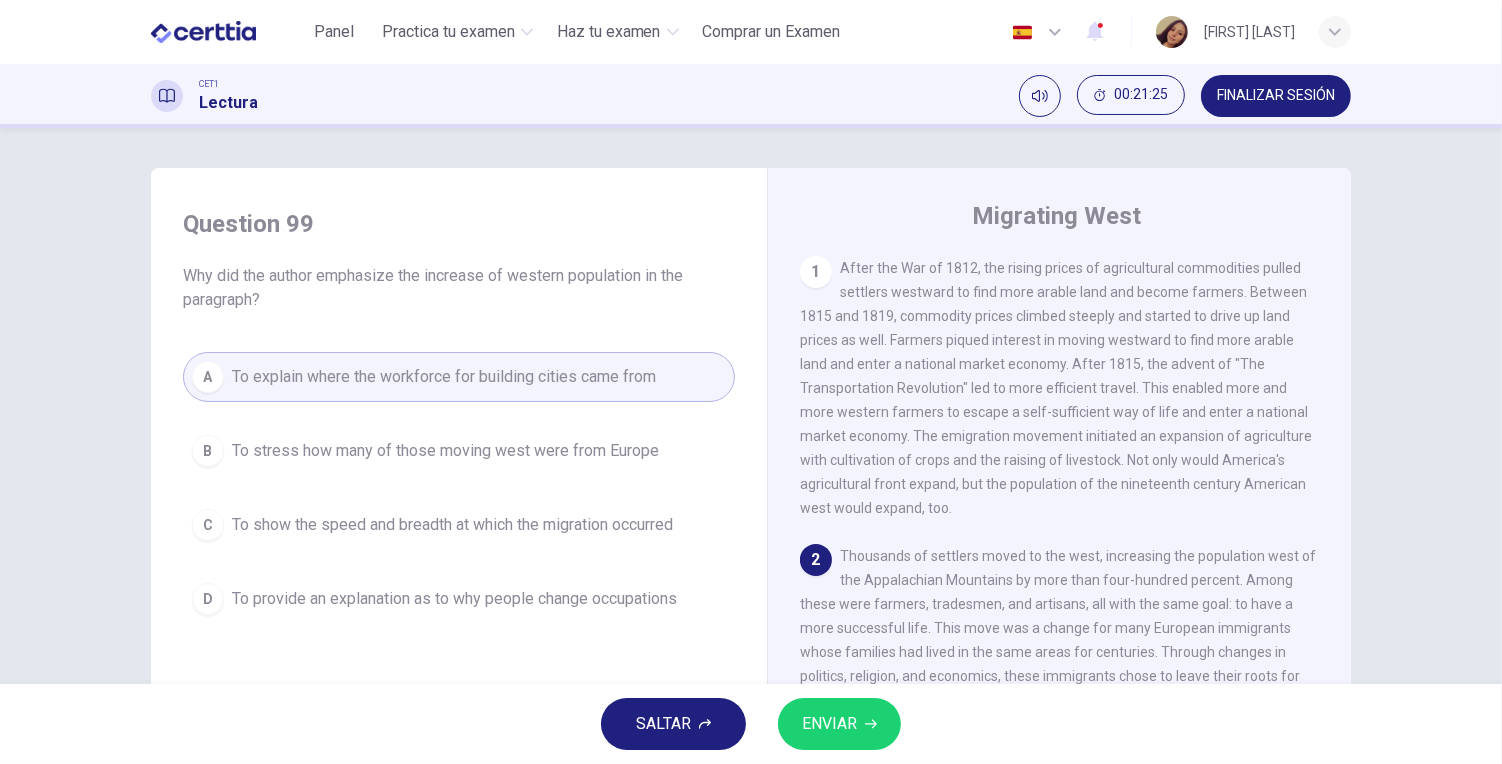 click on "SALTAR ENVIAR" at bounding box center [751, 724] 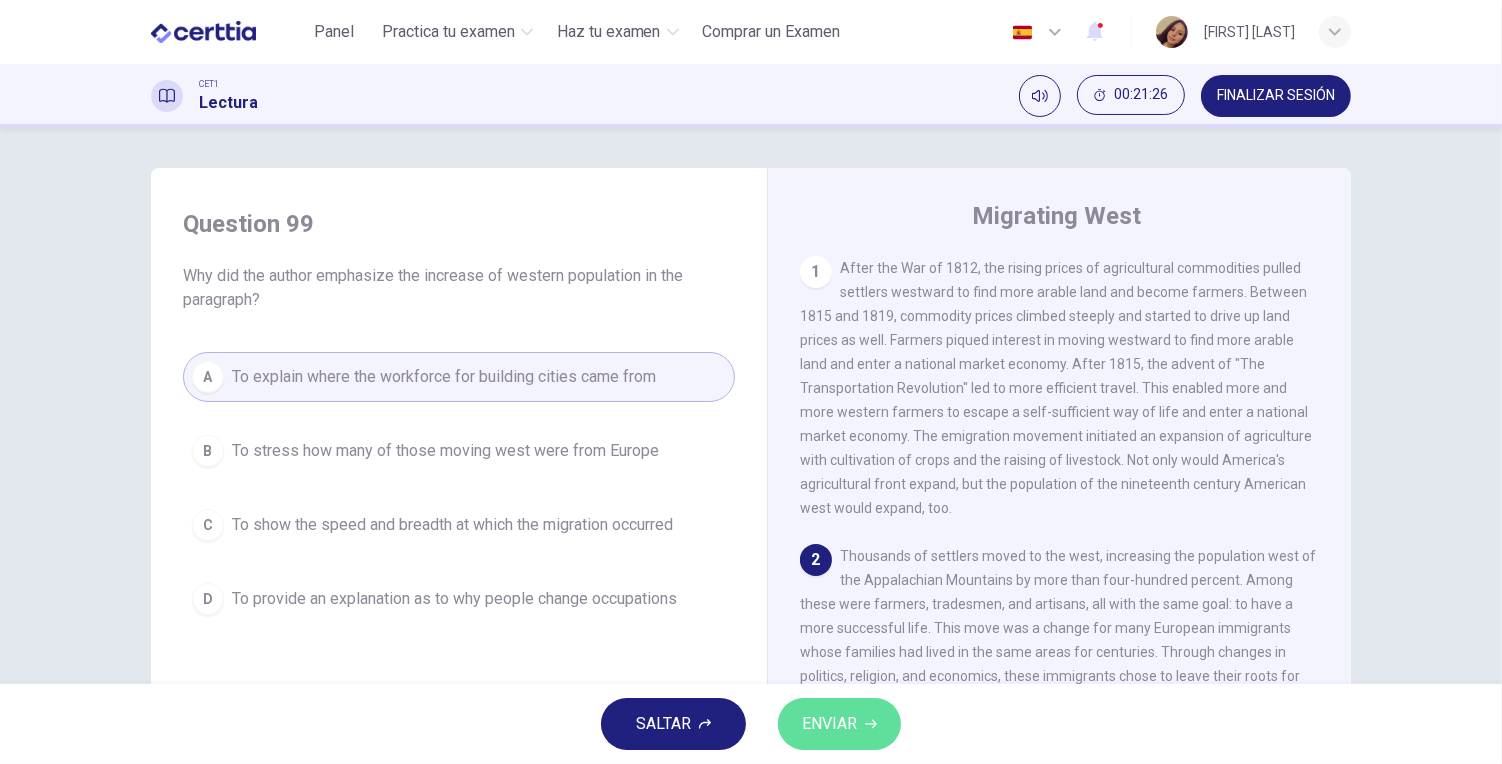click on "ENVIAR" at bounding box center (839, 724) 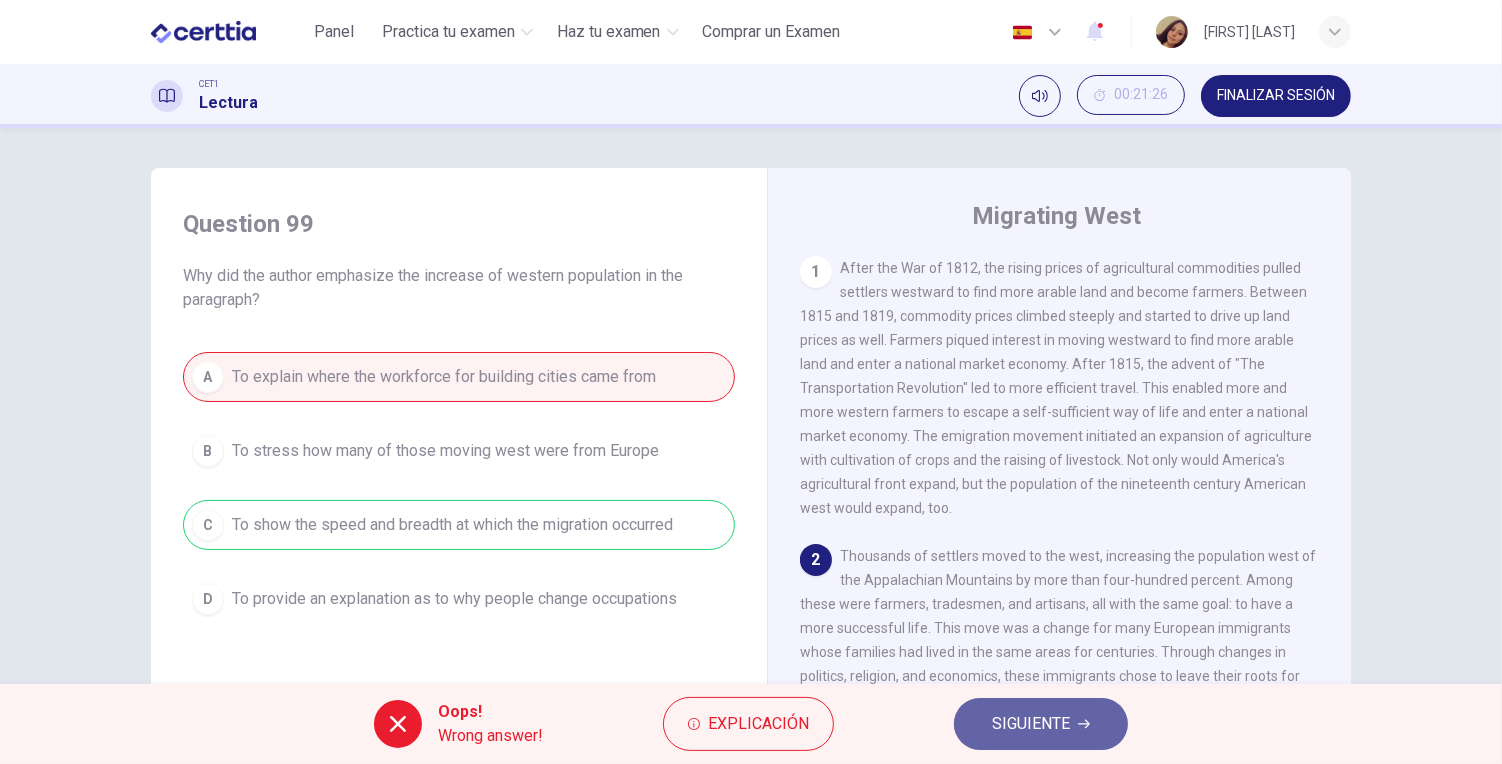 click on "SIGUIENTE" at bounding box center [1031, 724] 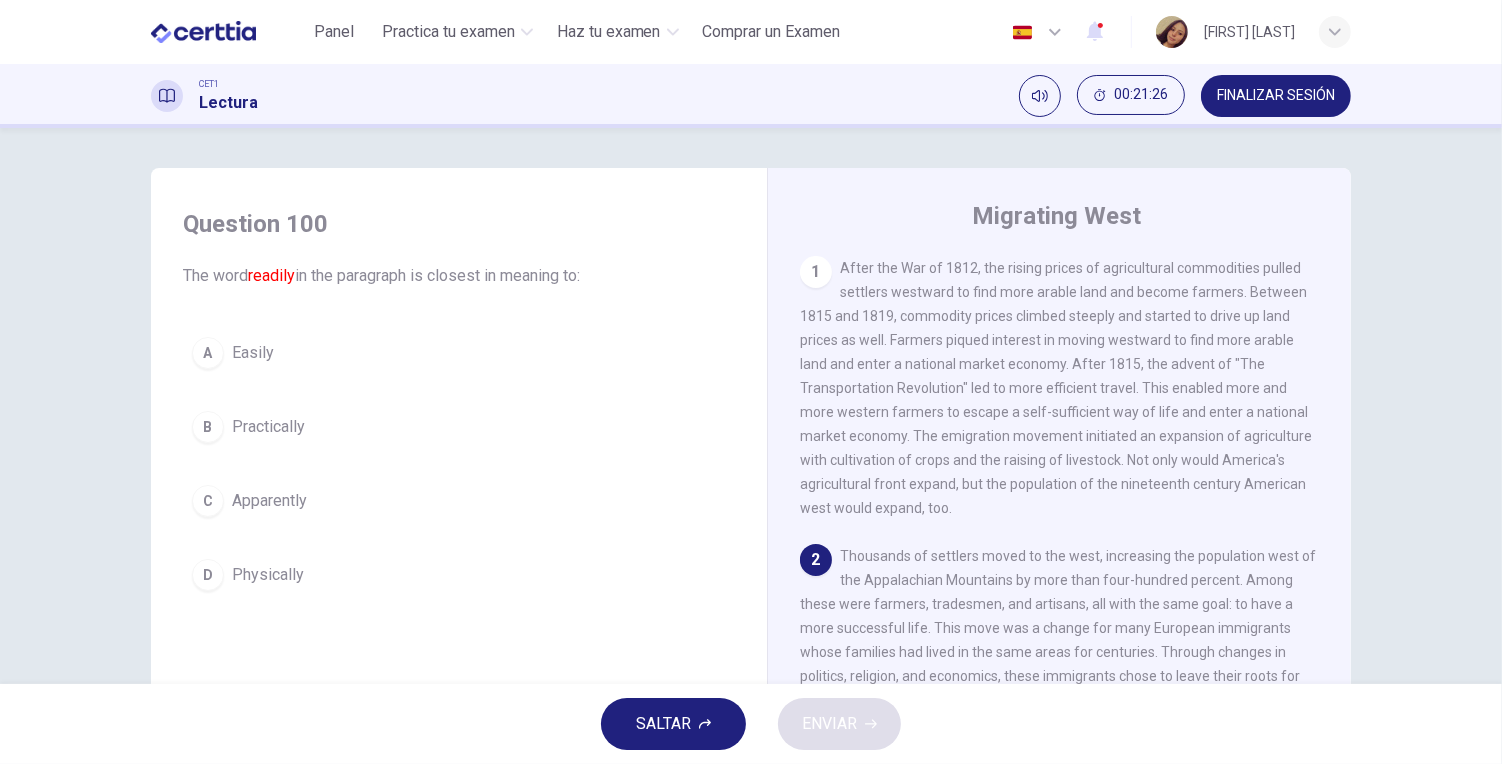 click on "A Easily B Practically C Apparently D Physically" at bounding box center (459, 464) 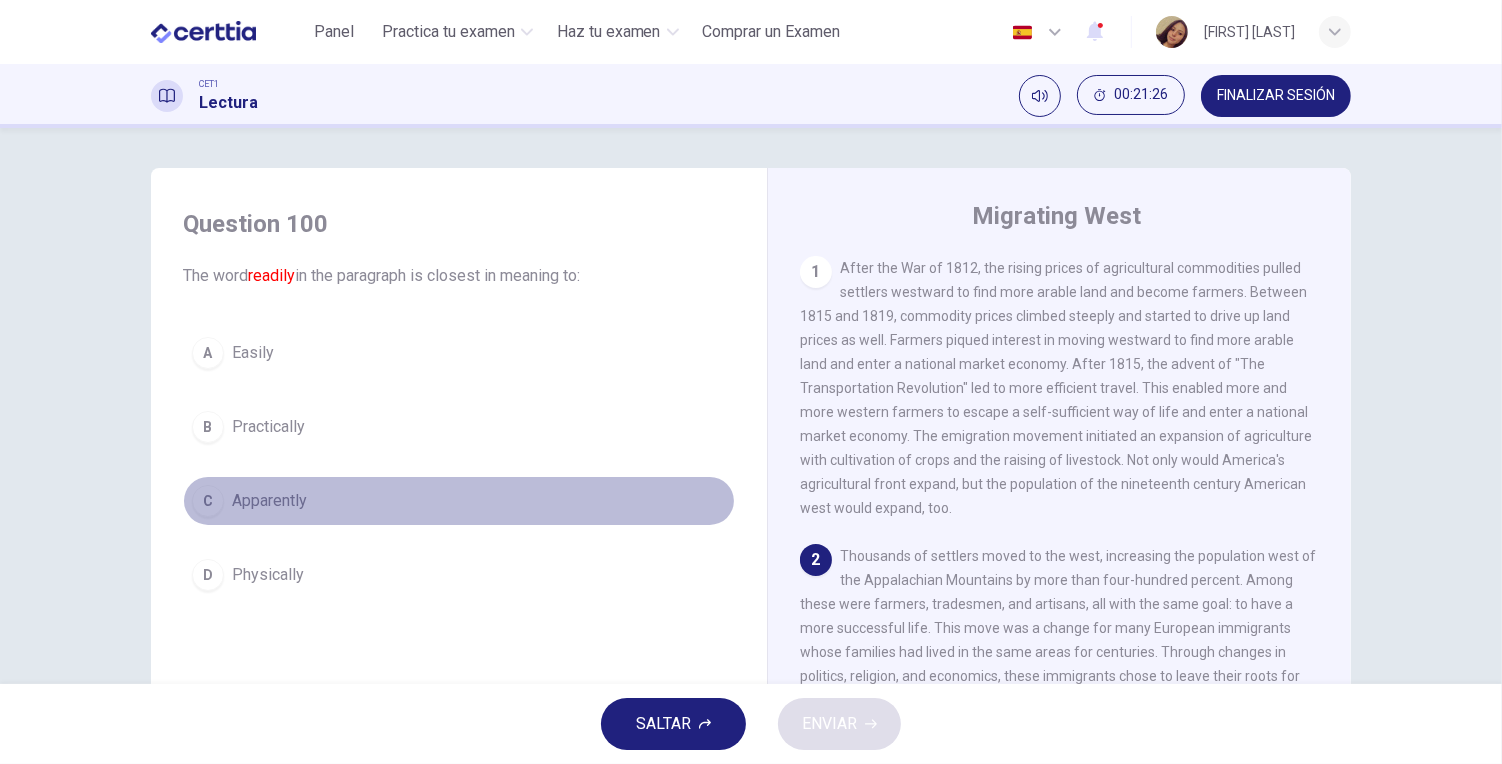 click on "C Apparently" at bounding box center [459, 501] 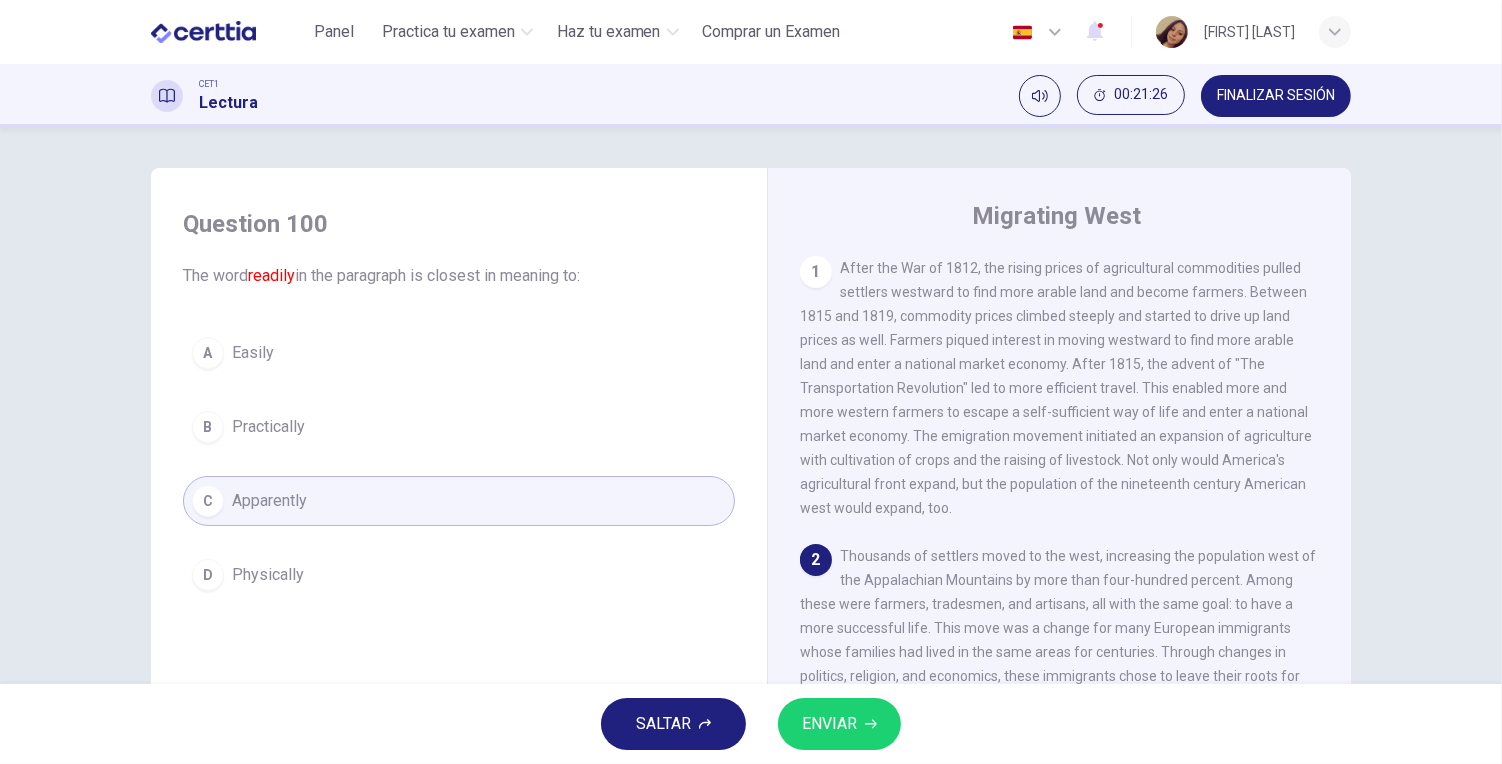 click on "ENVIAR" at bounding box center [829, 724] 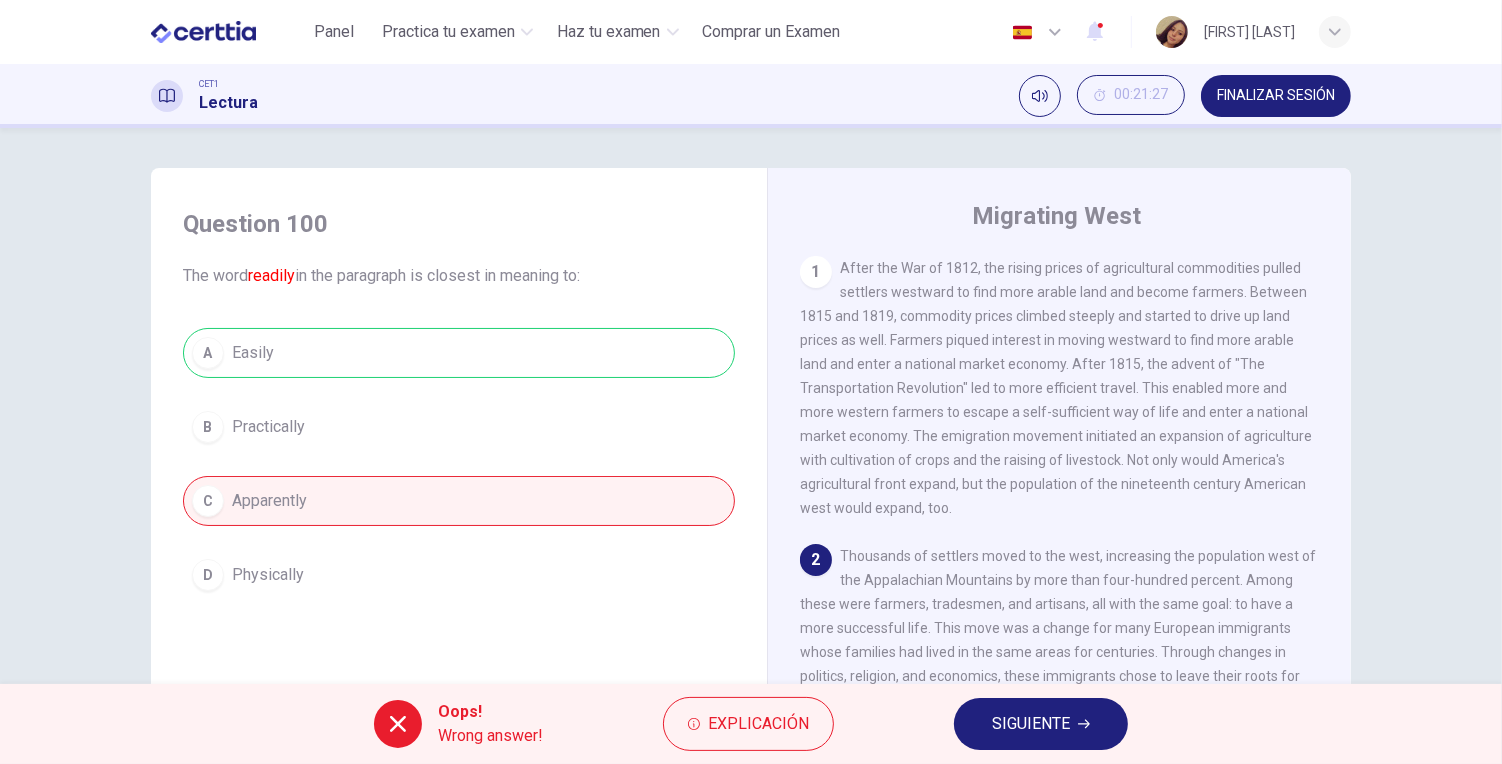 click on "SIGUIENTE" at bounding box center (1031, 724) 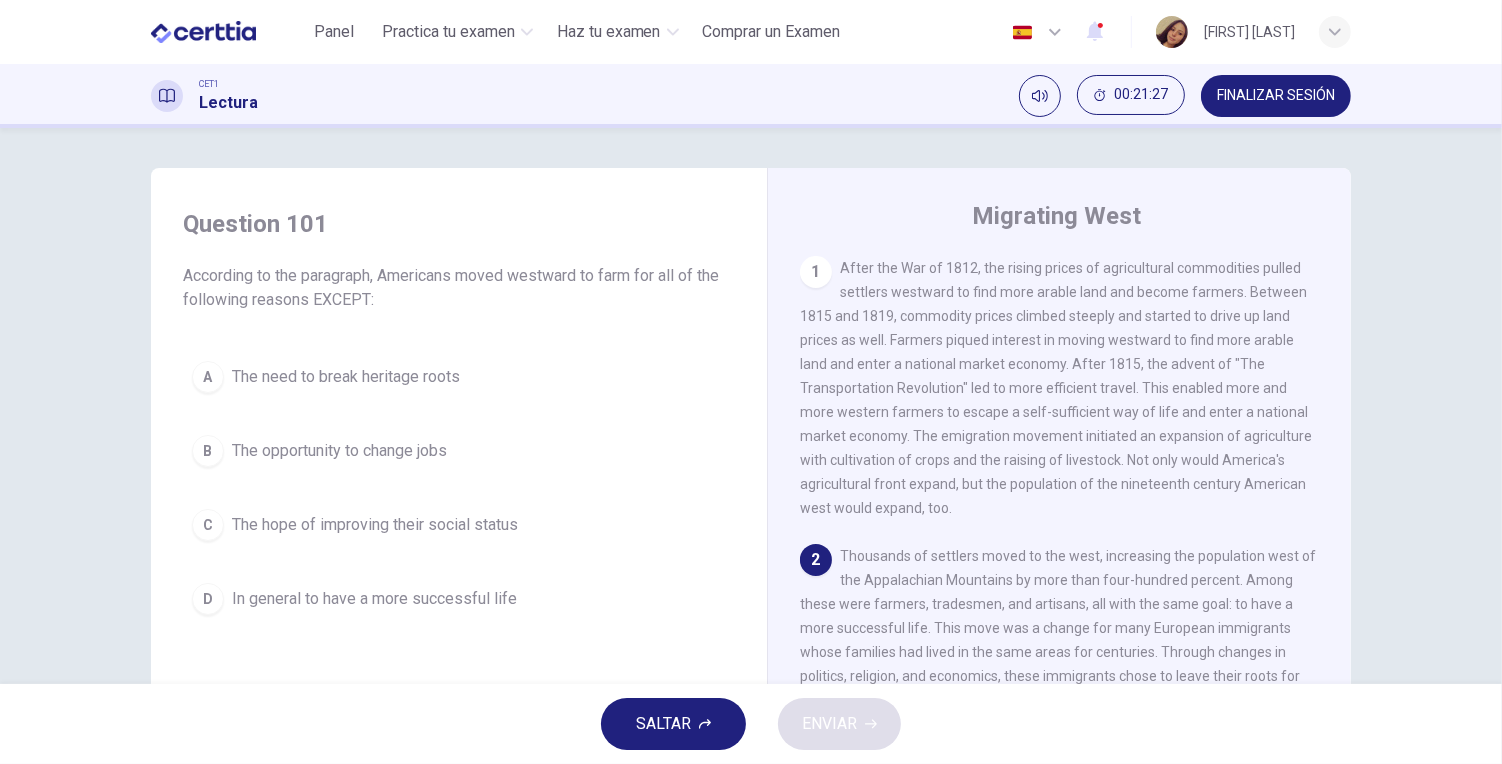 click on "A The need to break heritage roots B The opportunity to change jobs C The hope of improving their social status D In general to have a more successful life" at bounding box center [459, 488] 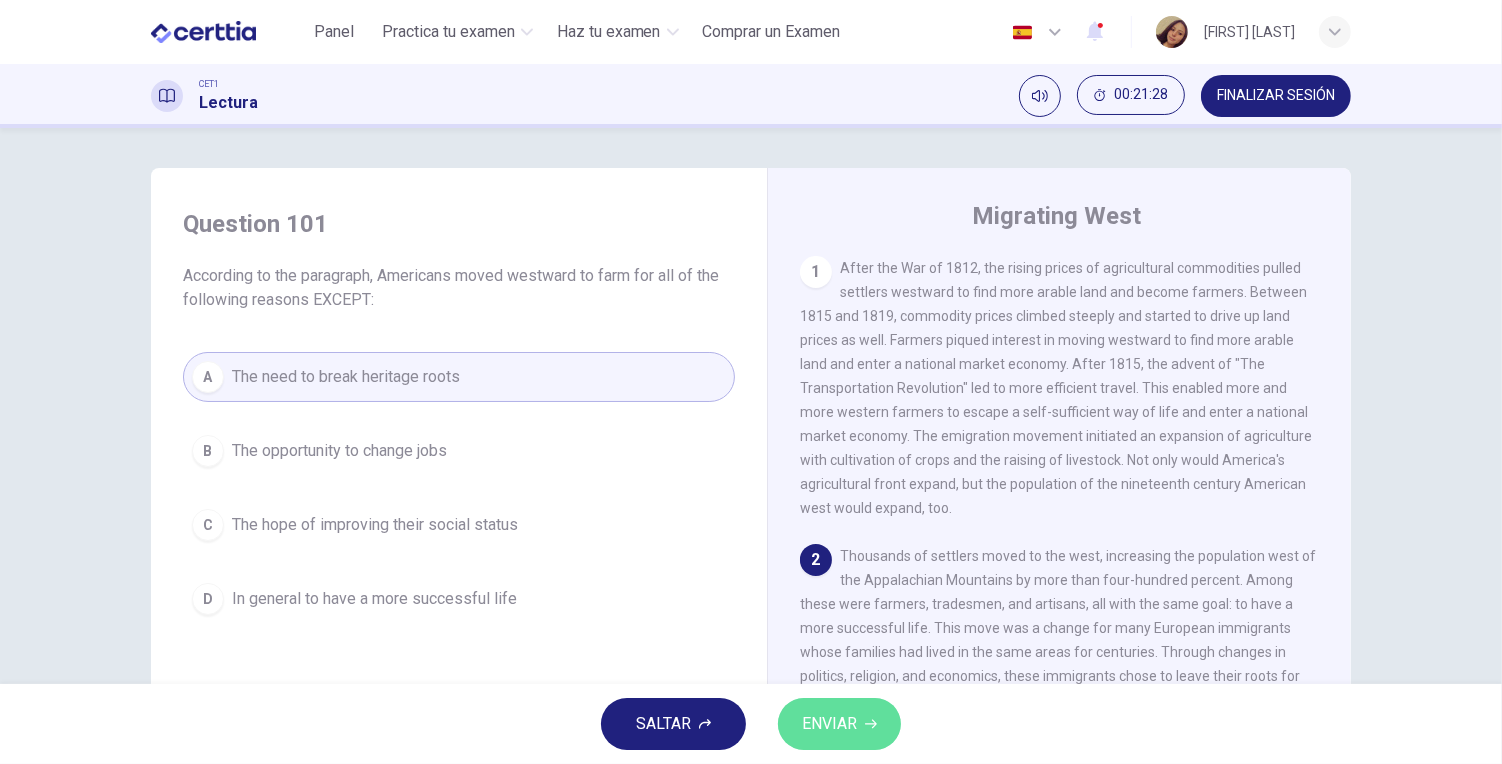 click on "ENVIAR" at bounding box center (829, 724) 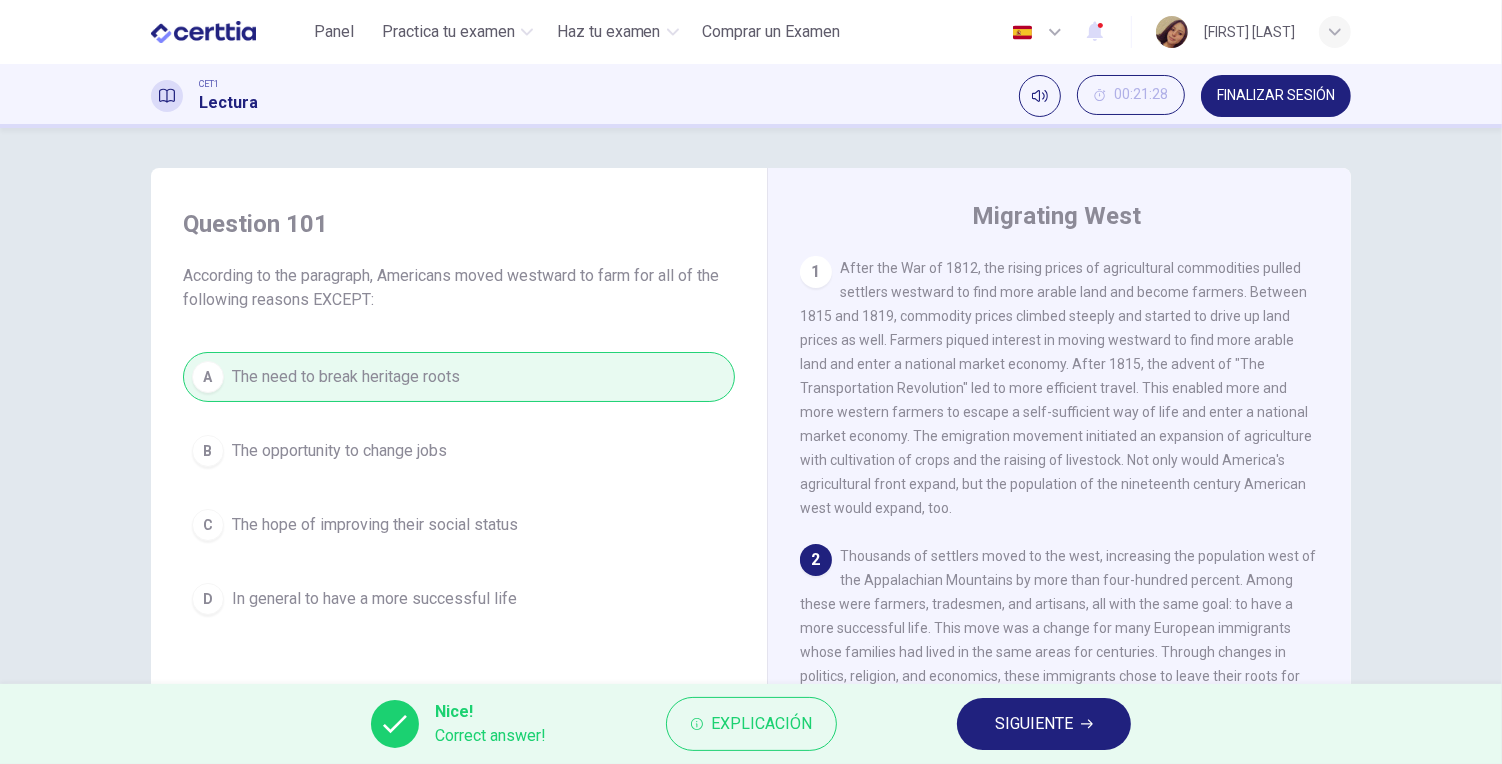 click on "SIGUIENTE" at bounding box center (1044, 724) 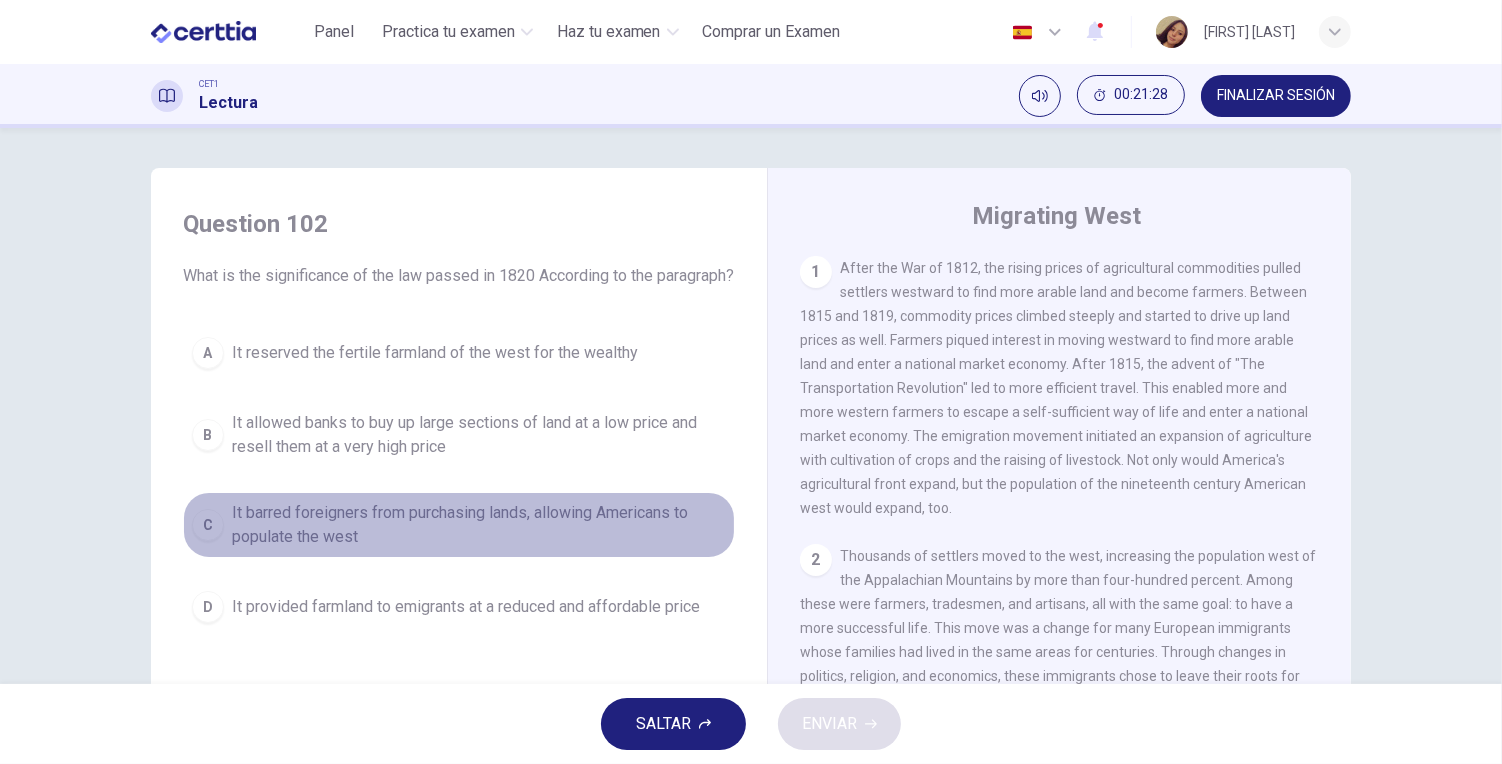 click on "It barred foreigners from purchasing lands, allowing Americans to populate the west" at bounding box center [479, 525] 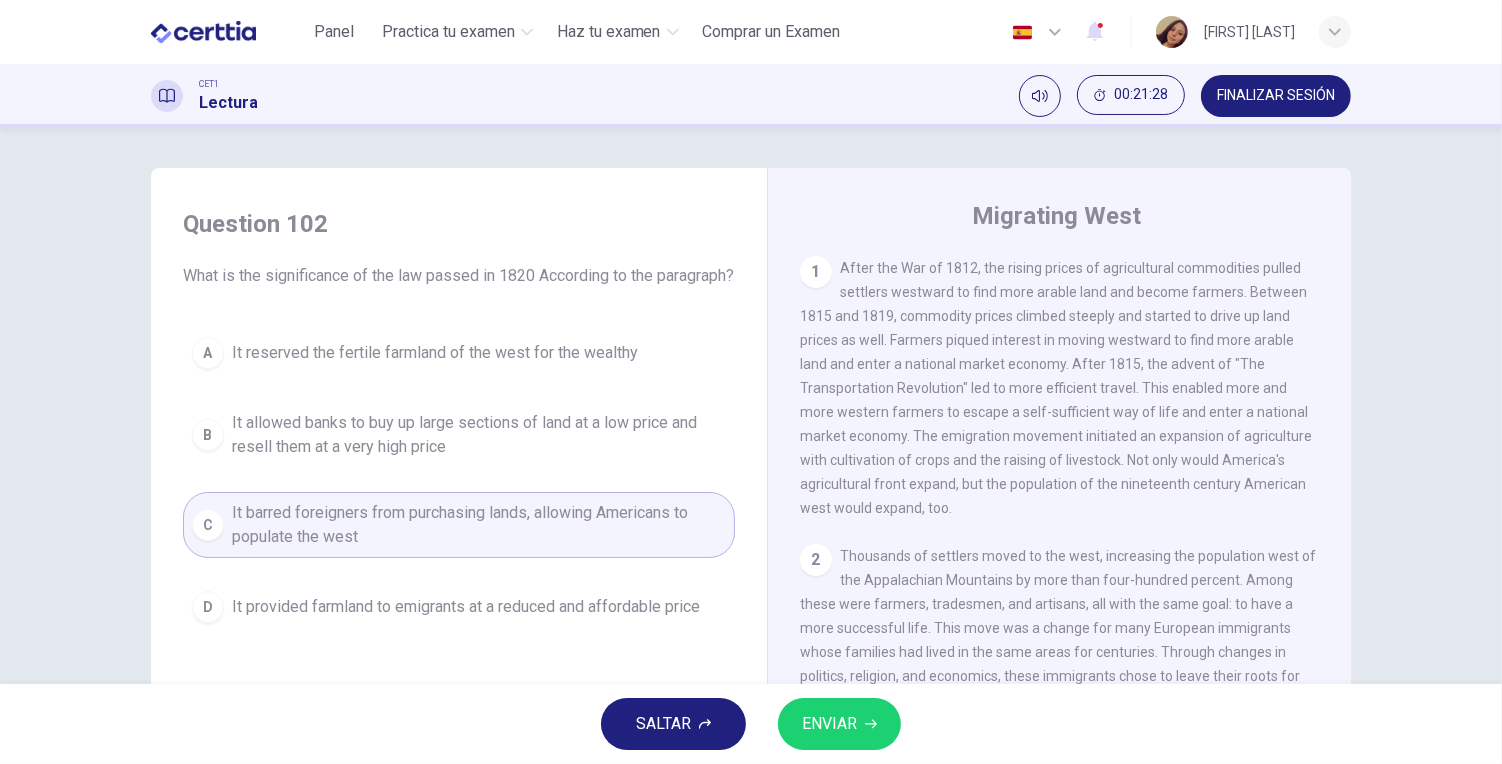 click on "SALTAR ENVIAR" at bounding box center [751, 724] 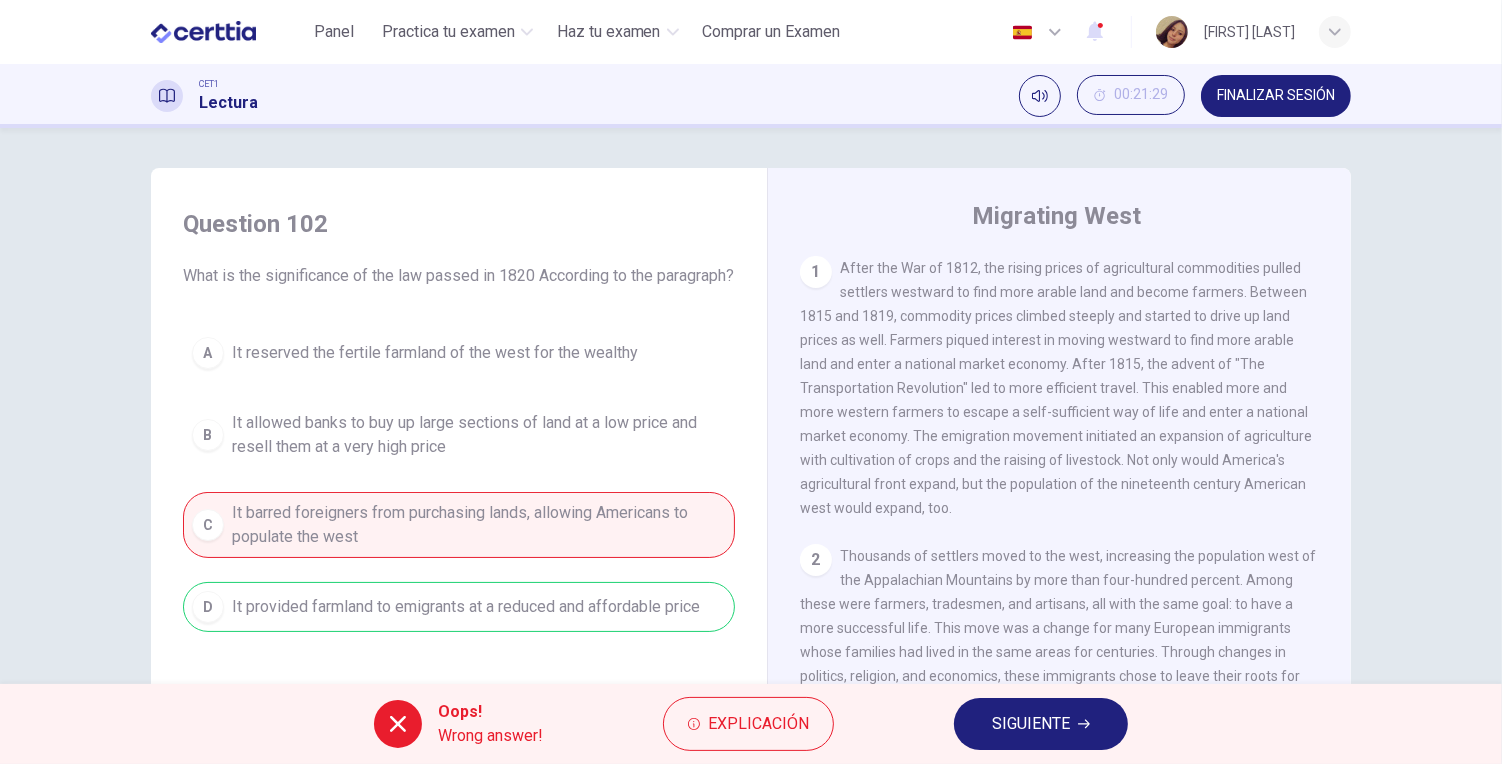 drag, startPoint x: 1028, startPoint y: 738, endPoint x: 714, endPoint y: 603, distance: 341.79086 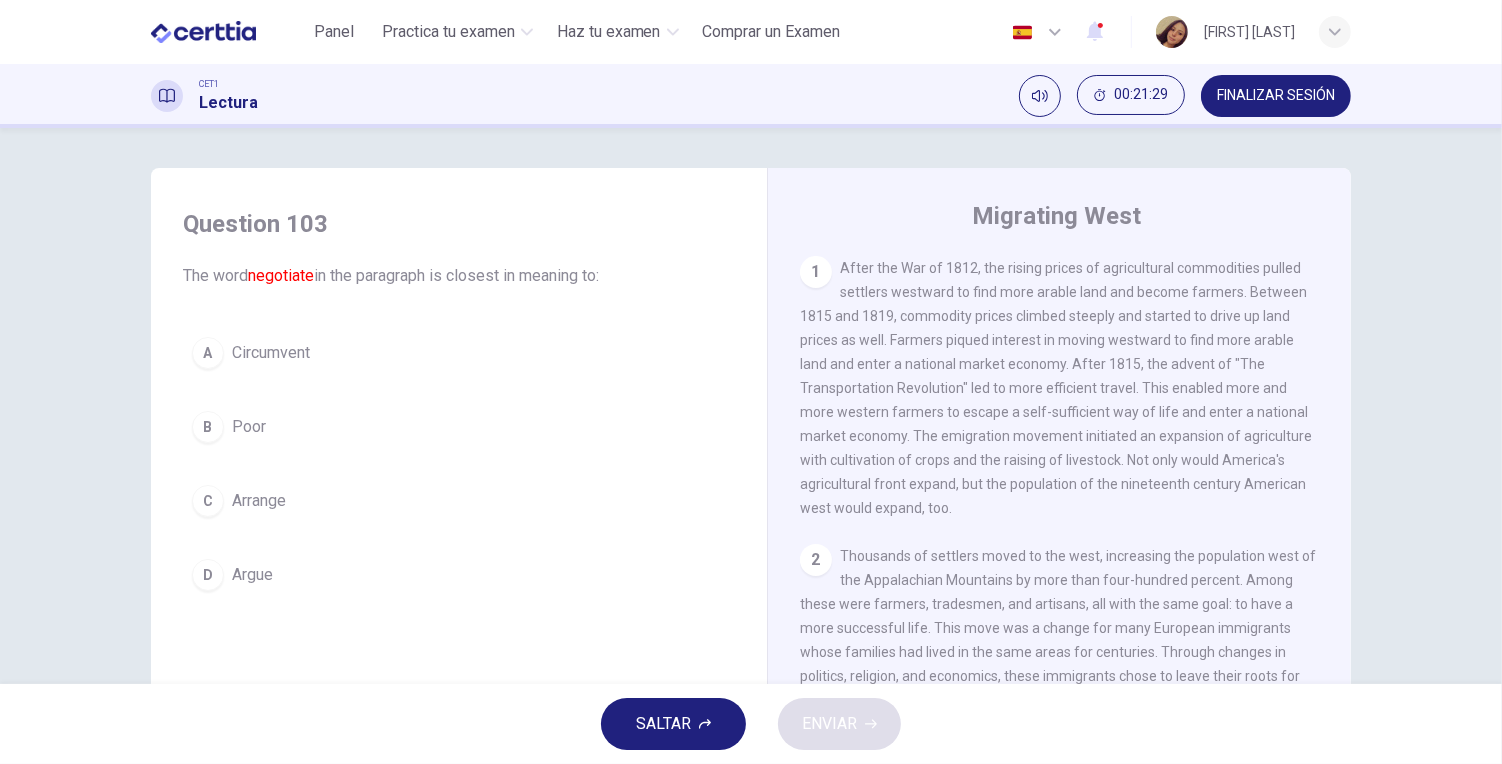 click on "A Circumvent" at bounding box center [459, 353] 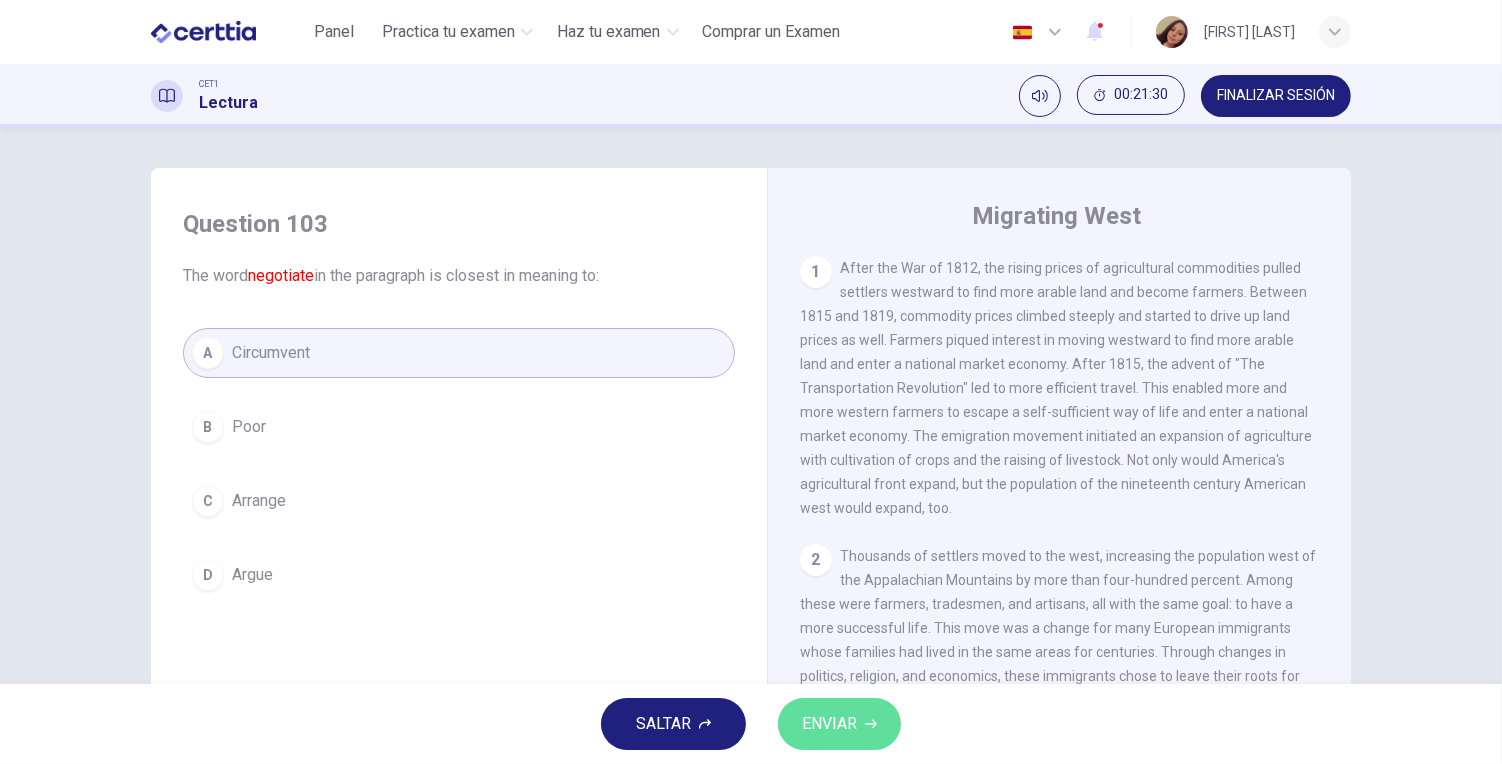 click on "ENVIAR" at bounding box center (829, 724) 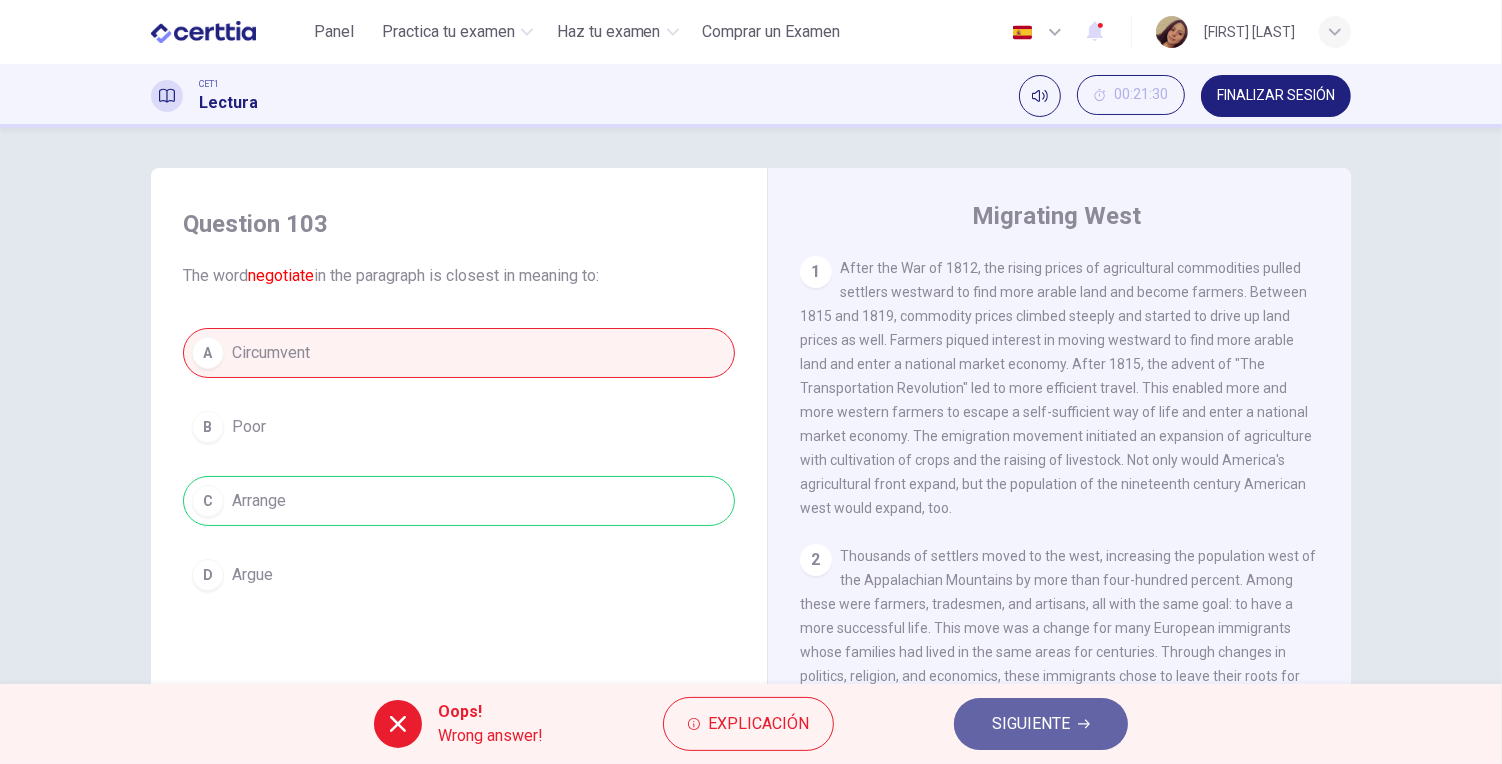 click 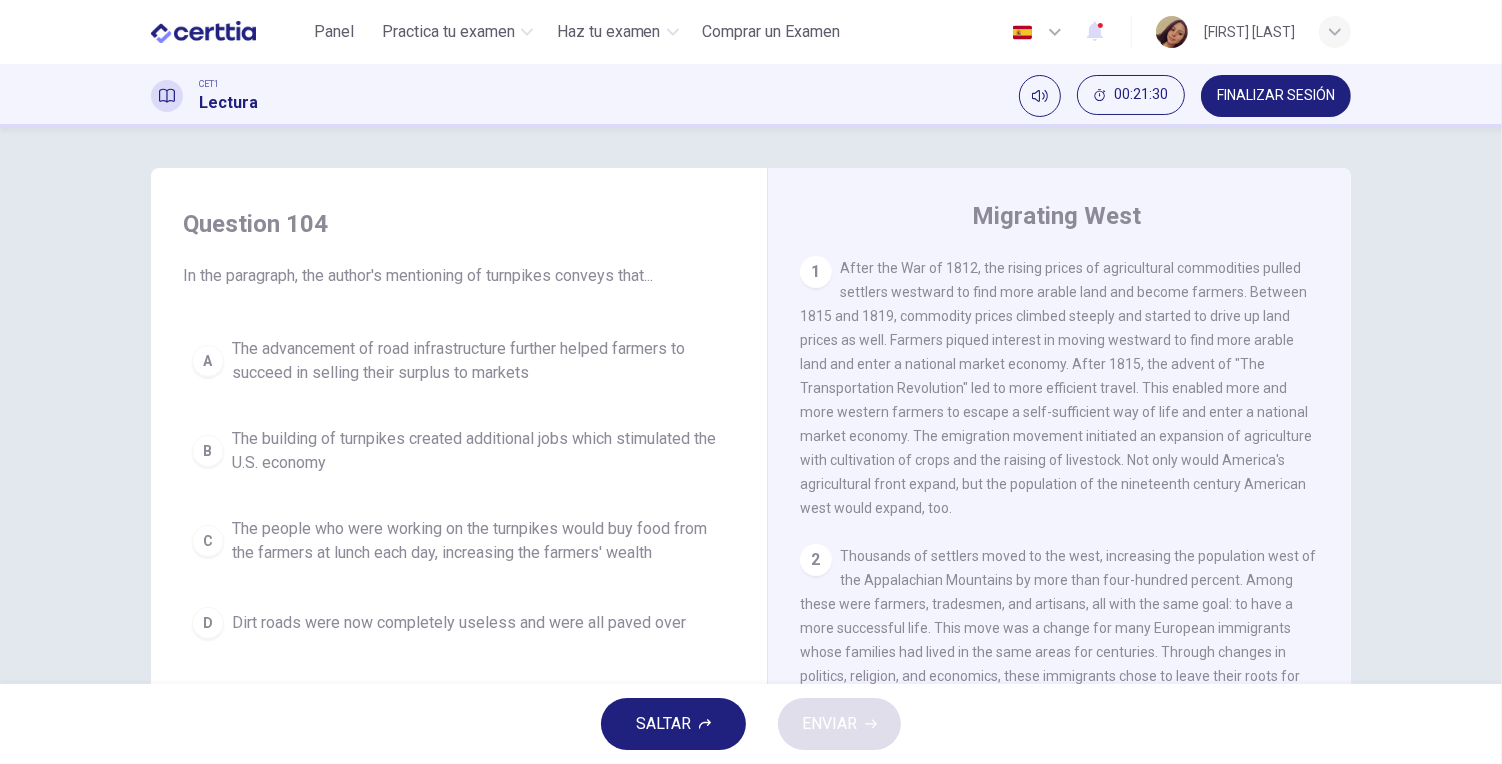 click on "A The advancement of road infrastructure further helped farmers to succeed in selling their surplus to markets B The building of turnpikes created additional jobs which stimulated the U.S. economy C The people who were working on the turnpikes would buy food from the farmers at lunch each day, increasing the farmers' wealth D Dirt roads were now completely useless and were all paved over" at bounding box center [459, 488] 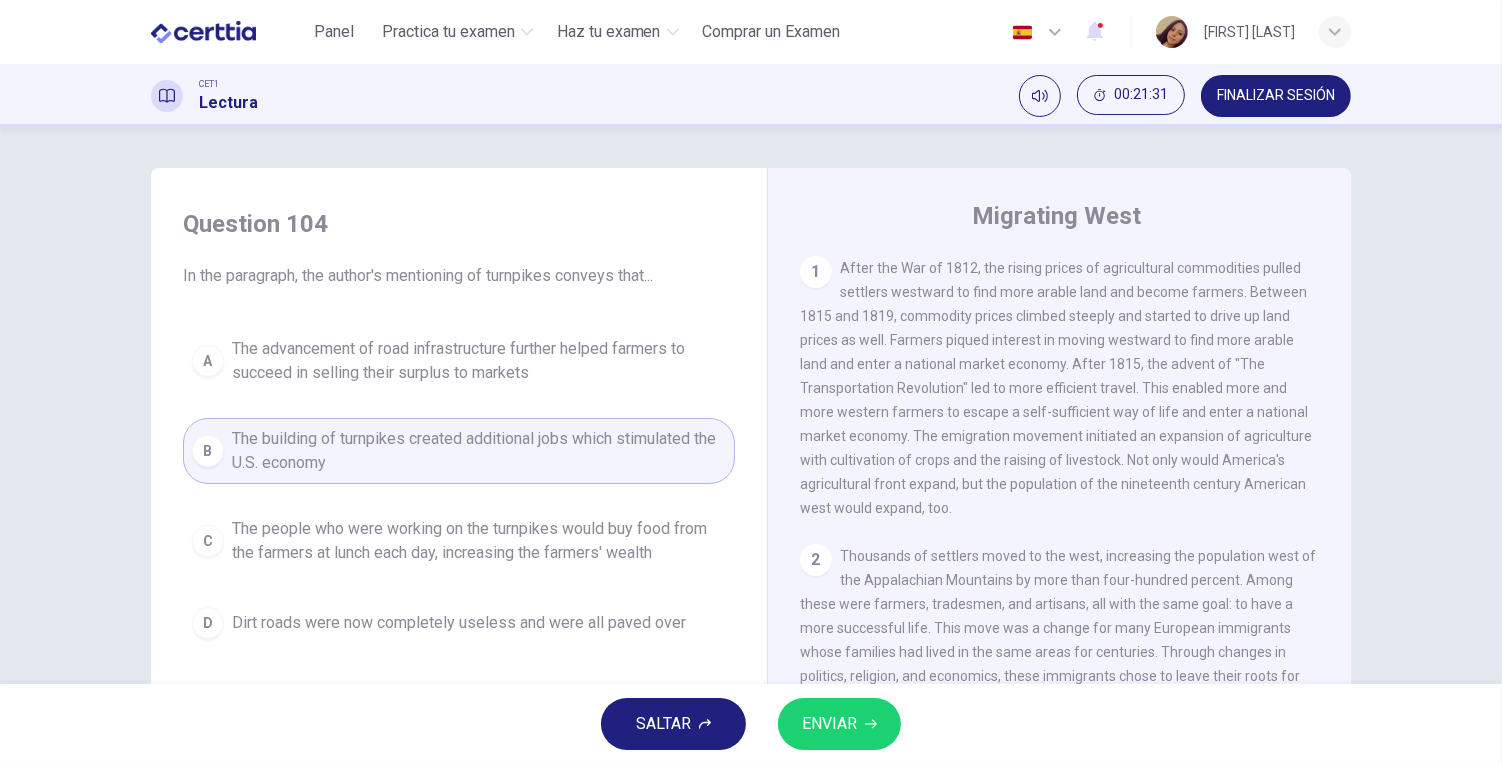 drag, startPoint x: 771, startPoint y: 692, endPoint x: 847, endPoint y: 721, distance: 81.34495 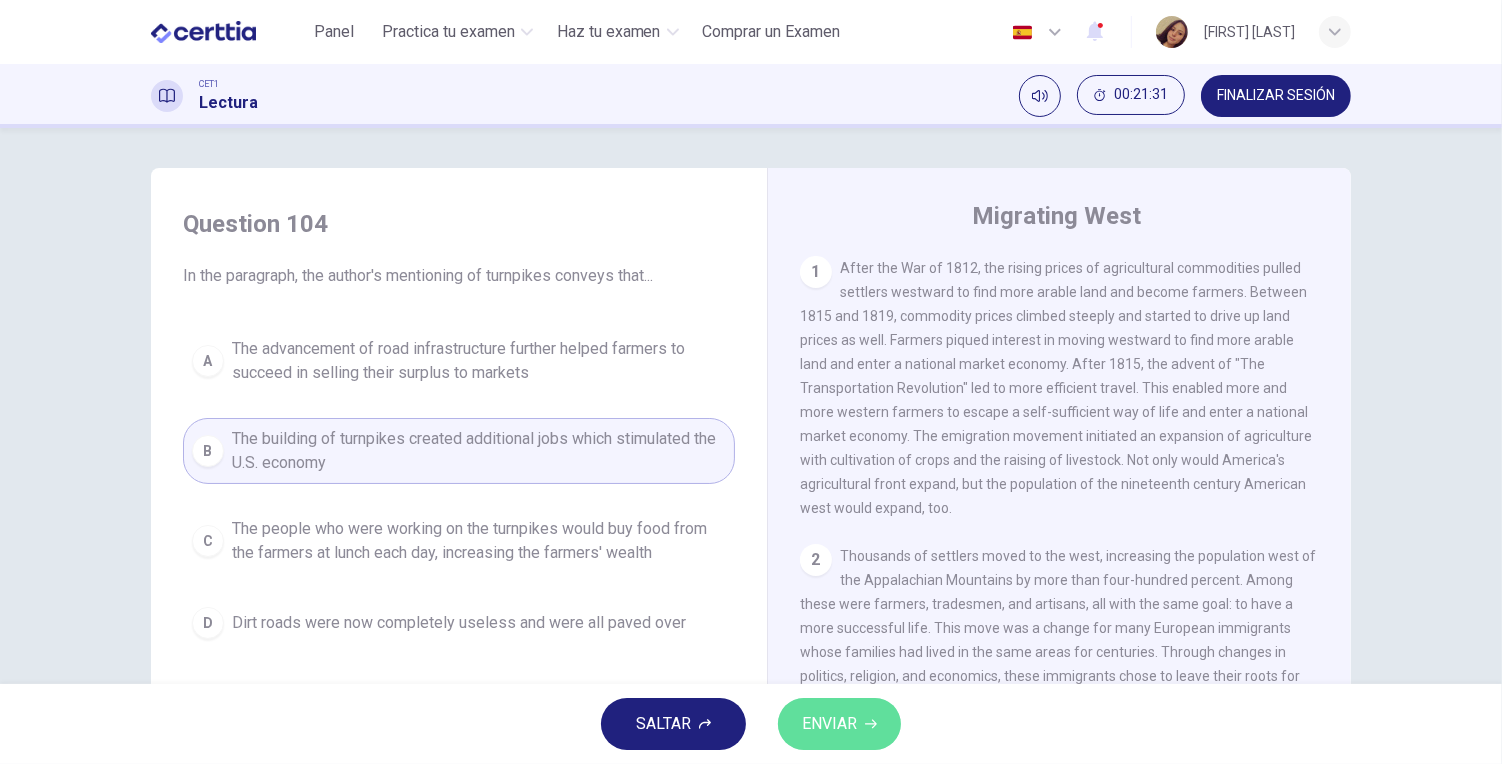 click on "ENVIAR" at bounding box center (829, 724) 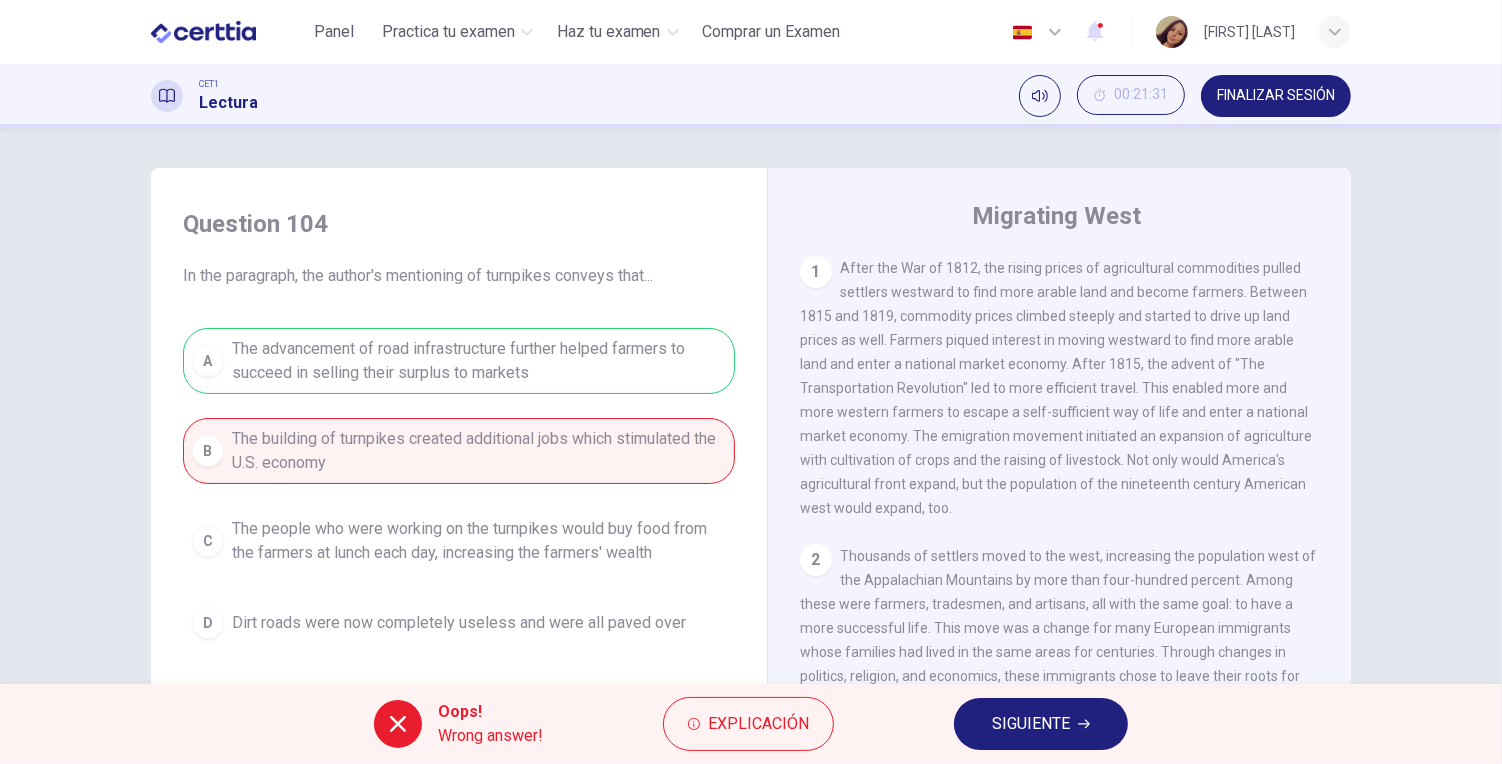click on "SIGUIENTE" at bounding box center (1031, 724) 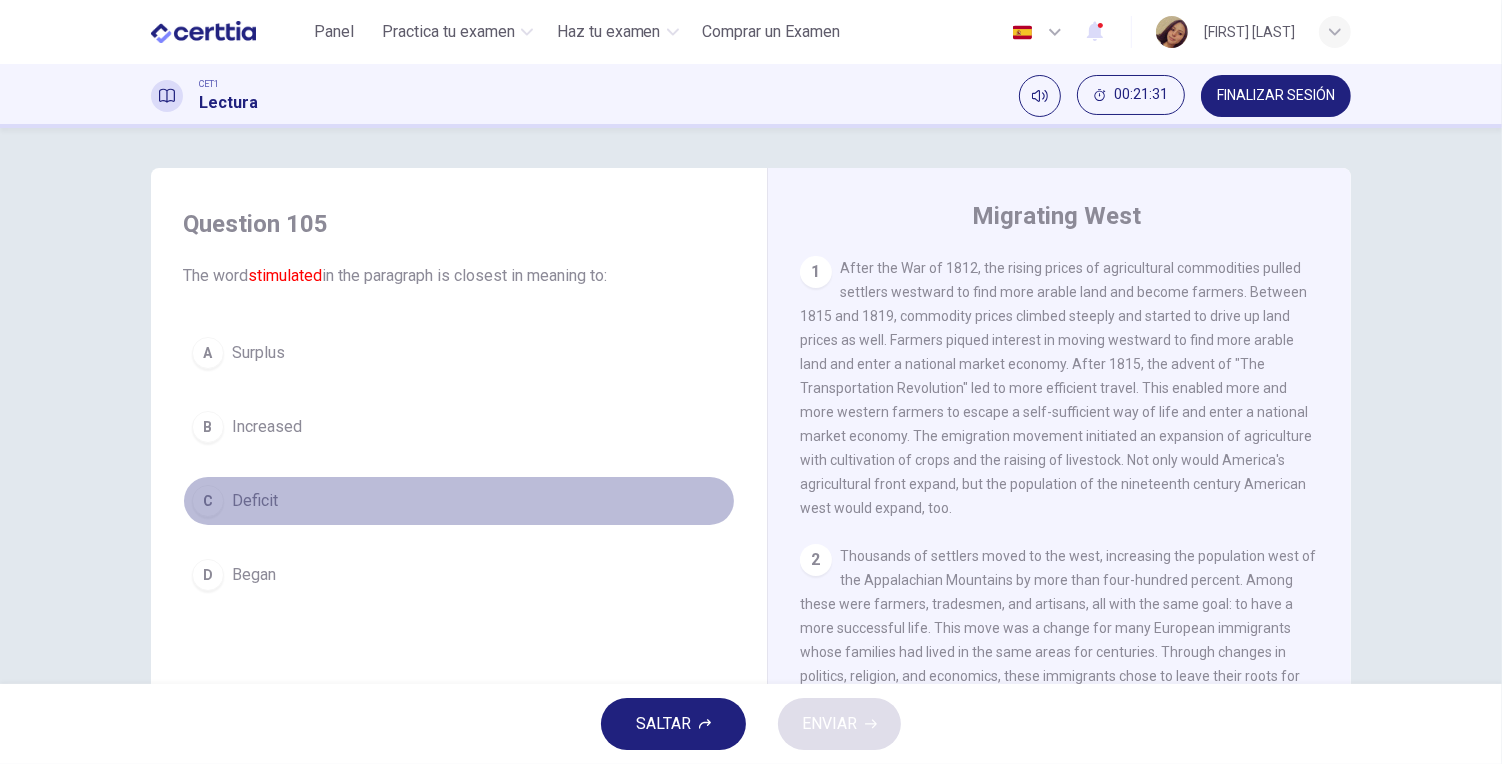 click on "C Deficit" at bounding box center [459, 501] 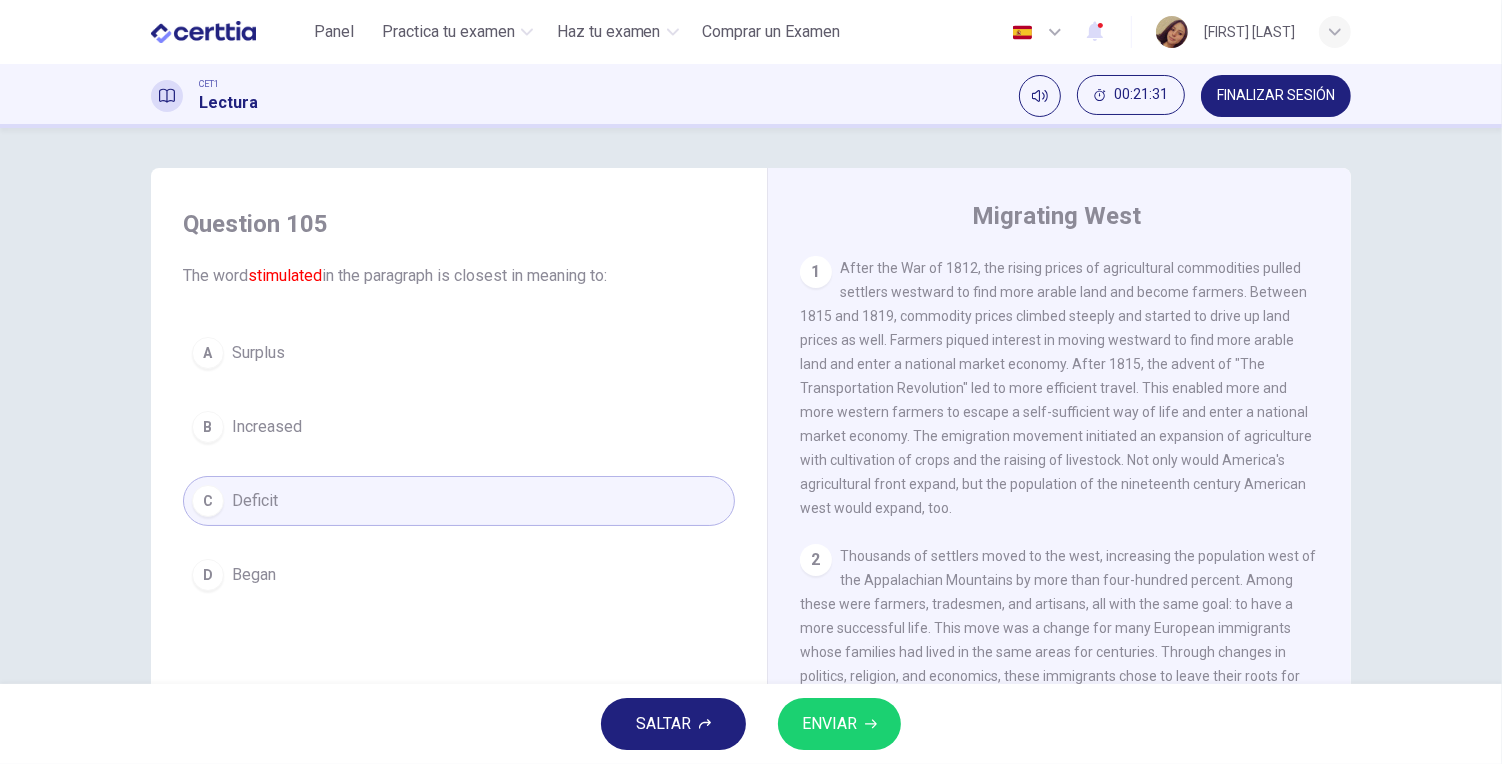 click on "ENVIAR" at bounding box center (829, 724) 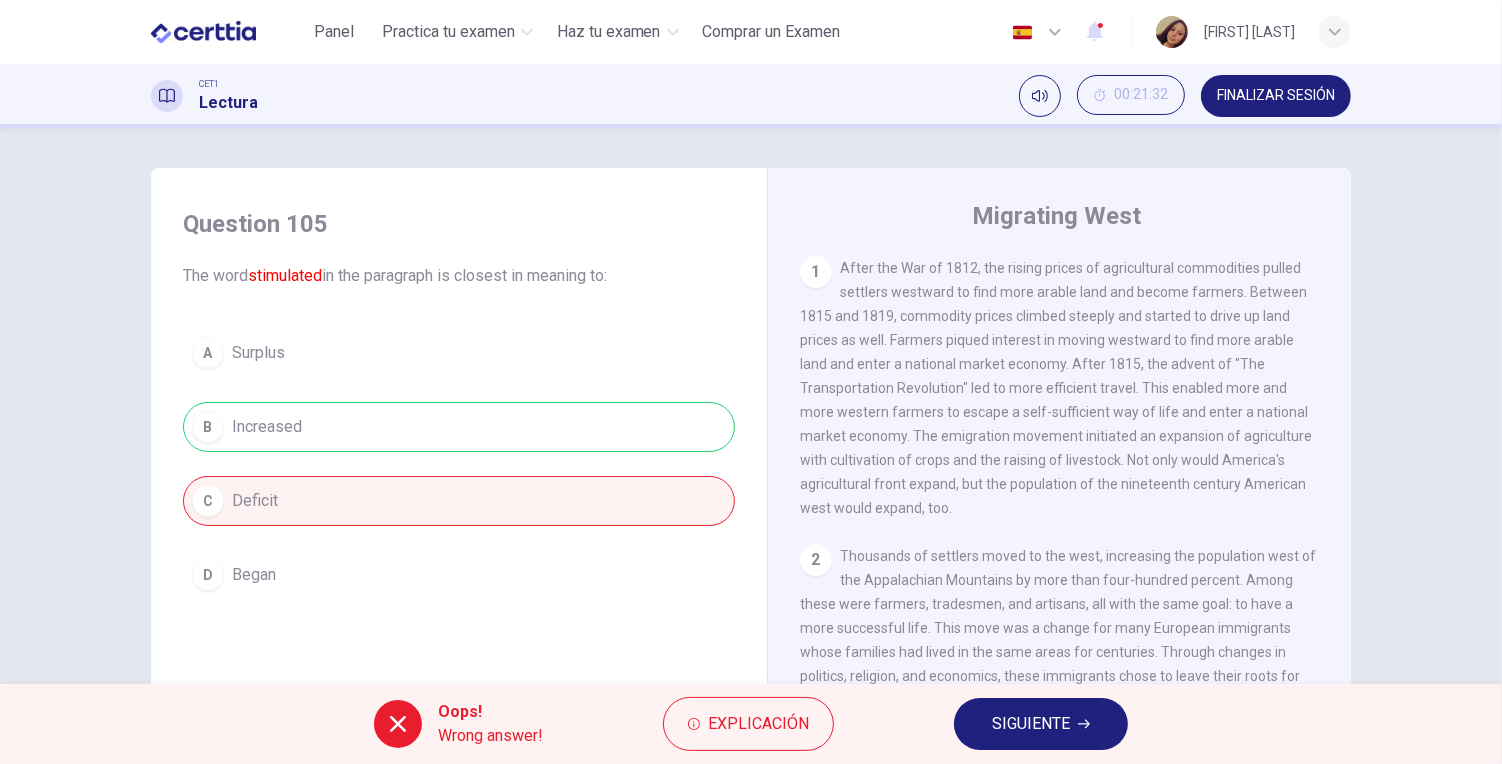 click on "SIGUIENTE" at bounding box center [1041, 724] 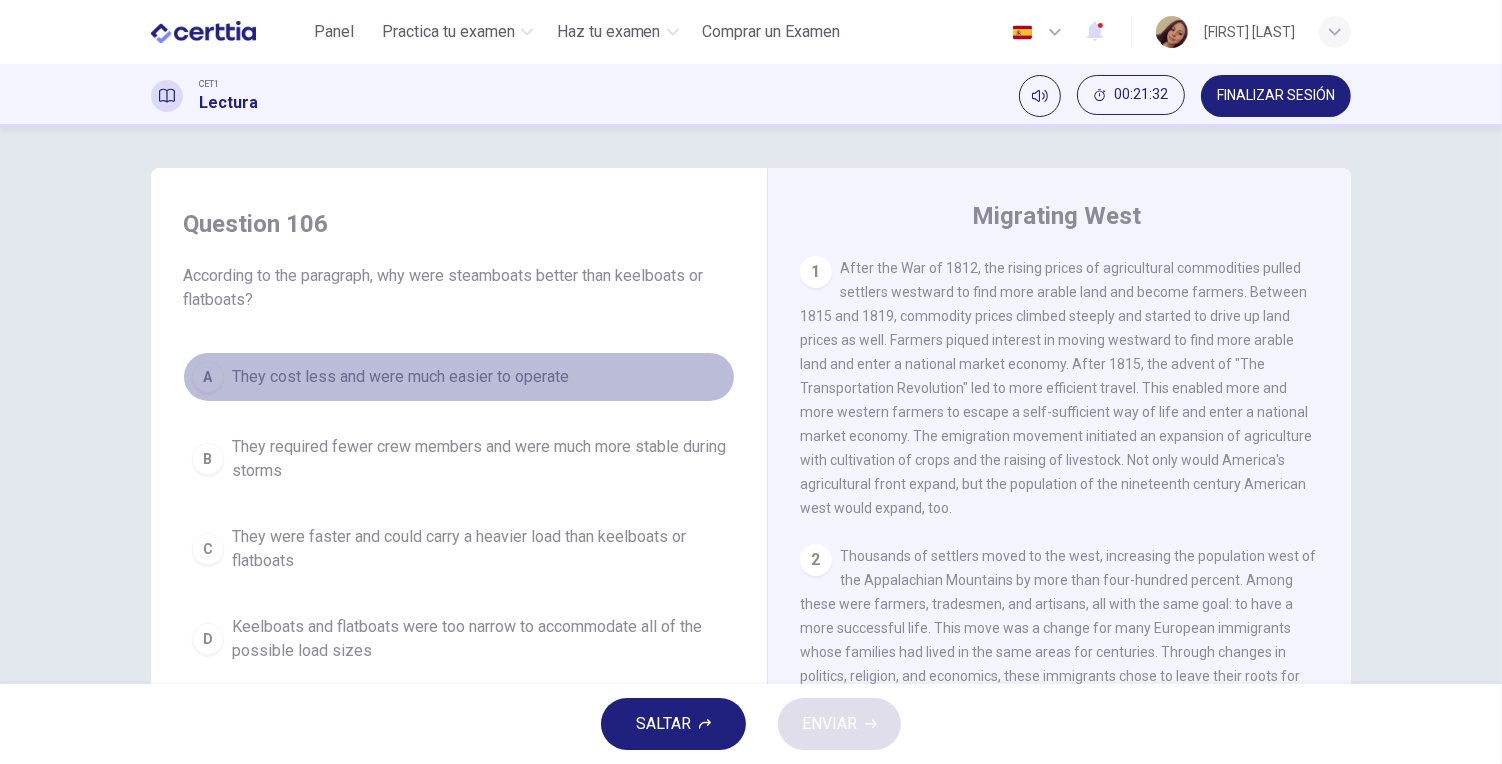 click on "A They cost less and were much easier to operate" at bounding box center [459, 377] 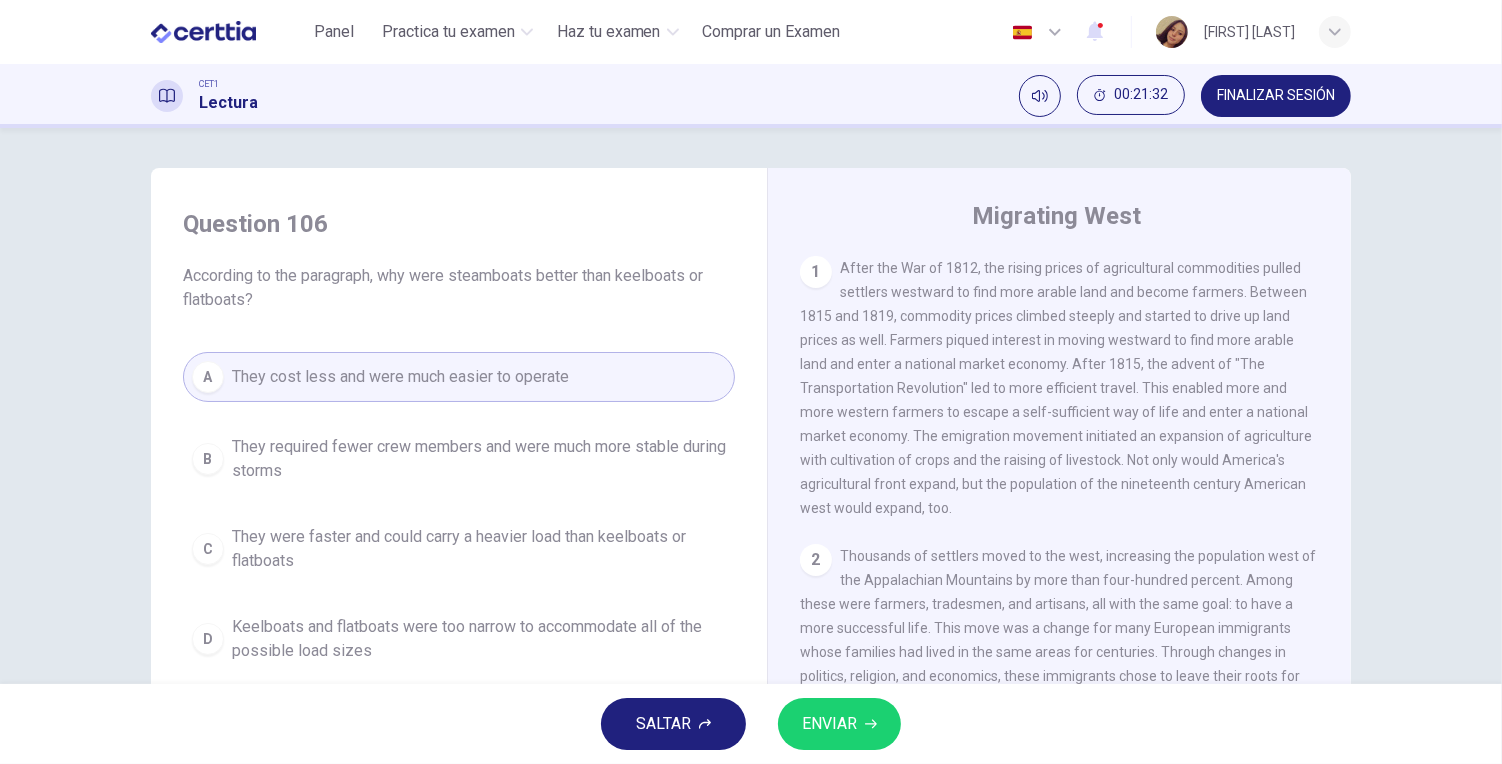 click on "ENVIAR" at bounding box center [839, 724] 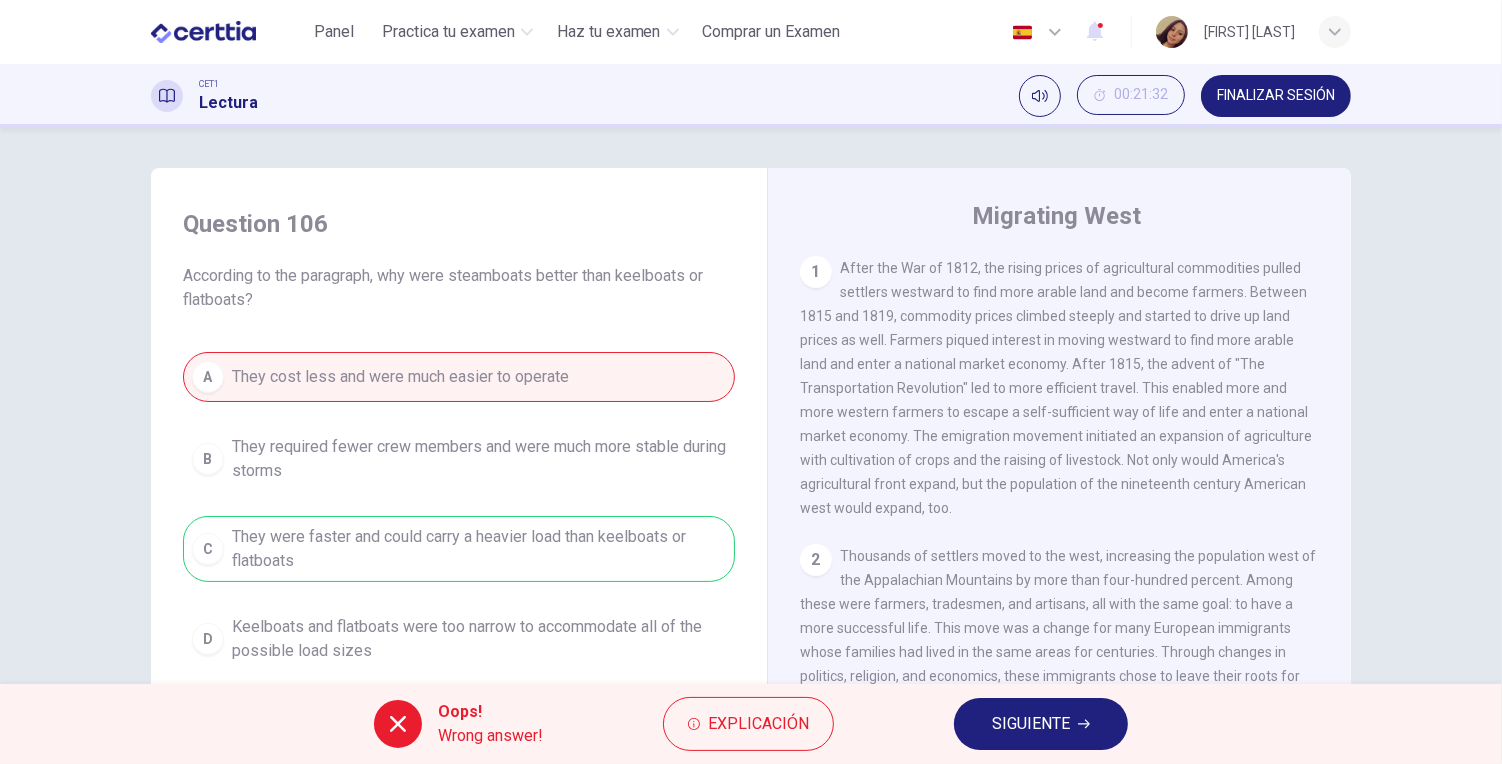 click on "SIGUIENTE" at bounding box center [1041, 724] 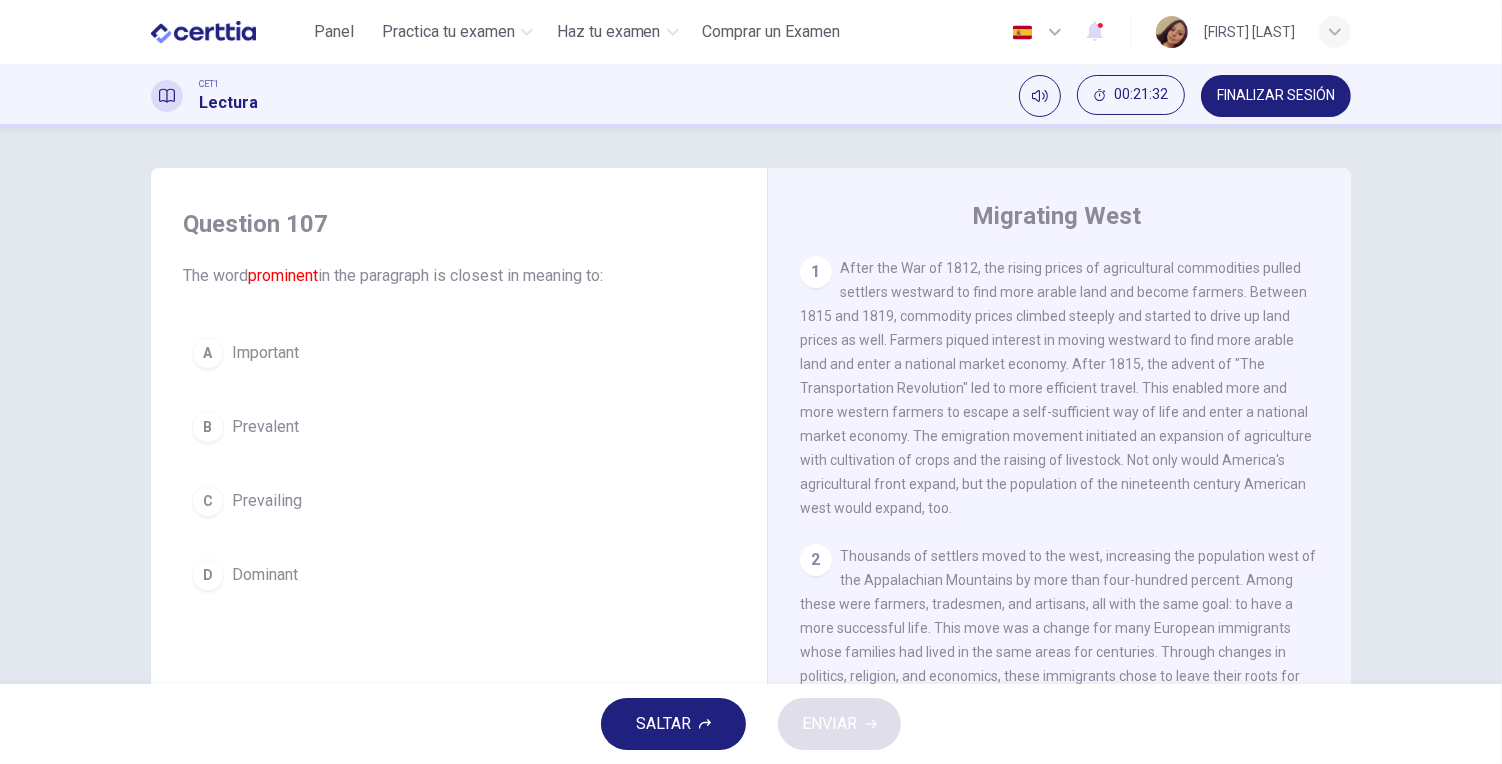 click on "A Important B Prevalent C Prevailing D Dominant" at bounding box center (459, 464) 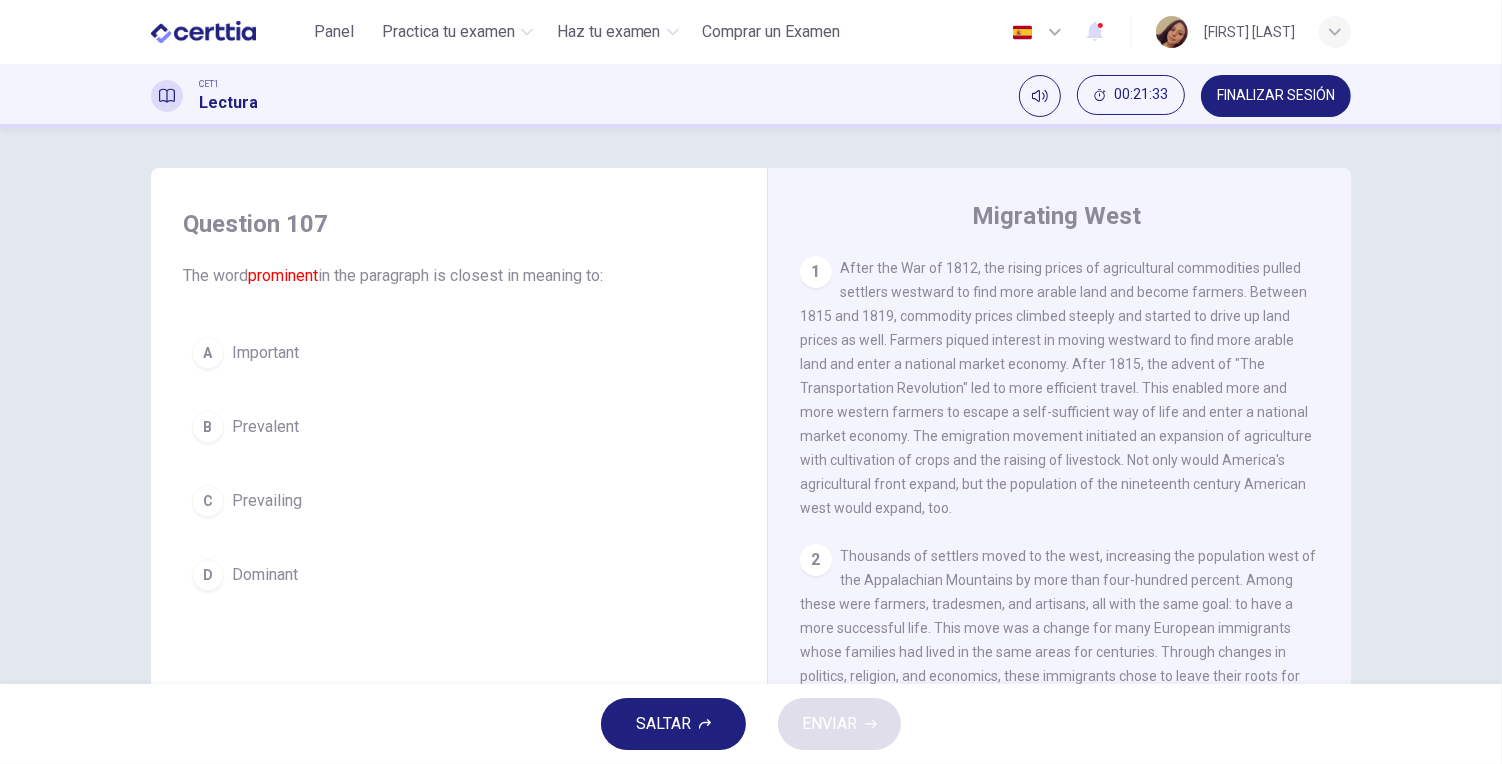 click on "A Important" at bounding box center [459, 353] 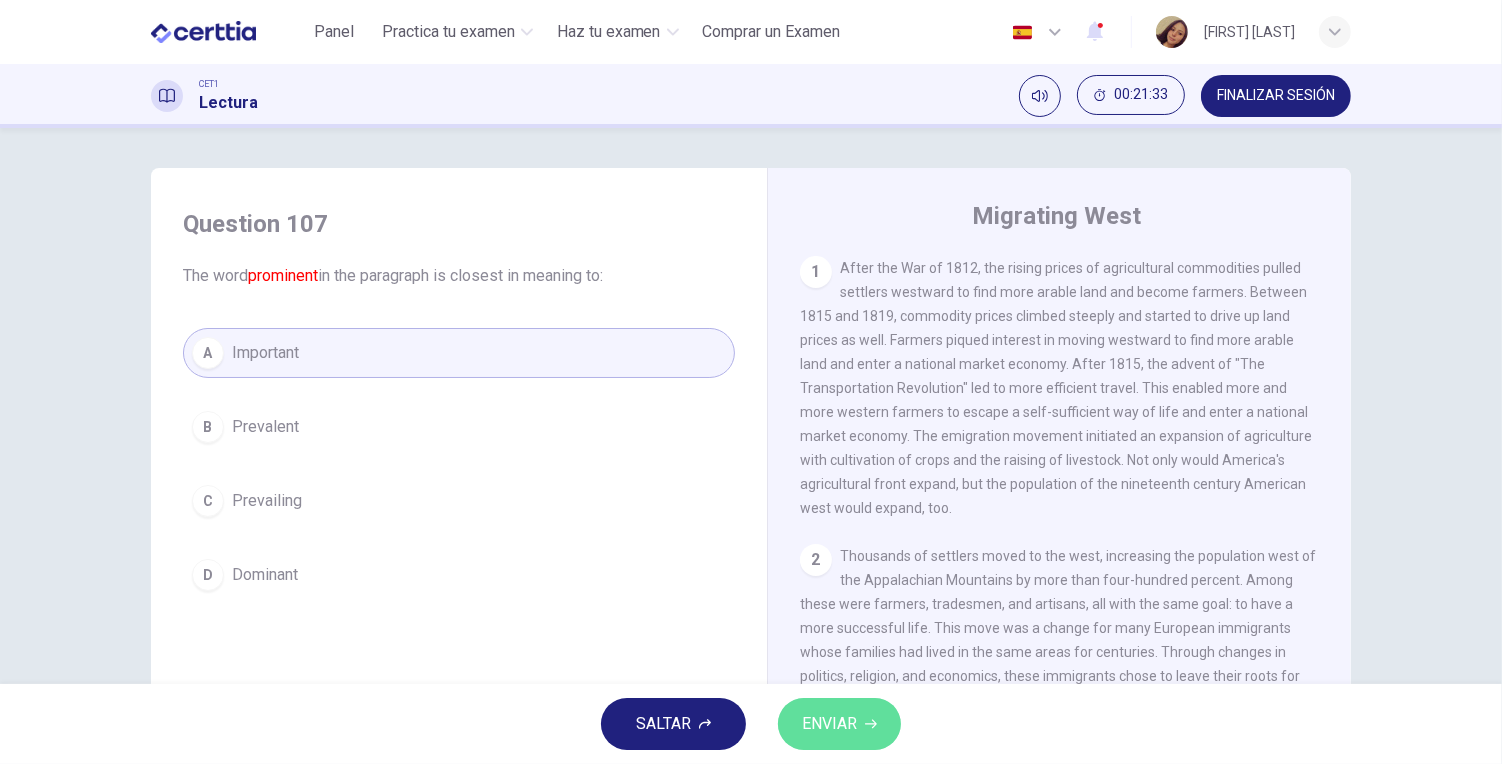 click on "ENVIAR" at bounding box center (829, 724) 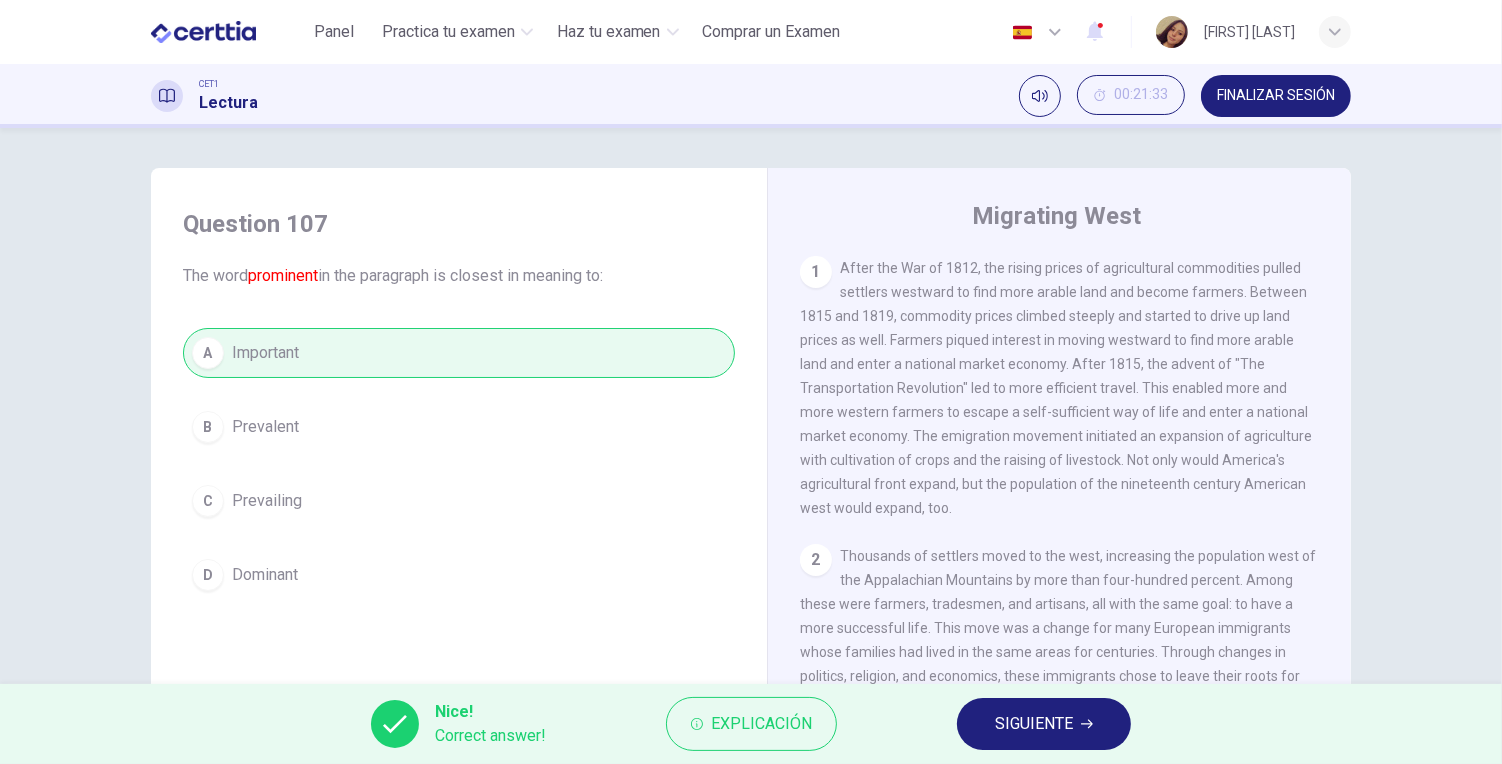 click on "SIGUIENTE" at bounding box center (1044, 724) 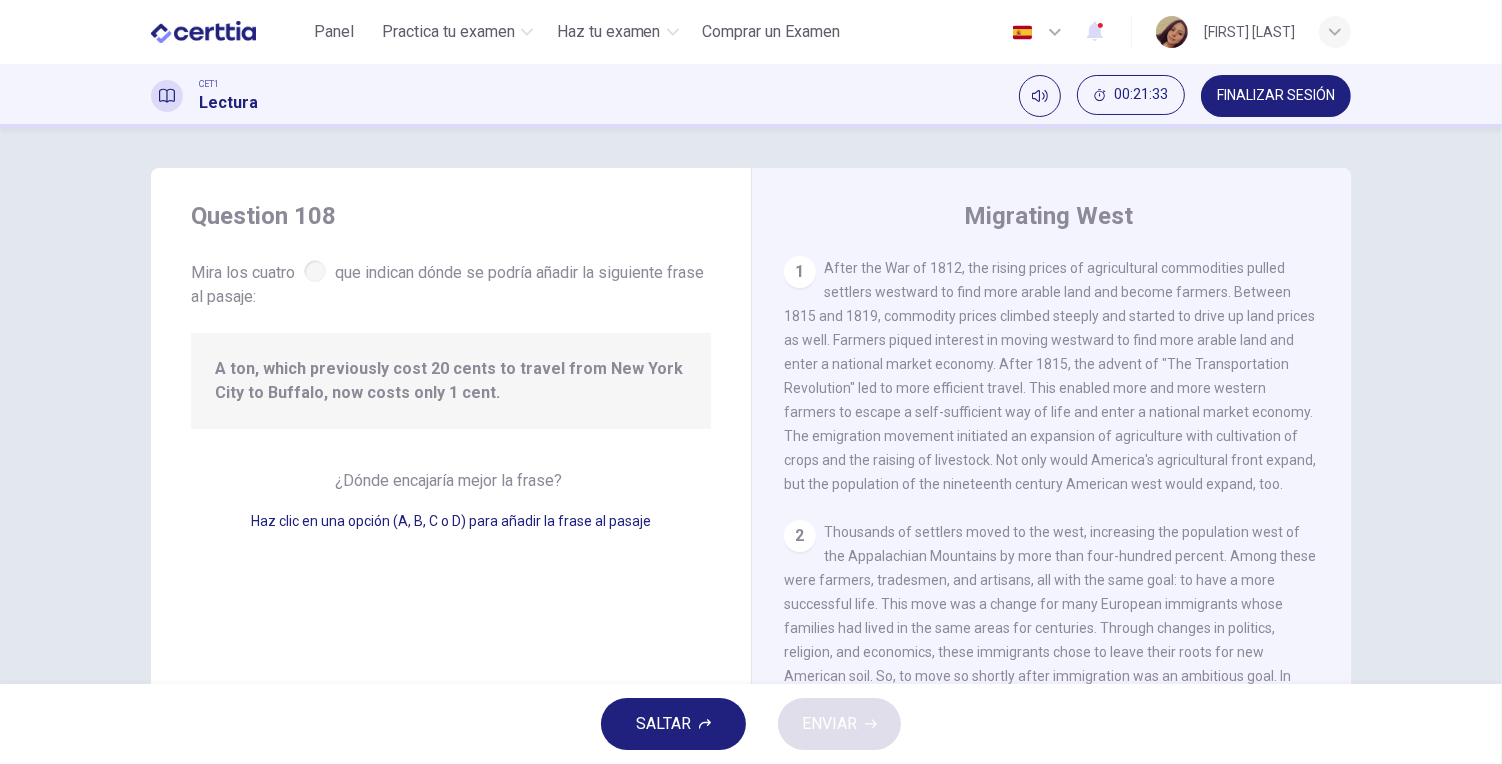 scroll, scrollTop: 560, scrollLeft: 0, axis: vertical 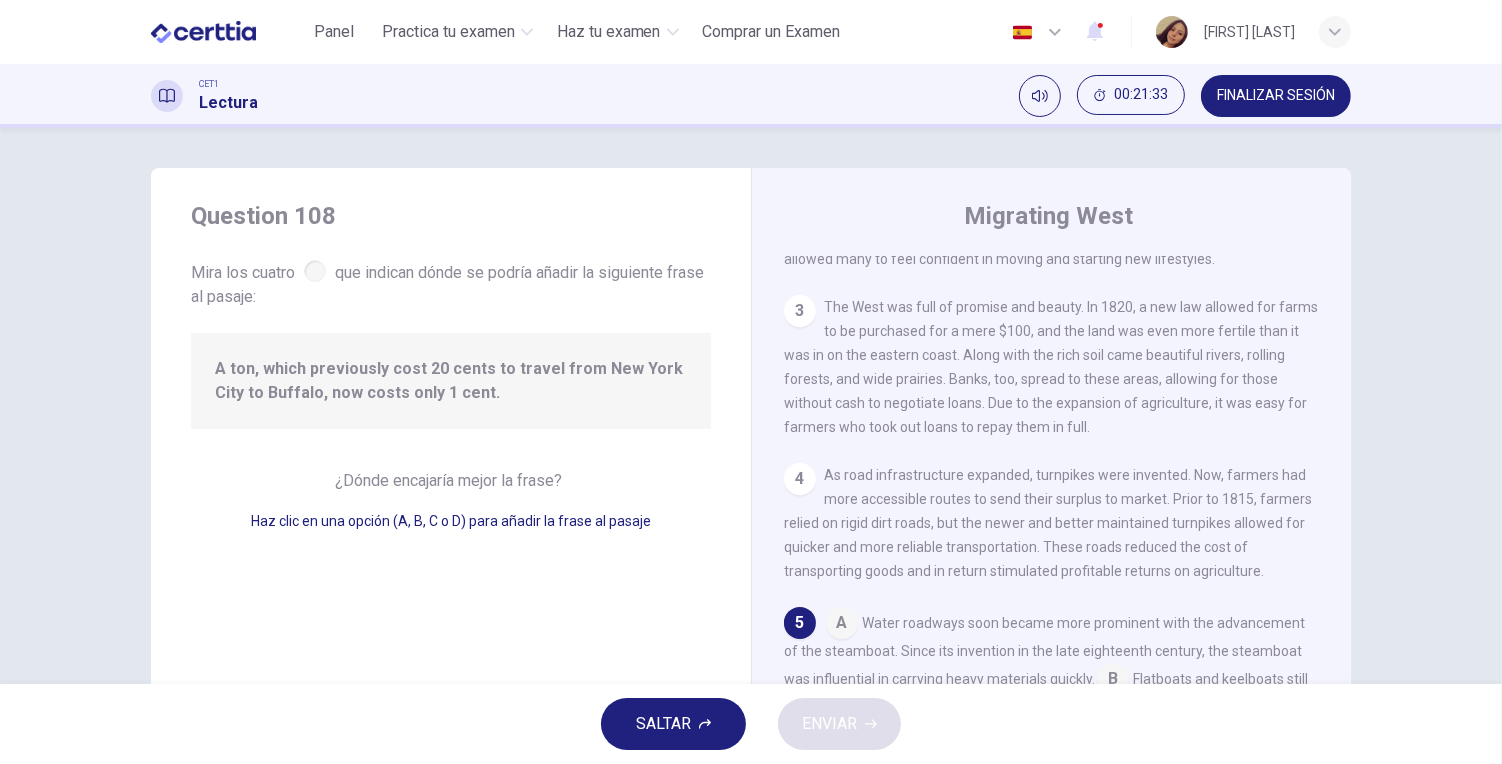 click on "Question 108 Mira los cuatro     que indican dónde se podría añadir la siguiente frase al pasaje: A ton, which previously cost 20 cents to travel from New York City to Buffalo, now costs only 1 cent. ¿Dónde encajaría mejor la frase?   Haz clic en una opción (A, B, C o D) para añadir la frase al pasaje" at bounding box center (451, 515) 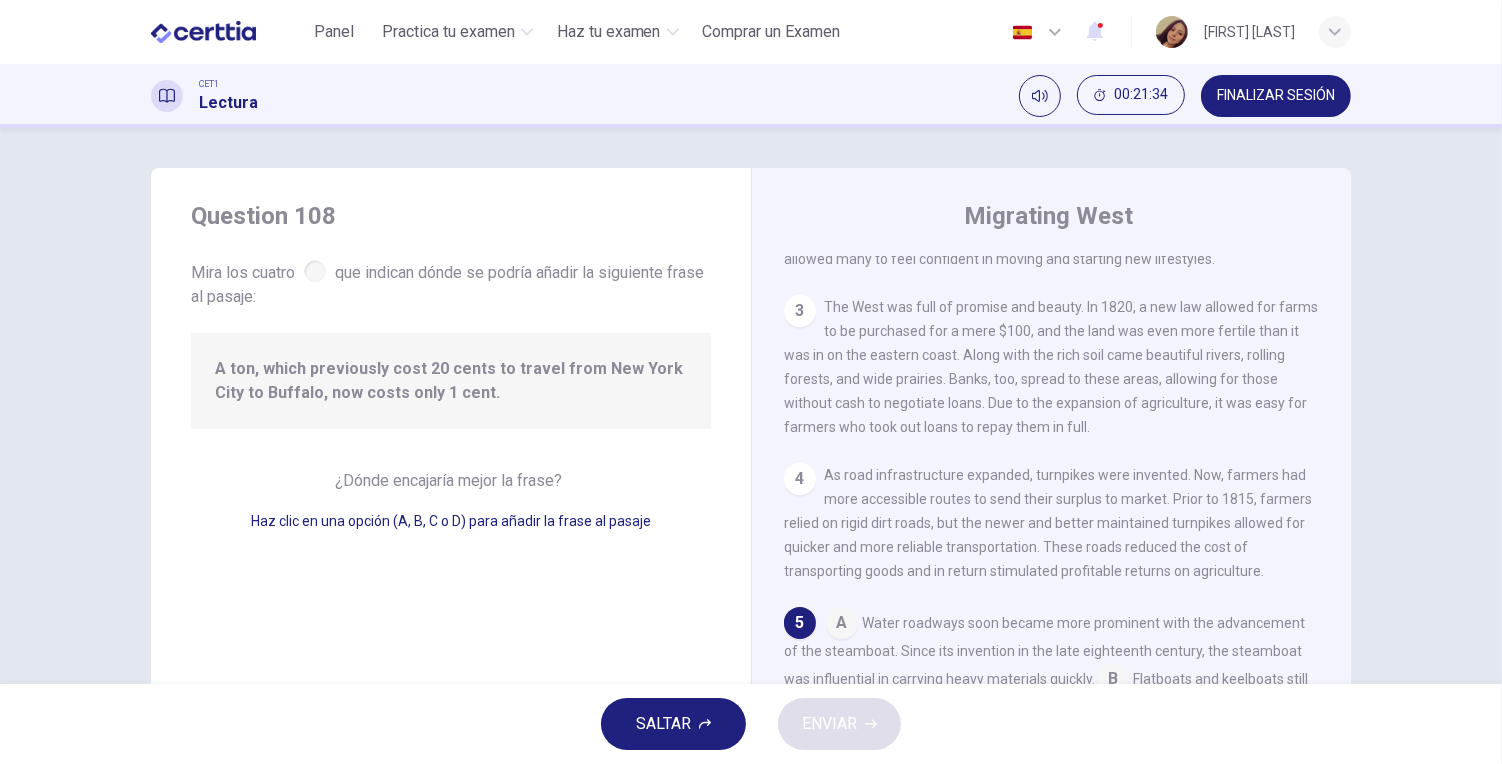 click at bounding box center (842, 625) 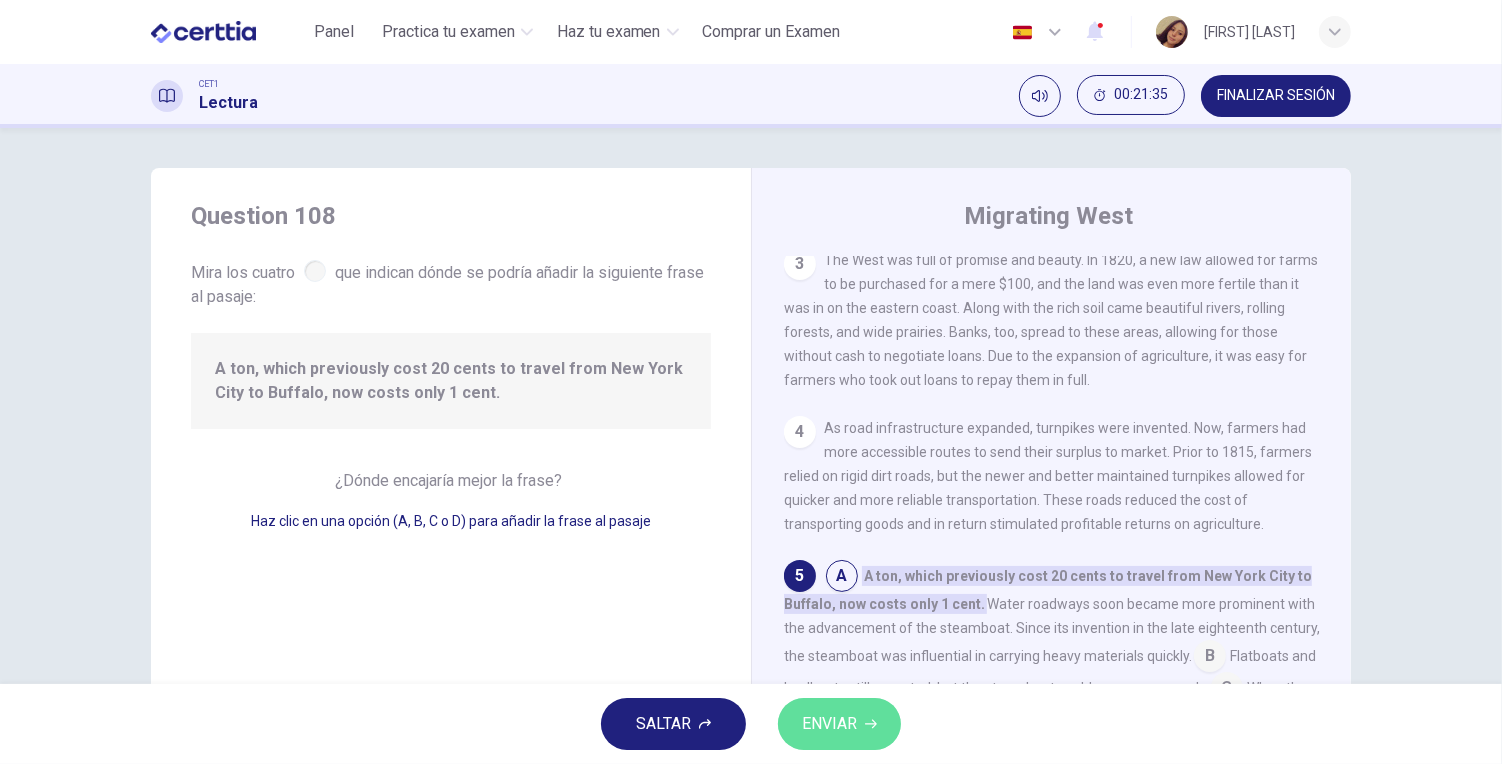 click on "ENVIAR" at bounding box center [839, 724] 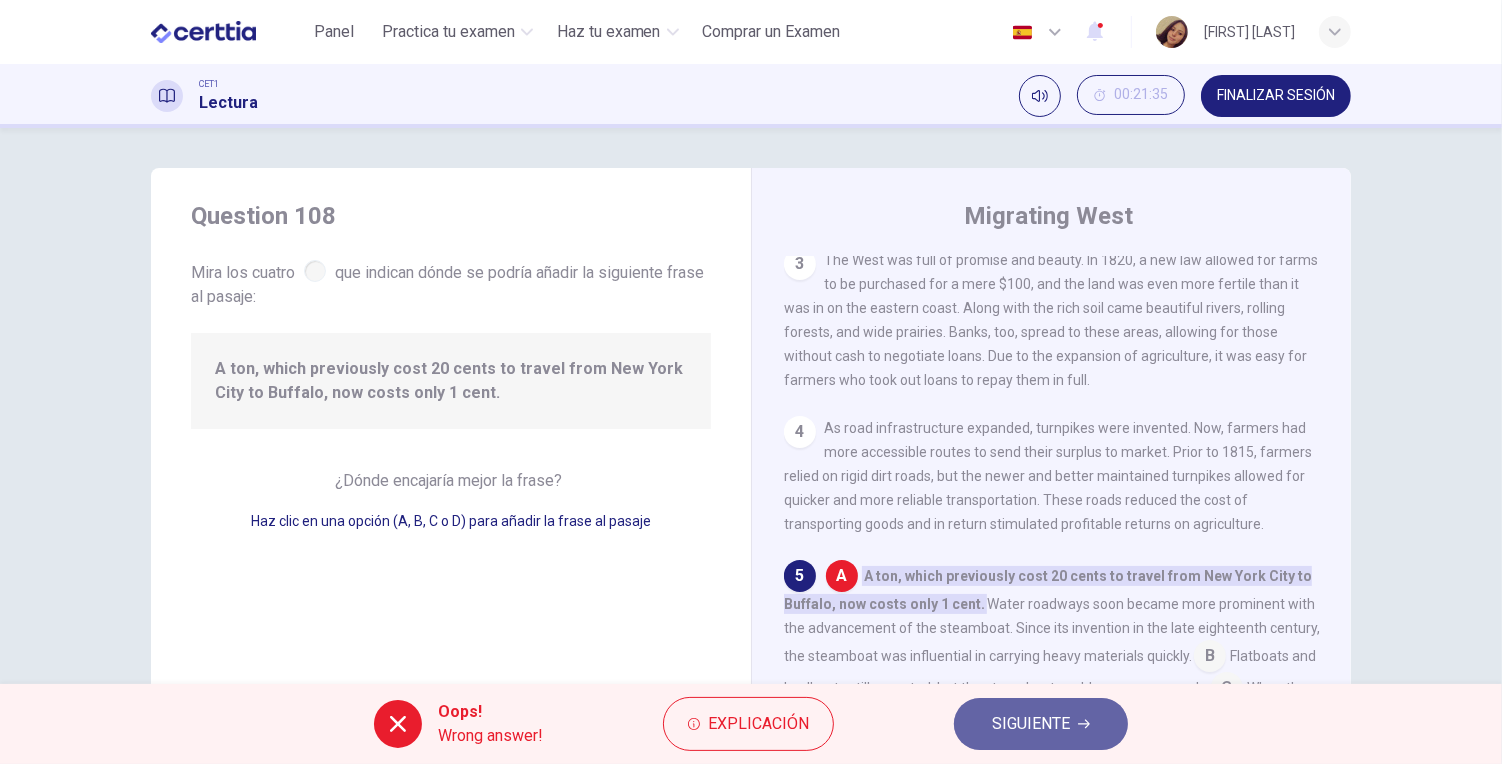 click on "SIGUIENTE" at bounding box center [1031, 724] 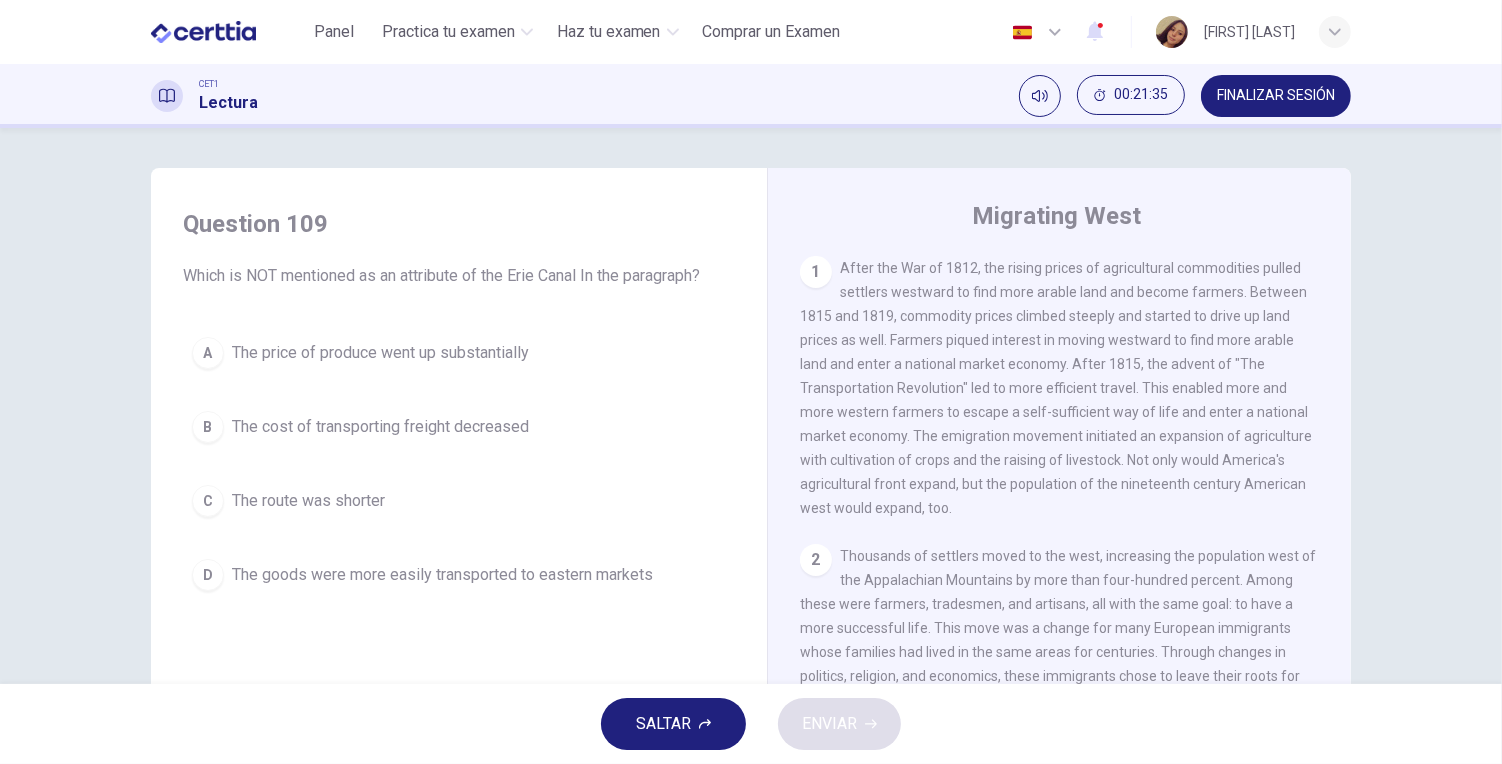 click on "The cost of transporting freight decreased" at bounding box center [380, 427] 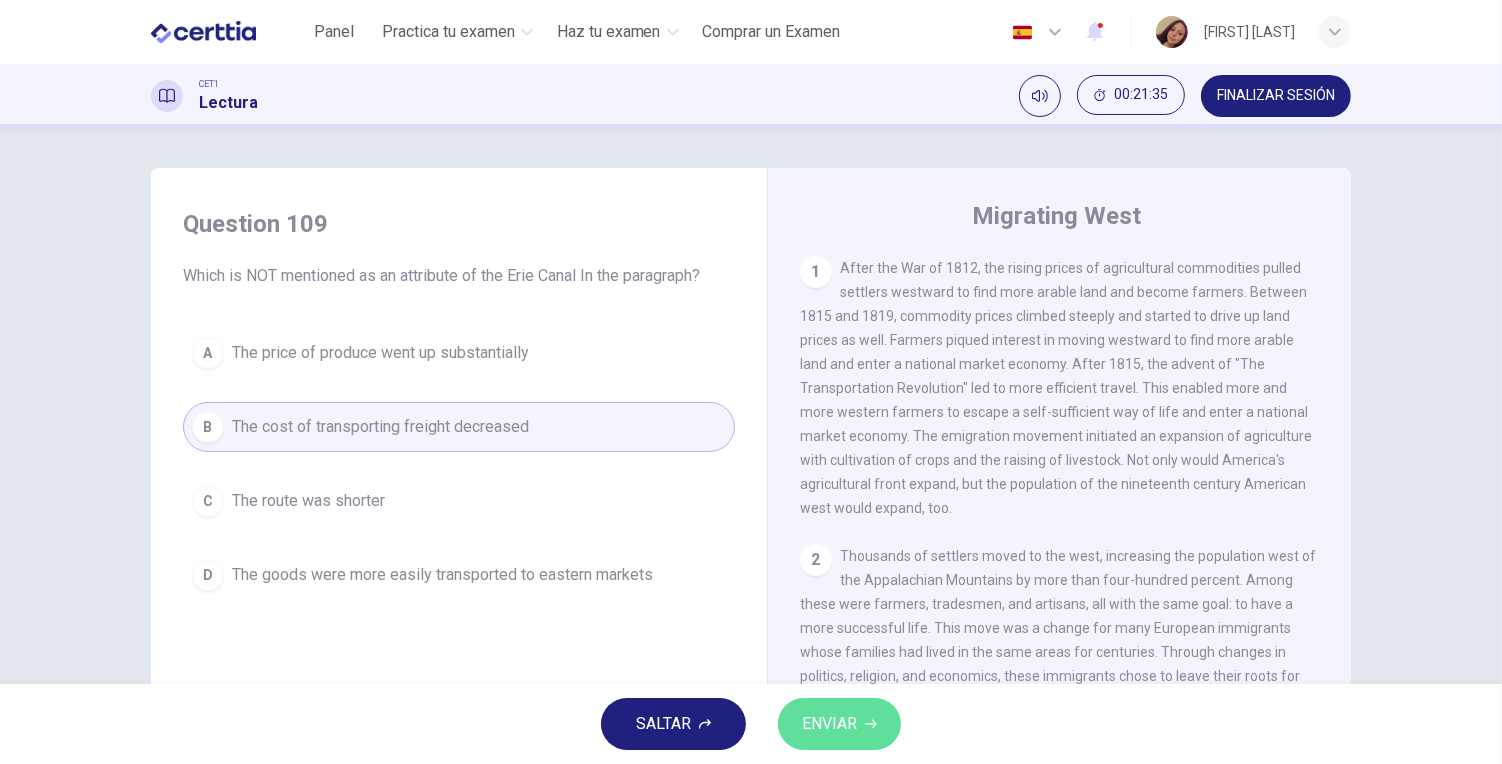 click on "ENVIAR" at bounding box center [839, 724] 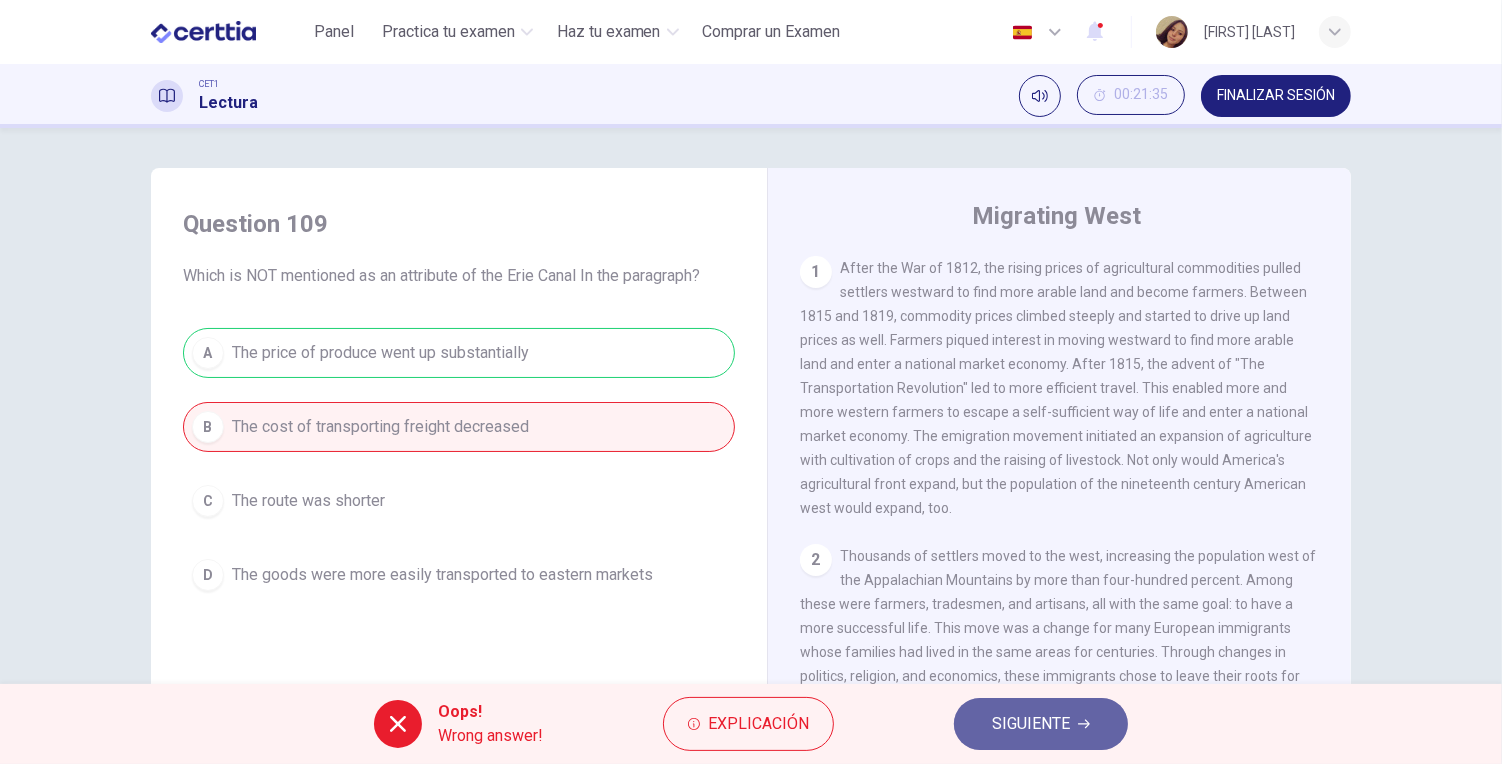 click on "SIGUIENTE" at bounding box center [1031, 724] 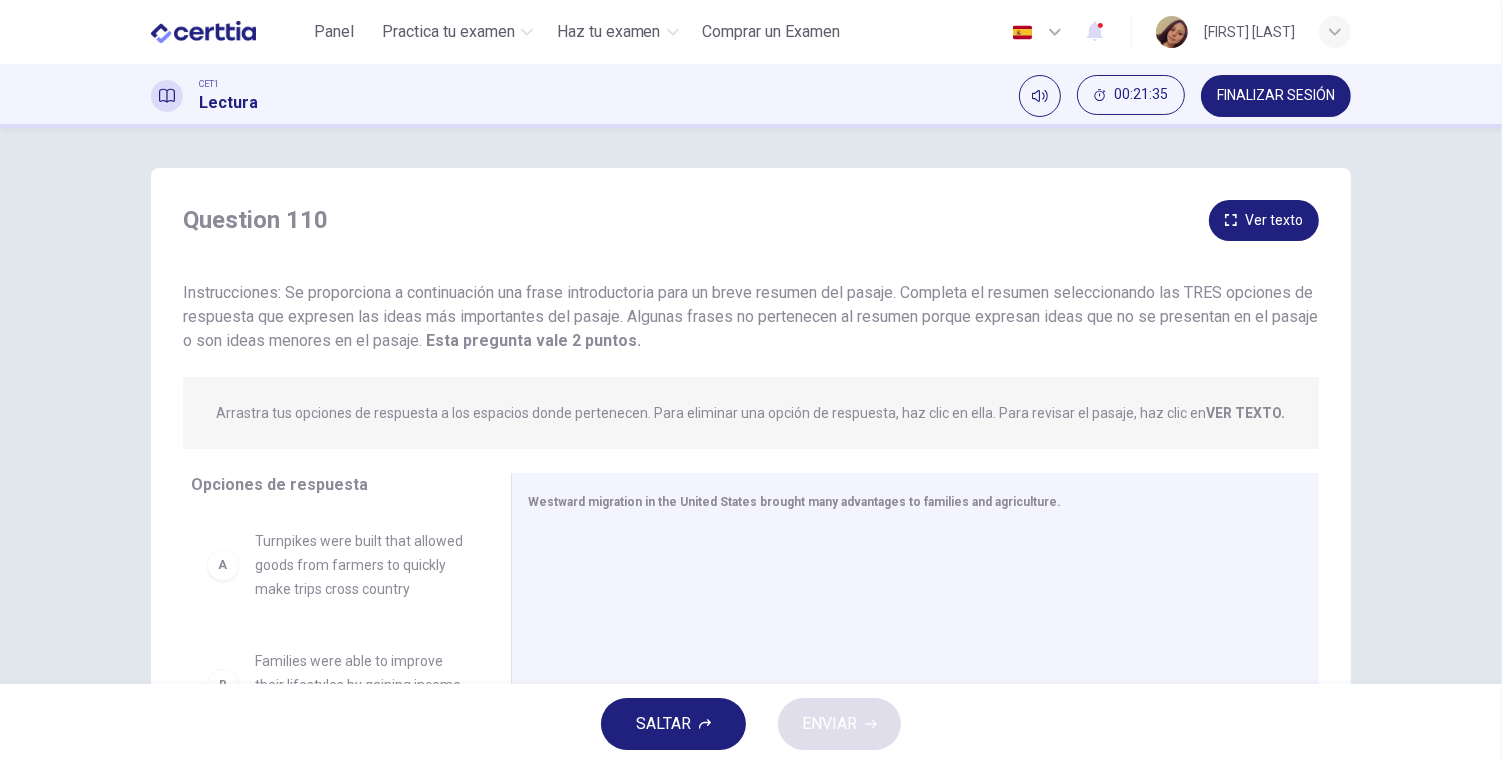 click on "Arrastra tus opciones de respuesta a los espacios donde pertenecen. Para eliminar una opción de respuesta, haz clic en ella. Para revisar el pasaje, haz clic en  VER TEXTO." at bounding box center [751, 413] 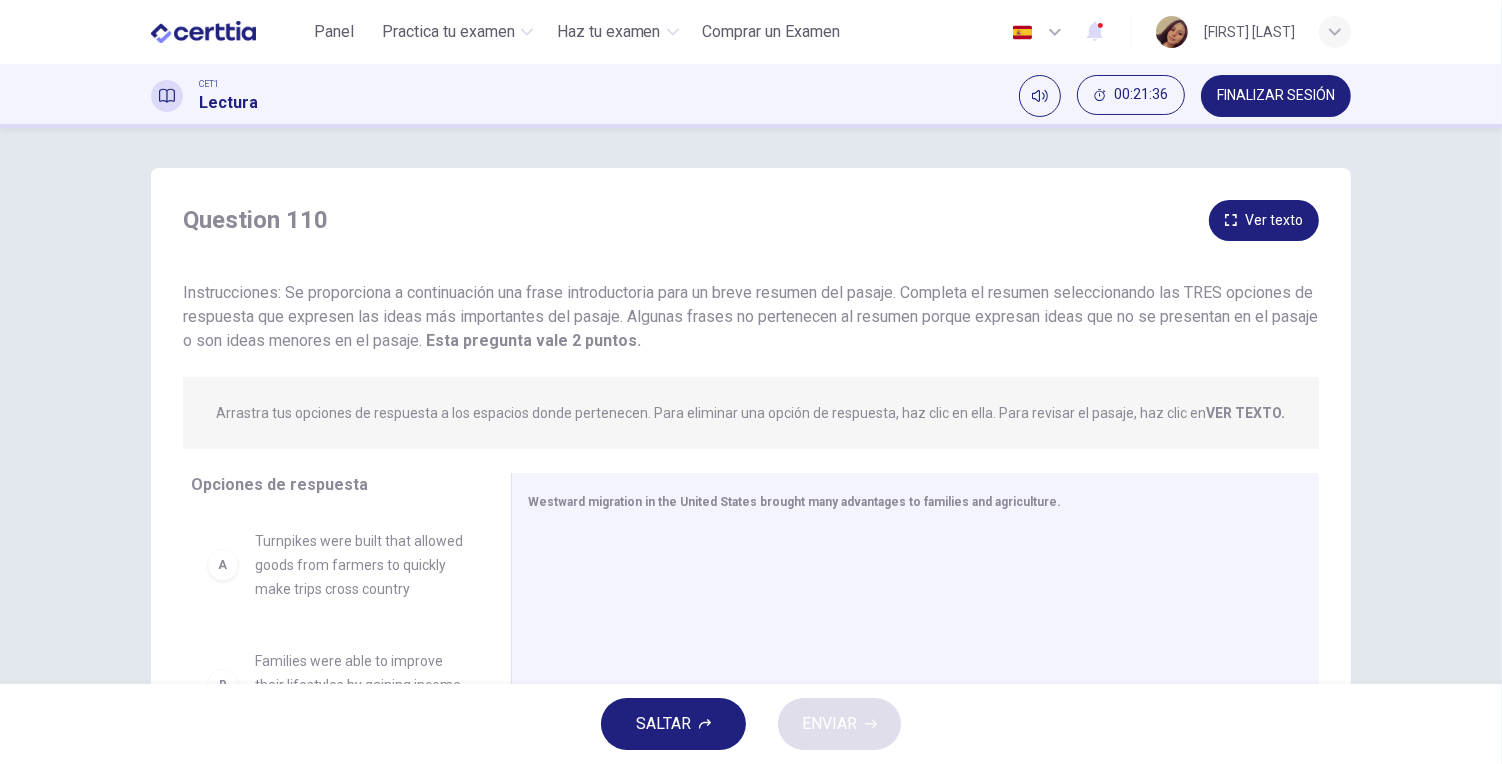 click on "Este sitio utiliza cookies, como se explica en nuestra  Política de Privacidad . Si acepta el uso de cookies, haga clic en el botón Aceptar y continúe navegando por nuestro sitio.   Política de Privacidad Aceptar Panel Practica tu examen Haz tu examen Comprar un Examen Español ** ​ JESSICA RODRIGUEZ LOPEZ CET1 Lectura 00:21:36 FINALIZAR SESIÓN Question 110 Ver texto Instrucciones: Se proporciona a continuación una frase introductoria para un breve resumen del pasaje. Completa el resumen seleccionando las TRES opciones de respuesta que expresen las ideas más importantes del pasaje. Algunas frases no pertenecen al resumen porque expresan ideas que no se presentan en el pasaje o son ideas menores en el pasaje.   Esta pregunta vale 2 puntos. Esta pregunta vale 2 puntos. Arrastra tus opciones de respuesta a los espacios donde pertenecen. Para eliminar una opción de respuesta, haz clic en ella. Para revisar el pasaje, haz clic en  VER TEXTO. A B C D E F Opciones de respuesta A B C D E F Migrating West 1" at bounding box center (751, 382) 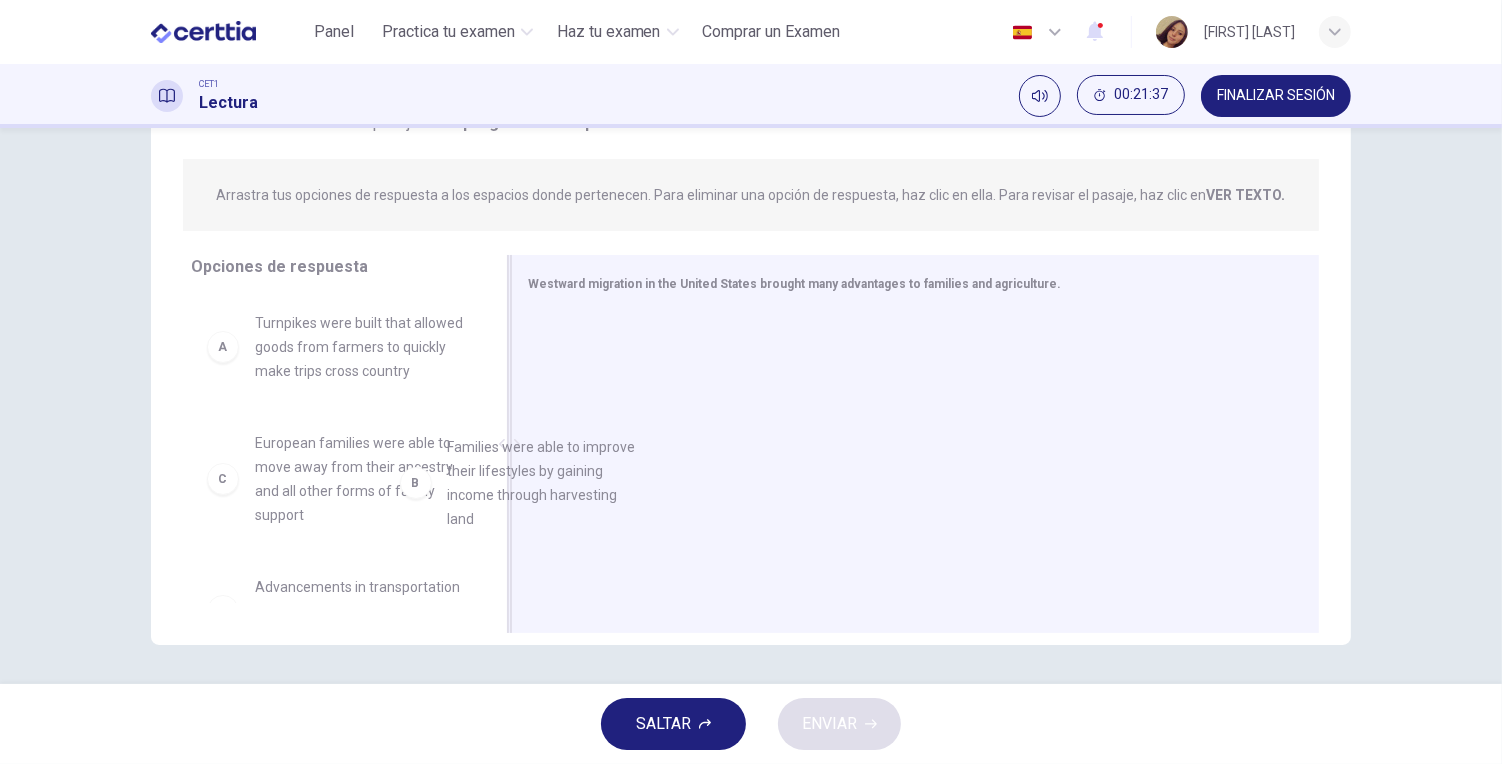 drag, startPoint x: 365, startPoint y: 494, endPoint x: 757, endPoint y: 450, distance: 394.46167 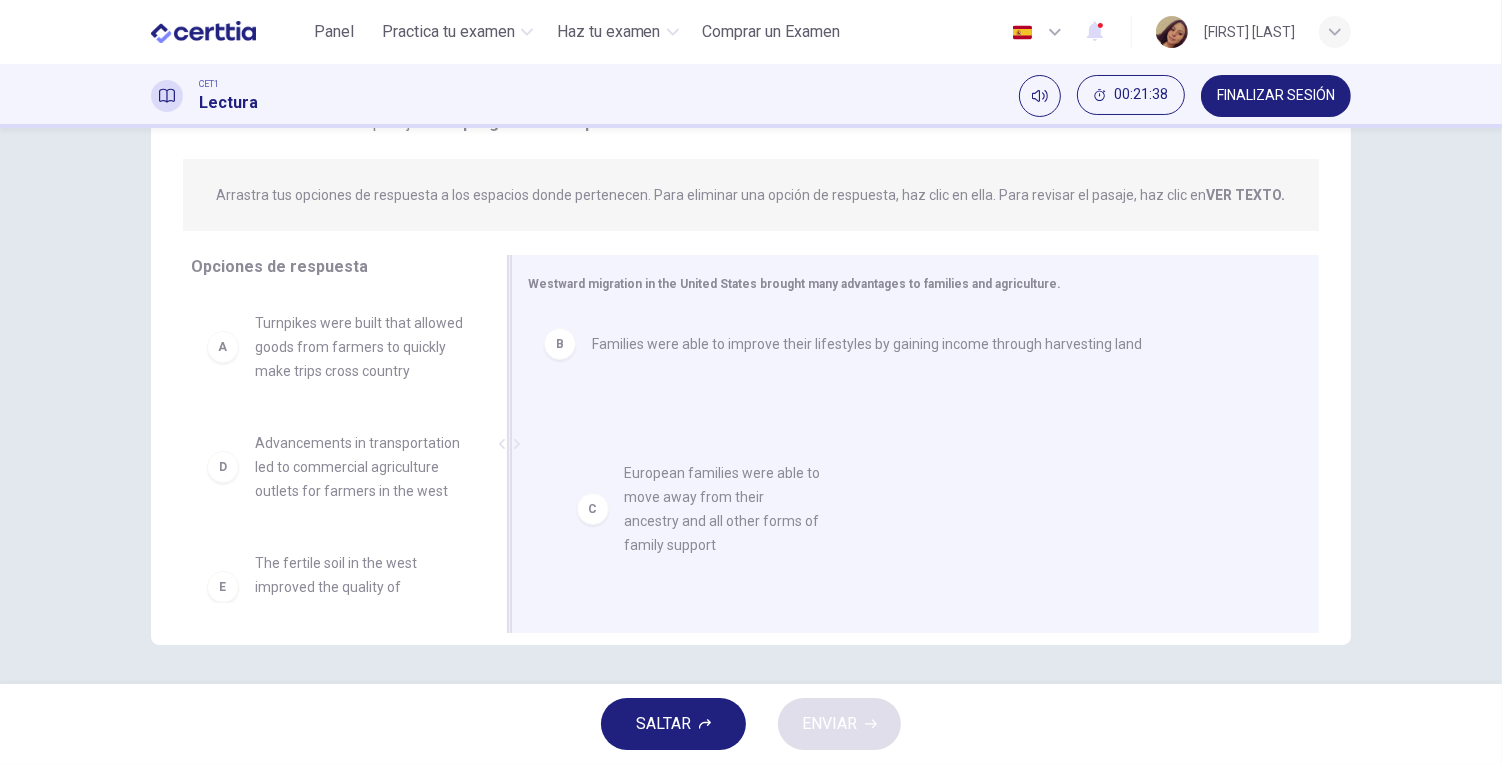 drag, startPoint x: 302, startPoint y: 492, endPoint x: 704, endPoint y: 504, distance: 402.17908 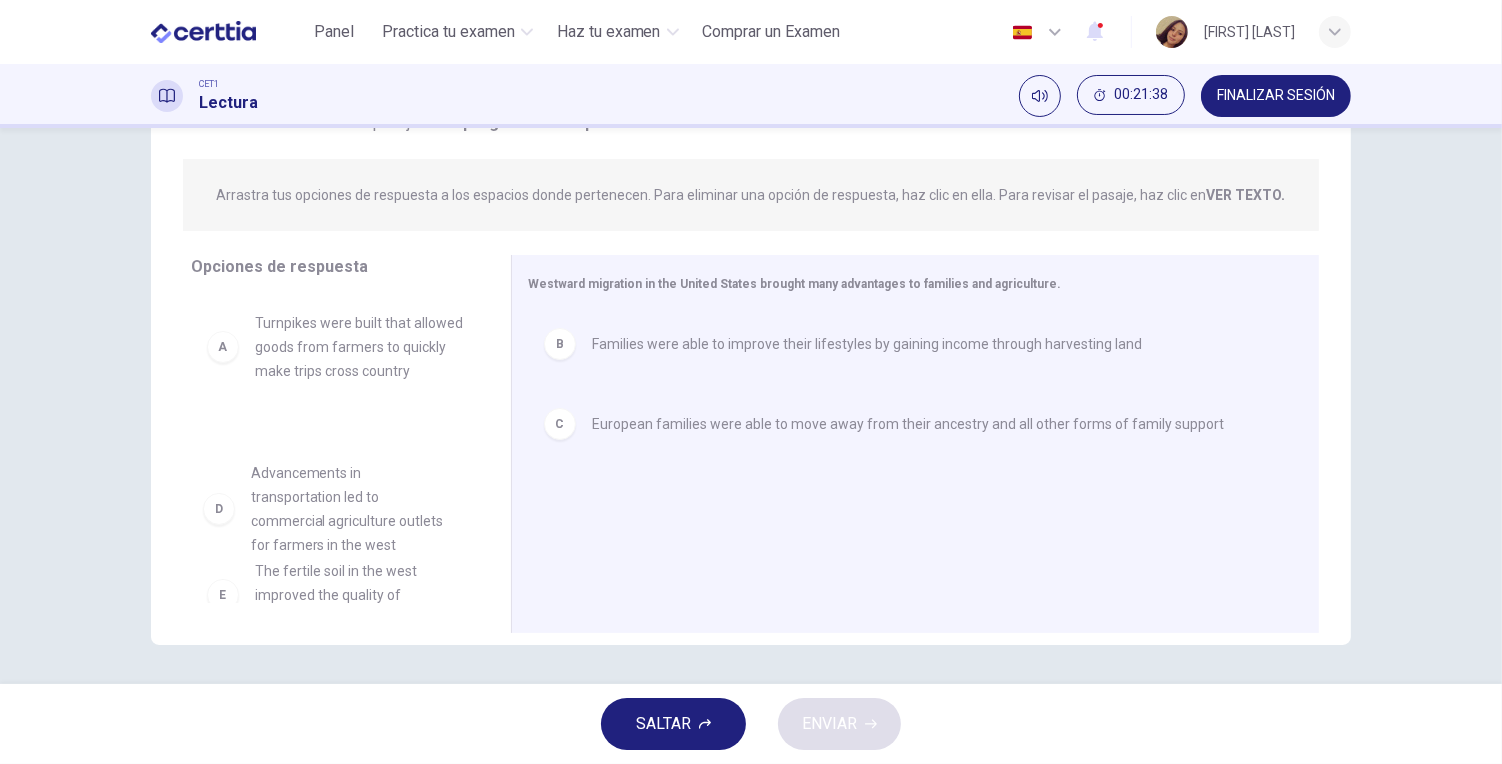 scroll, scrollTop: 1, scrollLeft: 0, axis: vertical 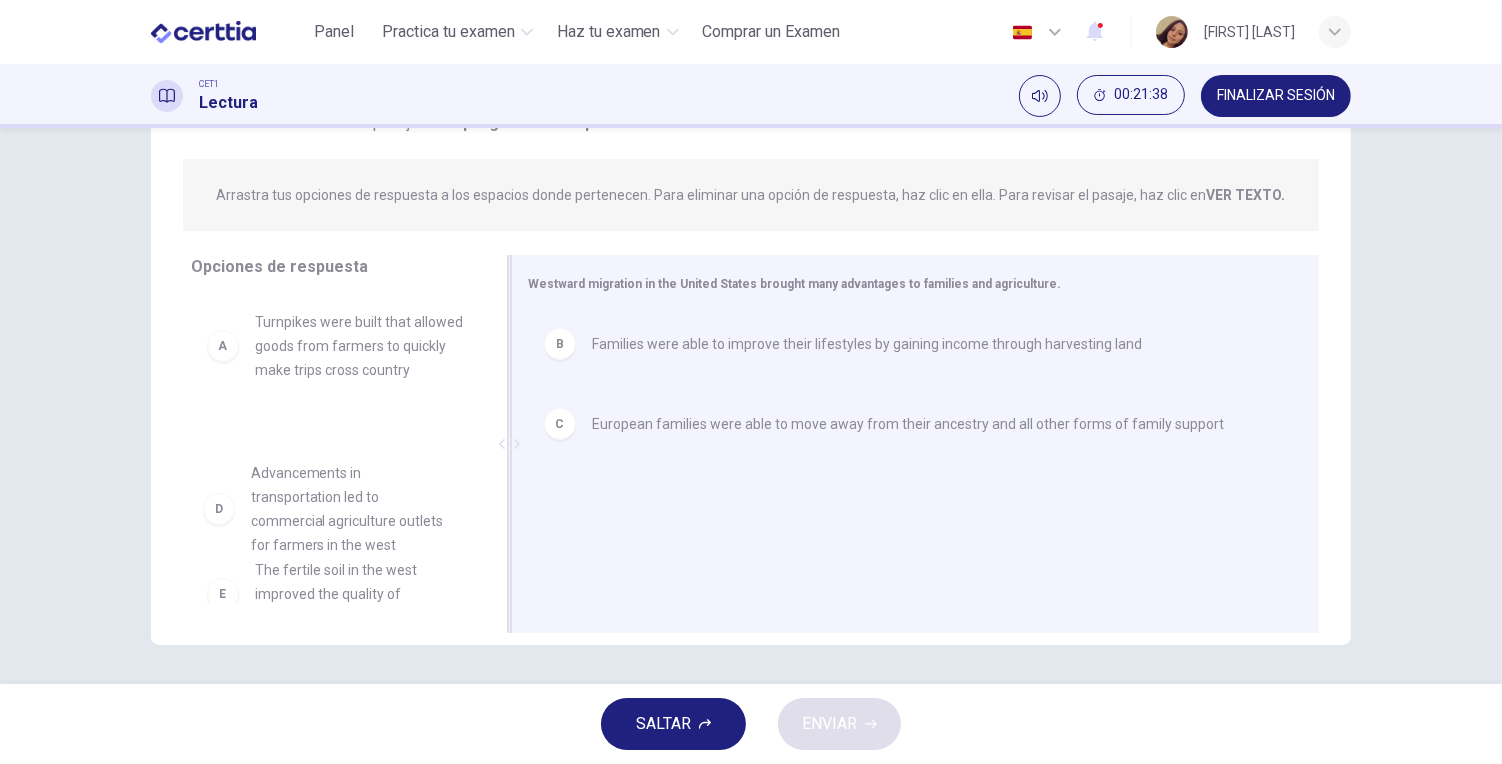 drag, startPoint x: 341, startPoint y: 545, endPoint x: 703, endPoint y: 550, distance: 362.03452 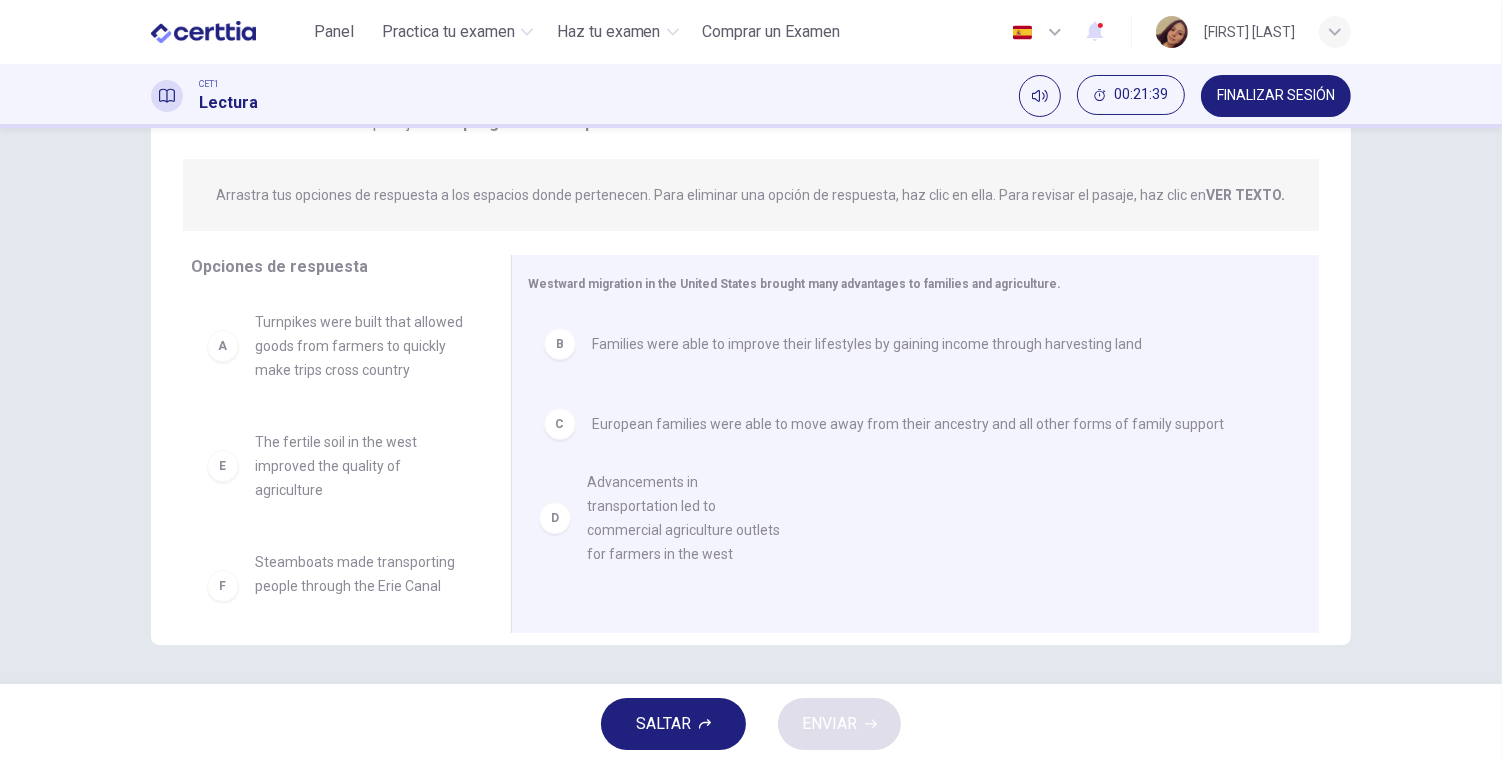 click on "SALTAR ENVIAR" at bounding box center (751, 724) 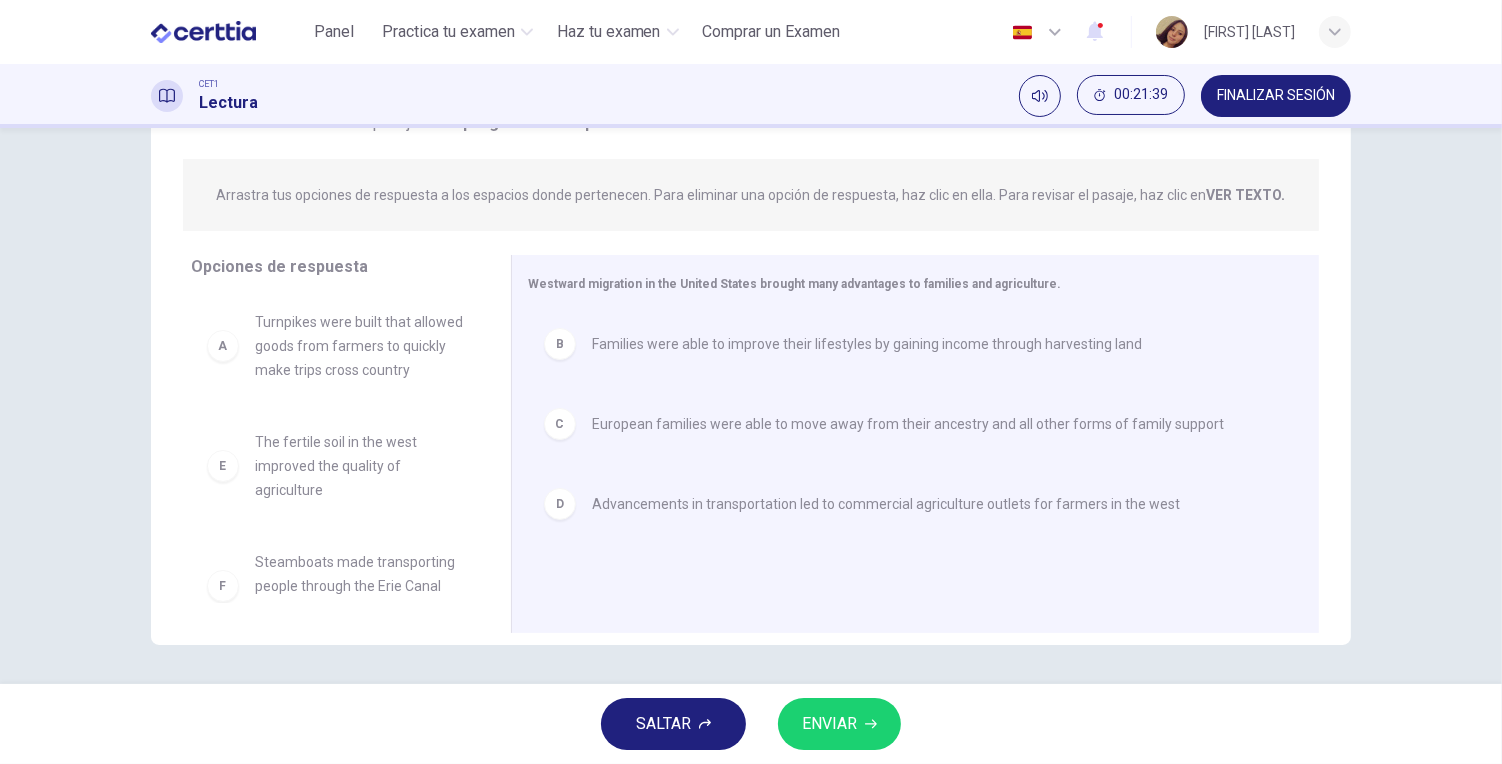 click on "ENVIAR" at bounding box center [829, 724] 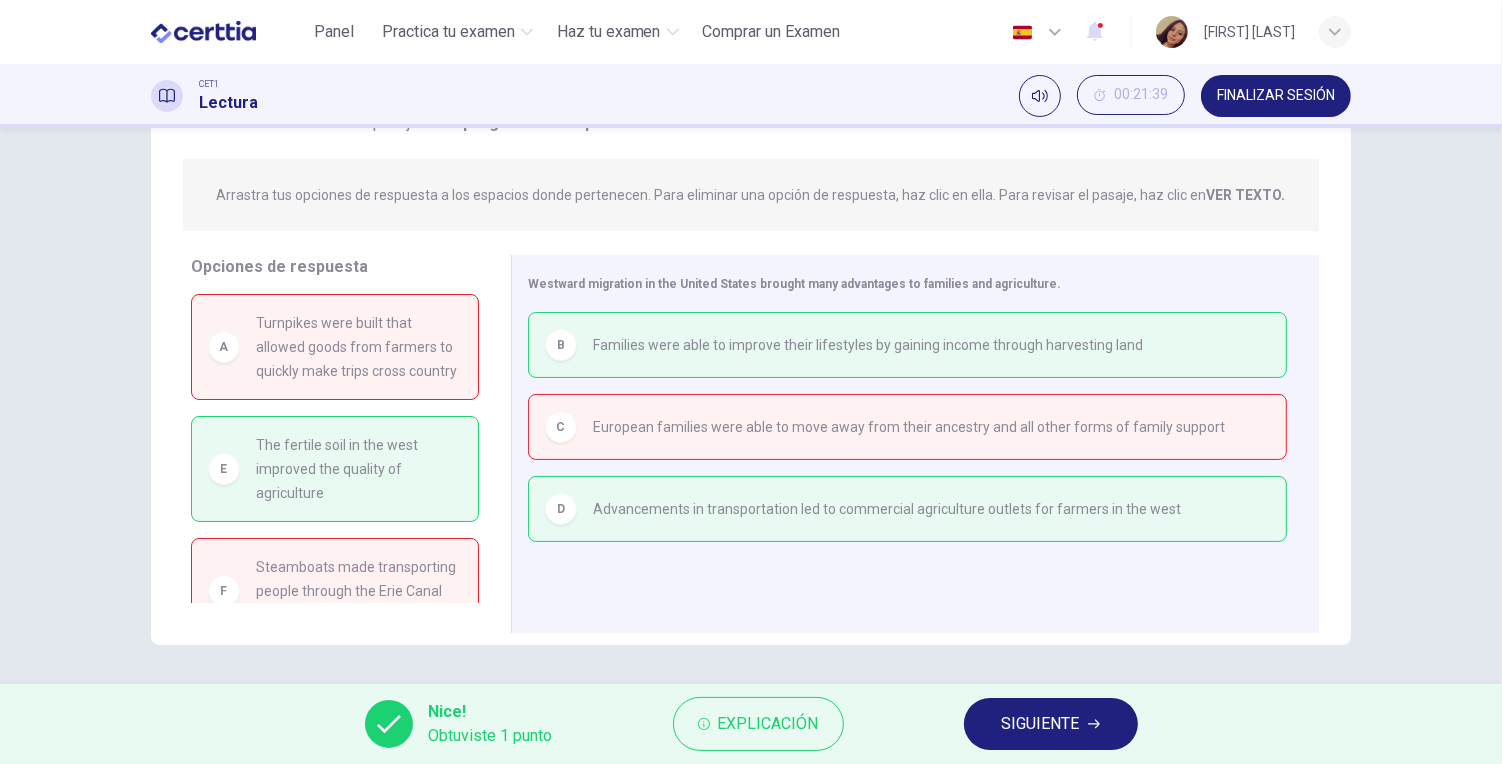 drag, startPoint x: 996, startPoint y: 697, endPoint x: 1001, endPoint y: 706, distance: 10.29563 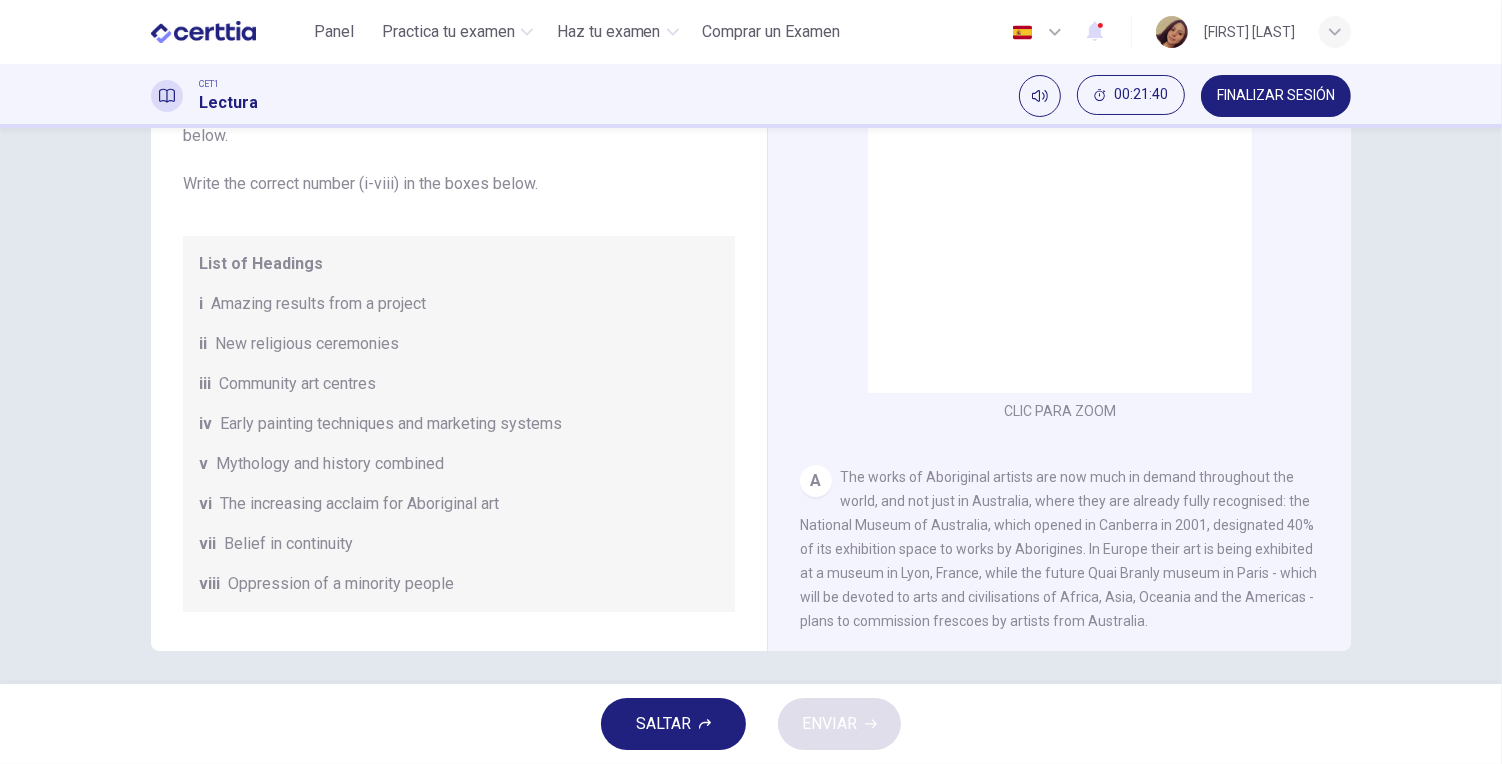 scroll, scrollTop: 218, scrollLeft: 0, axis: vertical 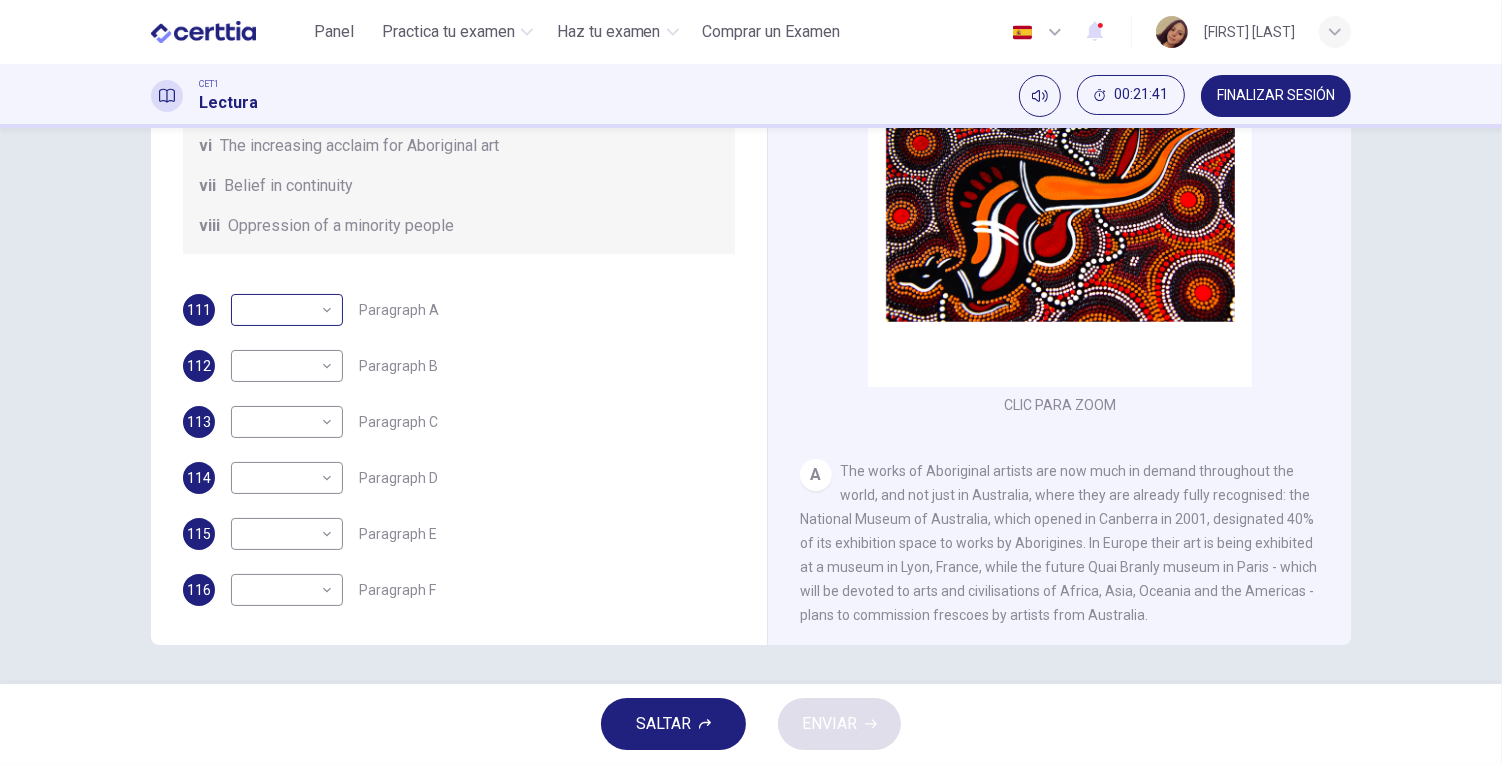 click on "Este sitio utiliza cookies, como se explica en nuestra  Política de Privacidad . Si acepta el uso de cookies, haga clic en el botón Aceptar y continúe navegando por nuestro sitio.   Política de Privacidad Aceptar Panel Practica tu examen Haz tu examen Comprar un Examen Español ** ​ JESSICA RODRIGUEZ LOPEZ CET1 Lectura 00:21:41 FINALIZAR SESIÓN Preguntas 111 - 116 The Reading Passage has eight paragraphs  A-H .
Choose the most suitable heading for paragraphs  A-F  from the list of headings below.
Write the correct number (i-viii) in the boxes below. List of Headings i Amazing results from a project ii New religious ceremonies iii Community art centres iv Early painting techniques and marketing systems v Mythology and history combined vi The increasing acclaim for Aboriginal art vii Belief in continuity viii Oppression of a minority people 111 ​ ​ Paragraph A 112 ​ ​ Paragraph B 113 ​ ​ Paragraph C 114 ​ ​ Paragraph D 115 ​ ​ Paragraph E 116 ​ ​ Paragraph F Painters of Time A B" at bounding box center (751, 382) 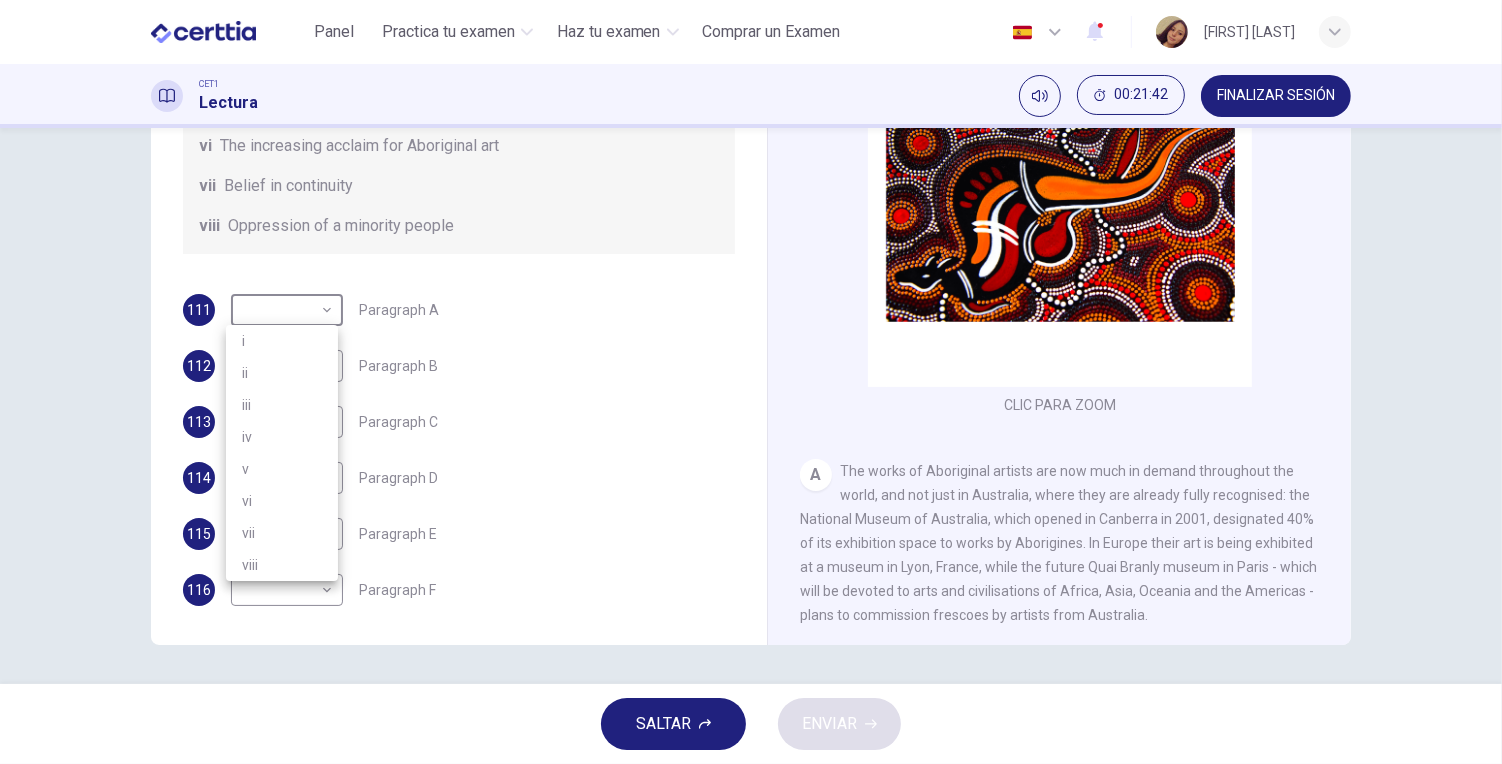 click on "i" at bounding box center [282, 341] 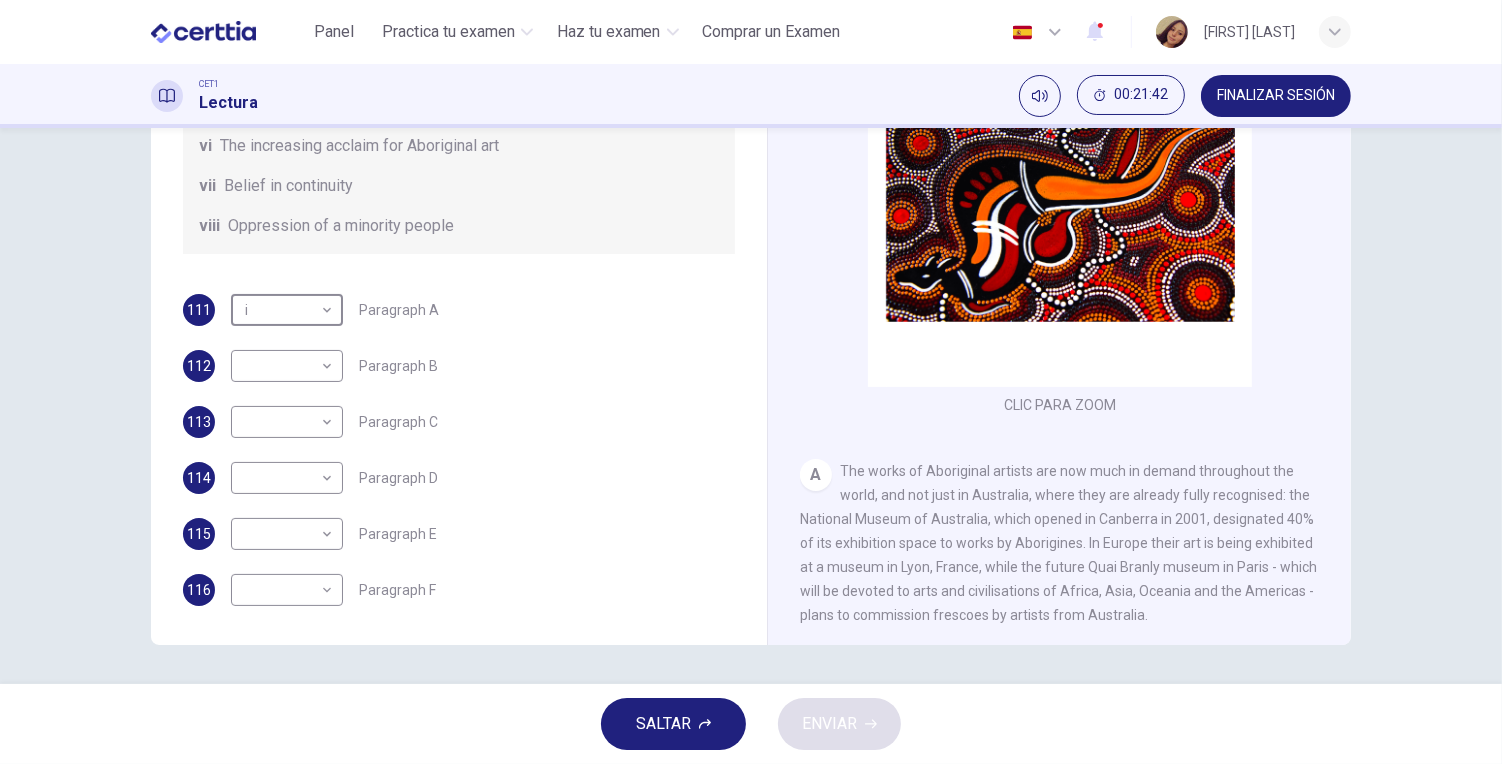 click on "iii" at bounding box center [282, 370] 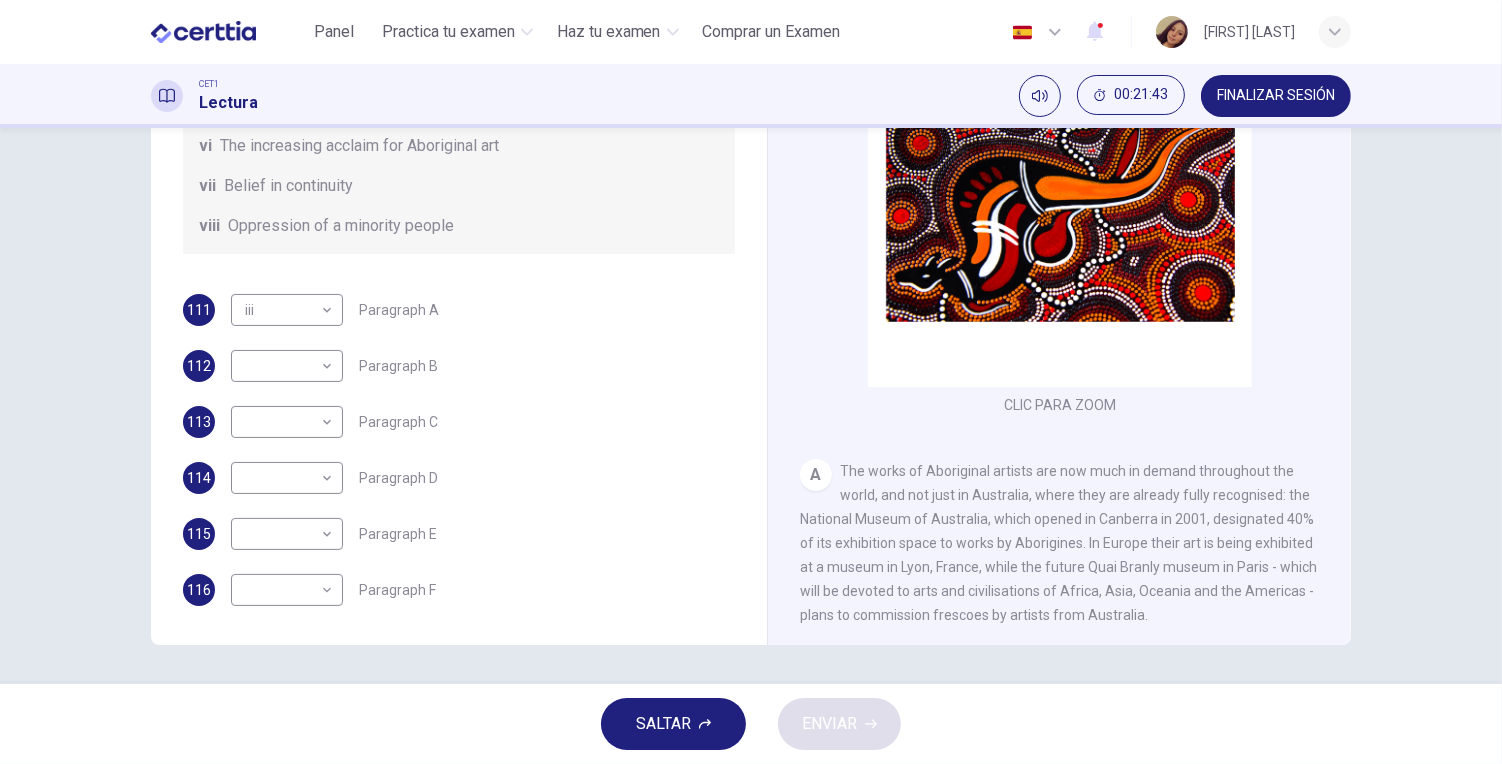 type on "***" 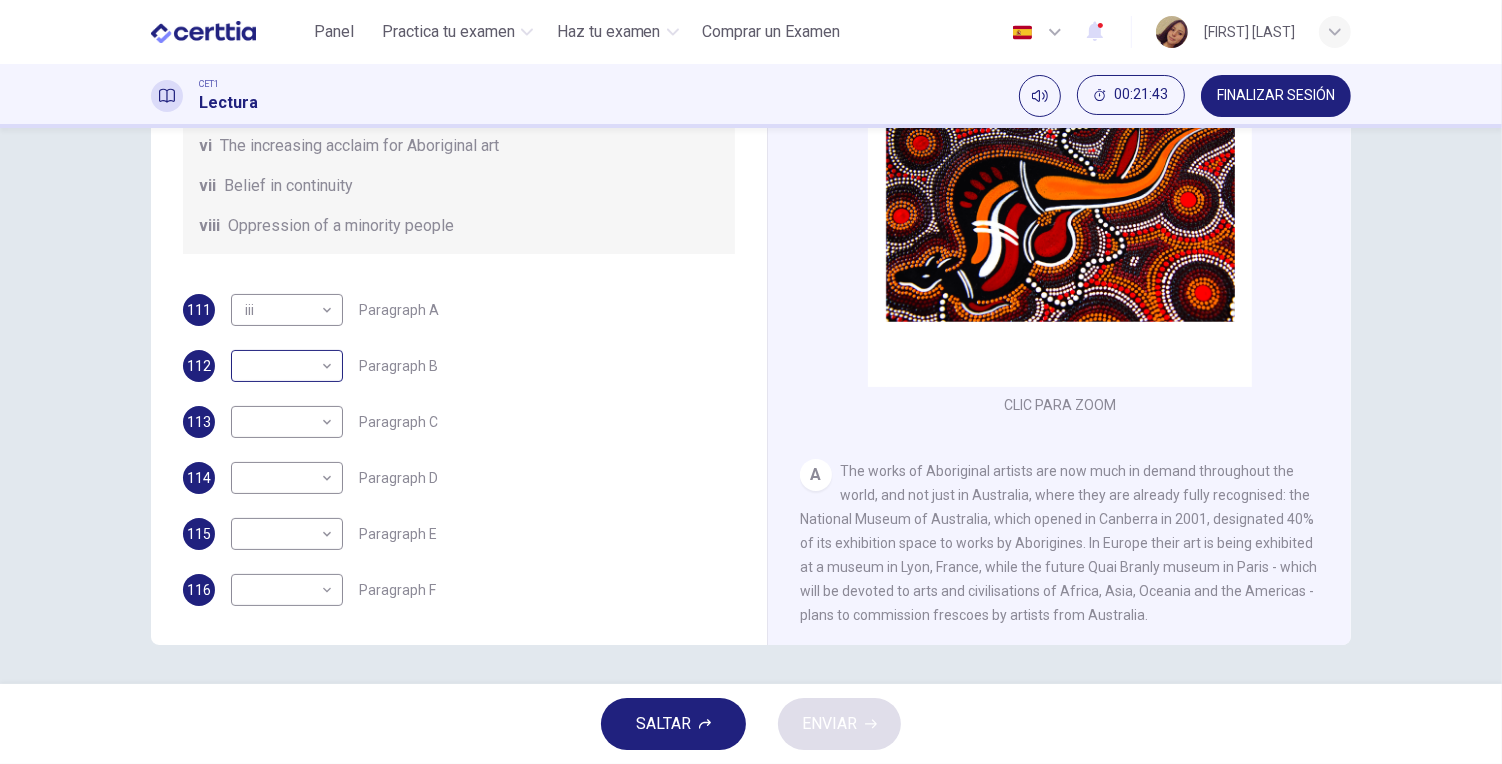 click on "Este sitio utiliza cookies, como se explica en nuestra  Política de Privacidad . Si acepta el uso de cookies, haga clic en el botón Aceptar y continúe navegando por nuestro sitio.   Política de Privacidad Aceptar Panel Practica tu examen Haz tu examen Comprar un Examen Español ** ​ JESSICA RODRIGUEZ LOPEZ CET1 Lectura 00:21:43 FINALIZAR SESIÓN Preguntas 111 - 116 The Reading Passage has eight paragraphs  A-H .
Choose the most suitable heading for paragraphs  A-F  from the list of headings below.
Write the correct number (i-viii) in the boxes below. List of Headings i Amazing results from a project ii New religious ceremonies iii Community art centres iv Early painting techniques and marketing systems v Mythology and history combined vi The increasing acclaim for Aboriginal art vii Belief in continuity viii Oppression of a minority people 111 iii *** ​ Paragraph A 112 ​ ​ Paragraph B 113 ​ ​ Paragraph C 114 ​ ​ Paragraph D 115 ​ ​ Paragraph E 116 ​ ​ Paragraph F Painters of Time" at bounding box center [751, 382] 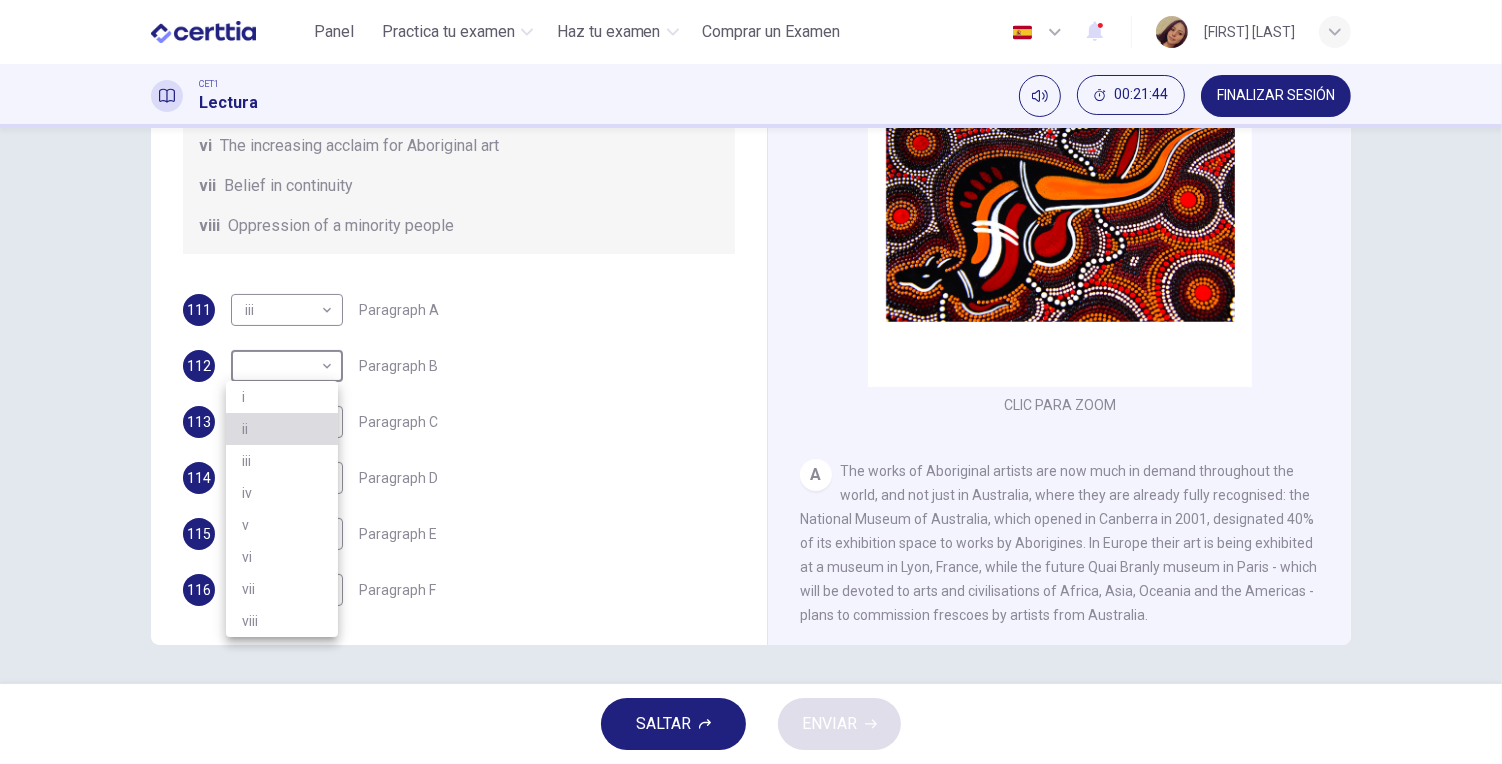 click on "ii" at bounding box center [282, 429] 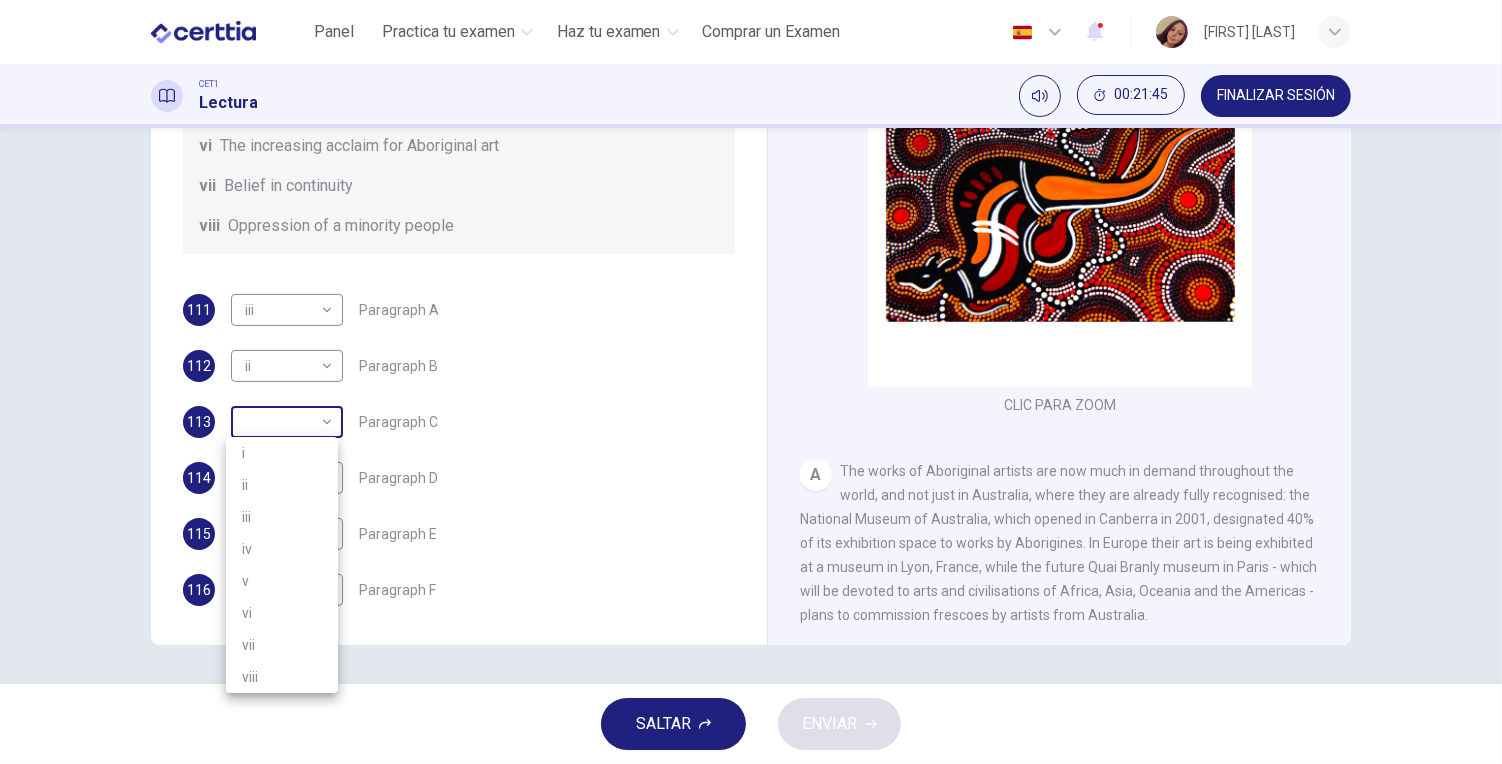 click on "Este sitio utiliza cookies, como se explica en nuestra  Política de Privacidad . Si acepta el uso de cookies, haga clic en el botón Aceptar y continúe navegando por nuestro sitio.   Política de Privacidad Aceptar Panel Practica tu examen Haz tu examen Comprar un Examen Español ** ​ JESSICA RODRIGUEZ LOPEZ CET1 Lectura 00:21:45 FINALIZAR SESIÓN Preguntas 111 - 116 The Reading Passage has eight paragraphs  A-H .
Choose the most suitable heading for paragraphs  A-F  from the list of headings below.
Write the correct number (i-viii) in the boxes below. List of Headings i Amazing results from a project ii New religious ceremonies iii Community art centres iv Early painting techniques and marketing systems v Mythology and history combined vi The increasing acclaim for Aboriginal art vii Belief in continuity viii Oppression of a minority people 111 iii *** ​ Paragraph A 112 ii ** ​ Paragraph B 113 ​ ​ Paragraph C 114 ​ ​ Paragraph D 115 ​ ​ Paragraph E 116 ​ ​ Paragraph F CLIC PARA ZOOM" at bounding box center [751, 382] 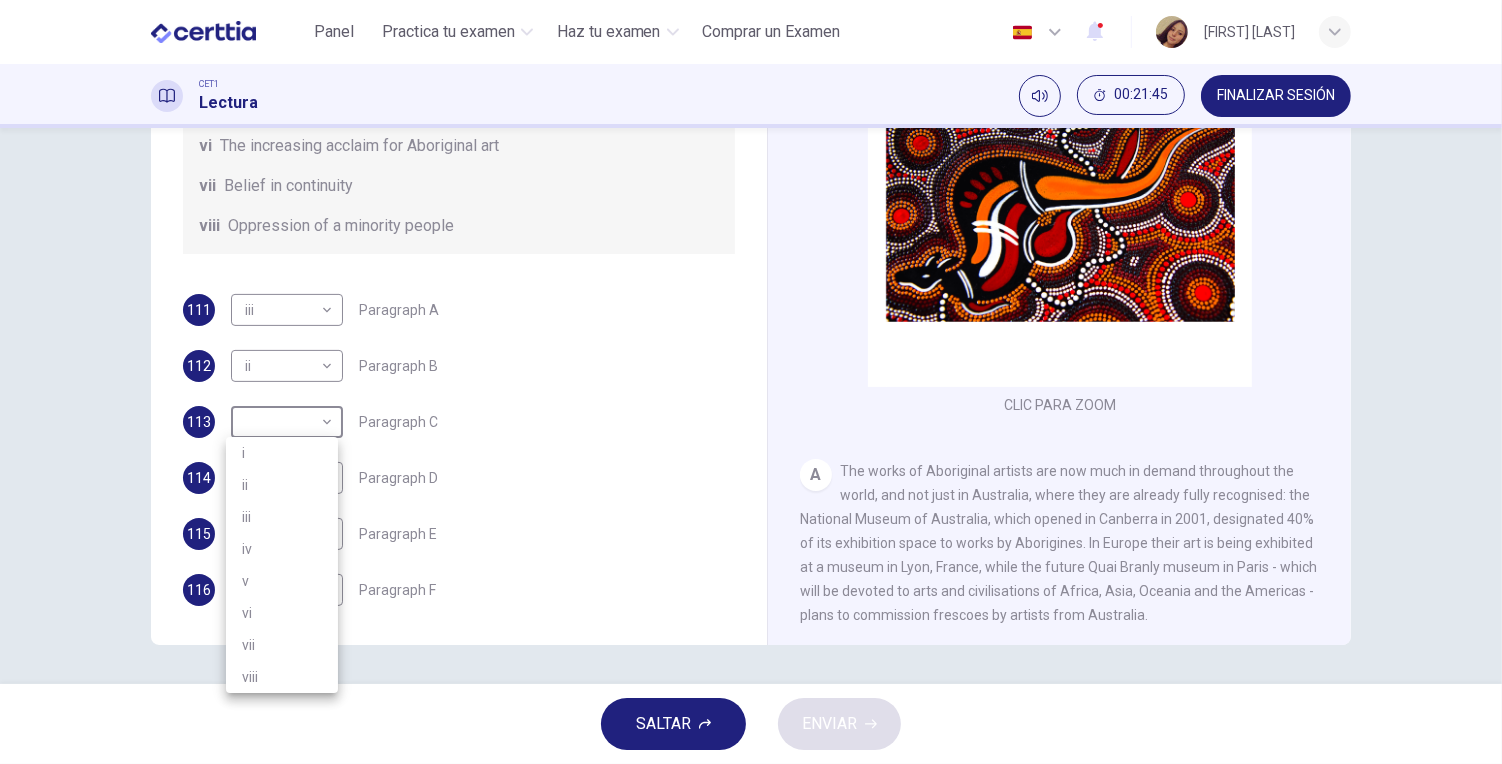 click on "iii" at bounding box center [282, 517] 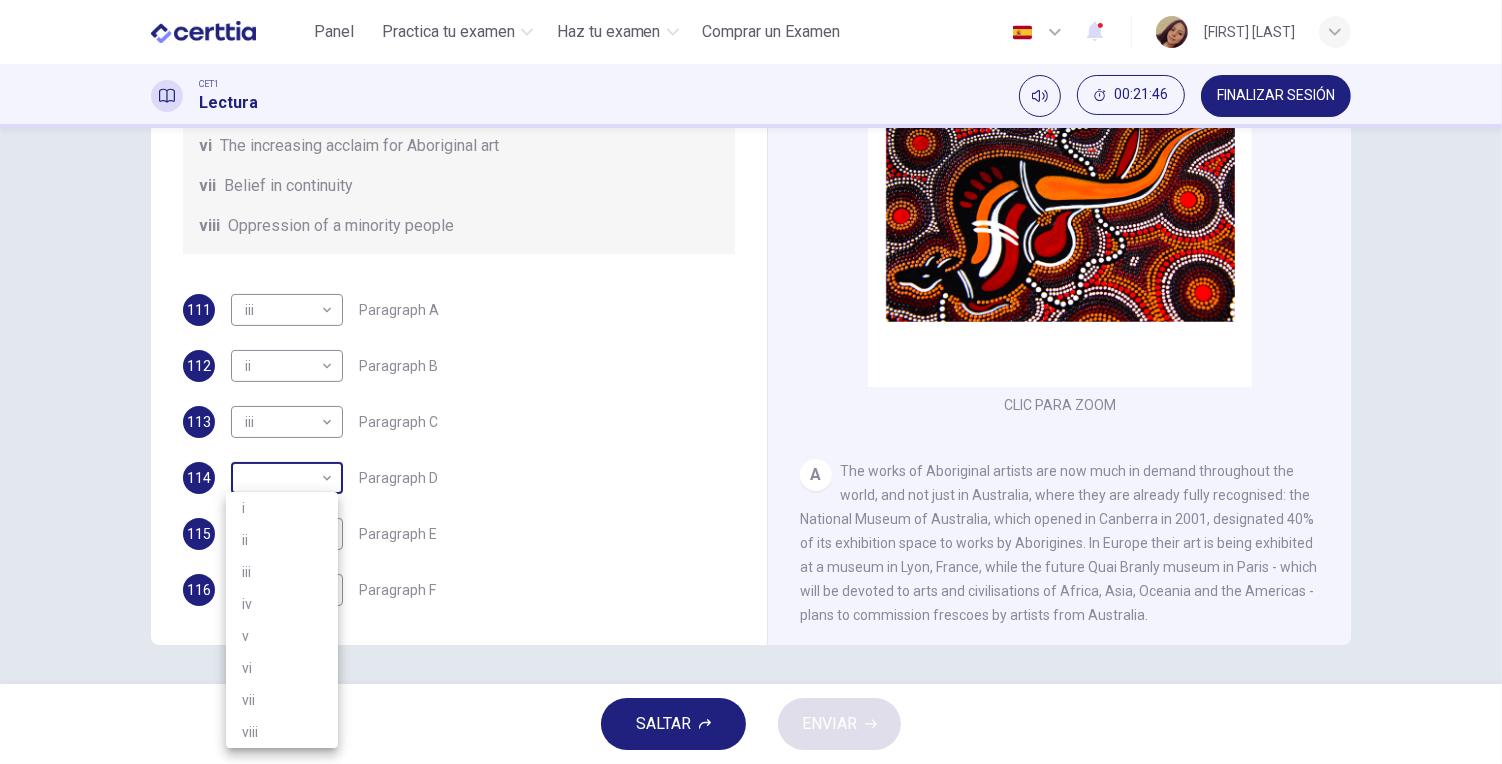 click on "Este sitio utiliza cookies, como se explica en nuestra  Política de Privacidad . Si acepta el uso de cookies, haga clic en el botón Aceptar y continúe navegando por nuestro sitio.   Política de Privacidad Aceptar Panel Practica tu examen Haz tu examen Comprar un Examen Español ** ​ JESSICA RODRIGUEZ LOPEZ CET1 Lectura 00:21:46 FINALIZAR SESIÓN Preguntas 111 - 116 The Reading Passage has eight paragraphs  A-H .
Choose the most suitable heading for paragraphs  A-F  from the list of headings below.
Write the correct number (i-viii) in the boxes below. List of Headings i Amazing results from a project ii New religious ceremonies iii Community art centres iv Early painting techniques and marketing systems v Mythology and history combined vi The increasing acclaim for Aboriginal art vii Belief in continuity viii Oppression of a minority people 111 iii *** ​ Paragraph A 112 ii ** ​ Paragraph B 113 iii *** ​ Paragraph C 114 ​ ​ Paragraph D 115 ​ ​ Paragraph E 116 ​ ​ Paragraph F A B C D E" at bounding box center (751, 382) 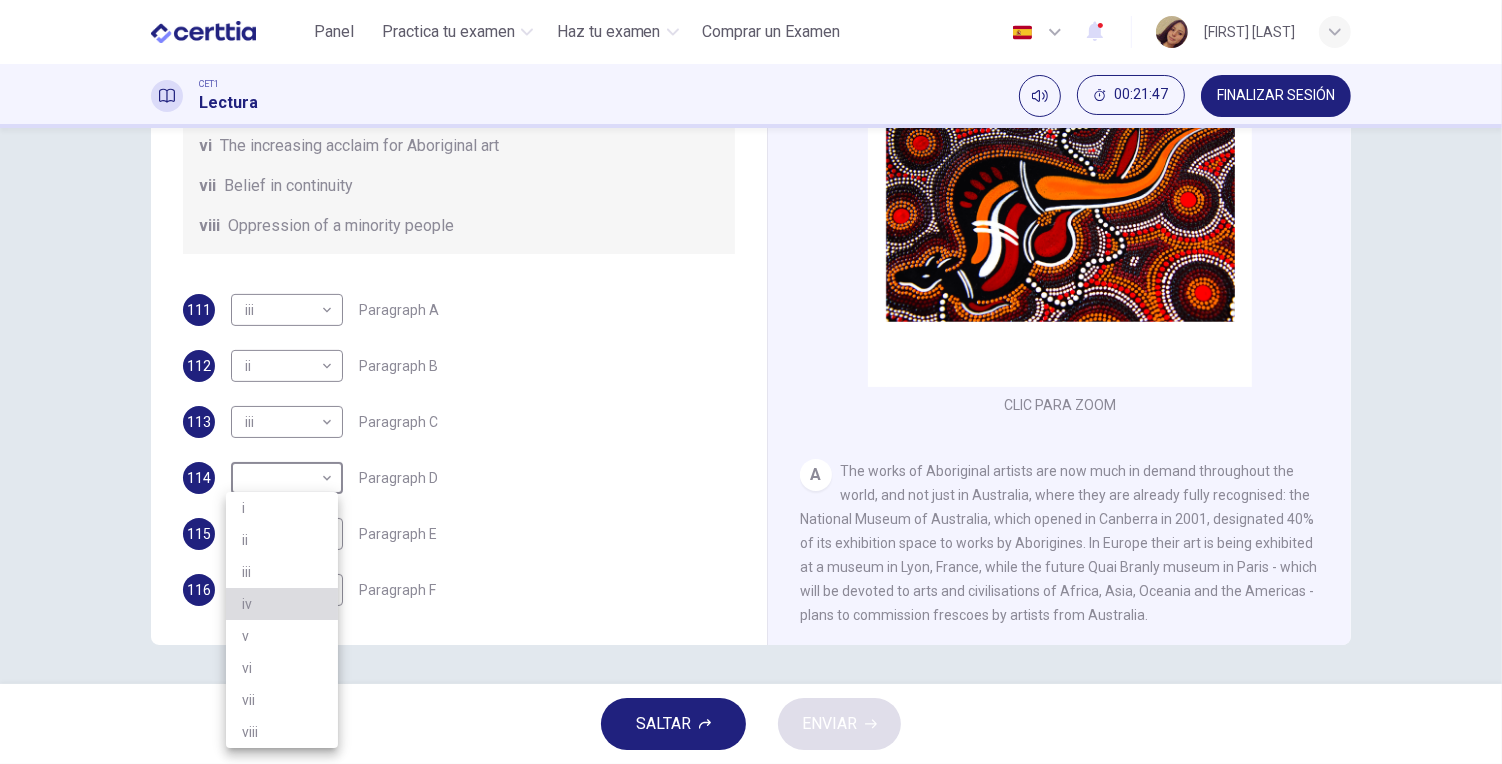 click on "iv" at bounding box center (282, 604) 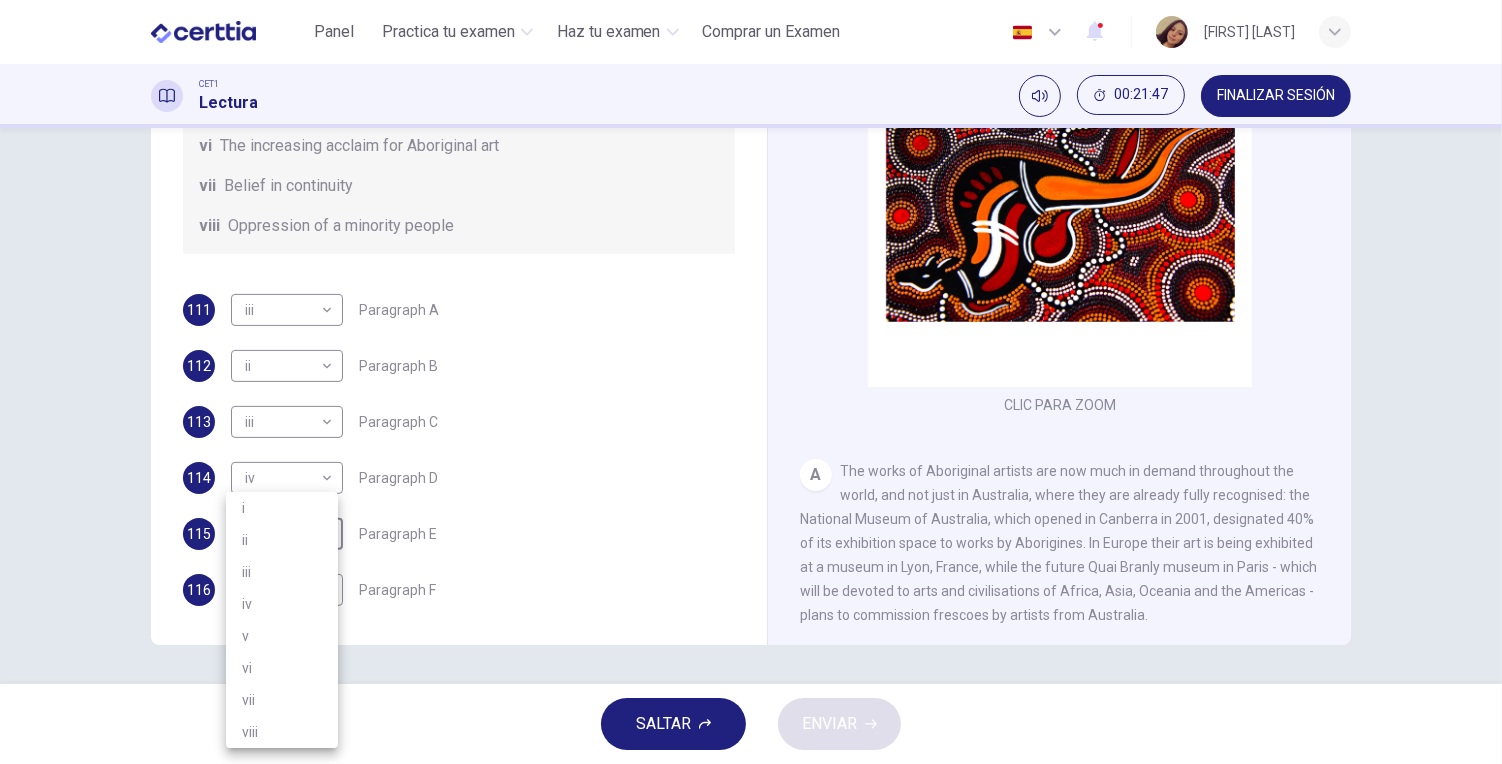 click on "Este sitio utiliza cookies, como se explica en nuestra  Política de Privacidad . Si acepta el uso de cookies, haga clic en el botón Aceptar y continúe navegando por nuestro sitio.   Política de Privacidad Aceptar Panel Practica tu examen Haz tu examen Comprar un Examen Español ** ​ JESSICA RODRIGUEZ LOPEZ CET1 Lectura 00:21:47 FINALIZAR SESIÓN Preguntas 111 - 116 The Reading Passage has eight paragraphs  A-H .
Choose the most suitable heading for paragraphs  A-F  from the list of headings below.
Write the correct number (i-viii) in the boxes below. List of Headings i Amazing results from a project ii New religious ceremonies iii Community art centres iv Early painting techniques and marketing systems v Mythology and history combined vi The increasing acclaim for Aboriginal art vii Belief in continuity viii Oppression of a minority people 111 iii *** ​ Paragraph A 112 ii ** ​ Paragraph B 113 iii *** ​ Paragraph C 114 iv ** ​ Paragraph D 115 ​ ​ Paragraph E 116 ​ ​ Paragraph F A B C D" at bounding box center (751, 382) 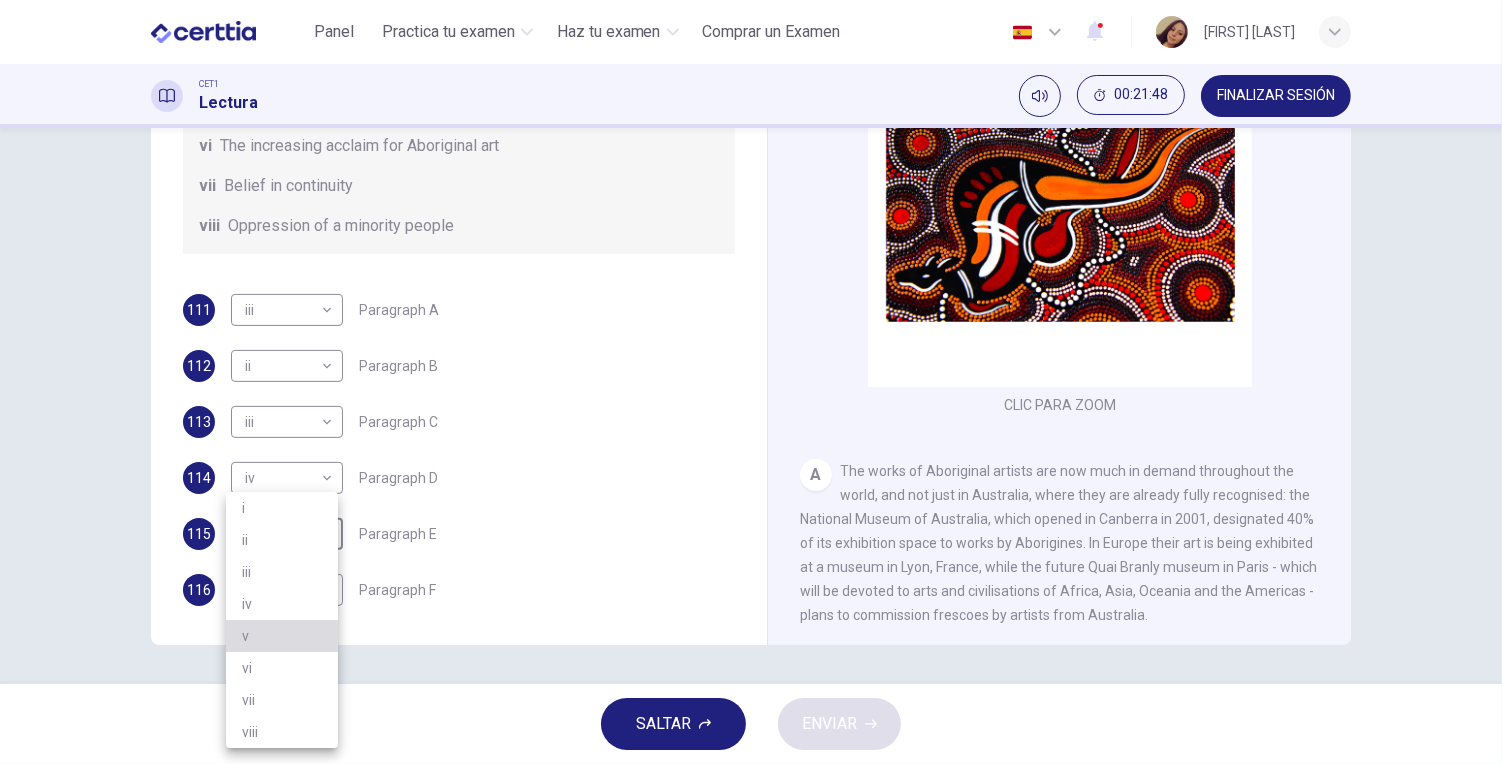 click on "v" at bounding box center [282, 636] 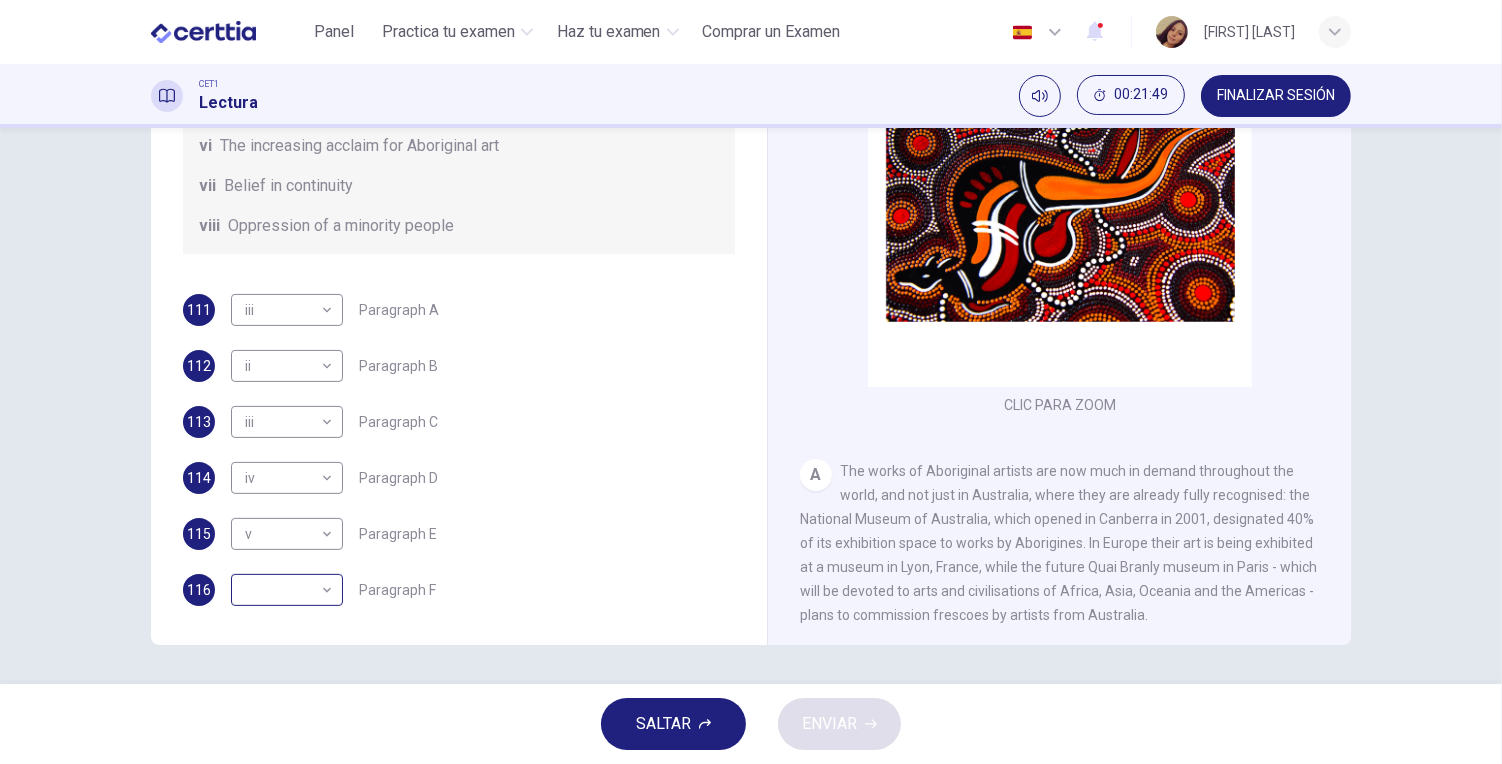 click on "Este sitio utiliza cookies, como se explica en nuestra  Política de Privacidad . Si acepta el uso de cookies, haga clic en el botón Aceptar y continúe navegando por nuestro sitio.   Política de Privacidad Aceptar Panel Practica tu examen Haz tu examen Comprar un Examen Español ** ​ JESSICA RODRIGUEZ LOPEZ CET1 Lectura 00:21:49 FINALIZAR SESIÓN Preguntas 111 - 116 The Reading Passage has eight paragraphs  A-H .
Choose the most suitable heading for paragraphs  A-F  from the list of headings below.
Write the correct number (i-viii) in the boxes below. List of Headings i Amazing results from a project ii New religious ceremonies iii Community art centres iv Early painting techniques and marketing systems v Mythology and history combined vi The increasing acclaim for Aboriginal art vii Belief in continuity viii Oppression of a minority people 111 iii *** ​ Paragraph A 112 ii ** ​ Paragraph B 113 iii *** ​ Paragraph C 114 iv ** ​ Paragraph D 115 v * ​ Paragraph E 116 ​ ​ Paragraph F A B C D" at bounding box center (751, 382) 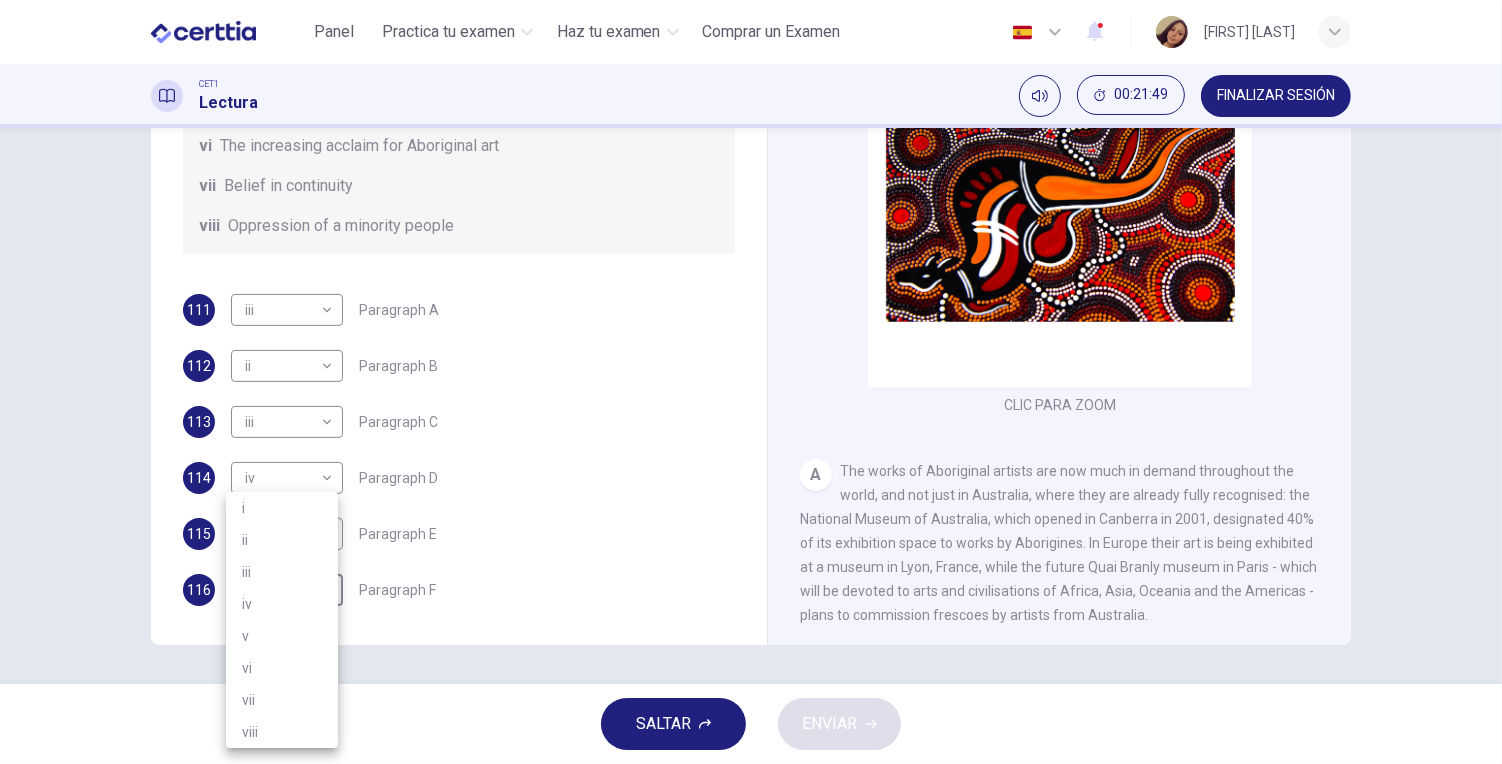click on "vii" at bounding box center [282, 700] 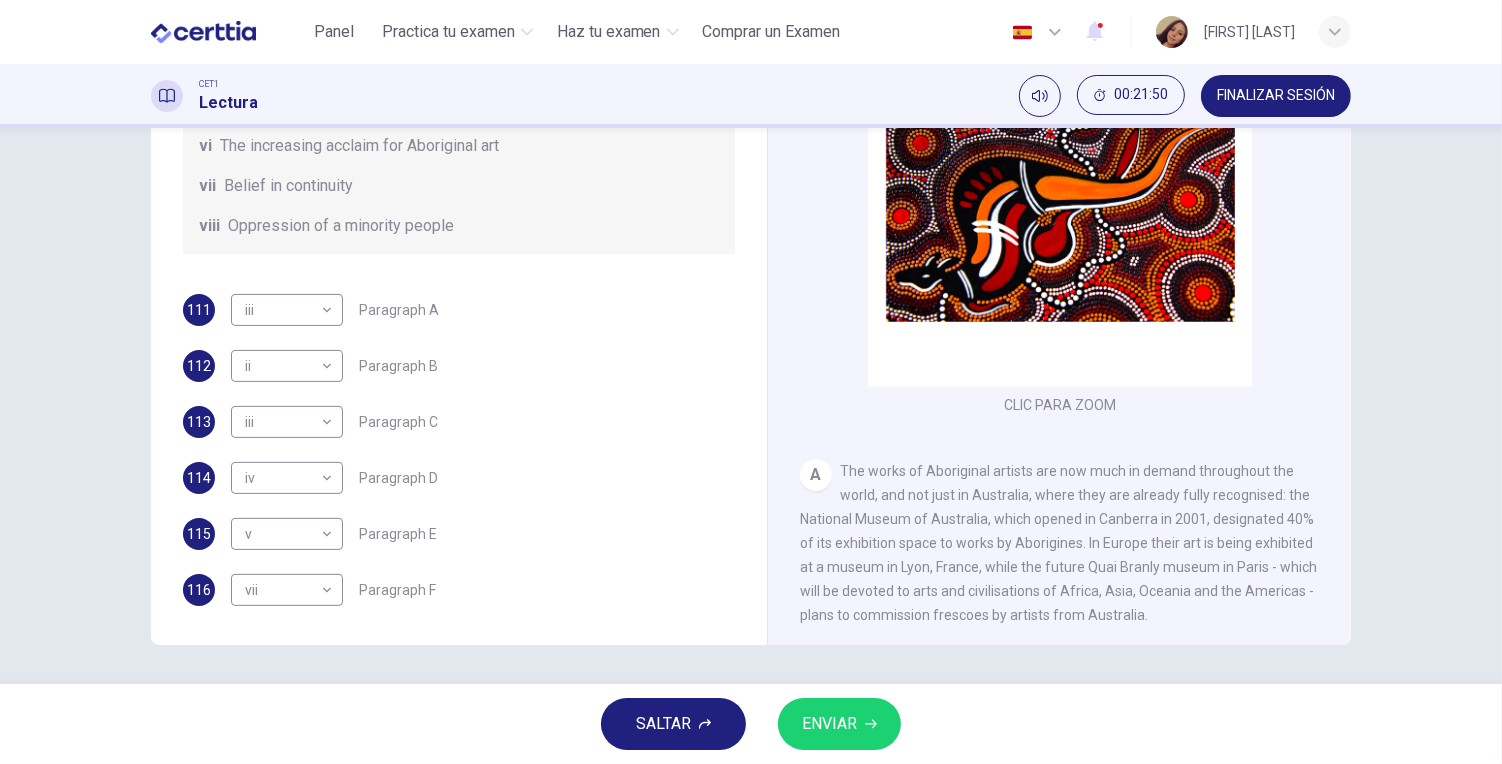 click on "SALTAR ENVIAR" at bounding box center [751, 724] 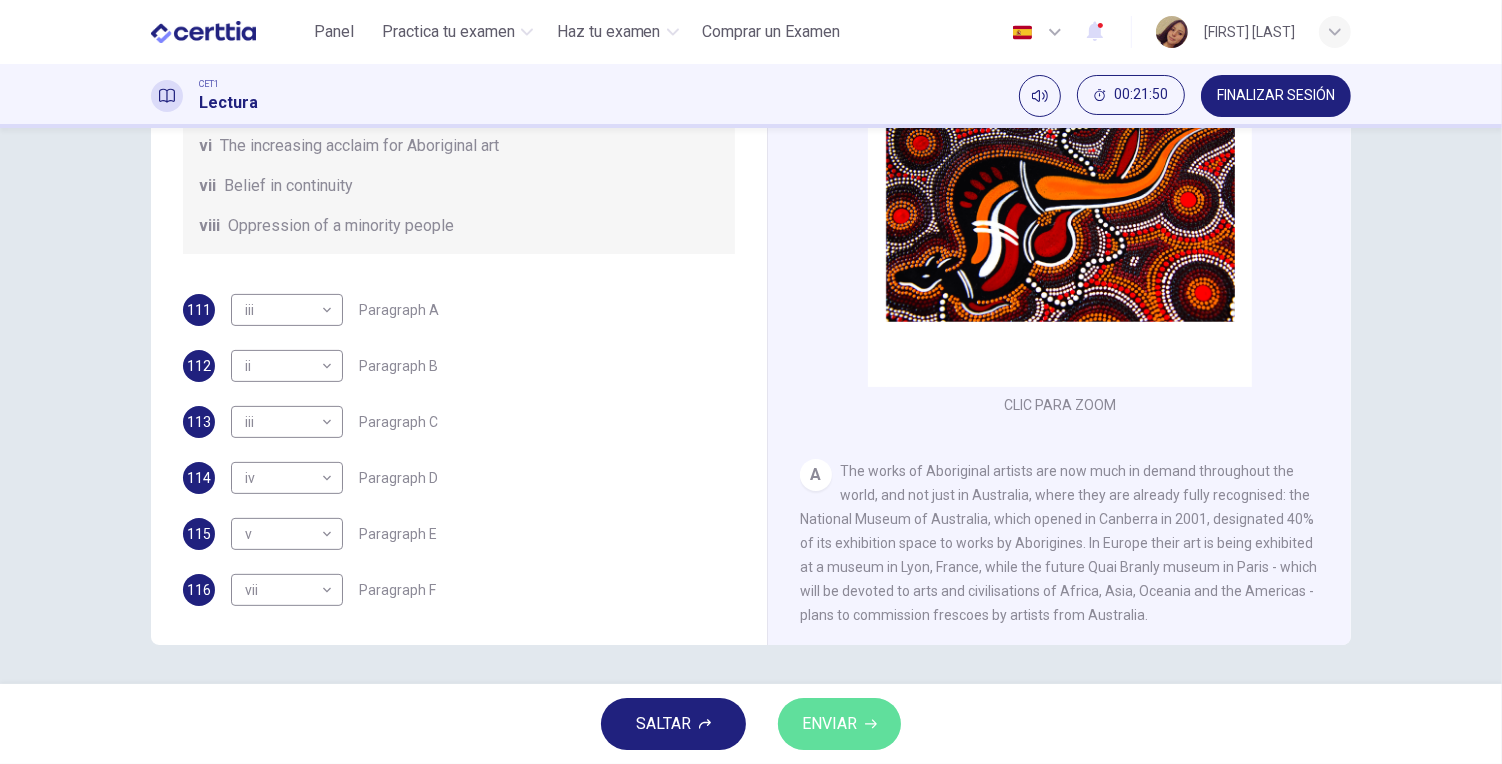 click on "ENVIAR" at bounding box center (839, 724) 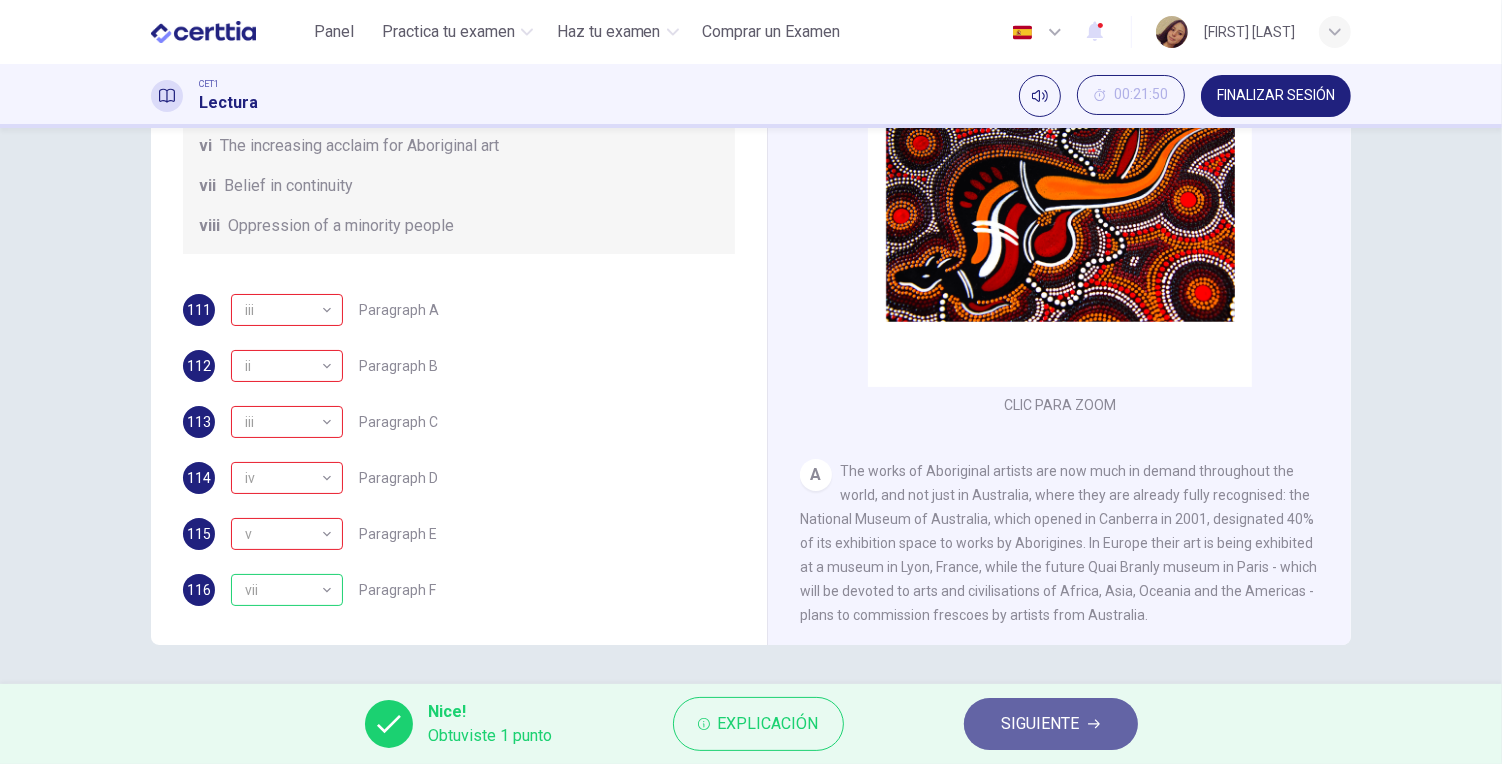 click on "SIGUIENTE" at bounding box center [1051, 724] 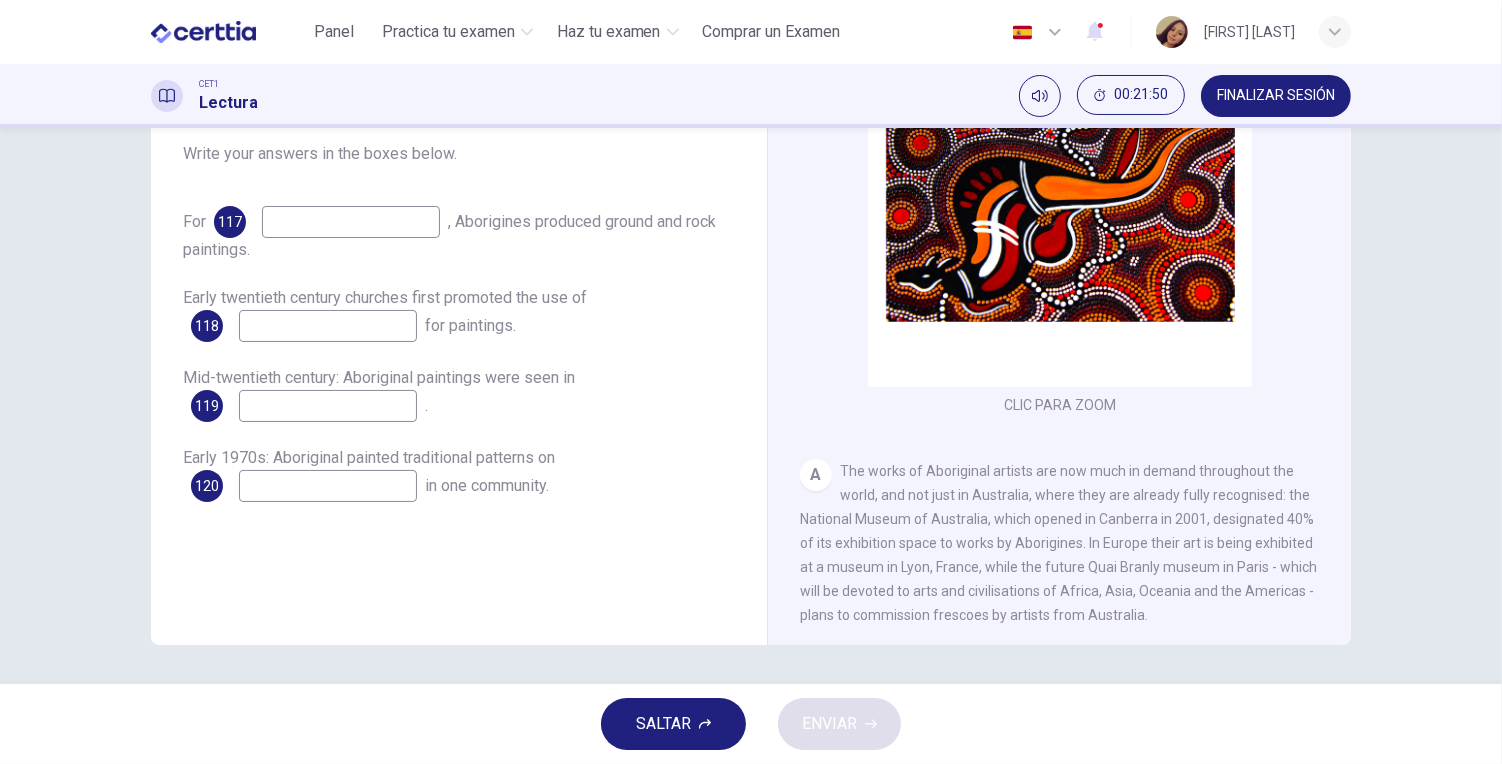 scroll, scrollTop: 75, scrollLeft: 0, axis: vertical 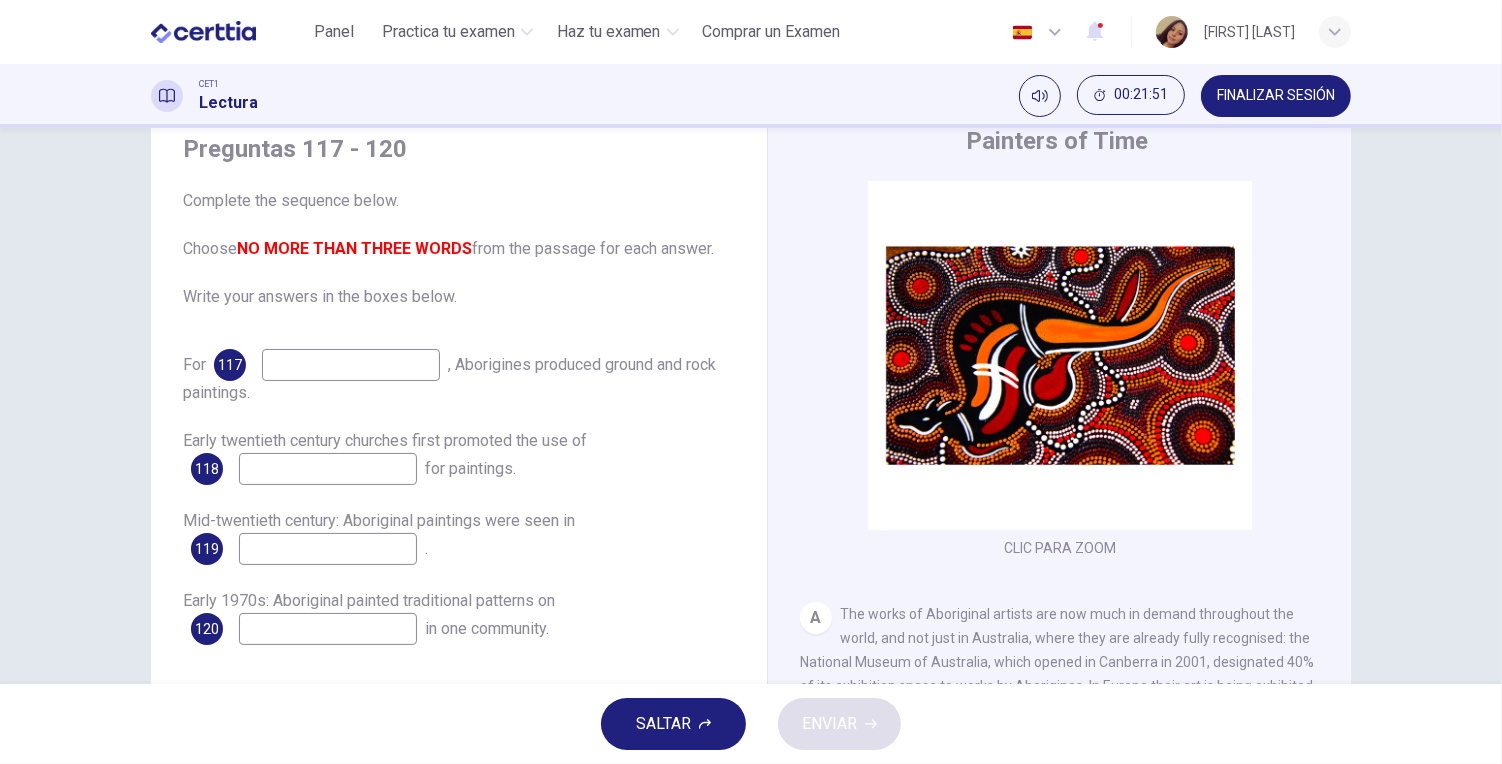 click on "SALTAR" at bounding box center [663, 724] 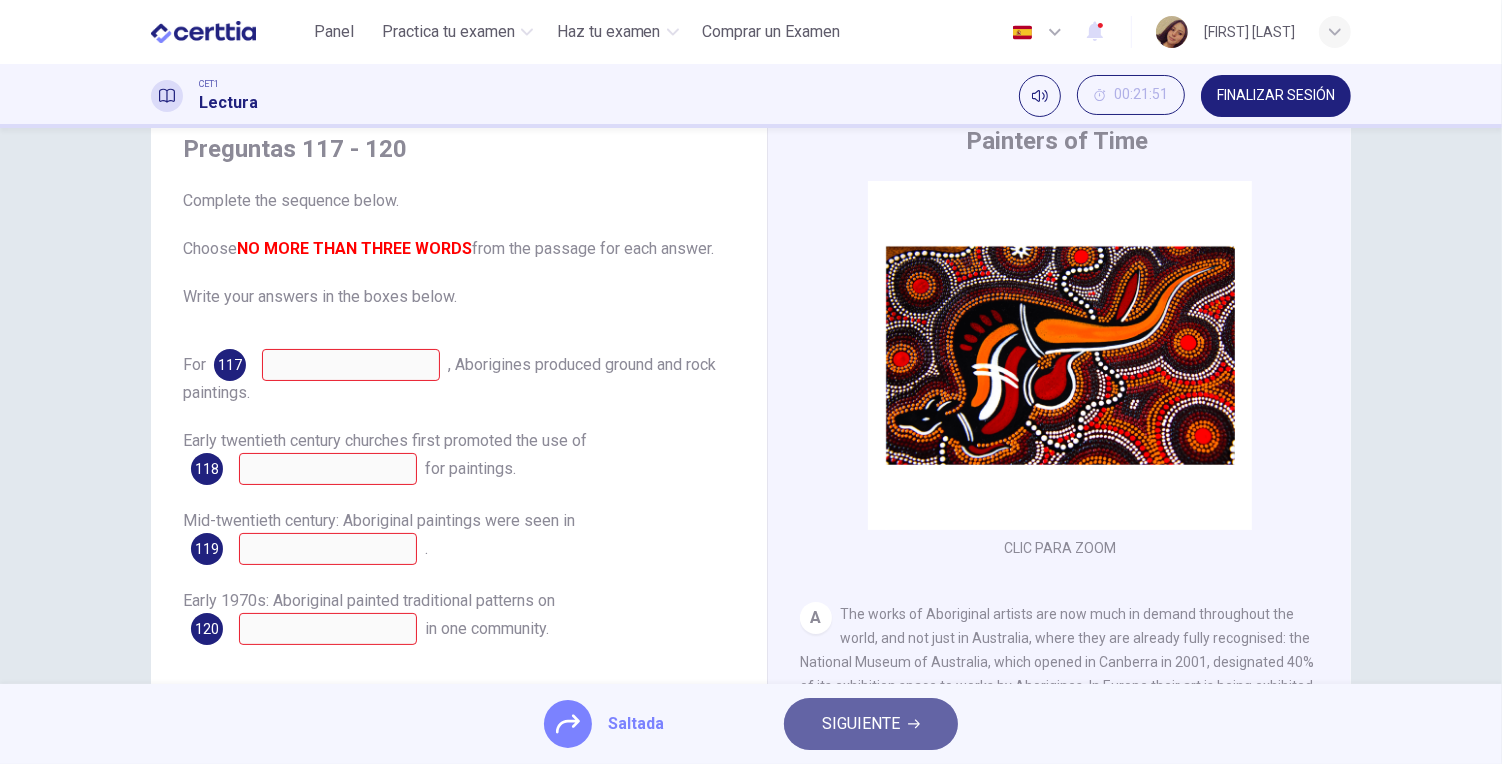 click on "SIGUIENTE" at bounding box center [861, 724] 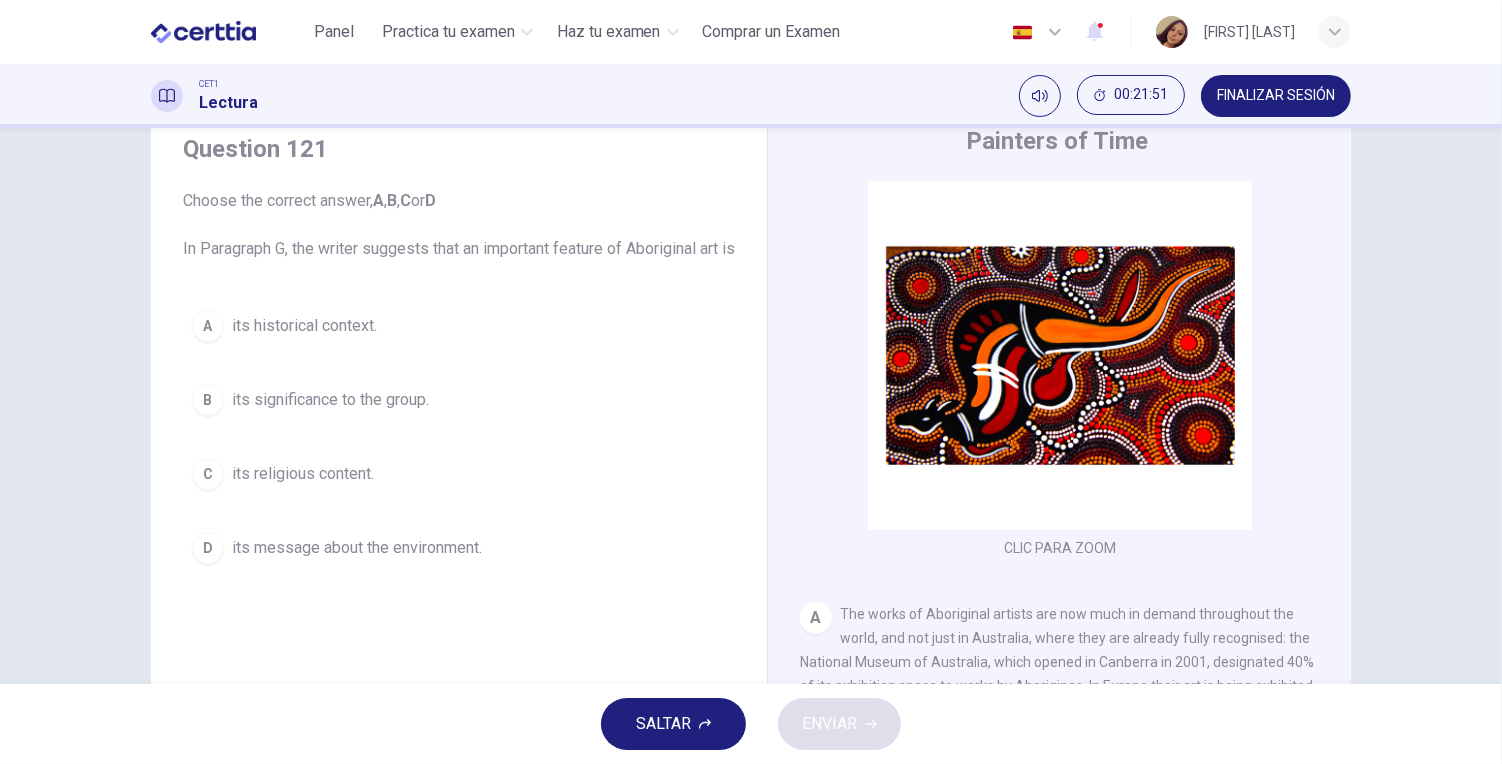 click on "its significance to the group." at bounding box center (330, 400) 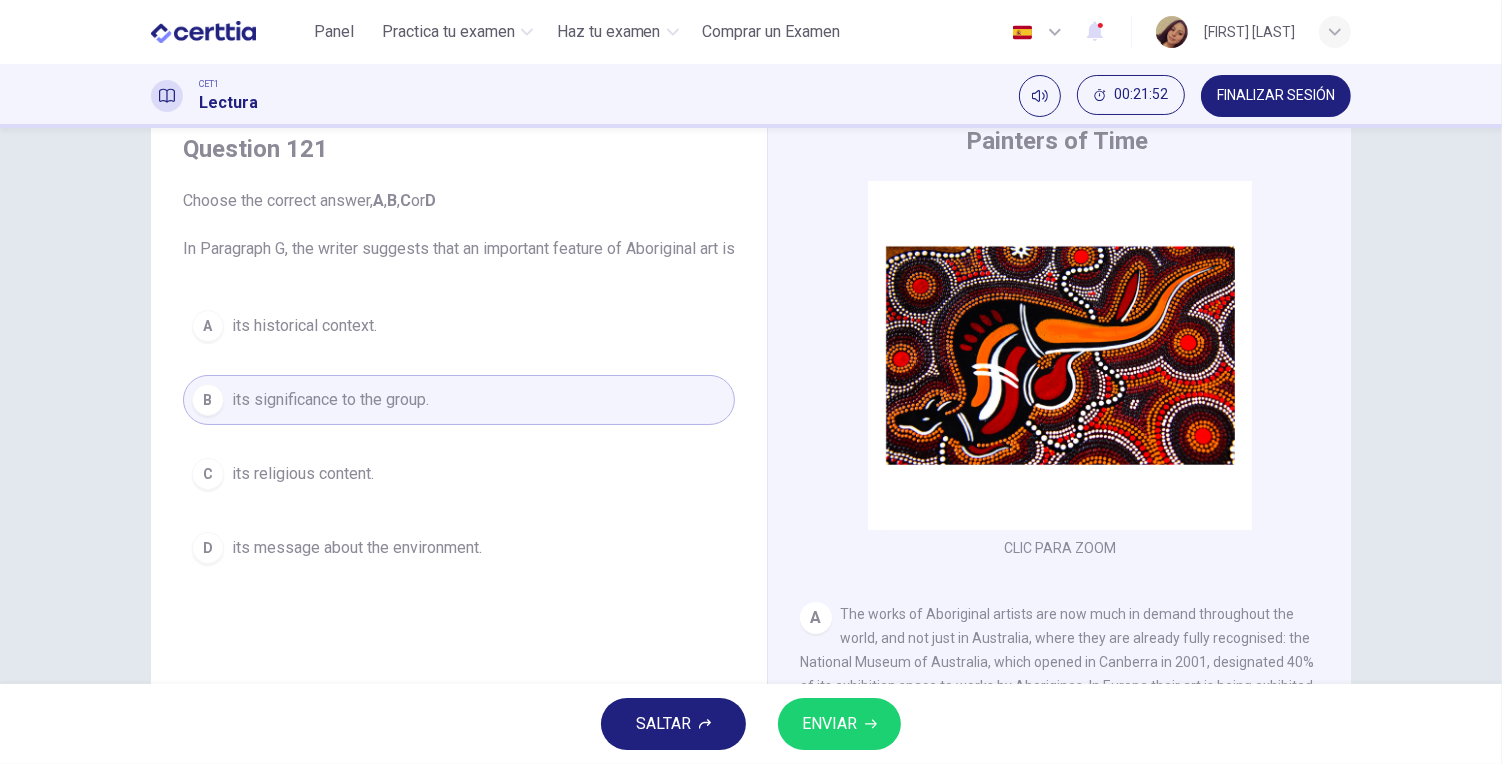 click on "ENVIAR" at bounding box center (839, 724) 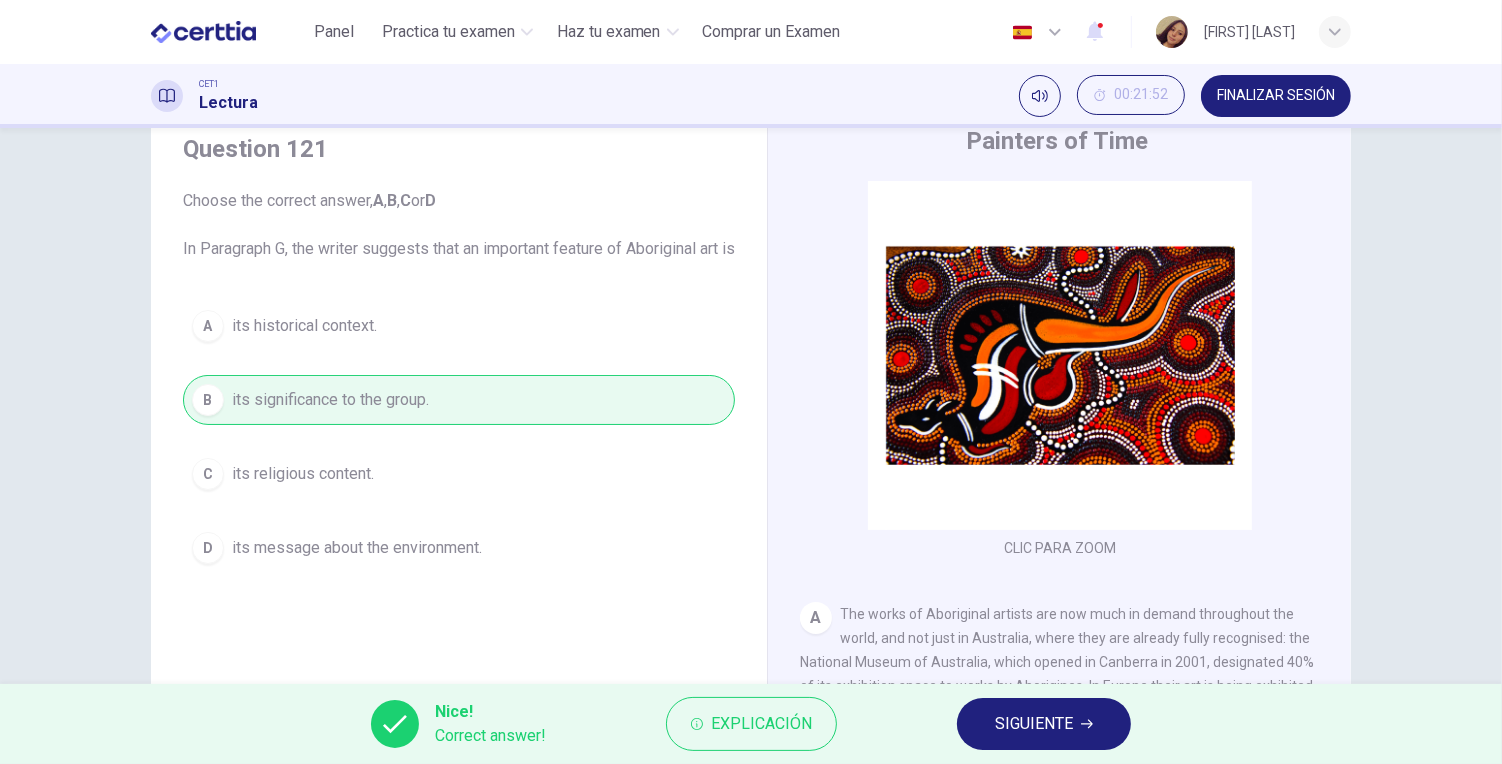 drag, startPoint x: 1055, startPoint y: 732, endPoint x: 648, endPoint y: 604, distance: 426.65326 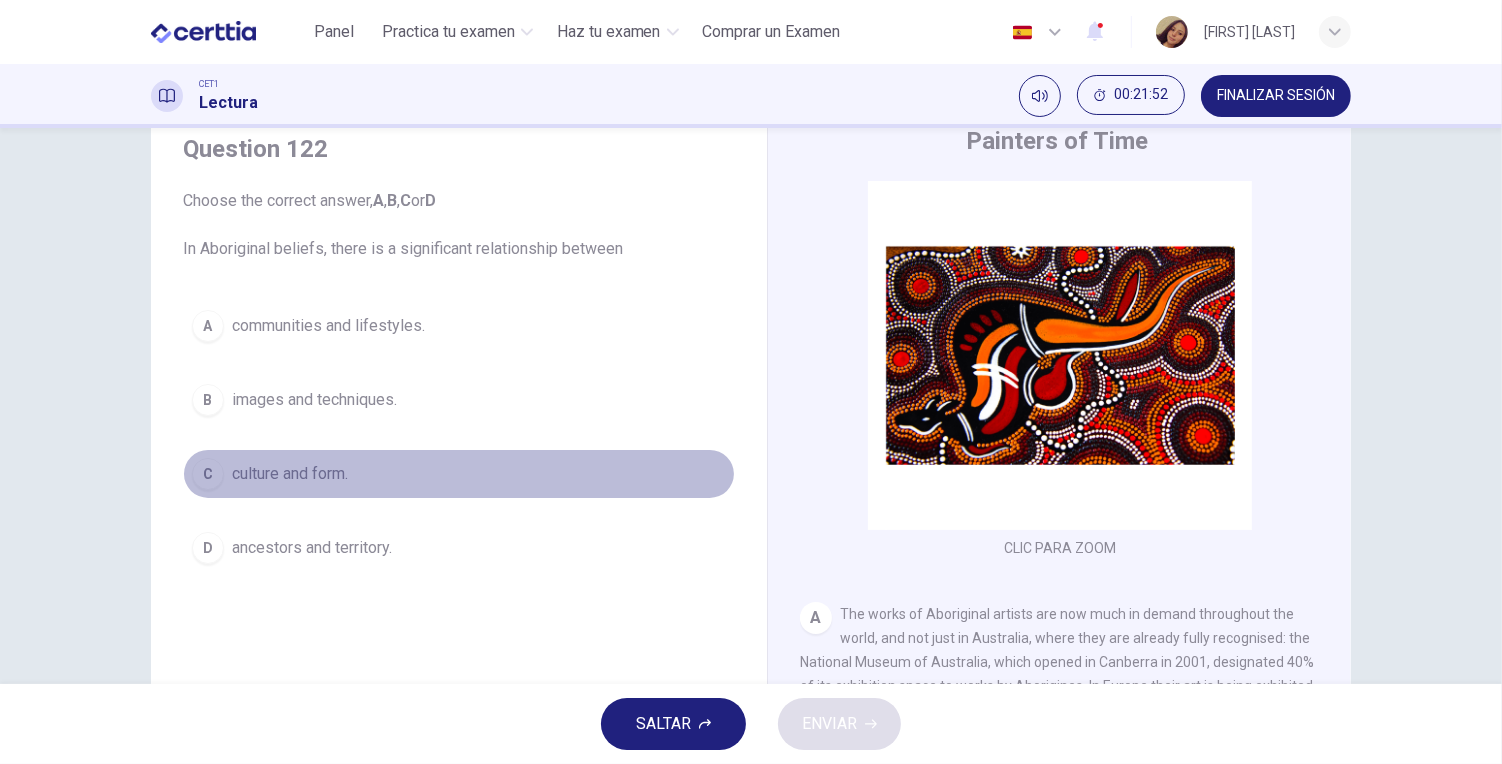 click on "C culture and form." at bounding box center [459, 474] 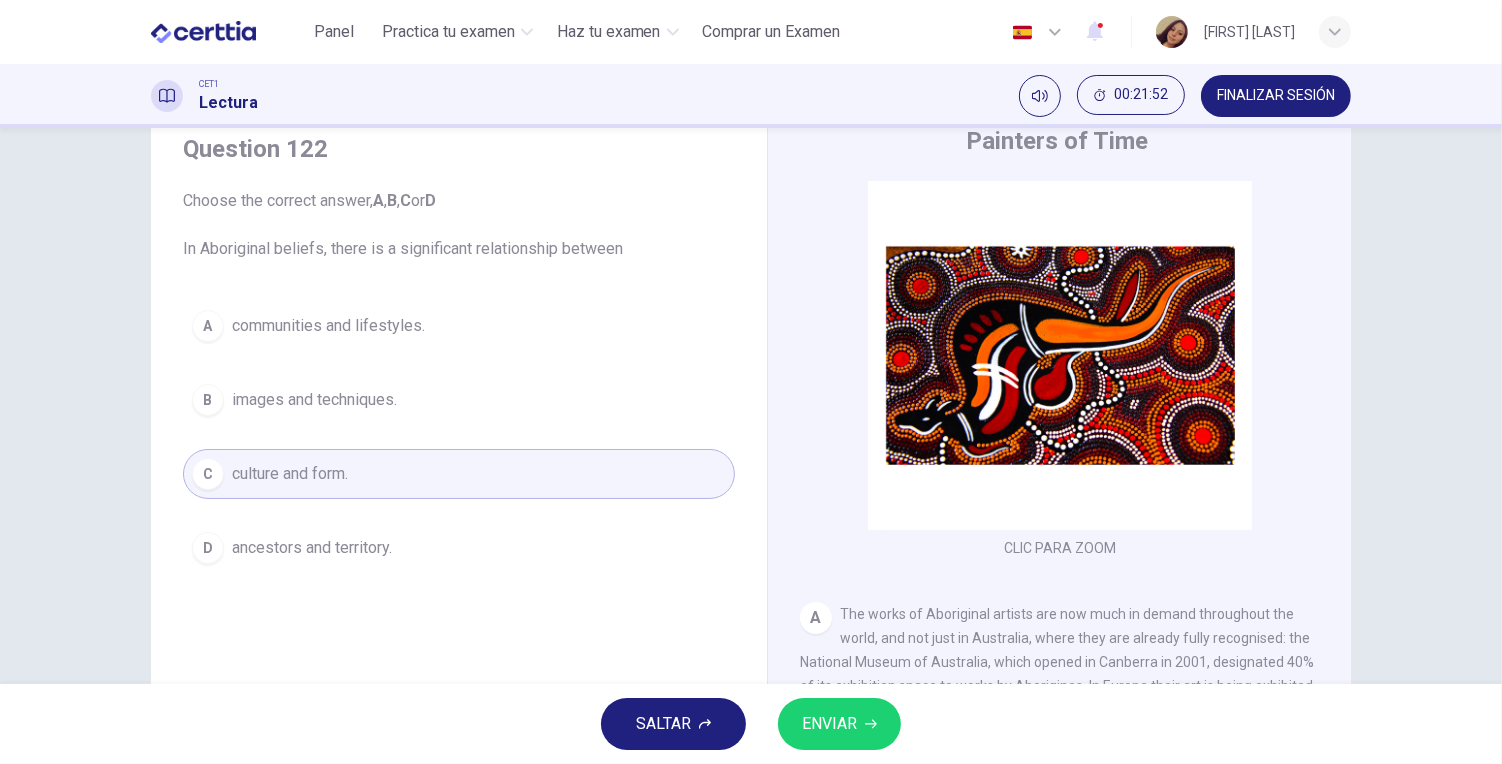 click on "SALTAR ENVIAR" at bounding box center (751, 724) 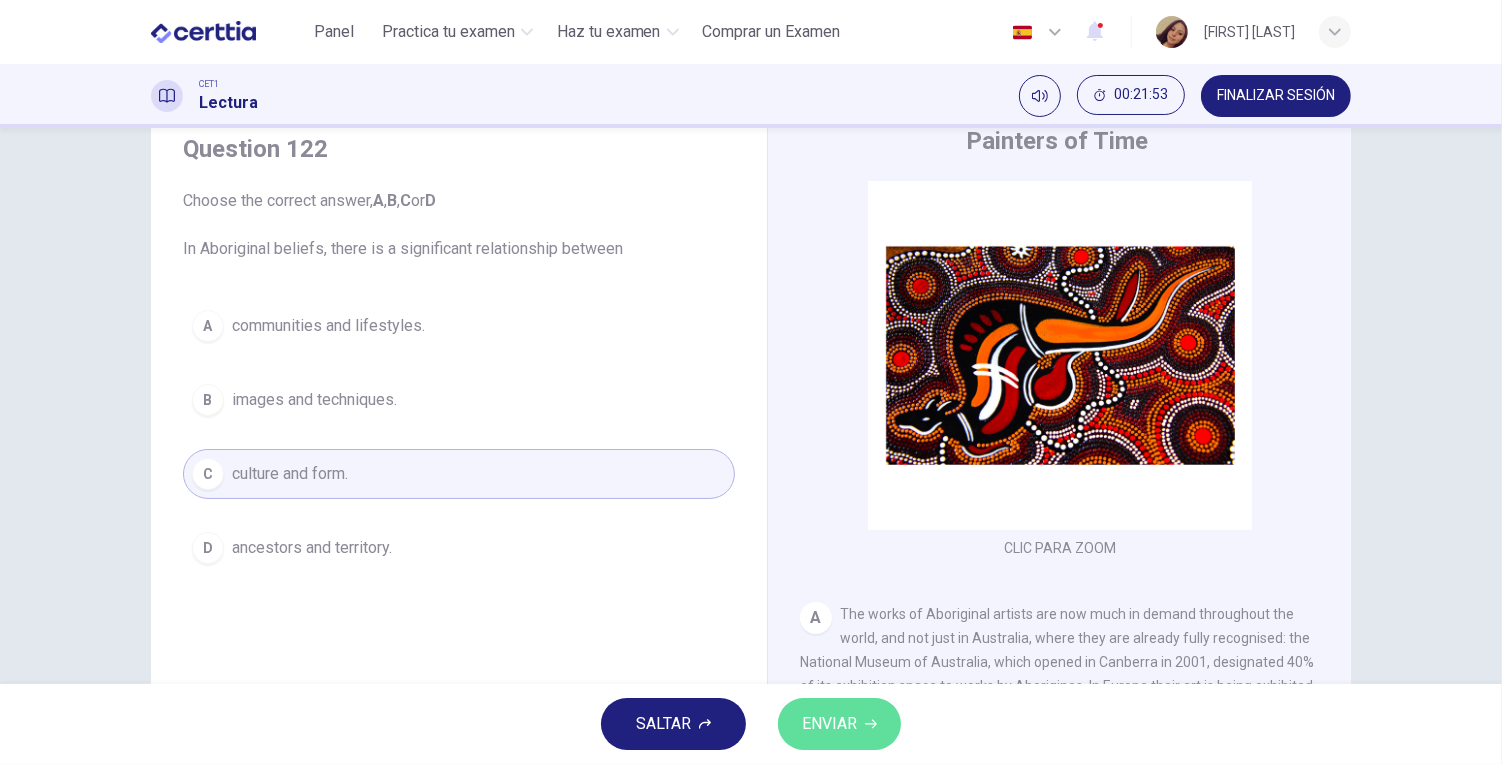click on "ENVIAR" at bounding box center (829, 724) 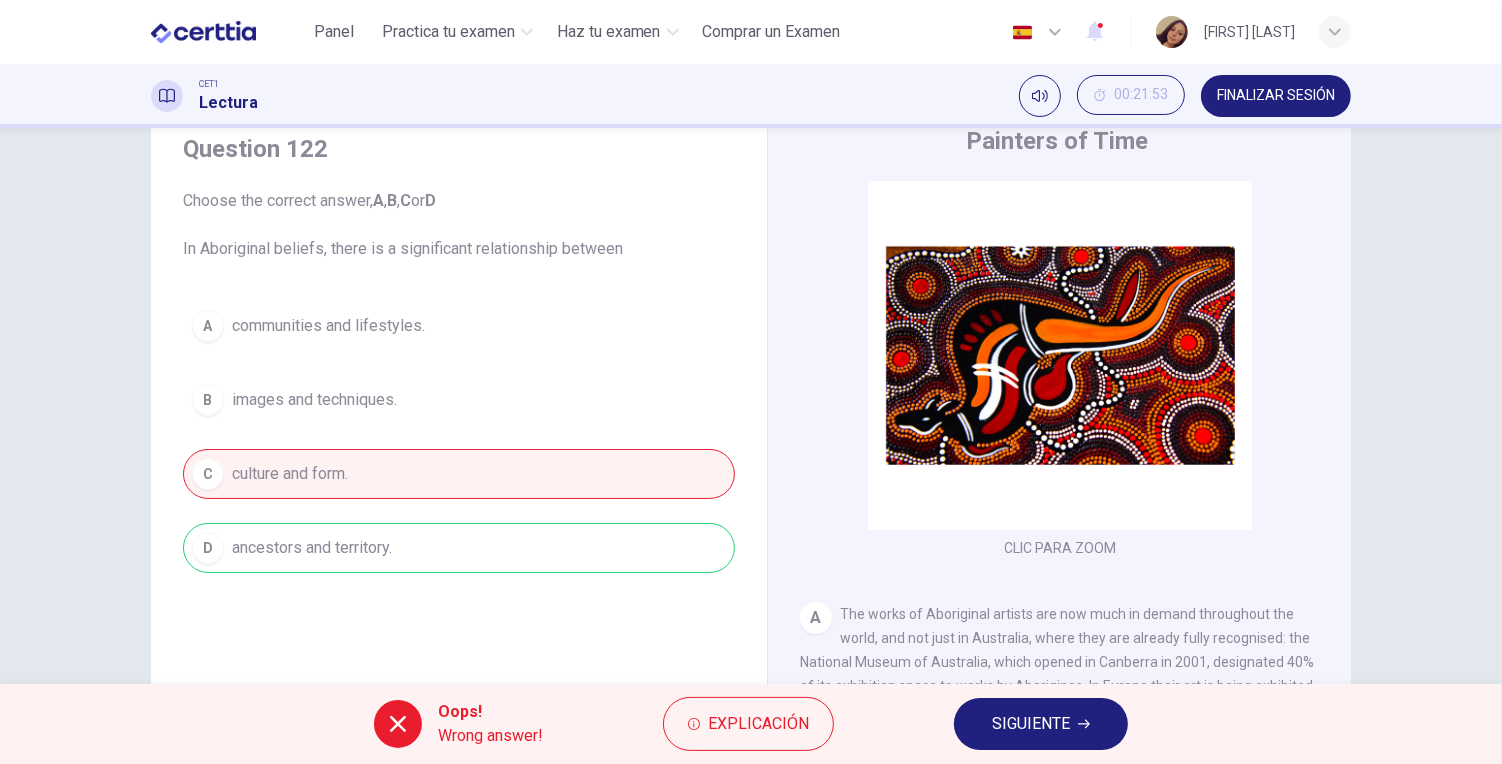 click on "SIGUIENTE" at bounding box center (1031, 724) 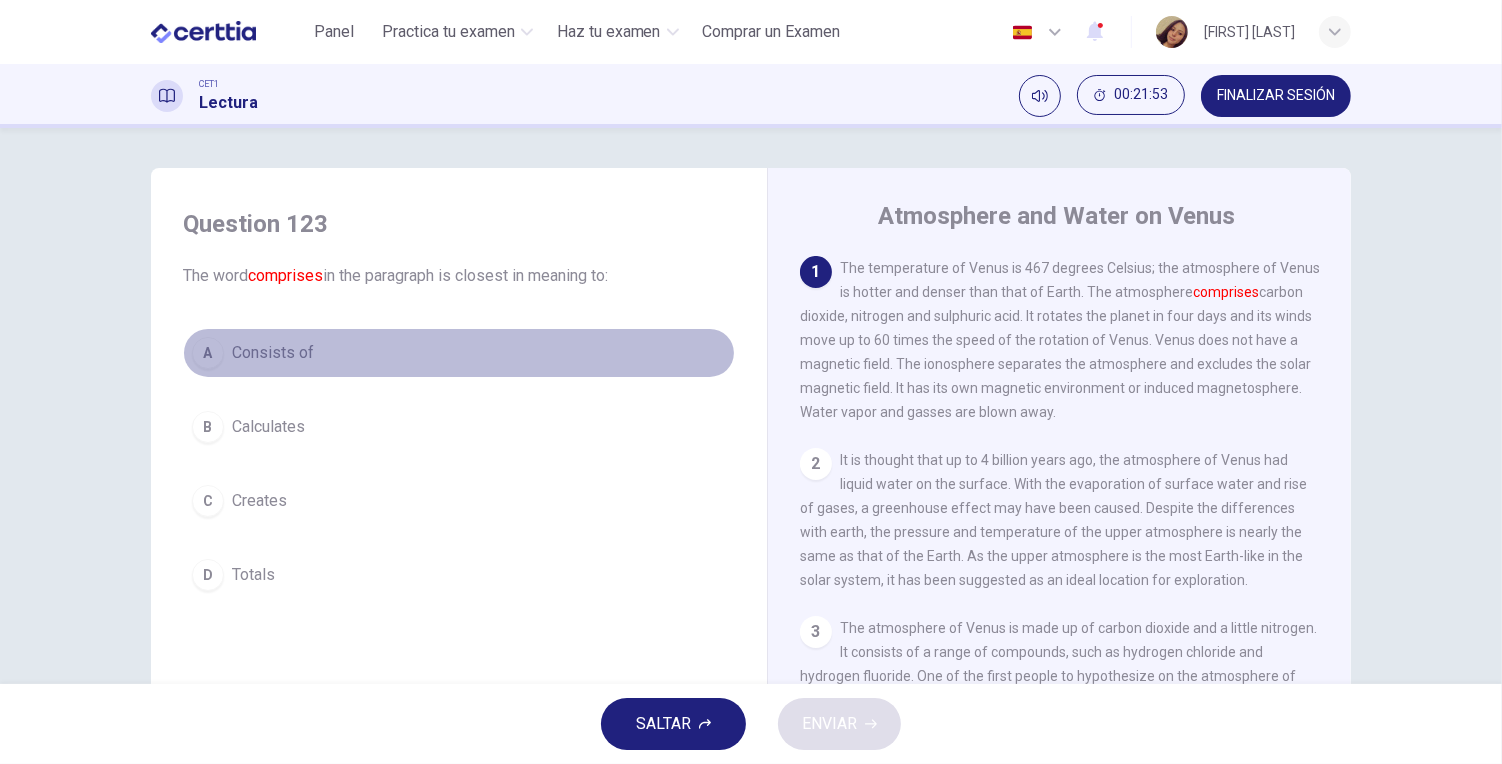 click on "A Consists of" at bounding box center [459, 353] 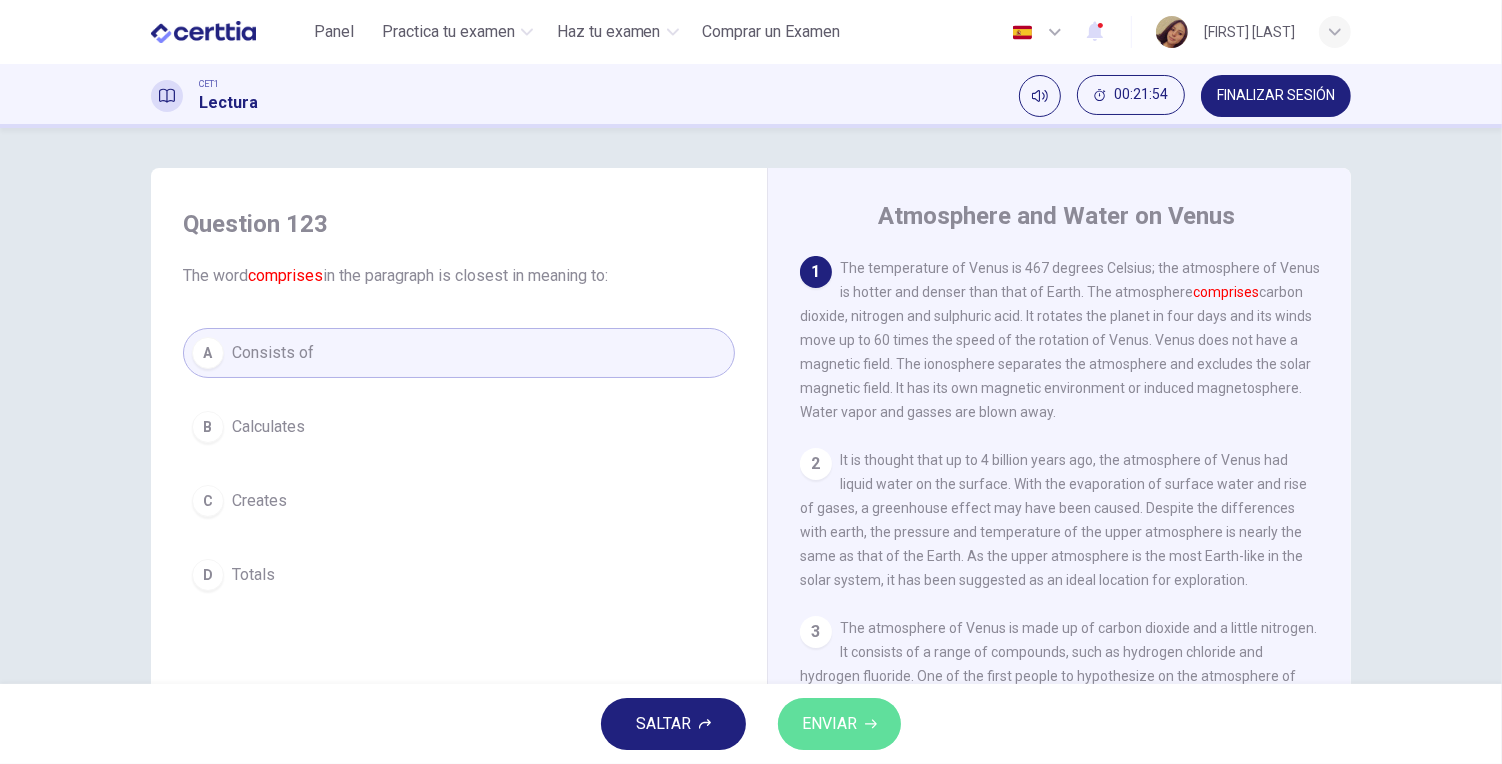 click on "ENVIAR" at bounding box center [839, 724] 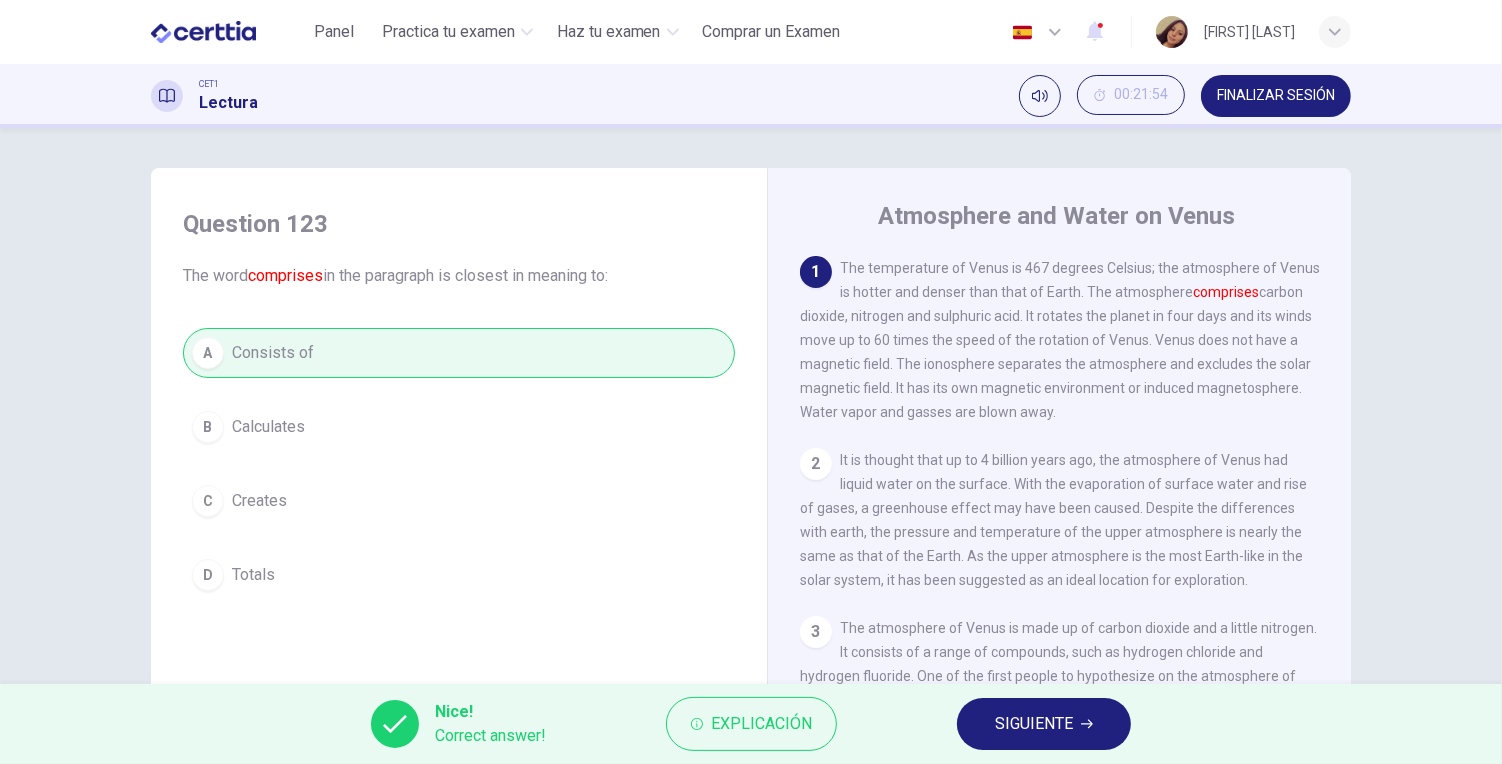 click on "SIGUIENTE" at bounding box center [1044, 724] 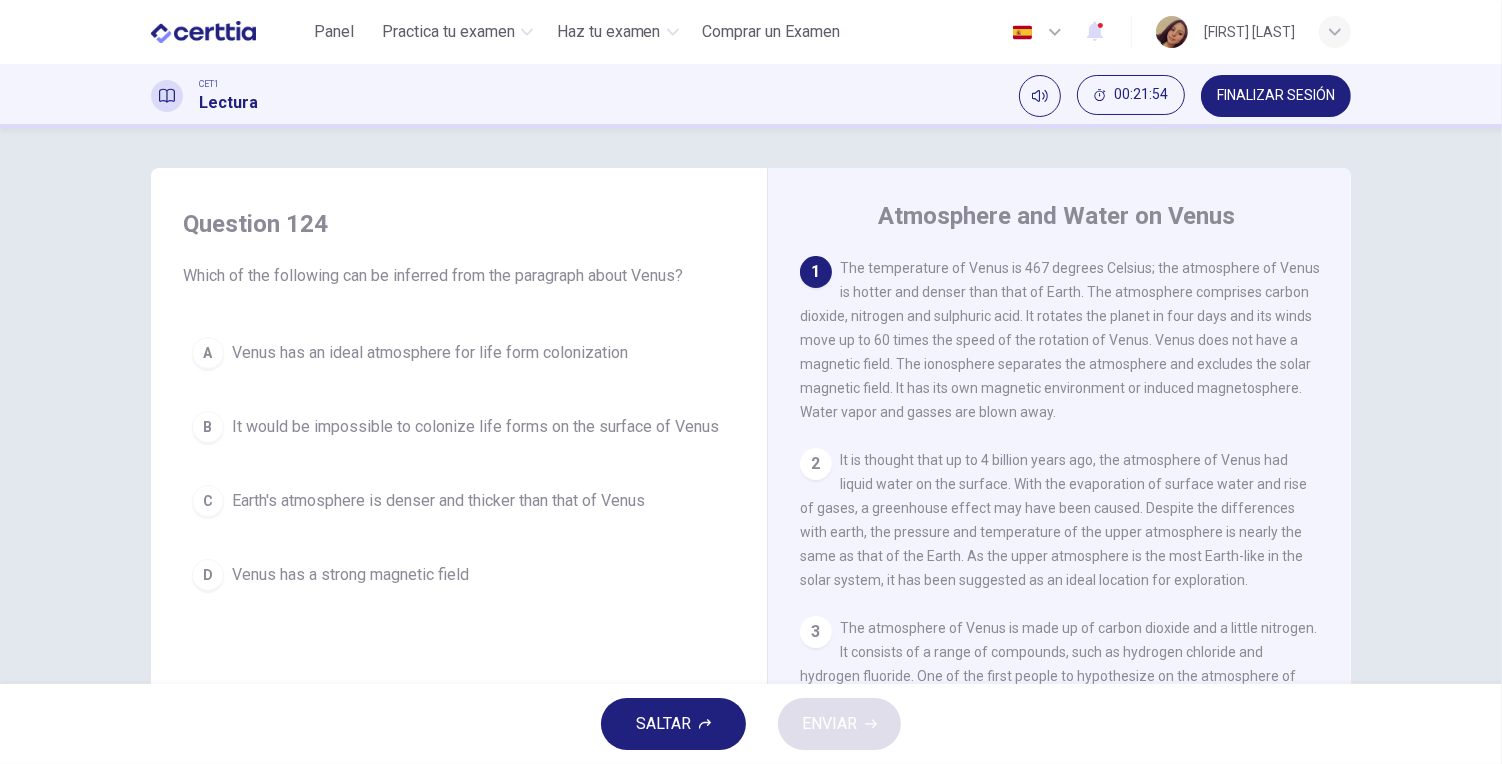 click on "C Earth's atmosphere is denser and thicker than that of Venus" at bounding box center (459, 501) 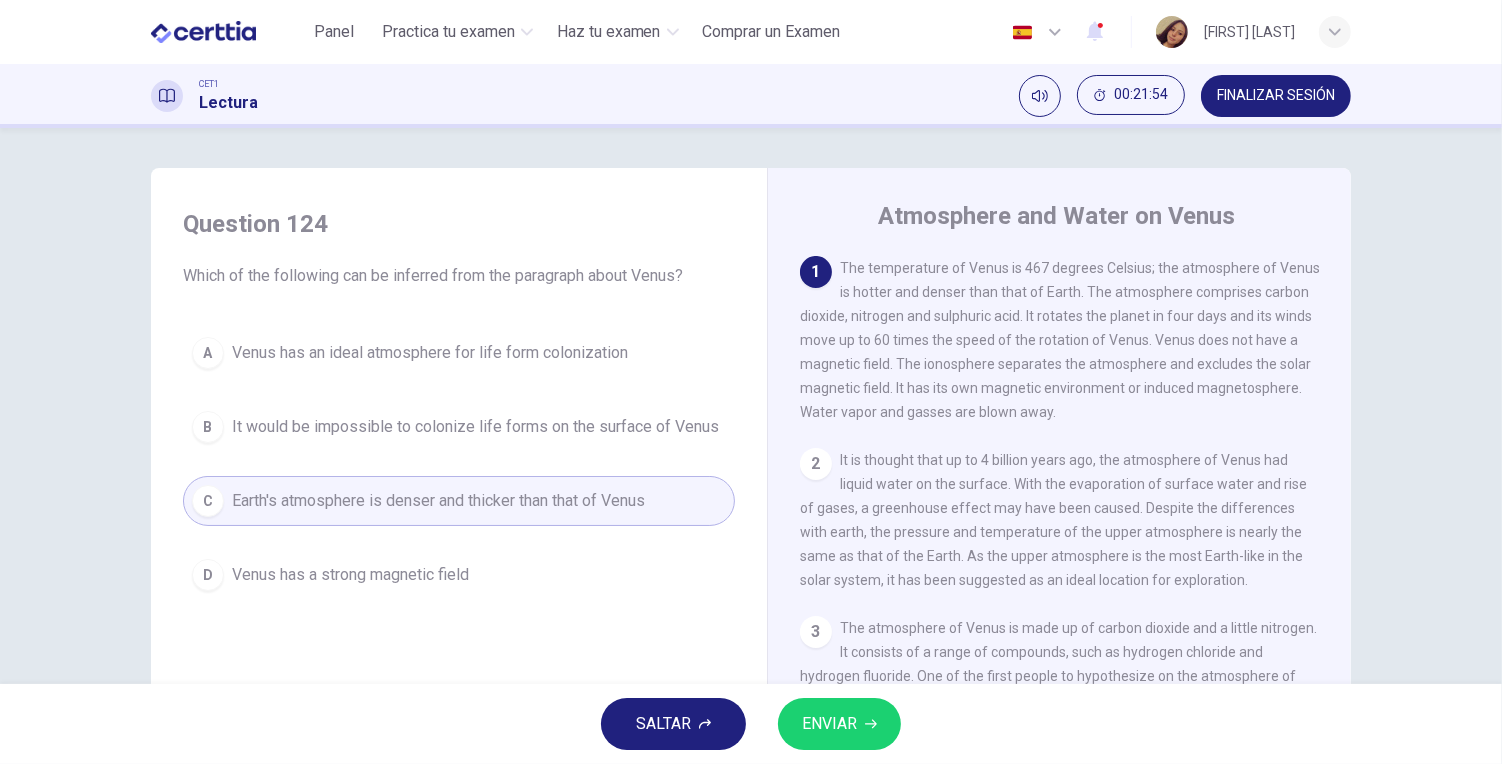 click on "SALTAR ENVIAR" at bounding box center (751, 724) 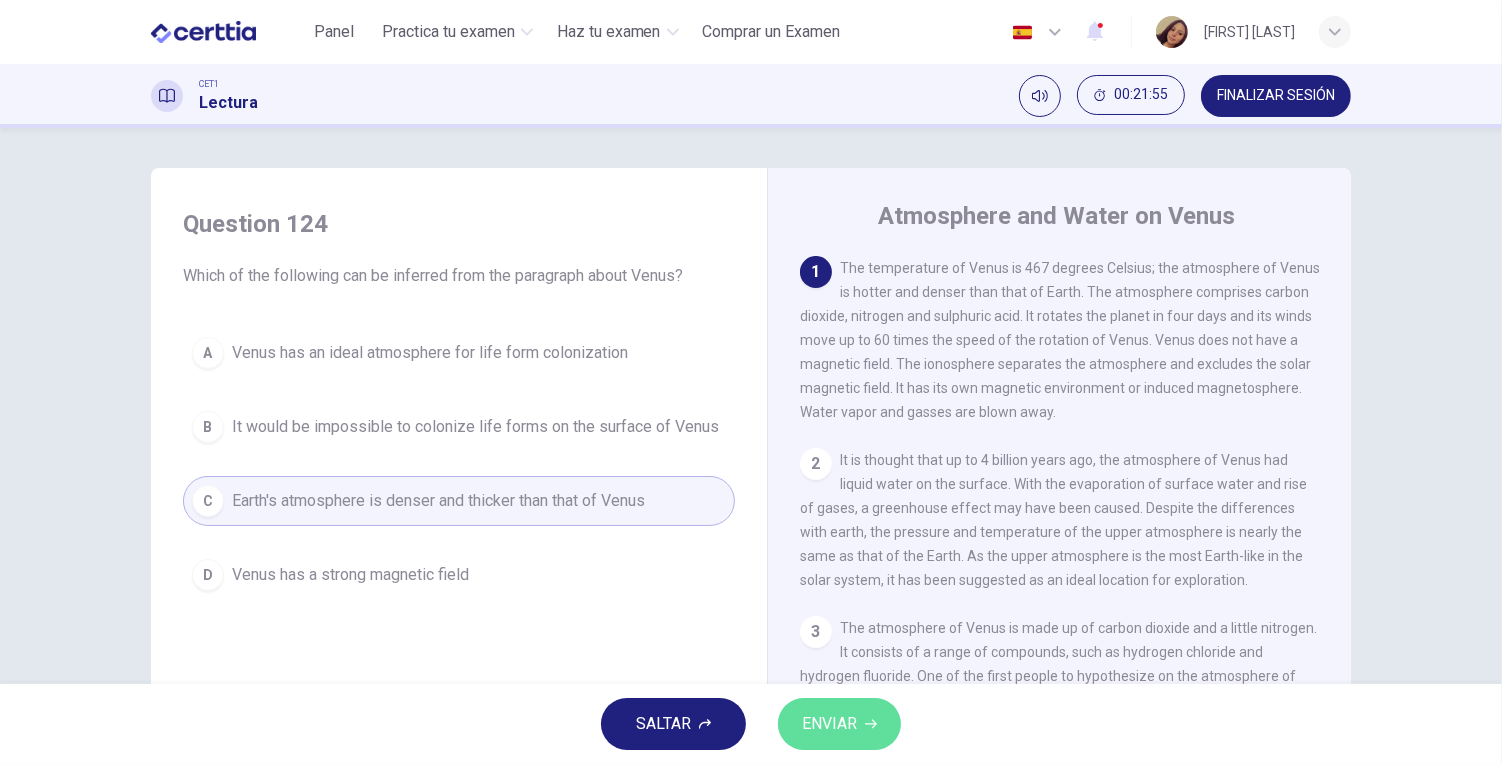 click on "ENVIAR" at bounding box center (839, 724) 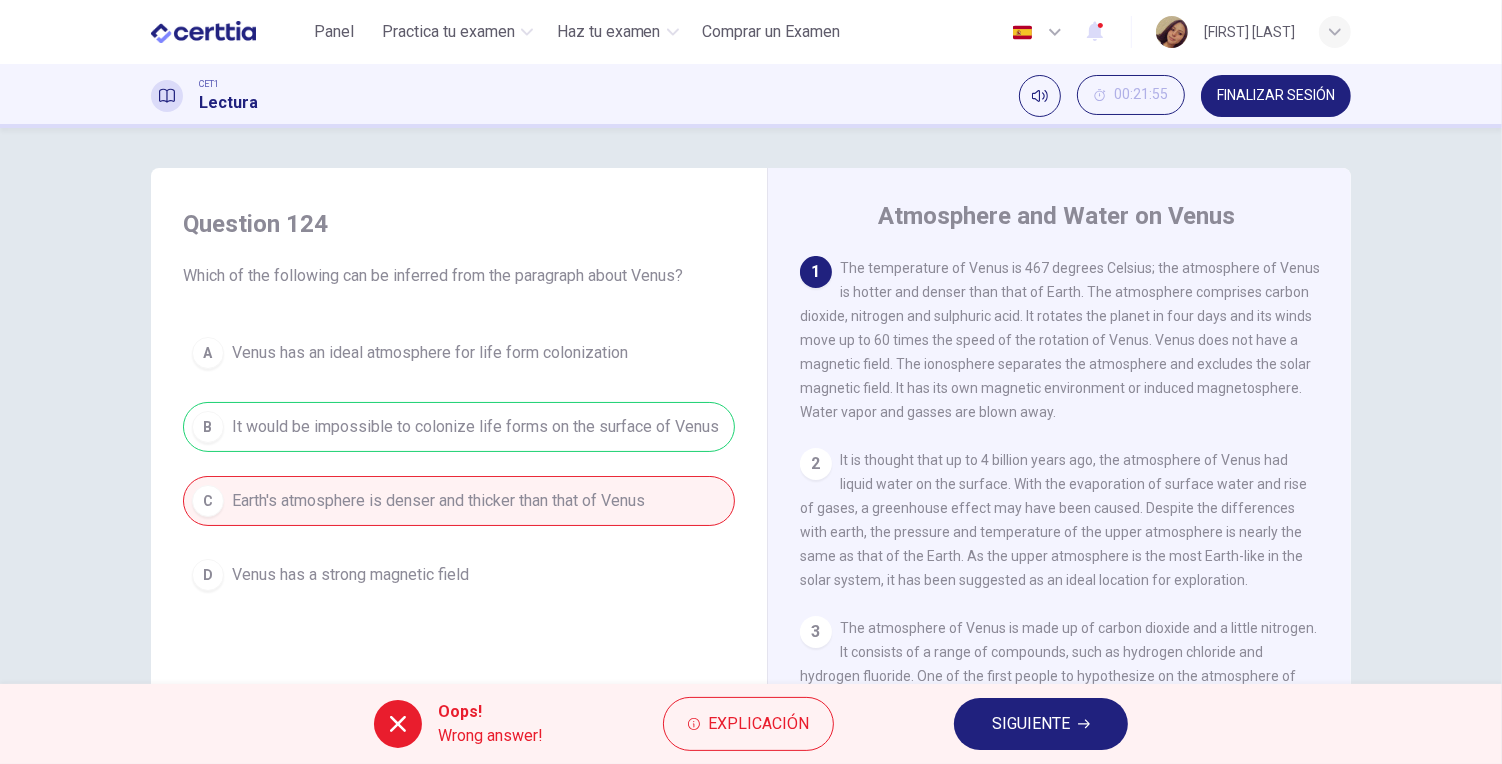 drag, startPoint x: 936, startPoint y: 712, endPoint x: 1026, endPoint y: 724, distance: 90.79648 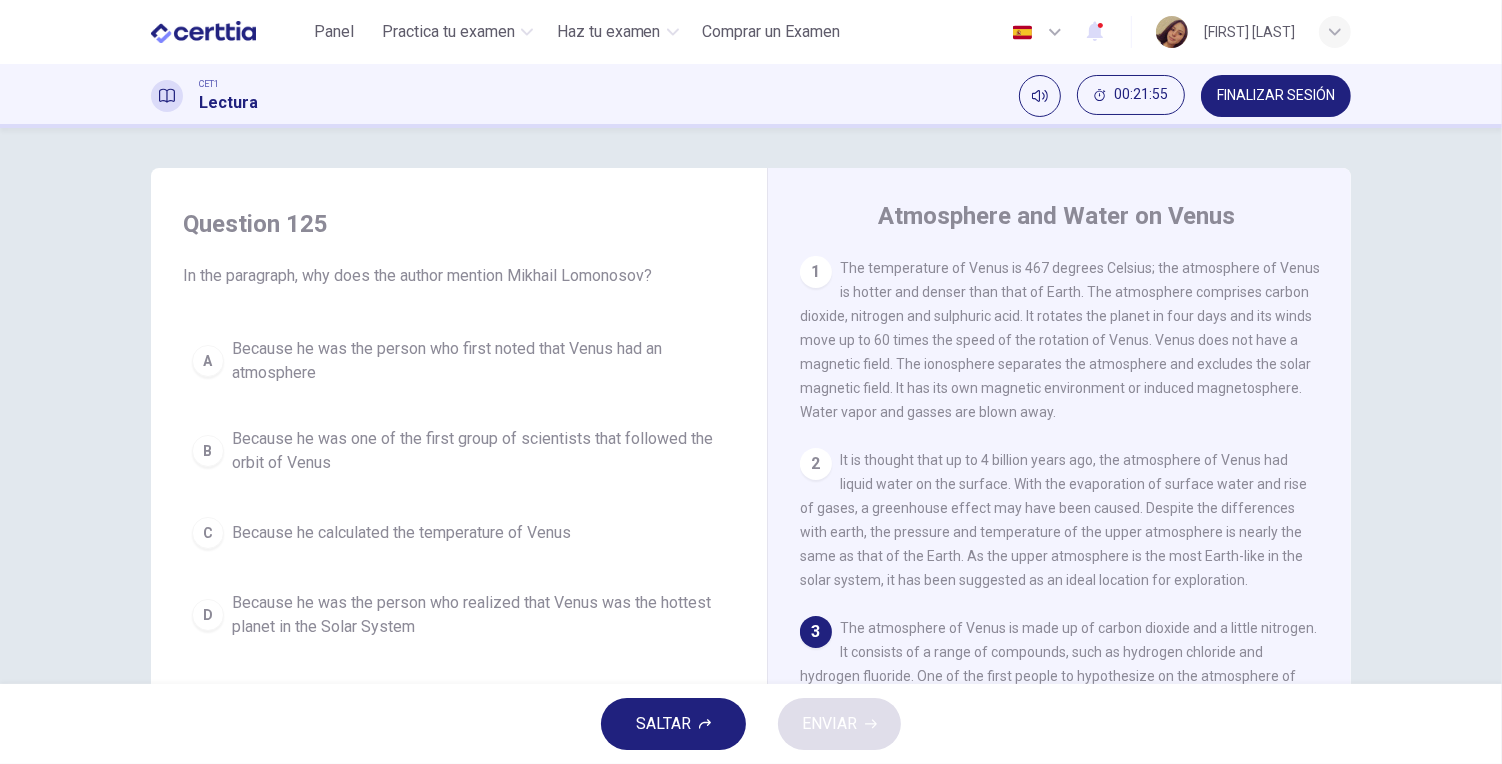 click on "A Because he was the person who first noted that Venus had an atmosphere B Because he was one of the first group of scientists that followed the orbit of Venus C Because he calculated the temperature of Venus D Because he was the person who realized that Venus was the hottest planet in the Solar System" at bounding box center (459, 488) 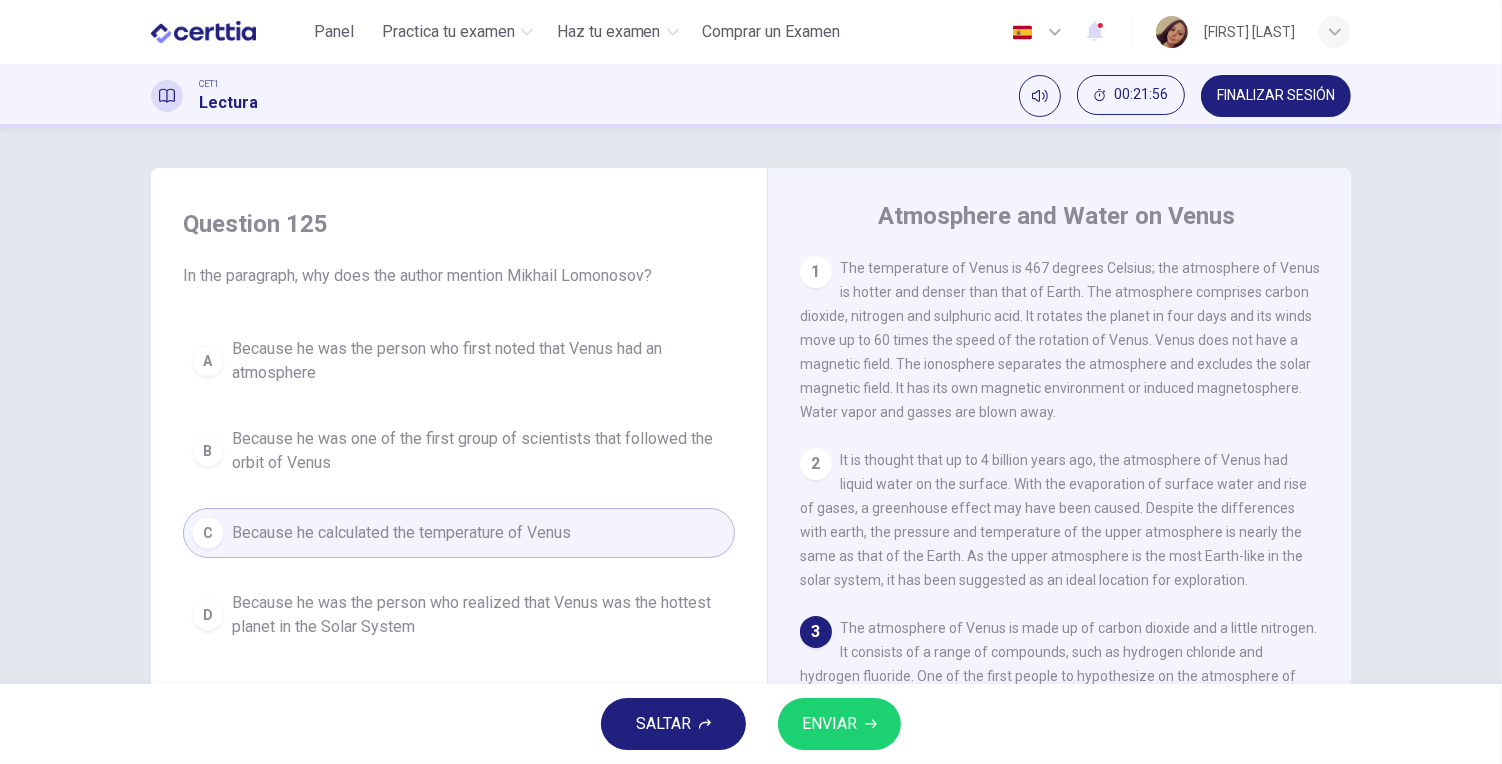 click on "ENVIAR" at bounding box center [839, 724] 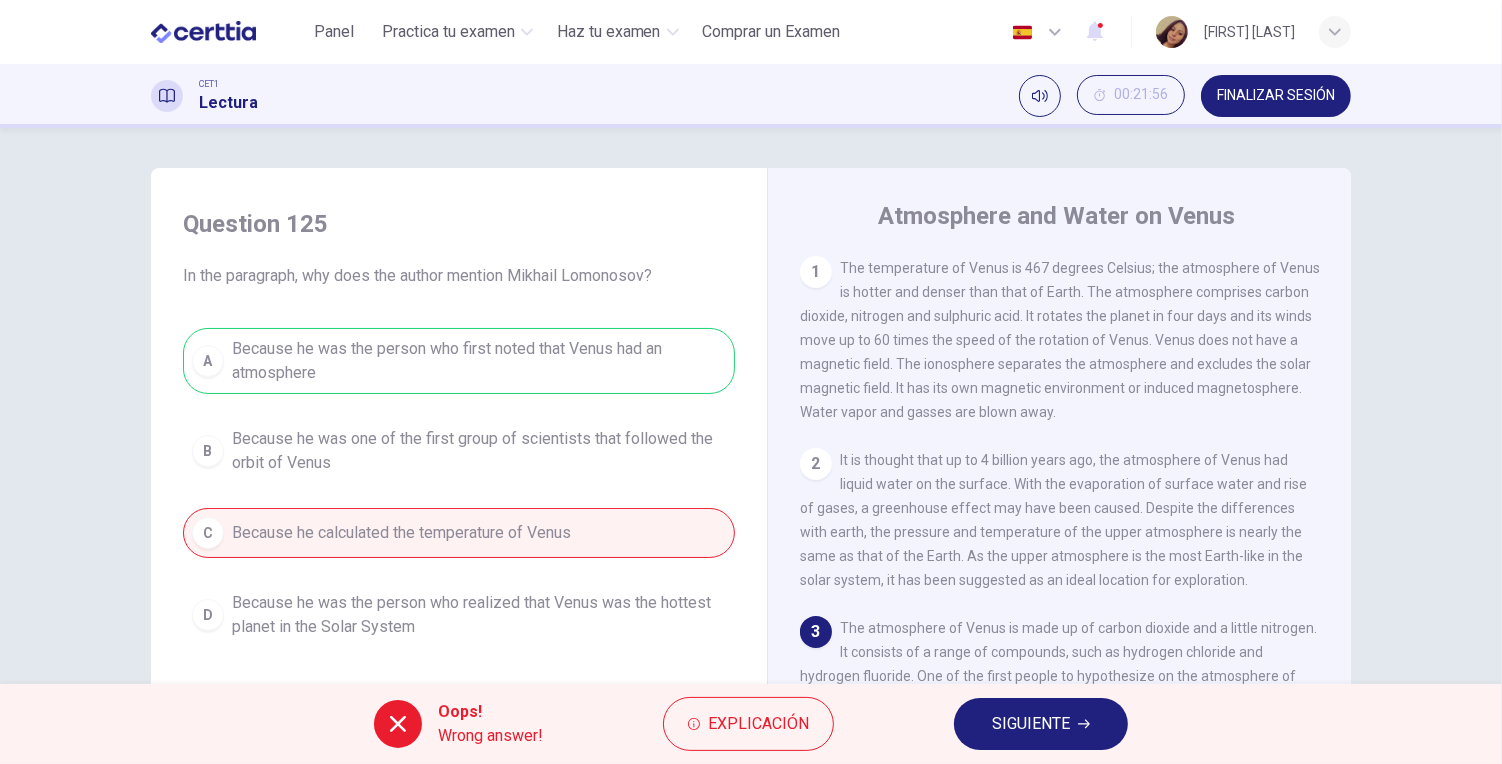 click on "SIGUIENTE" at bounding box center [1031, 724] 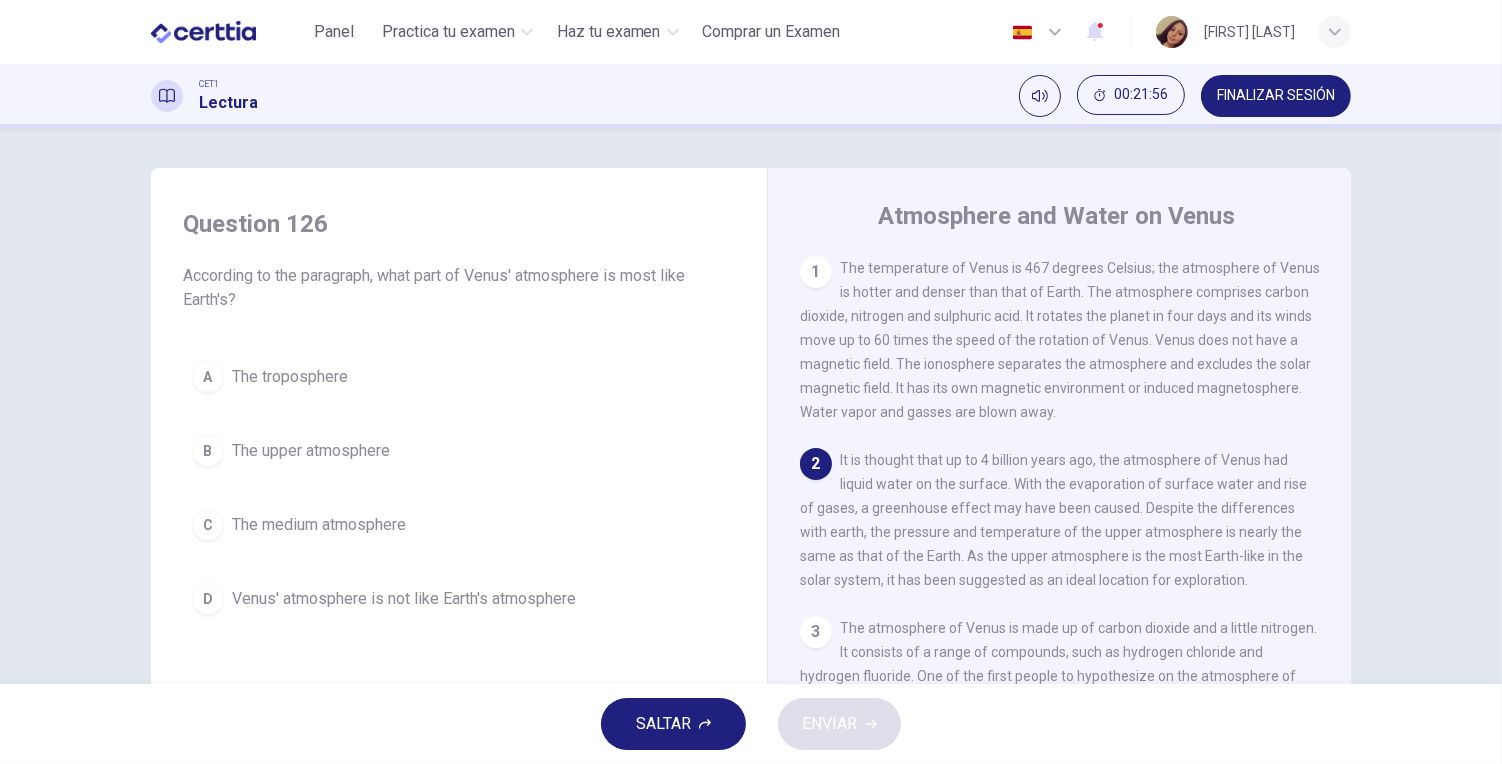 drag, startPoint x: 413, startPoint y: 477, endPoint x: 412, endPoint y: 467, distance: 10.049875 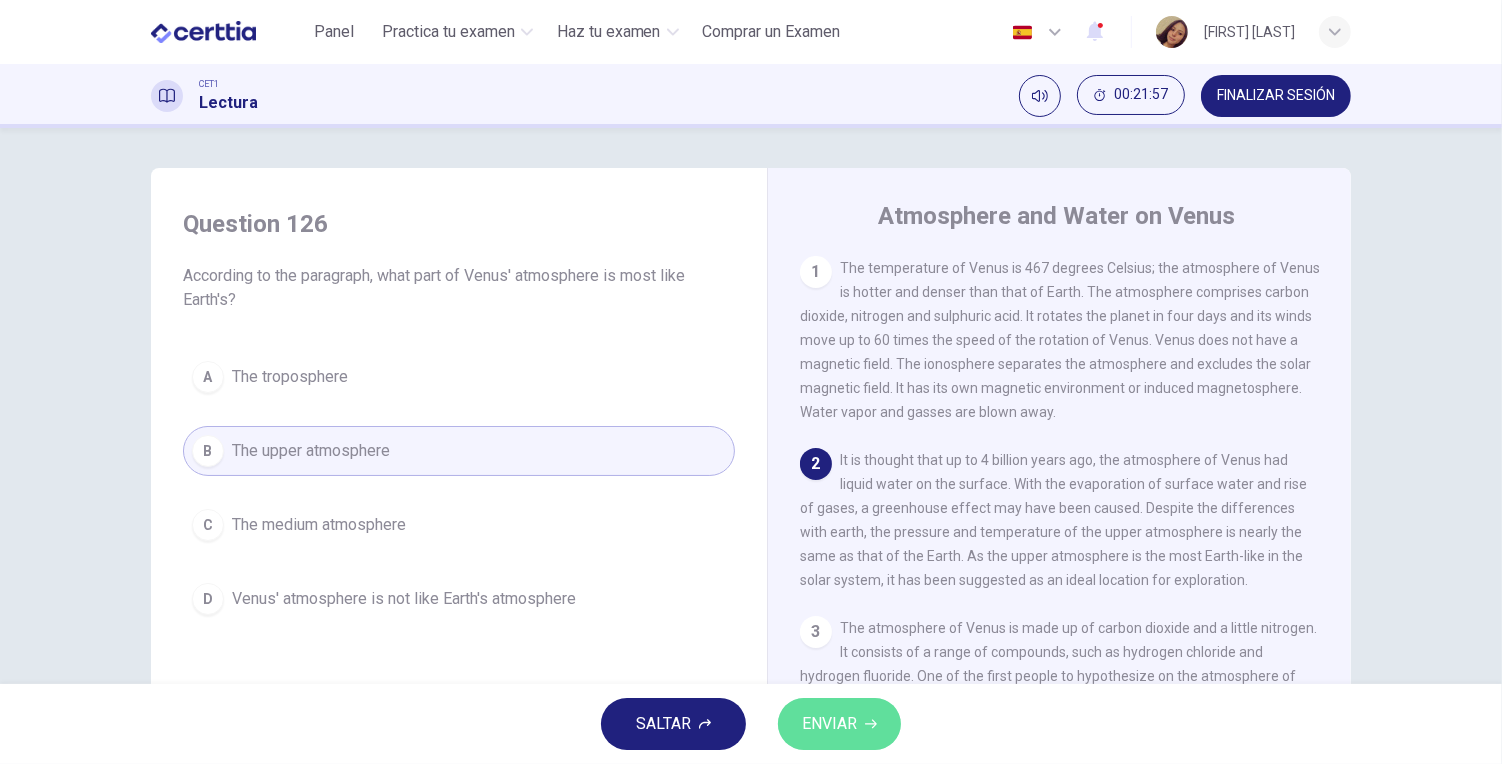 click on "ENVIAR" at bounding box center (829, 724) 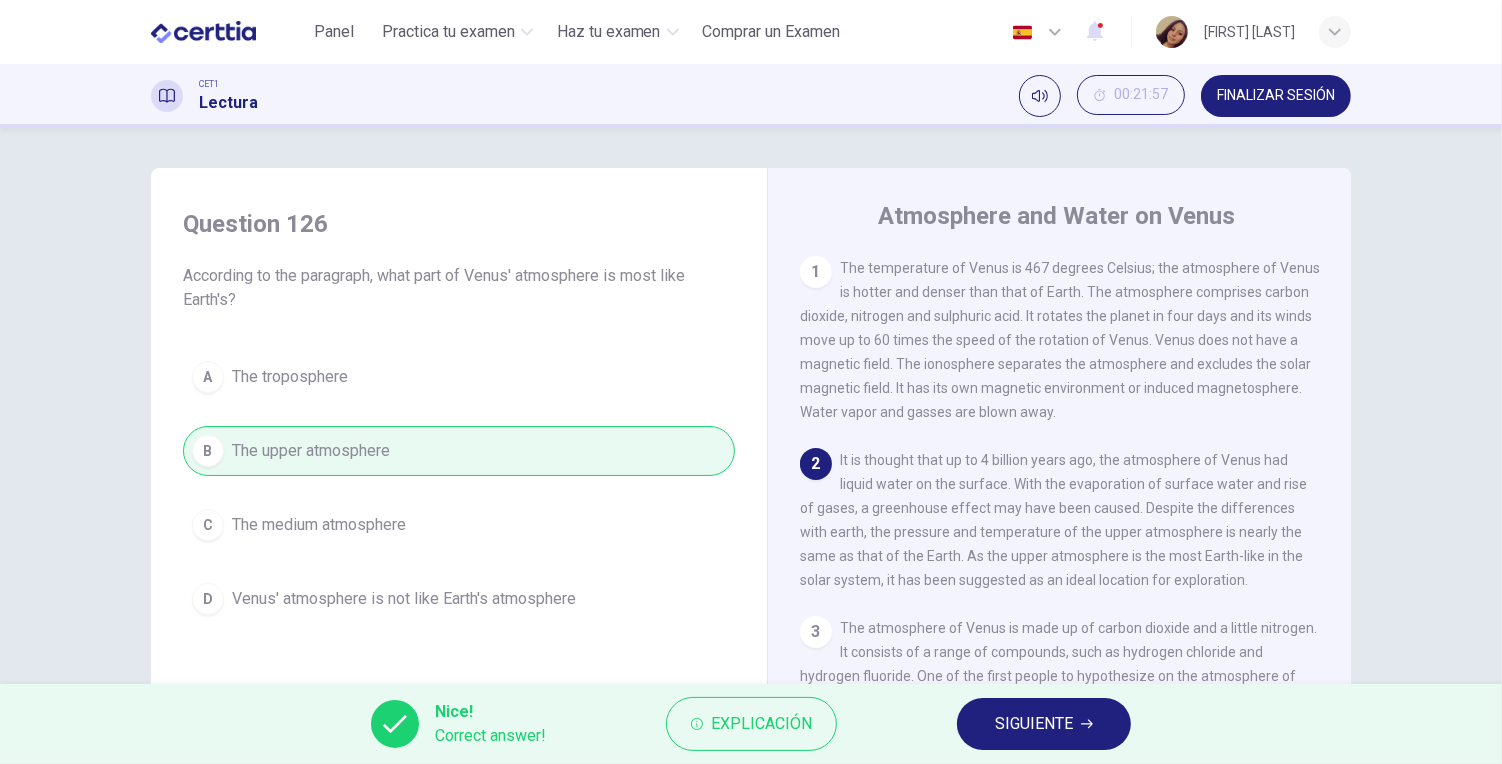 click on "SIGUIENTE" at bounding box center [1034, 724] 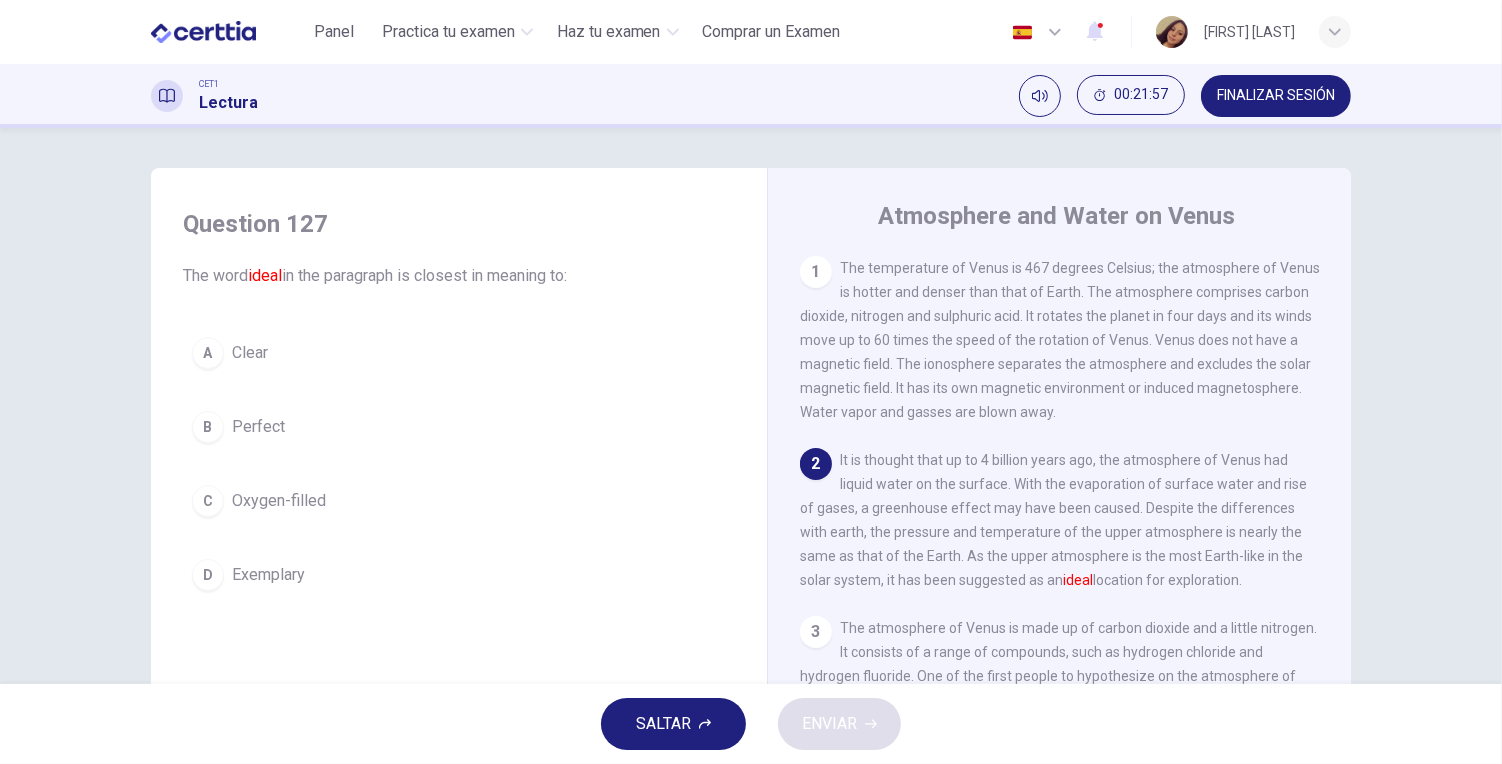 click on "A Clear" at bounding box center (459, 353) 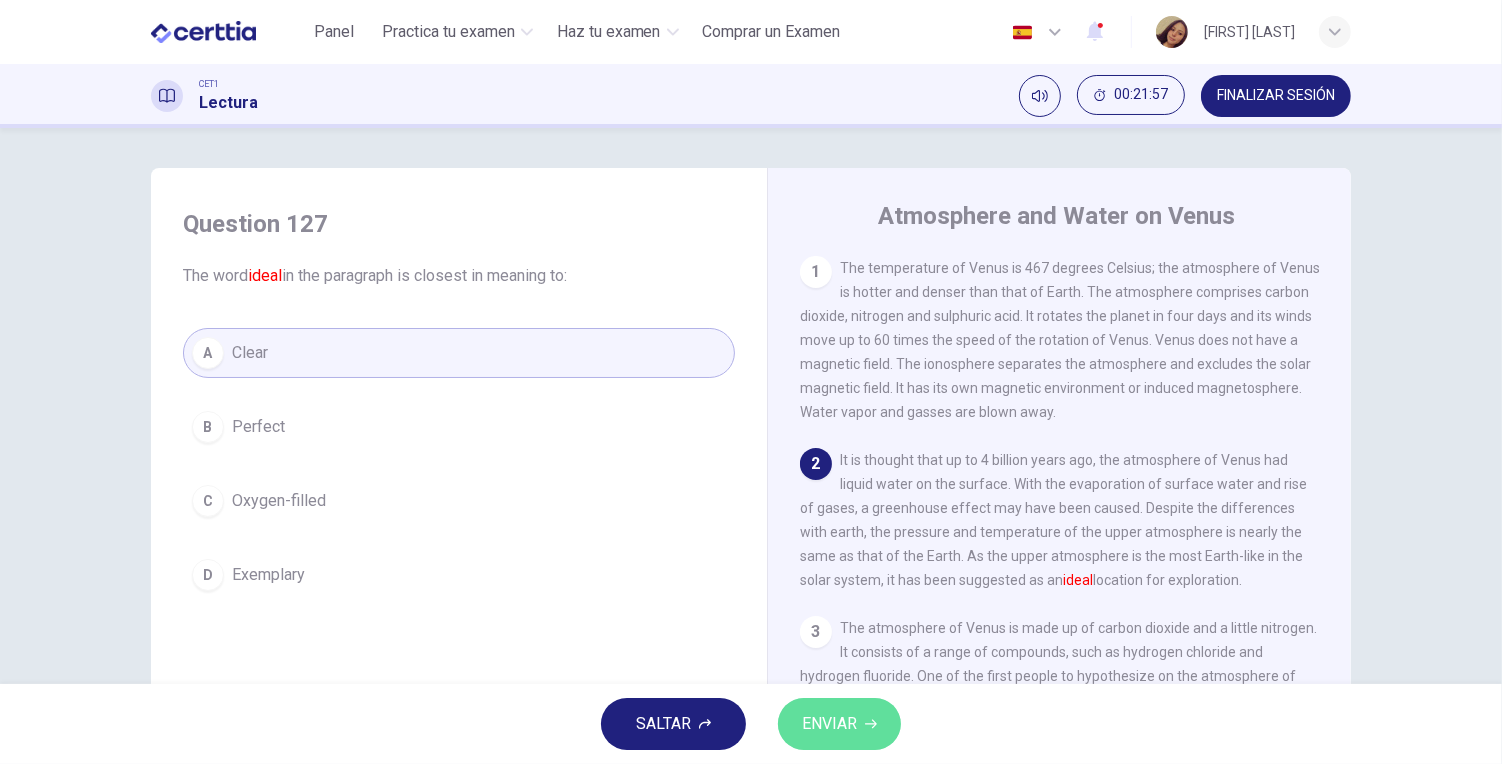 click on "ENVIAR" at bounding box center (829, 724) 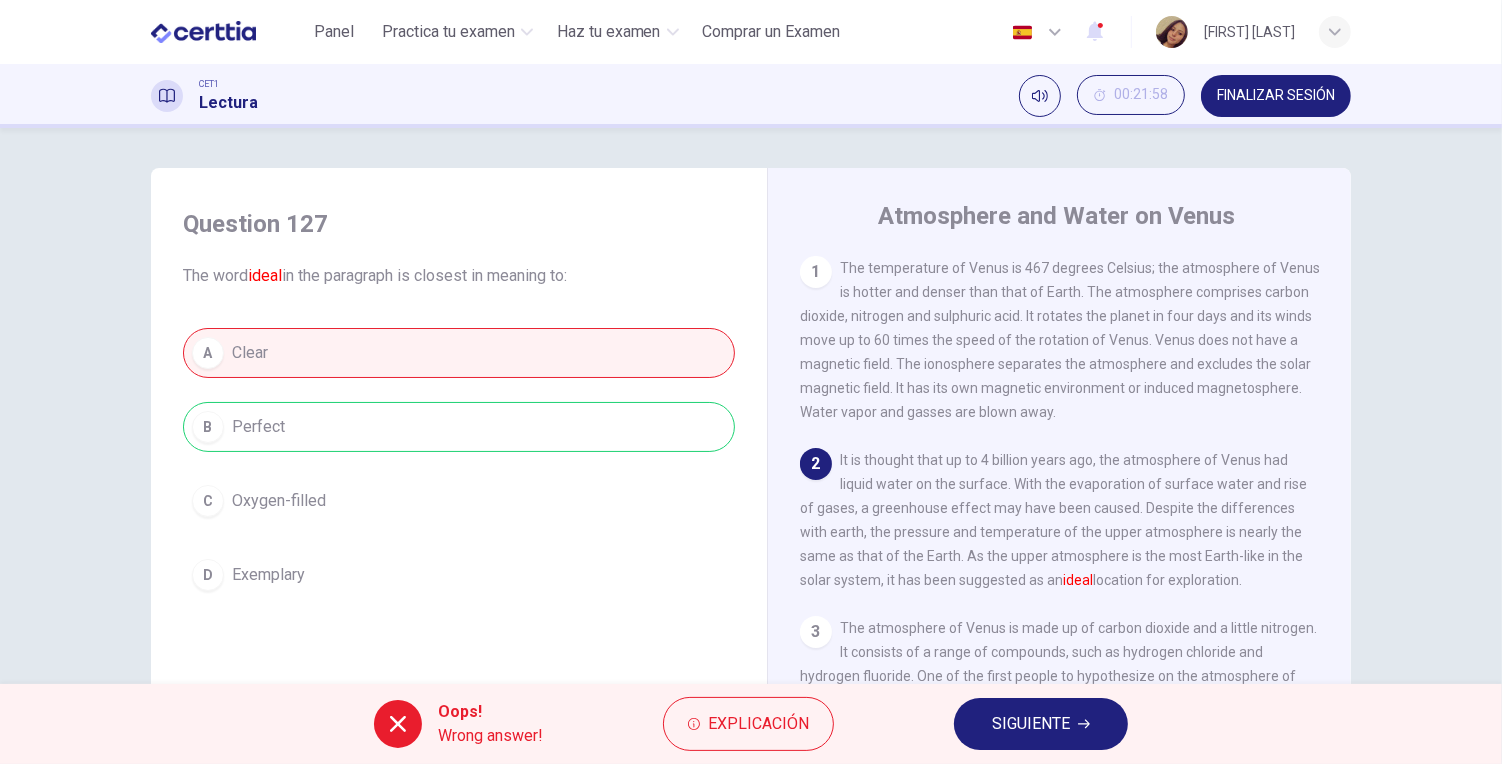 click on "SIGUIENTE" at bounding box center [1031, 724] 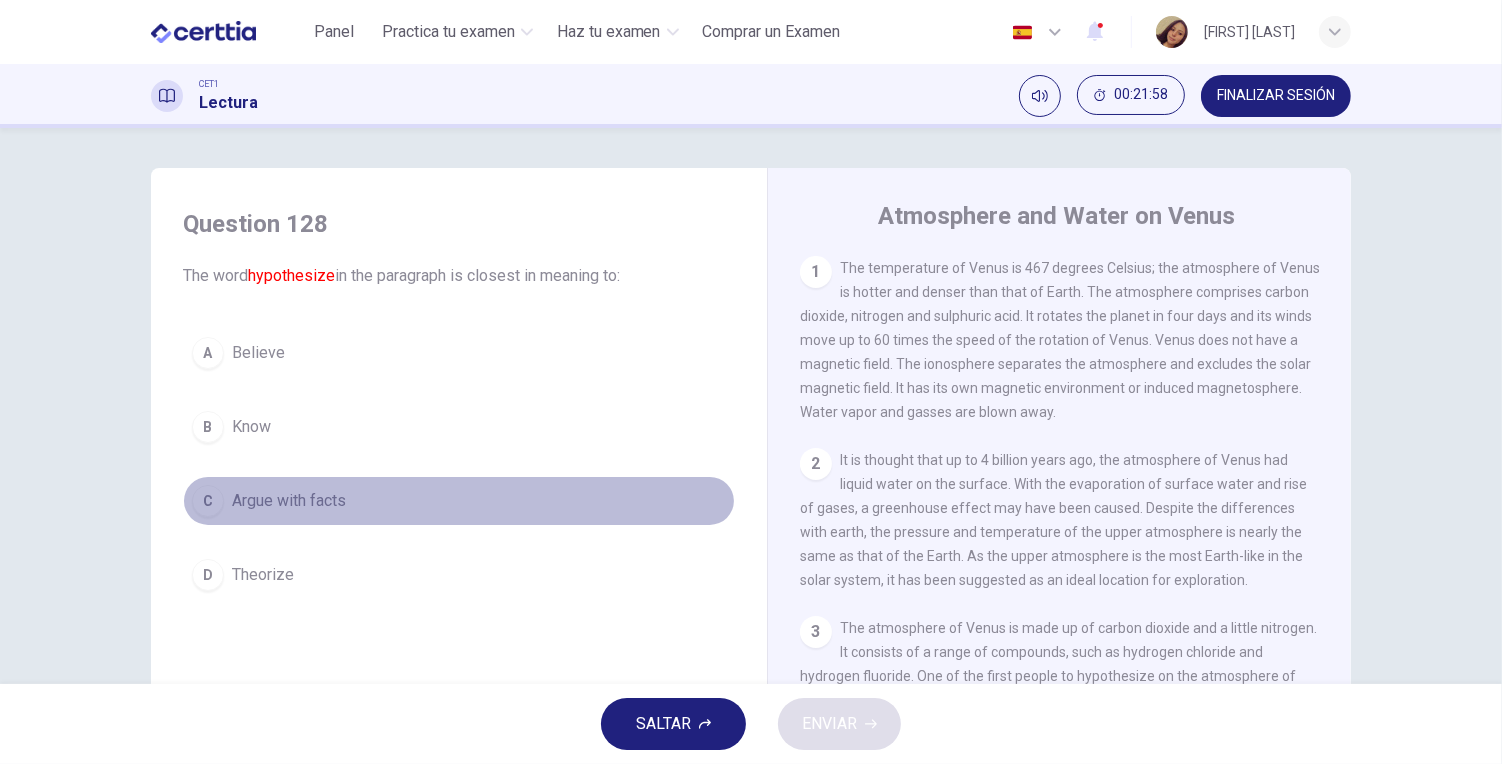 click on "C Argue with facts" at bounding box center (459, 501) 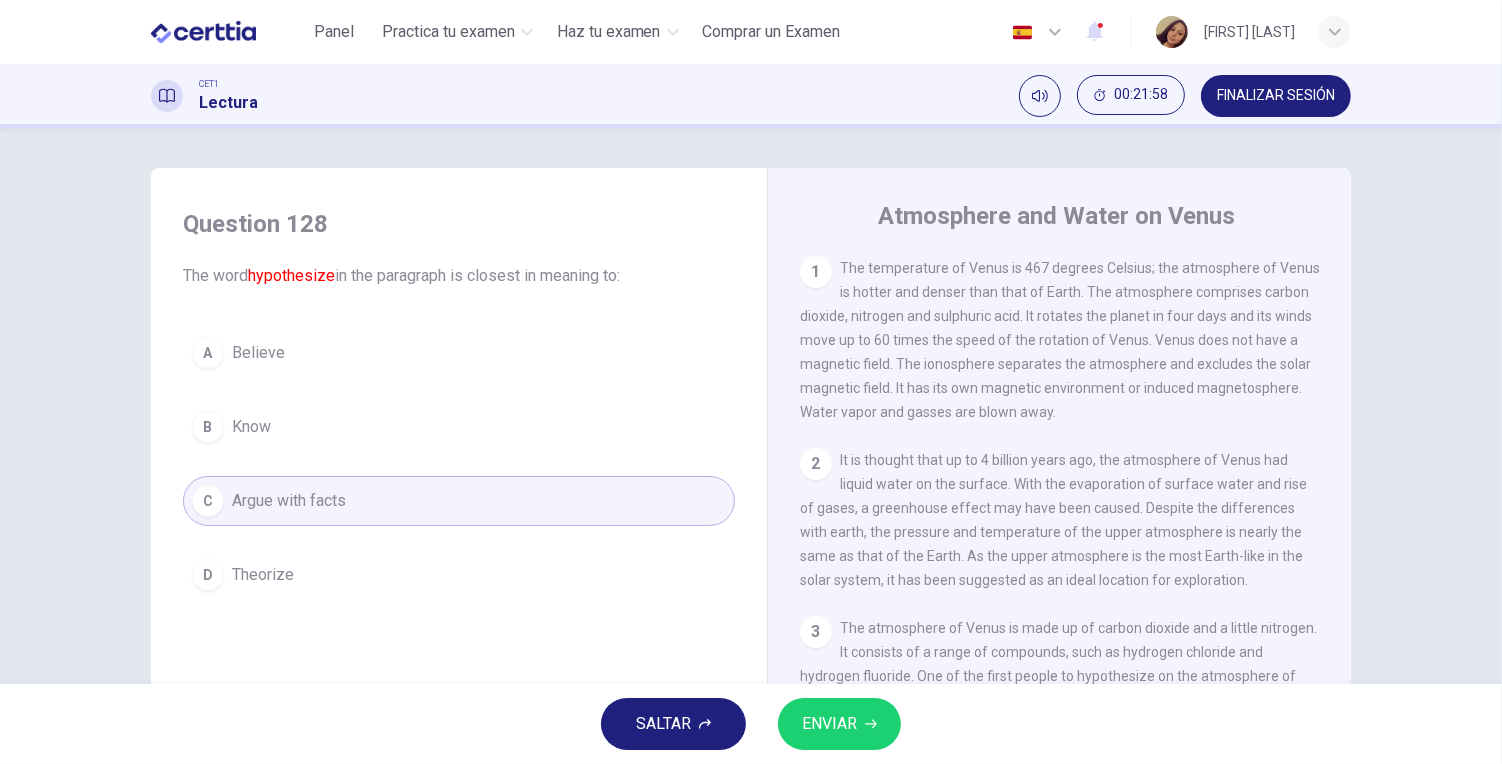 click on "ENVIAR" at bounding box center (829, 724) 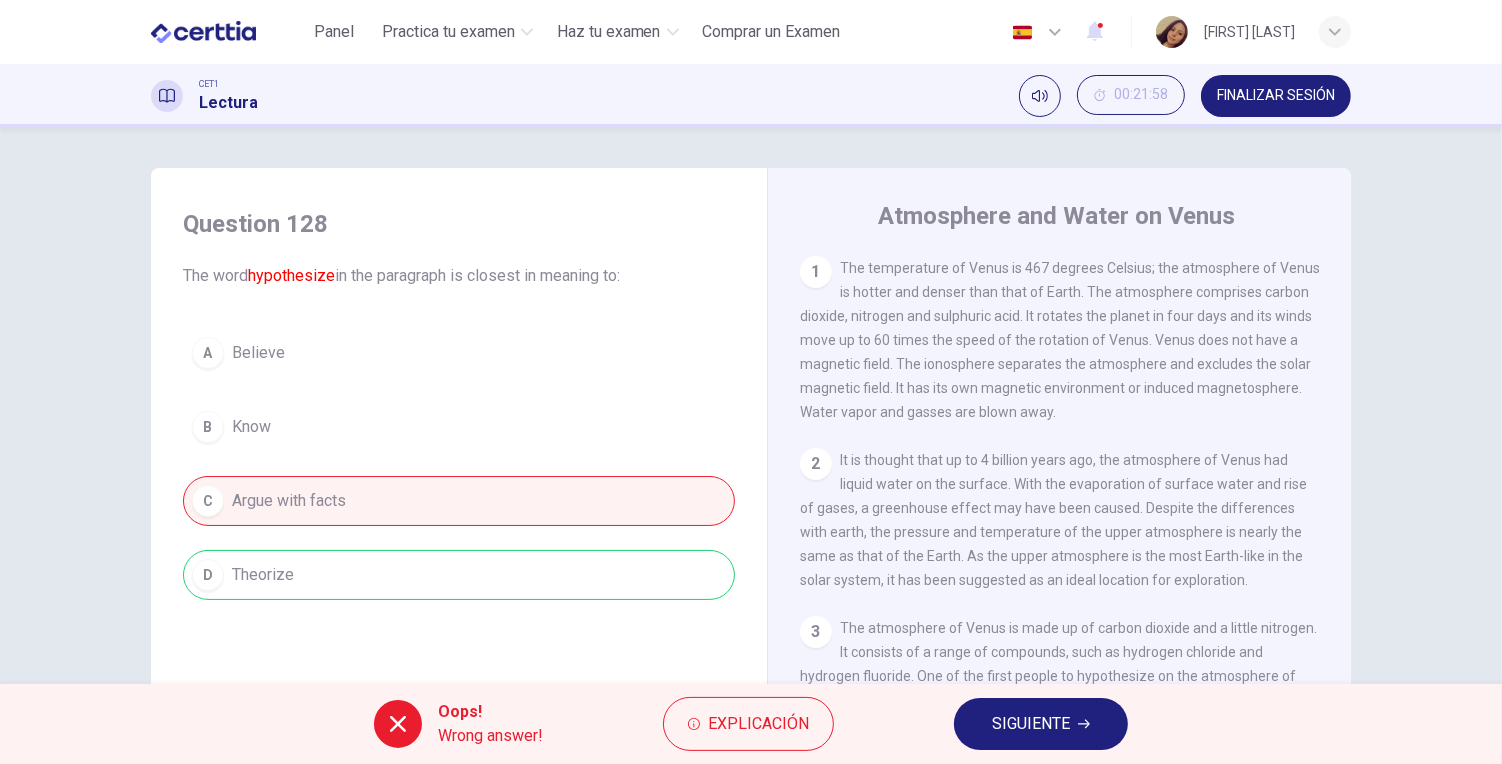 click on "SIGUIENTE" at bounding box center (1031, 724) 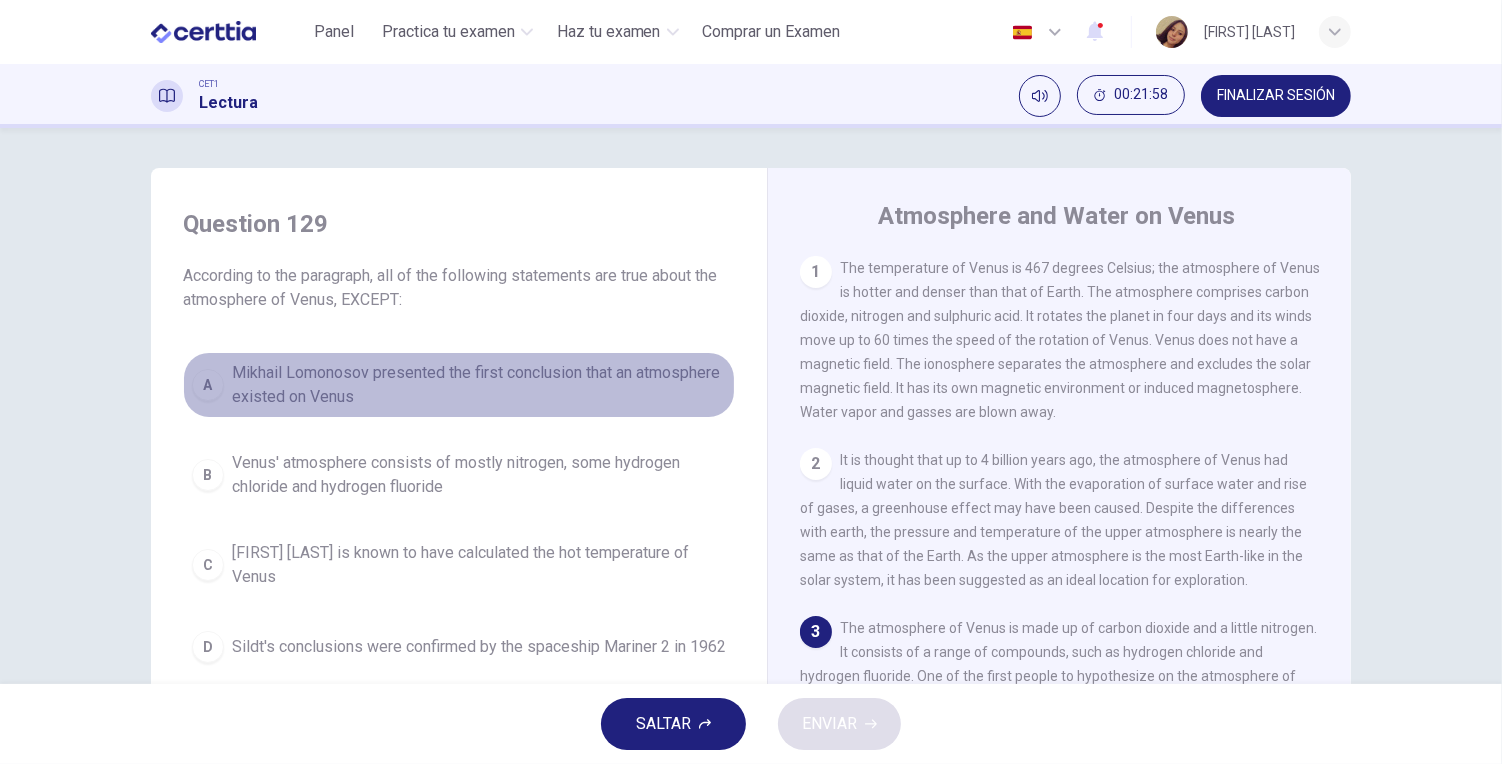 click on "Mikhail Lomonosov presented the first conclusion that an atmosphere existed on Venus" at bounding box center (479, 385) 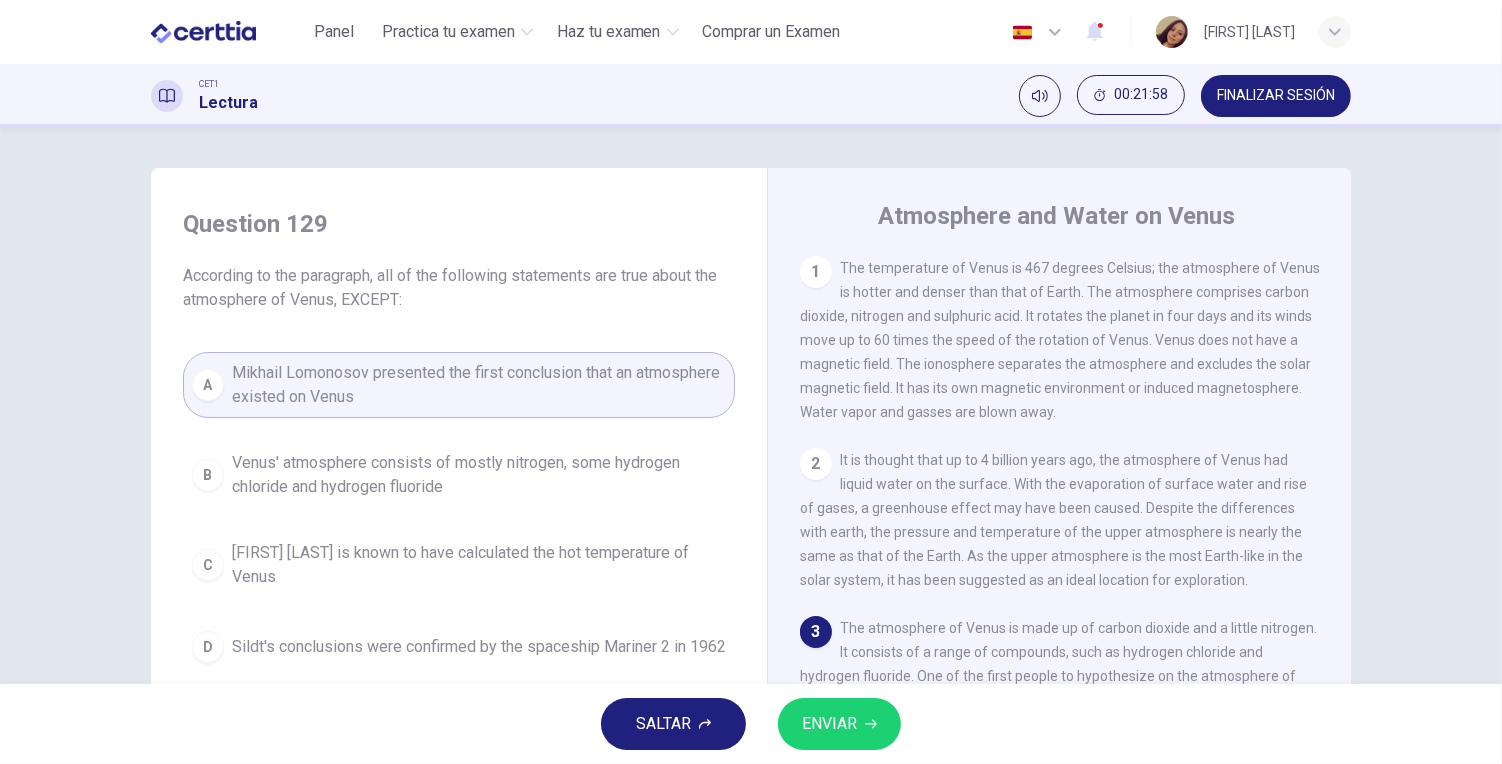 click on "ENVIAR" at bounding box center (829, 724) 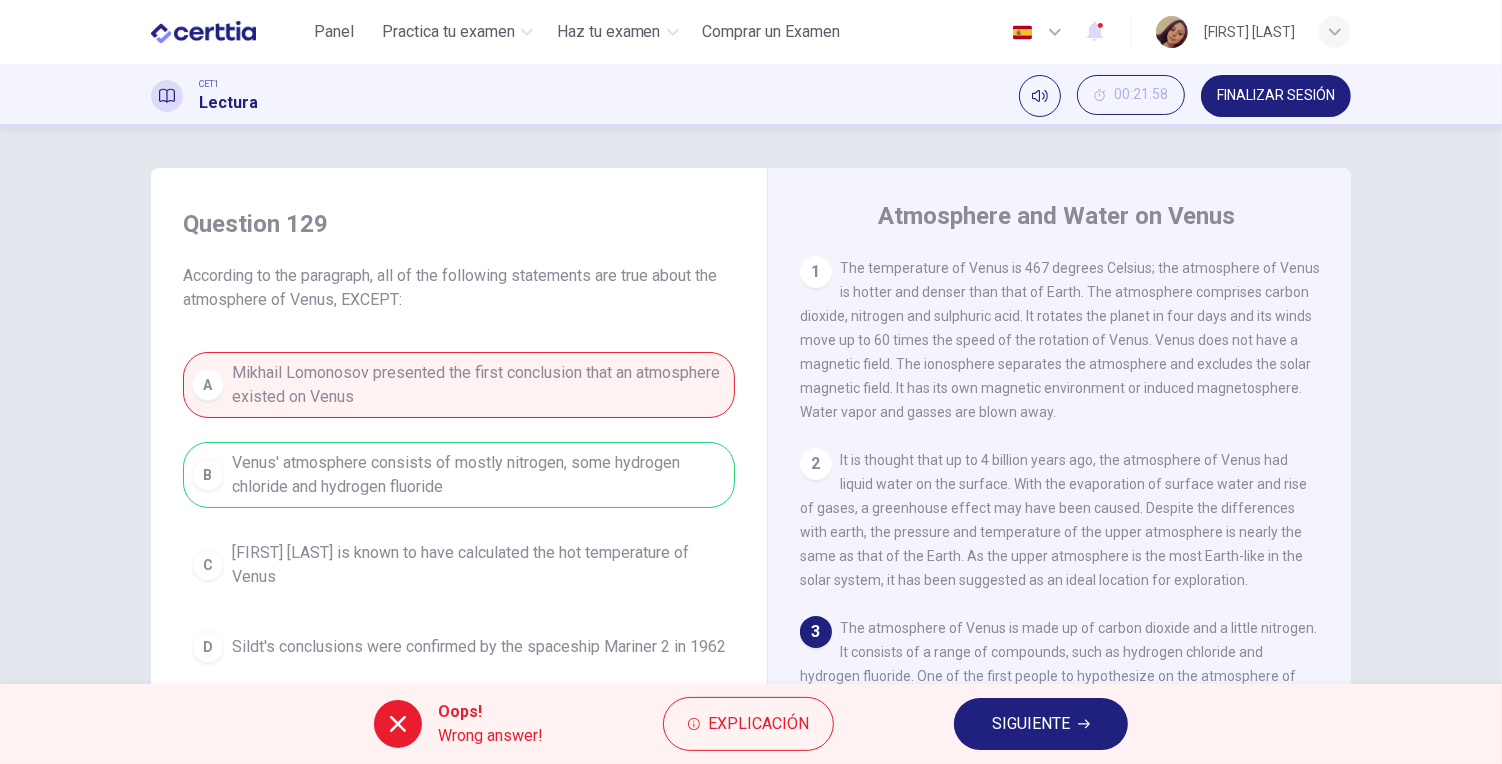 click on "SIGUIENTE" at bounding box center [1041, 724] 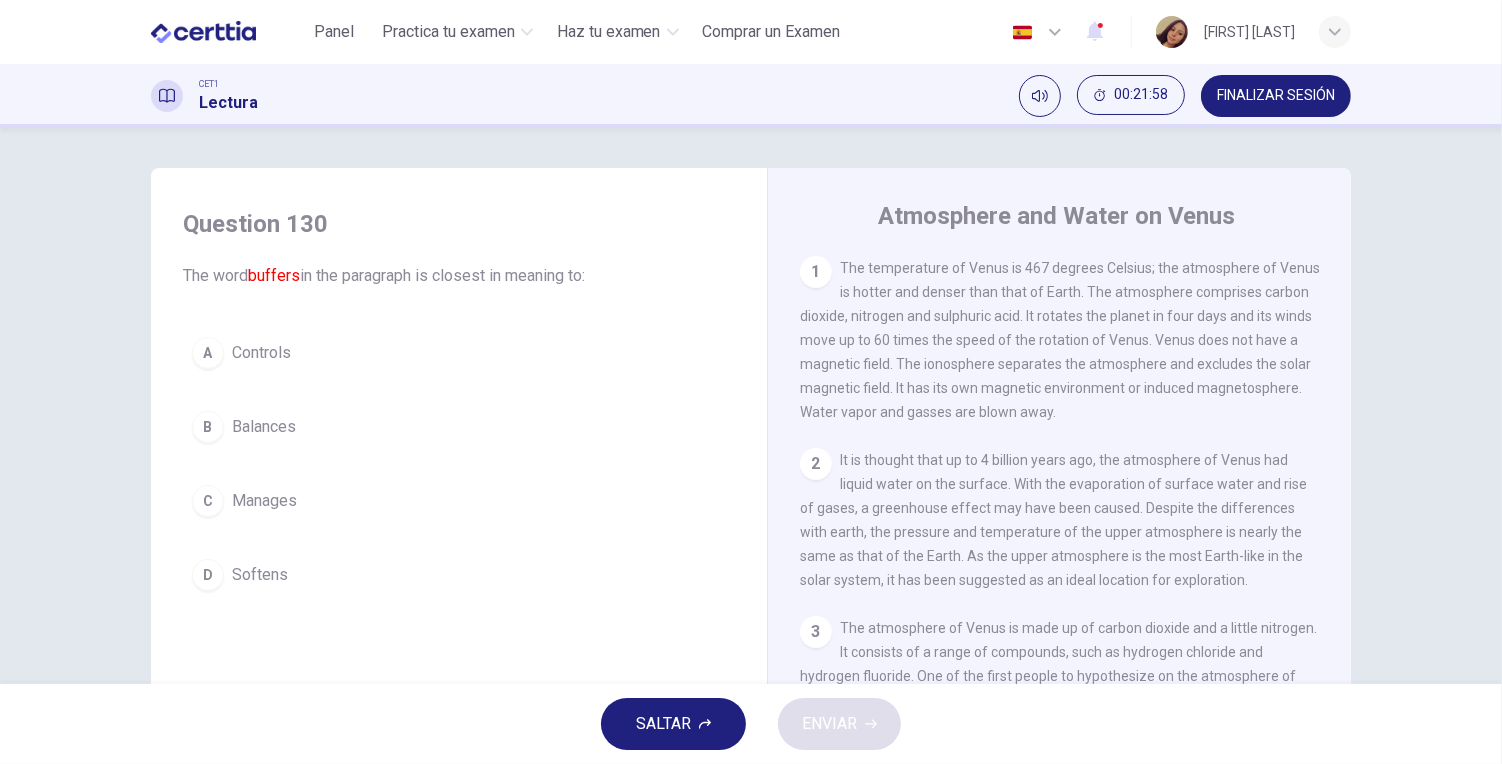 click on "C Manages" at bounding box center (459, 501) 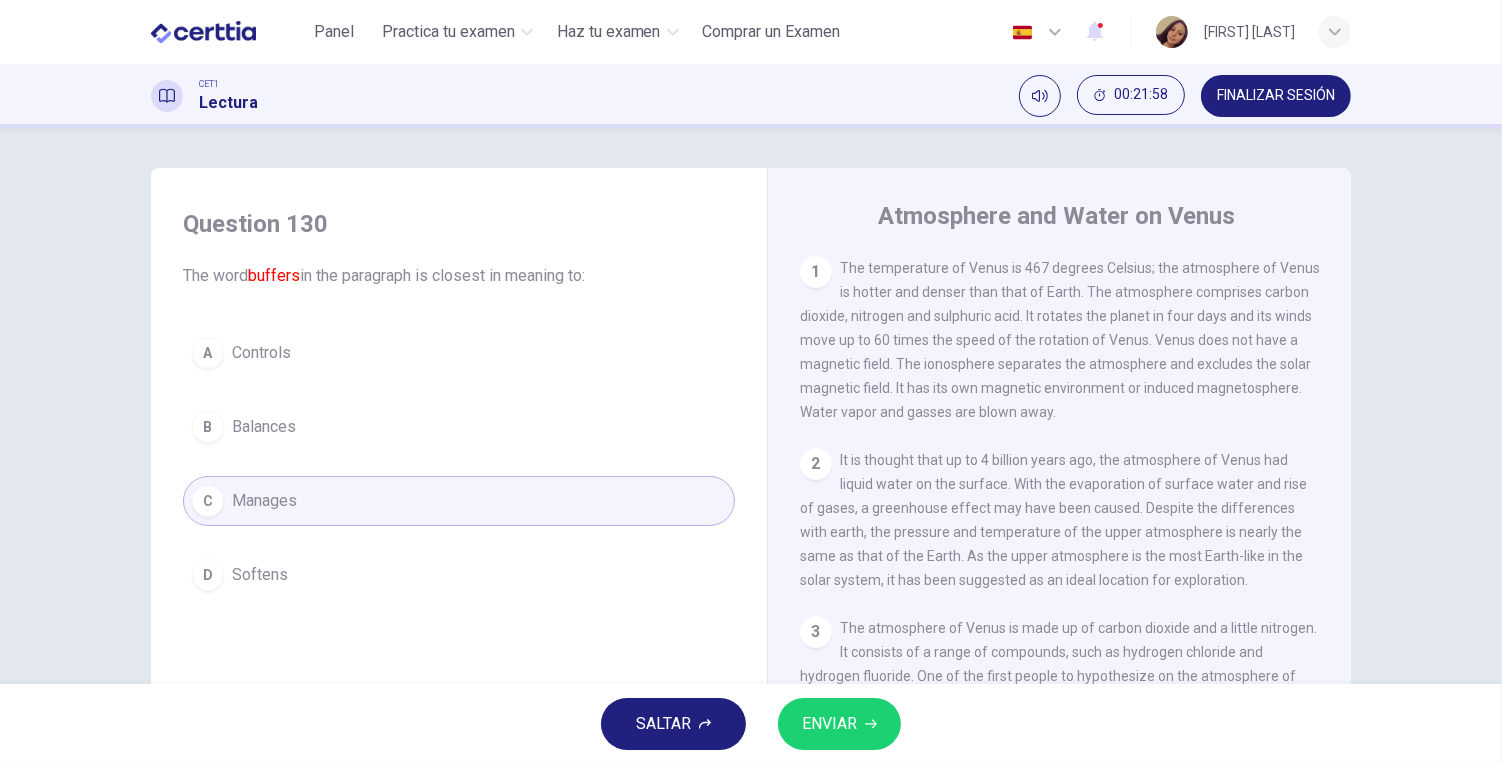 click on "ENVIAR" at bounding box center [829, 724] 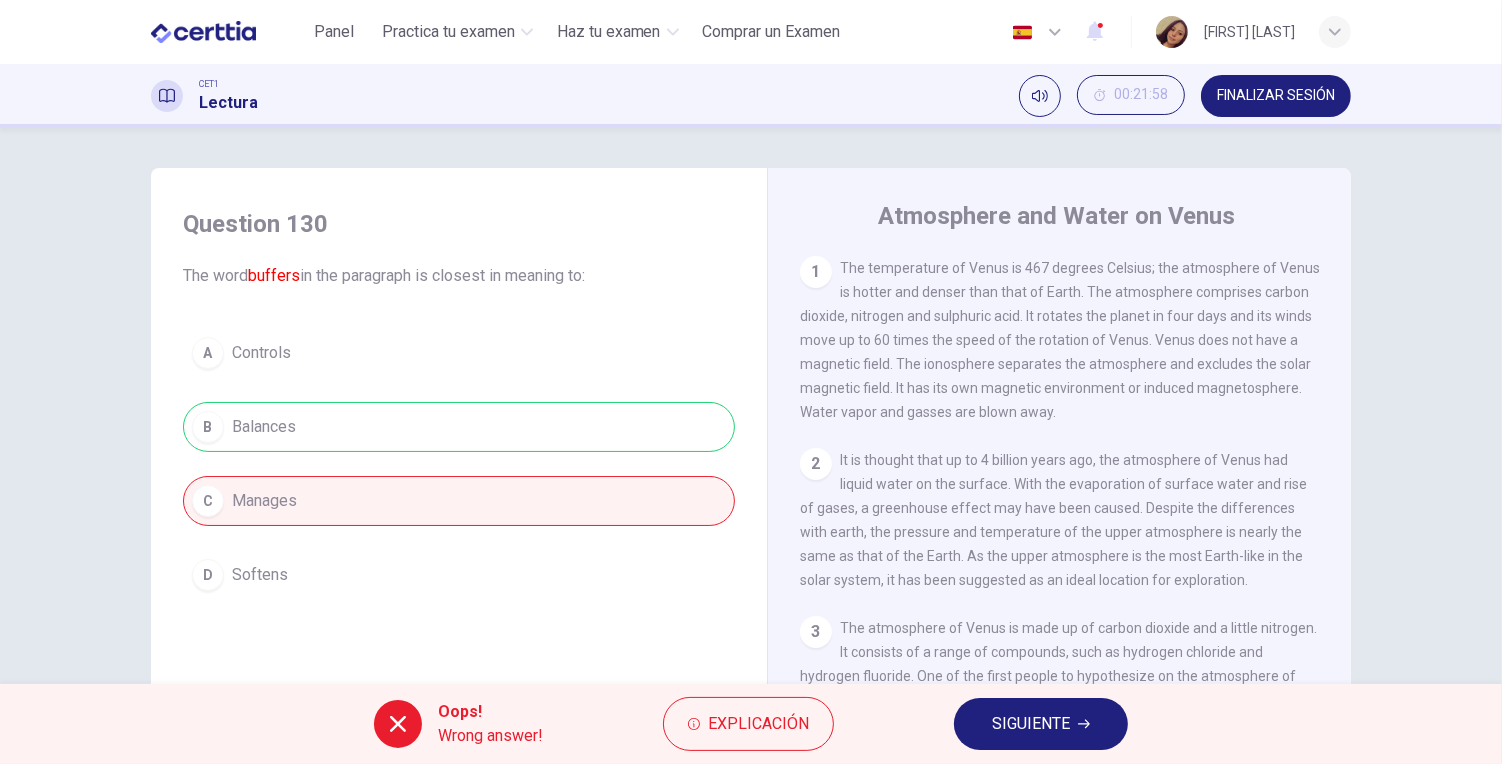 click on "SIGUIENTE" at bounding box center [1031, 724] 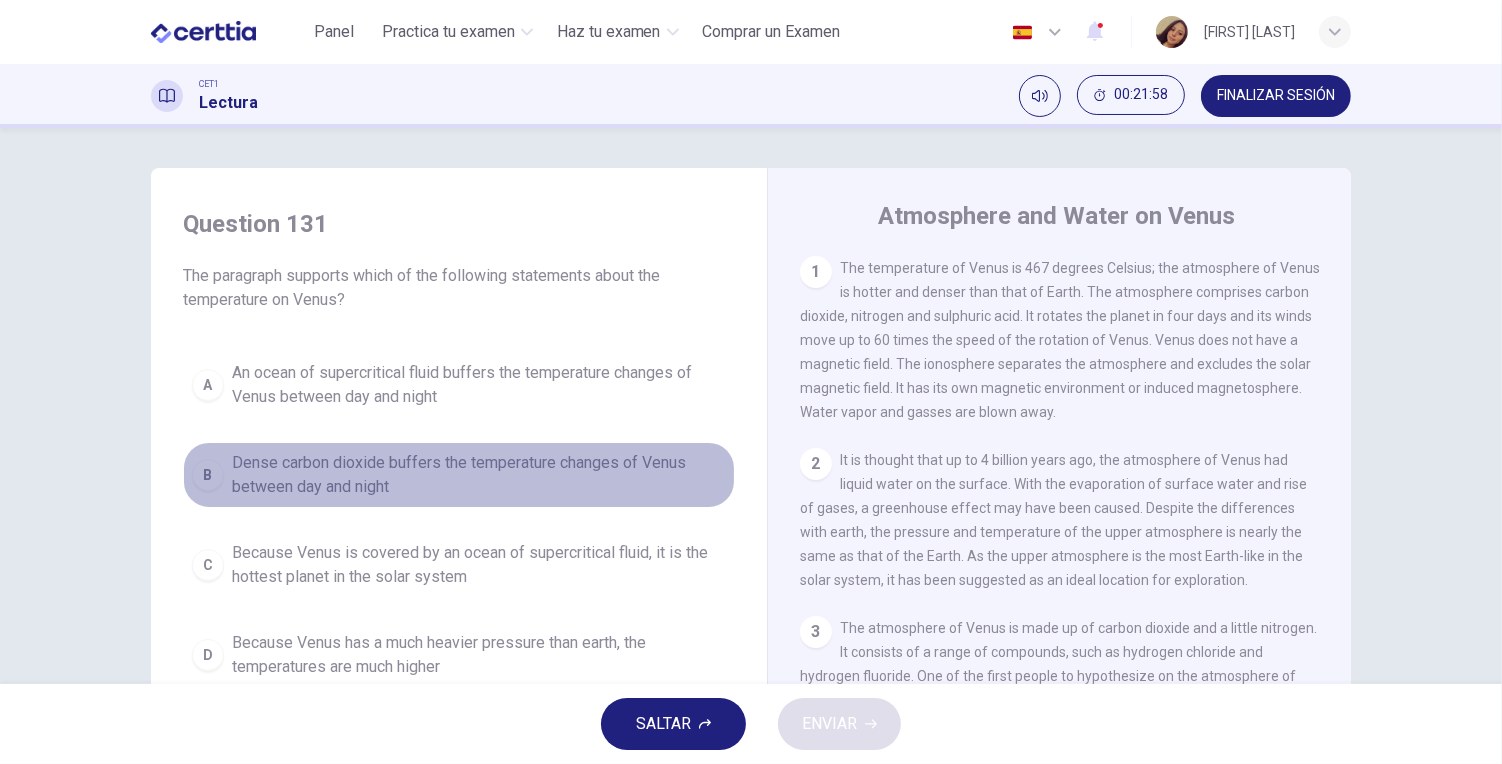 click on "Dense carbon dioxide buffers the temperature changes of Venus between day and night" at bounding box center (479, 475) 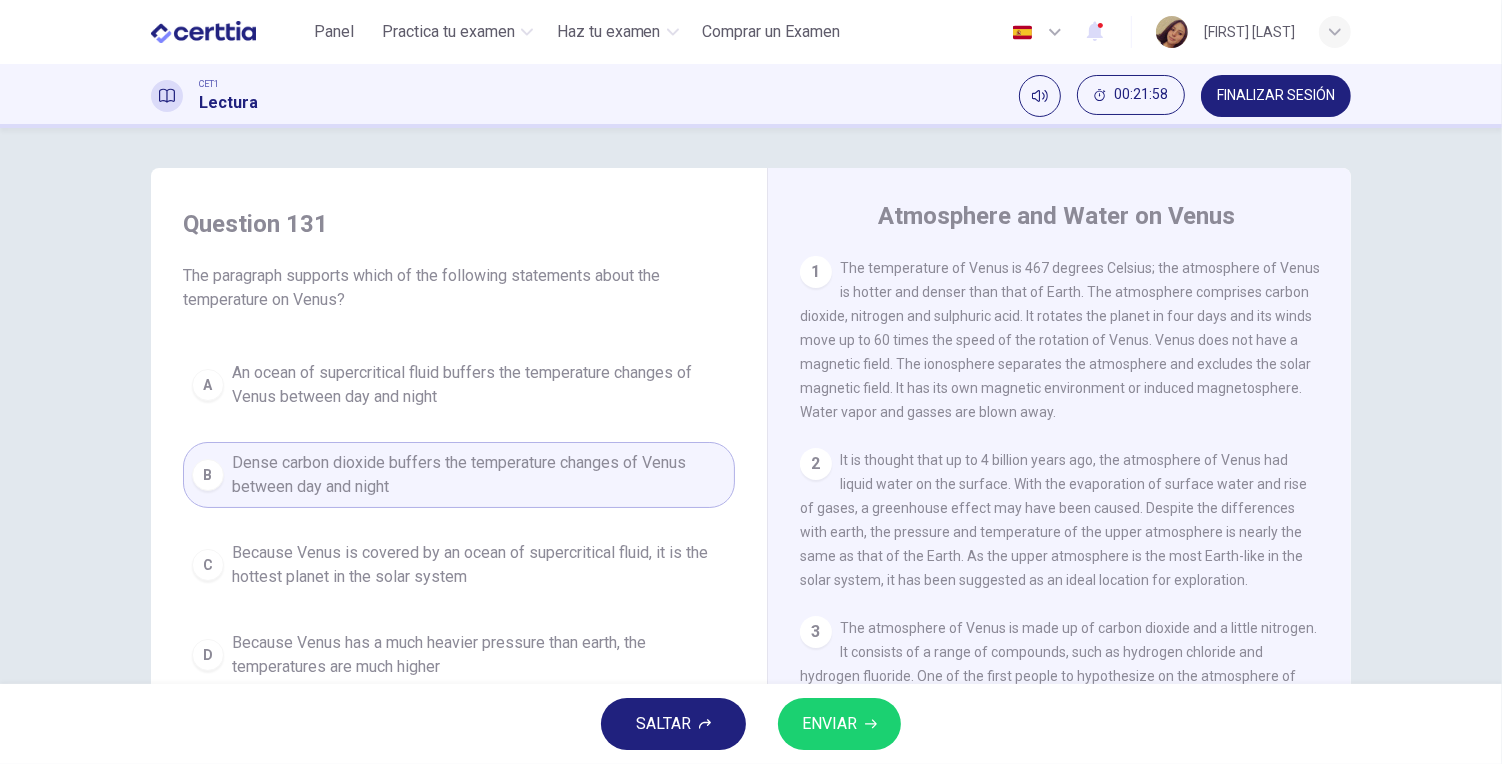 click on "ENVIAR" at bounding box center (829, 724) 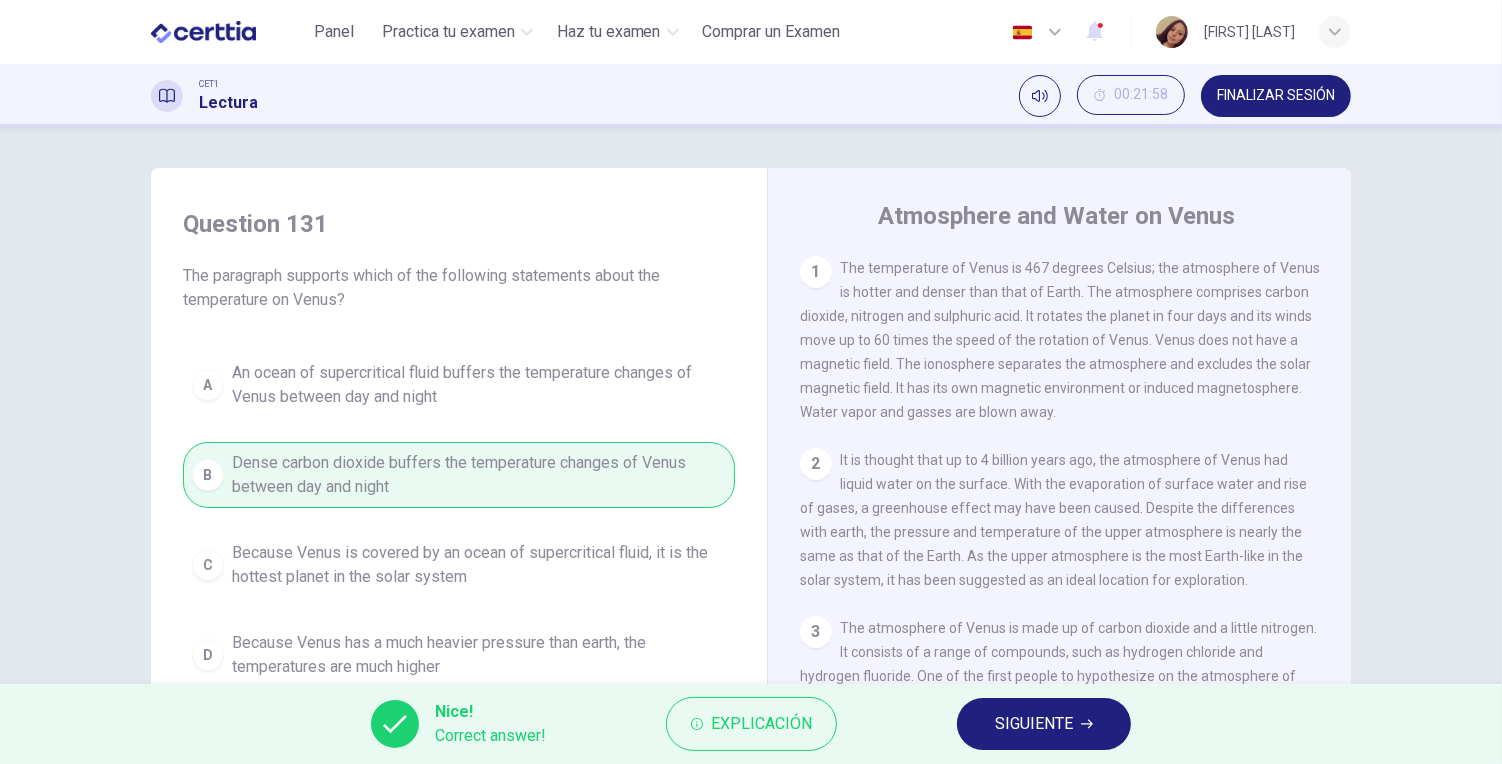 click on "SIGUIENTE" at bounding box center (1044, 724) 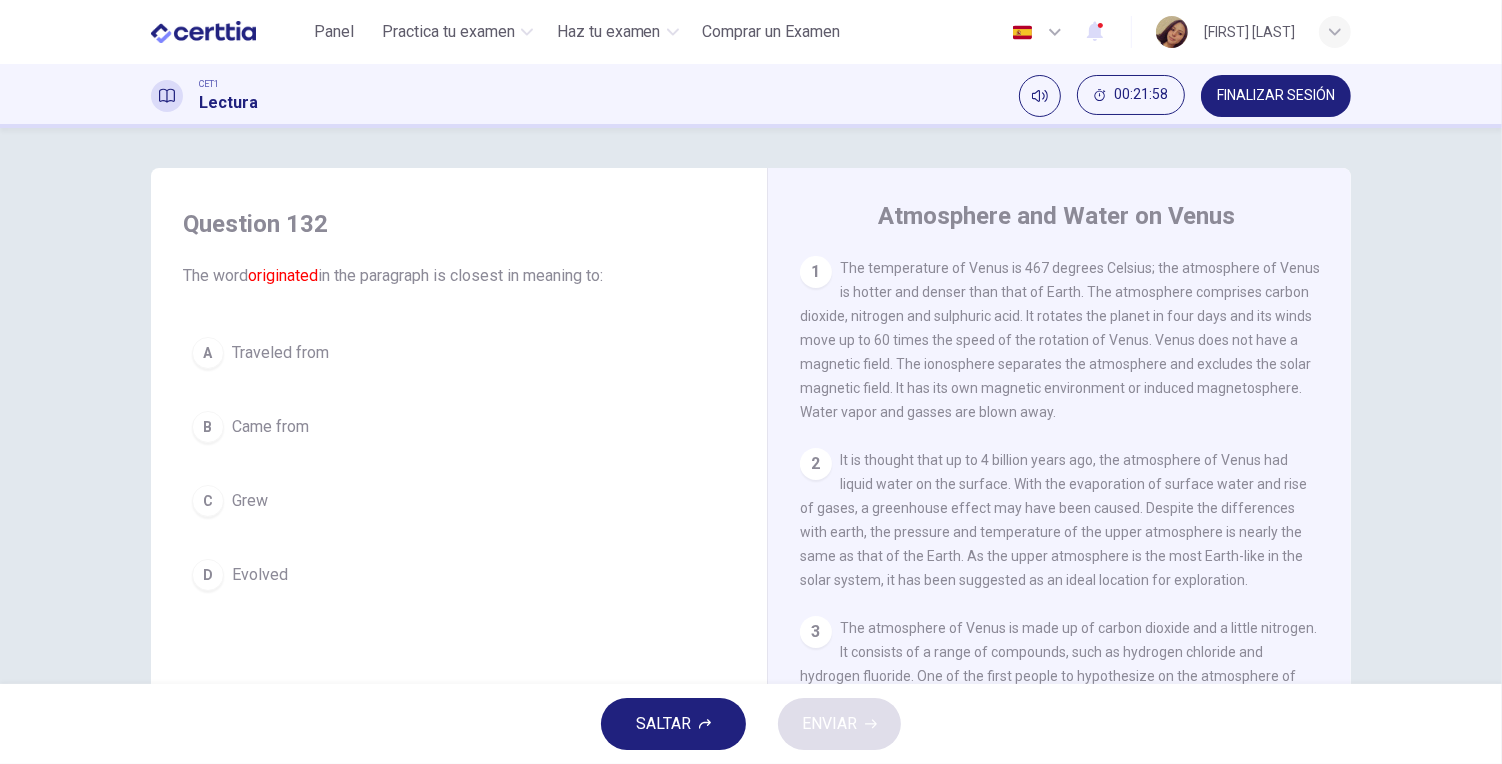 click on "A Traveled from B Came from C Grew D Evolved" at bounding box center (459, 464) 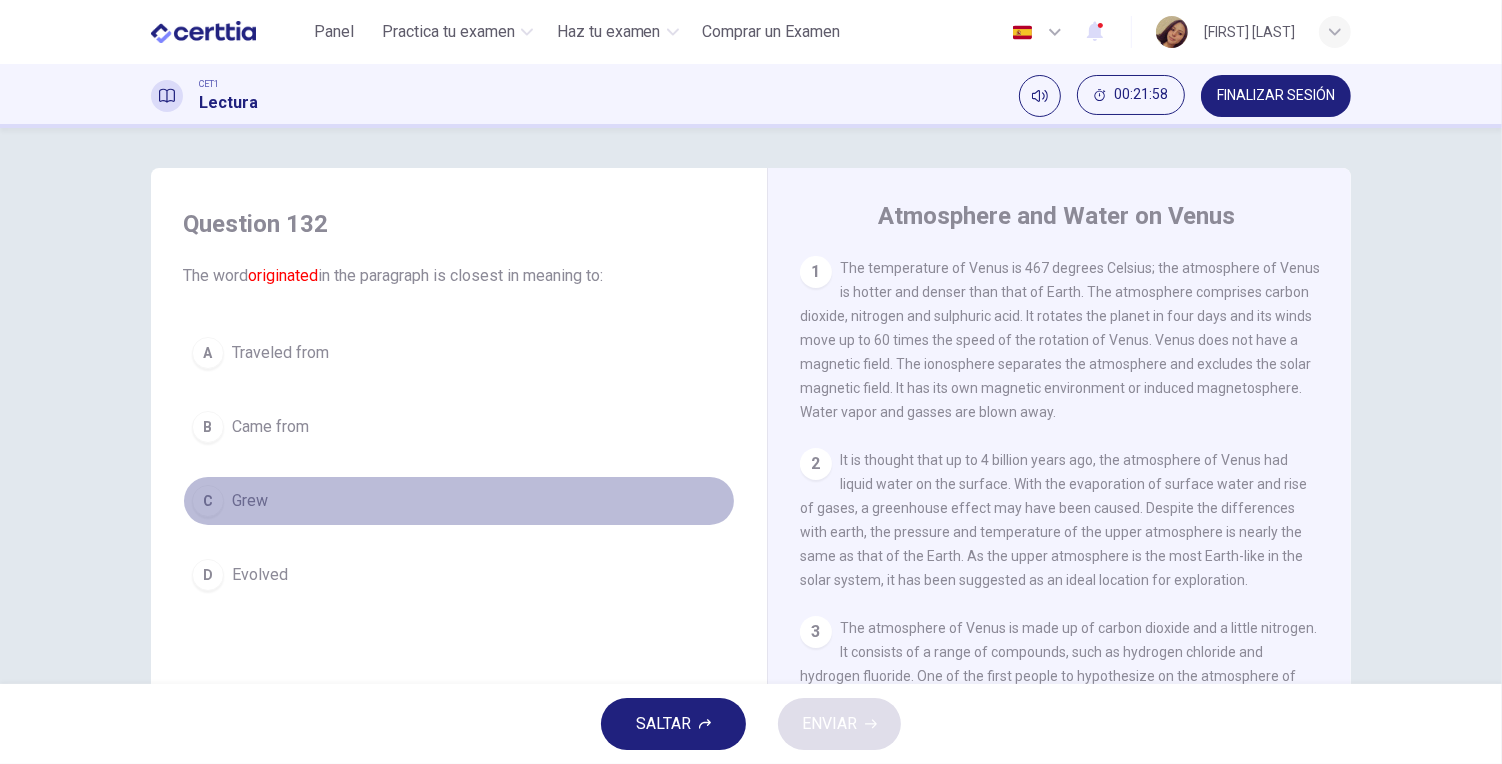 click on "C Grew" at bounding box center (459, 501) 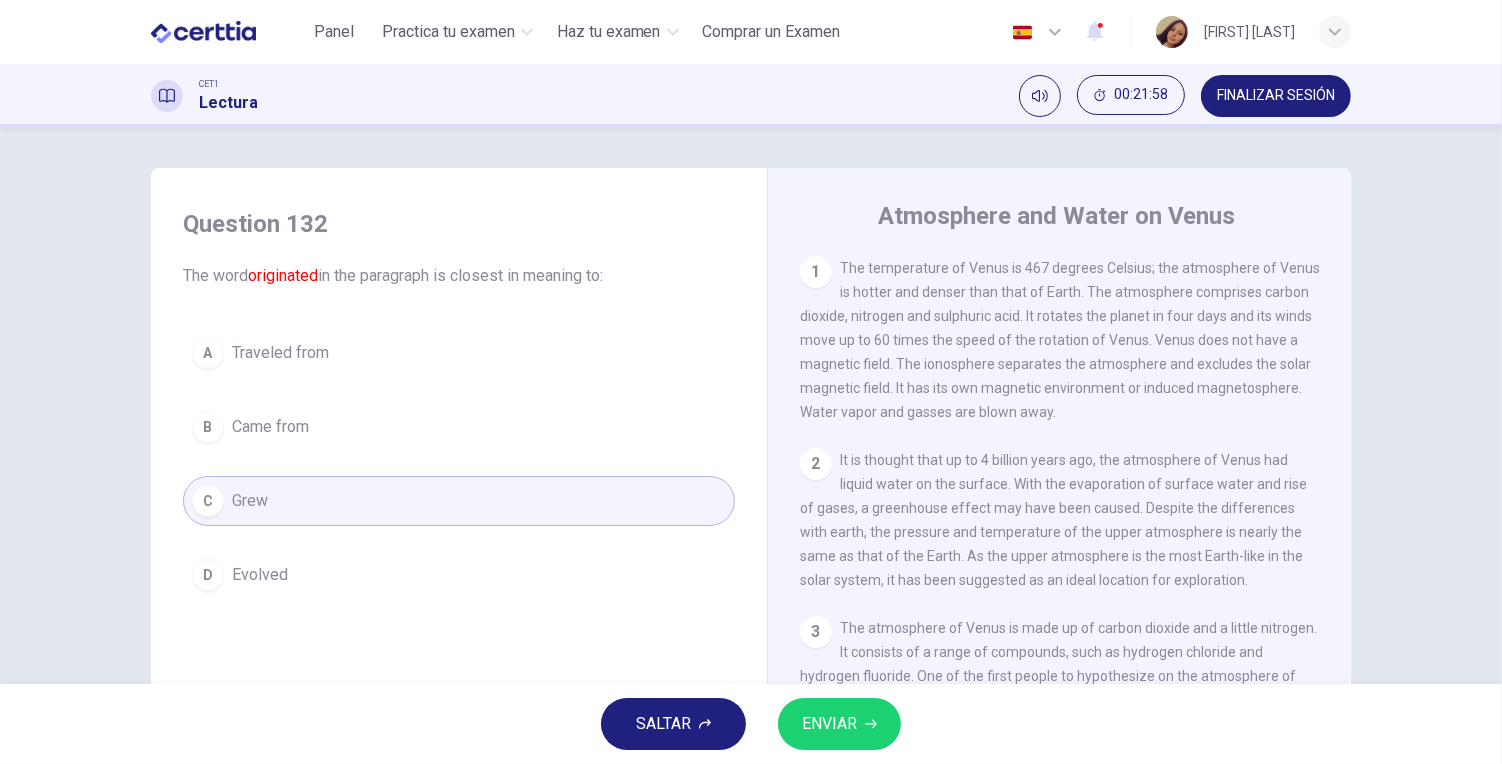 click on "ENVIAR" at bounding box center [839, 724] 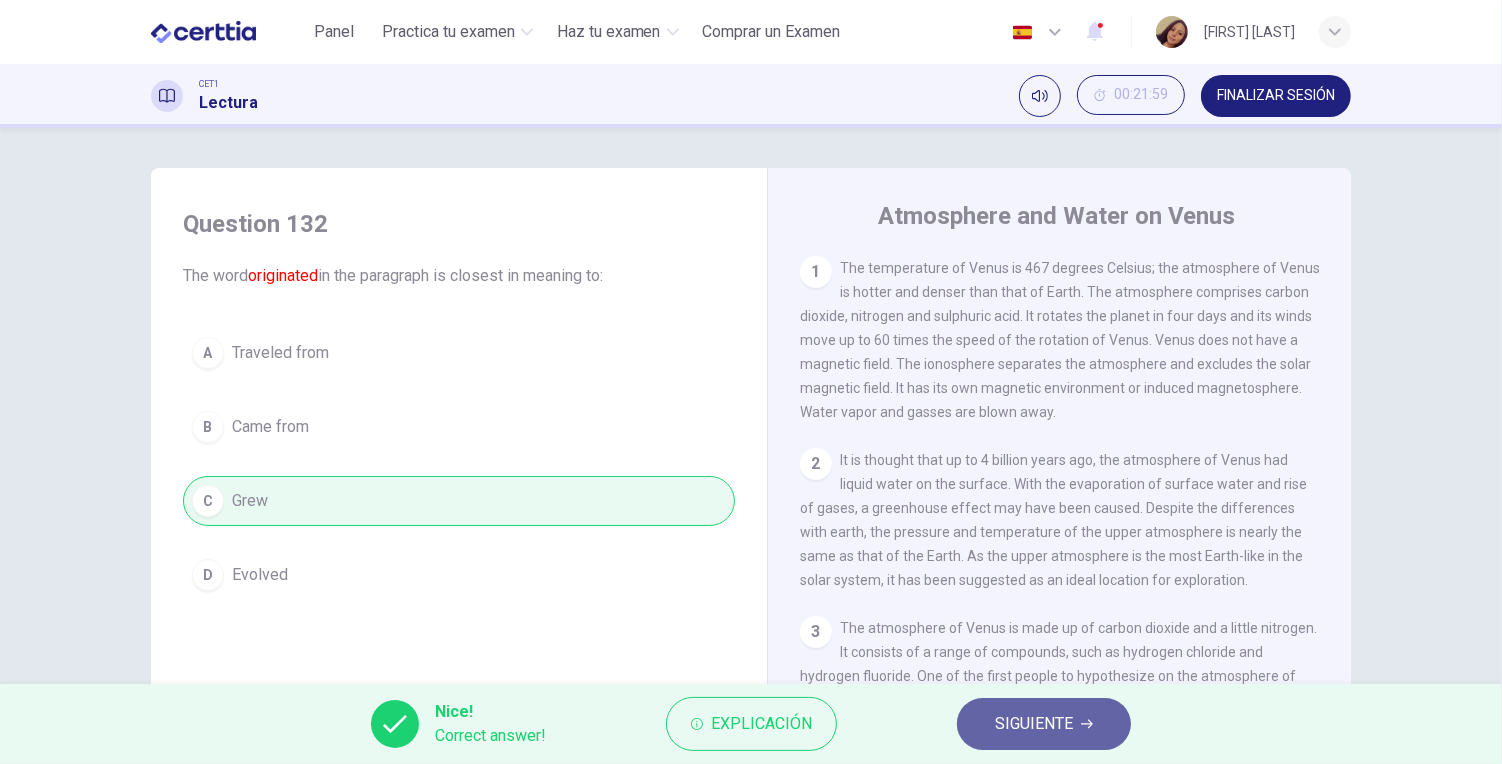 click on "SIGUIENTE" at bounding box center (1044, 724) 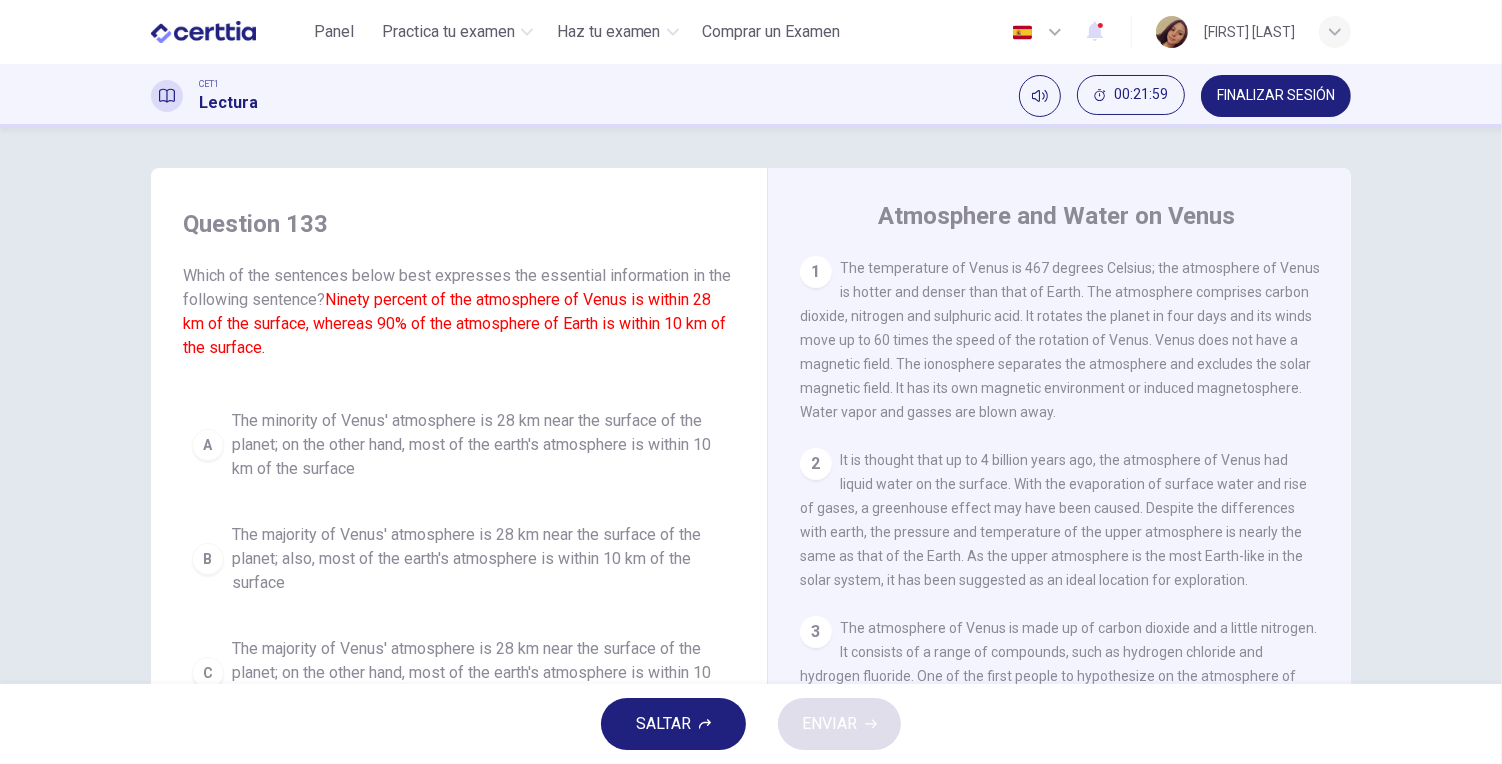 click on "The minority of Venus' atmosphere is 28 km near the surface of the planet; on the other hand, most of the earth's atmosphere is within 10 km of the surface" at bounding box center [479, 445] 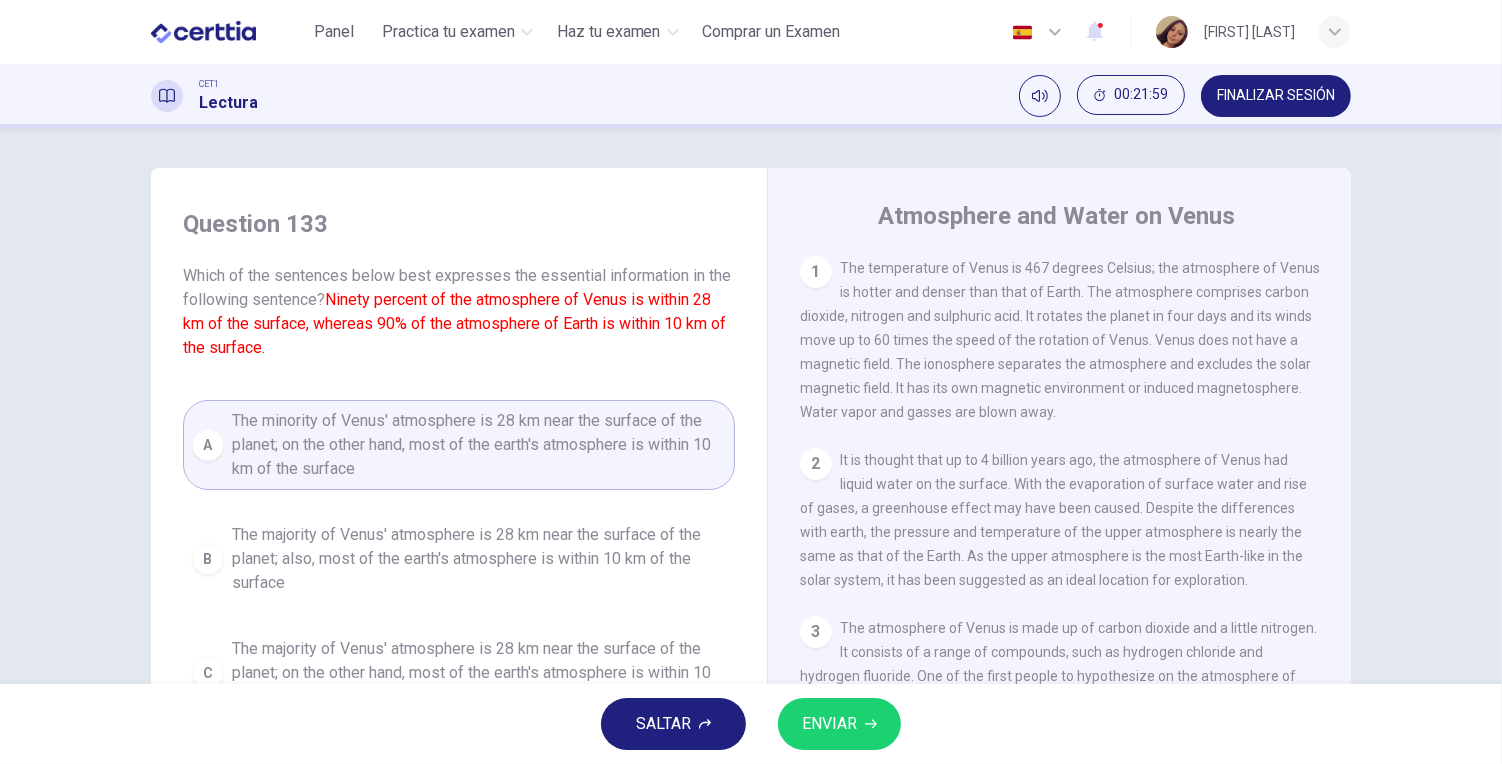 click on "ENVIAR" at bounding box center (839, 724) 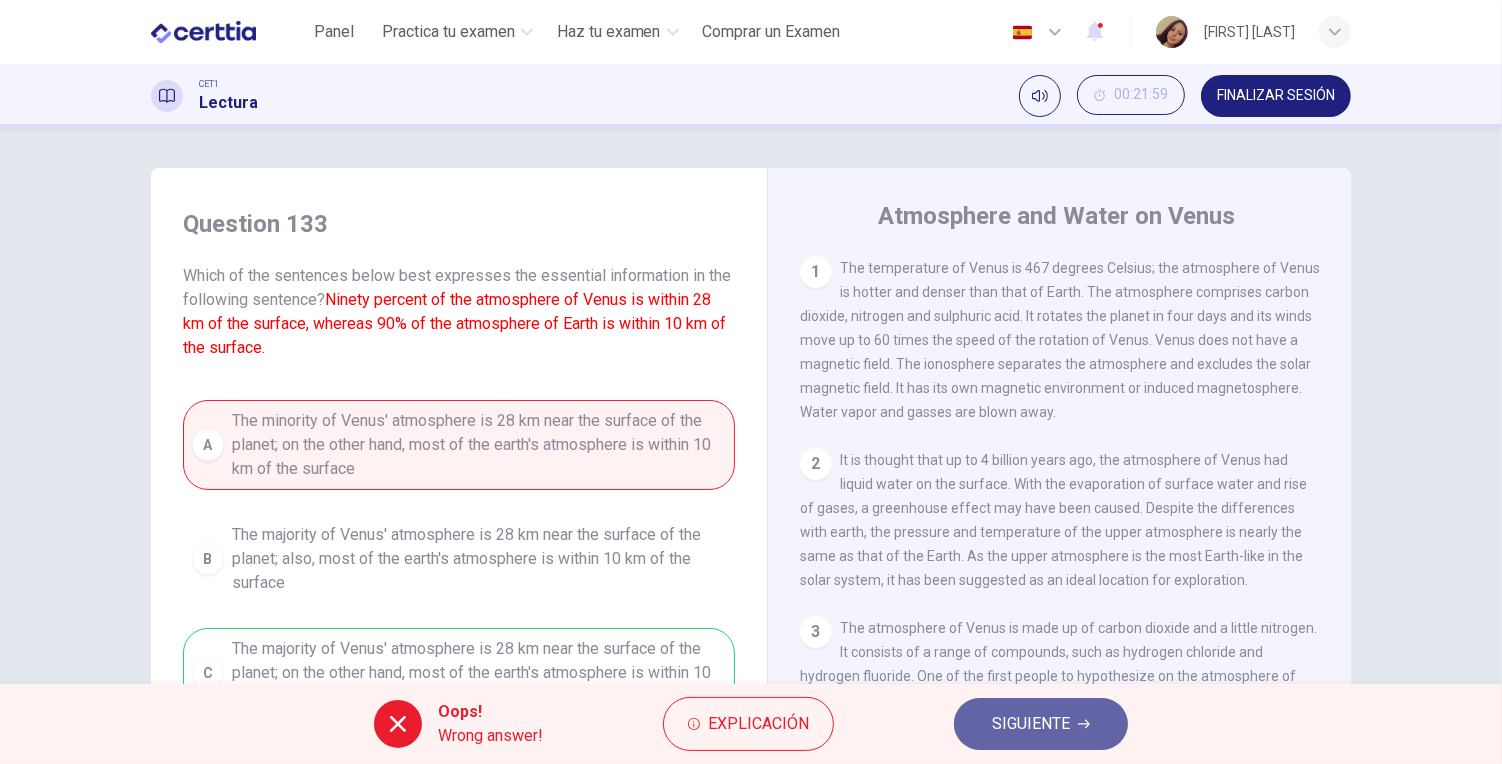 click on "SIGUIENTE" at bounding box center (1041, 724) 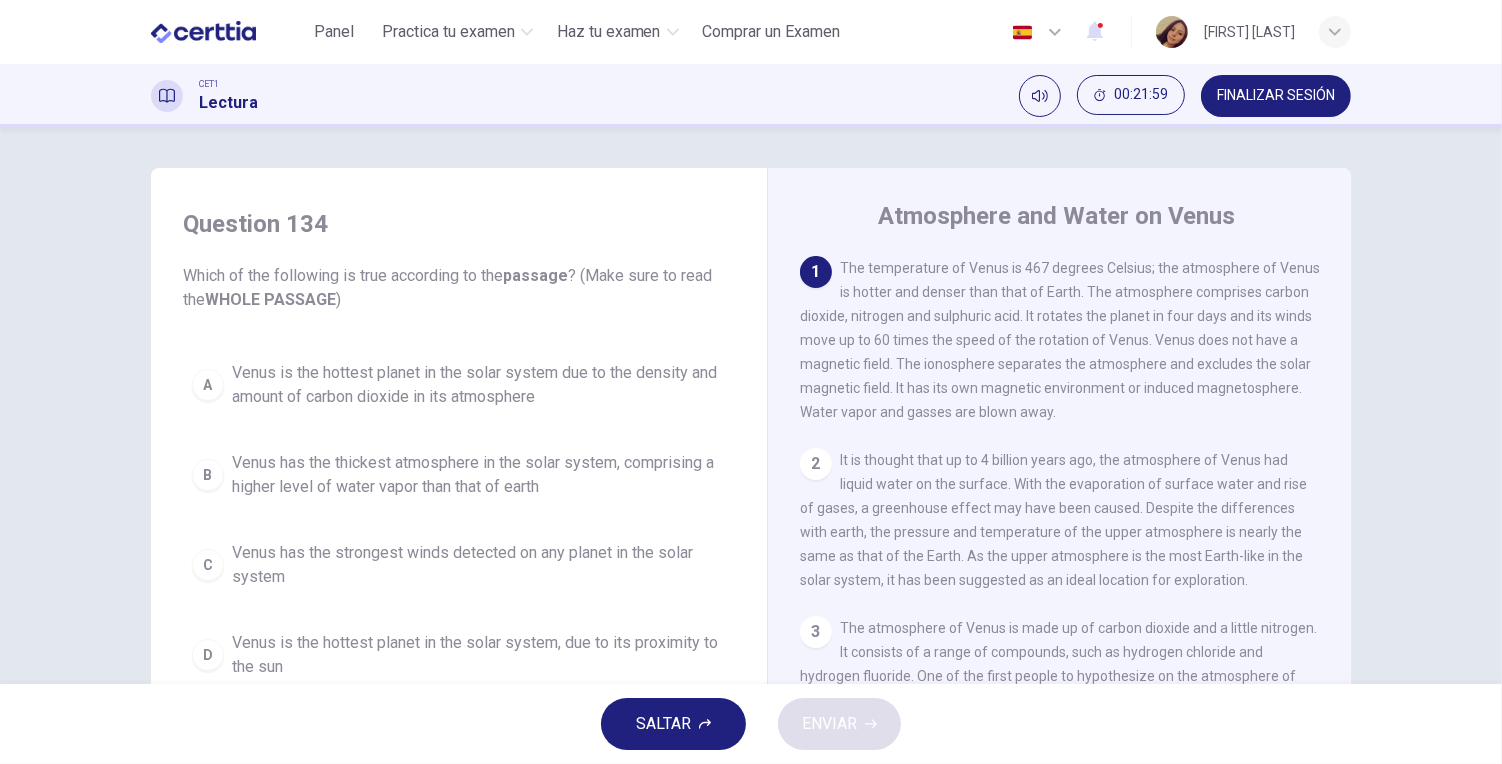 click on "Venus has the strongest winds detected on any planet in the solar system" at bounding box center [479, 565] 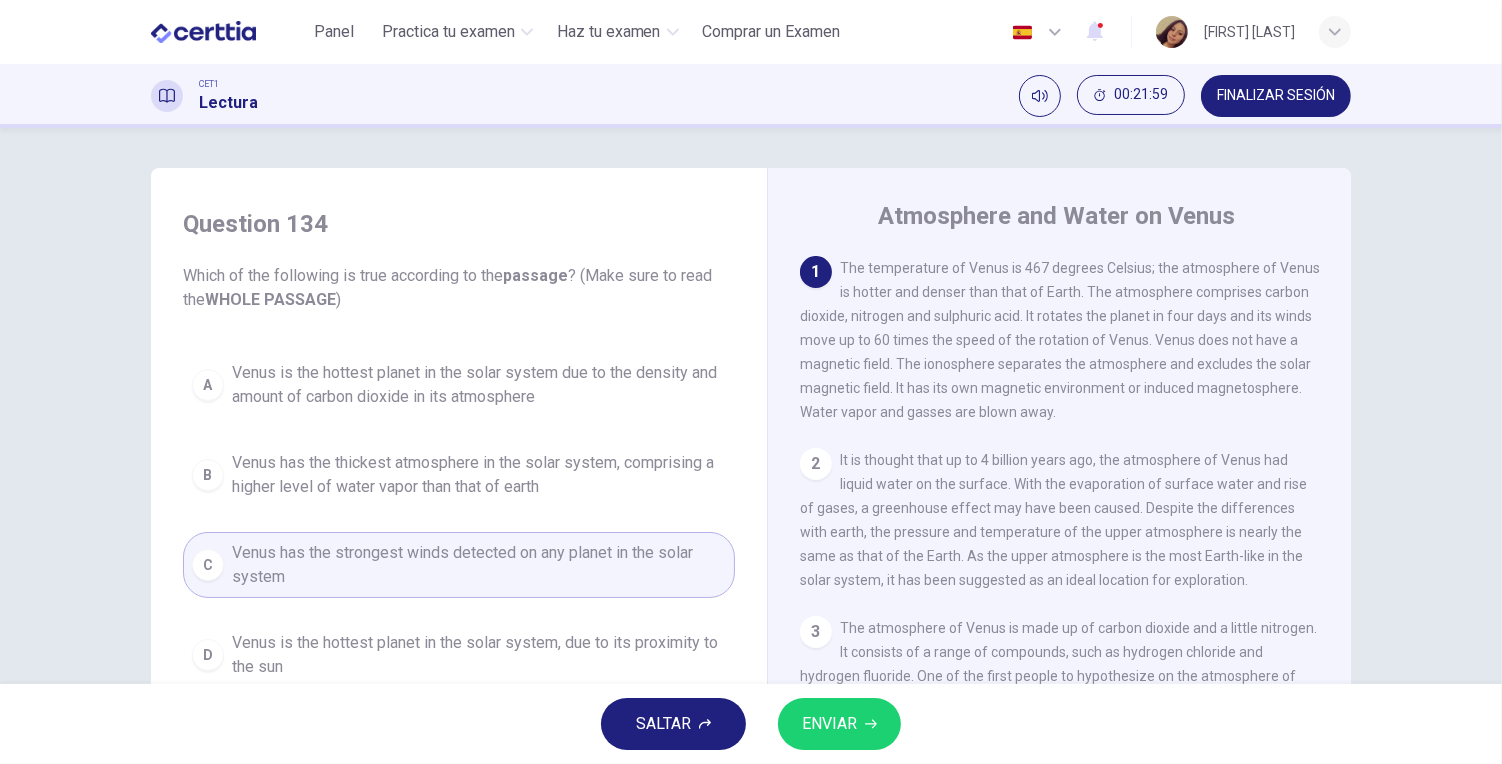 drag, startPoint x: 753, startPoint y: 682, endPoint x: 767, endPoint y: 693, distance: 17.804493 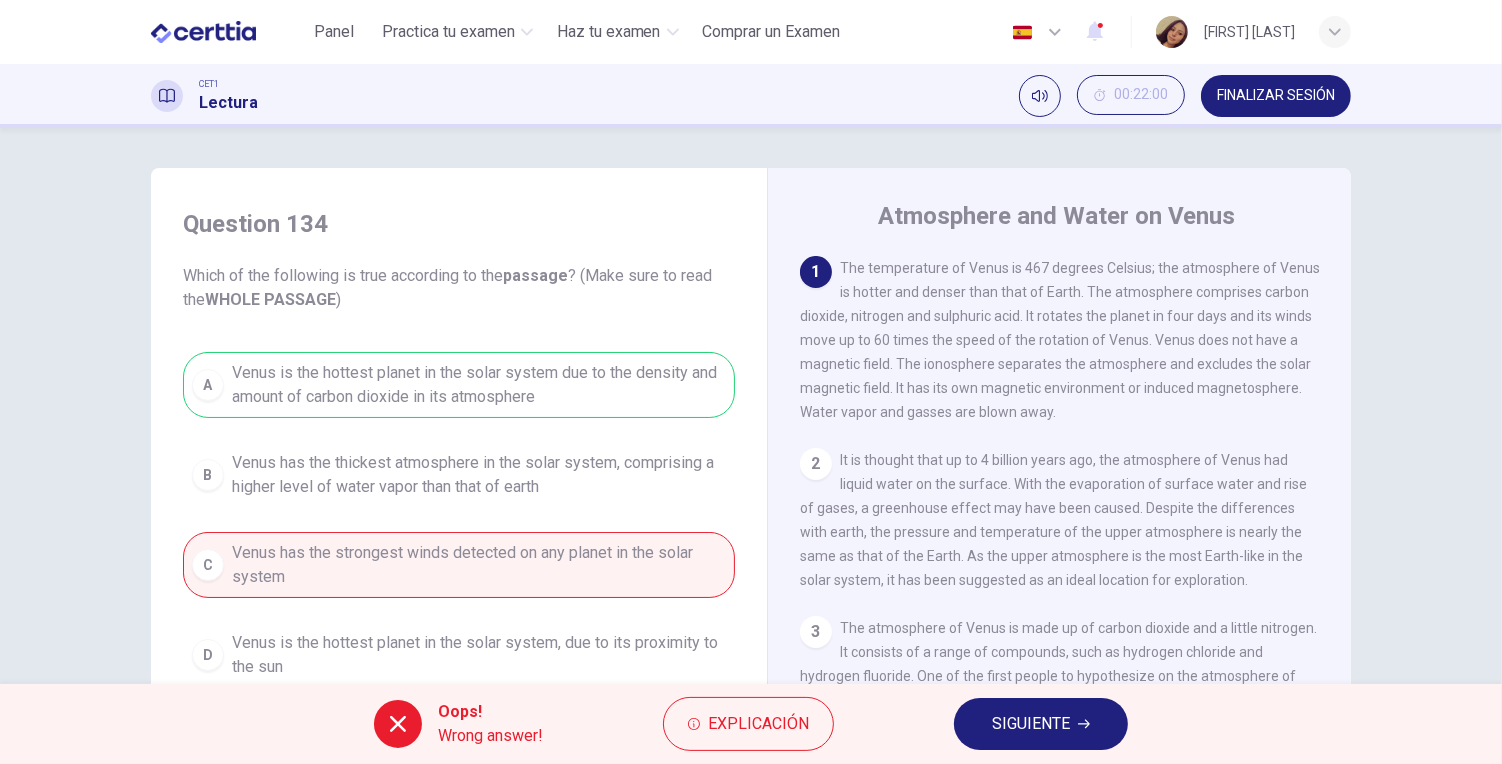 click on "SIGUIENTE" at bounding box center (1041, 724) 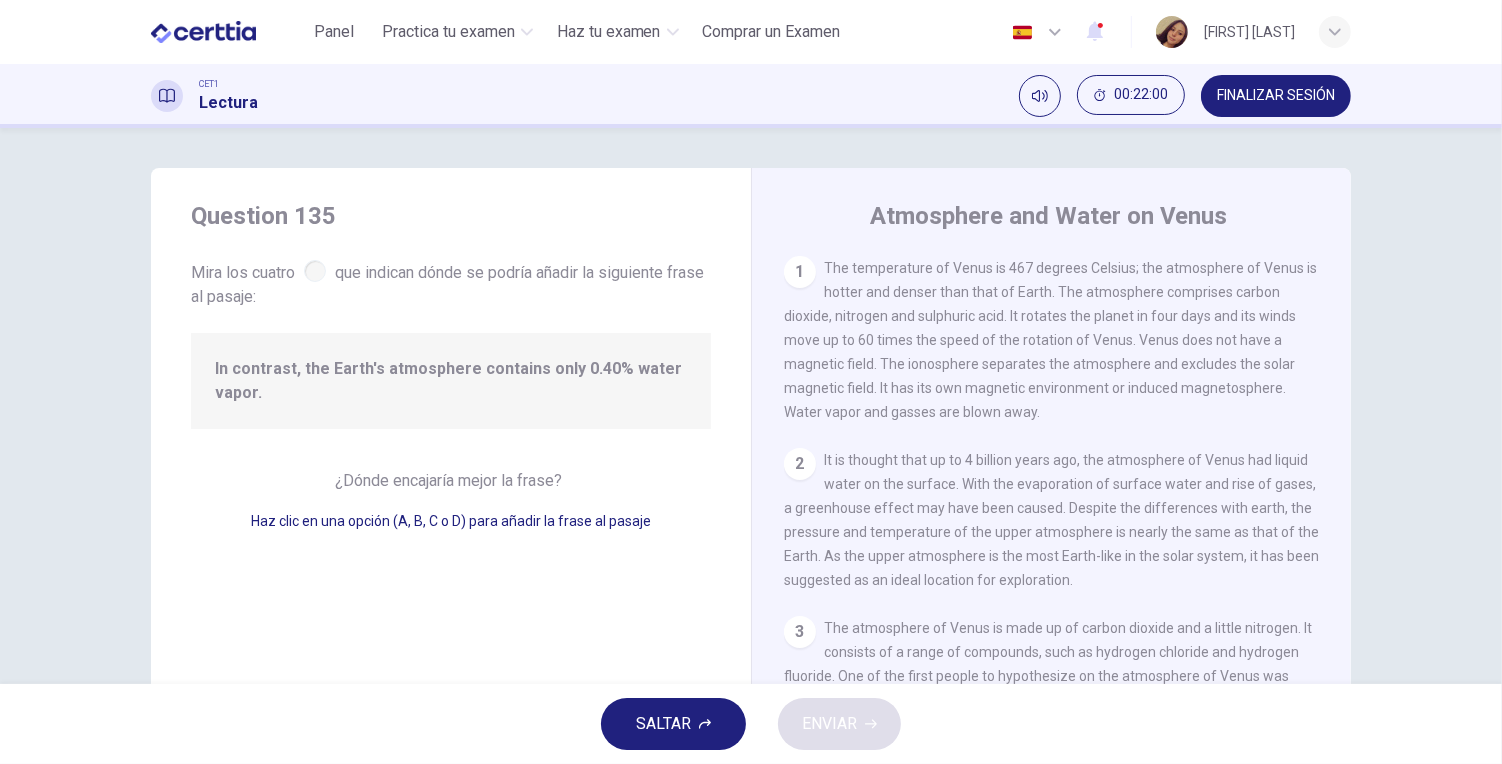 scroll, scrollTop: 712, scrollLeft: 0, axis: vertical 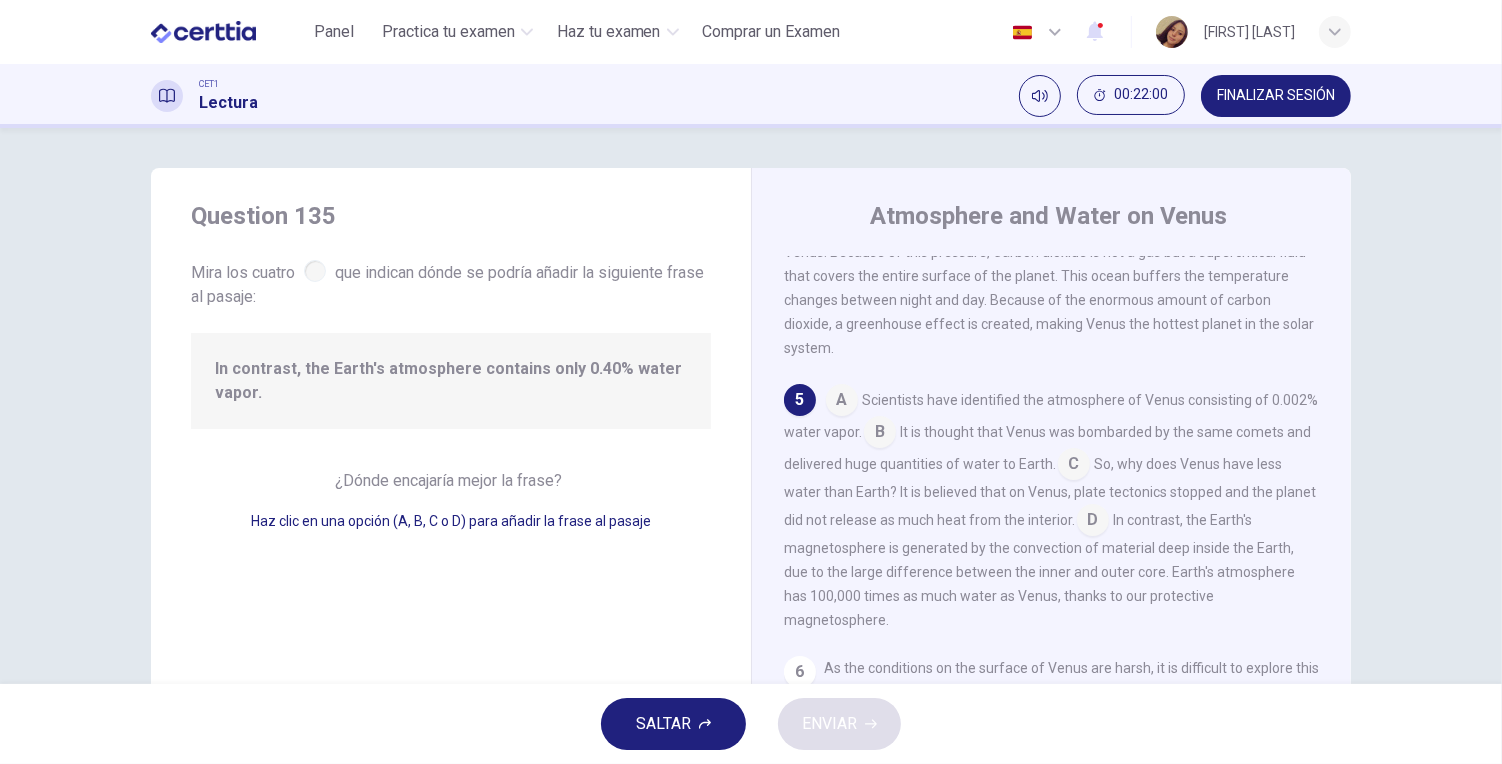 click on "Haz clic en una opción (A, B, C o D) para añadir la frase al pasaje" at bounding box center (451, 521) 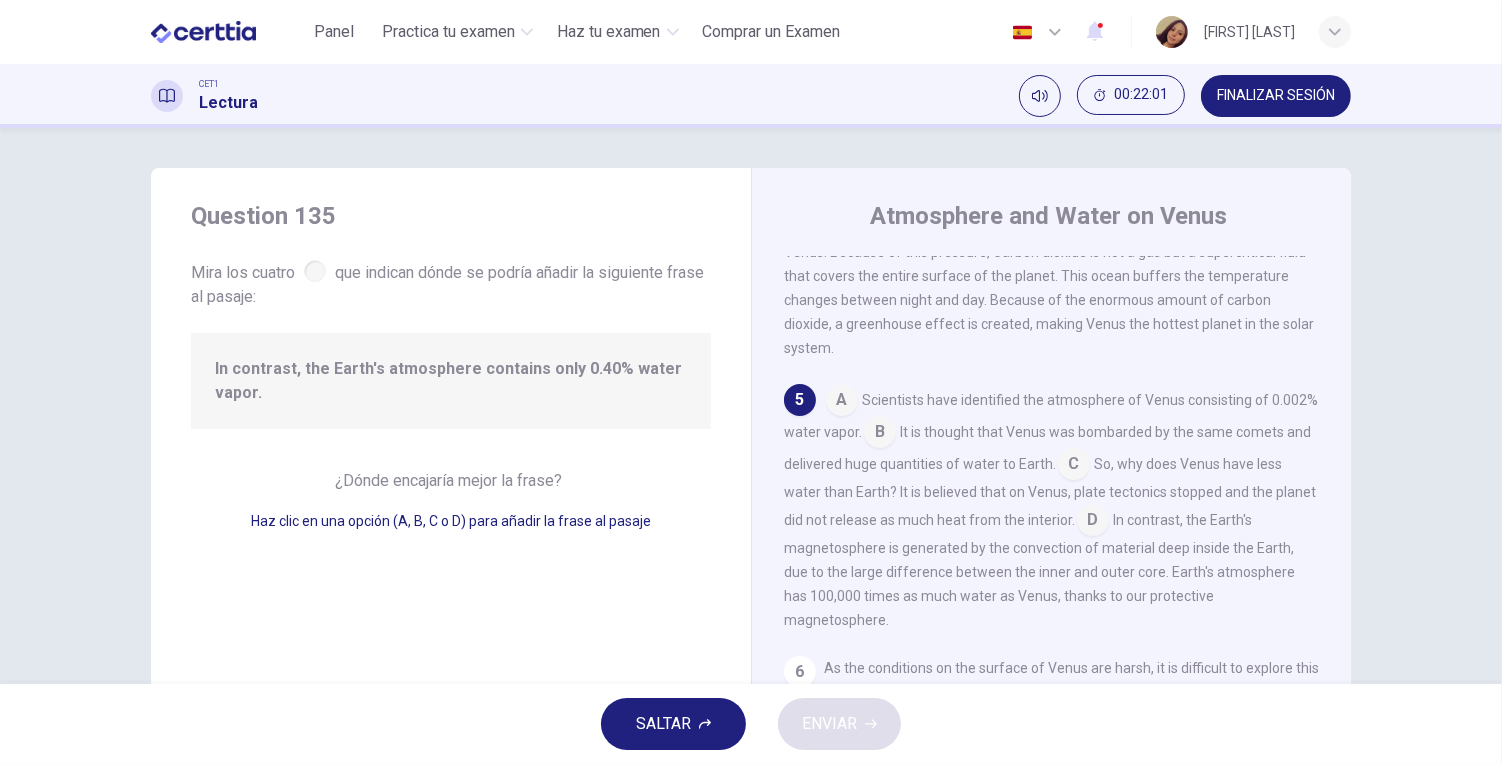click at bounding box center [1074, 466] 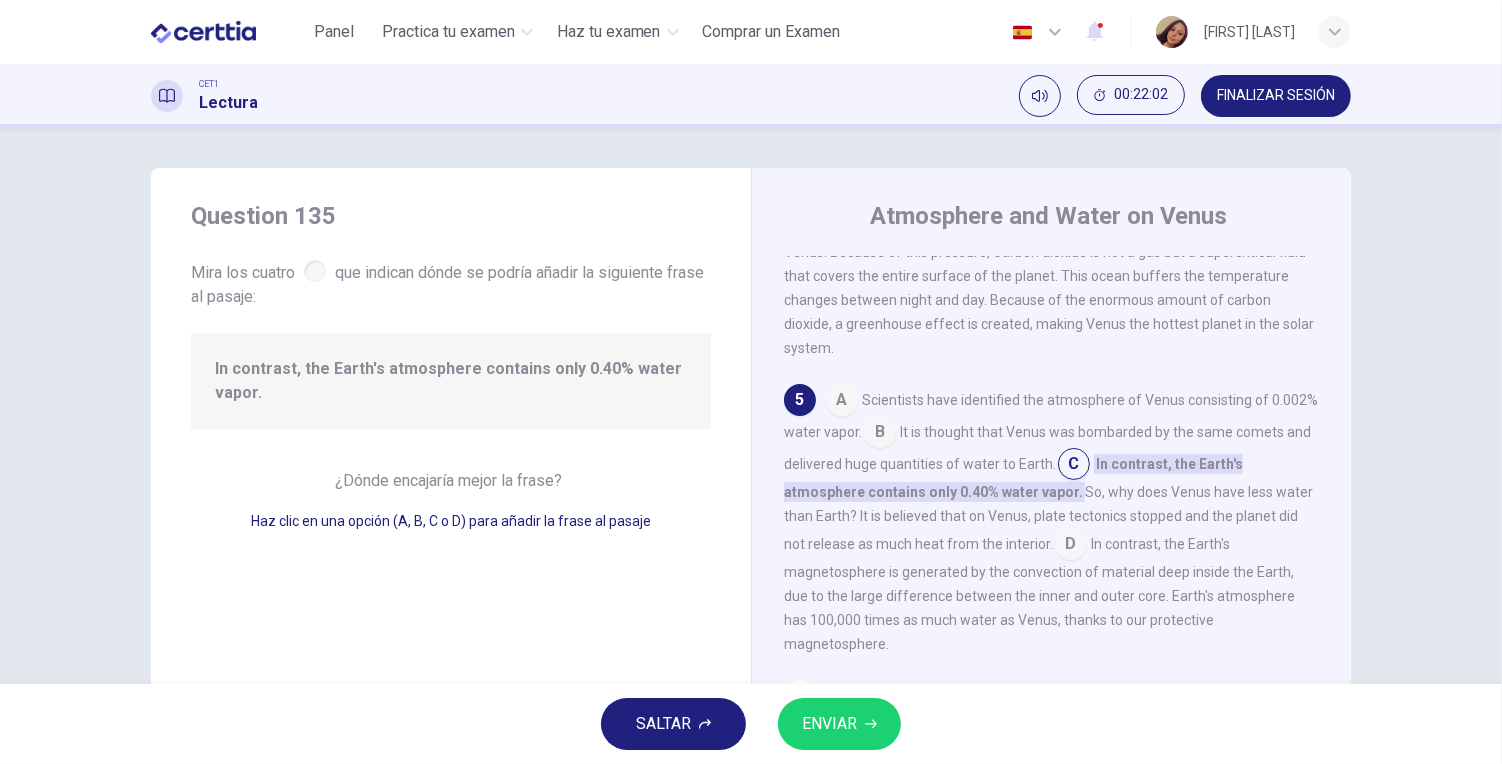 click on "SALTAR ENVIAR" at bounding box center (751, 724) 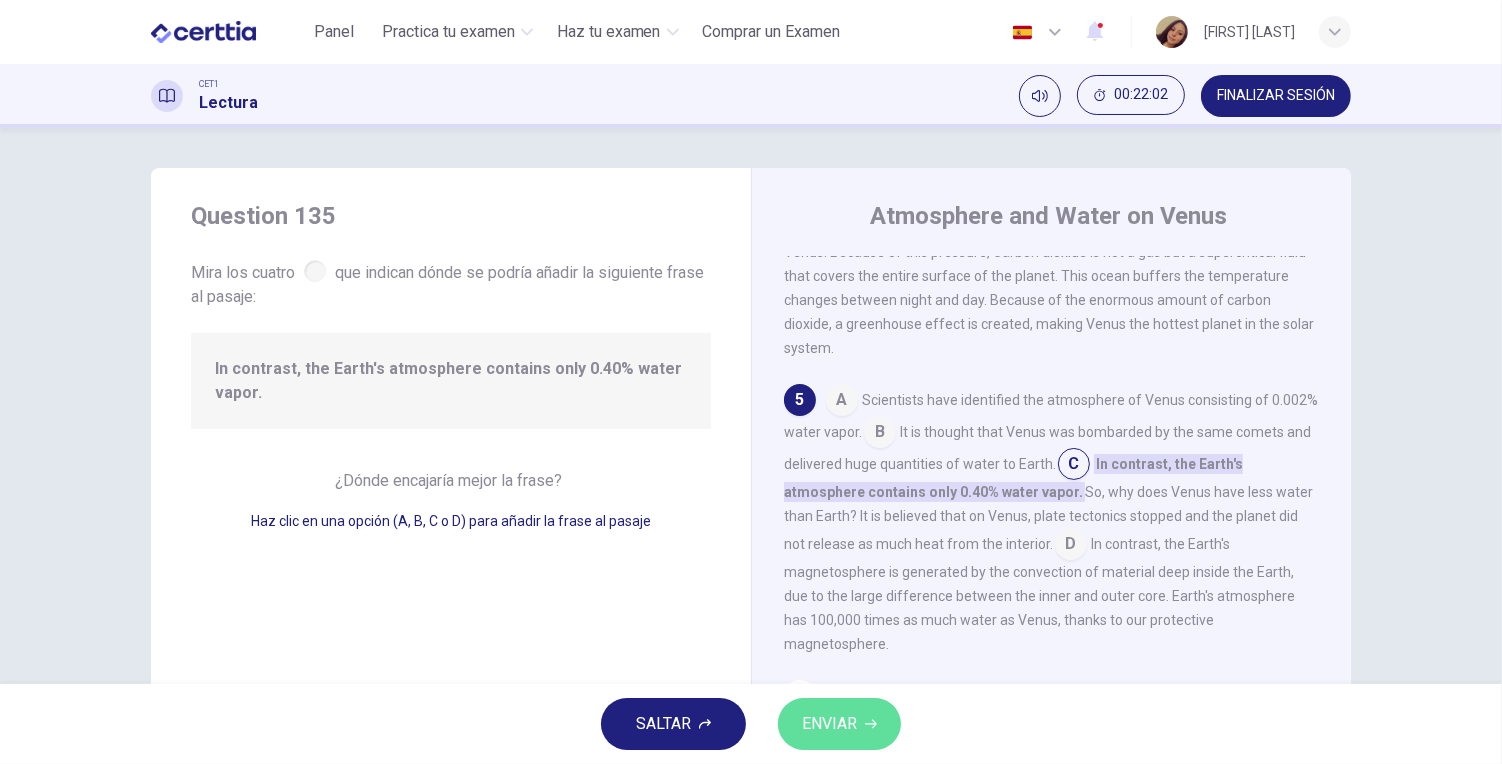 click on "ENVIAR" at bounding box center [829, 724] 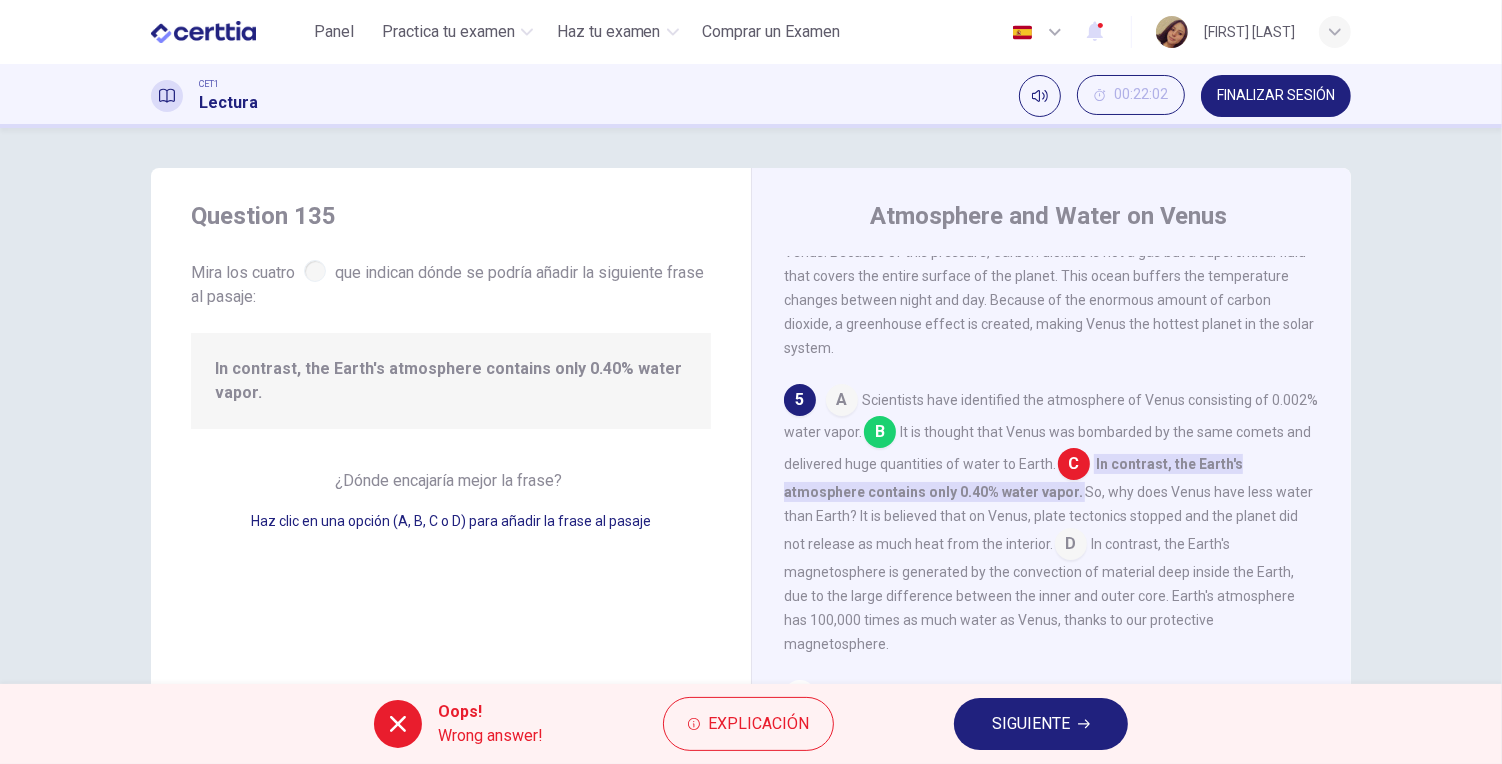 click on "SIGUIENTE" at bounding box center (1031, 724) 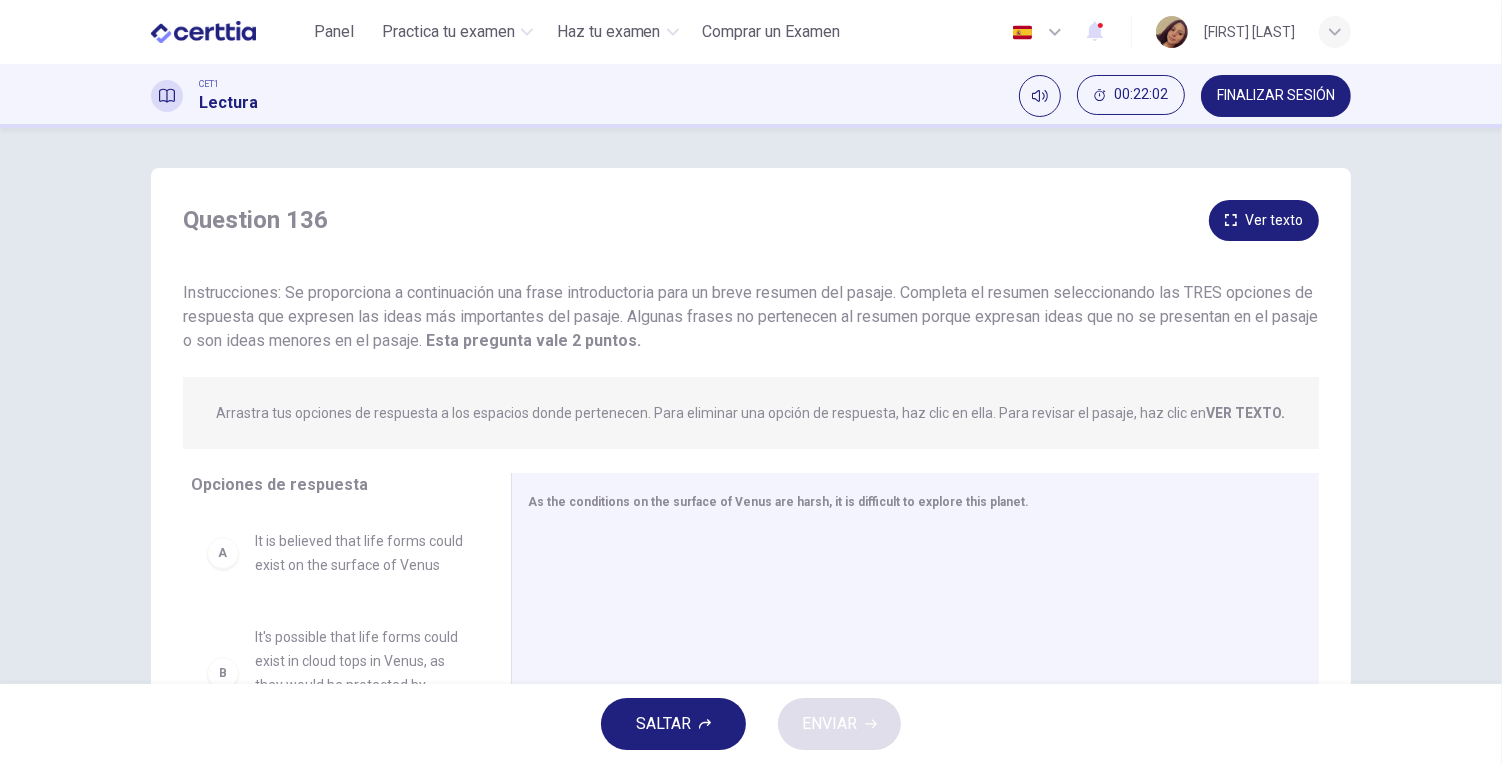scroll, scrollTop: 218, scrollLeft: 0, axis: vertical 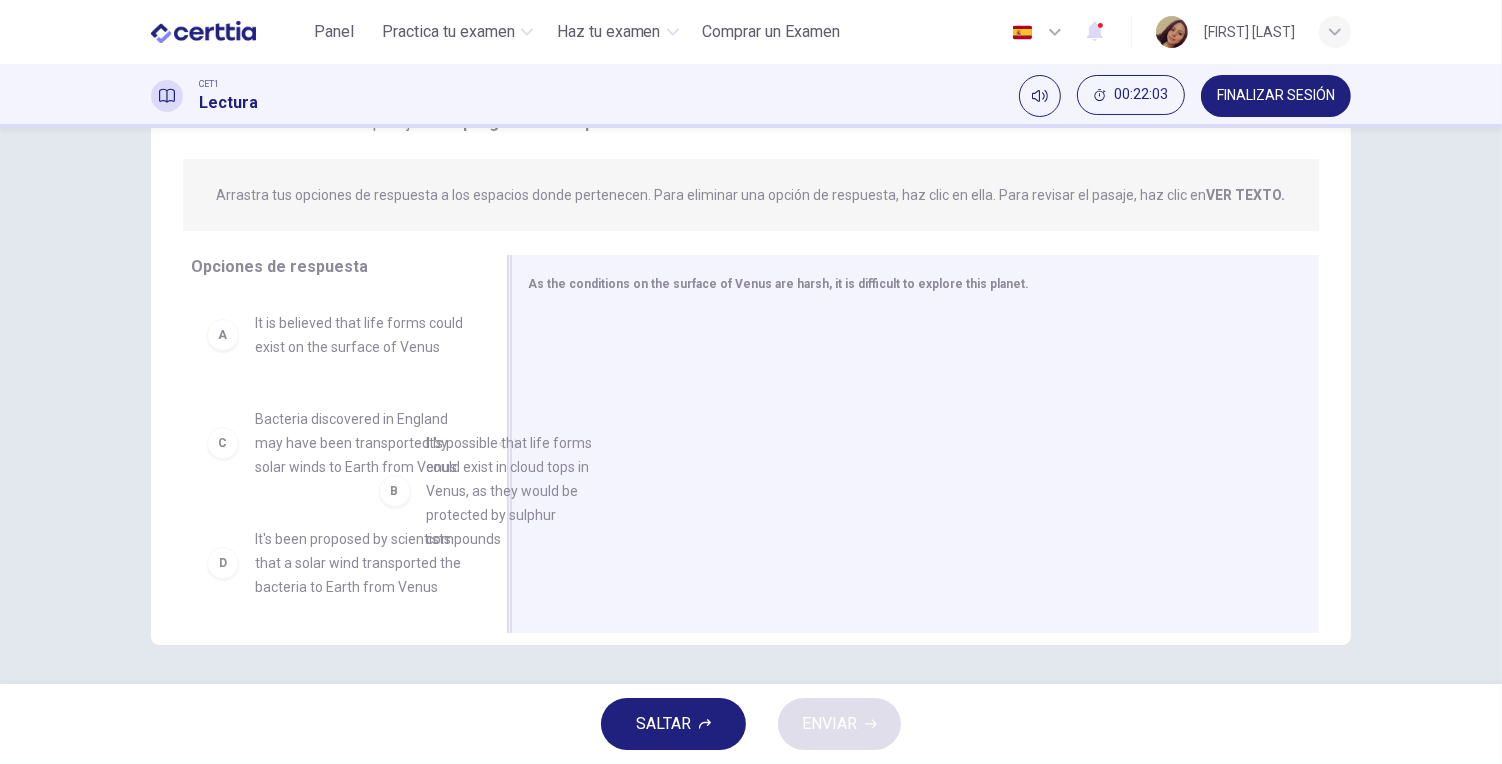 drag, startPoint x: 390, startPoint y: 484, endPoint x: 772, endPoint y: 493, distance: 382.10602 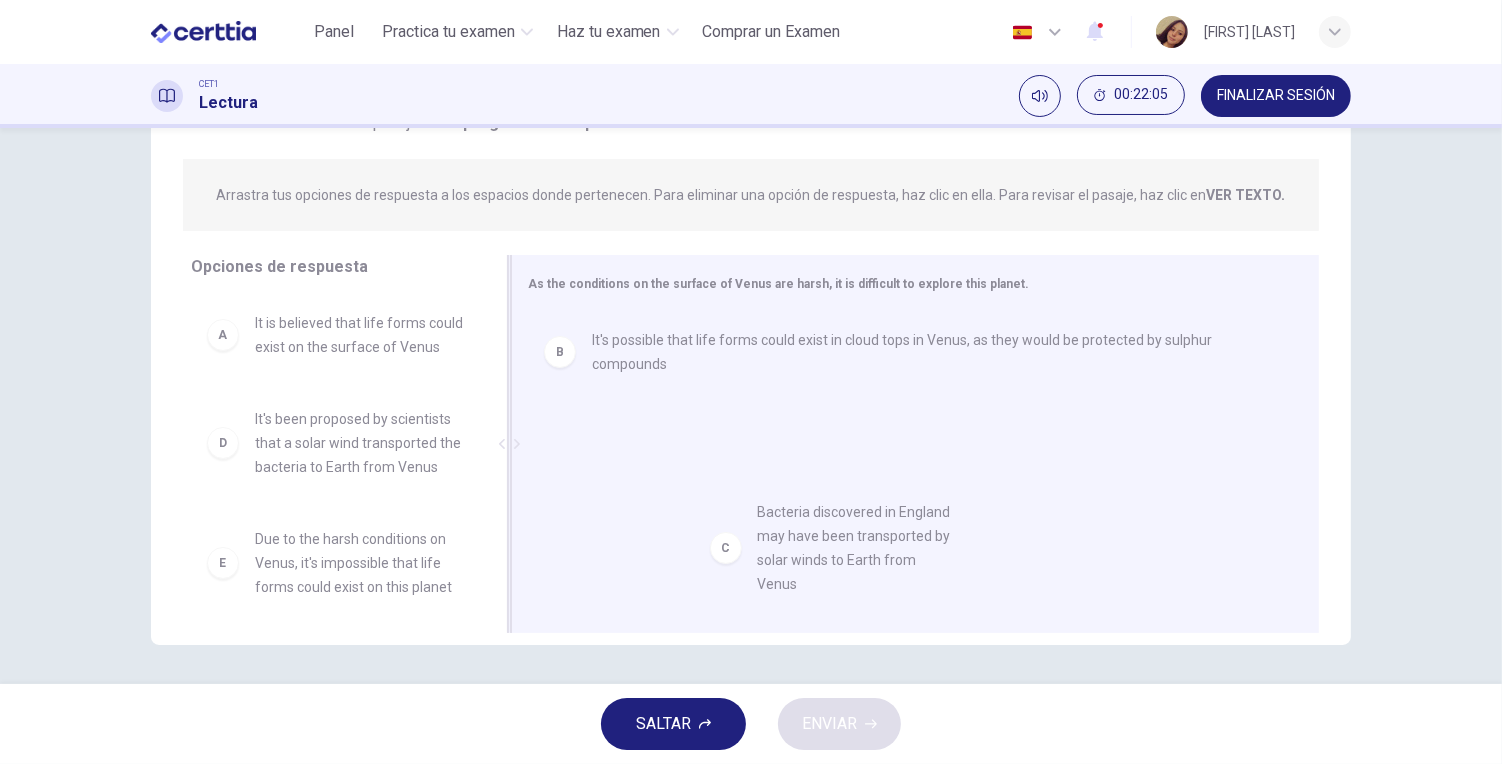 drag, startPoint x: 346, startPoint y: 478, endPoint x: 868, endPoint y: 553, distance: 527.3604 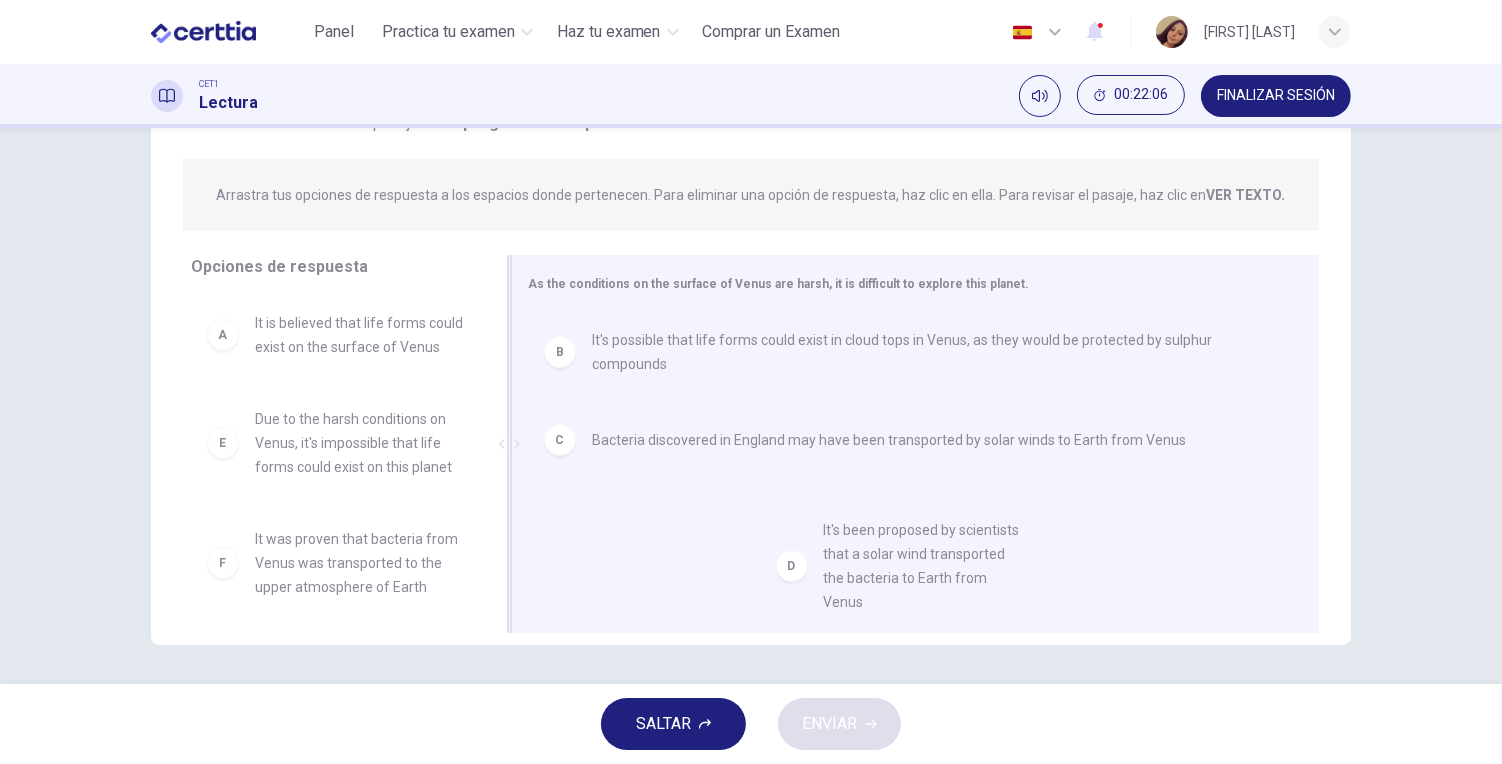 drag, startPoint x: 303, startPoint y: 483, endPoint x: 893, endPoint y: 574, distance: 596.97656 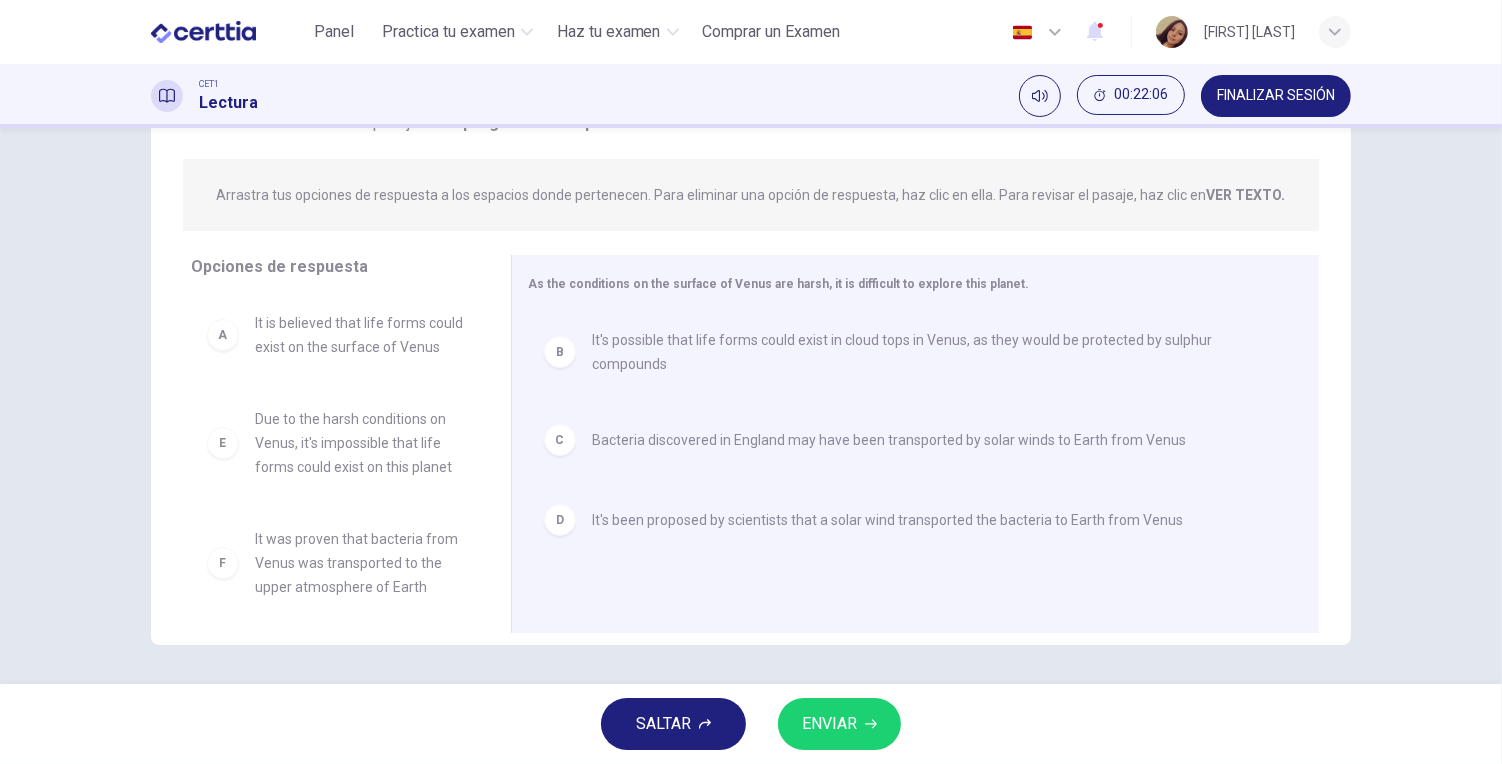 scroll, scrollTop: 0, scrollLeft: 0, axis: both 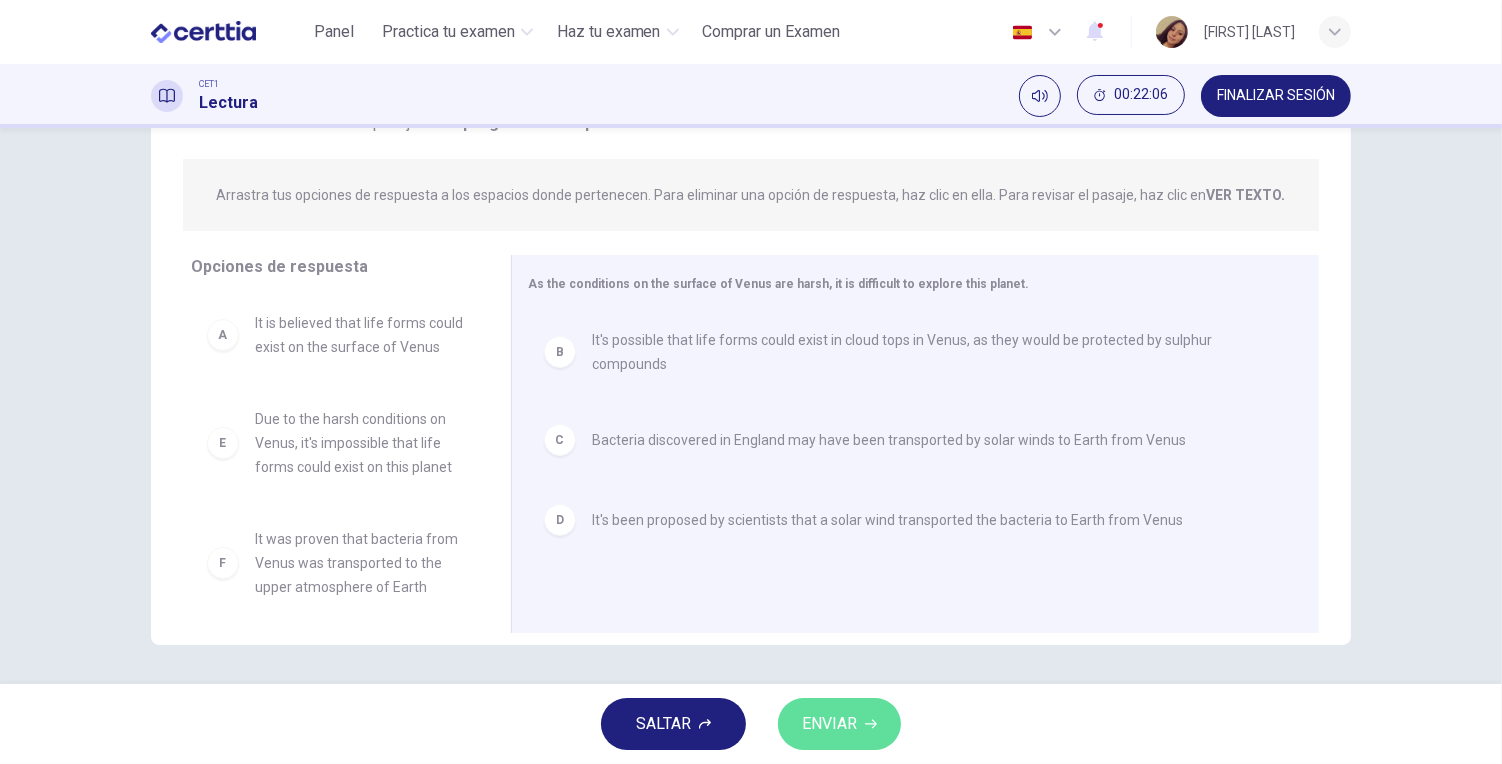 click on "ENVIAR" at bounding box center [829, 724] 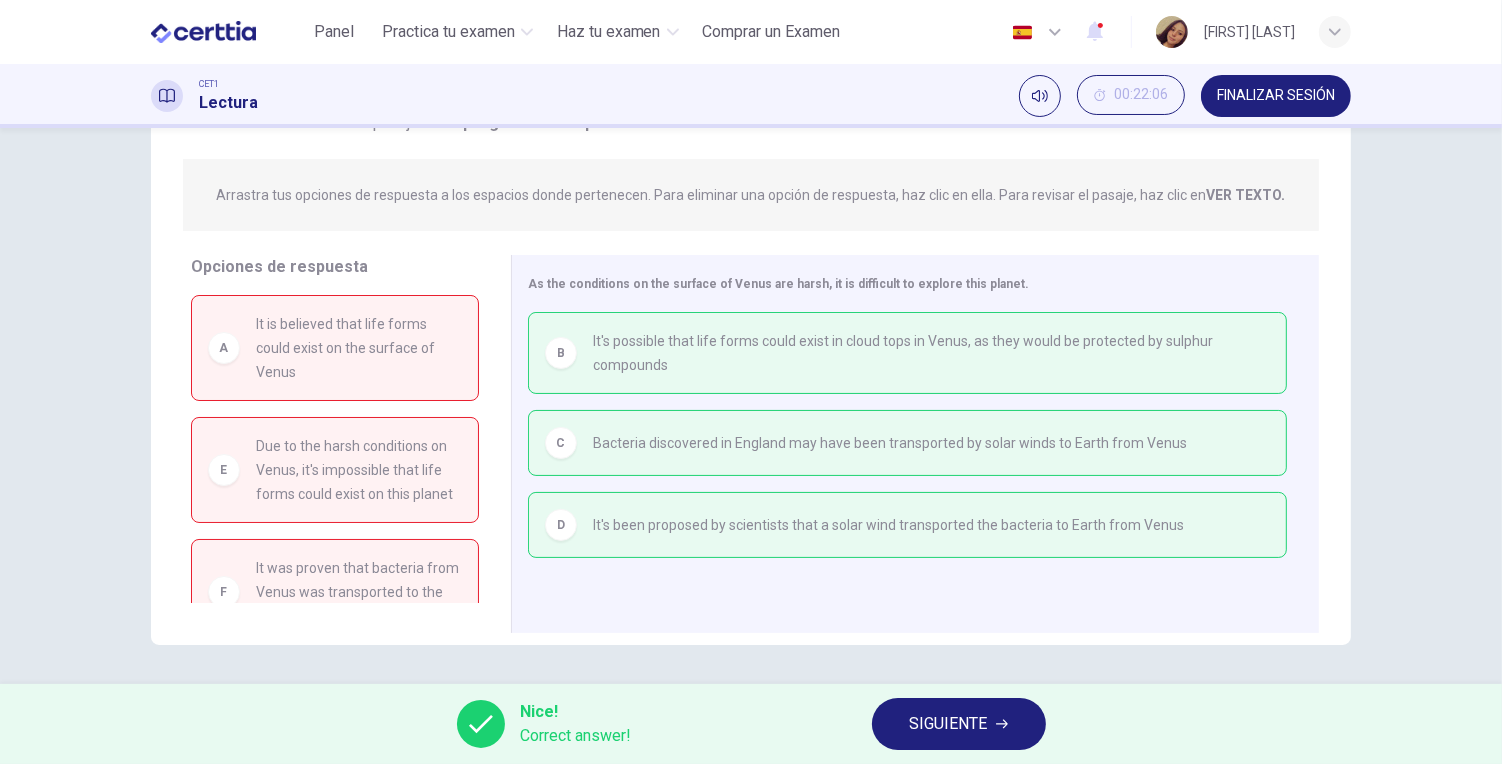 click on "SIGUIENTE" at bounding box center (959, 724) 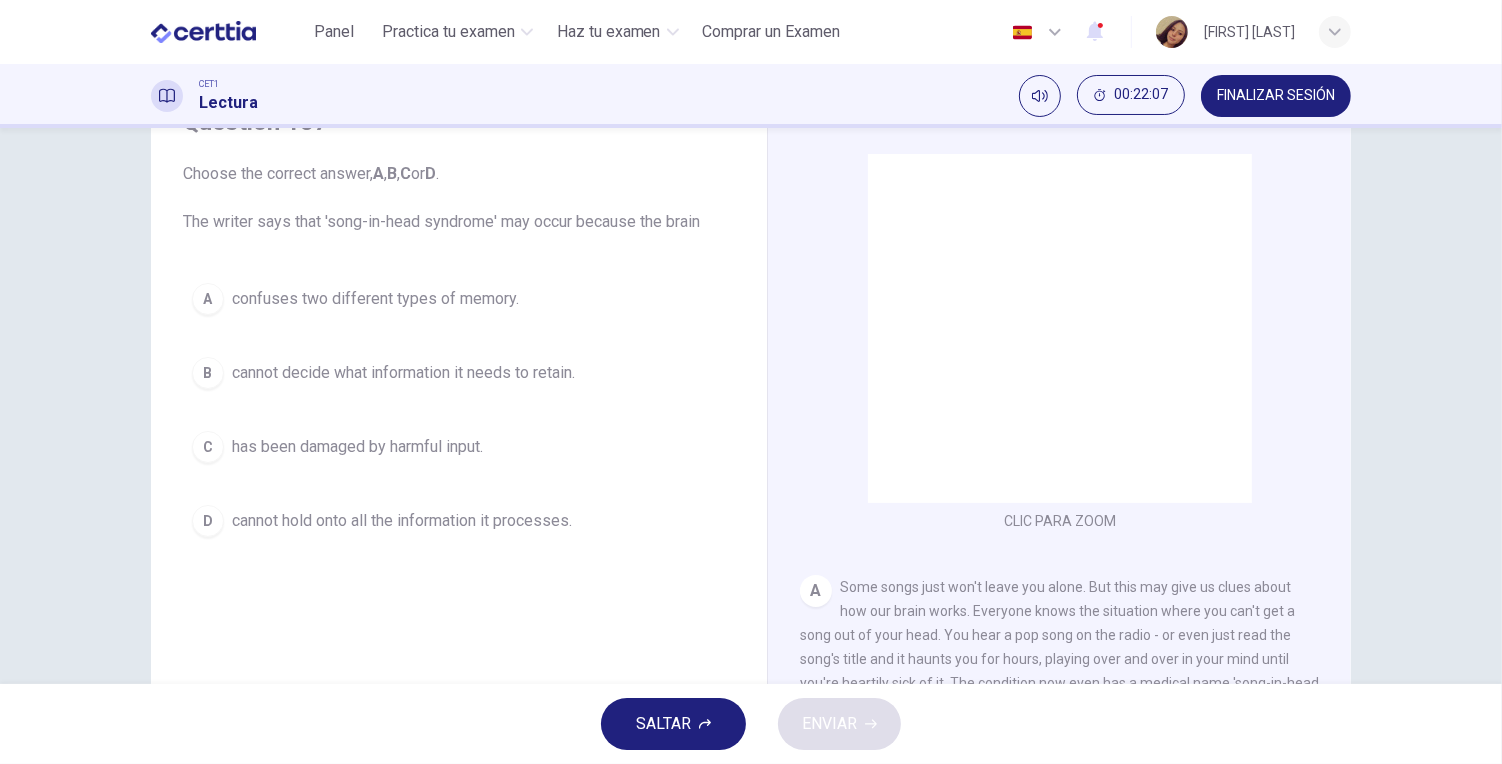scroll, scrollTop: 103, scrollLeft: 0, axis: vertical 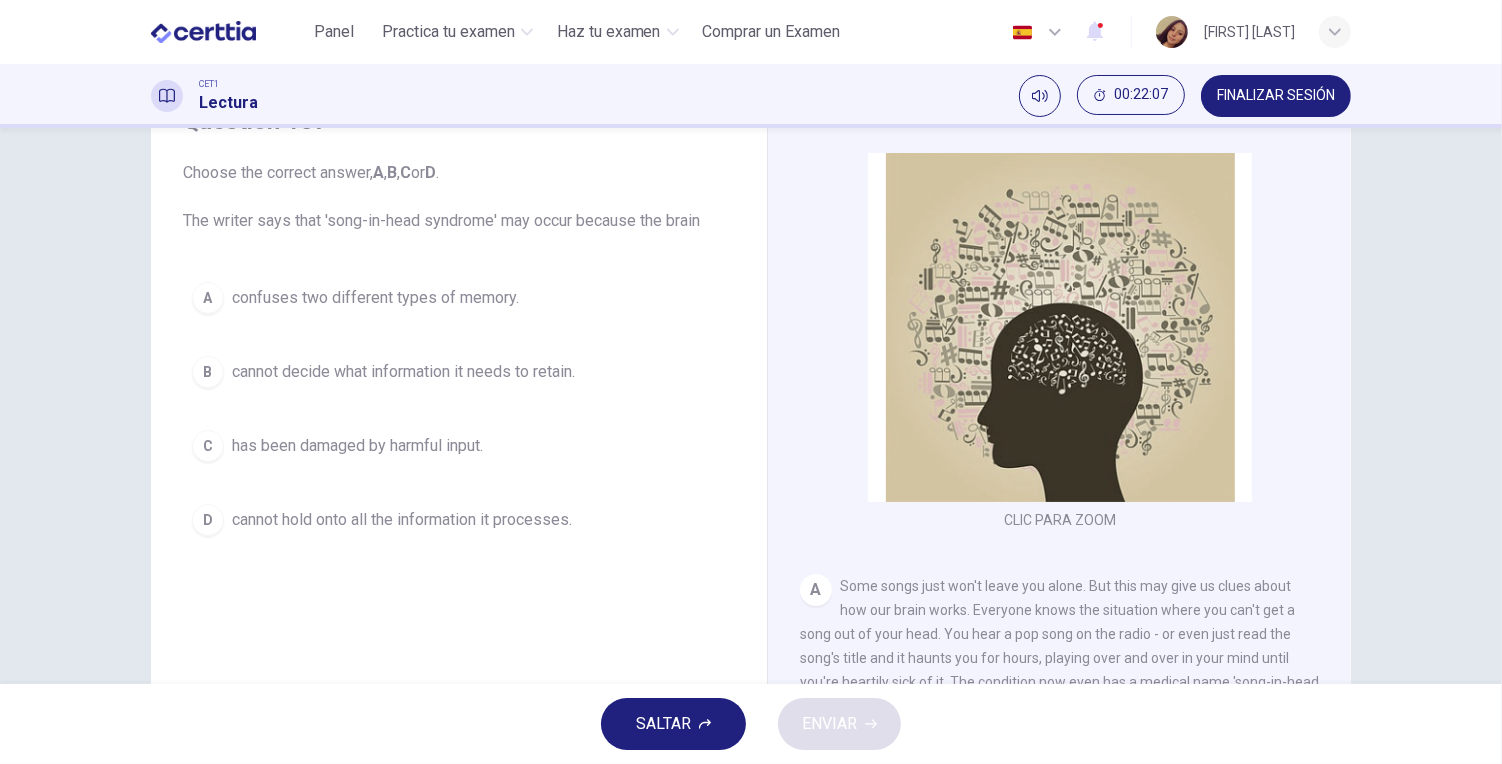 click on "confuses two different types of memory." at bounding box center [375, 298] 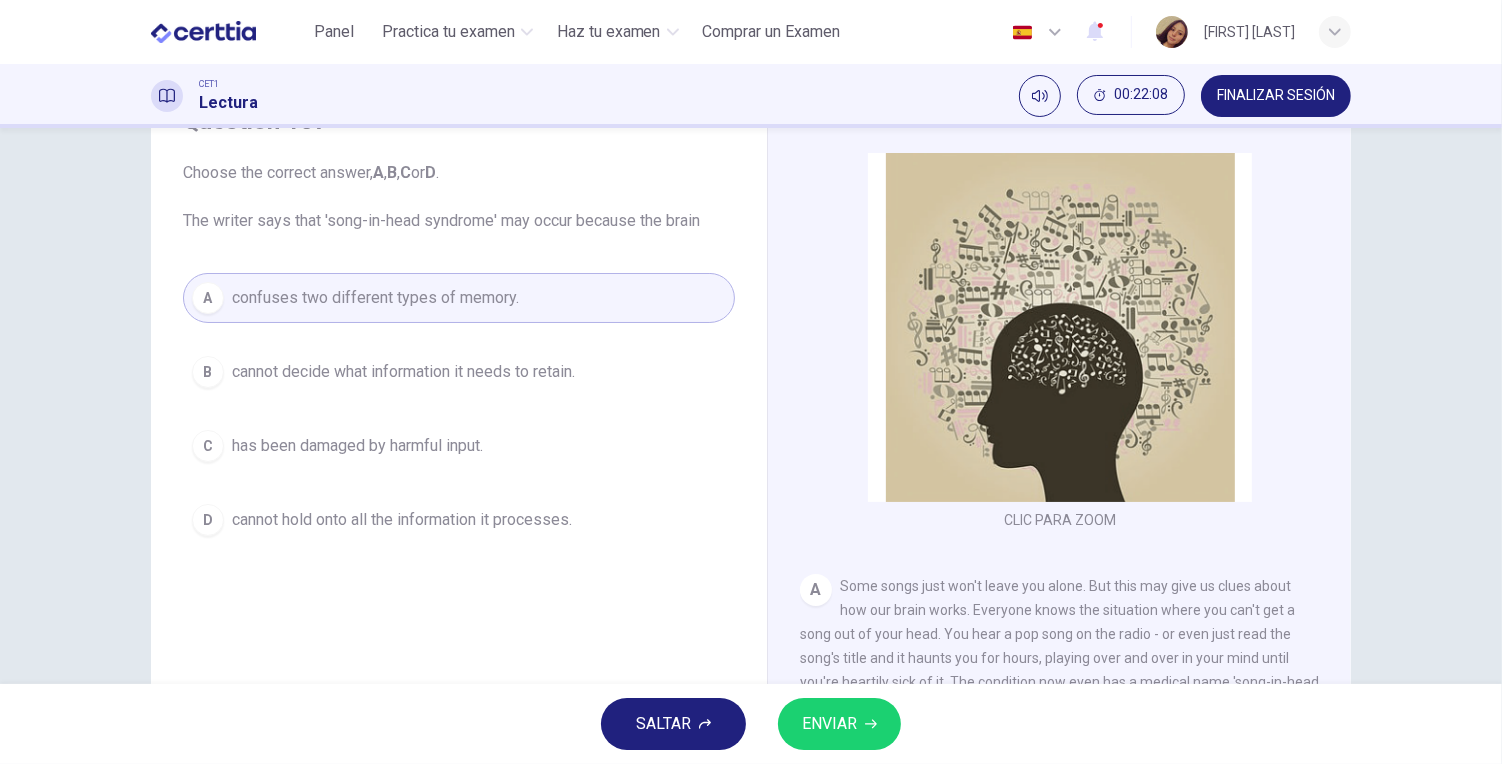 drag, startPoint x: 814, startPoint y: 688, endPoint x: 868, endPoint y: 716, distance: 60.827625 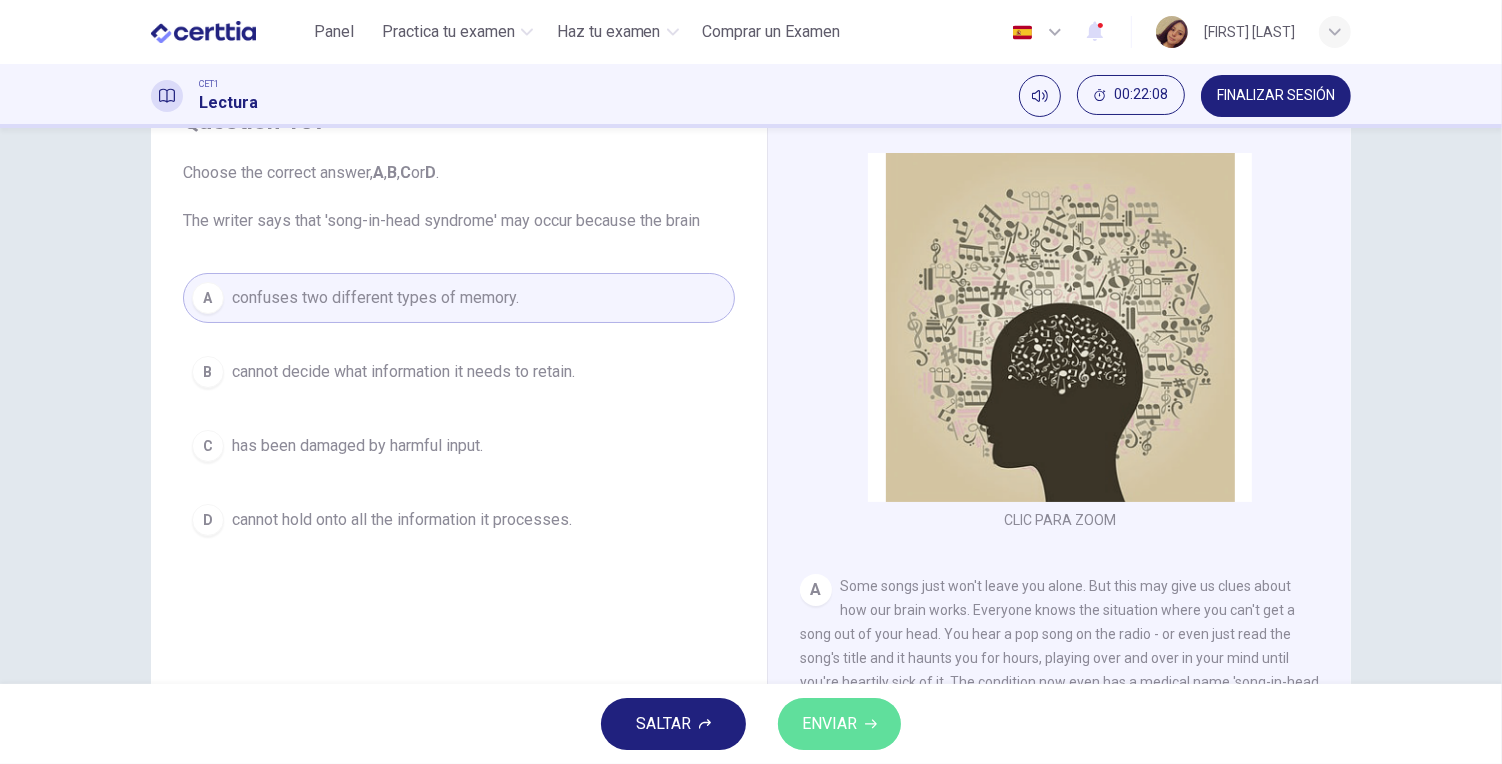 click on "ENVIAR" at bounding box center (839, 724) 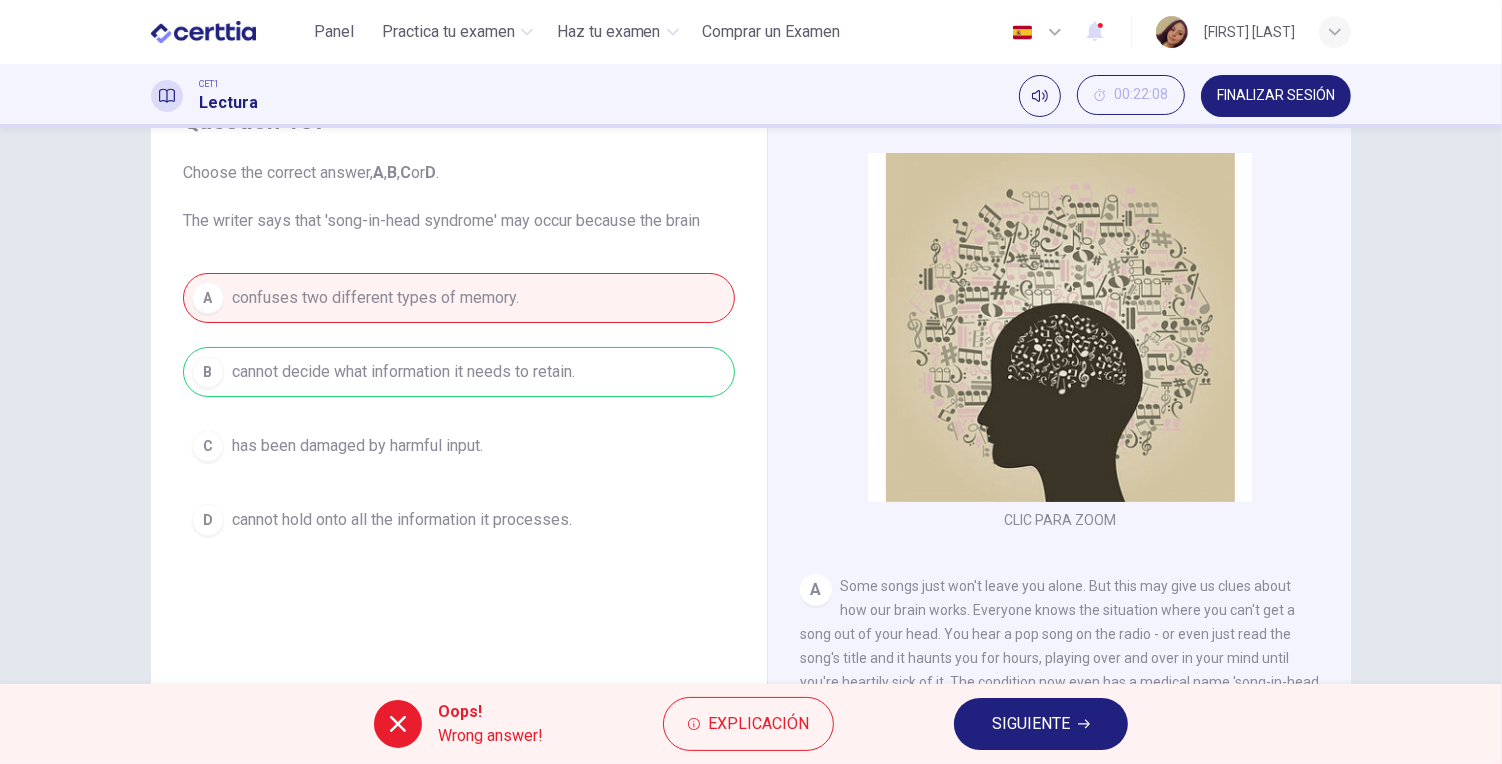 click on "Oops! Wrong answer! Explicación SIGUIENTE" at bounding box center (751, 724) 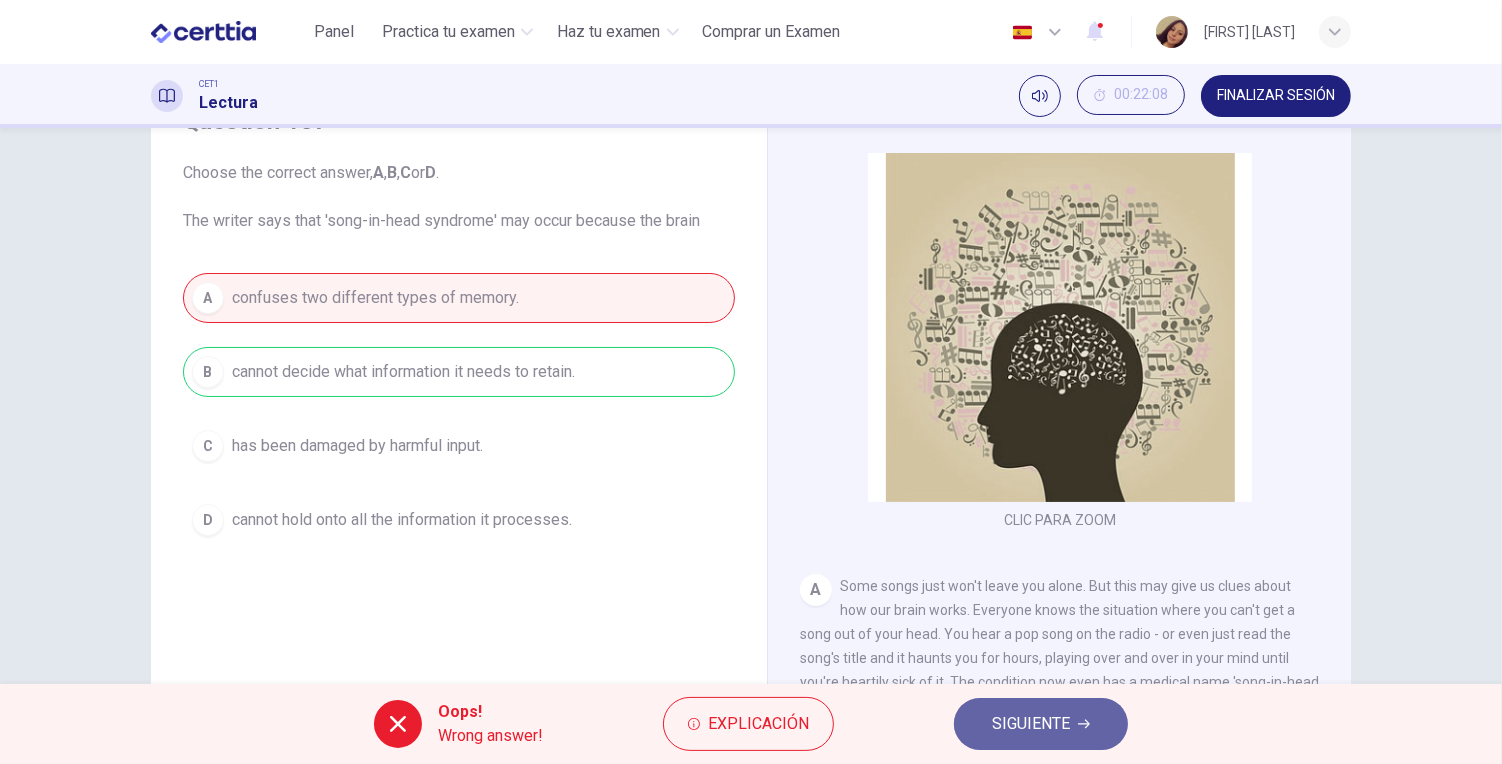 click on "SIGUIENTE" at bounding box center [1041, 724] 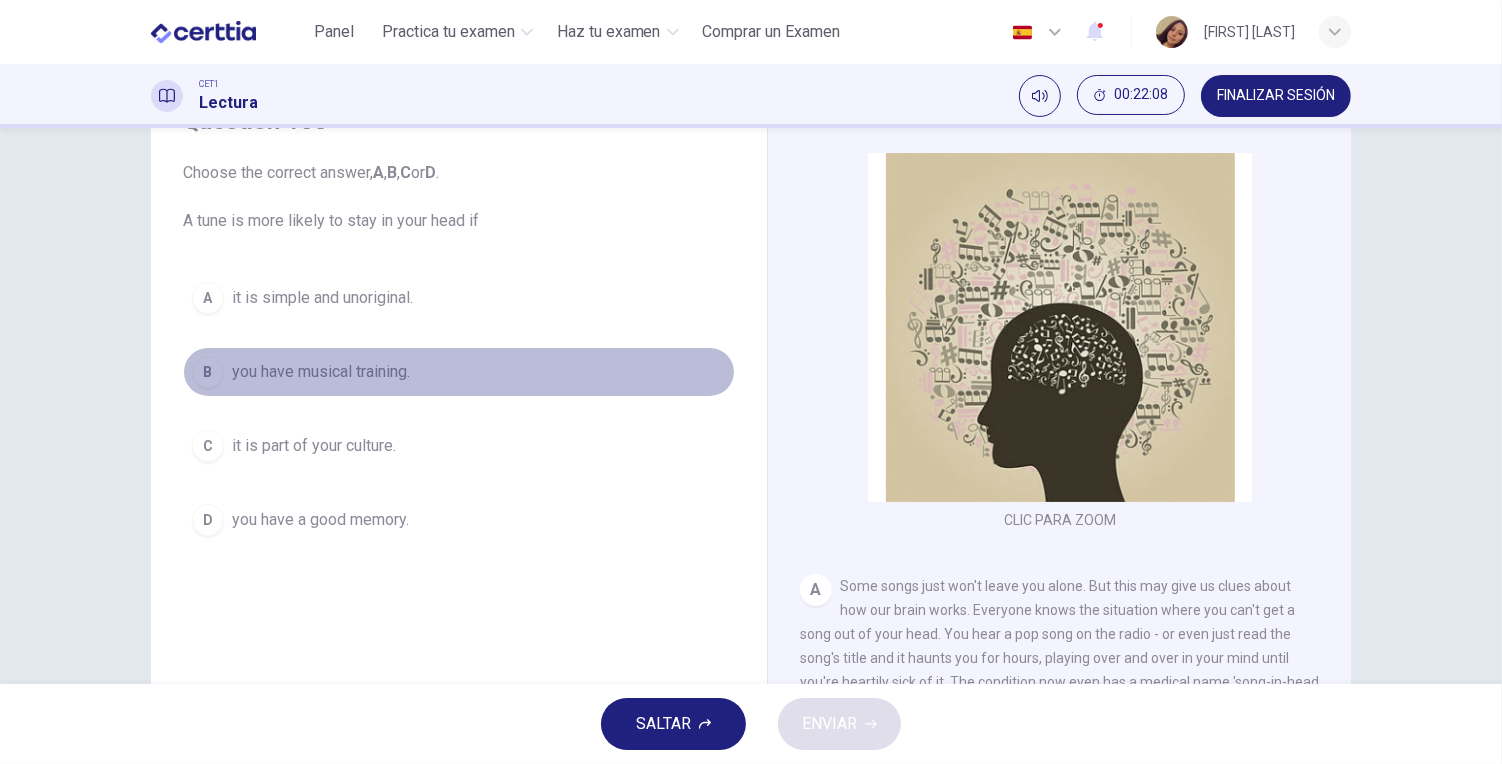 click on "you have musical training." at bounding box center [321, 372] 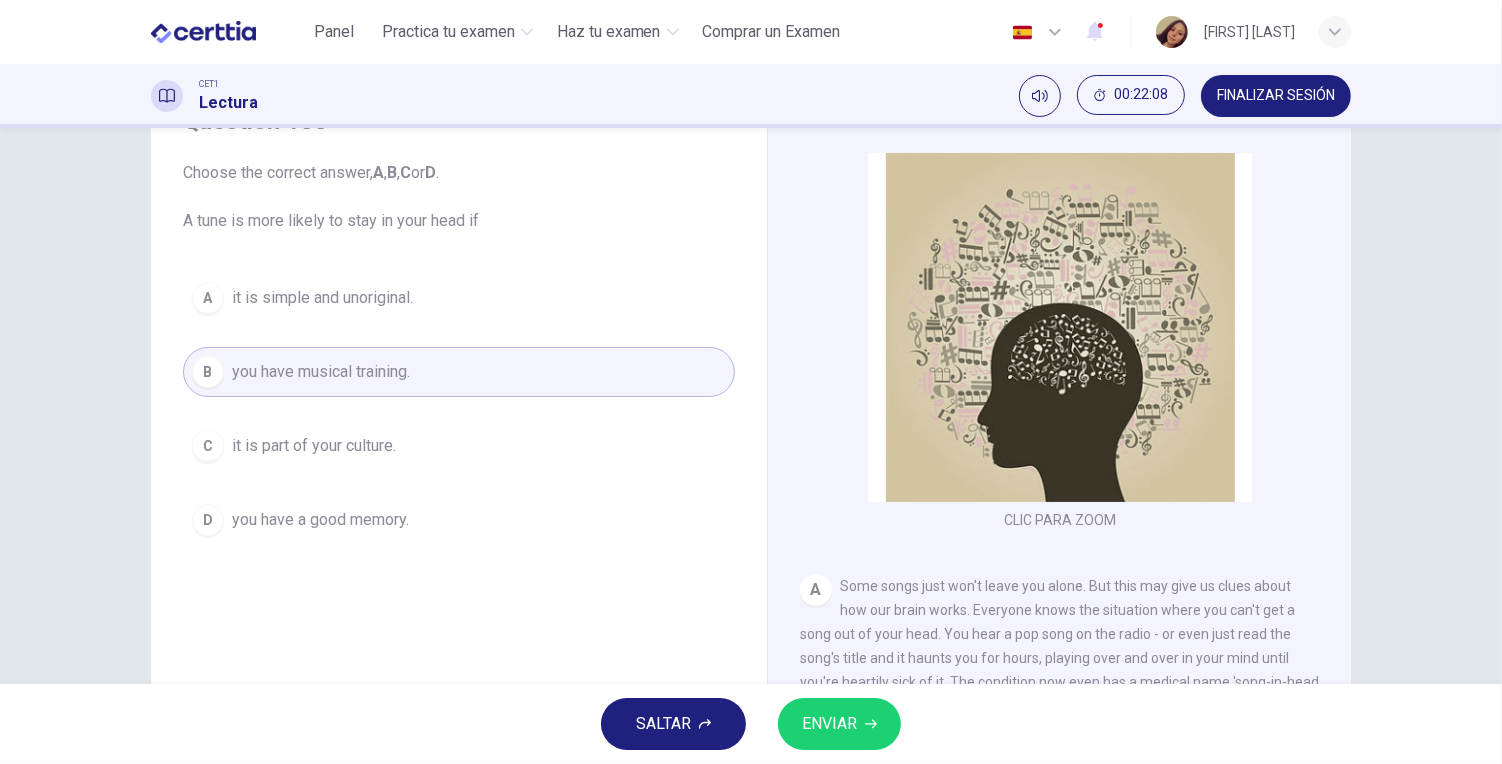 click on "ENVIAR" at bounding box center [839, 724] 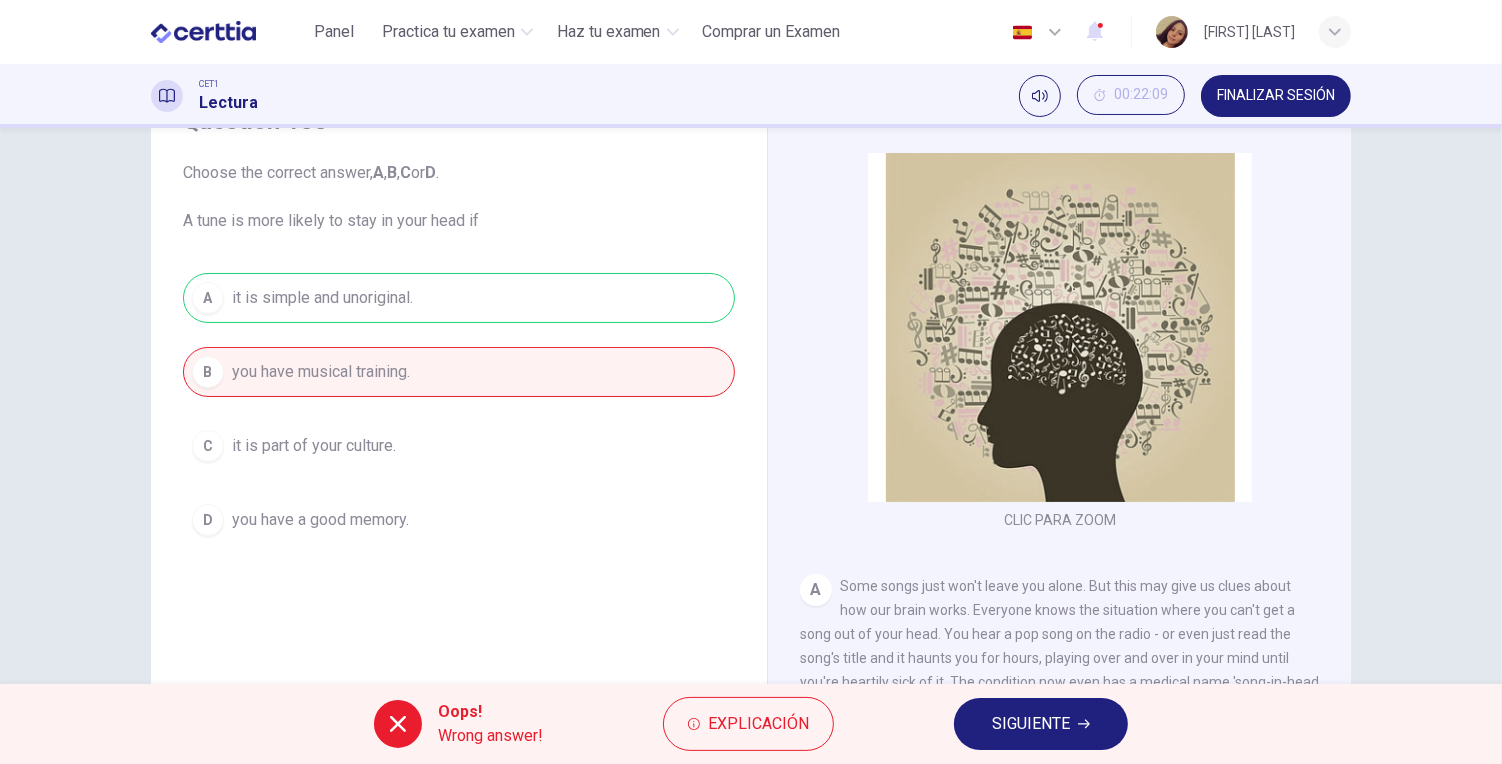 click on "SIGUIENTE" at bounding box center [1031, 724] 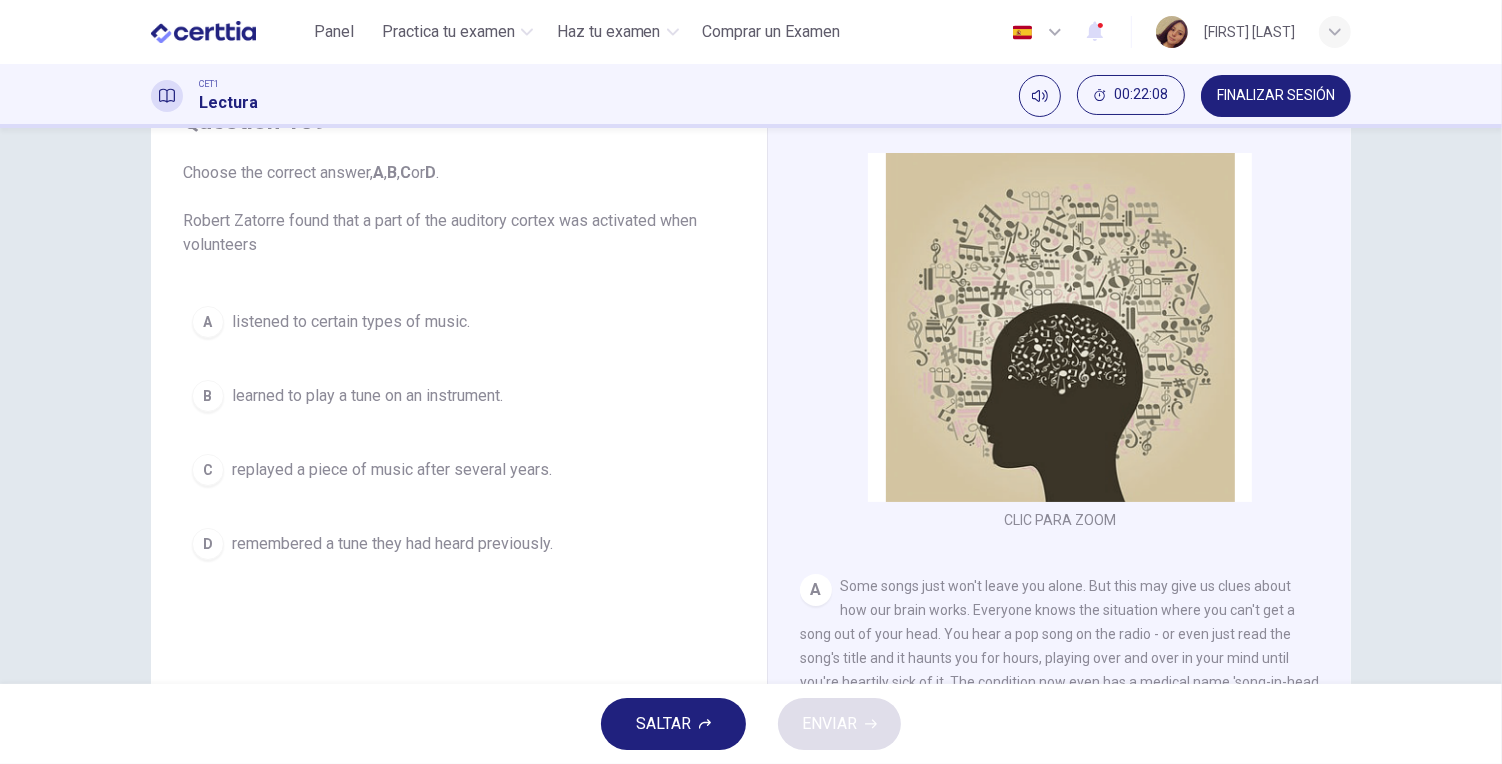 click on "Question 139 Choose the correct answer,  A ,  B ,  C  or  D .
Robert Zatorre found that a part of the auditory cortex was activated when volunteers A listened to certain types of music. B learned to play a tune on an instrument. C replayed a piece of music after several years. D remembered a tune they had heard previously." at bounding box center [459, 337] 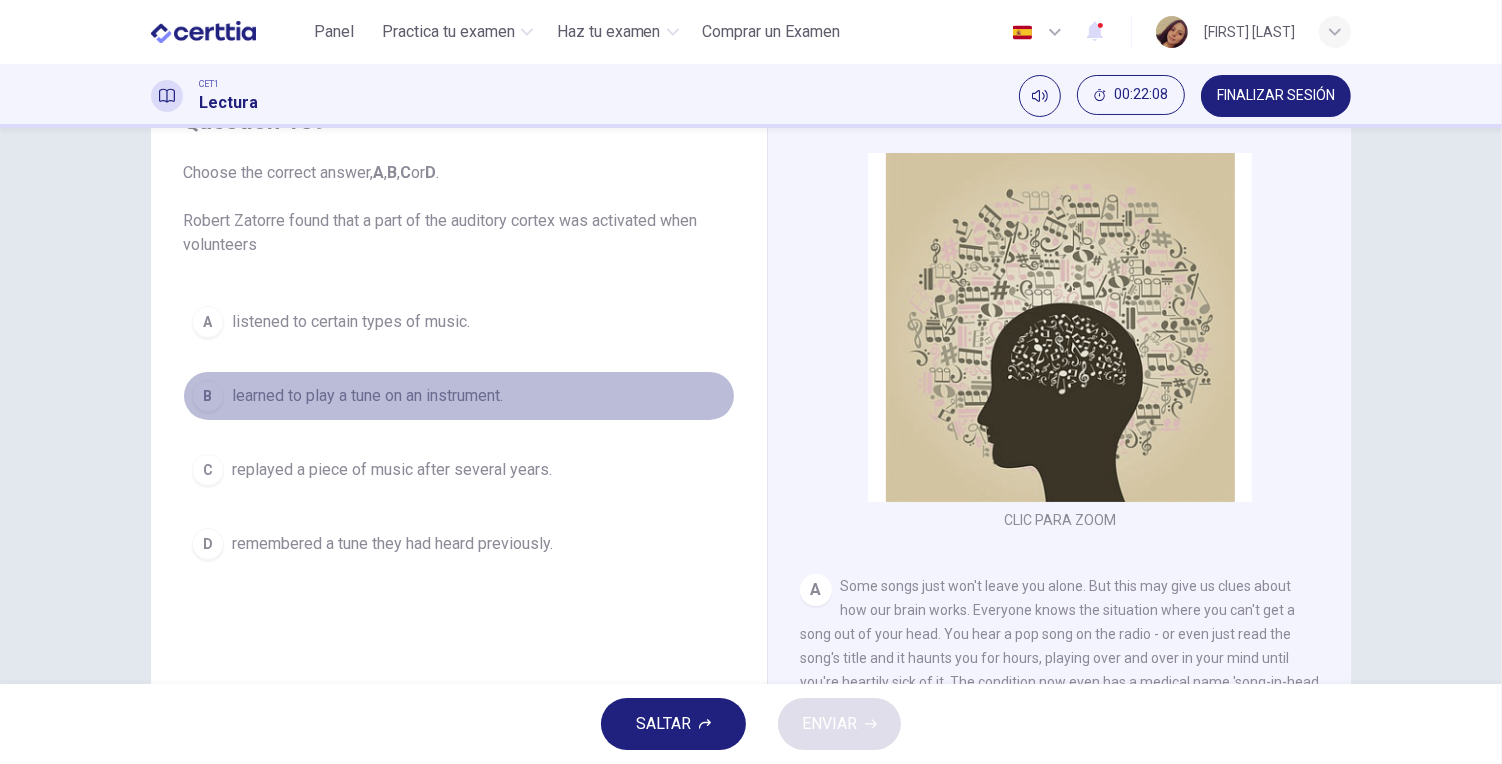 click on "B learned to play a tune on an instrument." at bounding box center [459, 396] 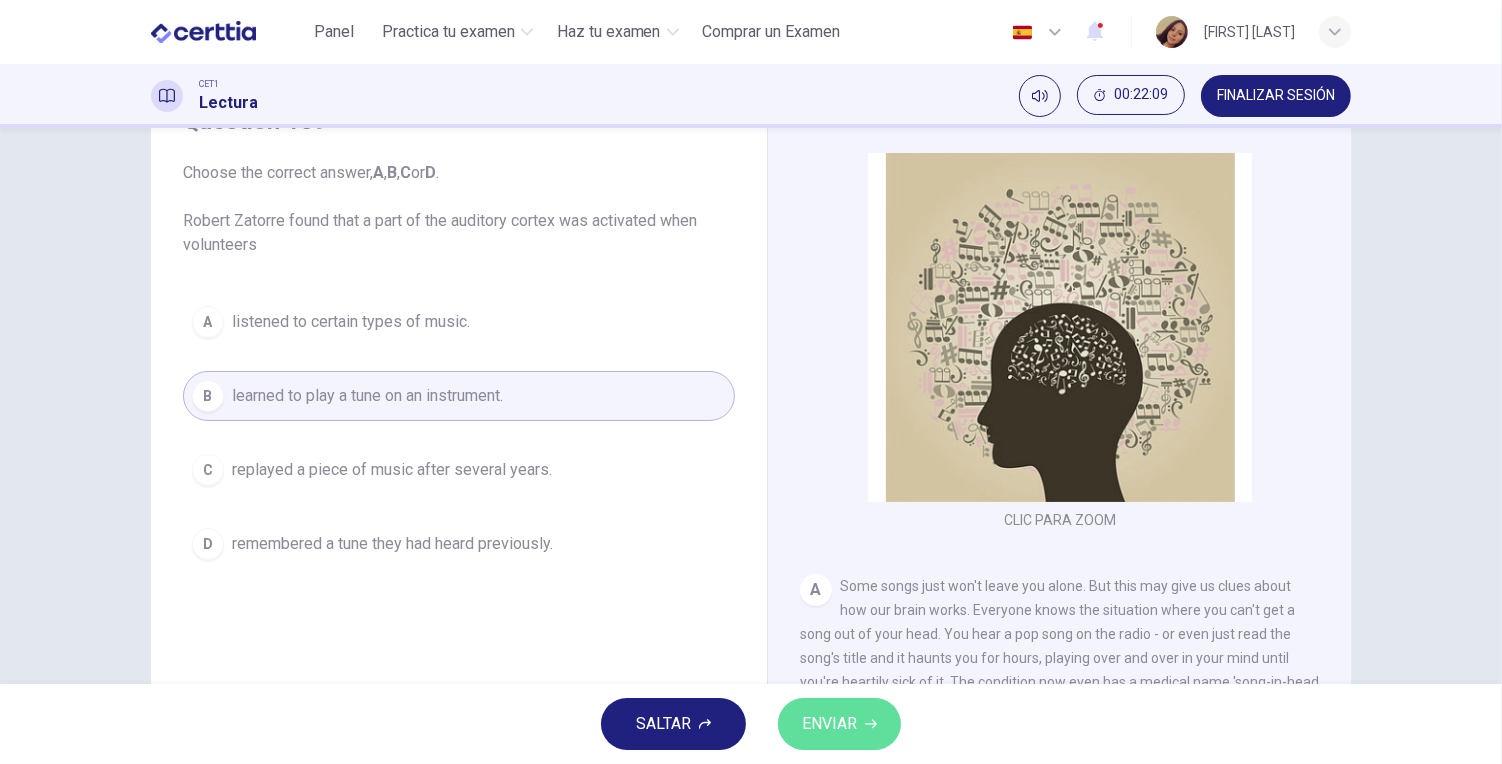 click on "ENVIAR" at bounding box center (839, 724) 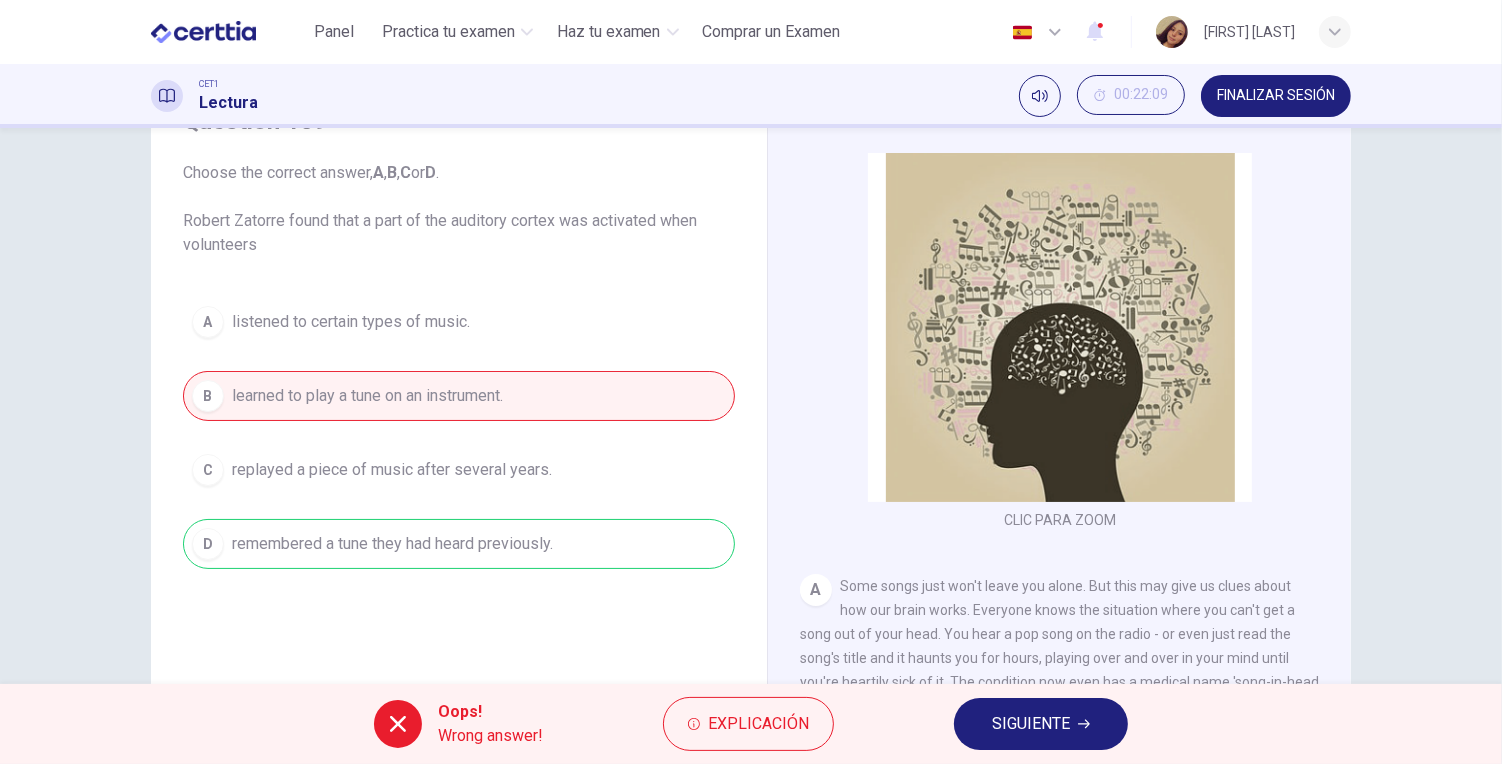 click on "SIGUIENTE" at bounding box center (1031, 724) 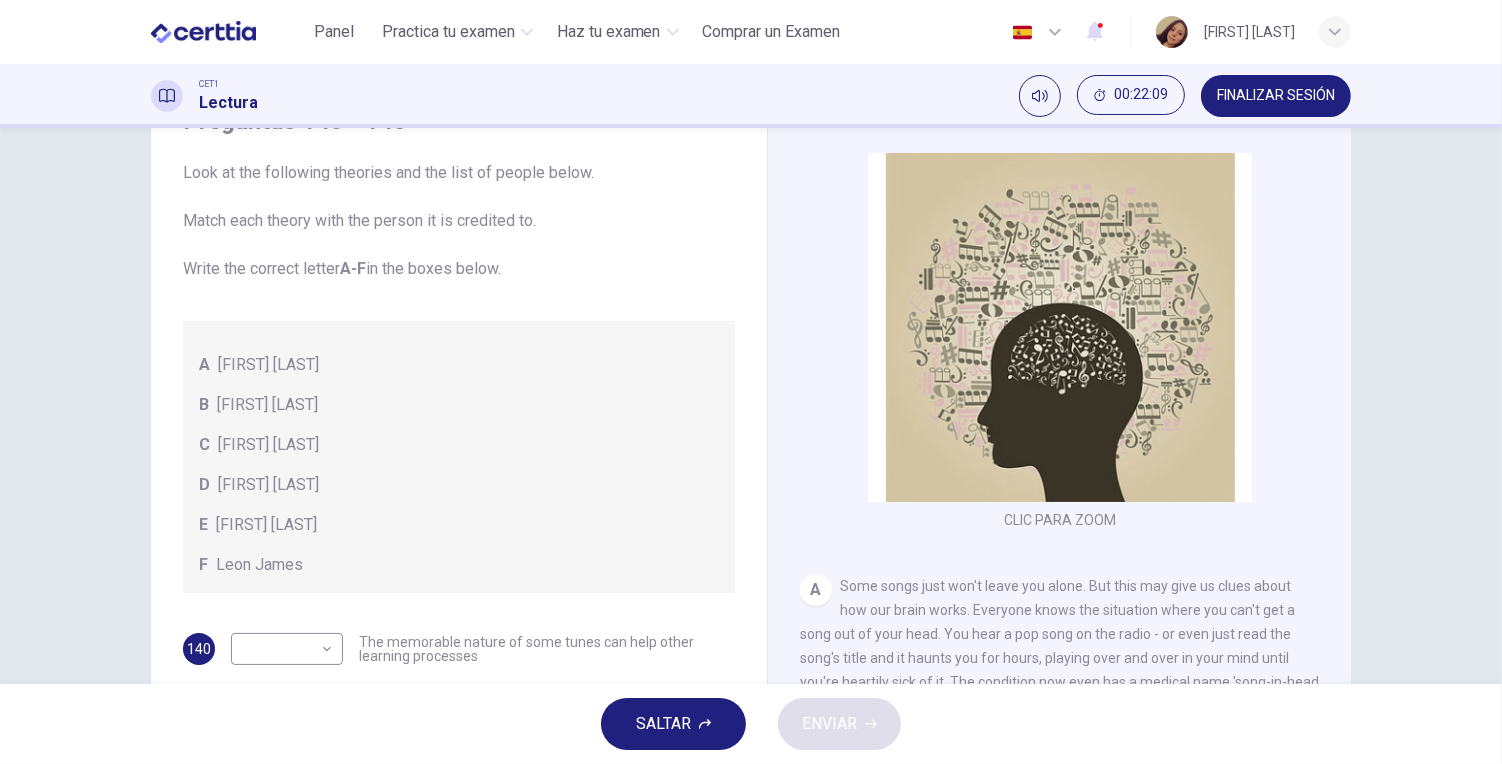 click on "E Sandra Calvert" at bounding box center (459, 525) 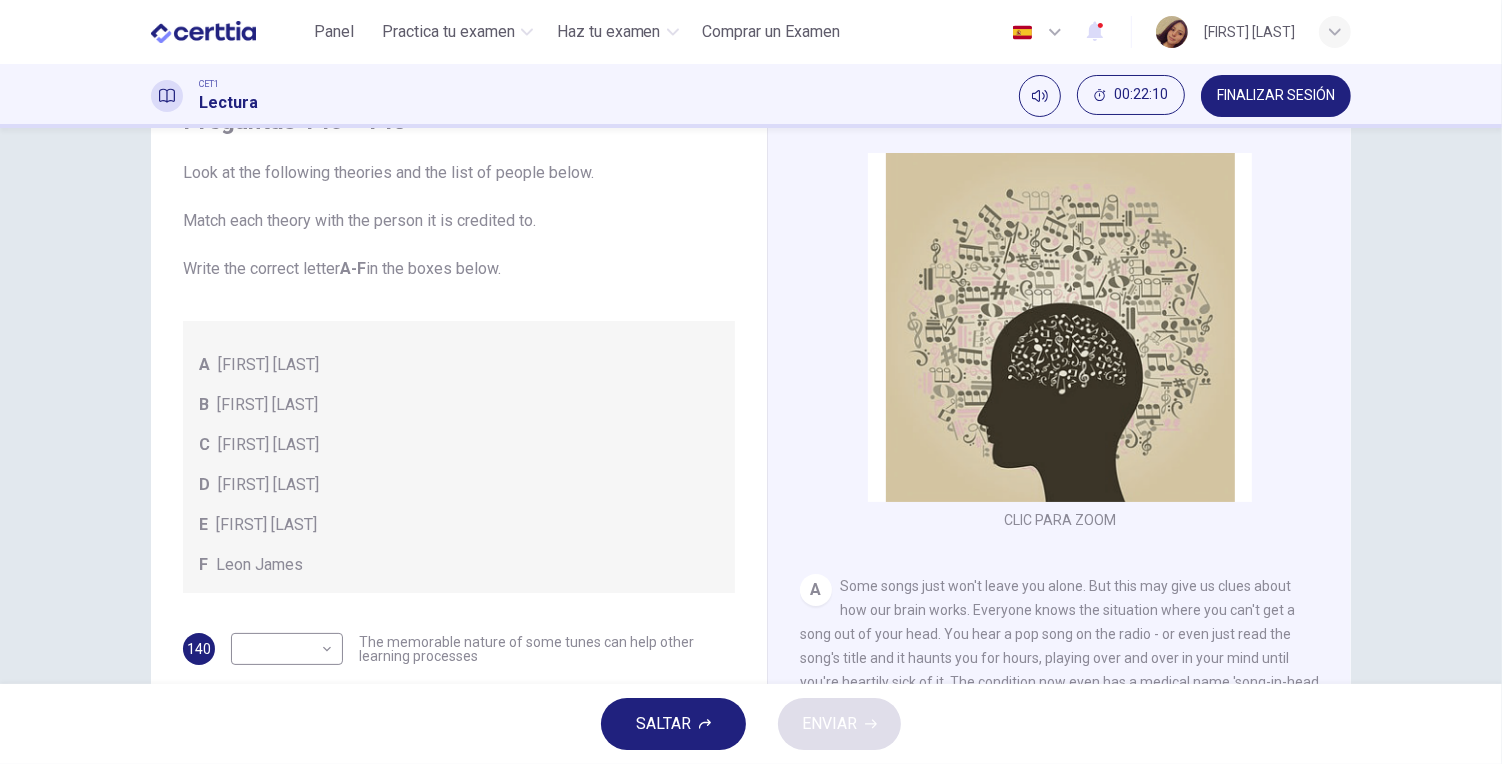 scroll, scrollTop: 1063, scrollLeft: 0, axis: vertical 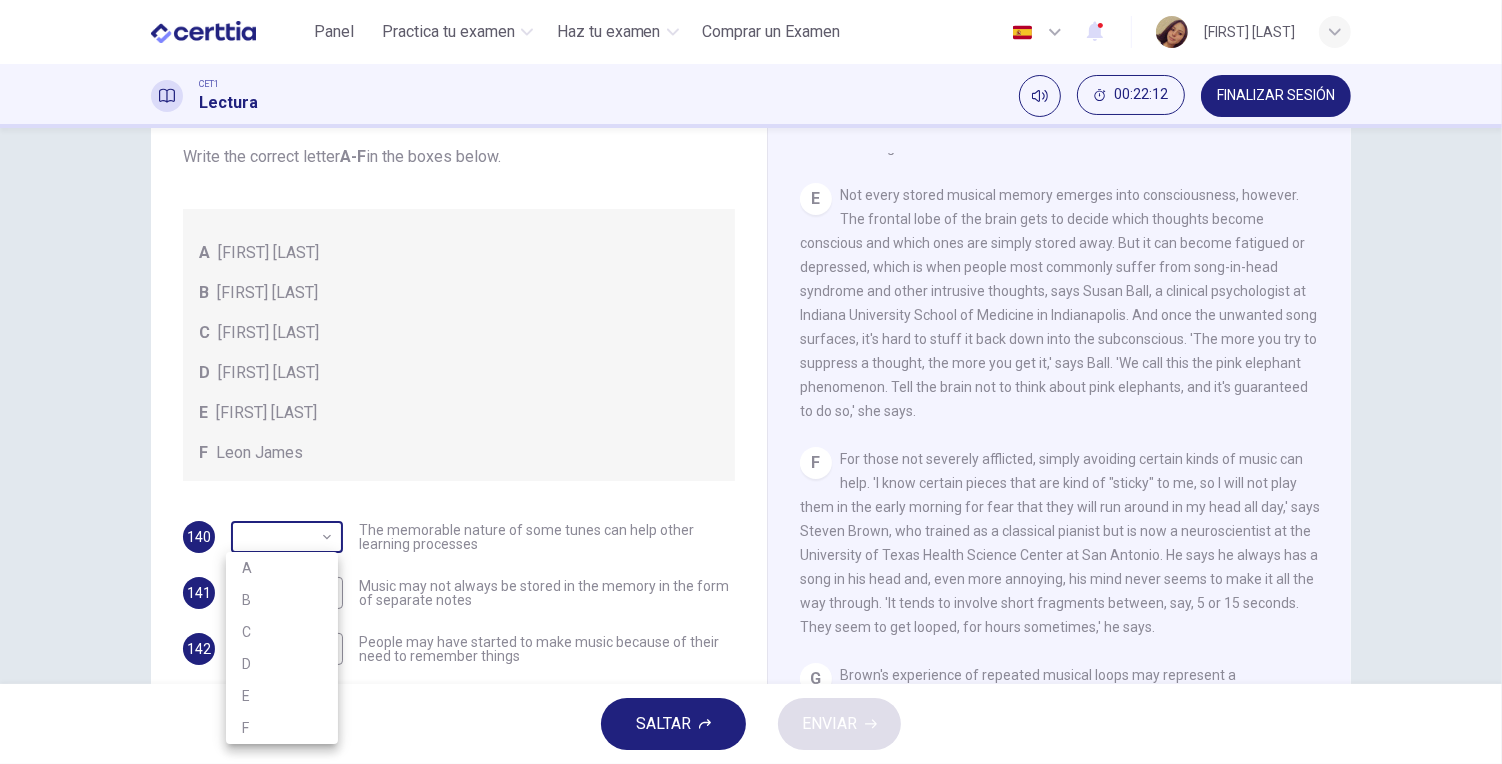 click on "Este sitio utiliza cookies, como se explica en nuestra  Política de Privacidad . Si acepta el uso de cookies, haga clic en el botón Aceptar y continúe navegando por nuestro sitio.   Política de Privacidad Aceptar Panel Practica tu examen Haz tu examen Comprar un Examen Español ** ​ JESSICA RODRIGUEZ LOPEZ CET1 Lectura 00:22:12 FINALIZAR SESIÓN Preguntas 140 - 143 Look at the following theories and the list of people below.
Match each theory with the person it is credited to.
Write the correct letter  A-F  in the boxes below. A Roger Chaffin B Susan Ball C Steven Brown D Caroline Palmer E Sandra Calvert F Leon James 140 ​ ​ The memorable nature of some tunes can help other learning processes 141 ​ ​ Music may not always be stored in the memory in the form of separate notes 142 ​ ​ People may have started to make music because of their need to remember things 143 ​ ​ Having a song going round your head may happen to you more often when one part of the brain is tired A Song on the Brain" at bounding box center [751, 382] 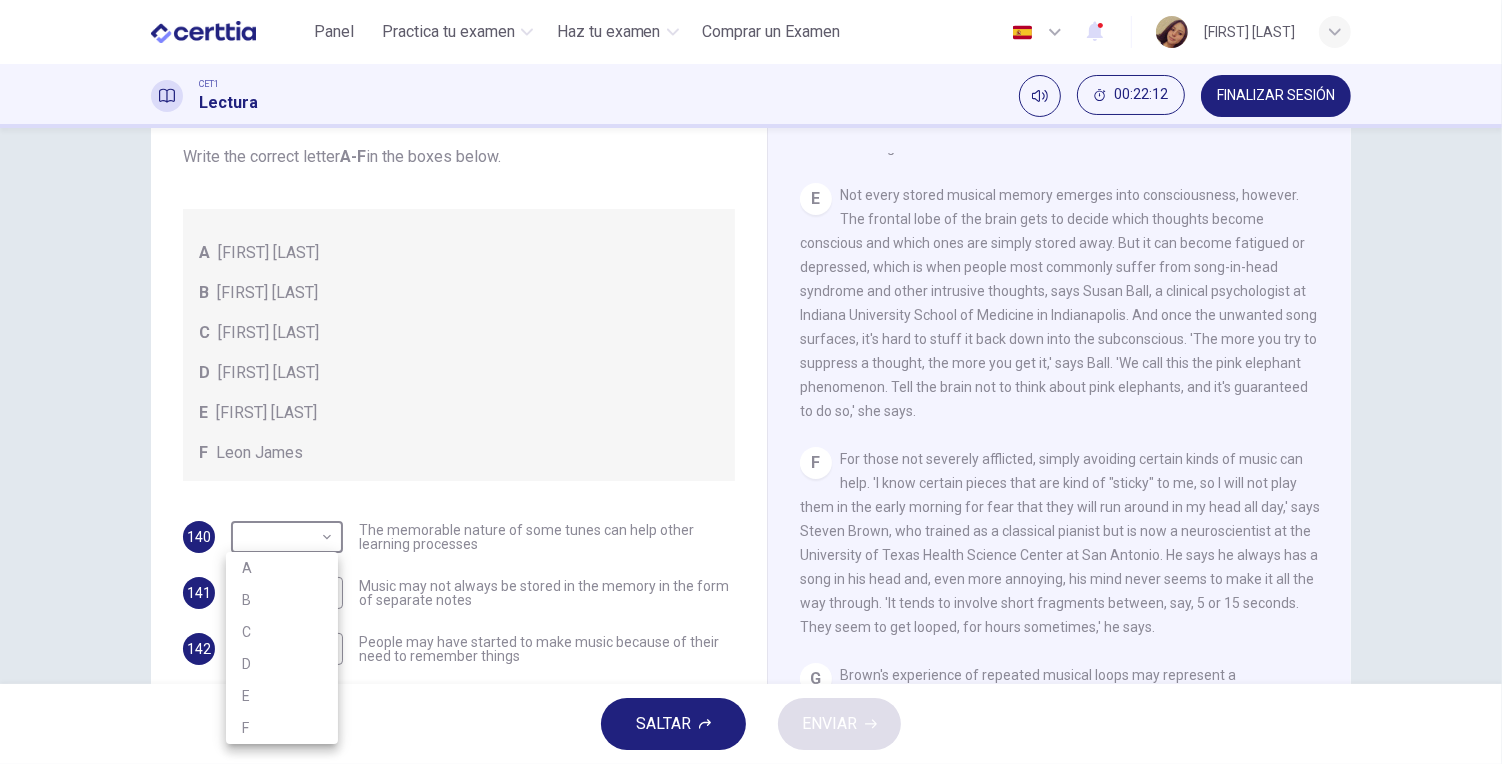 click on "A" at bounding box center (282, 568) 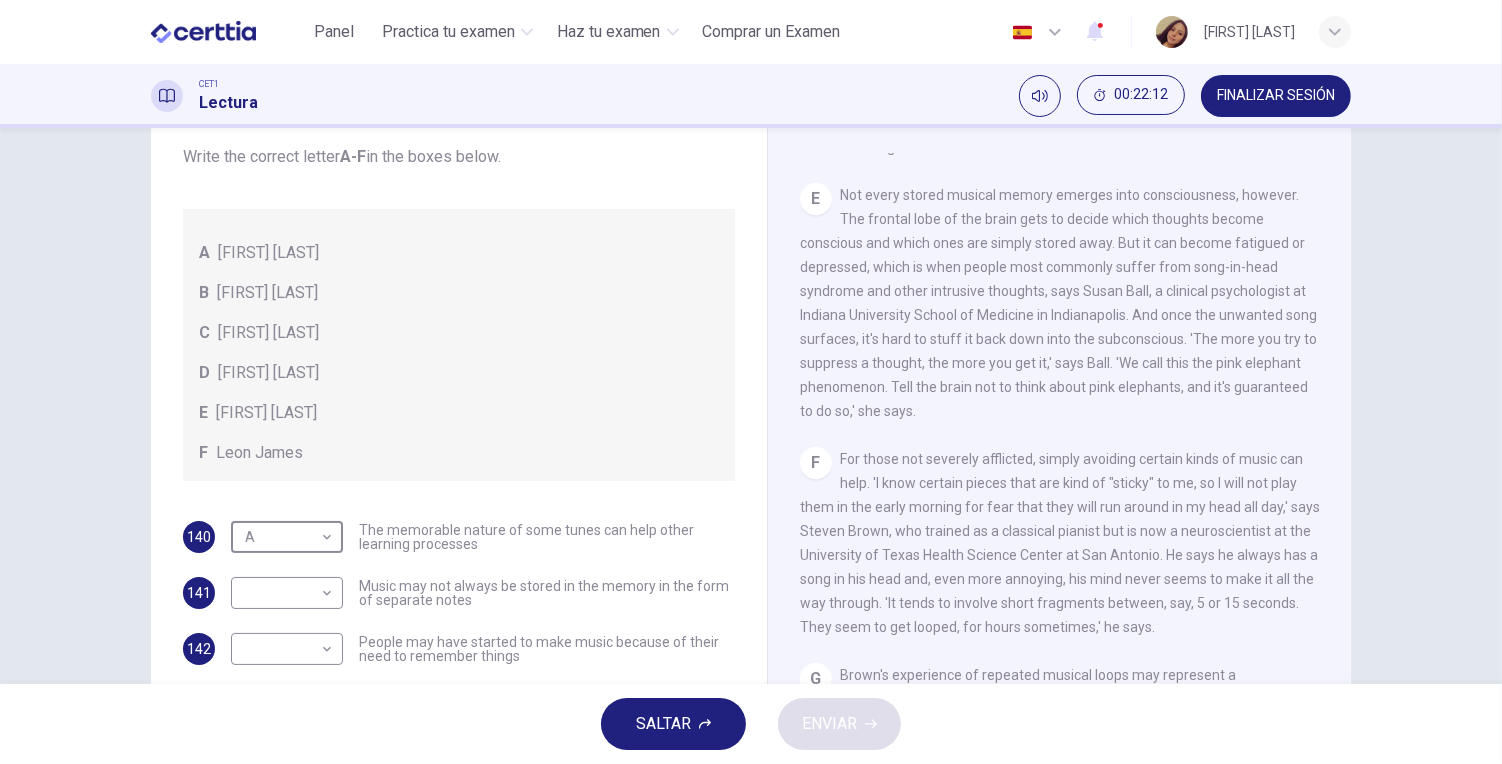 type on "*" 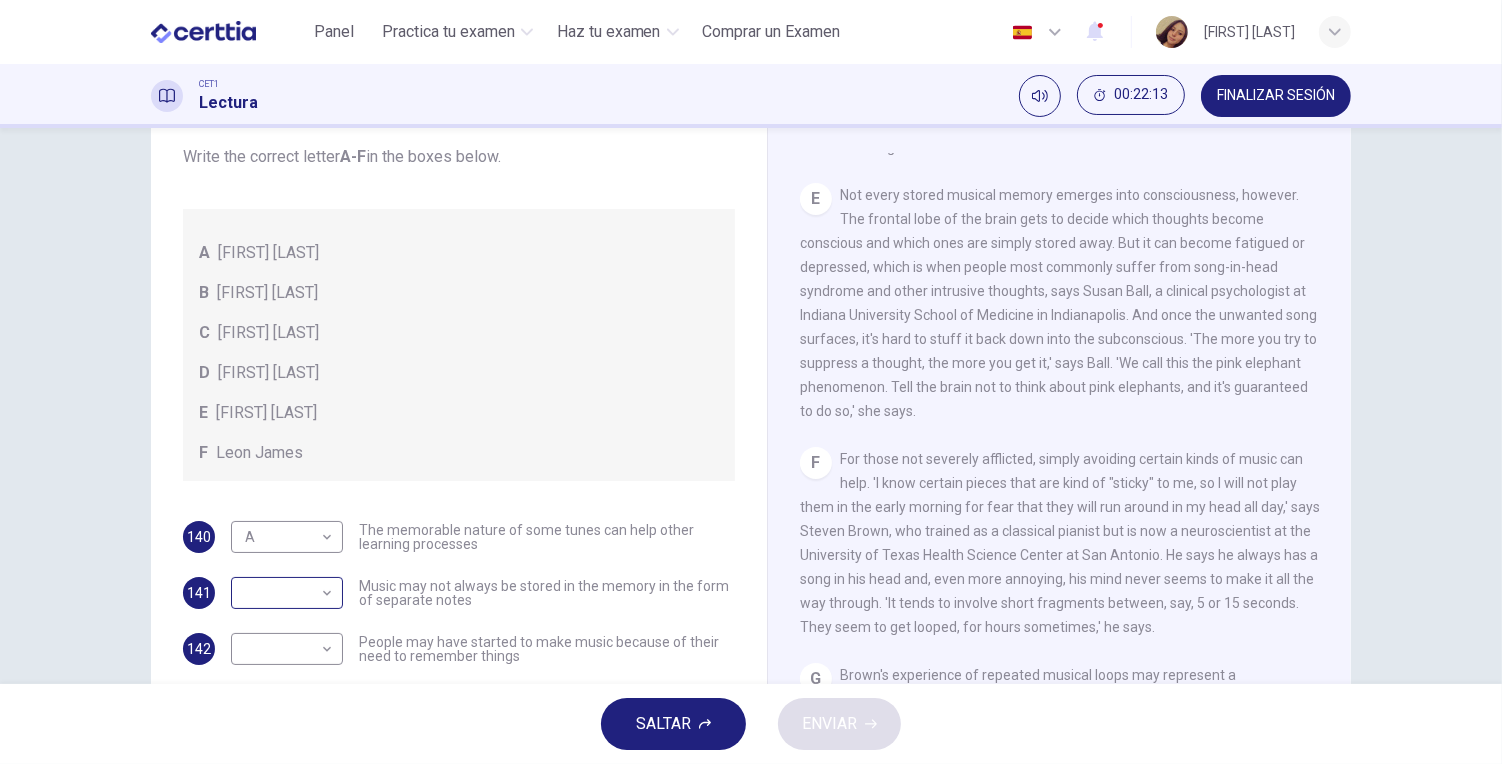 click on "Este sitio utiliza cookies, como se explica en nuestra  Política de Privacidad . Si acepta el uso de cookies, haga clic en el botón Aceptar y continúe navegando por nuestro sitio.   Política de Privacidad Aceptar Panel Practica tu examen Haz tu examen Comprar un Examen Español ** ​ JESSICA RODRIGUEZ LOPEZ CET1 Lectura 00:22:13 FINALIZAR SESIÓN Preguntas 140 - 143 Look at the following theories and the list of people below.
Match each theory with the person it is credited to.
Write the correct letter  A-F  in the boxes below. A Roger Chaffin B Susan Ball C Steven Brown D Caroline Palmer E Sandra Calvert F Leon James 140 A * ​ The memorable nature of some tunes can help other learning processes 141 ​ ​ Music may not always be stored in the memory in the form of separate notes 142 ​ ​ People may have started to make music because of their need to remember things 143 ​ ​ Having a song going round your head may happen to you more often when one part of the brain is tired A Song on the Brain" at bounding box center [751, 382] 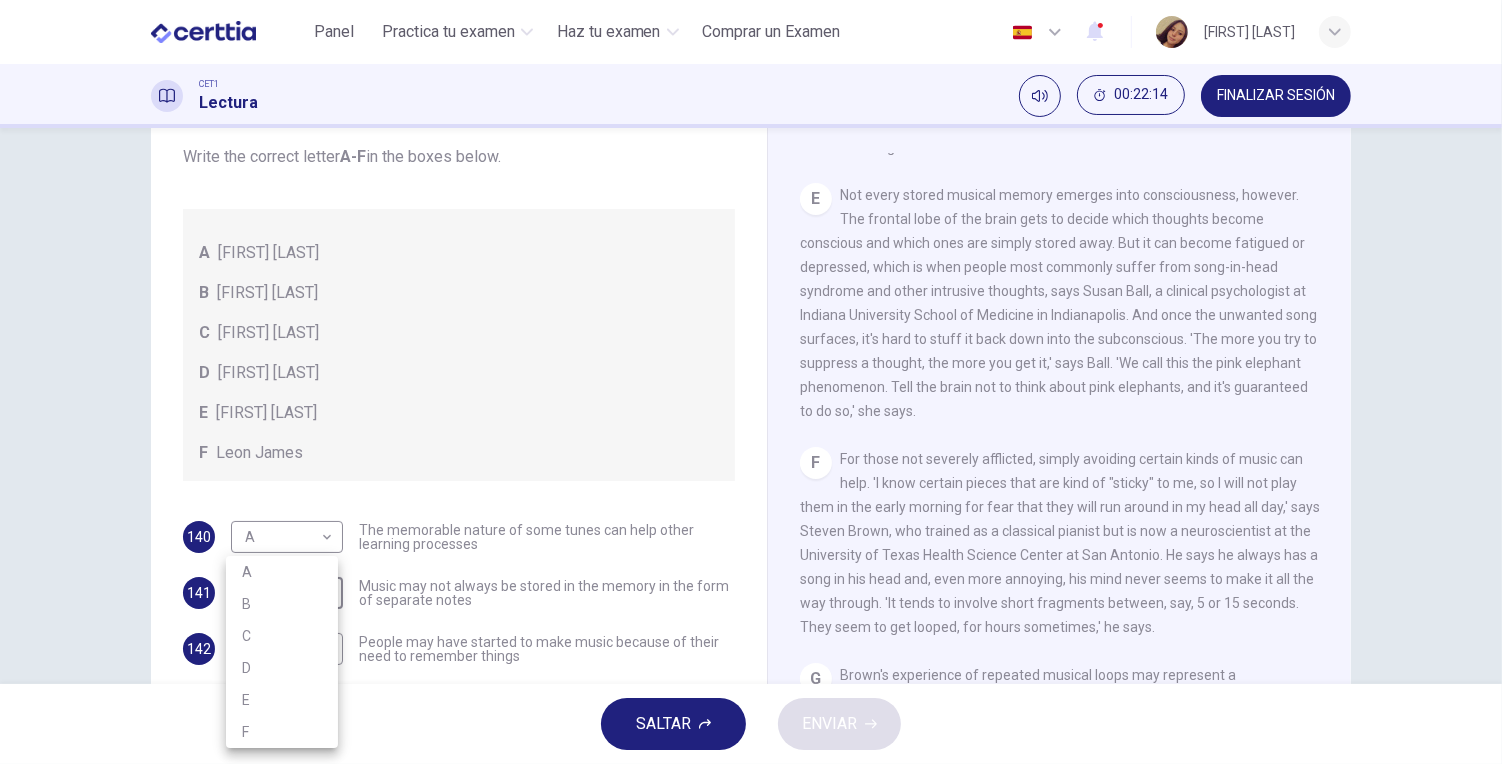 click on "C" at bounding box center [282, 636] 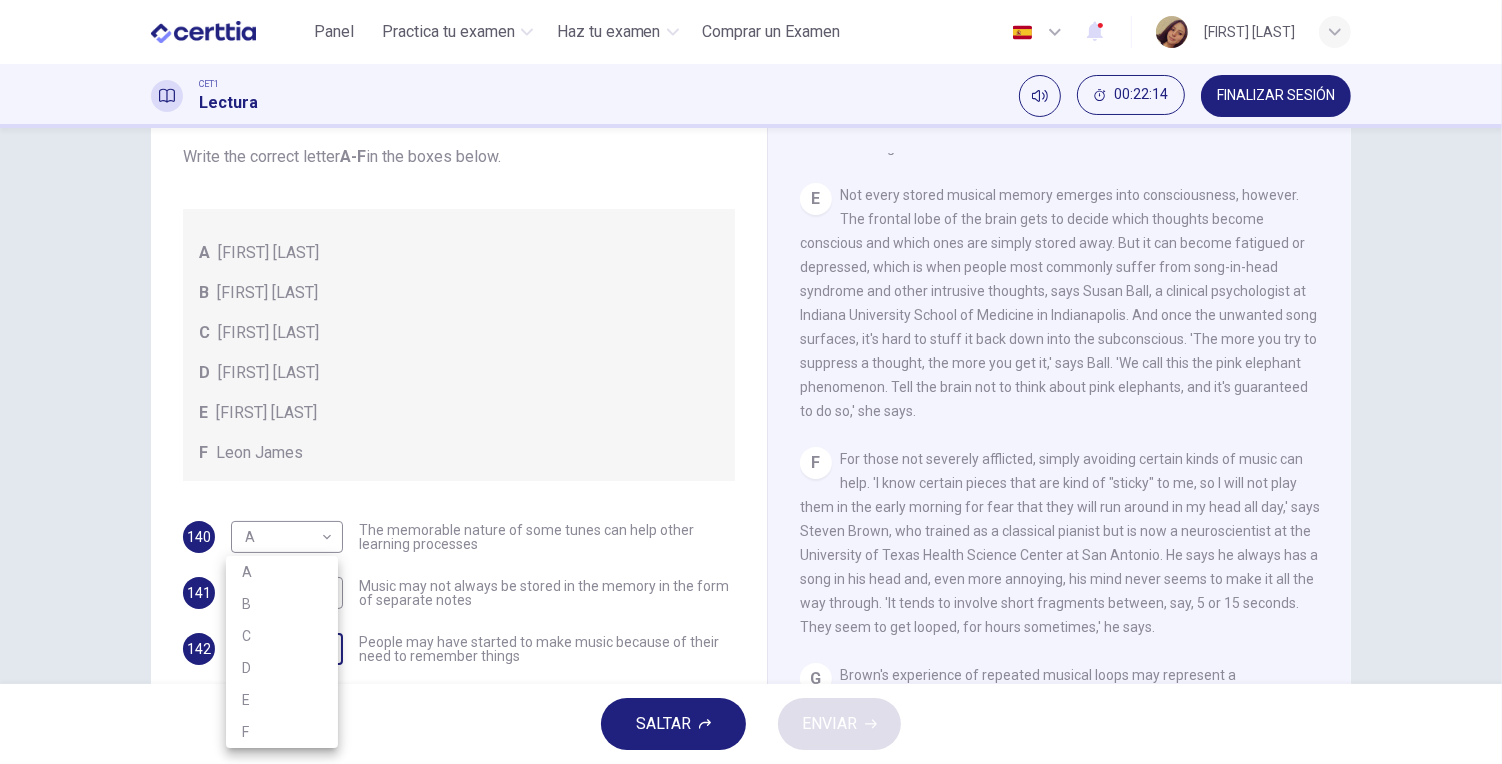 click on "Este sitio utiliza cookies, como se explica en nuestra  Política de Privacidad . Si acepta el uso de cookies, haga clic en el botón Aceptar y continúe navegando por nuestro sitio.   Política de Privacidad Aceptar Panel Practica tu examen Haz tu examen Comprar un Examen Español ** ​ JESSICA RODRIGUEZ LOPEZ CET1 Lectura 00:22:14 FINALIZAR SESIÓN Preguntas 140 - 143 Look at the following theories and the list of people below.
Match each theory with the person it is credited to.
Write the correct letter  A-F  in the boxes below. A Roger Chaffin B Susan Ball C Steven Brown D Caroline Palmer E Sandra Calvert F Leon James 140 A * ​ The memorable nature of some tunes can help other learning processes 141 C * ​ Music may not always be stored in the memory in the form of separate notes 142 ​ ​ People may have started to make music because of their need to remember things 143 ​ ​ Having a song going round your head may happen to you more often when one part of the brain is tired A Song on the Brain" at bounding box center (751, 382) 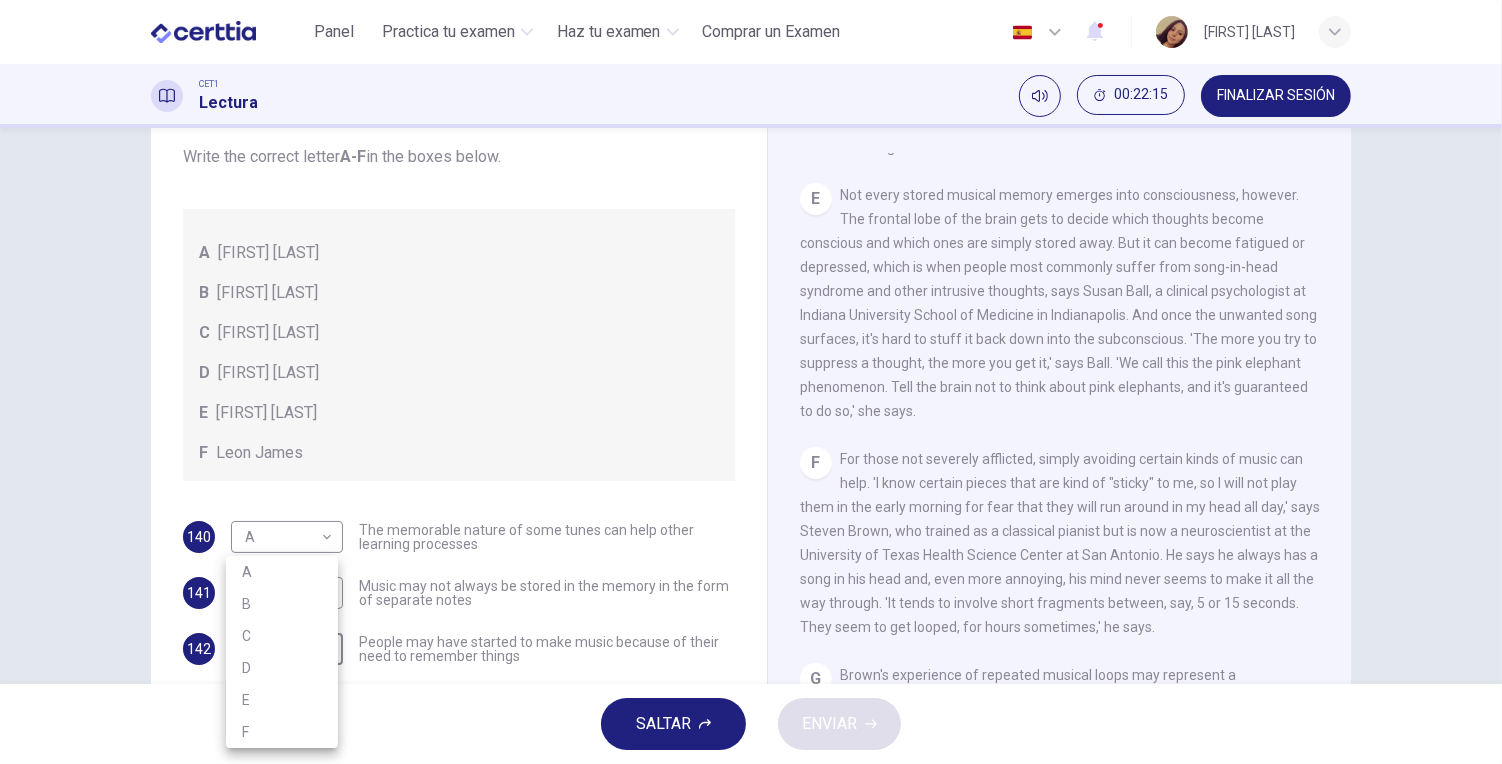click on "D" at bounding box center [282, 668] 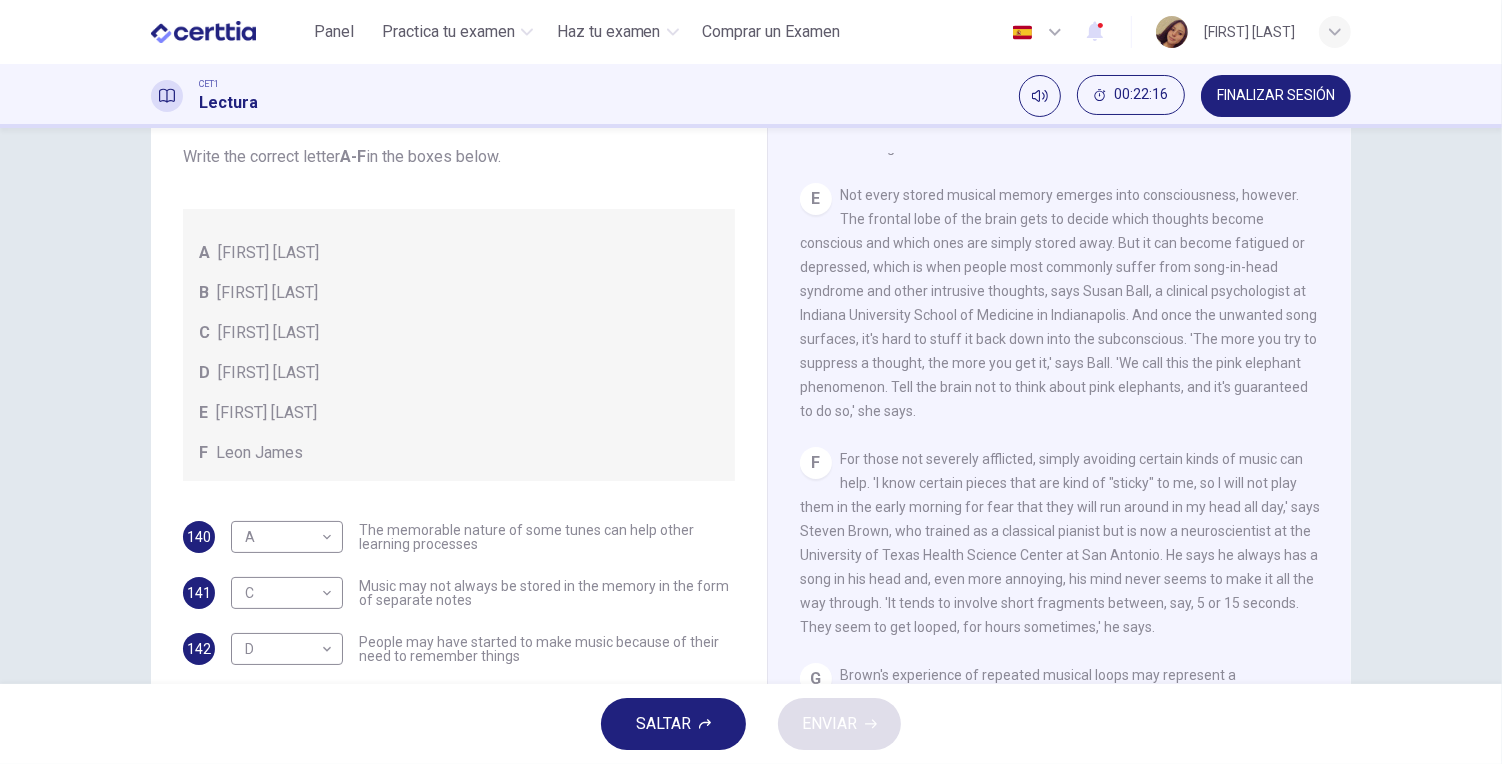 click on "SALTAR ENVIAR" at bounding box center (751, 724) 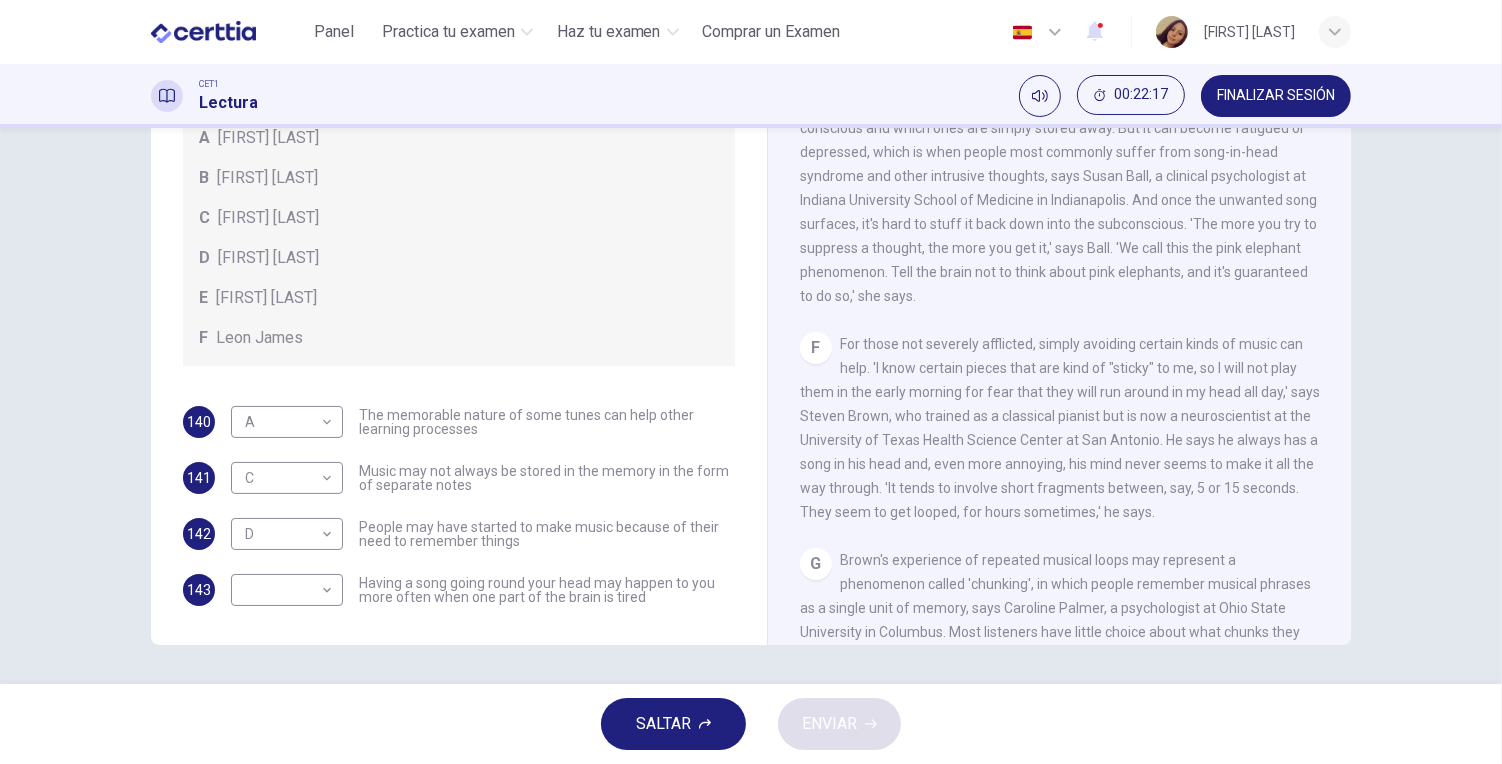click on "​ ​ Having a song going round your head may happen to you more often when one part of the brain is tired" at bounding box center [483, 590] 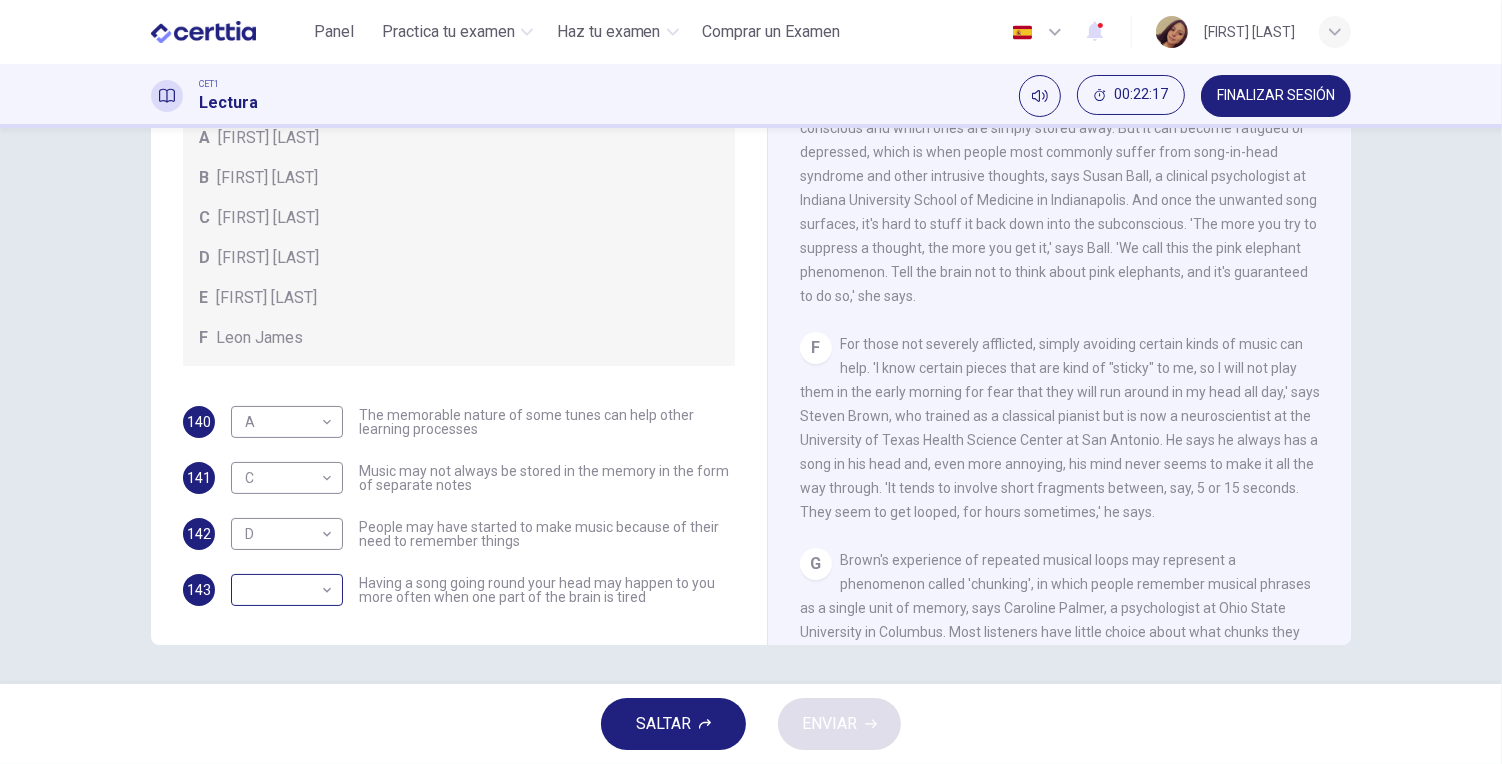 click on "Este sitio utiliza cookies, como se explica en nuestra  Política de Privacidad . Si acepta el uso de cookies, haga clic en el botón Aceptar y continúe navegando por nuestro sitio.   Política de Privacidad Aceptar Panel Practica tu examen Haz tu examen Comprar un Examen Español ** ​ JESSICA RODRIGUEZ LOPEZ CET1 Lectura 00:22:17 FINALIZAR SESIÓN Preguntas 140 - 143 Look at the following theories and the list of people below.
Match each theory with the person it is credited to.
Write the correct letter  A-F  in the boxes below. A Roger Chaffin B Susan Ball C Steven Brown D Caroline Palmer E Sandra Calvert F Leon James 140 A * ​ The memorable nature of some tunes can help other learning processes 141 C * ​ Music may not always be stored in the memory in the form of separate notes 142 D * ​ People may have started to make music because of their need to remember things 143 ​ ​ Having a song going round your head may happen to you more often when one part of the brain is tired A Song on the Brain" at bounding box center [751, 382] 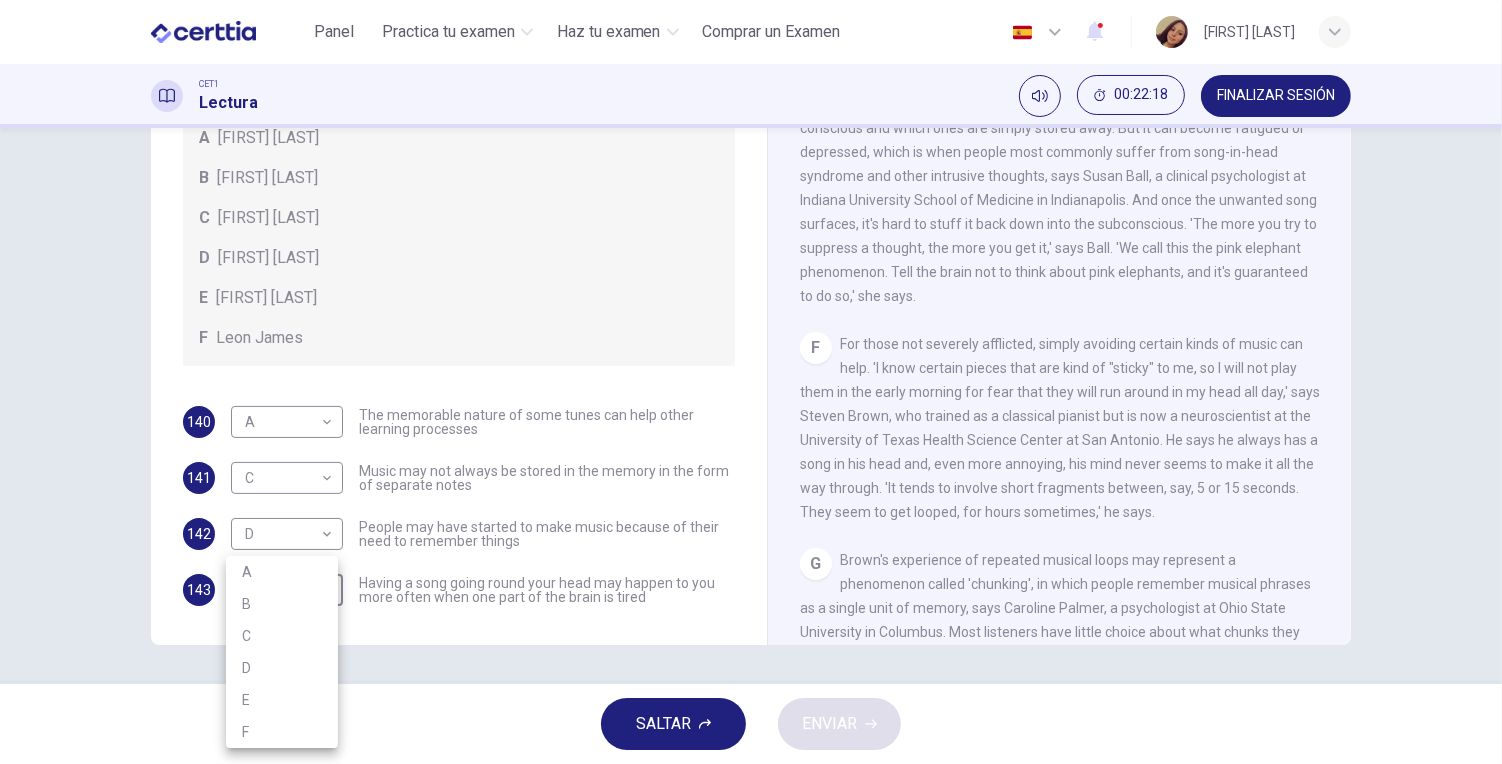 click on "E" at bounding box center [282, 700] 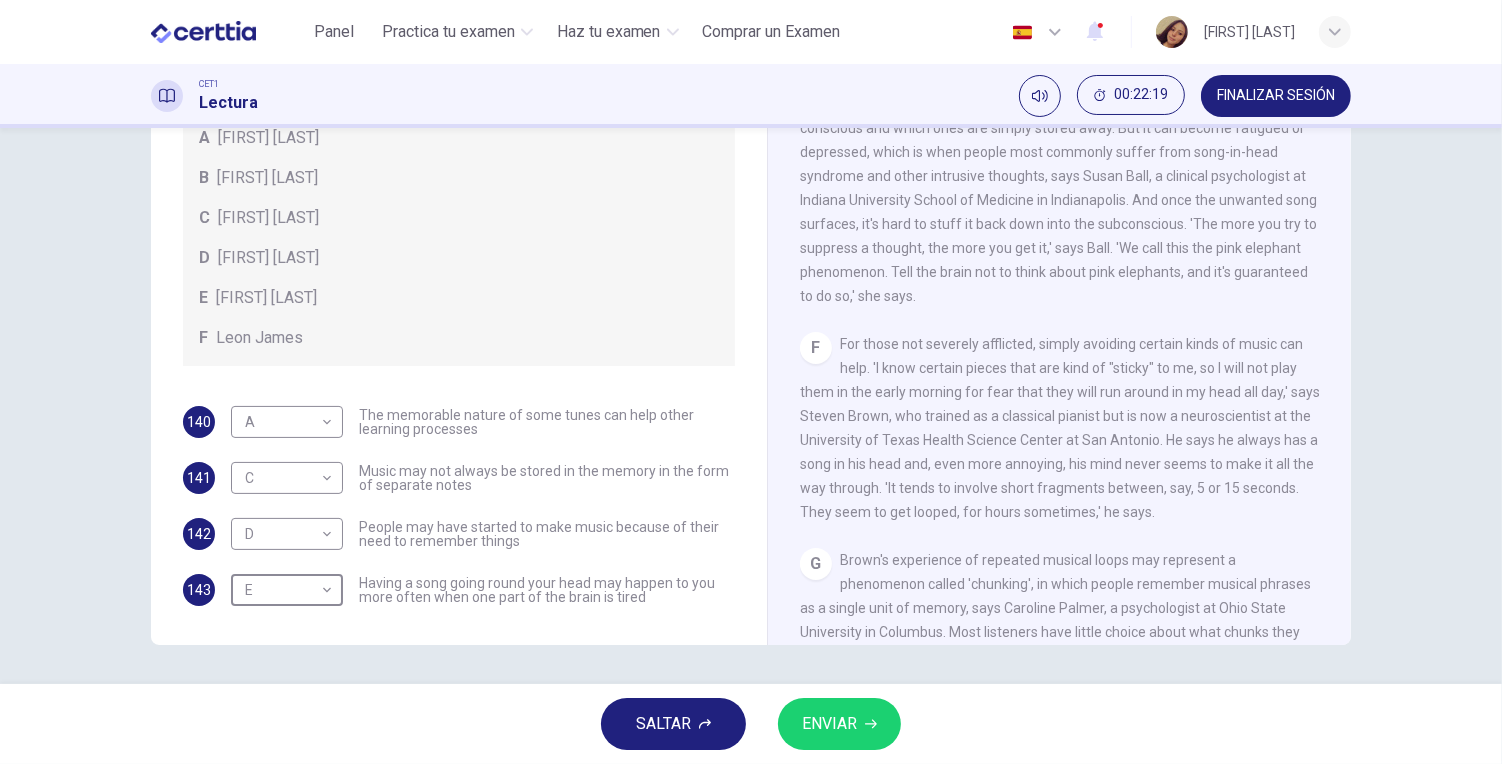 click on "ENVIAR" at bounding box center (829, 724) 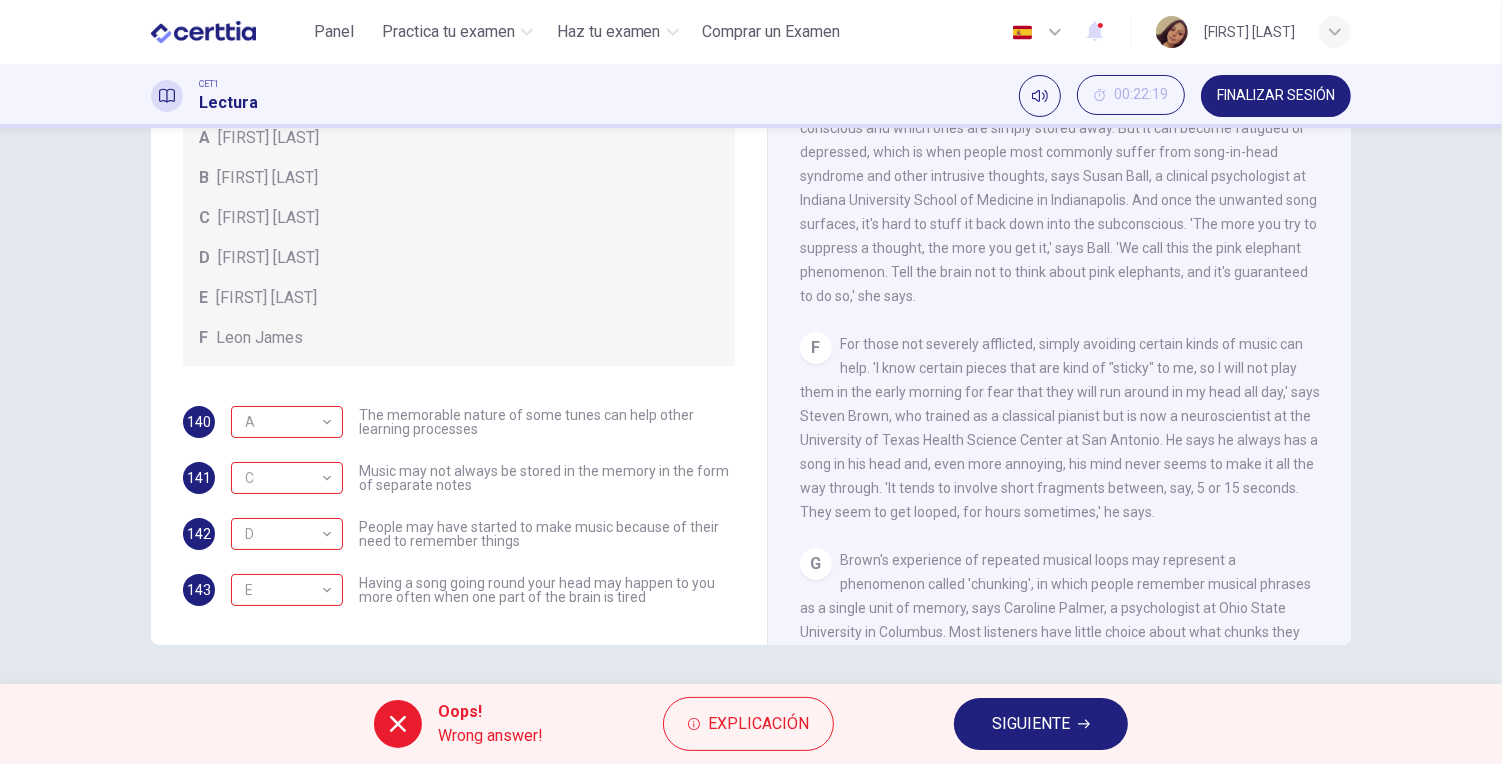 click on "SIGUIENTE" at bounding box center [1041, 724] 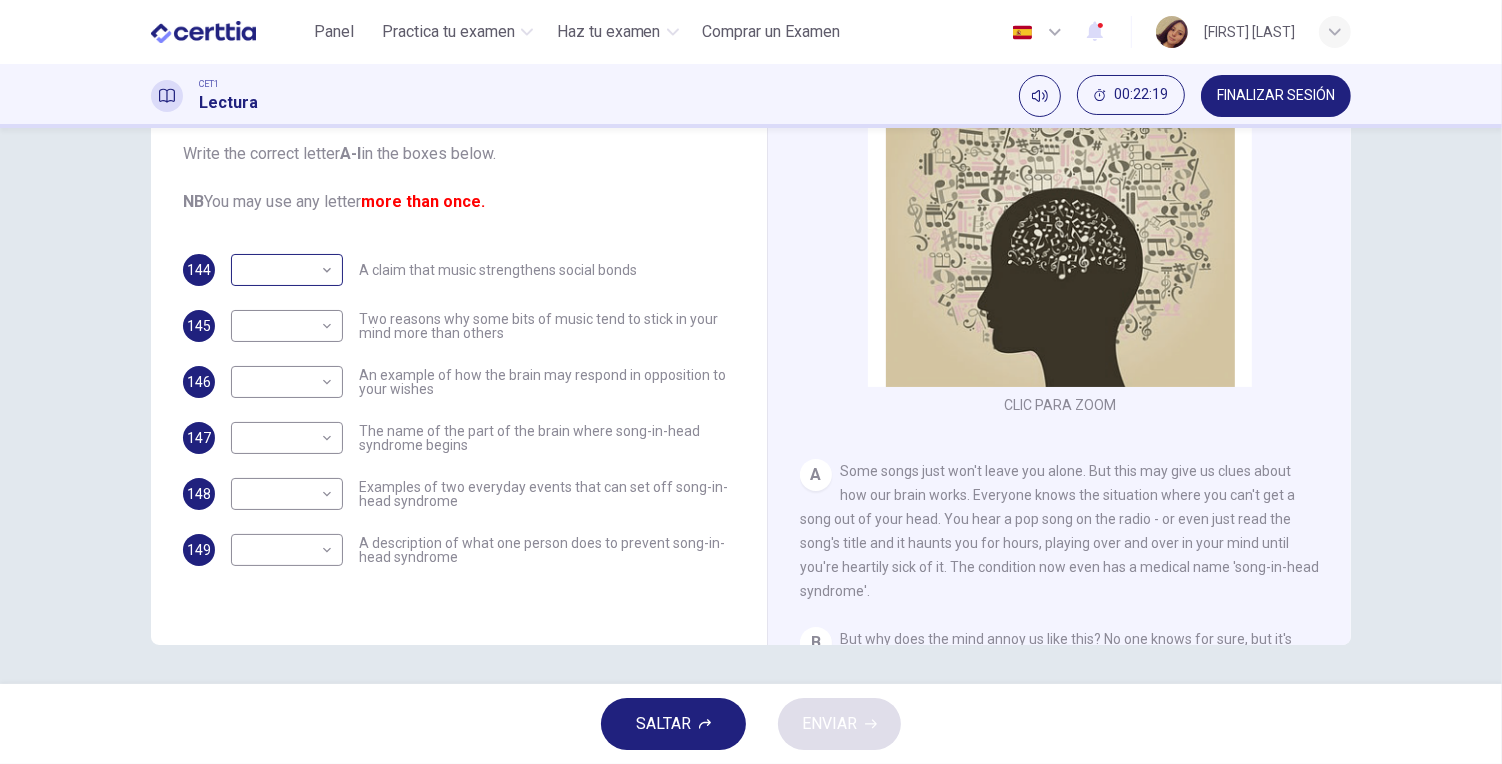 click on "Este sitio utiliza cookies, como se explica en nuestra  Política de Privacidad . Si acepta el uso de cookies, haga clic en el botón Aceptar y continúe navegando por nuestro sitio.   Política de Privacidad Aceptar Panel Practica tu examen Haz tu examen Comprar un Examen Español ** ​ JESSICA RODRIGUEZ LOPEZ CET1 Lectura 00:22:19 FINALIZAR SESIÓN Preguntas 144 - 149 The Reading Passage has nine paragraphs labelled  A-l .
Which paragraph contains the following information?
Write the correct letter  A-l  in the boxes below.
NB  You may use any letter  more than once. 144 ​ ​ A claim that music strengthens social bonds 145 ​ ​ Two reasons why some bits of music tend to stick in your mind more than others 146 ​ ​ An example of how the brain may respond in opposition to your wishes 147 ​ ​ The name of the part of the brain where song-in-head syndrome begins 148 ​ ​ Examples of two everyday events that can set off song-in-head syndrome 149 ​ ​ A Song on the Brain CLIC PARA ZOOM A B" at bounding box center (751, 382) 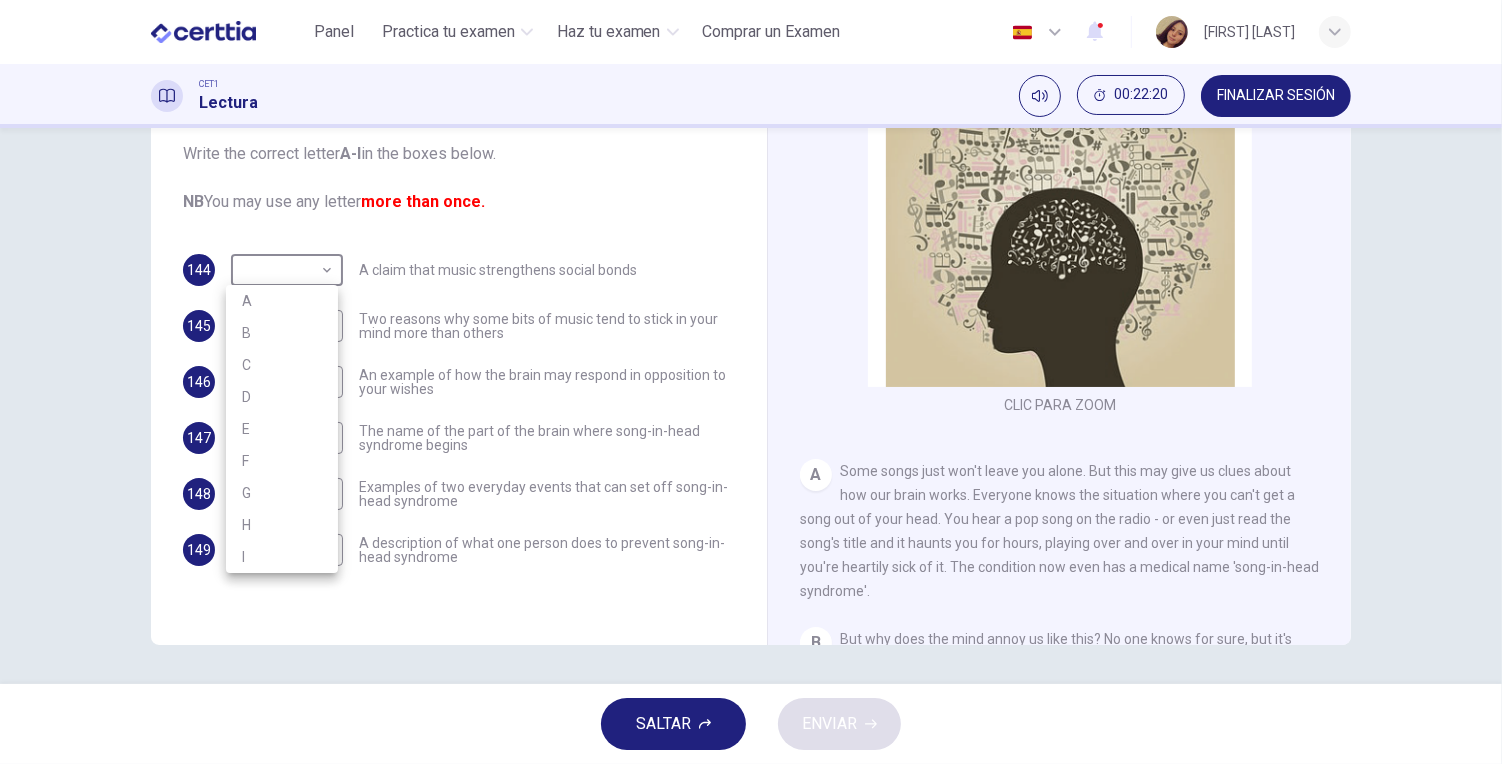 click on "B" at bounding box center [282, 333] 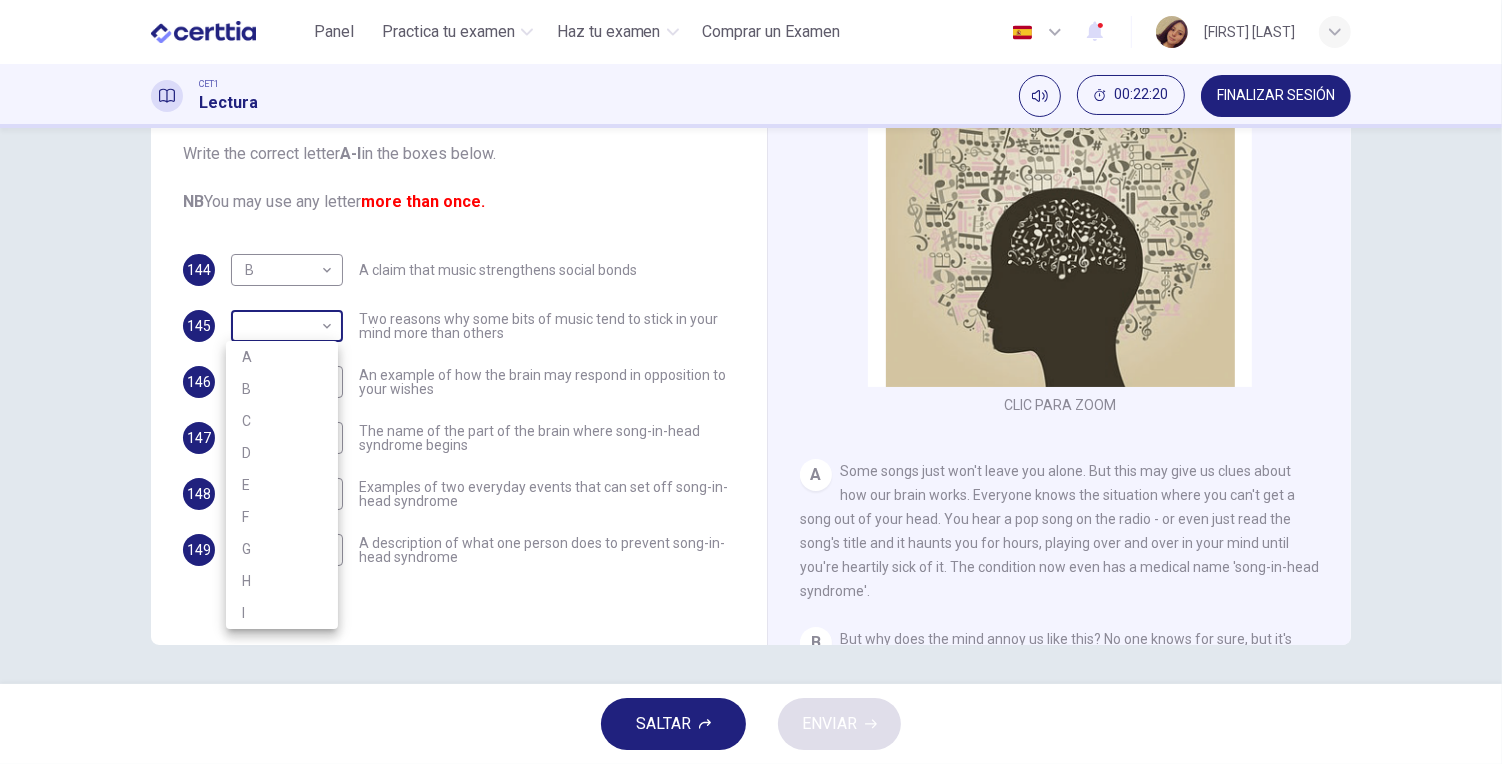 click on "Este sitio utiliza cookies, como se explica en nuestra  Política de Privacidad . Si acepta el uso de cookies, haga clic en el botón Aceptar y continúe navegando por nuestro sitio.   Política de Privacidad Aceptar Panel Practica tu examen Haz tu examen Comprar un Examen Español ** ​ JESSICA RODRIGUEZ LOPEZ CET1 Lectura 00:22:20 FINALIZAR SESIÓN Preguntas 144 - 149 The Reading Passage has nine paragraphs labelled  A-l .
Which paragraph contains the following information?
Write the correct letter  A-l  in the boxes below.
NB  You may use any letter  more than once. 144 B * ​ A claim that music strengthens social bonds 145 ​ ​ Two reasons why some bits of music tend to stick in your mind more than others 146 ​ ​ An example of how the brain may respond in opposition to your wishes 147 ​ ​ The name of the part of the brain where song-in-head syndrome begins 148 ​ ​ Examples of two everyday events that can set off song-in-head syndrome 149 ​ ​ A Song on the Brain CLIC PARA ZOOM A B" at bounding box center (751, 382) 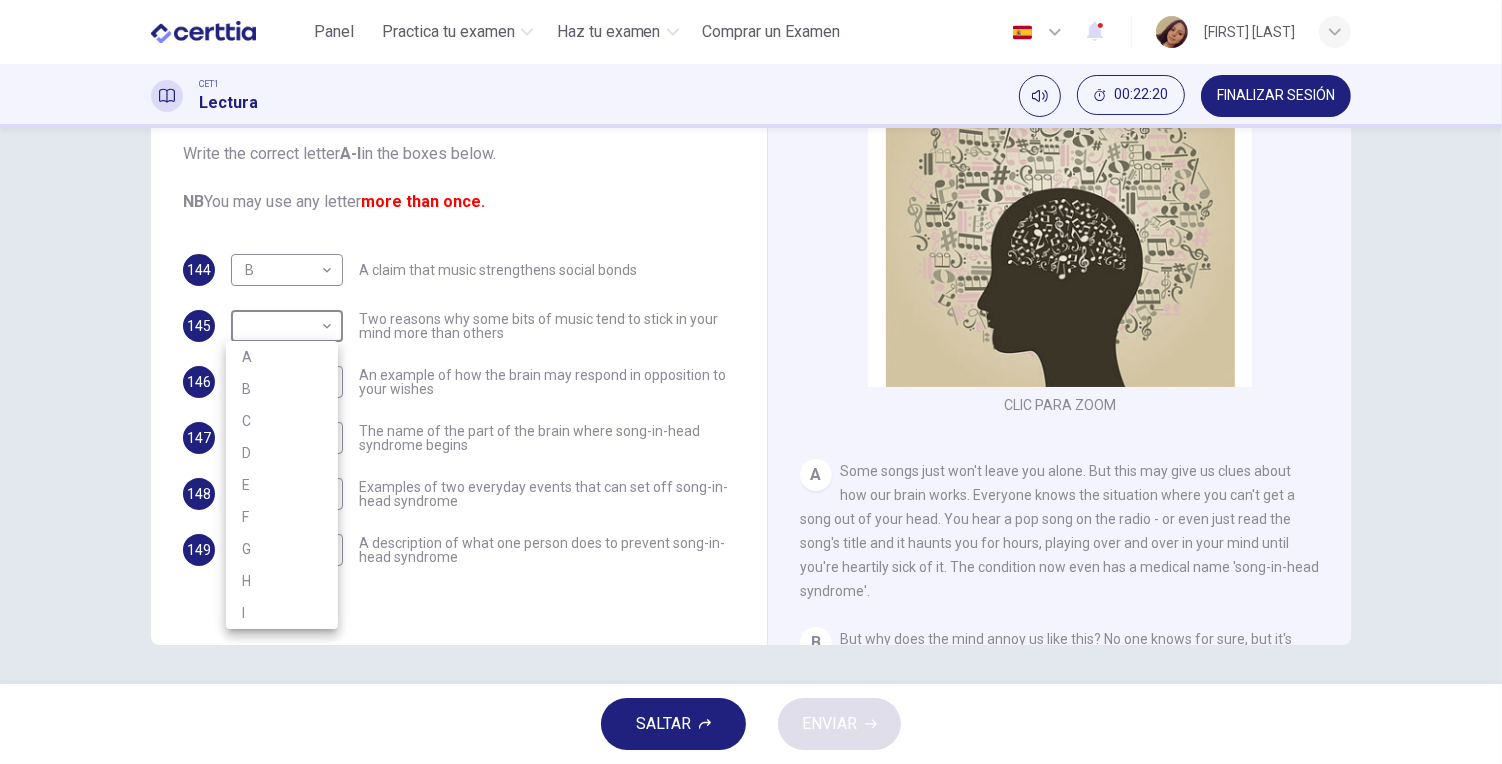click on "B" at bounding box center [282, 389] 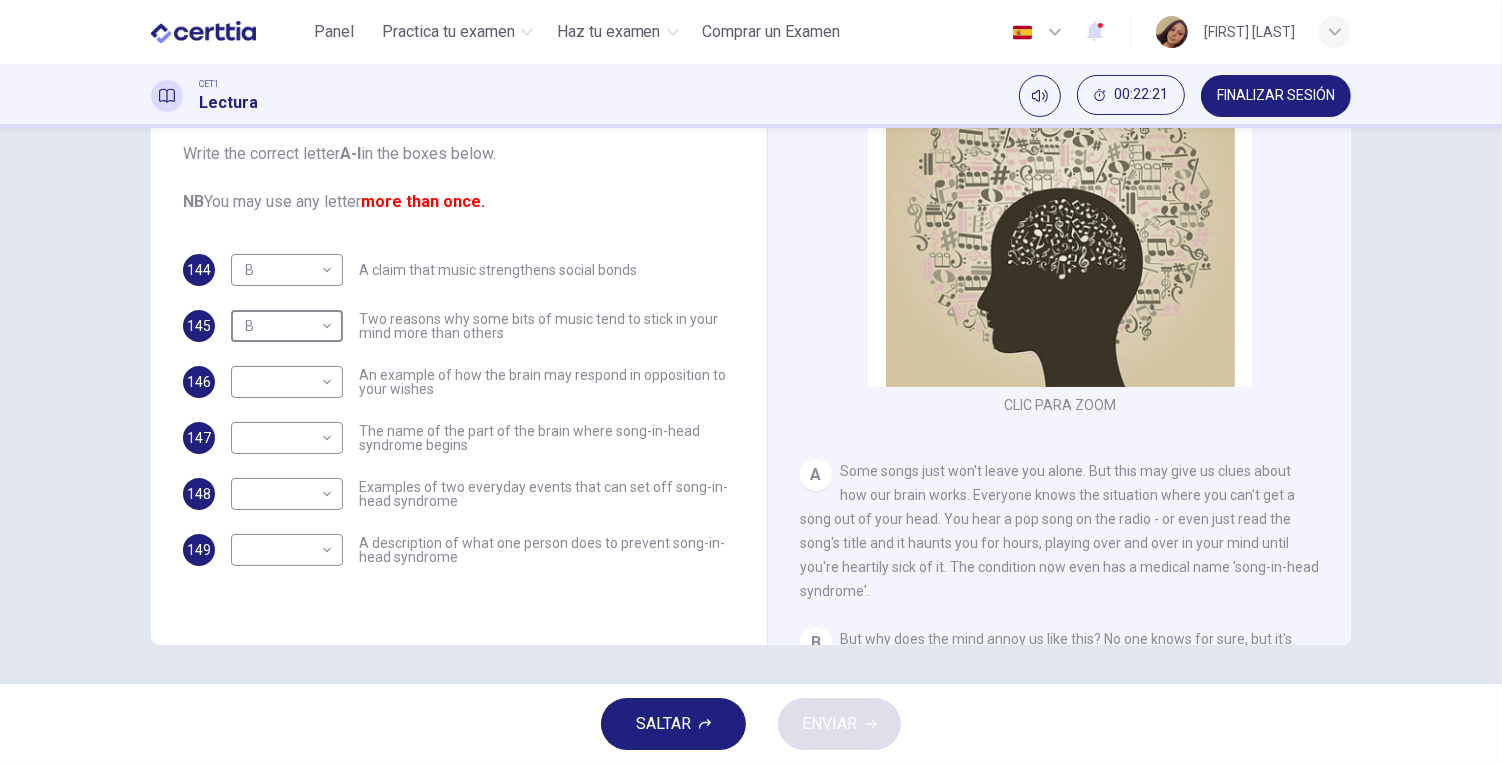 type on "*" 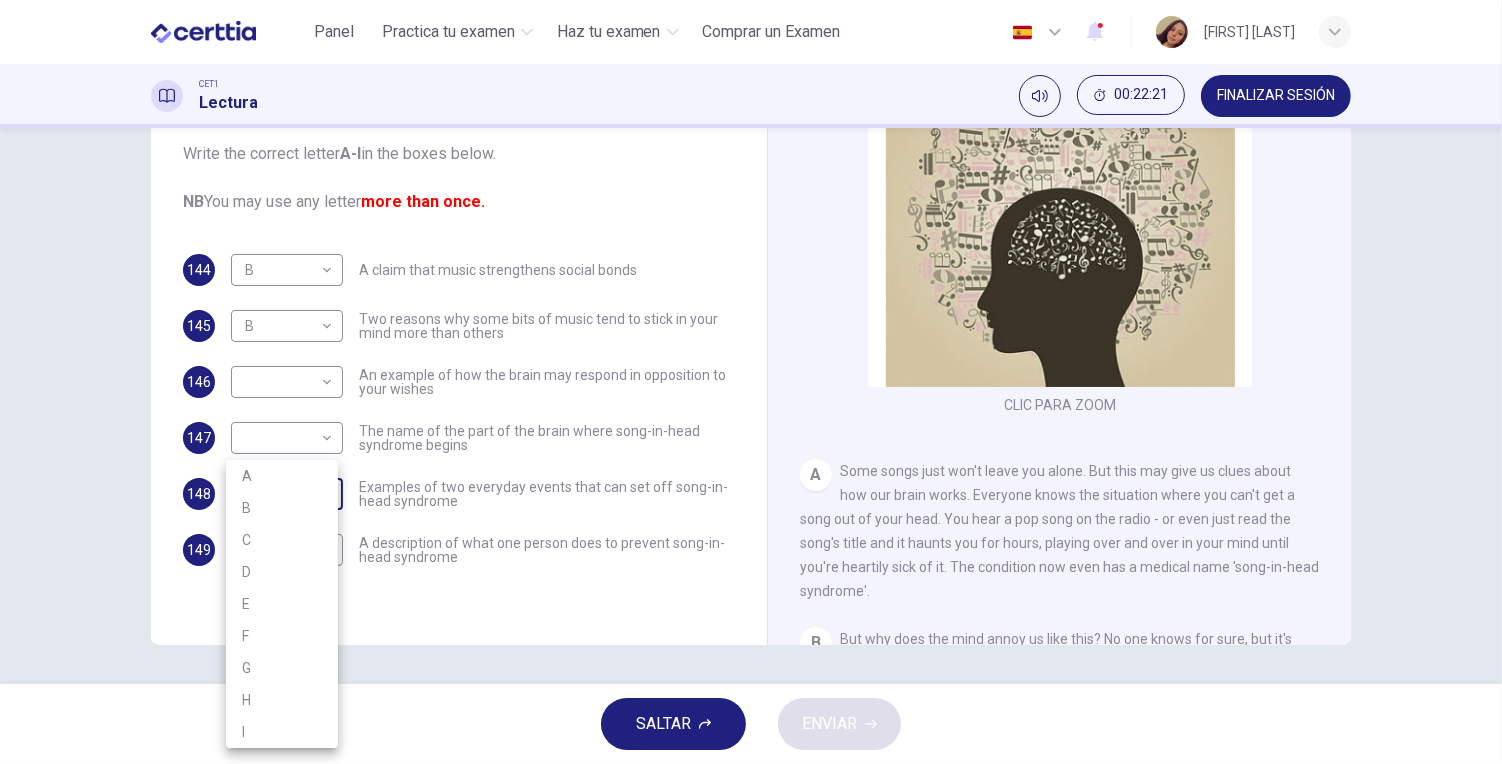 click on "Este sitio utiliza cookies, como se explica en nuestra  Política de Privacidad . Si acepta el uso de cookies, haga clic en el botón Aceptar y continúe navegando por nuestro sitio.   Política de Privacidad Aceptar Panel Practica tu examen Haz tu examen Comprar un Examen Español ** ​ JESSICA RODRIGUEZ LOPEZ CET1 Lectura 00:22:21 FINALIZAR SESIÓN Preguntas 144 - 149 The Reading Passage has nine paragraphs labelled  A-l .
Which paragraph contains the following information?
Write the correct letter  A-l  in the boxes below.
NB  You may use any letter  more than once. 144 B * ​ A claim that music strengthens social bonds 145 B * ​ Two reasons why some bits of music tend to stick in your mind more than others 146 ​ ​ An example of how the brain may respond in opposition to your wishes 147 ​ ​ The name of the part of the brain where song-in-head syndrome begins 148 ​ ​ Examples of two everyday events that can set off song-in-head syndrome 149 ​ ​ A Song on the Brain CLIC PARA ZOOM A B" at bounding box center [751, 382] 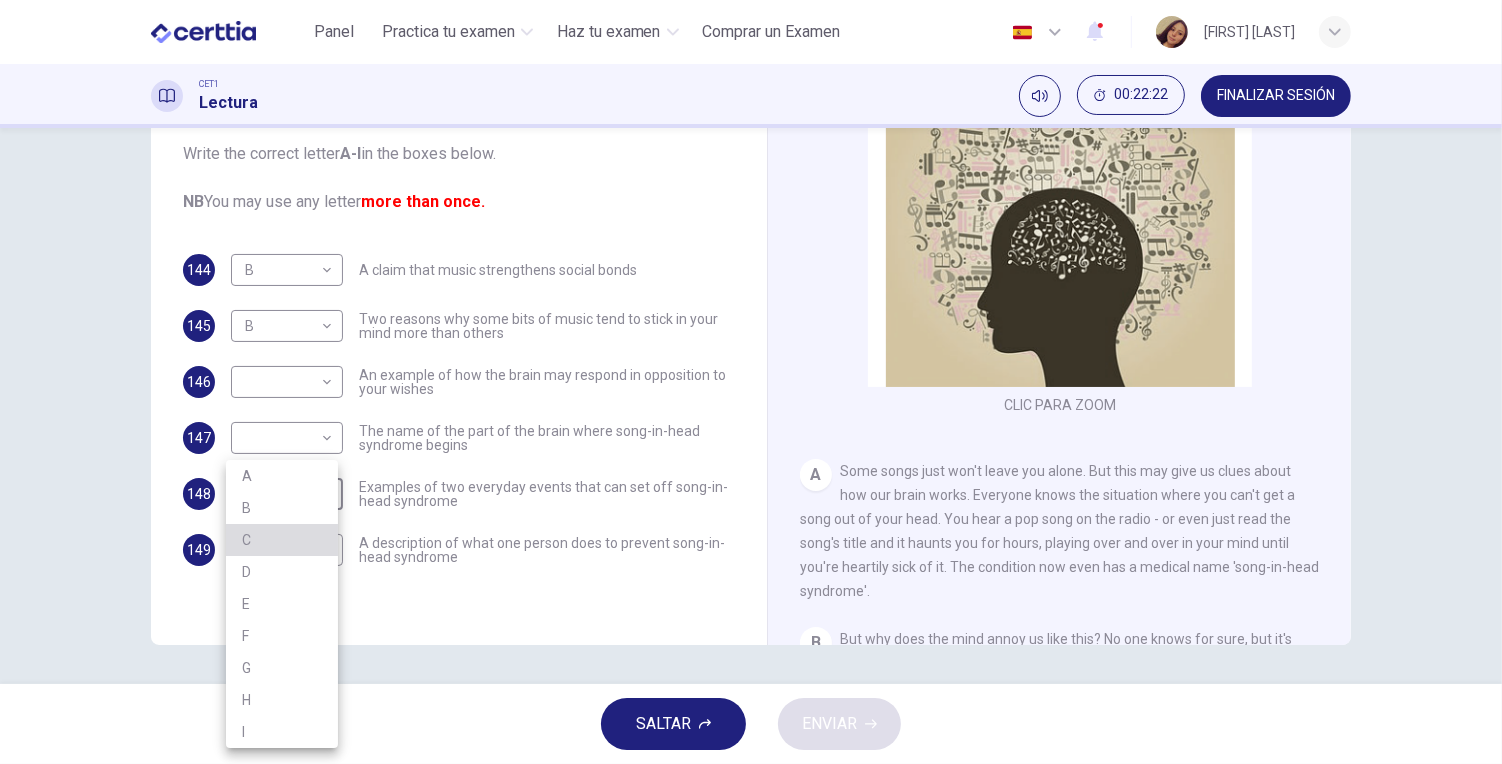 drag, startPoint x: 266, startPoint y: 523, endPoint x: 266, endPoint y: 534, distance: 11 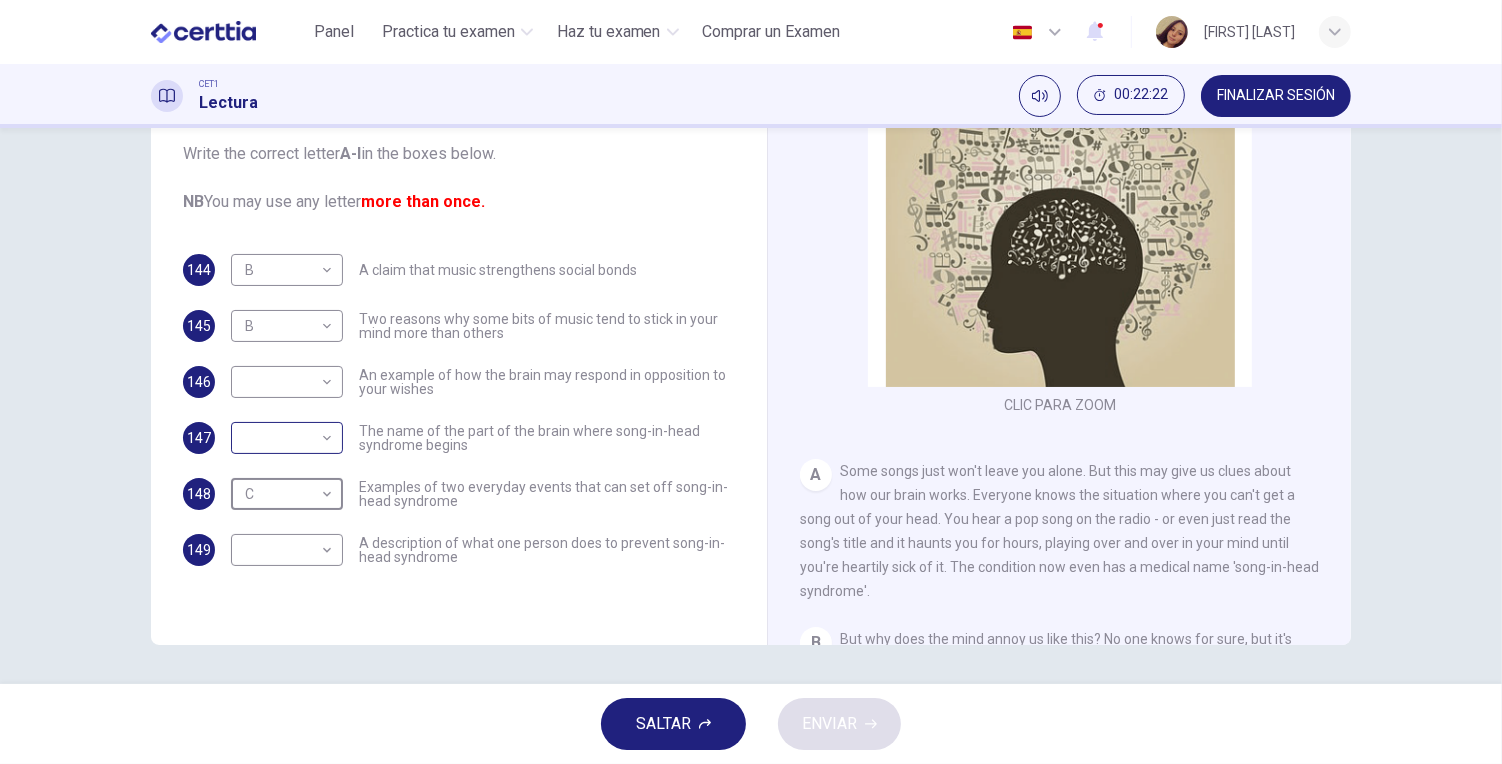 click on "Este sitio utiliza cookies, como se explica en nuestra  Política de Privacidad . Si acepta el uso de cookies, haga clic en el botón Aceptar y continúe navegando por nuestro sitio.   Política de Privacidad Aceptar Panel Practica tu examen Haz tu examen Comprar un Examen Español ** ​ JESSICA RODRIGUEZ LOPEZ CET1 Lectura 00:22:22 FINALIZAR SESIÓN Preguntas 144 - 149 The Reading Passage has nine paragraphs labelled  A-l .
Which paragraph contains the following information?
Write the correct letter  A-l  in the boxes below.
NB  You may use any letter  more than once. 144 B * ​ A claim that music strengthens social bonds 145 B * ​ Two reasons why some bits of music tend to stick in your mind more than others 146 ​ ​ An example of how the brain may respond in opposition to your wishes 147 ​ ​ The name of the part of the brain where song-in-head syndrome begins 148 C * ​ Examples of two everyday events that can set off song-in-head syndrome 149 ​ ​ A Song on the Brain CLIC PARA ZOOM A B" at bounding box center [751, 382] 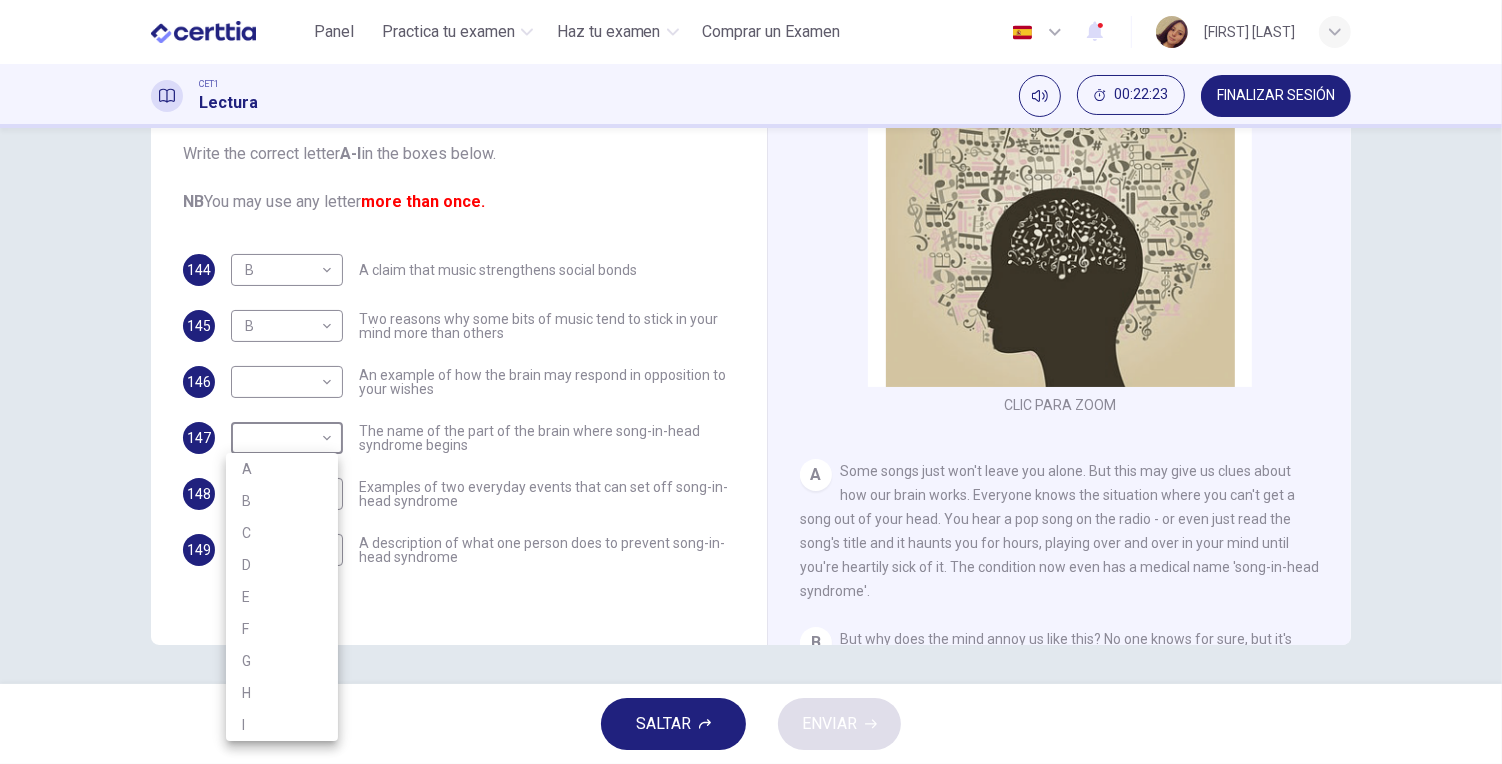 drag, startPoint x: 291, startPoint y: 677, endPoint x: 294, endPoint y: 577, distance: 100.04499 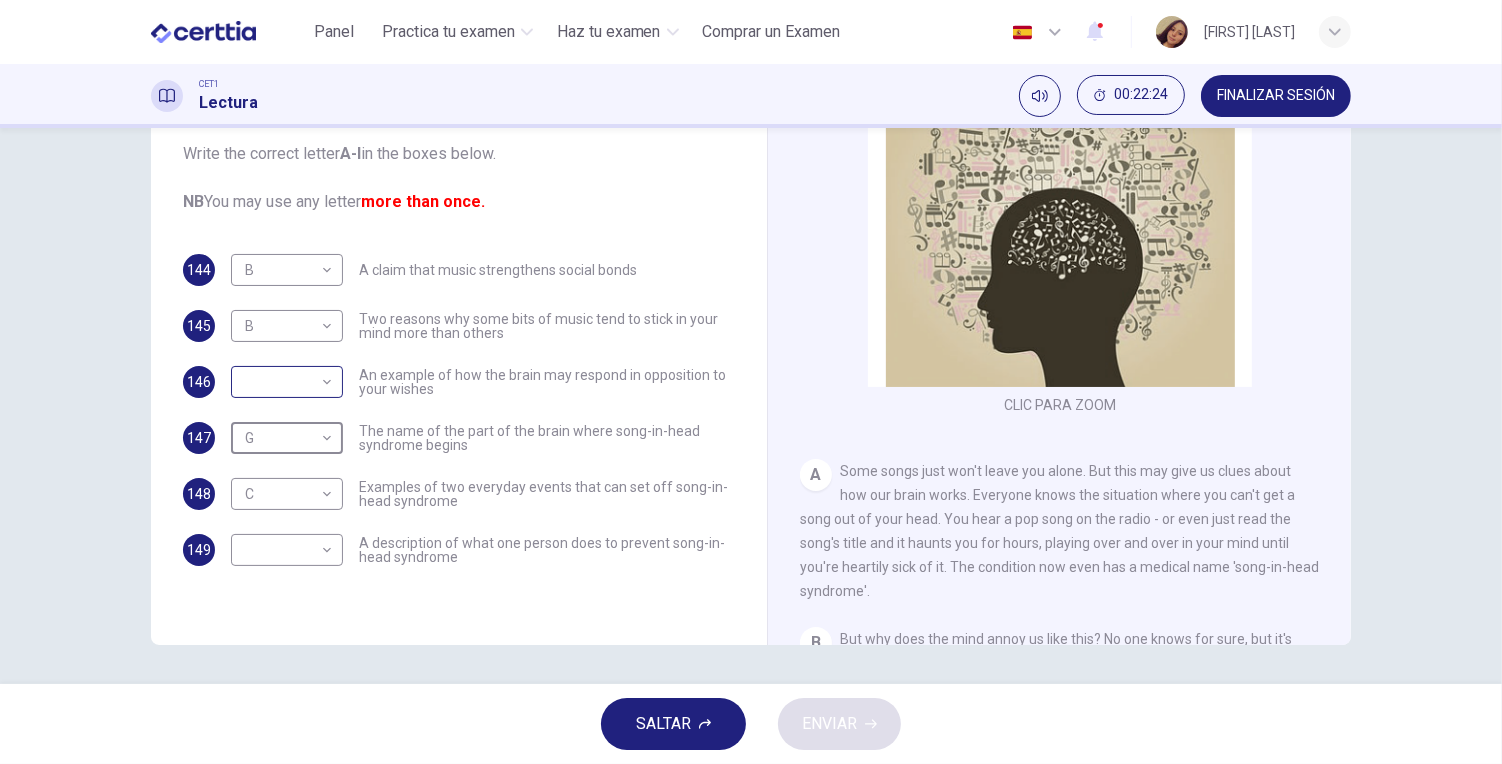 click on "Este sitio utiliza cookies, como se explica en nuestra  Política de Privacidad . Si acepta el uso de cookies, haga clic en el botón Aceptar y continúe navegando por nuestro sitio.   Política de Privacidad Aceptar Panel Practica tu examen Haz tu examen Comprar un Examen Español ** ​ JESSICA RODRIGUEZ LOPEZ CET1 Lectura 00:22:24 FINALIZAR SESIÓN Preguntas 144 - 149 The Reading Passage has nine paragraphs labelled  A-l .
Which paragraph contains the following information?
Write the correct letter  A-l  in the boxes below.
NB  You may use any letter  more than once. 144 B * ​ A claim that music strengthens social bonds 145 B * ​ Two reasons why some bits of music tend to stick in your mind more than others 146 ​ ​ An example of how the brain may respond in opposition to your wishes 147 G * ​ The name of the part of the brain where song-in-head syndrome begins 148 C * ​ Examples of two everyday events that can set off song-in-head syndrome 149 ​ ​ A Song on the Brain CLIC PARA ZOOM A B" at bounding box center [751, 382] 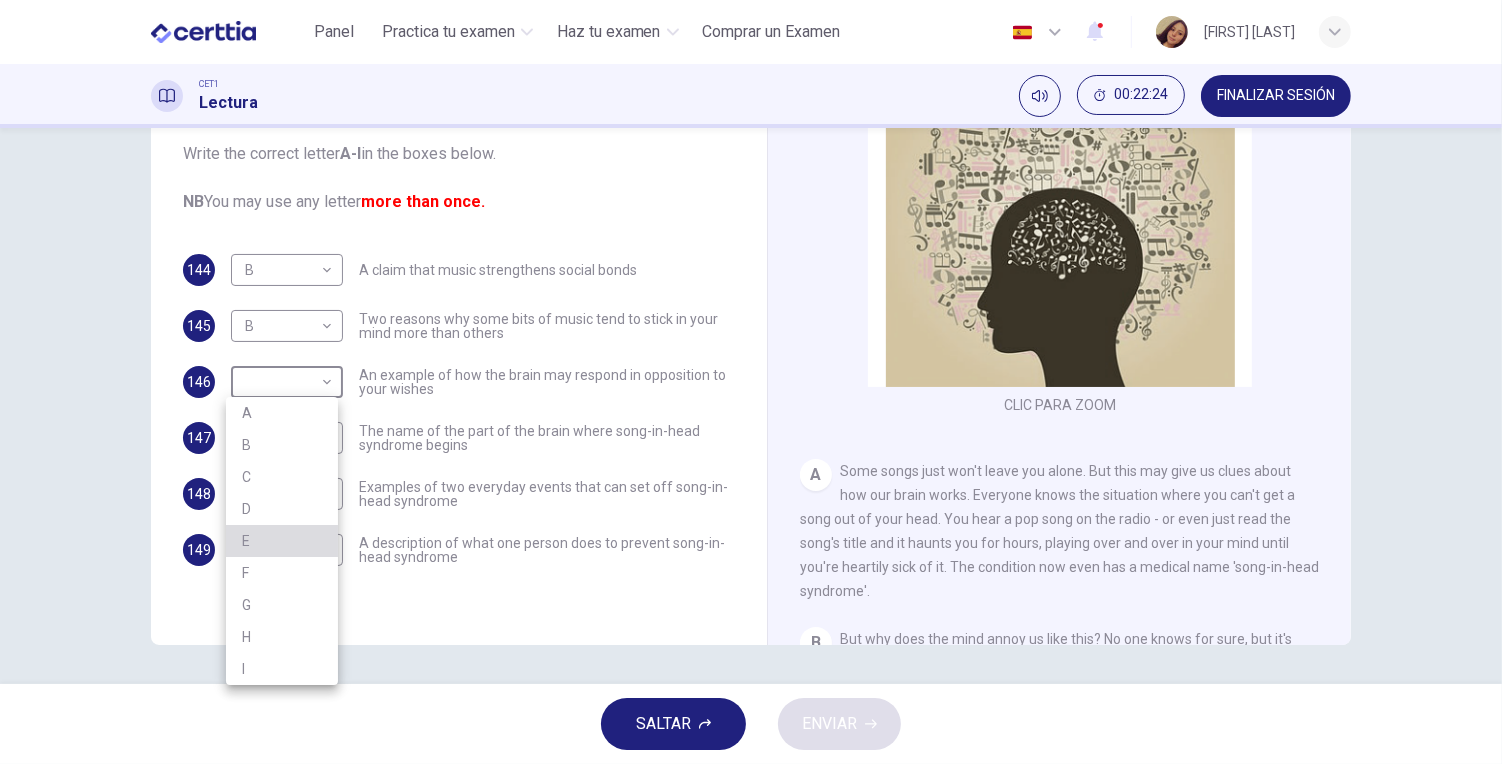 click on "E" at bounding box center [282, 541] 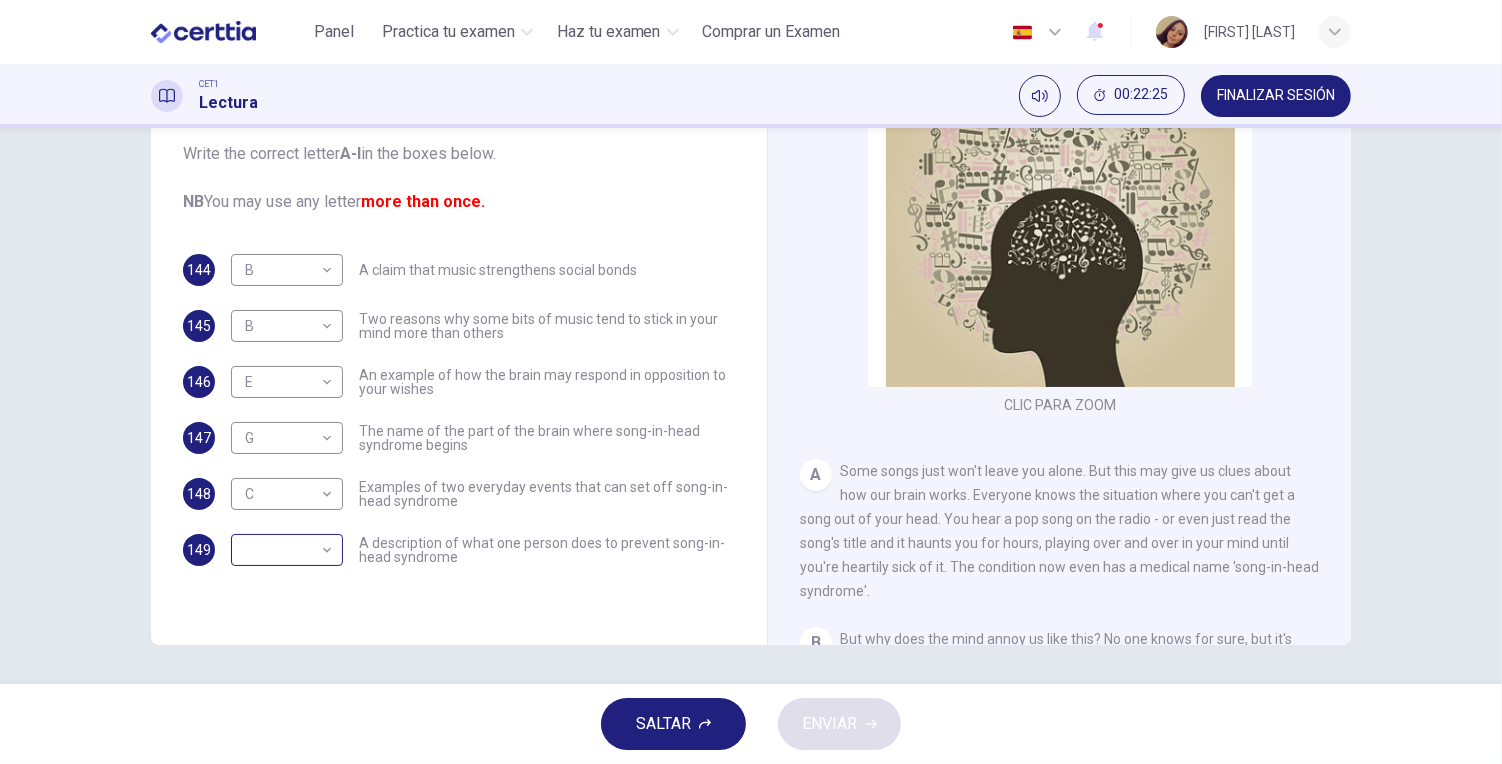 click on "Este sitio utiliza cookies, como se explica en nuestra  Política de Privacidad . Si acepta el uso de cookies, haga clic en el botón Aceptar y continúe navegando por nuestro sitio.   Política de Privacidad Aceptar Panel Practica tu examen Haz tu examen Comprar un Examen Español ** ​ JESSICA RODRIGUEZ LOPEZ CET1 Lectura 00:22:25 FINALIZAR SESIÓN Preguntas 144 - 149 The Reading Passage has nine paragraphs labelled  A-l .
Which paragraph contains the following information?
Write the correct letter  A-l  in the boxes below.
NB  You may use any letter  more than once. 144 B * ​ A claim that music strengthens social bonds 145 B * ​ Two reasons why some bits of music tend to stick in your mind more than others 146 E * ​ An example of how the brain may respond in opposition to your wishes 147 G * ​ The name of the part of the brain where song-in-head syndrome begins 148 C * ​ Examples of two everyday events that can set off song-in-head syndrome 149 ​ ​ A Song on the Brain CLIC PARA ZOOM A B" at bounding box center [751, 382] 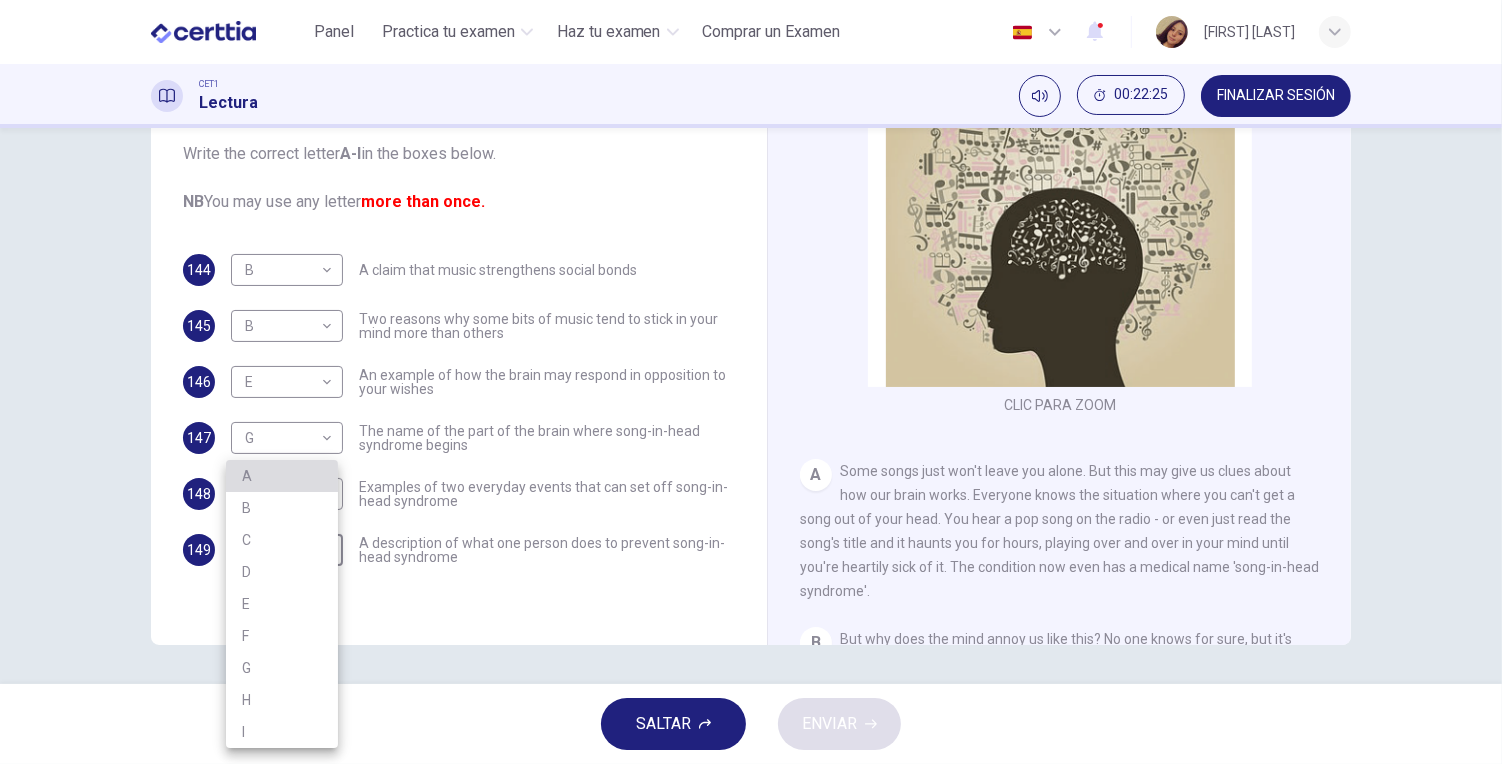 click on "A" at bounding box center (282, 476) 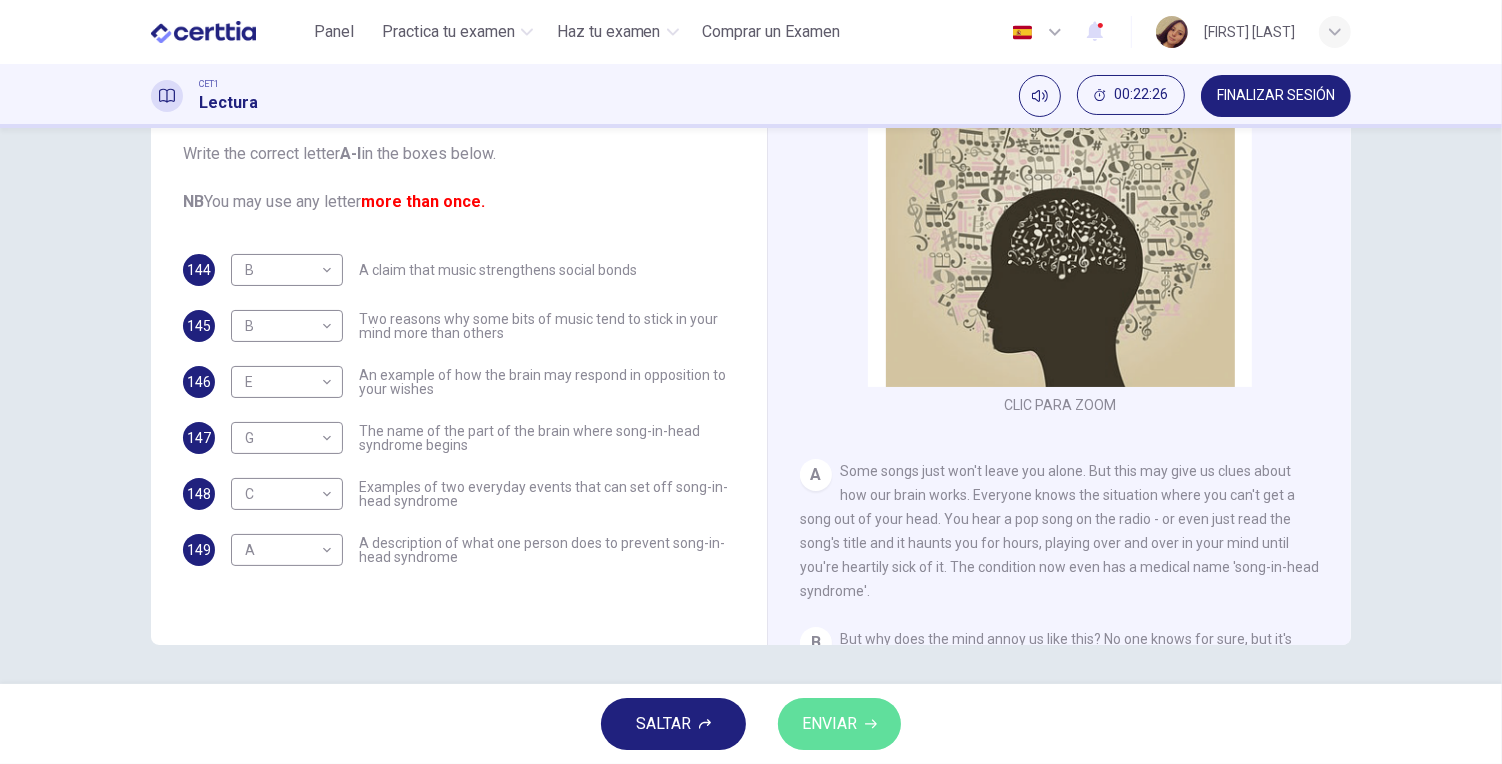 click on "ENVIAR" at bounding box center (839, 724) 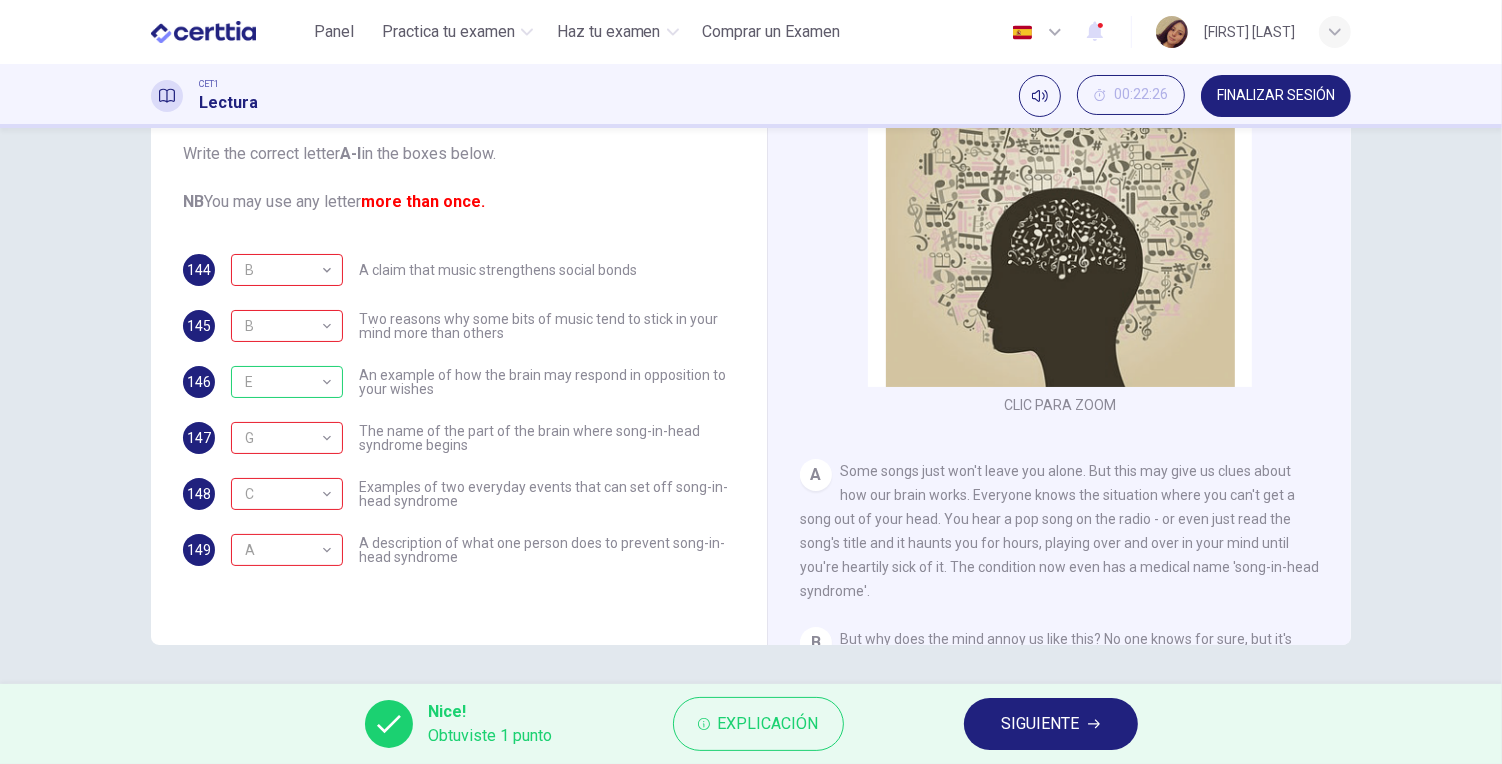 click on "SIGUIENTE" at bounding box center (1051, 724) 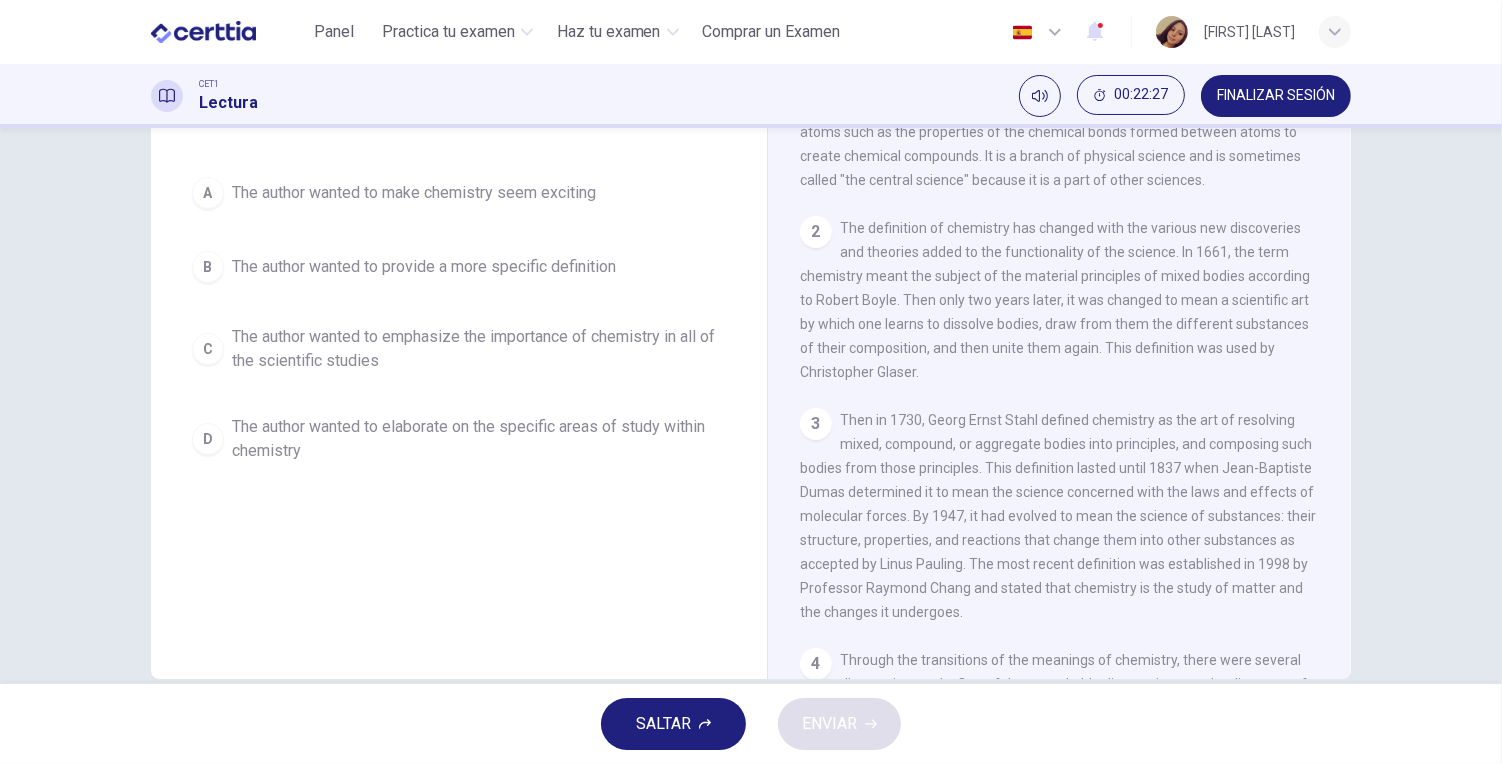 scroll, scrollTop: 116, scrollLeft: 0, axis: vertical 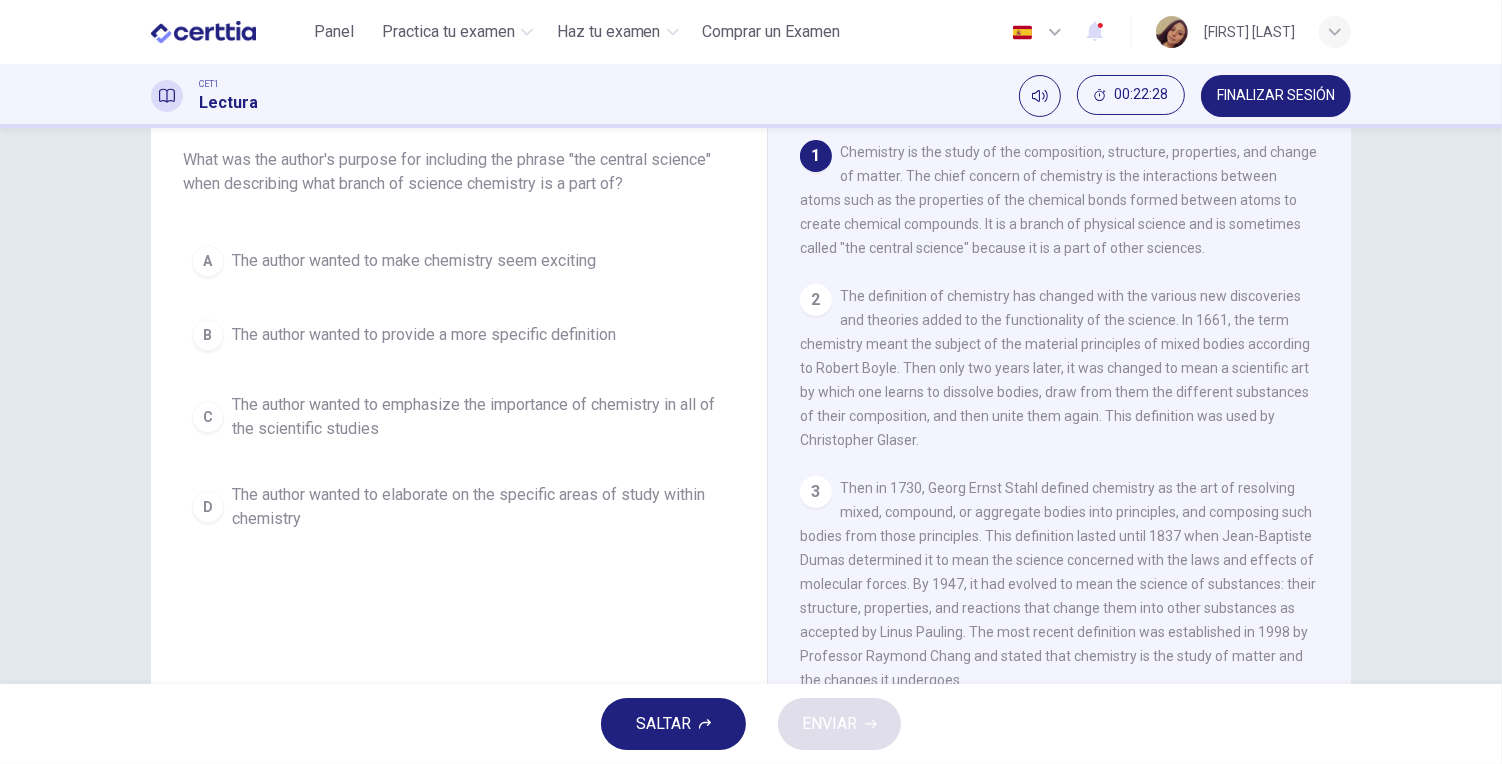 click on "B The author wanted to provide a more specific definition" at bounding box center [459, 335] 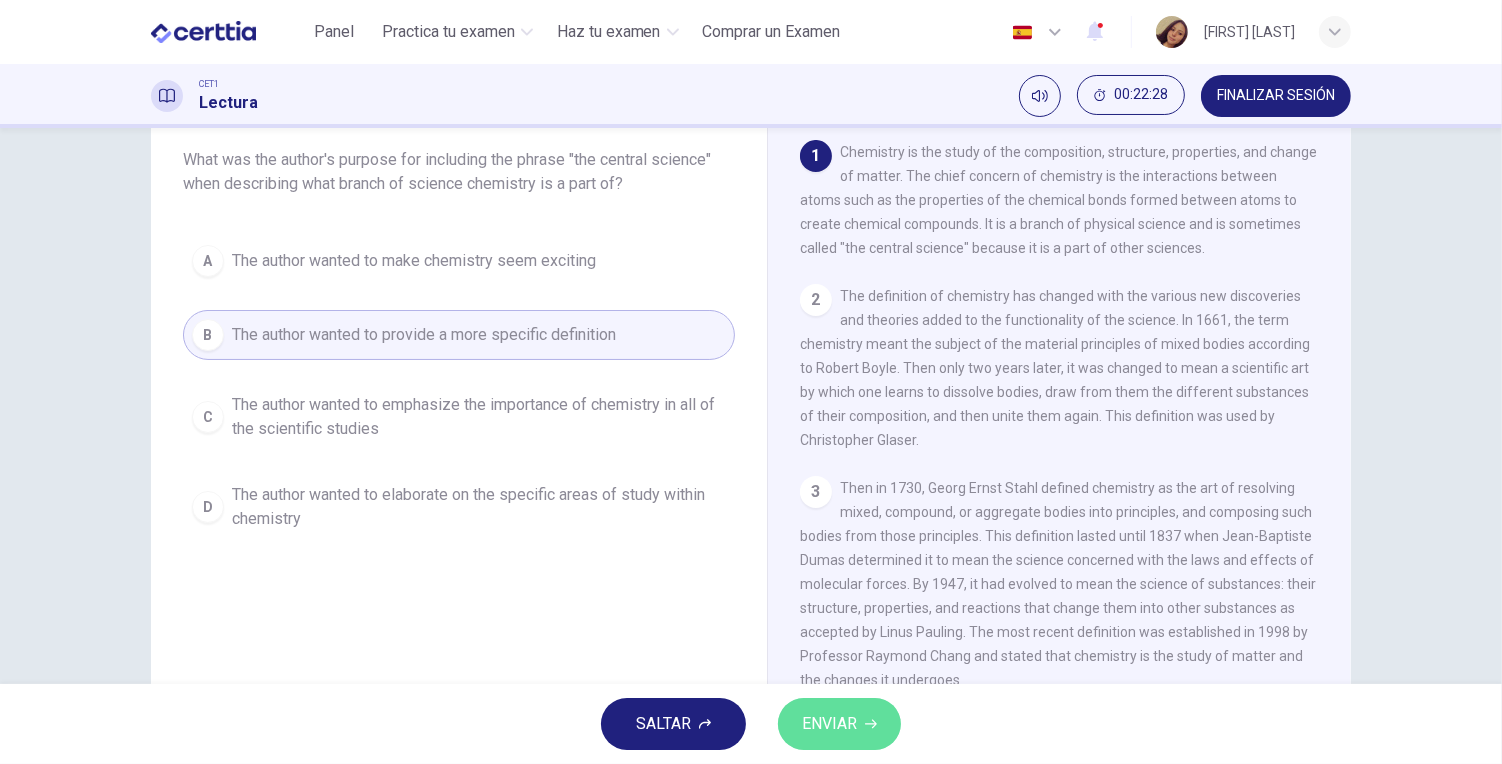click on "ENVIAR" at bounding box center [839, 724] 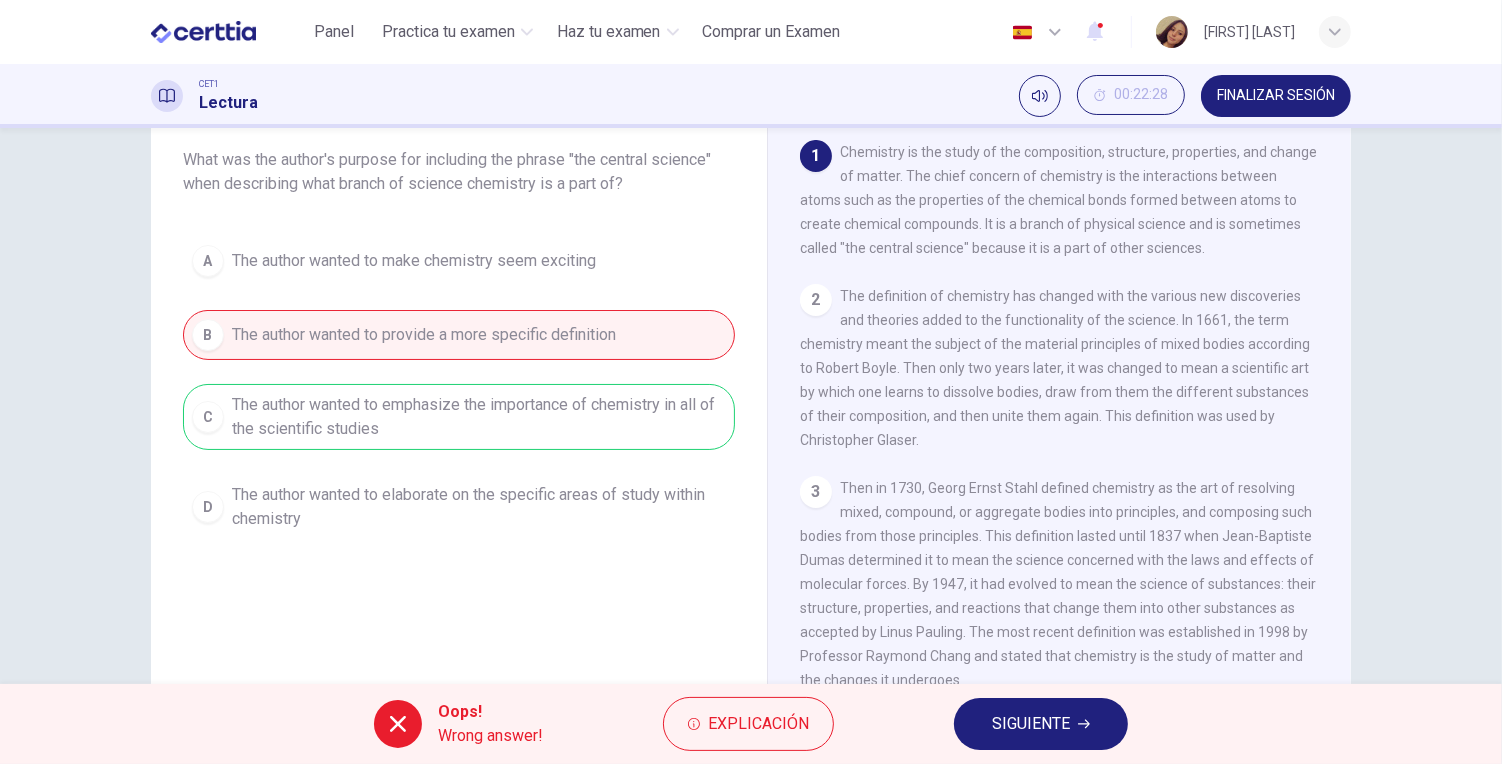 click on "SIGUIENTE" at bounding box center (1031, 724) 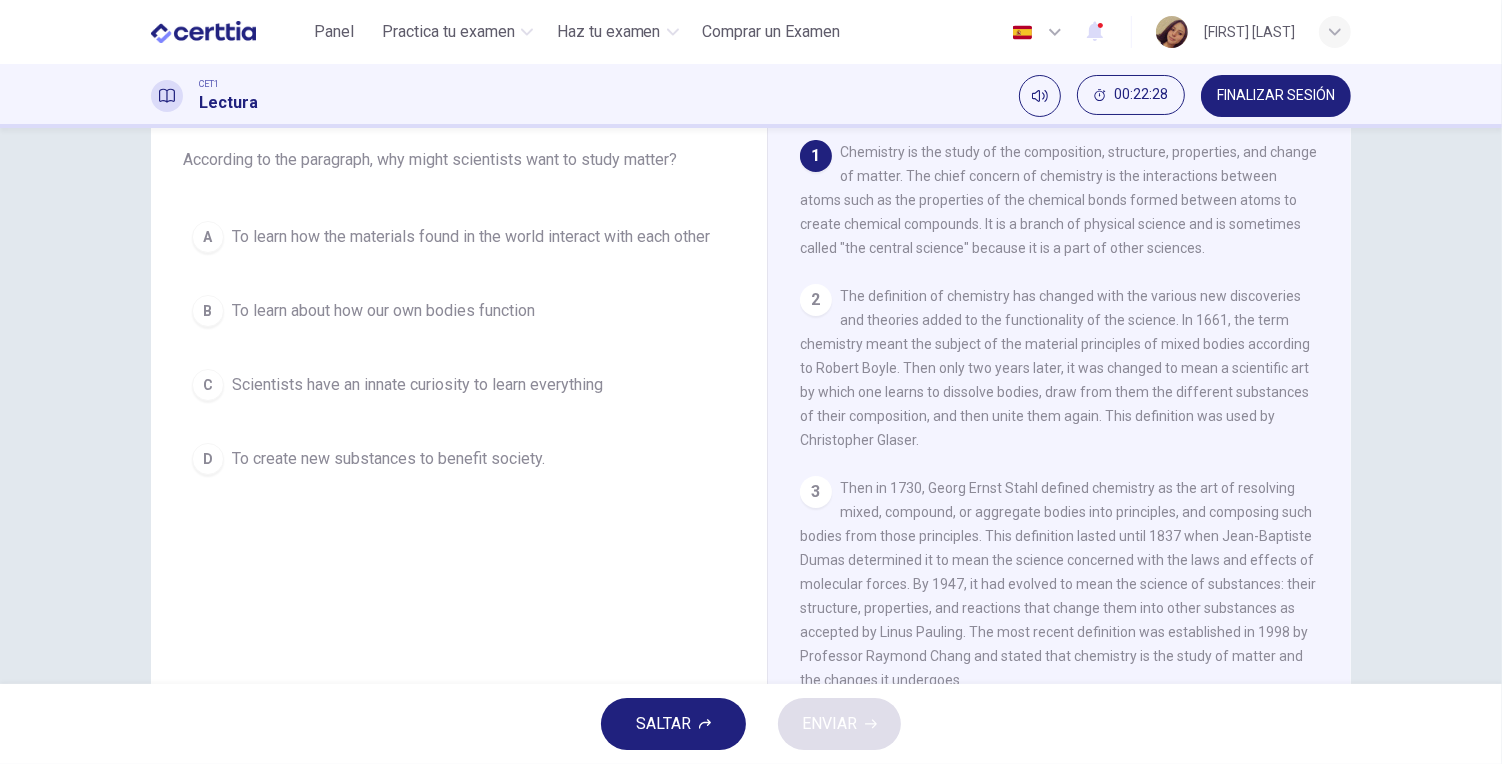 click on "A To learn how the materials found in the world interact with each other B To learn about how our own bodies function C Scientists have an innate curiosity to learn everything D To create new substances to benefit society." at bounding box center [459, 348] 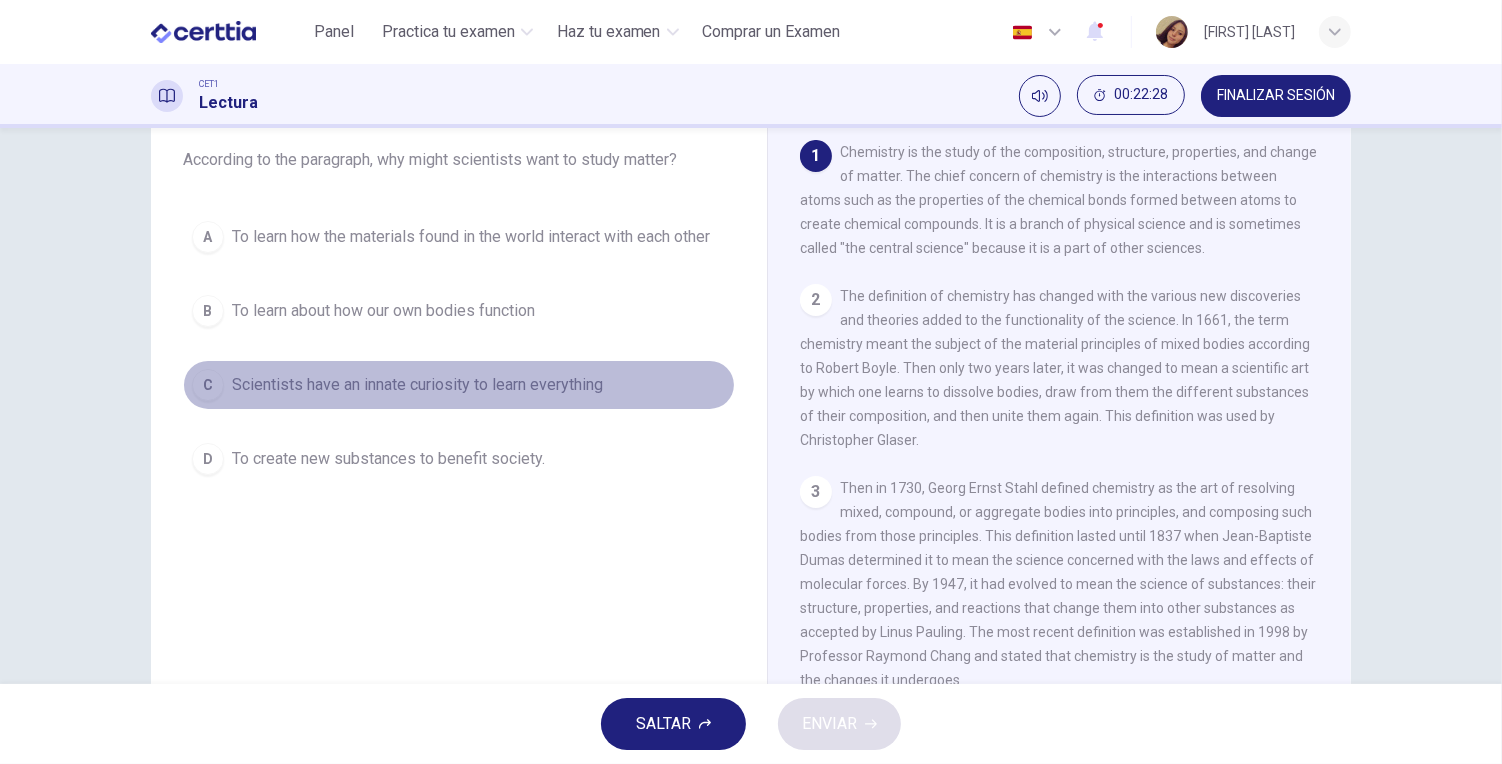 click on "C Scientists have an innate curiosity to learn everything" at bounding box center (459, 385) 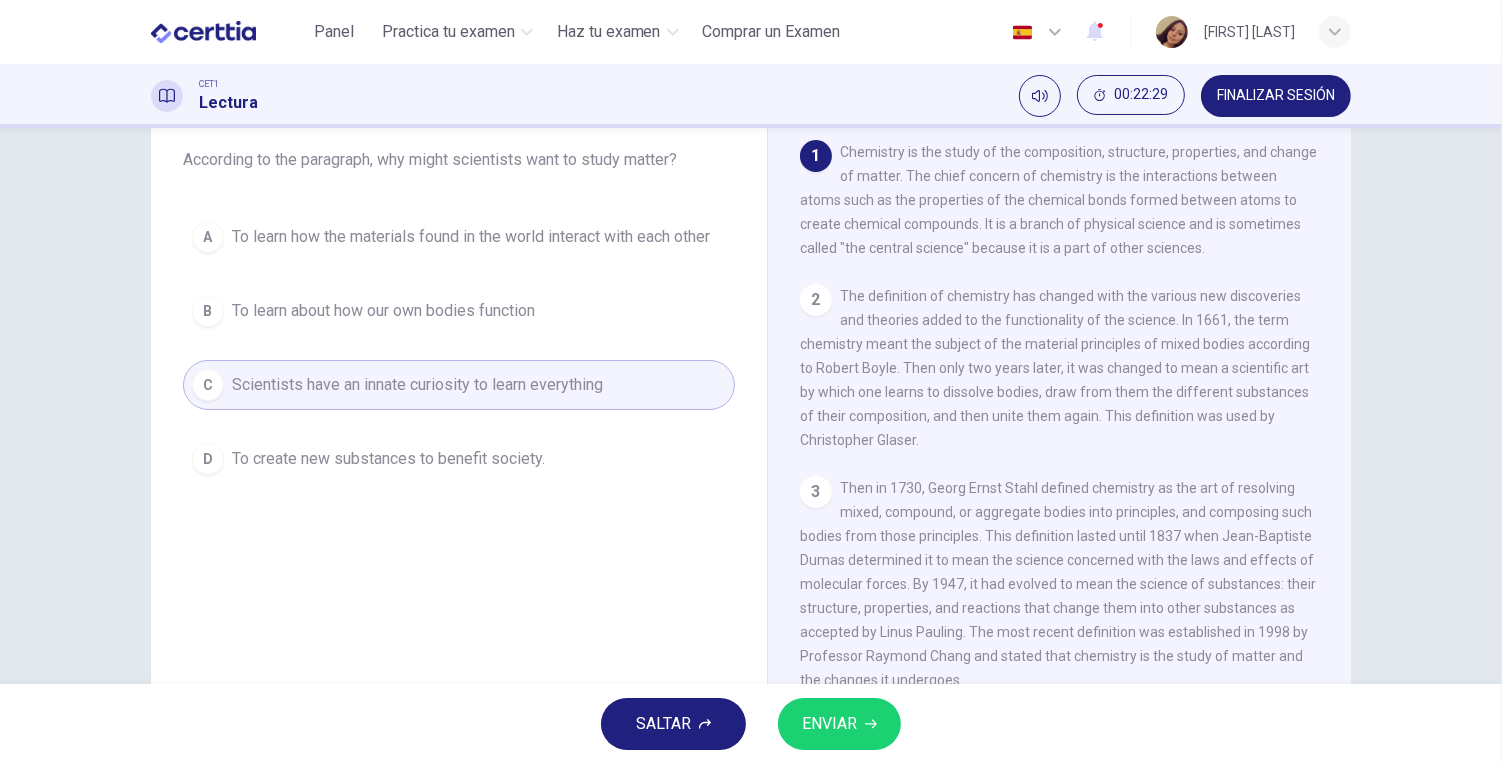 drag, startPoint x: 810, startPoint y: 692, endPoint x: 814, endPoint y: 705, distance: 13.601471 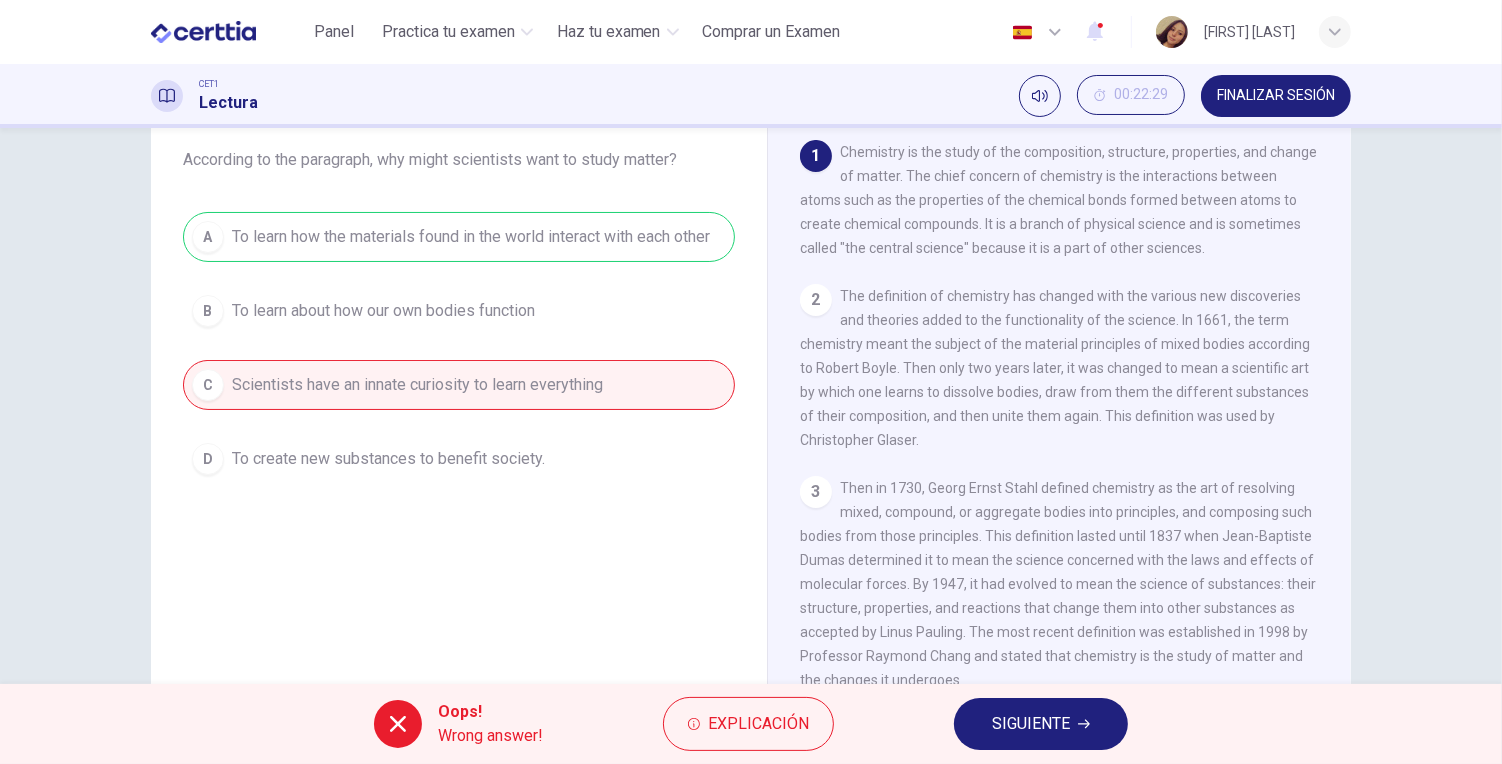 click on "SIGUIENTE" at bounding box center [1031, 724] 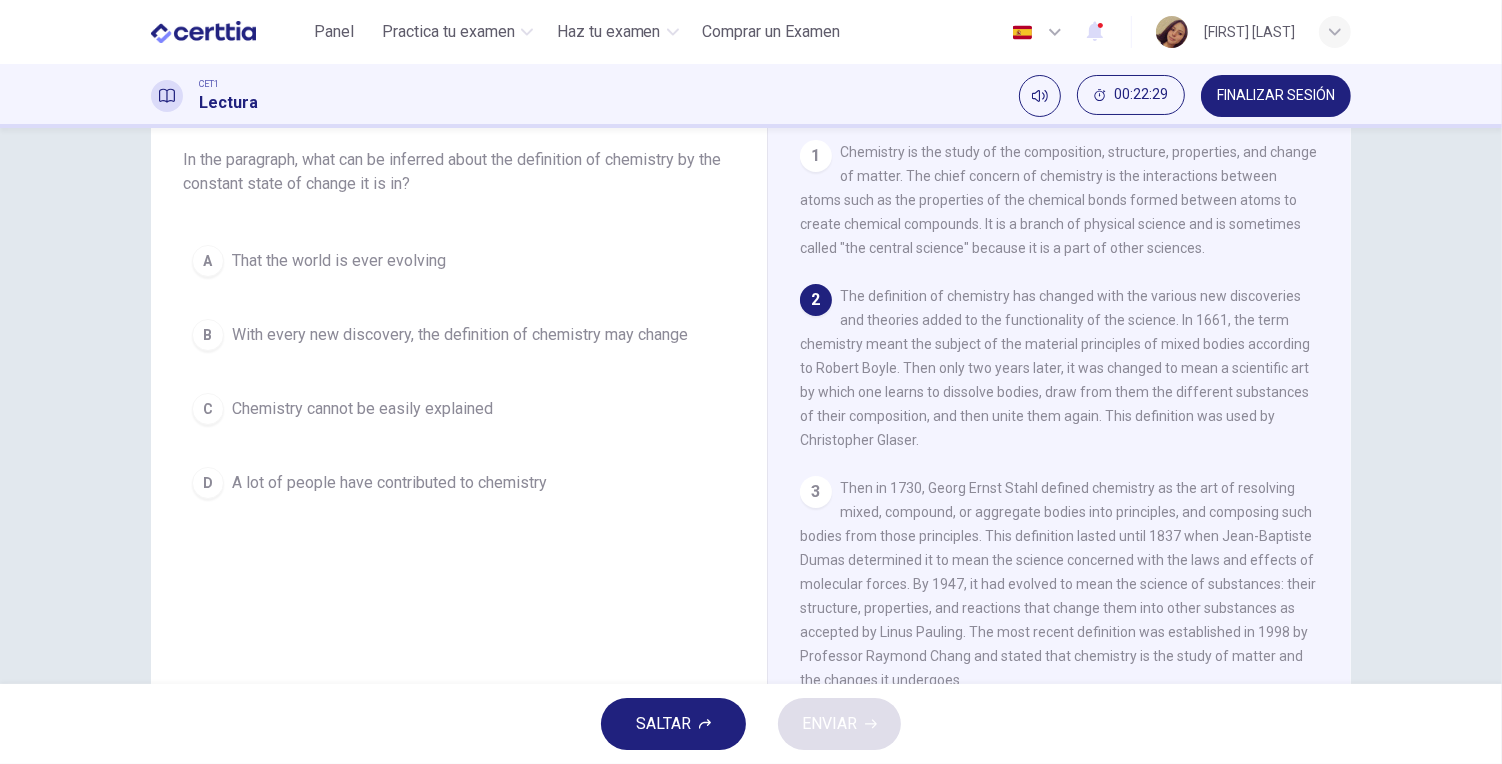 click on "A That the world is ever evolving B With every new discovery, the definition of chemistry may change C Chemistry cannot be easily explained D A lot of people have contributed to chemistry" at bounding box center (459, 372) 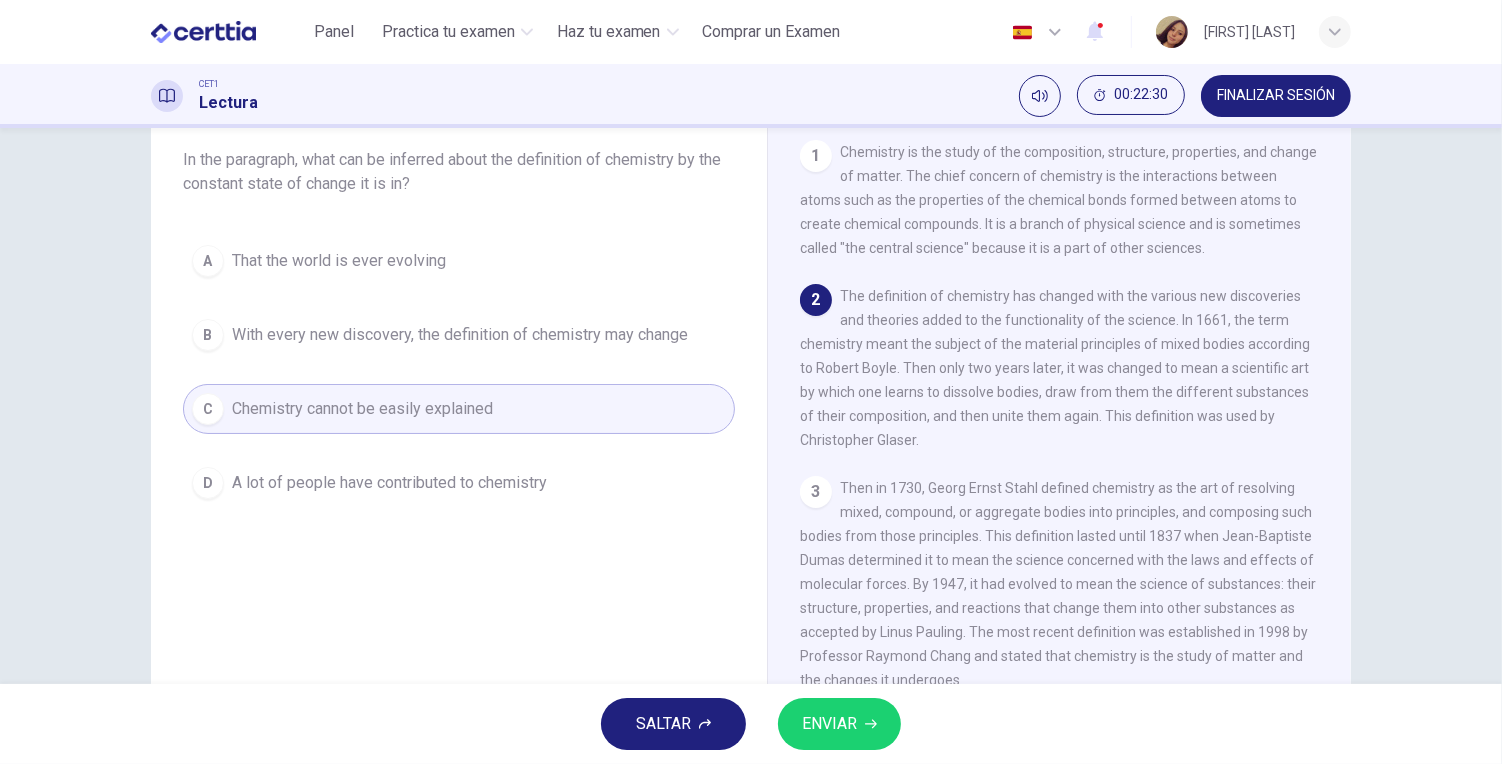 click on "SALTAR ENVIAR" at bounding box center [751, 724] 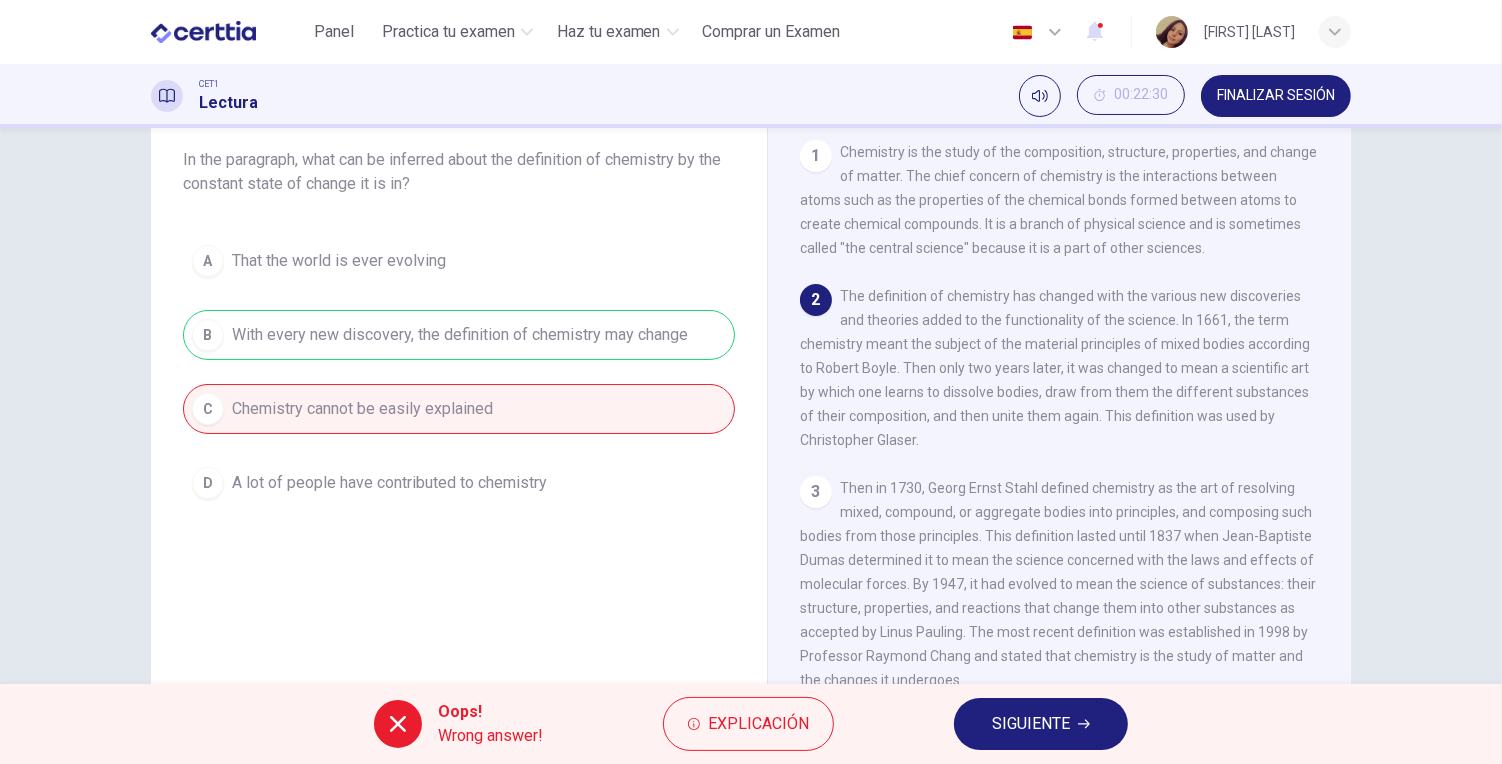 click on "SIGUIENTE" at bounding box center (1041, 724) 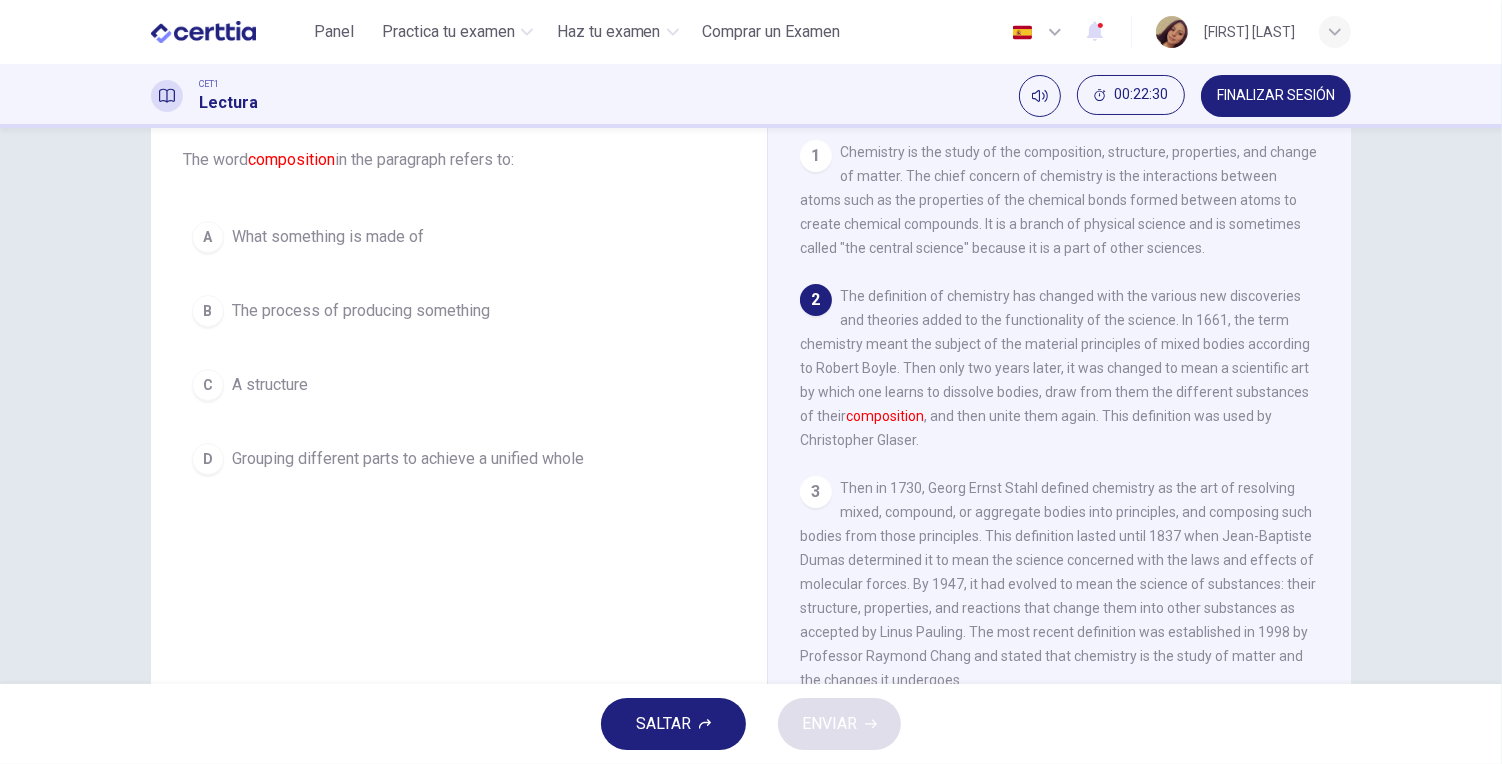 click on "Grouping different parts to achieve a unified whole" at bounding box center [408, 459] 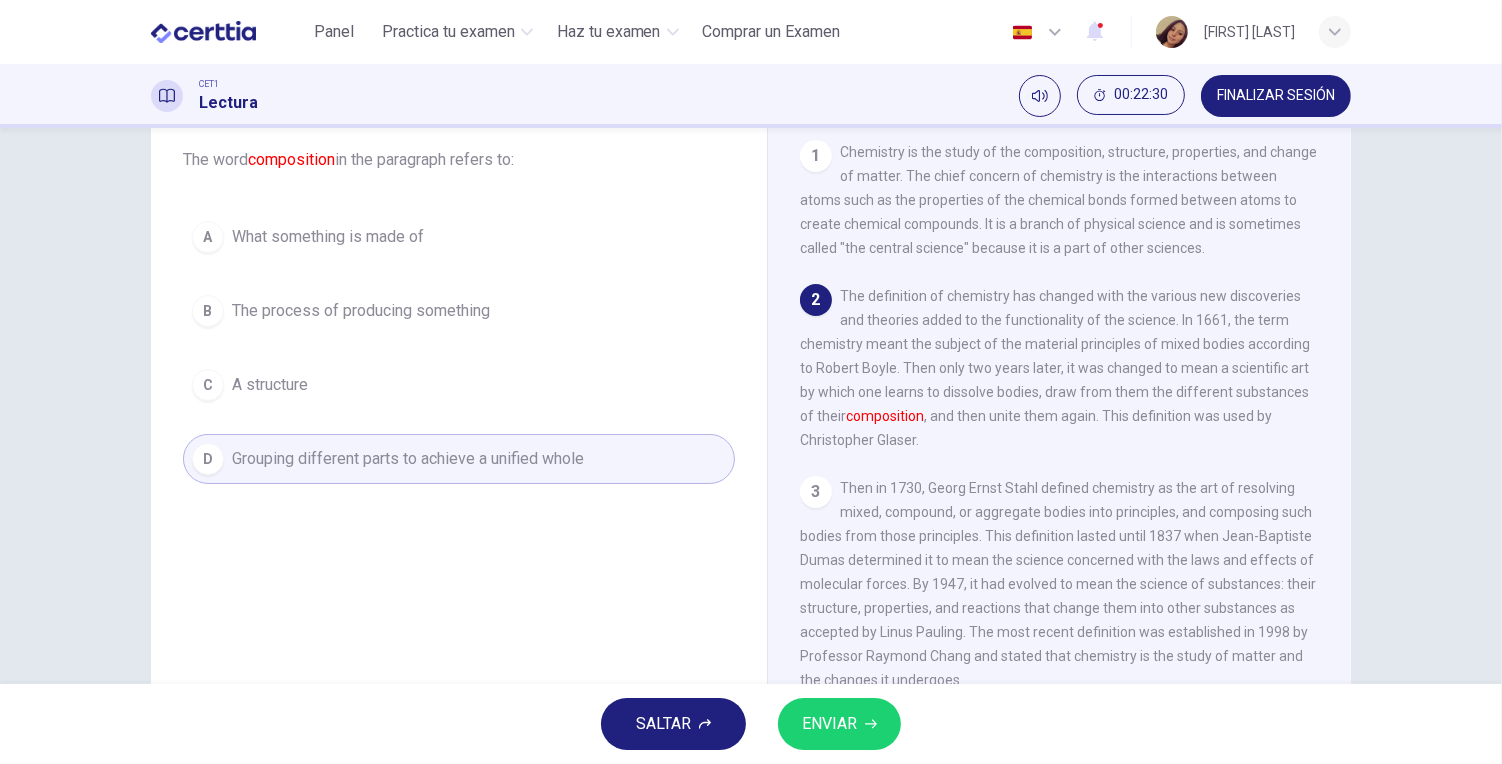 click on "SALTAR ENVIAR" at bounding box center (751, 724) 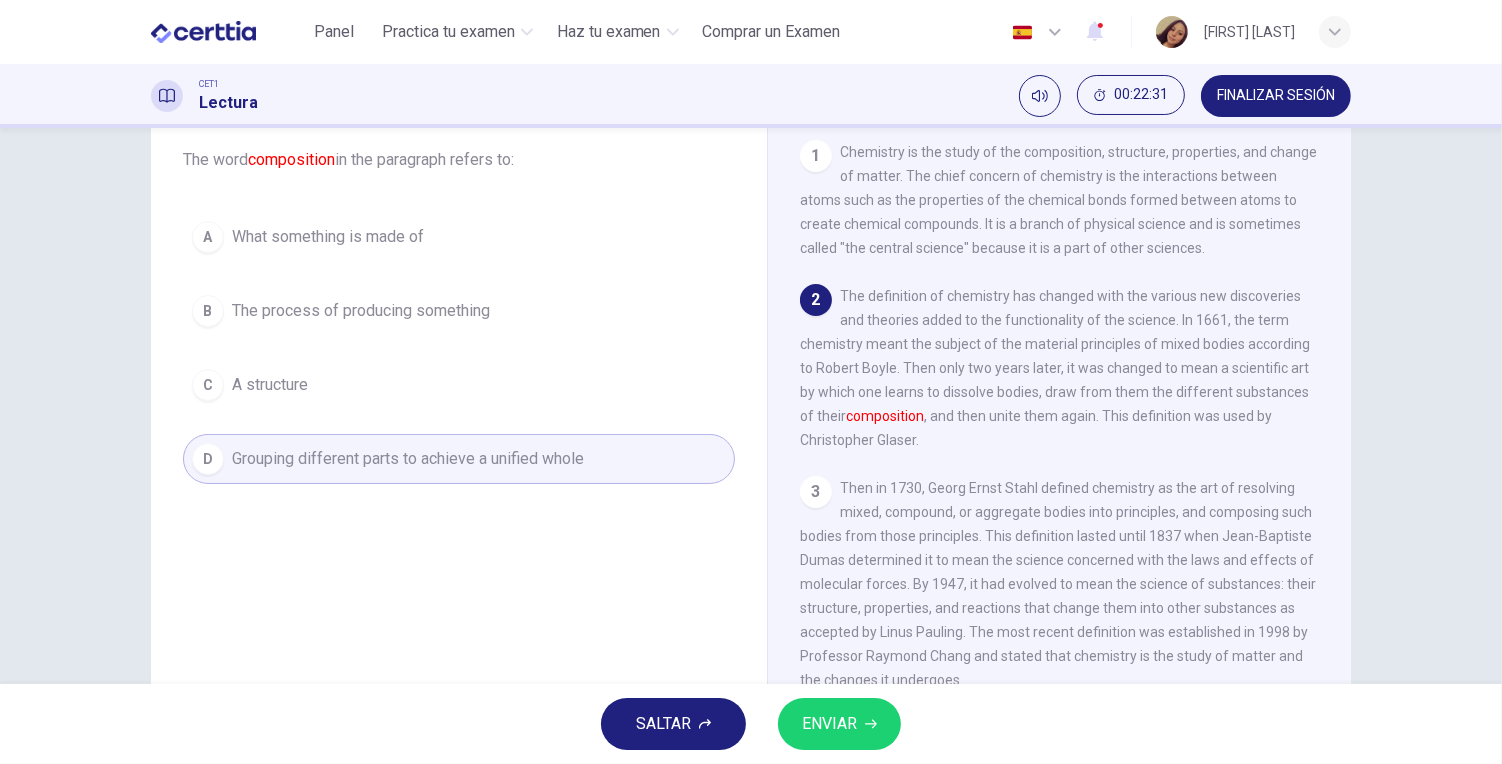 click on "ENVIAR" at bounding box center [829, 724] 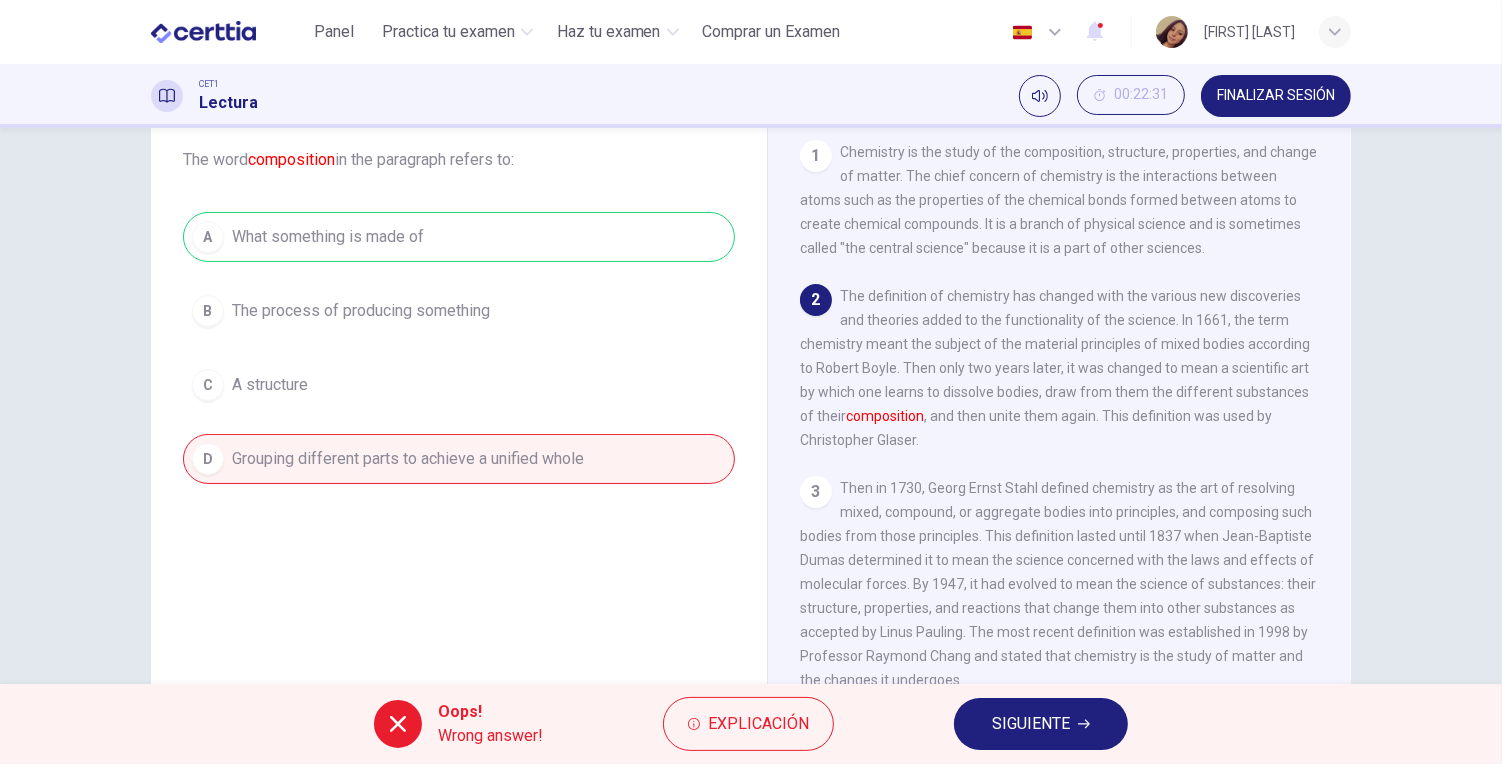 click on "SIGUIENTE" at bounding box center (1041, 724) 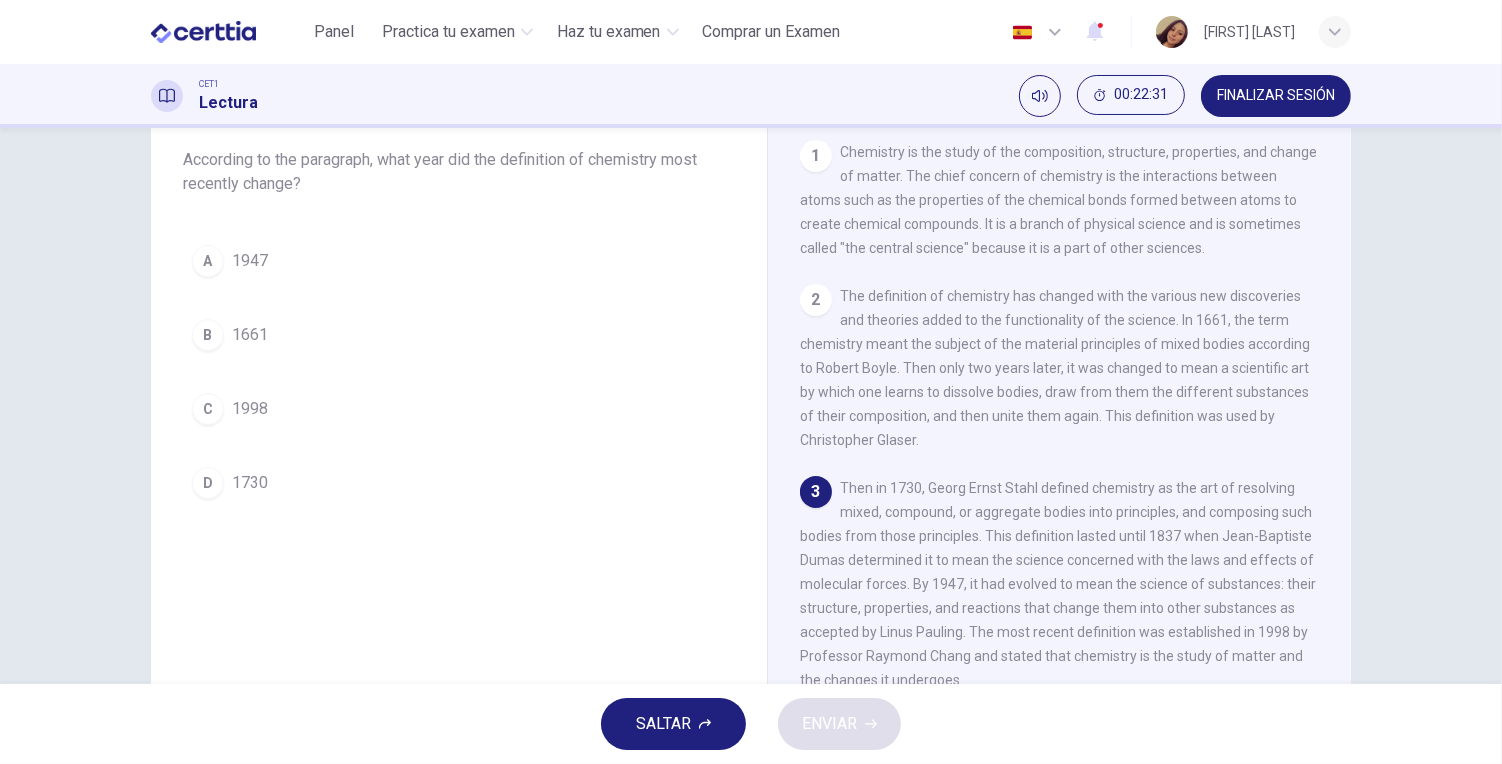 click on "A 1947" at bounding box center (459, 261) 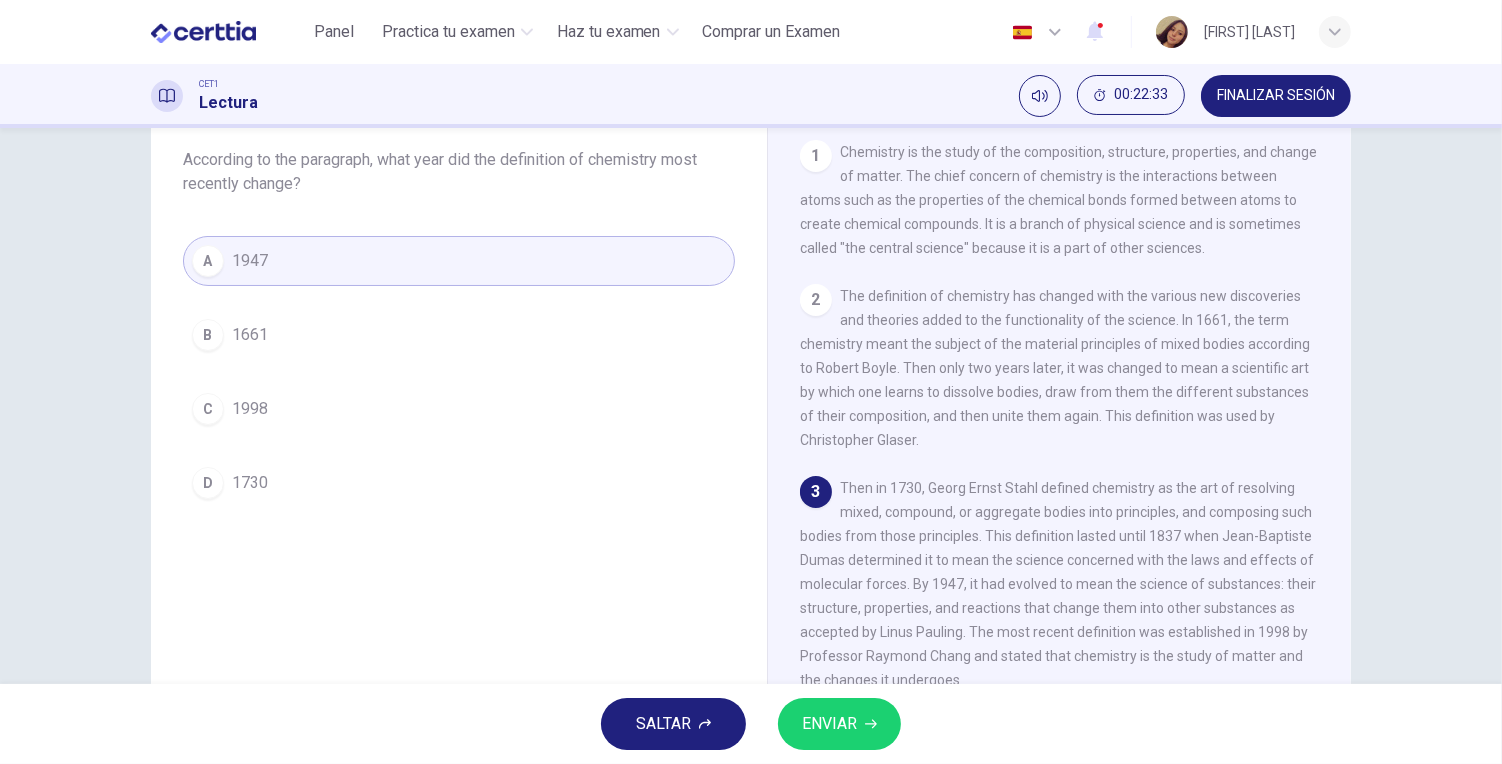 click on "D 1730" at bounding box center [459, 483] 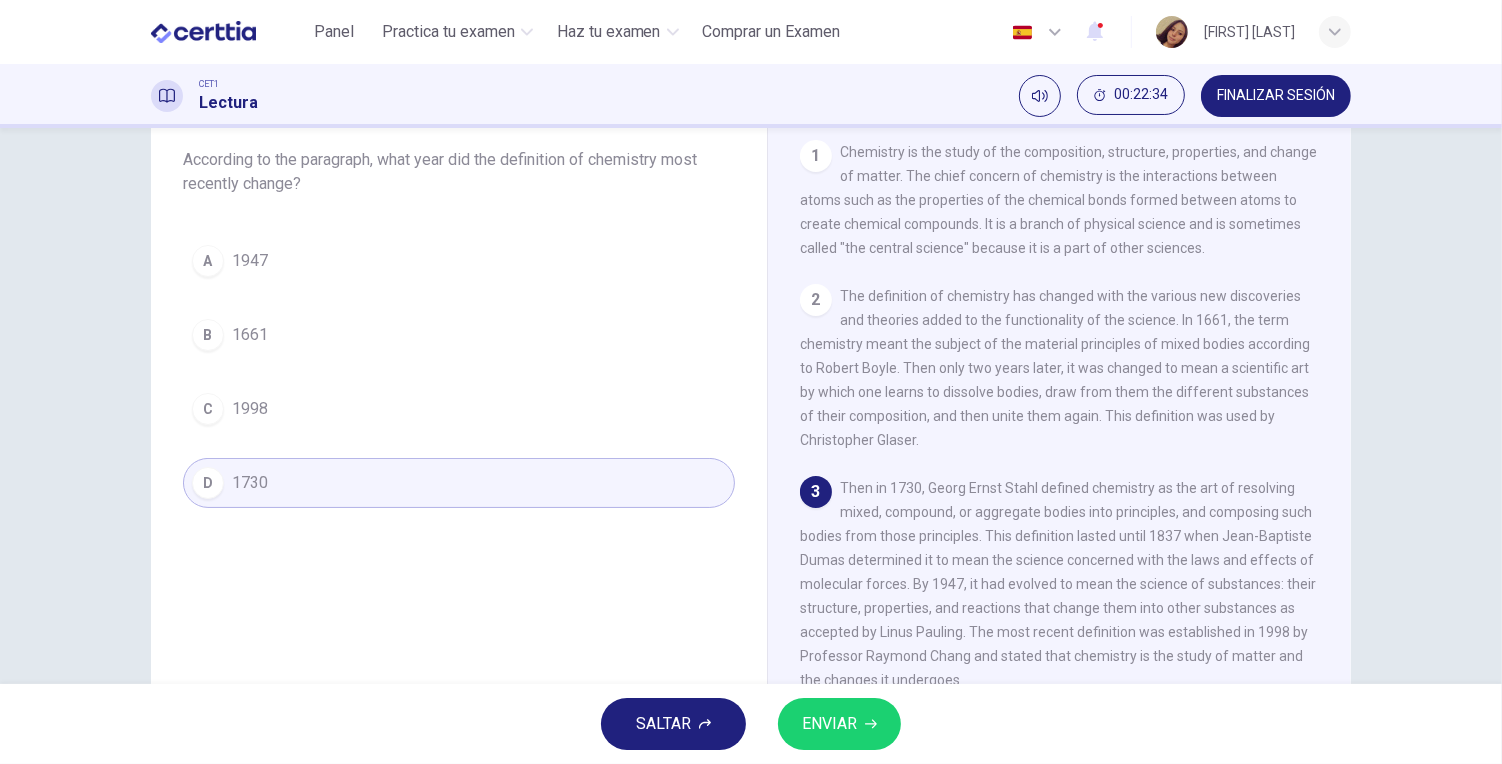 click on "ENVIAR" at bounding box center (829, 724) 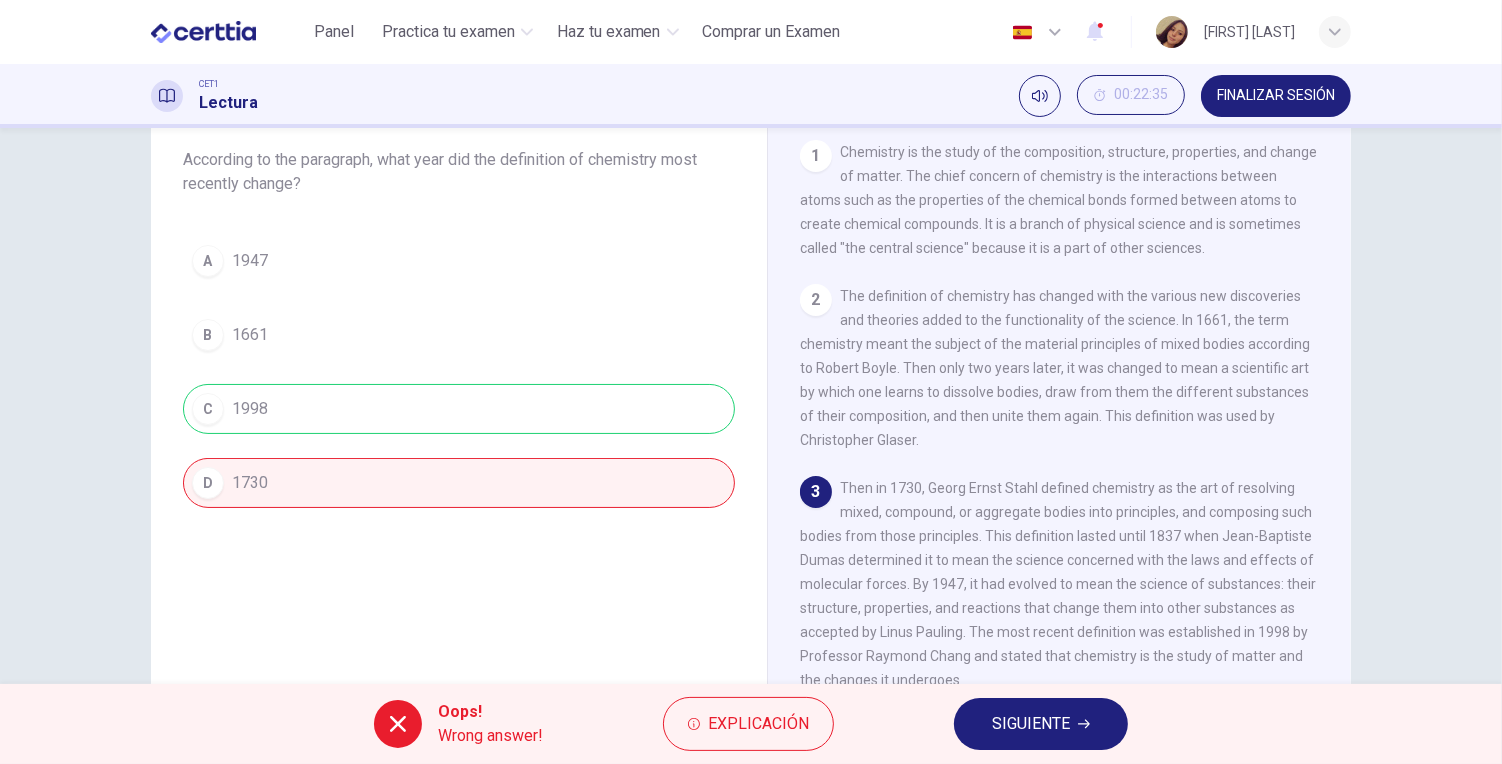 drag, startPoint x: 1344, startPoint y: 441, endPoint x: 1327, endPoint y: 473, distance: 36.23534 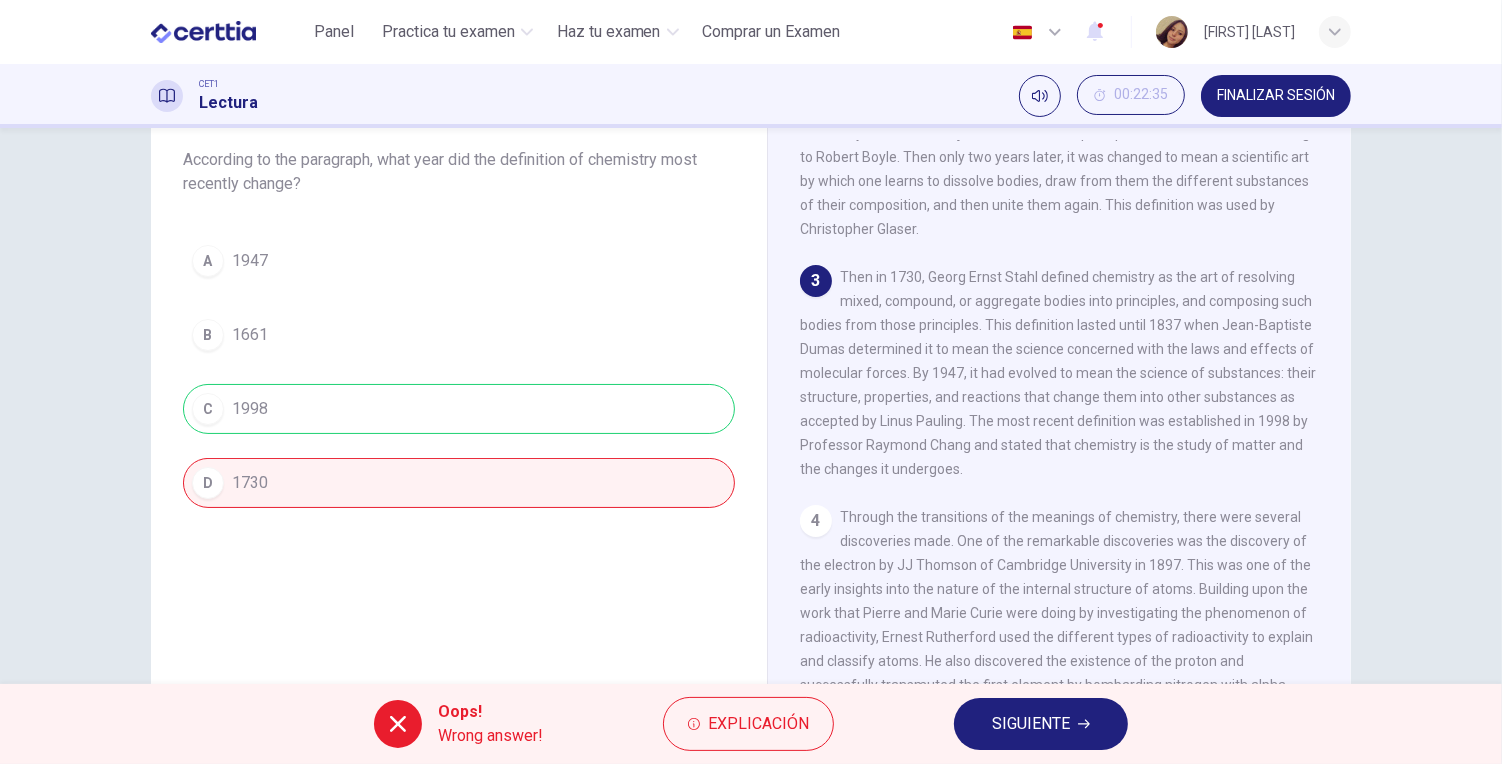 scroll, scrollTop: 243, scrollLeft: 0, axis: vertical 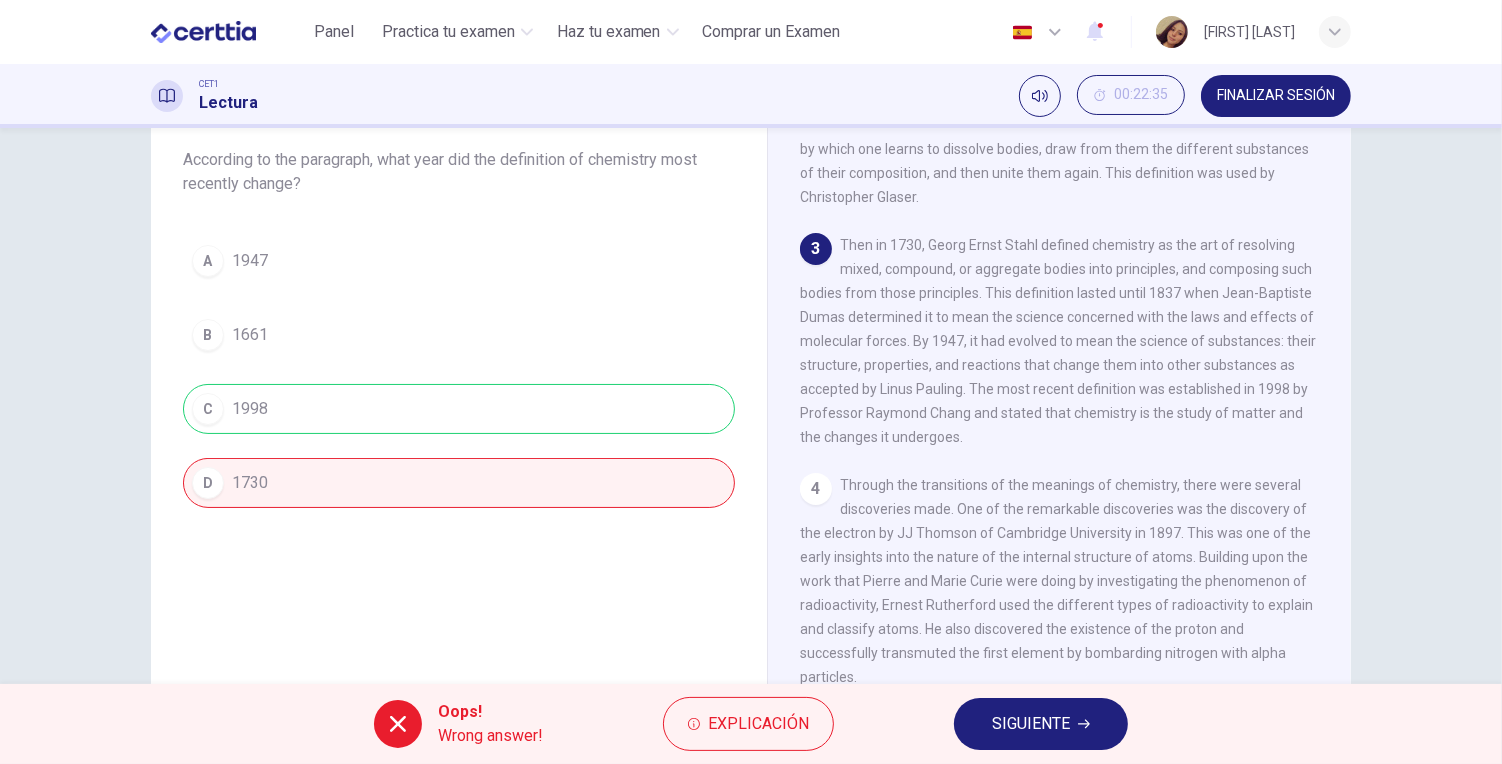 click on "SIGUIENTE" at bounding box center [1031, 724] 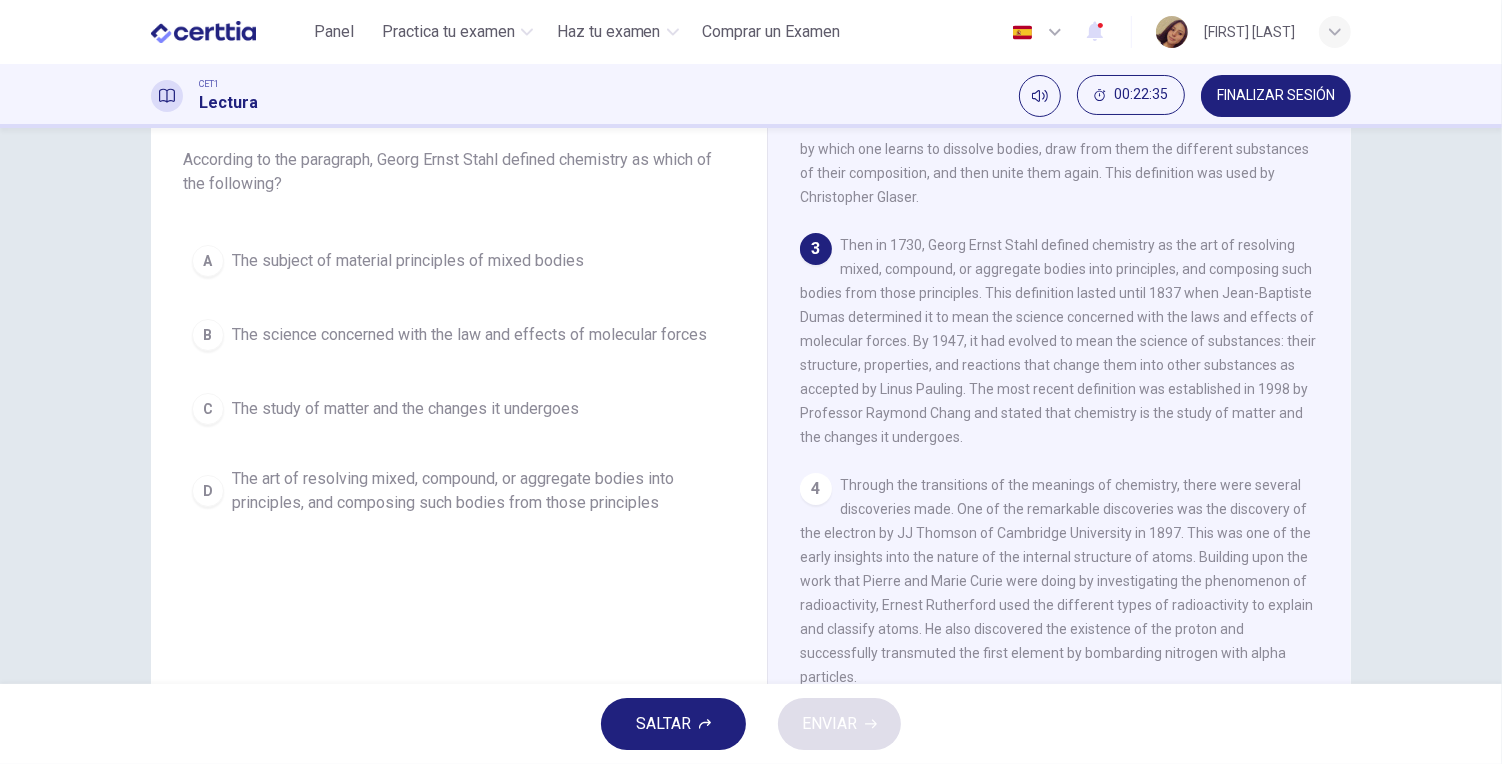 click on "A The subject of material principles of mixed bodies B The science concerned with the law and effects of molecular forces C The study of matter and the changes it undergoes D The art of resolving mixed, compound, or aggregate bodies into principles, and composing such bodies from those principles" at bounding box center [459, 380] 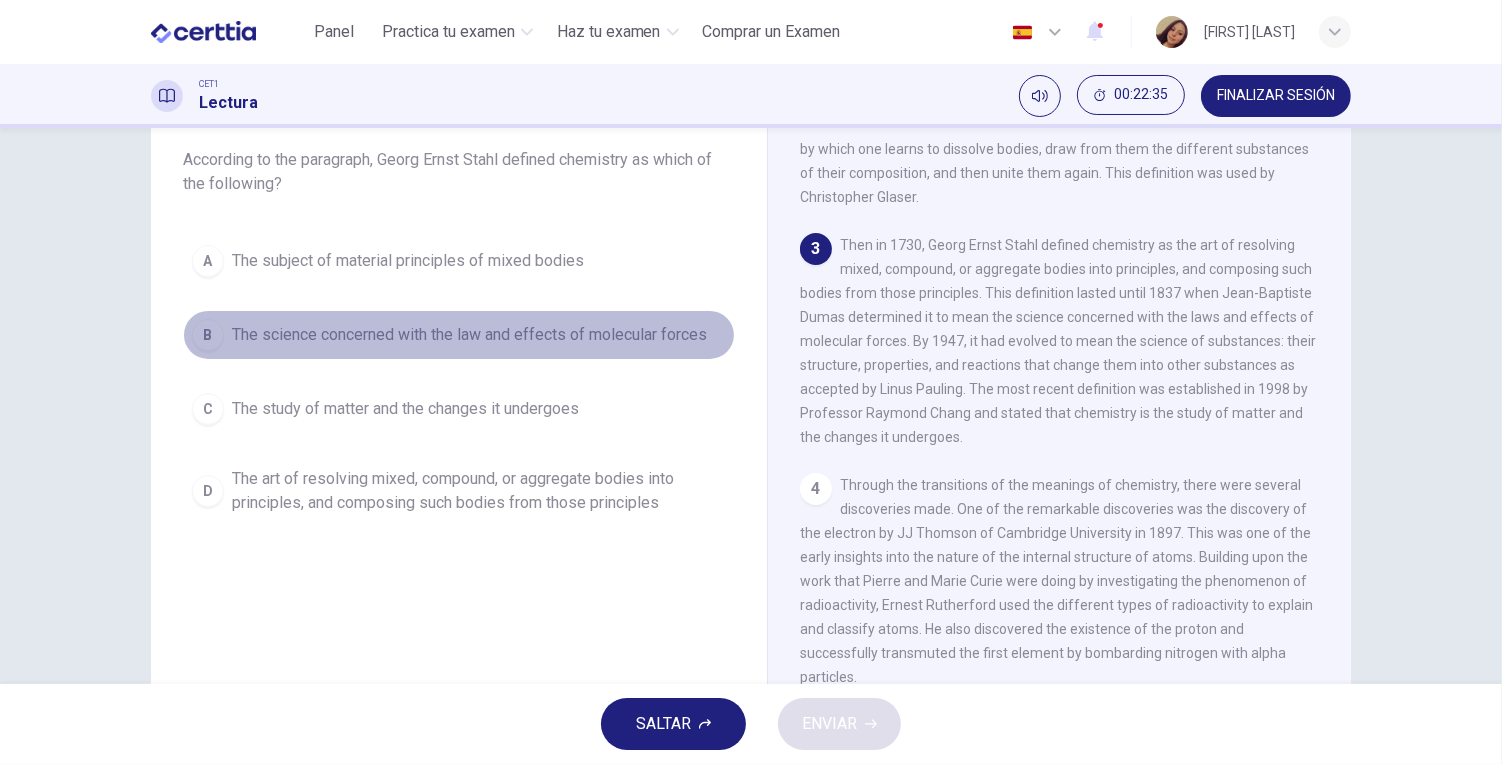 click on "The science concerned with the law and effects of molecular forces" at bounding box center (469, 335) 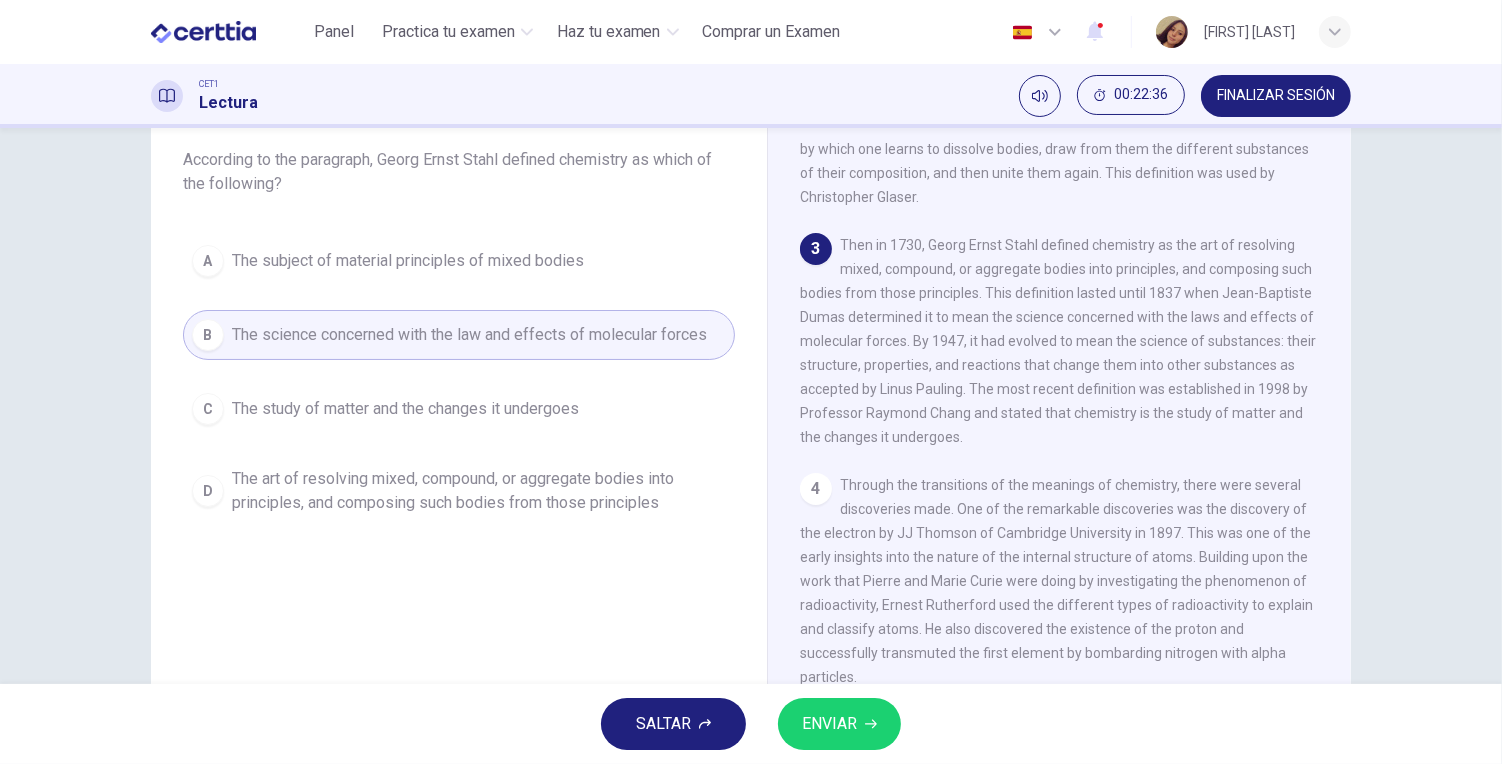 drag, startPoint x: 812, startPoint y: 690, endPoint x: 822, endPoint y: 704, distance: 17.20465 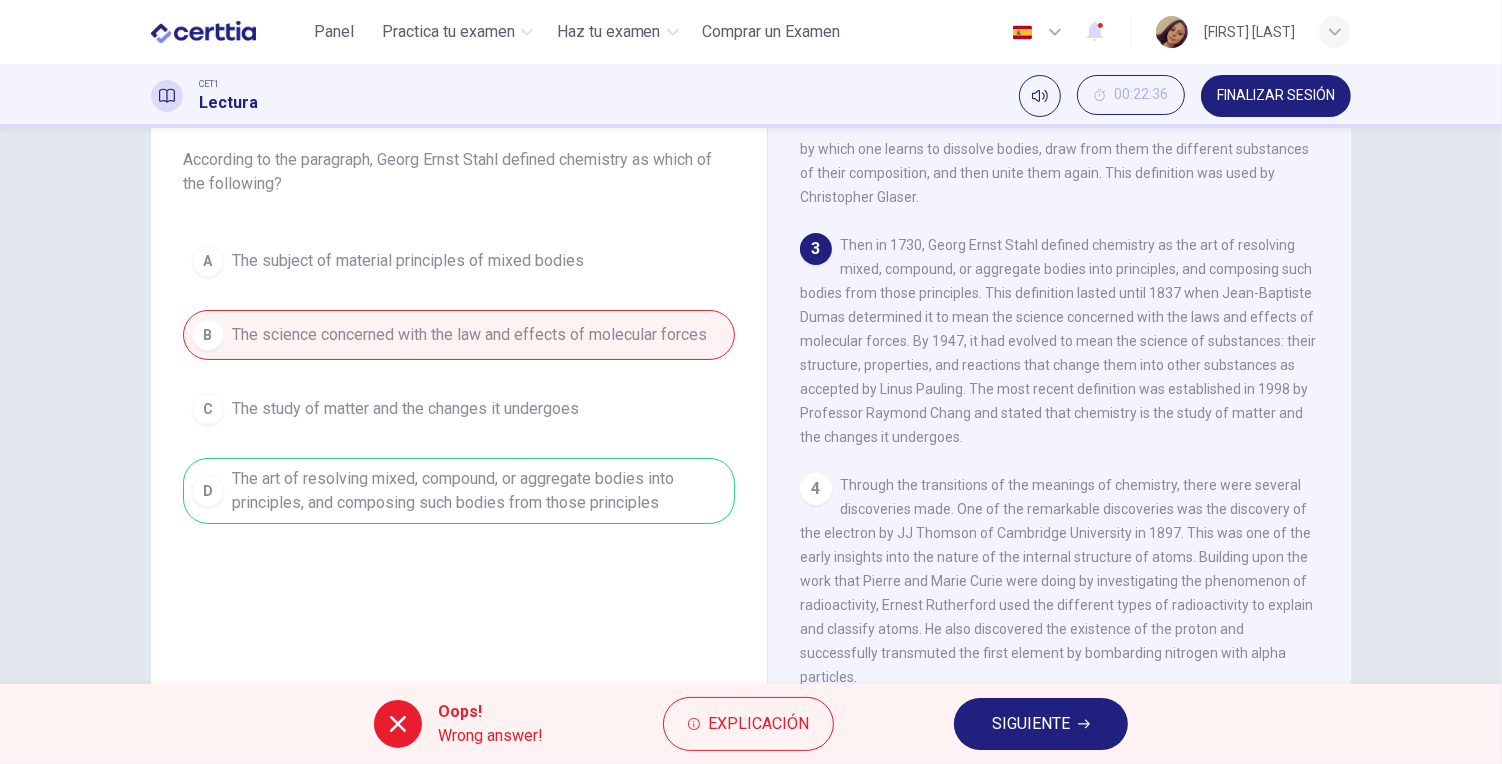 click on "SIGUIENTE" at bounding box center (1041, 724) 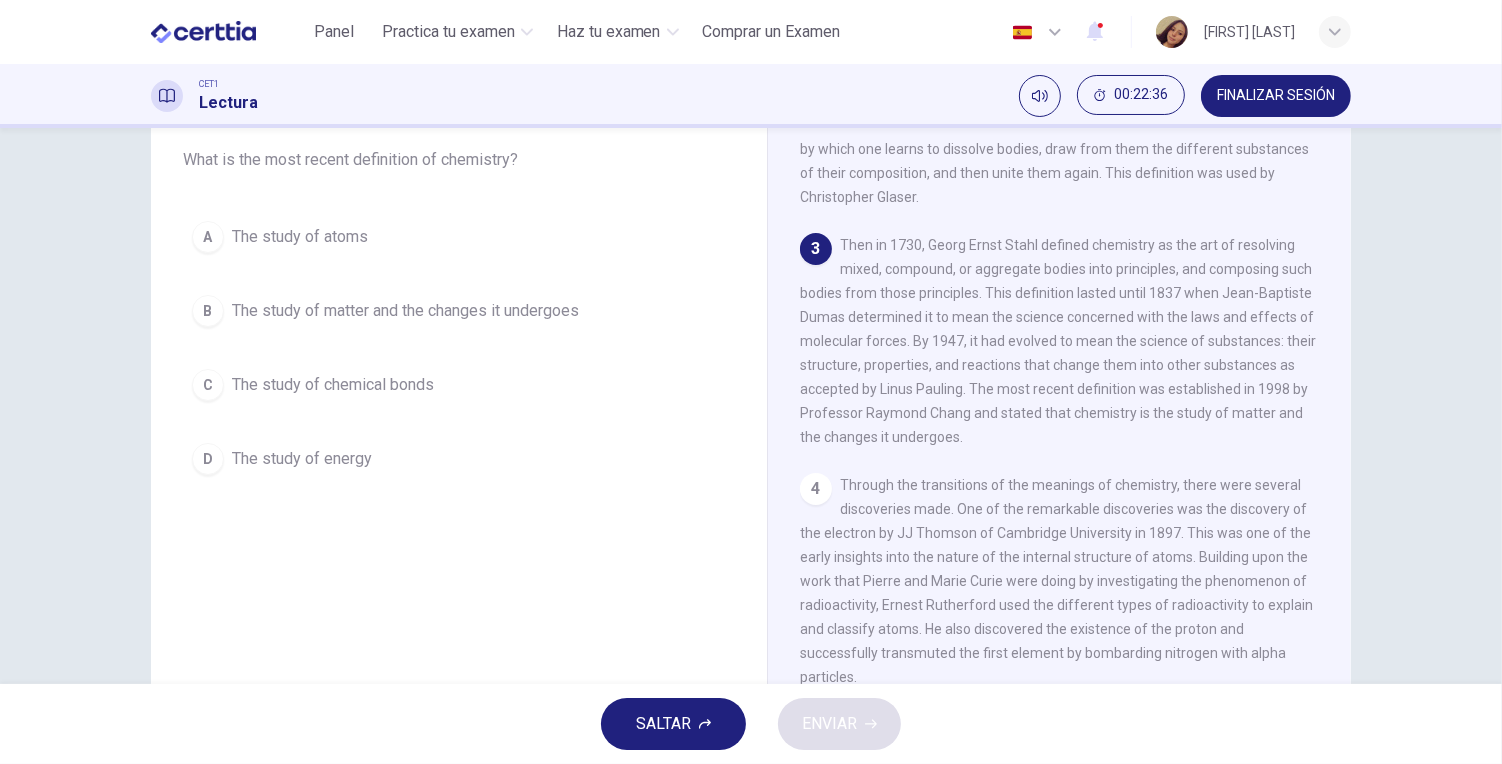 click on "D The study of energy" at bounding box center [459, 459] 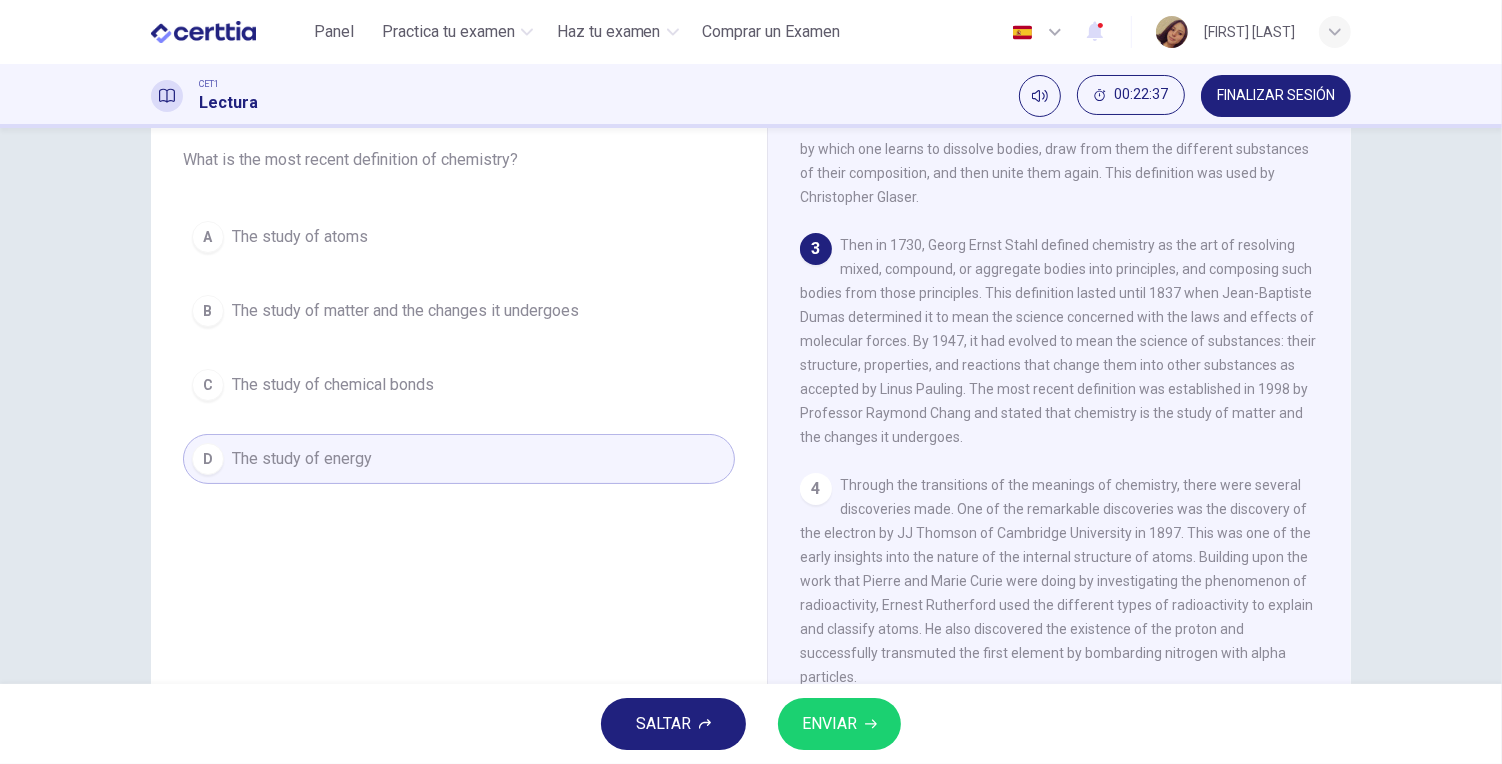 click on "SALTAR ENVIAR" at bounding box center [751, 724] 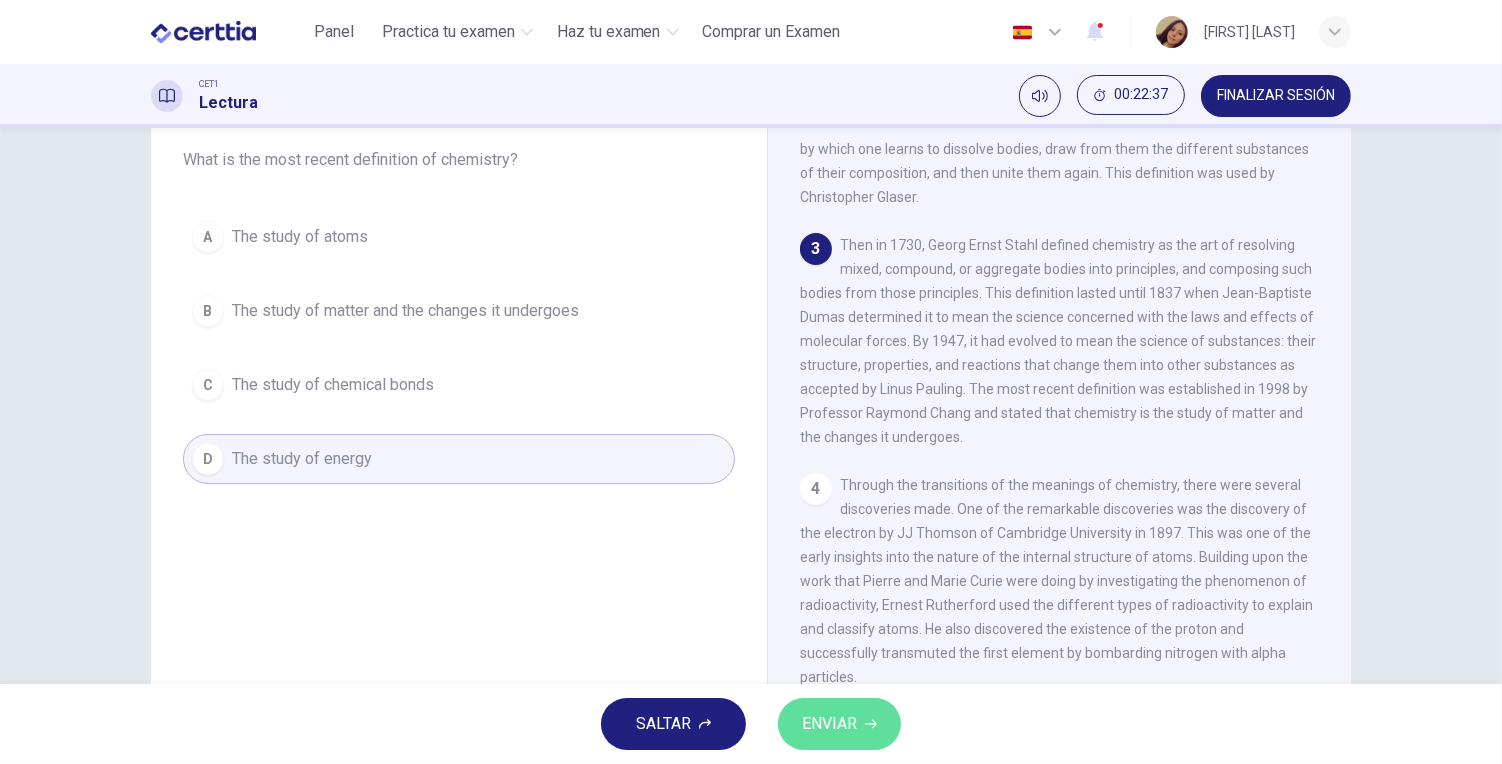 click 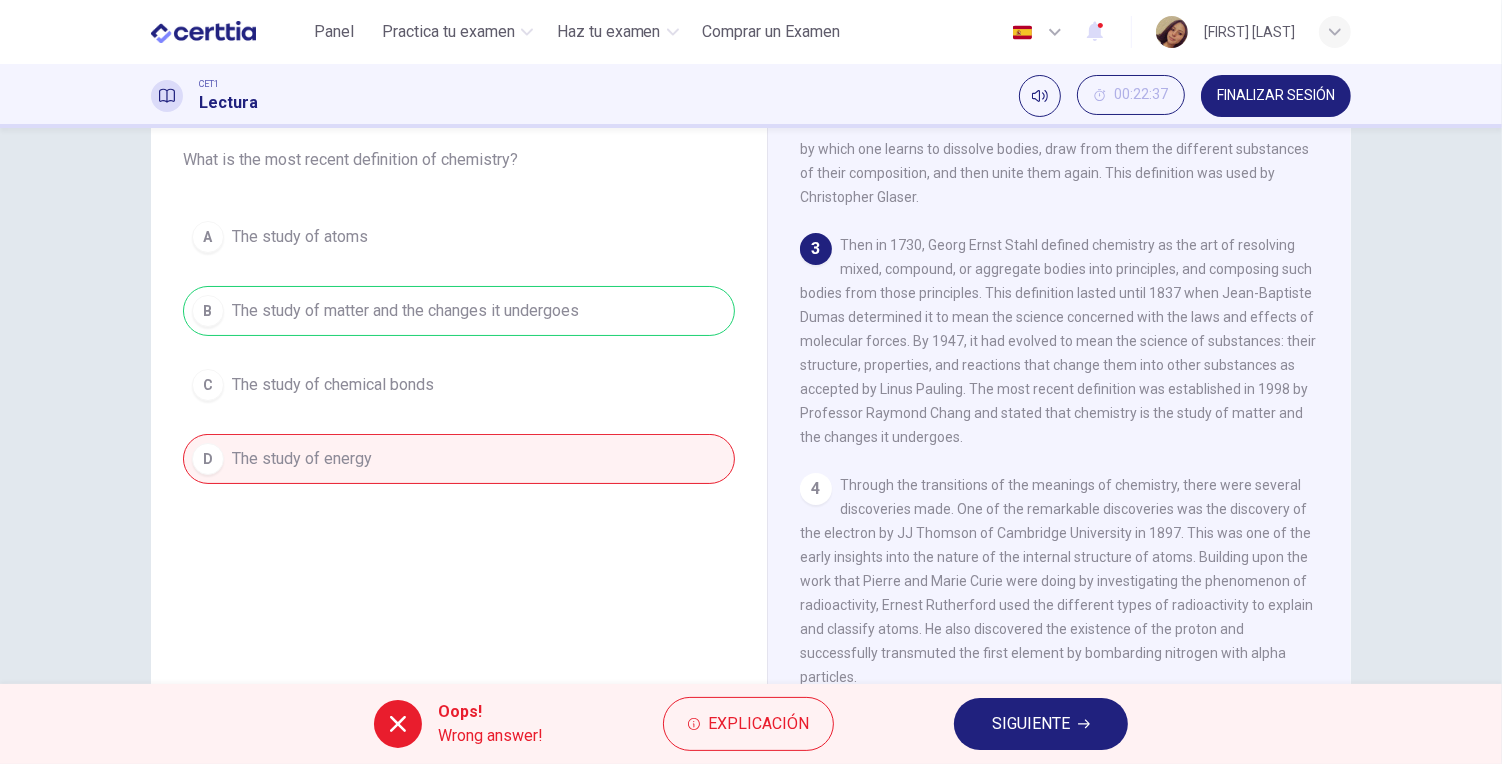 click on "SIGUIENTE" at bounding box center [1041, 724] 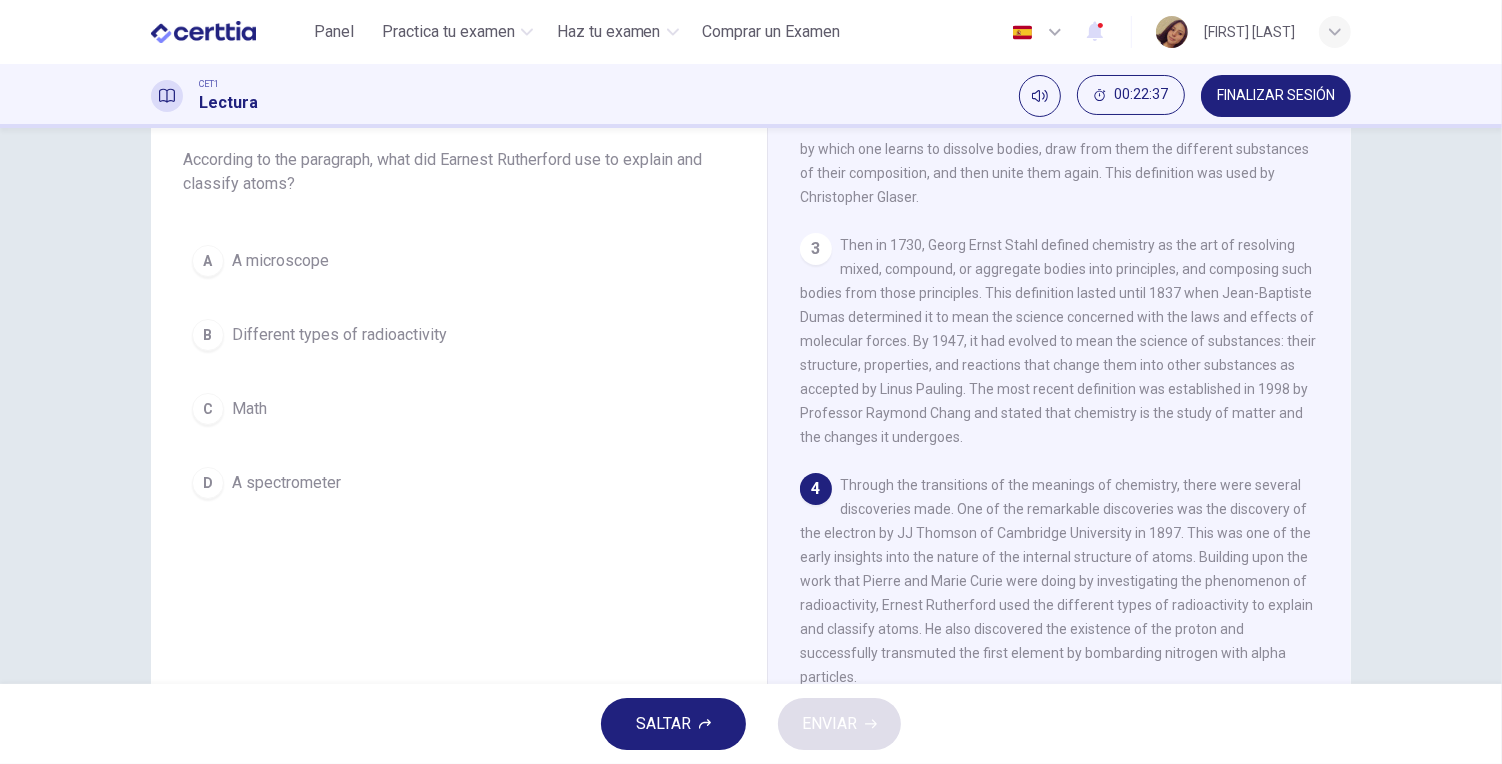 click on "Different types of radioactivity" at bounding box center (339, 335) 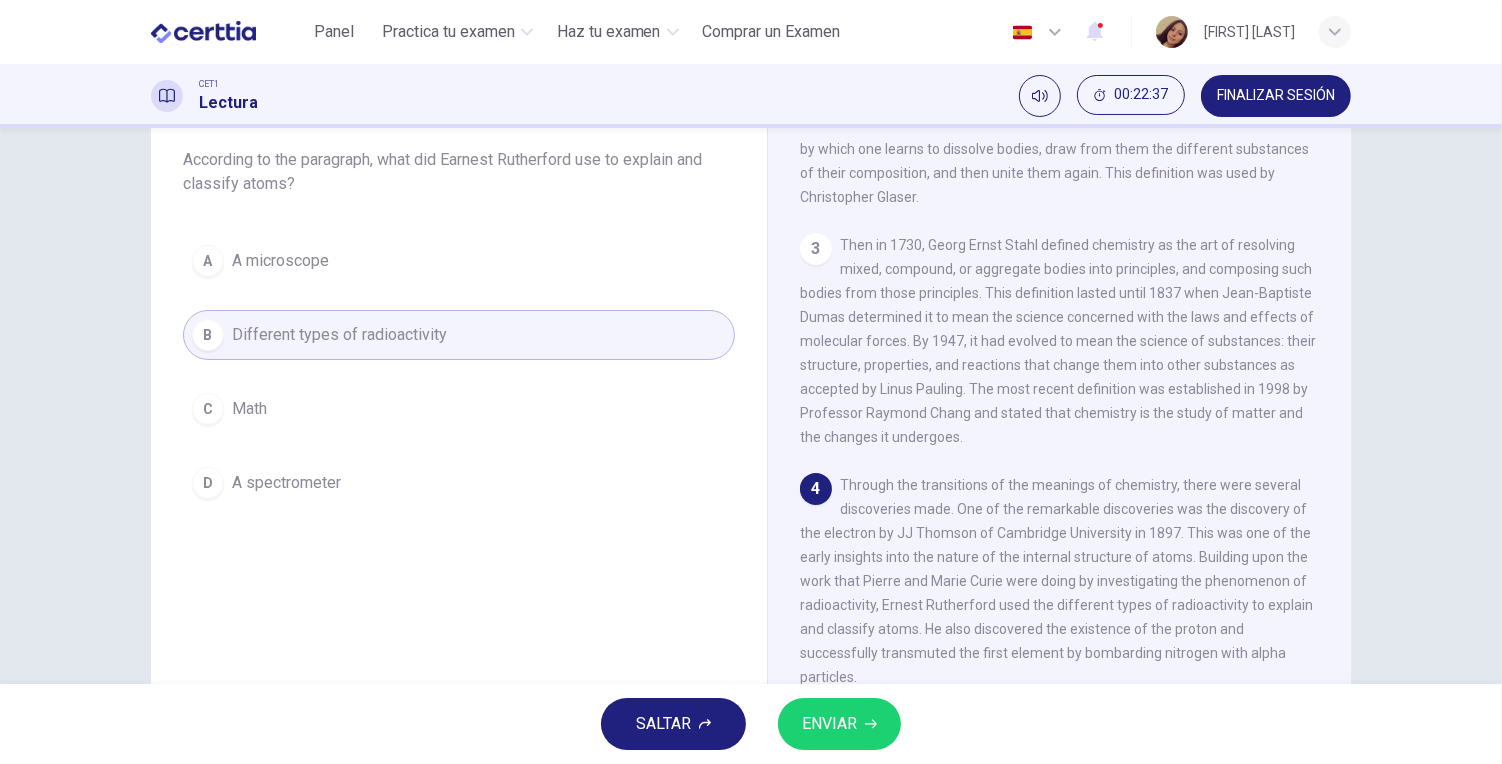 click on "ENVIAR" at bounding box center [839, 724] 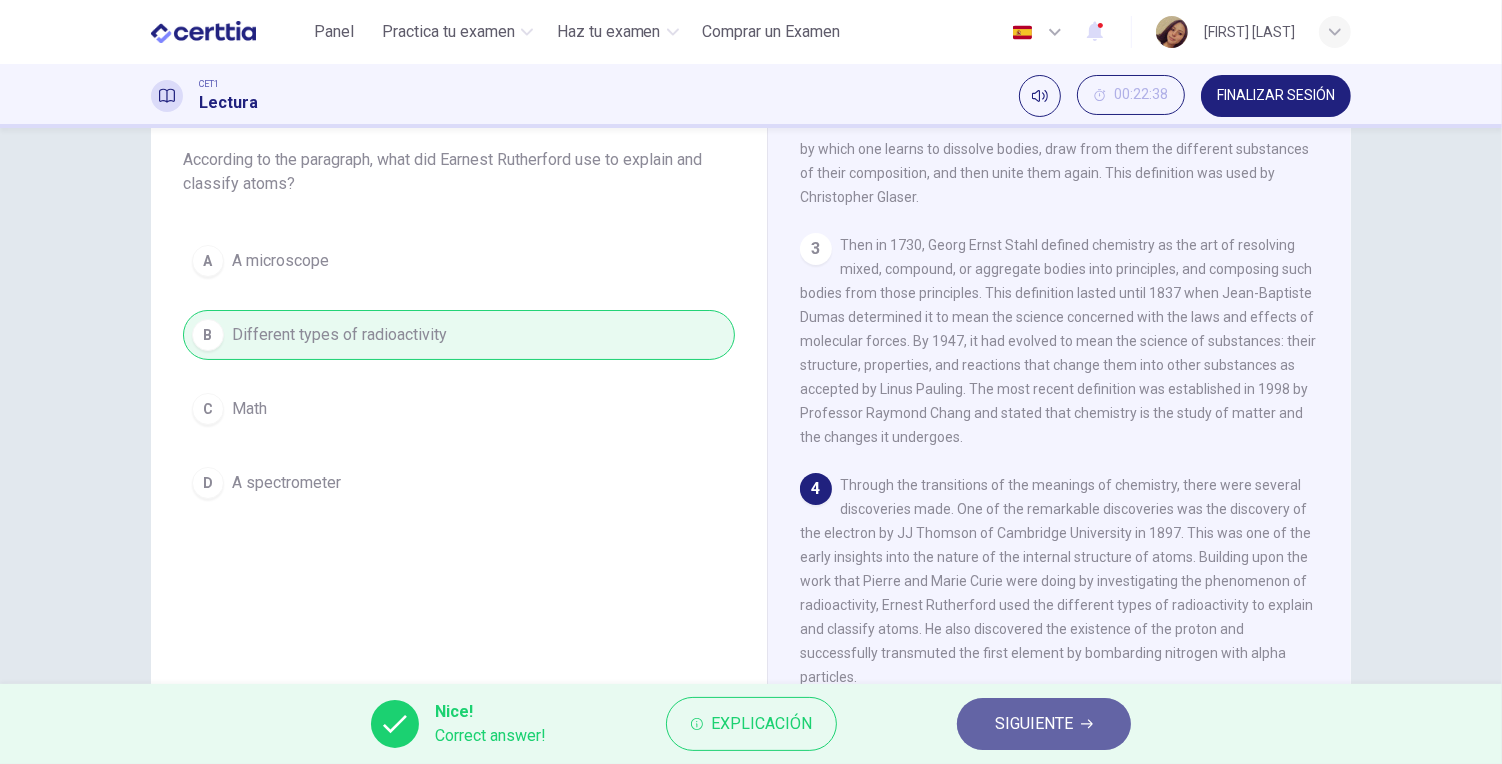 click on "SIGUIENTE" at bounding box center (1044, 724) 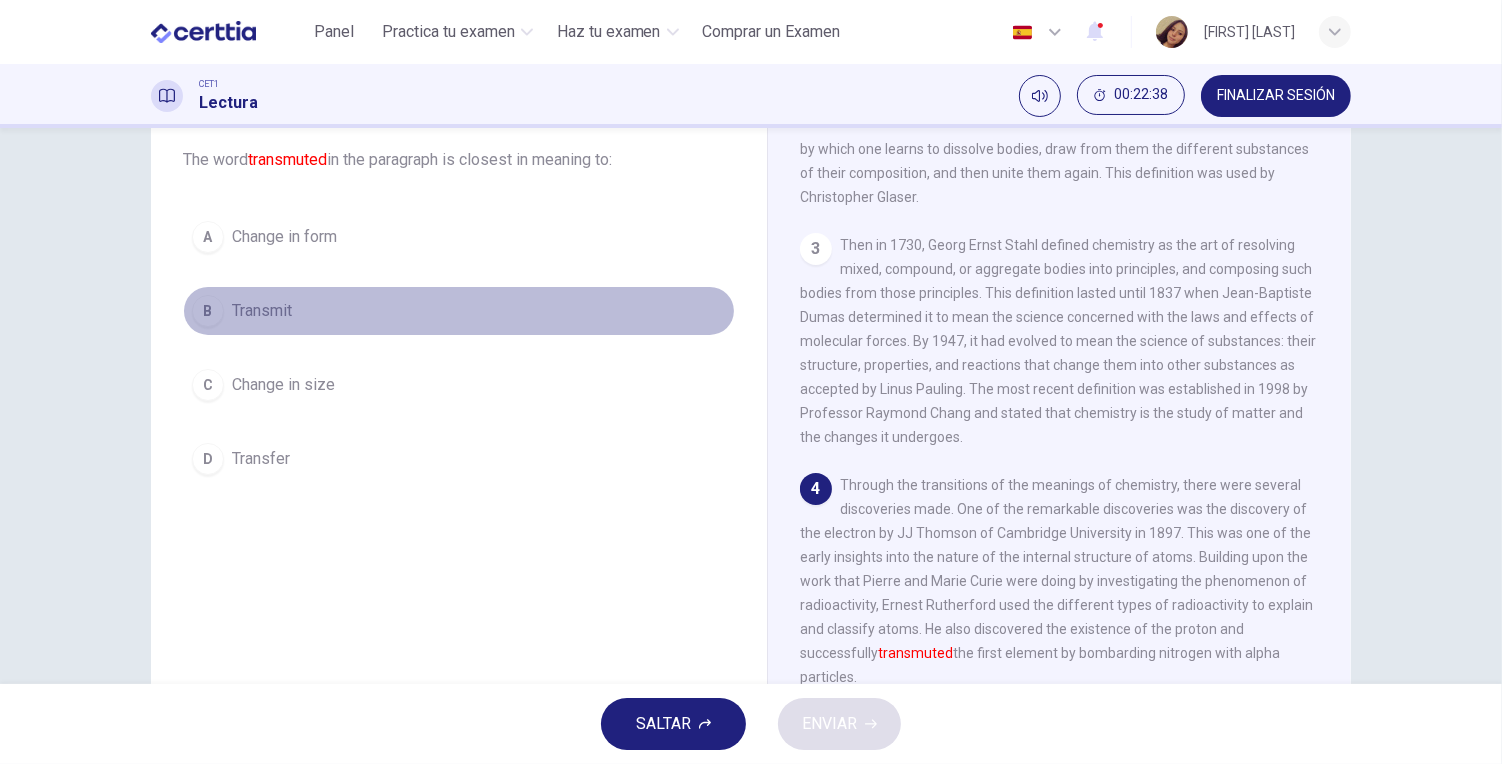 click on "B Transmit" at bounding box center [459, 311] 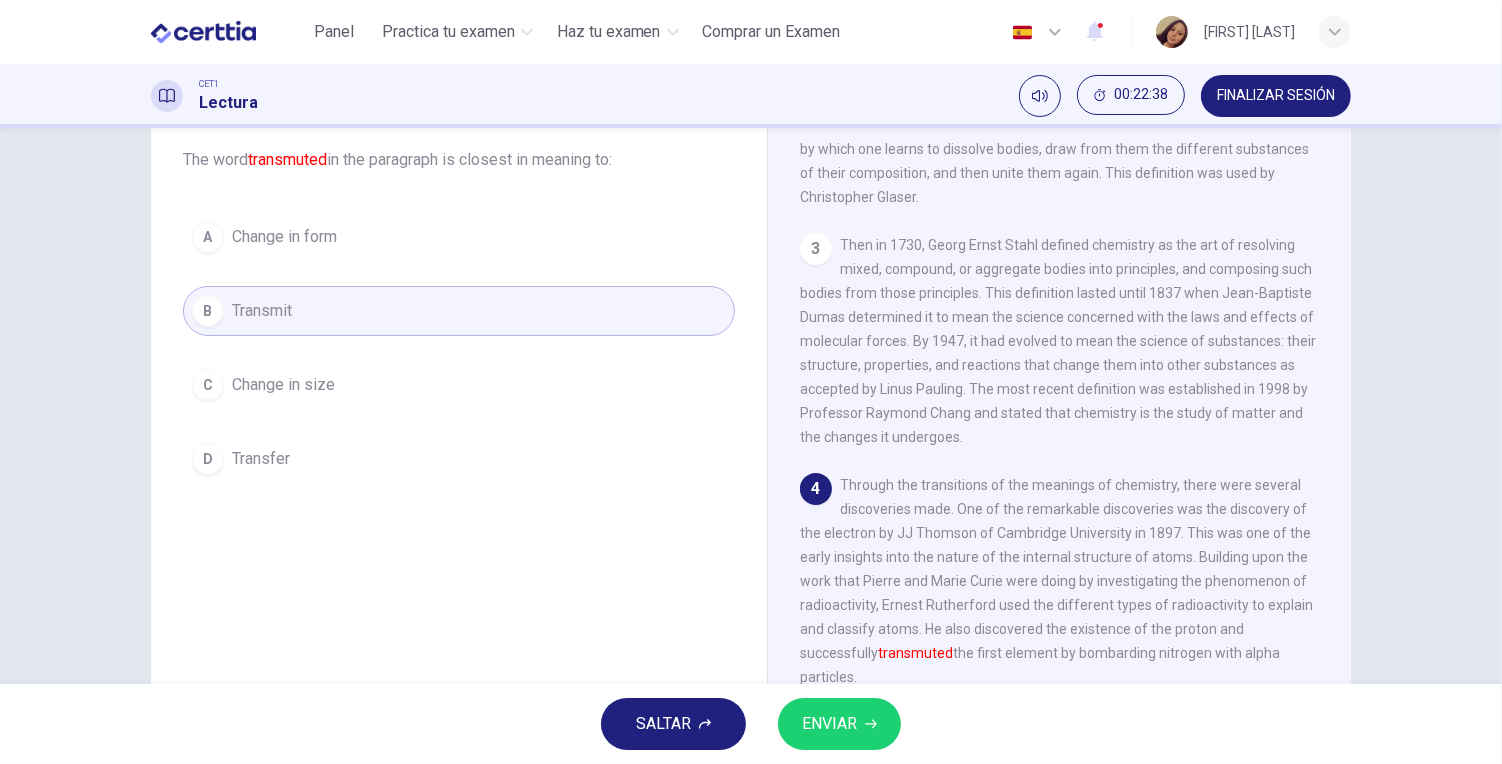click on "ENVIAR" at bounding box center [839, 724] 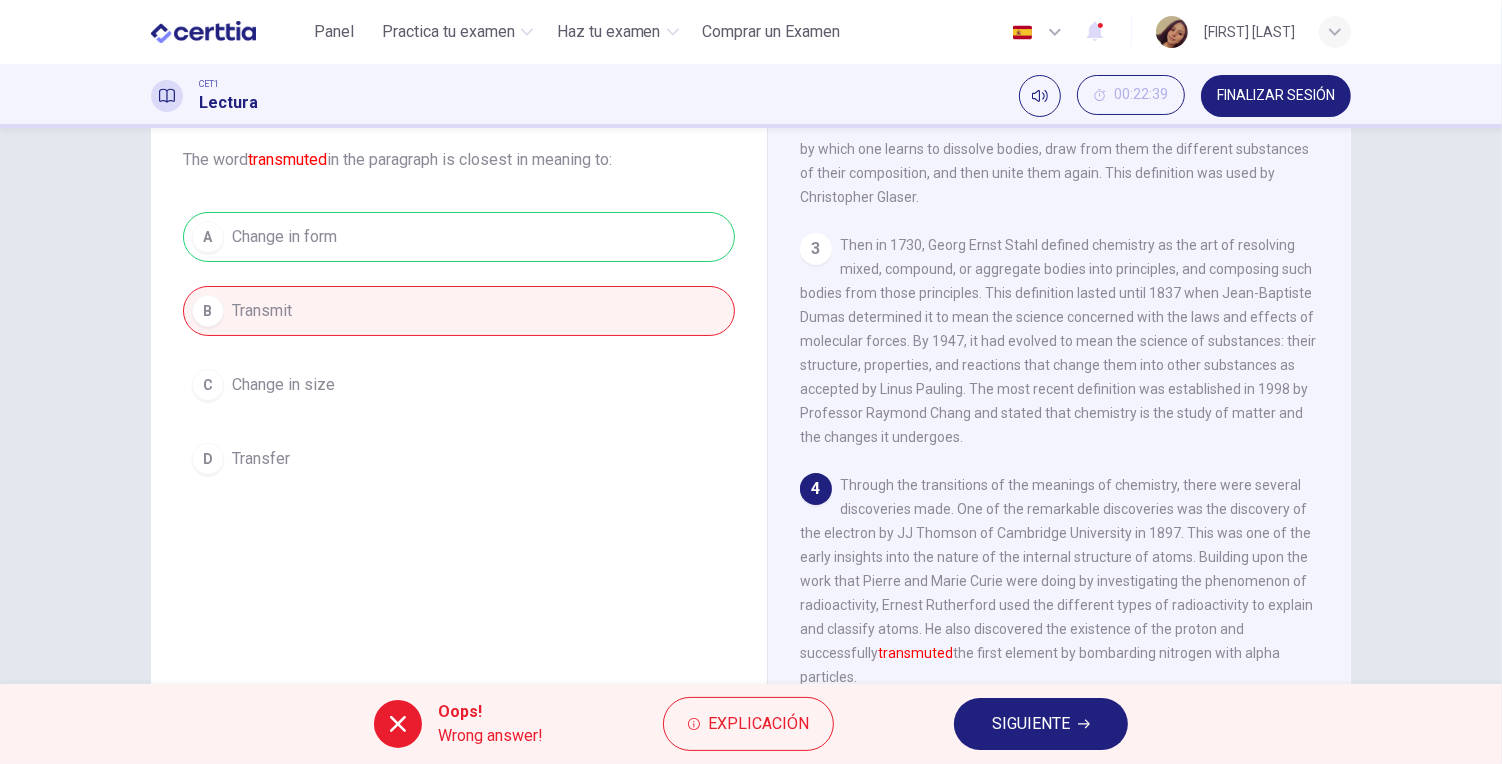 click on "Oops! Wrong answer! Explicación SIGUIENTE" at bounding box center [751, 724] 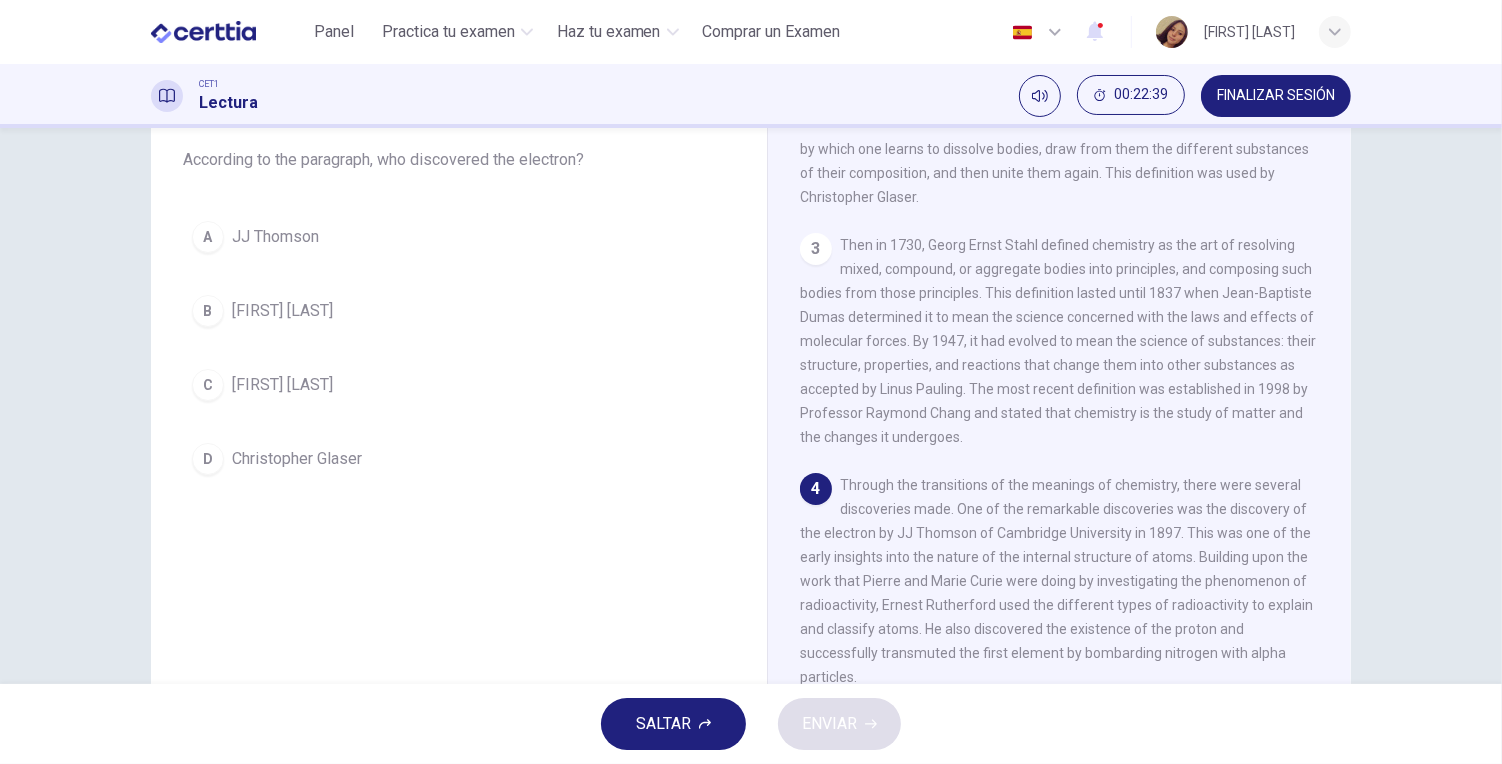 click on "C Robert Boyle" at bounding box center [459, 385] 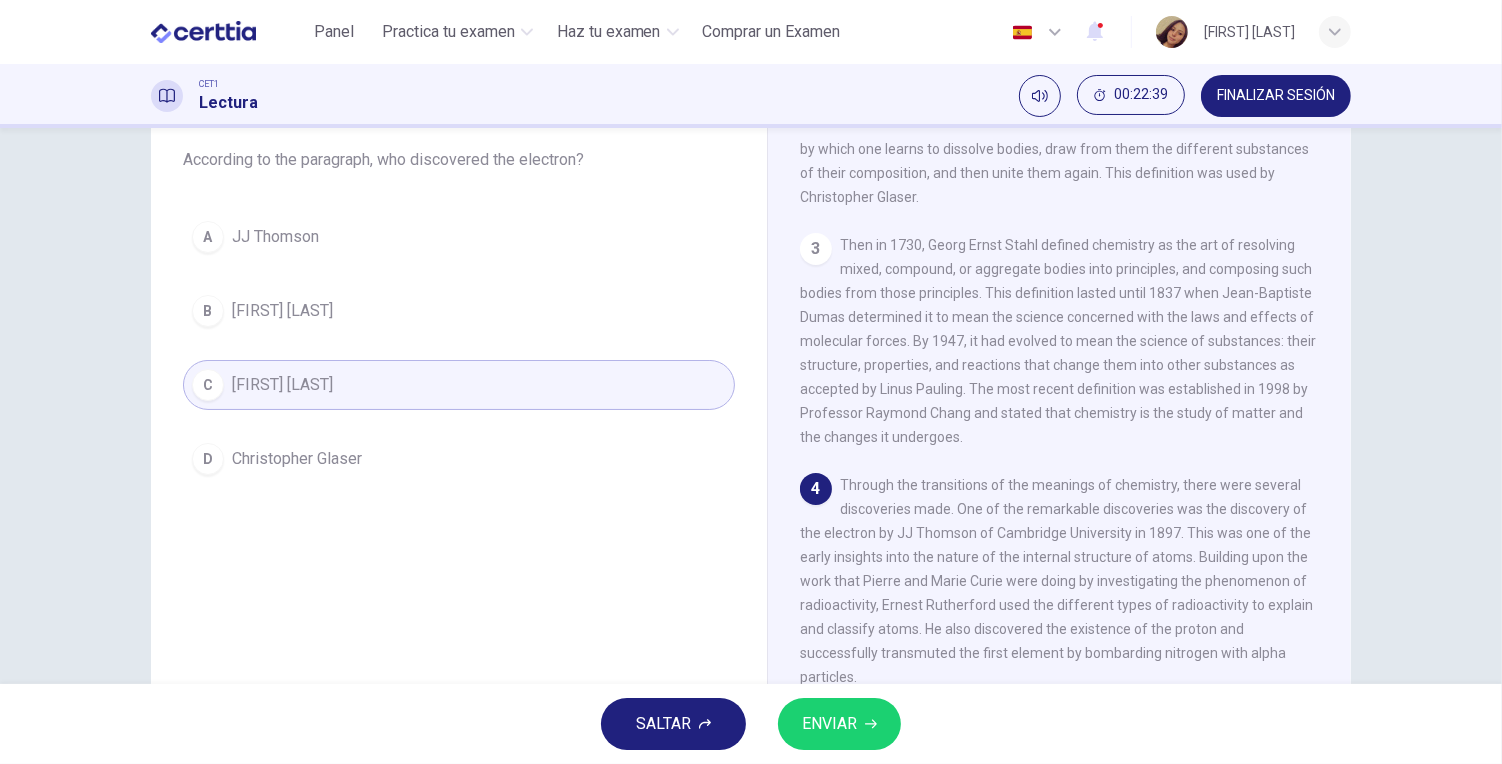 click on "SALTAR ENVIAR" at bounding box center [751, 724] 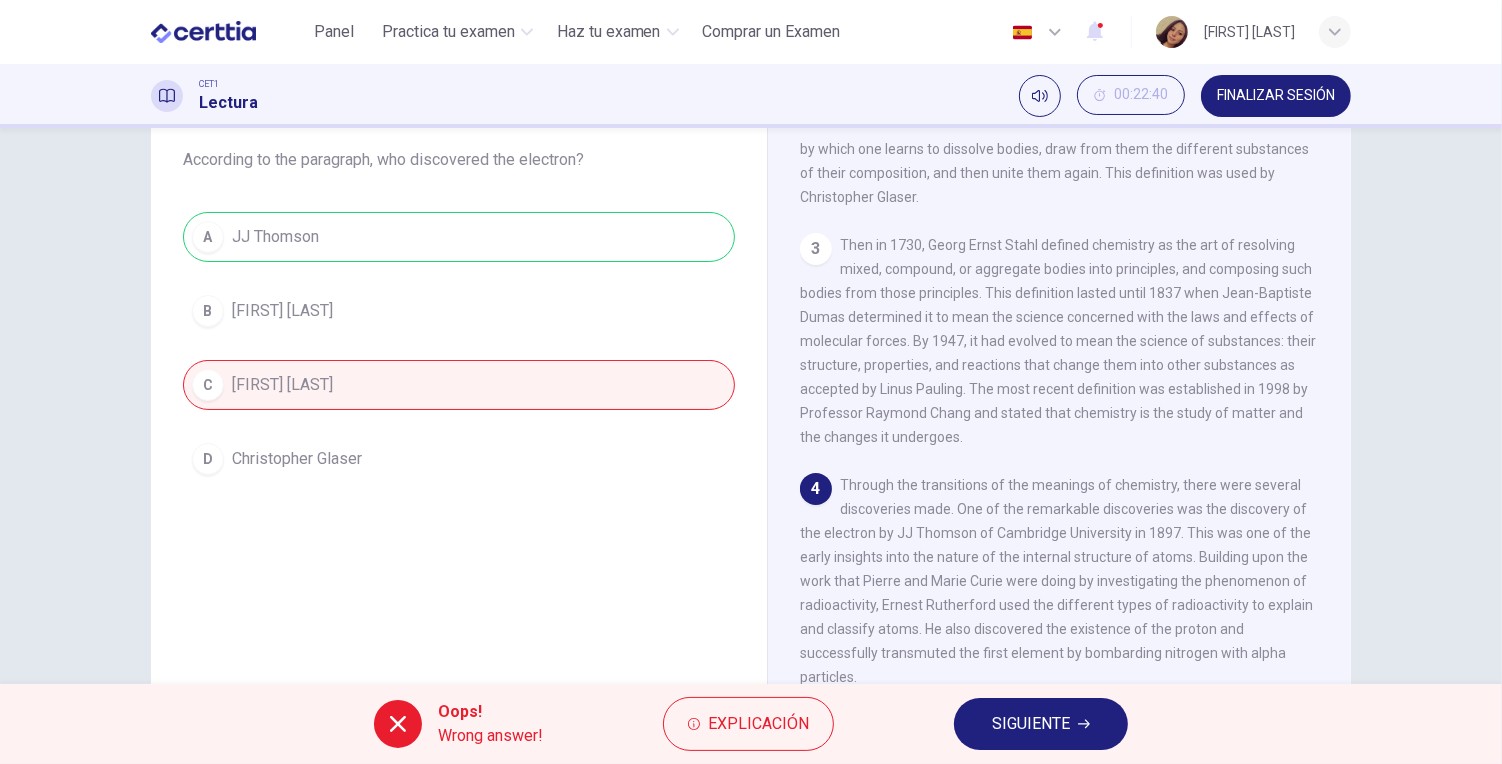 click on "SIGUIENTE" at bounding box center (1041, 724) 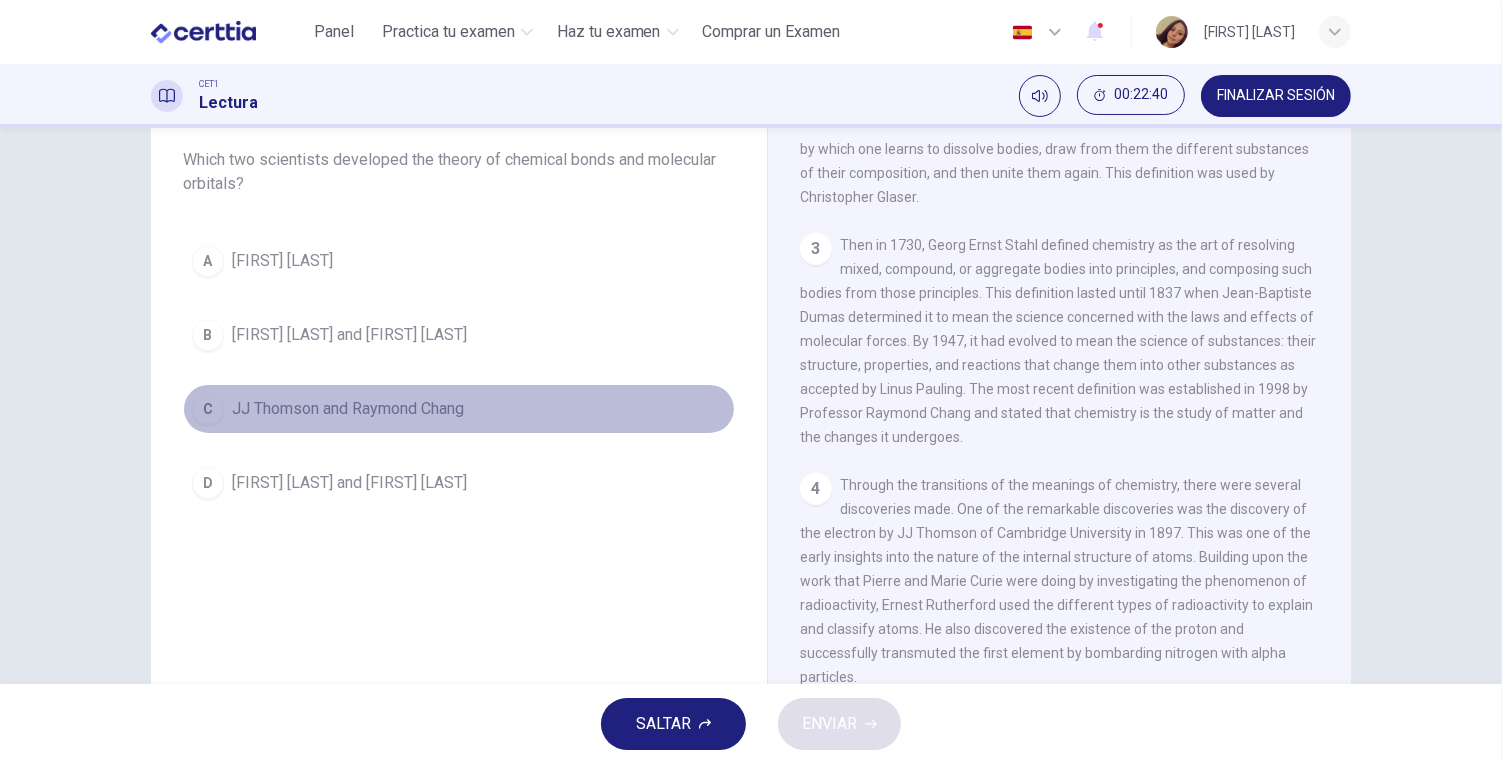 click on "C JJ Thomson and Raymond Chang" at bounding box center (459, 409) 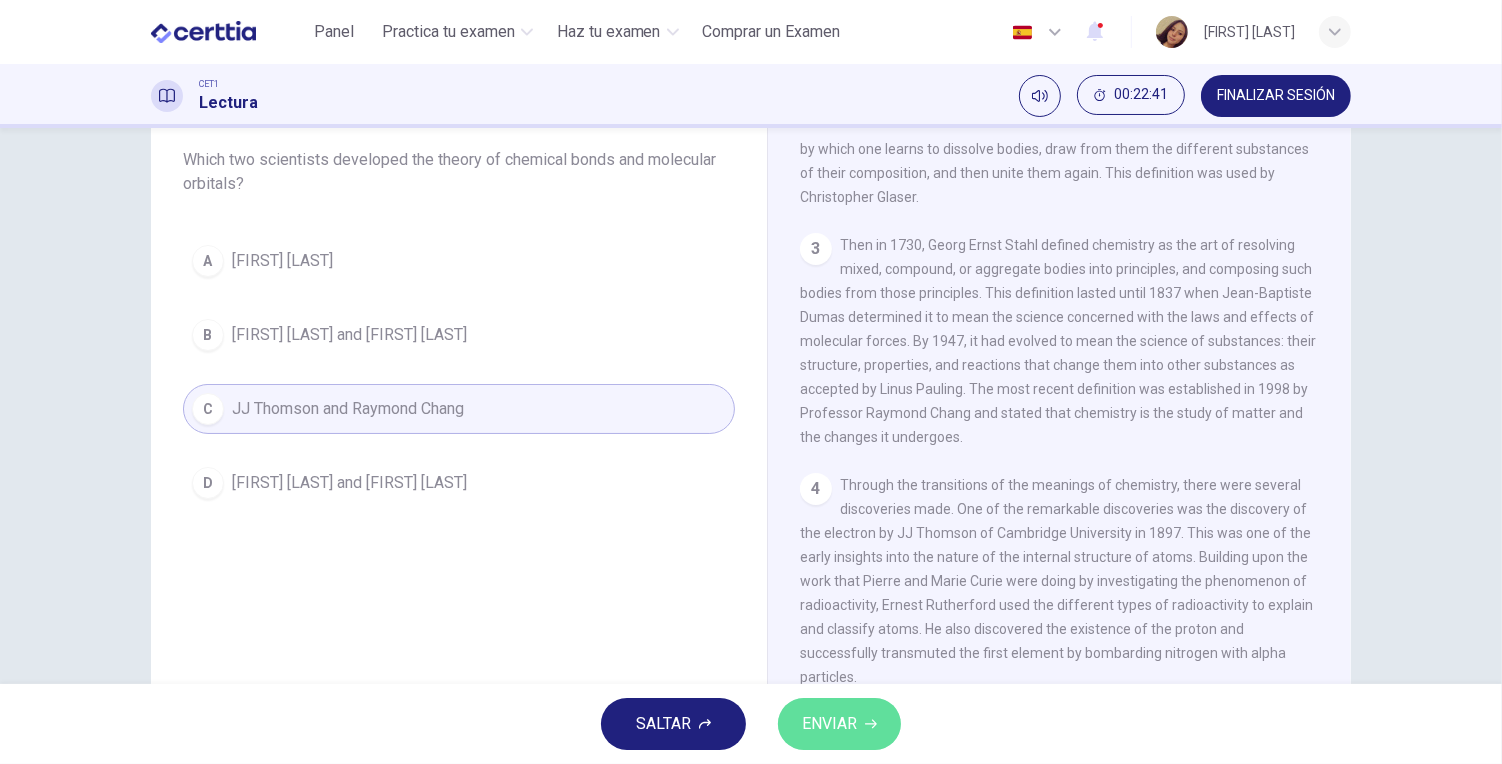 click on "ENVIAR" at bounding box center [829, 724] 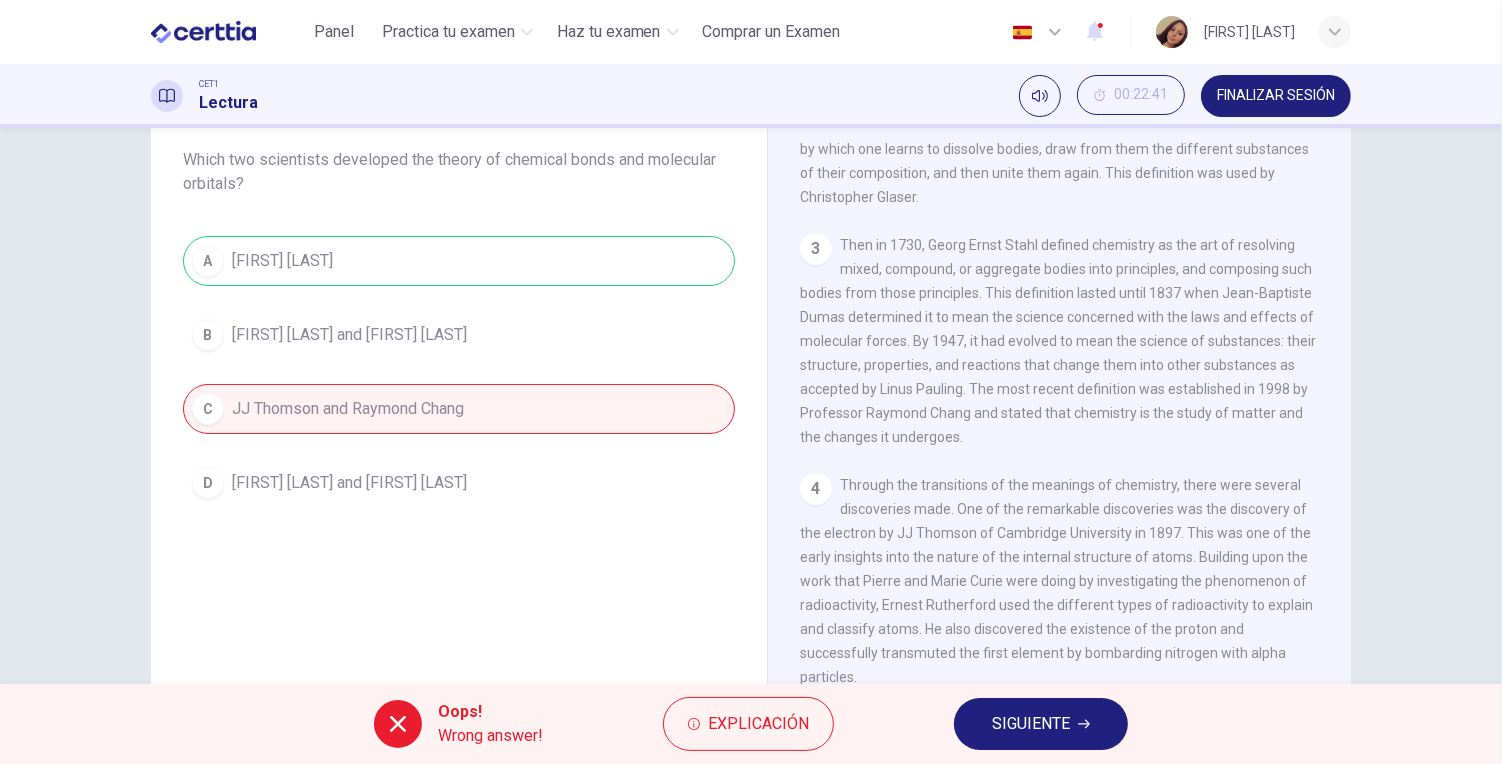 click on "SIGUIENTE" at bounding box center [1031, 724] 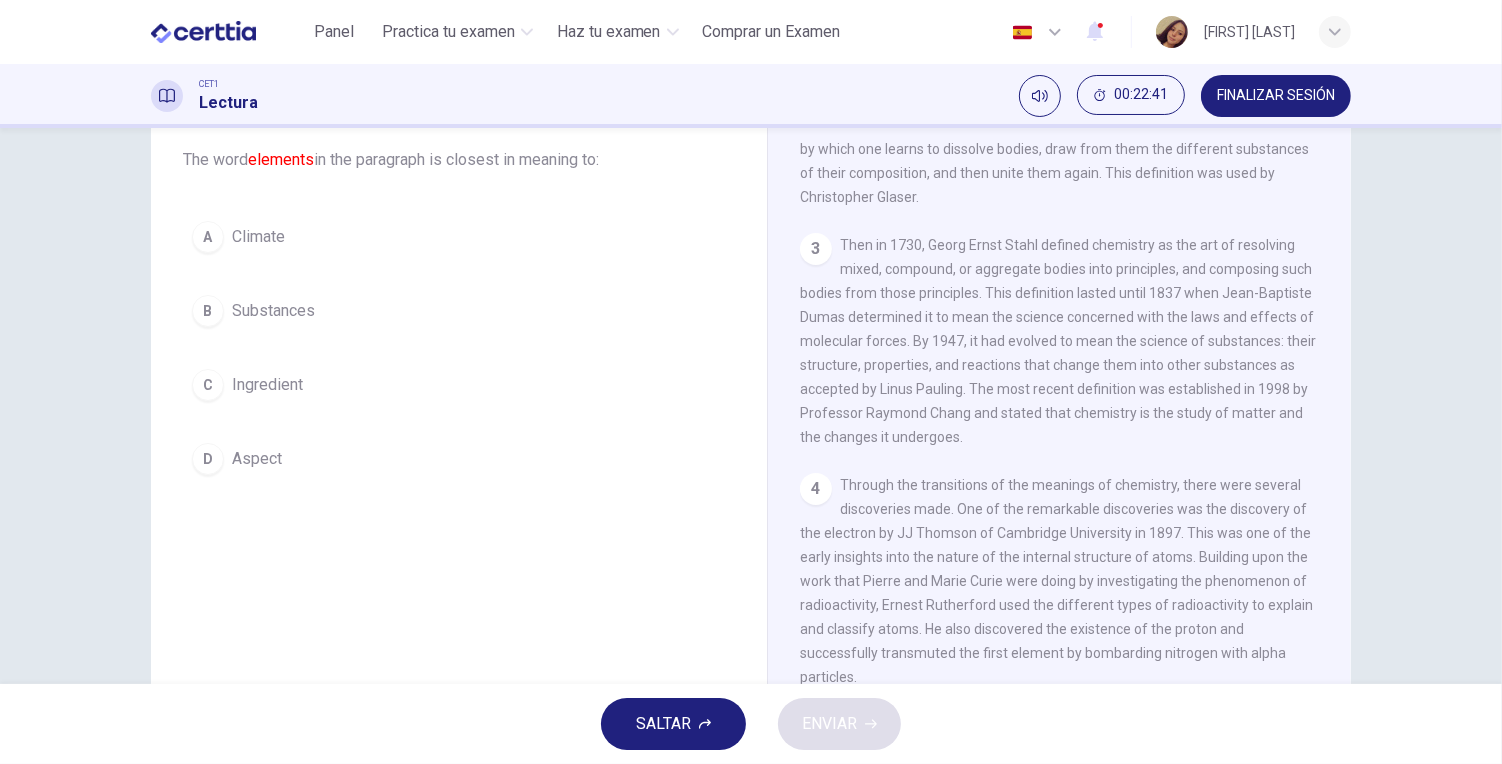 click on "A Climate B Substances C Ingredient D Aspect" at bounding box center (459, 348) 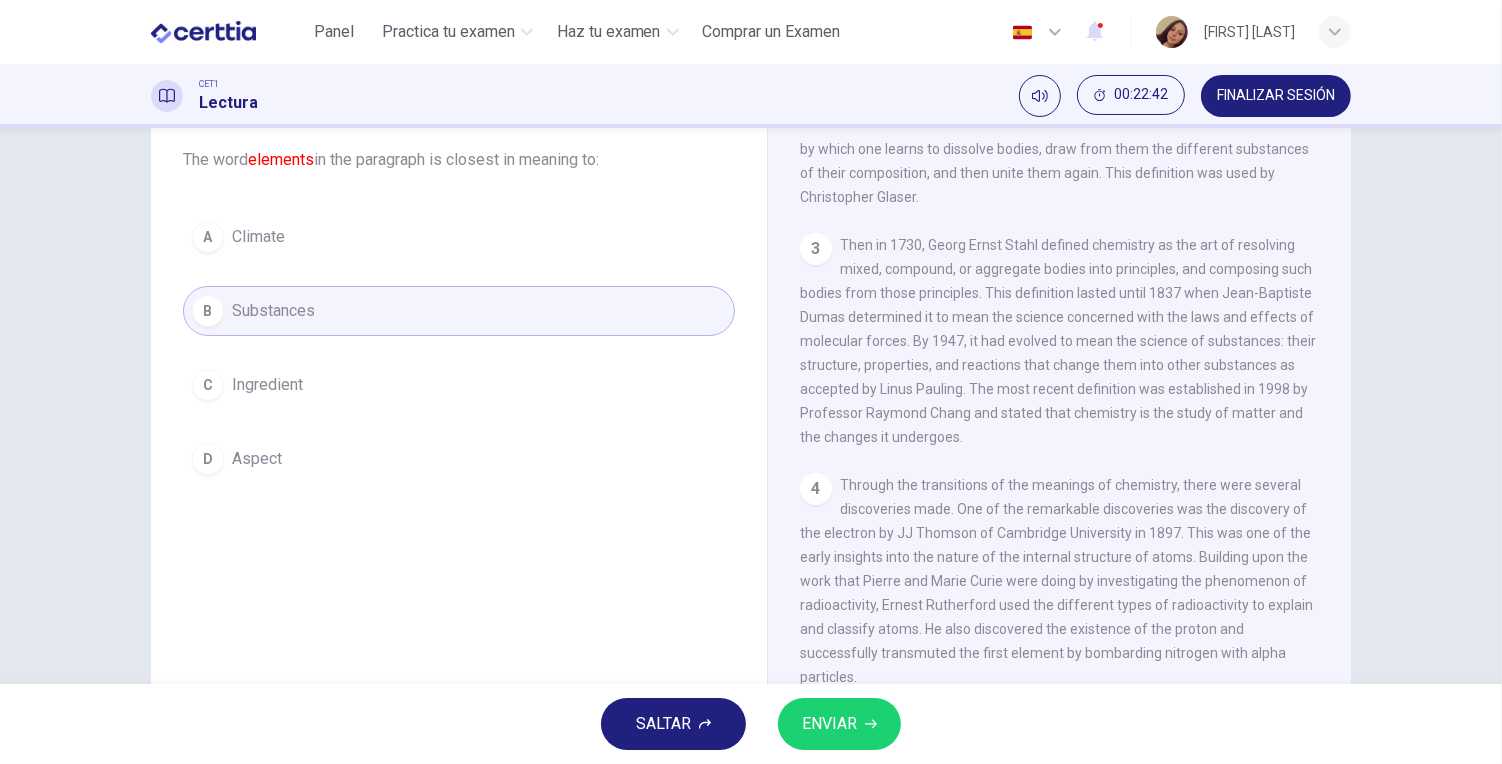 click on "ENVIAR" at bounding box center (839, 724) 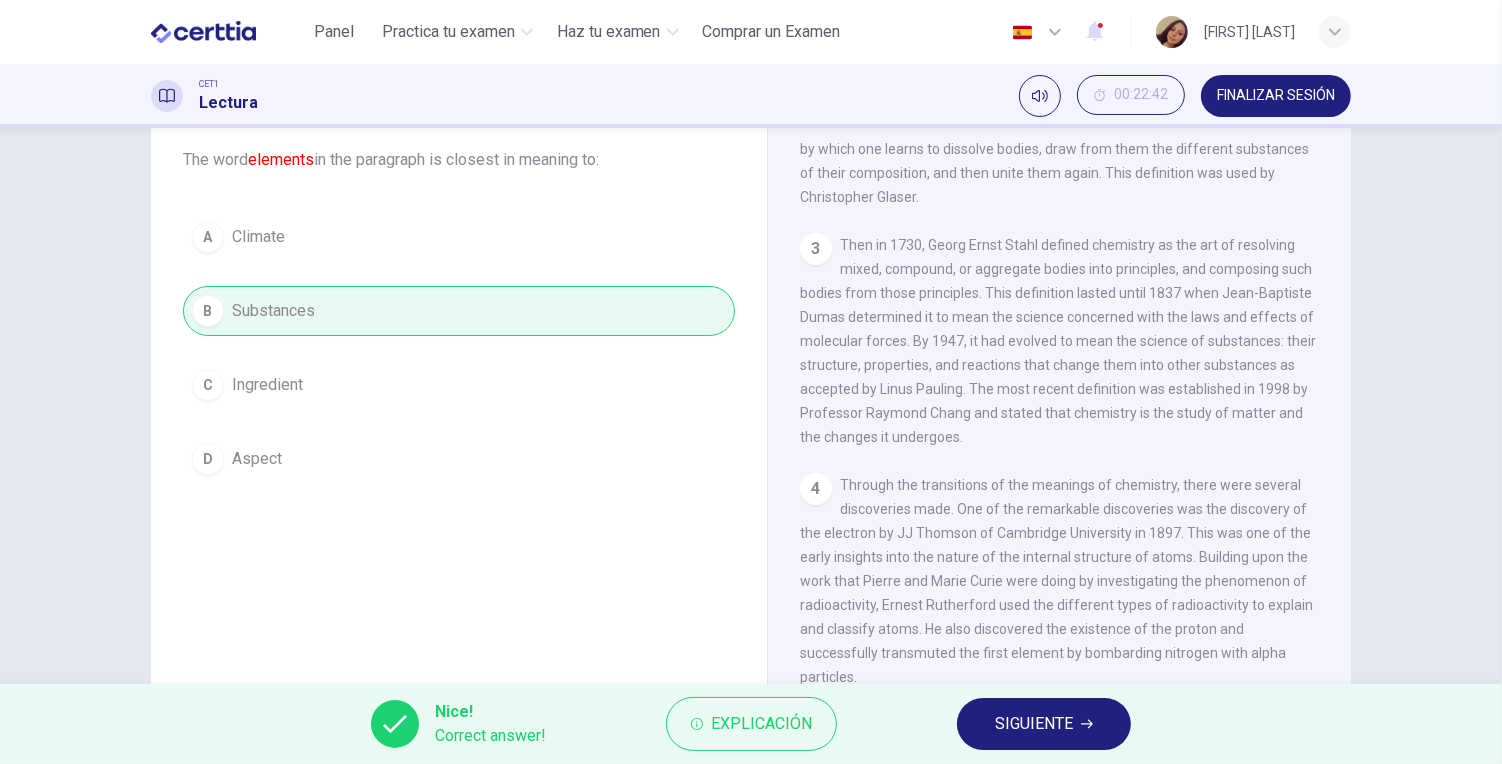 click on "SIGUIENTE" at bounding box center [1034, 724] 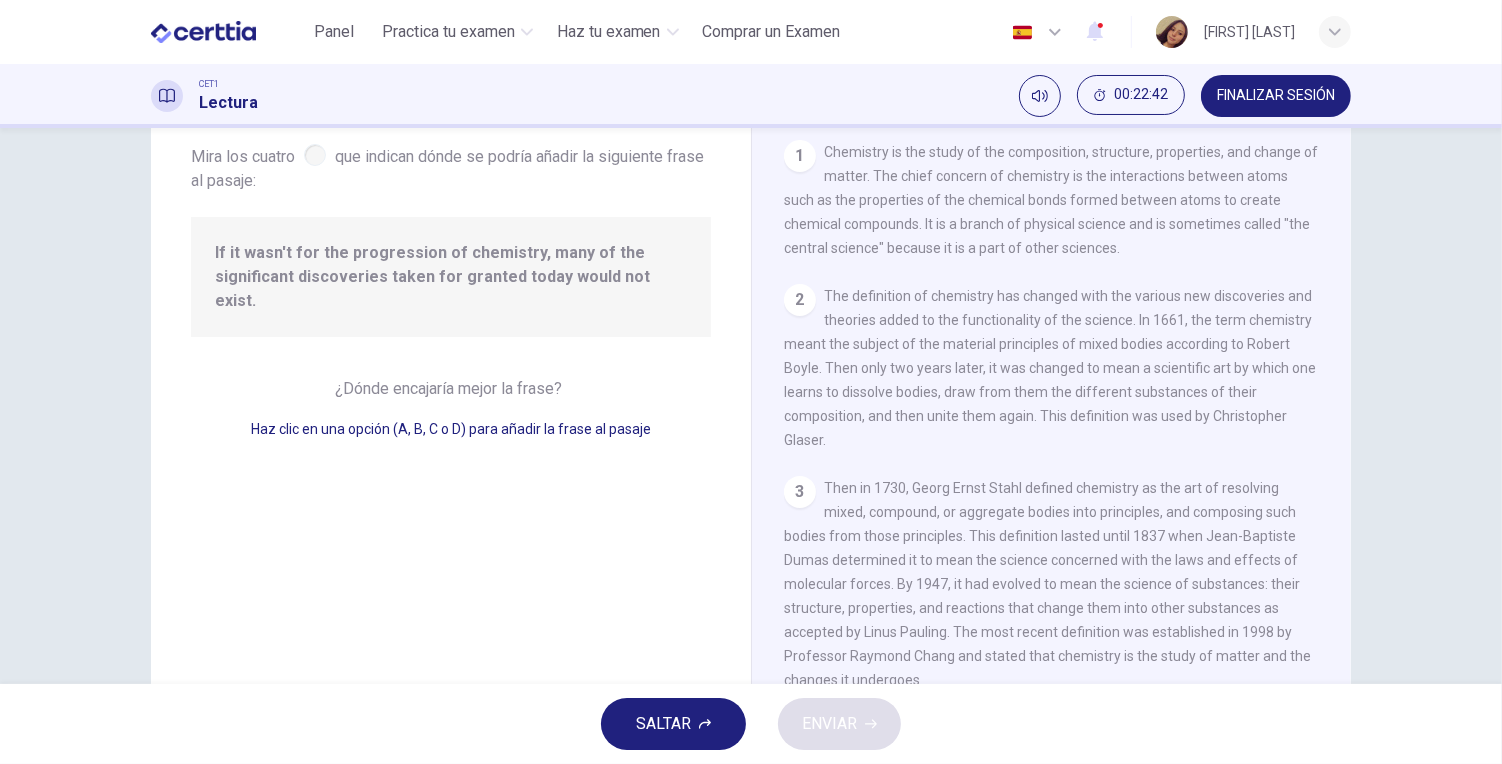 scroll, scrollTop: 416, scrollLeft: 0, axis: vertical 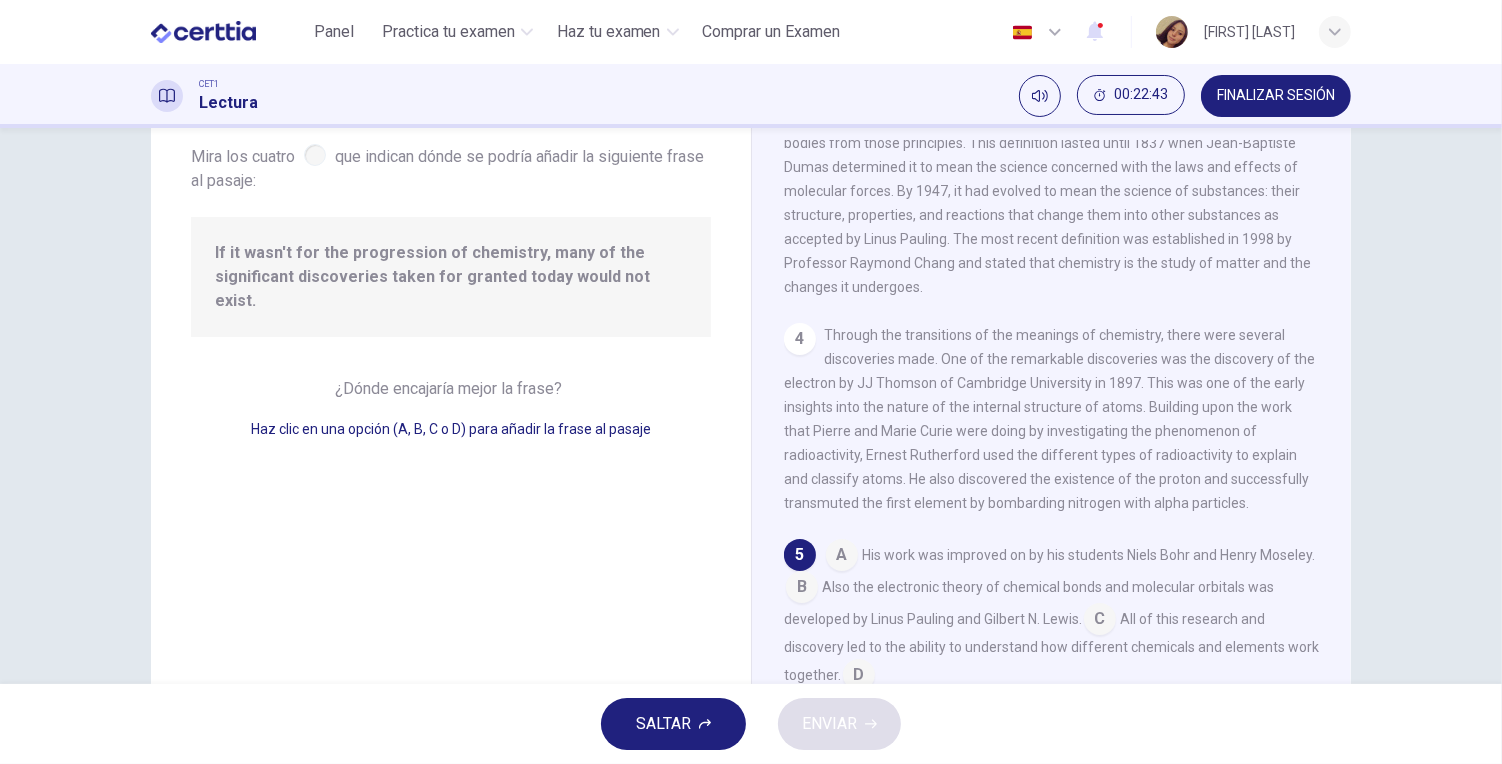 click at bounding box center (842, 557) 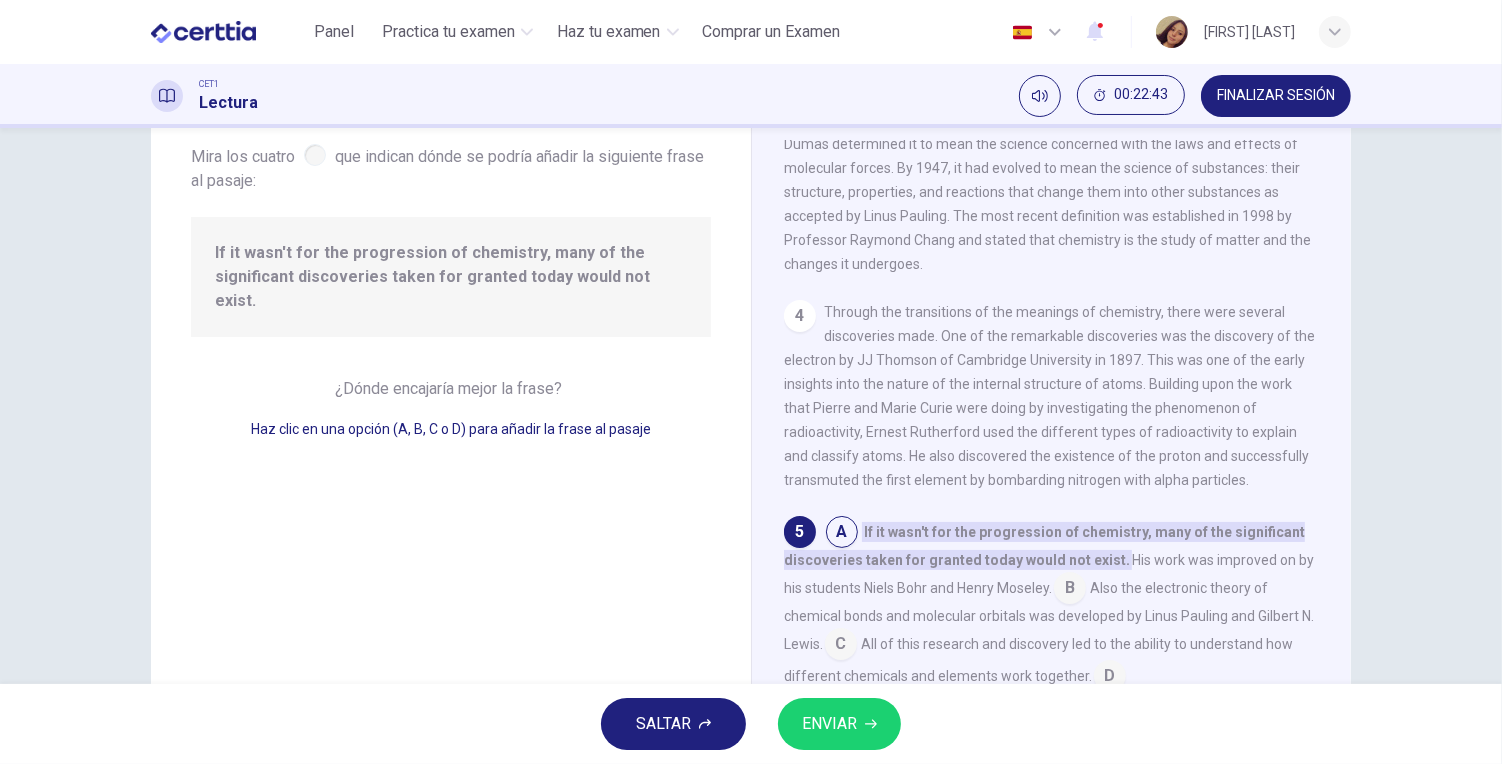 click on "ENVIAR" at bounding box center [829, 724] 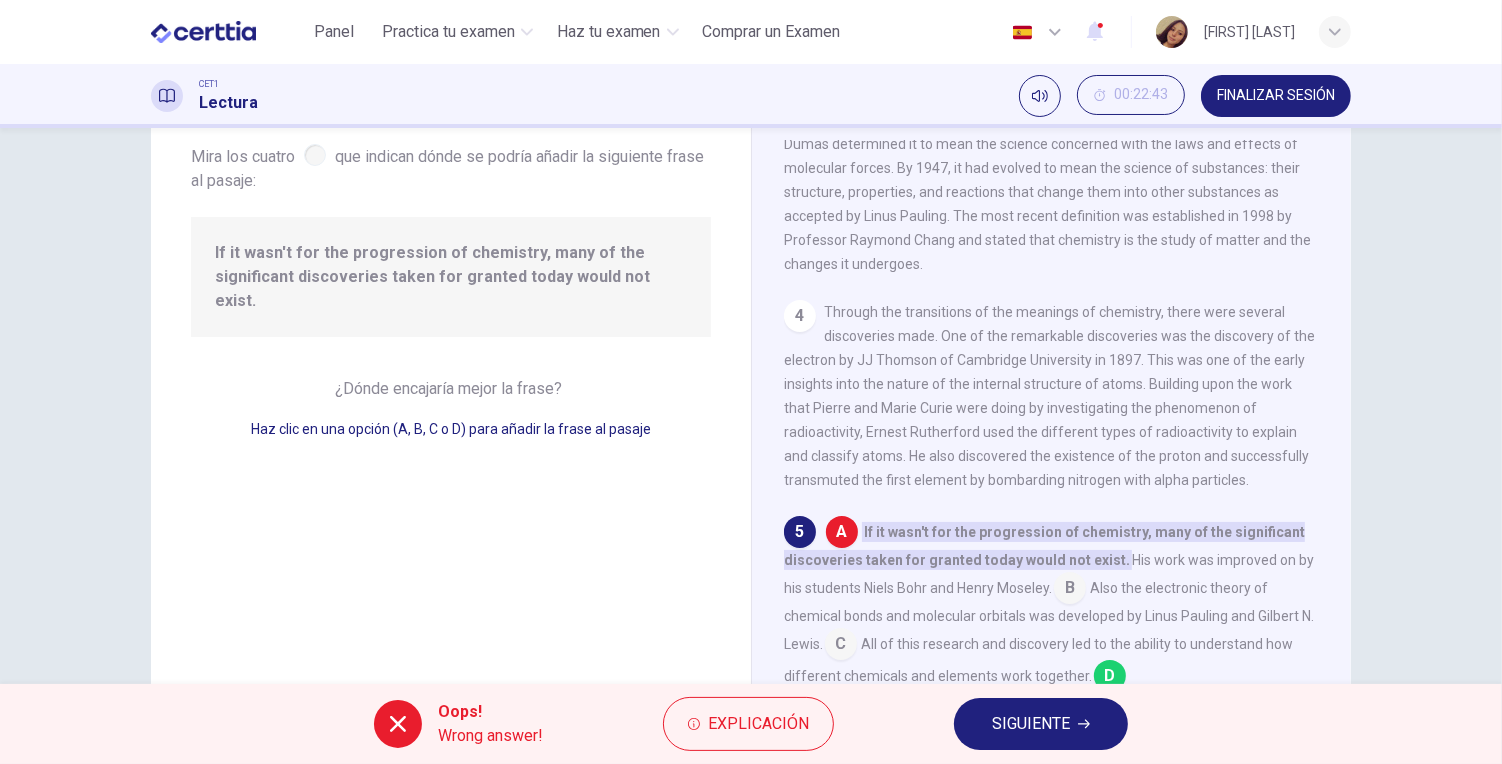 click on "SIGUIENTE" at bounding box center (1031, 724) 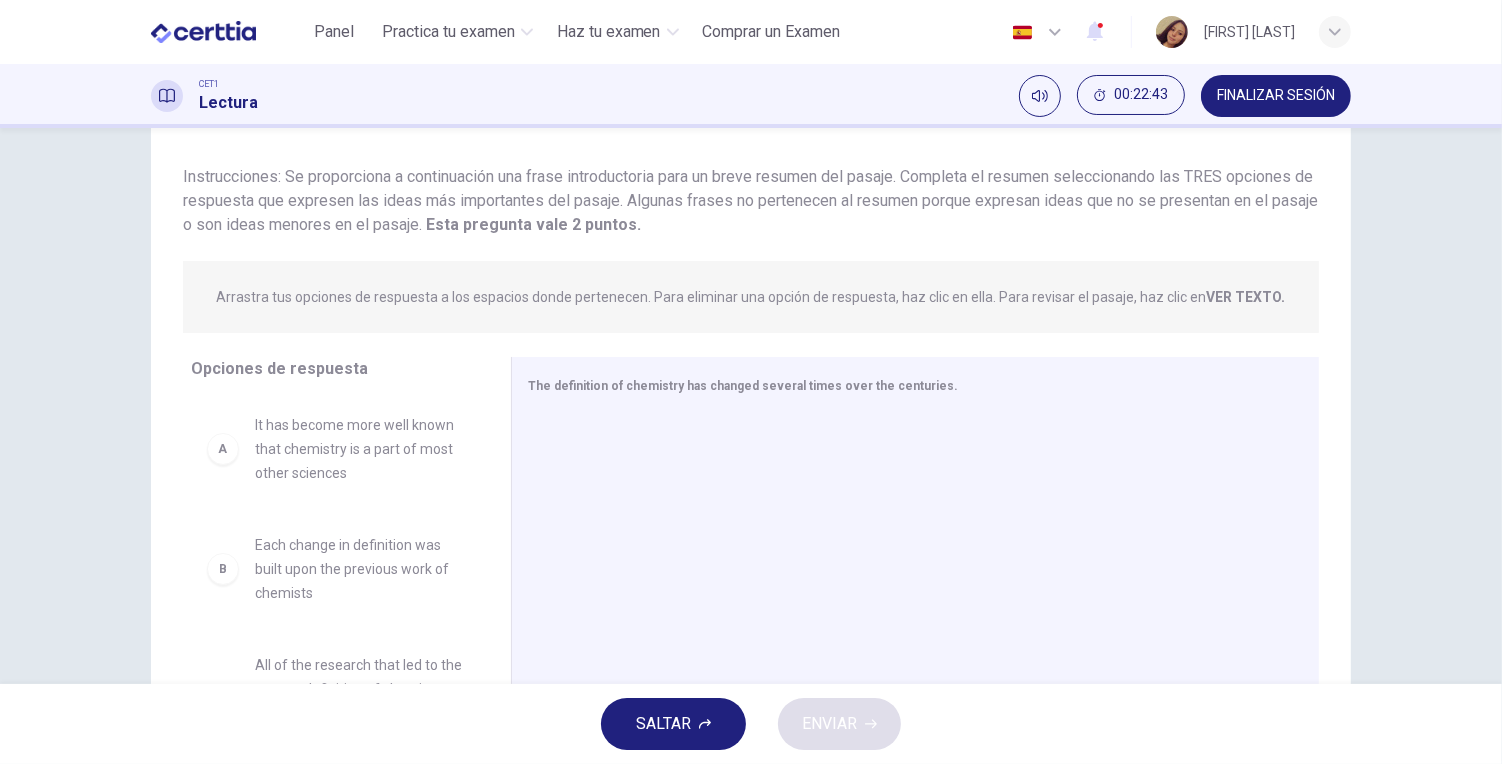 scroll, scrollTop: 218, scrollLeft: 0, axis: vertical 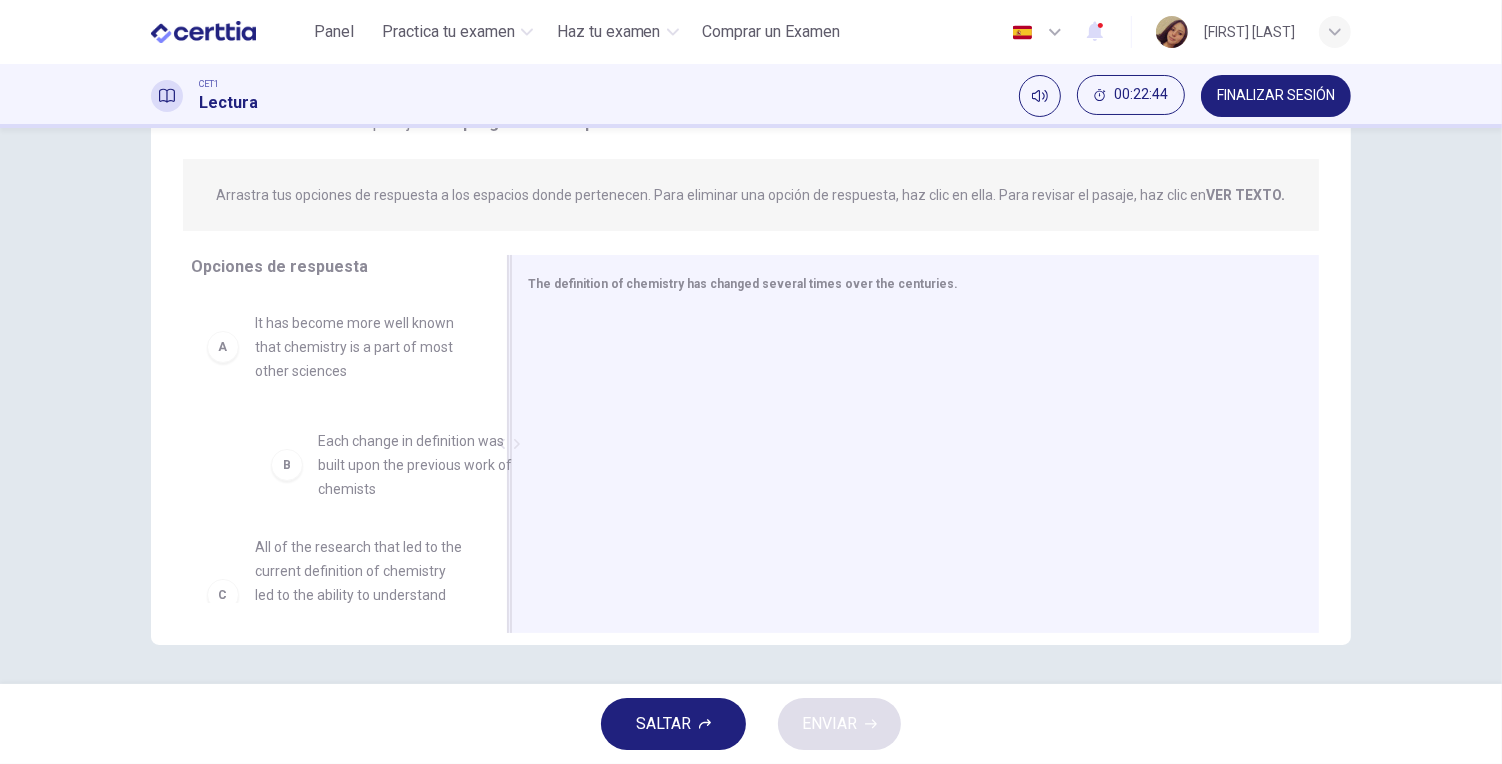 drag, startPoint x: 343, startPoint y: 467, endPoint x: 781, endPoint y: 436, distance: 439.09567 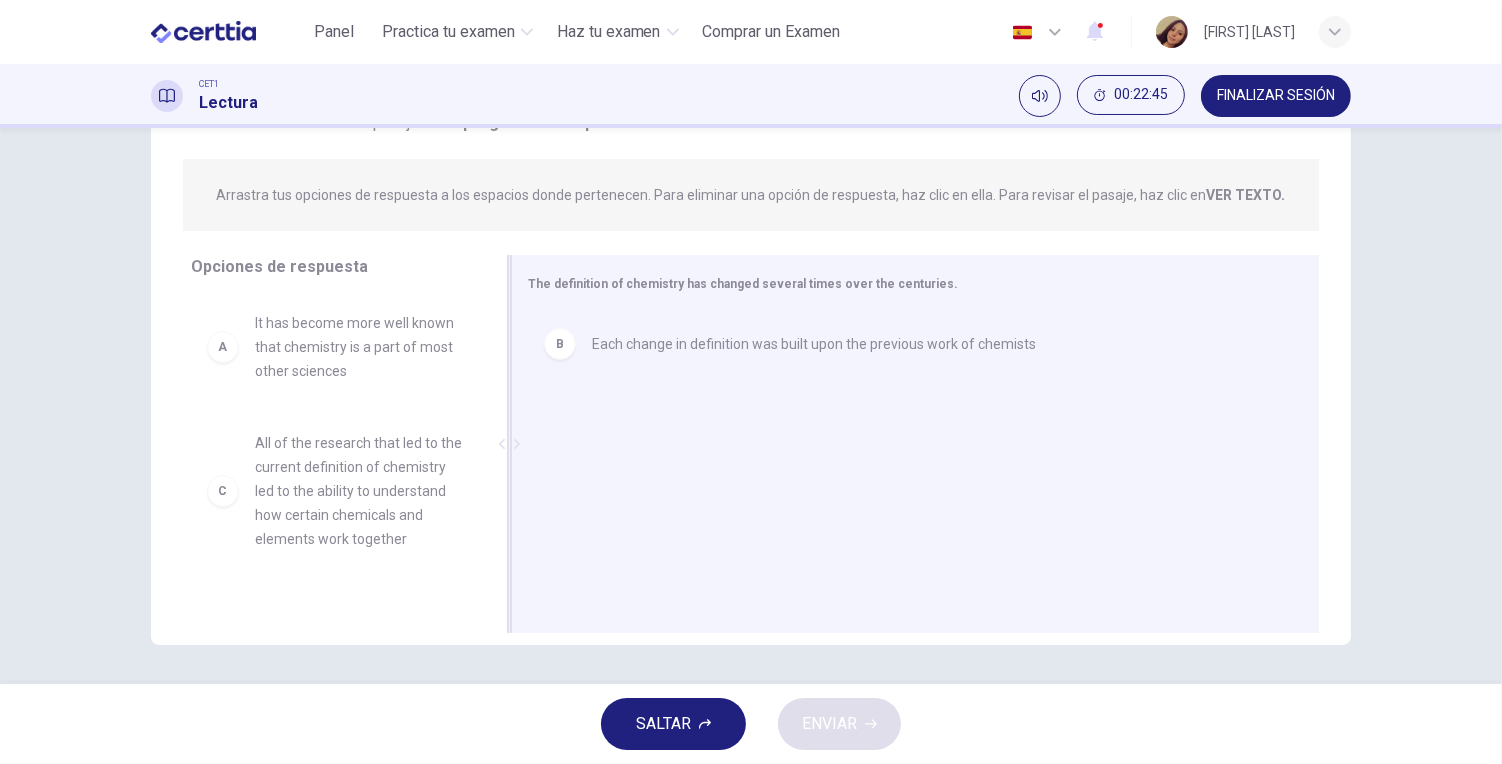 drag, startPoint x: 228, startPoint y: 336, endPoint x: 737, endPoint y: 407, distance: 513.92804 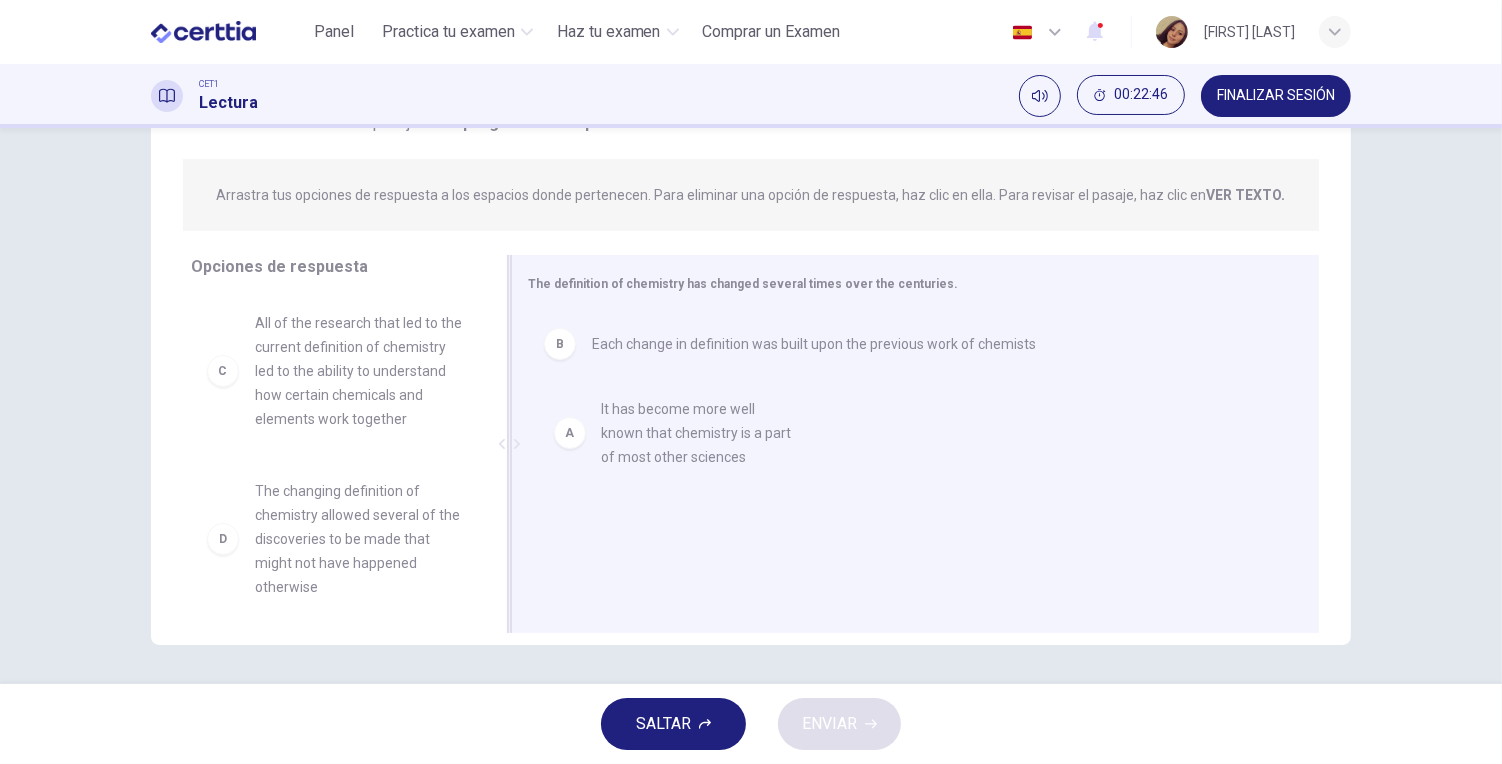 drag, startPoint x: 341, startPoint y: 330, endPoint x: 736, endPoint y: 442, distance: 410.57156 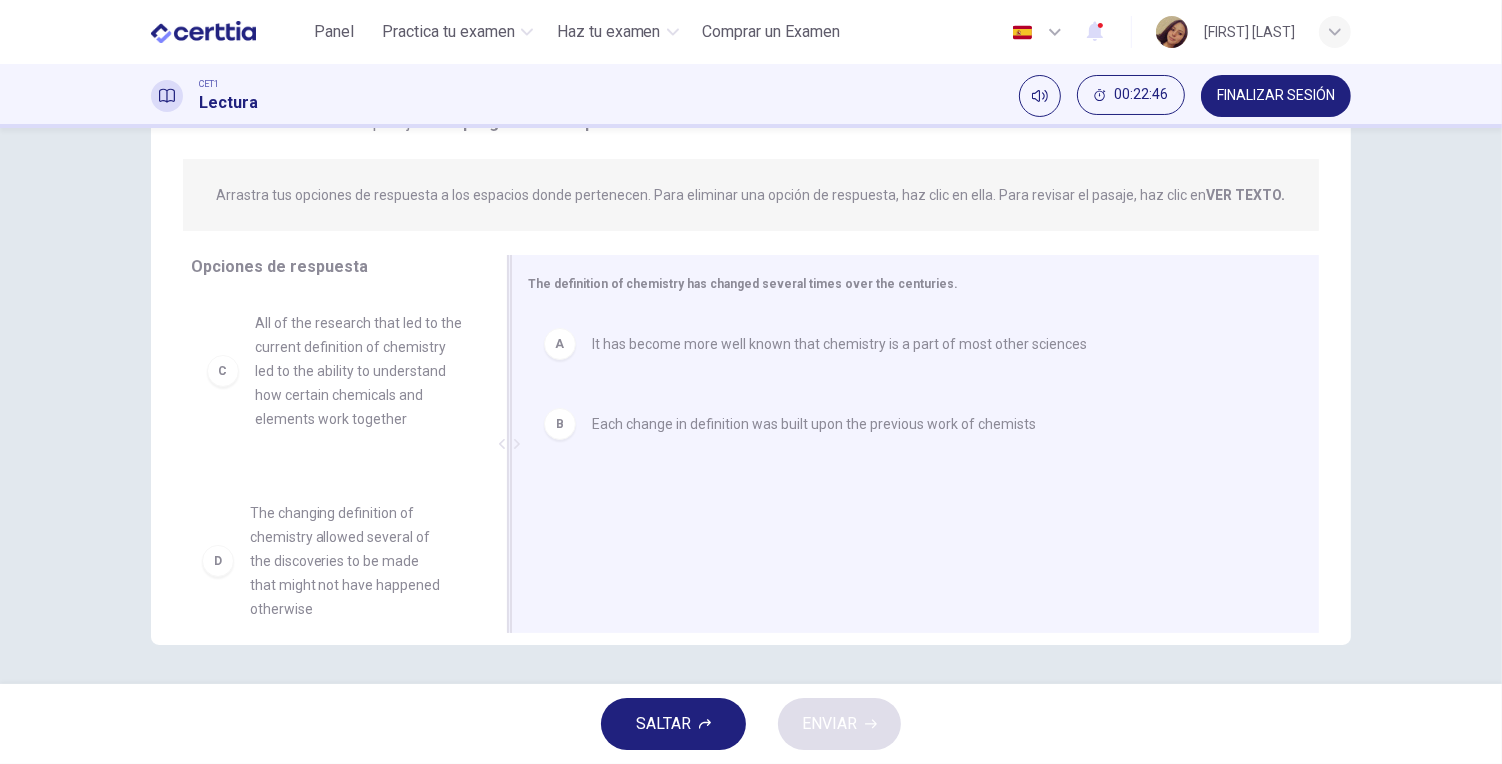 drag, startPoint x: 445, startPoint y: 565, endPoint x: 775, endPoint y: 557, distance: 330.09695 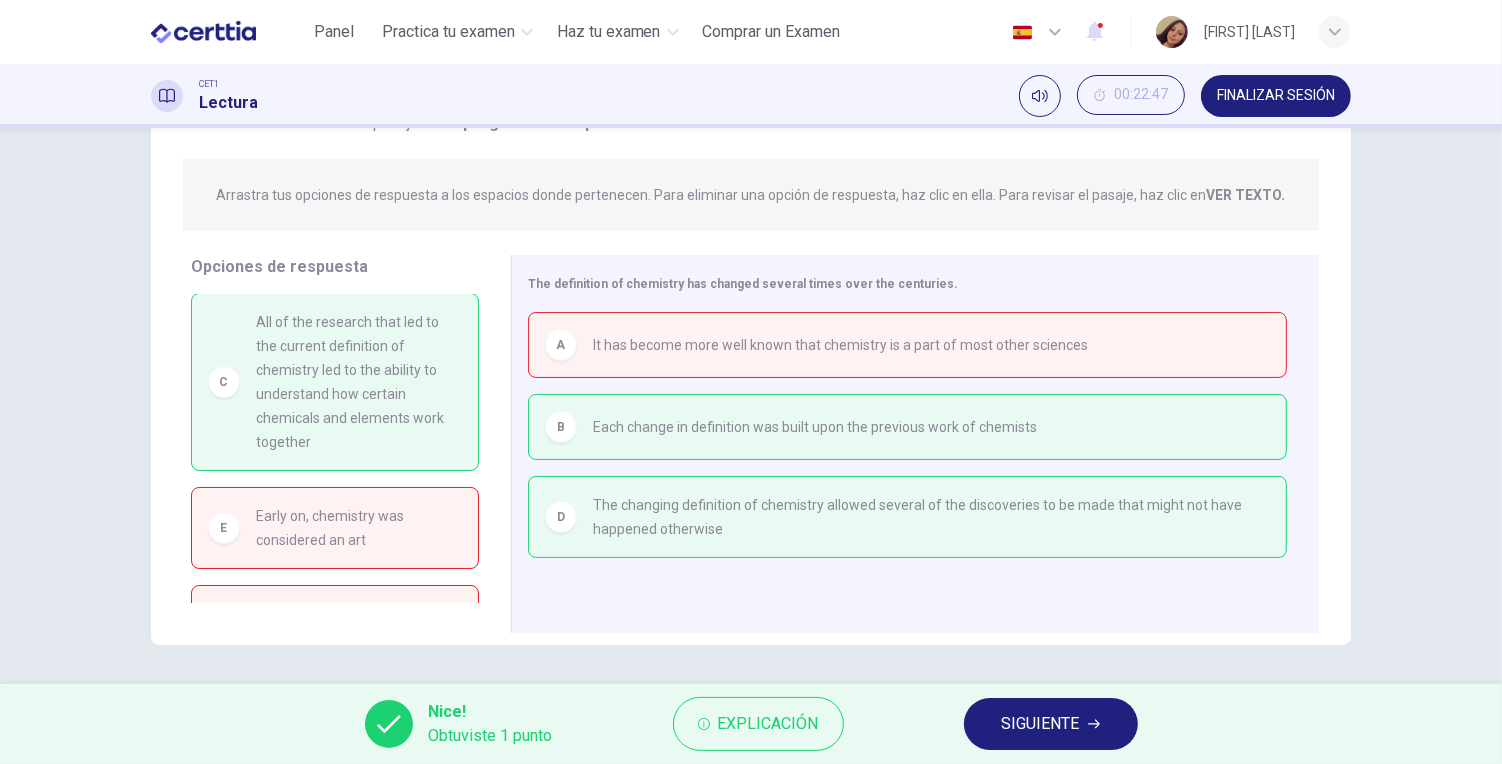 click on "Nice! Obtuviste 1
punto Explicación SIGUIENTE" at bounding box center (751, 724) 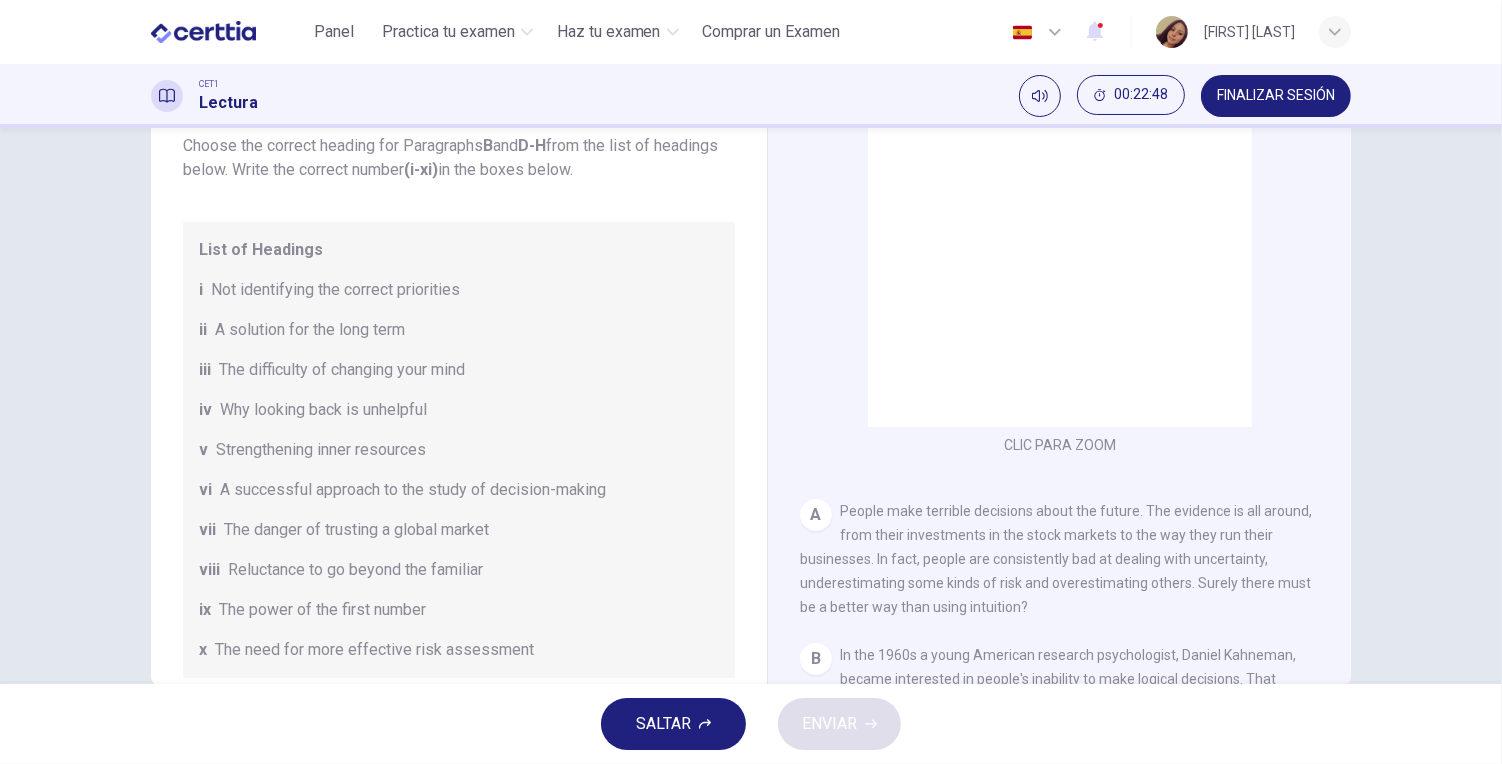 scroll, scrollTop: 218, scrollLeft: 0, axis: vertical 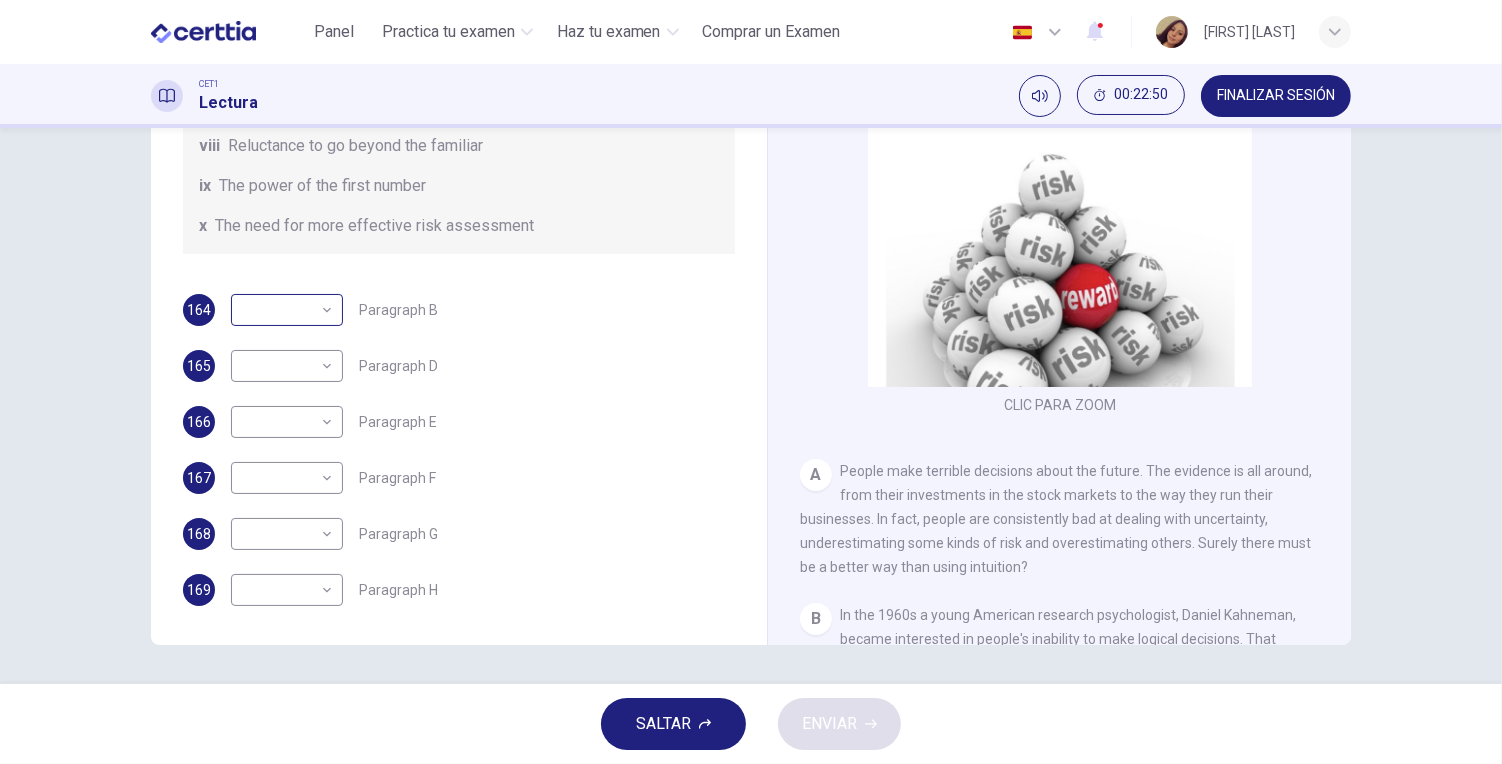 click on "Este sitio utiliza cookies, como se explica en nuestra  Política de Privacidad . Si acepta el uso de cookies, haga clic en el botón Aceptar y continúe navegando por nuestro sitio.   Política de Privacidad Aceptar Panel Practica tu examen Haz tu examen Comprar un Examen Español ** ​ JESSICA RODRIGUEZ LOPEZ CET1 Lectura 00:22:50 FINALIZAR SESIÓN Preguntas 164 - 169 Reading Passage 1 has nine paragraphs  A-I
Choose the correct heading for Paragraphs  B  and  D-H  from the list of headings below.
Write the correct number  (i-xi)  in the boxes below. List of Headings i Not identifying the correct priorities ii A solution for the long term iii The difficulty of changing your mind iv Why looking back is unhelpful v Strengthening inner resources vi A successful approach to the study of decision-making vii The danger of trusting a global market viii Reluctance to go beyond the familiar ix The power of the first number x The need for more effective risk assessment 164 ​ ​ Paragraph B 165 ​ ​ 166 ​" at bounding box center [751, 382] 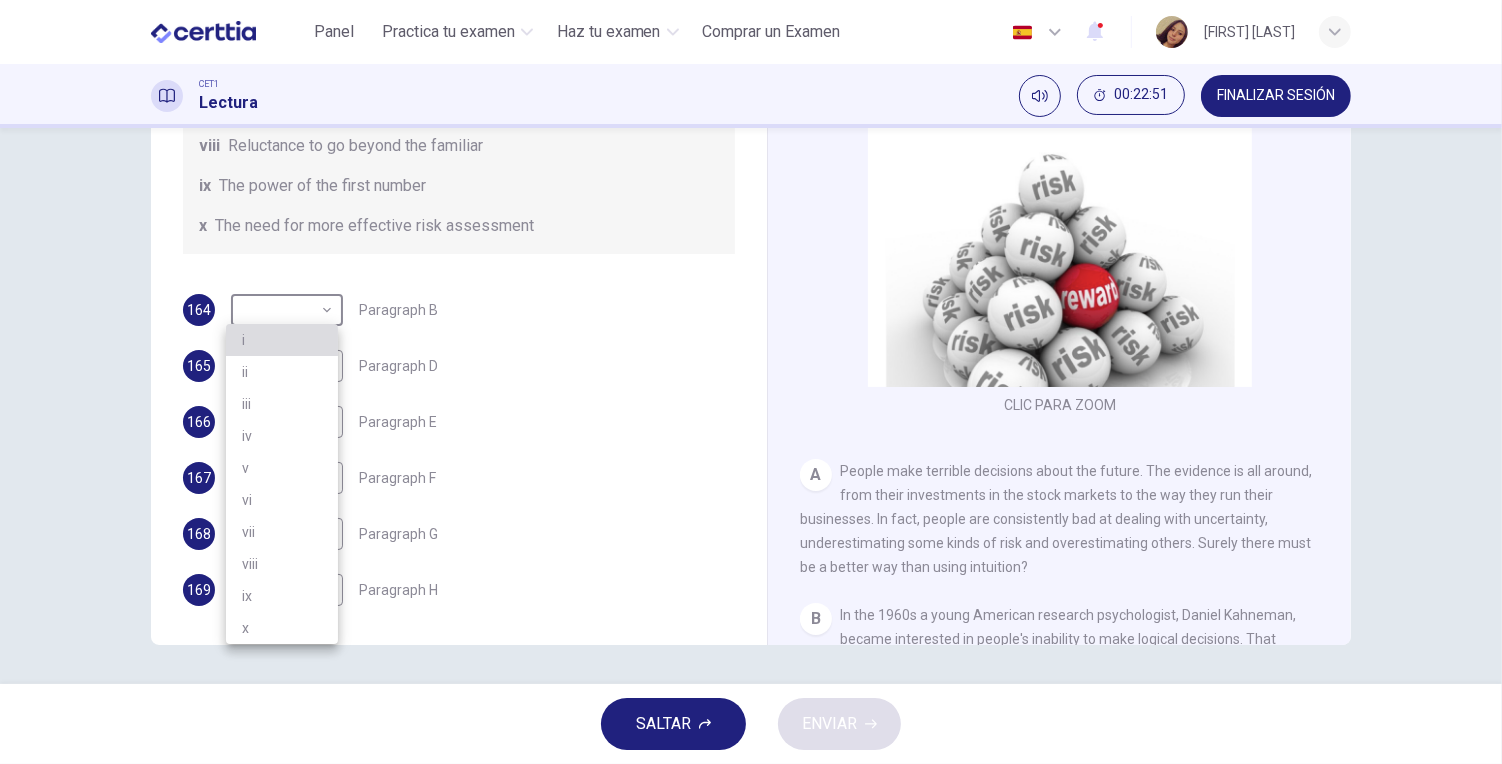 click on "i" at bounding box center (282, 340) 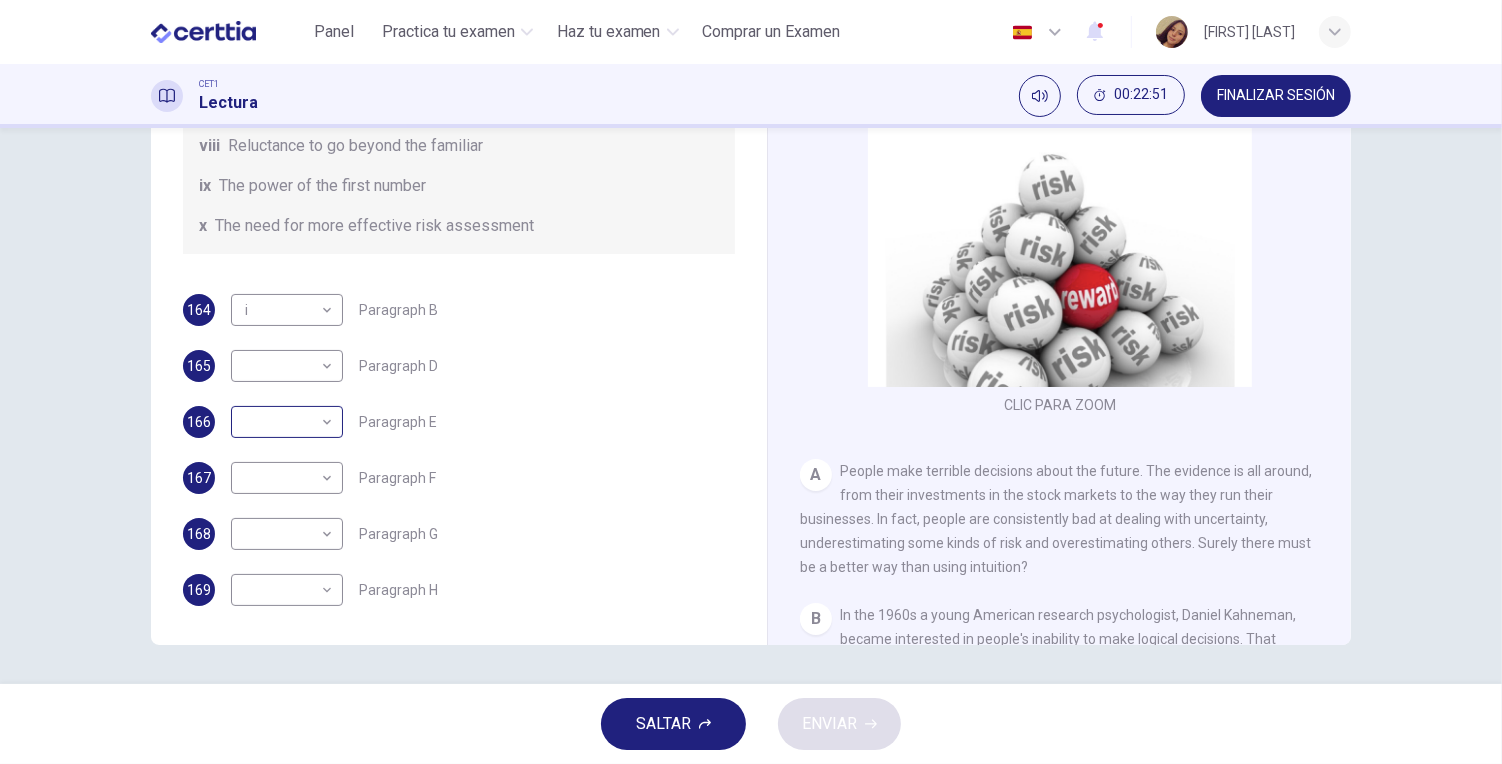 click on "Este sitio utiliza cookies, como se explica en nuestra  Política de Privacidad . Si acepta el uso de cookies, haga clic en el botón Aceptar y continúe navegando por nuestro sitio.   Política de Privacidad Aceptar Panel Practica tu examen Haz tu examen Comprar un Examen Español ** ​ JESSICA RODRIGUEZ LOPEZ CET1 Lectura 00:22:51 FINALIZAR SESIÓN Preguntas 164 - 169 Reading Passage 1 has nine paragraphs  A-I
Choose the correct heading for Paragraphs  B  and  D-H  from the list of headings below.
Write the correct number  (i-xi)  in the boxes below. List of Headings i Not identifying the correct priorities ii A solution for the long term iii The difficulty of changing your mind iv Why looking back is unhelpful v Strengthening inner resources vi A successful approach to the study of decision-making vii The danger of trusting a global market viii Reluctance to go beyond the familiar ix The power of the first number x The need for more effective risk assessment 164 i * ​ Paragraph B 165 ​ ​ 166 ​" at bounding box center (751, 382) 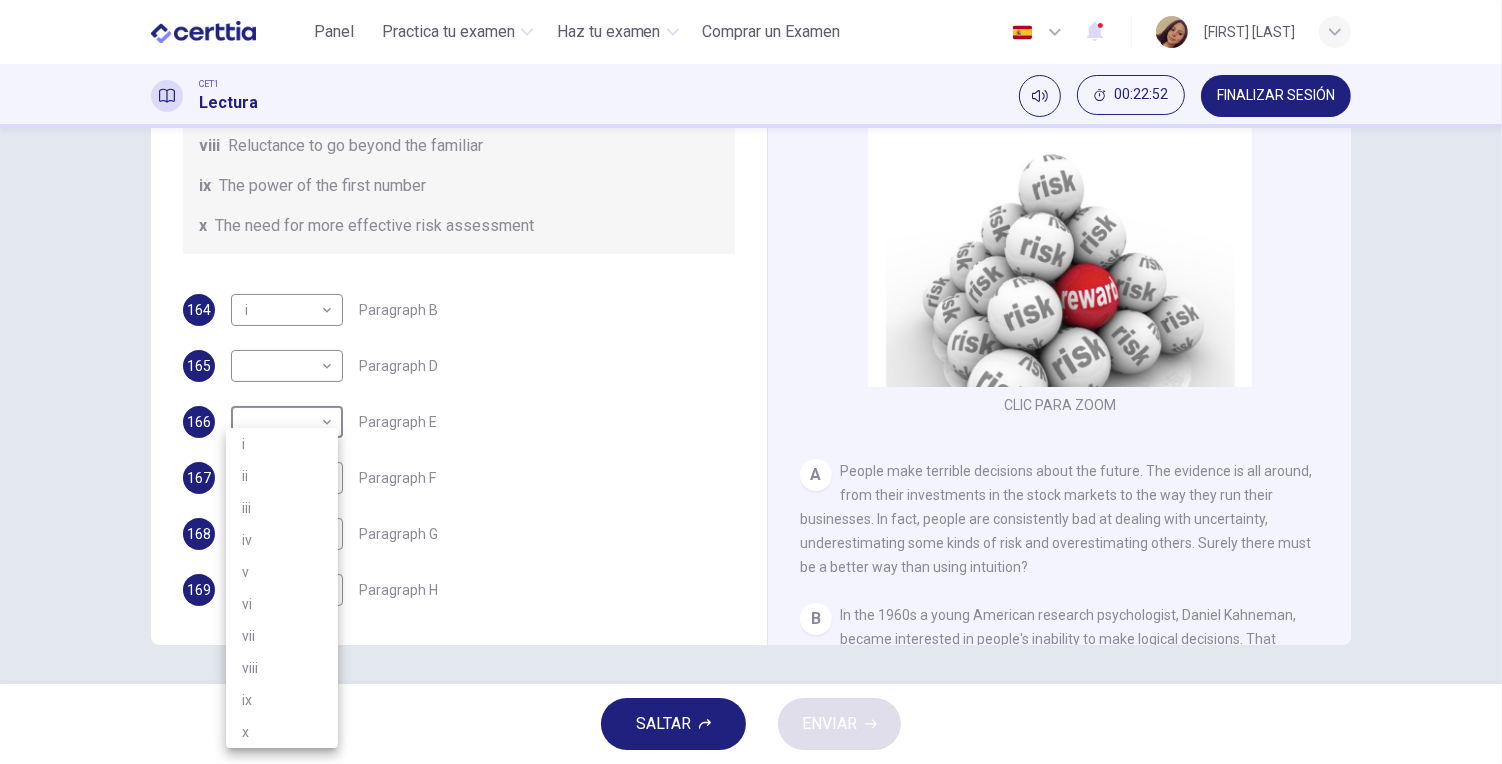 click on "iii" at bounding box center [282, 508] 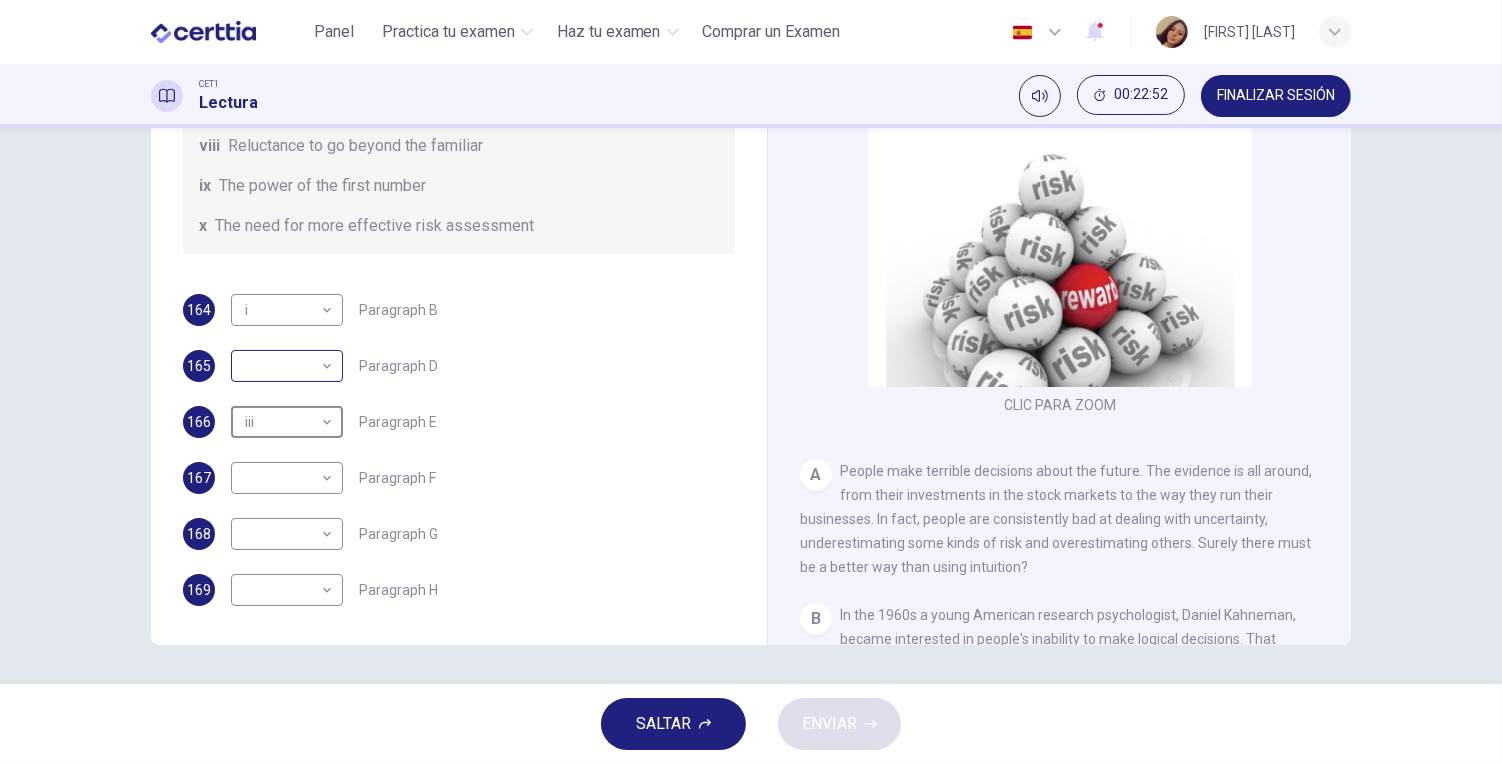 click on "Este sitio utiliza cookies, como se explica en nuestra  Política de Privacidad . Si acepta el uso de cookies, haga clic en el botón Aceptar y continúe navegando por nuestro sitio.   Política de Privacidad Aceptar Panel Practica tu examen Haz tu examen Comprar un Examen Español ** ​ JESSICA RODRIGUEZ LOPEZ CET1 Lectura 00:22:52 FINALIZAR SESIÓN Preguntas 164 - 169 Reading Passage 1 has nine paragraphs  A-I
Choose the correct heading for Paragraphs  B  and  D-H  from the list of headings below.
Write the correct number  (i-xi)  in the boxes below. List of Headings i Not identifying the correct priorities ii A solution for the long term iii The difficulty of changing your mind iv Why looking back is unhelpful v Strengthening inner resources vi A successful approach to the study of decision-making vii The danger of trusting a global market viii Reluctance to go beyond the familiar ix The power of the first number x The need for more effective risk assessment 164 i * ​ Paragraph B 165 ​ ​ 166 iii" at bounding box center [751, 382] 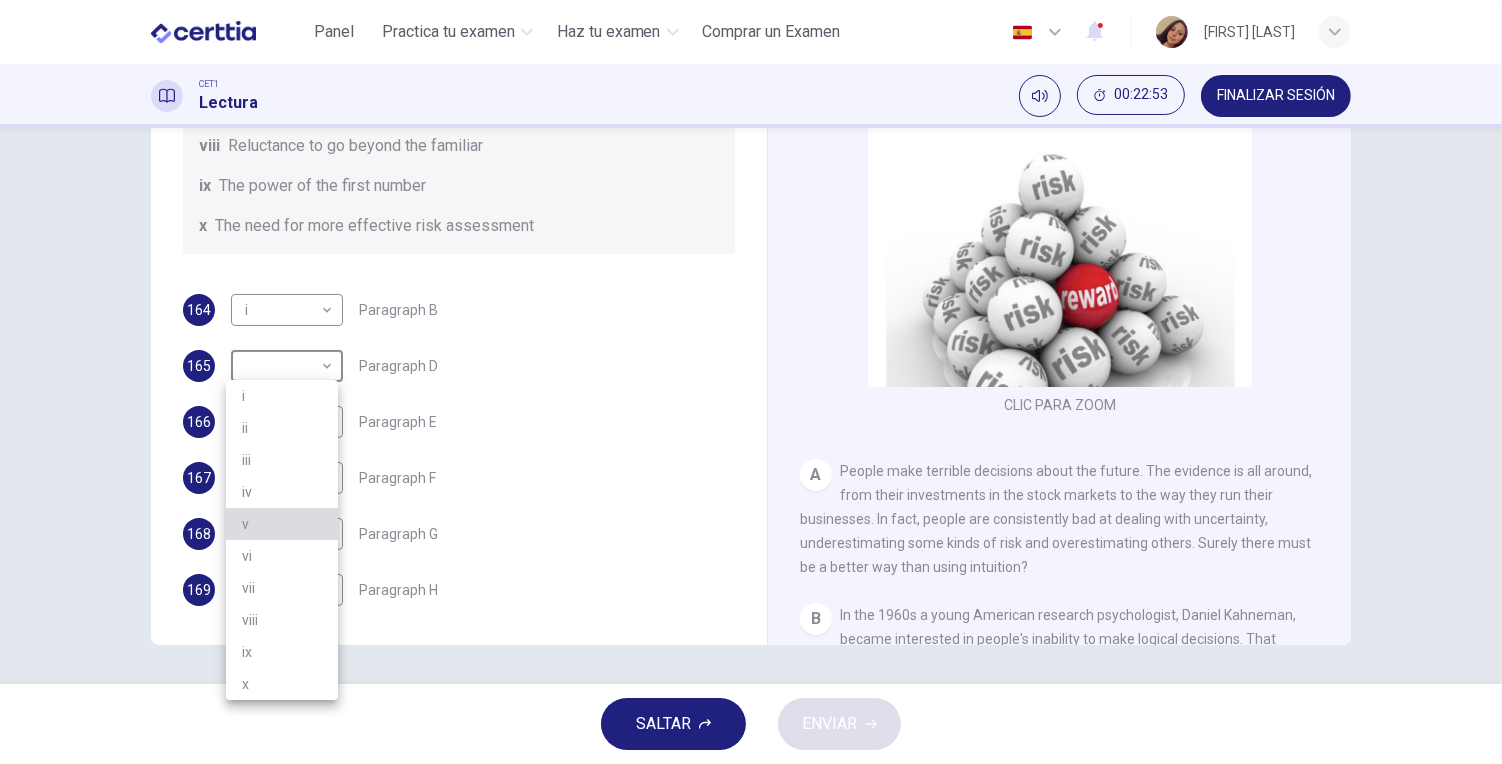 click on "v" at bounding box center (282, 524) 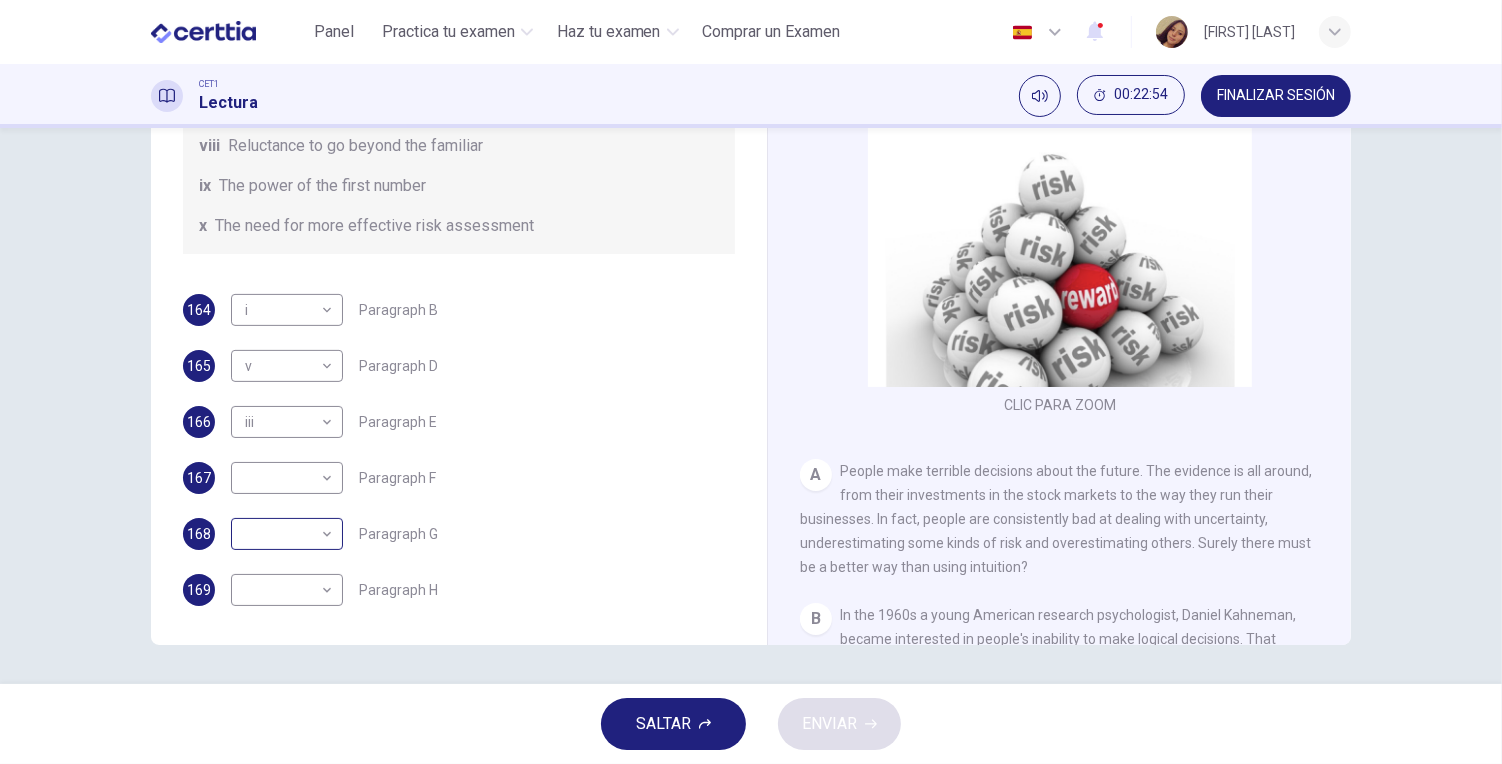 click on "Este sitio utiliza cookies, como se explica en nuestra  Política de Privacidad . Si acepta el uso de cookies, haga clic en el botón Aceptar y continúe navegando por nuestro sitio.   Política de Privacidad Aceptar Panel Practica tu examen Haz tu examen Comprar un Examen Español ** ​ JESSICA RODRIGUEZ LOPEZ CET1 Lectura 00:22:54 FINALIZAR SESIÓN Preguntas 164 - 169 Reading Passage 1 has nine paragraphs  A-I
Choose the correct heading for Paragraphs  B  and  D-H  from the list of headings below.
Write the correct number  (i-xi)  in the boxes below. List of Headings i Not identifying the correct priorities ii A solution for the long term iii The difficulty of changing your mind iv Why looking back is unhelpful v Strengthening inner resources vi A successful approach to the study of decision-making vii The danger of trusting a global market viii Reluctance to go beyond the familiar ix The power of the first number x The need for more effective risk assessment 164 i * ​ Paragraph B 165 v * ​ 166 iii" at bounding box center [751, 382] 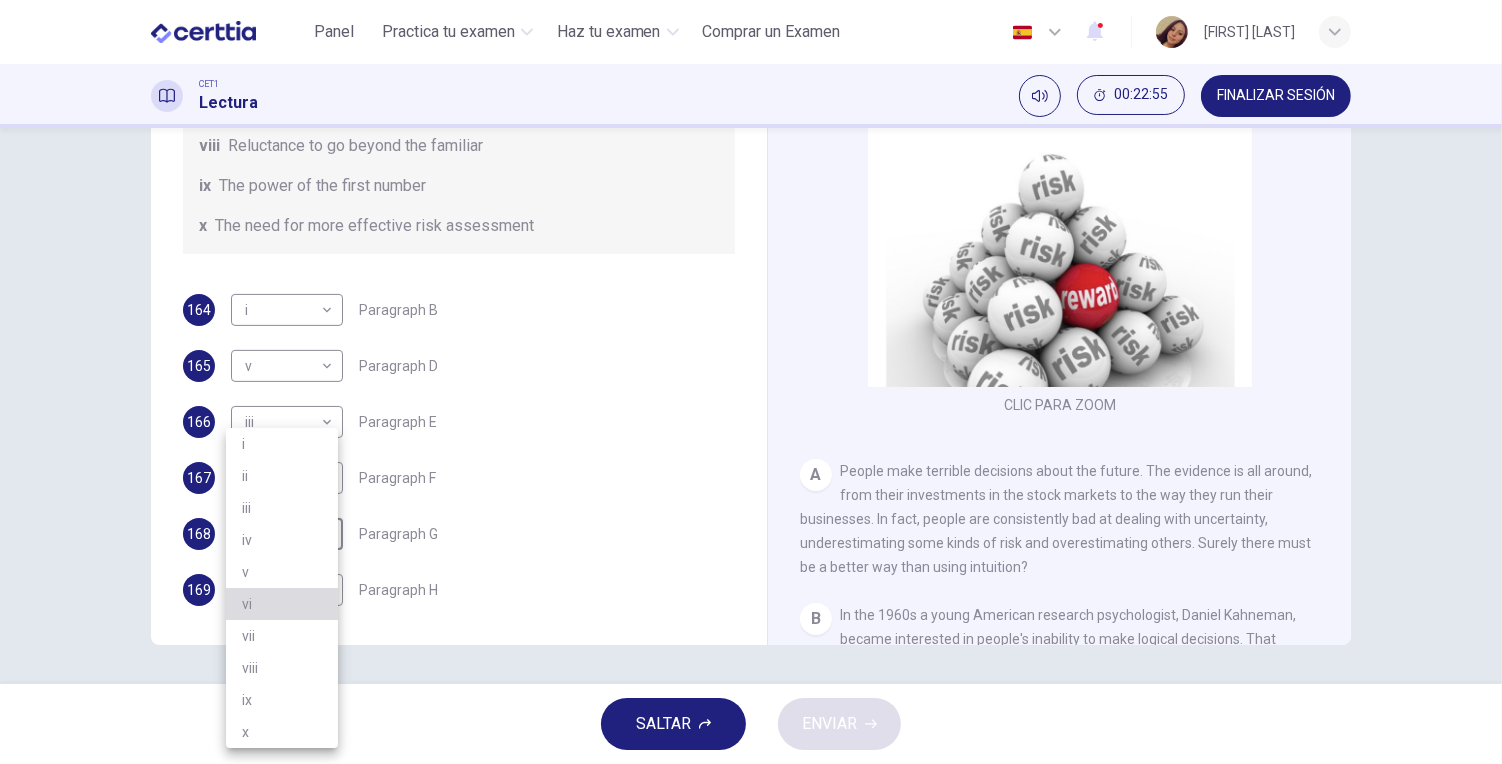 click on "vi" at bounding box center [282, 604] 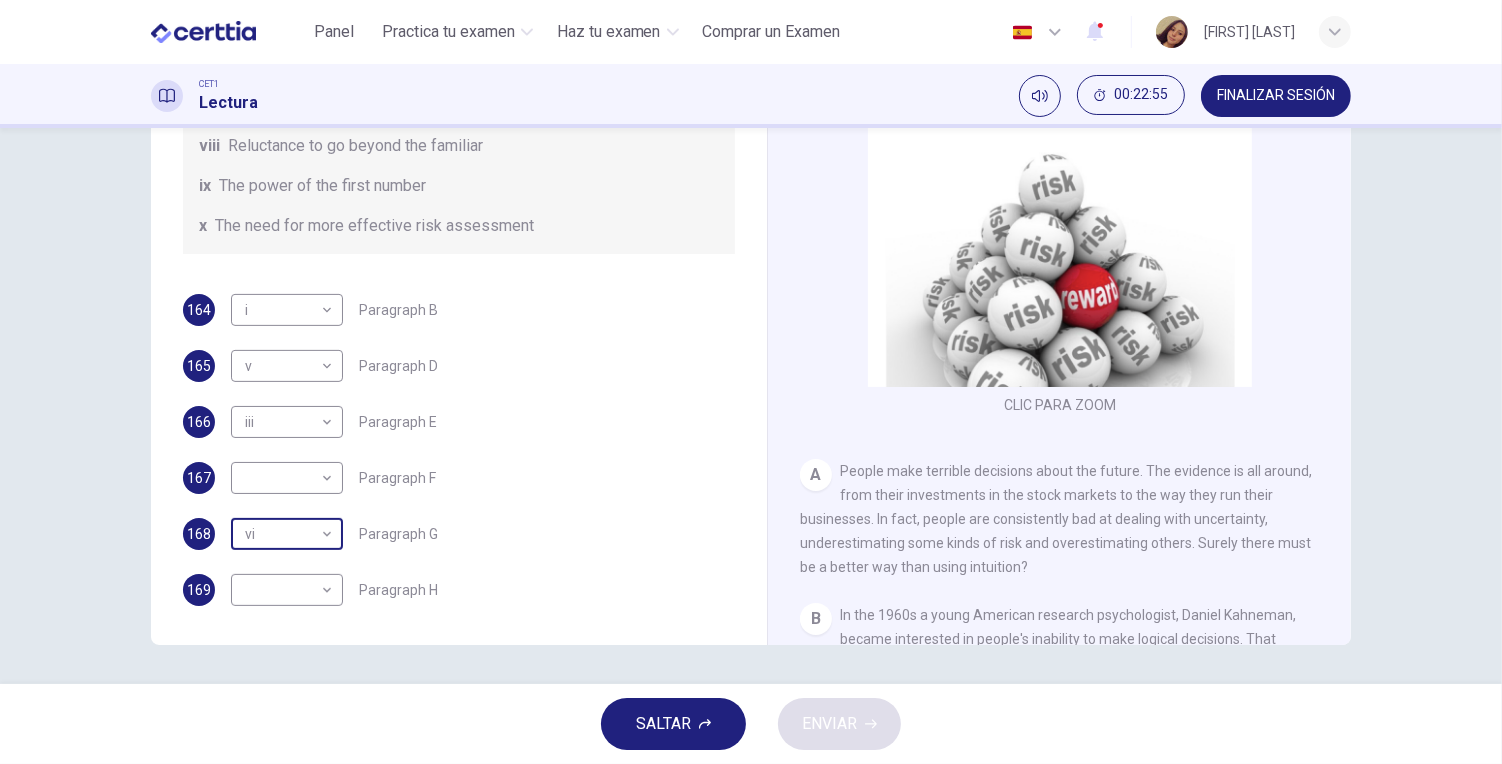 click on "Este sitio utiliza cookies, como se explica en nuestra  Política de Privacidad . Si acepta el uso de cookies, haga clic en el botón Aceptar y continúe navegando por nuestro sitio.   Política de Privacidad Aceptar Panel Practica tu examen Haz tu examen Comprar un Examen Español ** ​ JESSICA RODRIGUEZ LOPEZ CET1 Lectura 00:22:55 FINALIZAR SESIÓN Preguntas 164 - 169 Reading Passage 1 has nine paragraphs  A-I
Choose the correct heading for Paragraphs  B  and  D-H  from the list of headings below.
Write the correct number  (i-xi)  in the boxes below. List of Headings i Not identifying the correct priorities ii A solution for the long term iii The difficulty of changing your mind iv Why looking back is unhelpful v Strengthening inner resources vi A successful approach to the study of decision-making vii The danger of trusting a global market viii Reluctance to go beyond the familiar ix The power of the first number x The need for more effective risk assessment 164 i * ​ Paragraph B 165 v * ​ 166 iii" at bounding box center (751, 382) 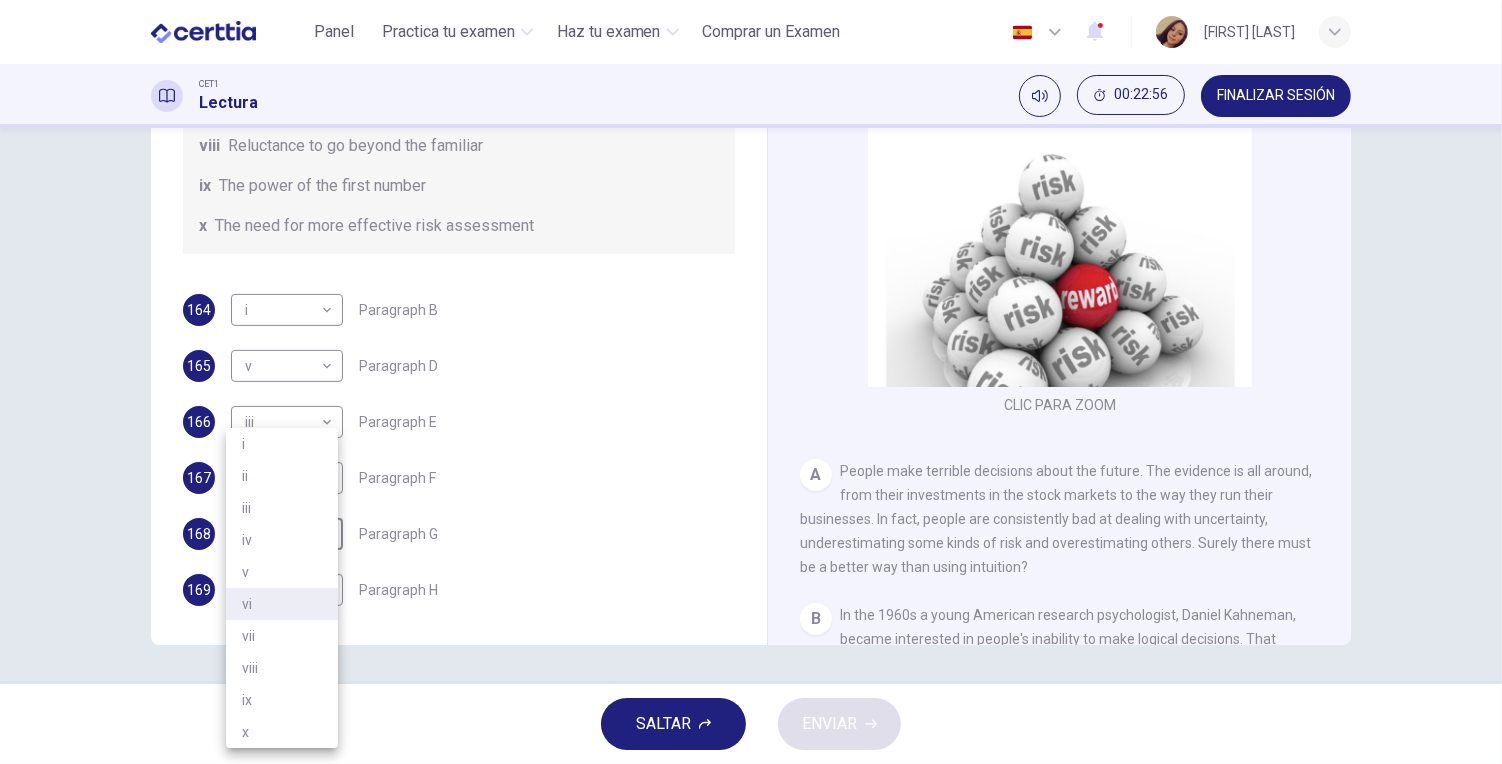 click at bounding box center [751, 382] 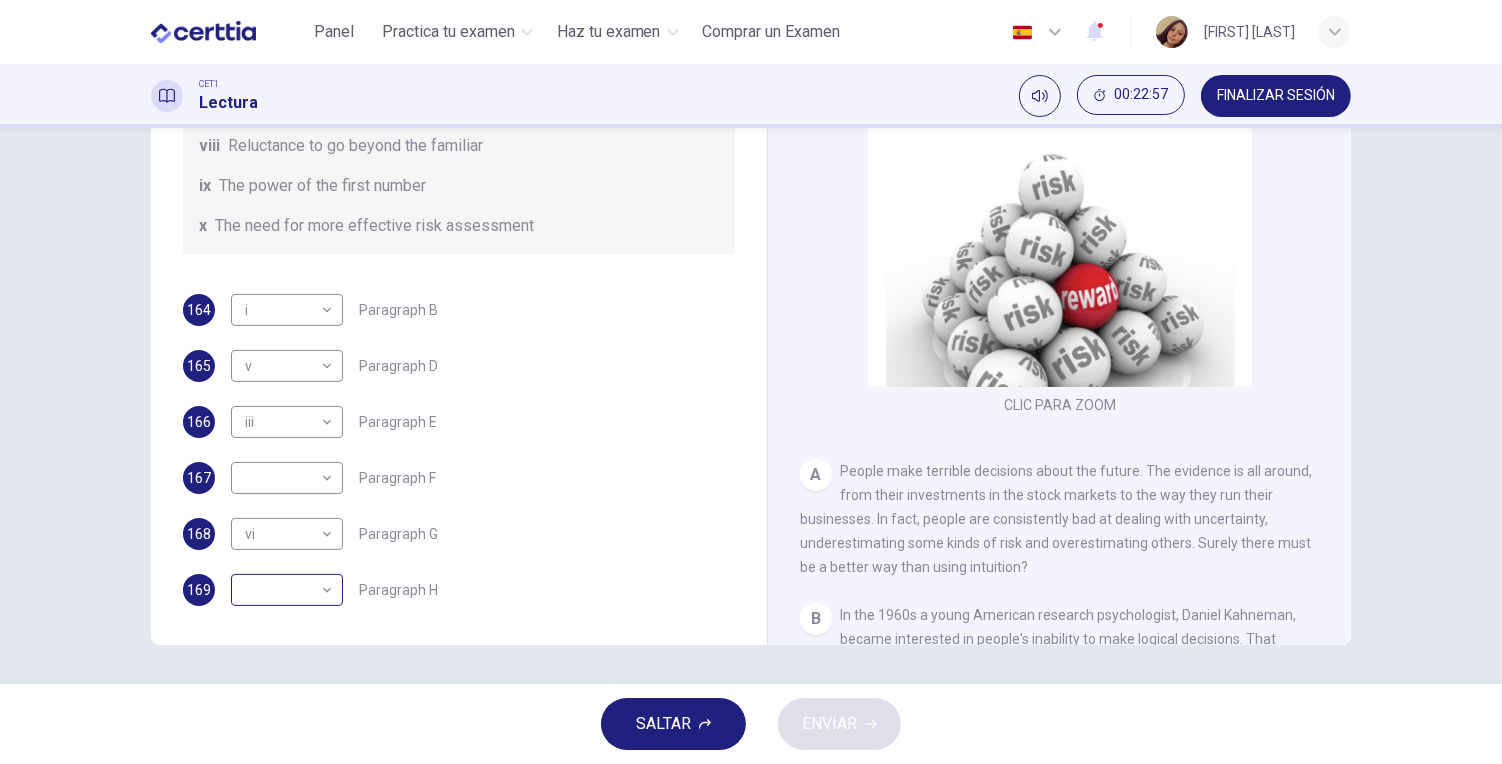 click on "Este sitio utiliza cookies, como se explica en nuestra  Política de Privacidad . Si acepta el uso de cookies, haga clic en el botón Aceptar y continúe navegando por nuestro sitio.   Política de Privacidad Aceptar Panel Practica tu examen Haz tu examen Comprar un Examen Español ** ​ JESSICA RODRIGUEZ LOPEZ CET1 Lectura 00:22:57 FINALIZAR SESIÓN Preguntas 164 - 169 Reading Passage 1 has nine paragraphs  A-I
Choose the correct heading for Paragraphs  B  and  D-H  from the list of headings below.
Write the correct number  (i-xi)  in the boxes below. List of Headings i Not identifying the correct priorities ii A solution for the long term iii The difficulty of changing your mind iv Why looking back is unhelpful v Strengthening inner resources vi A successful approach to the study of decision-making vii The danger of trusting a global market viii Reluctance to go beyond the familiar ix The power of the first number x The need for more effective risk assessment 164 i * ​ Paragraph B 165 v * ​ 166 iii" at bounding box center [751, 382] 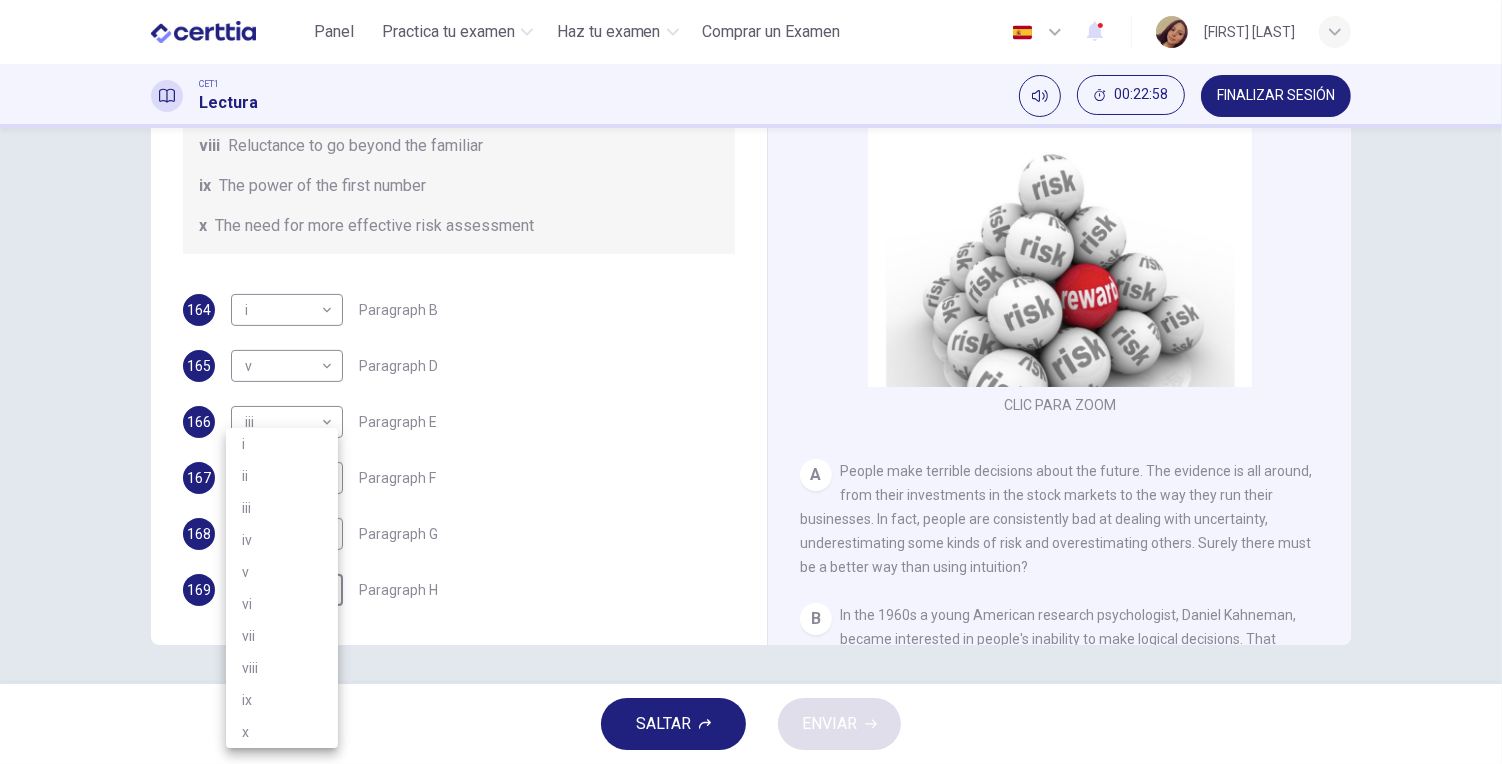 click on "ix" at bounding box center (282, 700) 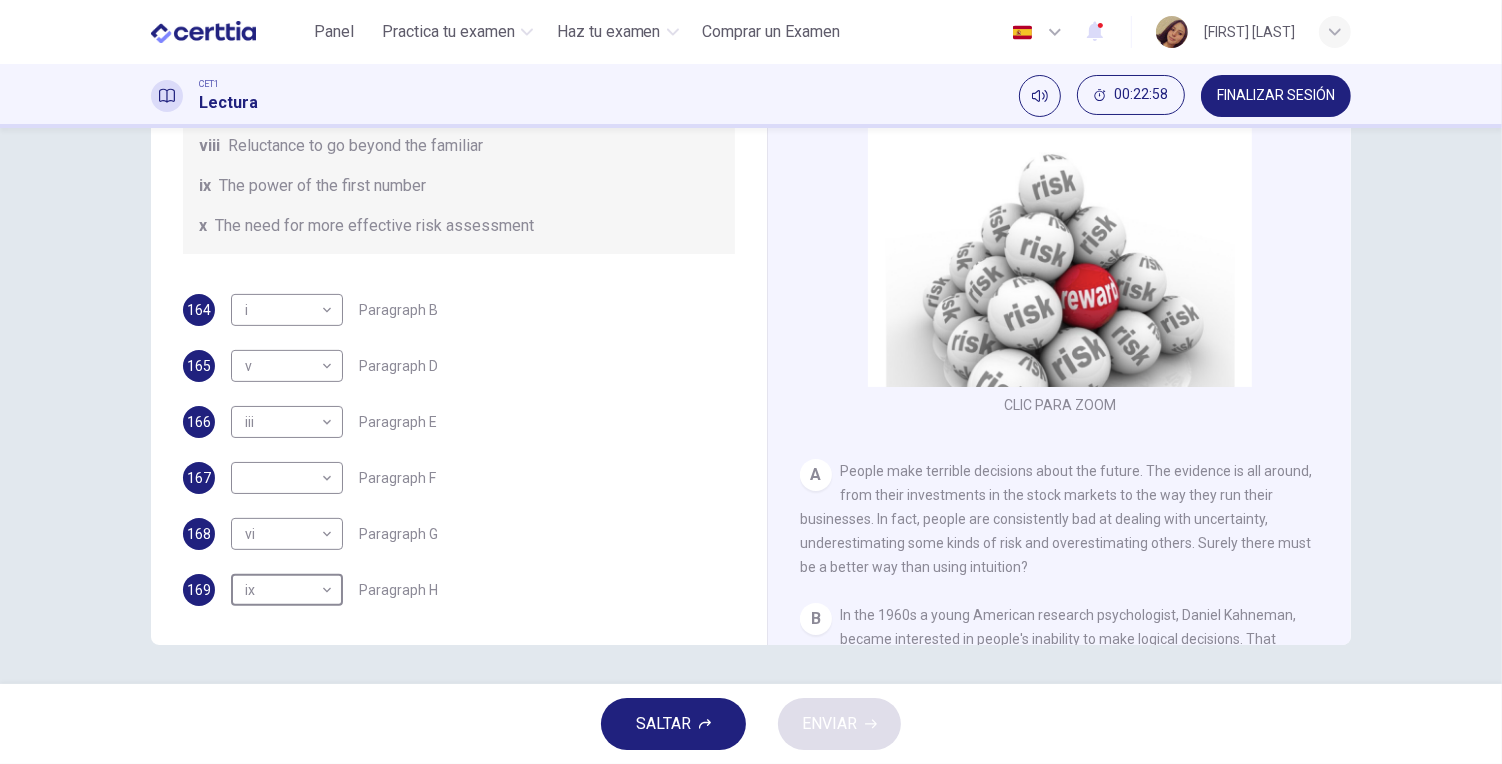 type on "**" 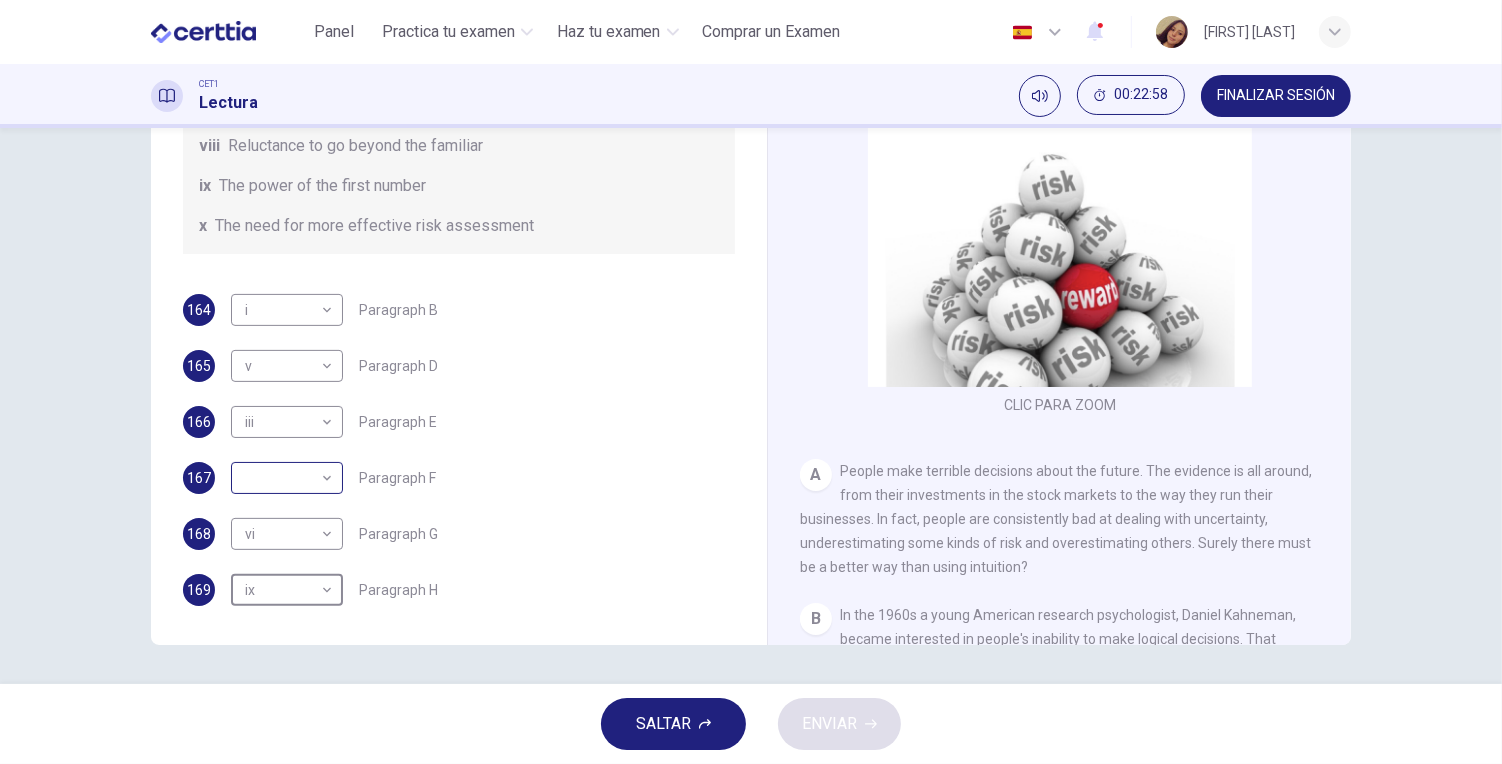 click on "Este sitio utiliza cookies, como se explica en nuestra  Política de Privacidad . Si acepta el uso de cookies, haga clic en el botón Aceptar y continúe navegando por nuestro sitio.   Política de Privacidad Aceptar Panel Practica tu examen Haz tu examen Comprar un Examen Español ** ​ JESSICA RODRIGUEZ LOPEZ CET1 Lectura 00:22:58 FINALIZAR SESIÓN Preguntas 164 - 169 Reading Passage 1 has nine paragraphs  A-I
Choose the correct heading for Paragraphs  B  and  D-H  from the list of headings below.
Write the correct number  (i-xi)  in the boxes below. List of Headings i Not identifying the correct priorities ii A solution for the long term iii The difficulty of changing your mind iv Why looking back is unhelpful v Strengthening inner resources vi A successful approach to the study of decision-making vii The danger of trusting a global market viii Reluctance to go beyond the familiar ix The power of the first number x The need for more effective risk assessment 164 i * ​ Paragraph B 165 v * ​ 166 iii" at bounding box center [751, 382] 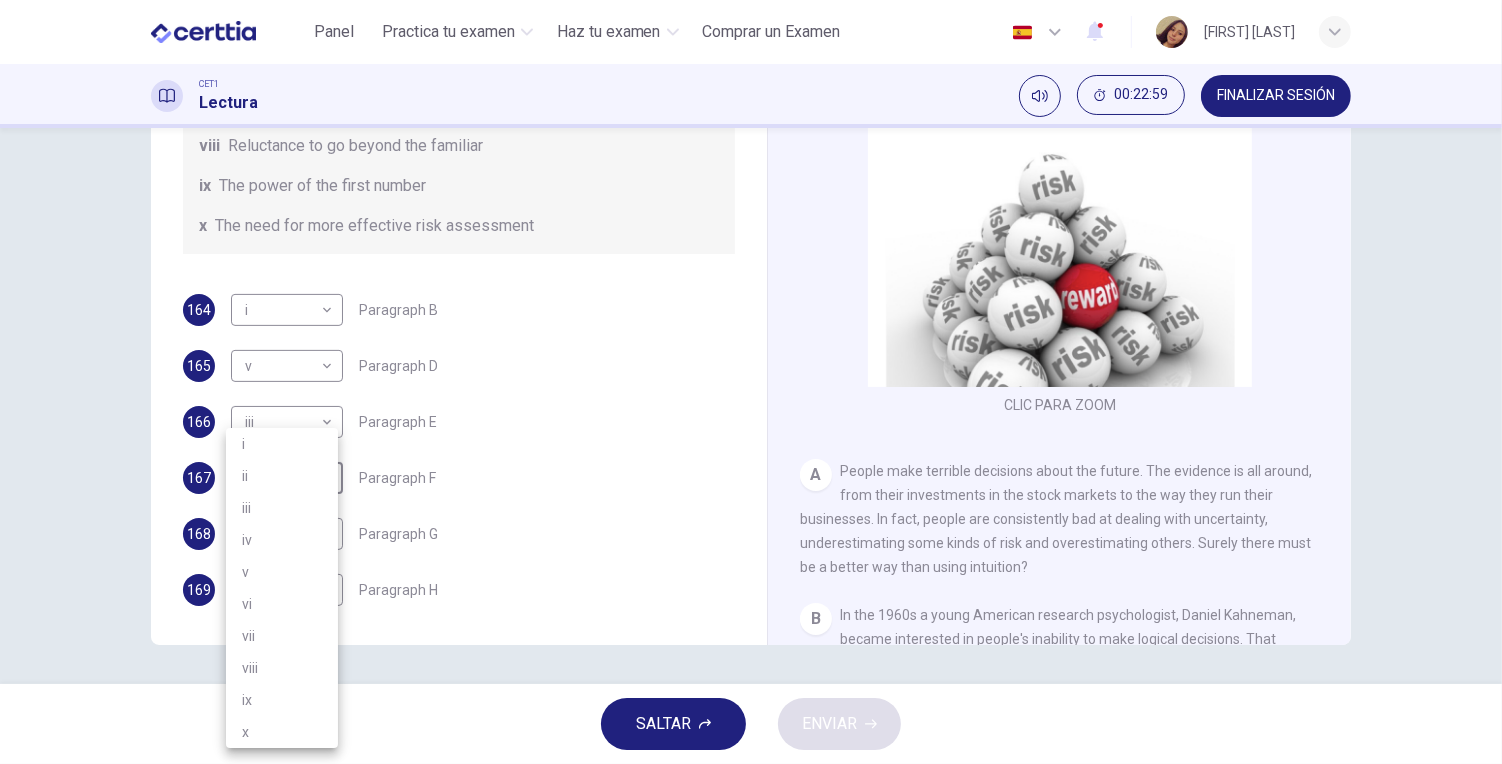 click on "iii" at bounding box center [282, 508] 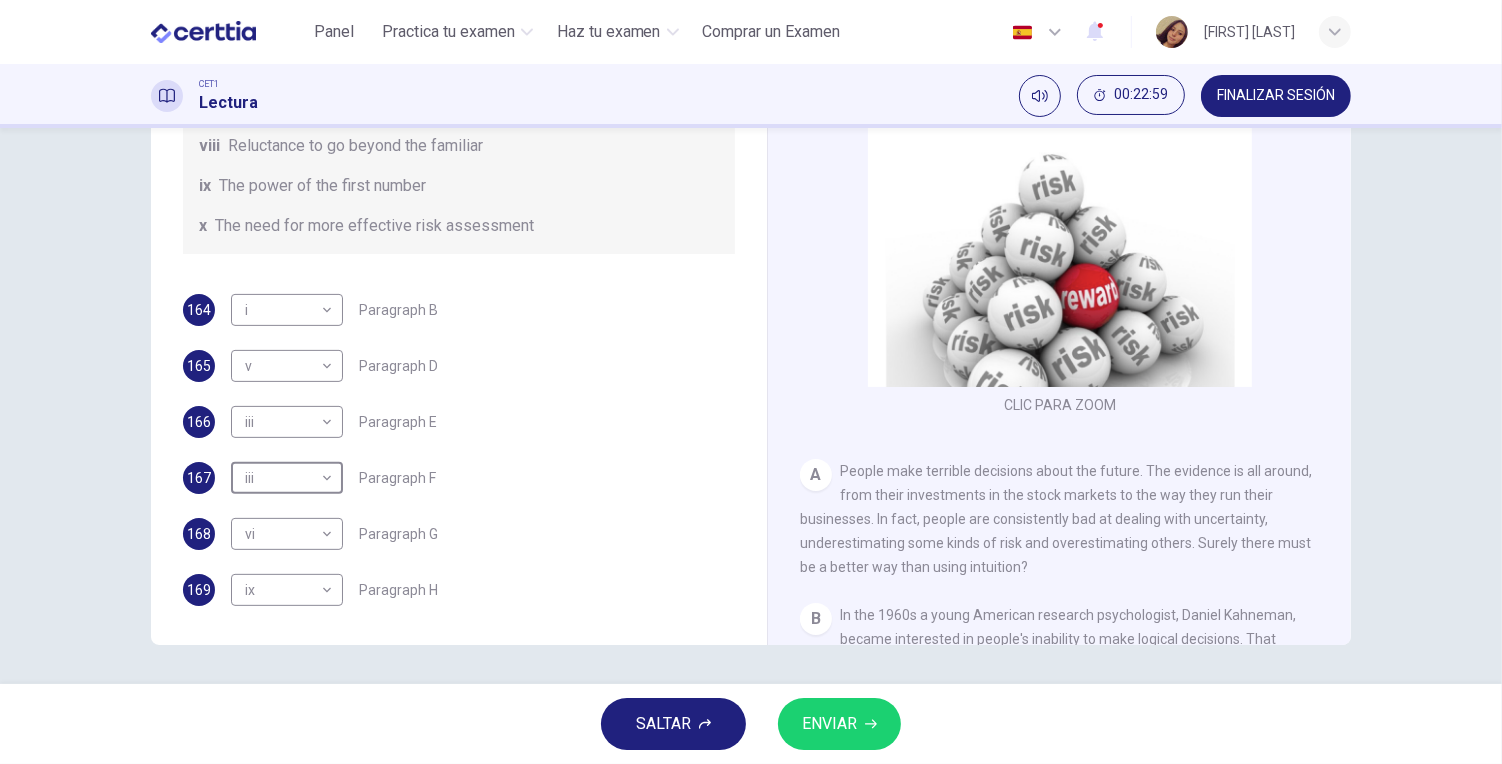 click on "ENVIAR" at bounding box center [839, 724] 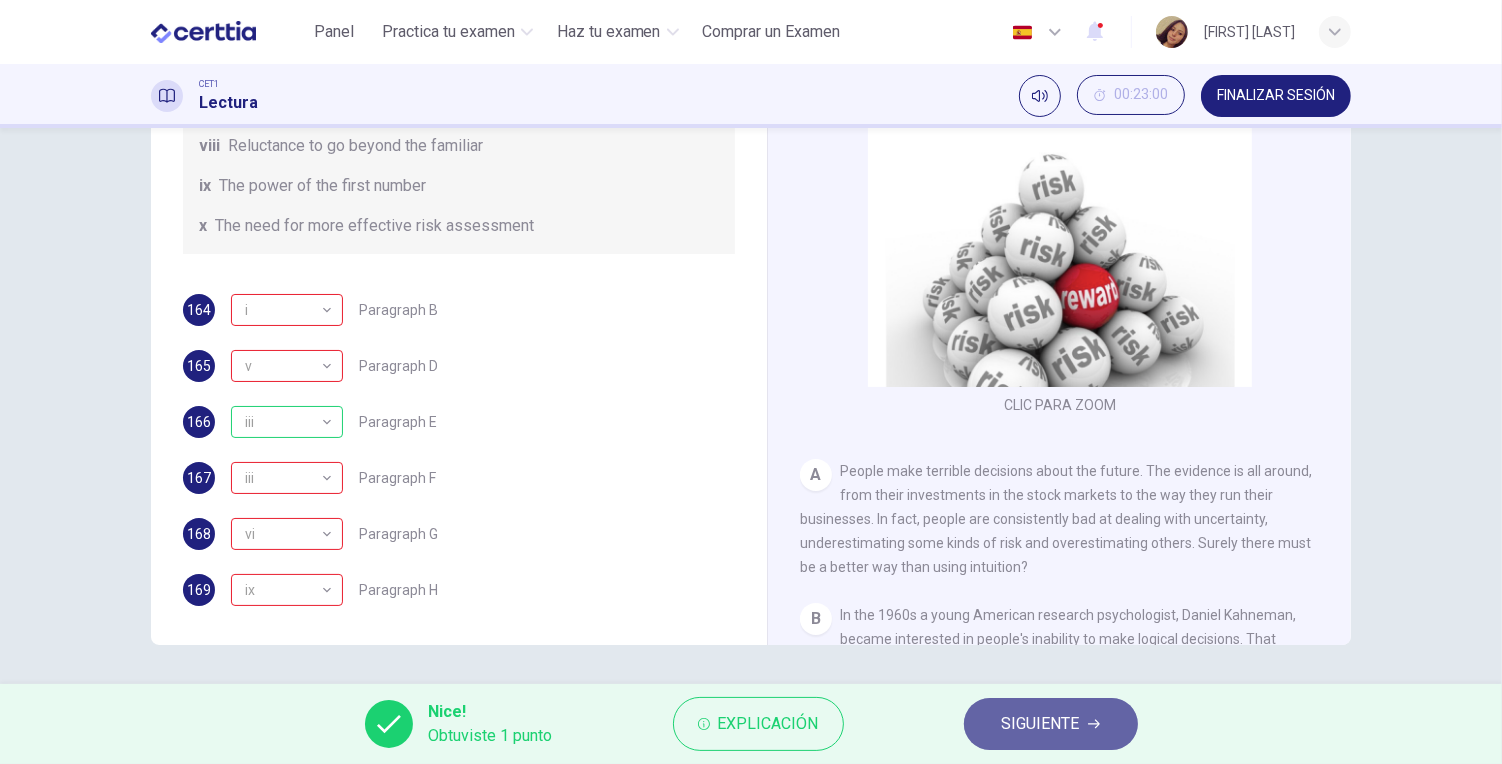 click on "SIGUIENTE" at bounding box center (1051, 724) 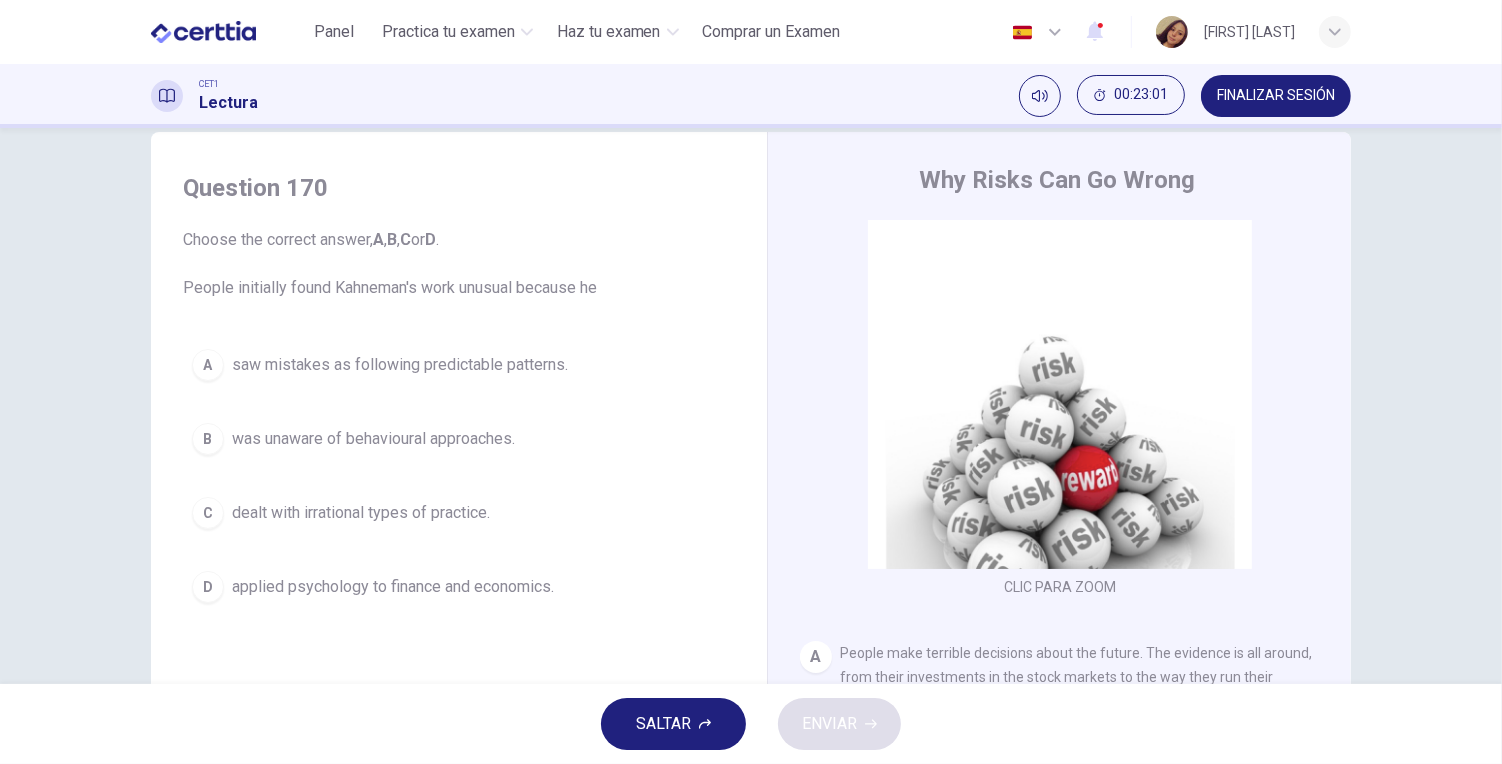 scroll, scrollTop: 24, scrollLeft: 0, axis: vertical 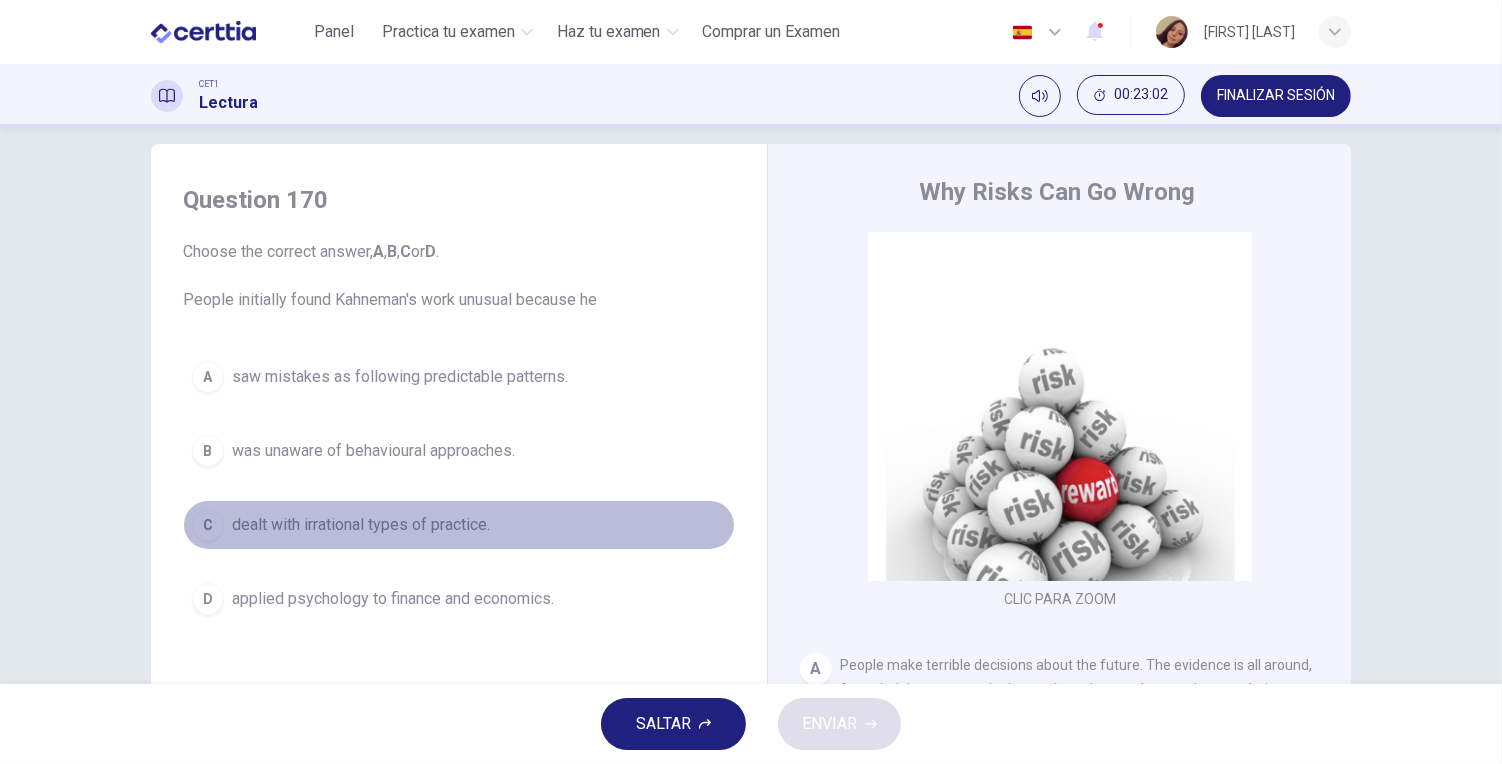 click on "C dealt with irrational types of practice." at bounding box center (459, 525) 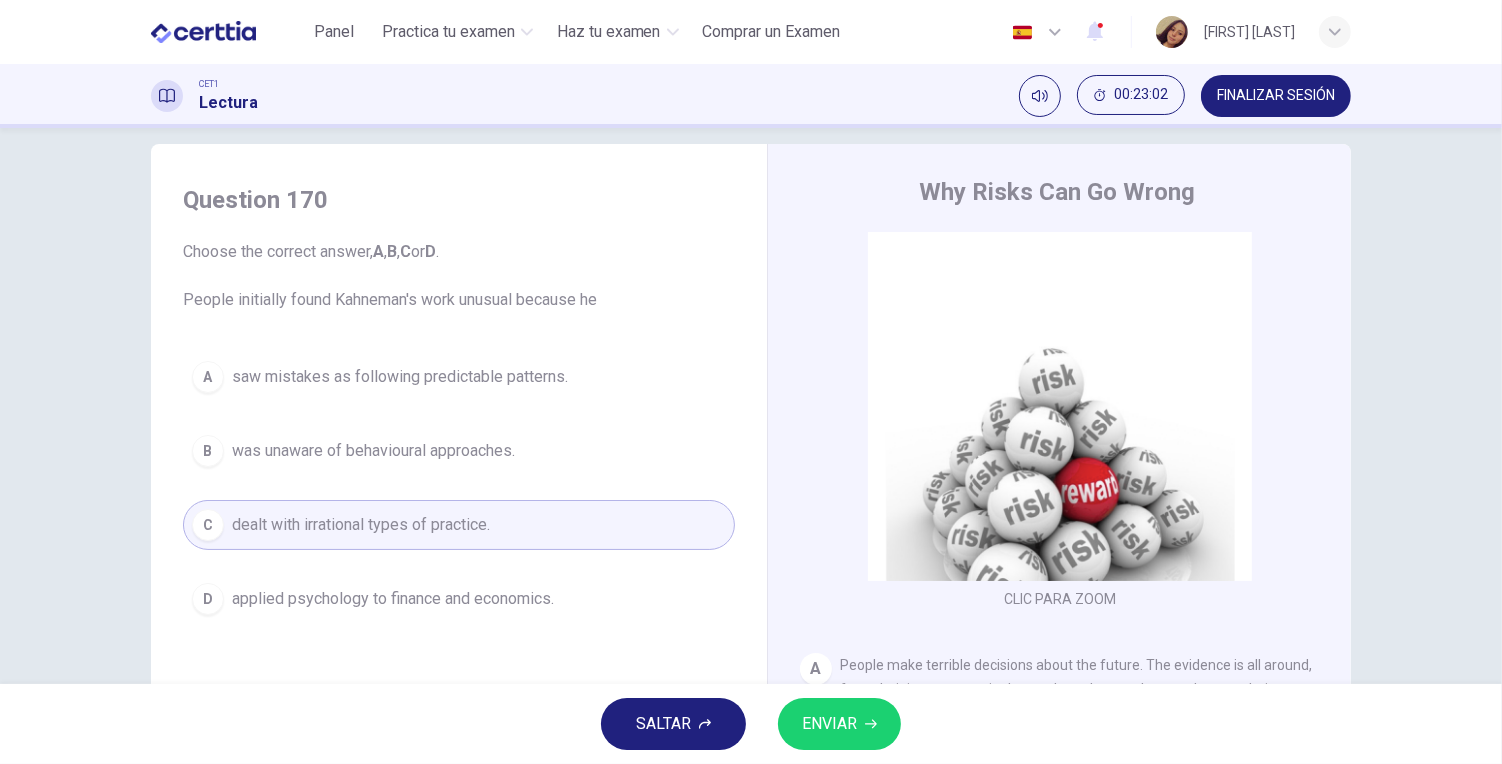 click on "ENVIAR" at bounding box center (829, 724) 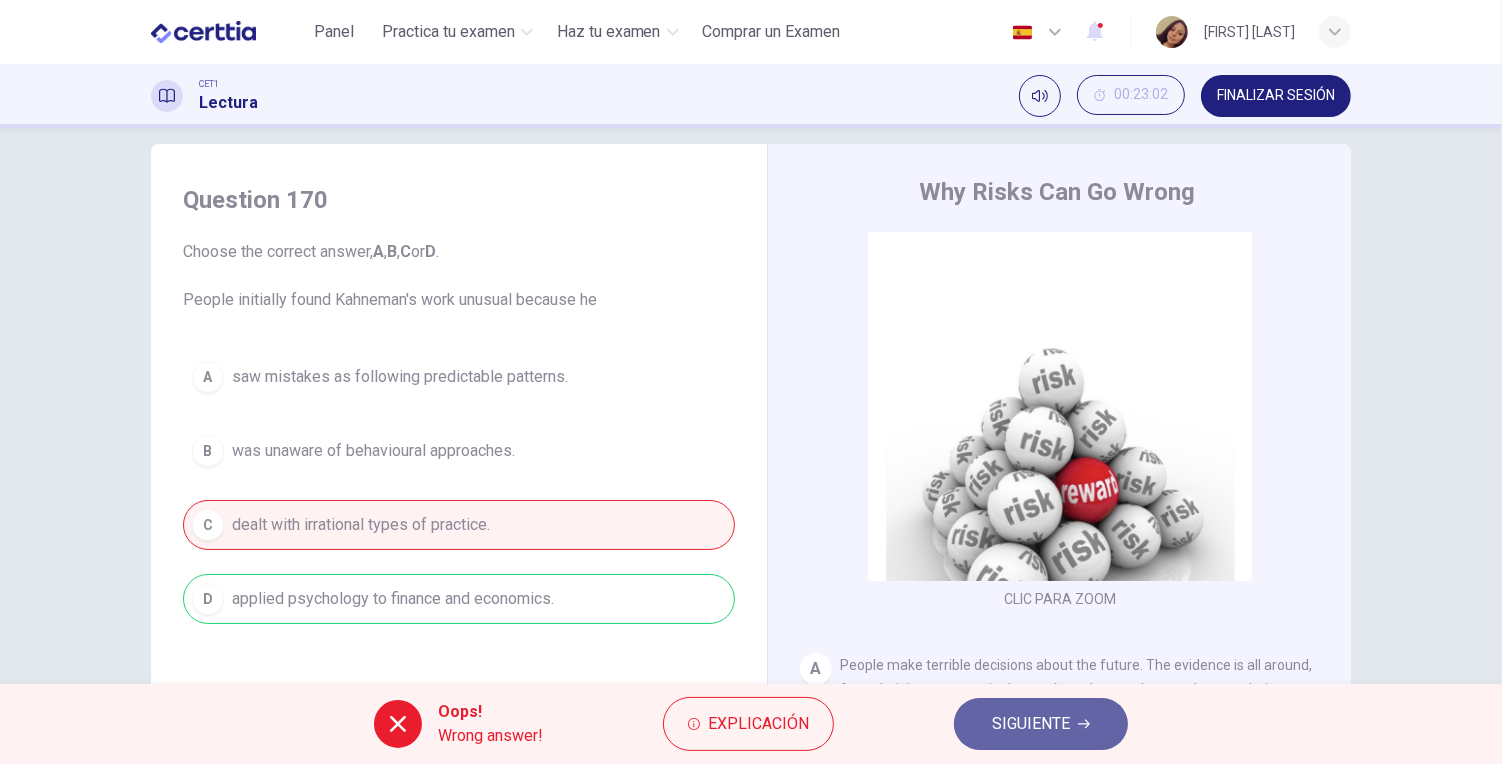 drag, startPoint x: 1045, startPoint y: 720, endPoint x: 1014, endPoint y: 694, distance: 40.459858 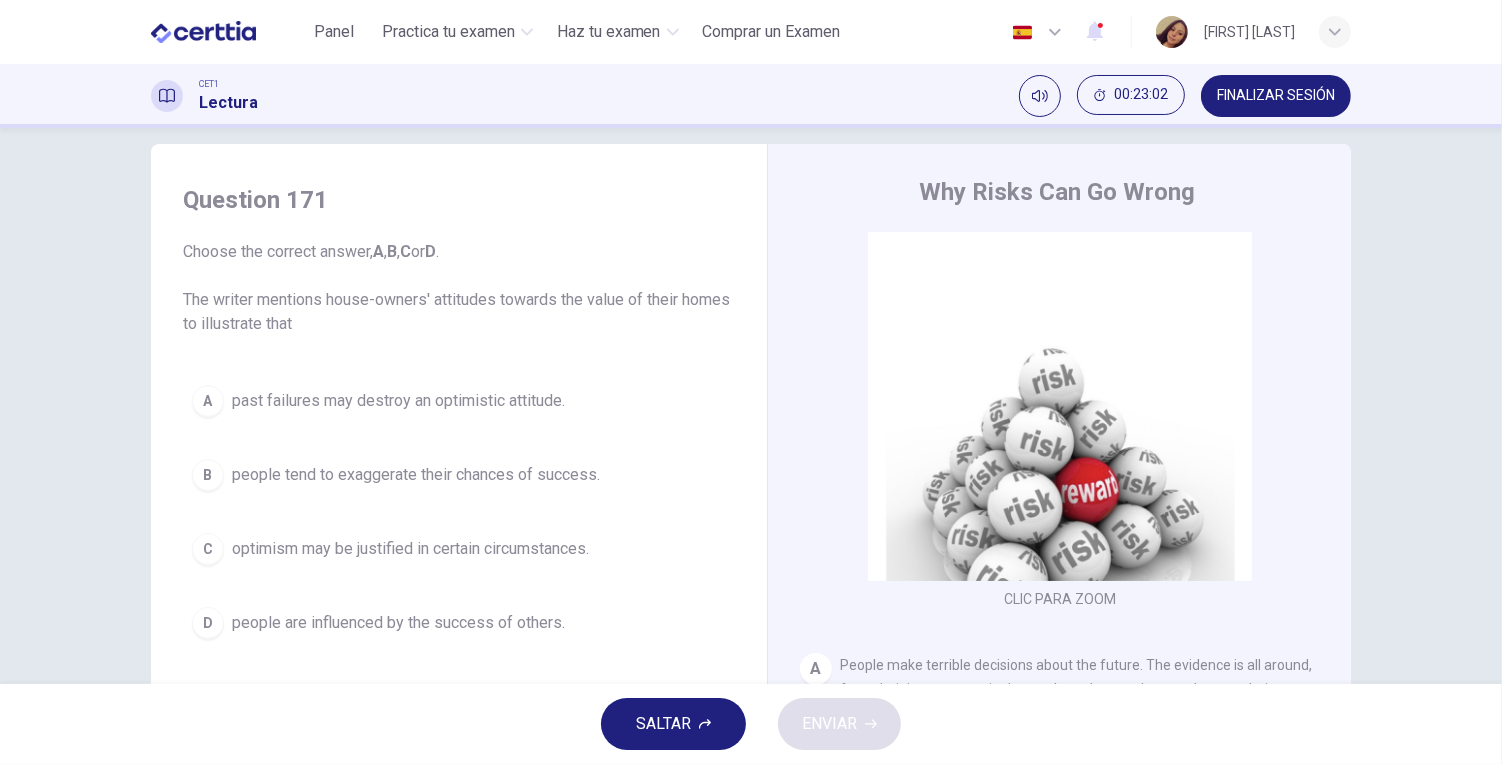 click on "A past failures may destroy an optimistic attitude. B people tend to exaggerate their chances of success. C optimism may be justified in certain circumstances. D people are influenced by the success of others." at bounding box center [459, 512] 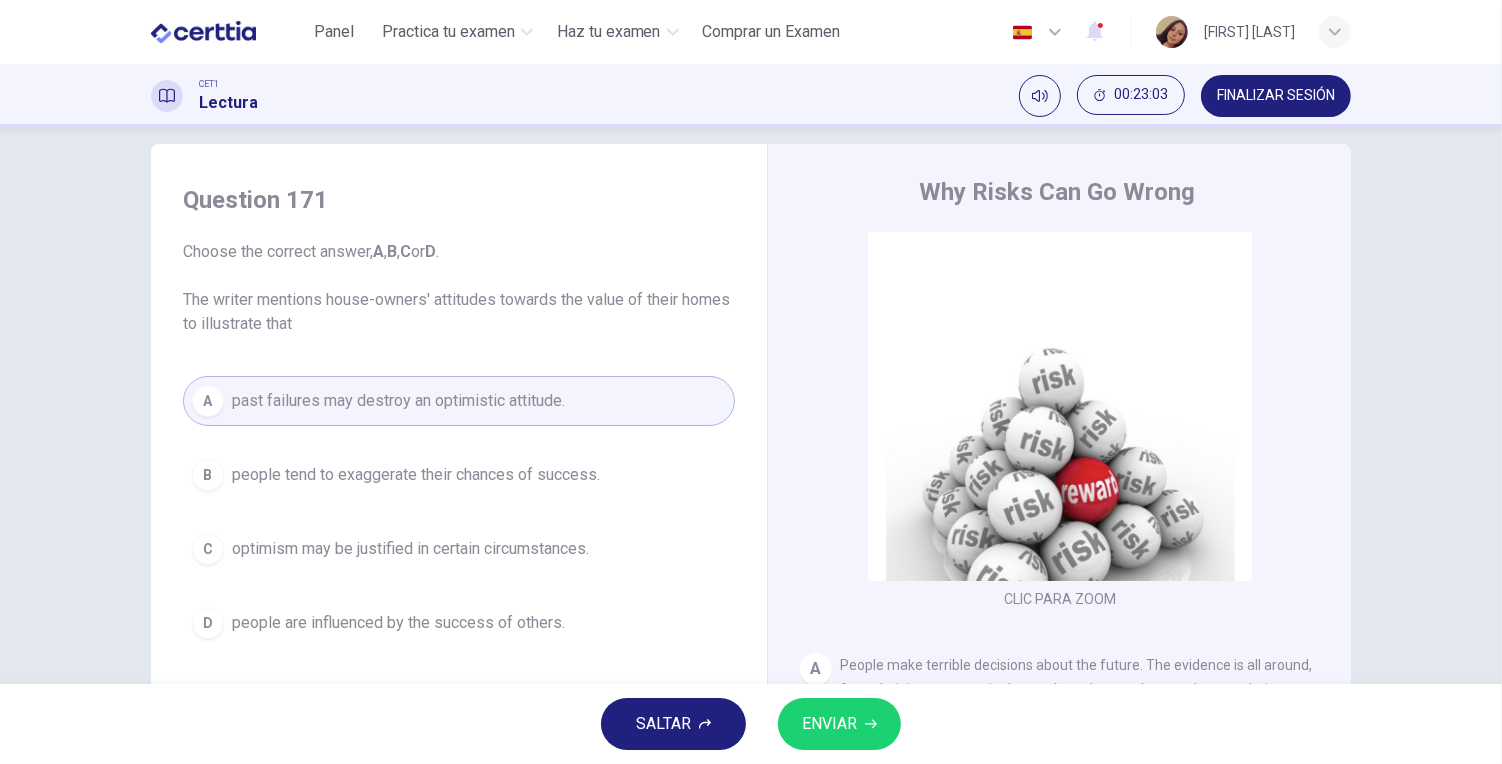 drag, startPoint x: 796, startPoint y: 688, endPoint x: 892, endPoint y: 718, distance: 100.57833 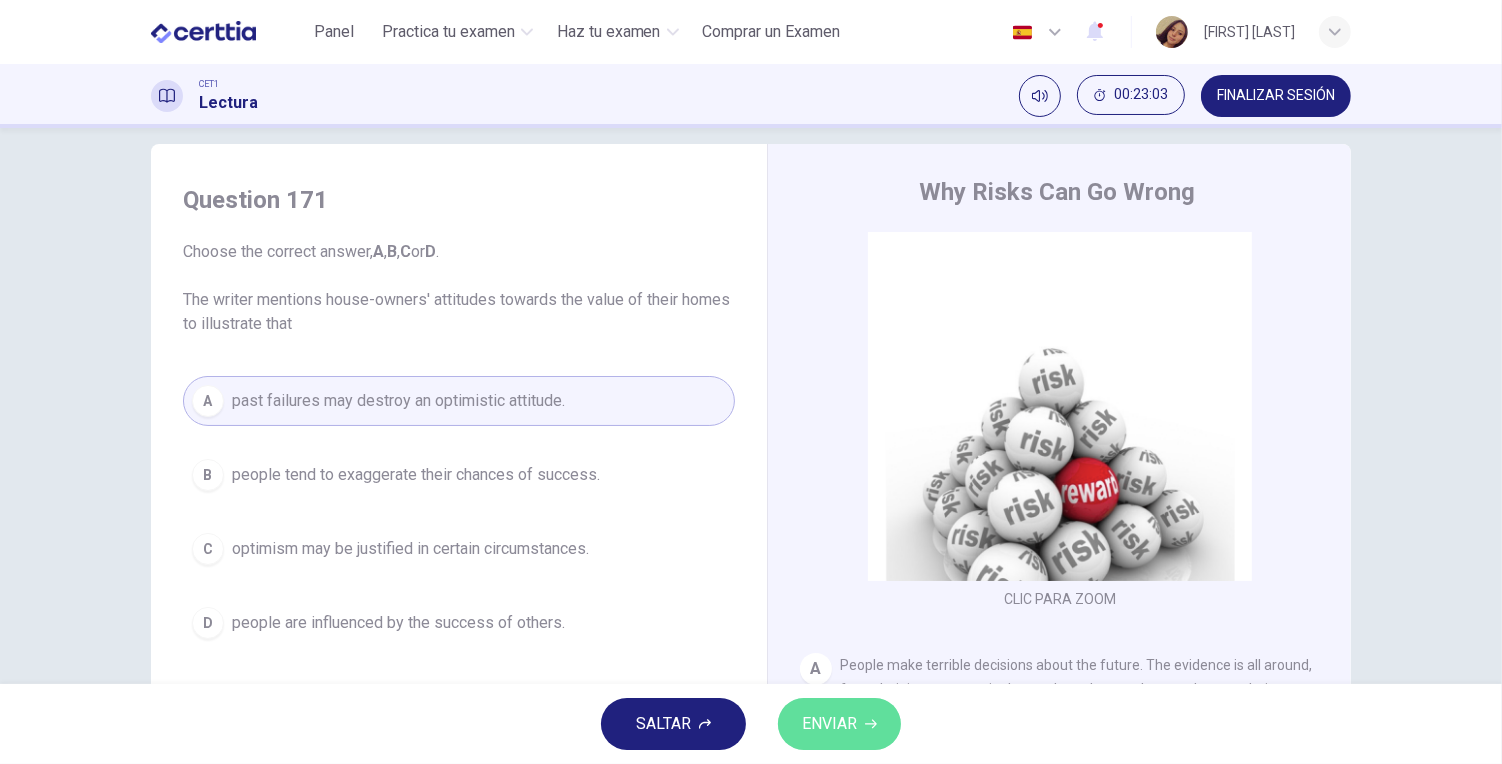 click on "ENVIAR" at bounding box center [839, 724] 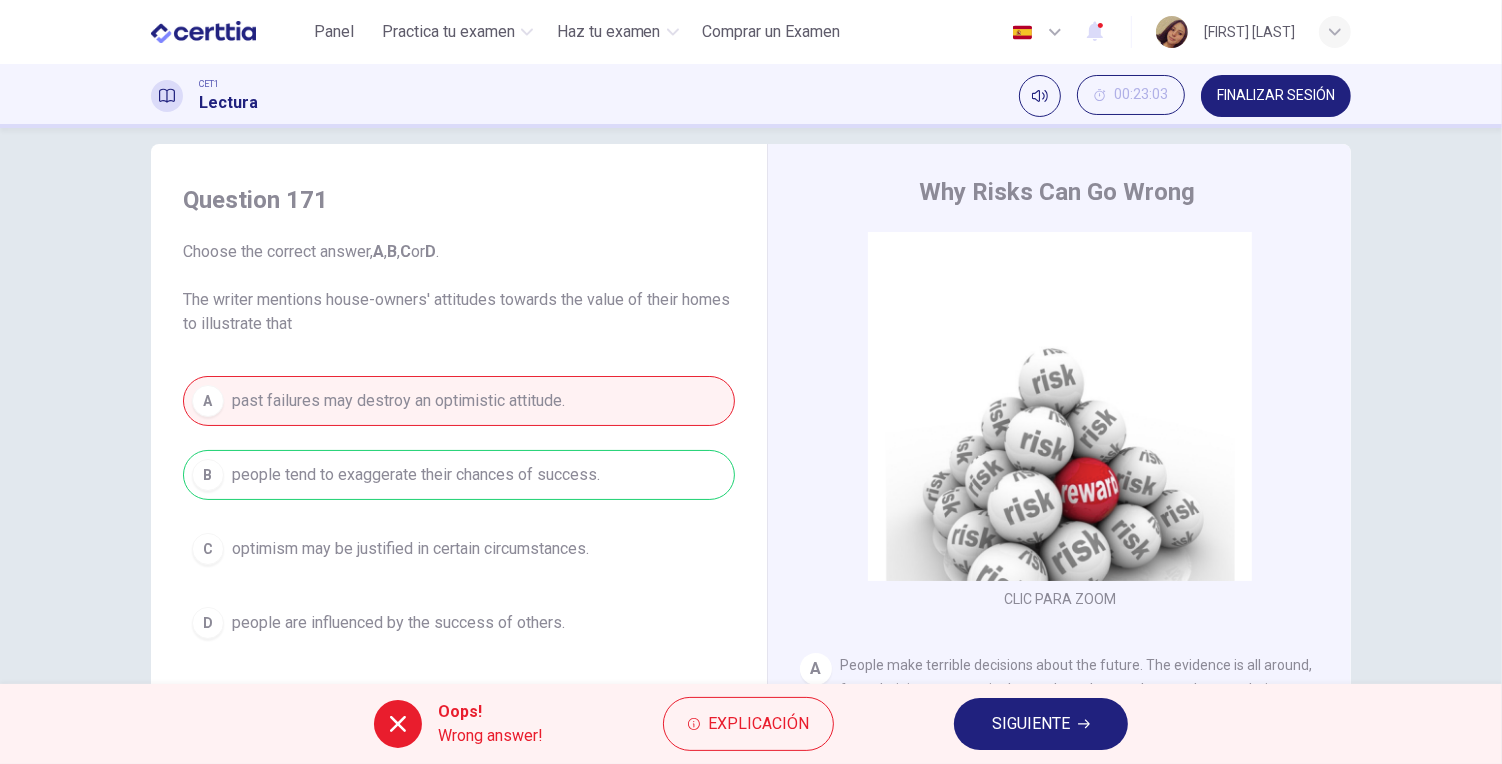 click on "SIGUIENTE" at bounding box center [1031, 724] 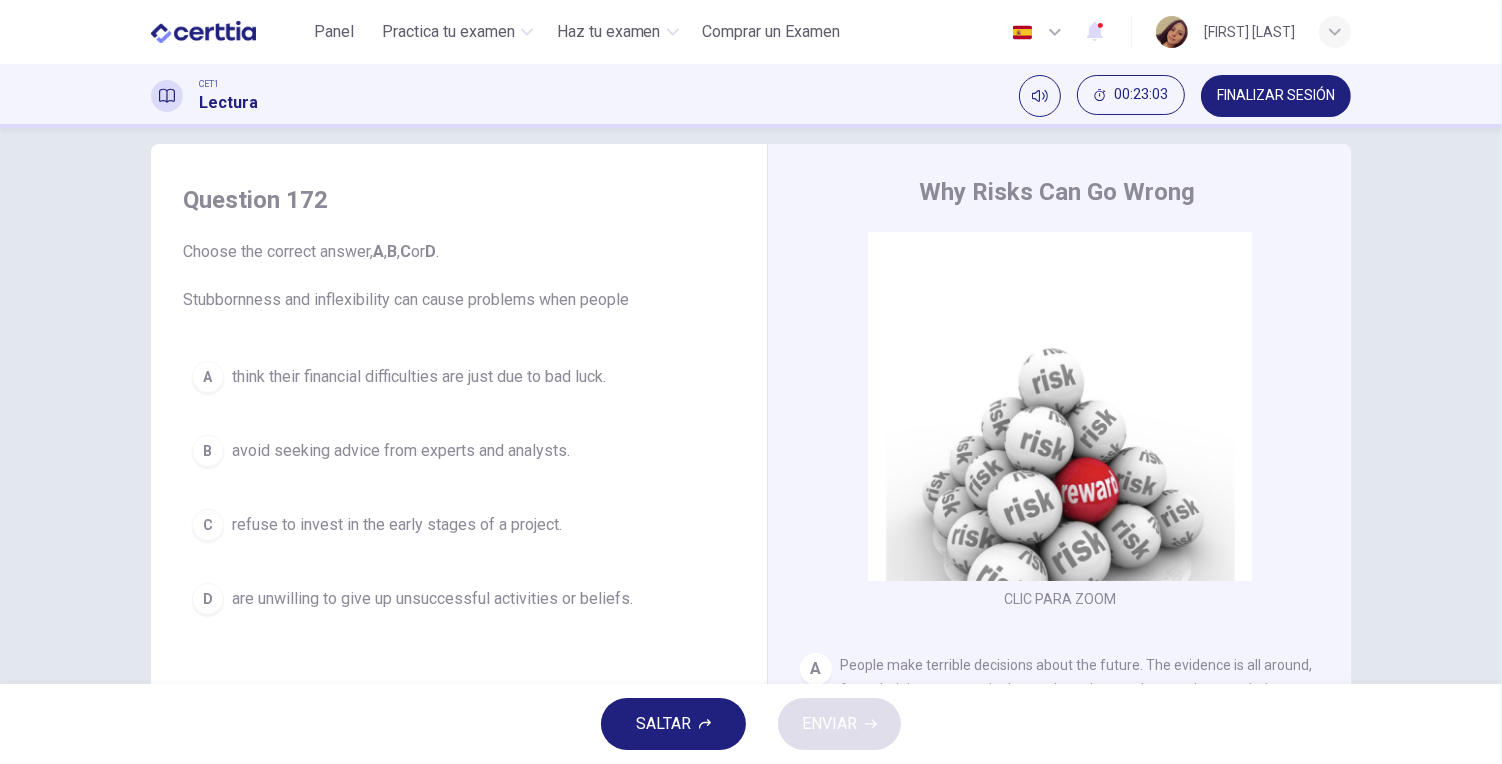click on "A think their financial difficulties are just due to bad luck. B avoid seeking advice from experts and analysts. C refuse to invest in the early stages of a project. D are unwilling to give up unsuccessful activities or beliefs." at bounding box center (459, 488) 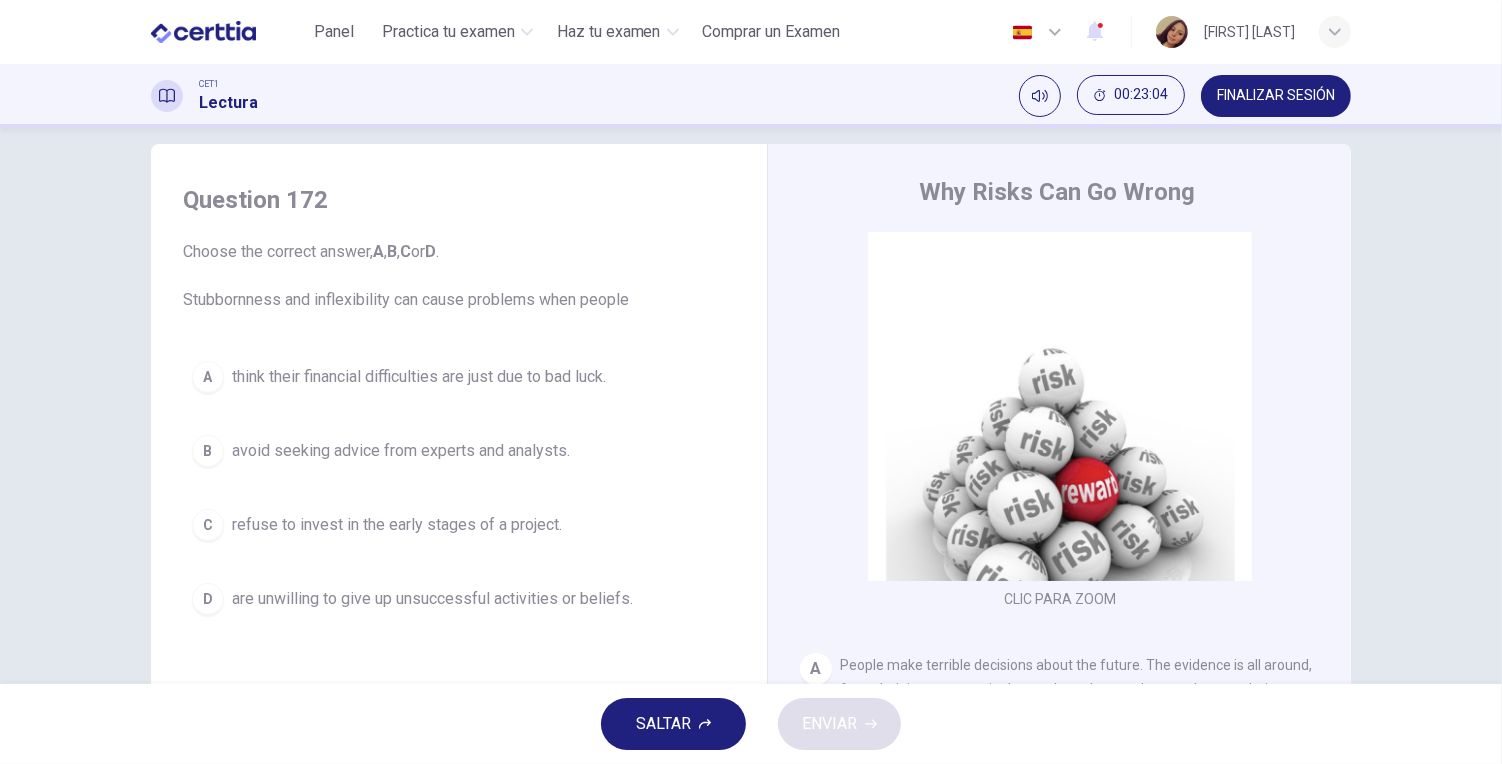 click on "B avoid seeking advice from experts and analysts." at bounding box center (459, 451) 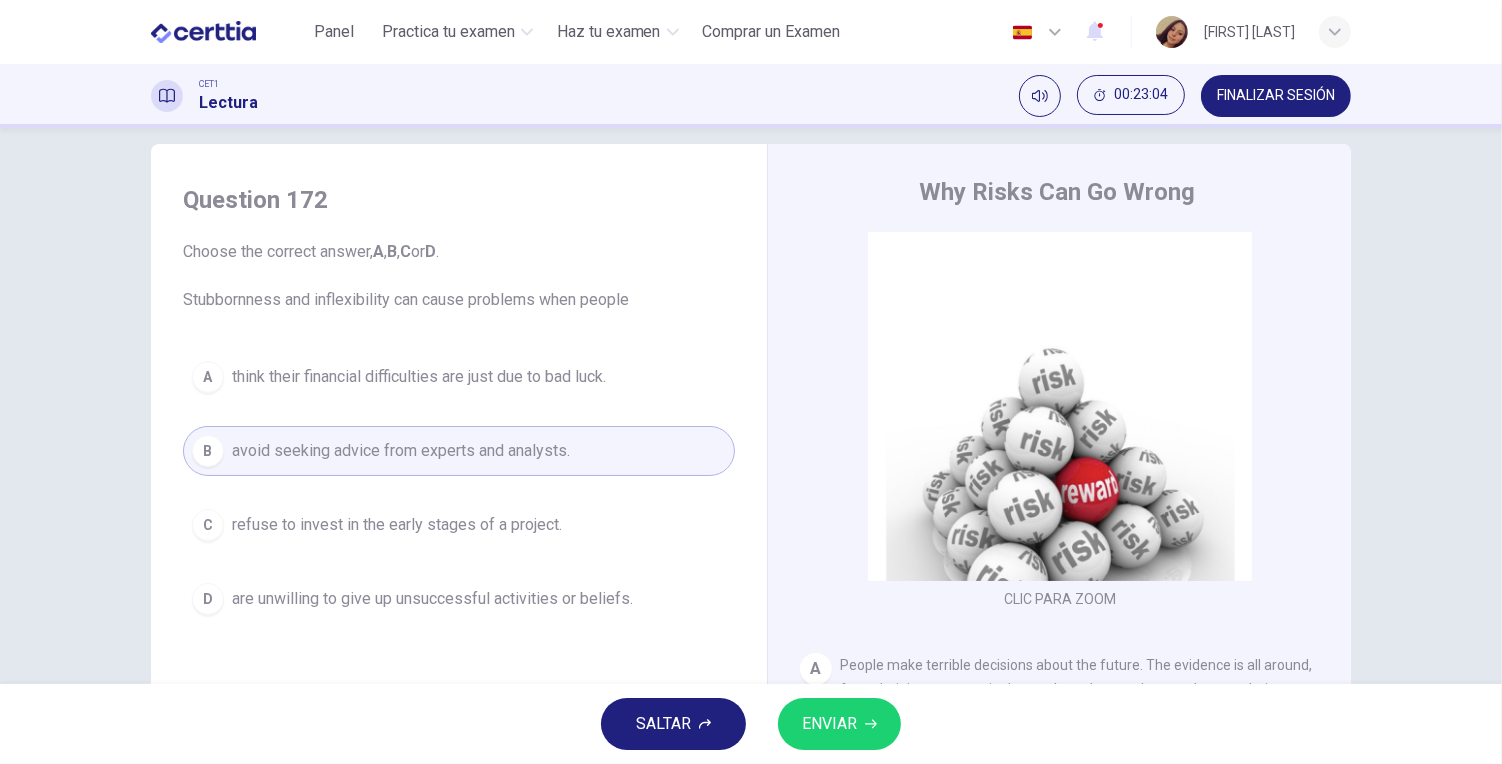 drag, startPoint x: 796, startPoint y: 685, endPoint x: 848, endPoint y: 727, distance: 66.8431 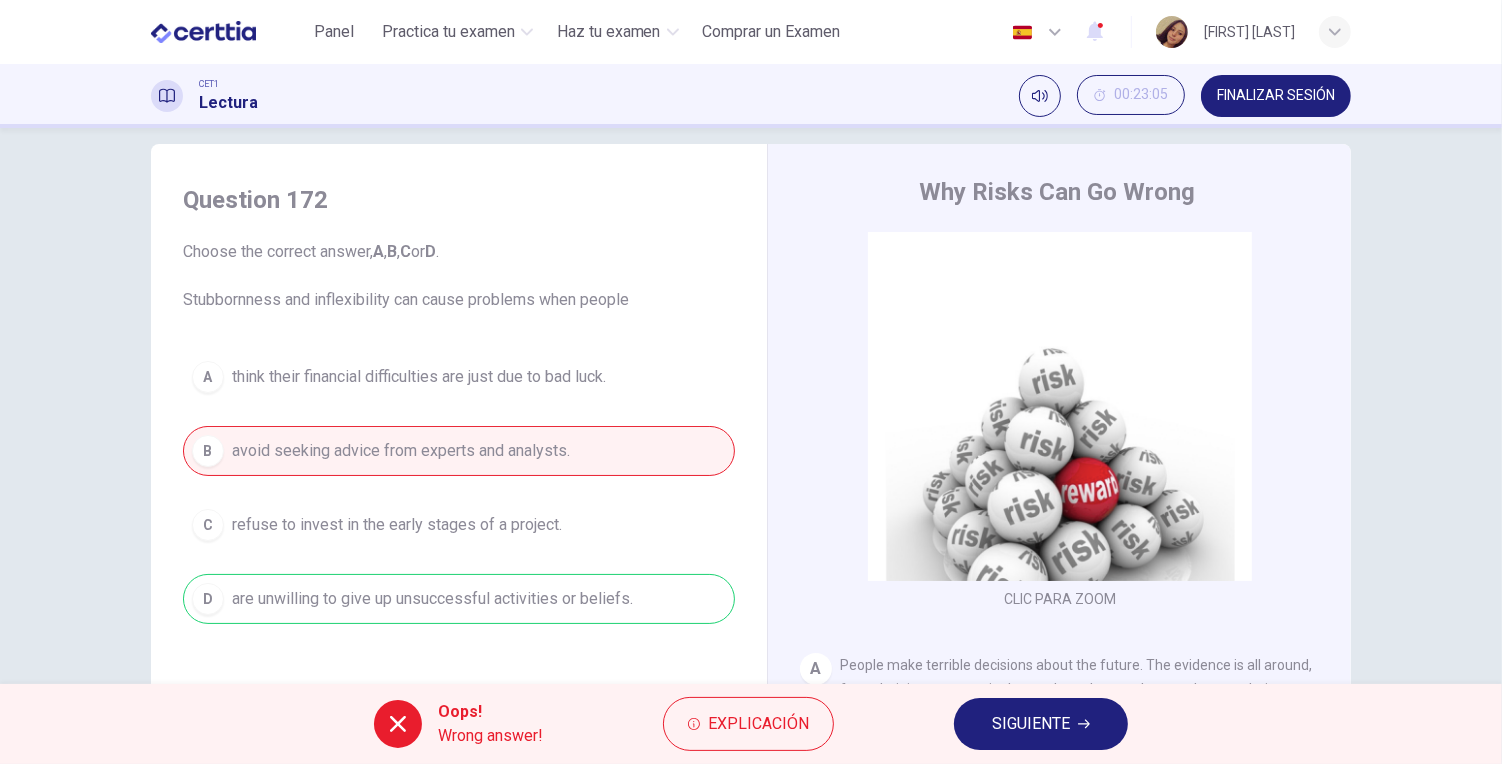 click on "SIGUIENTE" at bounding box center [1041, 724] 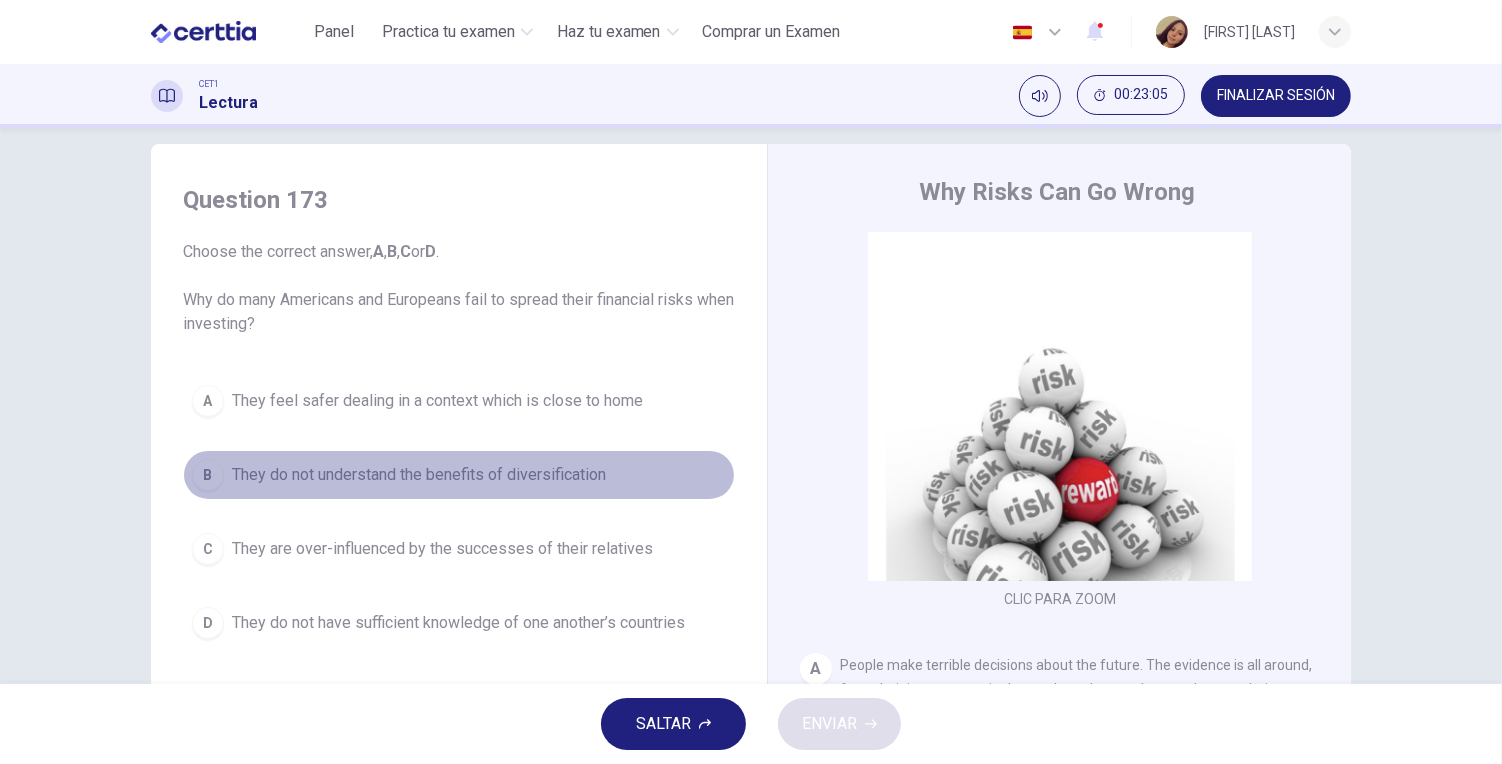 click on "B They do not understand the benefits of diversification" at bounding box center (459, 475) 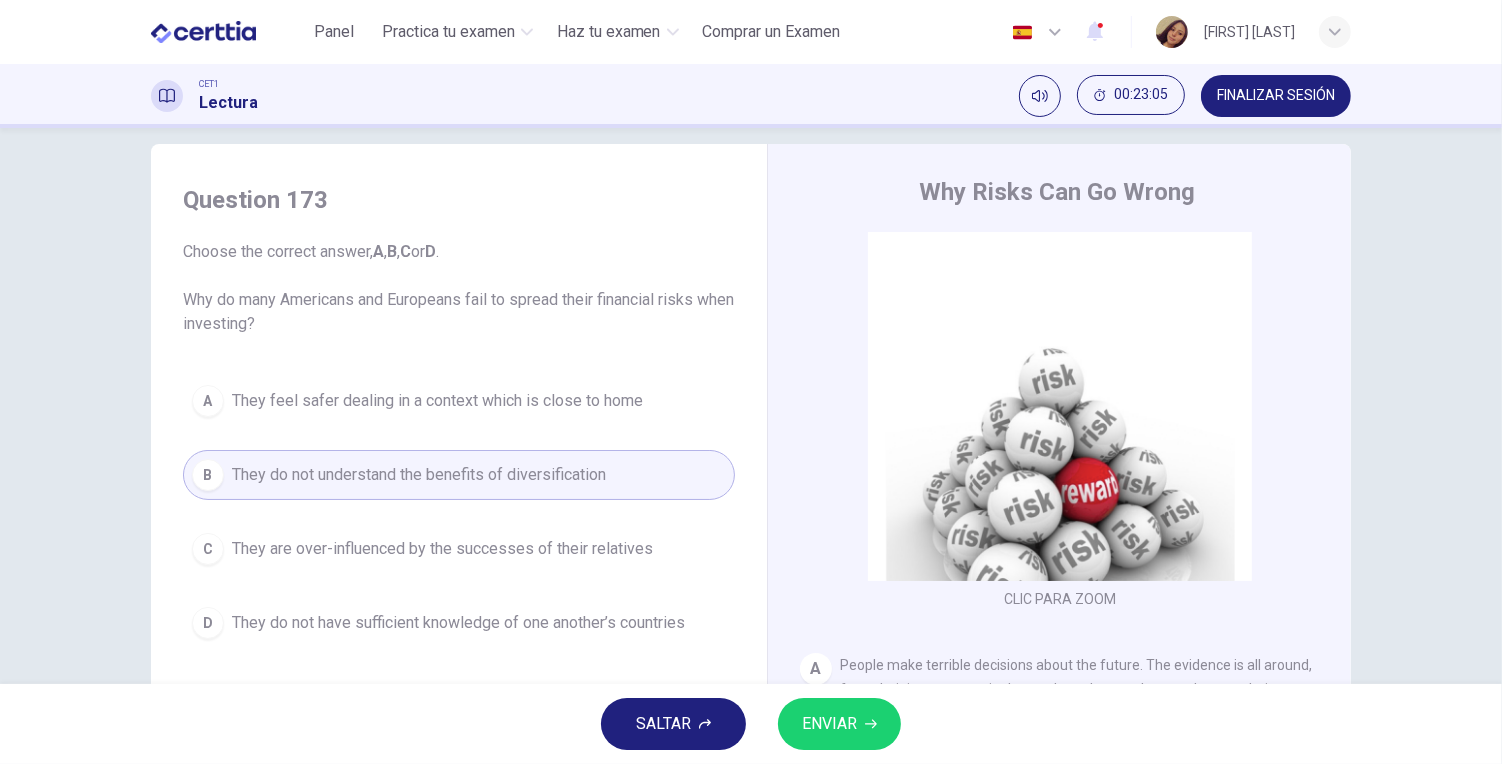 click on "ENVIAR" at bounding box center (839, 724) 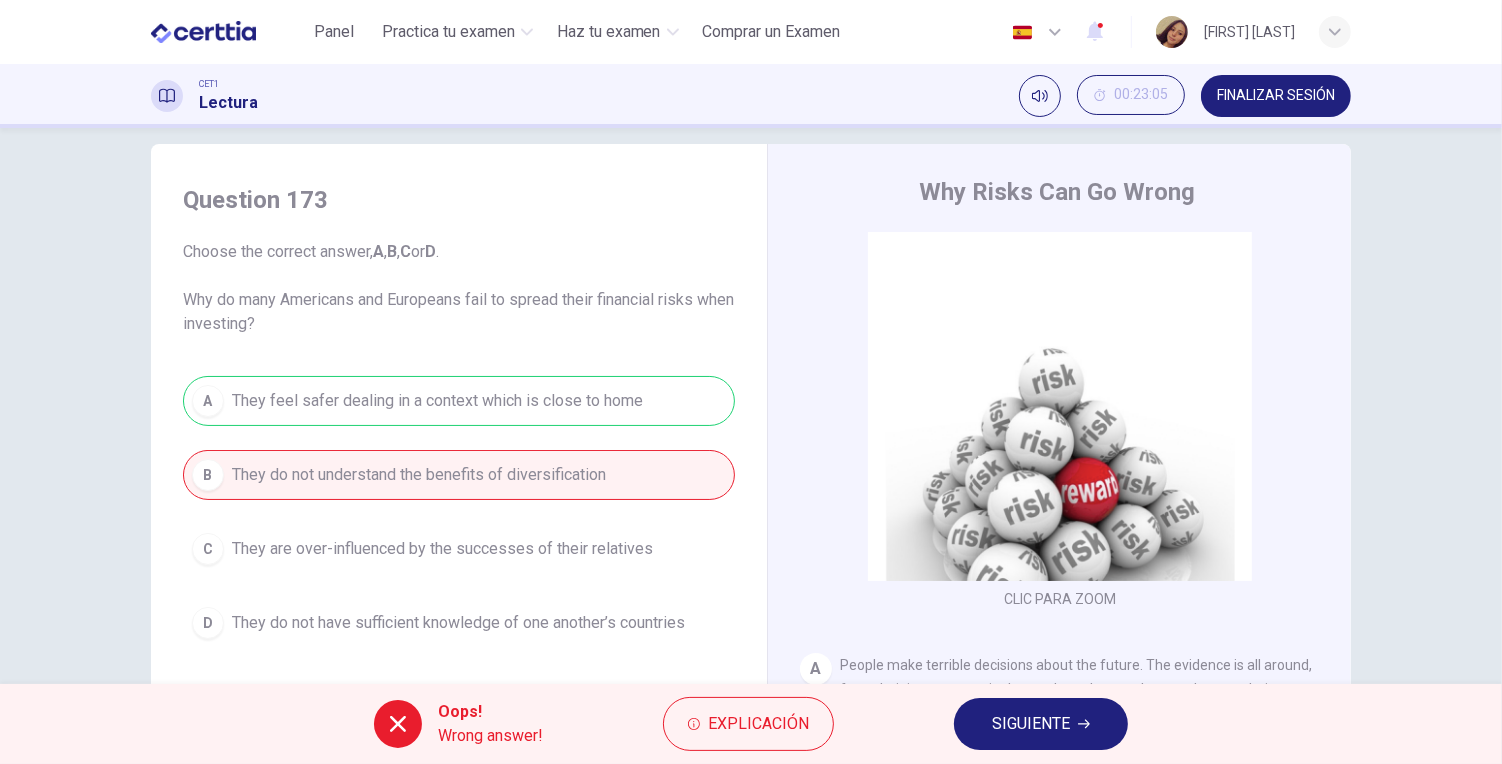 drag, startPoint x: 1025, startPoint y: 731, endPoint x: 1008, endPoint y: 711, distance: 26.24881 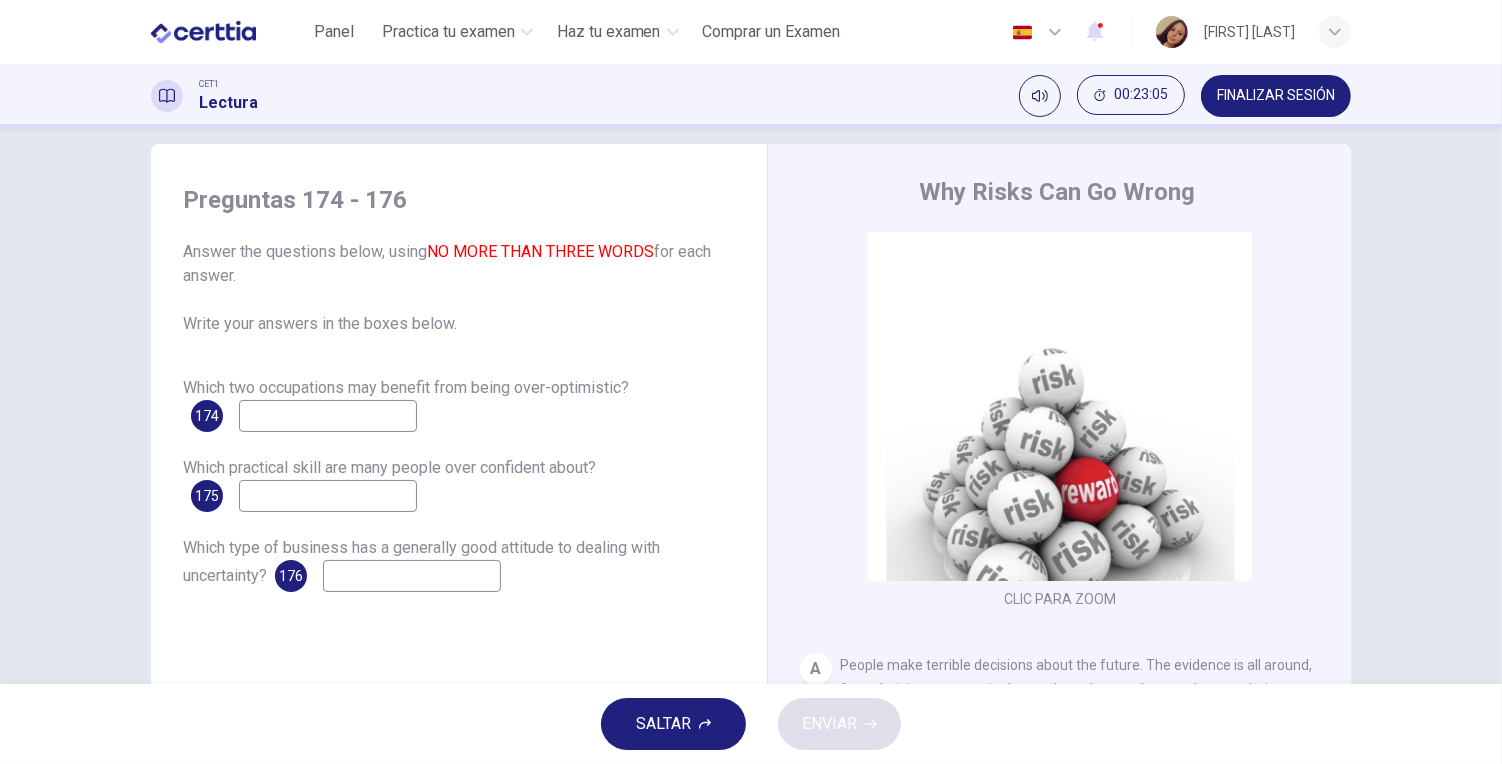 click at bounding box center [412, 576] 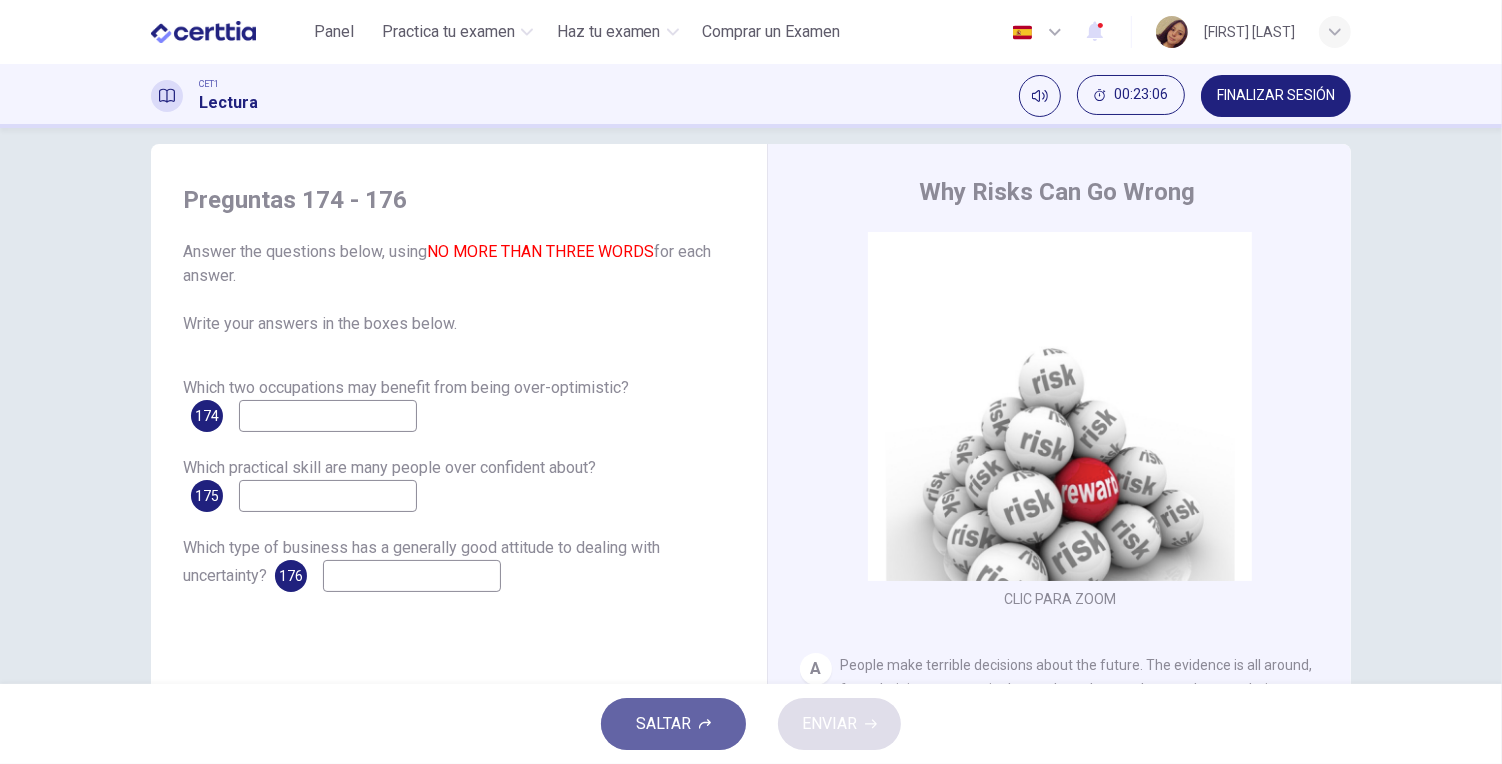 click on "SALTAR" at bounding box center (673, 724) 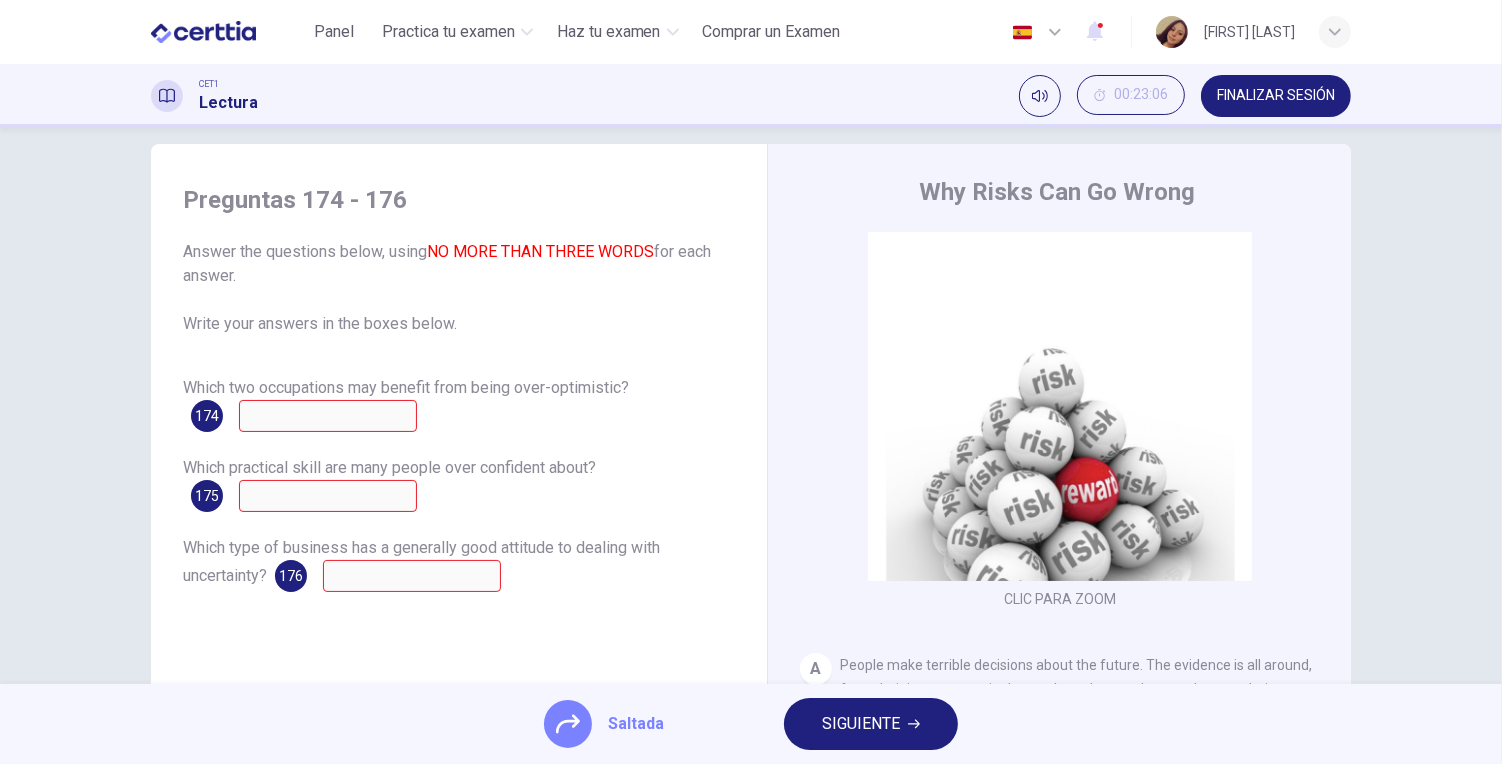 click on "SIGUIENTE" at bounding box center [871, 724] 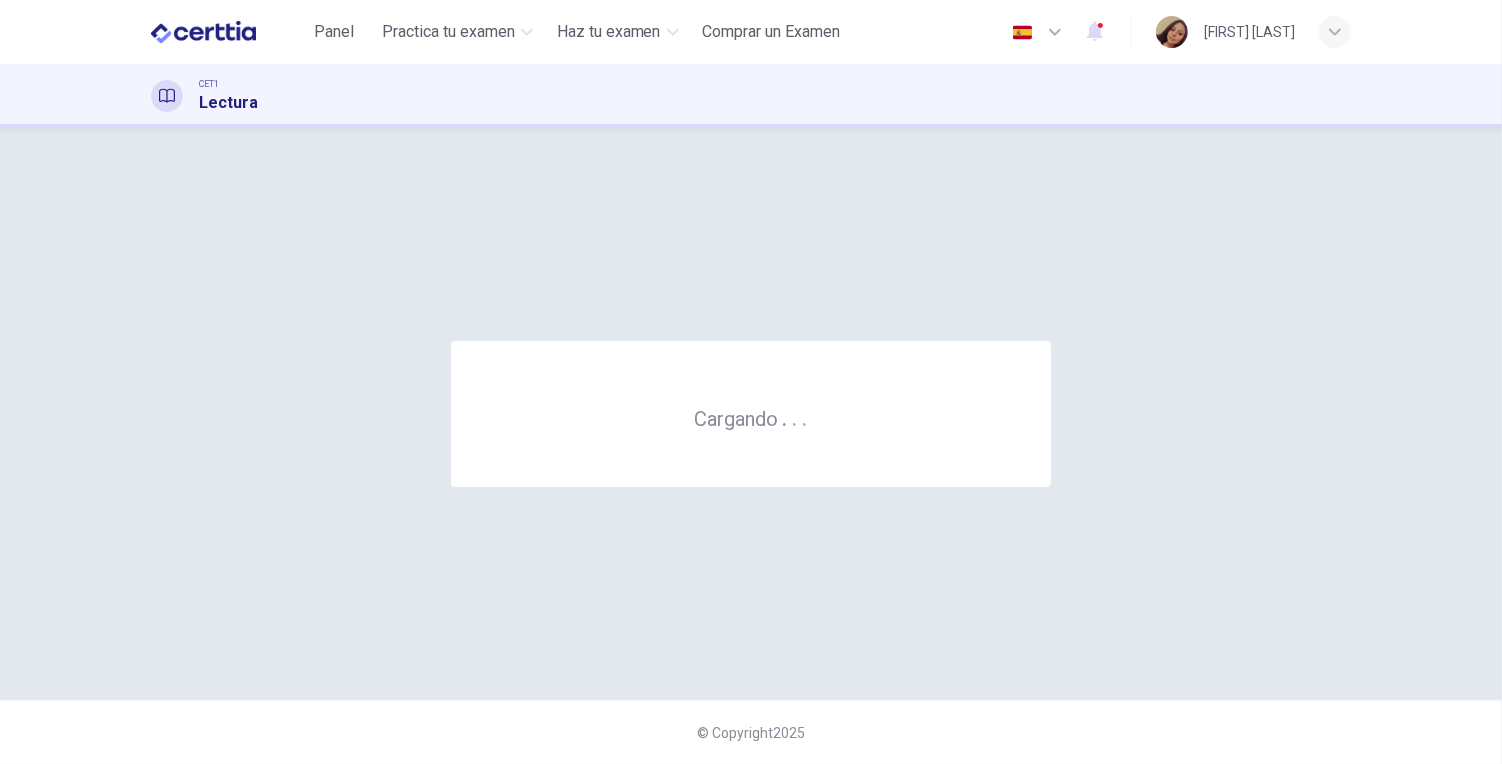 scroll, scrollTop: 0, scrollLeft: 0, axis: both 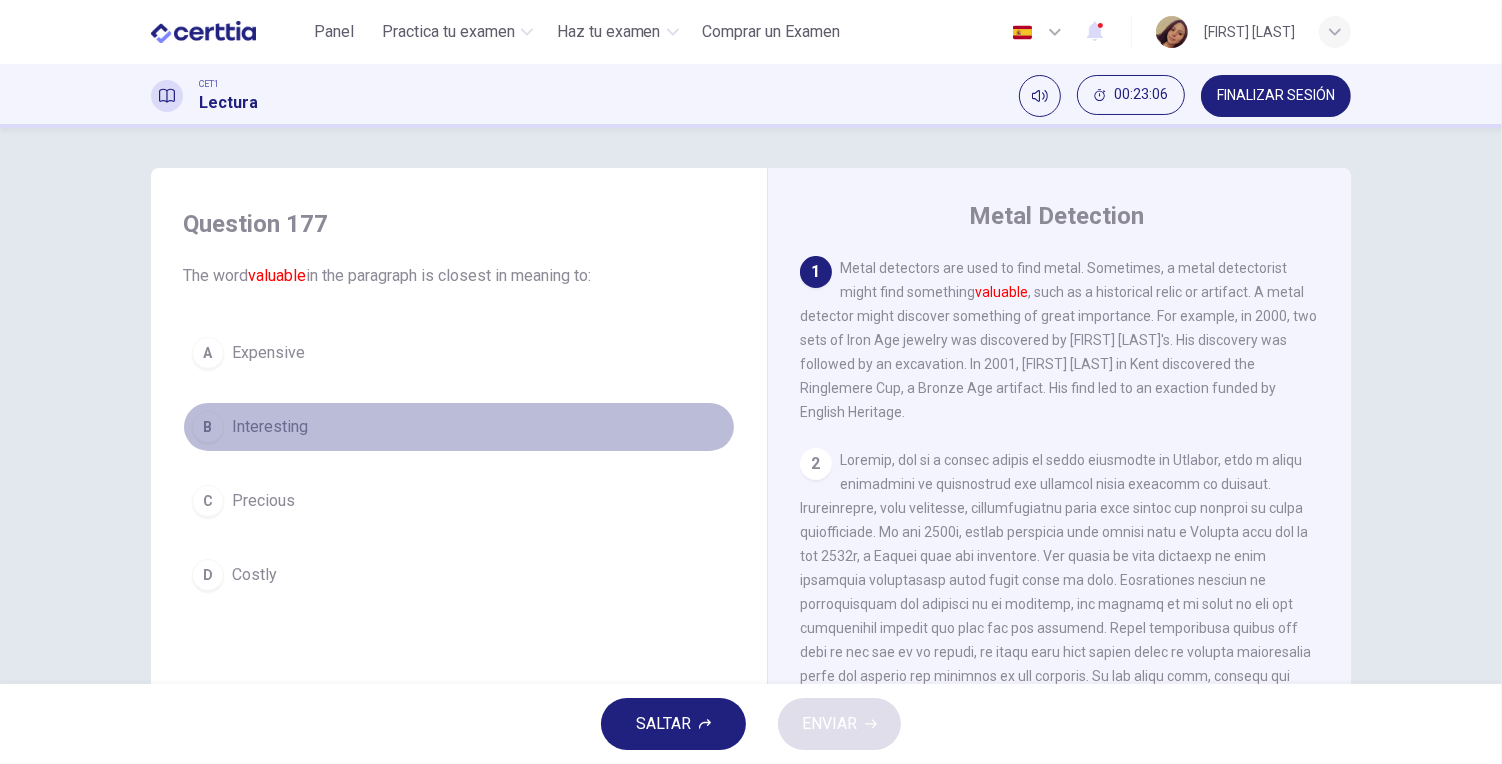 click on "B Interesting" at bounding box center (459, 427) 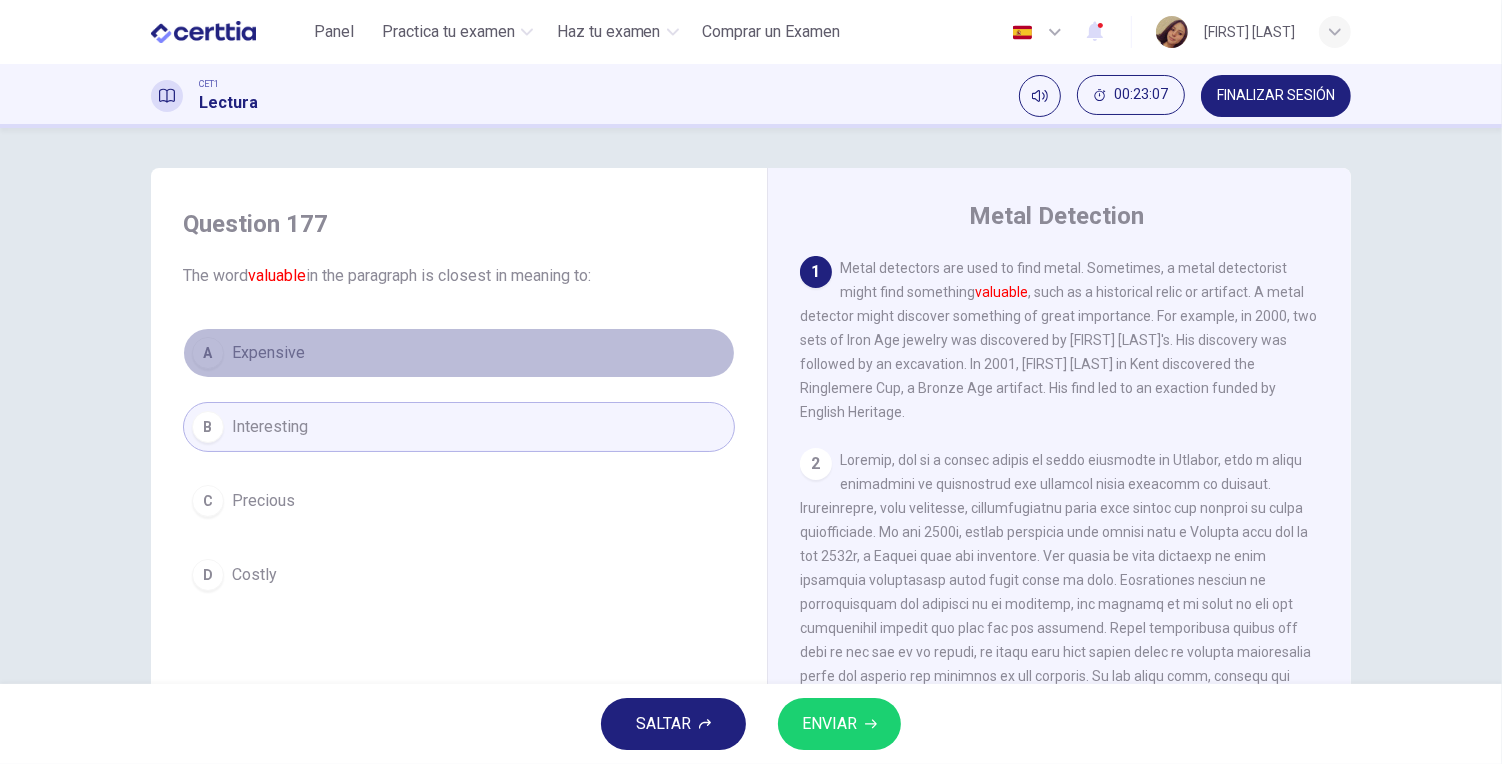 click on "A Expensive" at bounding box center (459, 353) 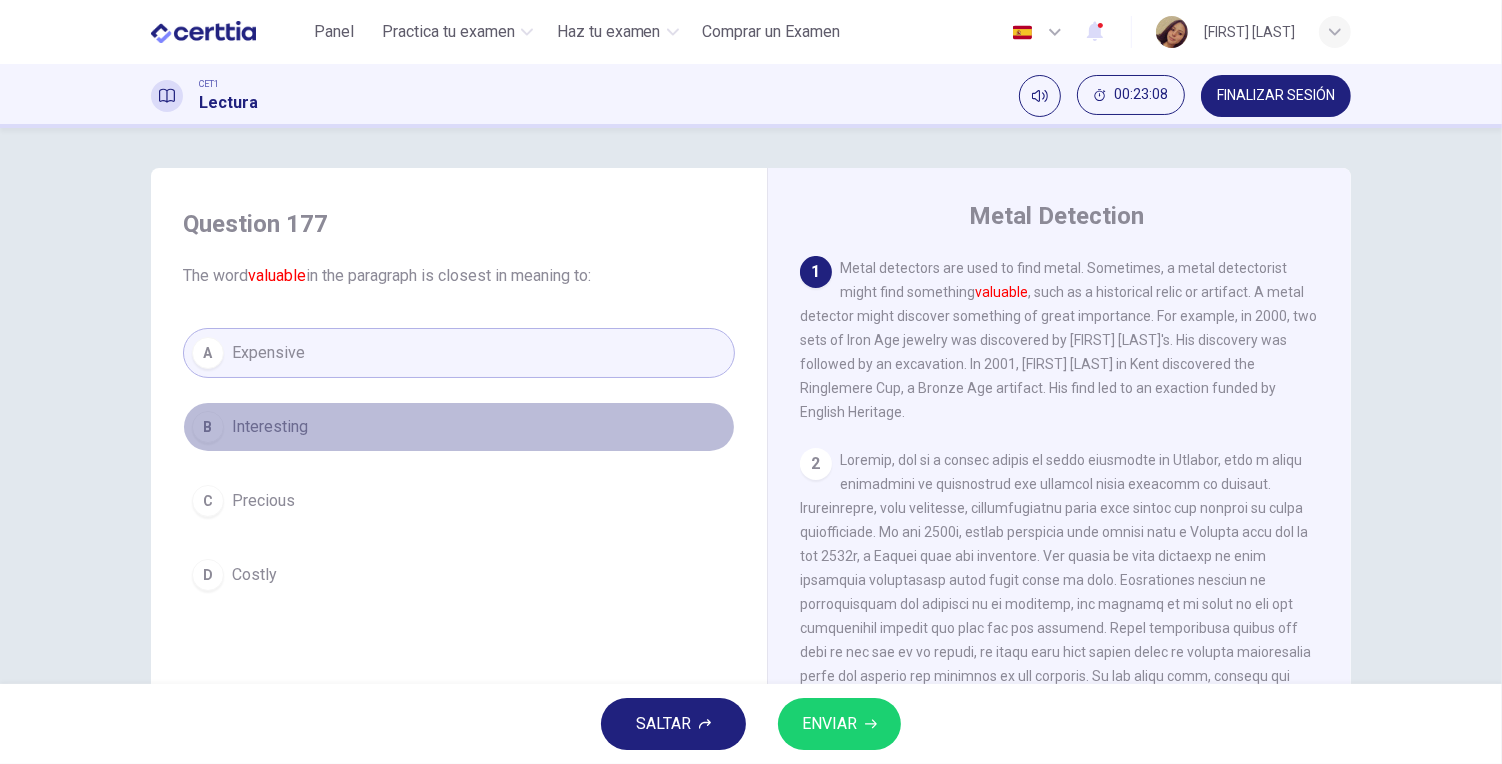 click on "B Interesting" at bounding box center (459, 427) 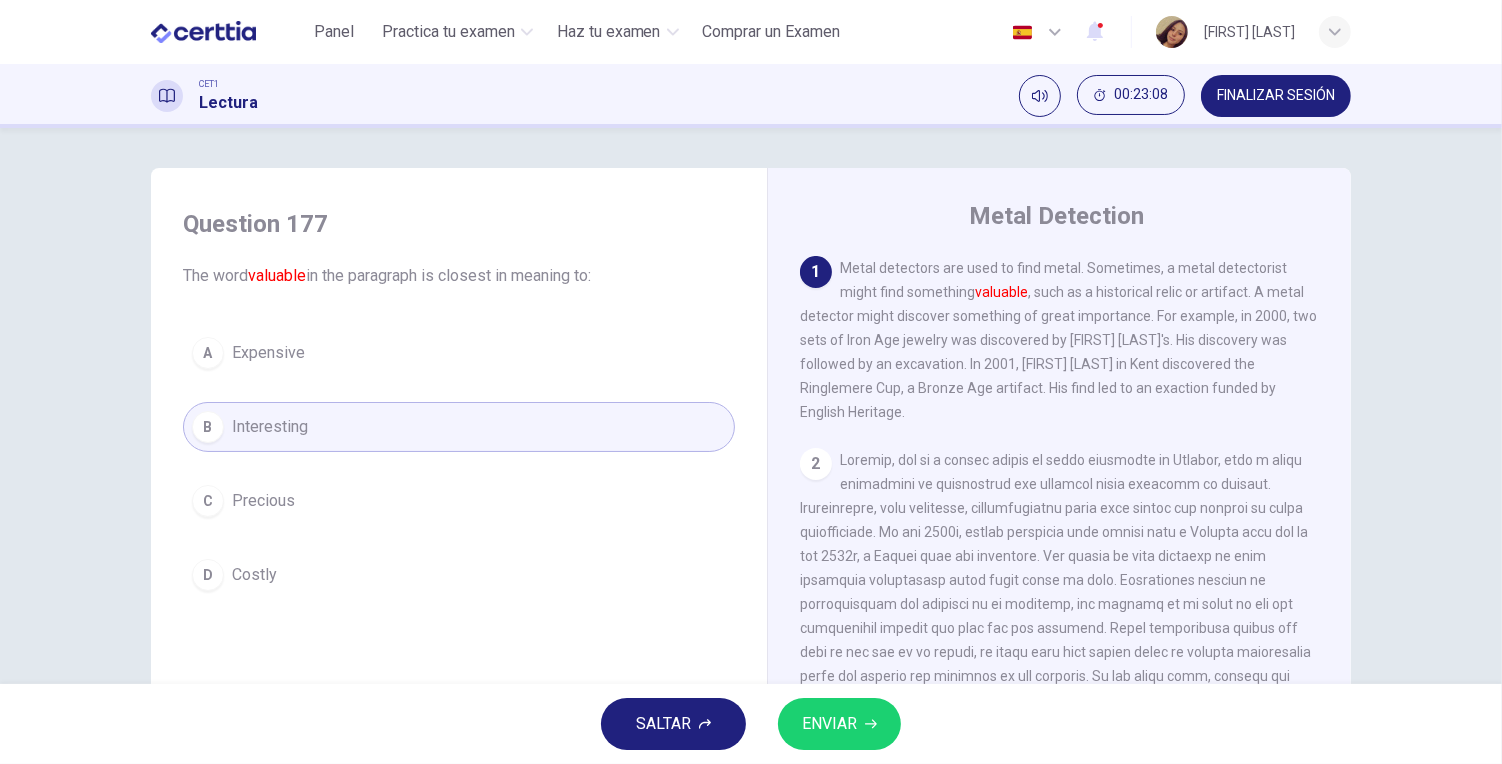 click on "ENVIAR" at bounding box center (829, 724) 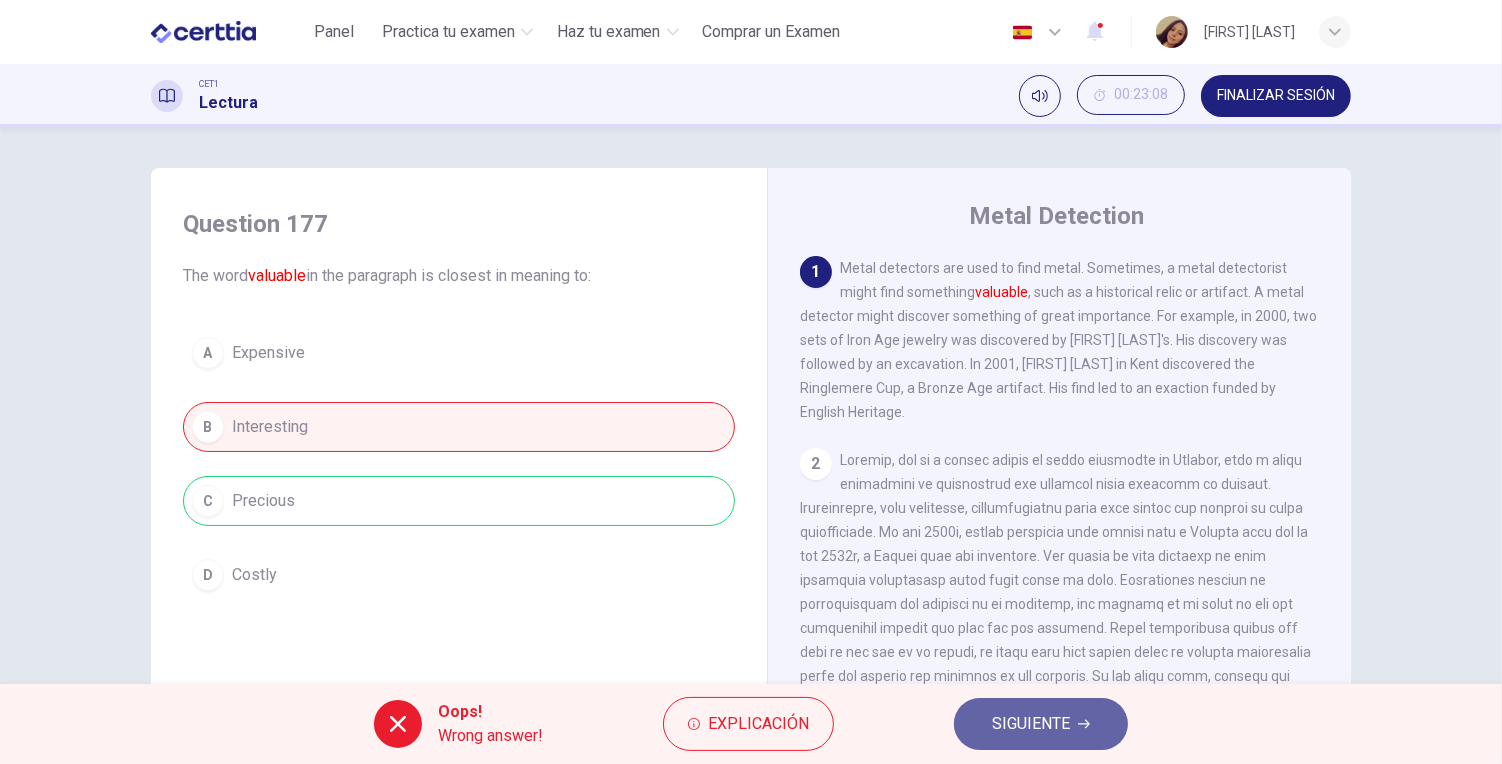 click on "SIGUIENTE" at bounding box center (1031, 724) 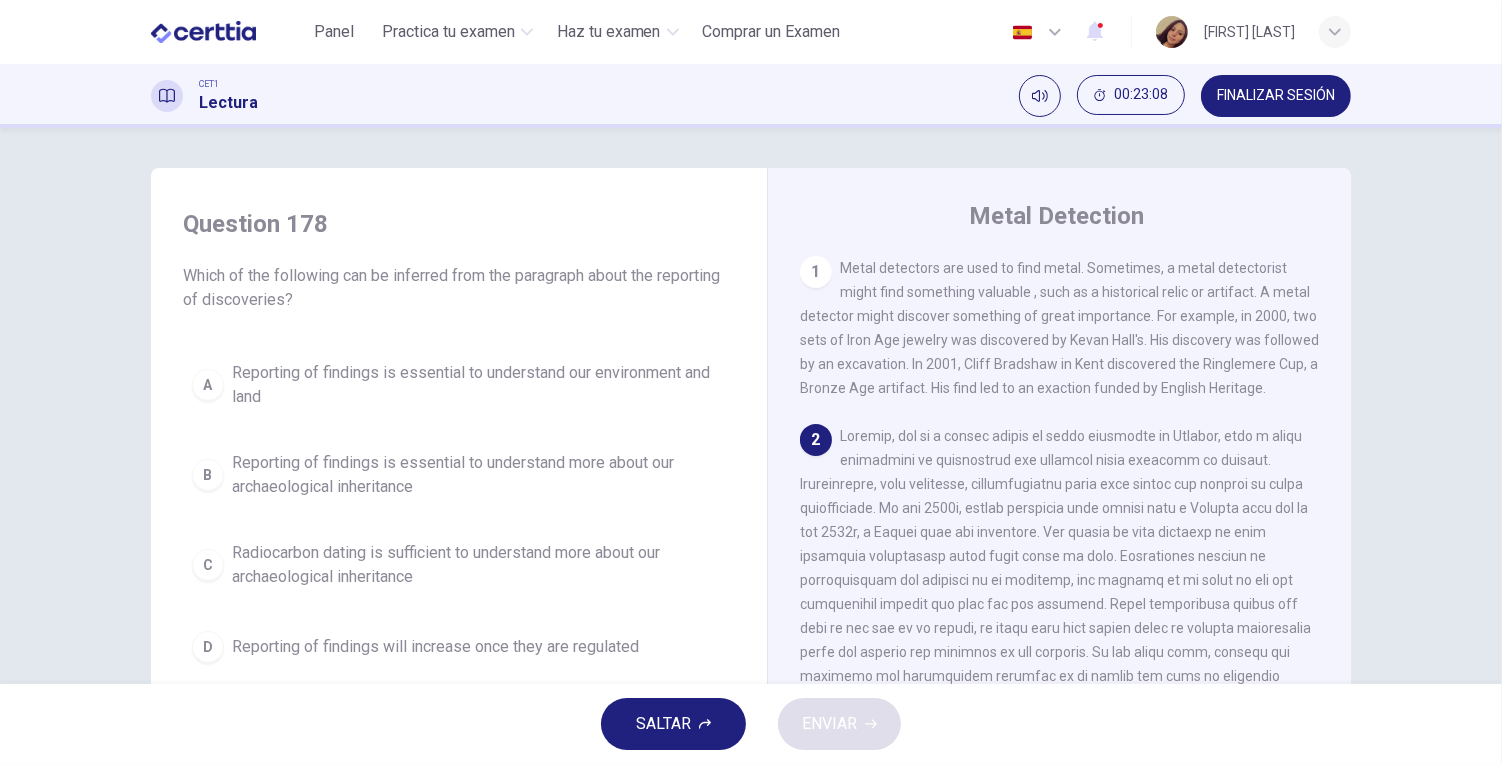 click on "Radiocarbon dating is sufficient to understand more about our archaeological inheritance" at bounding box center [479, 565] 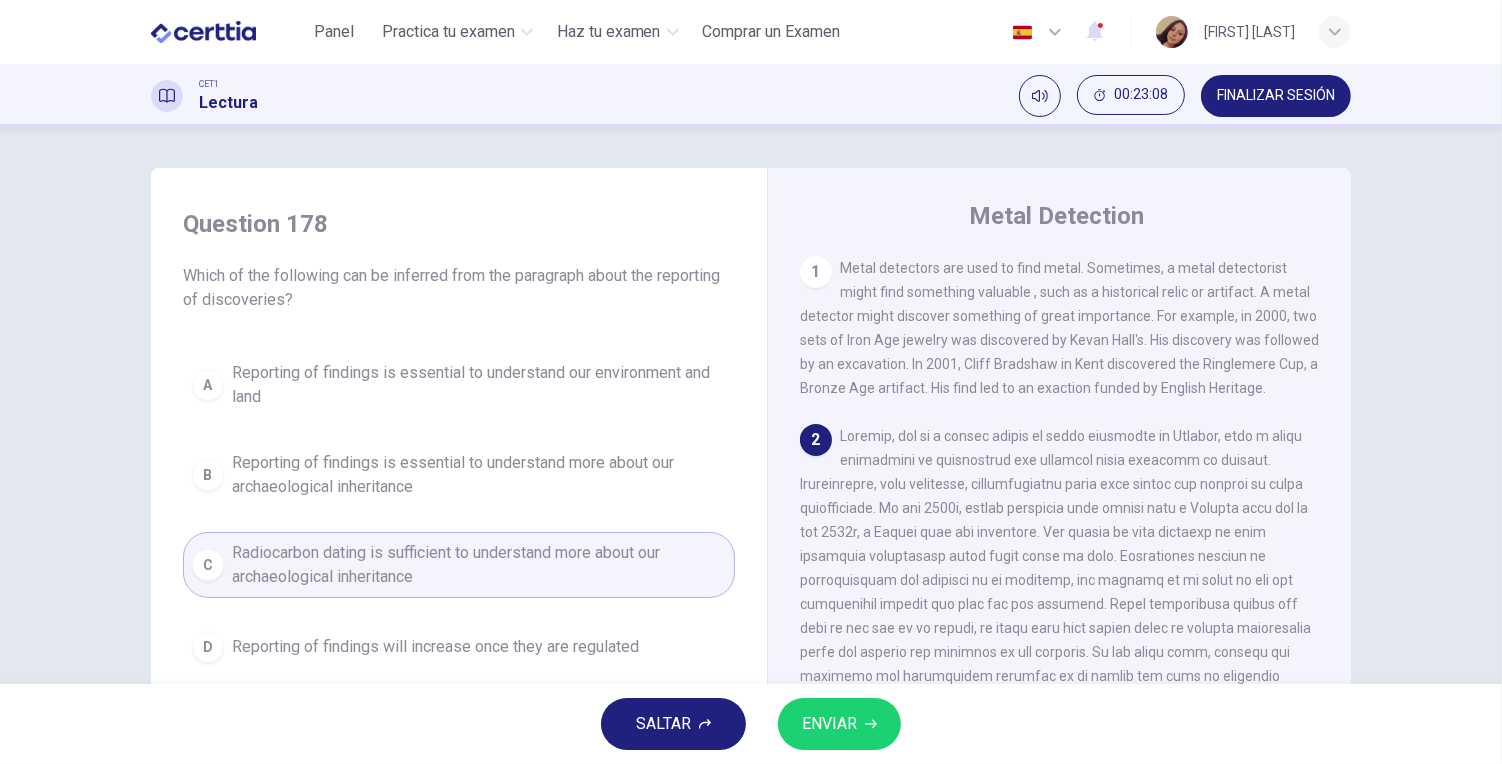 click on "ENVIAR" at bounding box center (839, 724) 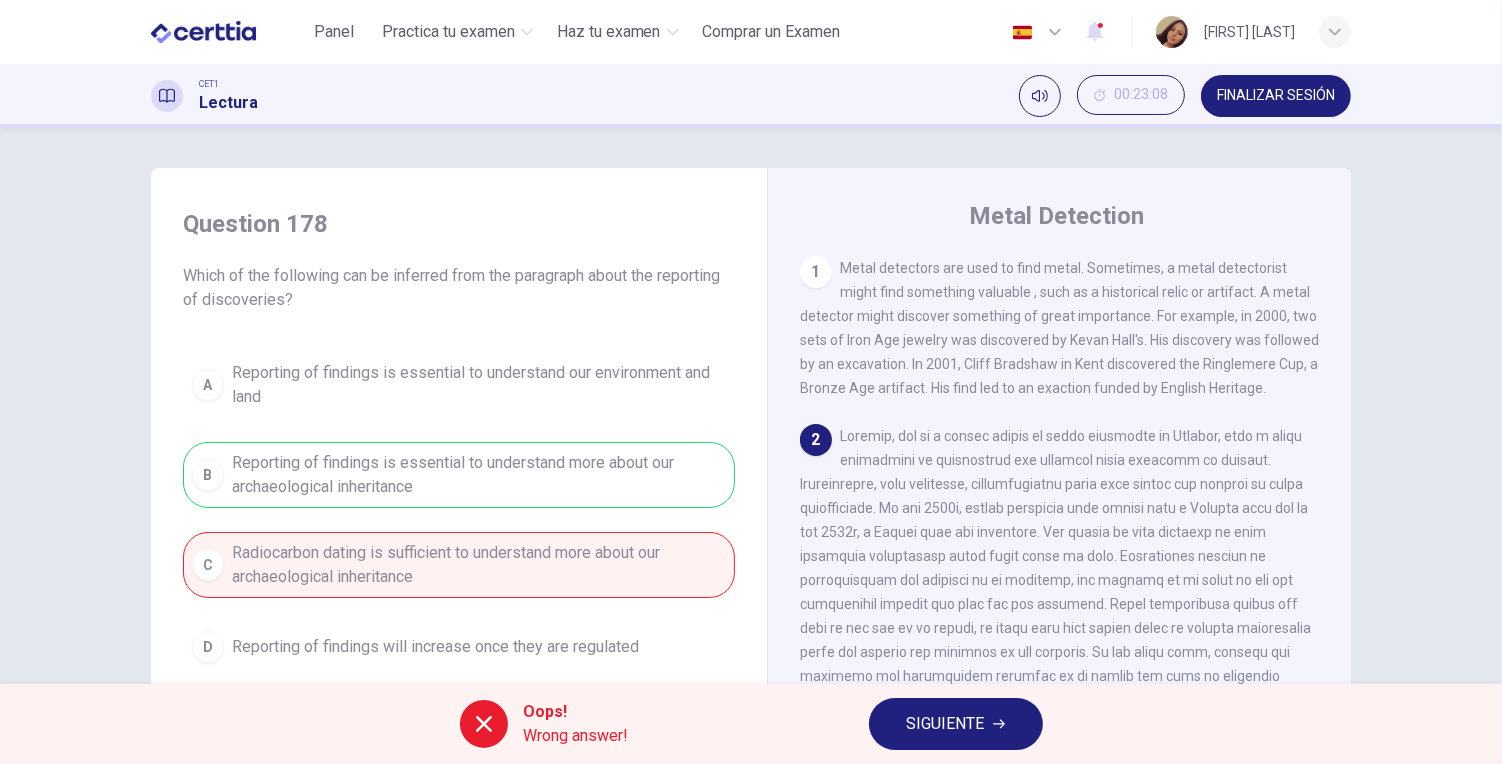 click on "SIGUIENTE" at bounding box center [956, 724] 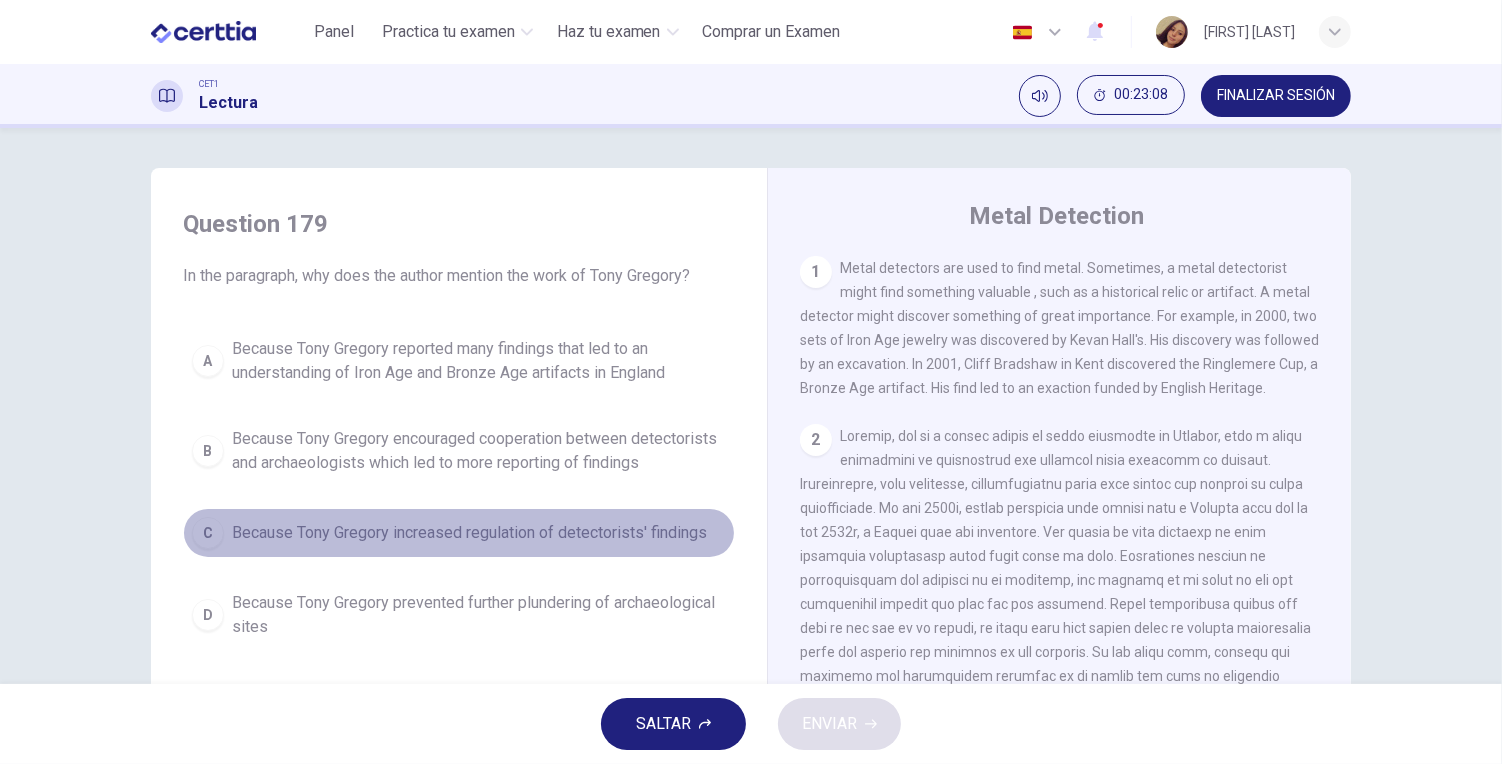 click on "Because Tony Gregory increased regulation of detectorists' findings" at bounding box center [469, 533] 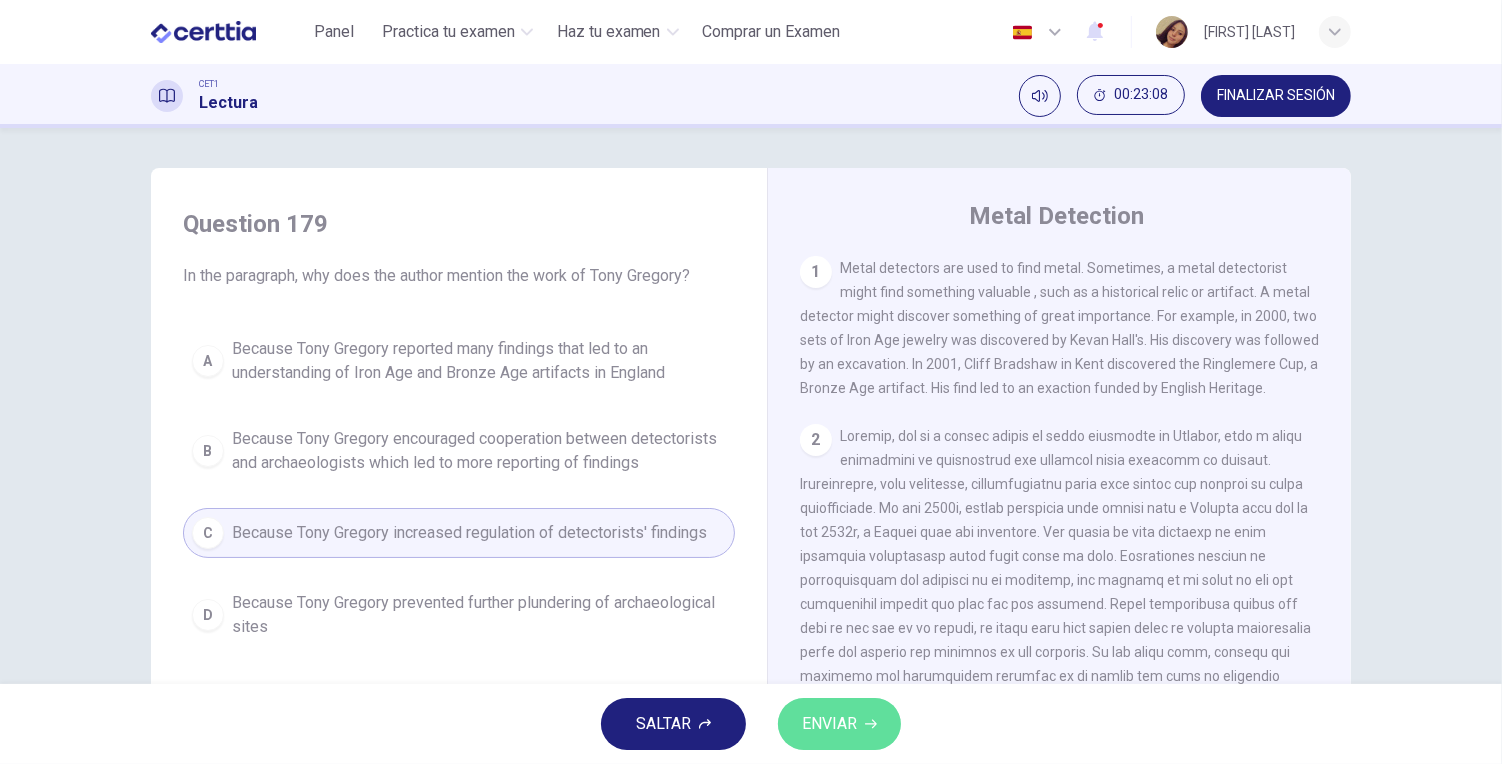click on "ENVIAR" at bounding box center [829, 724] 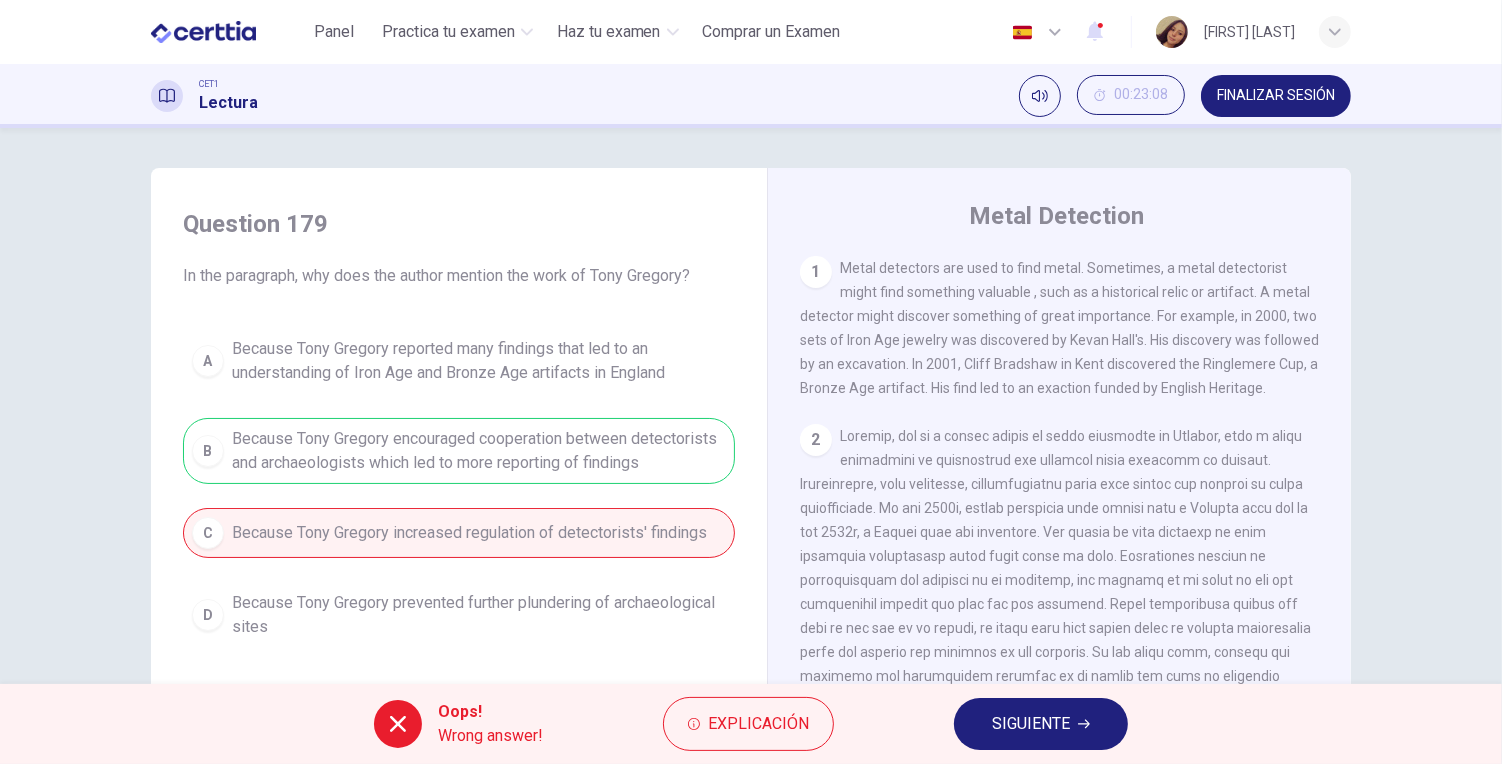 click on "SIGUIENTE" at bounding box center (1031, 724) 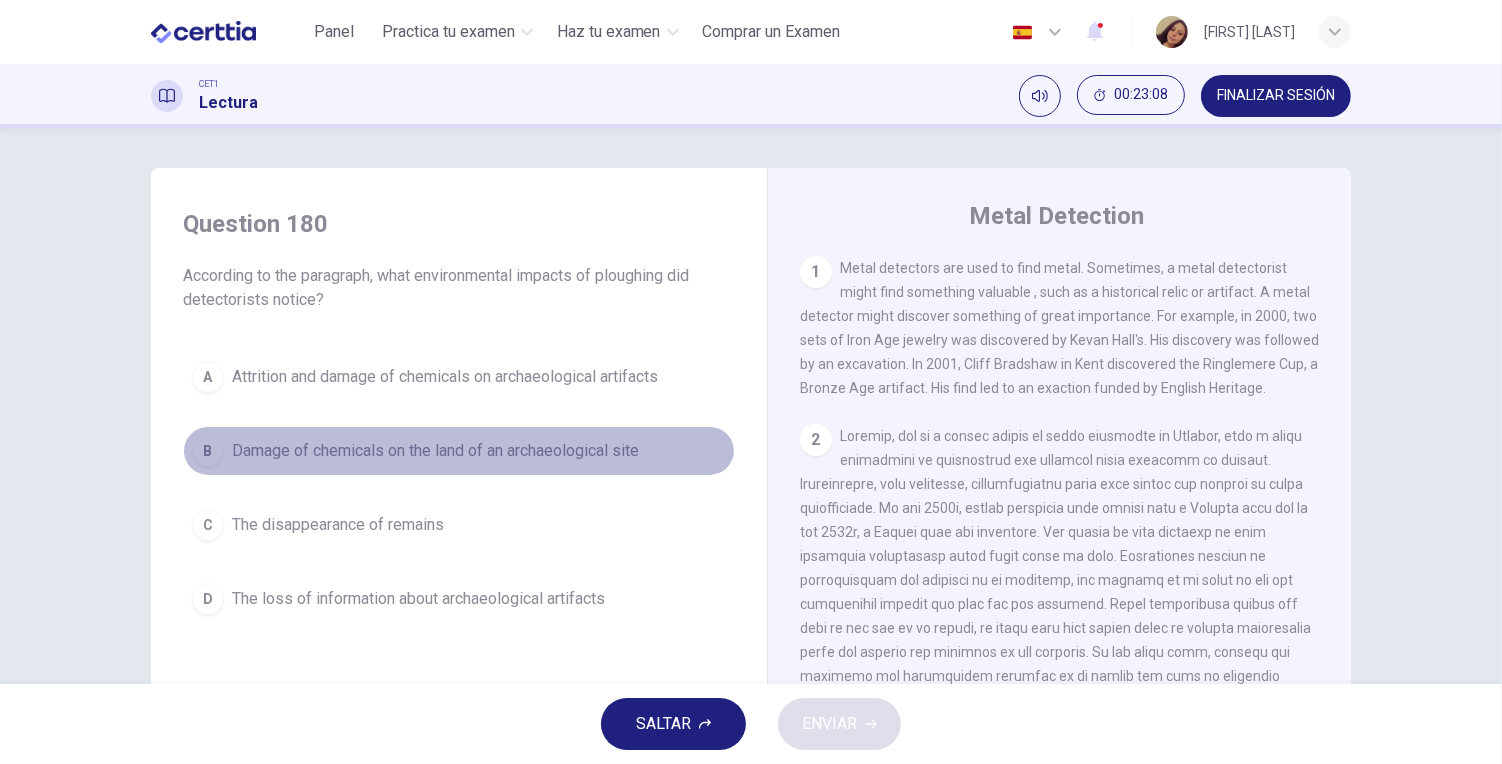 click on "Damage of chemicals on the land of an archaeological site" at bounding box center (435, 451) 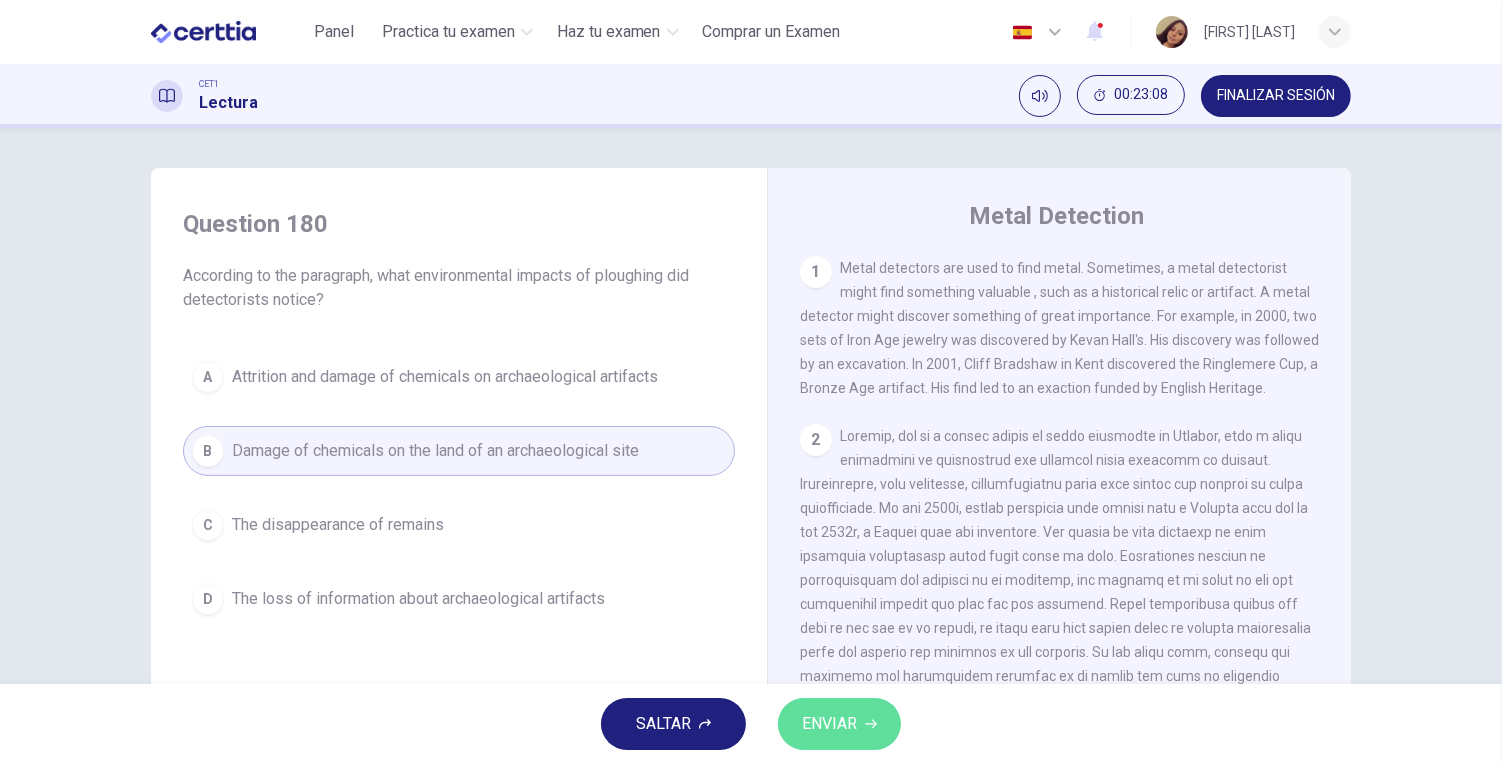 click on "ENVIAR" at bounding box center (839, 724) 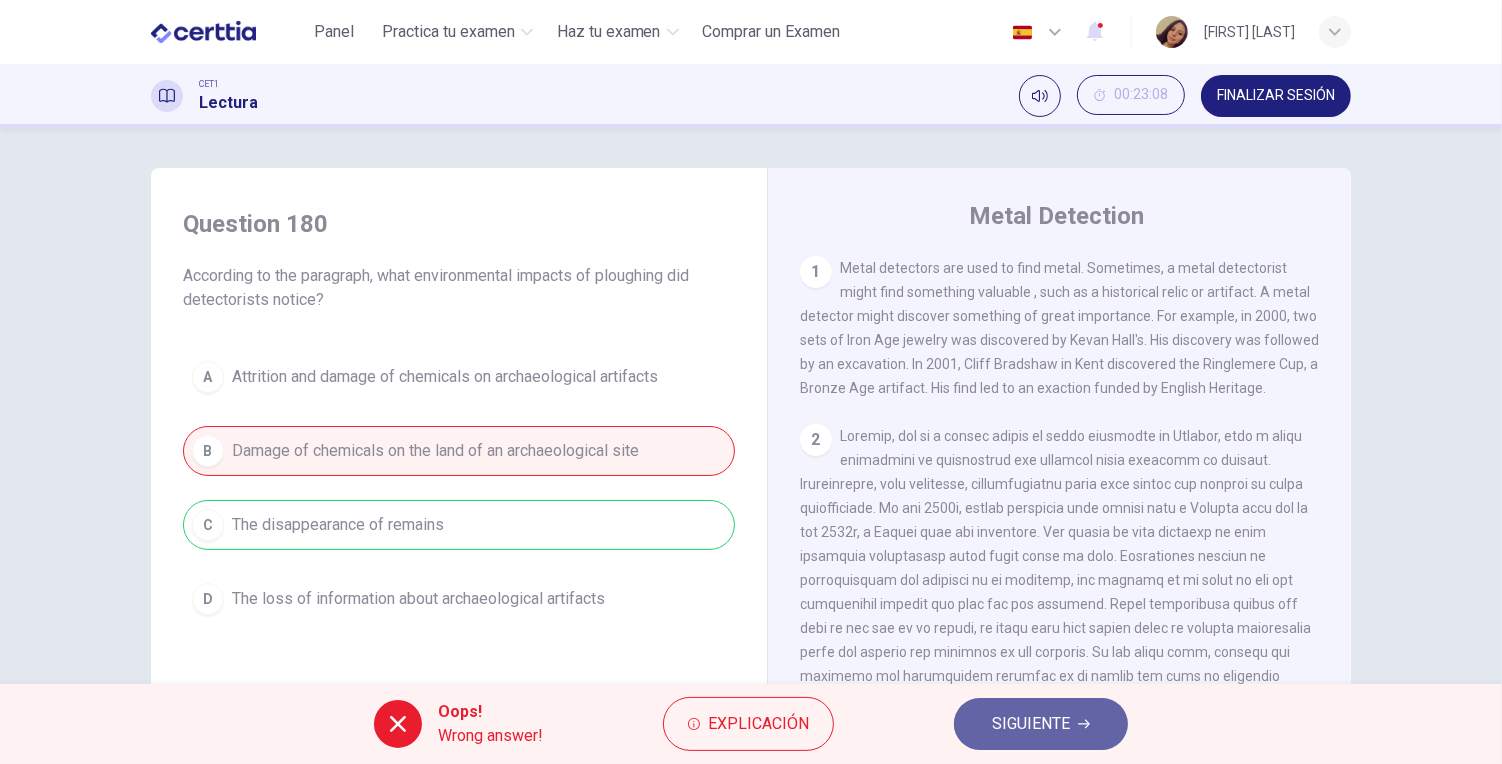 click on "SIGUIENTE" at bounding box center [1031, 724] 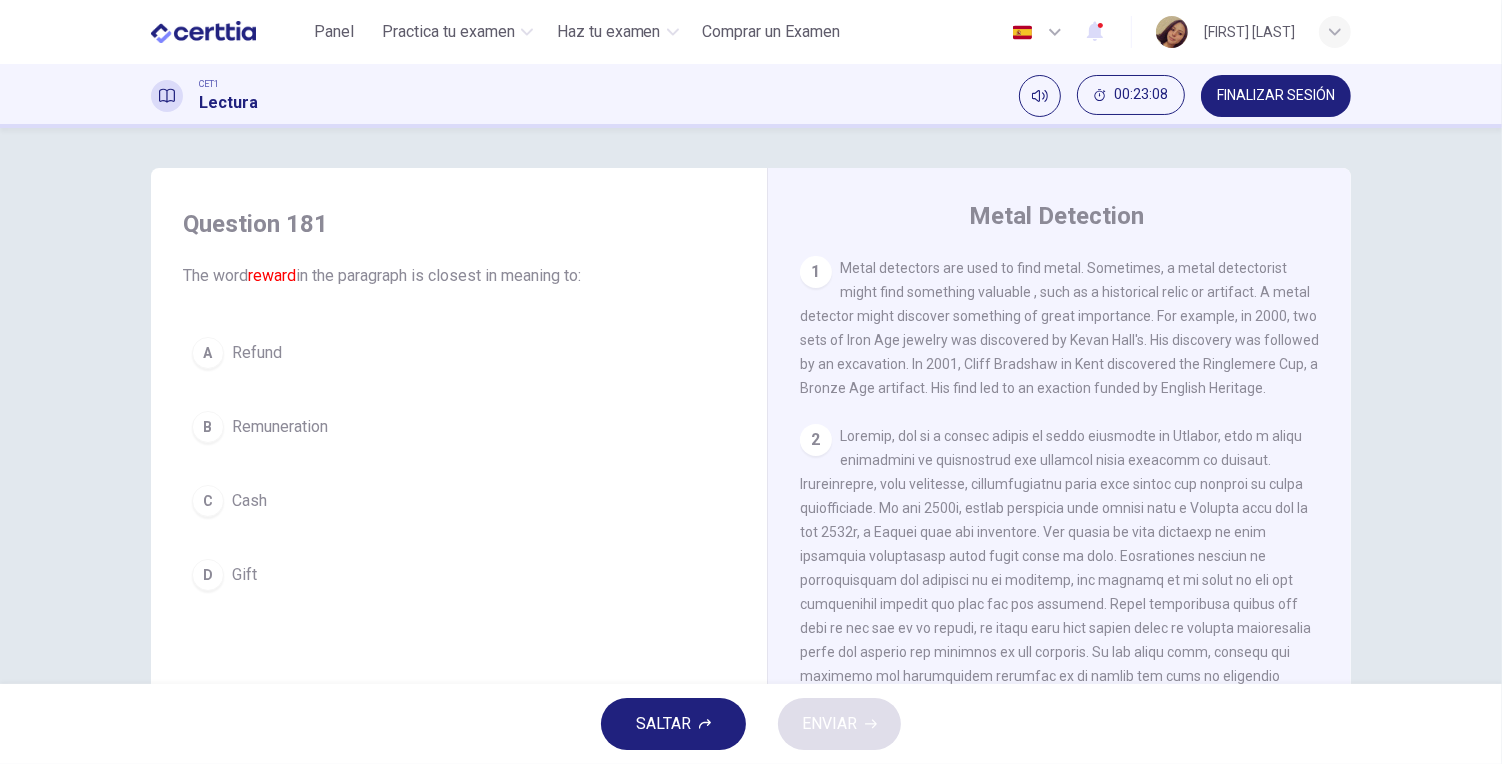 drag, startPoint x: 498, startPoint y: 388, endPoint x: 494, endPoint y: 375, distance: 13.601471 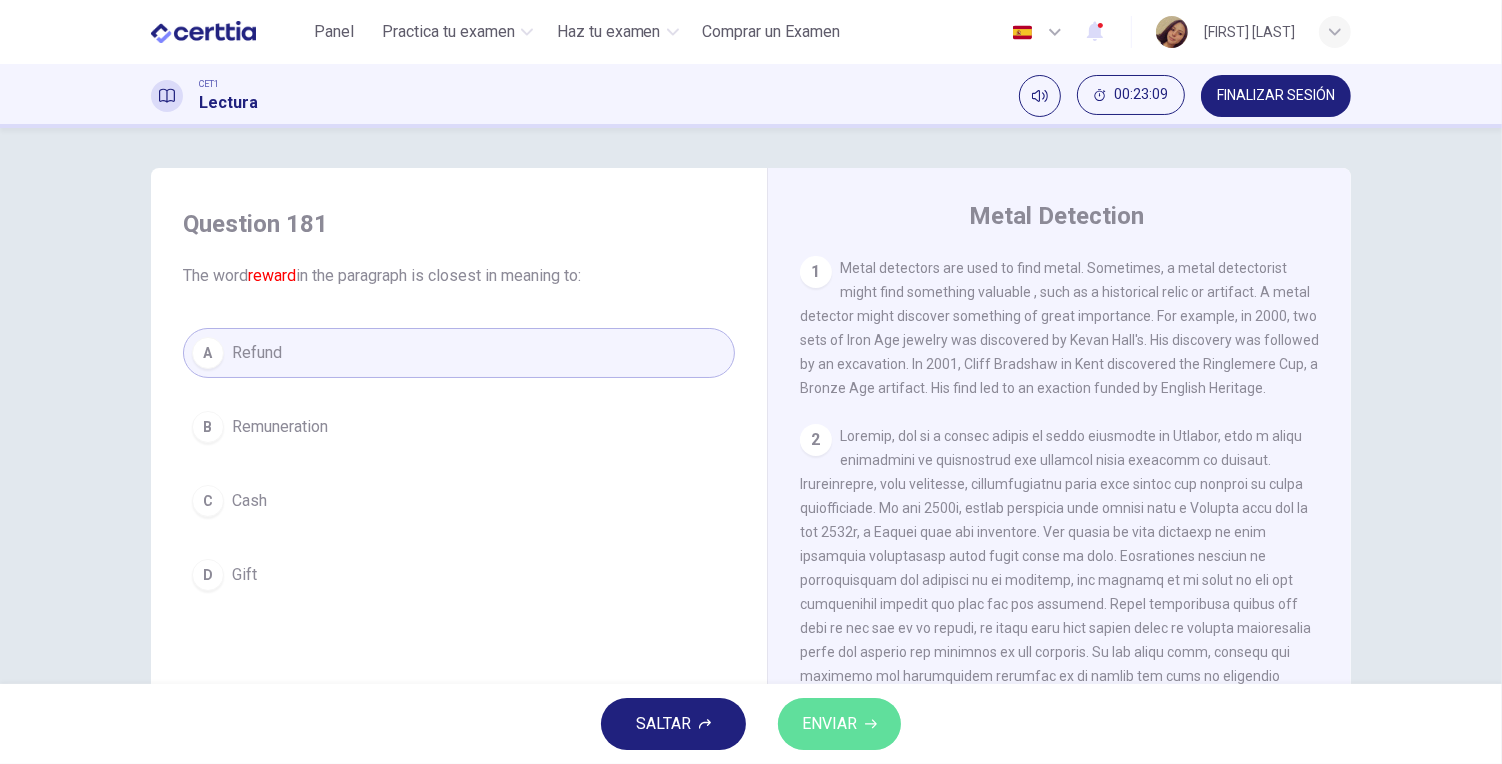 click on "ENVIAR" at bounding box center (839, 724) 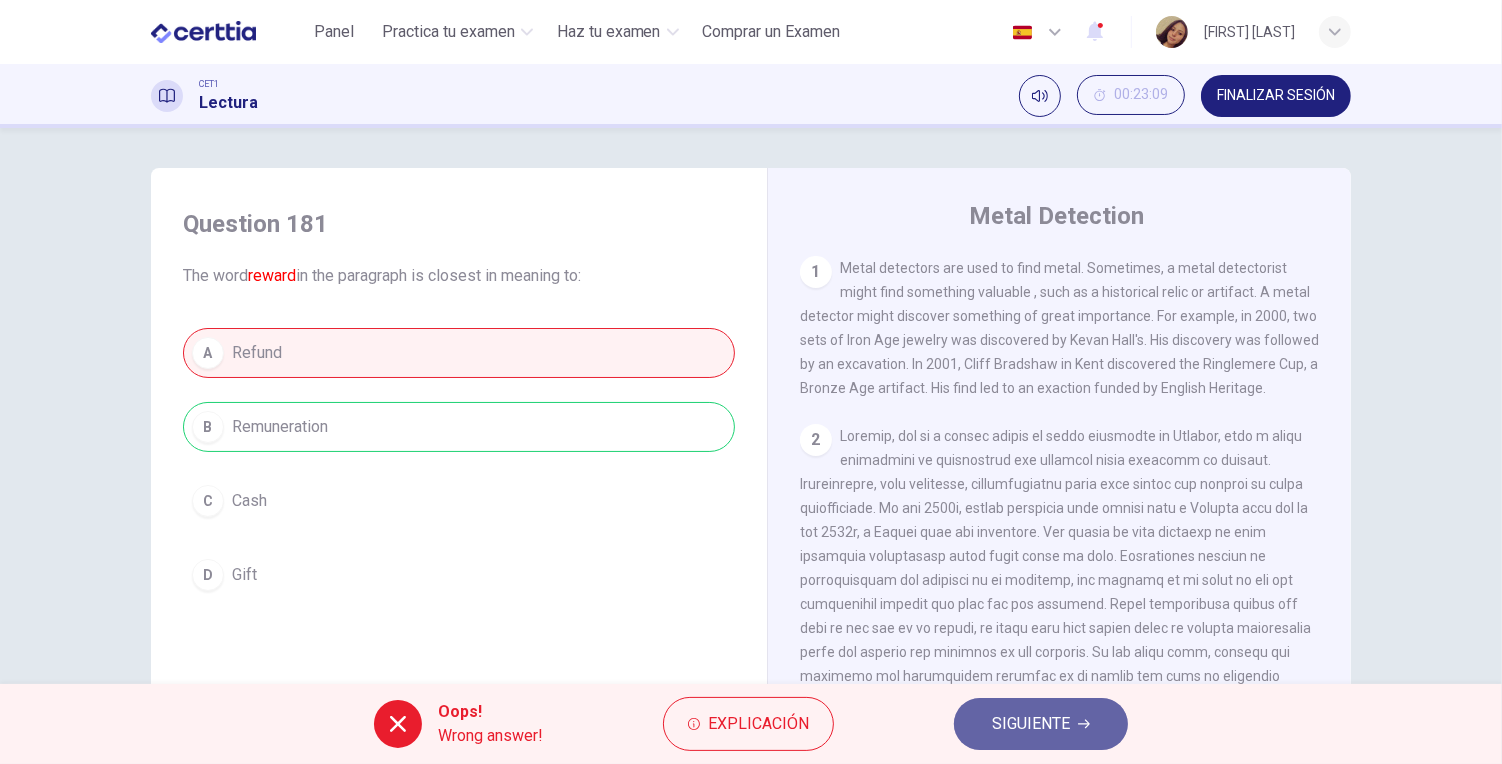 click on "SIGUIENTE" at bounding box center [1031, 724] 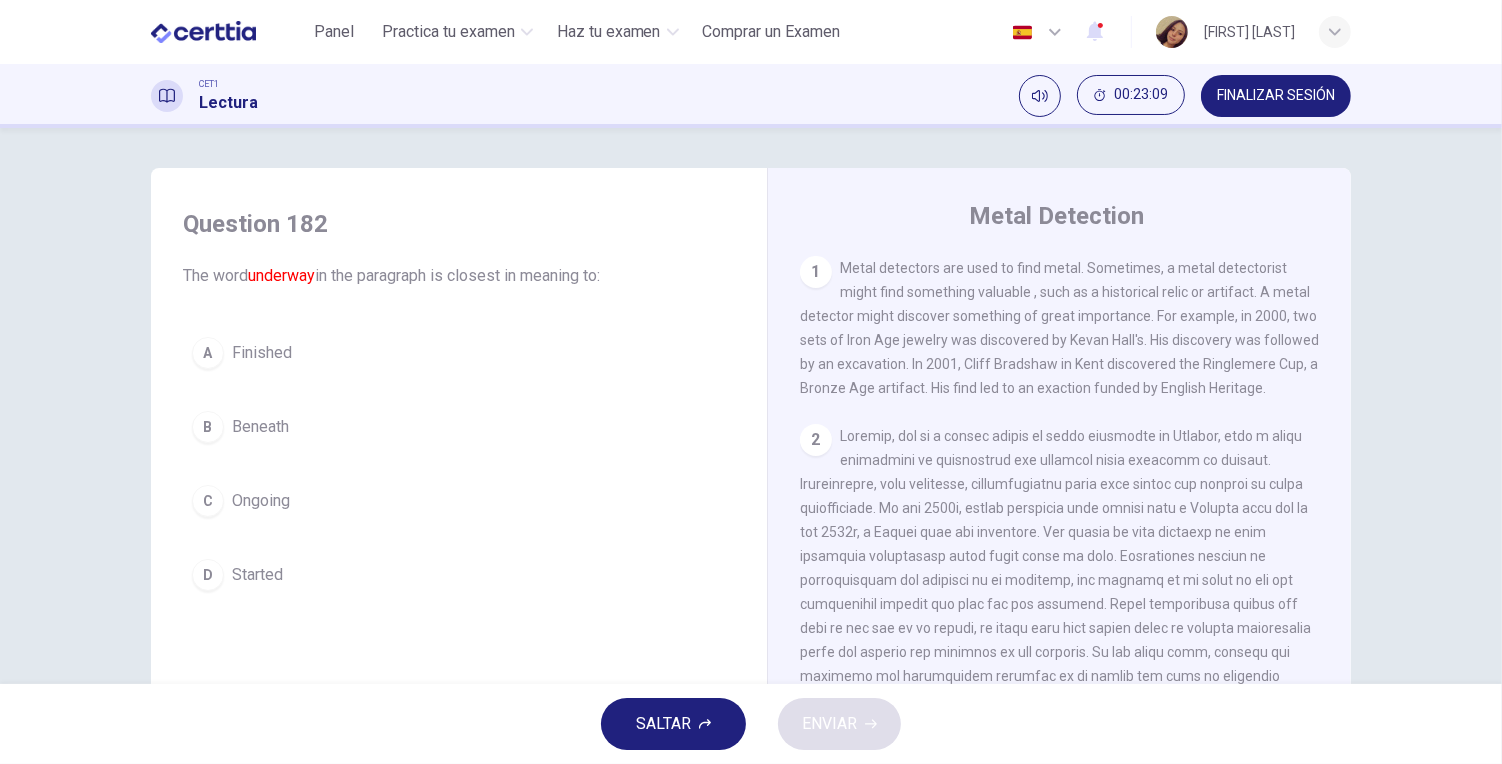 click on "D Started" at bounding box center (459, 575) 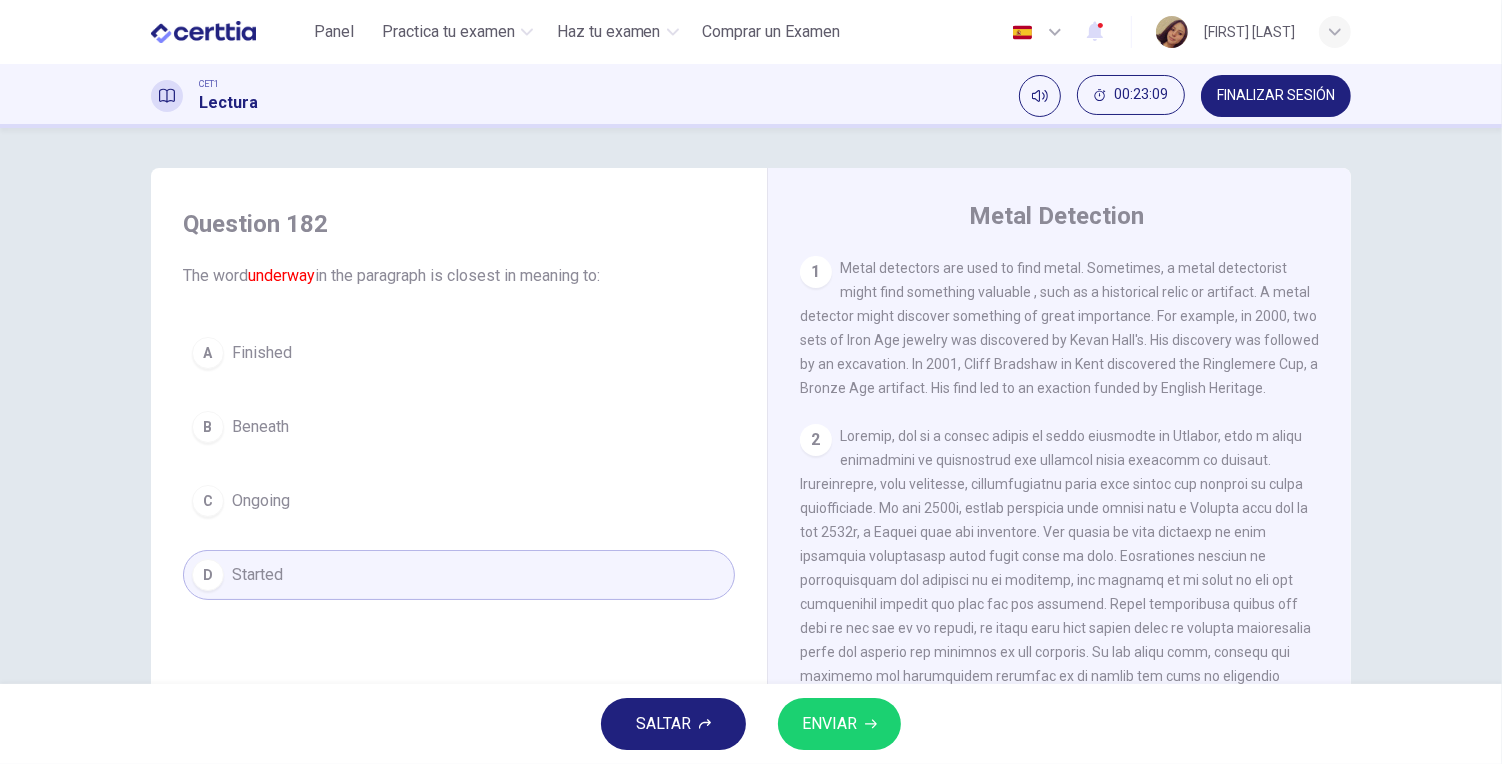 drag, startPoint x: 810, startPoint y: 708, endPoint x: 816, endPoint y: 721, distance: 14.3178215 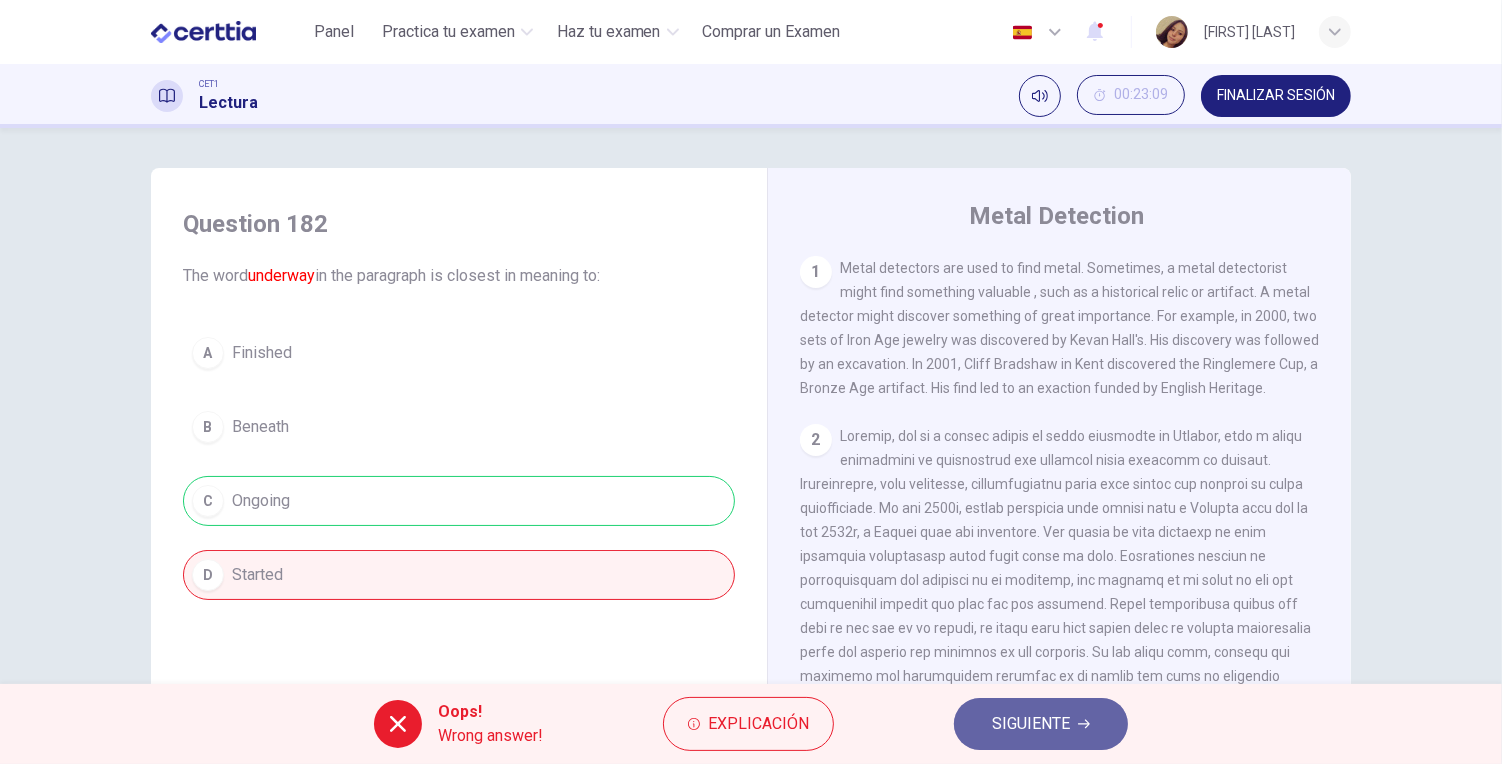 click on "SIGUIENTE" at bounding box center (1041, 724) 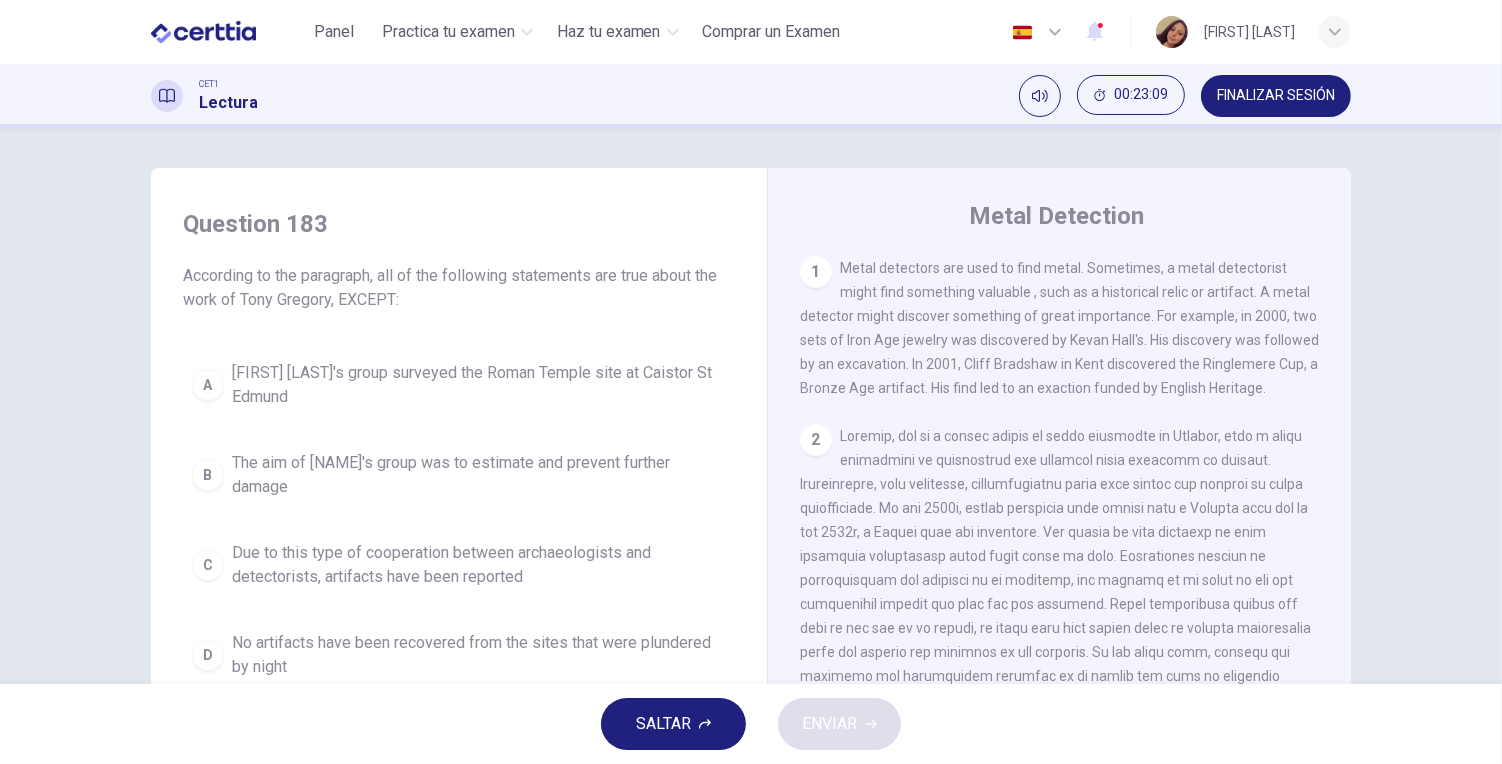 click on "The aim of Tony Gregory's group was to estimate and prevent further damage" at bounding box center (479, 475) 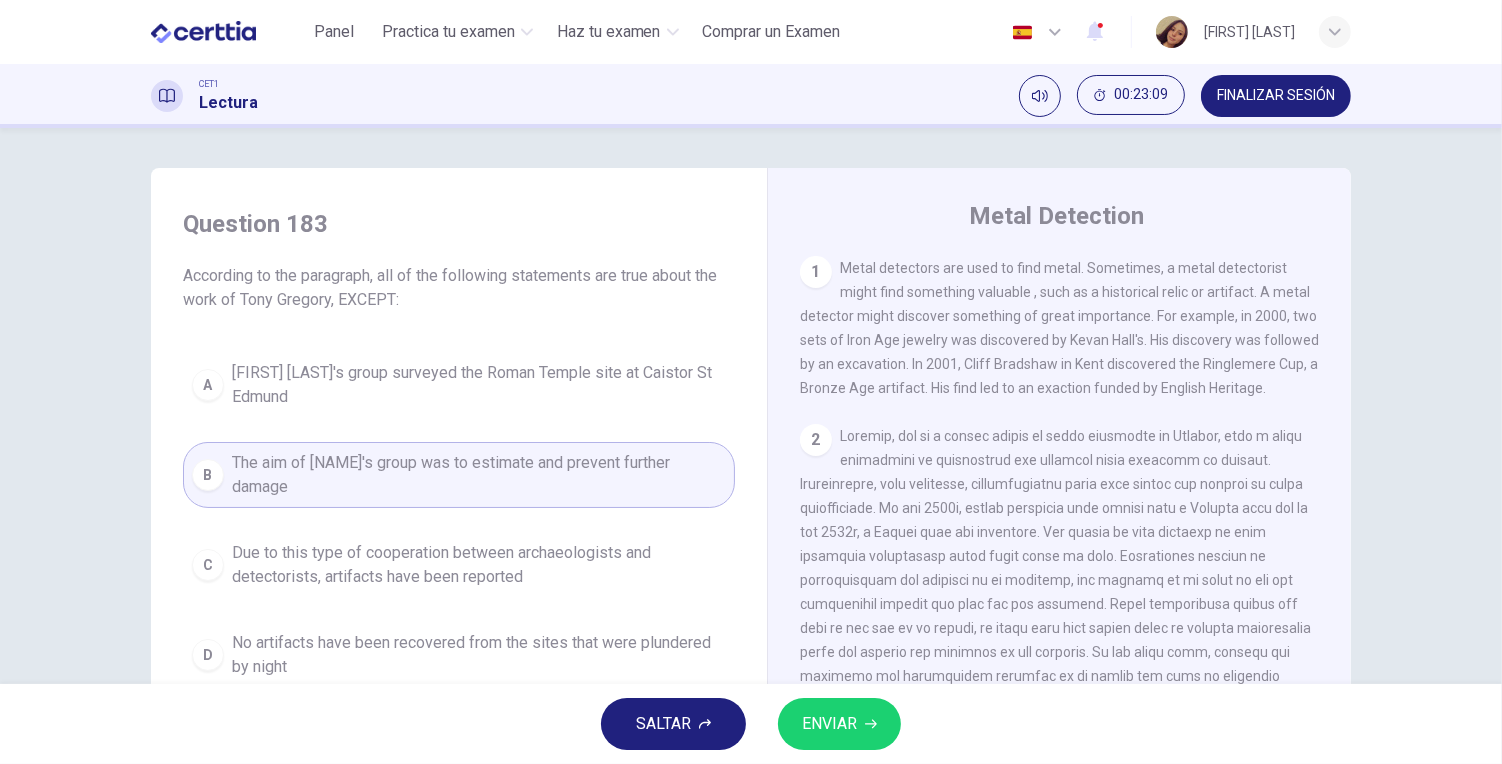 click on "ENVIAR" at bounding box center (829, 724) 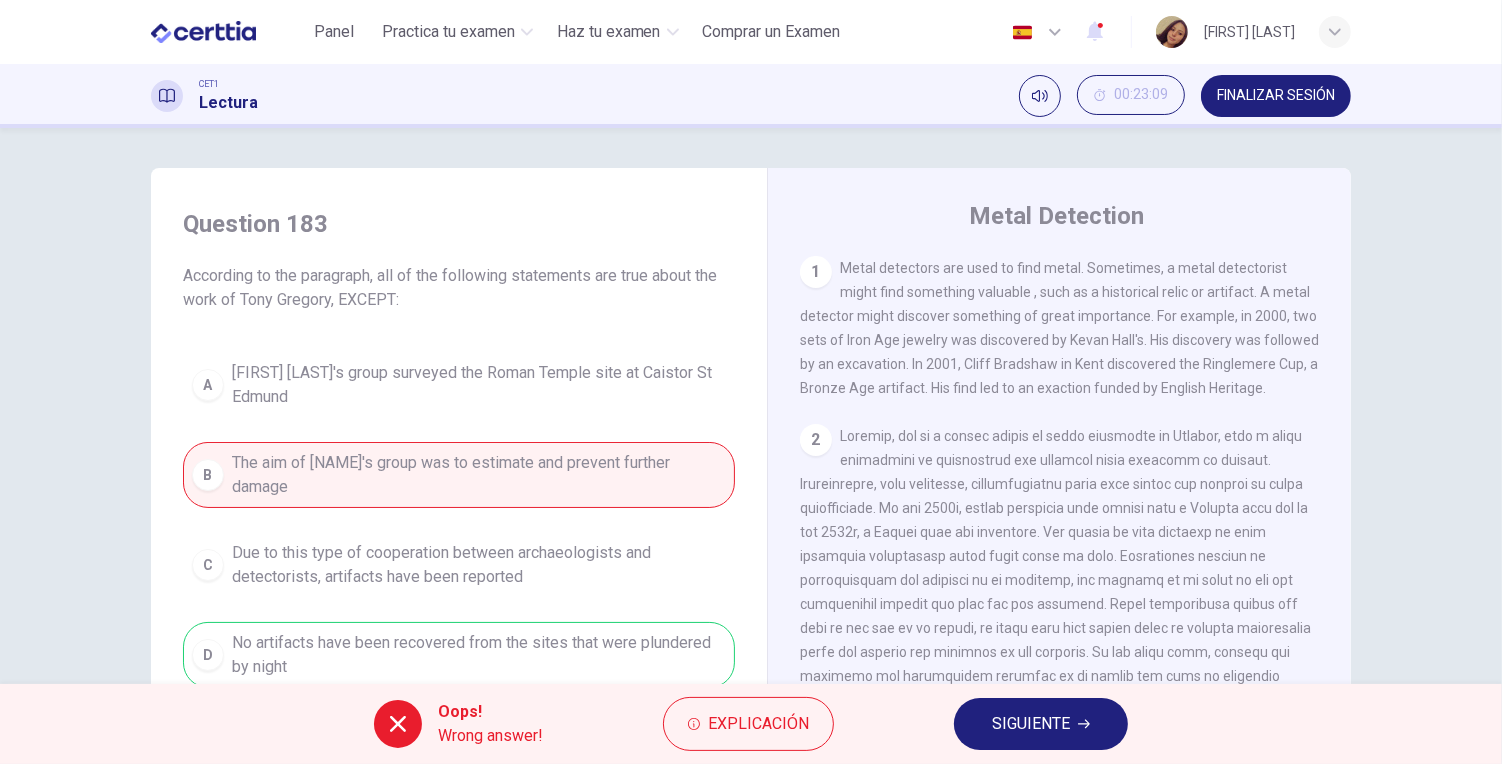click on "SIGUIENTE" at bounding box center [1031, 724] 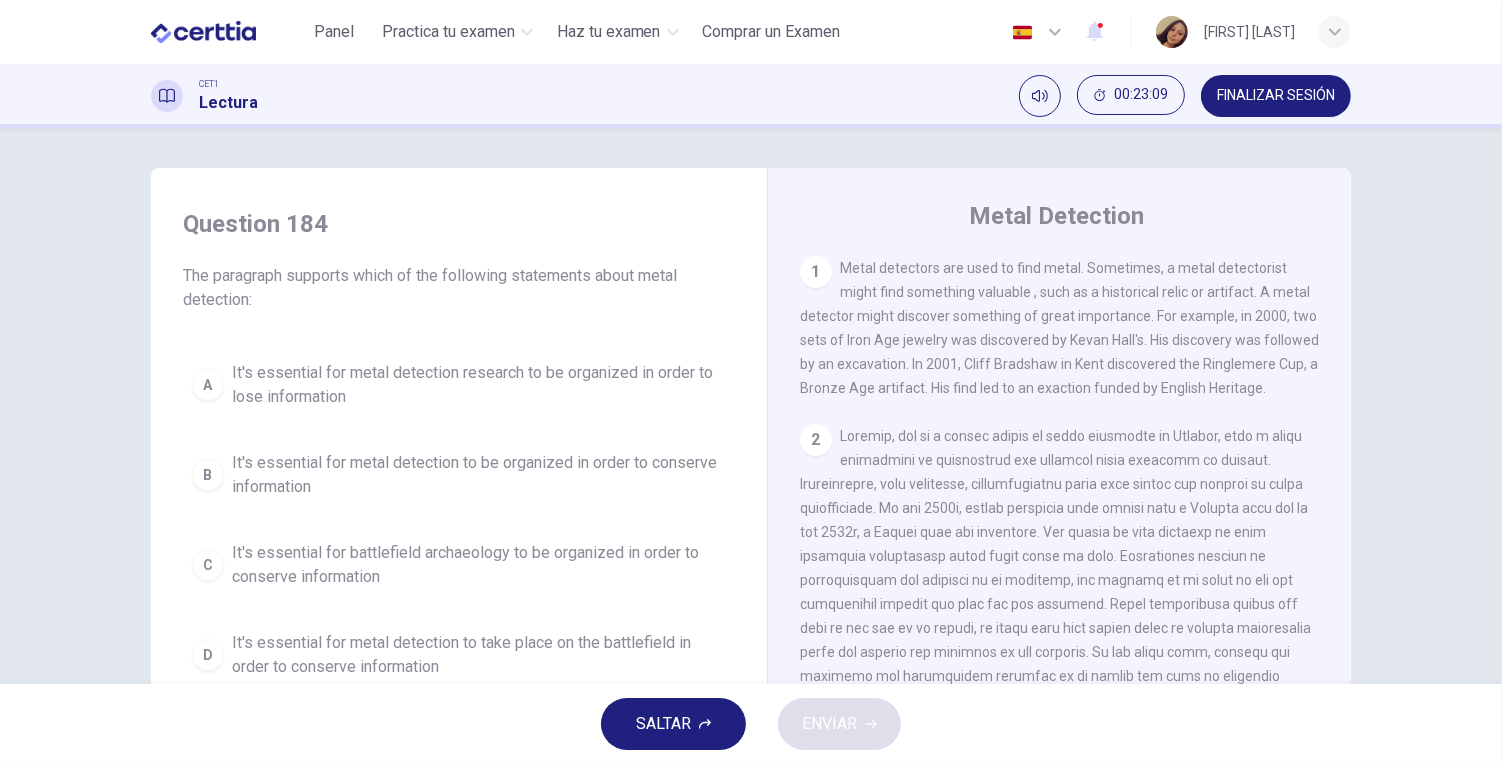 click on "It's essential for battlefield archaeology to be organized in order to conserve information" at bounding box center (479, 565) 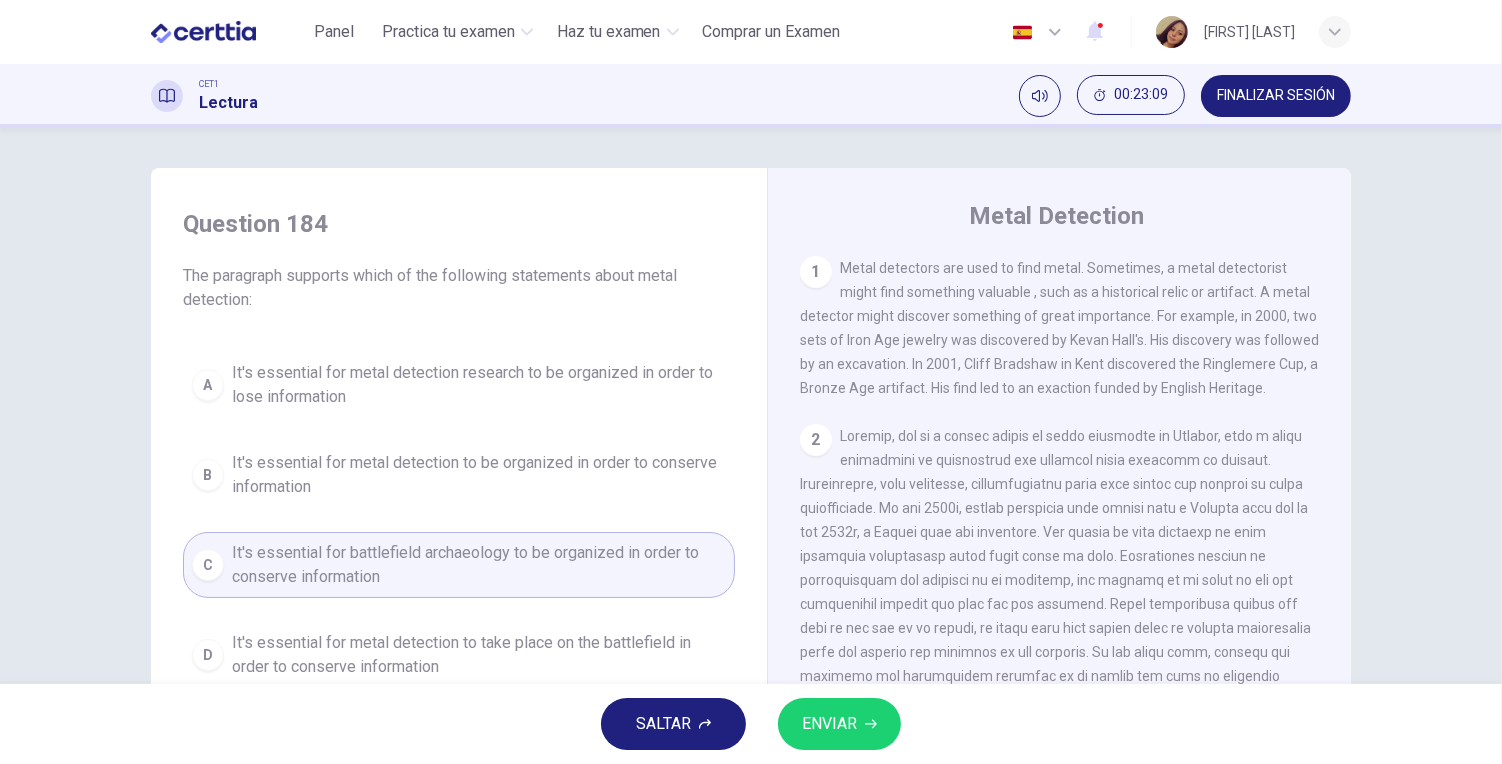 click on "ENVIAR" at bounding box center [839, 724] 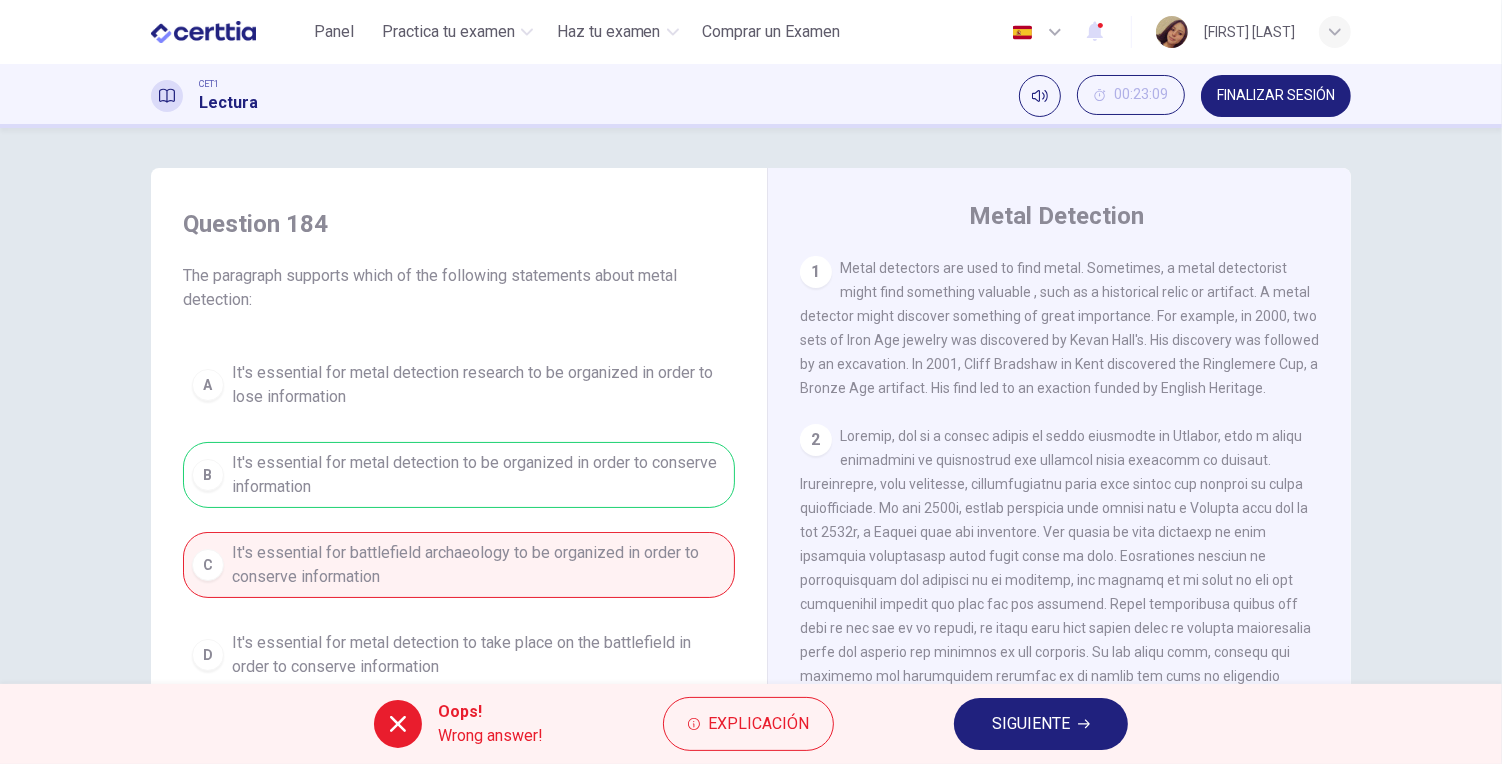 click on "SIGUIENTE" at bounding box center (1031, 724) 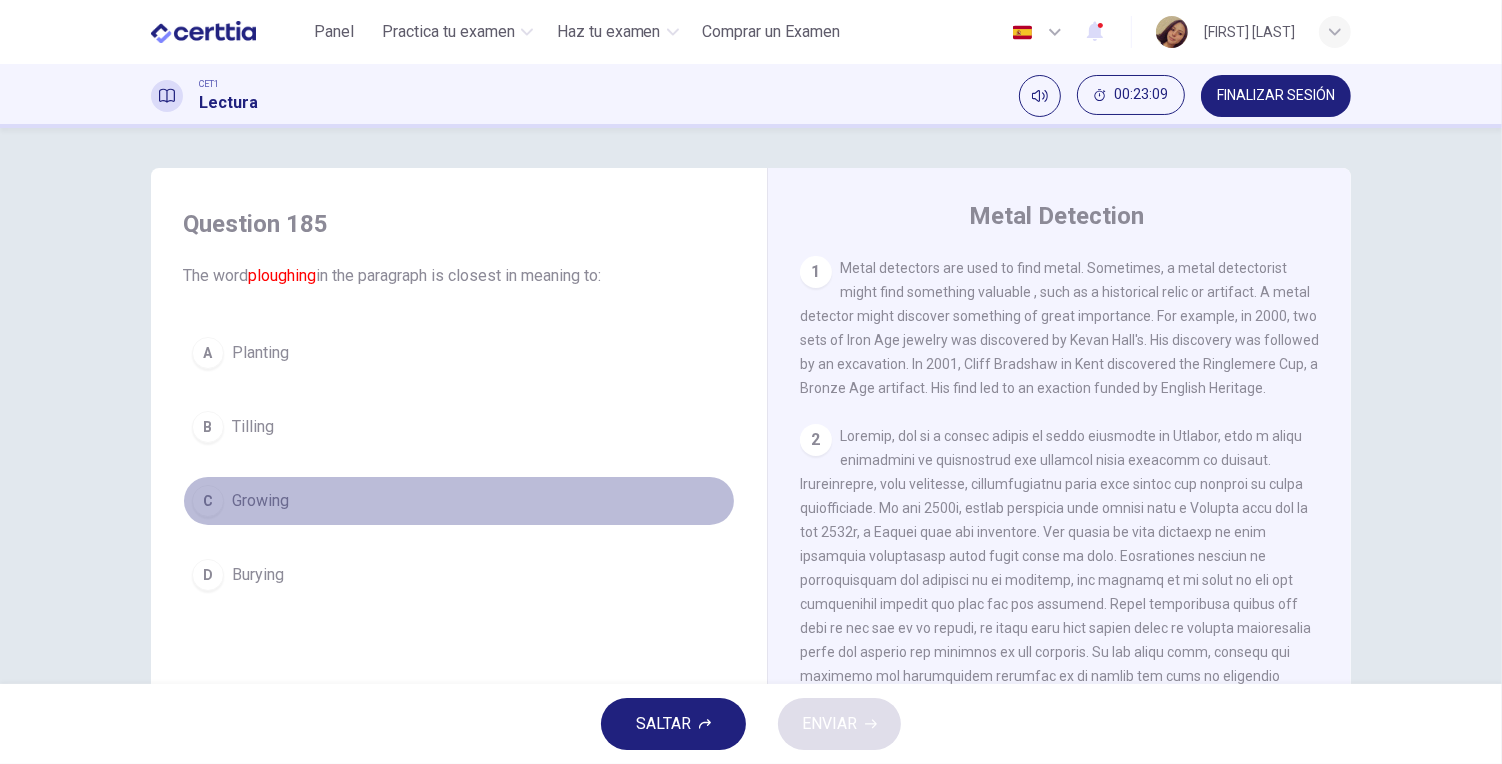 click on "C Growing" at bounding box center (459, 501) 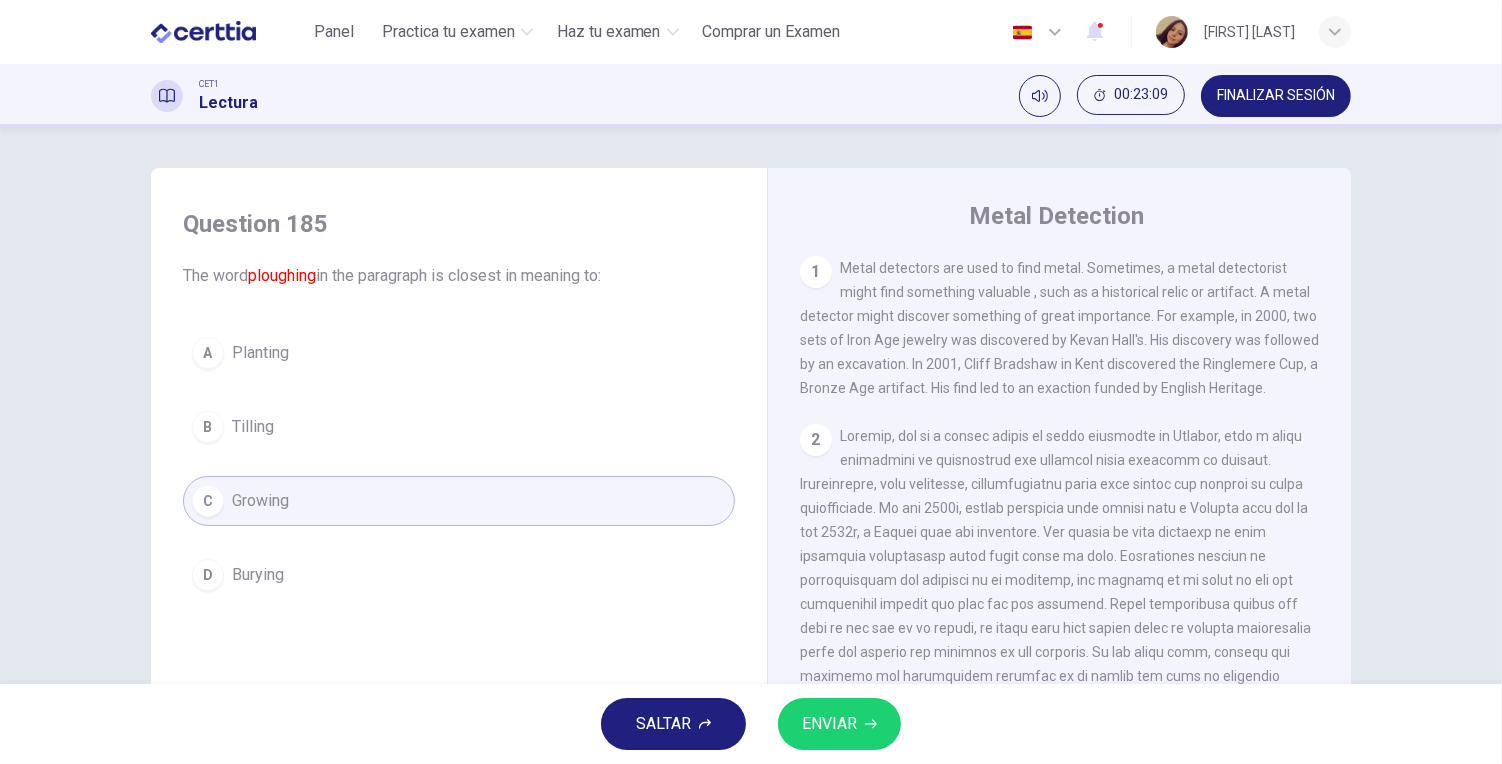 click on "ENVIAR" at bounding box center (829, 724) 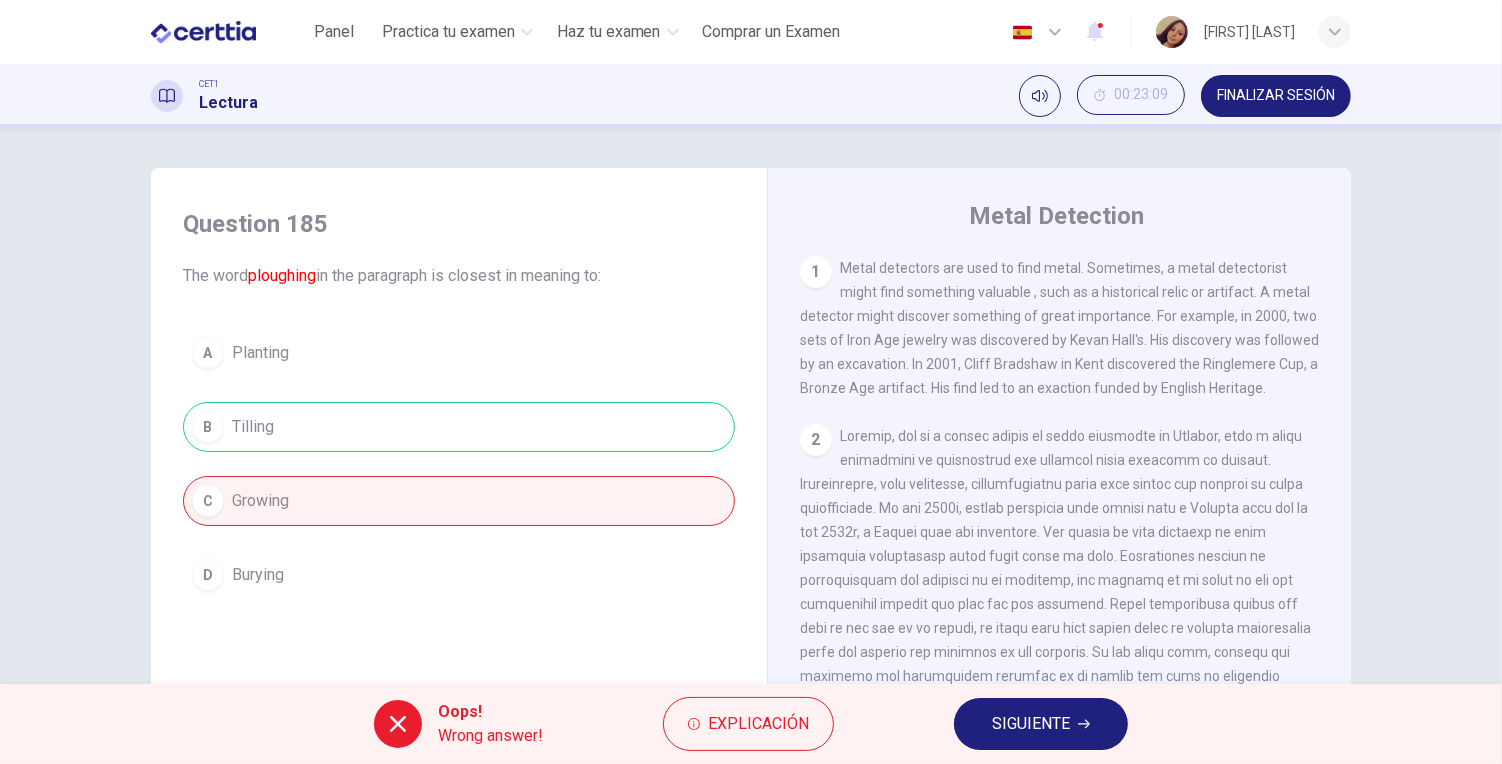 drag, startPoint x: 1046, startPoint y: 722, endPoint x: 768, endPoint y: 664, distance: 283.9859 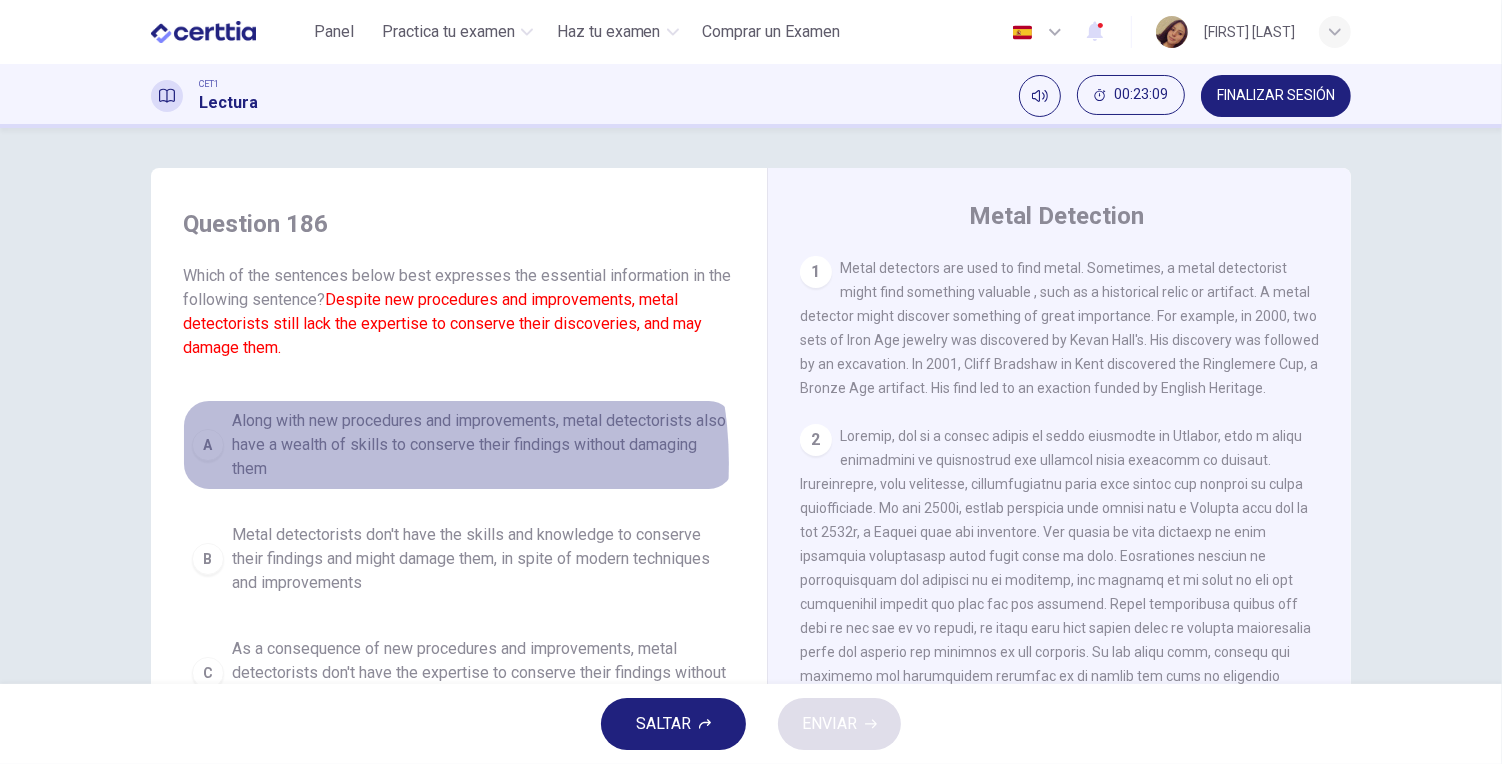 click on "Along with new procedures and improvements, metal detectorists also have a wealth of skills to conserve their findings without damaging them" at bounding box center [479, 445] 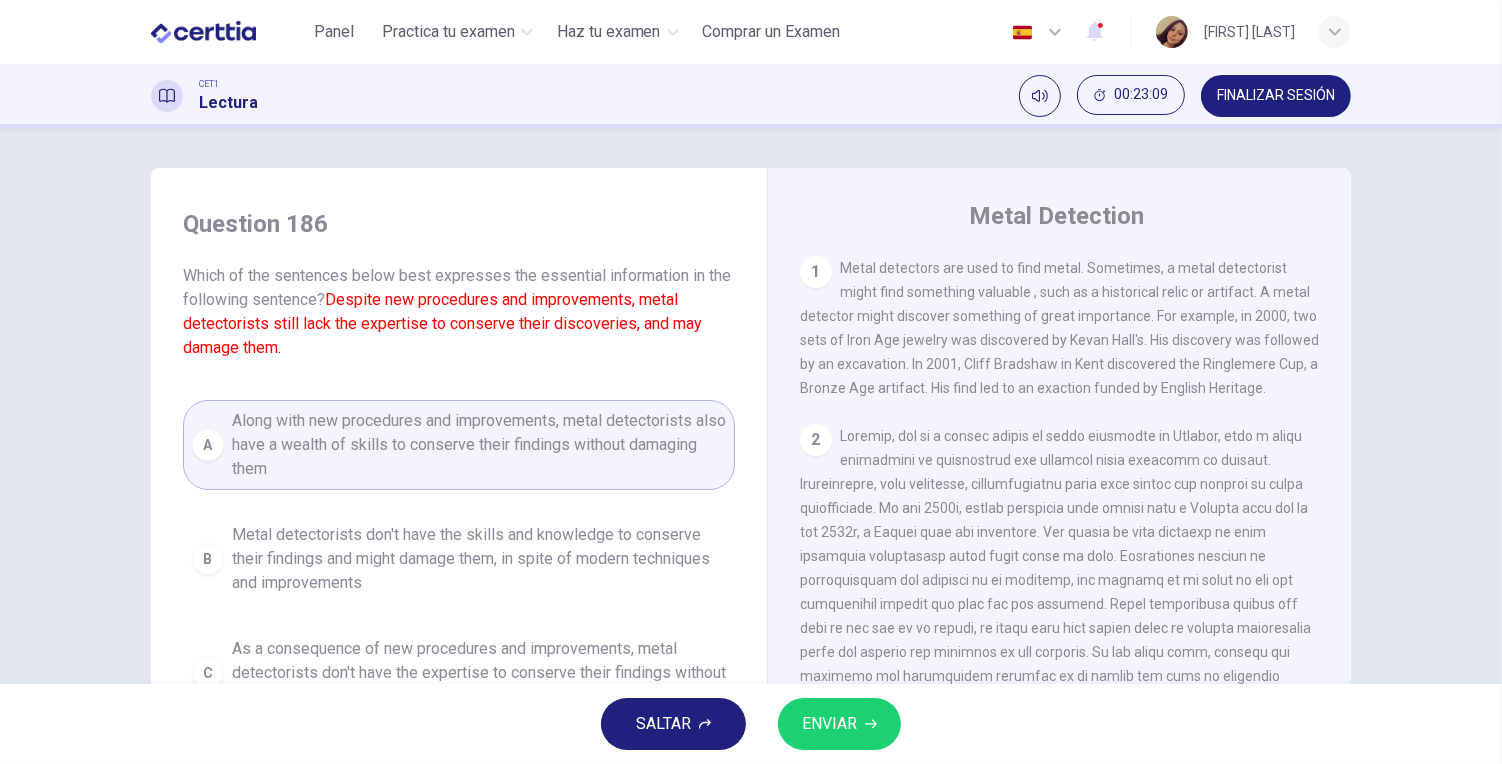 click on "ENVIAR" at bounding box center [829, 724] 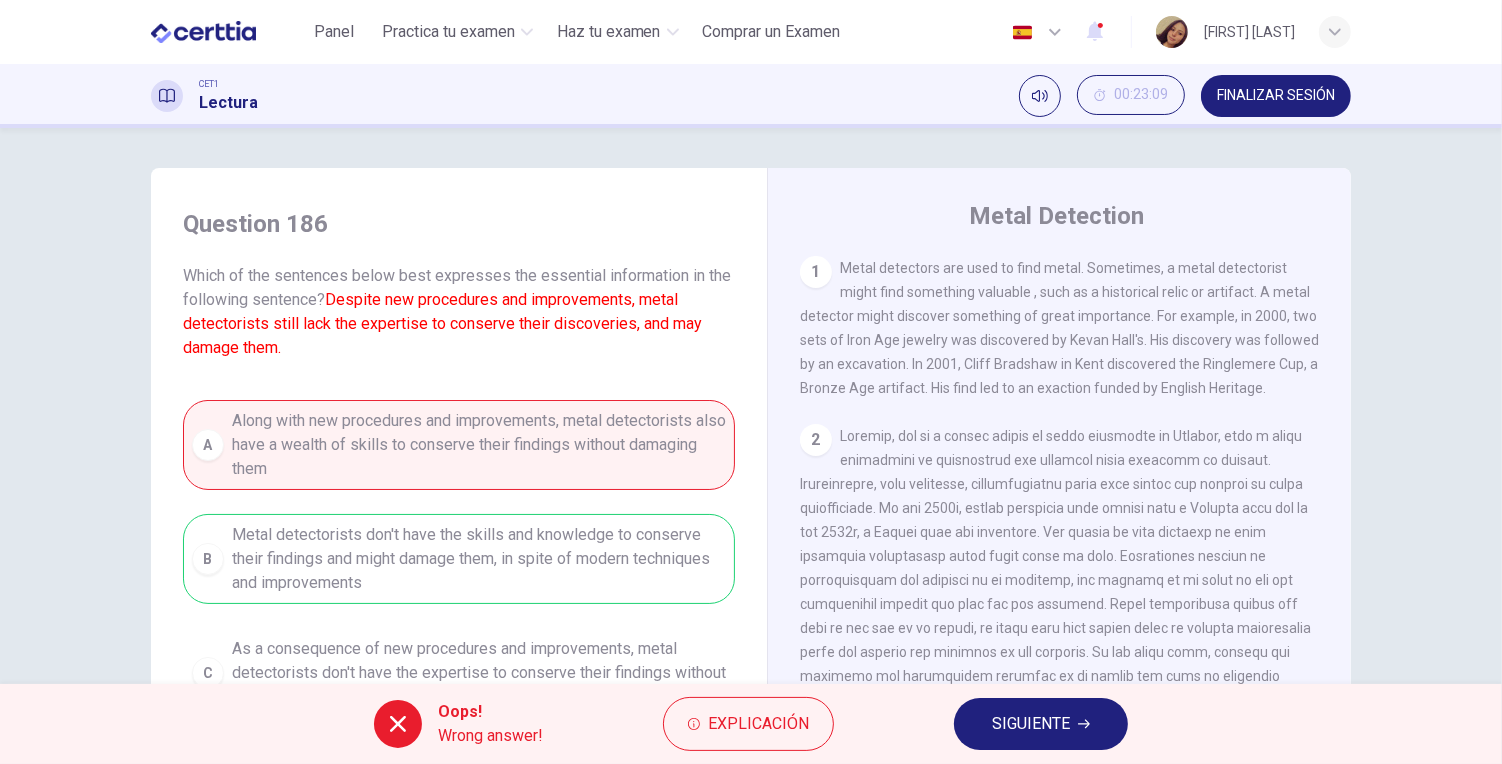 click on "Oops! Wrong answer! Explicación SIGUIENTE" at bounding box center [751, 724] 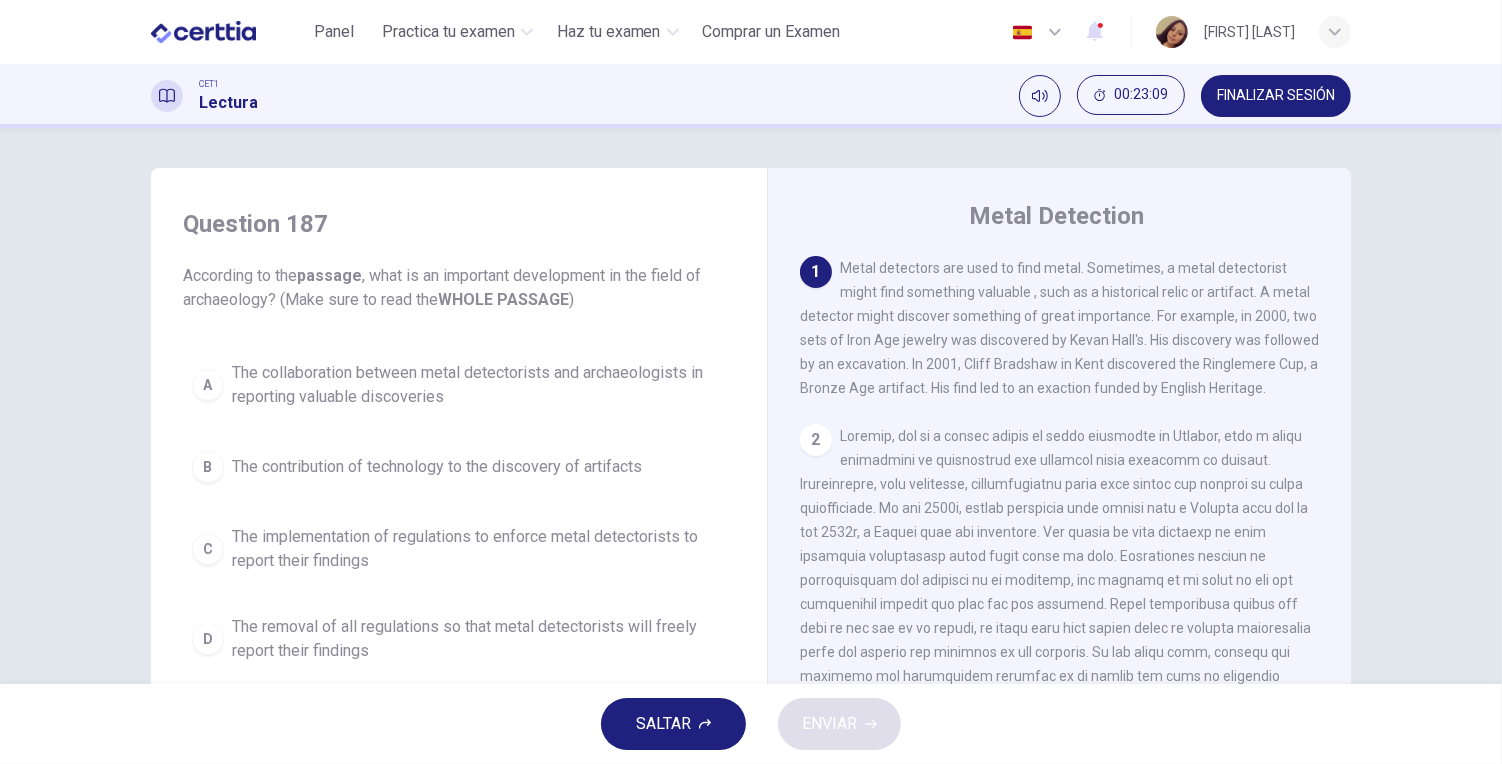 click on "The implementation of regulations to enforce metal detectorists to report their findings" at bounding box center (479, 549) 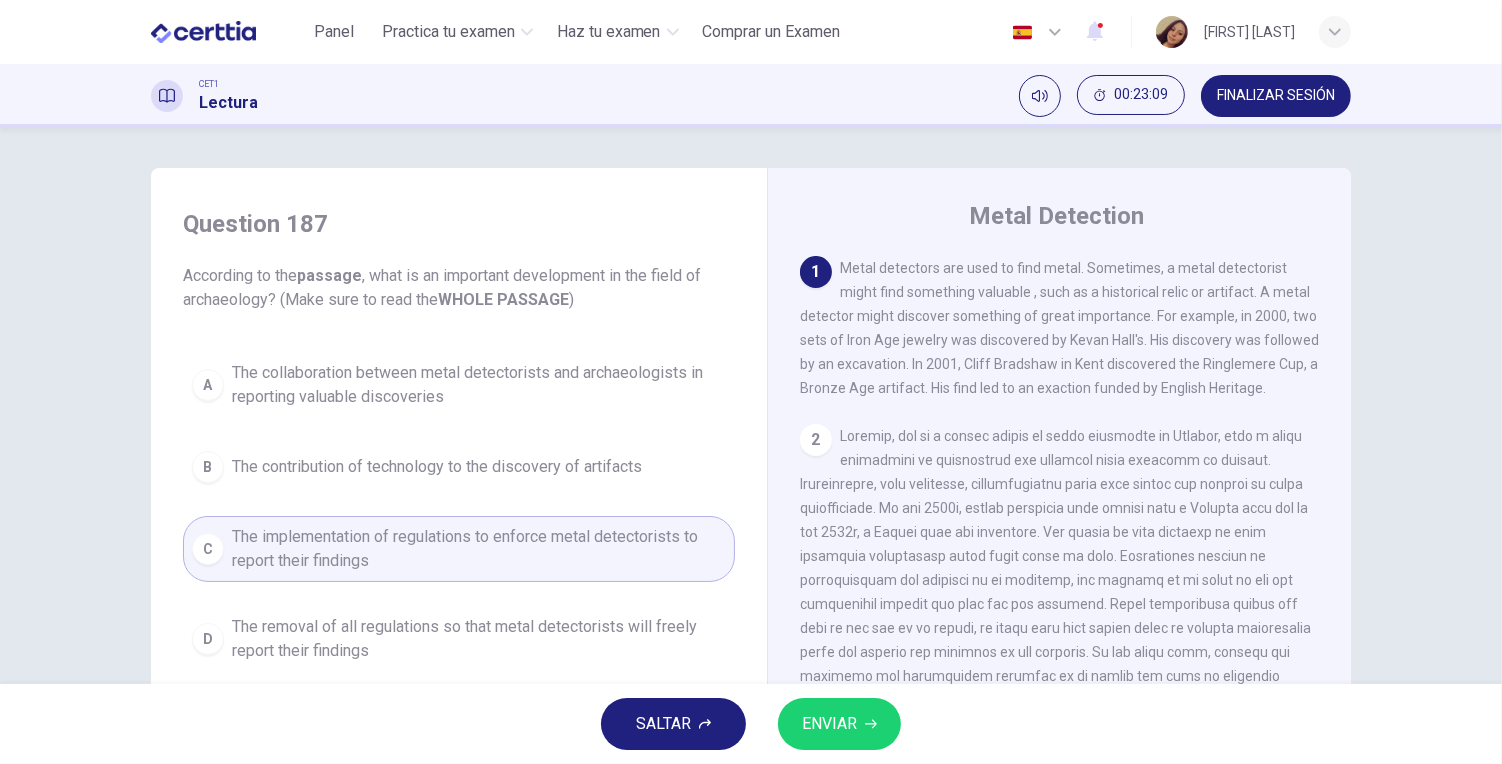 click on "ENVIAR" at bounding box center [839, 724] 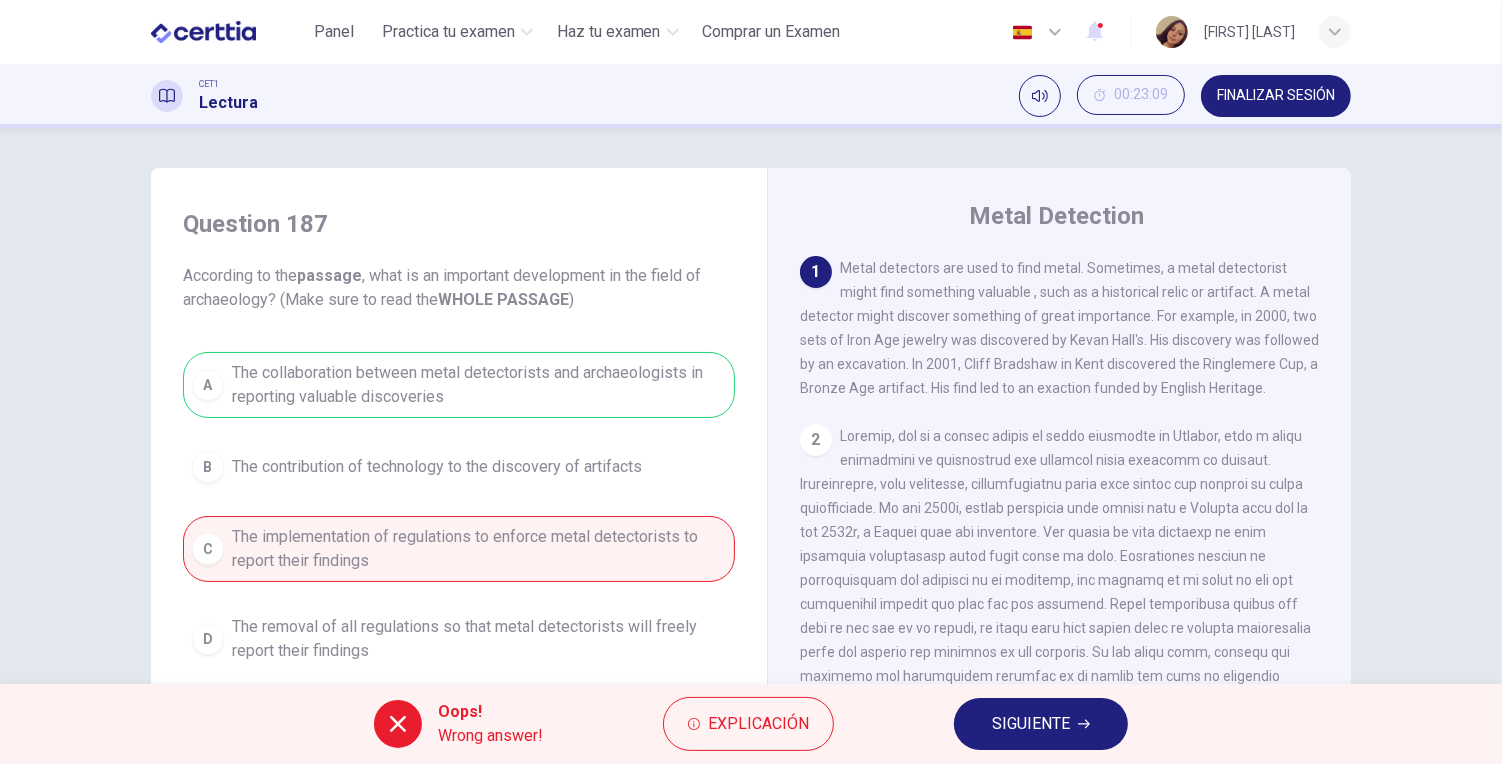 click on "SIGUIENTE" at bounding box center (1031, 724) 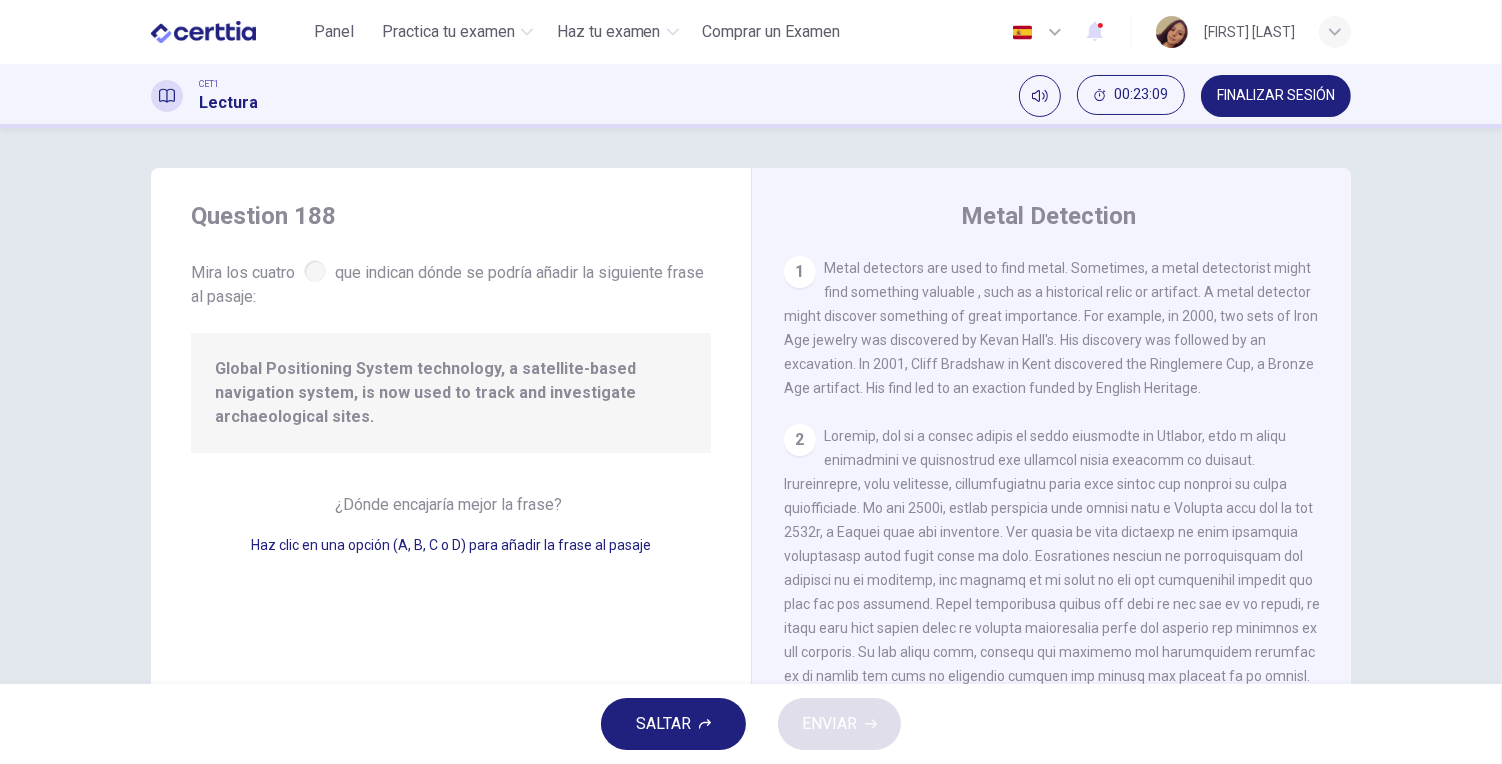 scroll, scrollTop: 967, scrollLeft: 0, axis: vertical 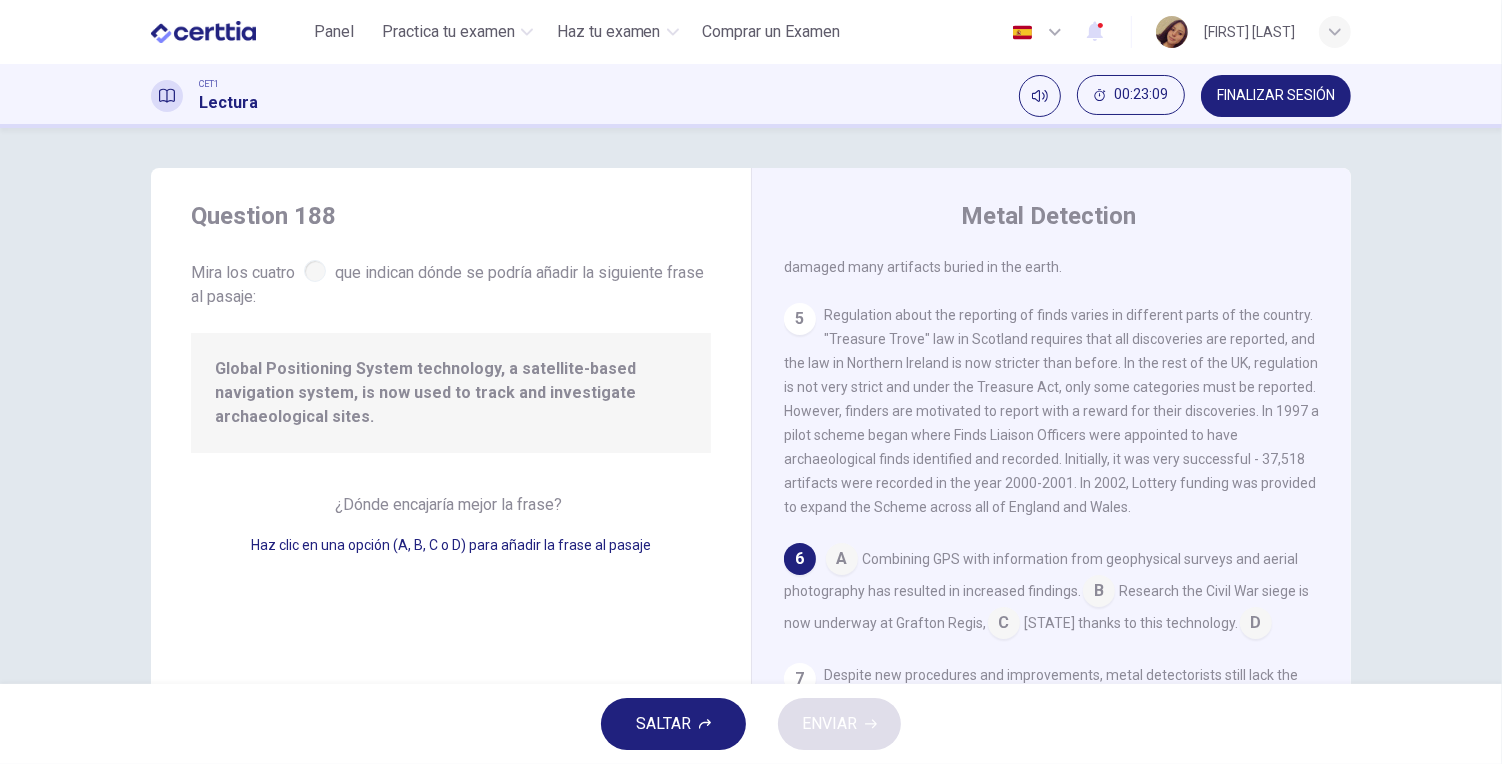 click on "Haz clic en una opción (A, B, C o D) para añadir la frase al pasaje" at bounding box center [451, 545] 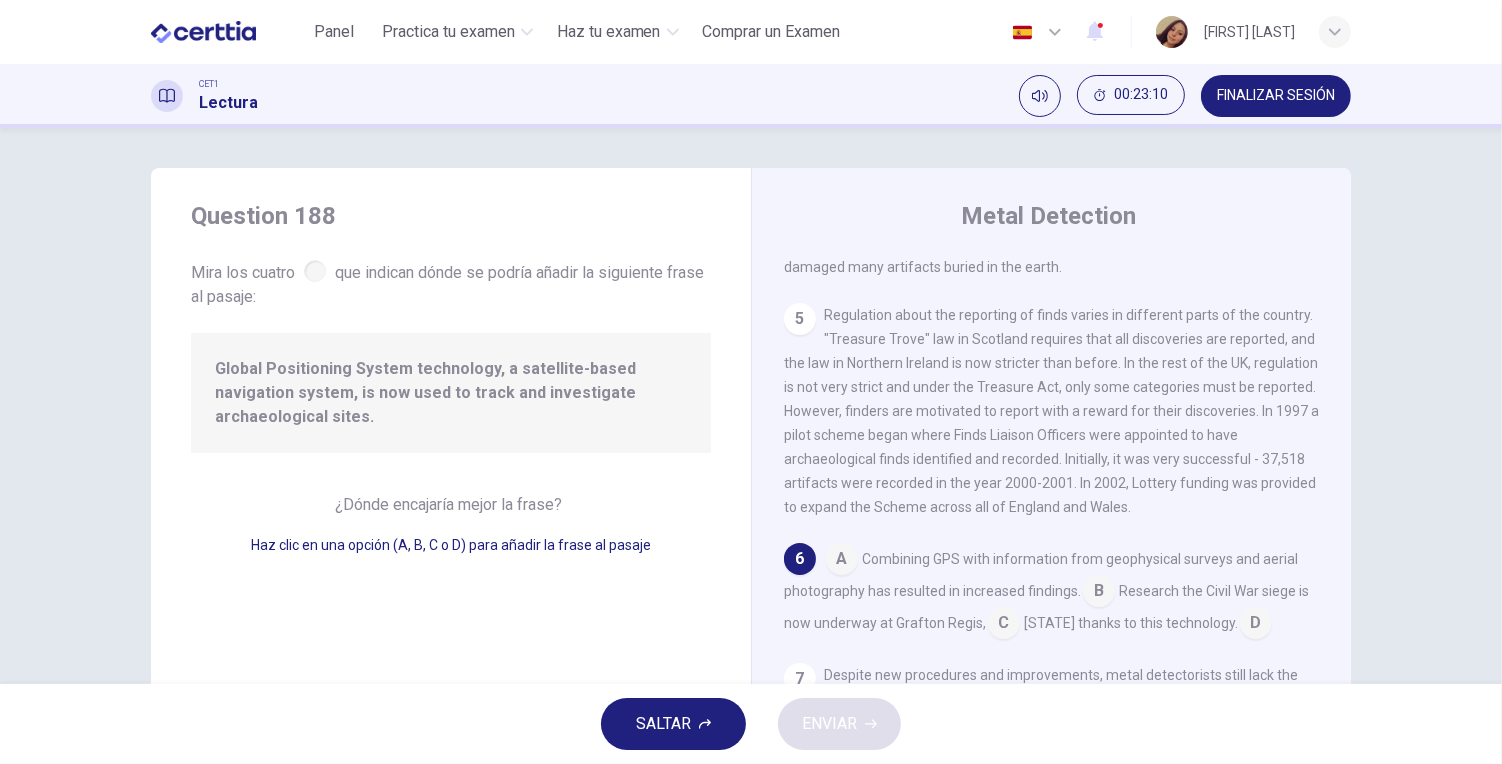 drag, startPoint x: 1007, startPoint y: 598, endPoint x: 914, endPoint y: 647, distance: 105.11898 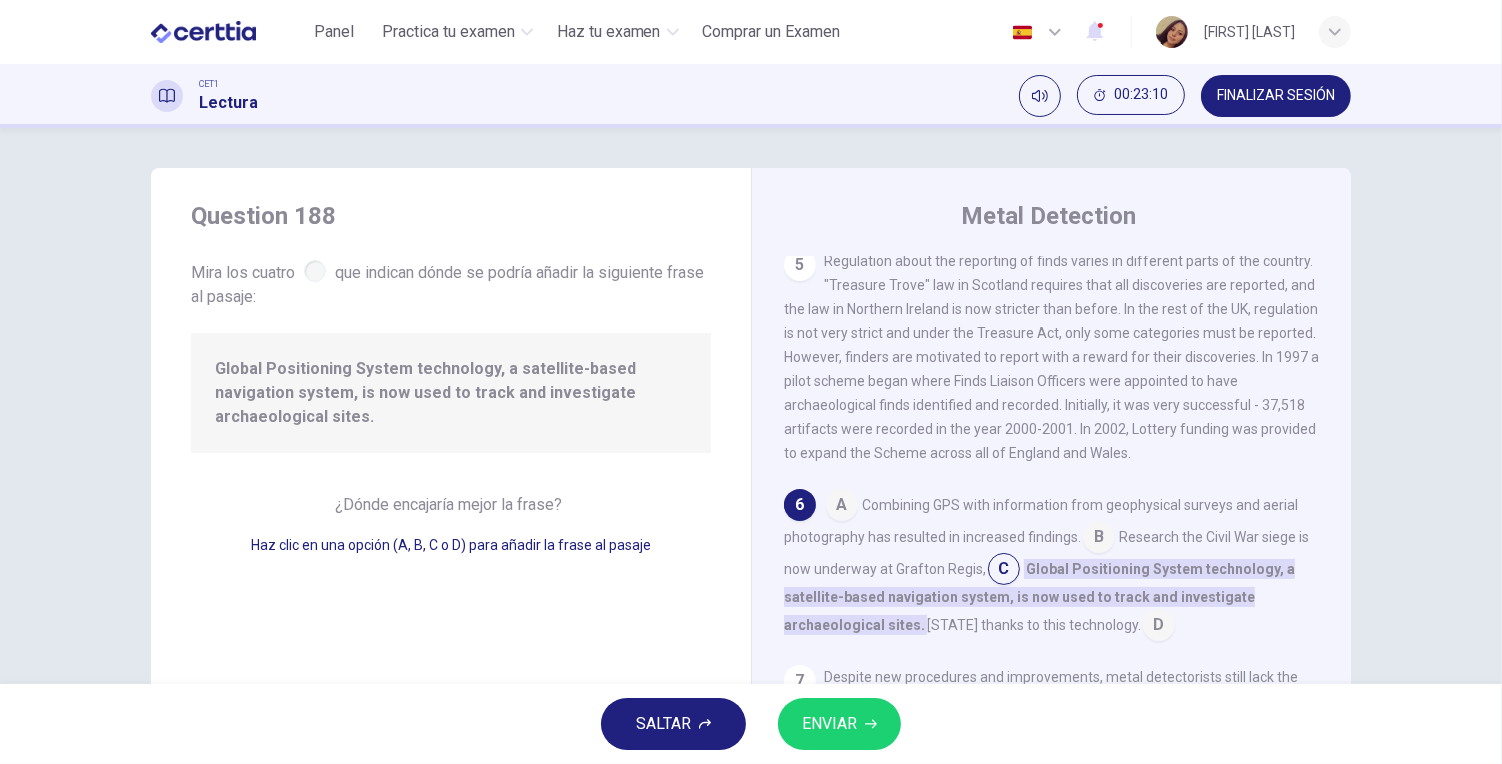 click on "ENVIAR" at bounding box center [839, 724] 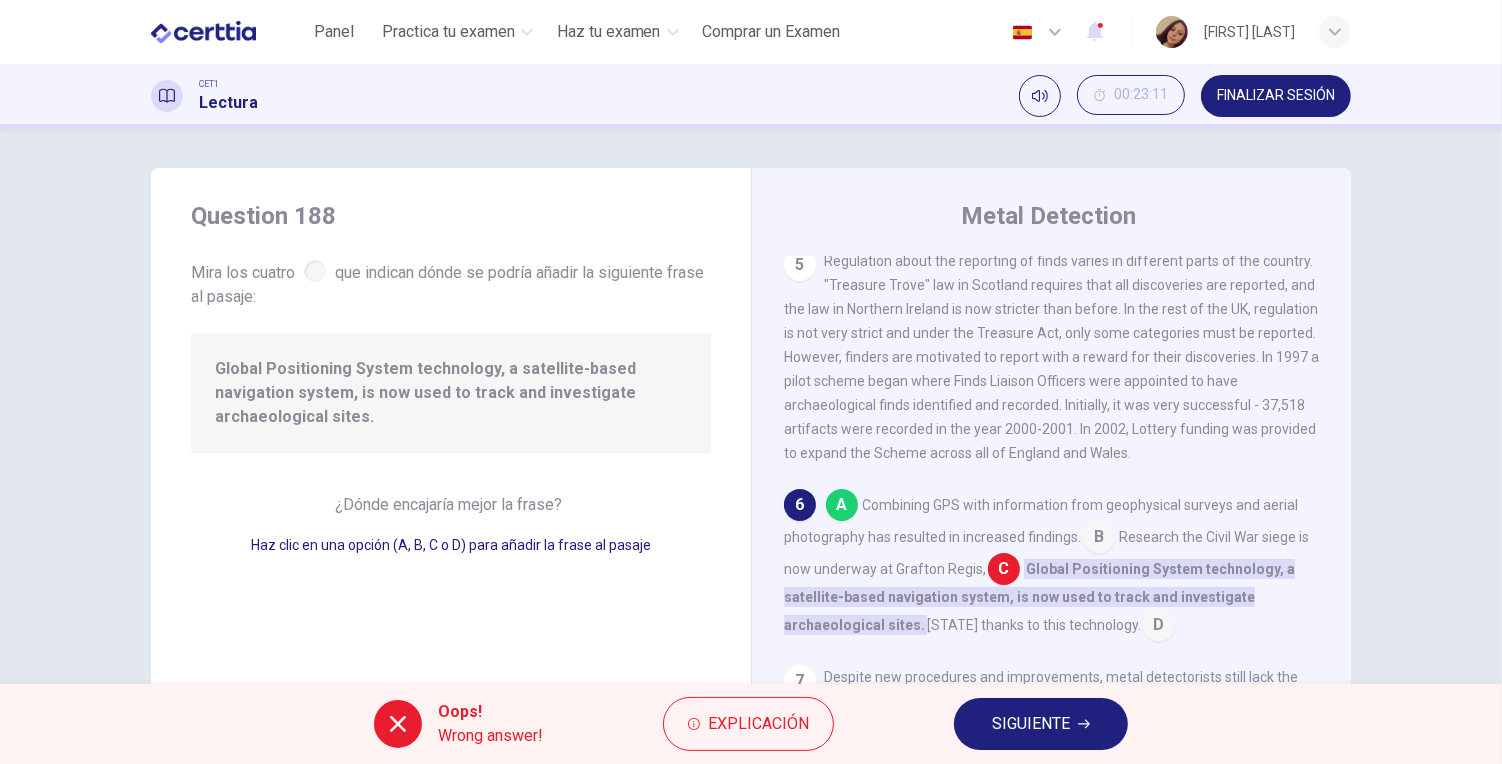 click on "Oops! Wrong answer! Explicación SIGUIENTE" at bounding box center [751, 724] 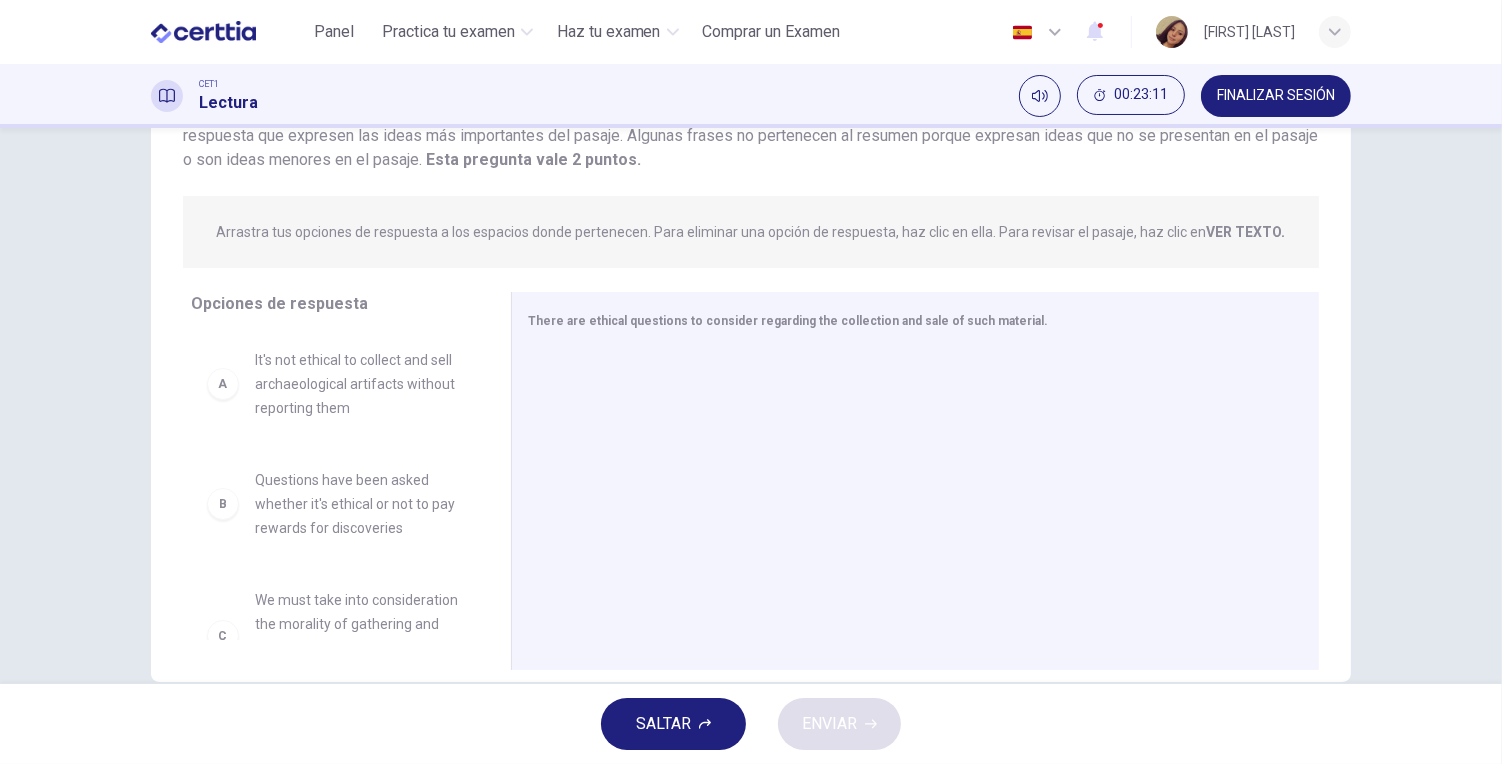 scroll, scrollTop: 218, scrollLeft: 0, axis: vertical 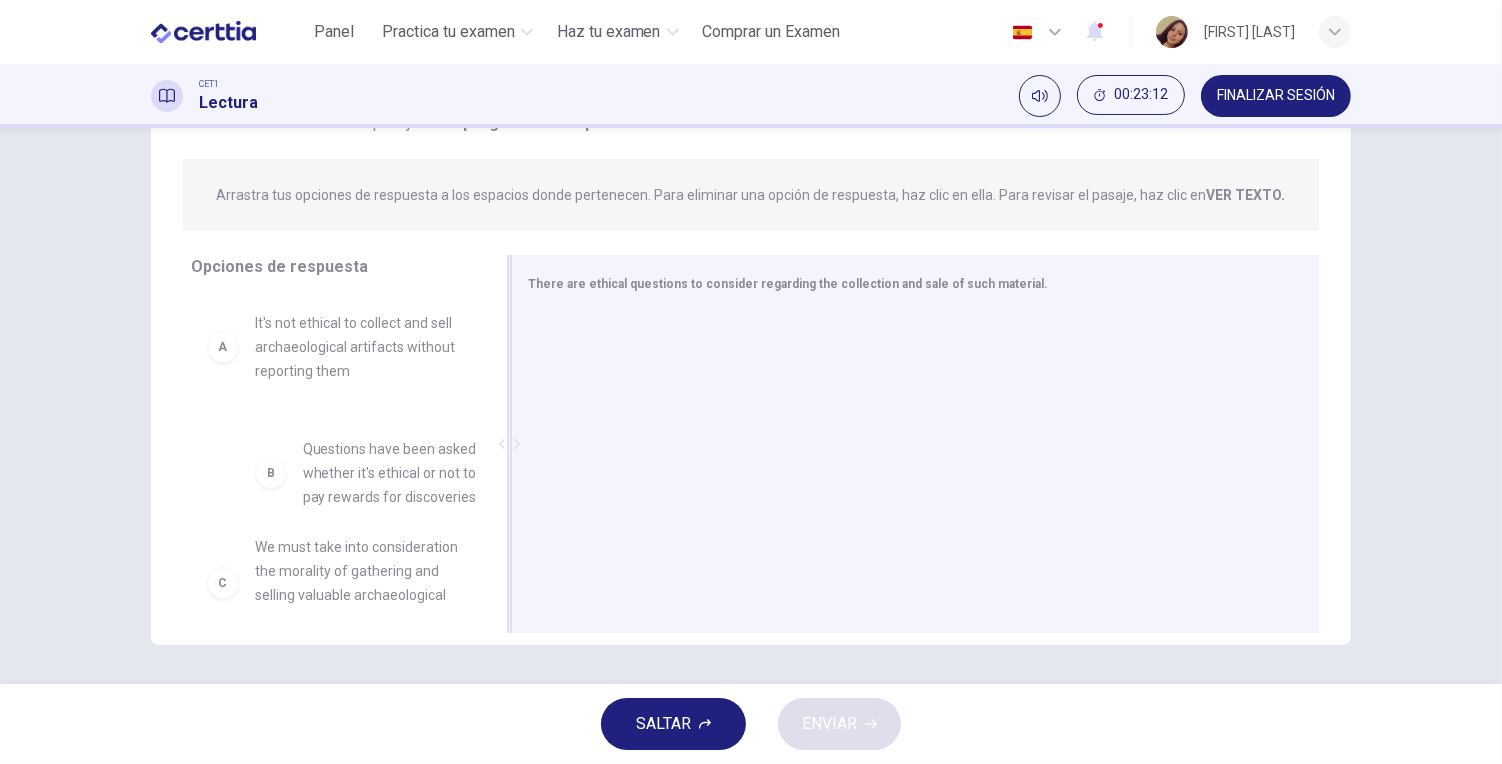 drag, startPoint x: 360, startPoint y: 454, endPoint x: 822, endPoint y: 467, distance: 462.18286 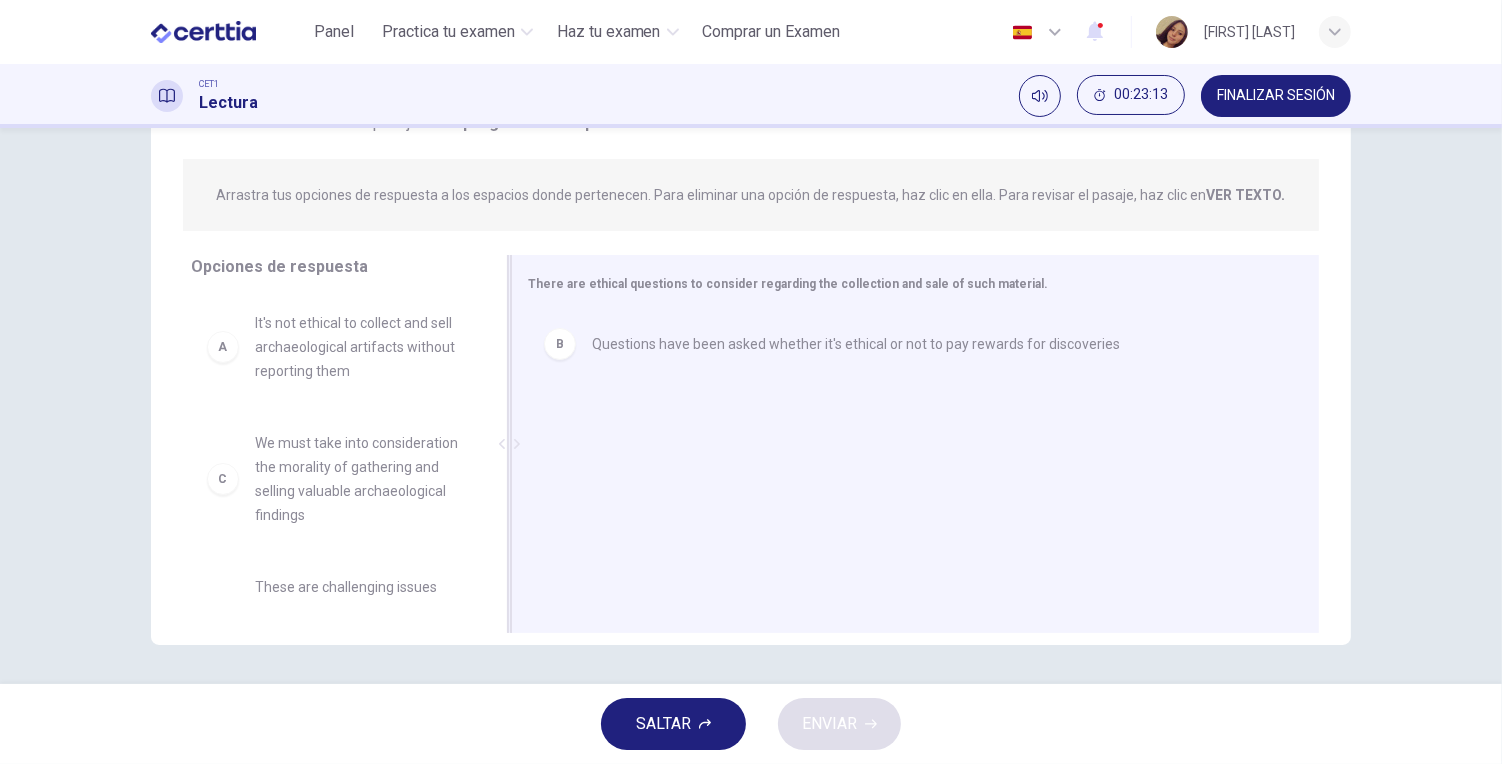 drag, startPoint x: 486, startPoint y: 538, endPoint x: 763, endPoint y: 512, distance: 278.21753 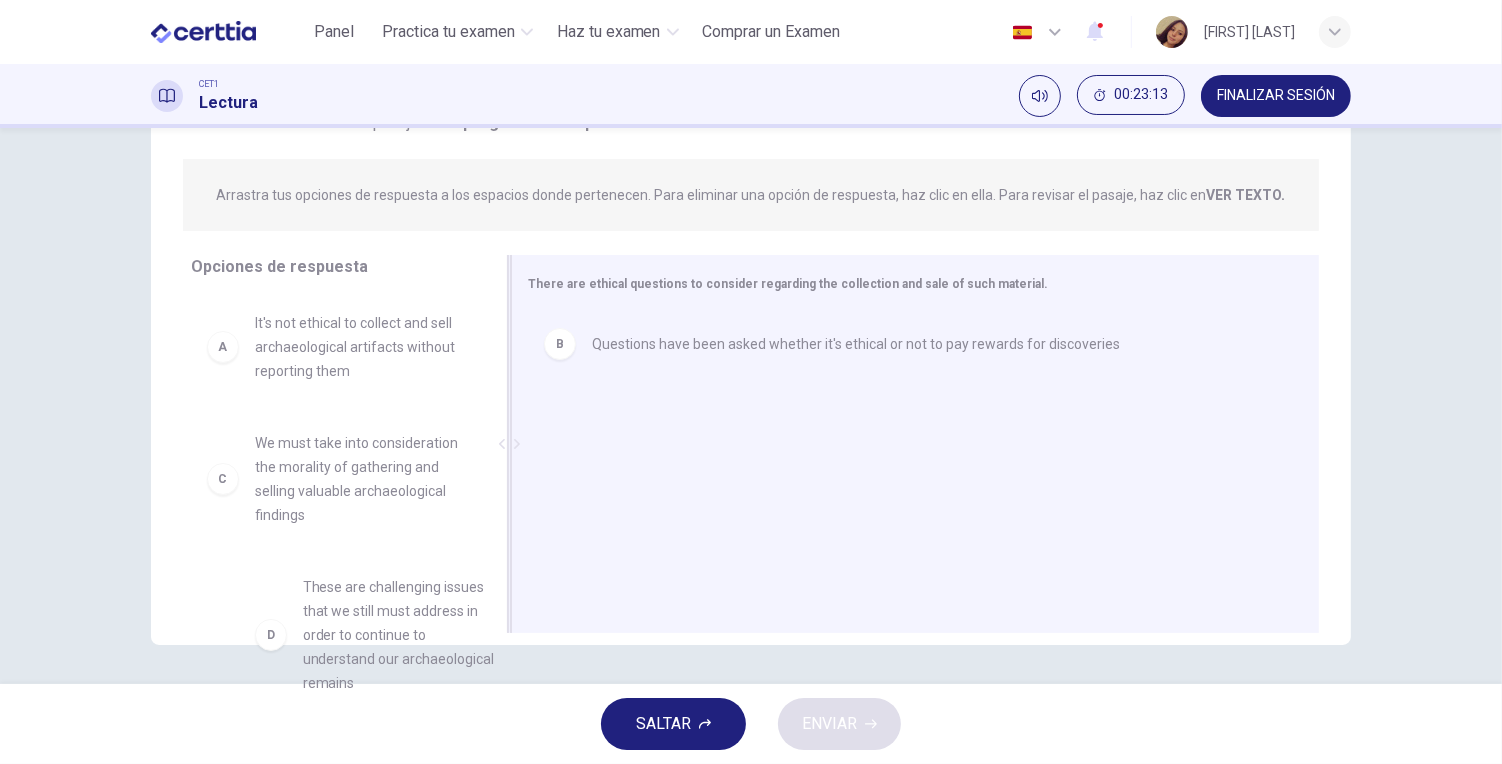 scroll, scrollTop: 3, scrollLeft: 0, axis: vertical 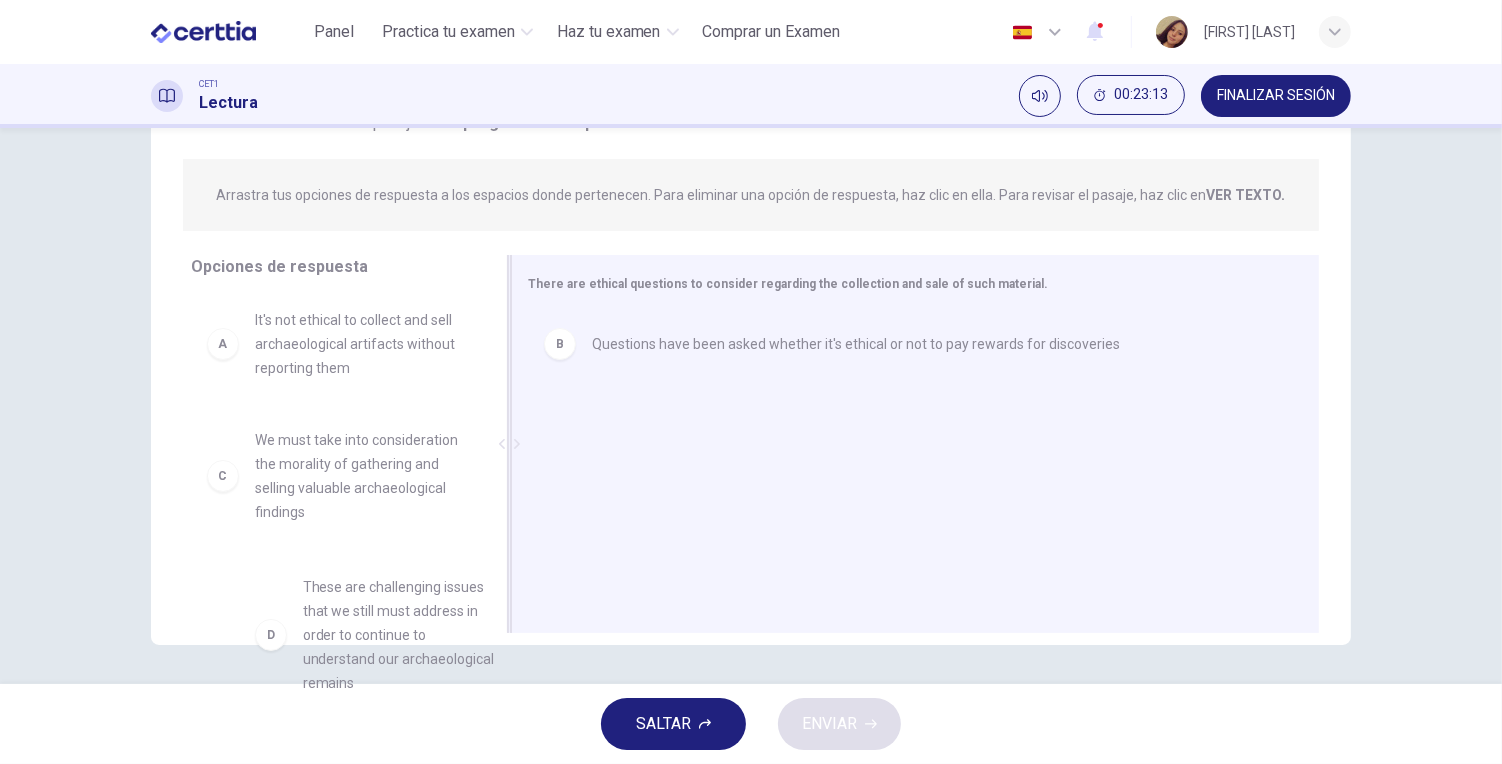 drag, startPoint x: 333, startPoint y: 590, endPoint x: 717, endPoint y: 562, distance: 385.01947 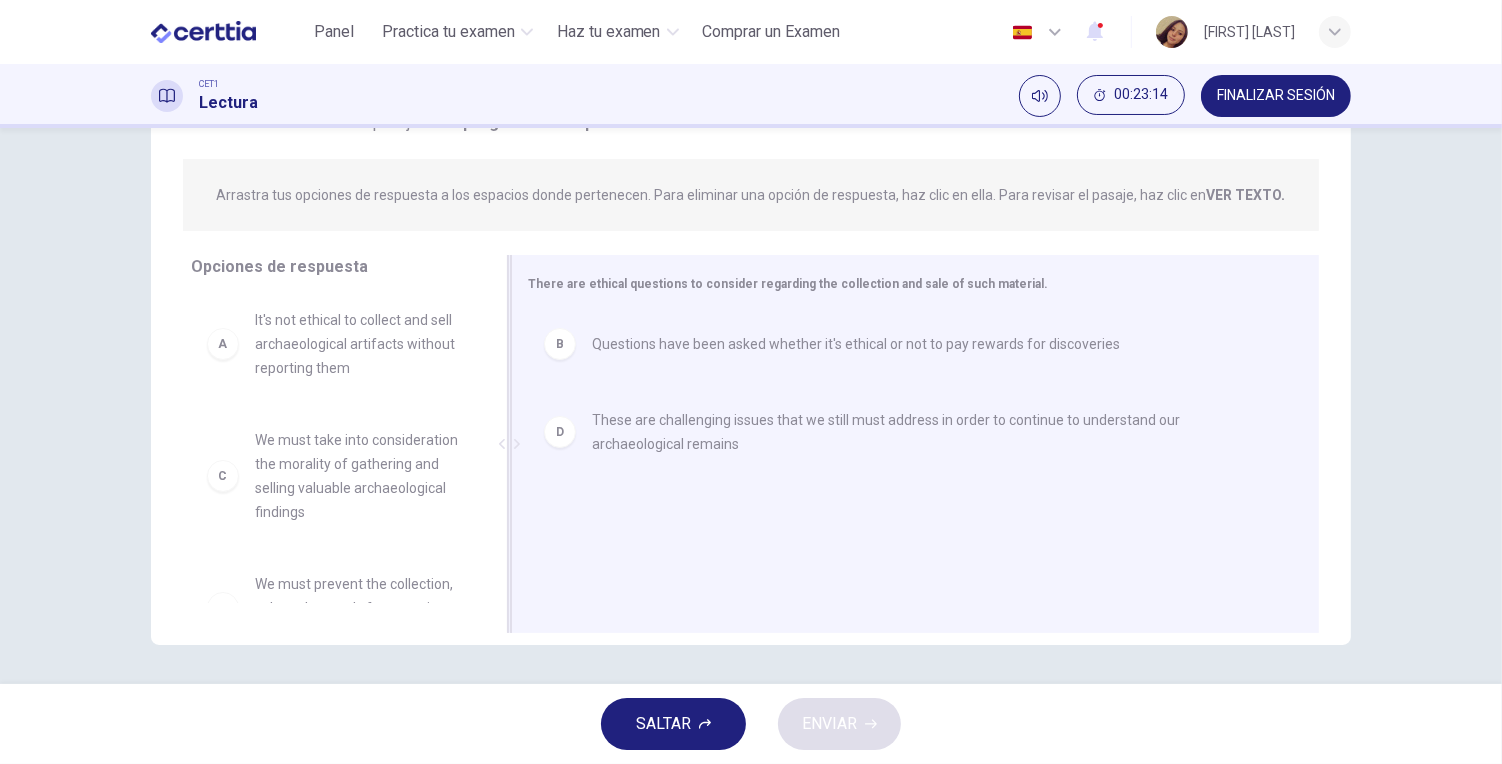 drag, startPoint x: 156, startPoint y: 433, endPoint x: 517, endPoint y: 478, distance: 363.79388 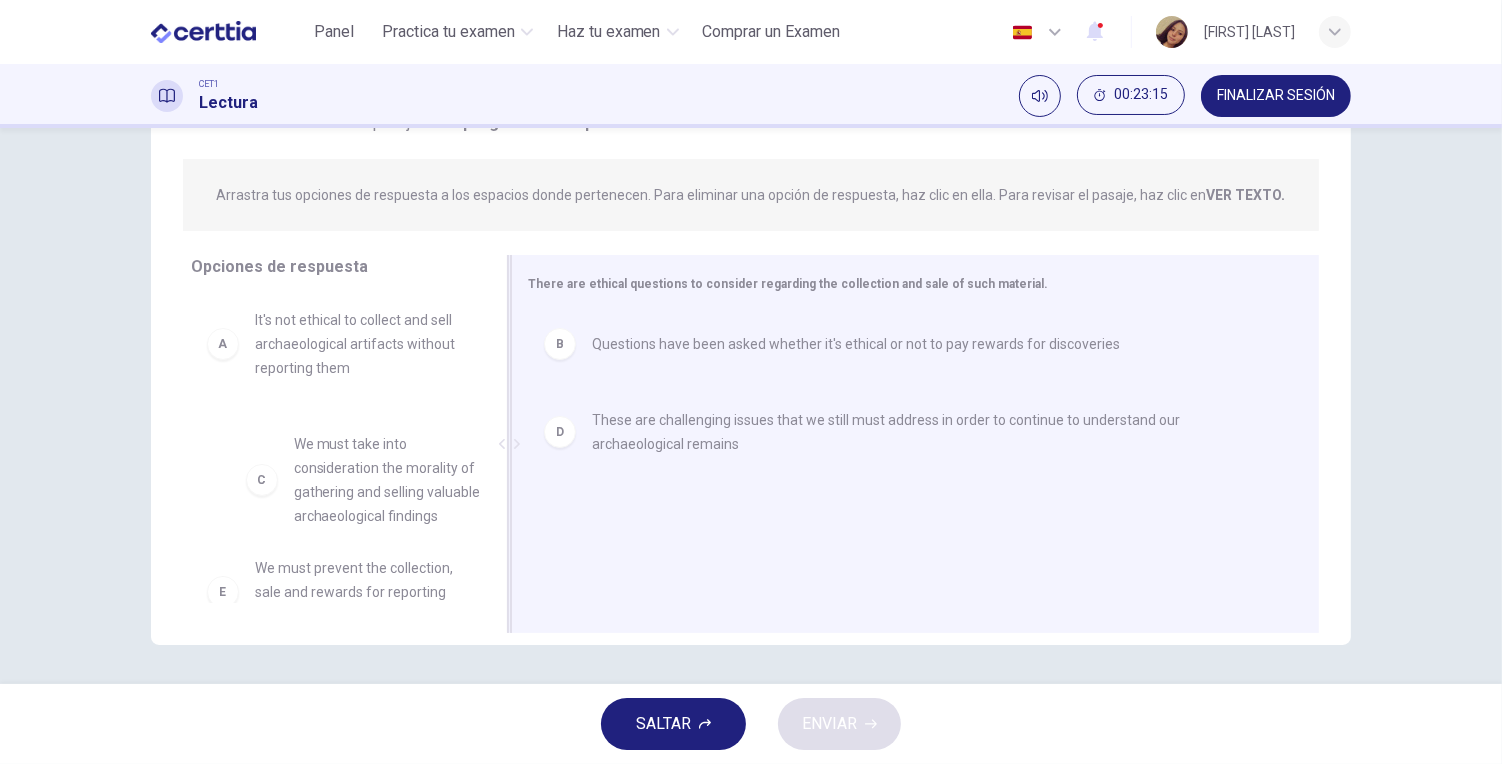 drag, startPoint x: 295, startPoint y: 481, endPoint x: 755, endPoint y: 576, distance: 469.70737 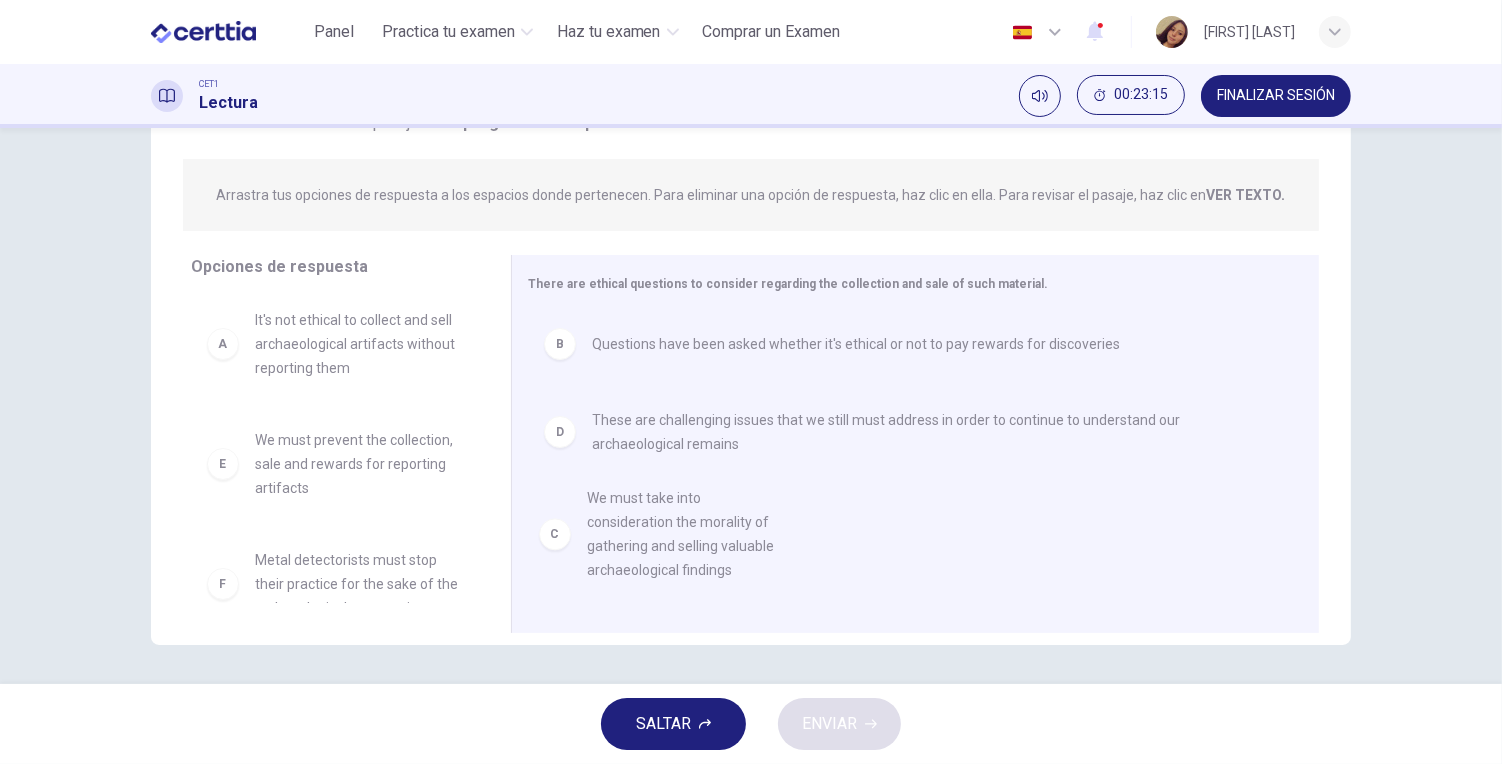 drag, startPoint x: 878, startPoint y: 696, endPoint x: 884, endPoint y: 716, distance: 20.880613 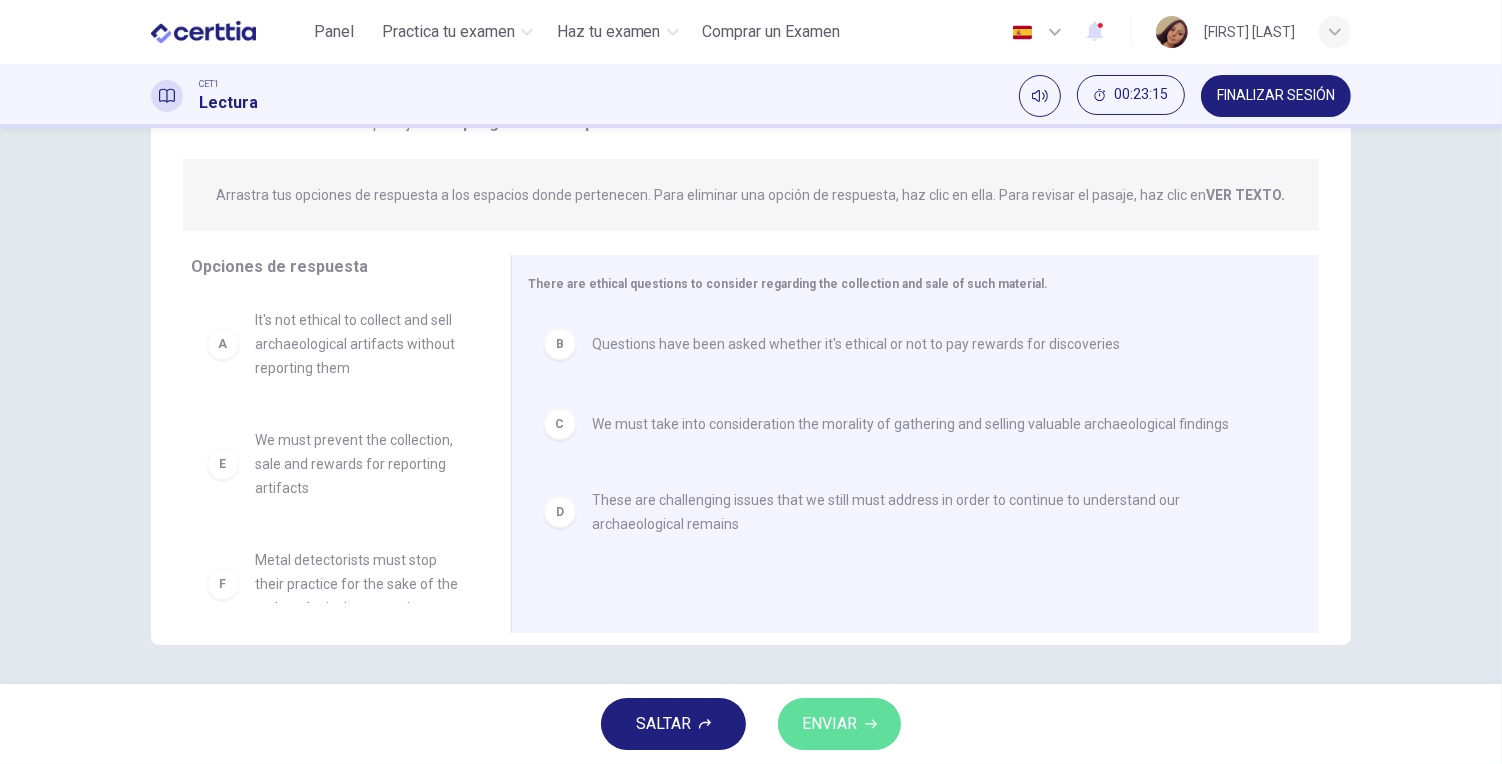 click 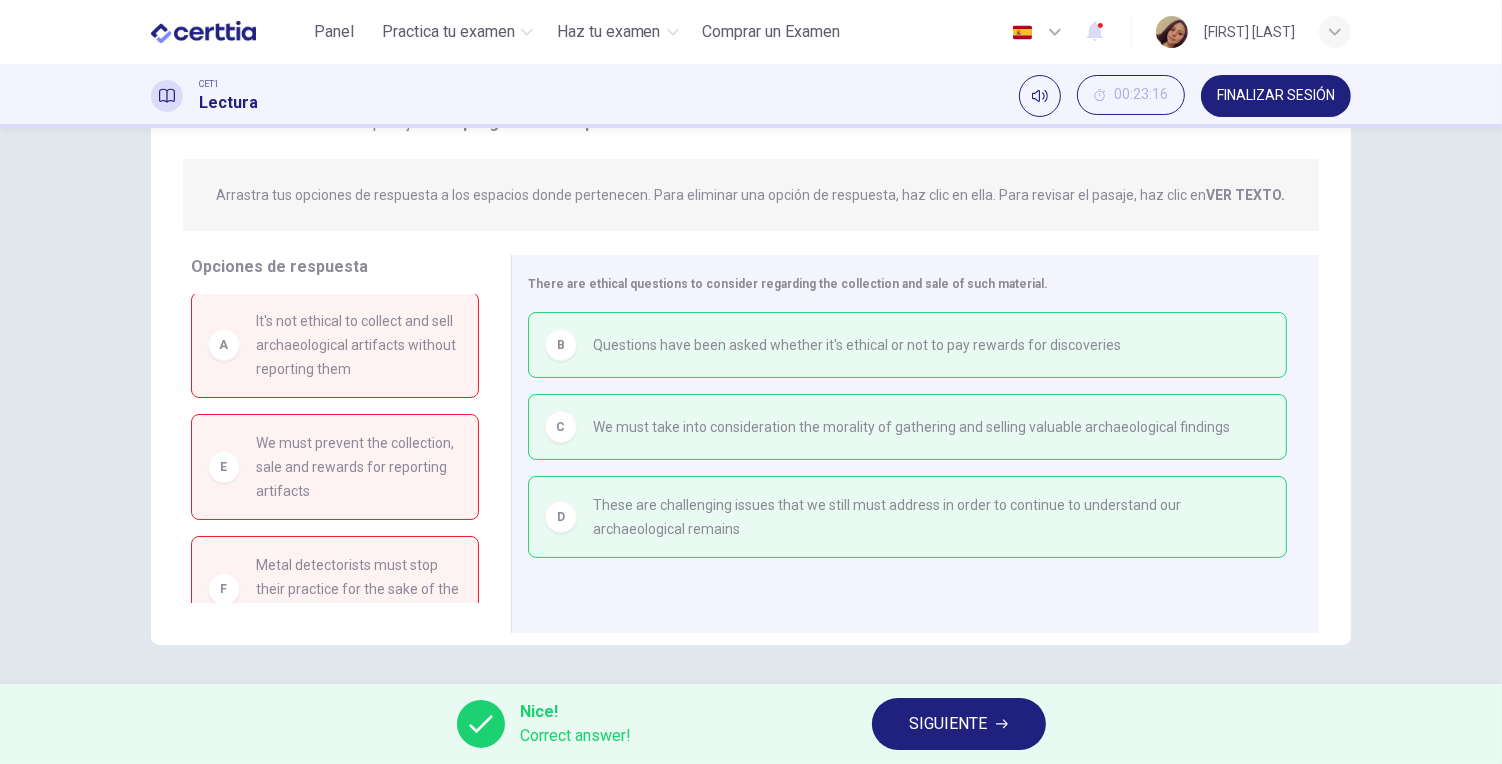 click on "SIGUIENTE" at bounding box center [959, 724] 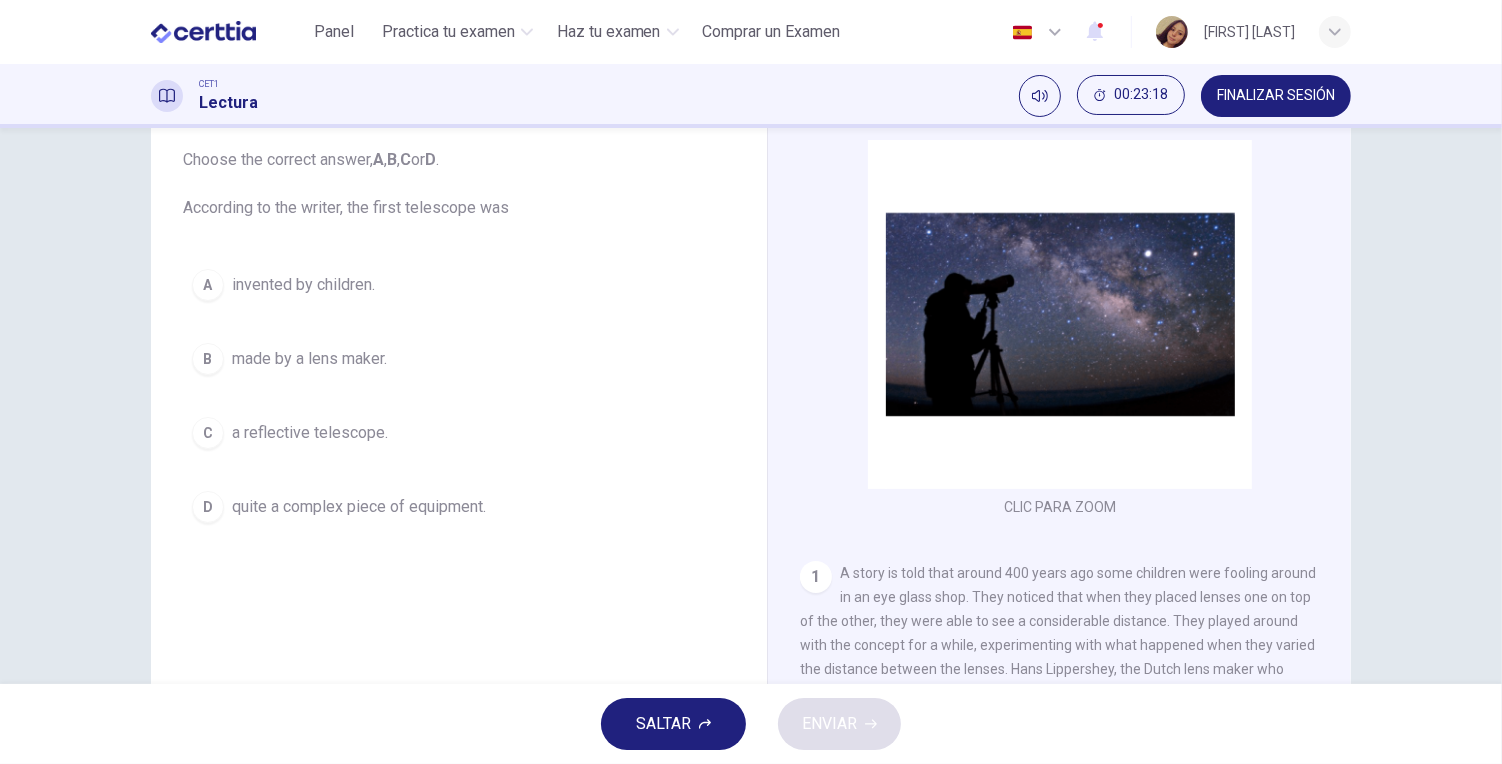 scroll, scrollTop: 143, scrollLeft: 0, axis: vertical 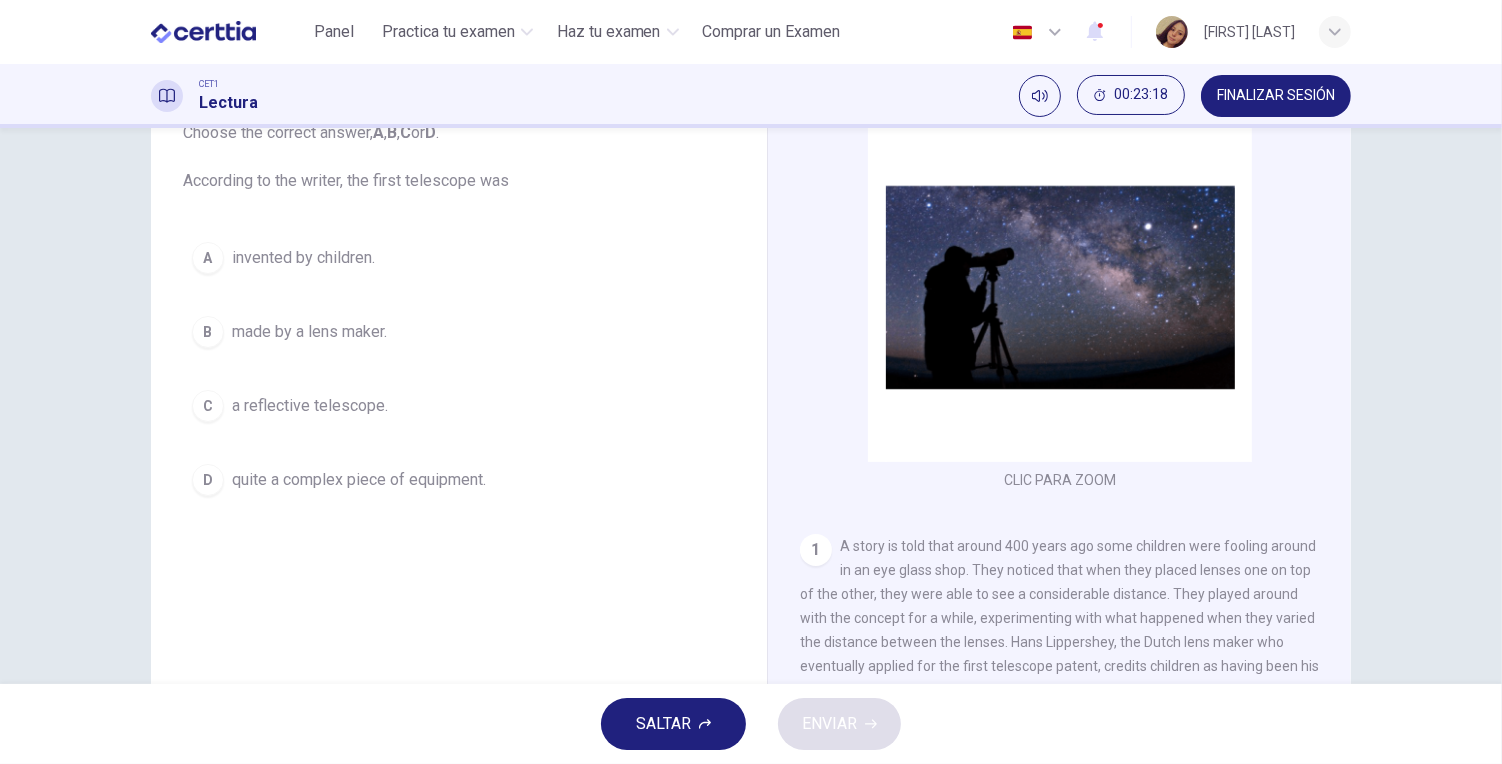 click on "A invented by children. B made by a lens maker. C a reflective telescope. D quite a complex piece of equipment." at bounding box center [459, 369] 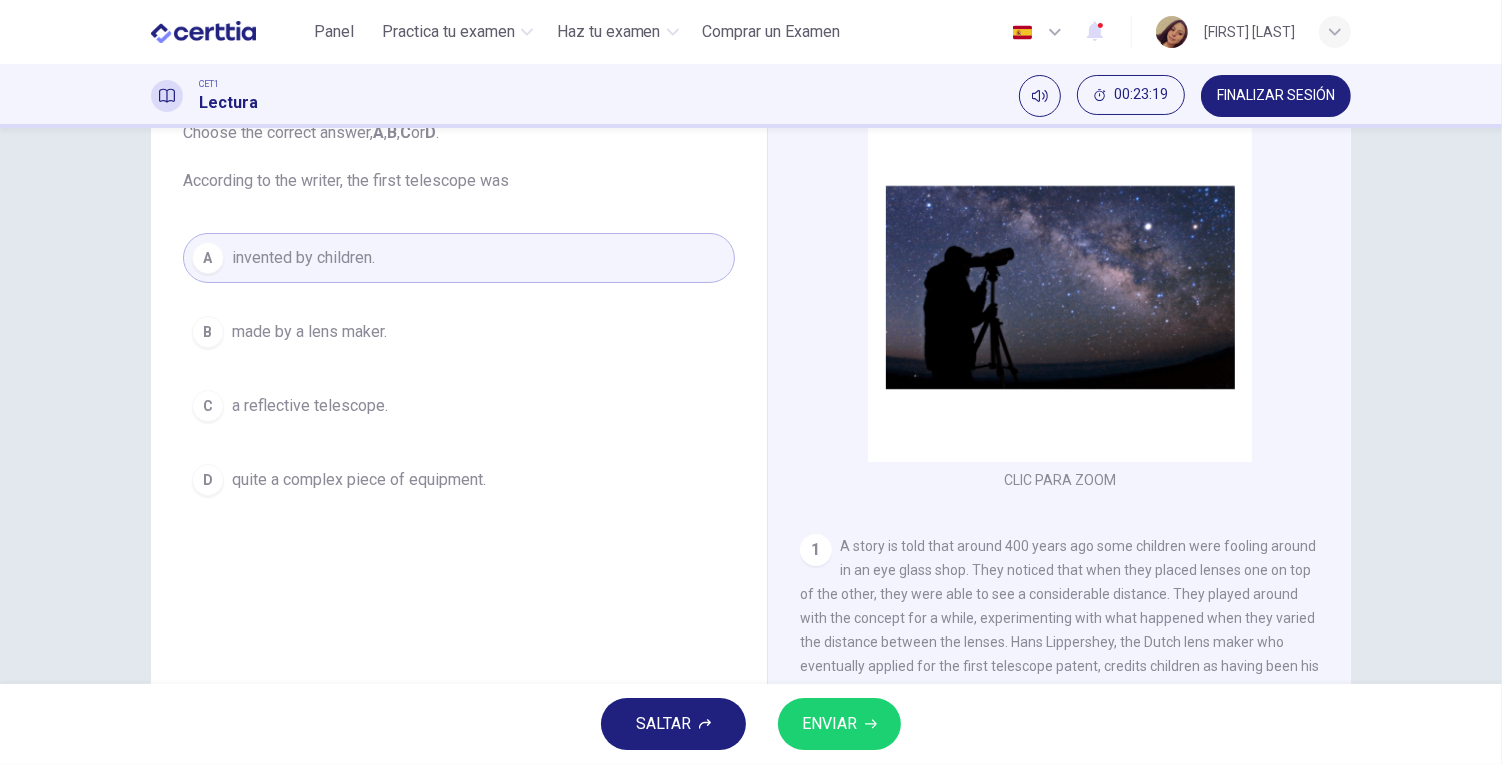 click on "ENVIAR" at bounding box center [829, 724] 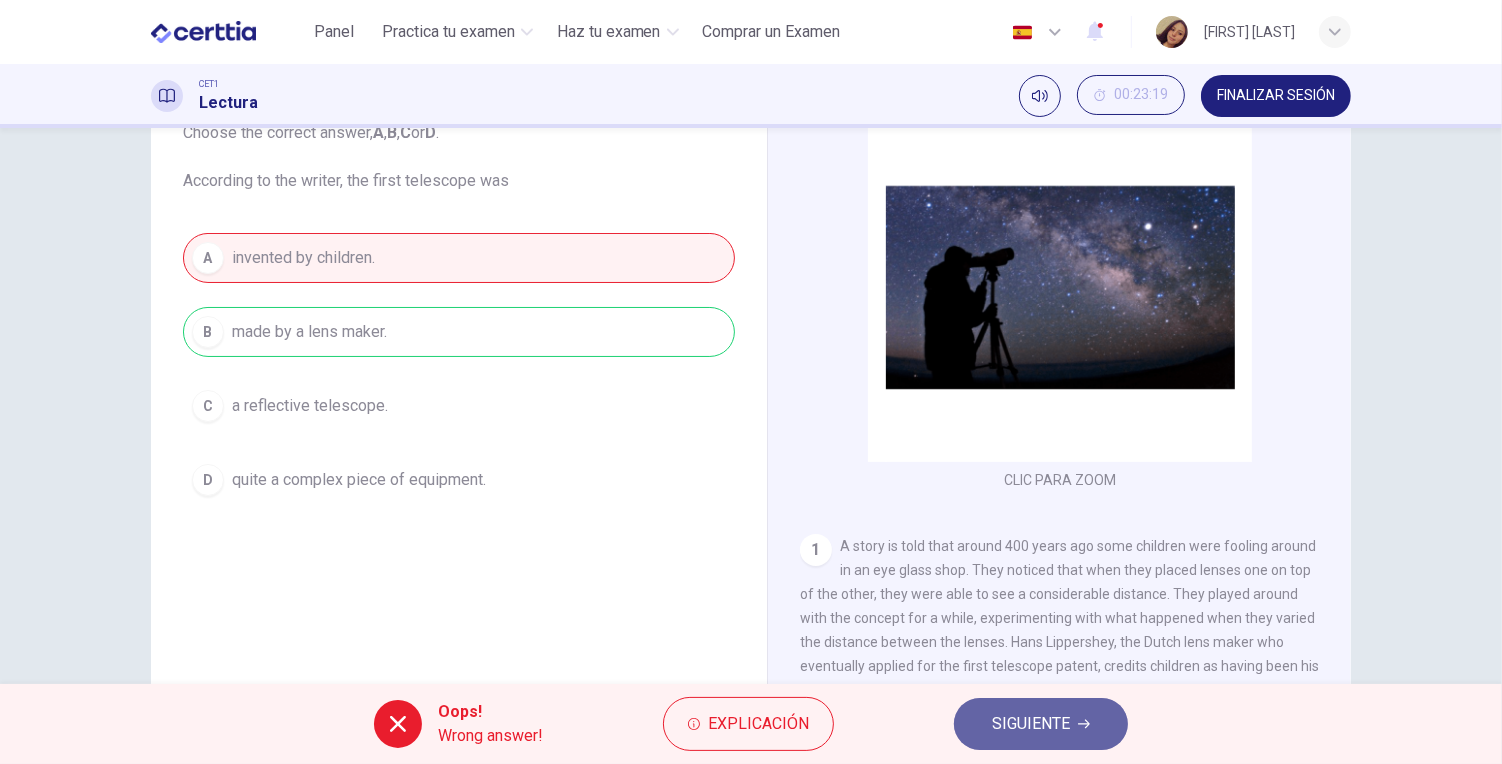 click on "SIGUIENTE" at bounding box center [1031, 724] 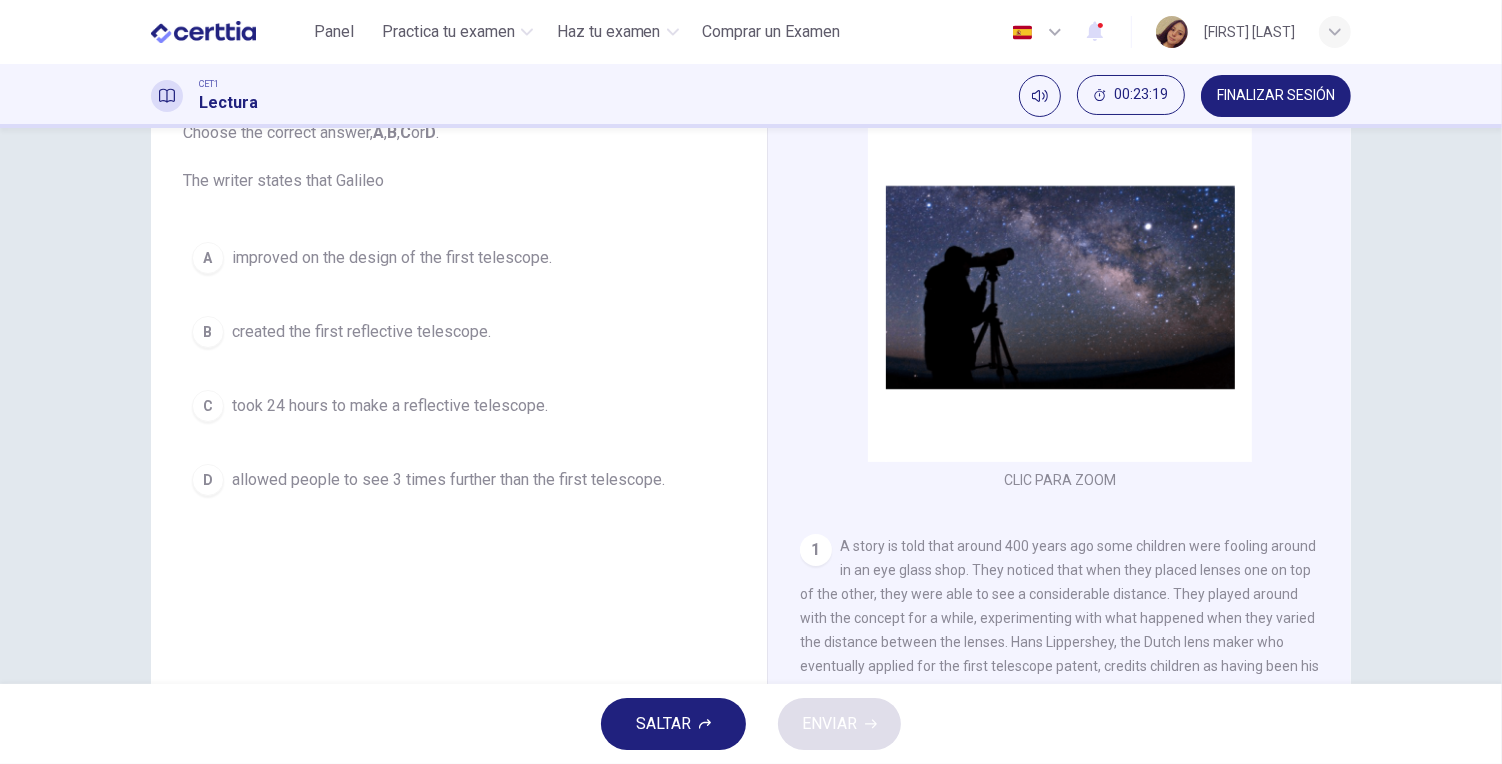 click on "A improved on the design of the first telescope. B created the first reflective telescope. C took 24 hours to make a reflective telescope. D allowed people to see 3 times further than the first telescope." at bounding box center (459, 369) 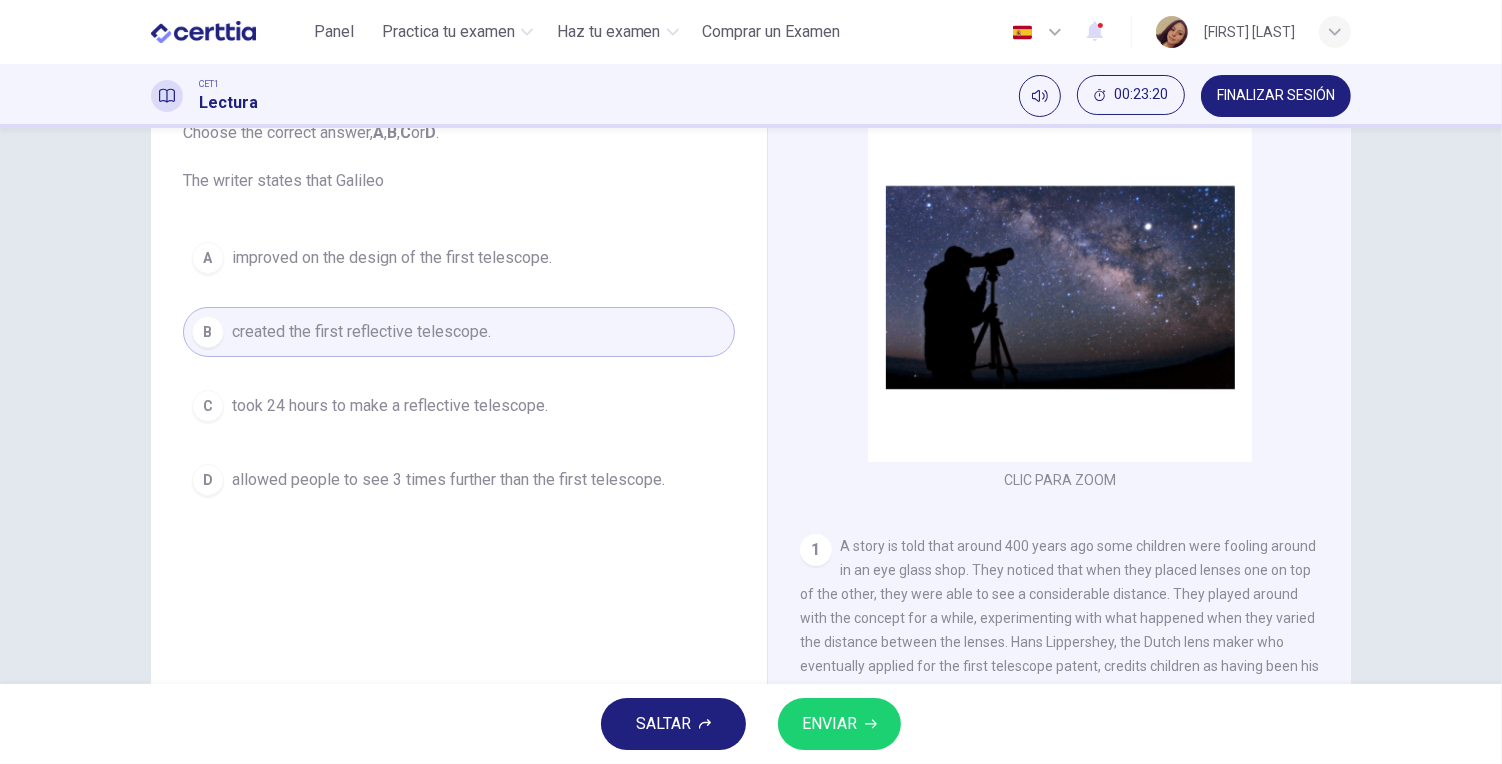 click on "SALTAR ENVIAR" at bounding box center [751, 724] 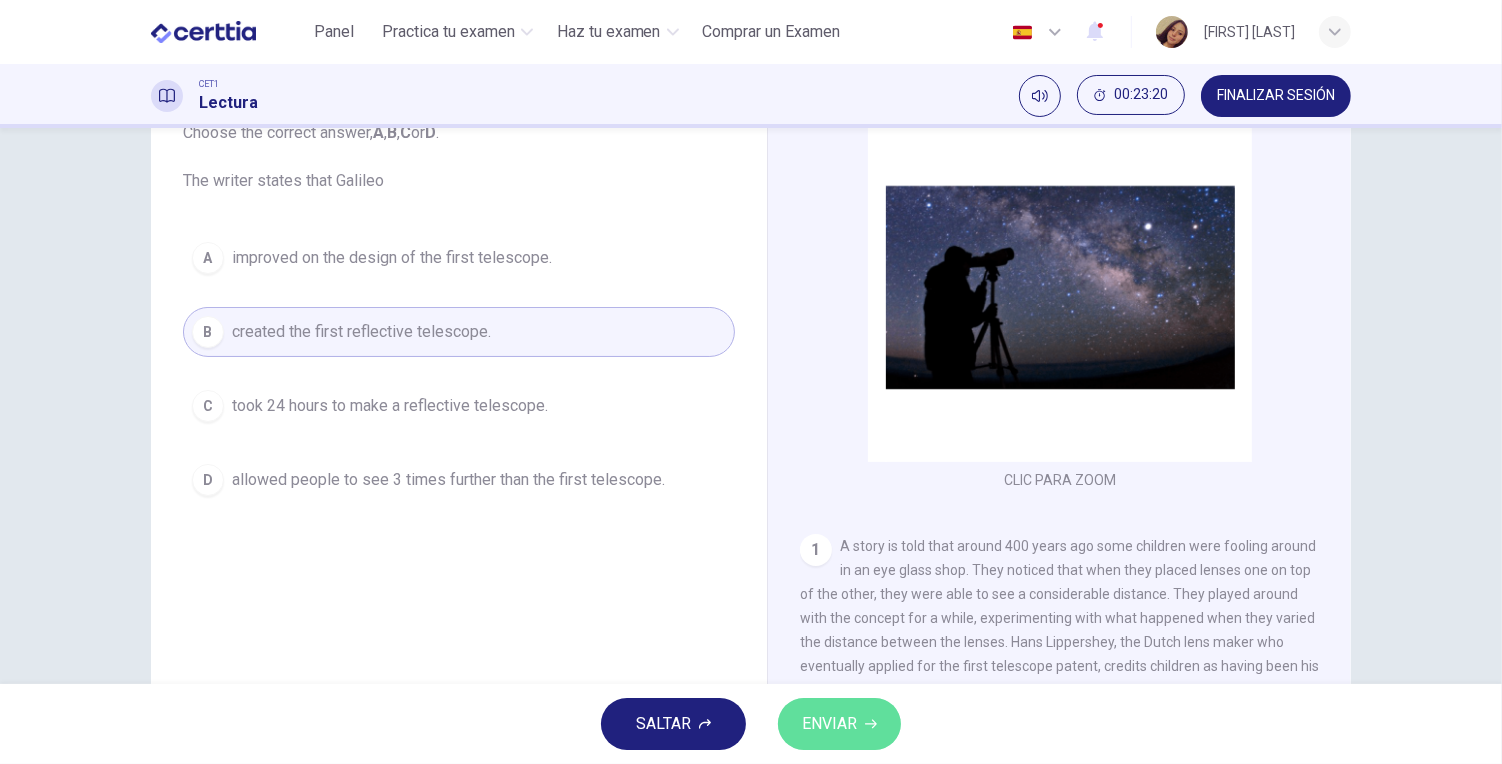 click on "ENVIAR" at bounding box center (839, 724) 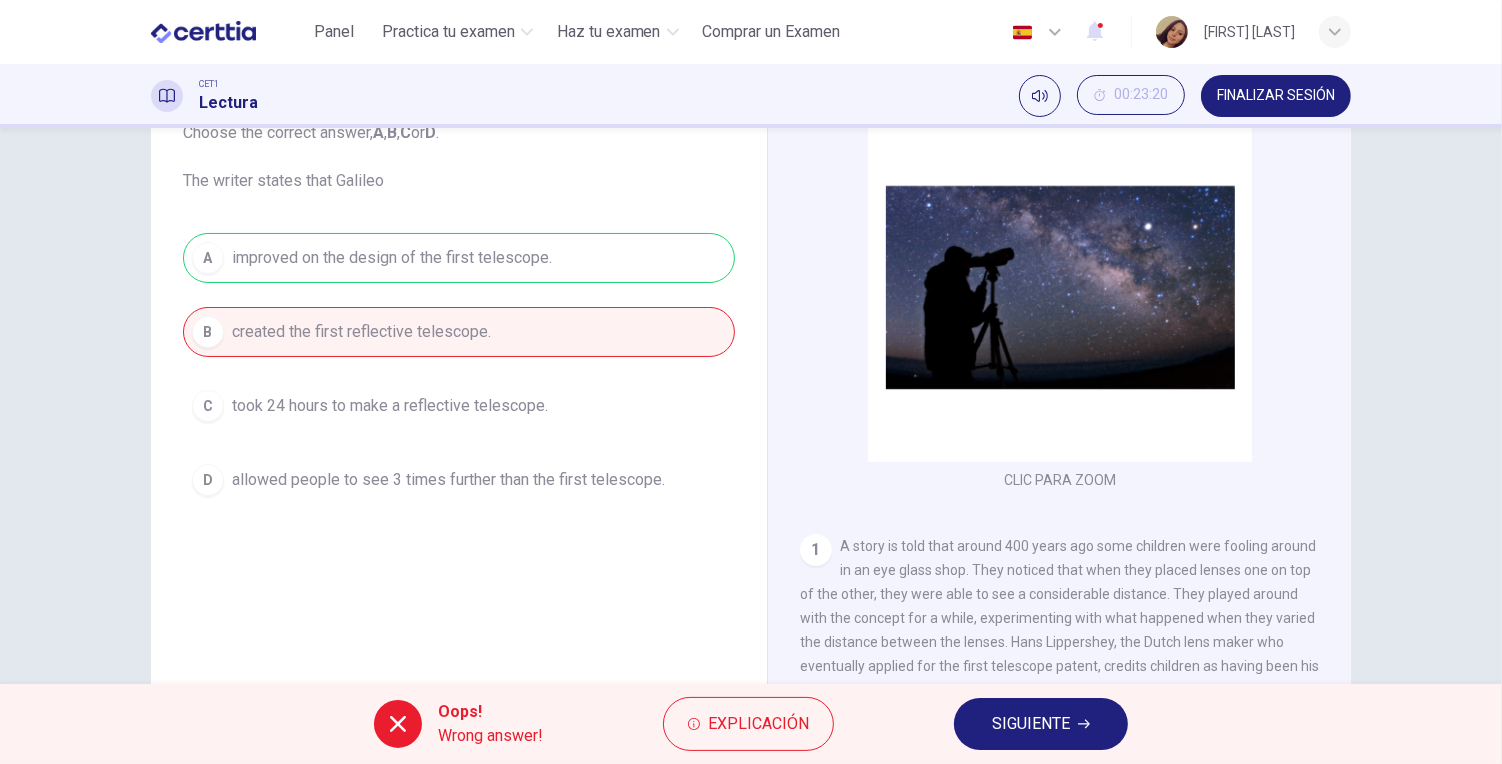 click 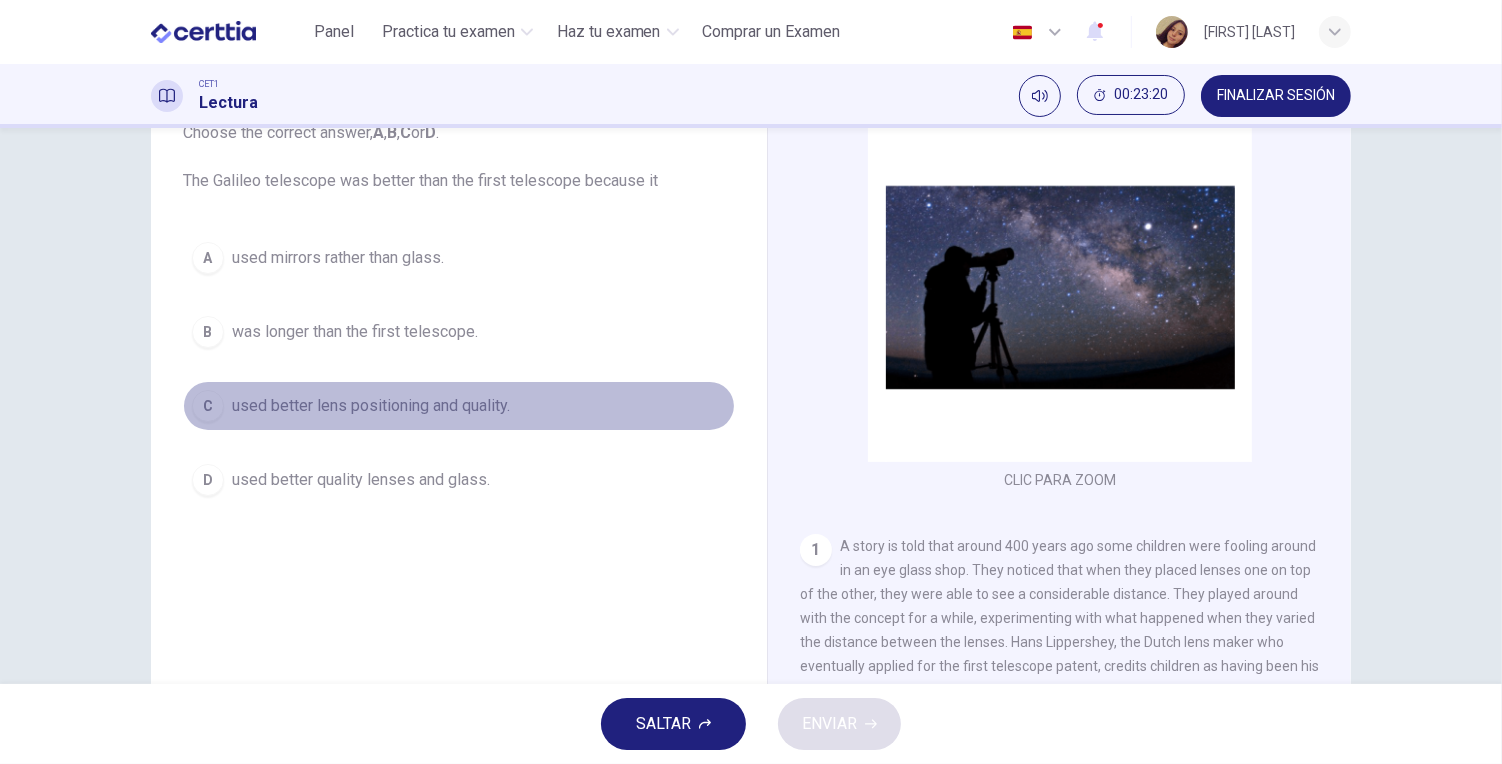 click on "C used better lens positioning and quality." at bounding box center [459, 406] 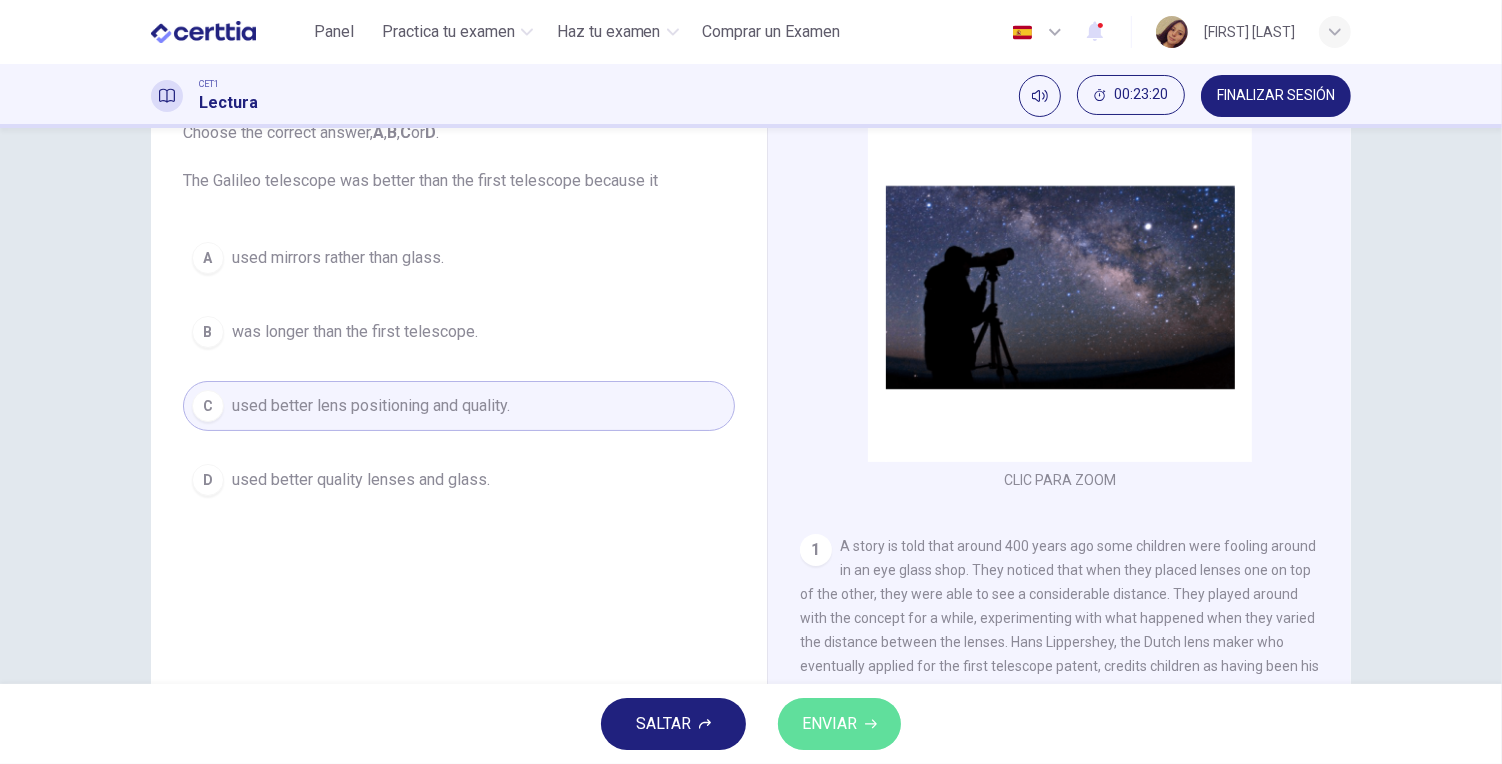 drag, startPoint x: 812, startPoint y: 710, endPoint x: 821, endPoint y: 733, distance: 24.698177 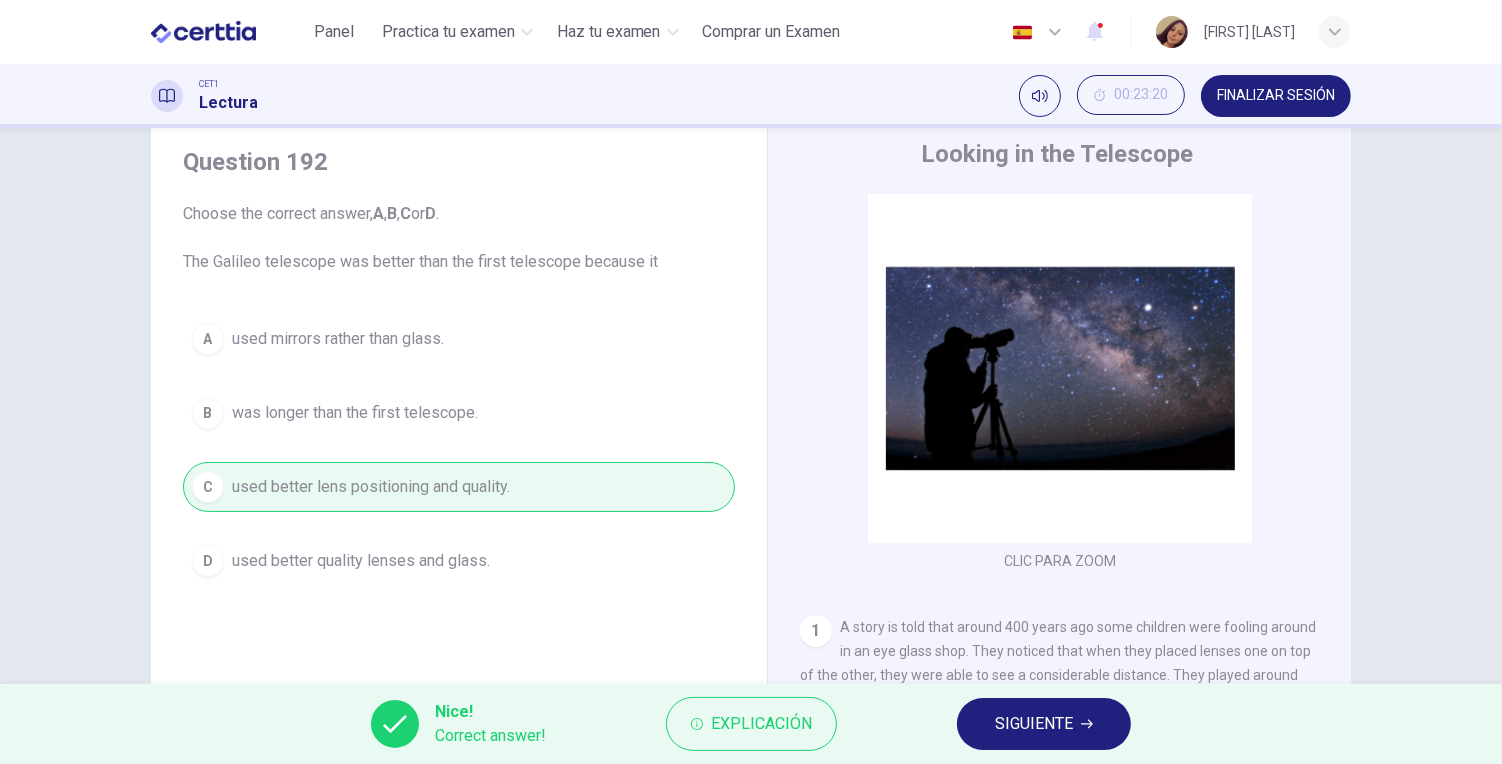 scroll, scrollTop: 44, scrollLeft: 0, axis: vertical 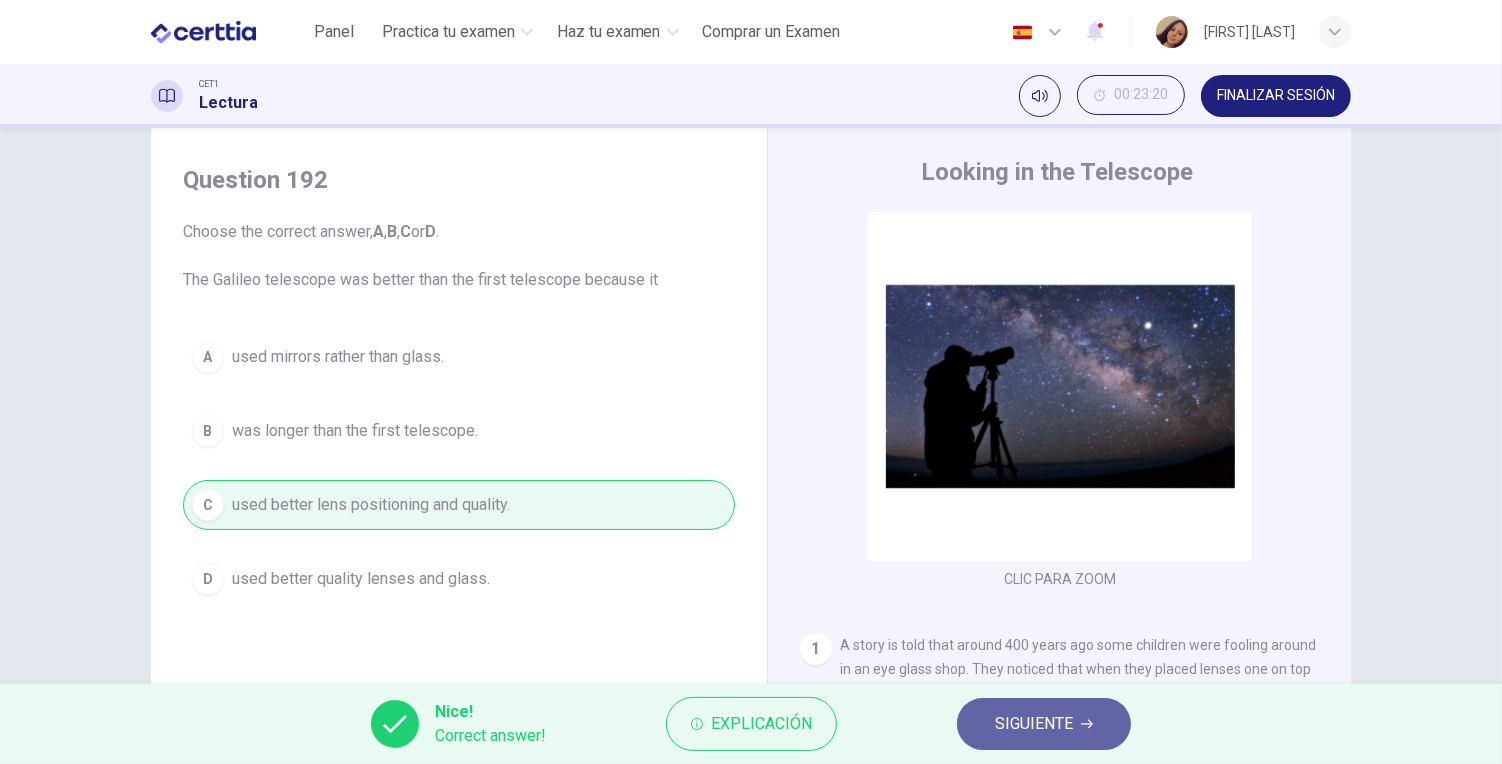 click on "SIGUIENTE" at bounding box center [1034, 724] 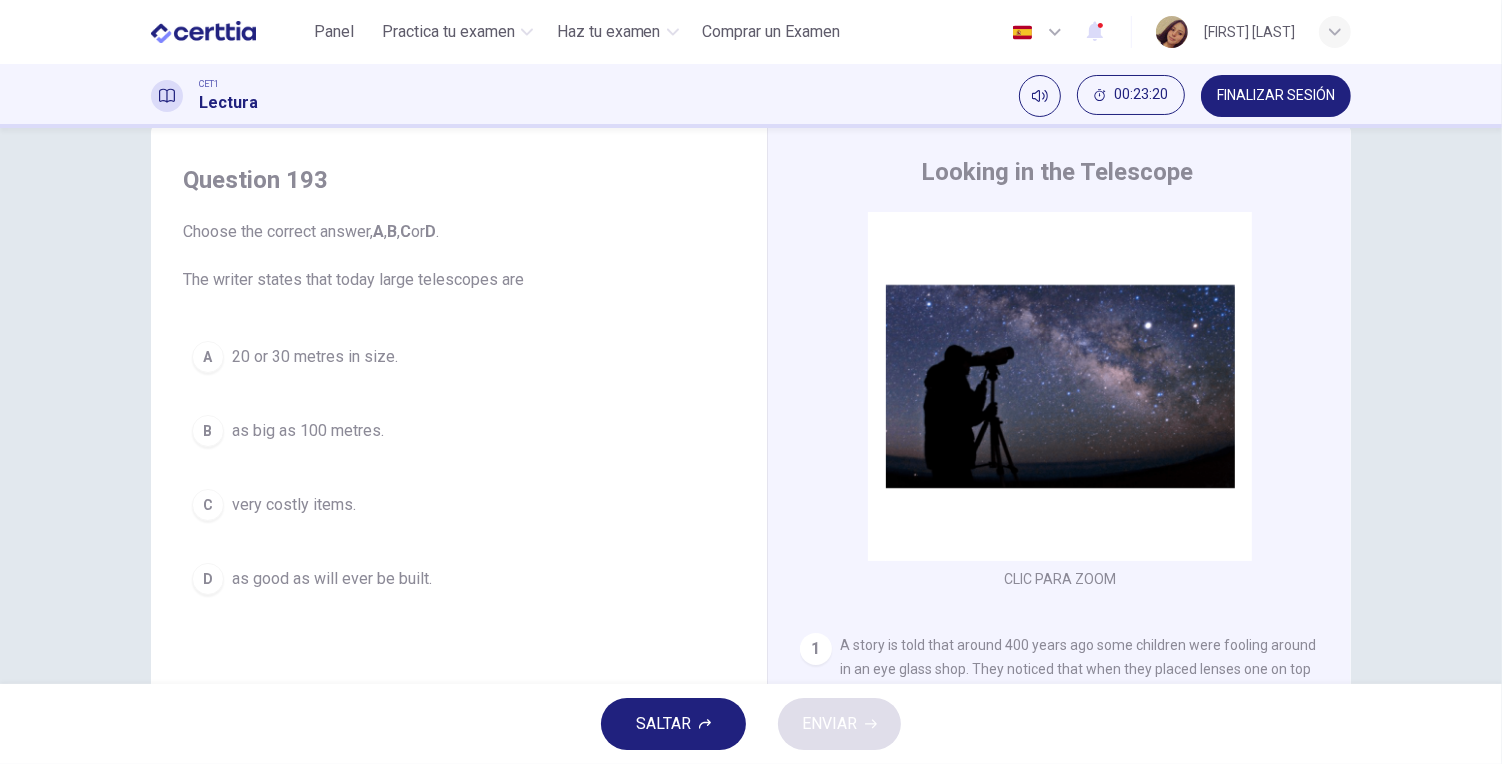 click on "FINALIZAR SESIÓN" at bounding box center [1276, 96] 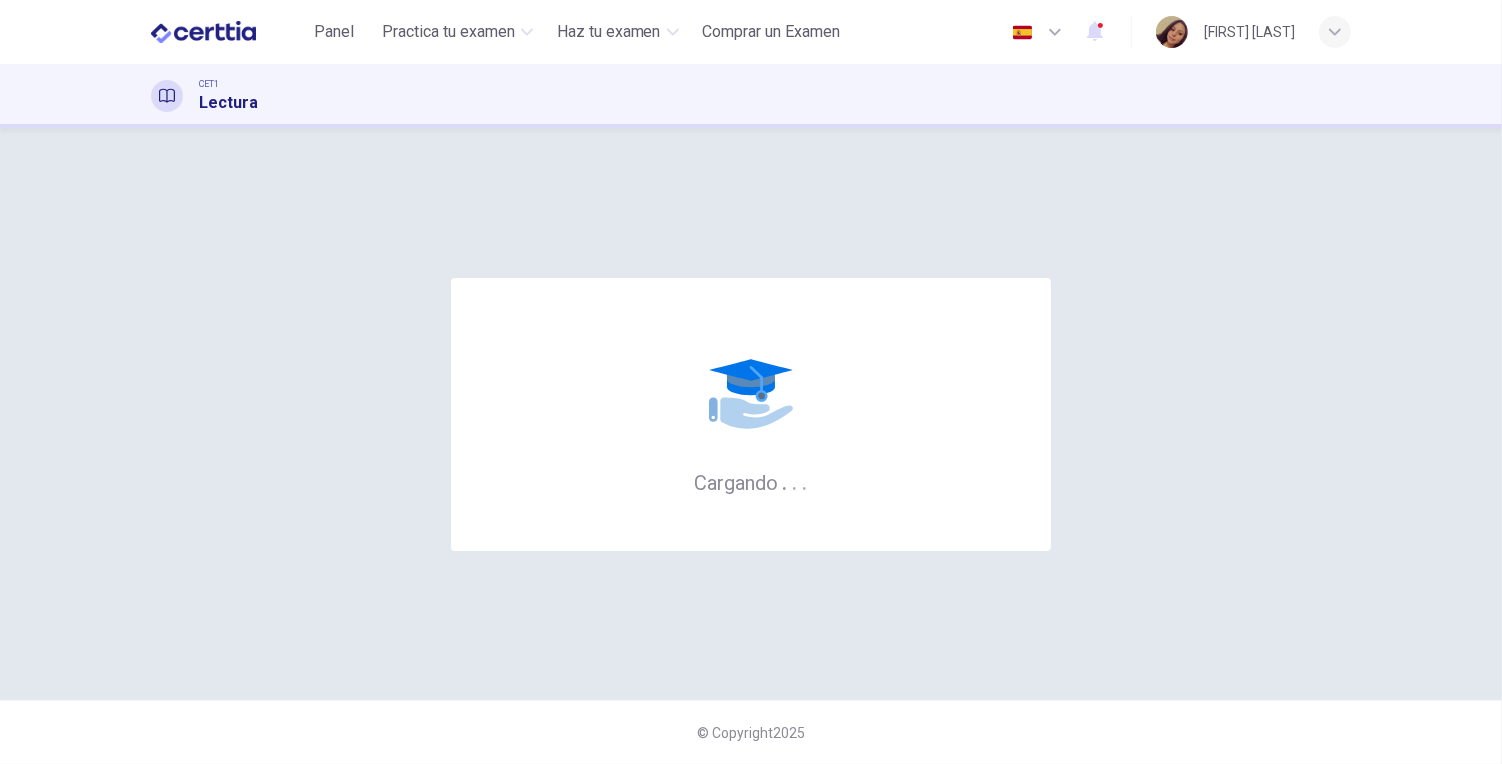 scroll, scrollTop: 0, scrollLeft: 0, axis: both 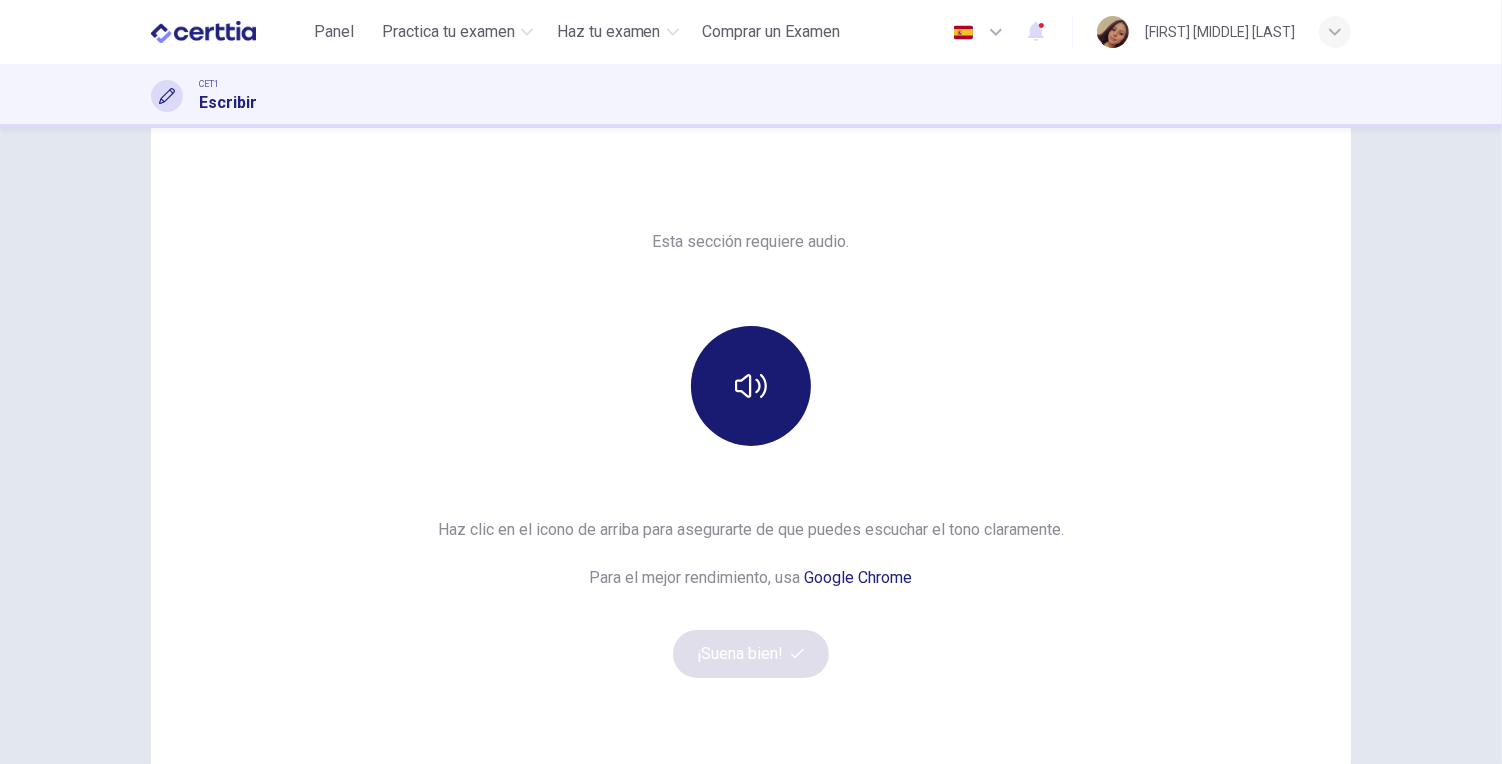 click 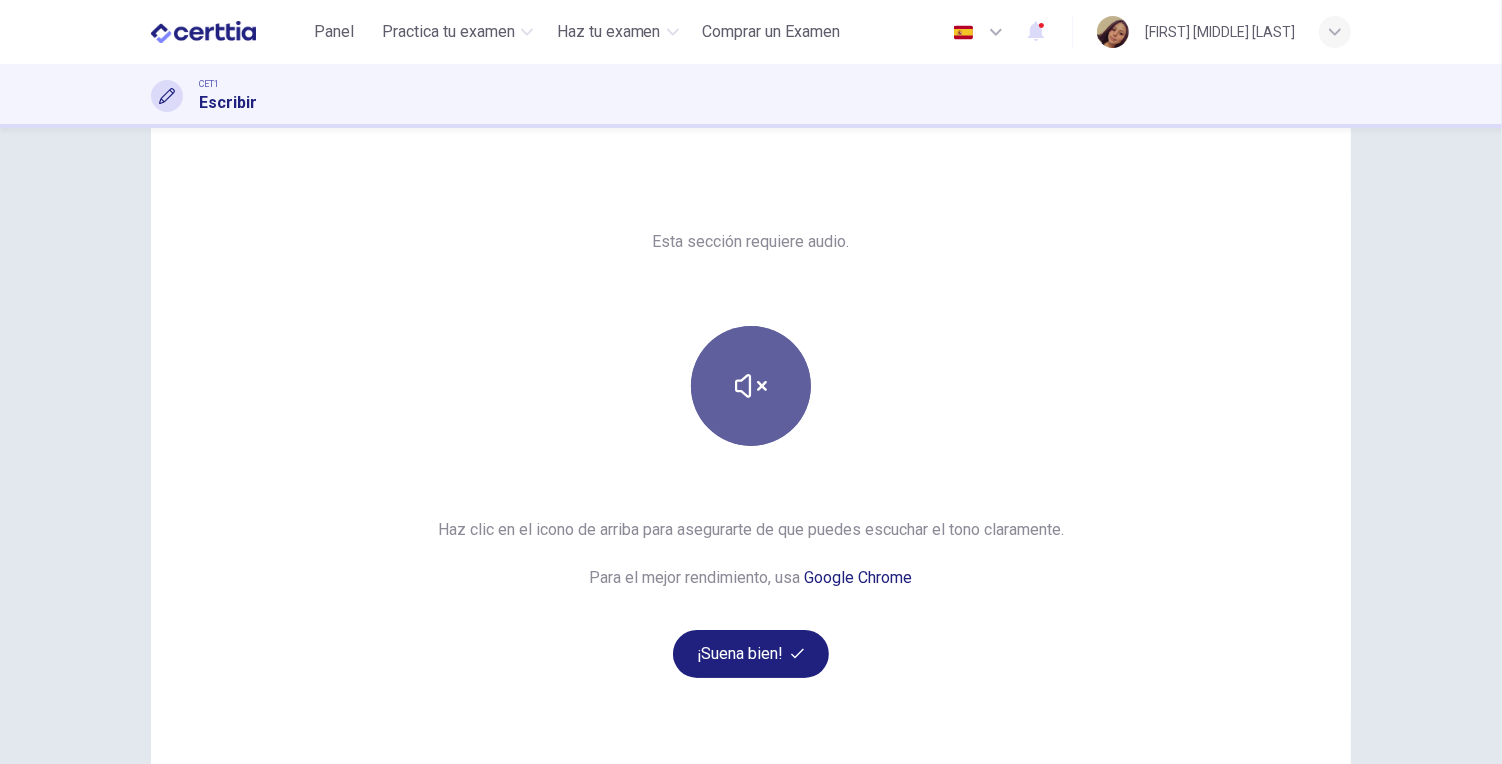 click 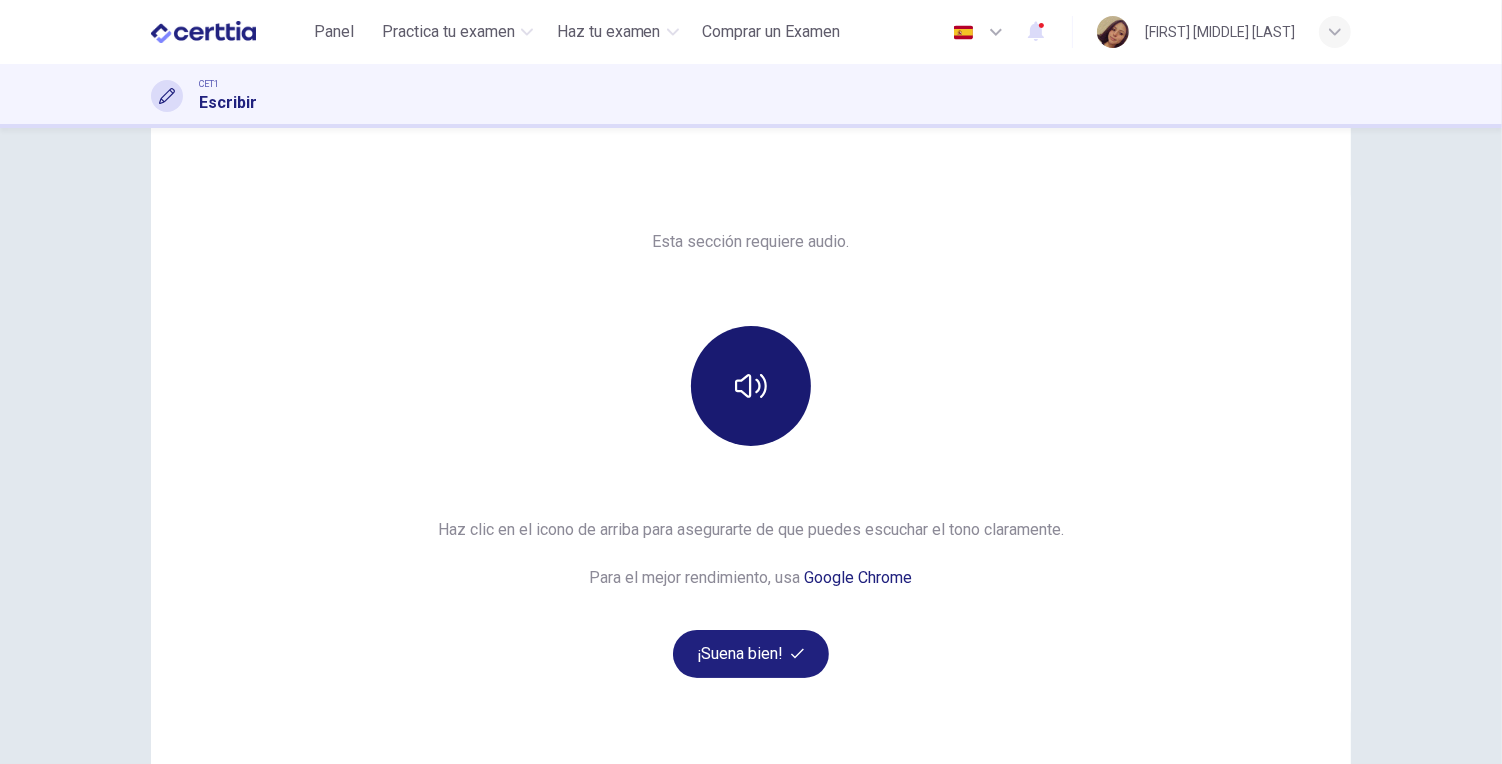 click 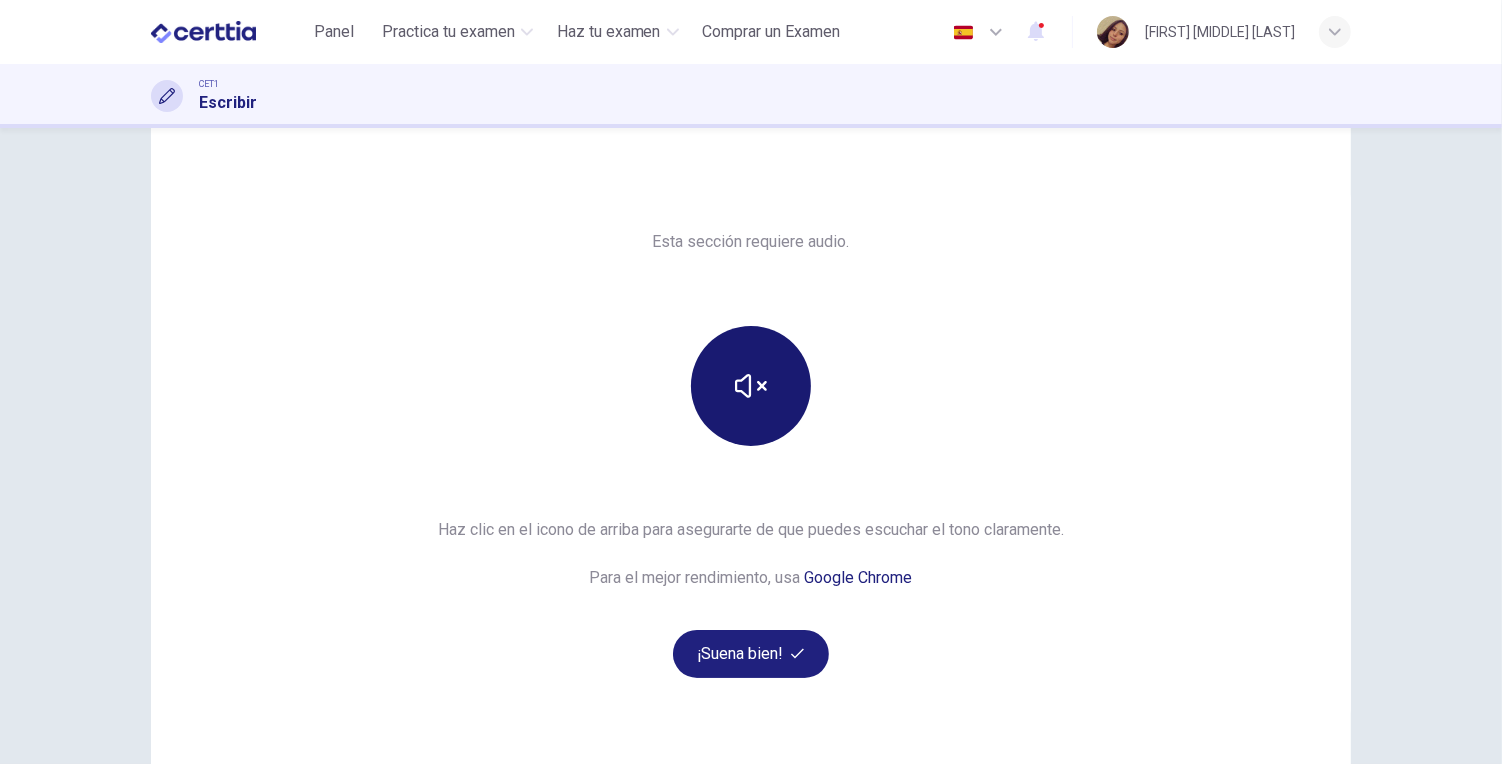 click 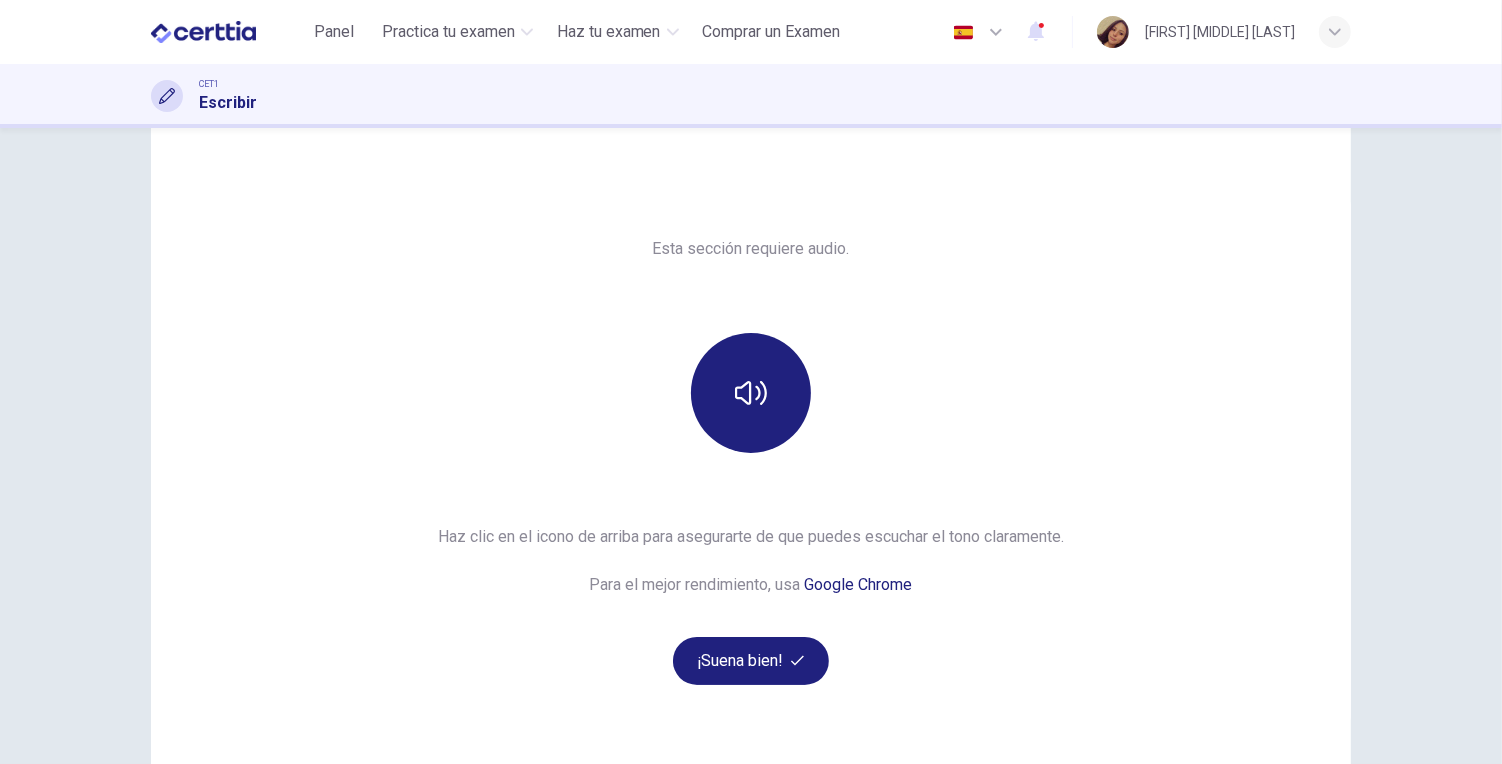 scroll, scrollTop: 52, scrollLeft: 0, axis: vertical 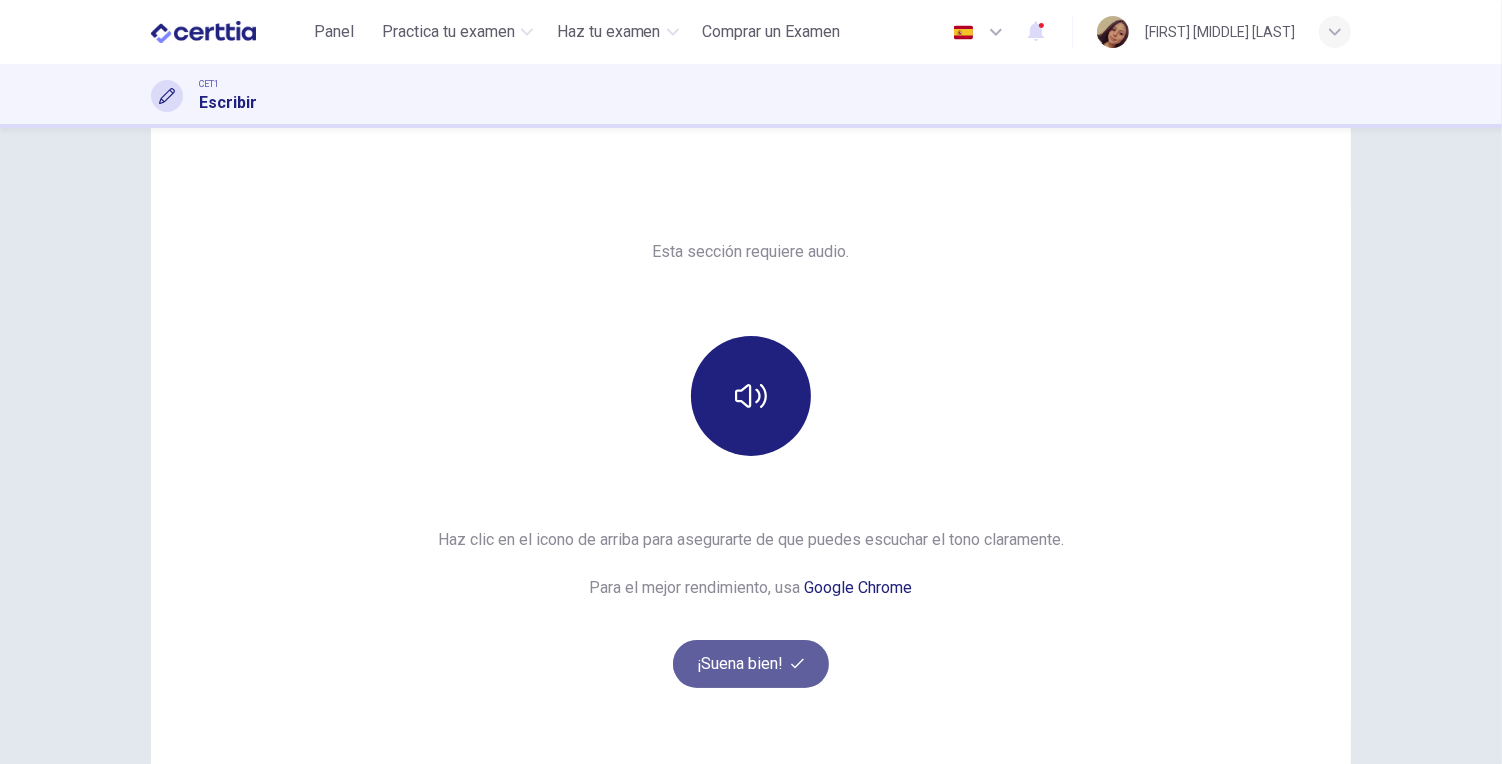click on "¡Suena bien!" at bounding box center (751, 664) 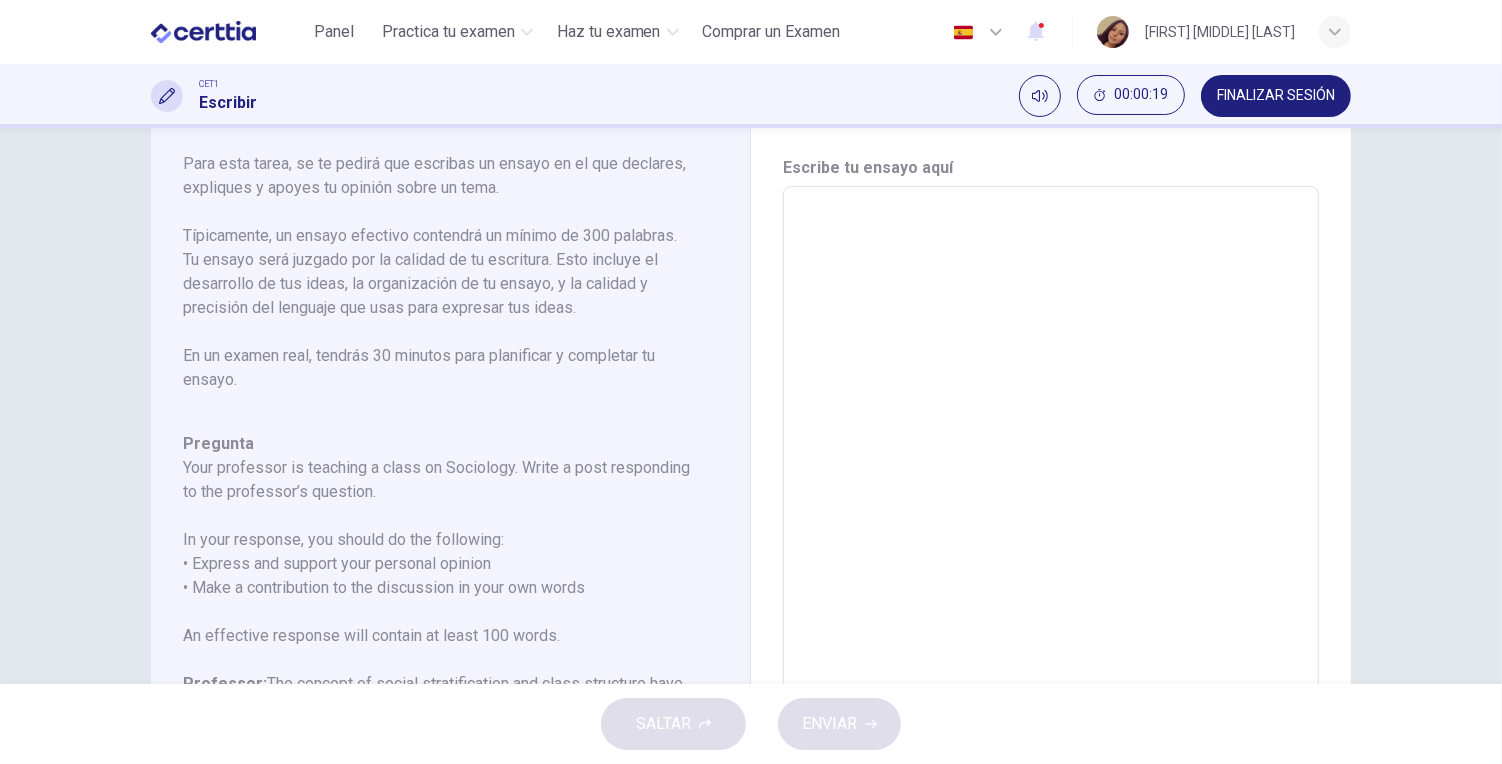 scroll, scrollTop: 0, scrollLeft: 0, axis: both 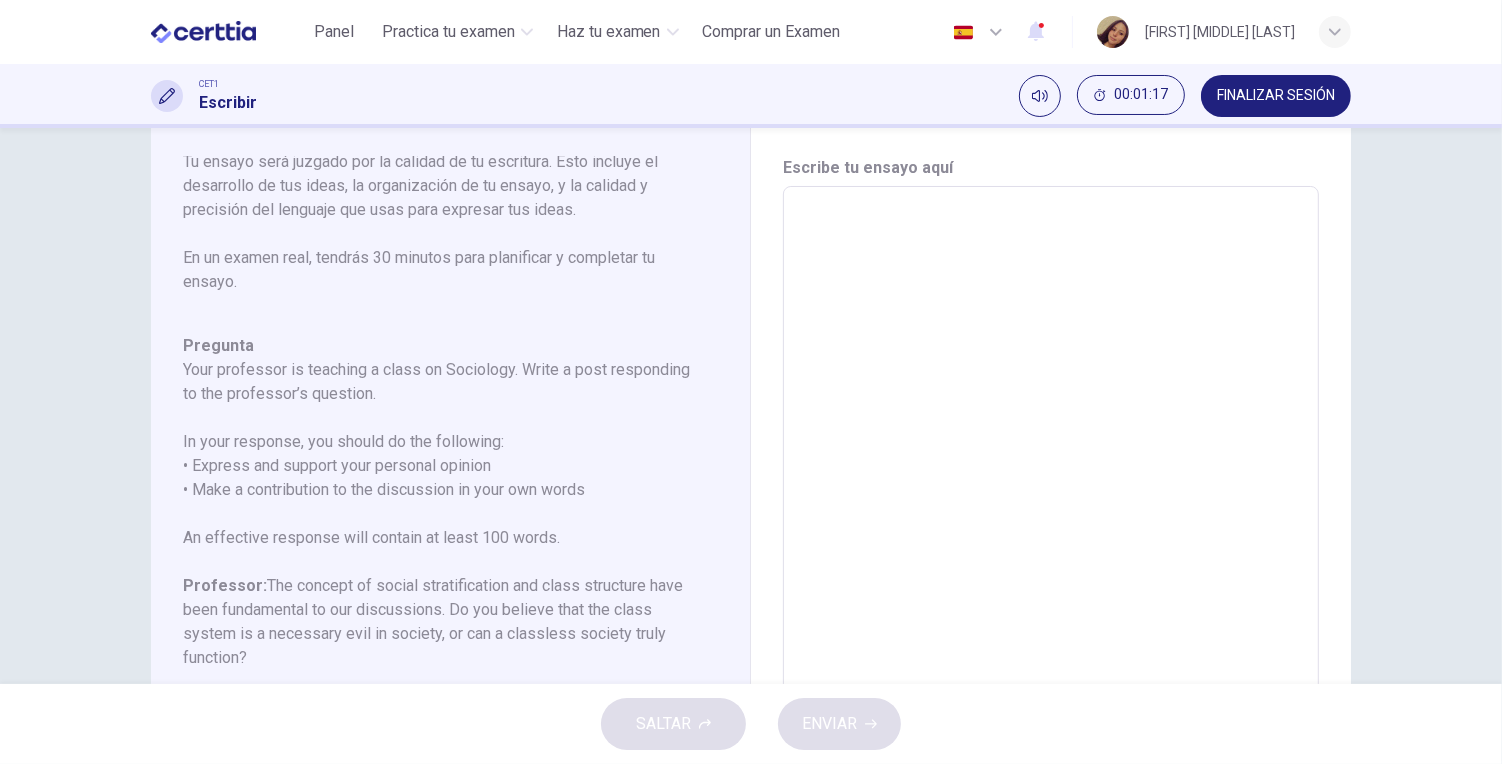 click at bounding box center (1051, 520) 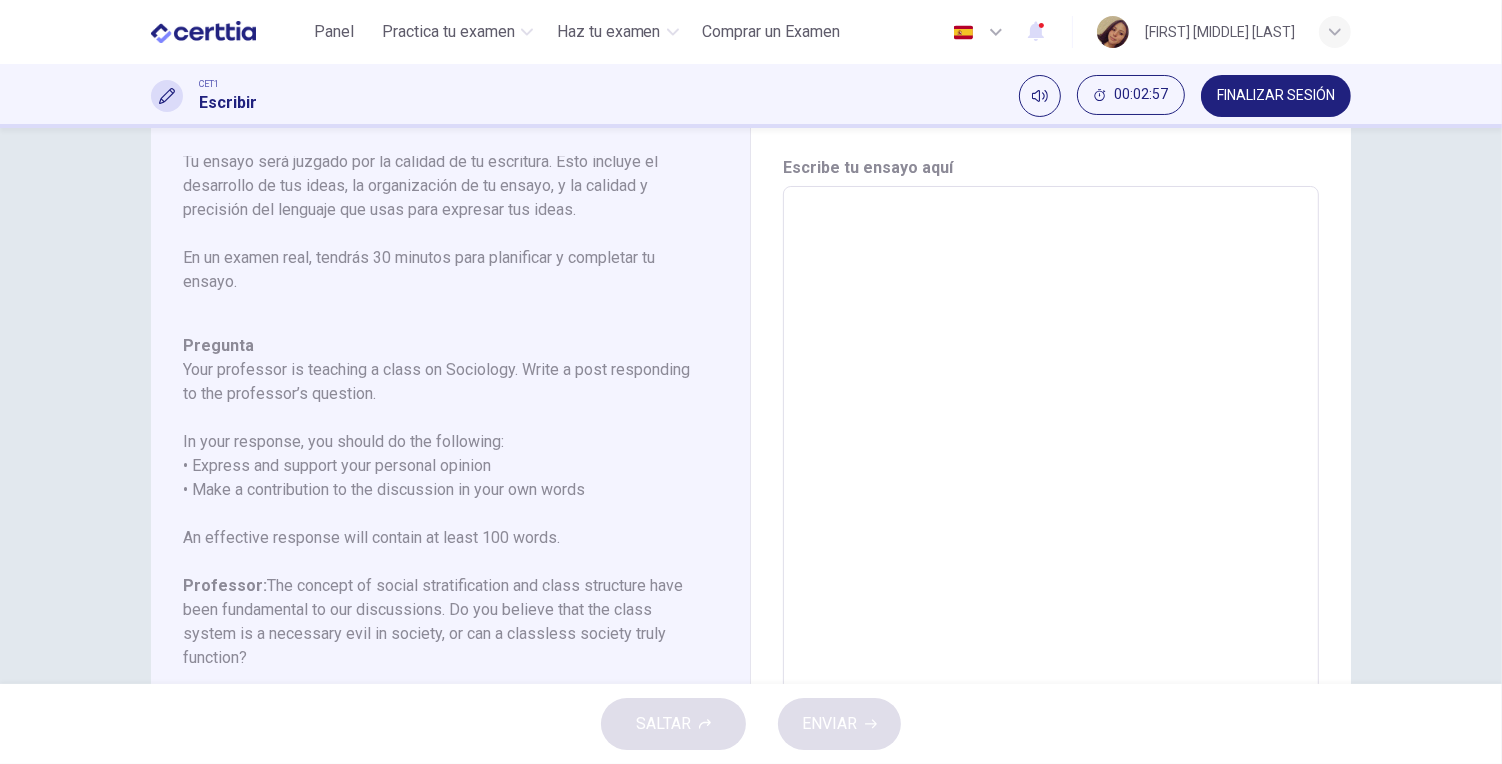 type on "*" 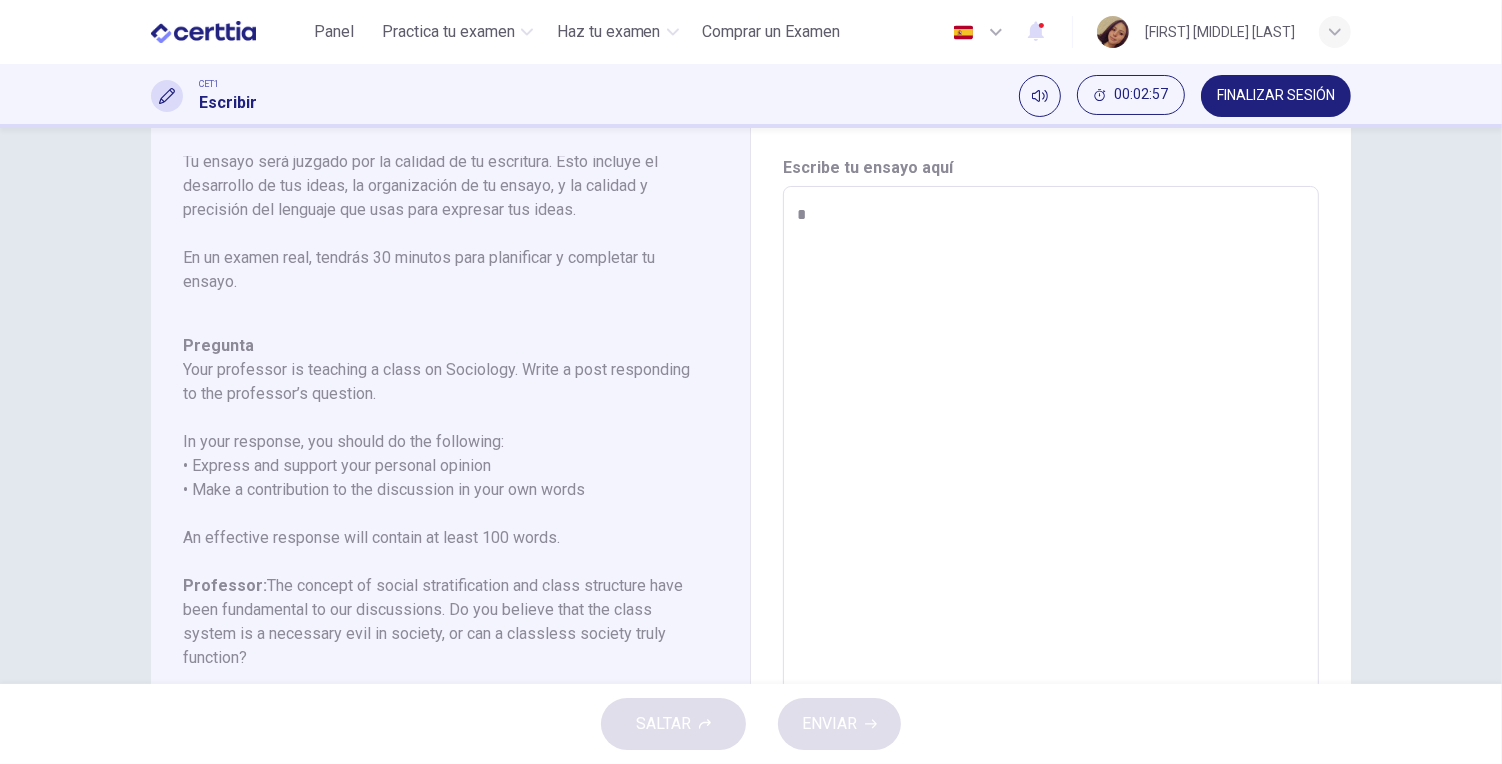 type on "*" 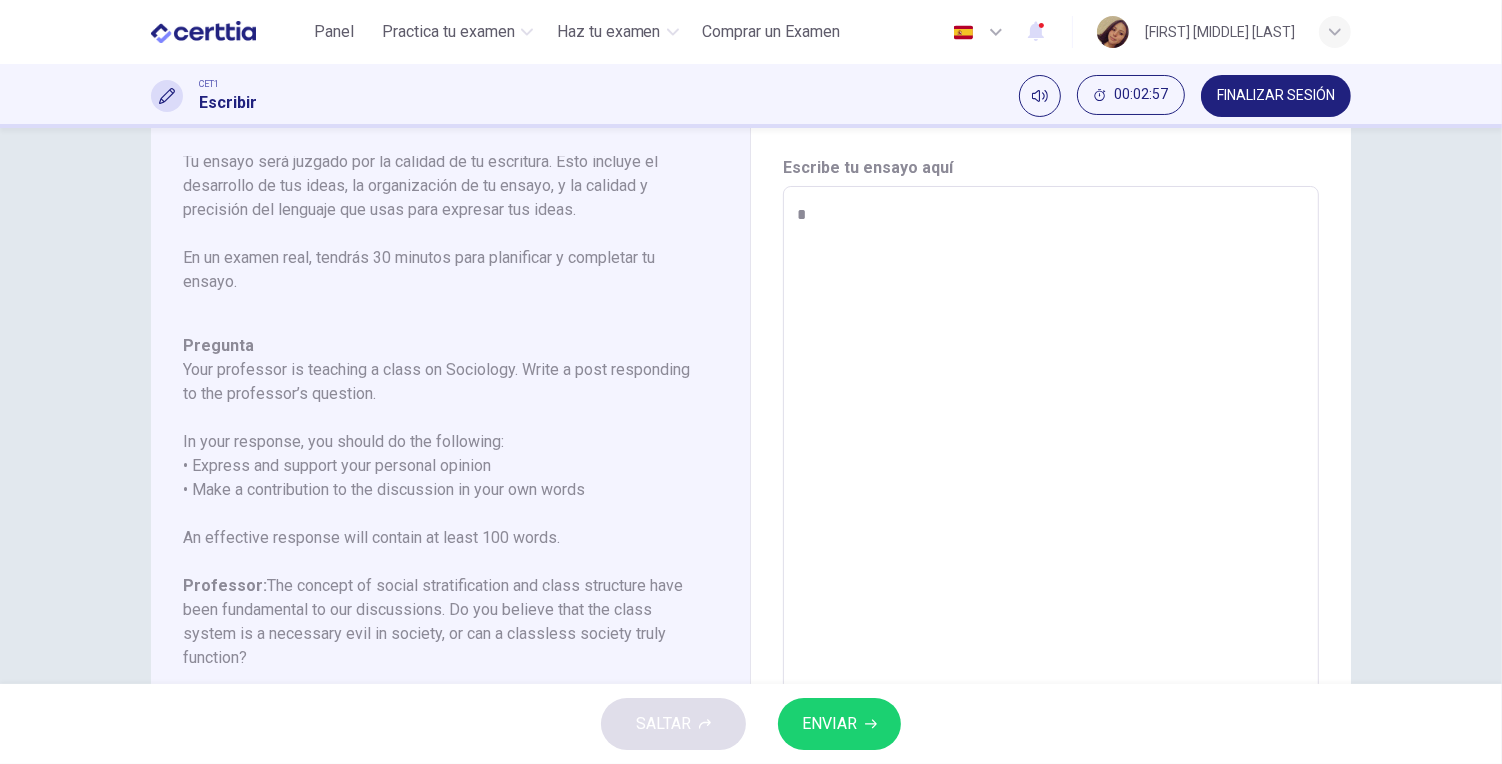 type on "**" 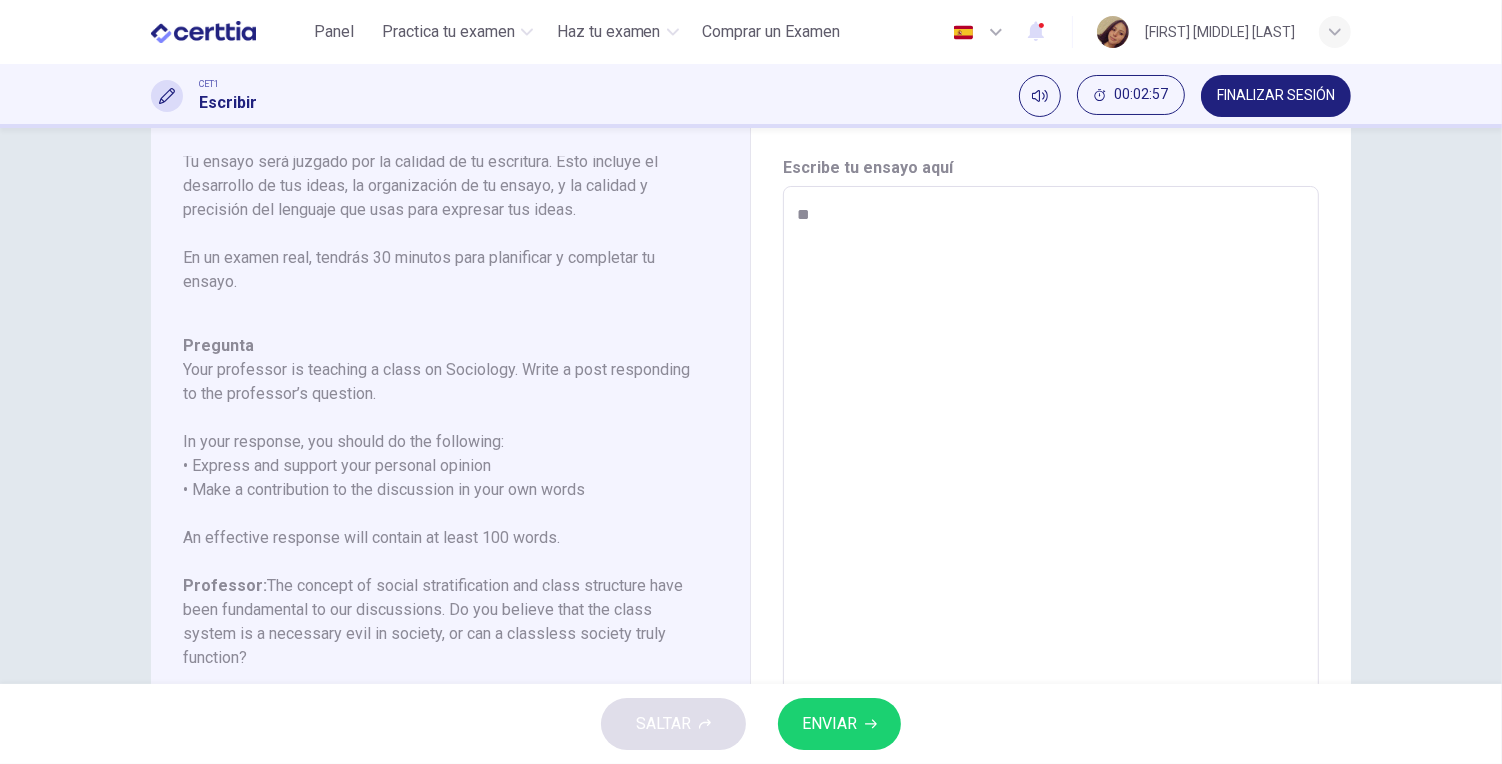type on "*" 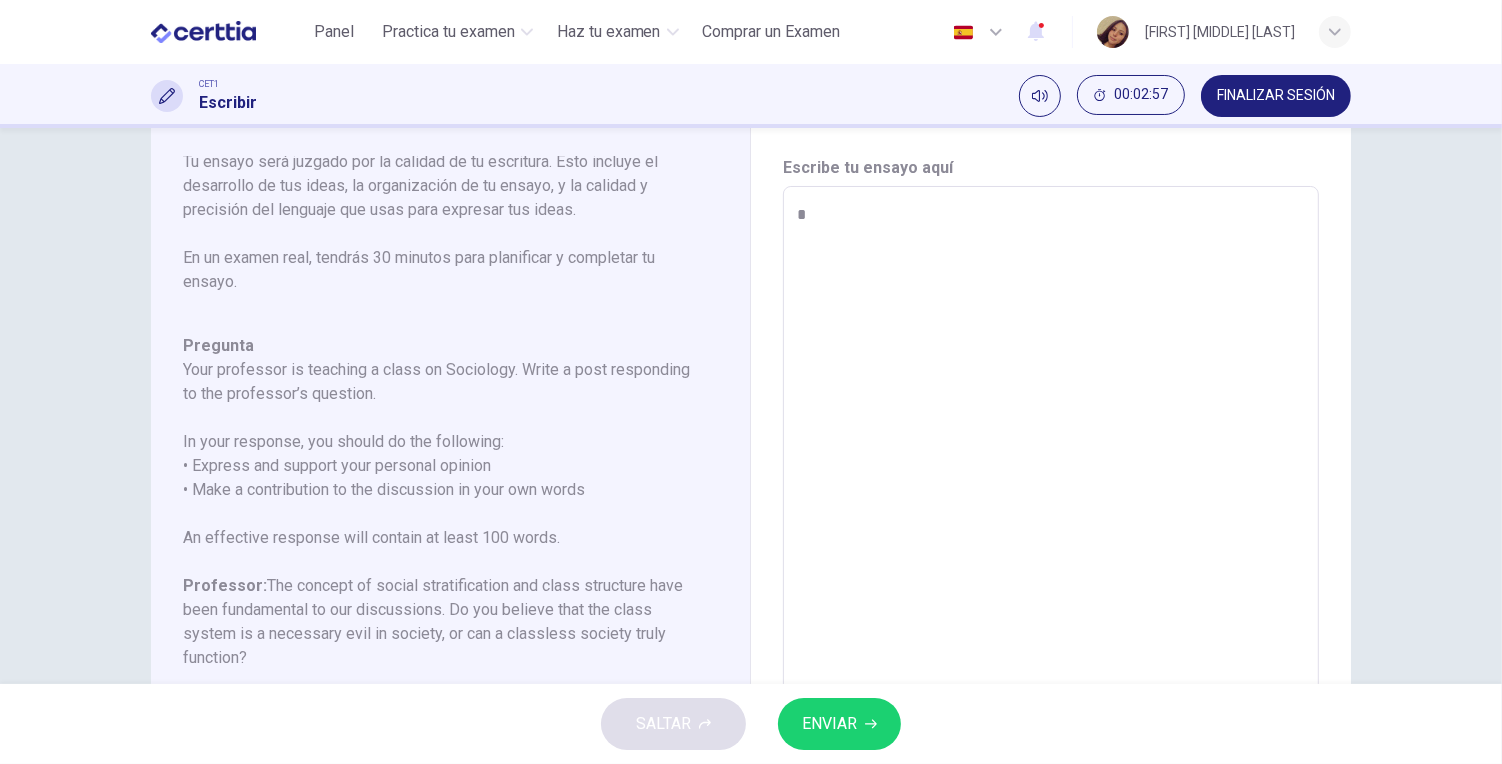 type on "**" 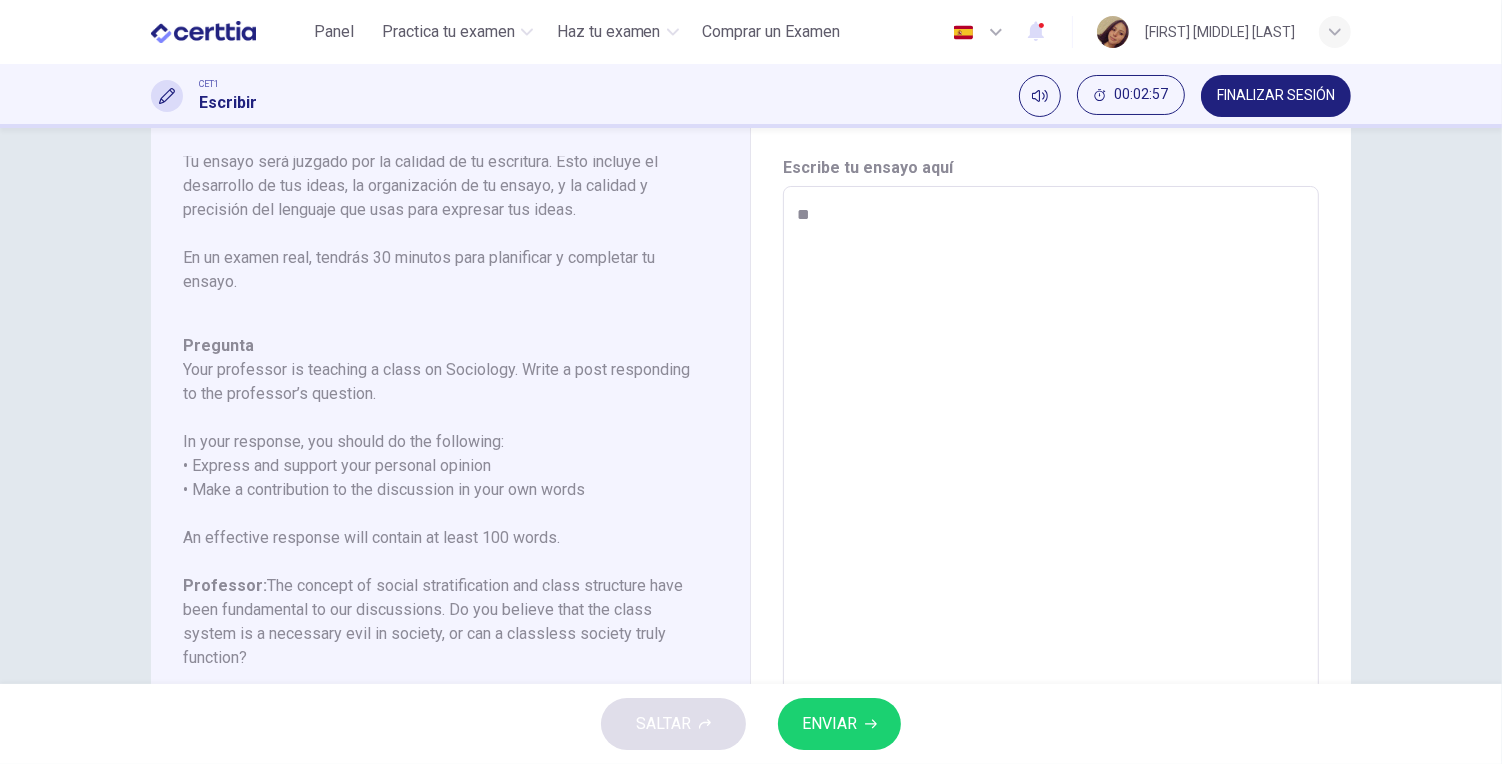 type on "*" 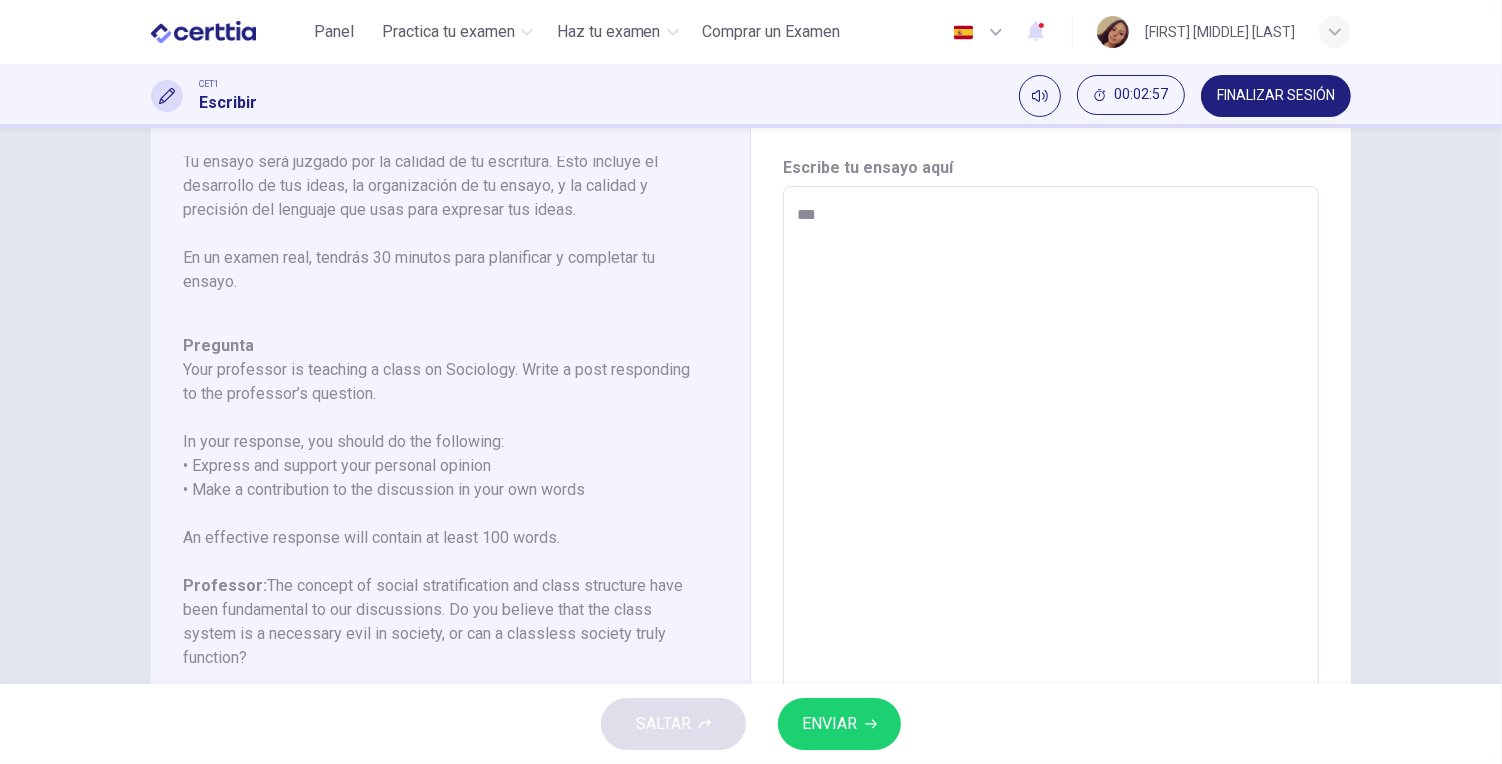 type on "****" 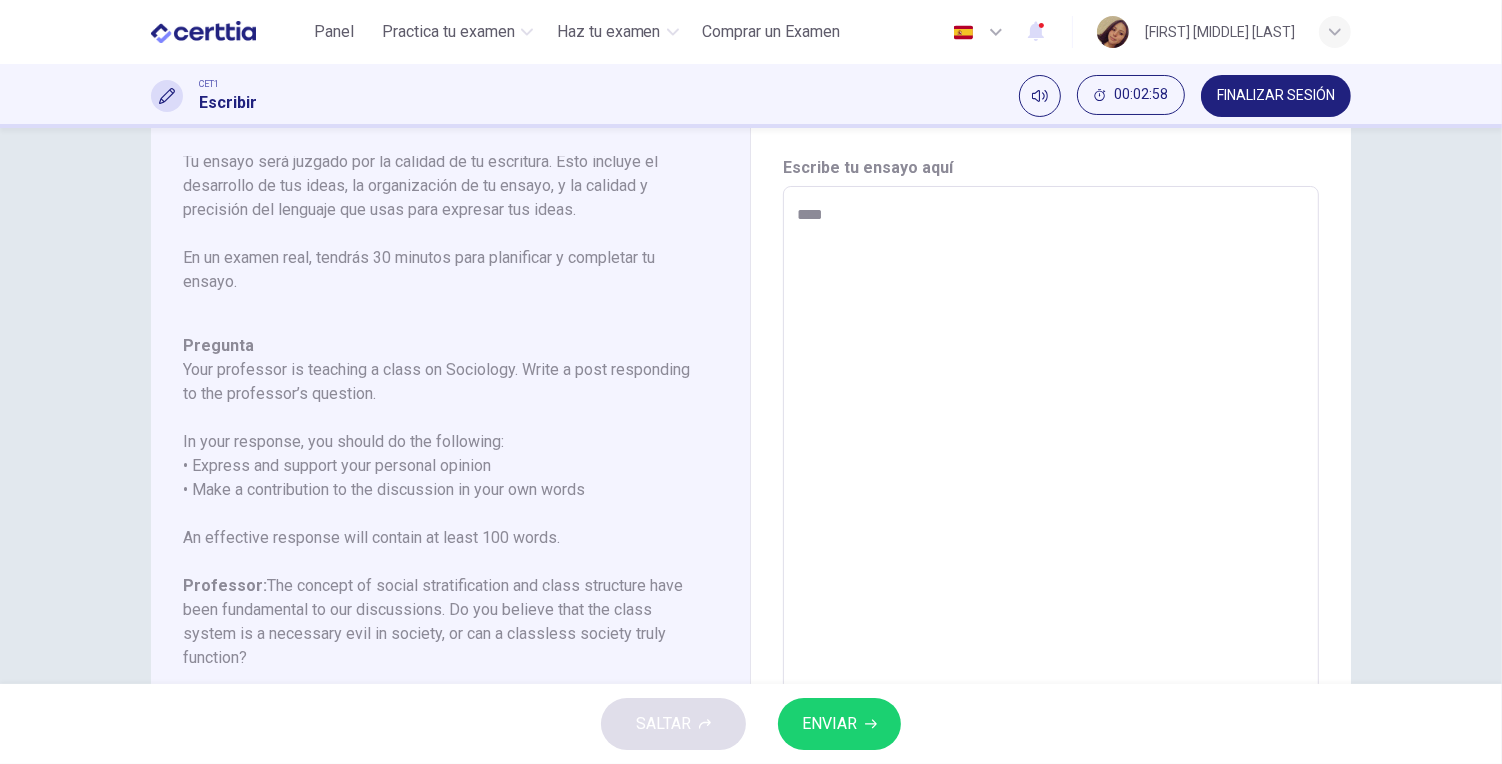 type on "*" 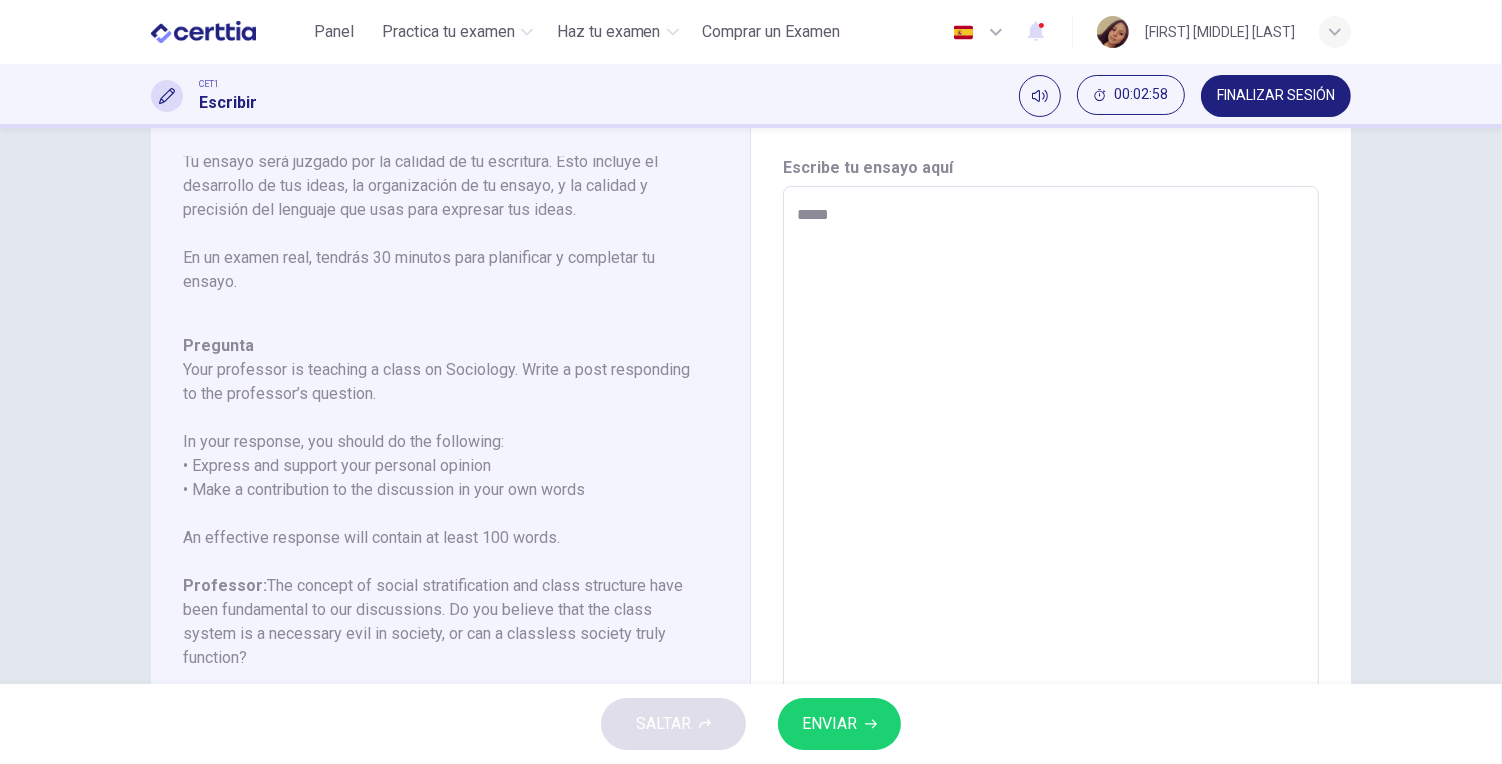 type on "*" 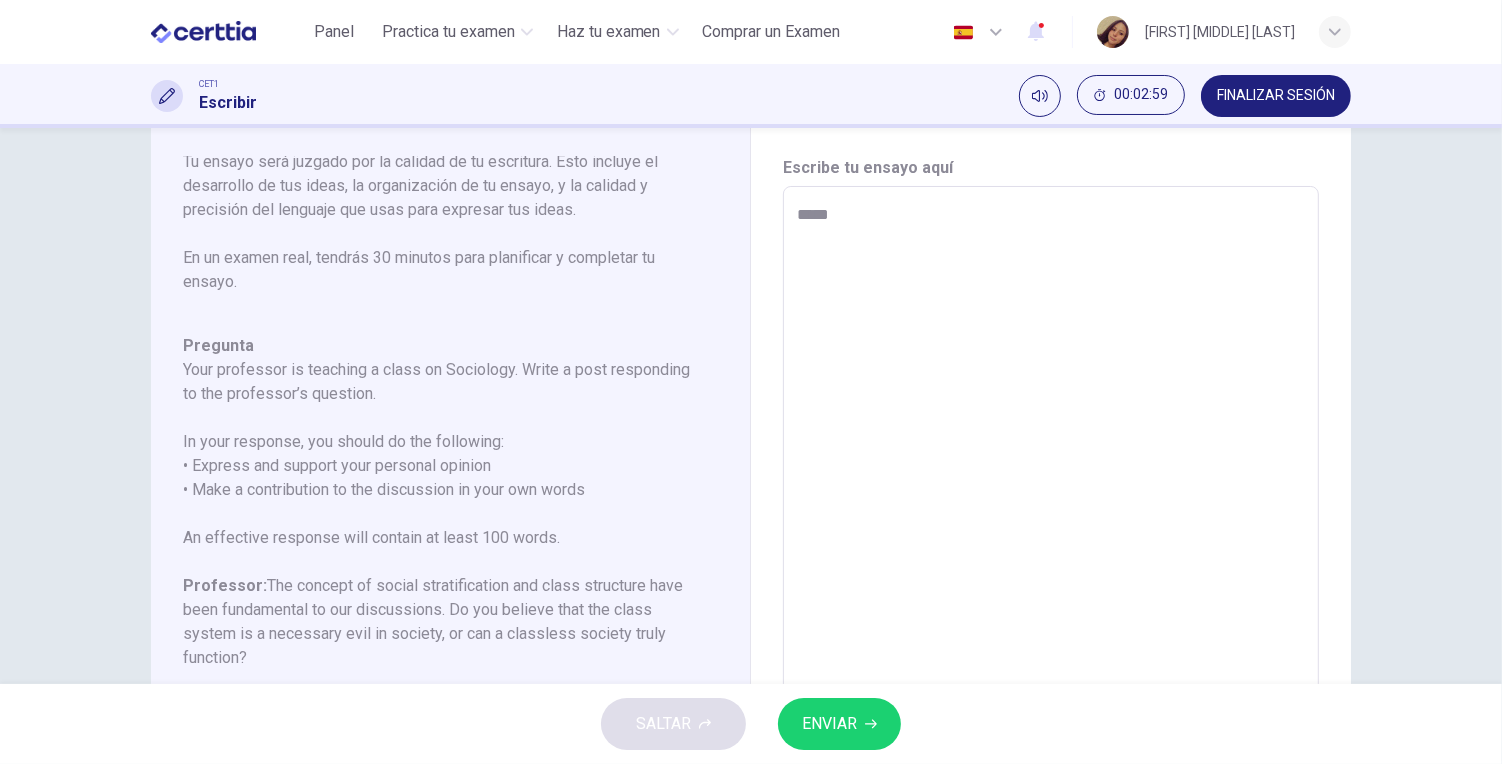 type on "*****" 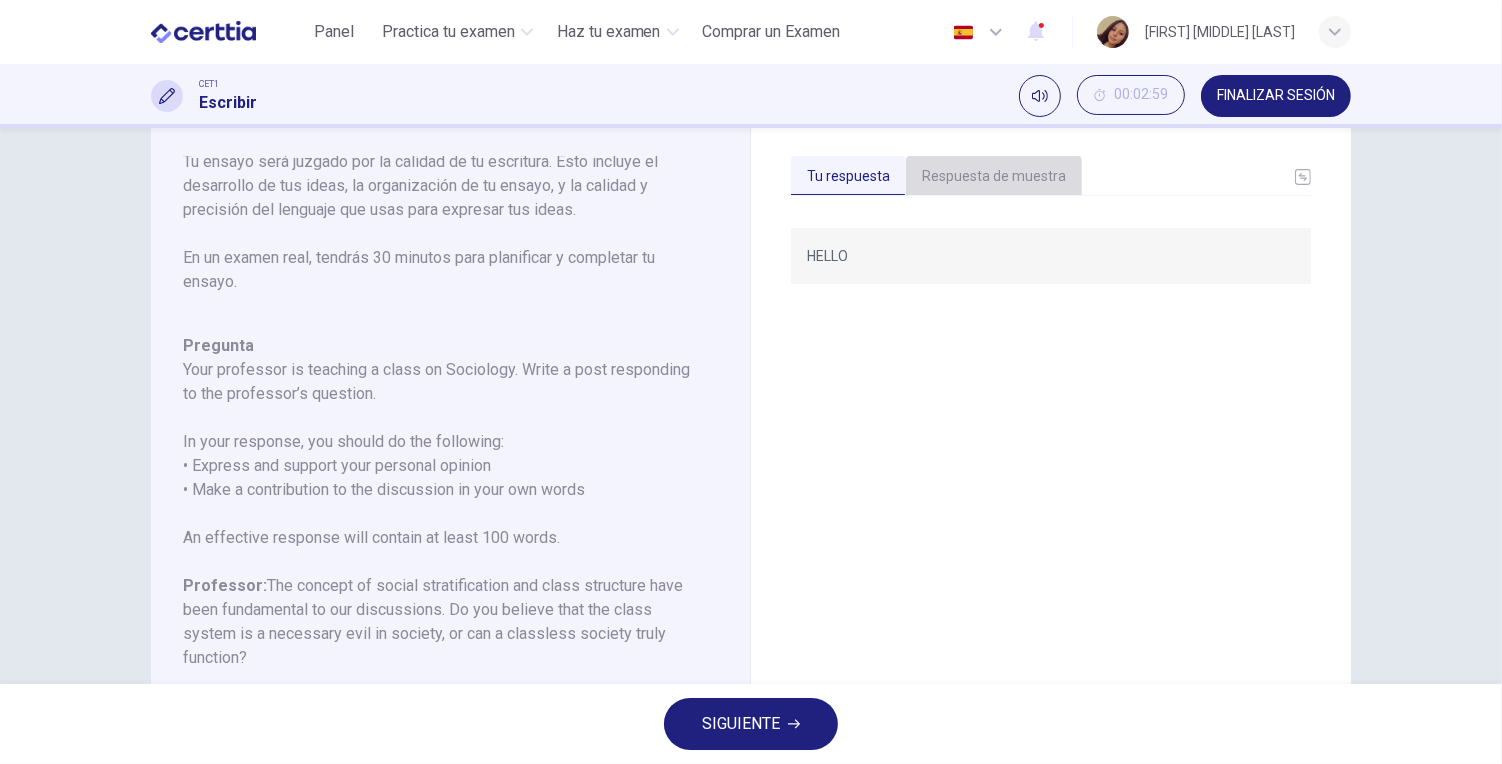 click on "Respuesta de muestra" at bounding box center (994, 177) 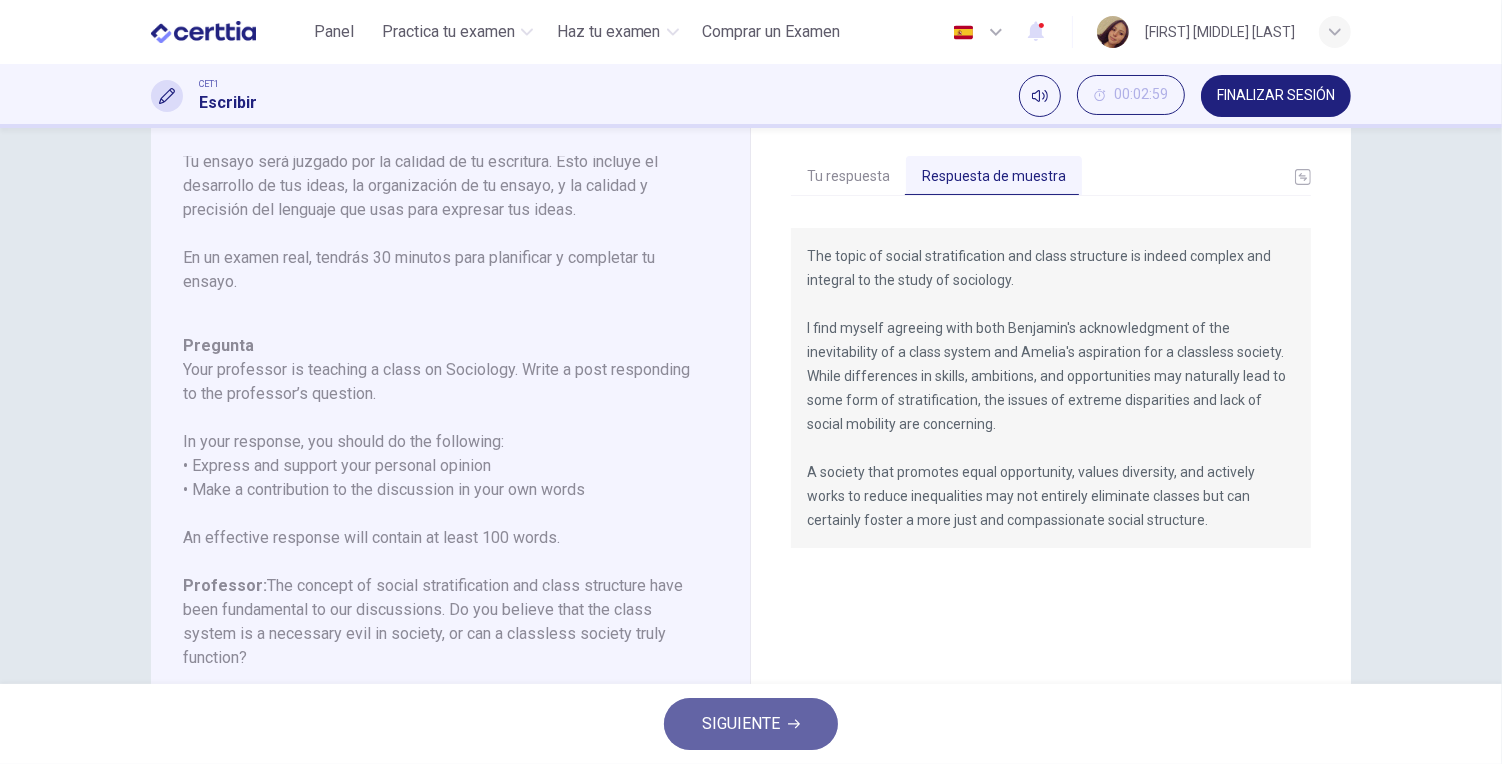 click on "SIGUIENTE" at bounding box center [751, 724] 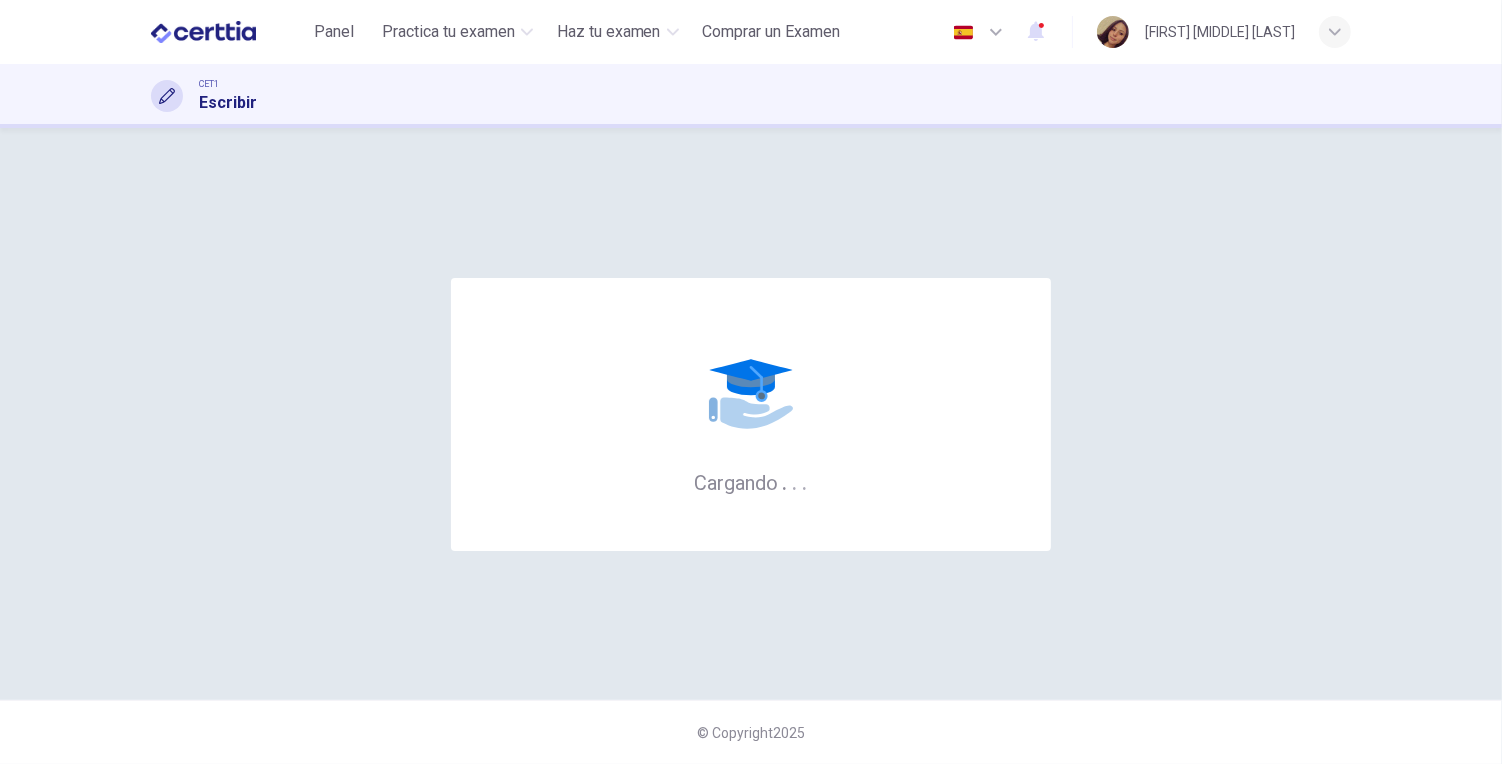 scroll, scrollTop: 0, scrollLeft: 0, axis: both 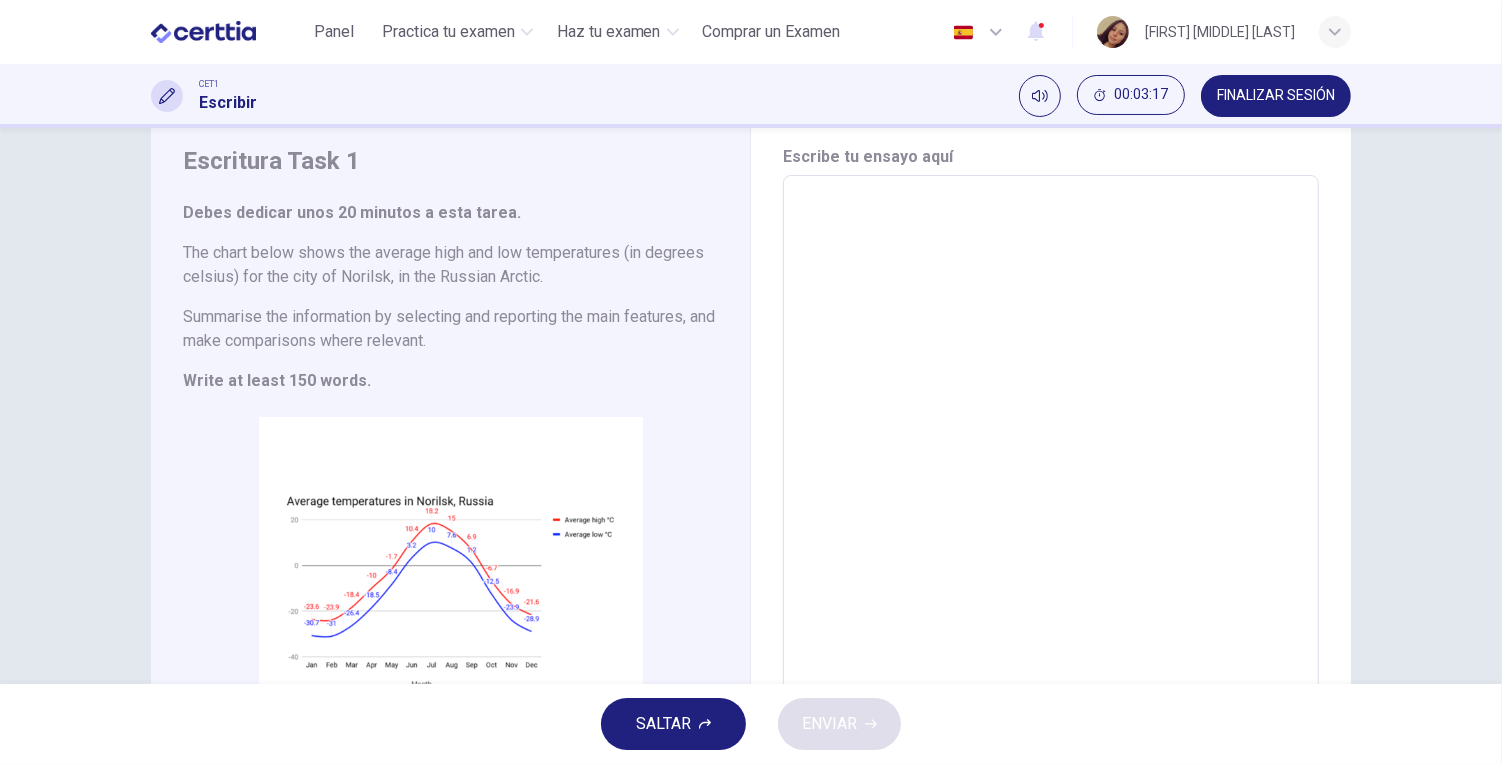 click at bounding box center [1051, 471] 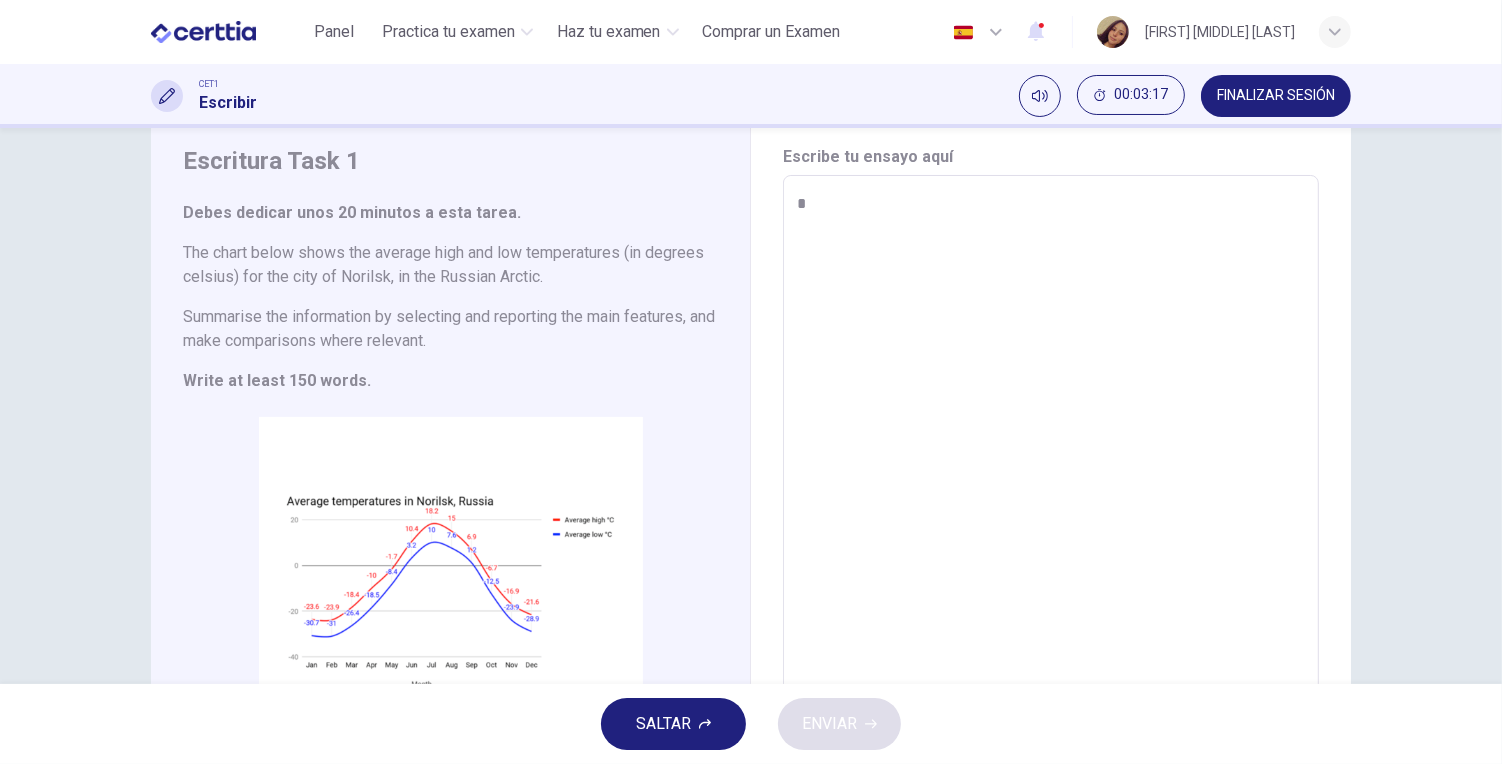 type on "*" 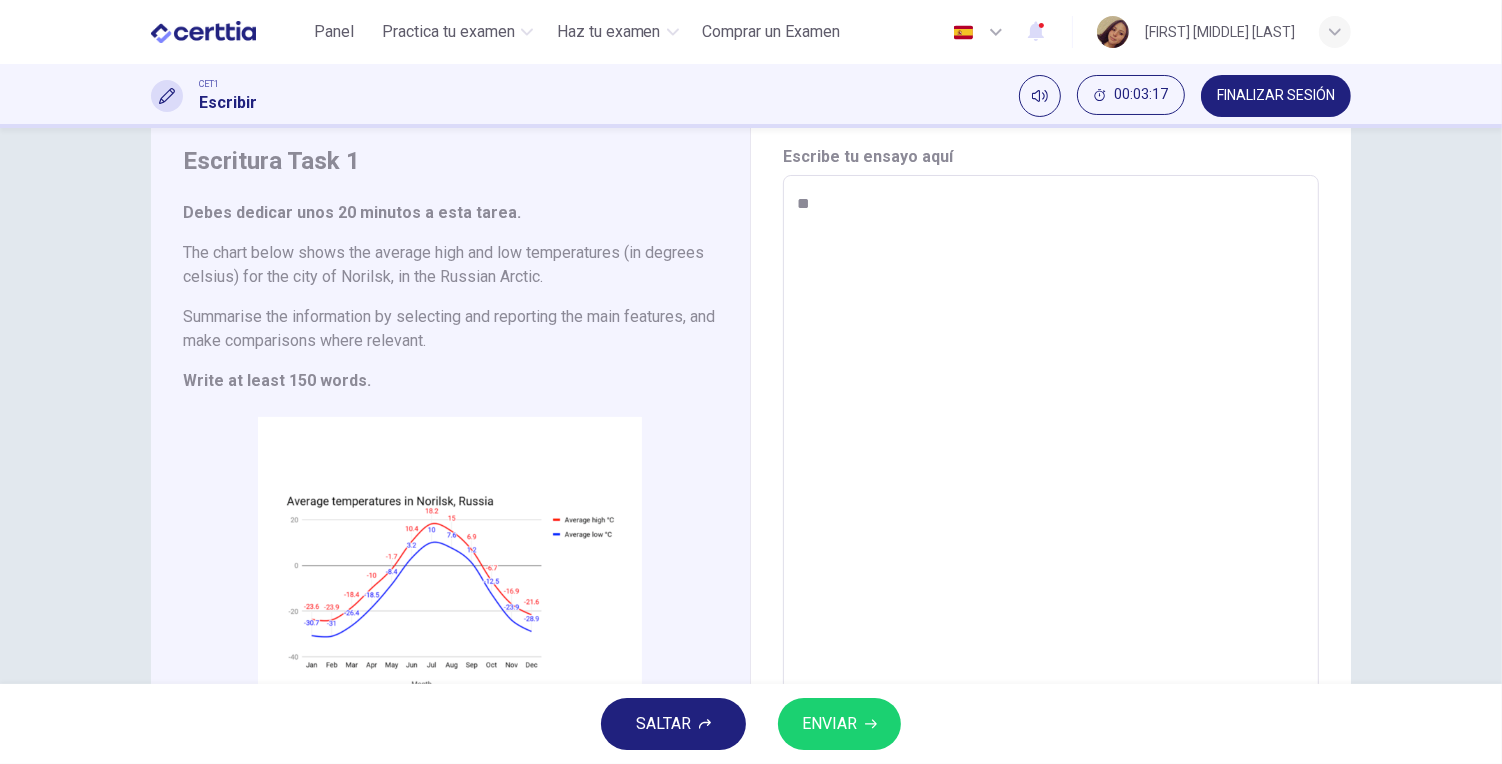 type on "***" 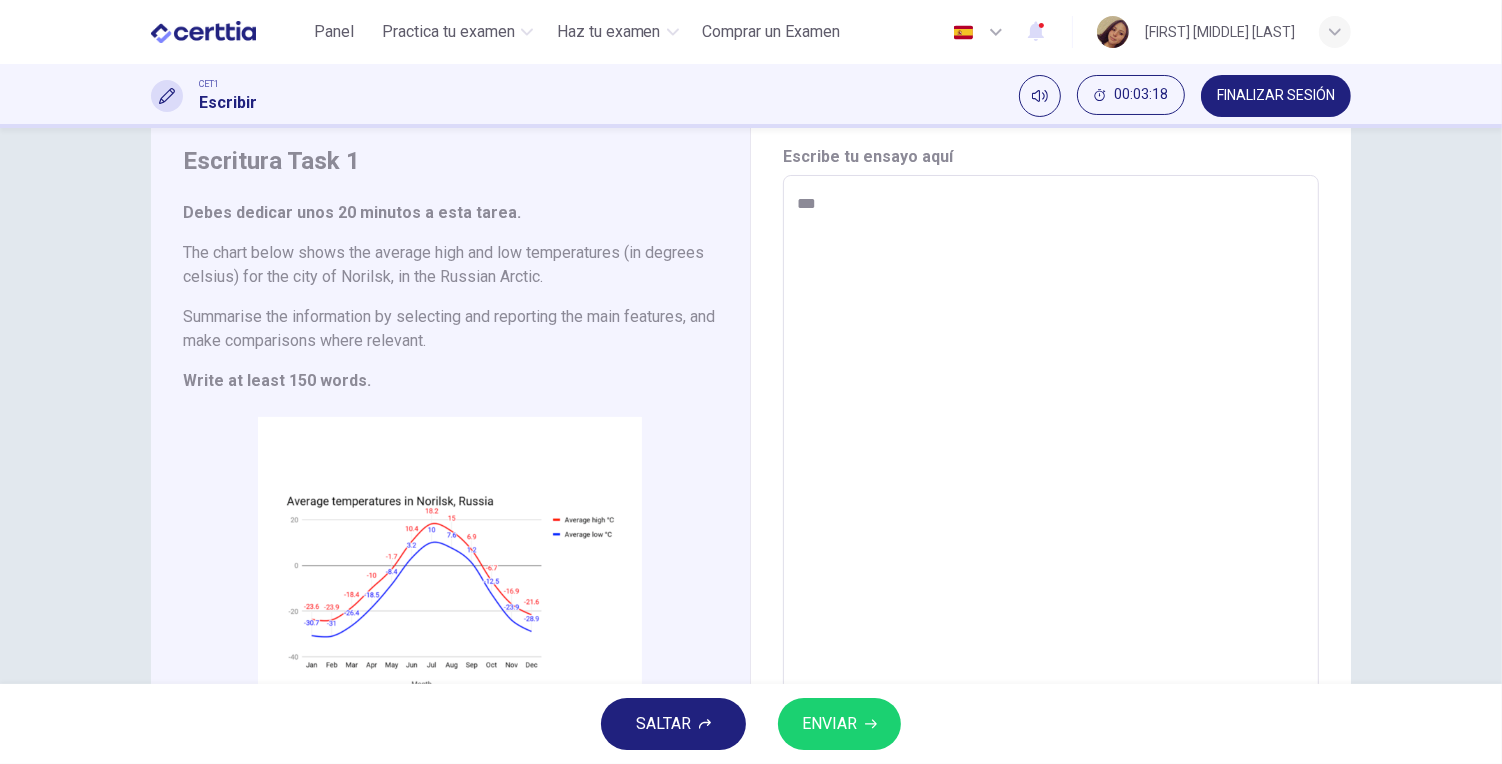 type on "*" 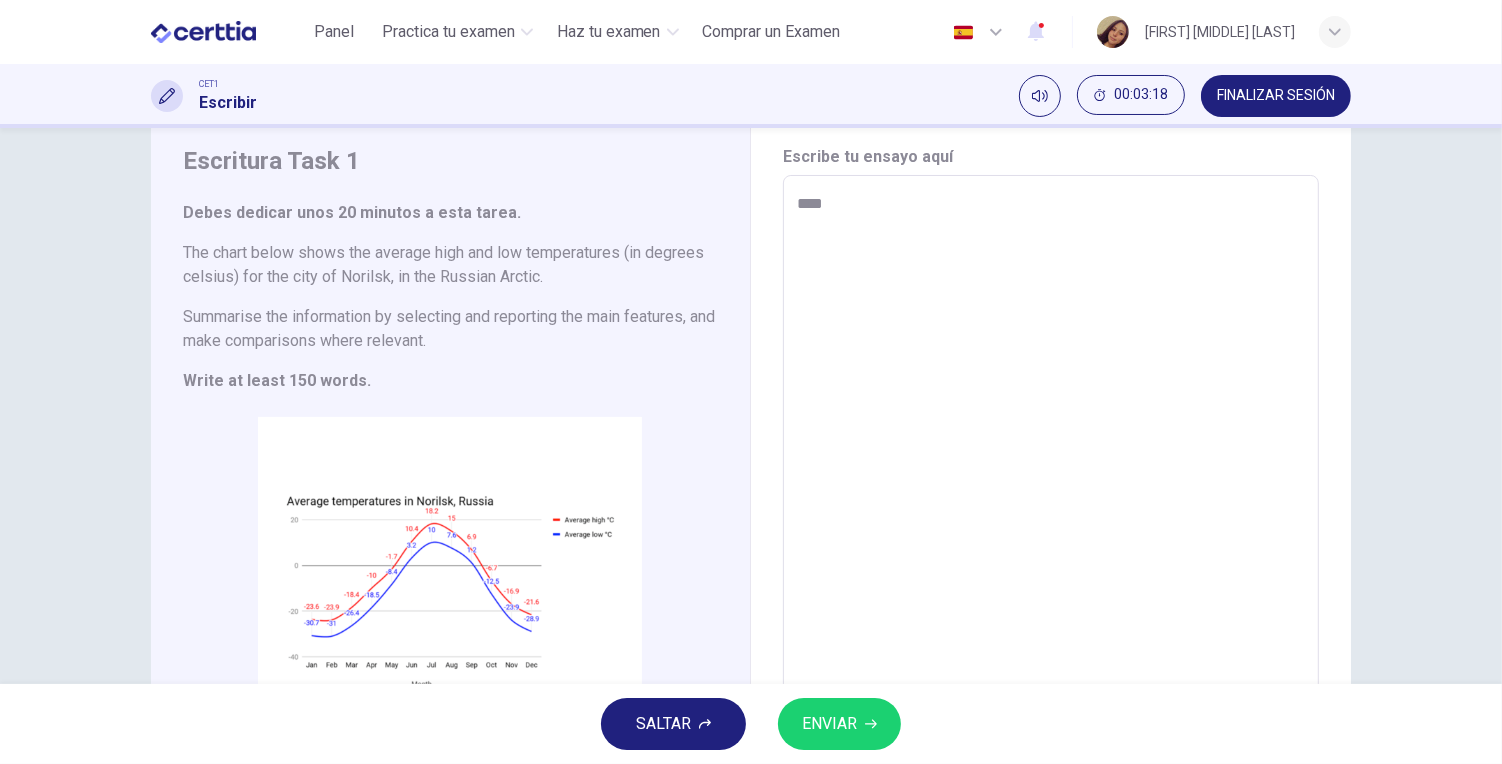 type on "*" 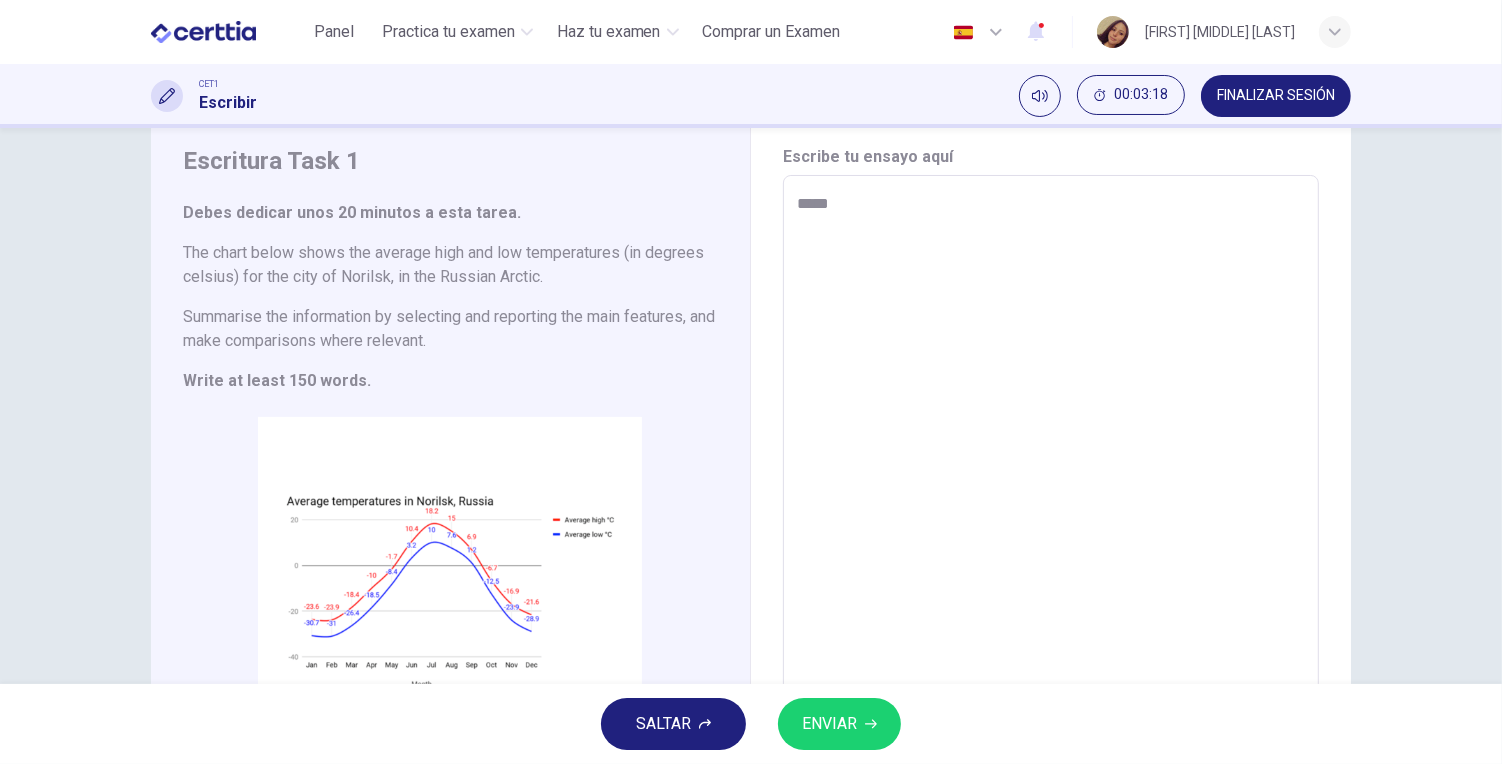 type on "*" 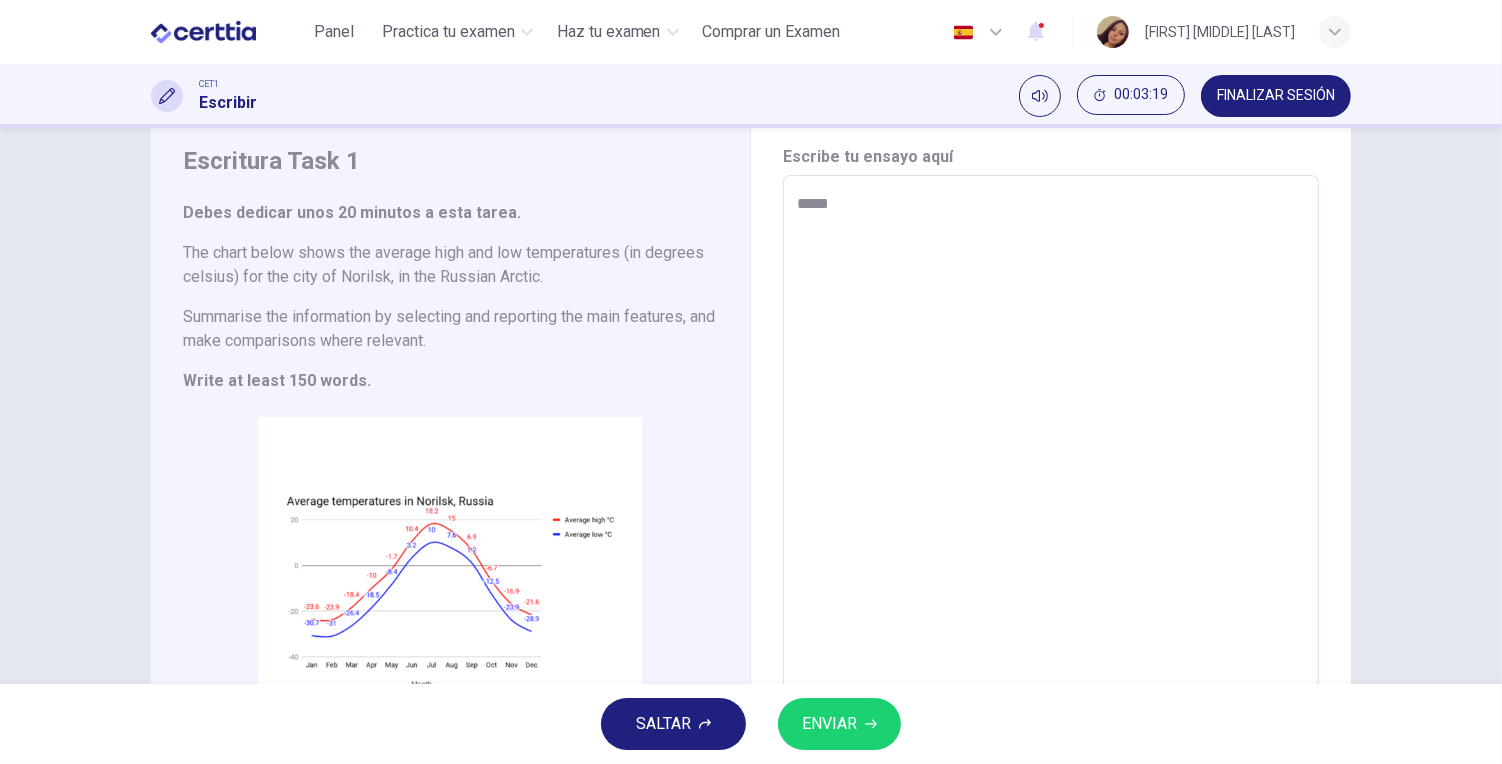 type on "*****" 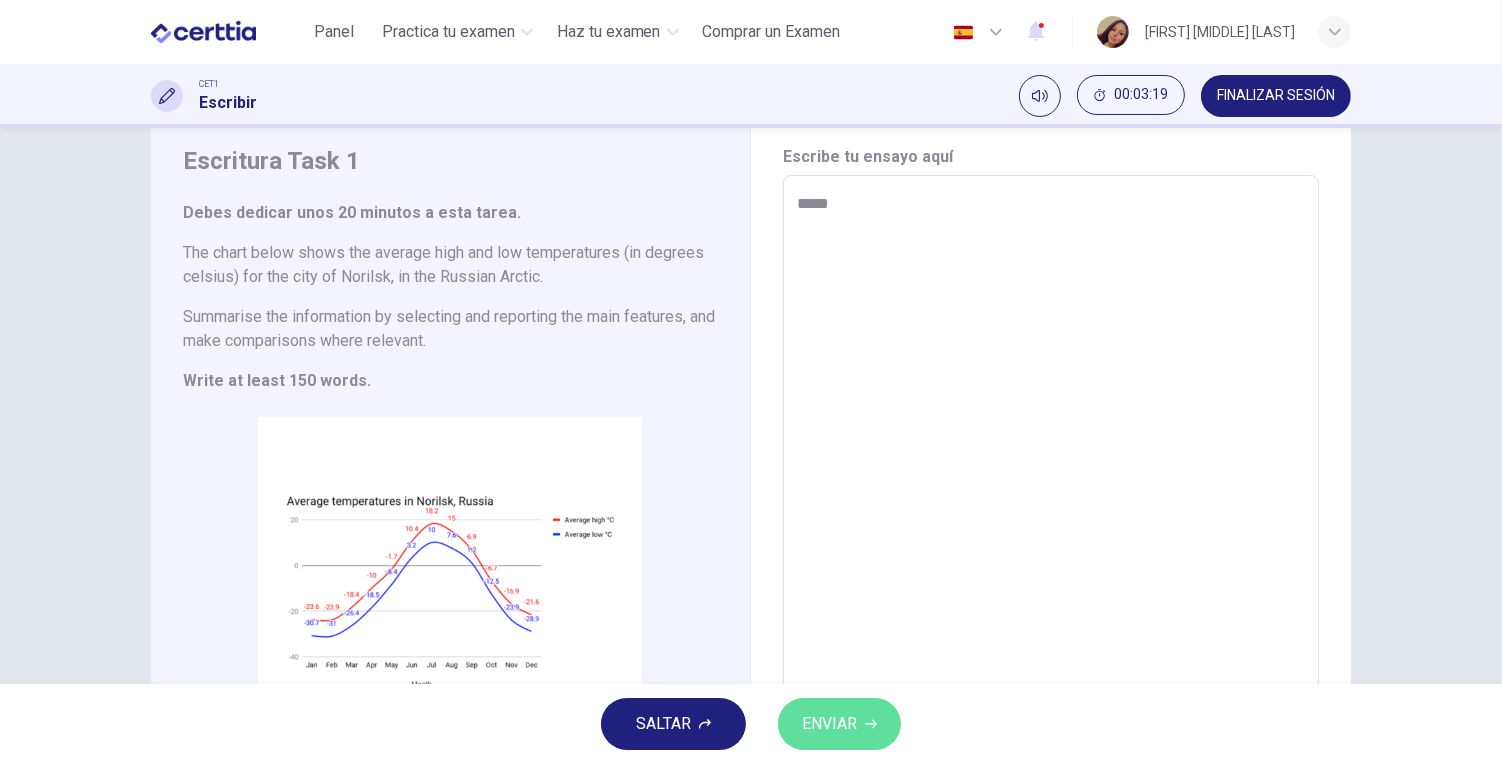 click 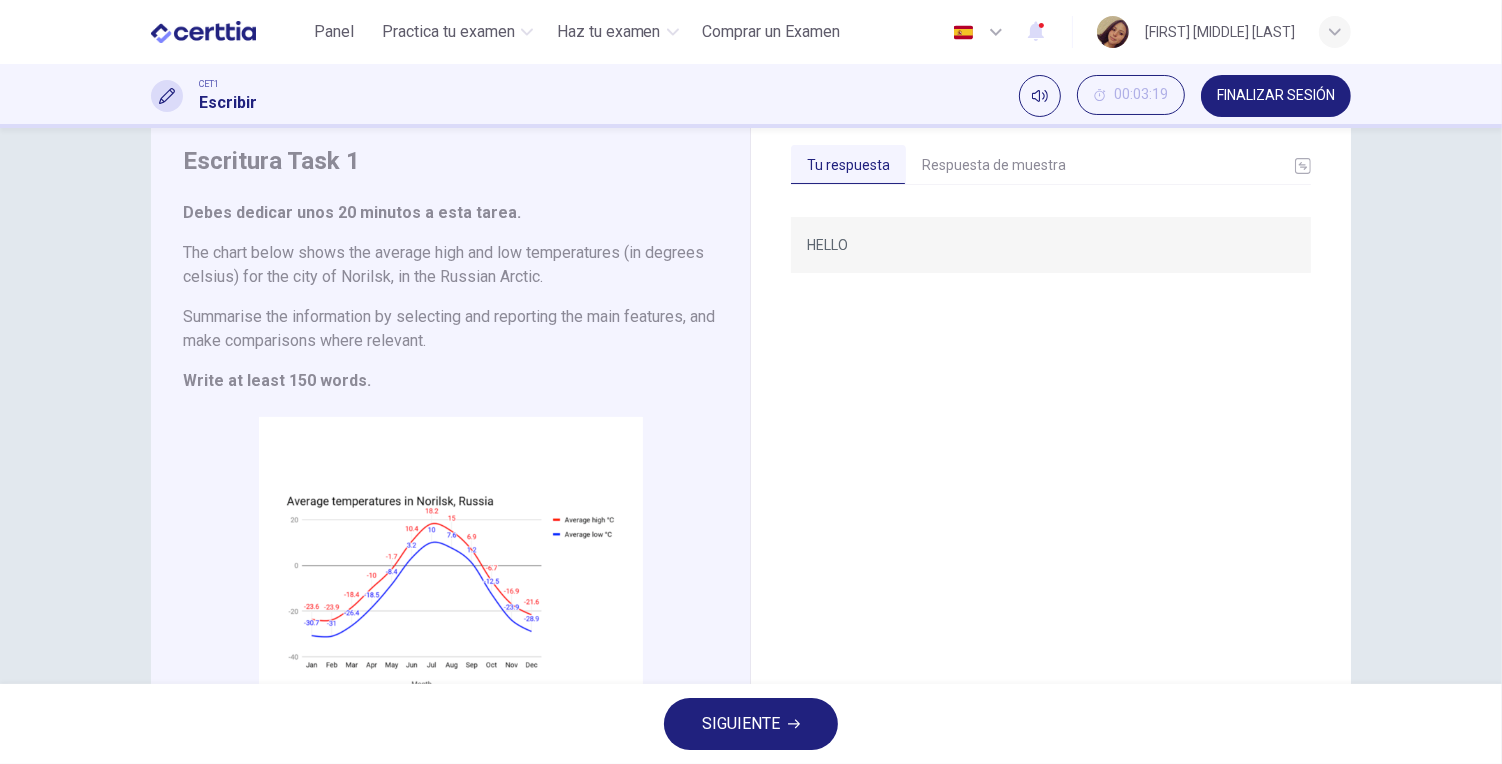 click on "Respuesta de muestra" at bounding box center (994, 166) 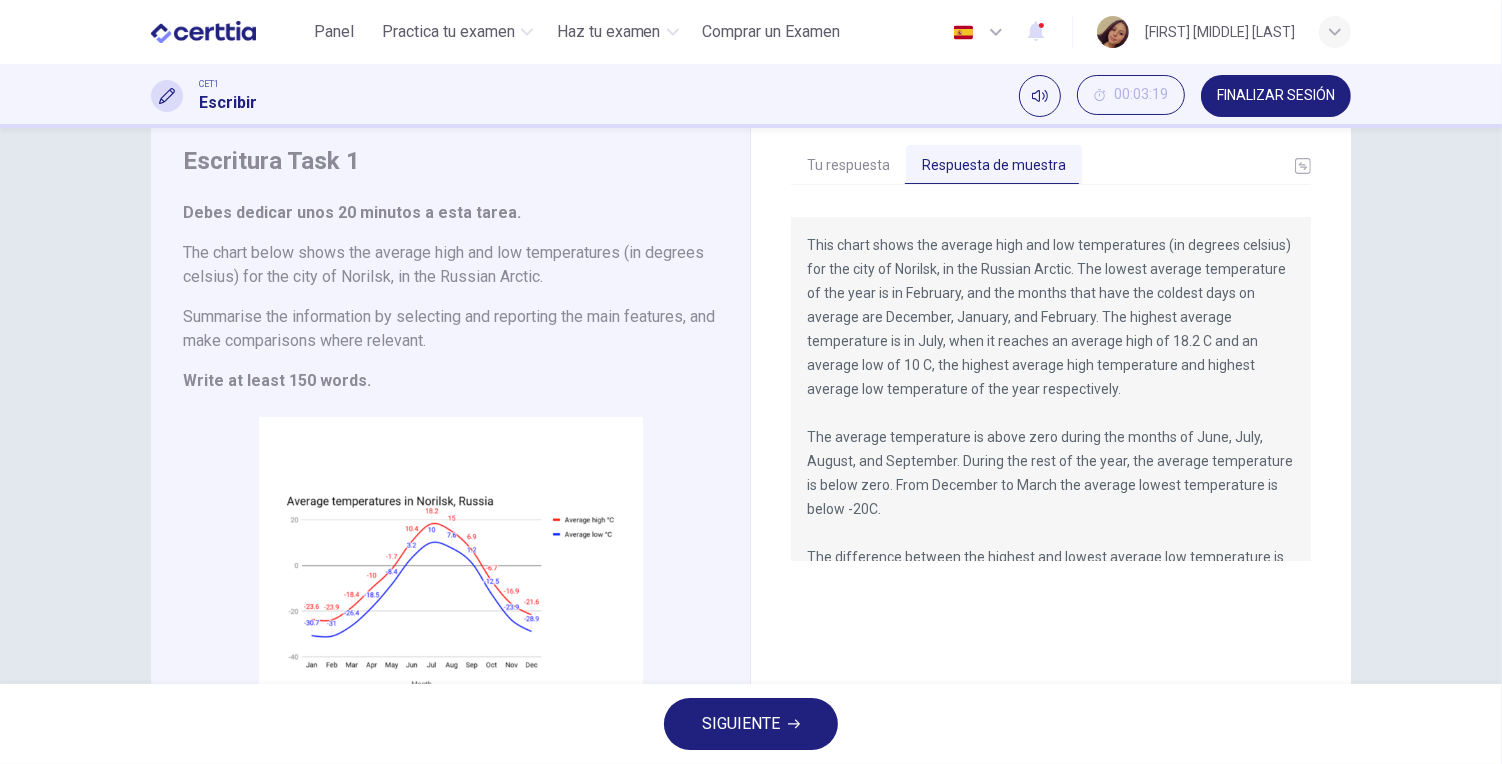 scroll, scrollTop: 0, scrollLeft: 0, axis: both 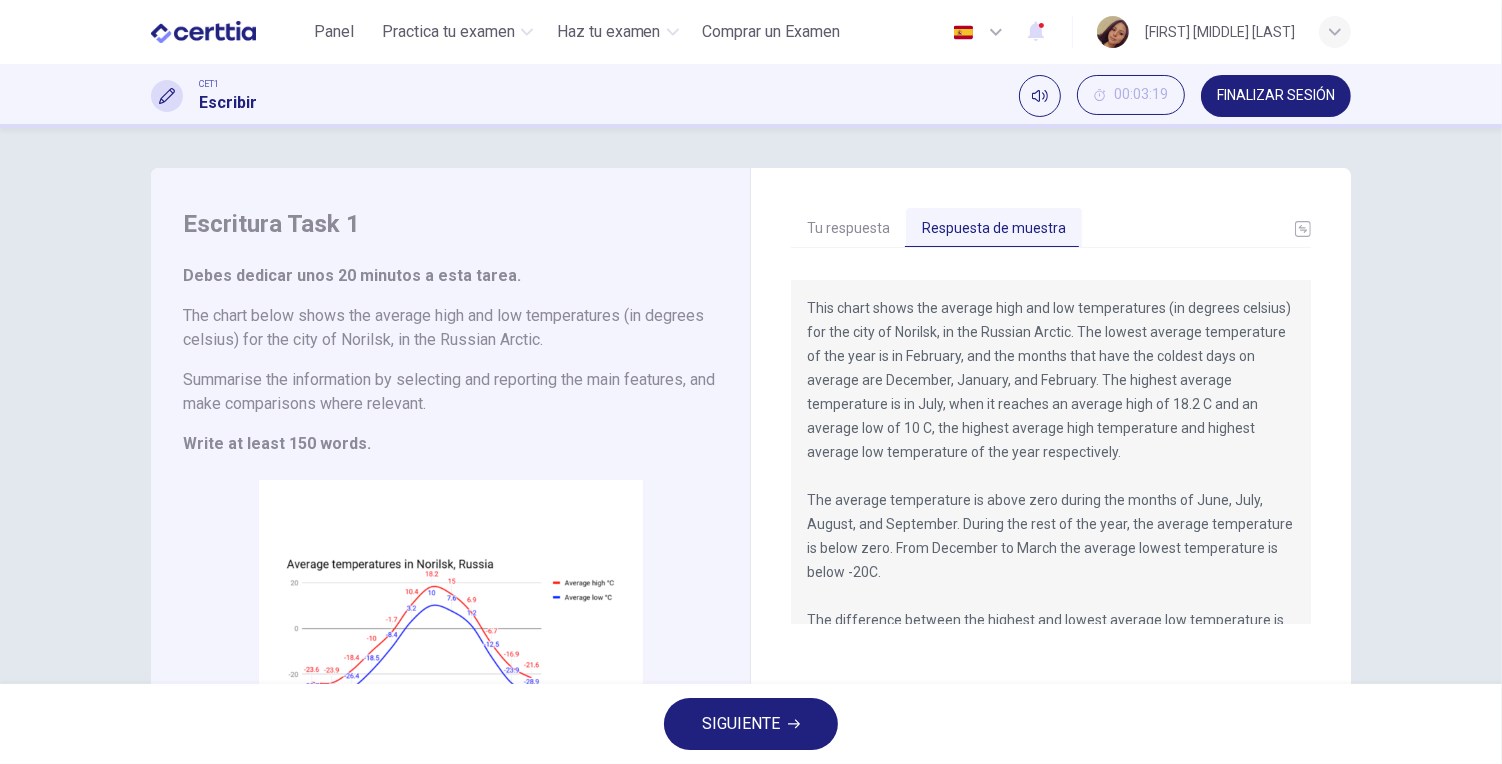 click on "SIGUIENTE" at bounding box center [741, 724] 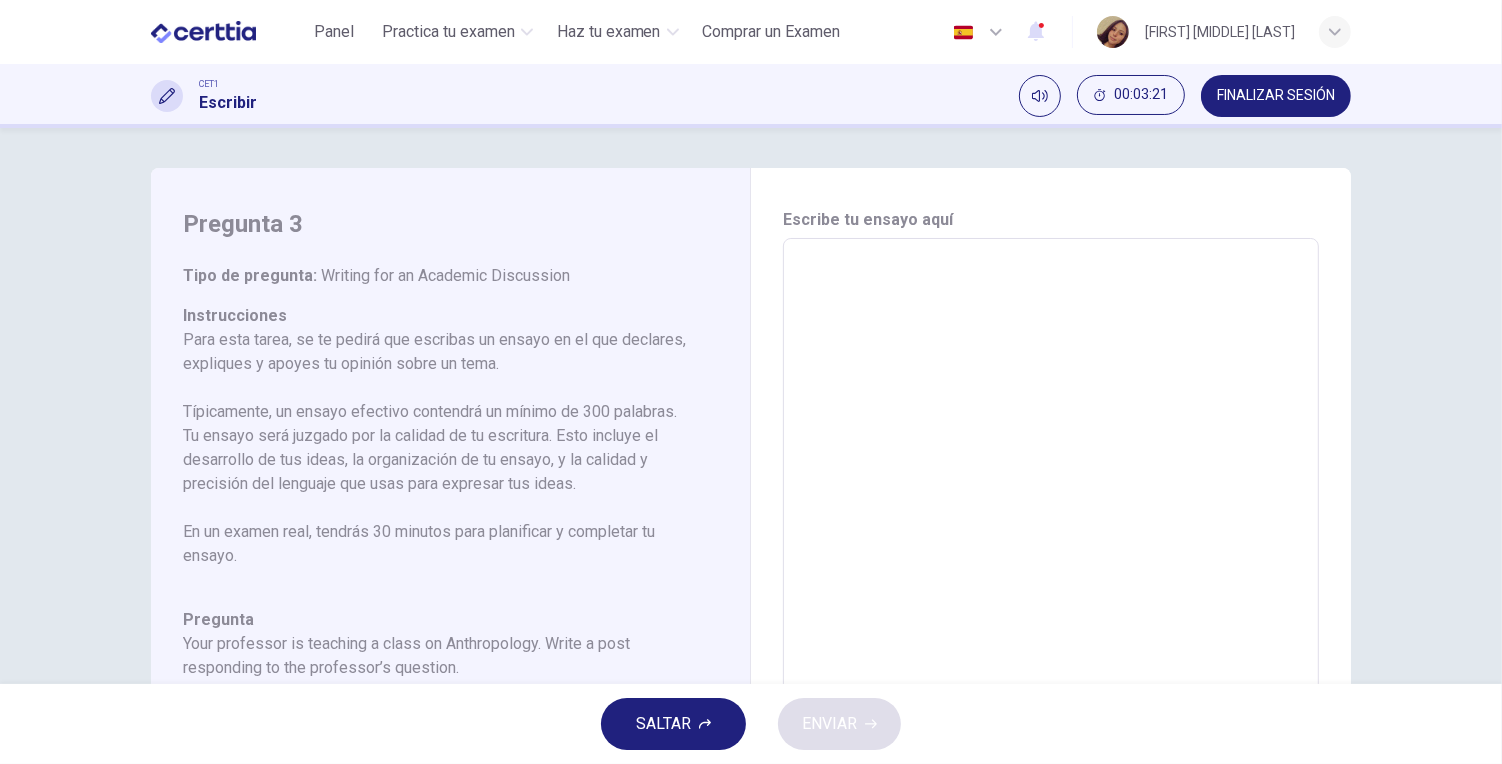 drag, startPoint x: 715, startPoint y: 424, endPoint x: 712, endPoint y: 467, distance: 43.104523 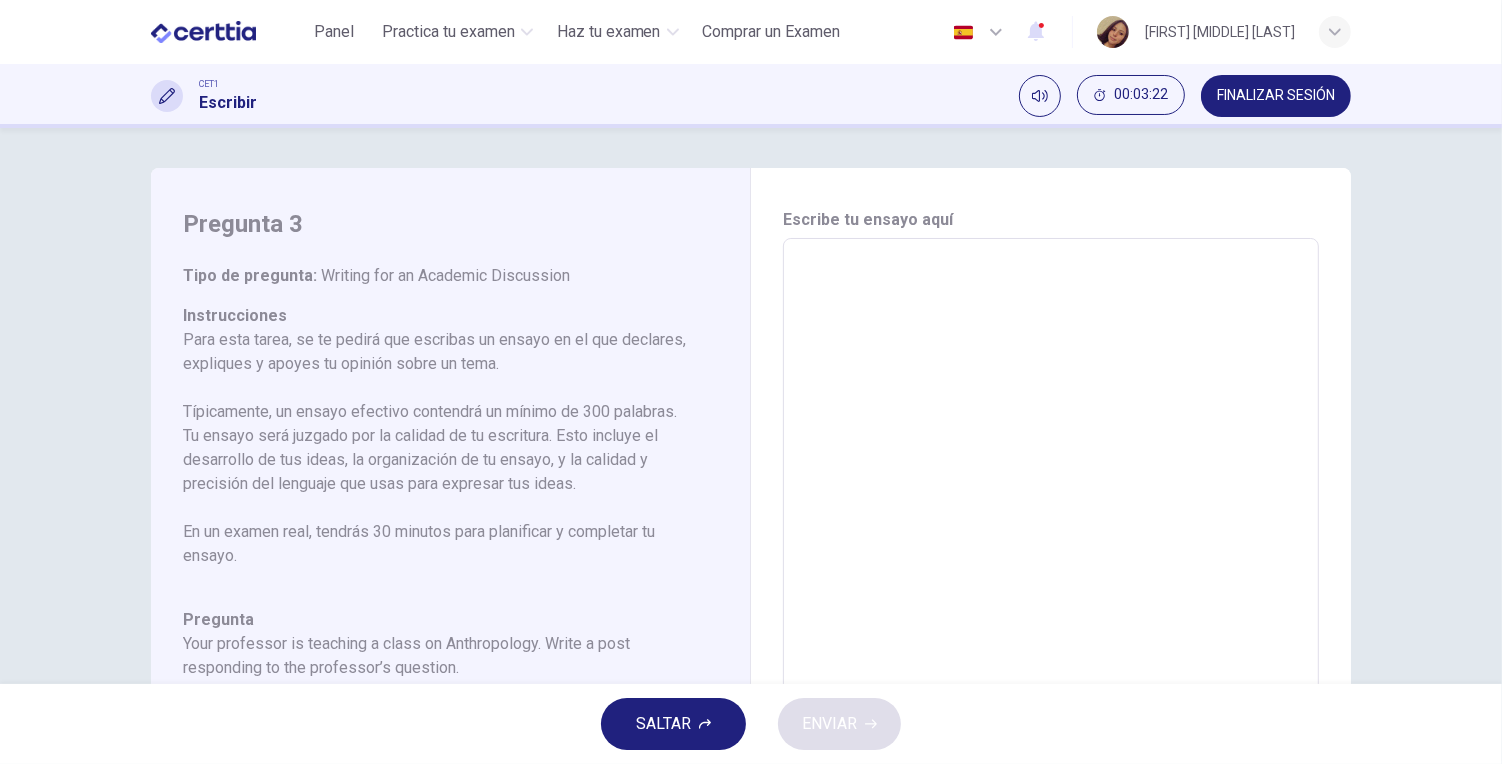 drag, startPoint x: 731, startPoint y: 455, endPoint x: 921, endPoint y: 443, distance: 190.37857 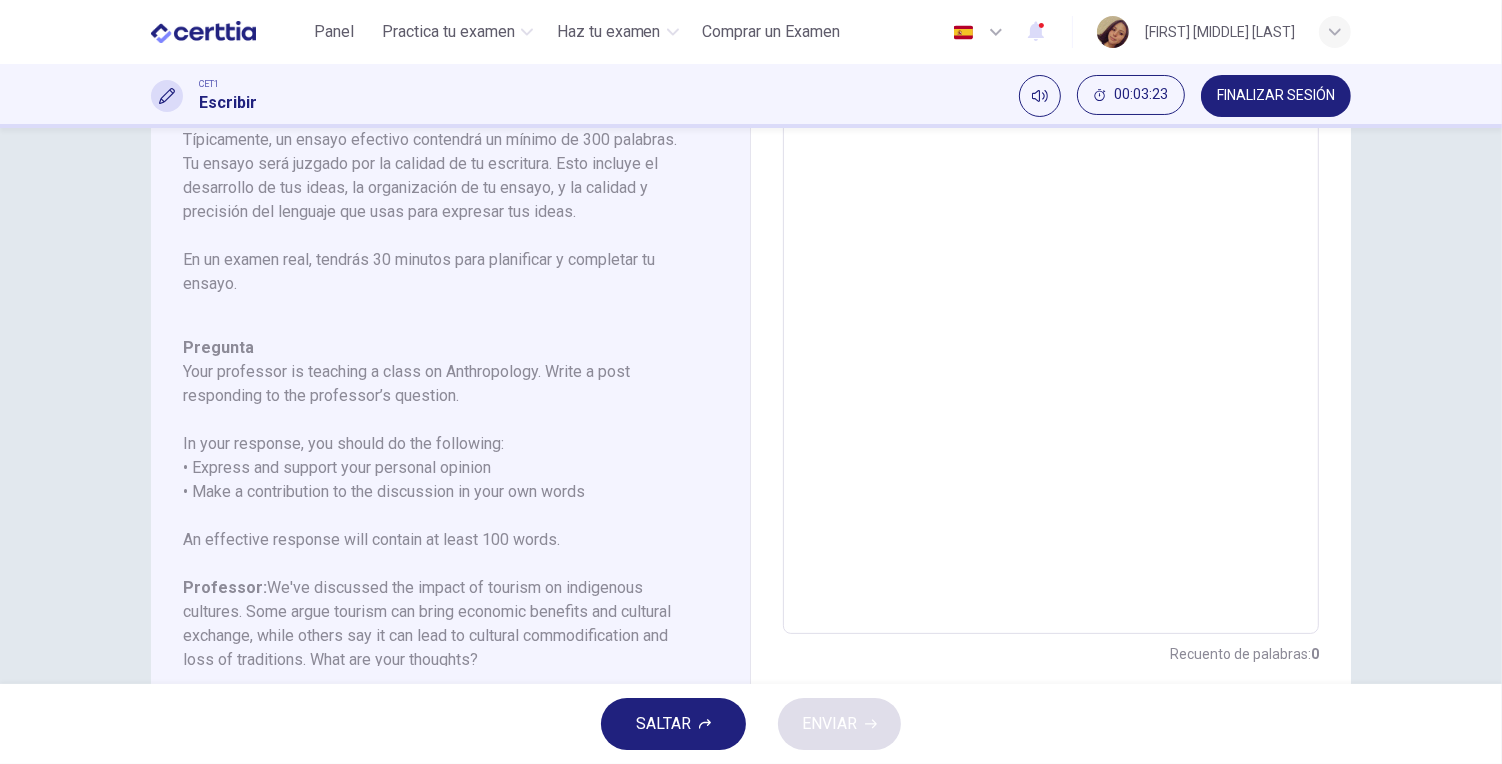 scroll, scrollTop: 333, scrollLeft: 0, axis: vertical 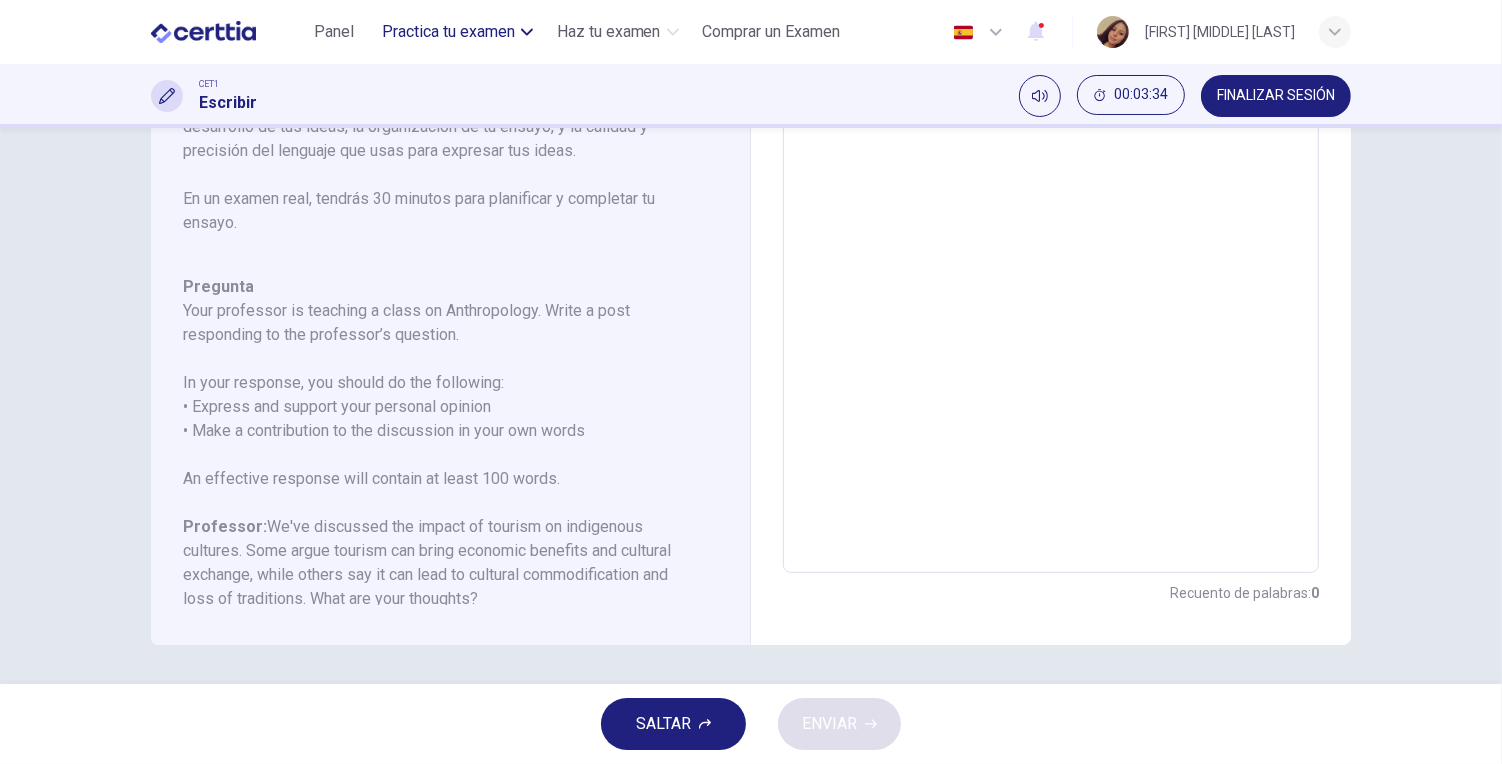 click on "Practica tu examen" at bounding box center [448, 32] 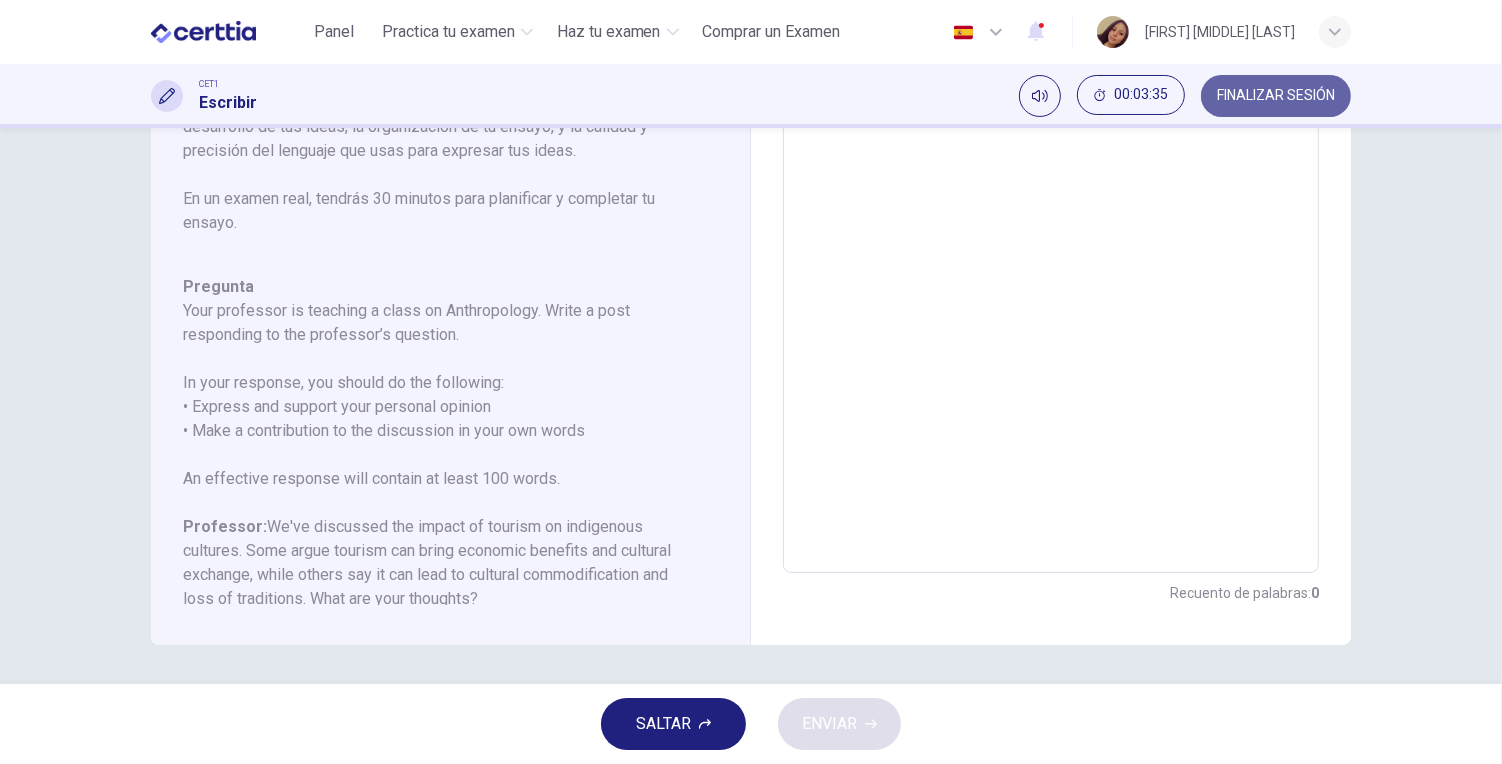 click on "FINALIZAR SESIÓN" at bounding box center (1276, 96) 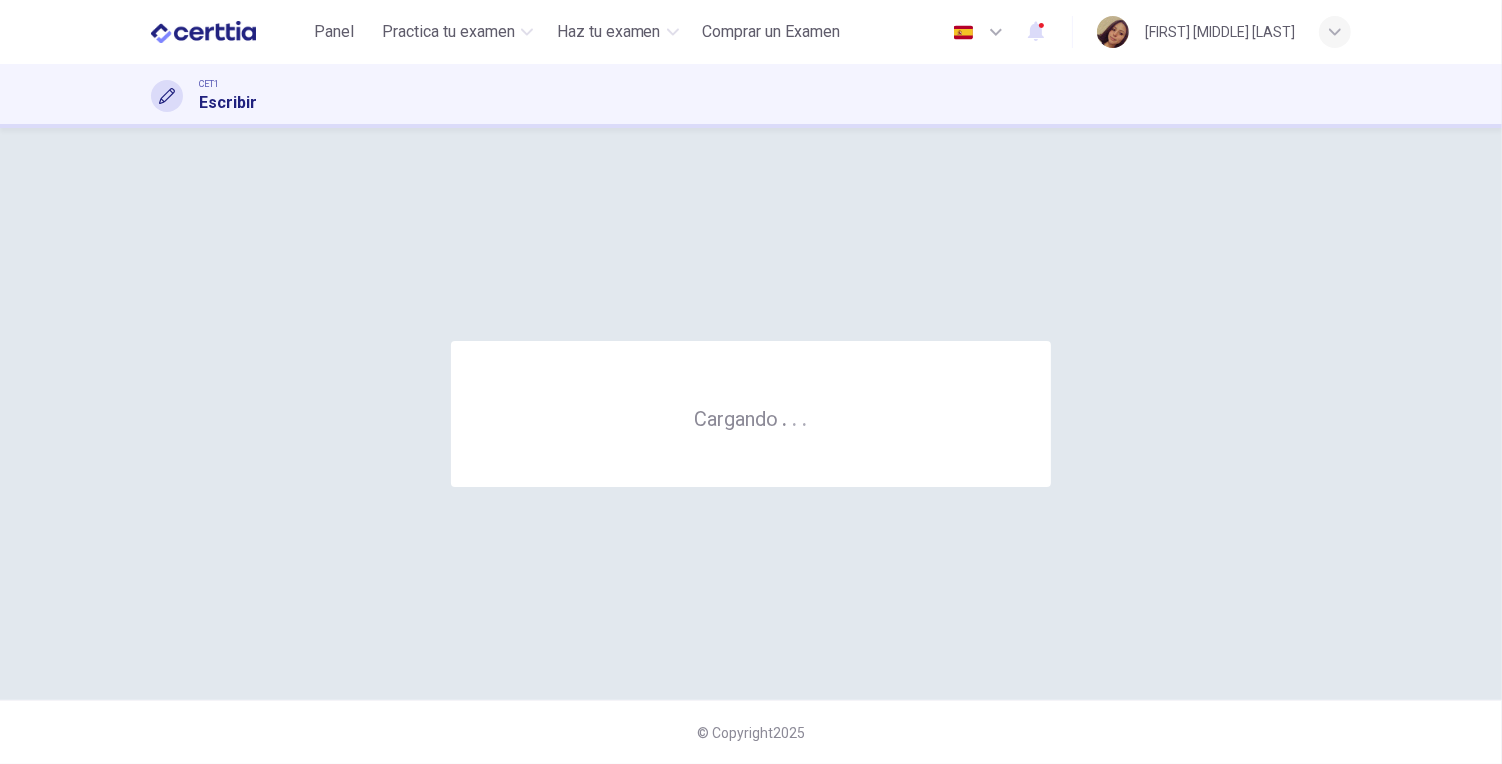 scroll, scrollTop: 0, scrollLeft: 0, axis: both 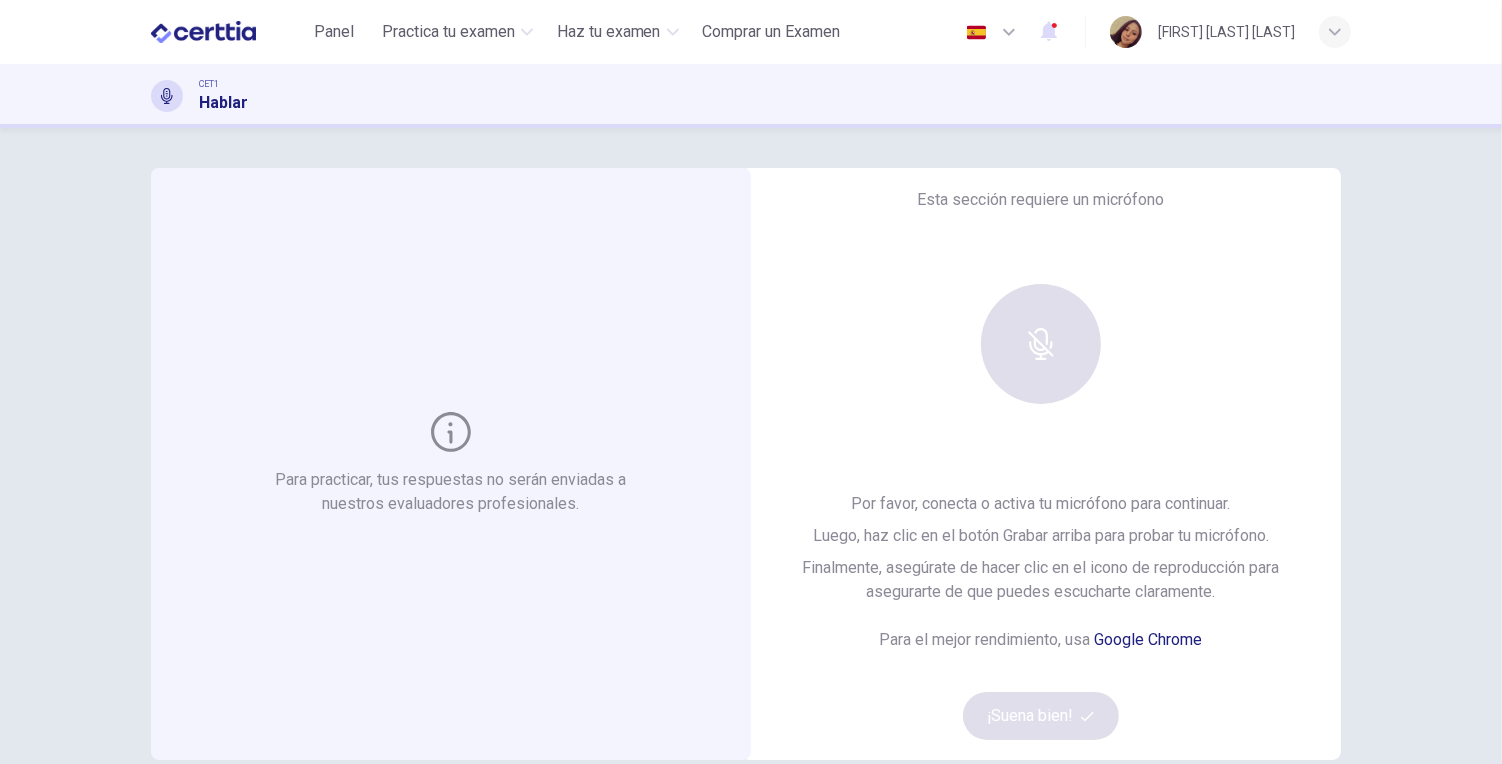 drag, startPoint x: 1487, startPoint y: 333, endPoint x: 1505, endPoint y: 361, distance: 33.286633 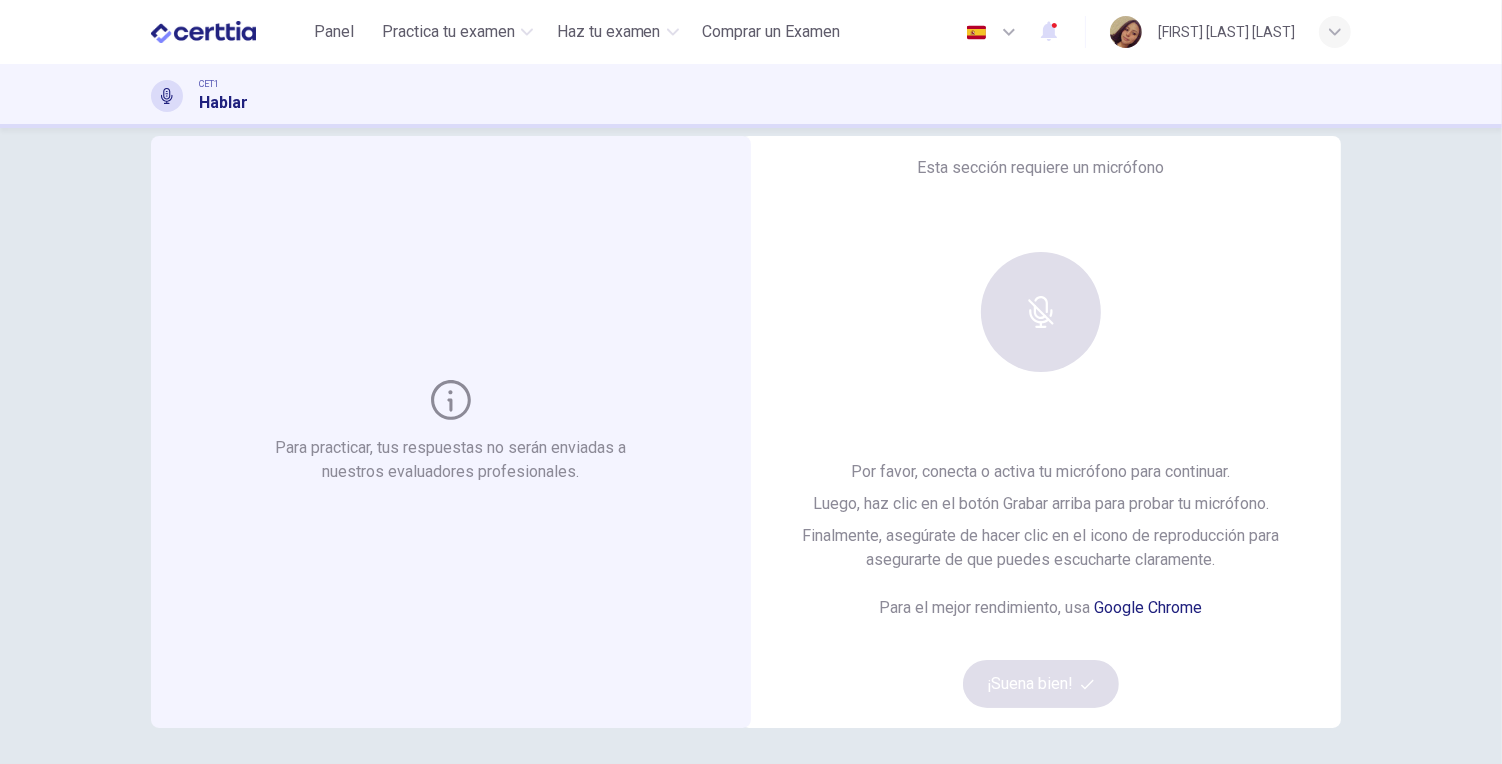 scroll, scrollTop: 28, scrollLeft: 0, axis: vertical 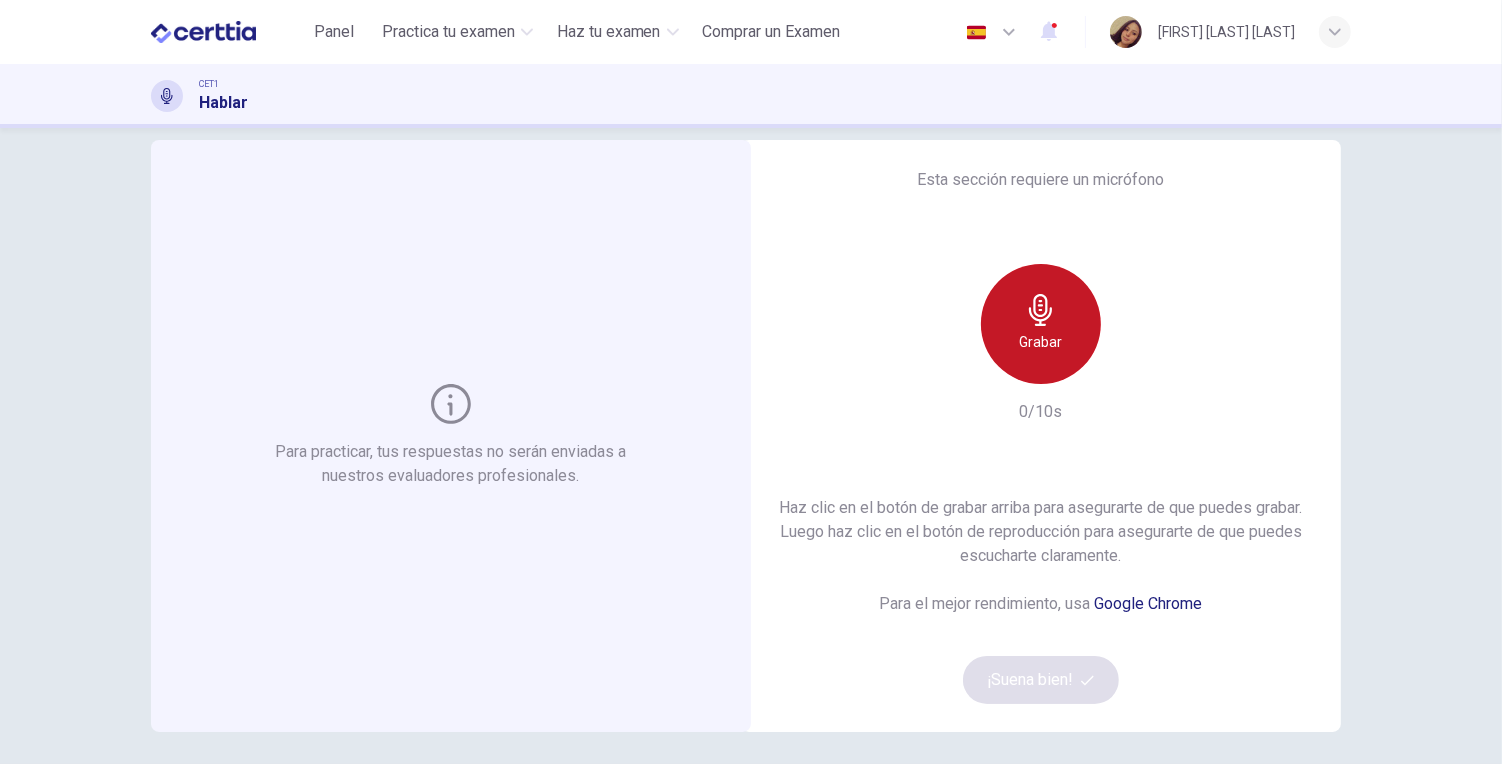 click on "Grabar" at bounding box center [1041, 342] 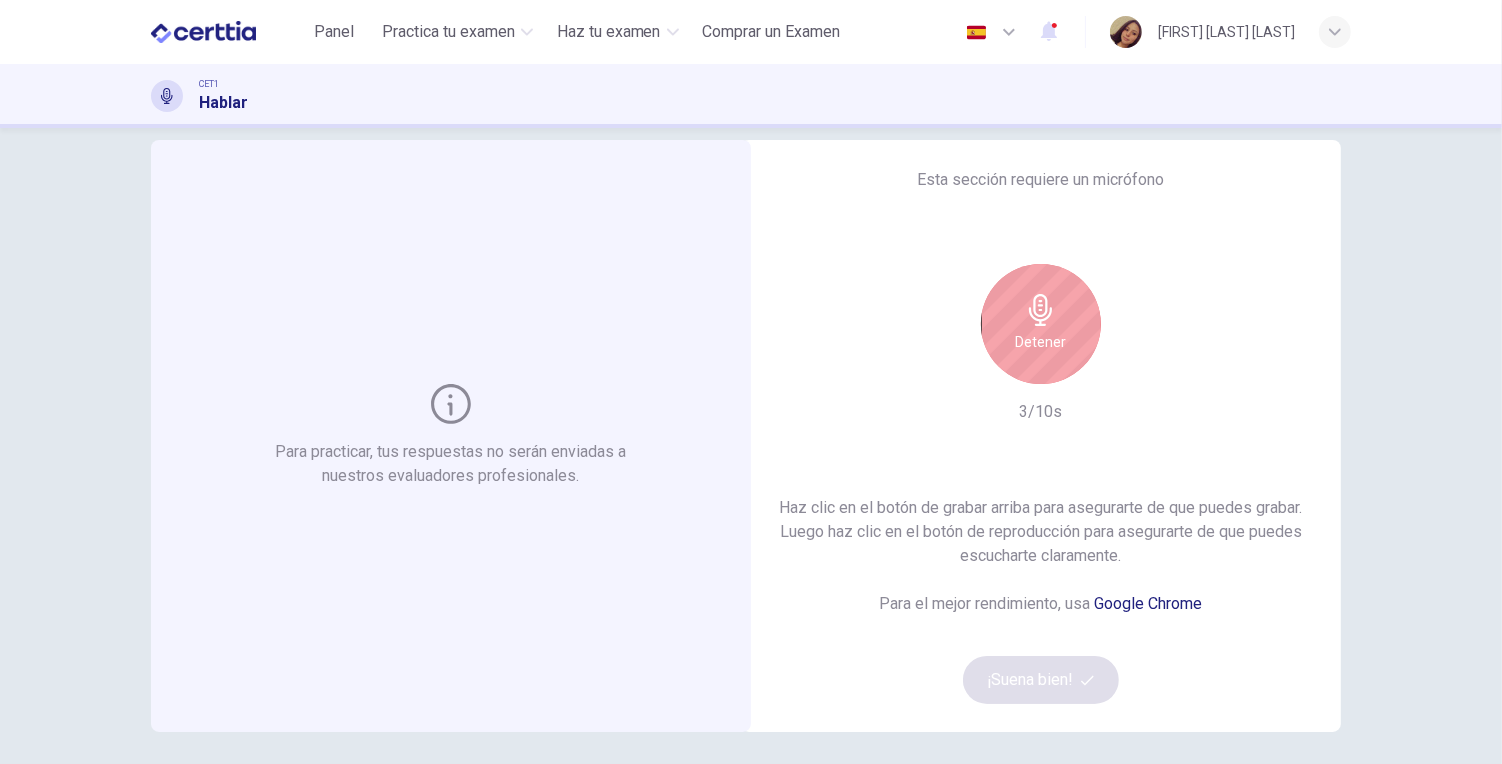 click on "Detener" at bounding box center [1041, 324] 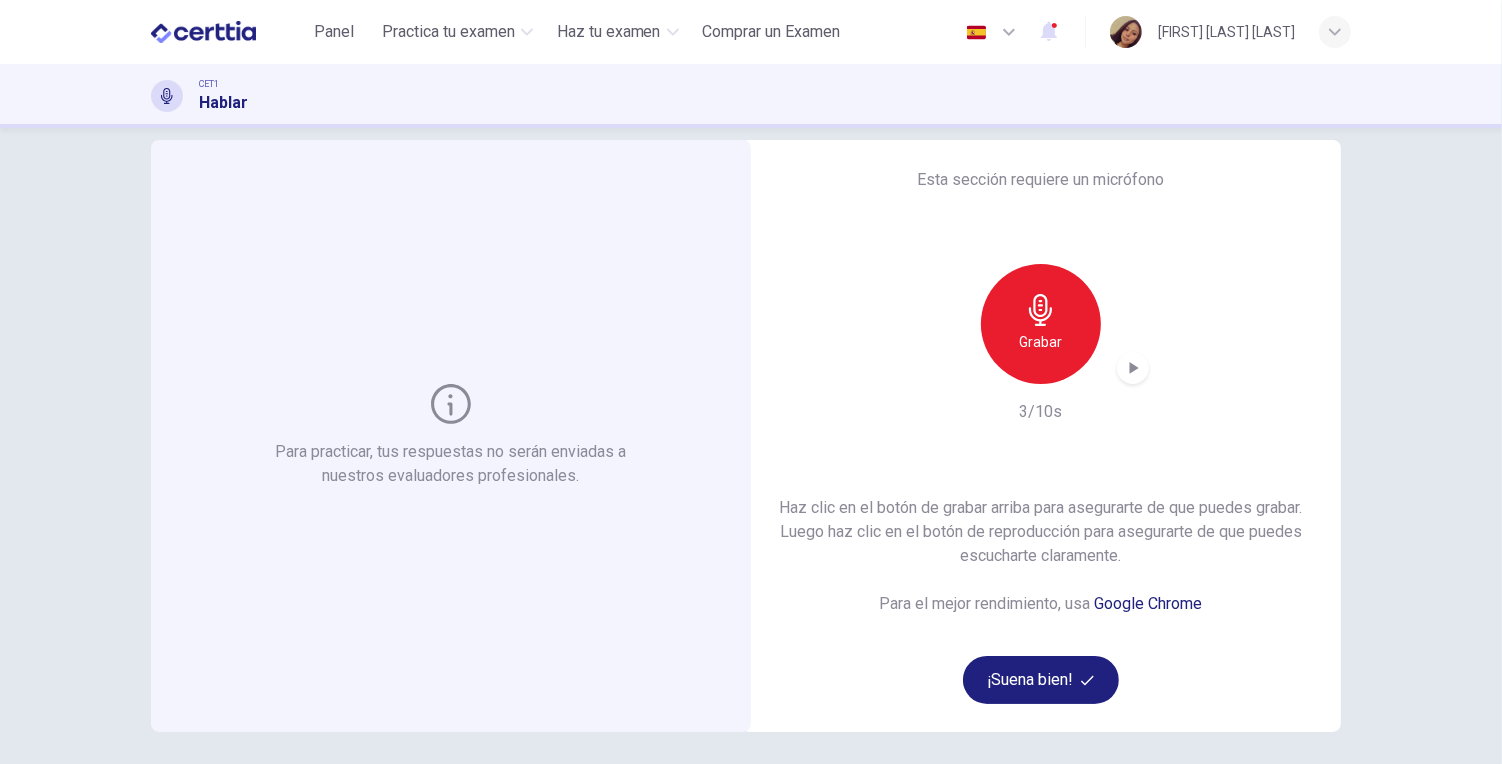 click 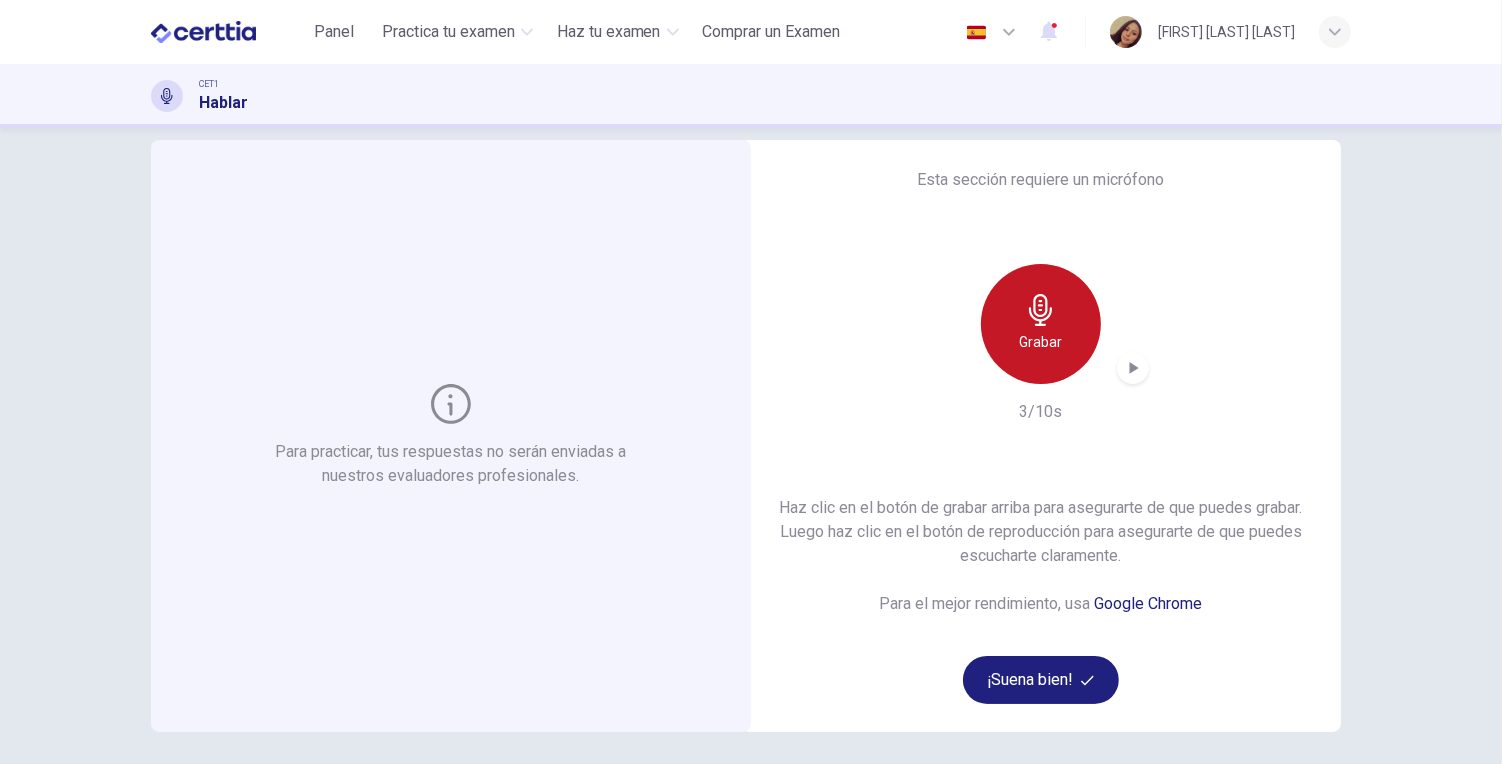 click on "Grabar" at bounding box center [1041, 324] 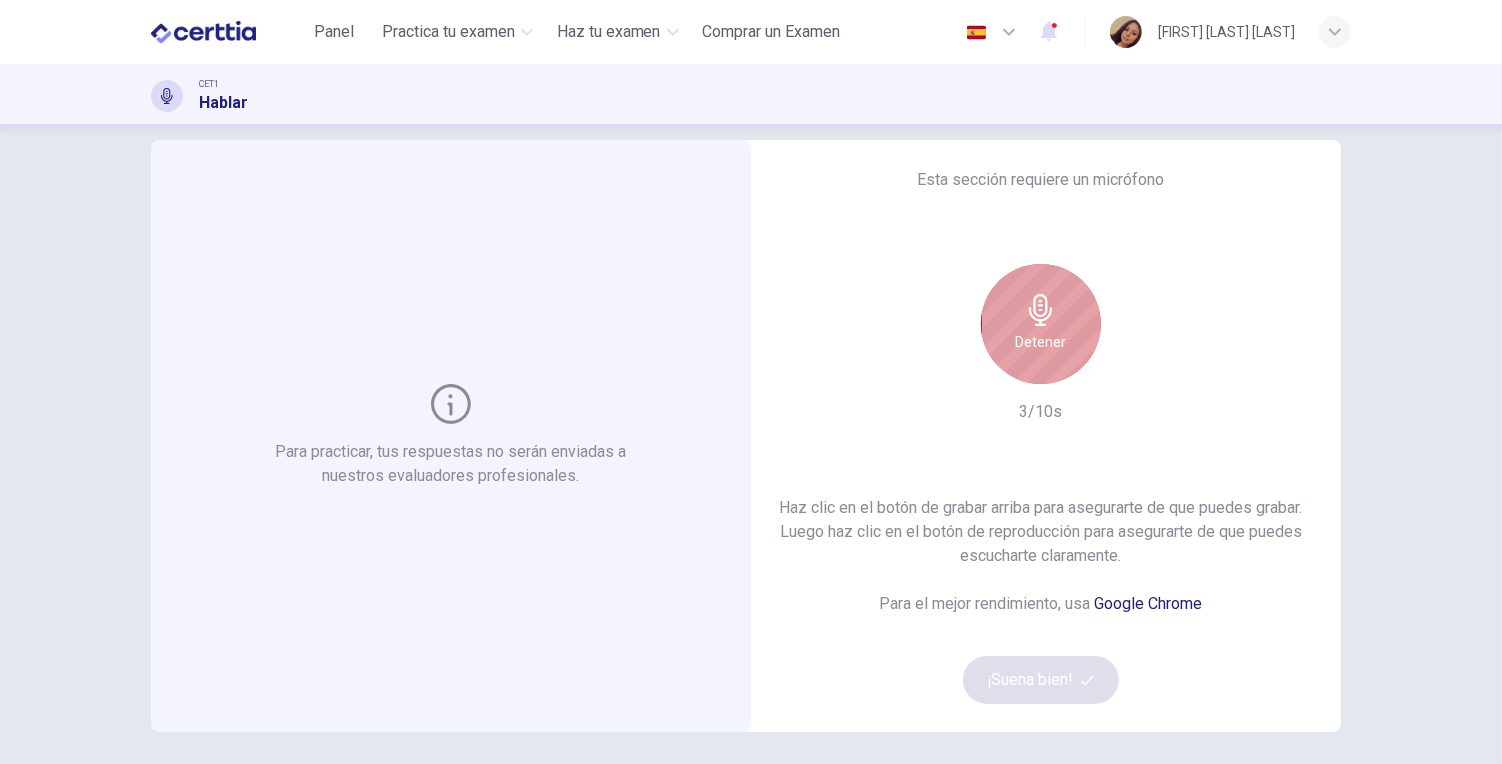 click on "Detener" at bounding box center (1041, 342) 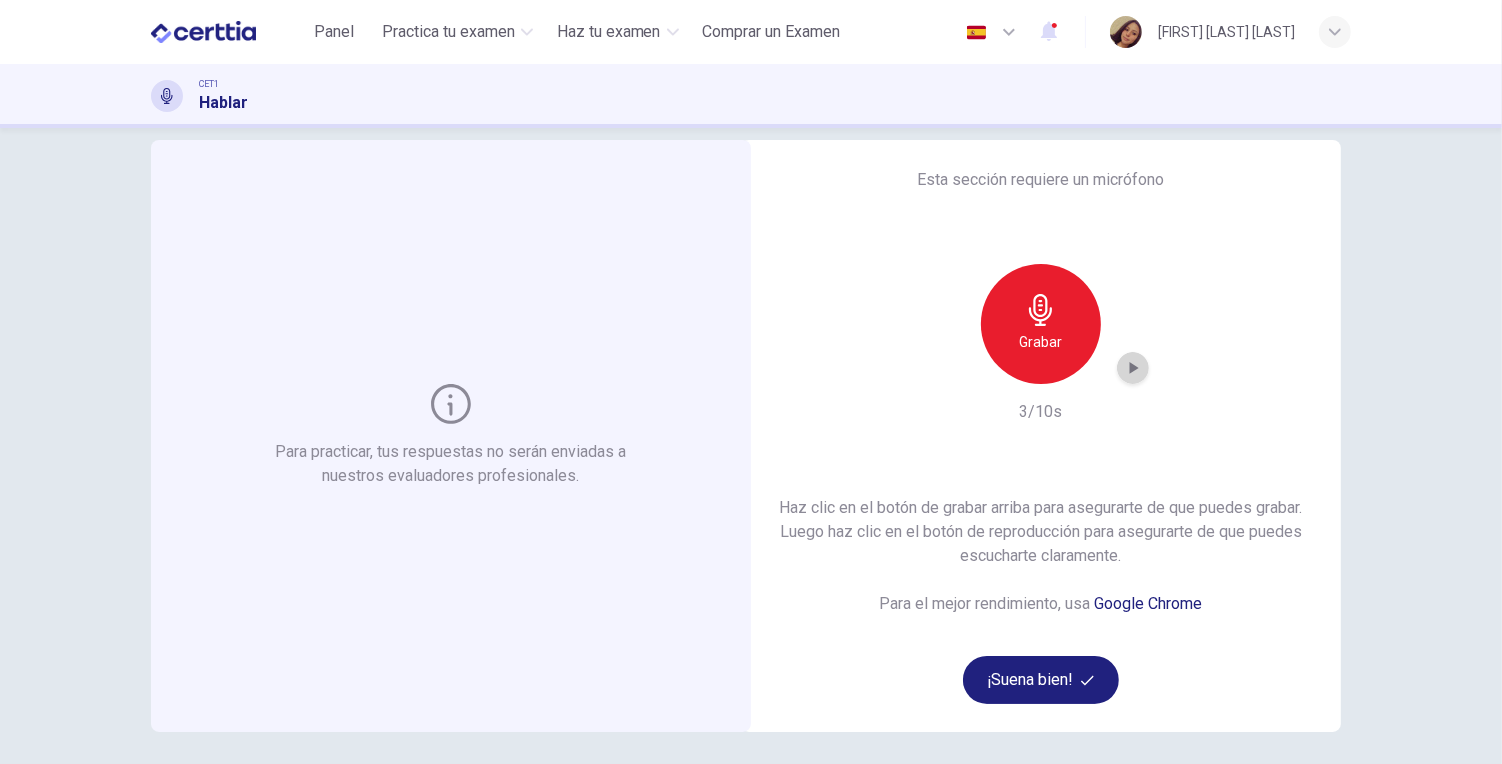 click 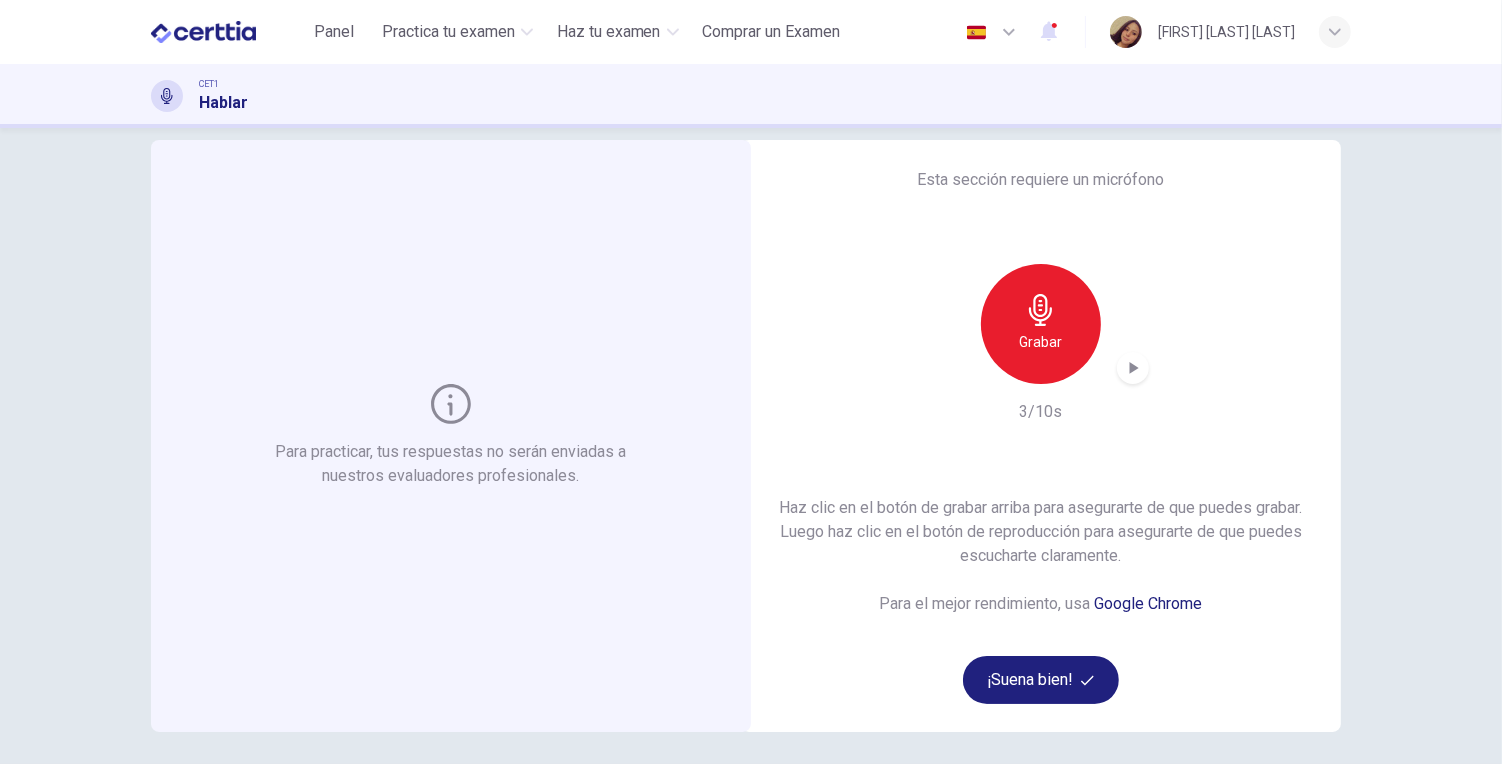 click 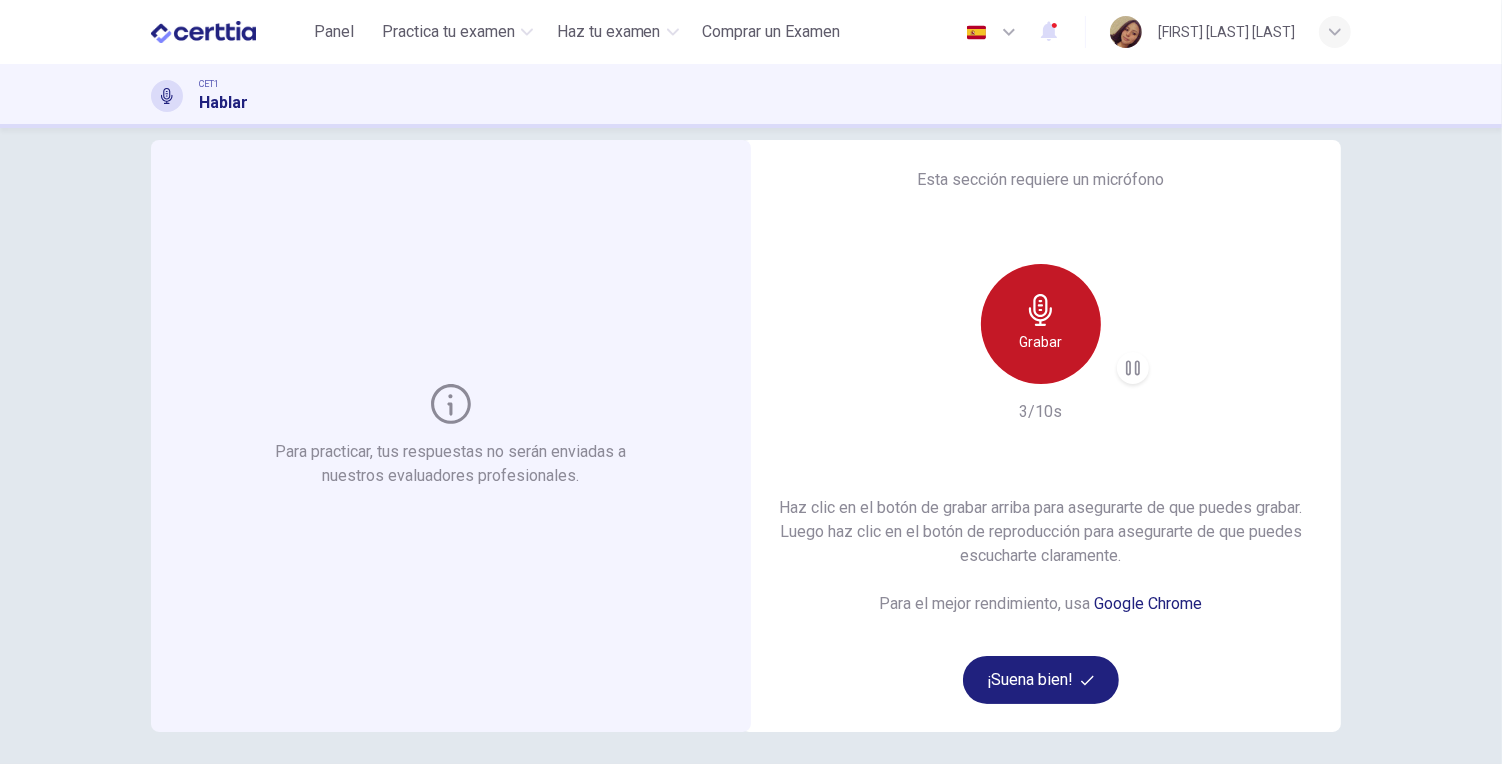 click on "Grabar" at bounding box center [1041, 342] 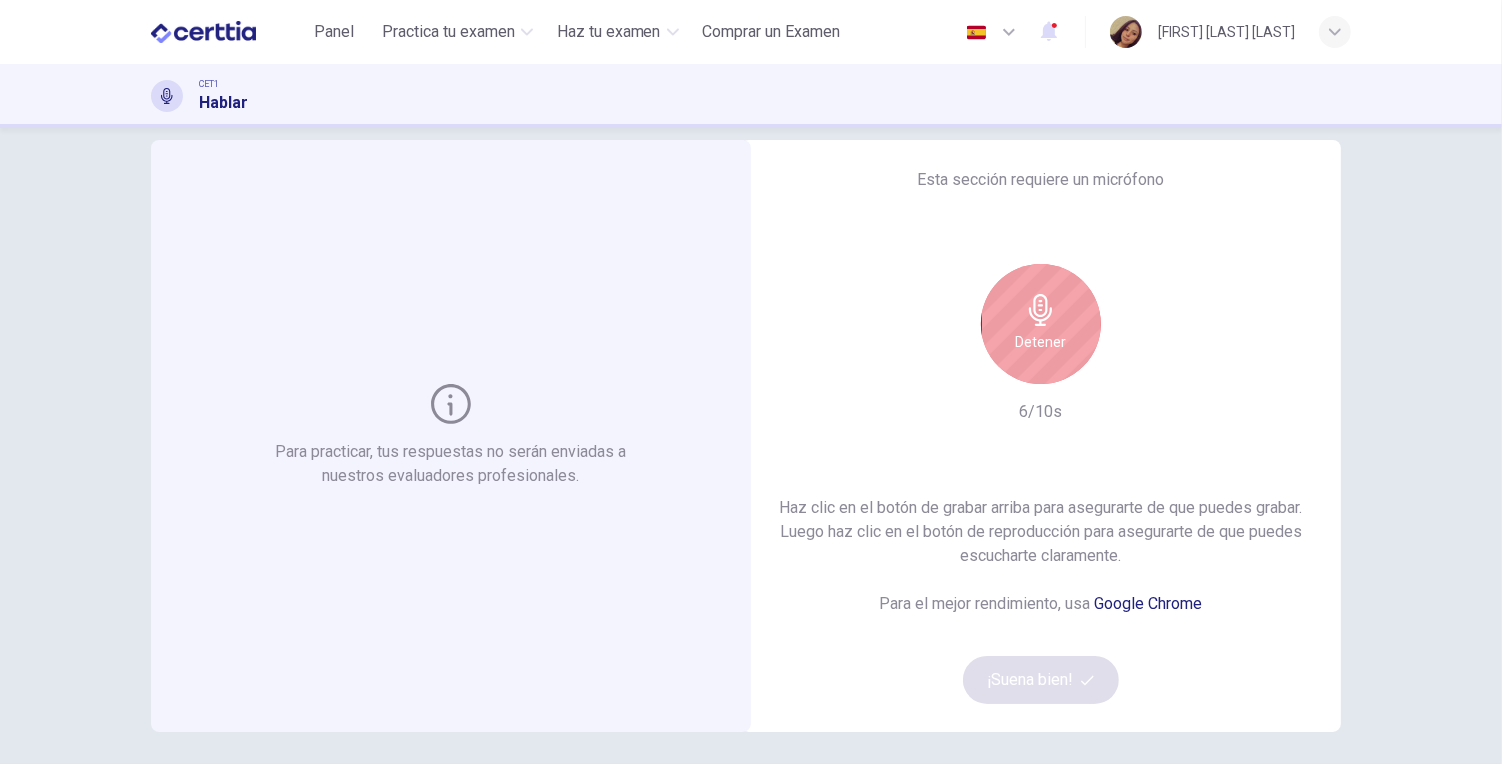 click on "Detener" at bounding box center (1041, 342) 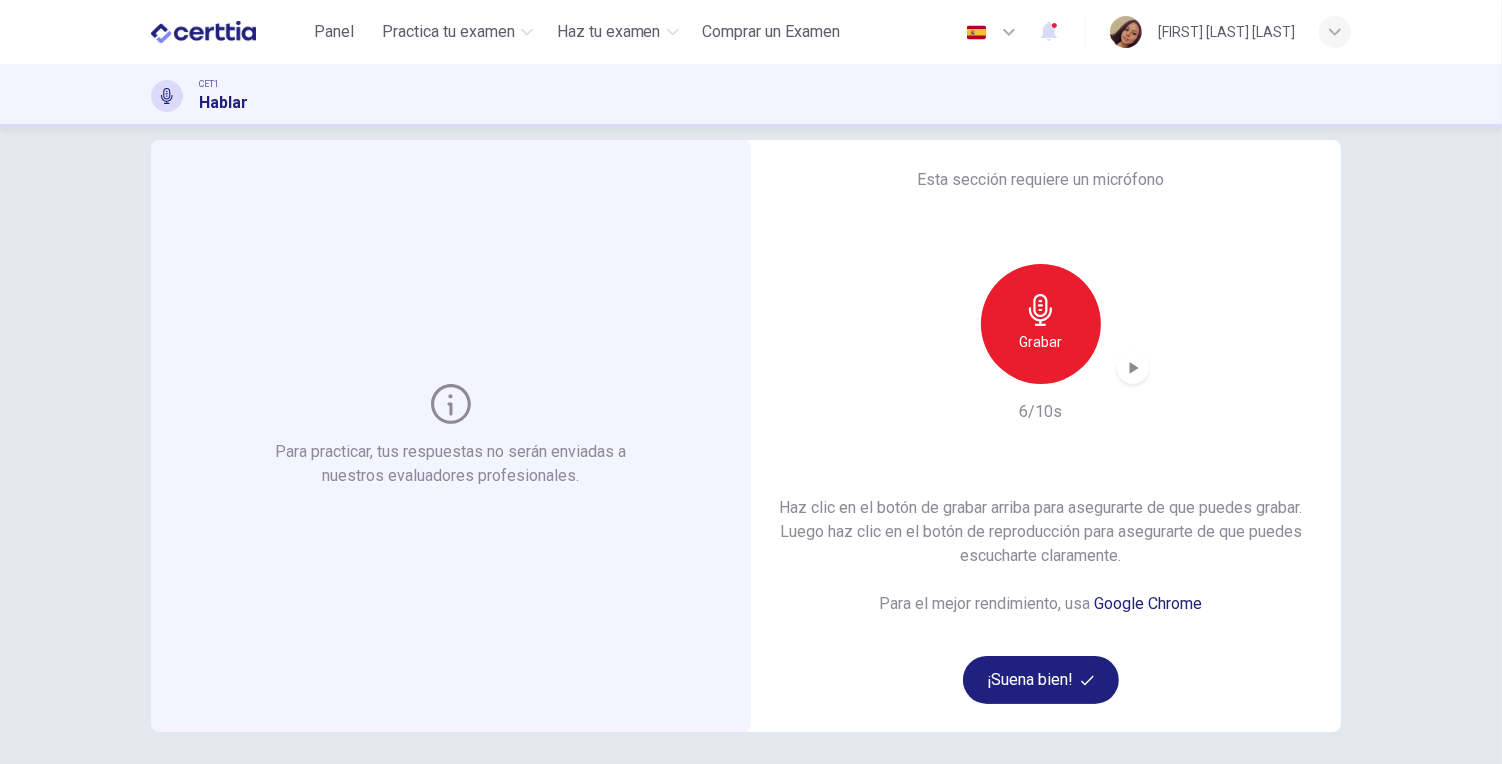 click 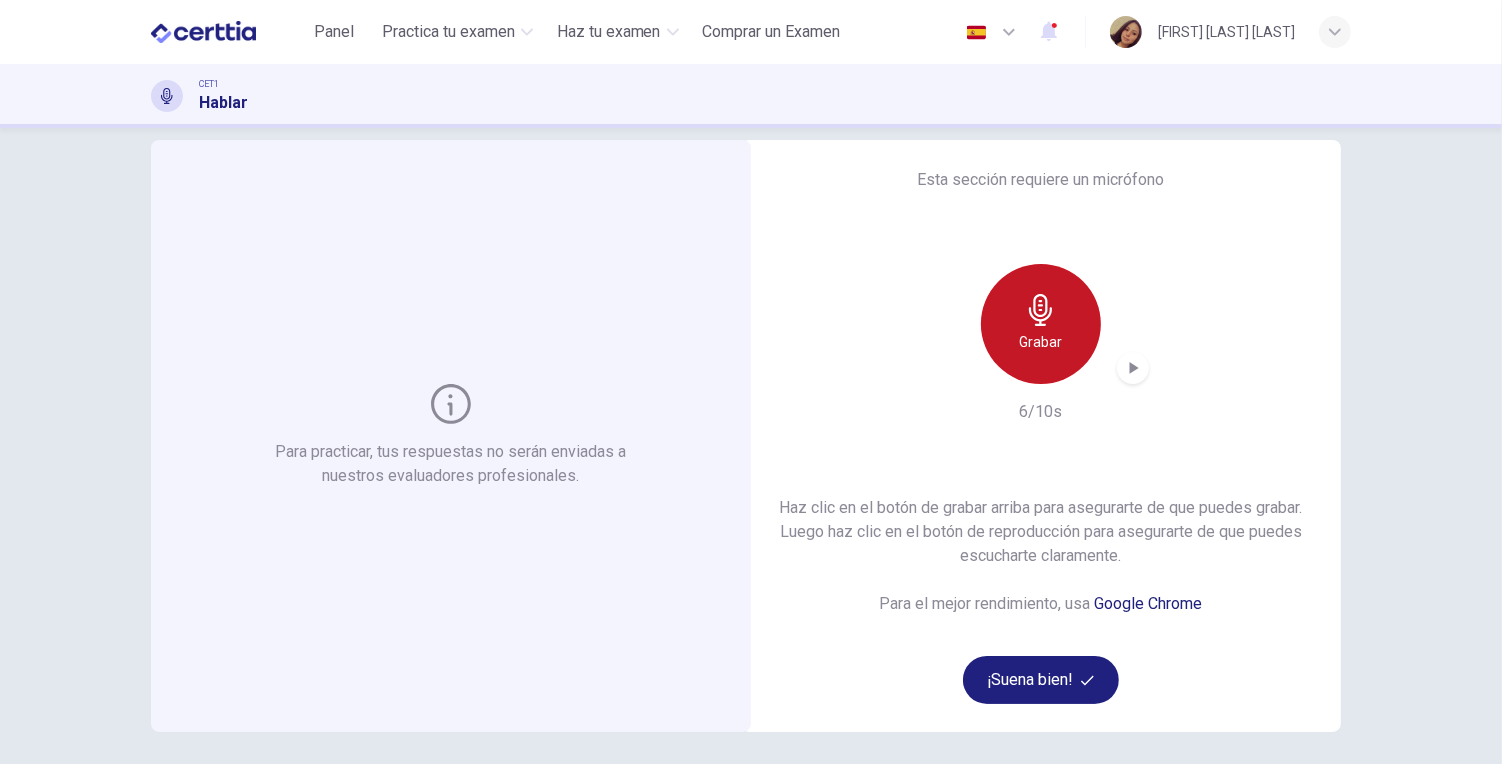 click on "Grabar" at bounding box center [1041, 324] 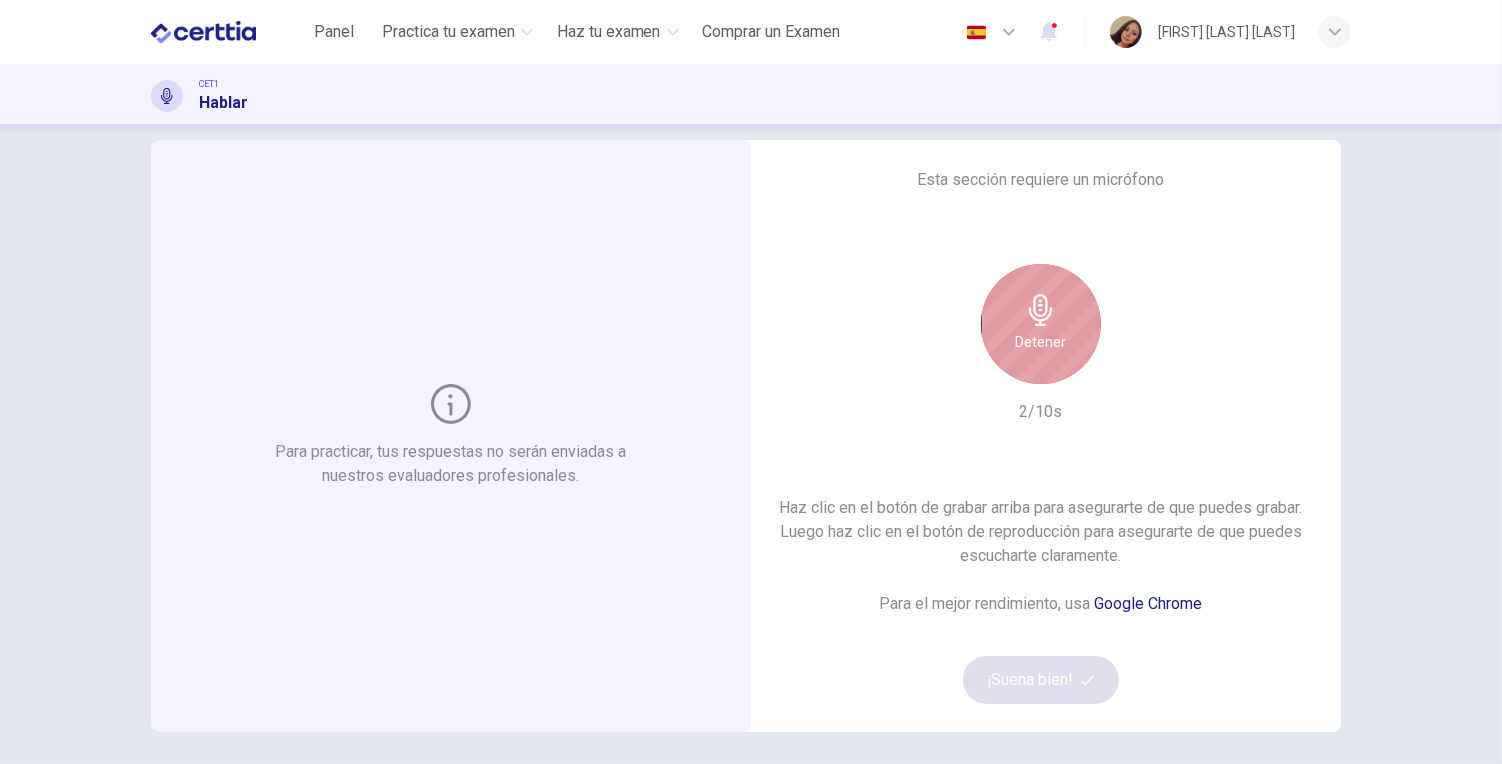 click on "Detener" at bounding box center [1041, 324] 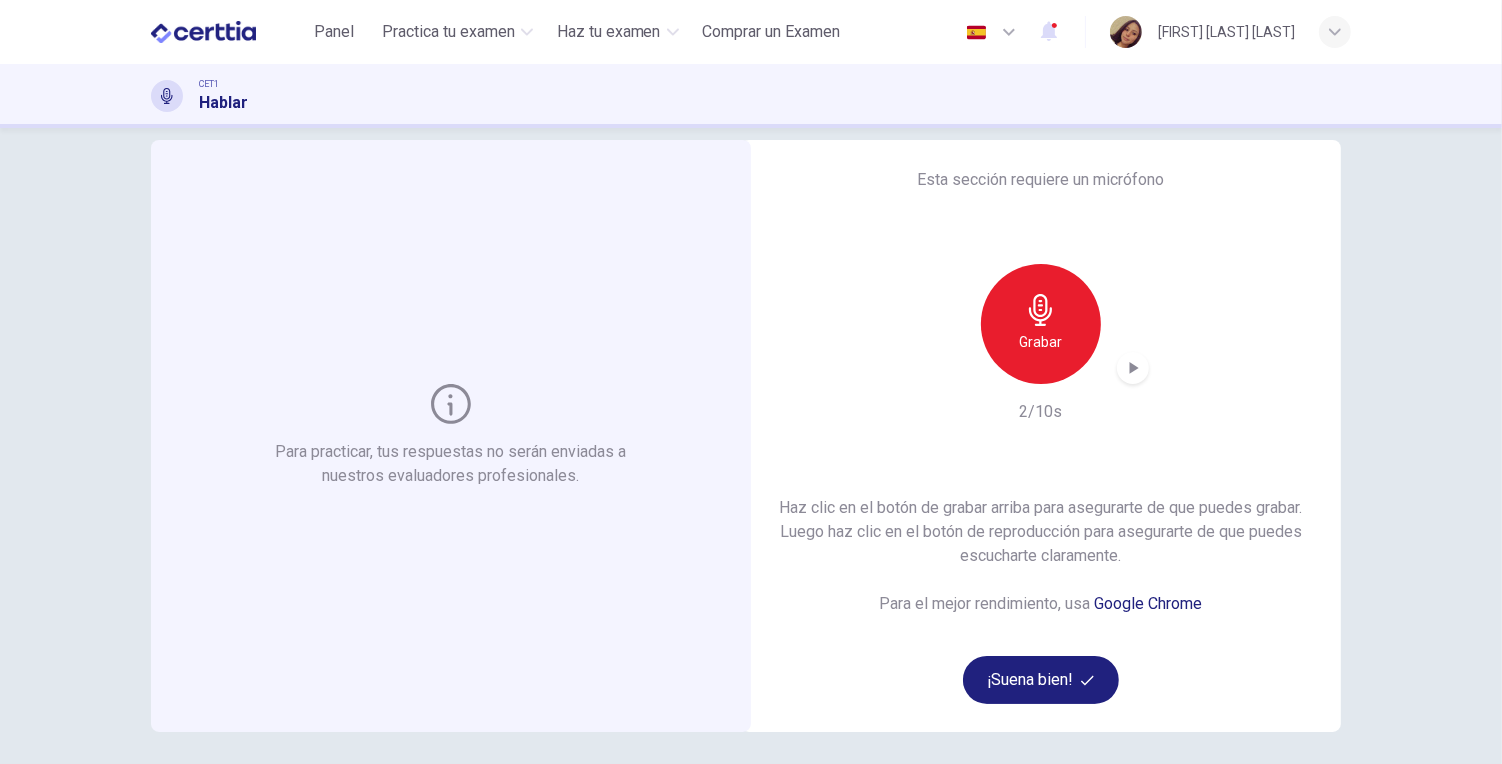 click at bounding box center [1133, 368] 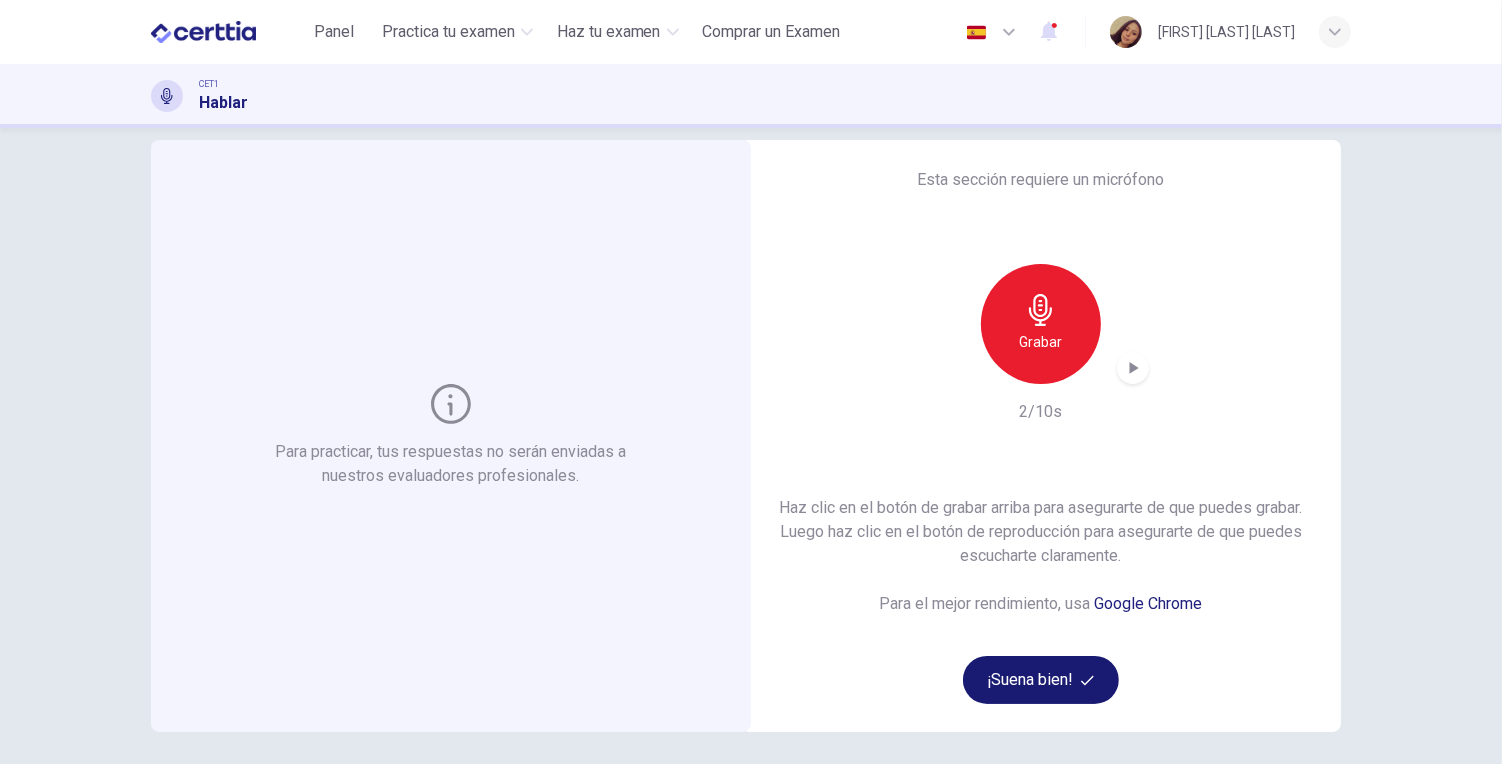click on "¡Suena bien!" at bounding box center [1041, 680] 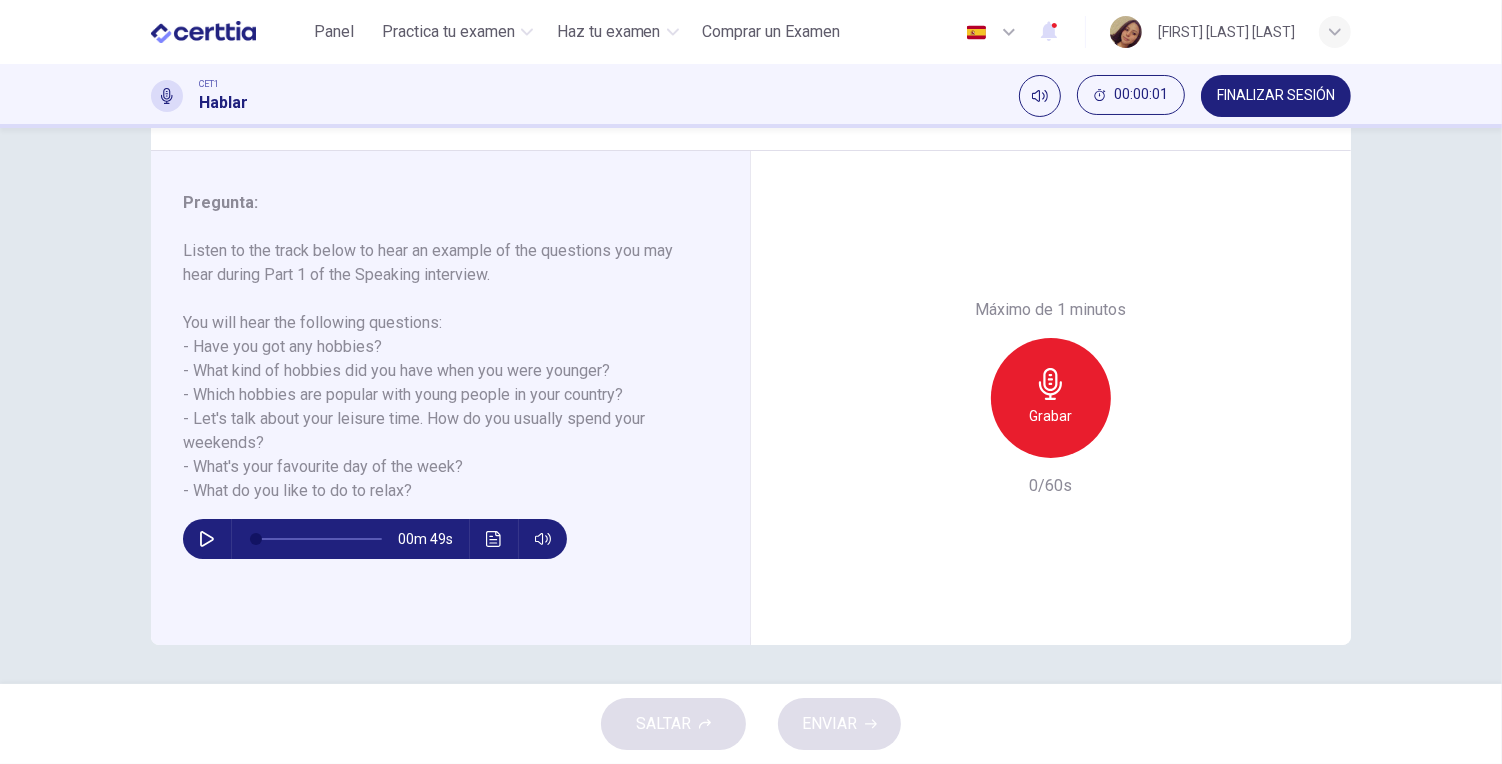 scroll, scrollTop: 192, scrollLeft: 0, axis: vertical 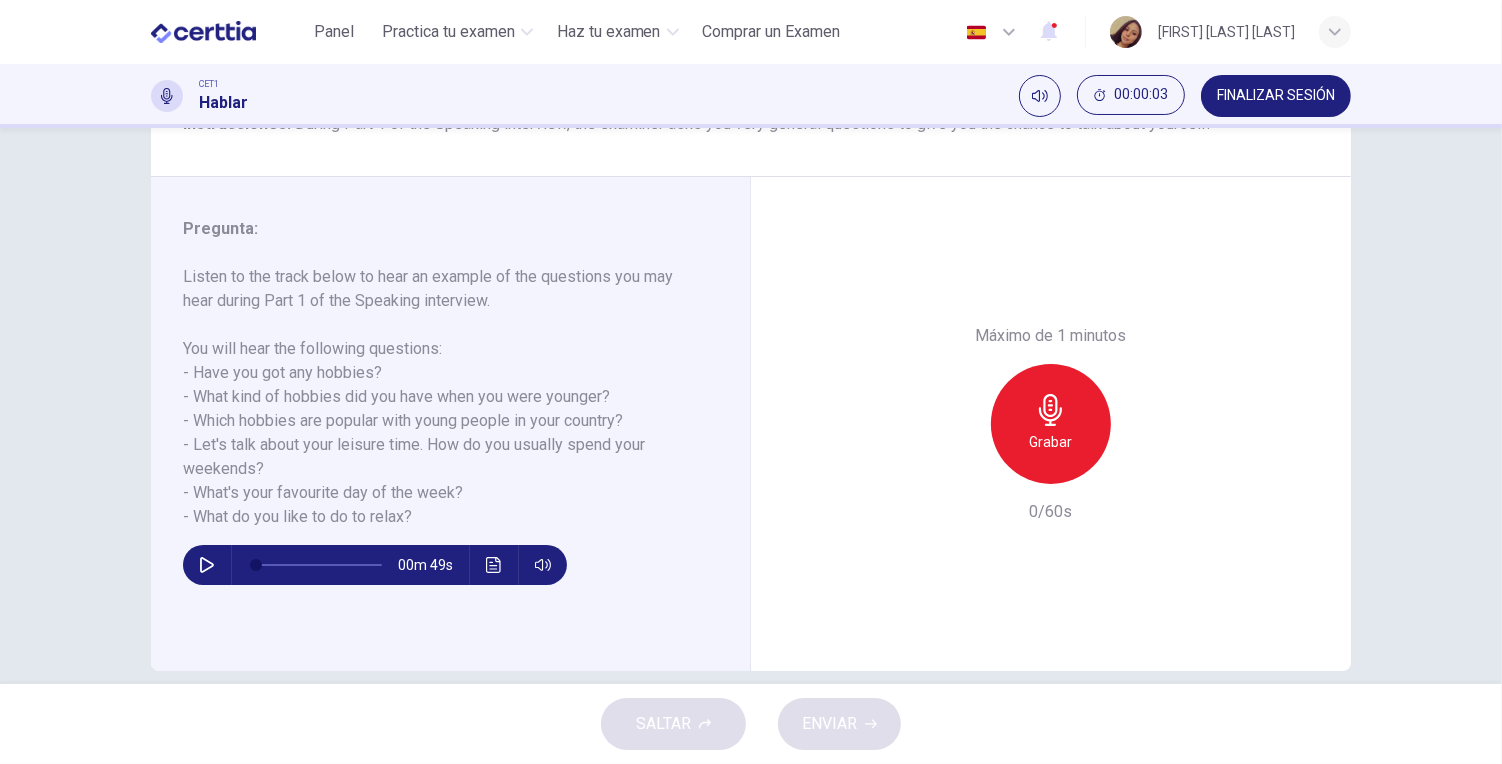 click 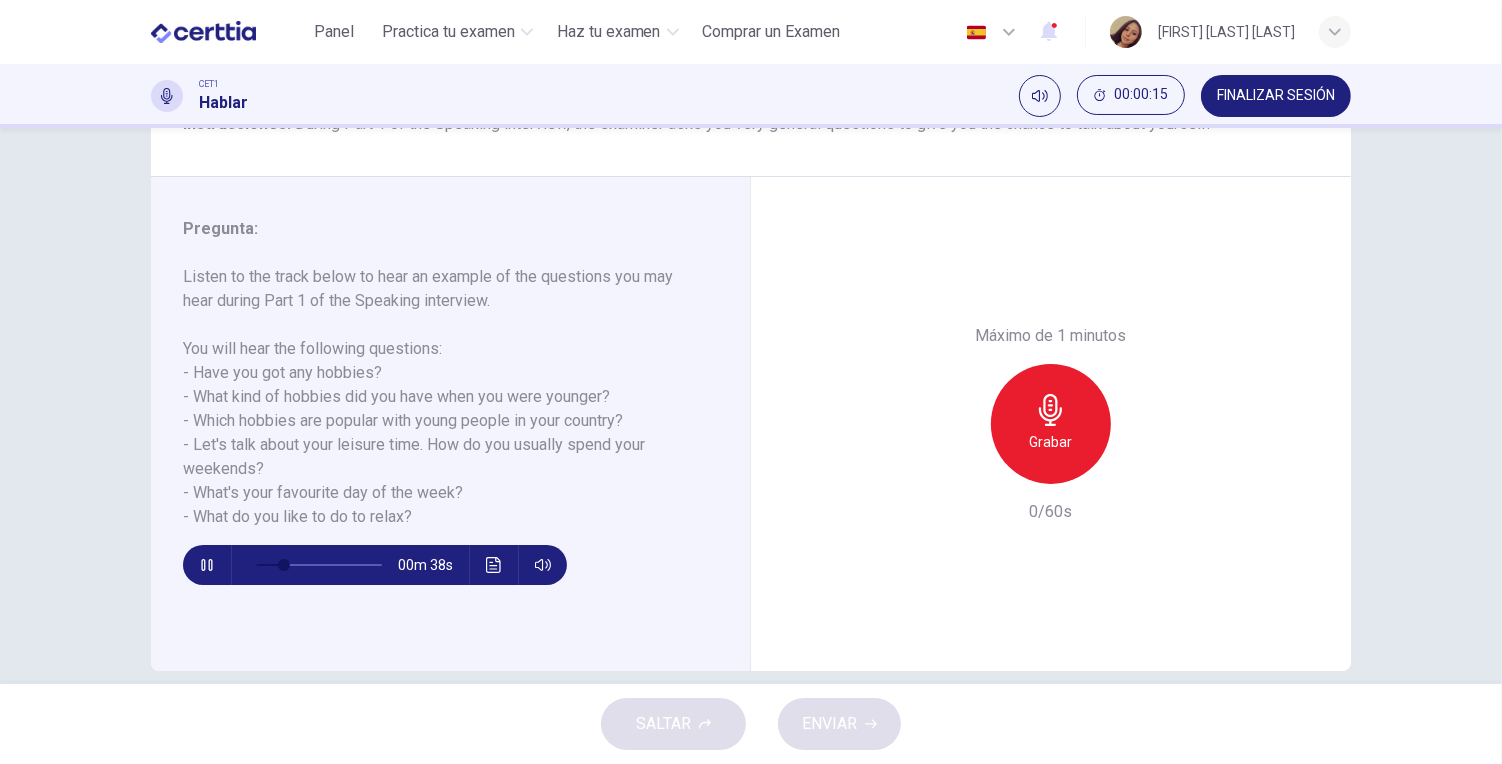 type on "**" 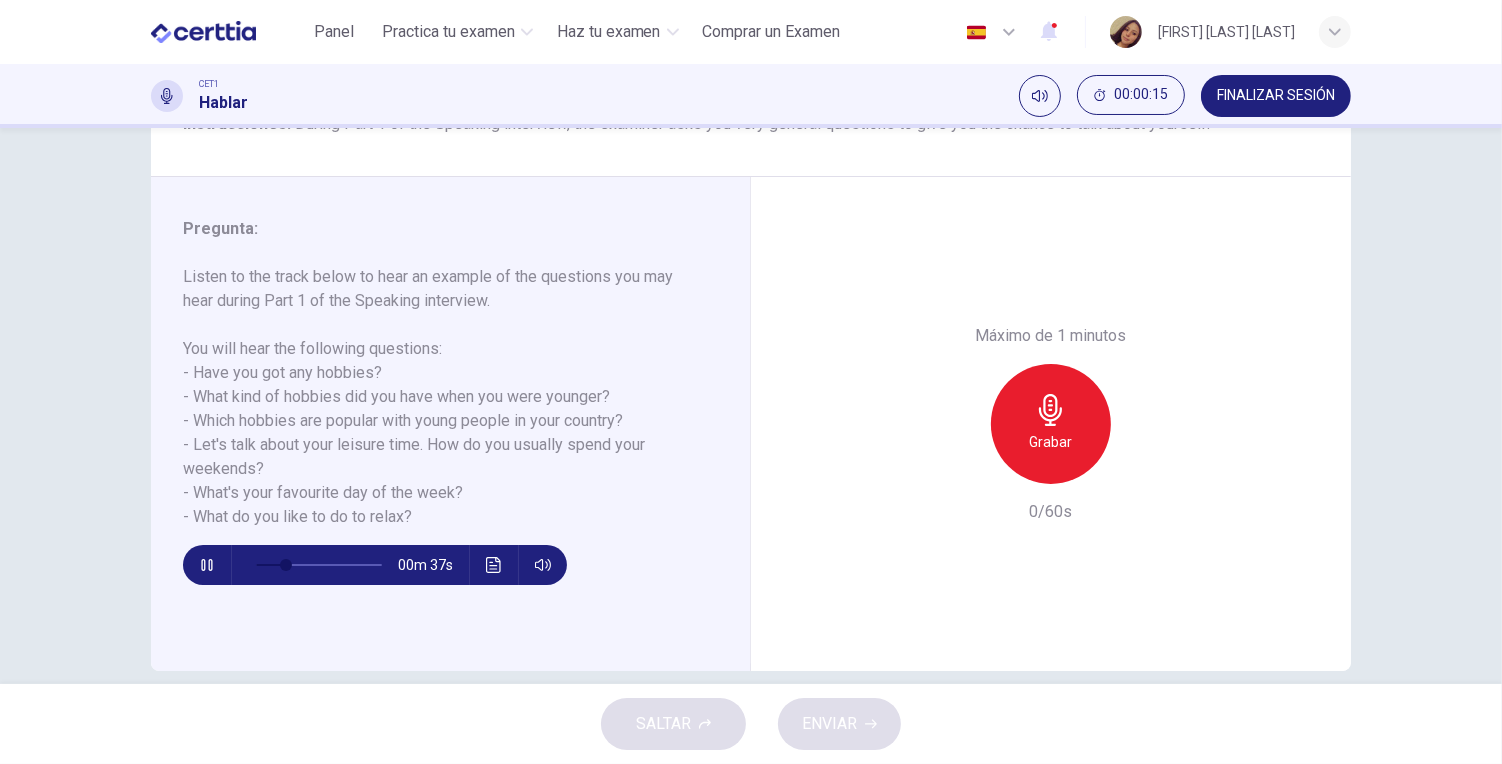 type 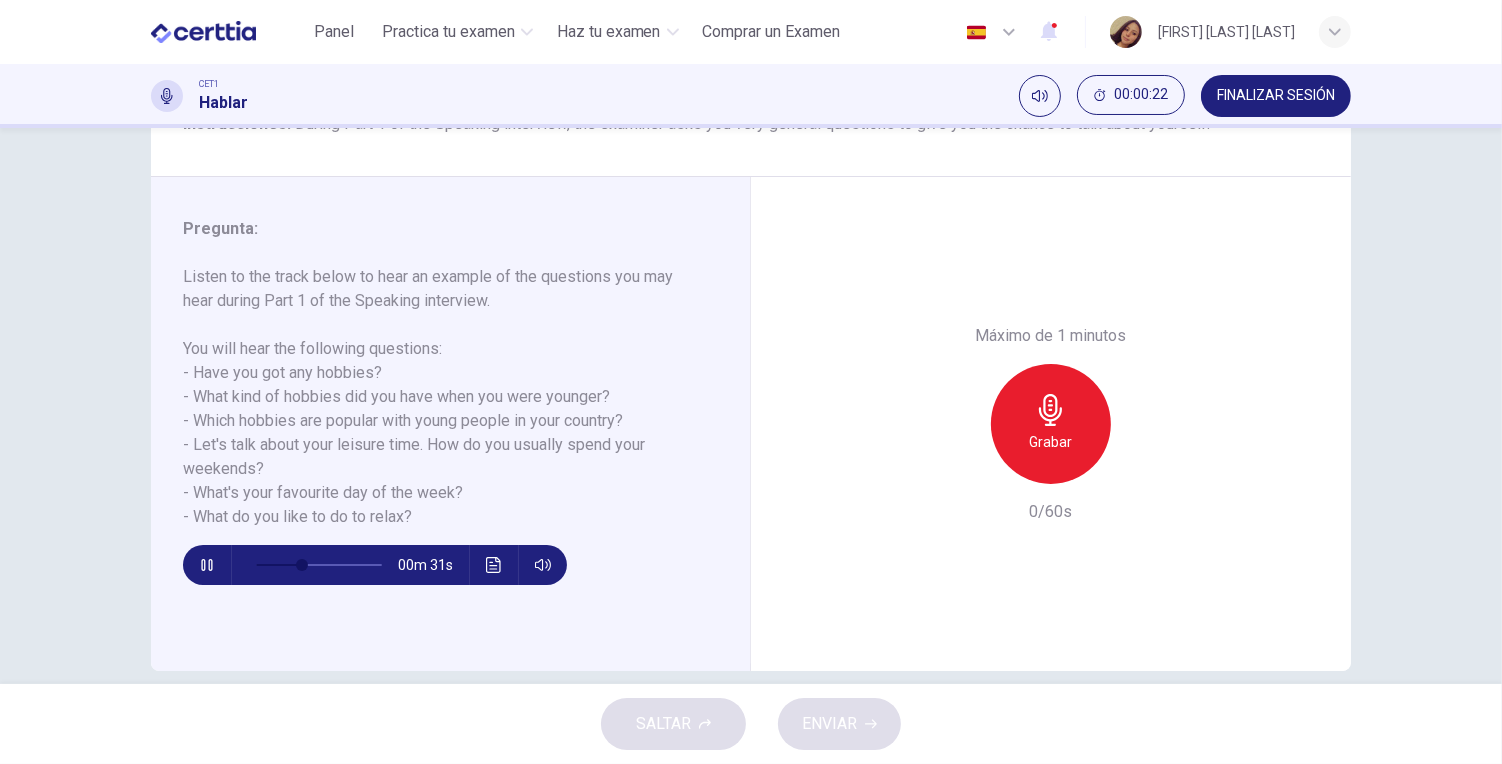 click 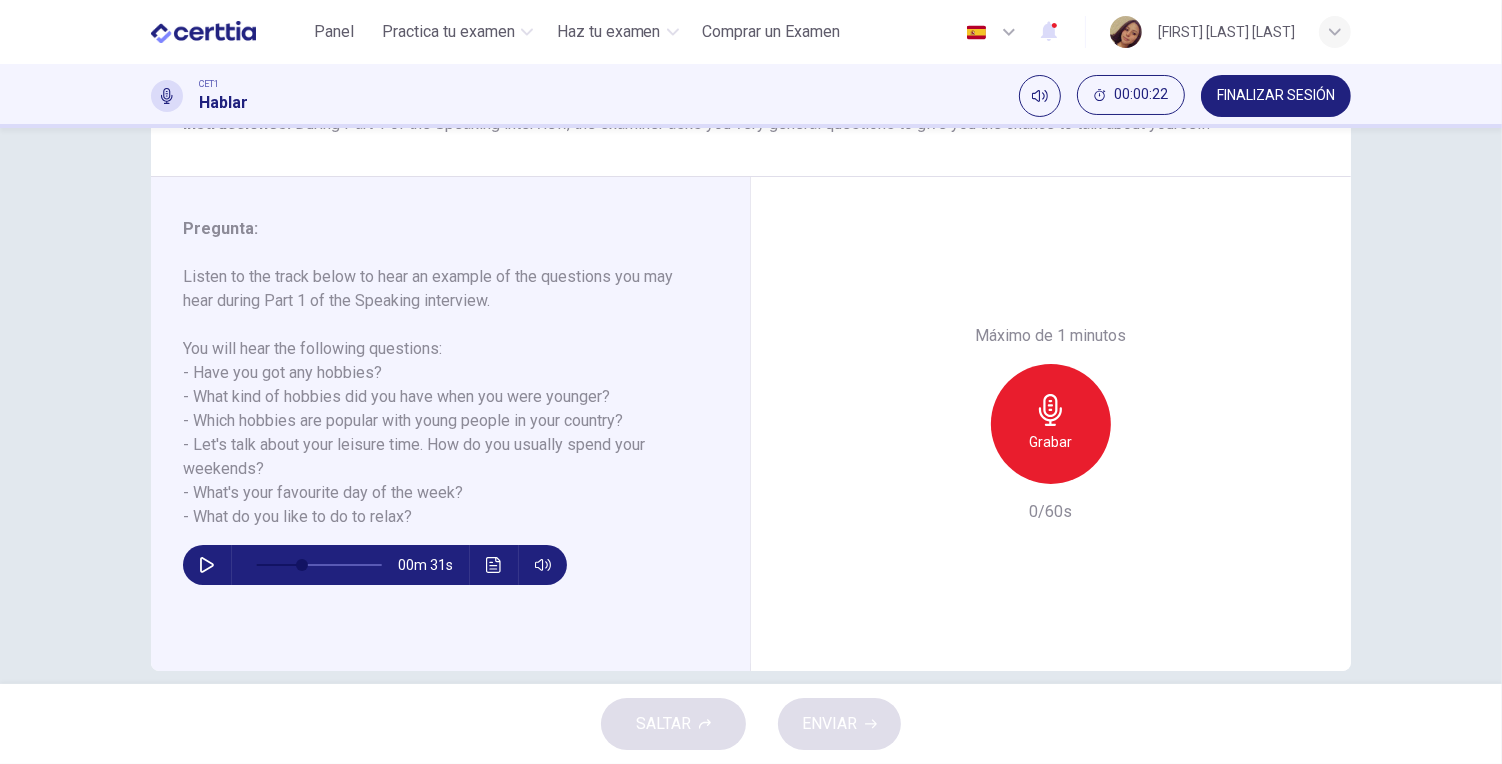 type on "**" 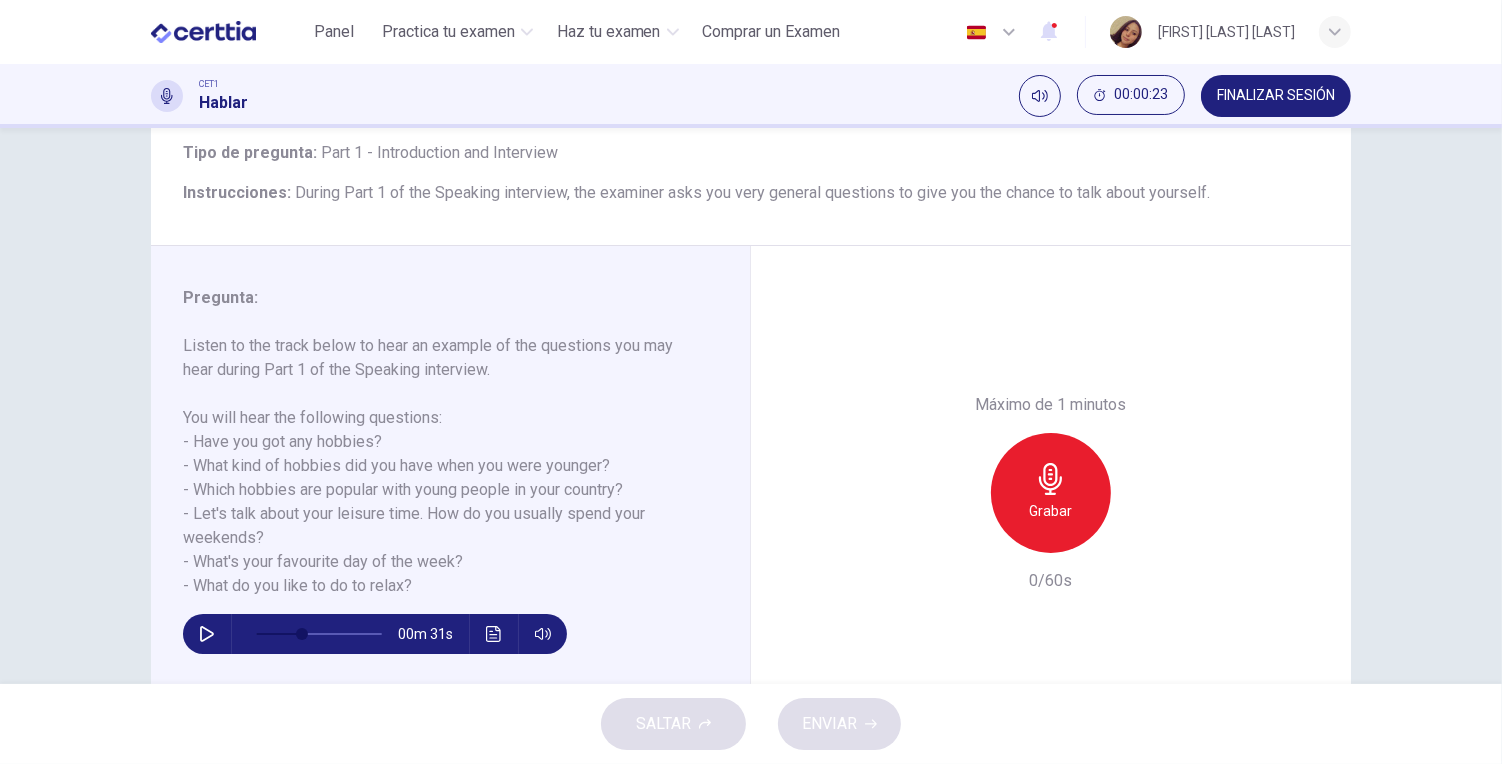 scroll, scrollTop: 0, scrollLeft: 0, axis: both 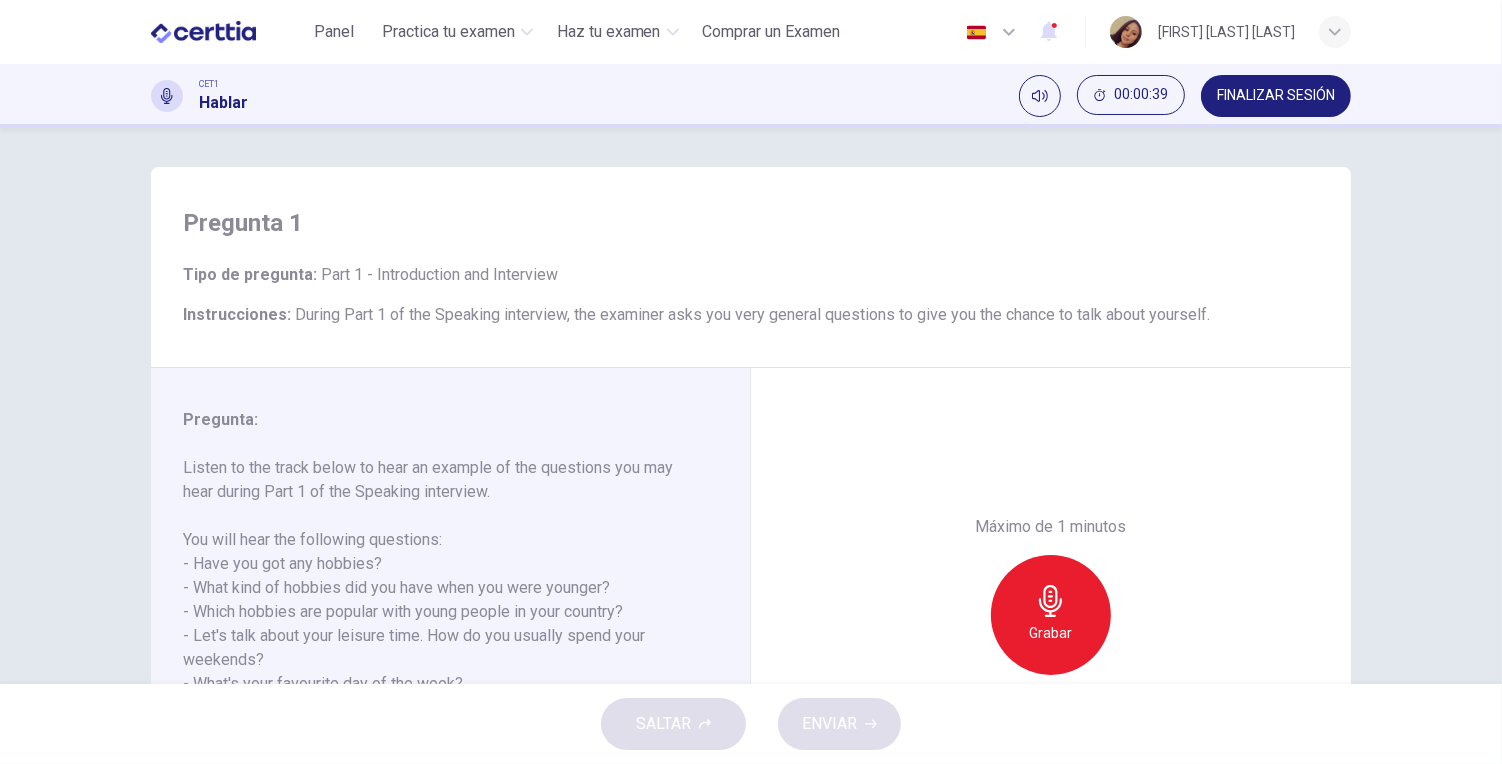 drag, startPoint x: 327, startPoint y: 35, endPoint x: 834, endPoint y: 160, distance: 522.18195 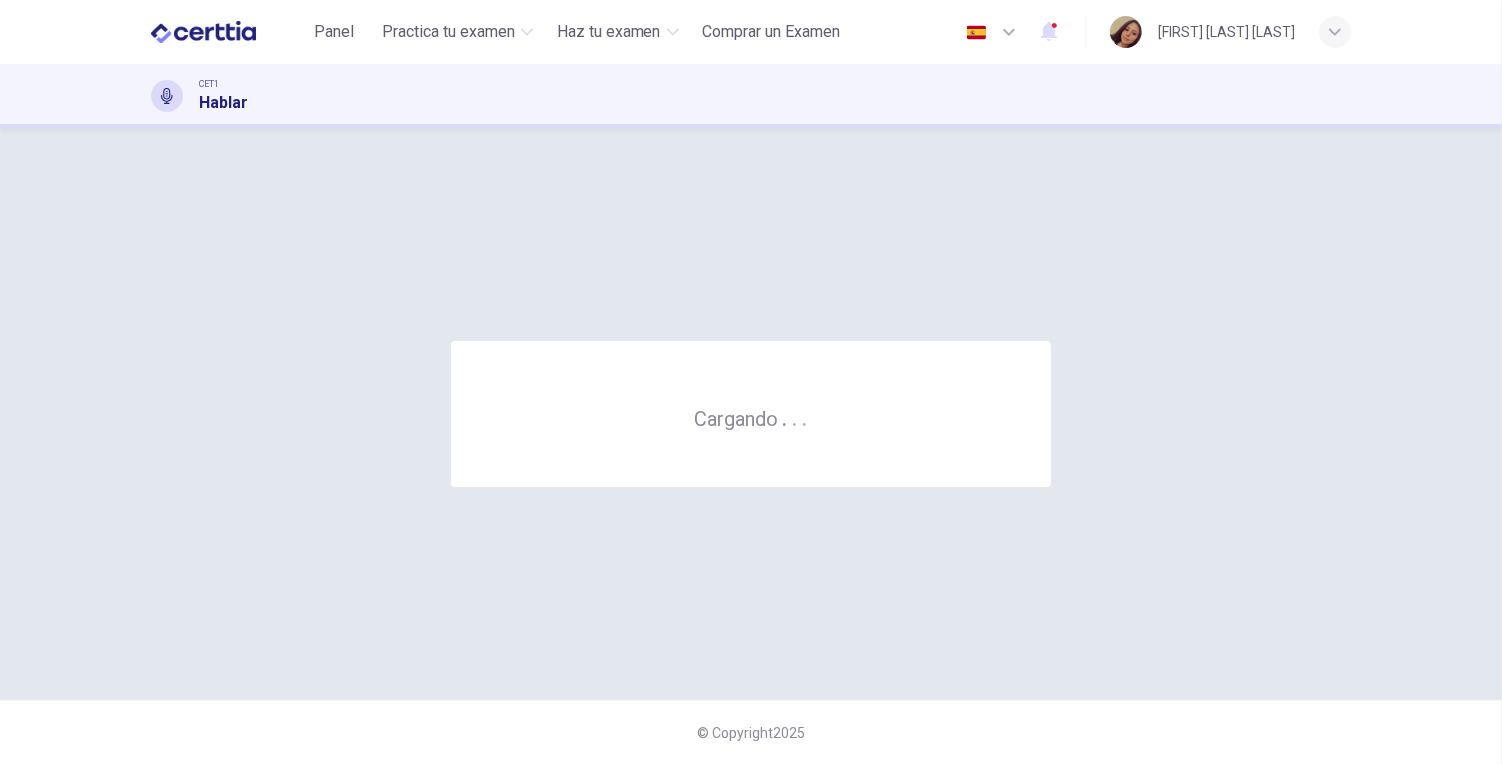 scroll, scrollTop: 0, scrollLeft: 0, axis: both 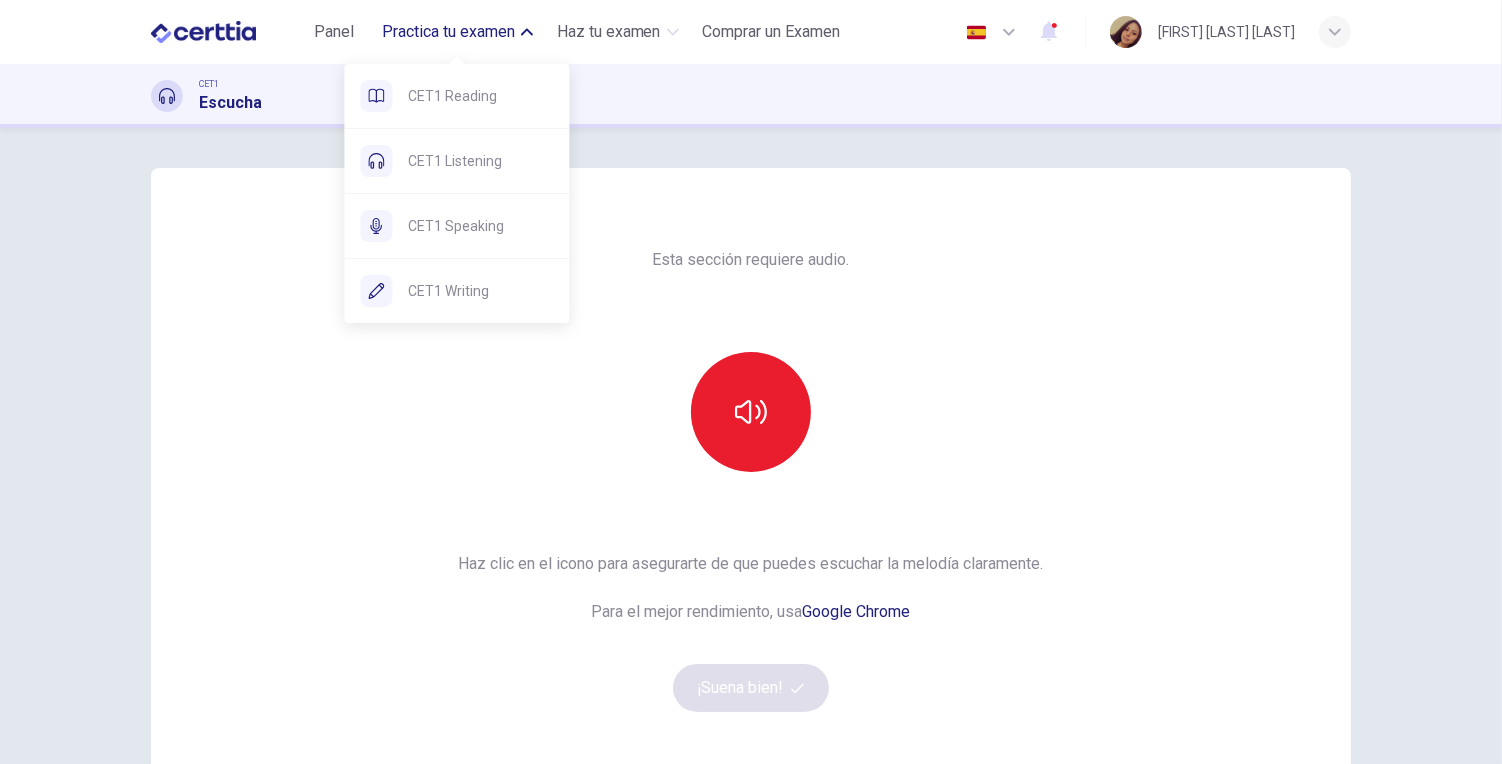 click on "Practica tu examen" at bounding box center (457, 32) 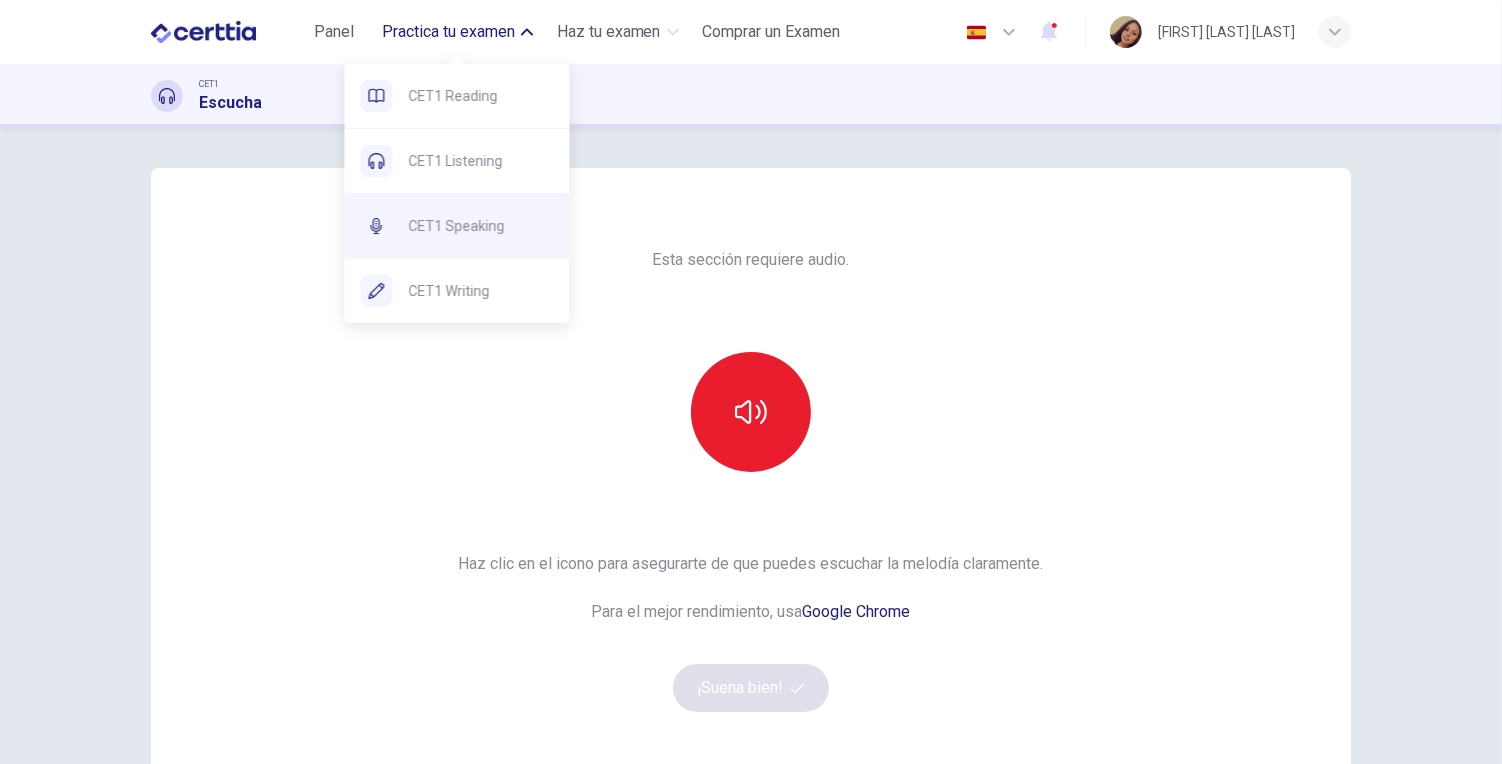 click on "CET1 Speaking" at bounding box center (480, 226) 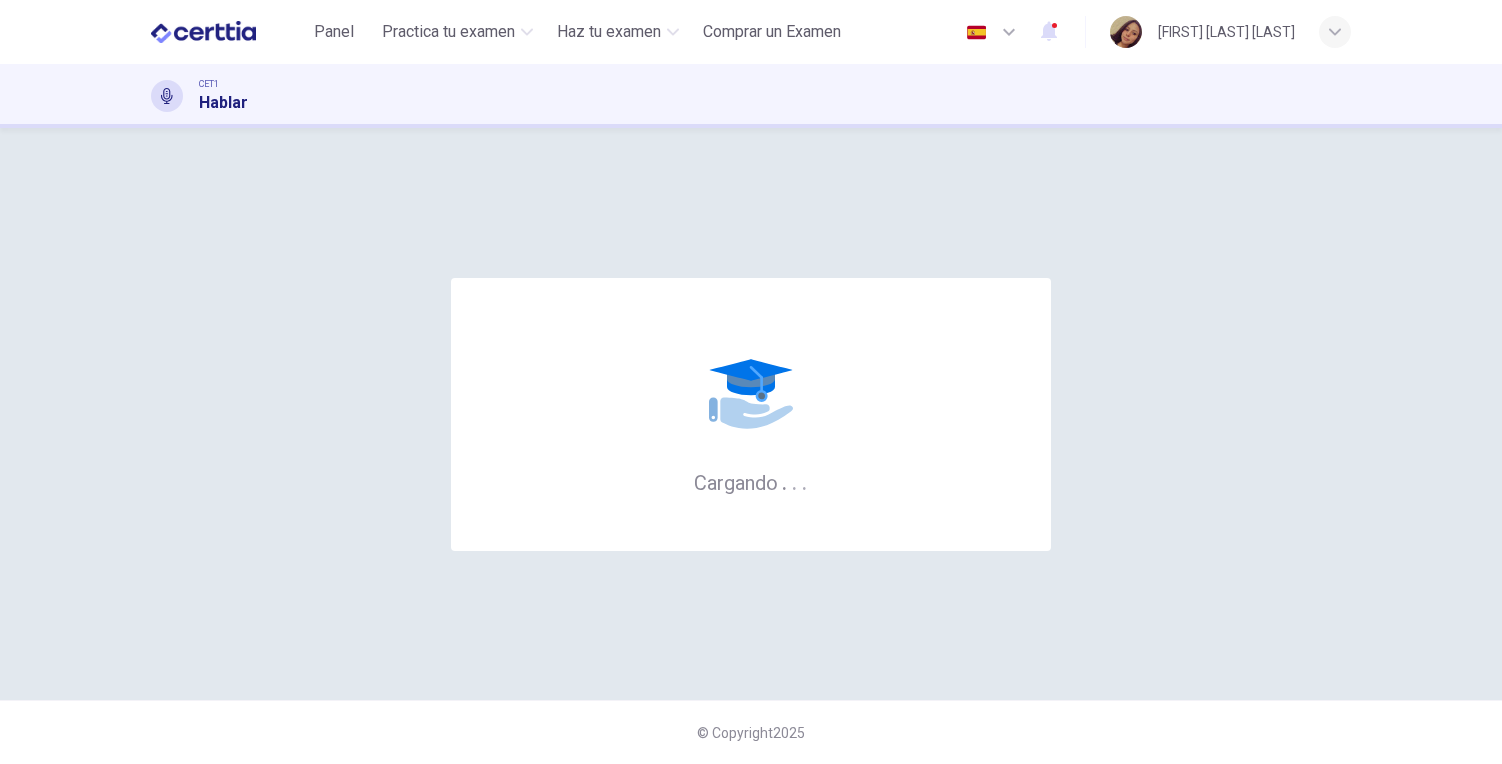 scroll, scrollTop: 0, scrollLeft: 0, axis: both 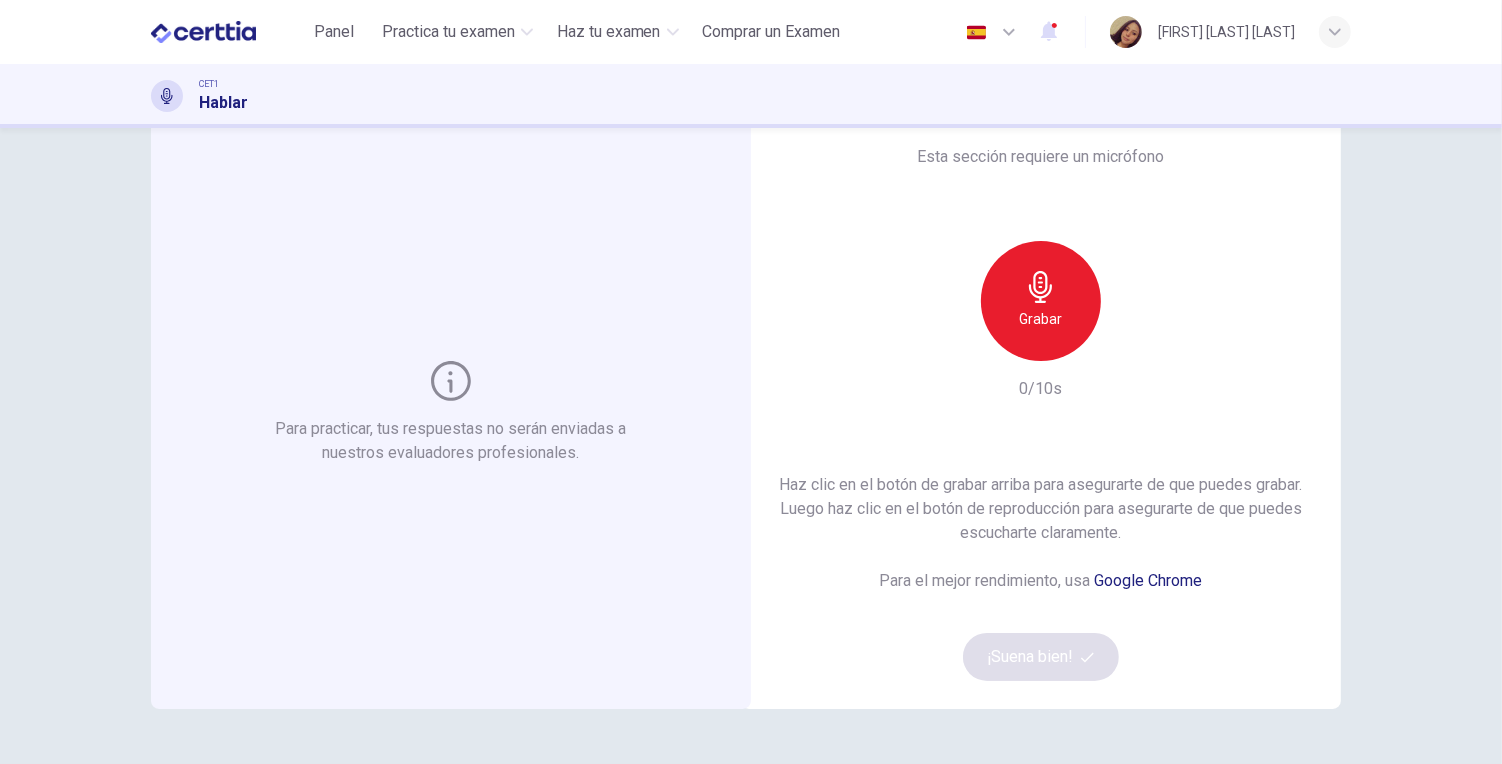 click on "Grabar" at bounding box center [1041, 301] 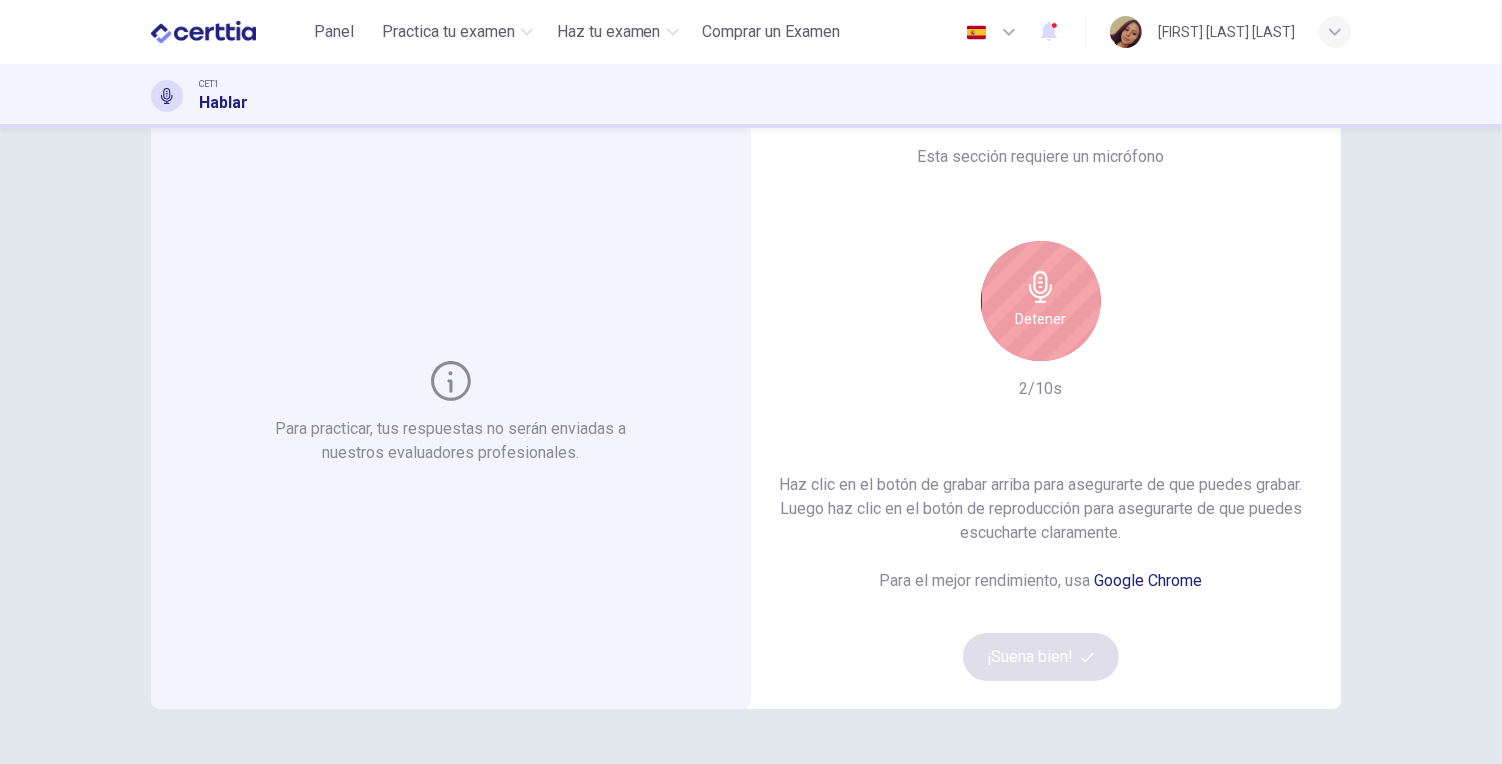 click on "Detener" at bounding box center (1041, 301) 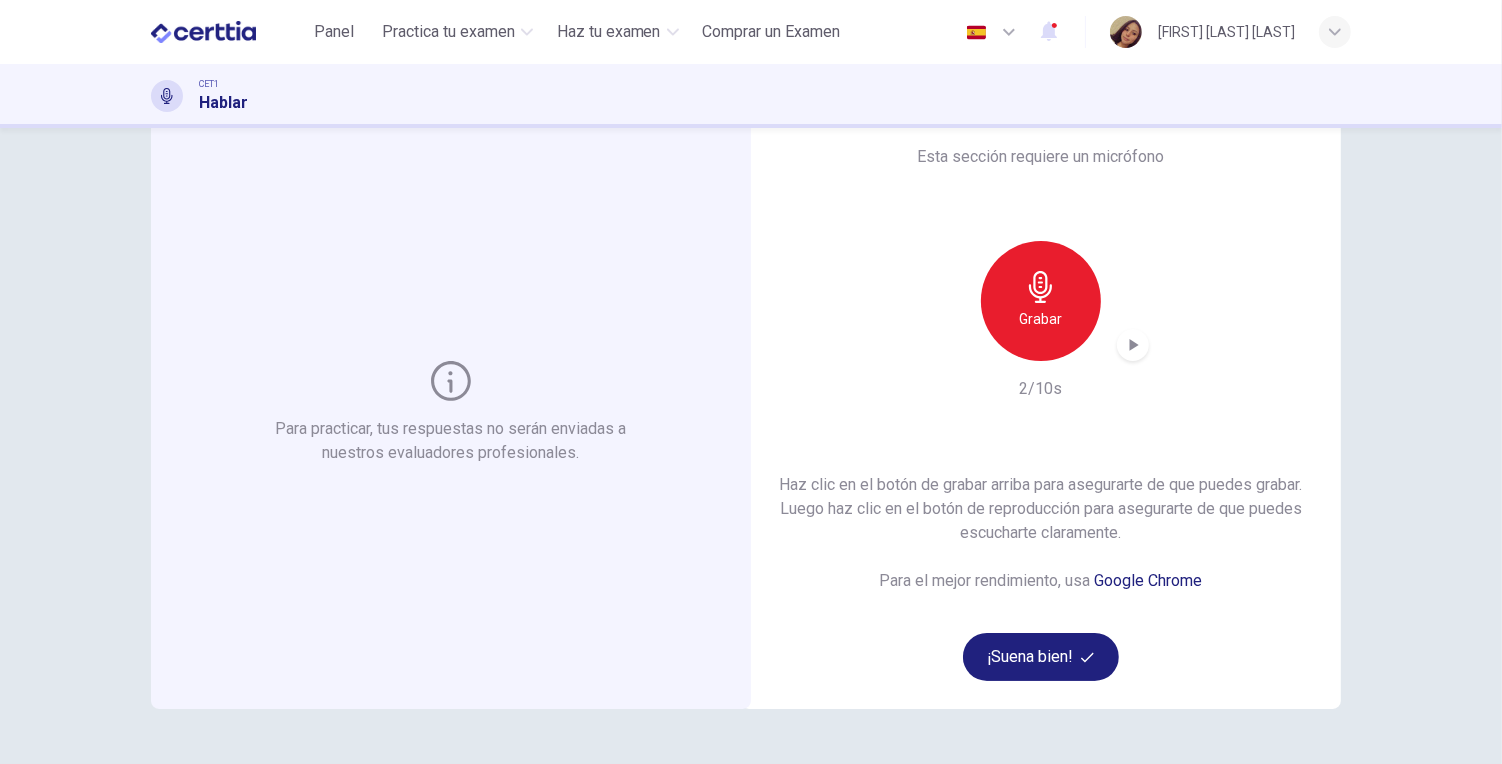 click 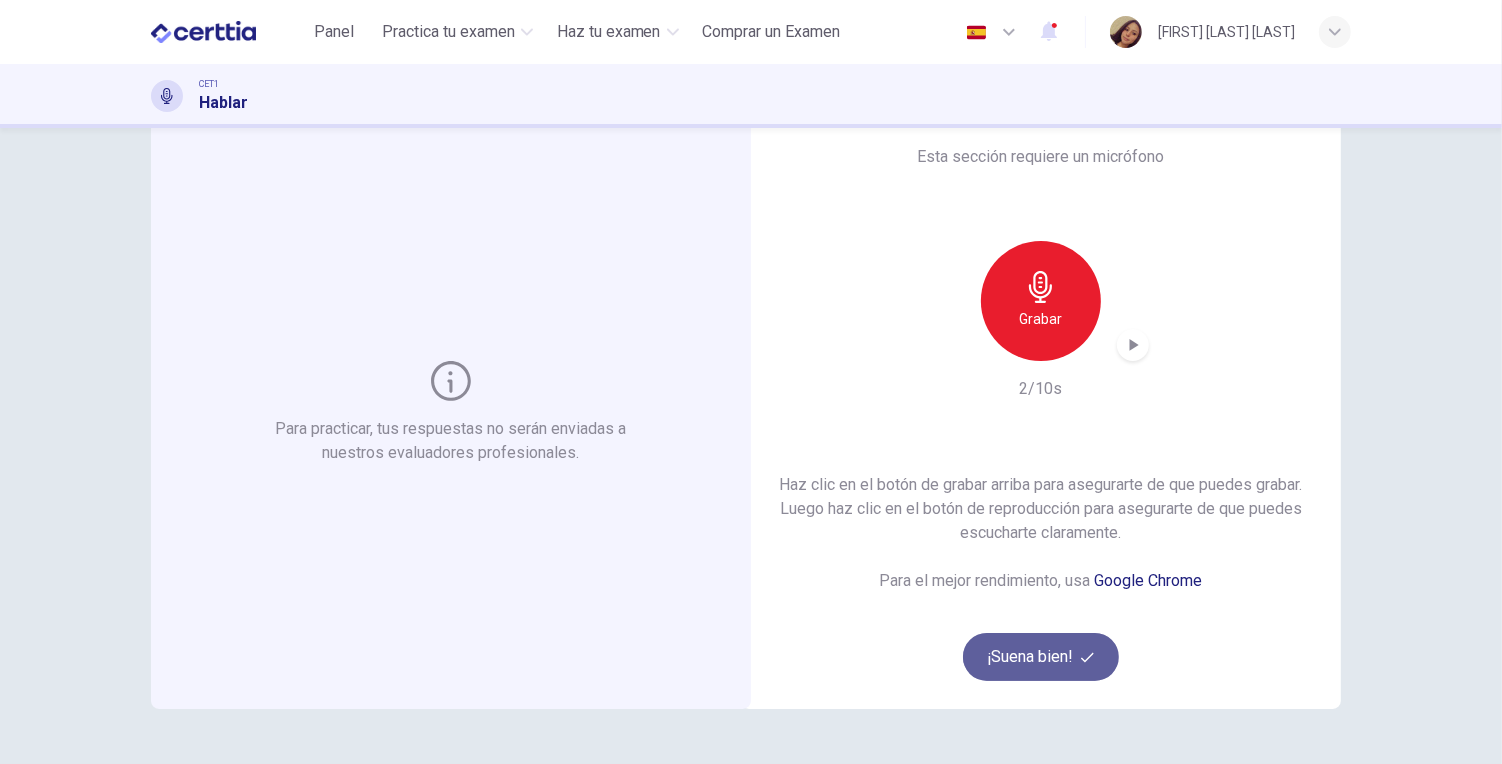 click on "¡Suena bien!" at bounding box center [1041, 657] 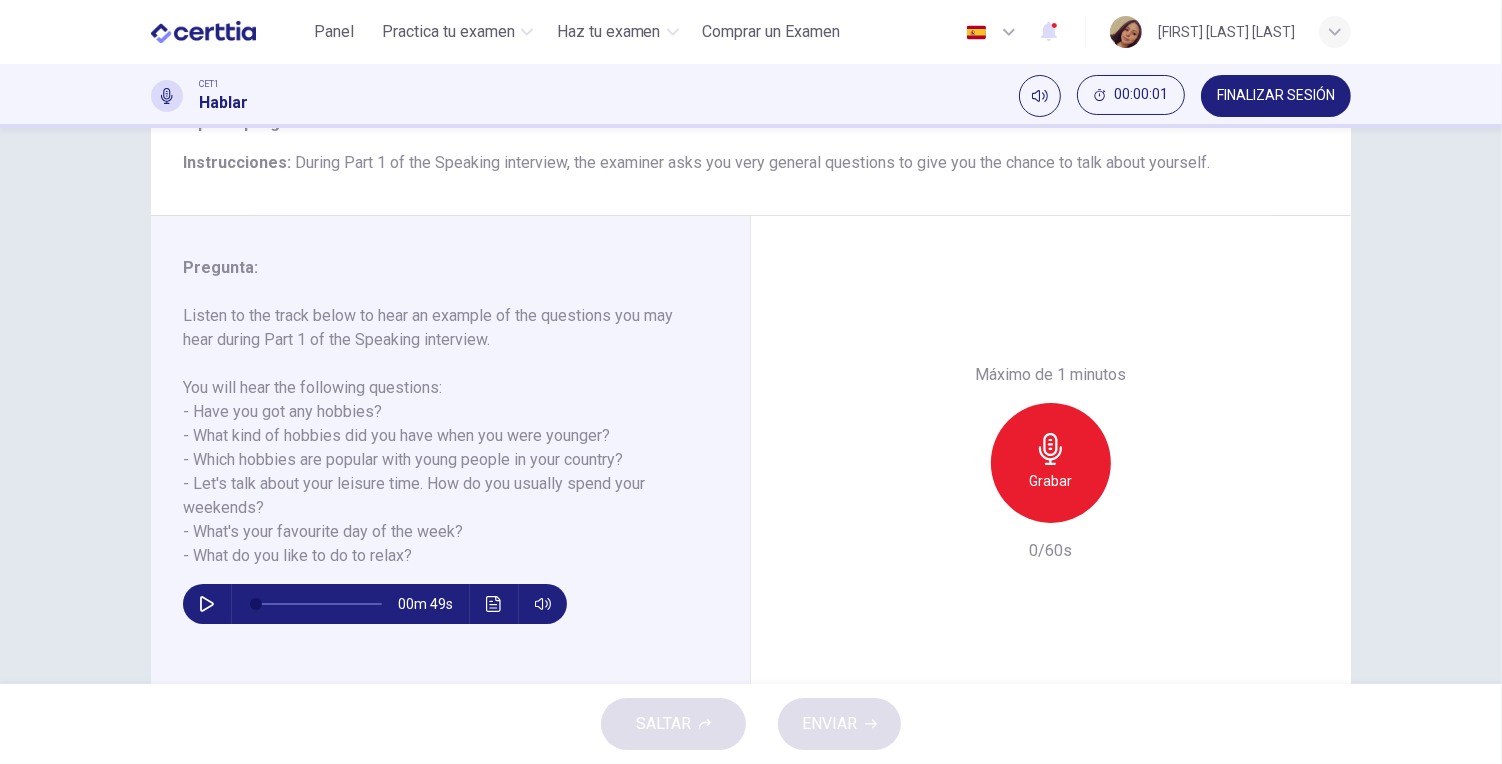 scroll, scrollTop: 157, scrollLeft: 0, axis: vertical 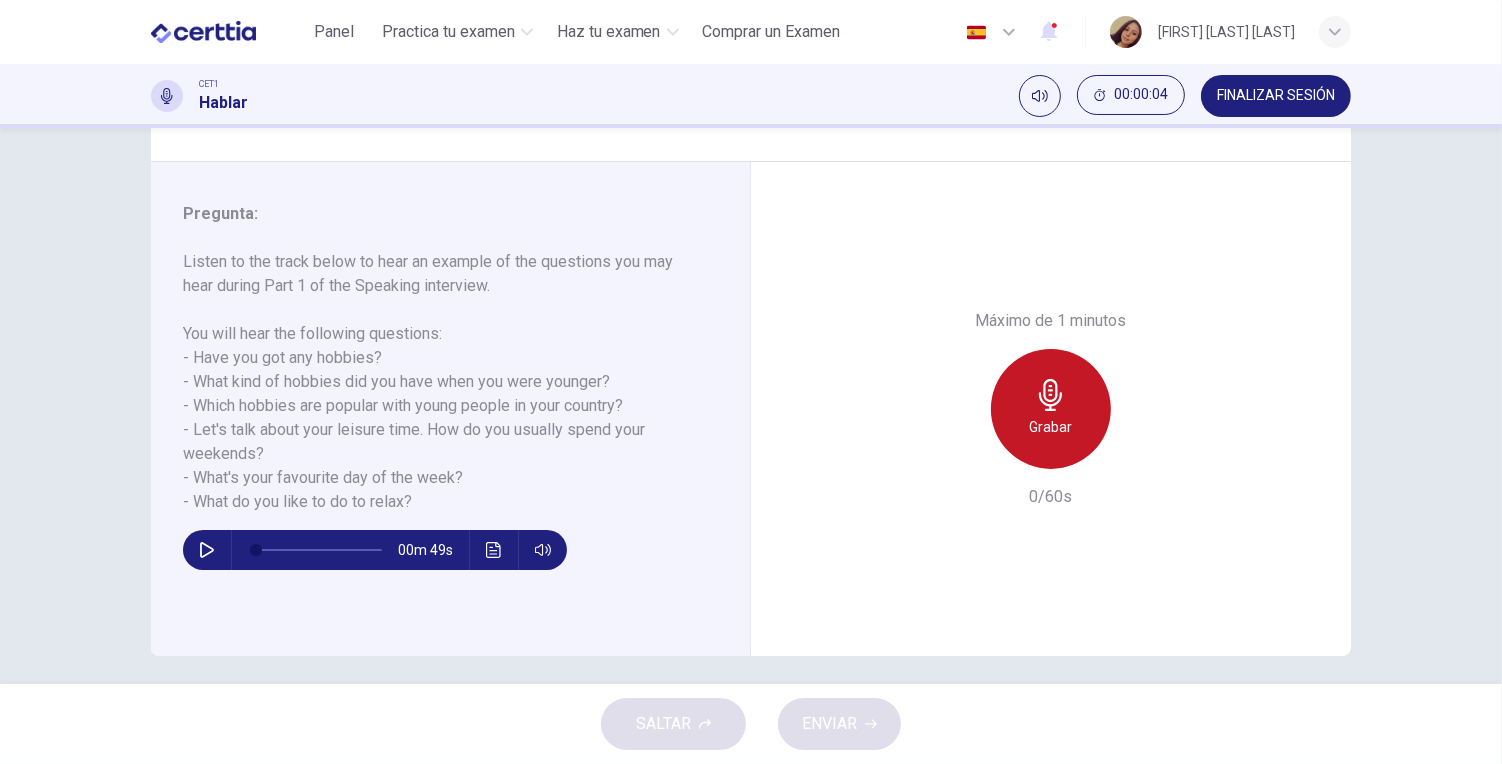 click on "Grabar" at bounding box center [1051, 427] 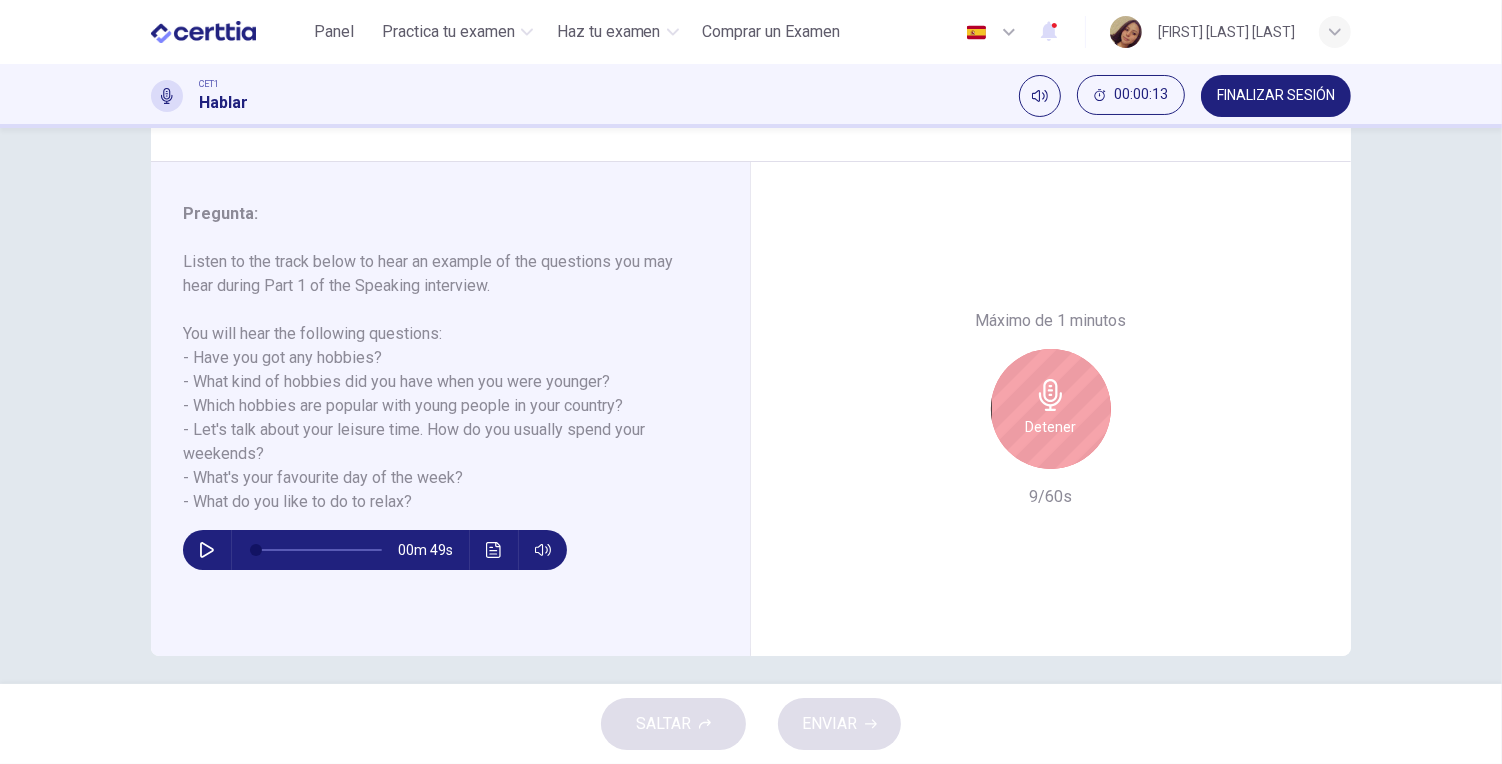 click on "Detener" at bounding box center (1051, 427) 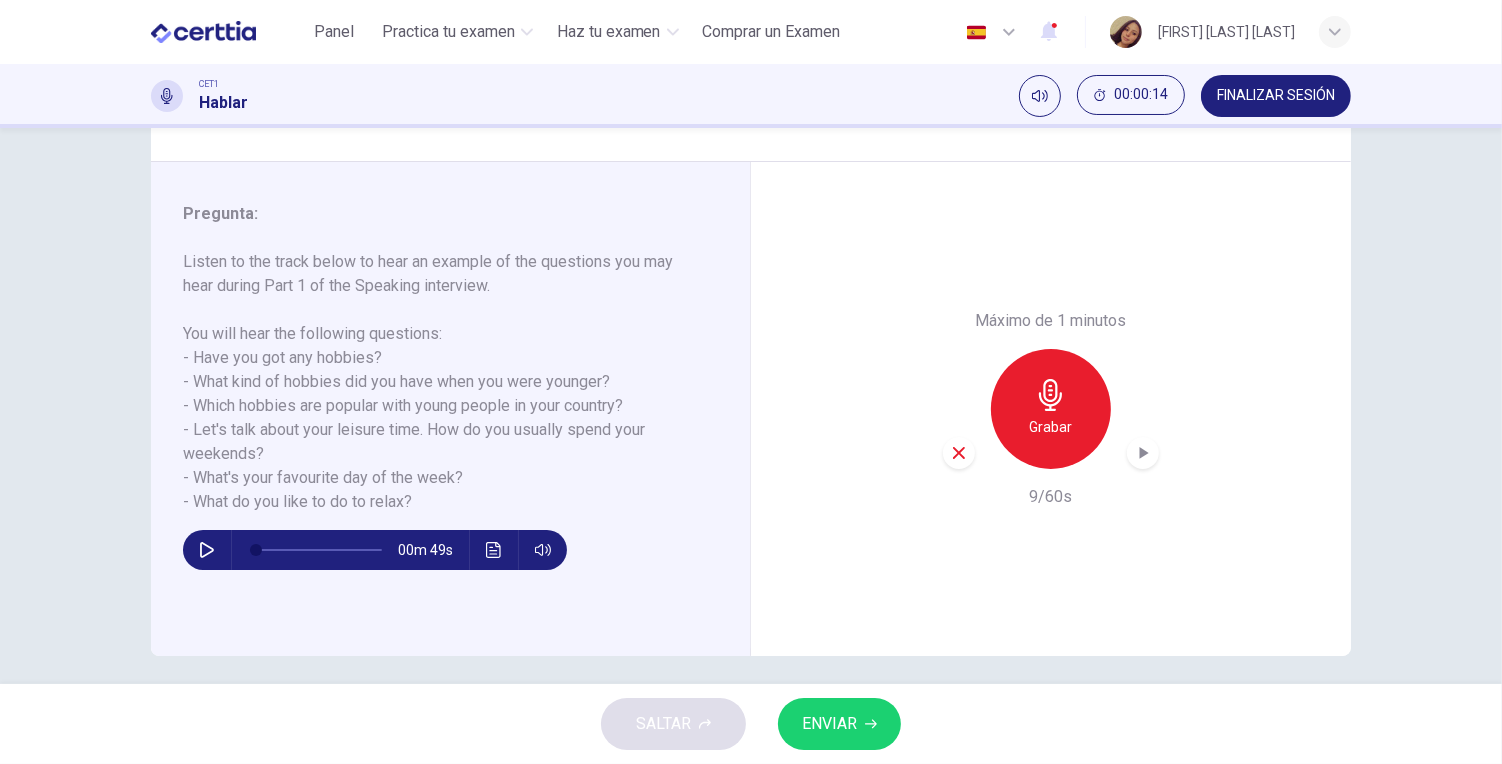 click on "ENVIAR" at bounding box center (829, 724) 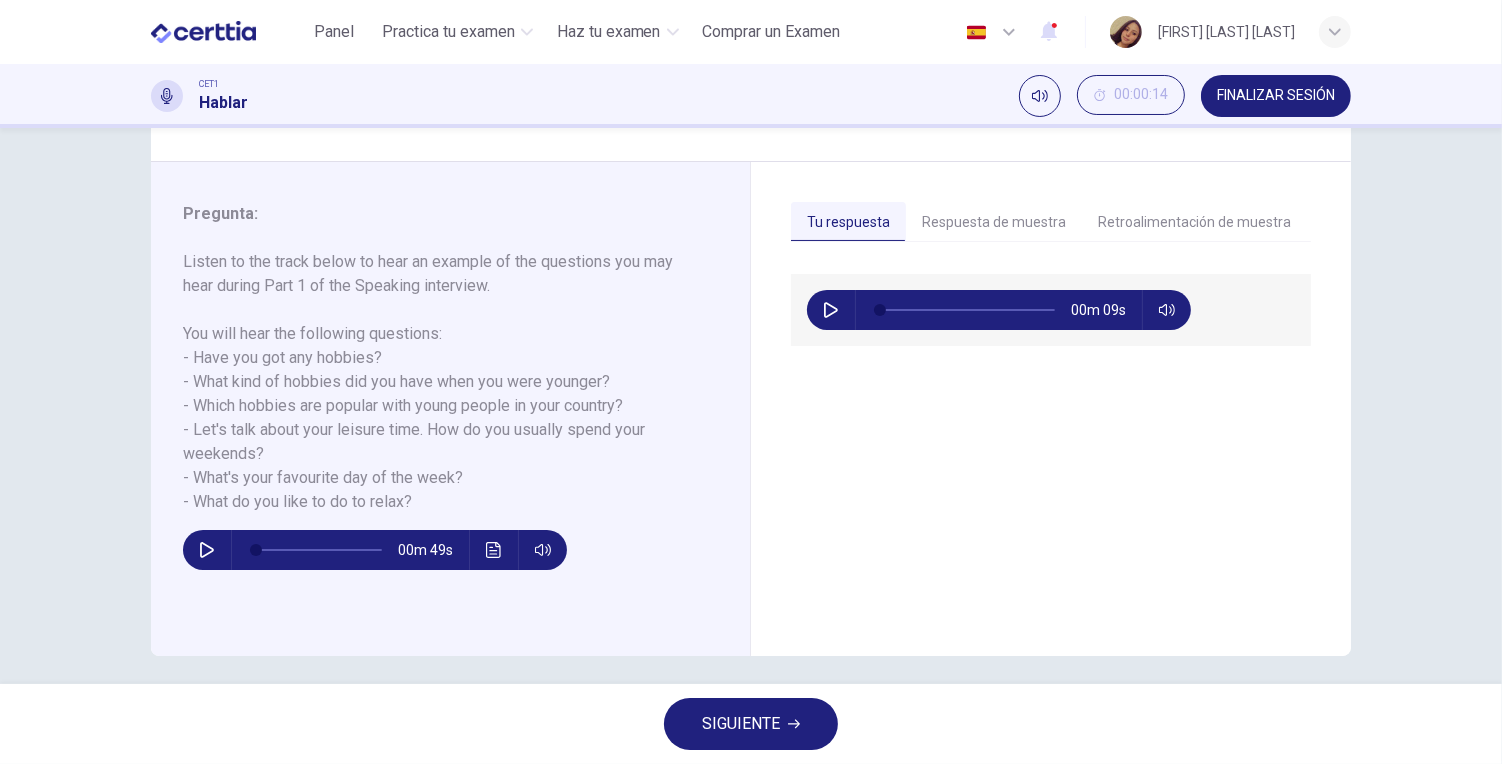 click on "Respuesta de muestra" at bounding box center [994, 223] 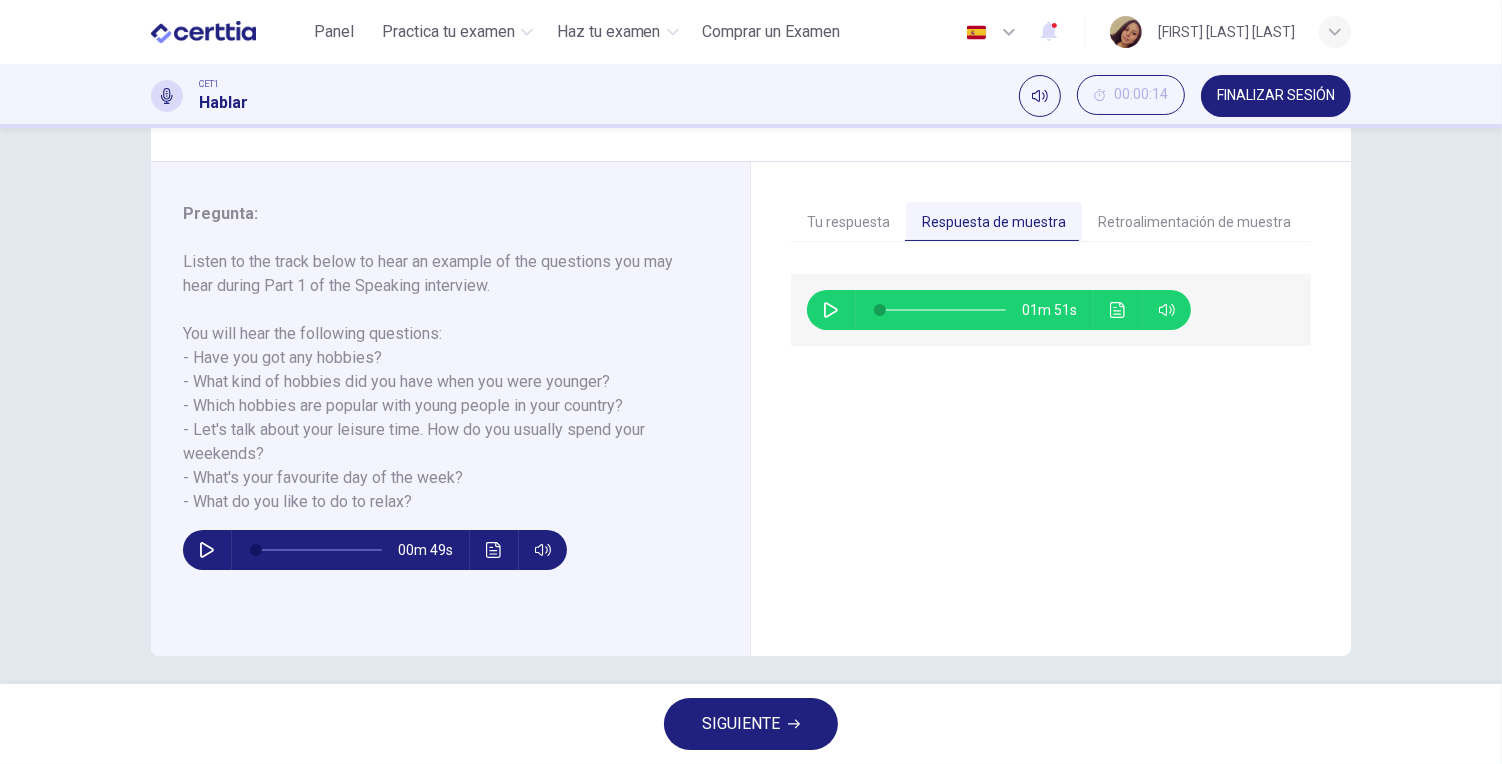 click on "01m 51s" at bounding box center [999, 310] 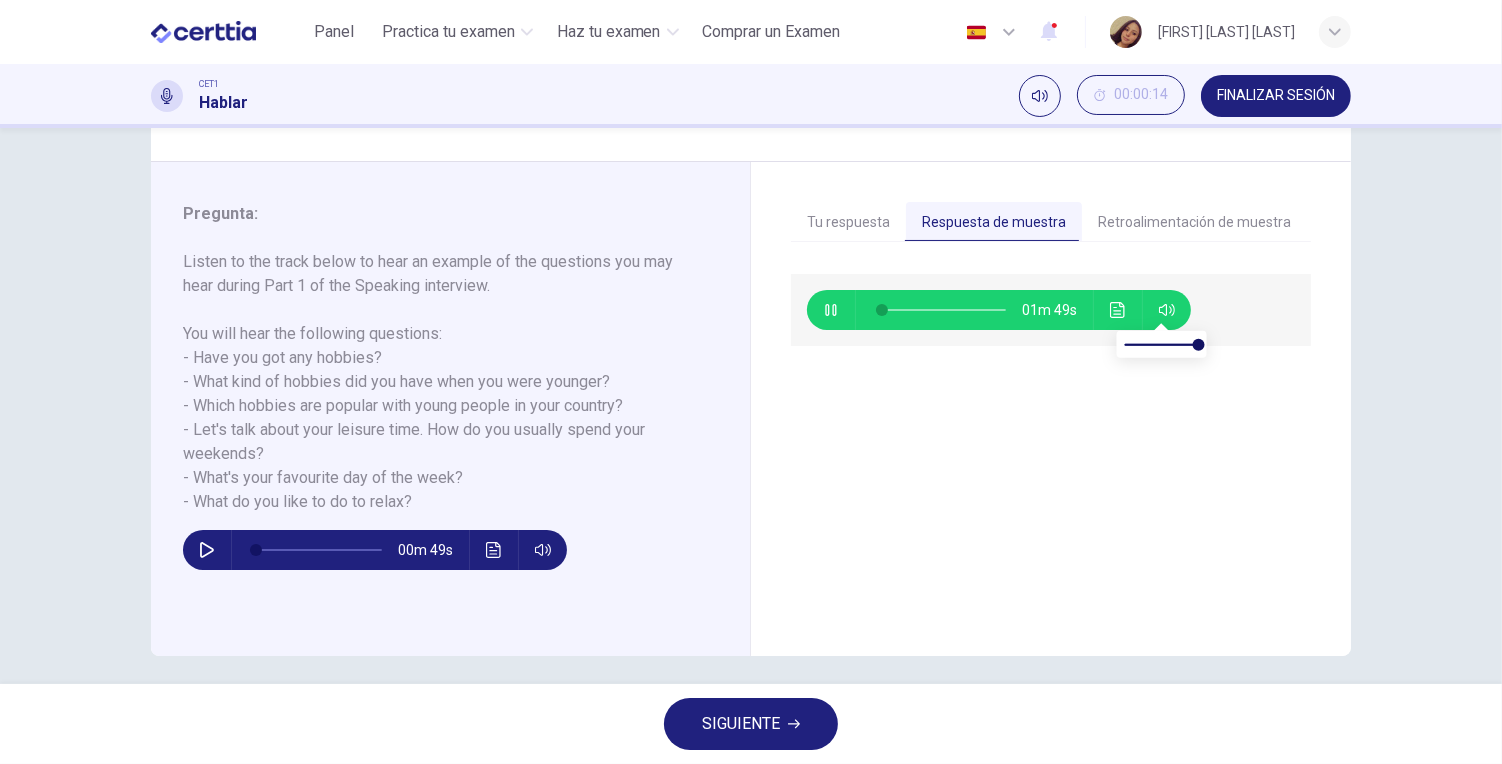 click on "Retroalimentación de muestra" at bounding box center (1194, 223) 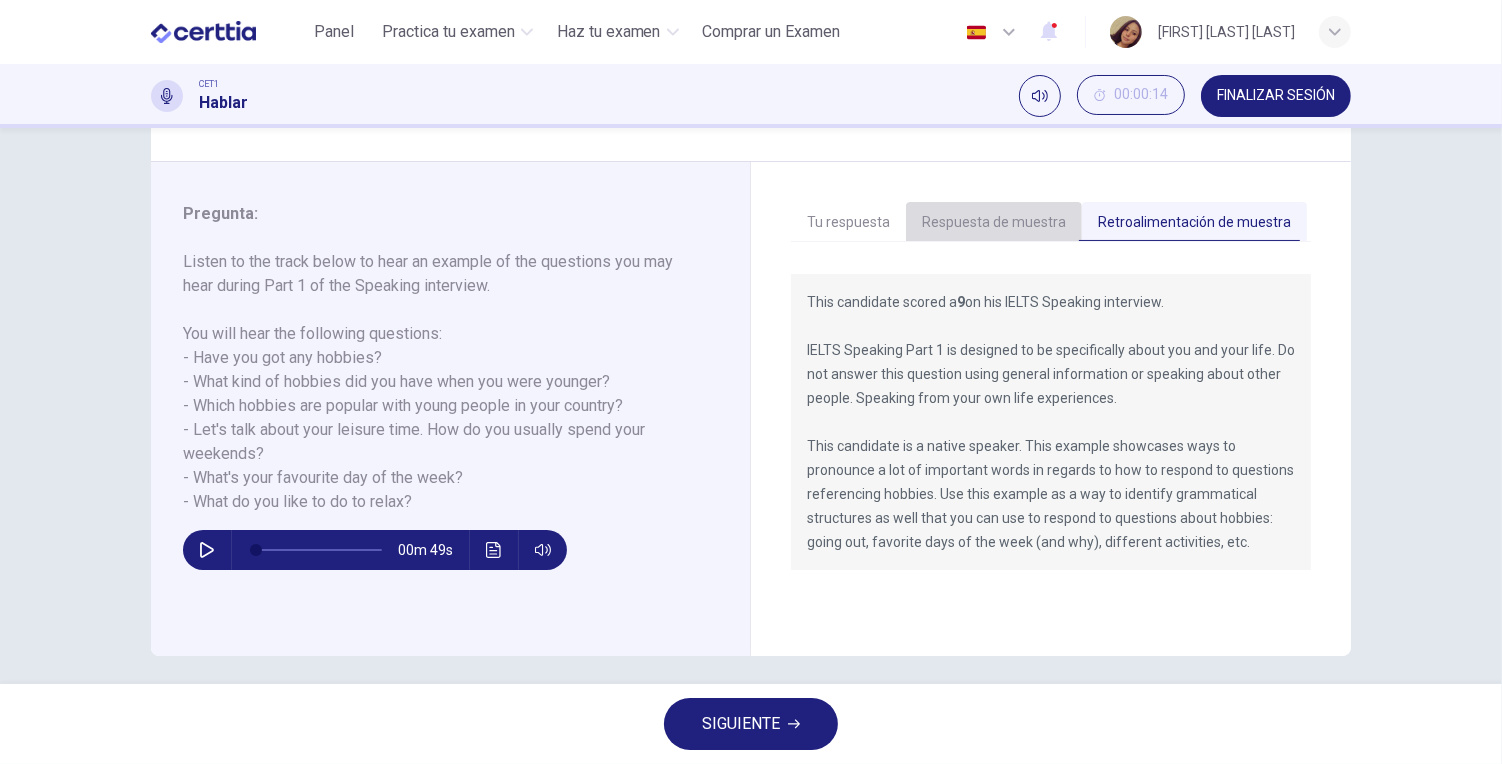 click on "Respuesta de muestra" at bounding box center [994, 223] 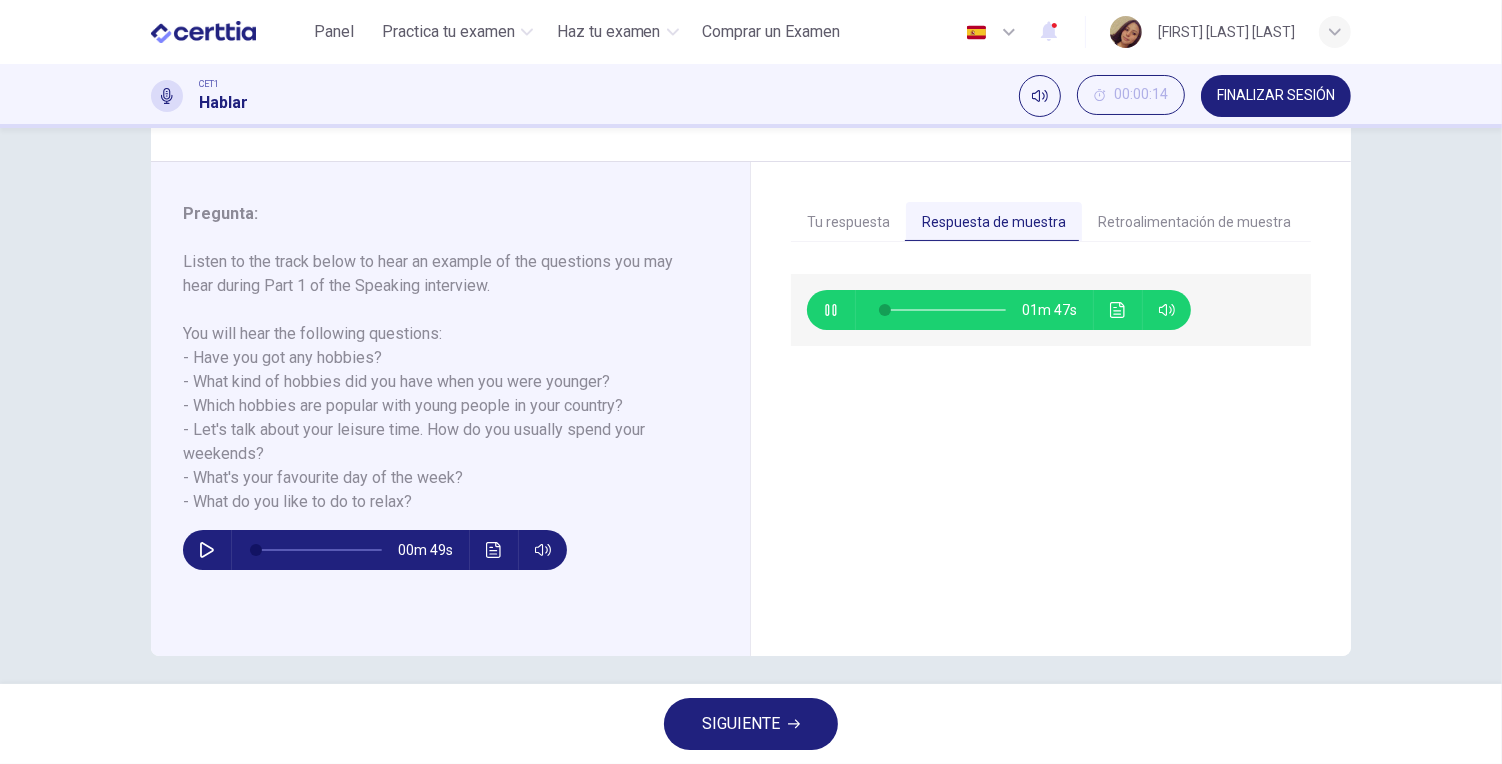 type on "*" 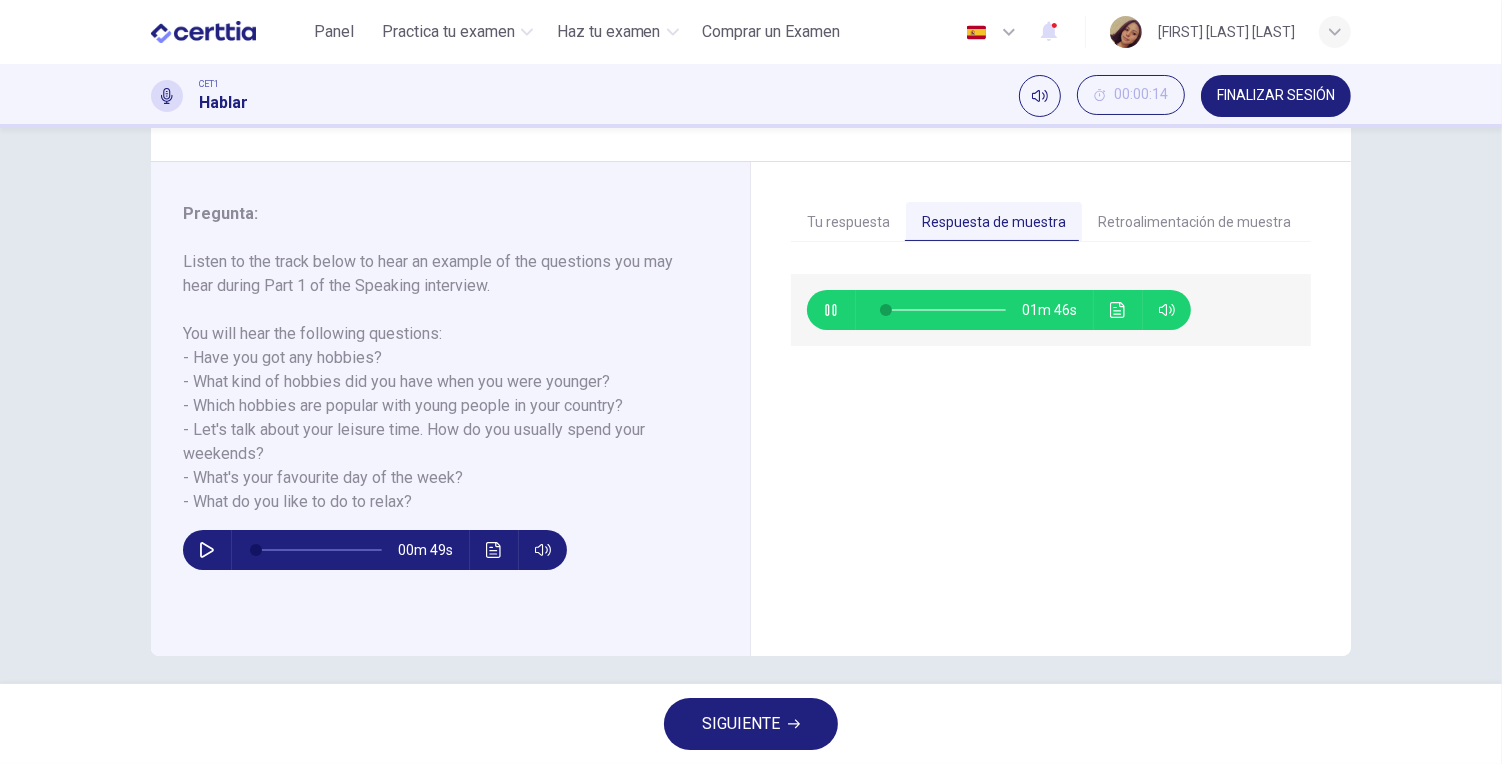 click on "SIGUIENTE" at bounding box center [741, 724] 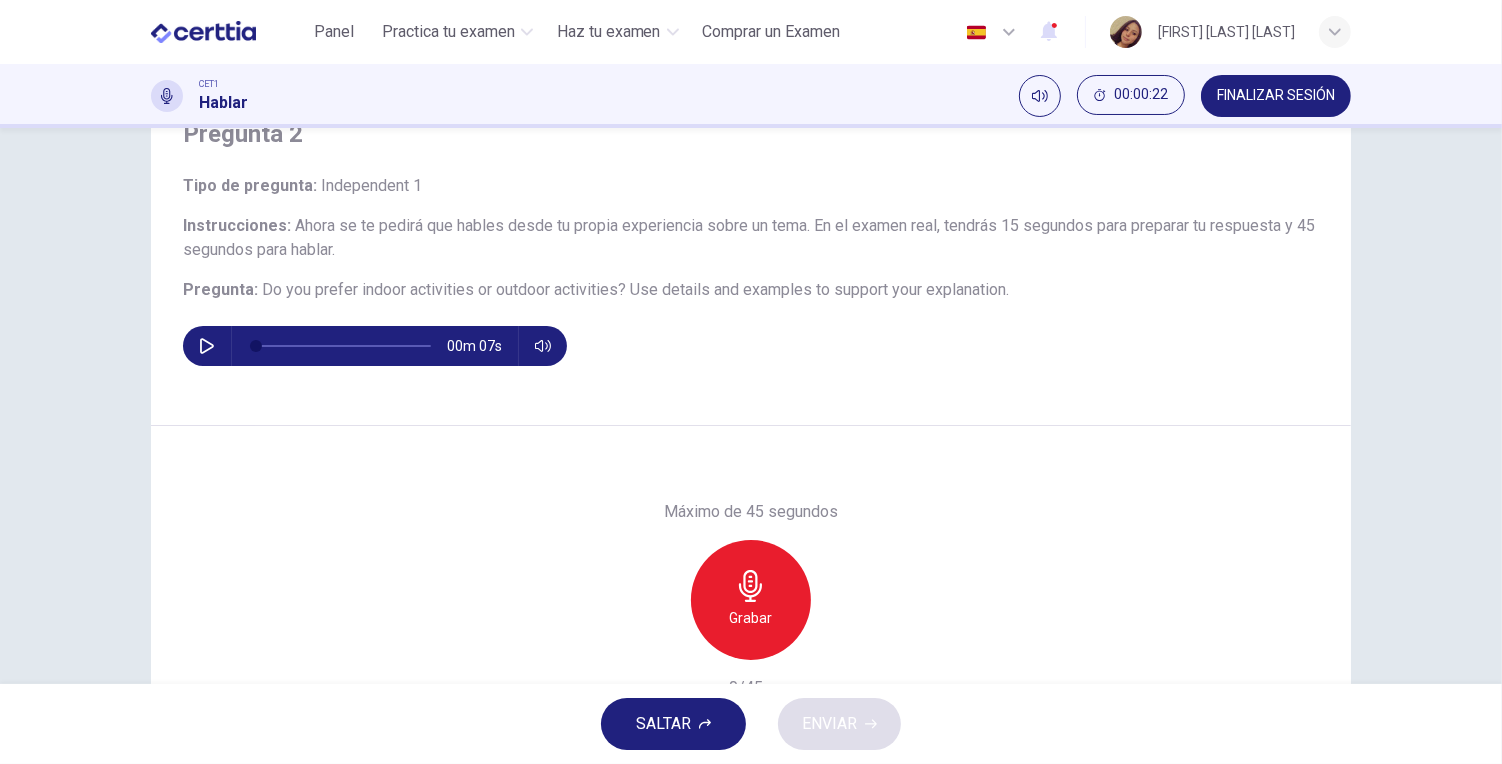 scroll, scrollTop: 0, scrollLeft: 0, axis: both 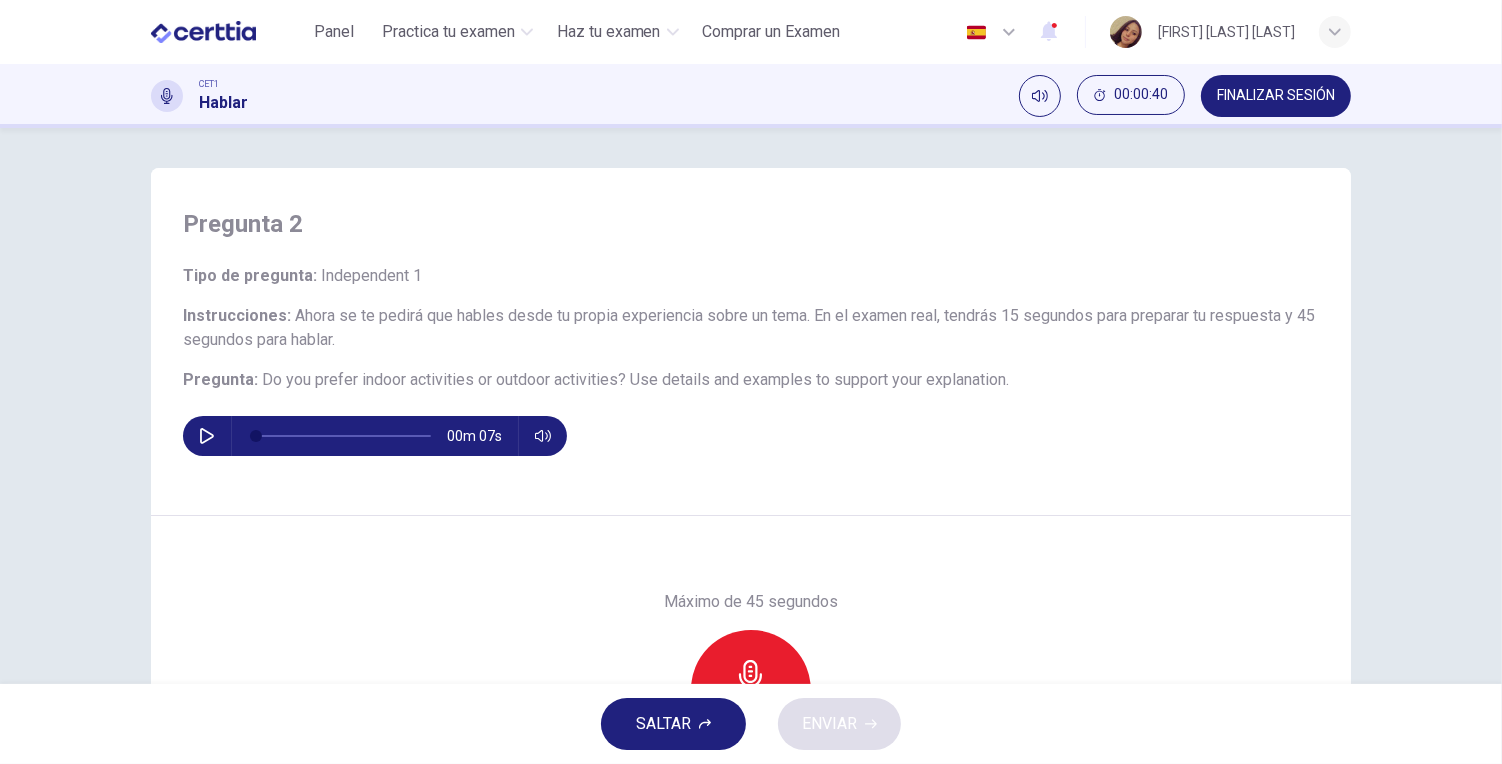 drag, startPoint x: 173, startPoint y: 374, endPoint x: 304, endPoint y: 374, distance: 131 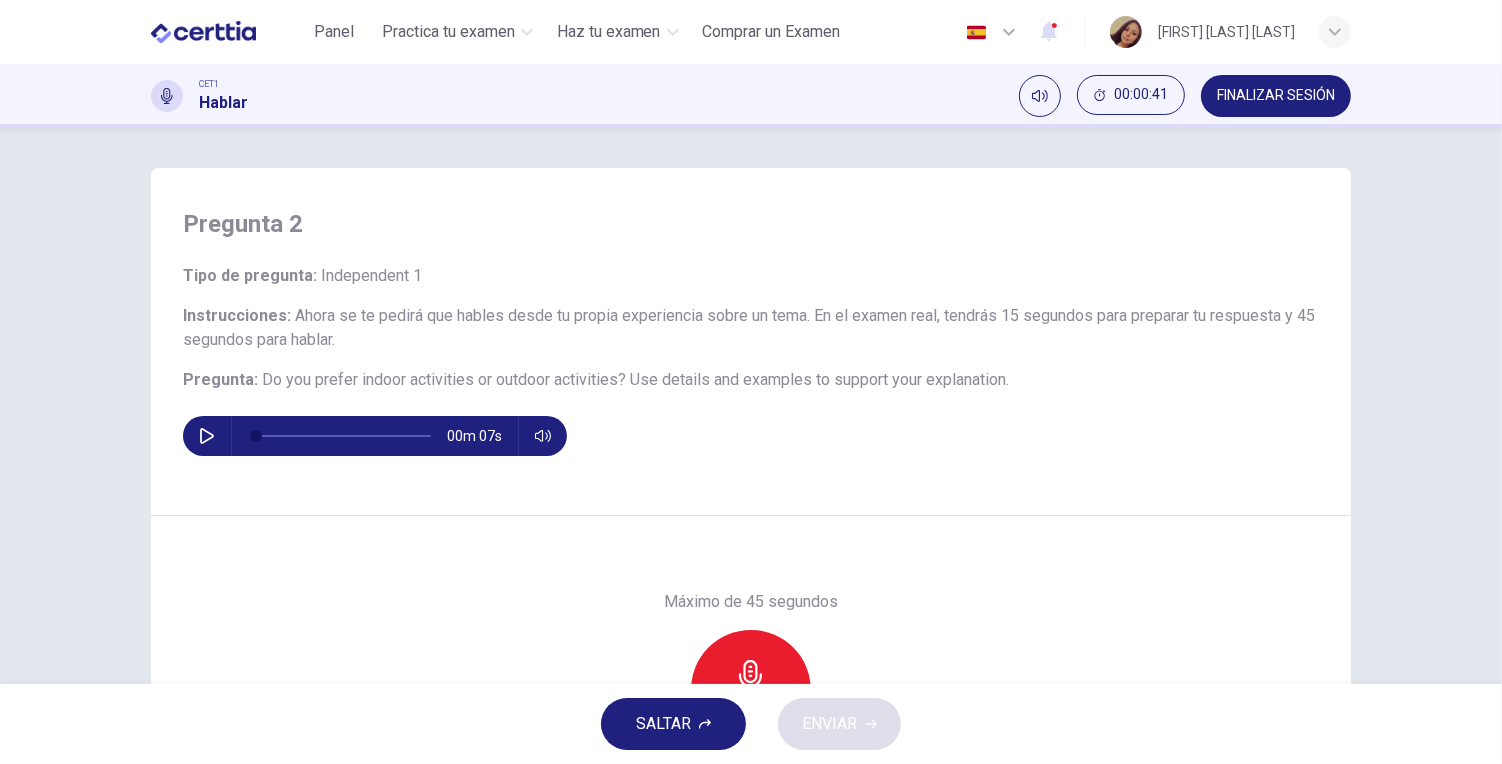 drag, startPoint x: 253, startPoint y: 374, endPoint x: 646, endPoint y: 374, distance: 393 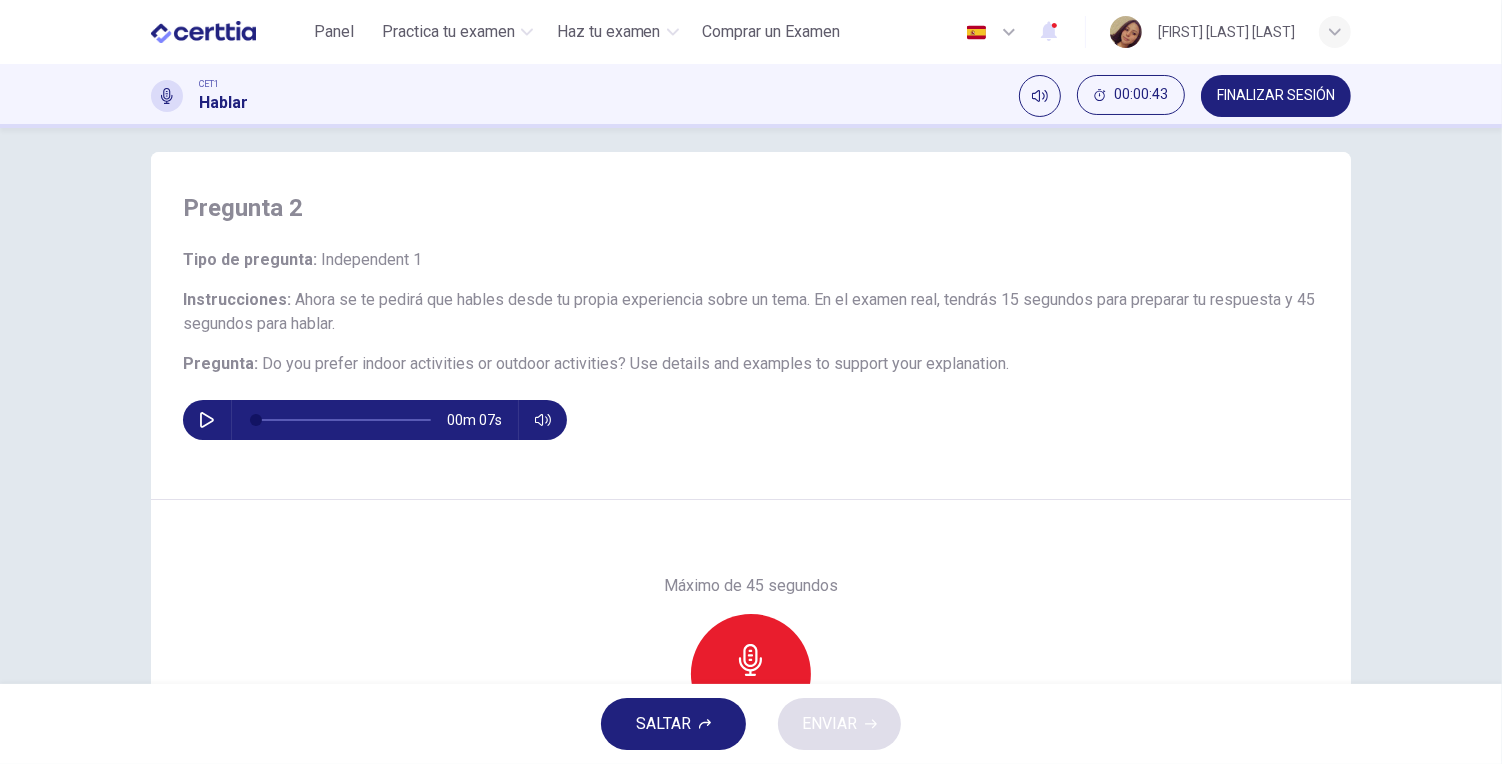 scroll, scrollTop: 0, scrollLeft: 0, axis: both 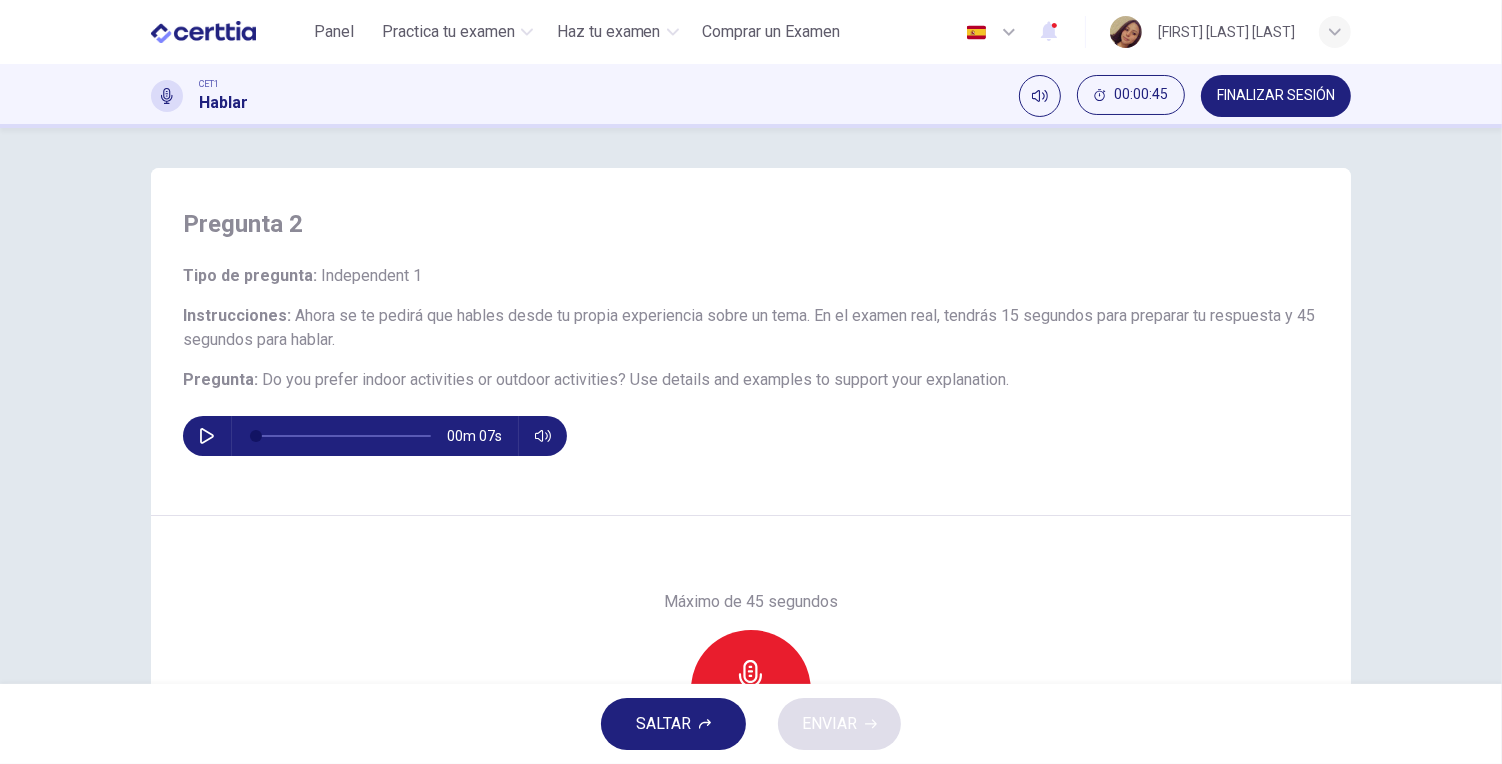 click at bounding box center (1049, 32) 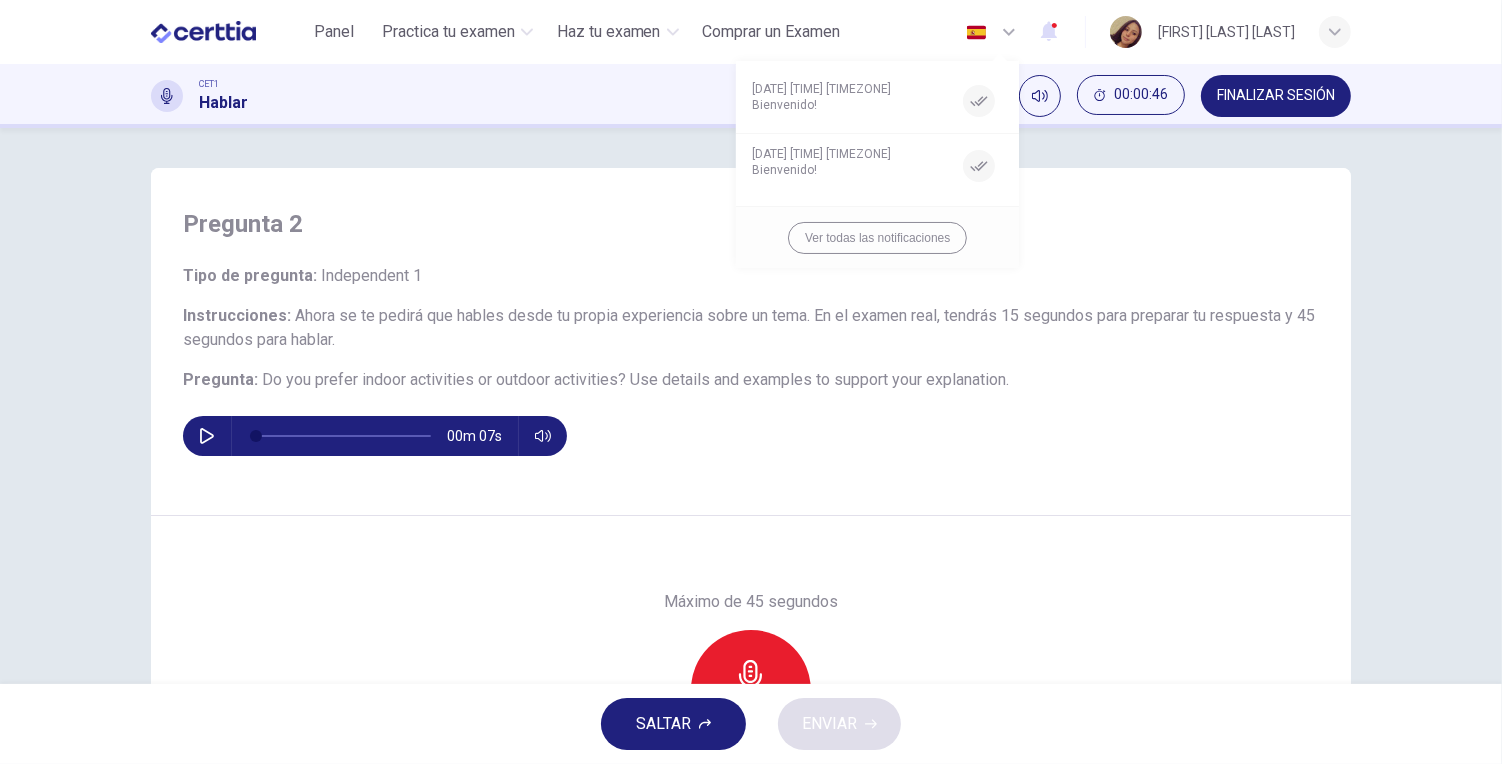 click at bounding box center [751, 382] 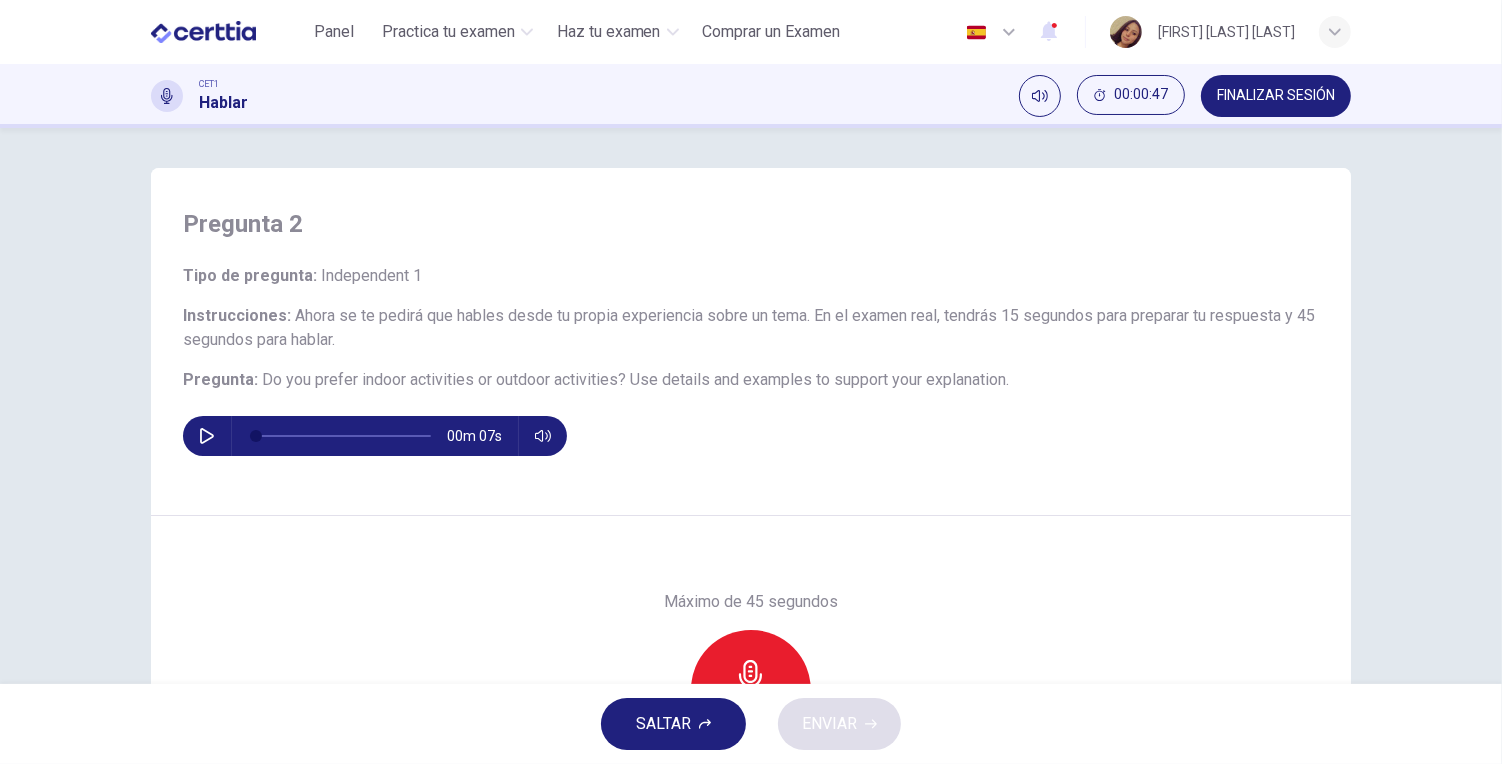 click on "[FIRST] [LAST]" at bounding box center (1226, 32) 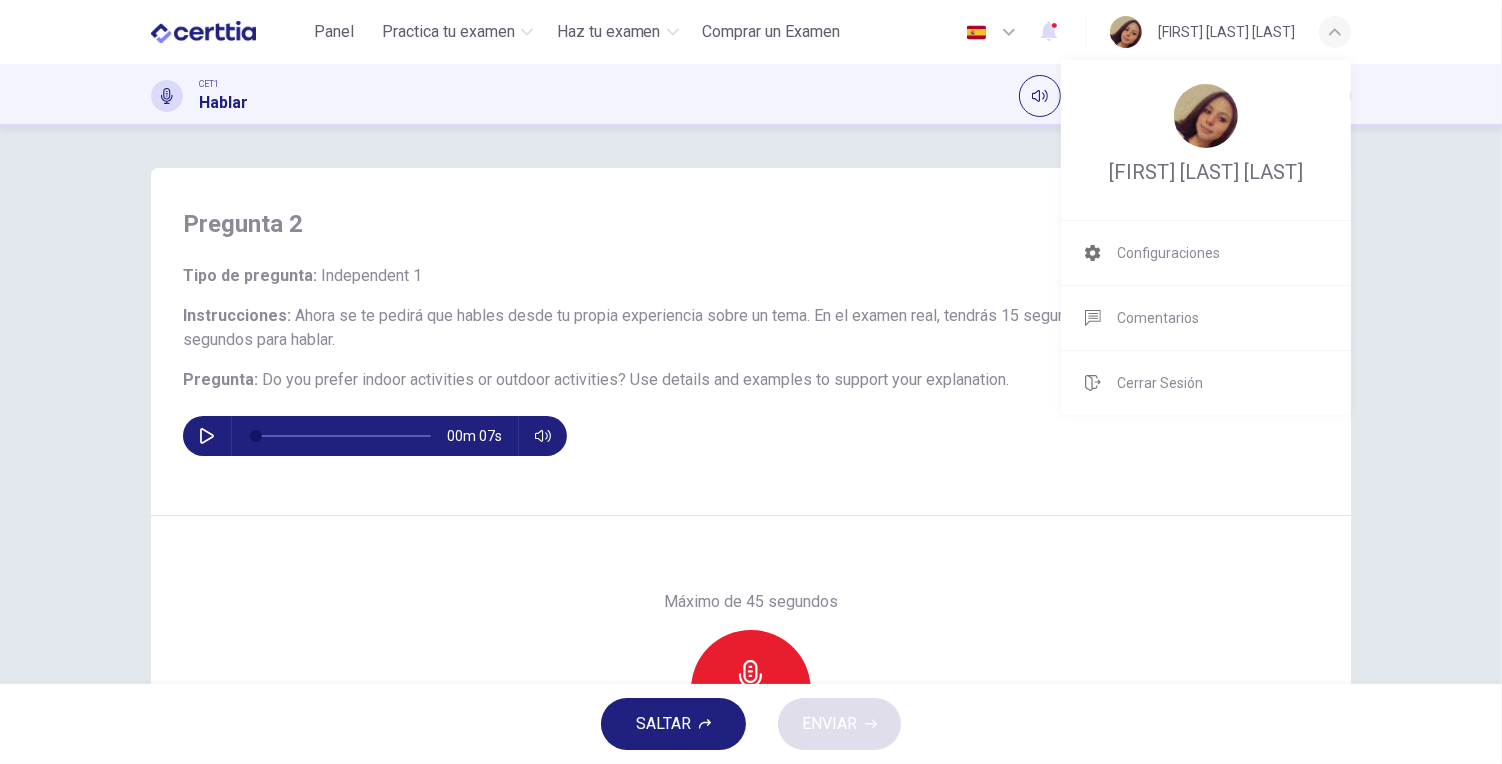 click at bounding box center (751, 382) 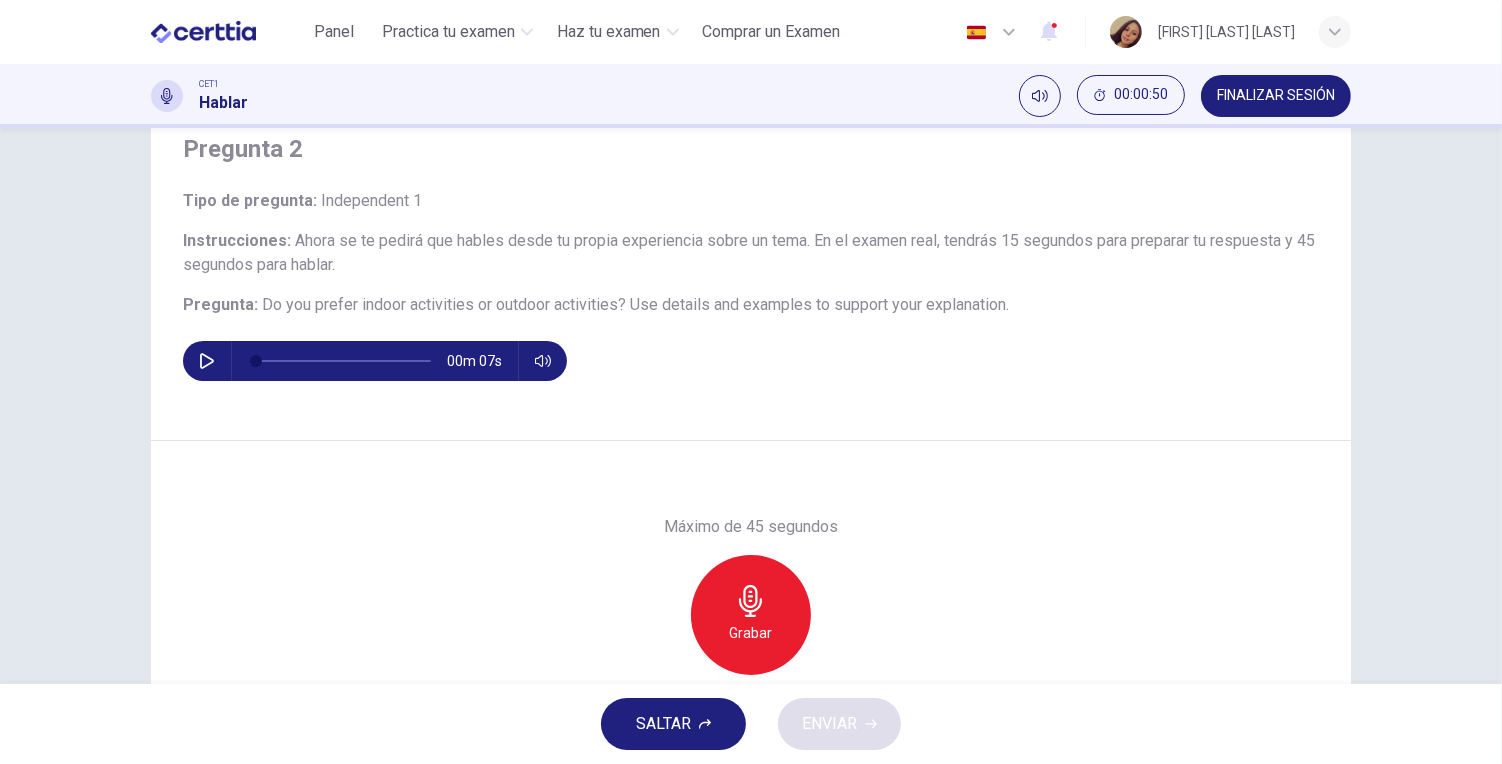 scroll, scrollTop: 0, scrollLeft: 0, axis: both 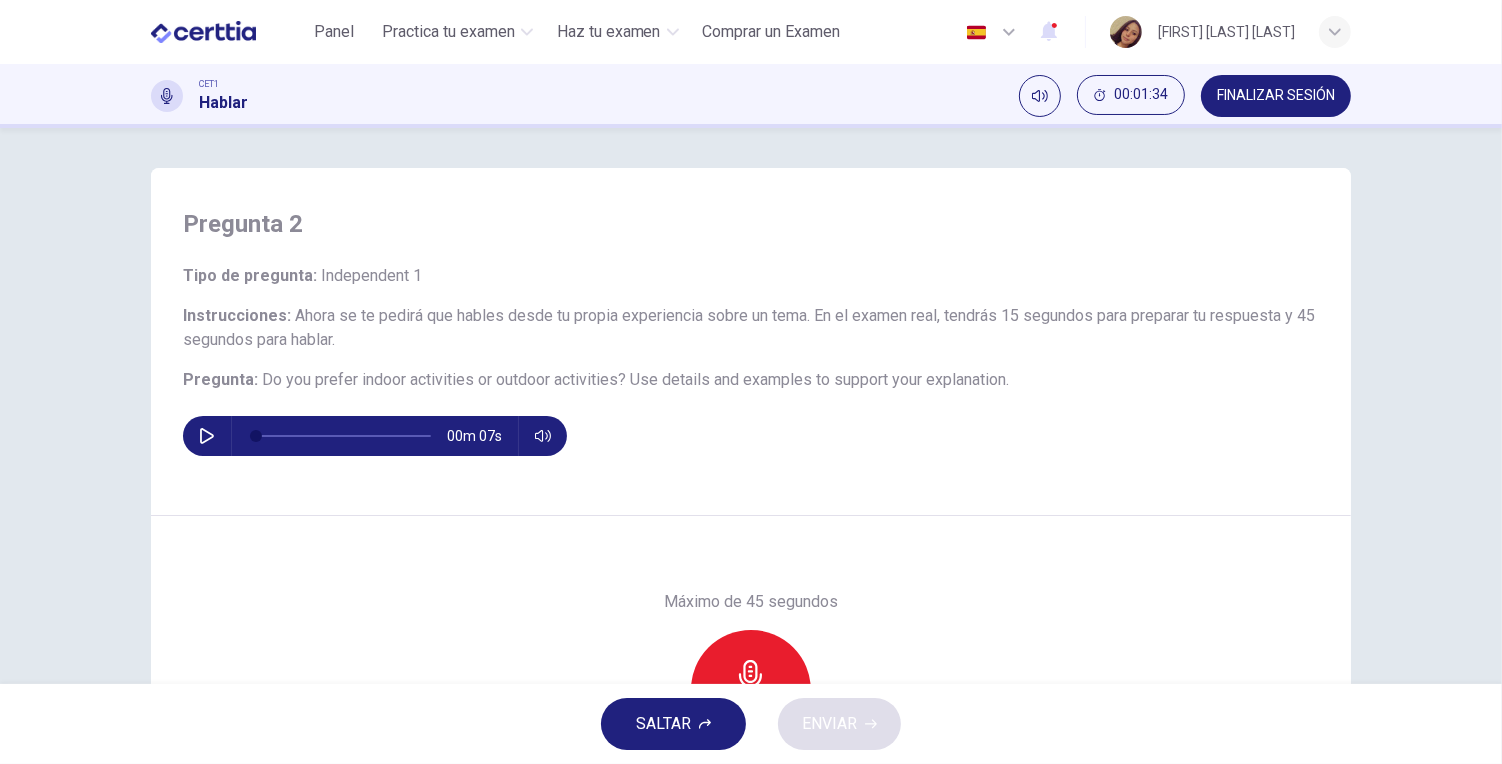 click on "FINALIZAR SESIÓN" at bounding box center (1276, 96) 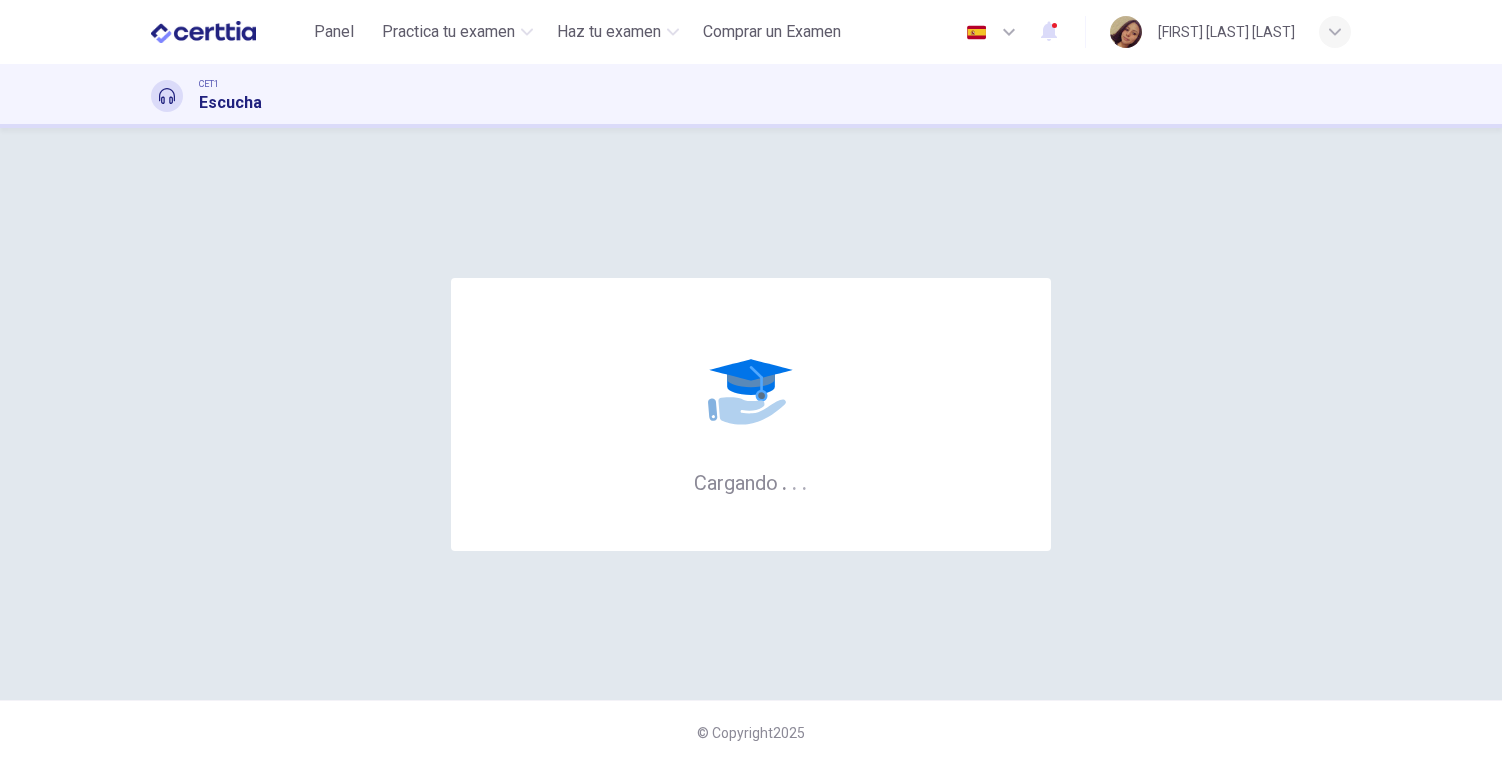 scroll, scrollTop: 0, scrollLeft: 0, axis: both 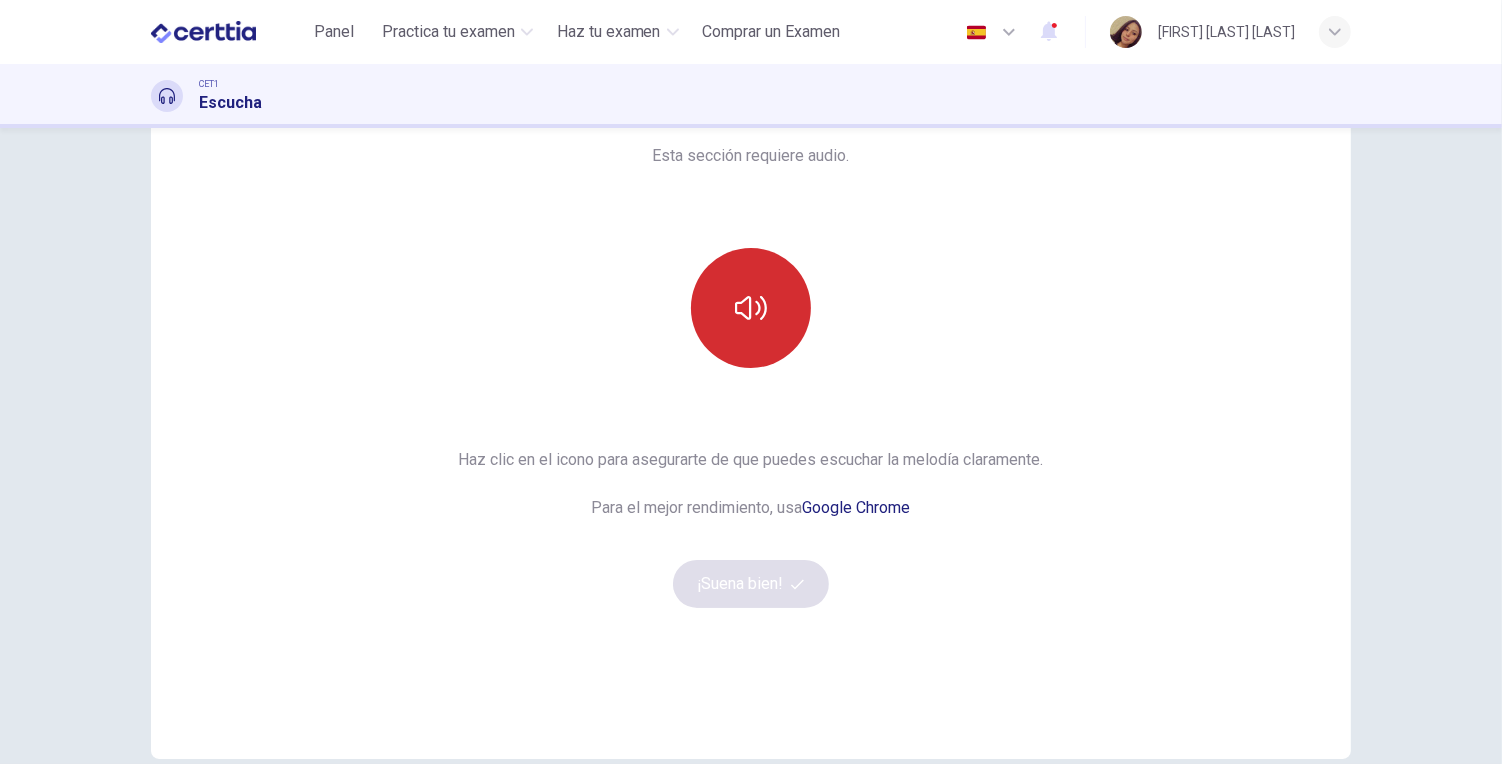 click at bounding box center [751, 308] 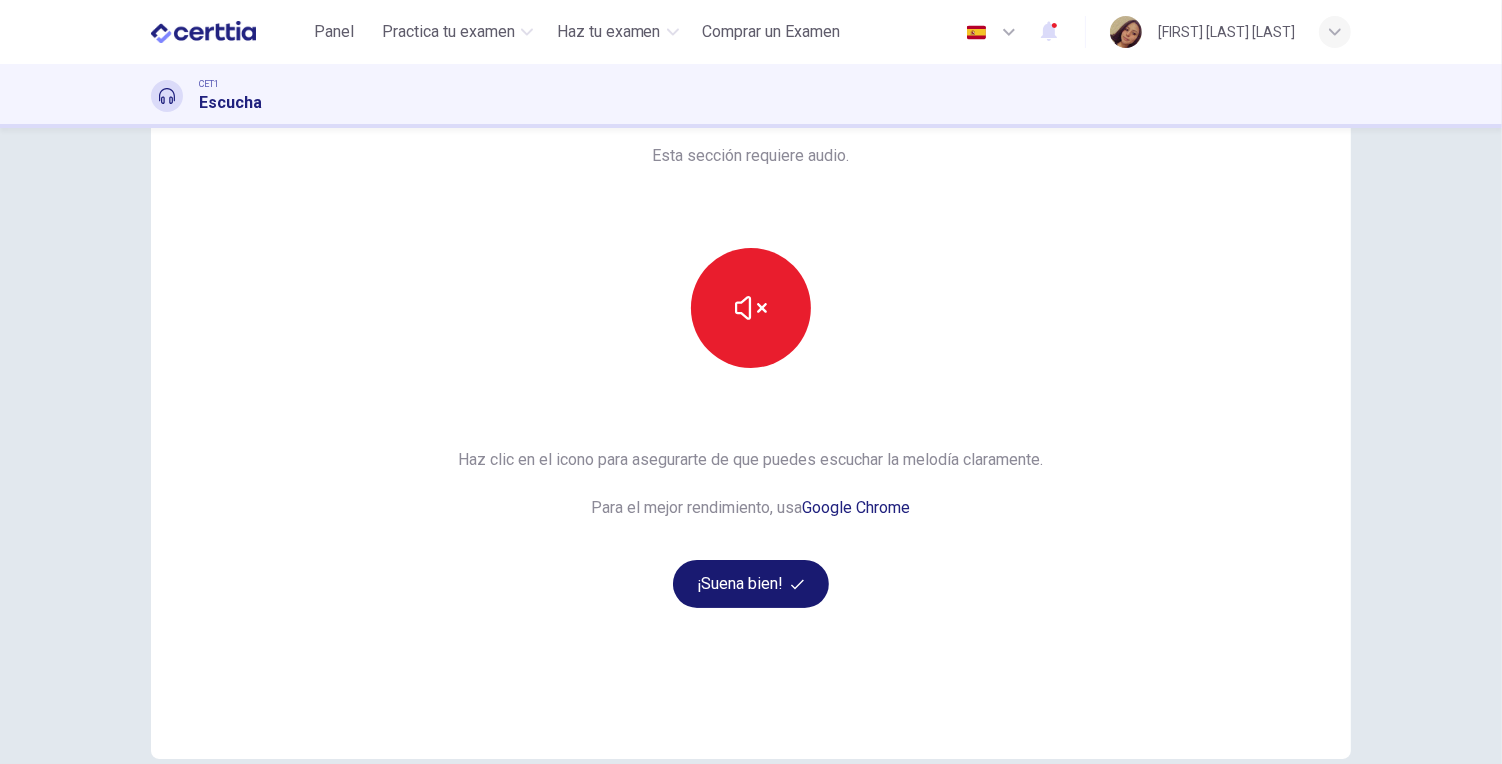 click on "¡Suena bien!" at bounding box center (751, 584) 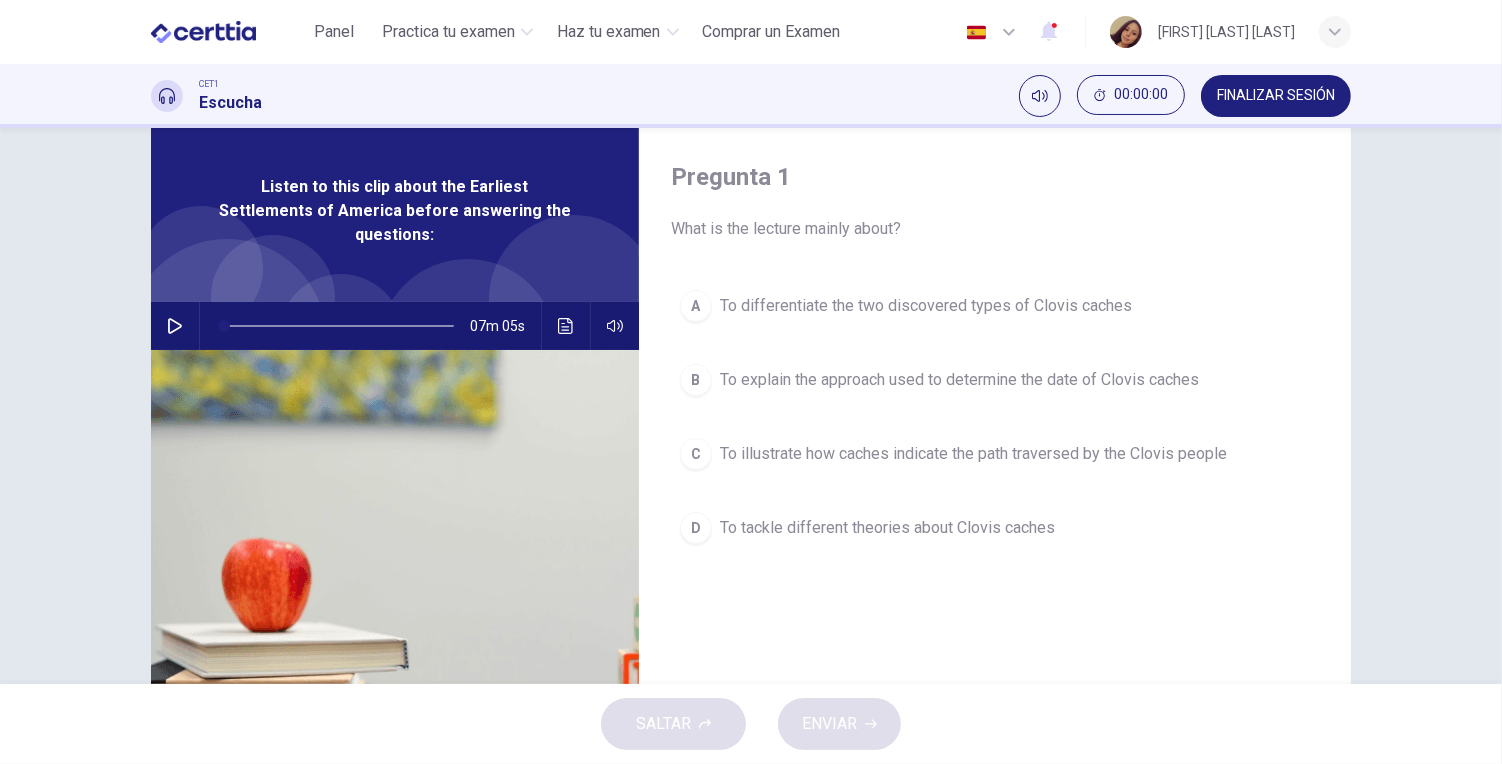 scroll, scrollTop: 35, scrollLeft: 0, axis: vertical 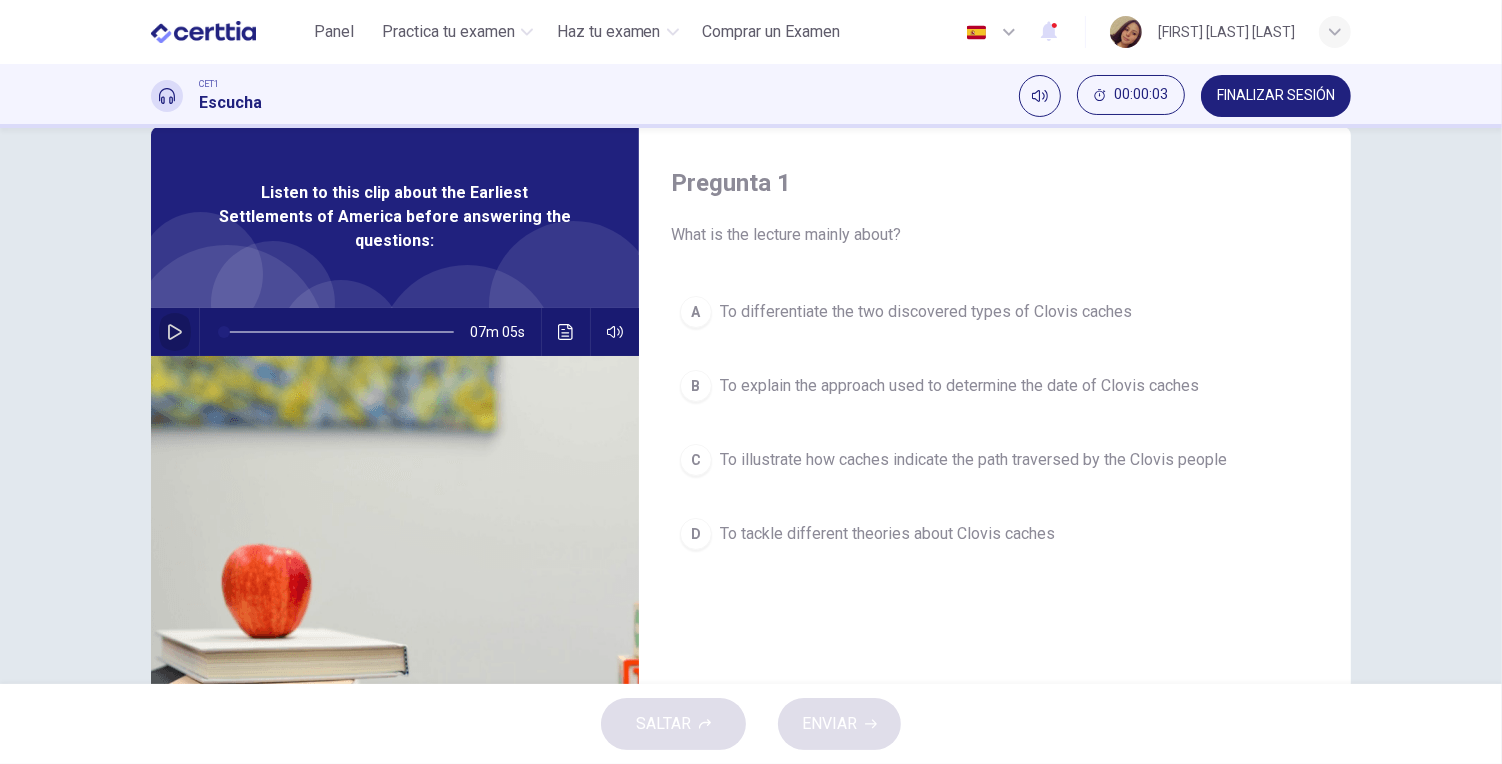 click 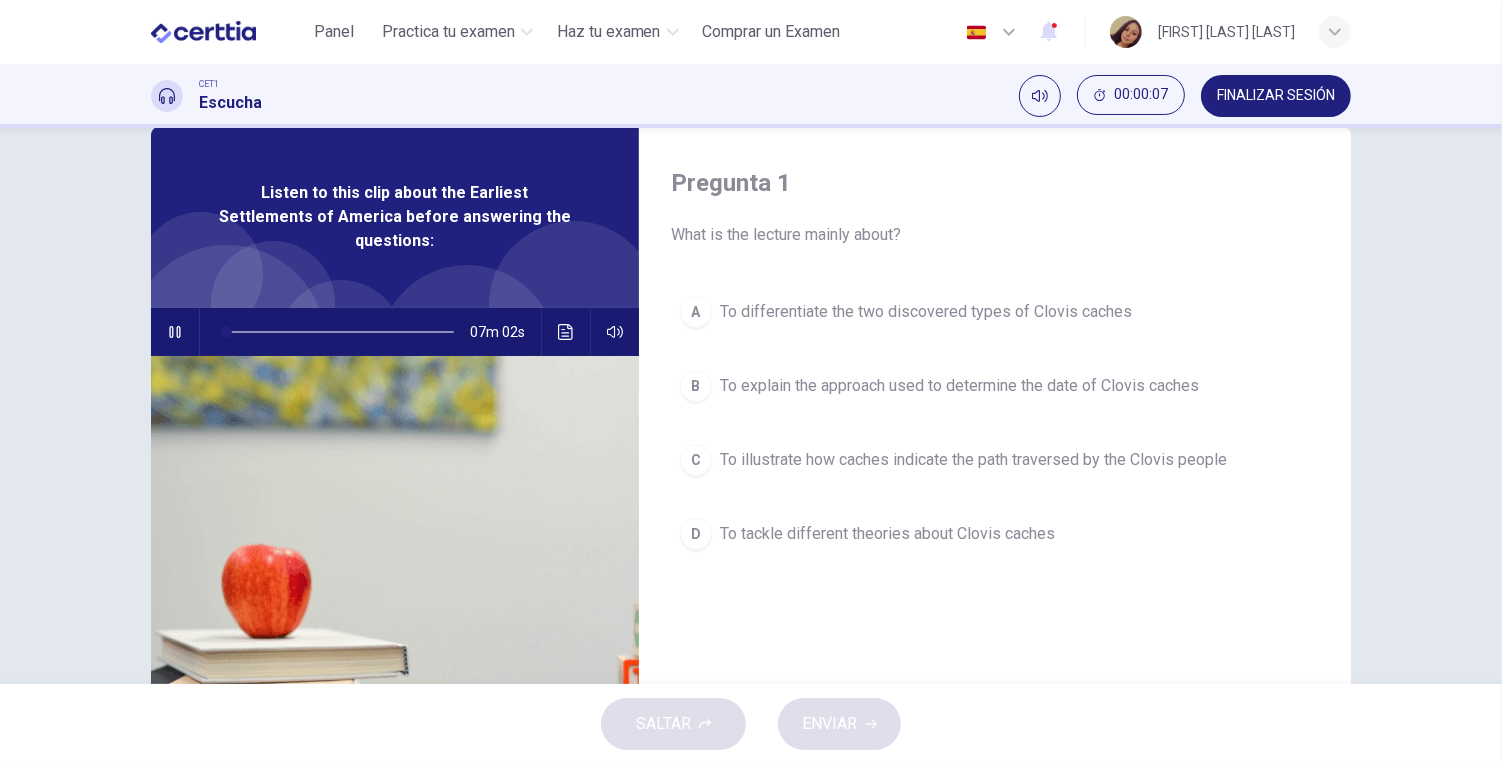 type on "*" 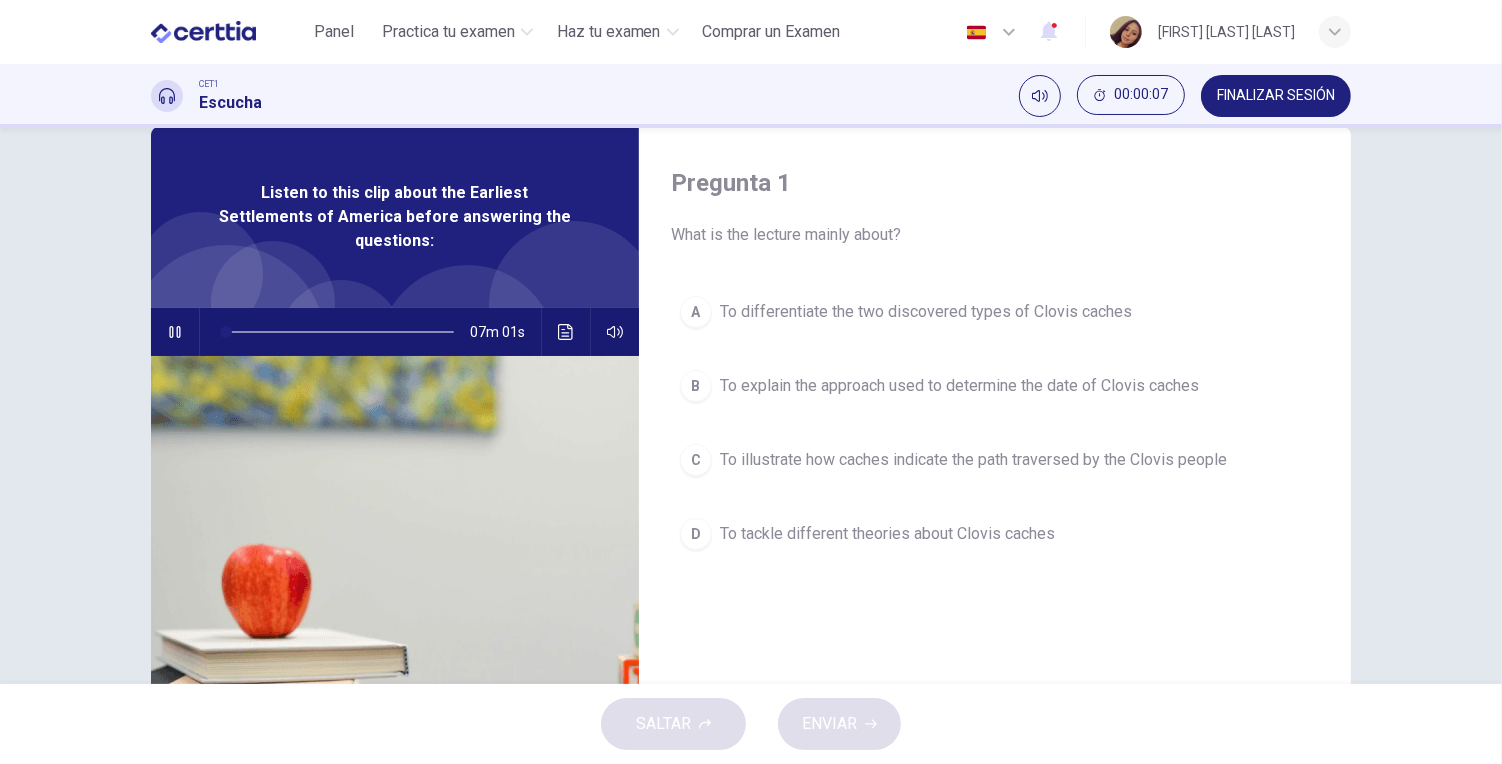 type 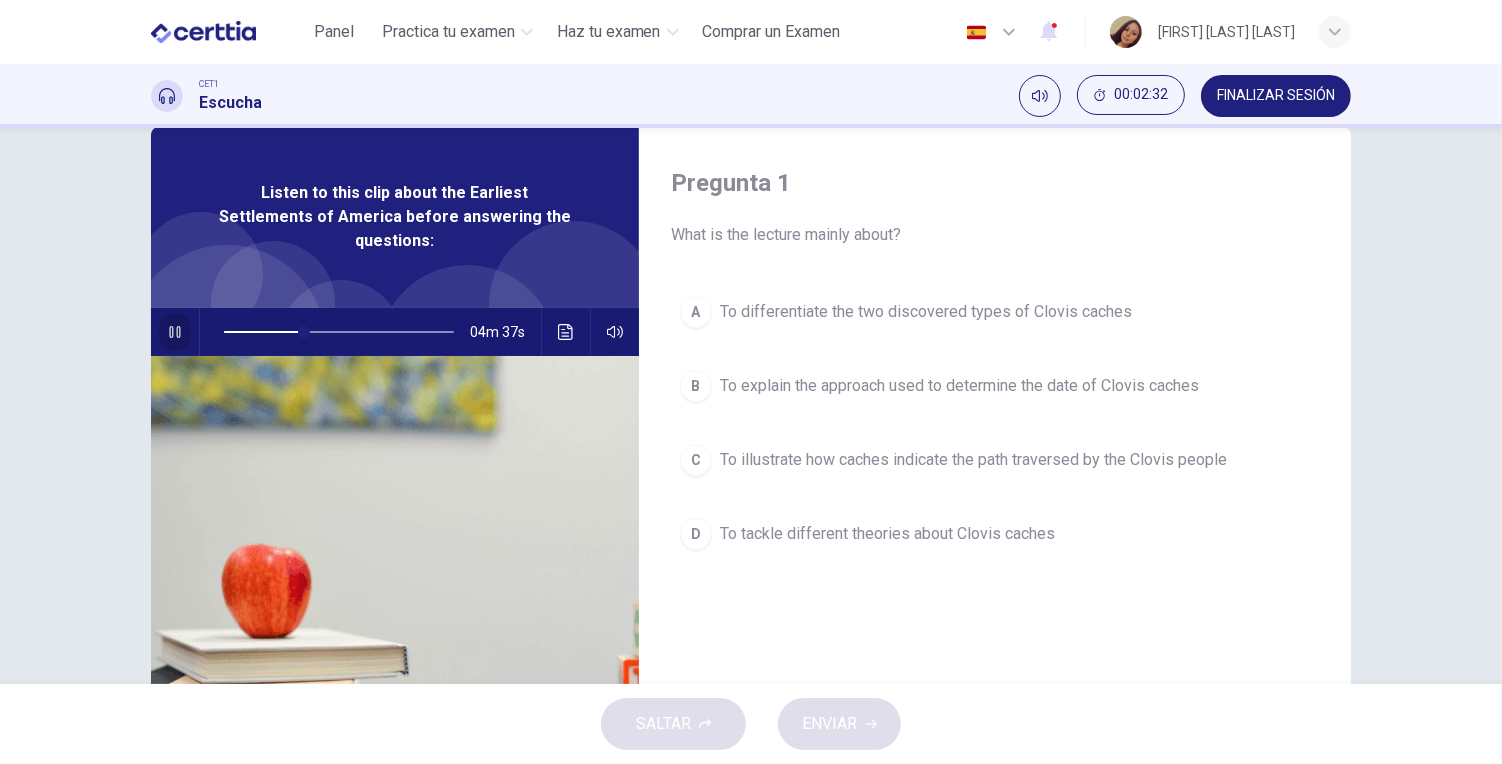 click on "C To illustrate how caches indicate the path traversed by the Clovis people" at bounding box center [995, 460] 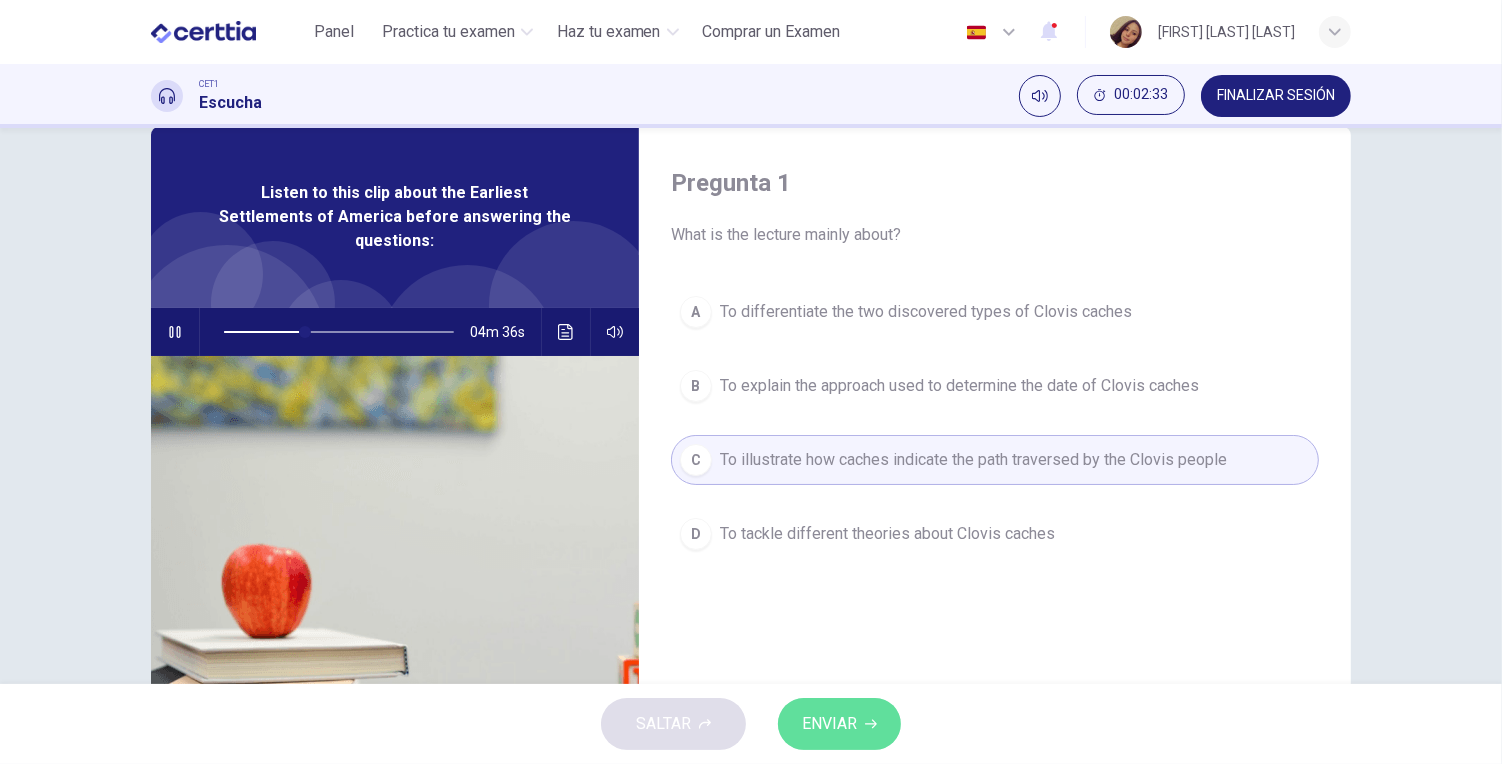click on "ENVIAR" at bounding box center [829, 724] 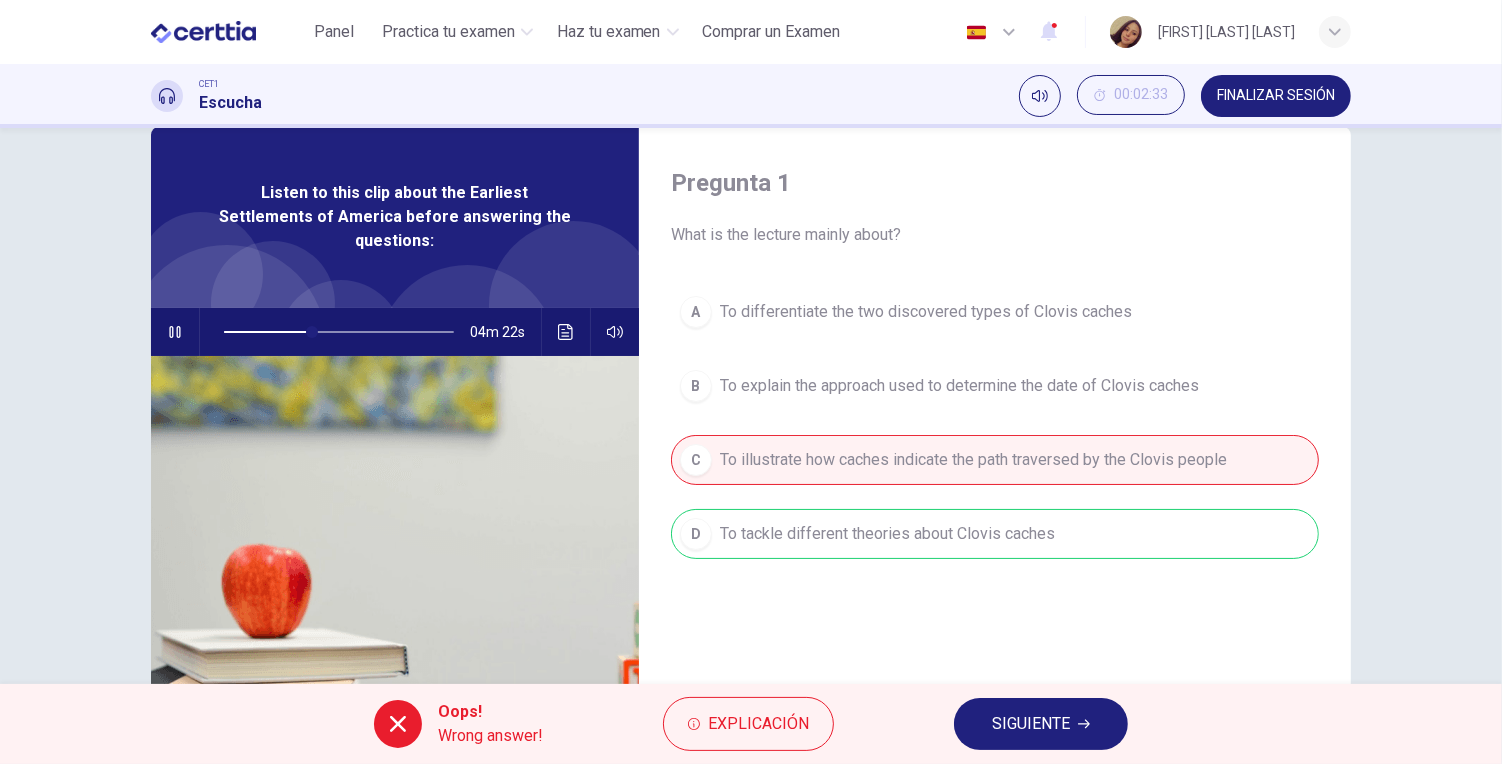 click on "SIGUIENTE" at bounding box center (1041, 724) 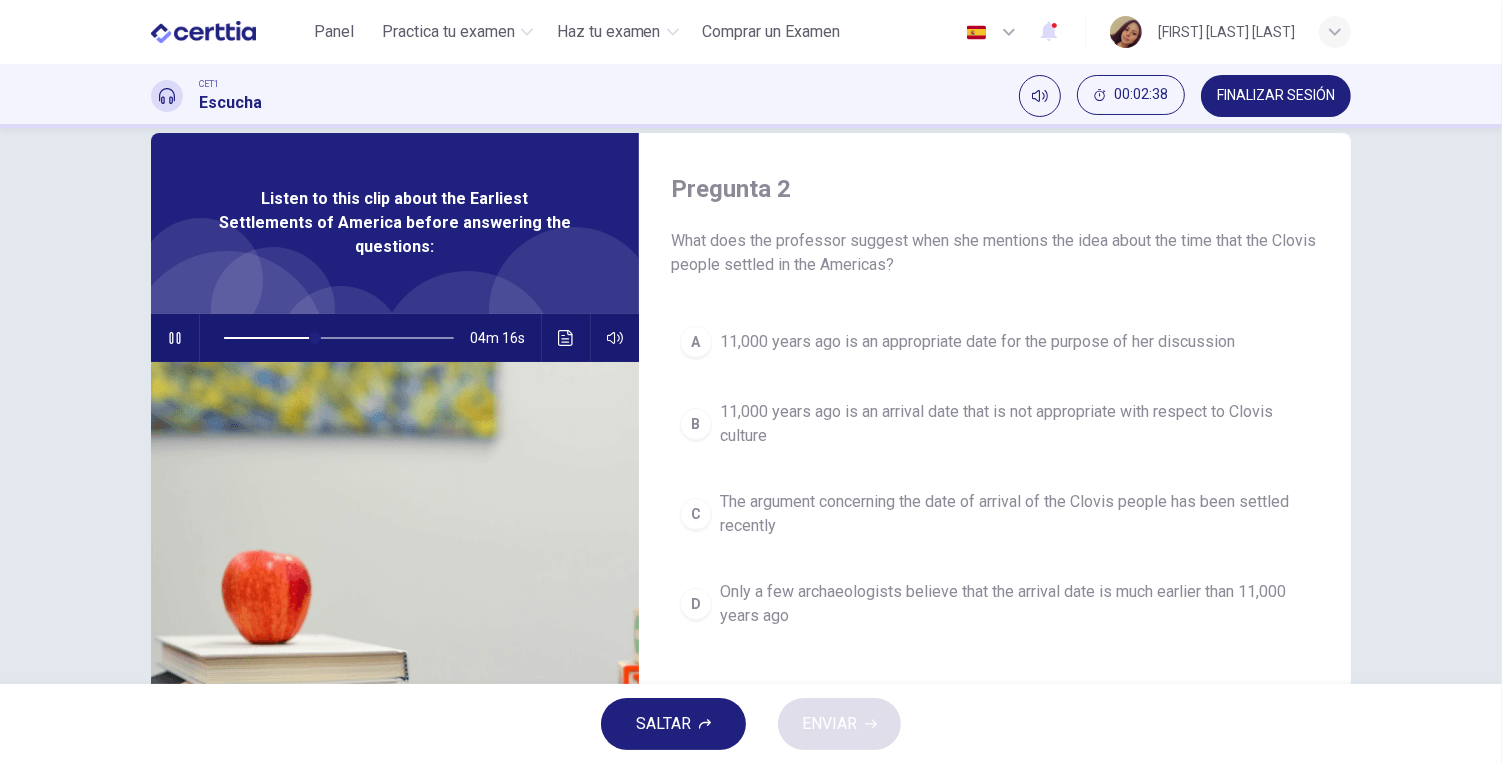 scroll, scrollTop: 42, scrollLeft: 0, axis: vertical 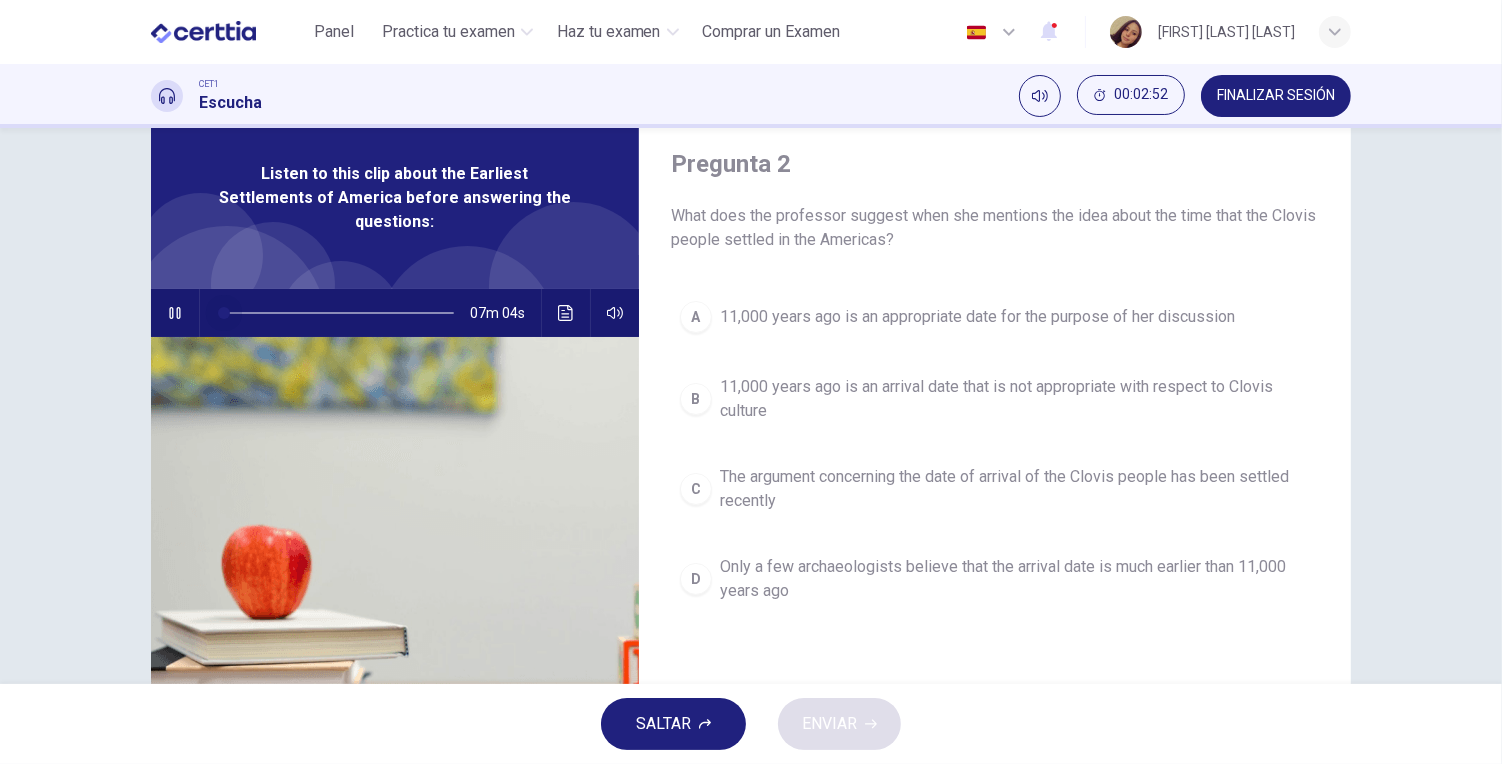 drag, startPoint x: 310, startPoint y: 295, endPoint x: 198, endPoint y: 305, distance: 112.44554 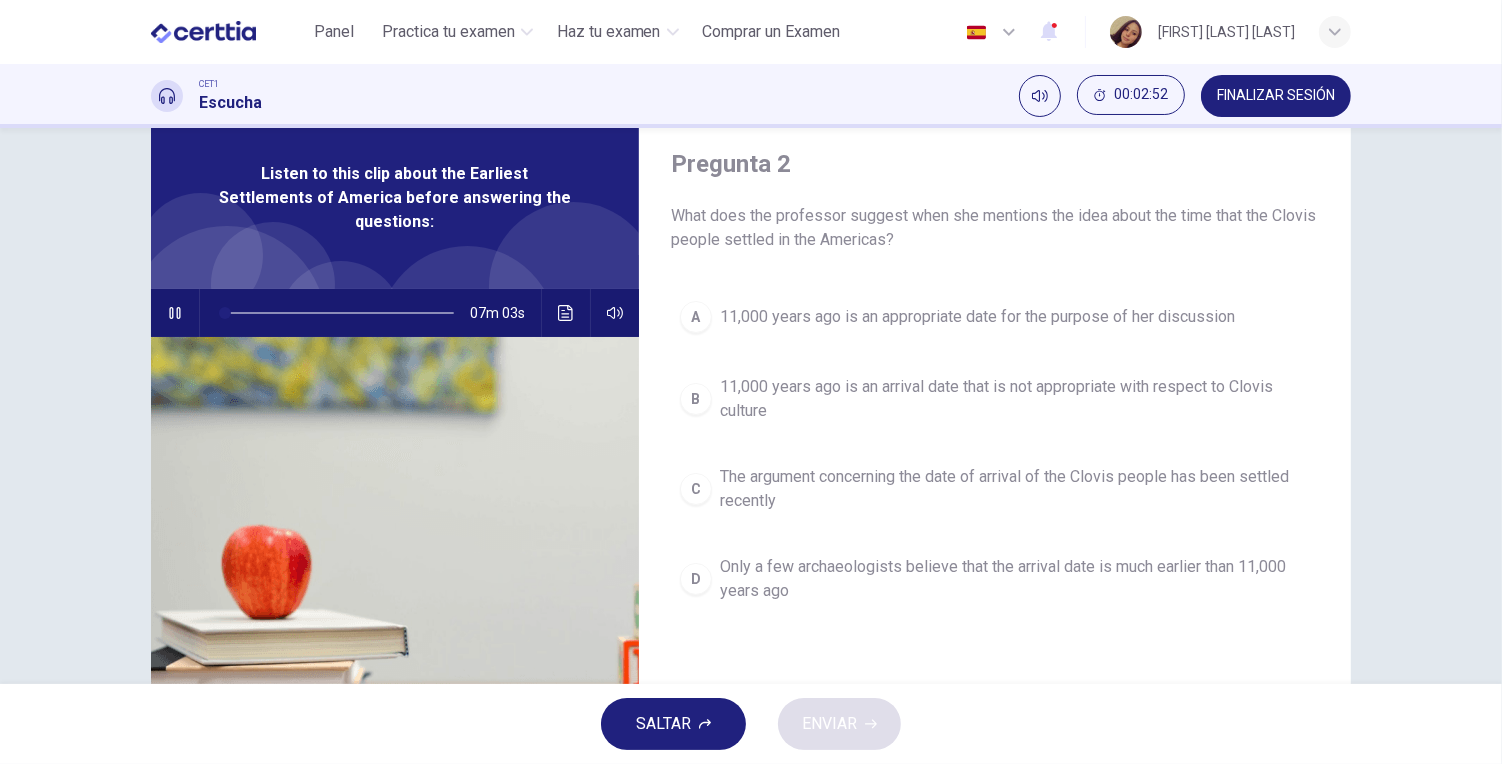 click 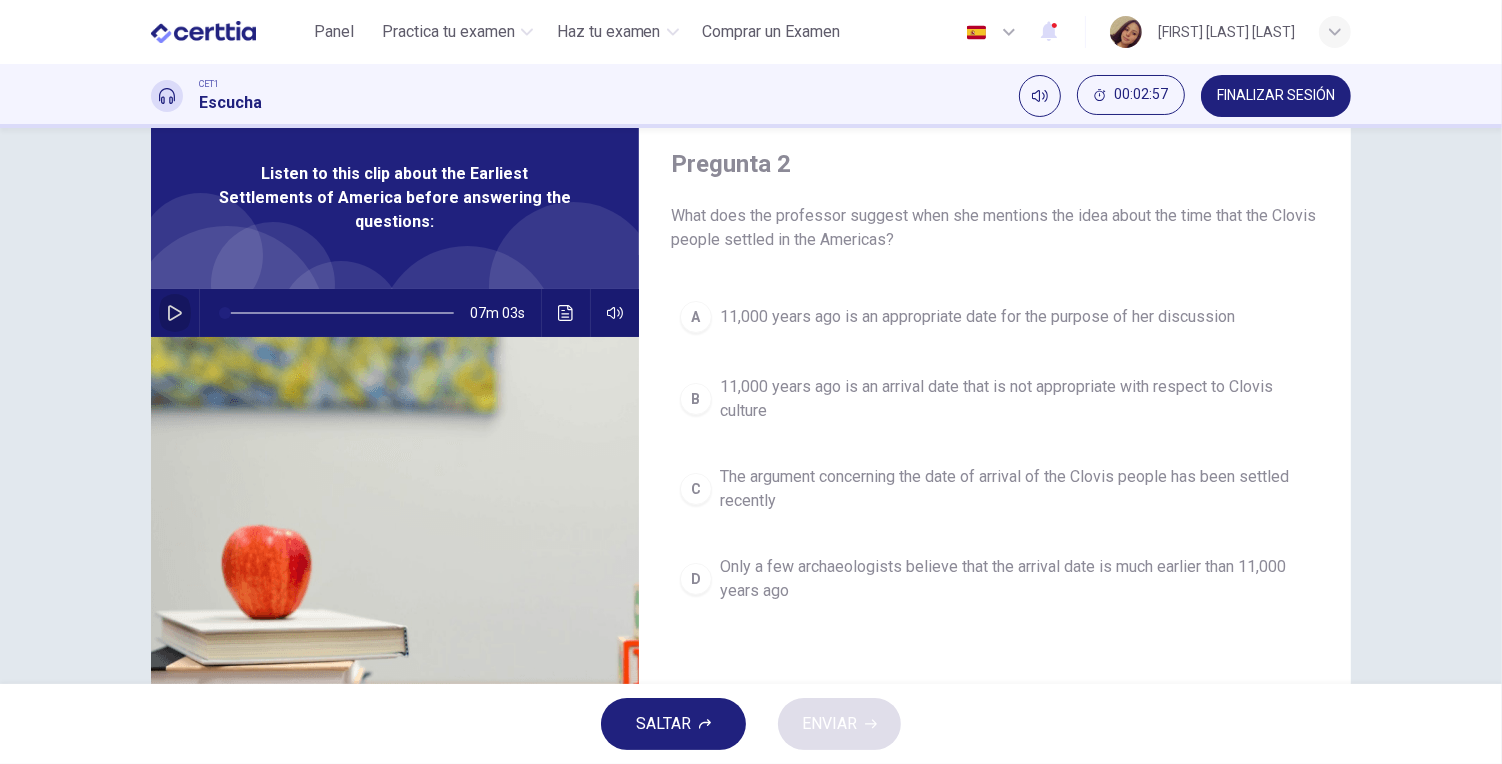 click 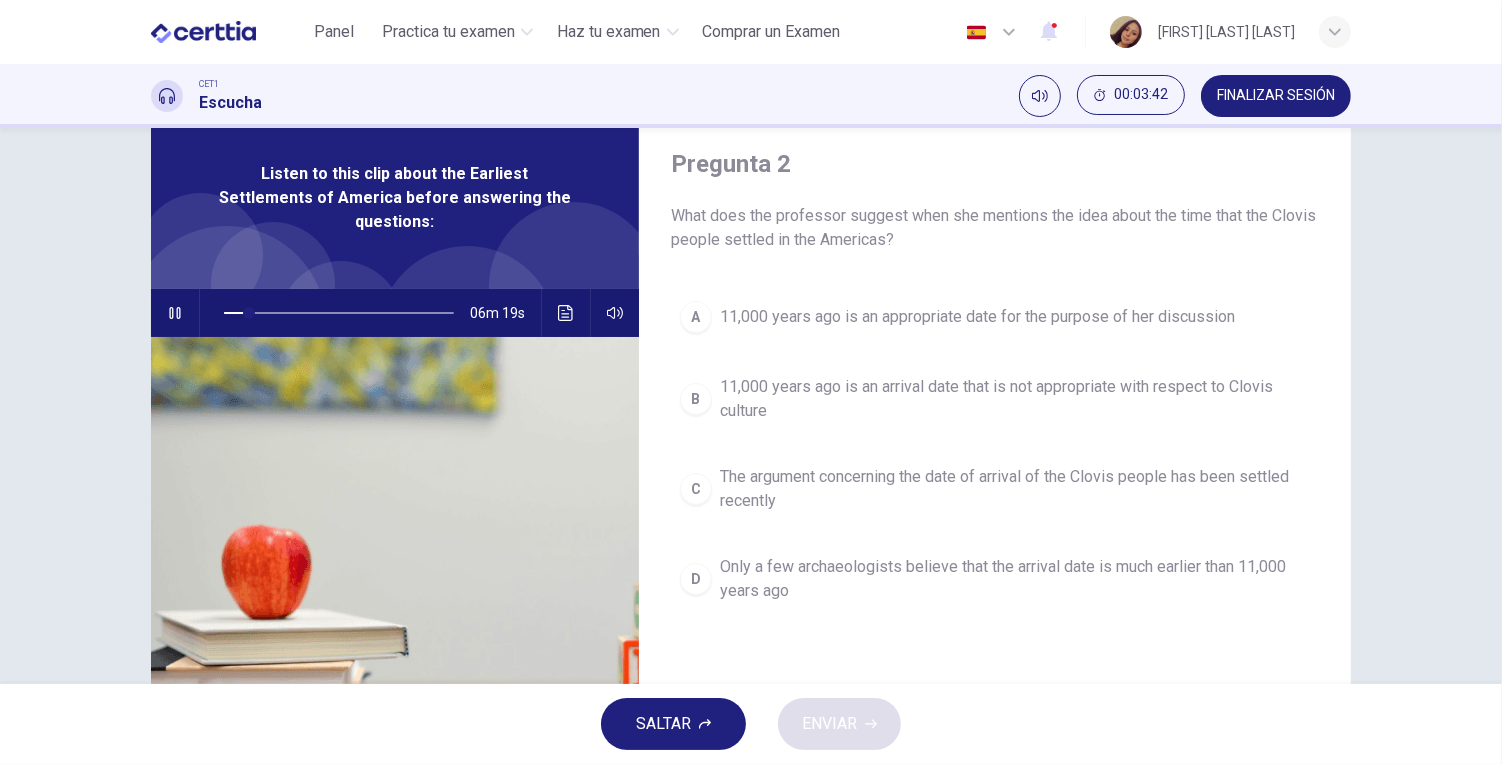 click on "11,000 years ago is an arrival date that is not appropriate with respect to Clovis culture" at bounding box center [1015, 399] 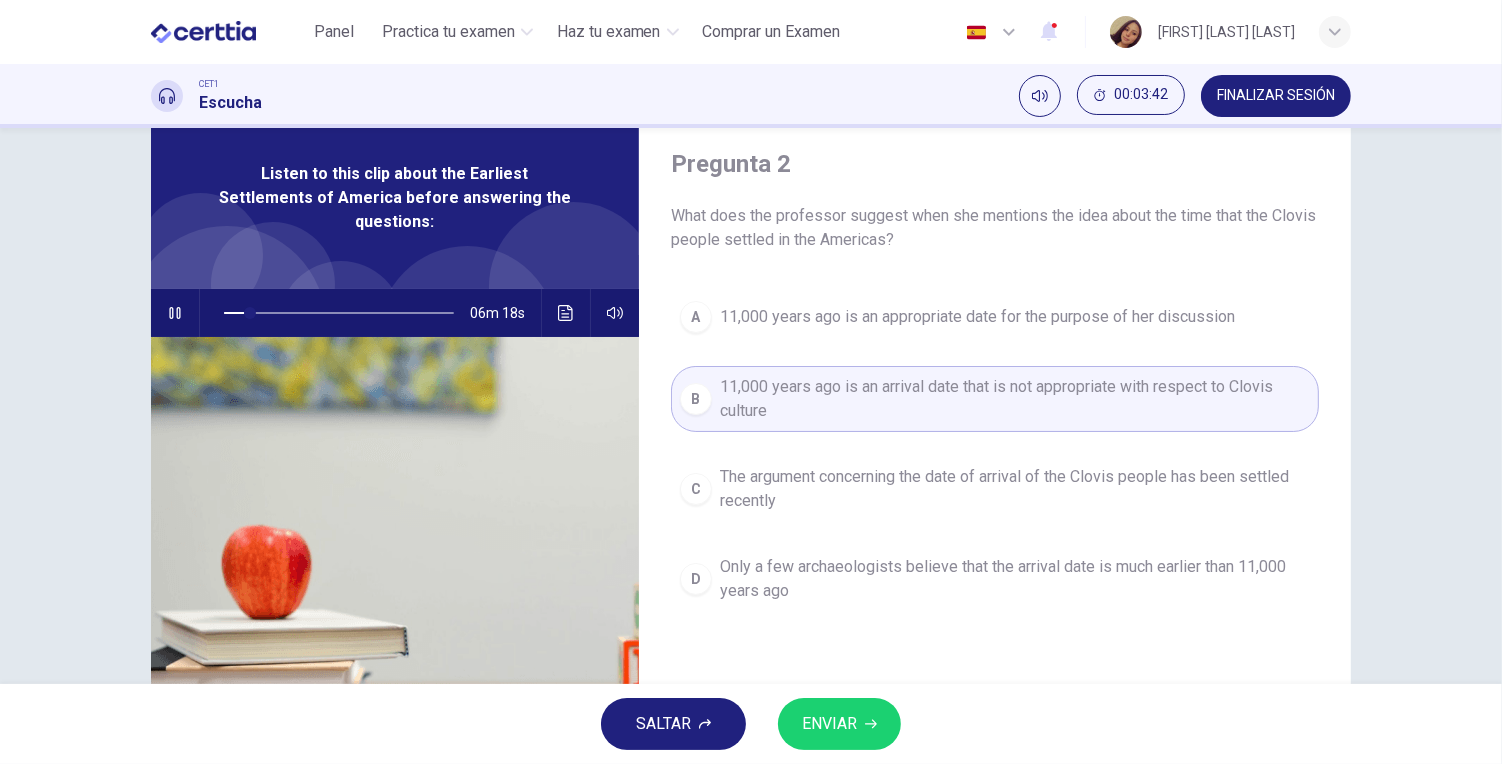 click on "ENVIAR" at bounding box center [829, 724] 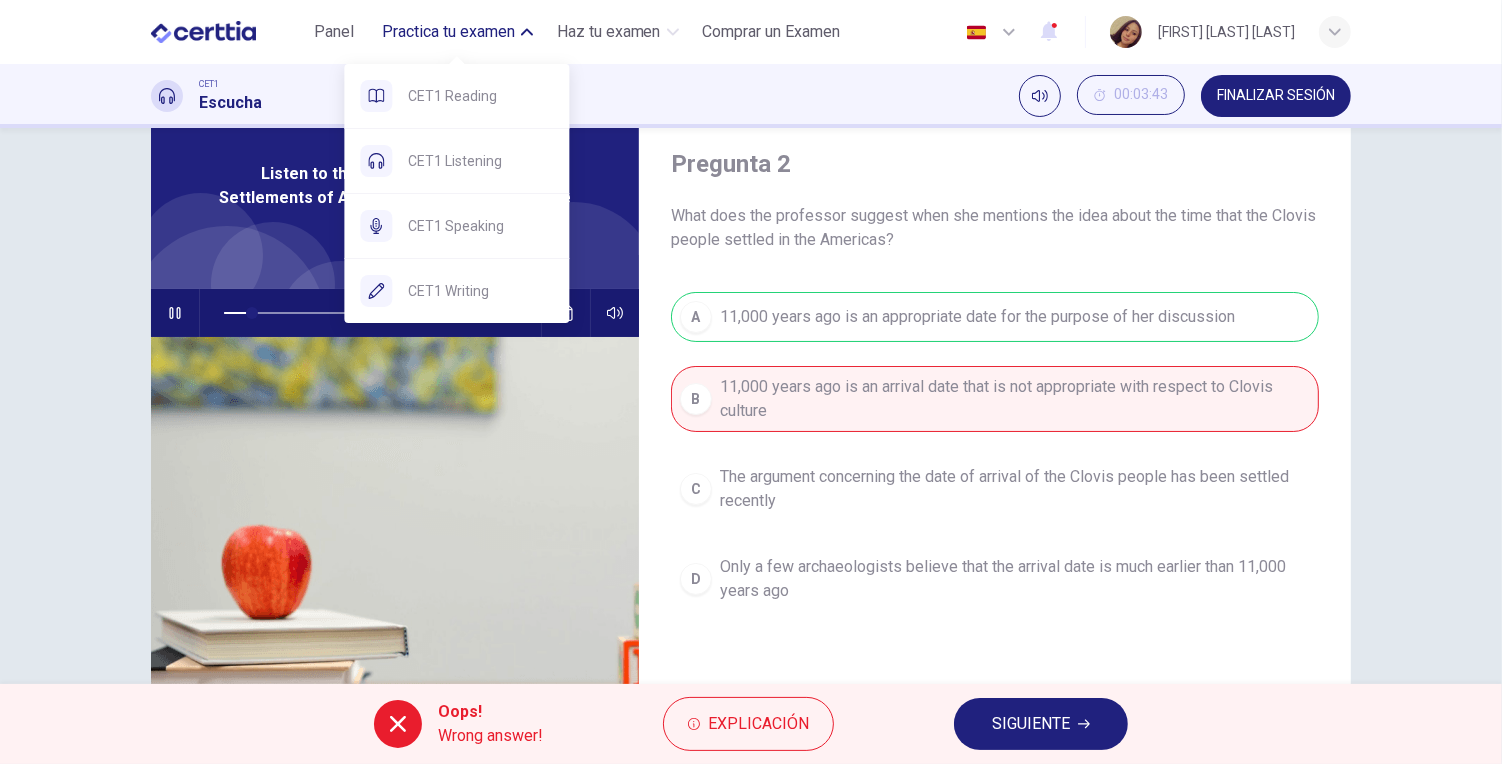 click on "Practica tu examen" at bounding box center (448, 32) 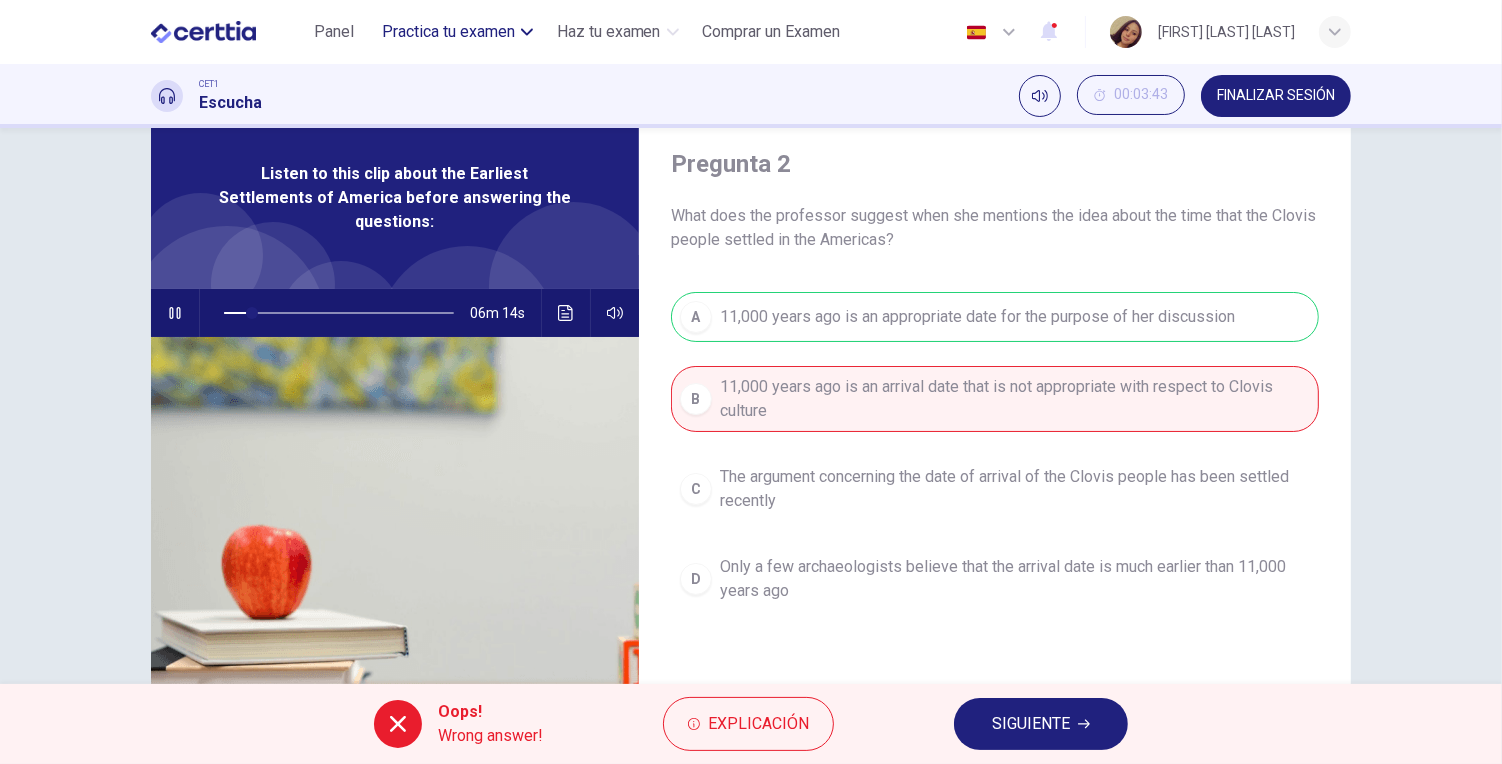 click on "Practica tu examen" at bounding box center (448, 32) 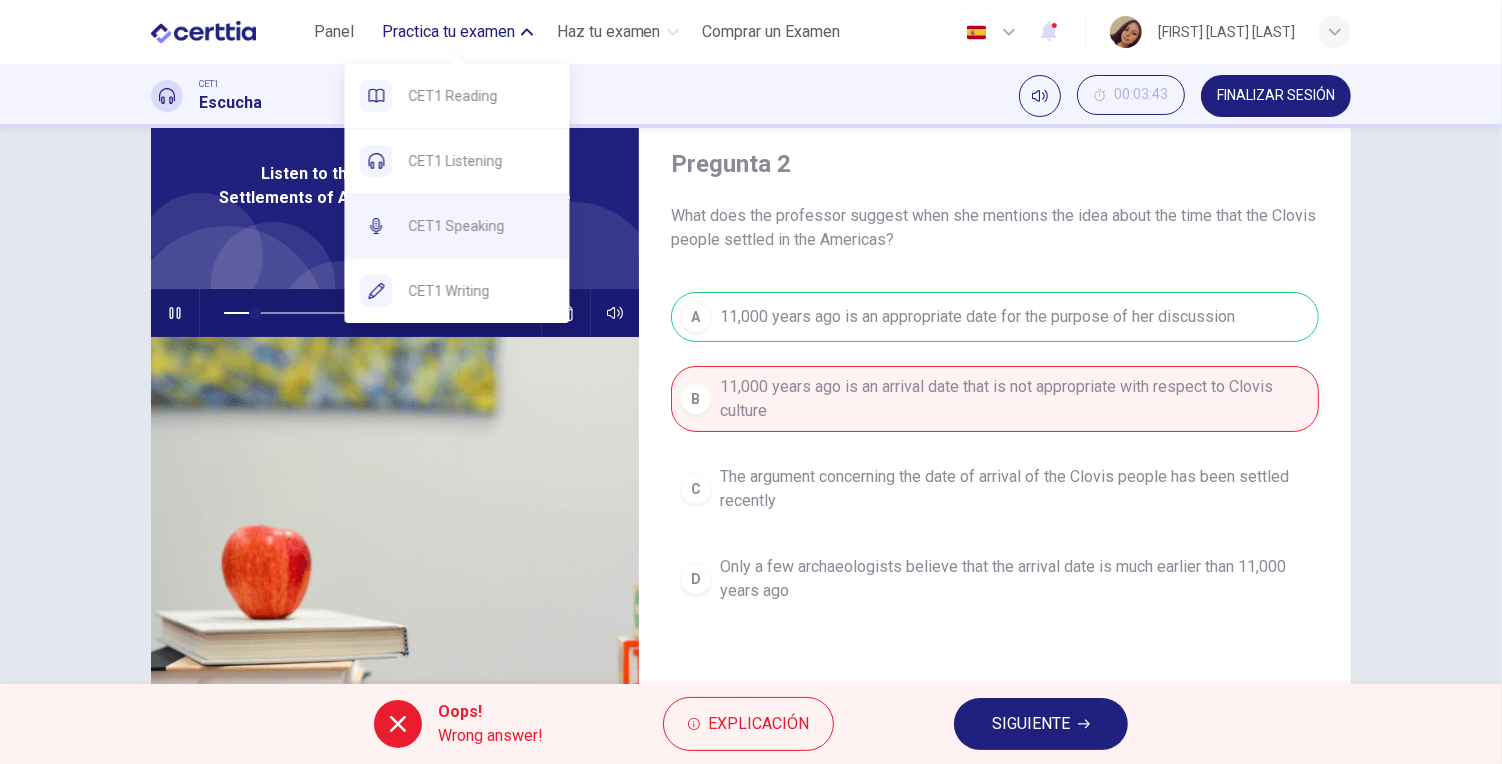 type on "**" 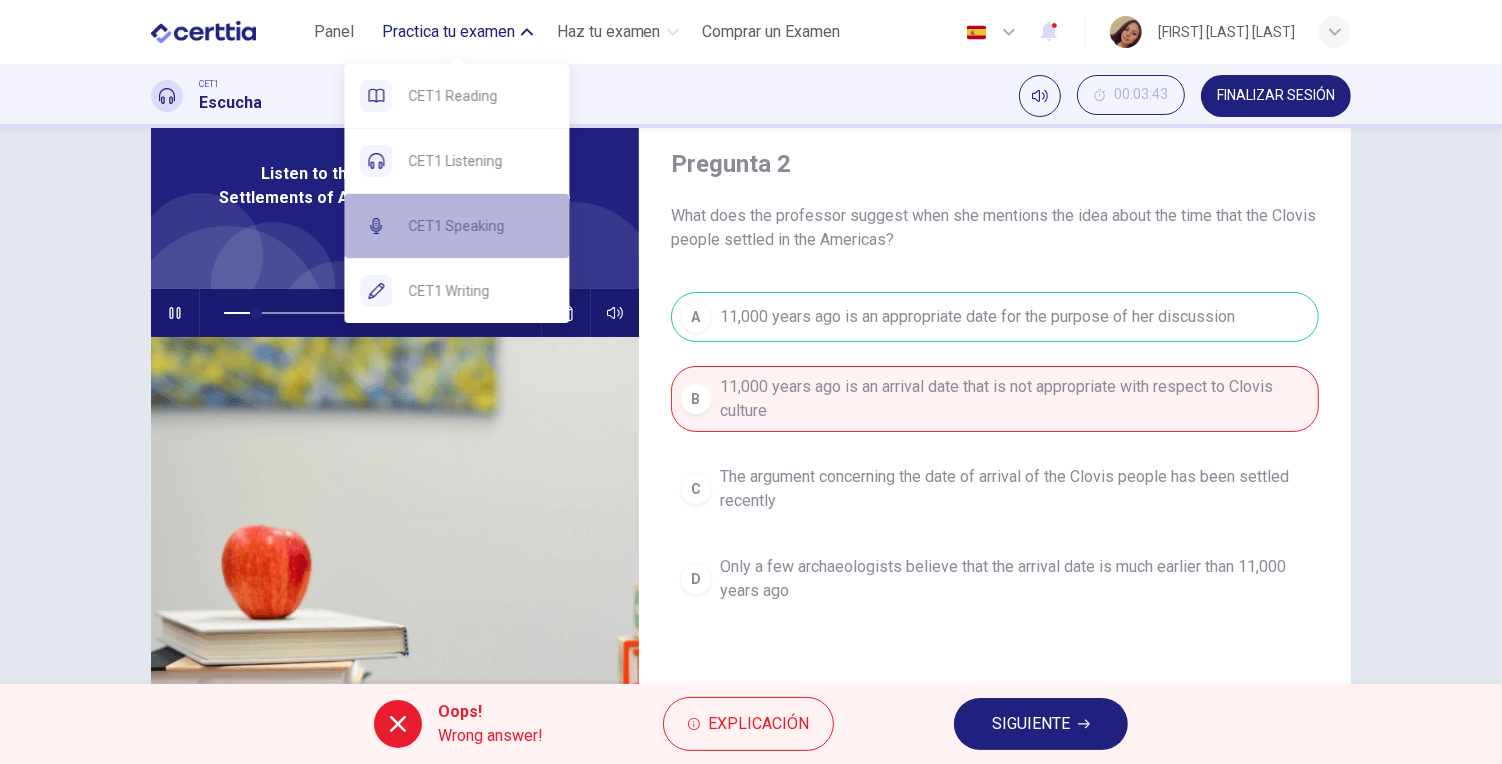 click on "CET1 Speaking" at bounding box center (480, 226) 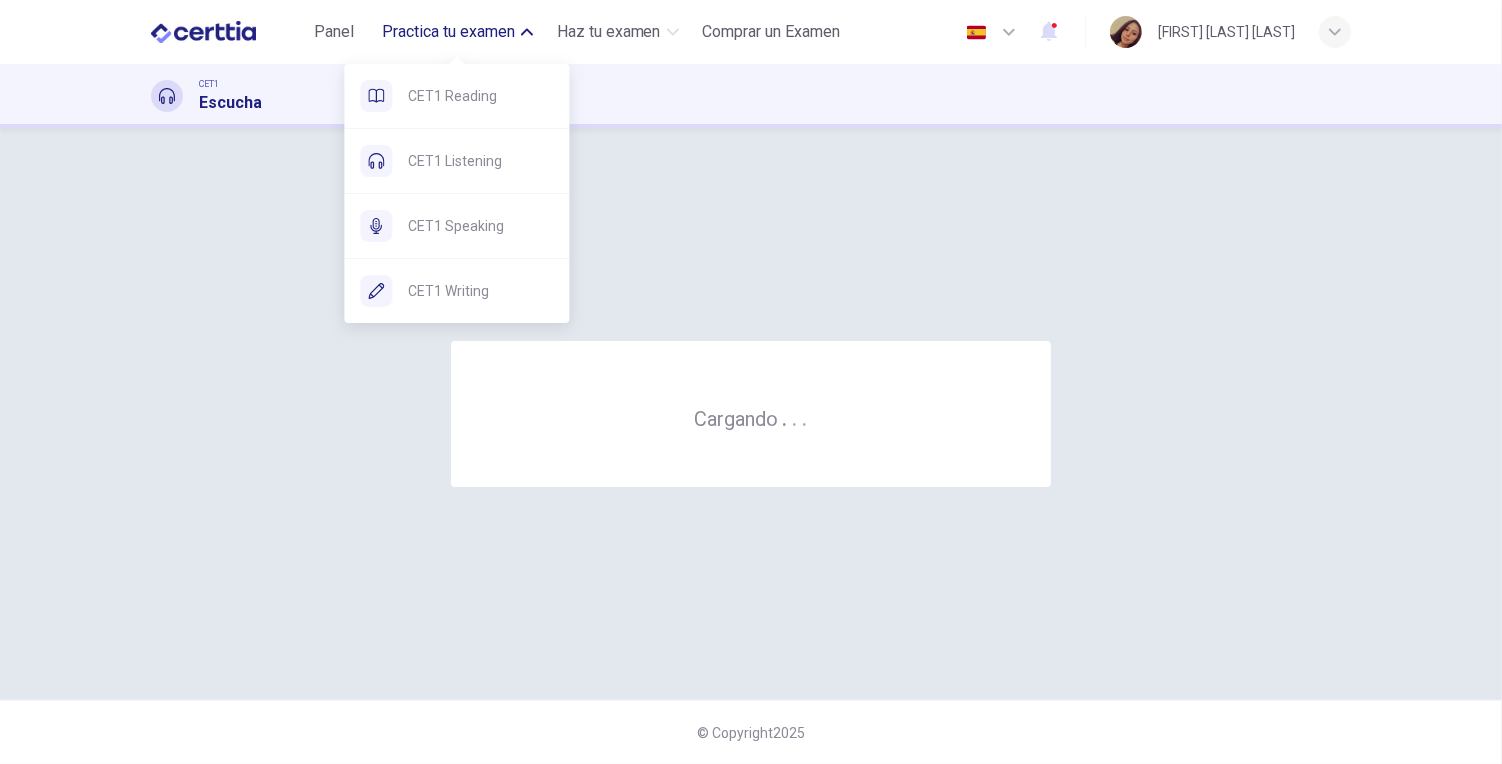 scroll, scrollTop: 0, scrollLeft: 0, axis: both 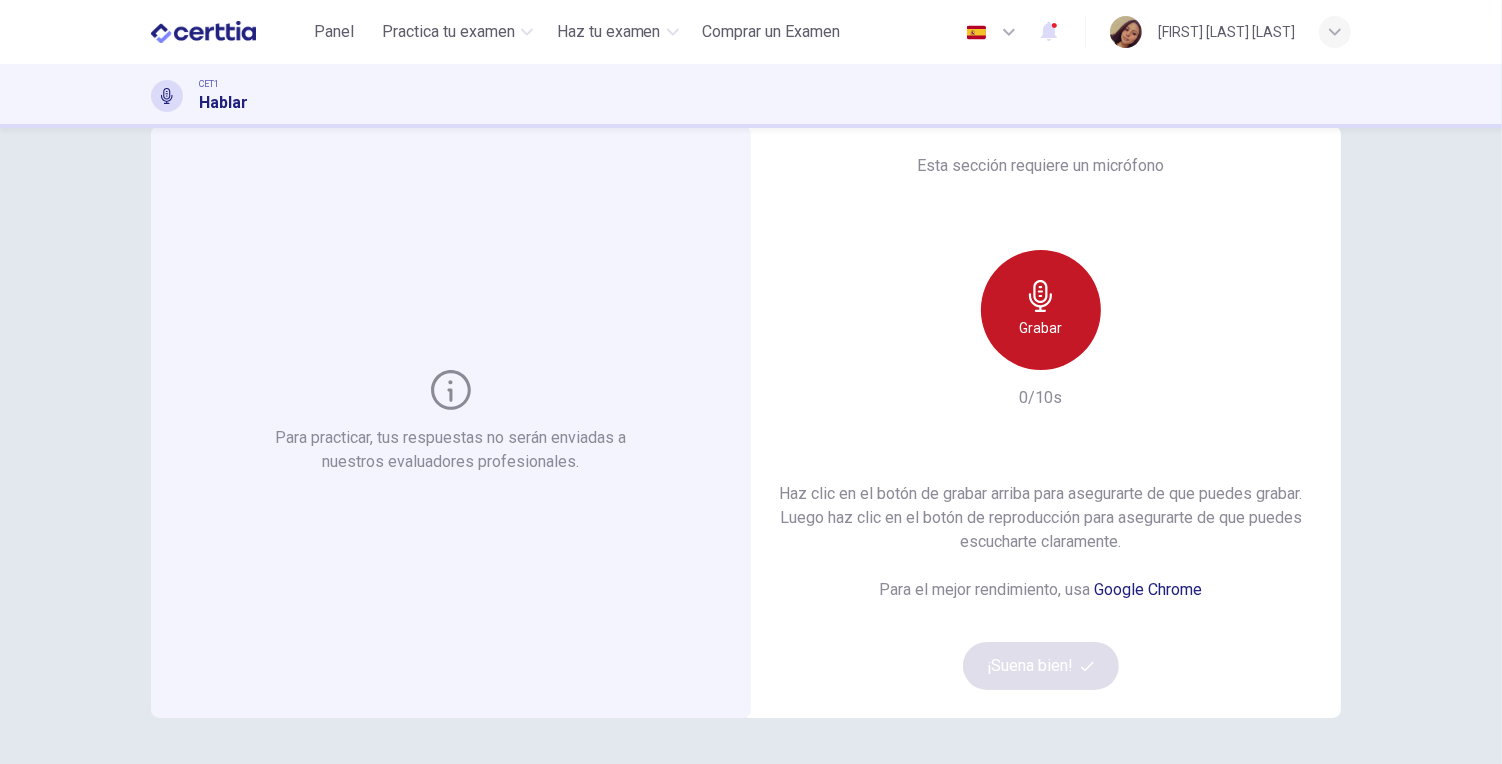click on "Grabar" at bounding box center [1041, 328] 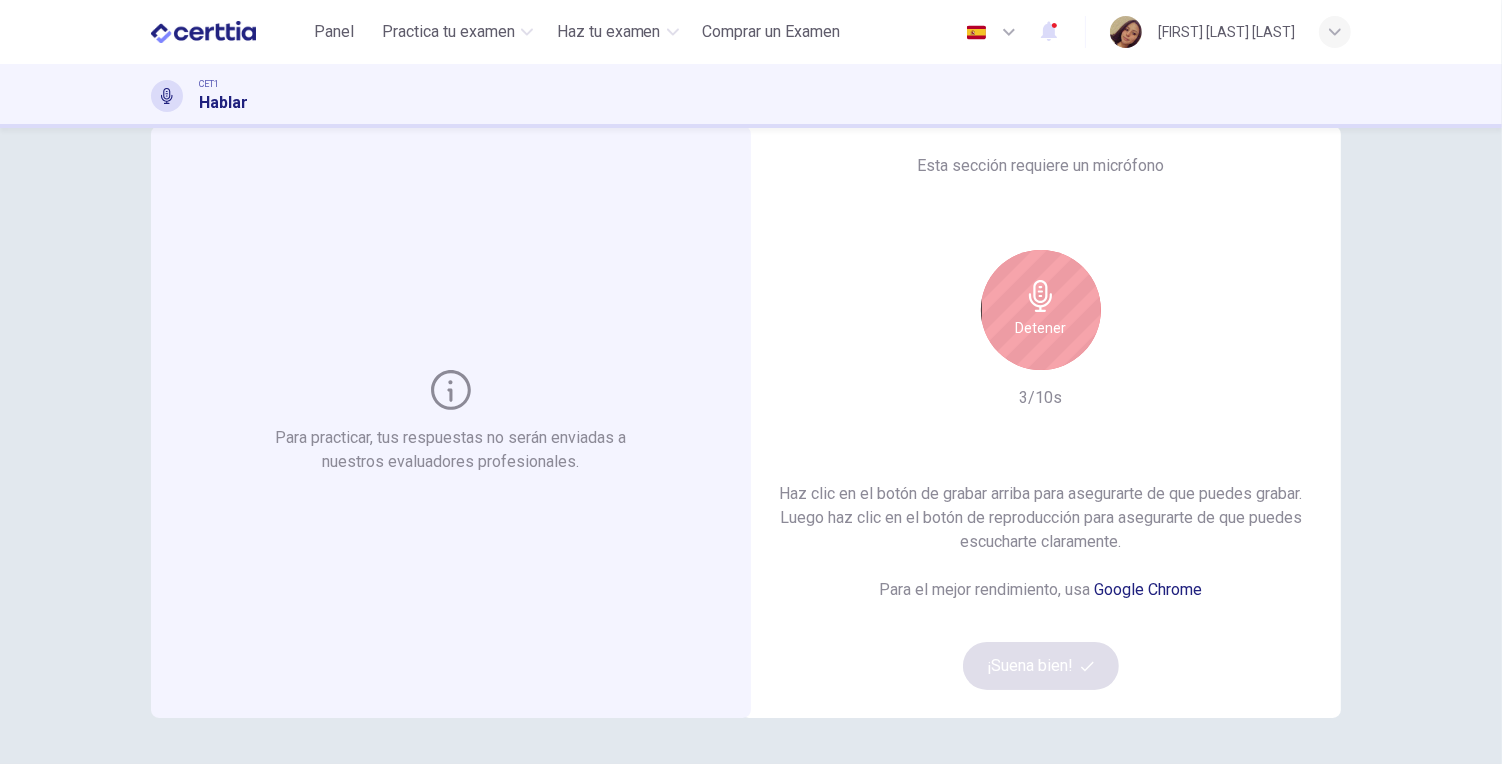 click on "Detener" at bounding box center [1041, 328] 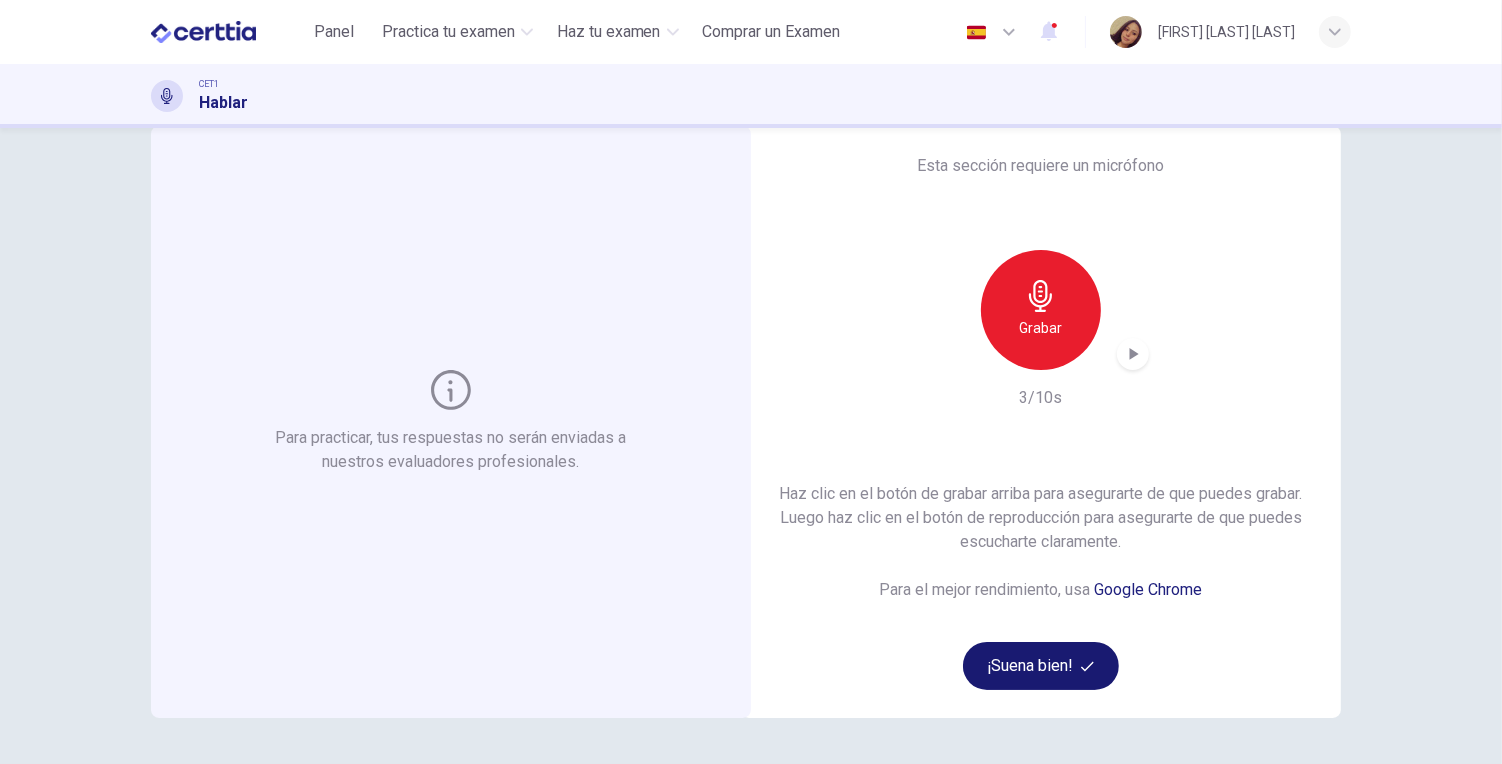 click on "¡Suena bien!" at bounding box center [1041, 666] 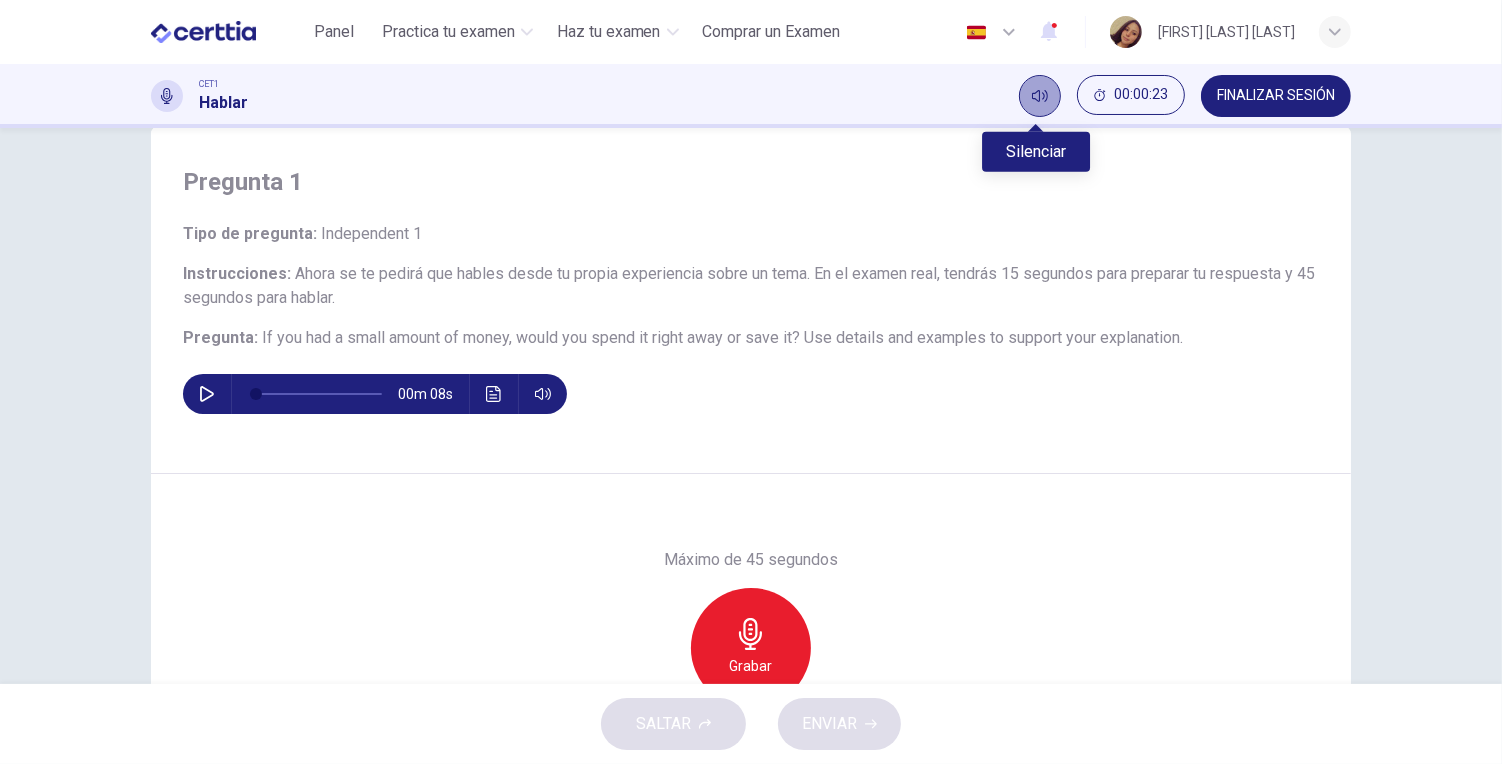 click at bounding box center [1040, 96] 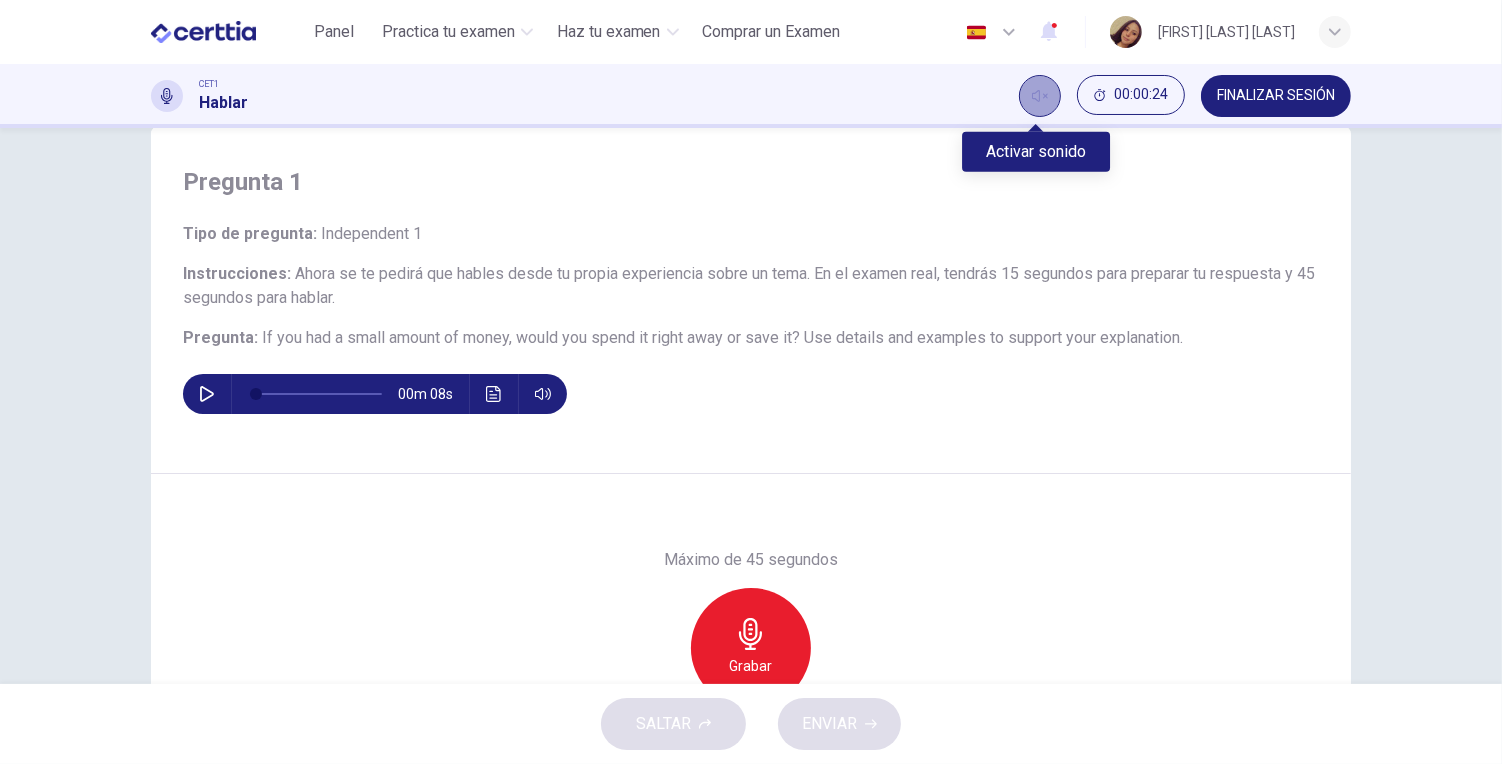 click at bounding box center (1040, 96) 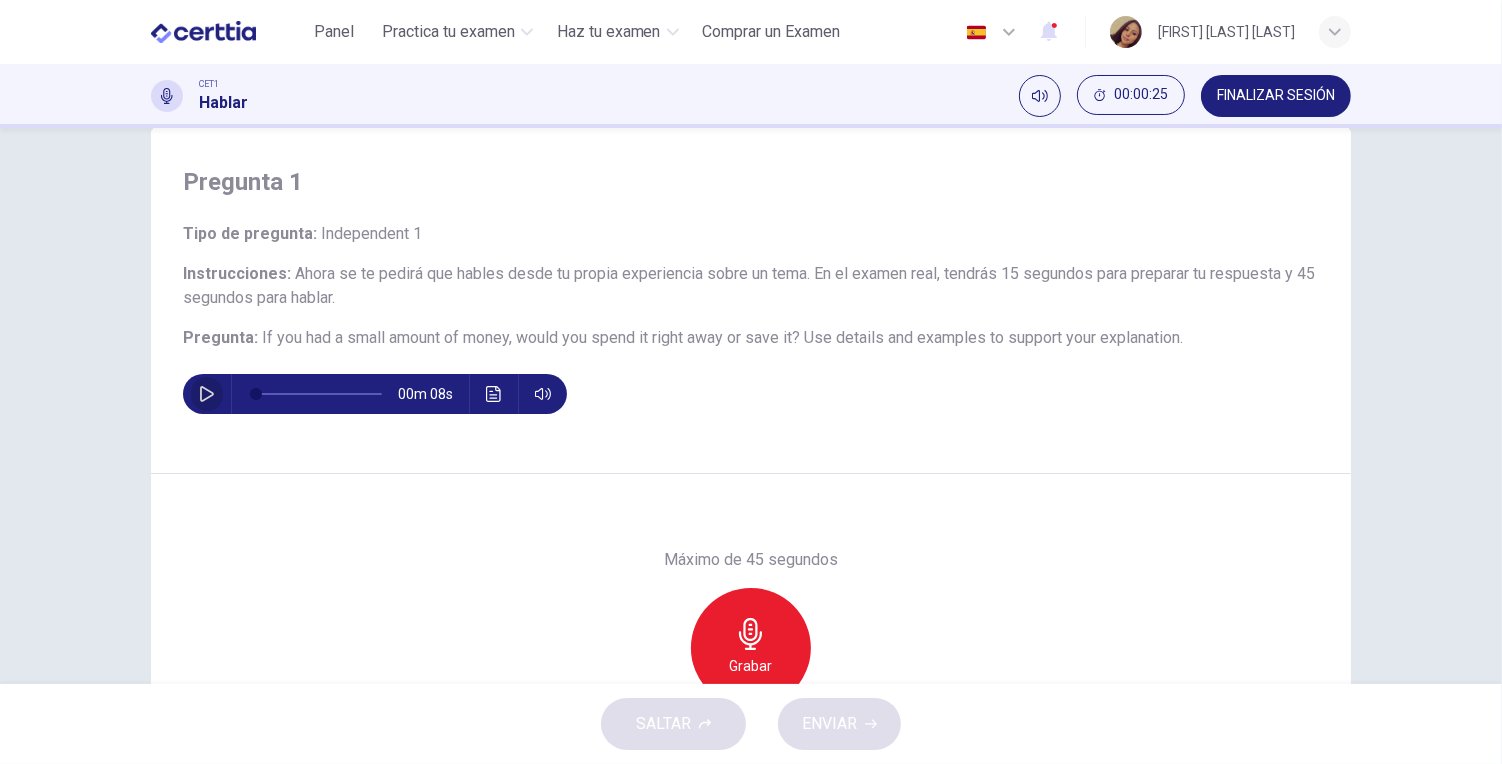 click 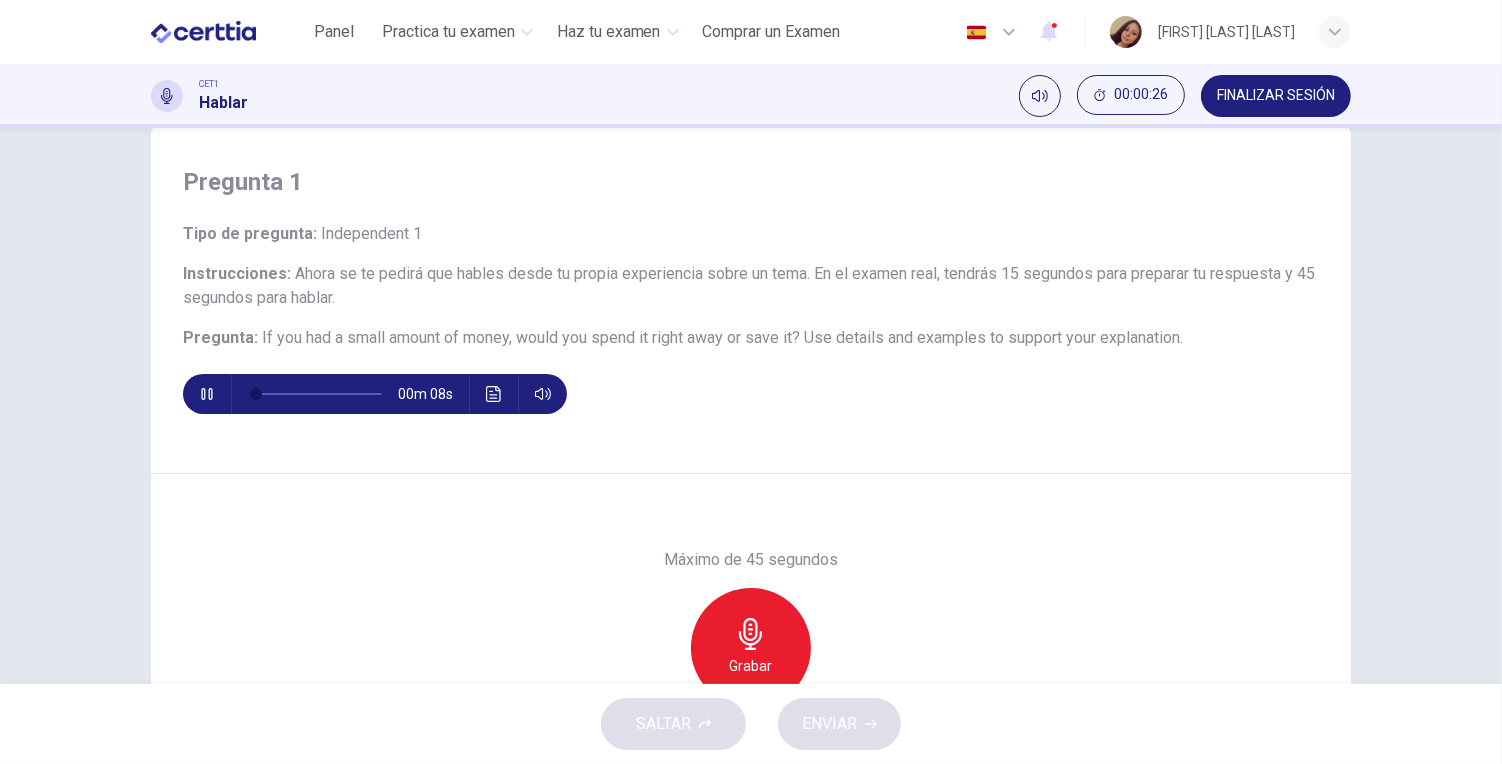 type on "**" 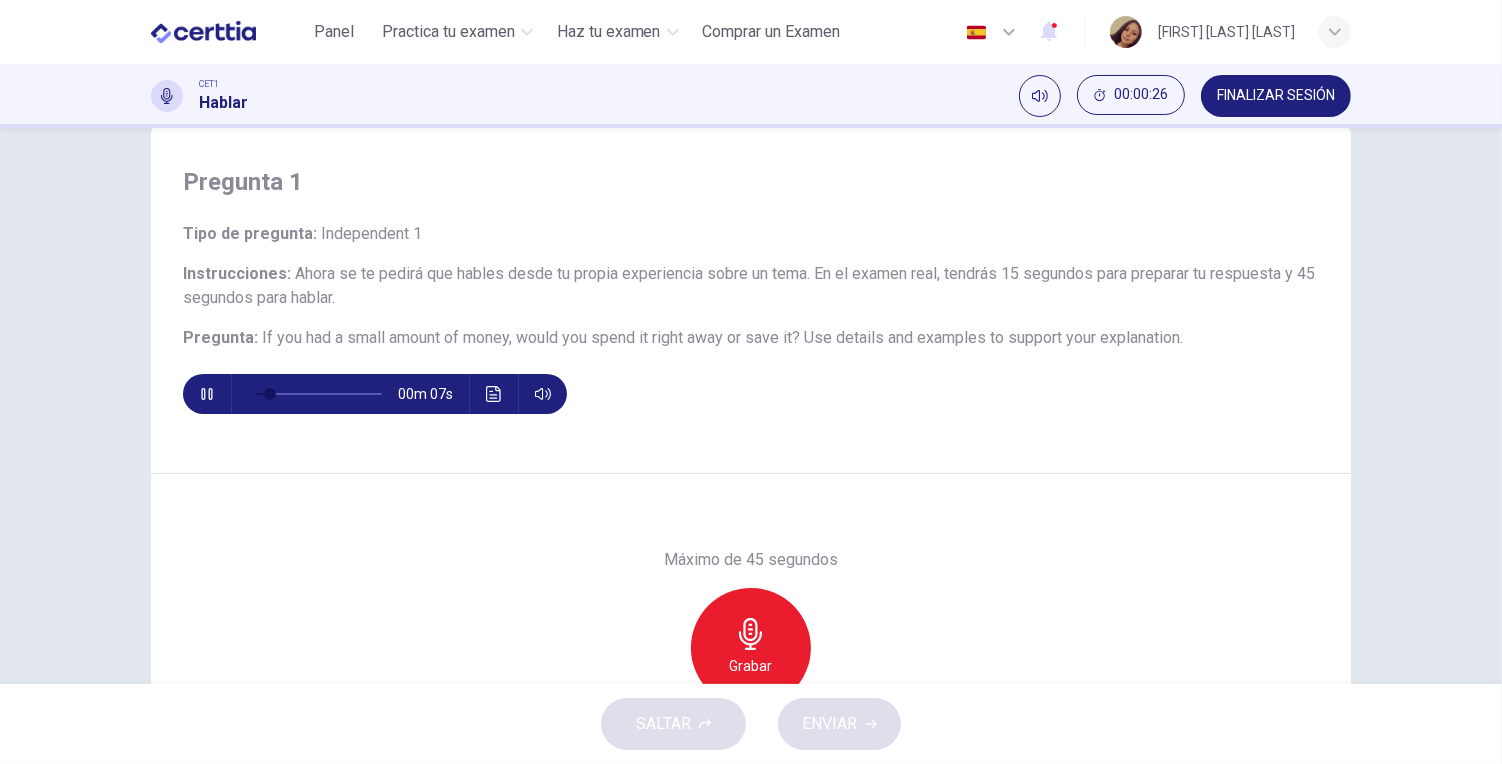 type 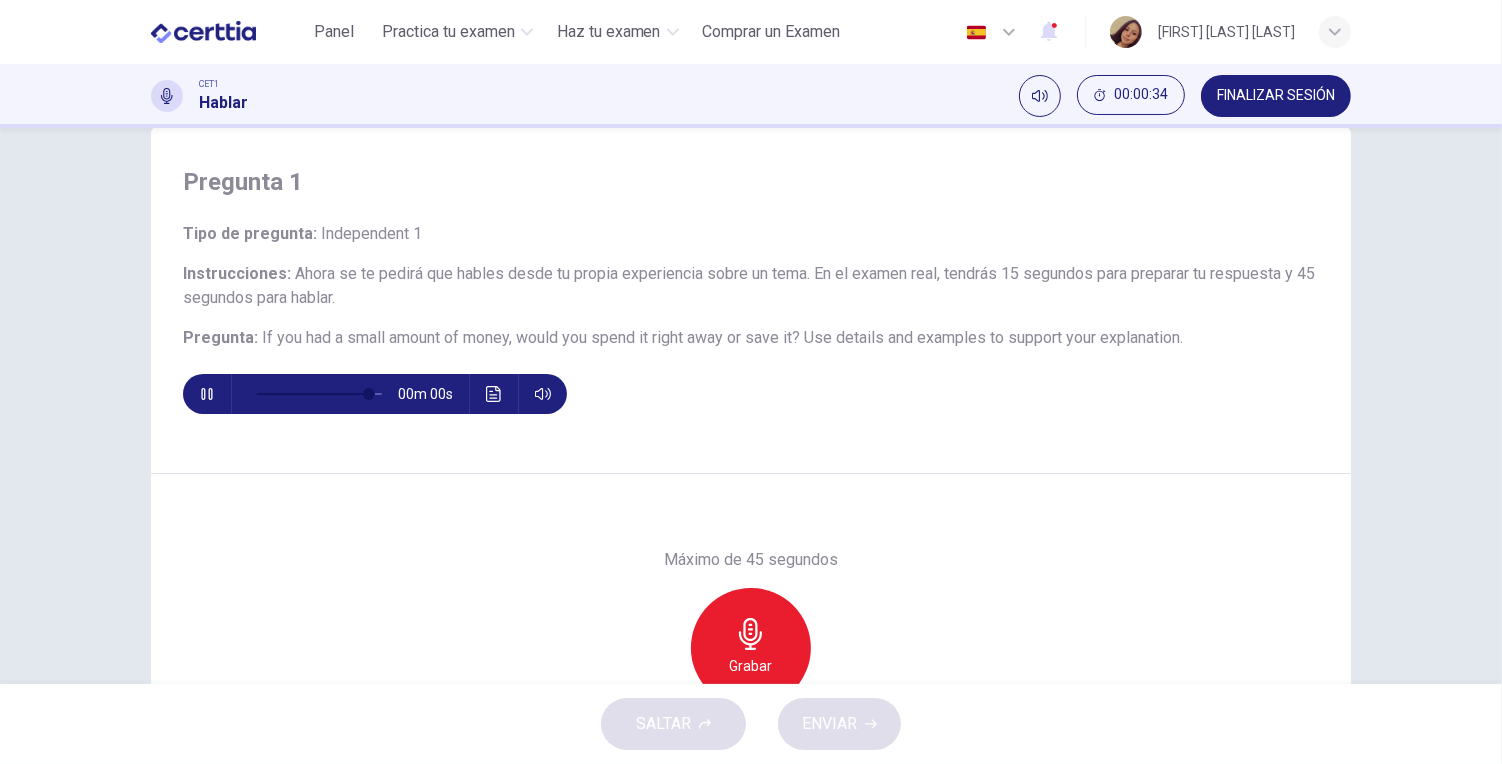 type on "*" 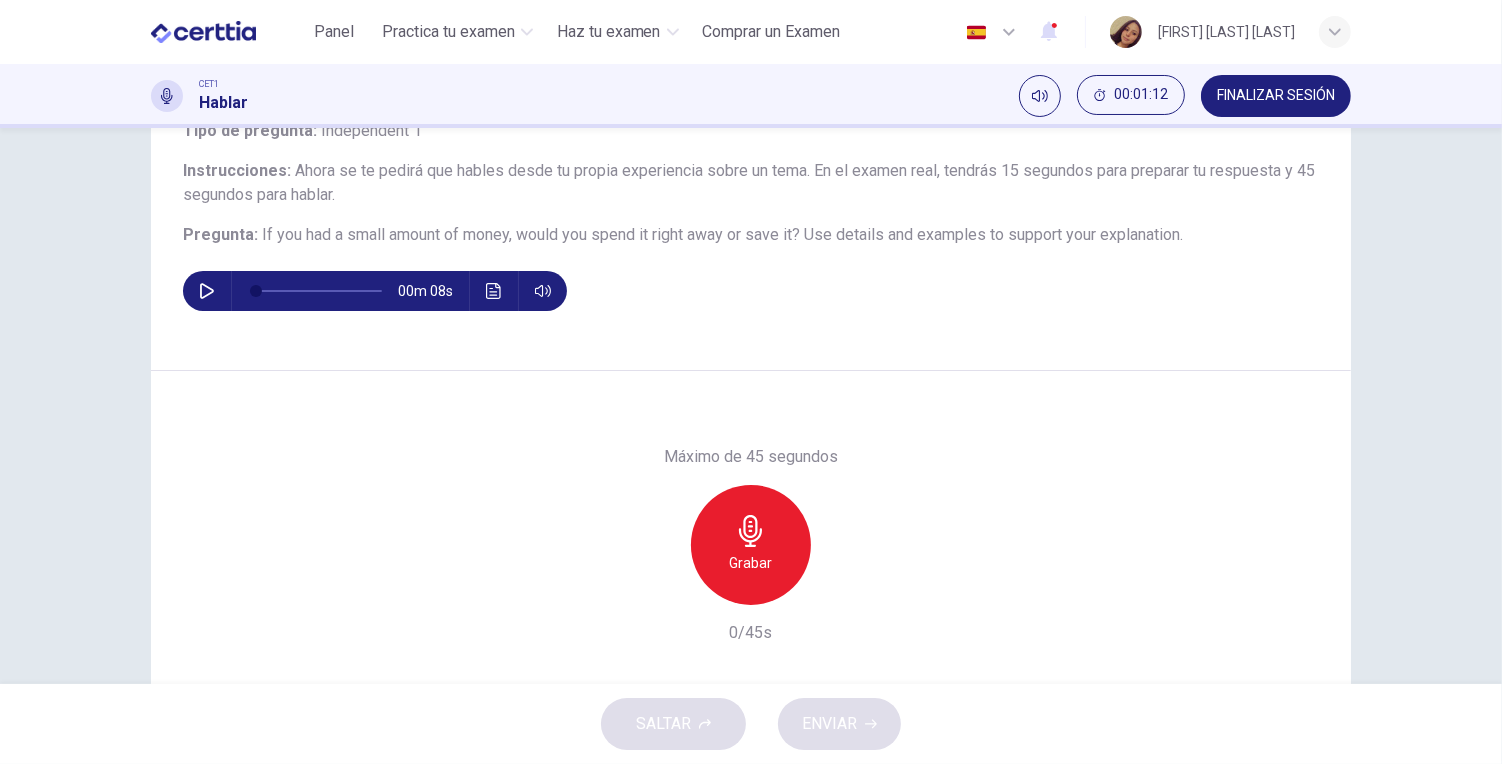 scroll, scrollTop: 146, scrollLeft: 0, axis: vertical 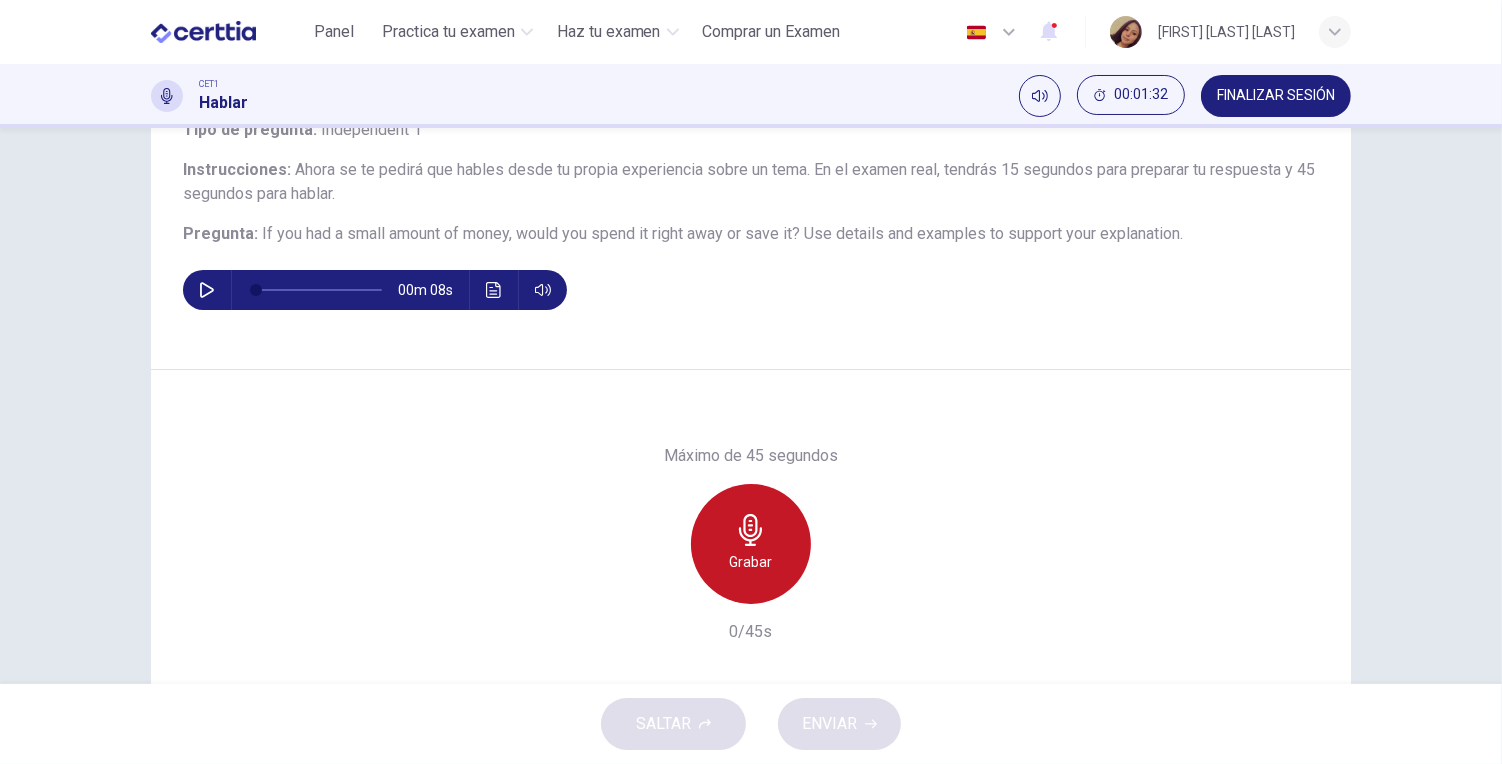 click on "Grabar" at bounding box center (751, 562) 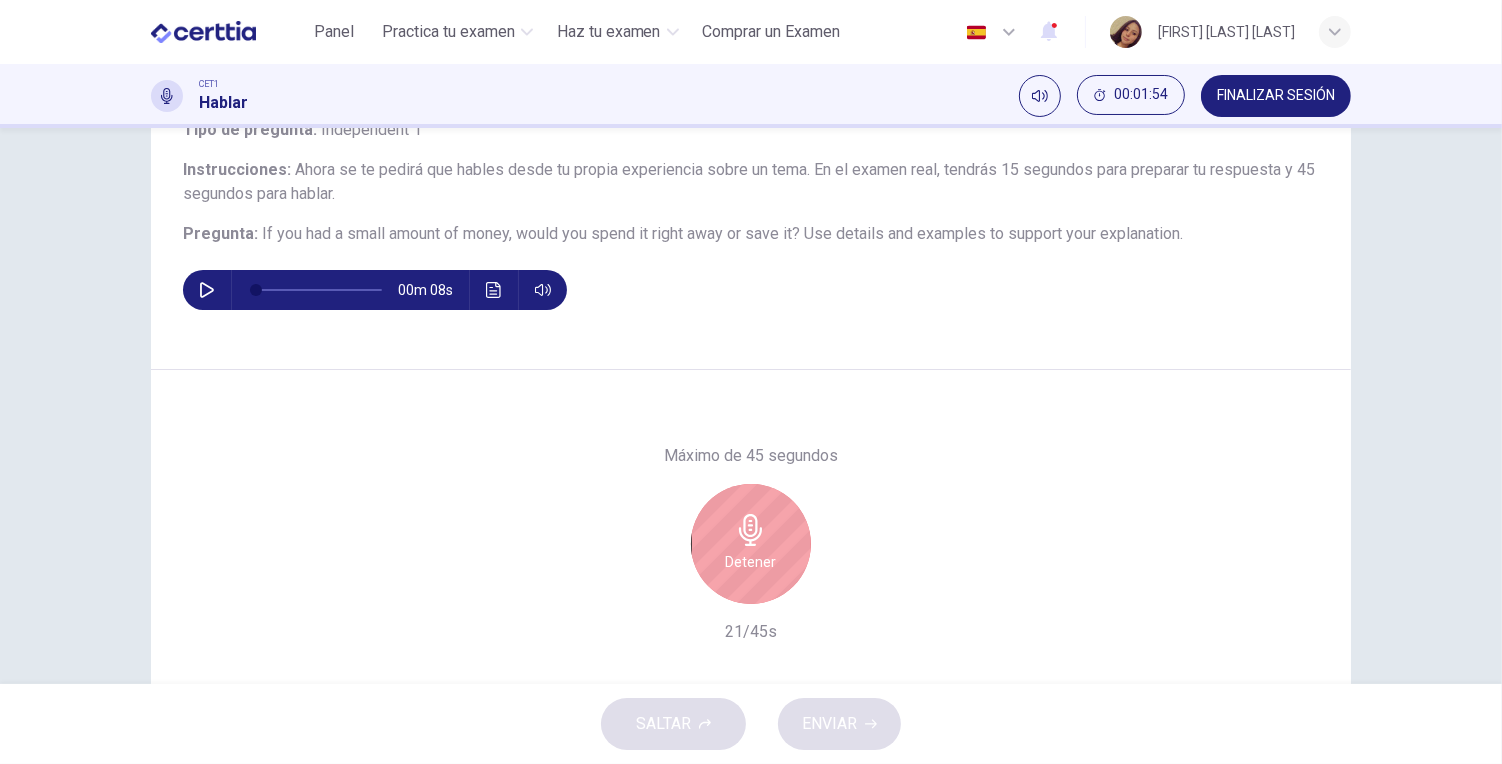 click on "Detener" at bounding box center (751, 562) 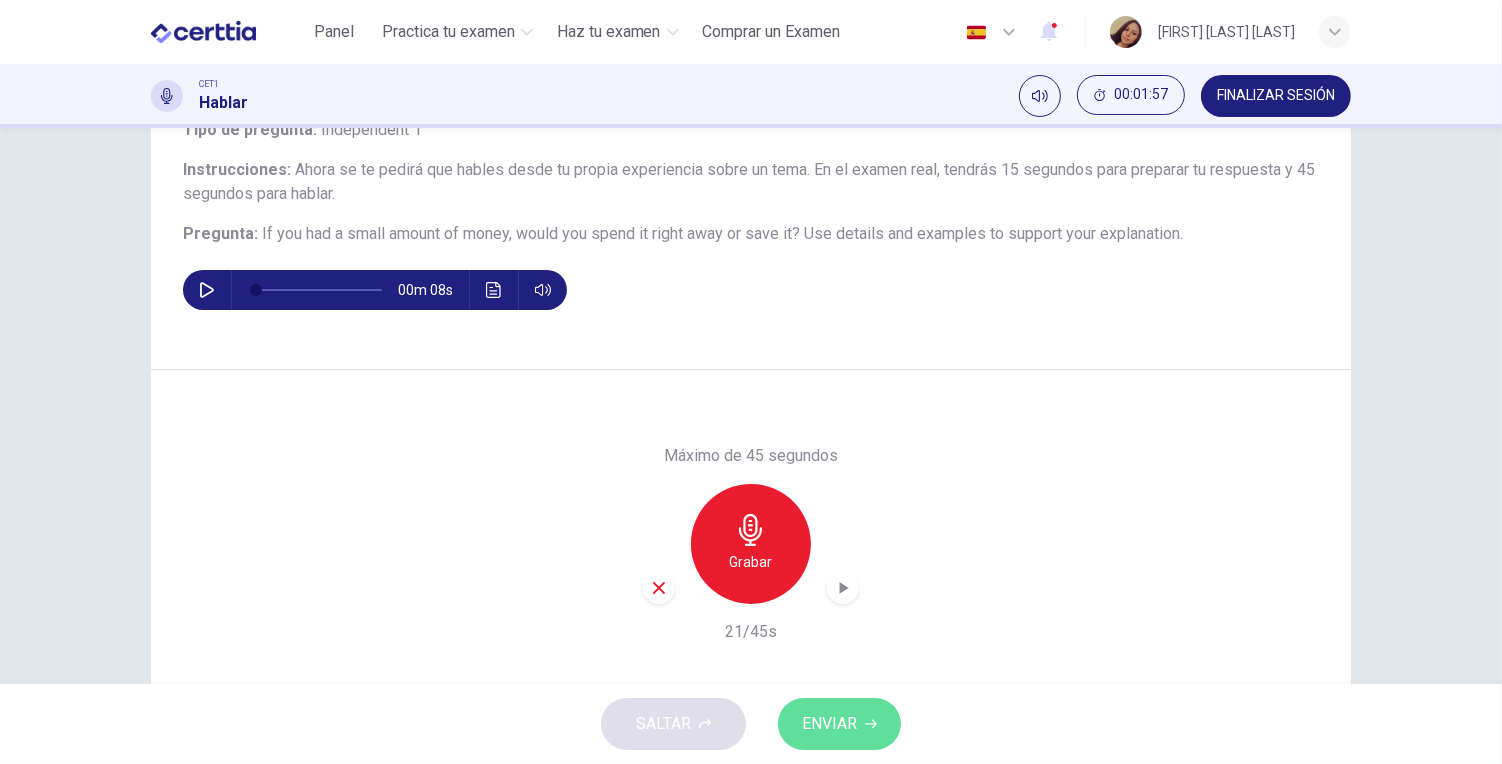 click on "ENVIAR" at bounding box center (829, 724) 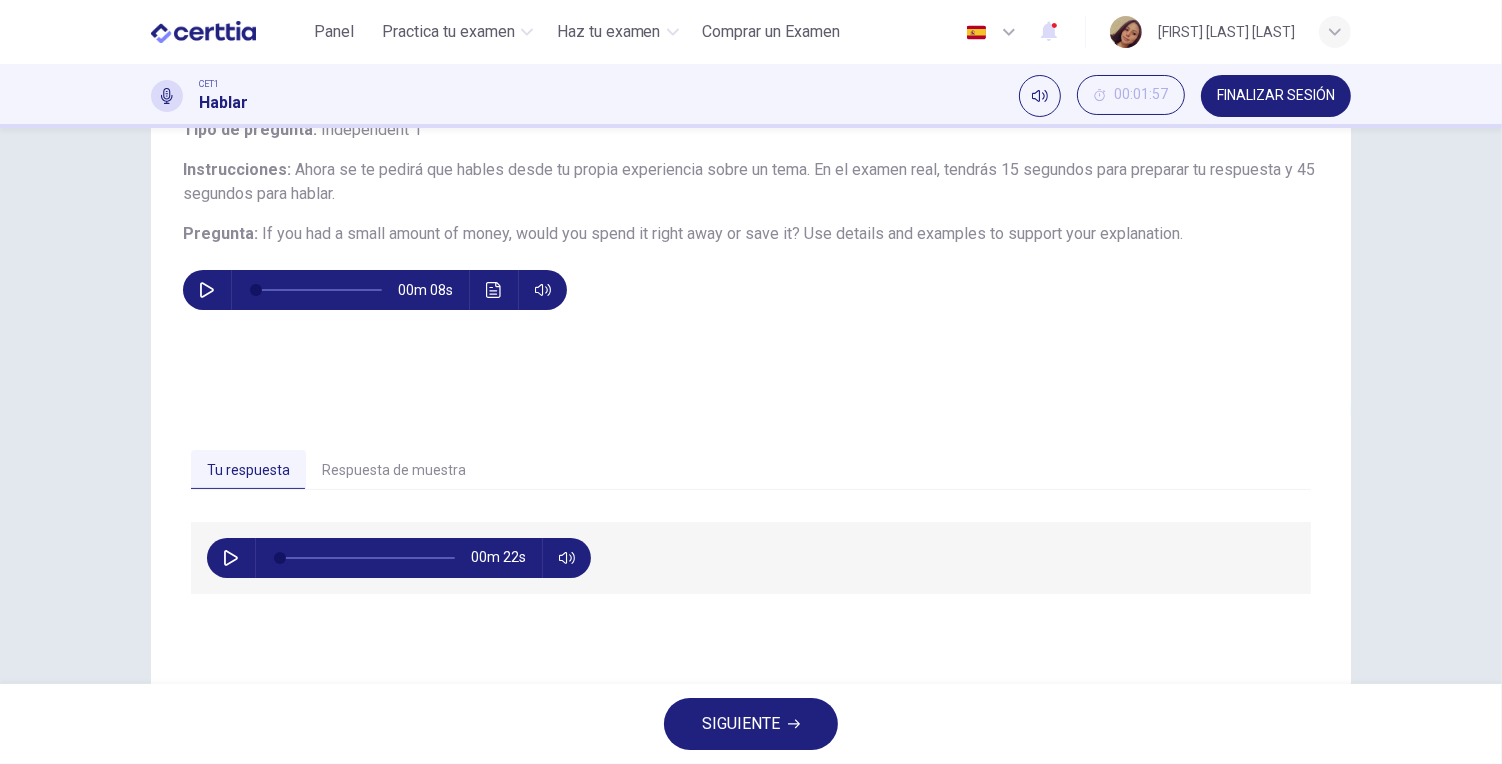 scroll, scrollTop: 218, scrollLeft: 0, axis: vertical 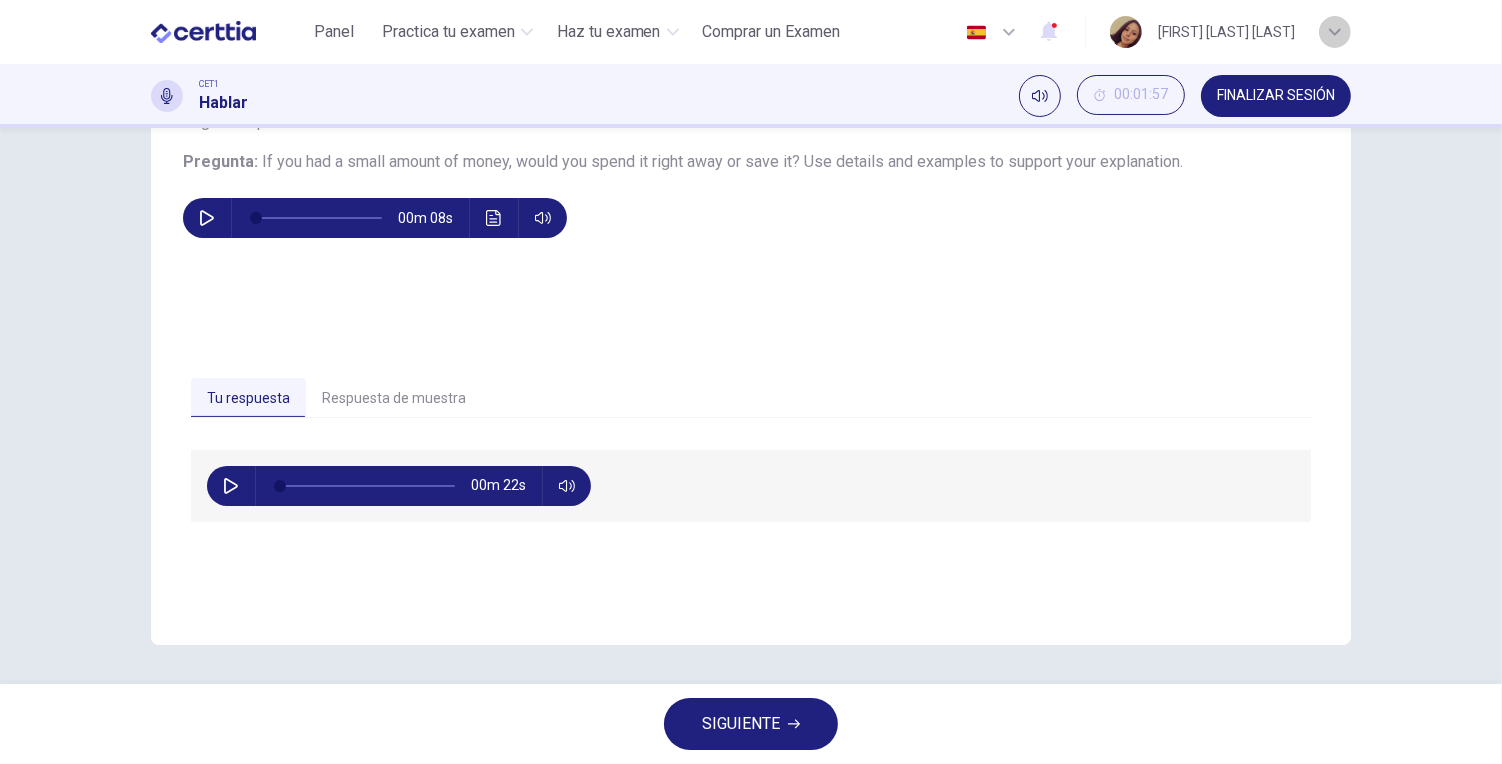 click at bounding box center (1335, 32) 